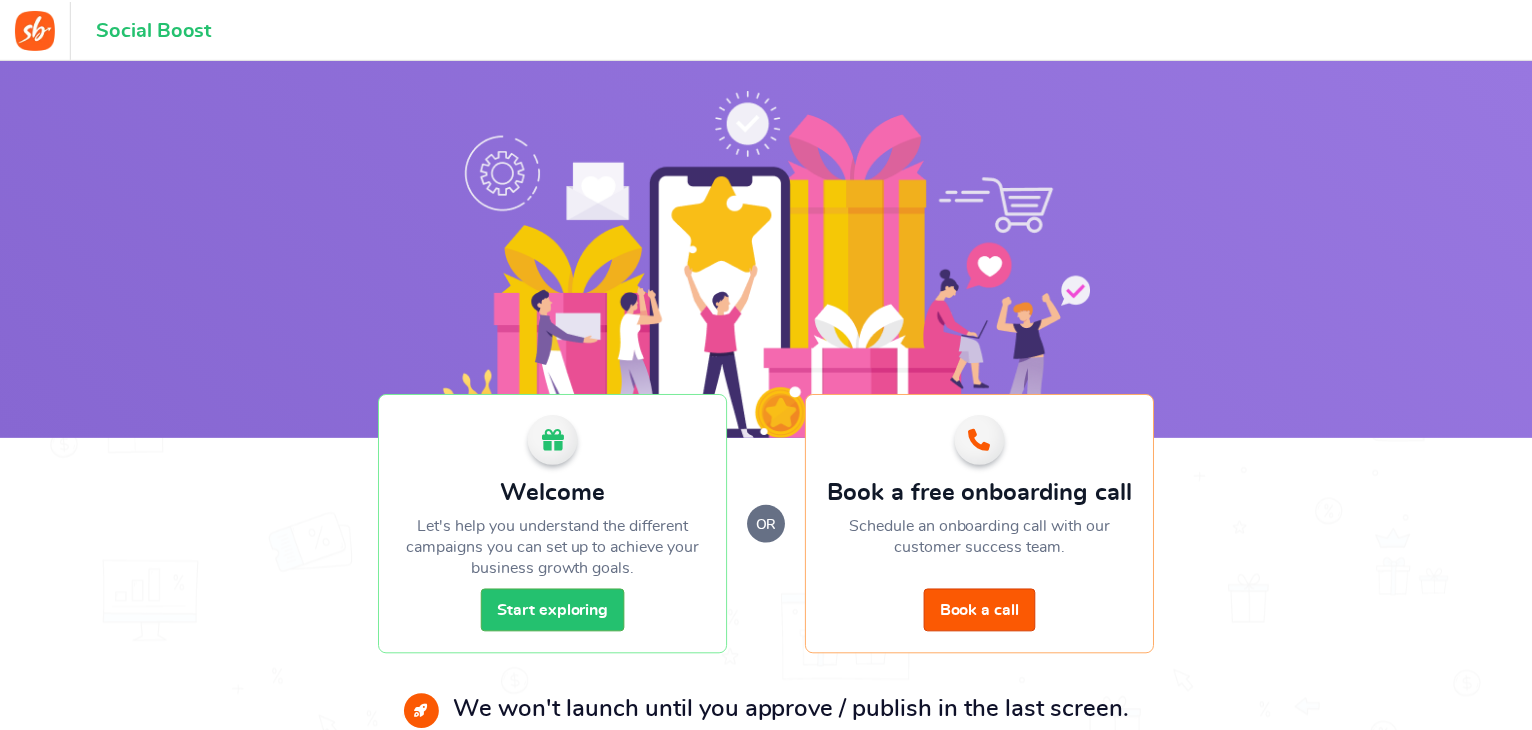 scroll, scrollTop: 0, scrollLeft: 0, axis: both 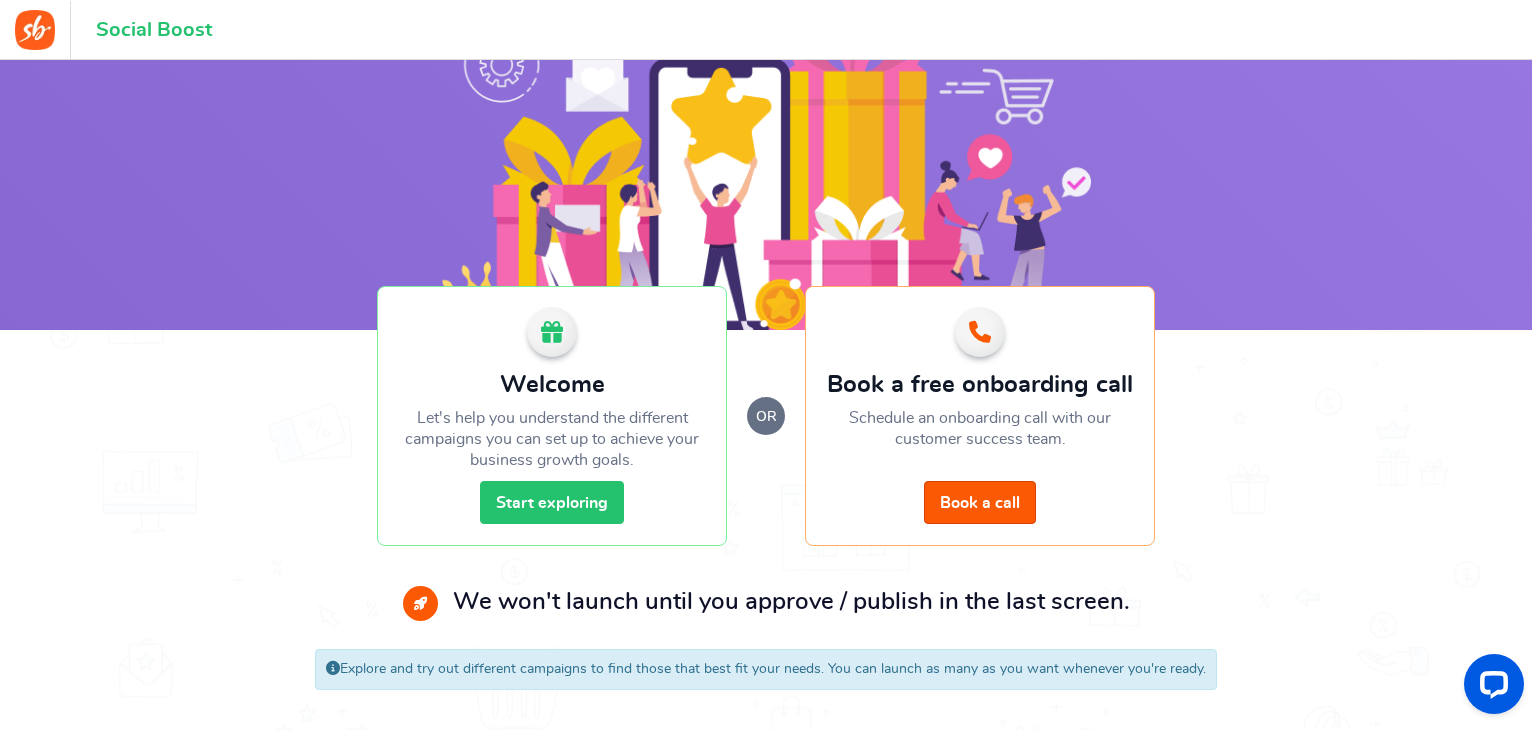 click on "Start exploring" at bounding box center (552, 502) 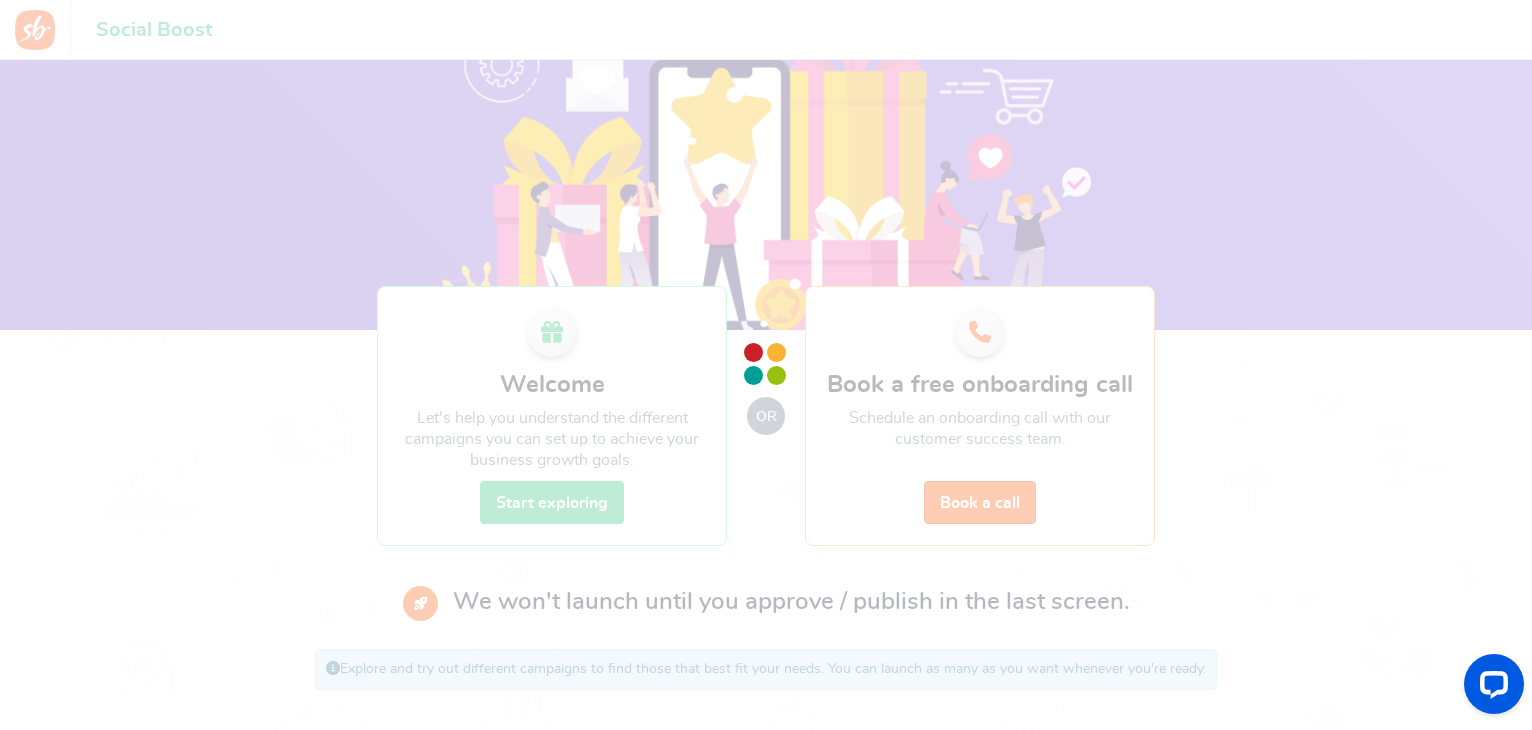 scroll, scrollTop: 0, scrollLeft: 0, axis: both 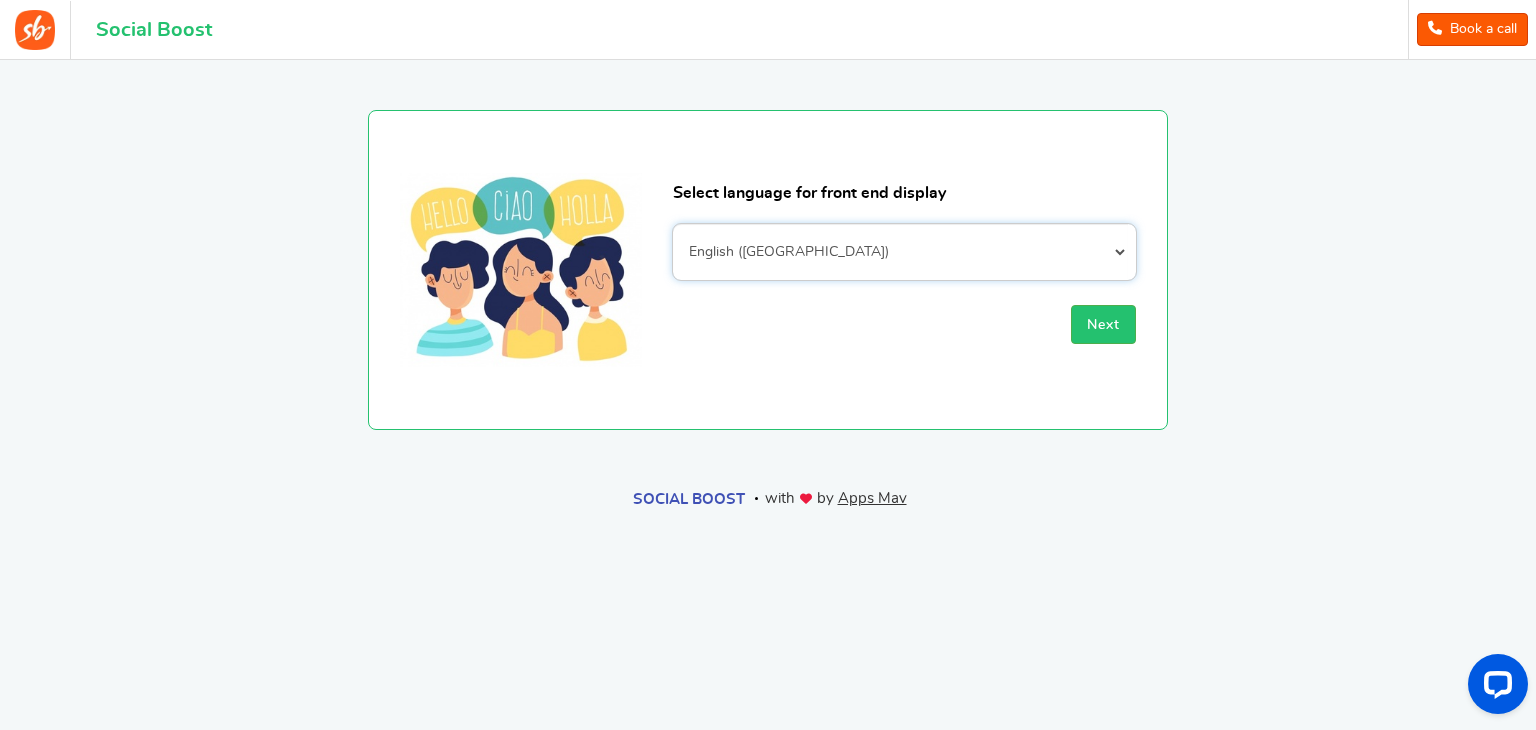 click on "Afrikaans Albanian Arabic Armenian Azerbaijani Basque Belarusian Bengali Bosnian Bulgarian Burmese (Myanmar) Catalan Croatian Czech Danish Dutch English (Pirate) English (UK) English (Upside Down) English (US) Esperanto Estonian Faroese Filipino Finnish French (Canada) French (France) Frisian Galician Georgian German Greek Hebrew Hindi Hungarian Icelandic Indonesian Irish Italian Japanese Khmer Korean Kurdish Latin Latvian Leet Speak Lithuanian Macedonian Malay Malayalam Nepali Norwegian (bokmal) Norwegian (nynorsk) Pashto Persian Polish Portuguese (Brazil) Portuguese (Portugal) Punjabi Romanian Russian Serbian Simplified Chinese Slovak Slovenian Spanish Spanish (Spain) Swahili Swedish Tamil Telugu Thai Traditional Chinese Traditional Chinese (Hong Kong version) Turkish Ukrainian Vietnamese Welsh" at bounding box center (904, 252) 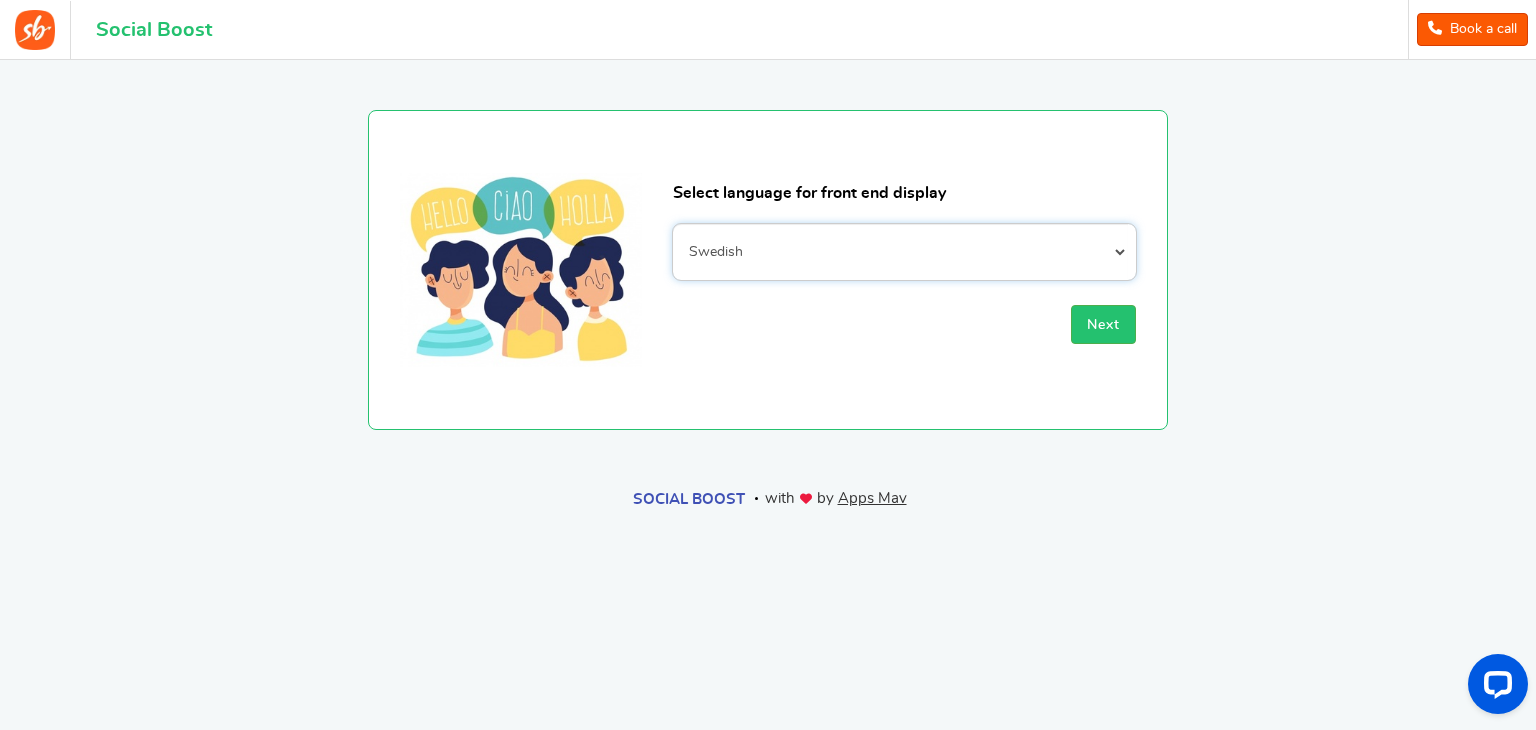 click on "Afrikaans Albanian Arabic Armenian Azerbaijani Basque Belarusian Bengali Bosnian Bulgarian Burmese (Myanmar) Catalan Croatian Czech Danish Dutch English (Pirate) English (UK) English (Upside Down) English (US) Esperanto Estonian Faroese Filipino Finnish French (Canada) French (France) Frisian Galician Georgian German Greek Hebrew Hindi Hungarian Icelandic Indonesian Irish Italian Japanese Khmer Korean Kurdish Latin Latvian Leet Speak Lithuanian Macedonian Malay Malayalam Nepali Norwegian (bokmal) Norwegian (nynorsk) Pashto Persian Polish Portuguese (Brazil) Portuguese (Portugal) Punjabi Romanian Russian Serbian Simplified Chinese Slovak Slovenian Spanish Spanish (Spain) Swahili Swedish Tamil Telugu Thai Traditional Chinese Traditional Chinese (Hong Kong version) Turkish Ukrainian Vietnamese Welsh" at bounding box center [904, 252] 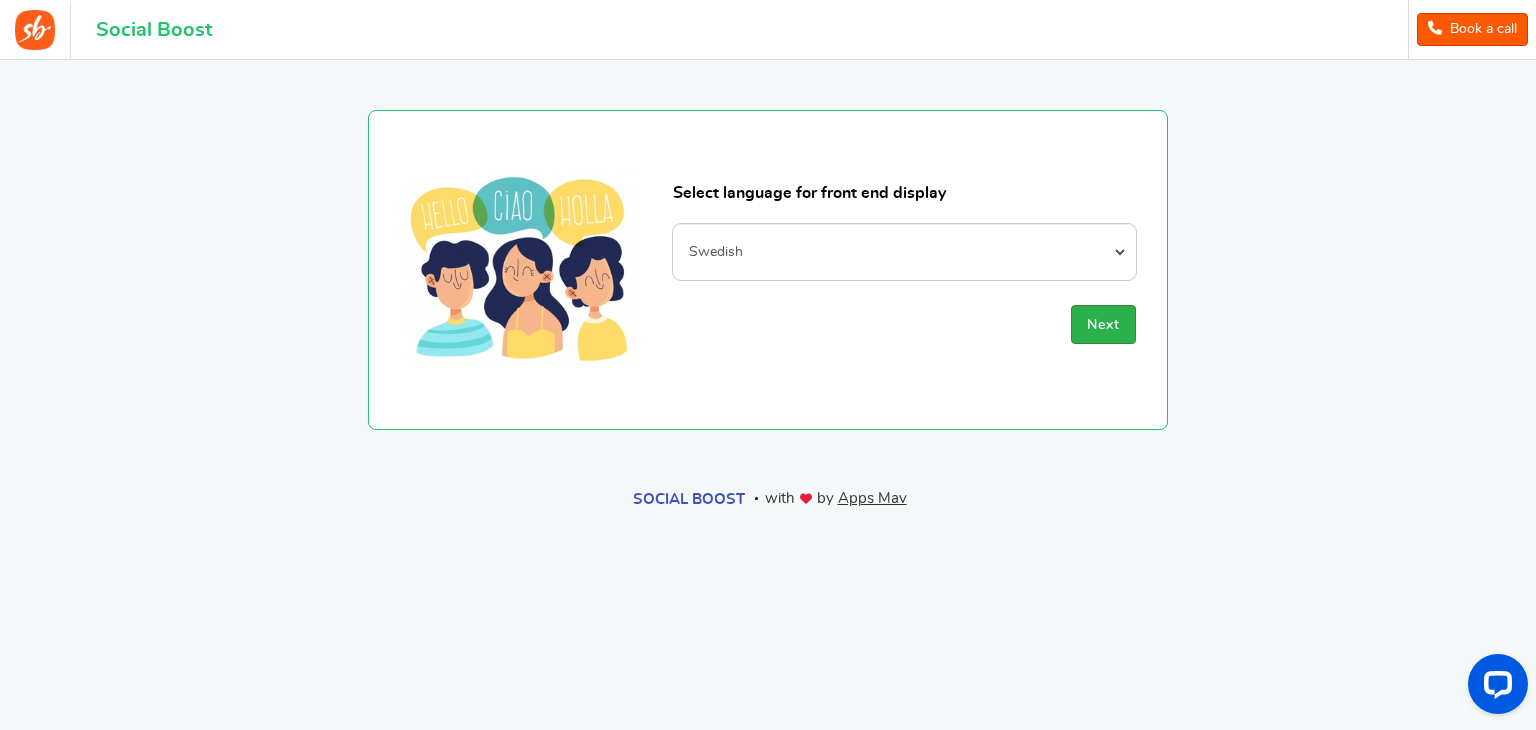 click on "Next" at bounding box center (1103, 325) 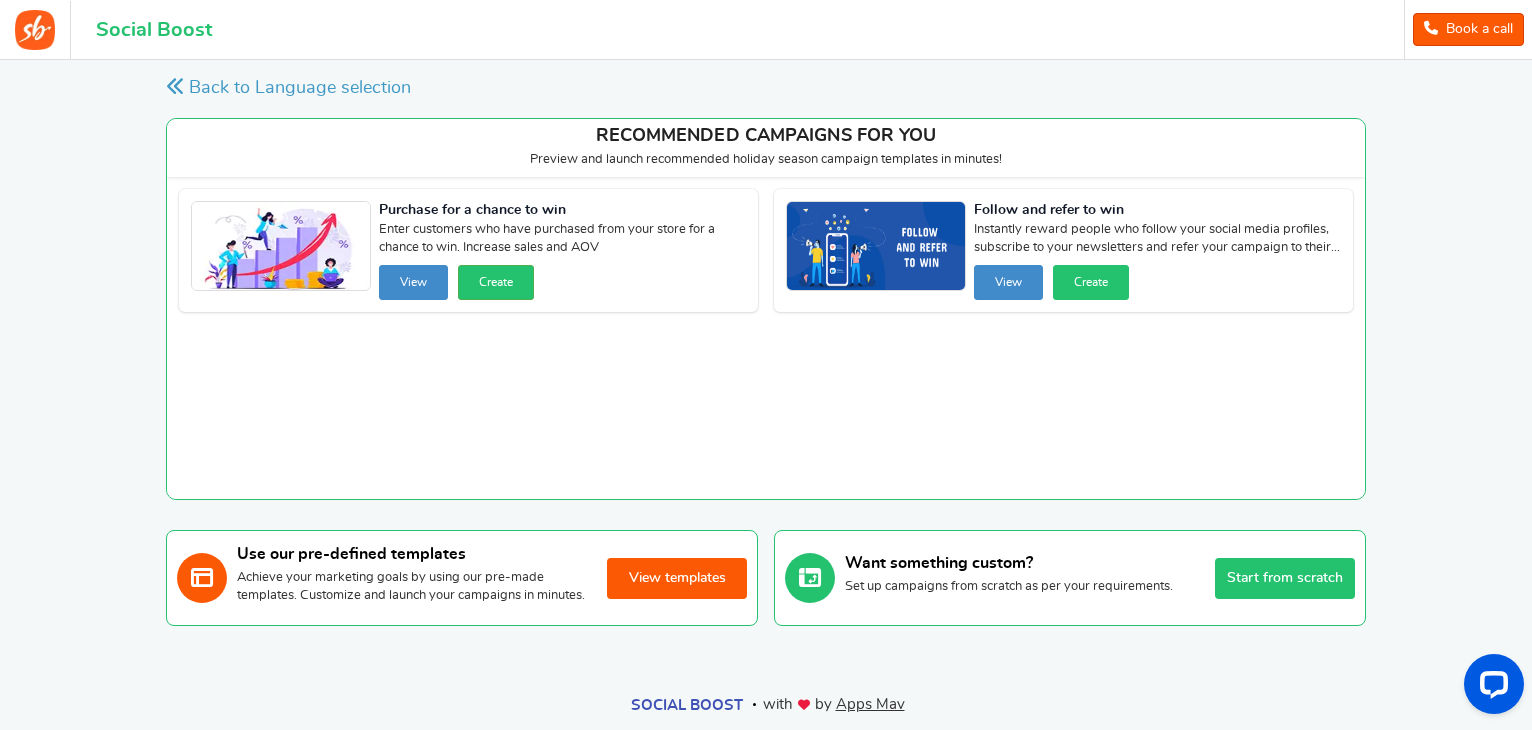 click on "Create" at bounding box center (496, 282) 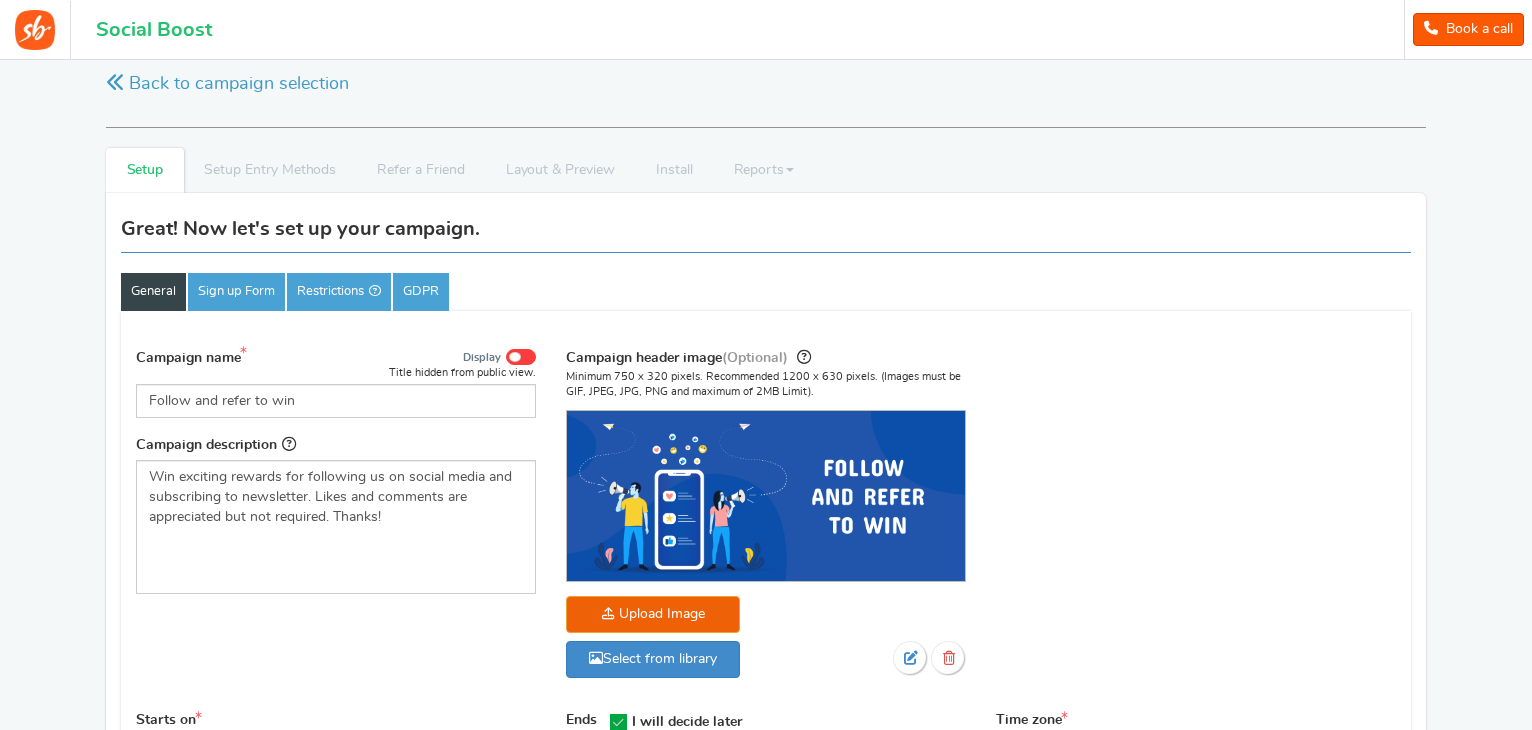 scroll, scrollTop: 22, scrollLeft: 0, axis: vertical 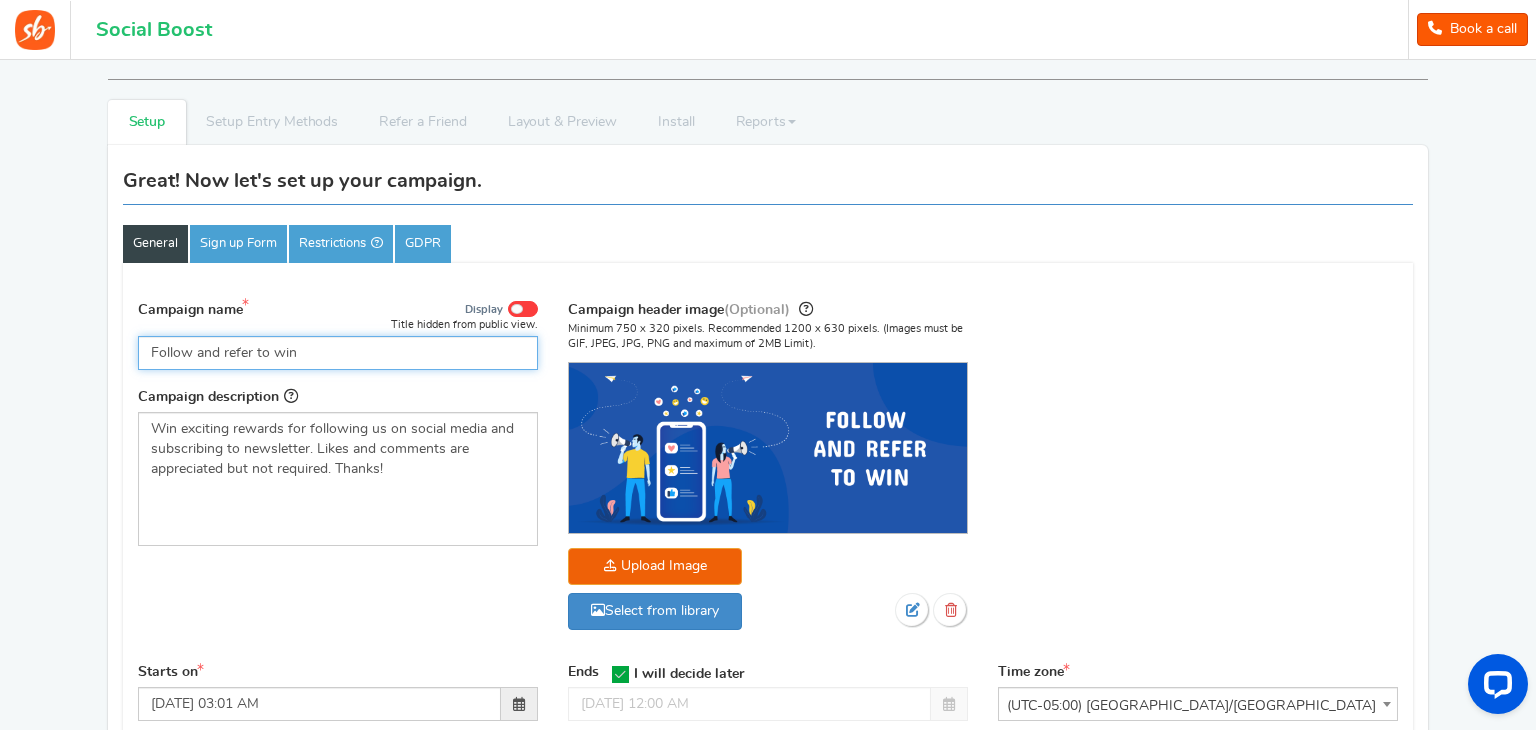click on "Follow and refer to win" at bounding box center (338, 353) 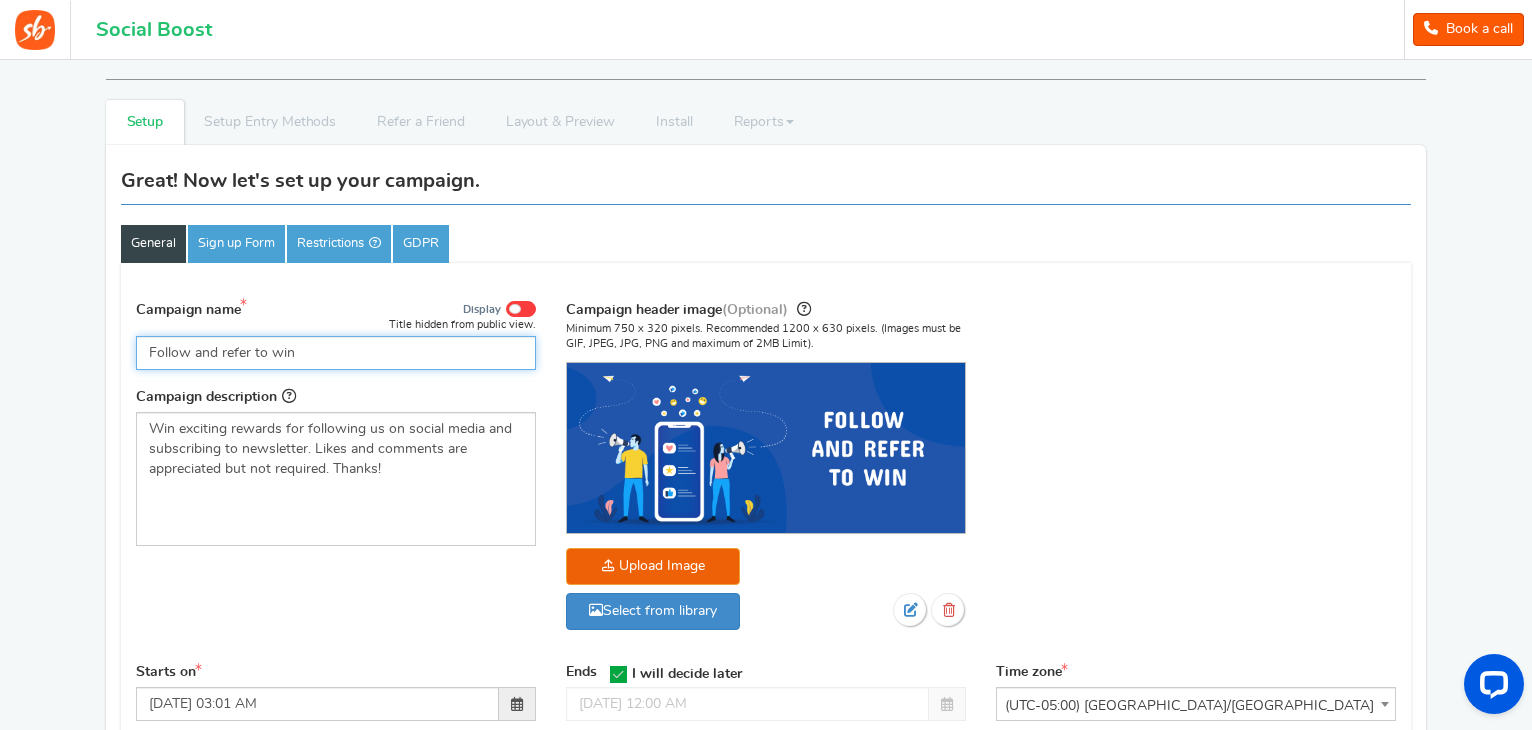 click on "Follow and refer to win" at bounding box center (336, 353) 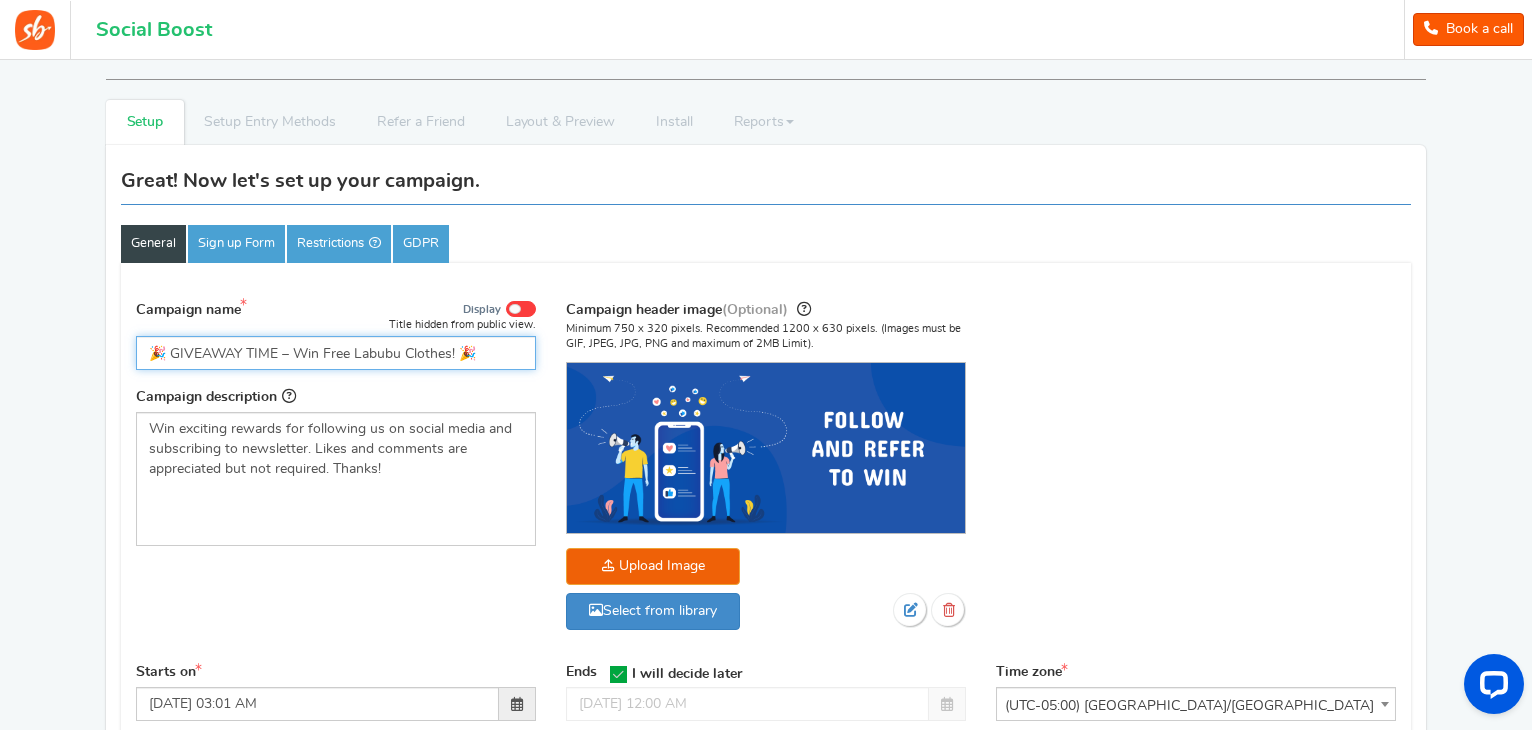type on "🎉 GIVEAWAY TIME – Win Free Labubu Clothes! 🎉" 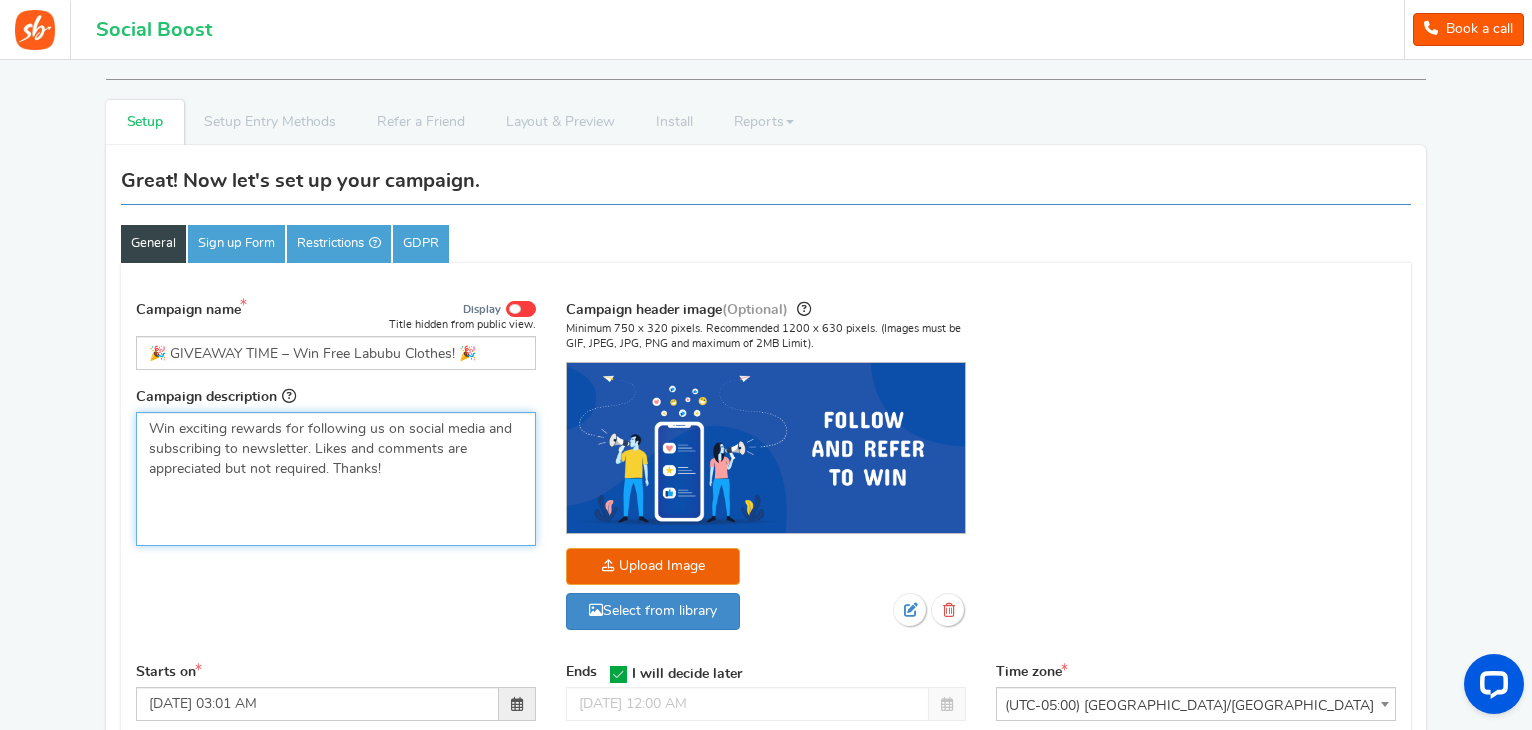 click on "Win exciting rewards for following us on social media and subscribing to newsletter. Likes and comments are appreciated but not required. Thanks!" at bounding box center (336, 449) 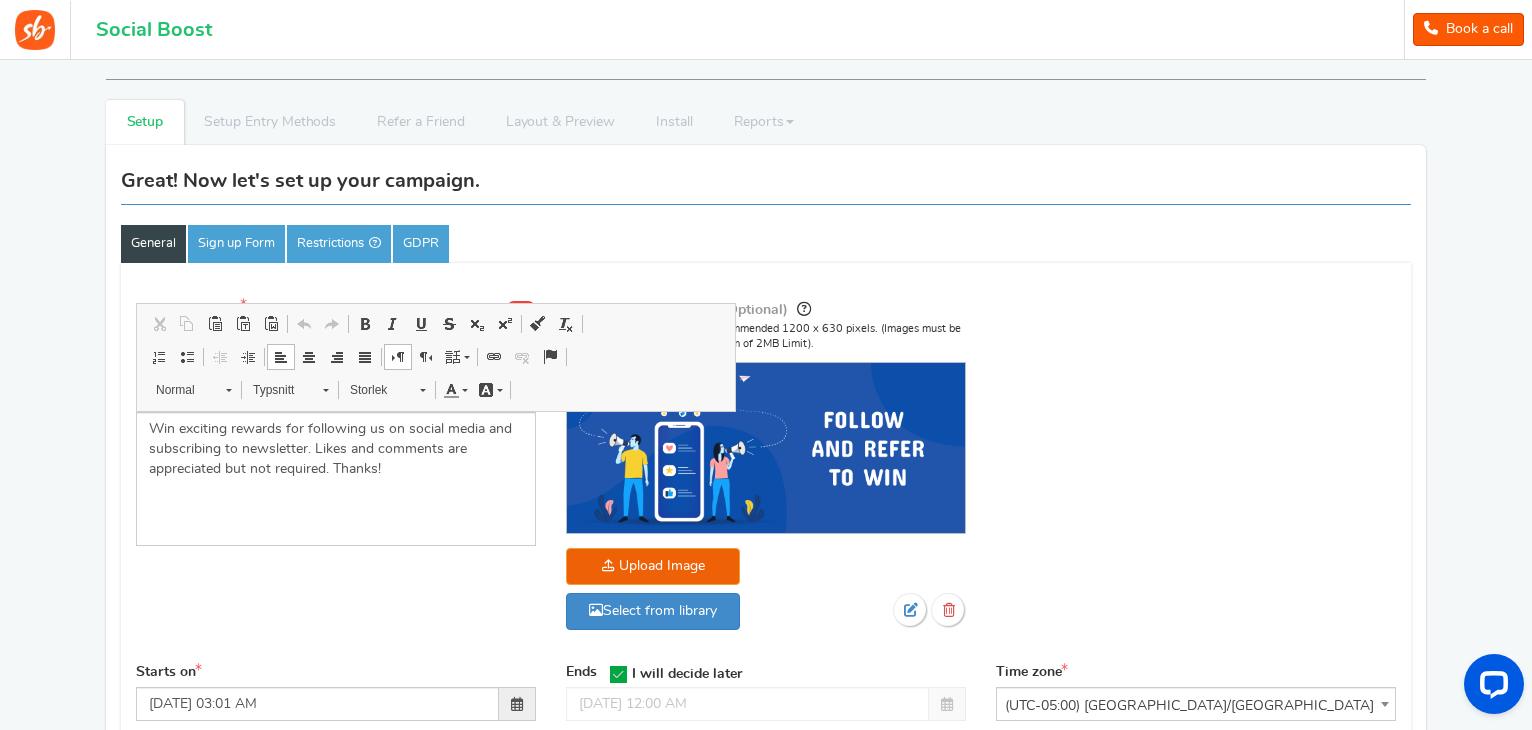 click on "General
Sign up Form
Restrictions
GDPR" at bounding box center [766, 244] 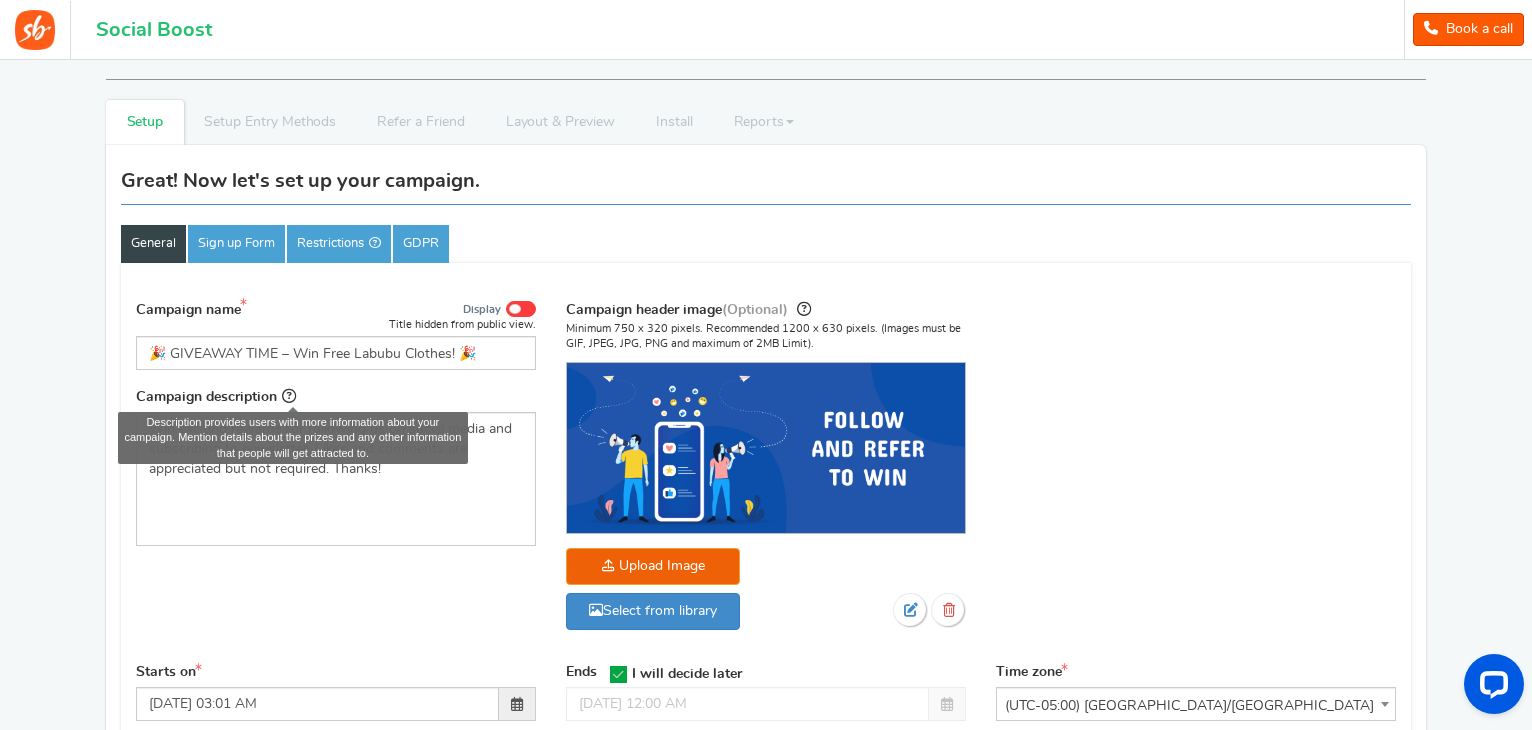 click at bounding box center [289, 396] 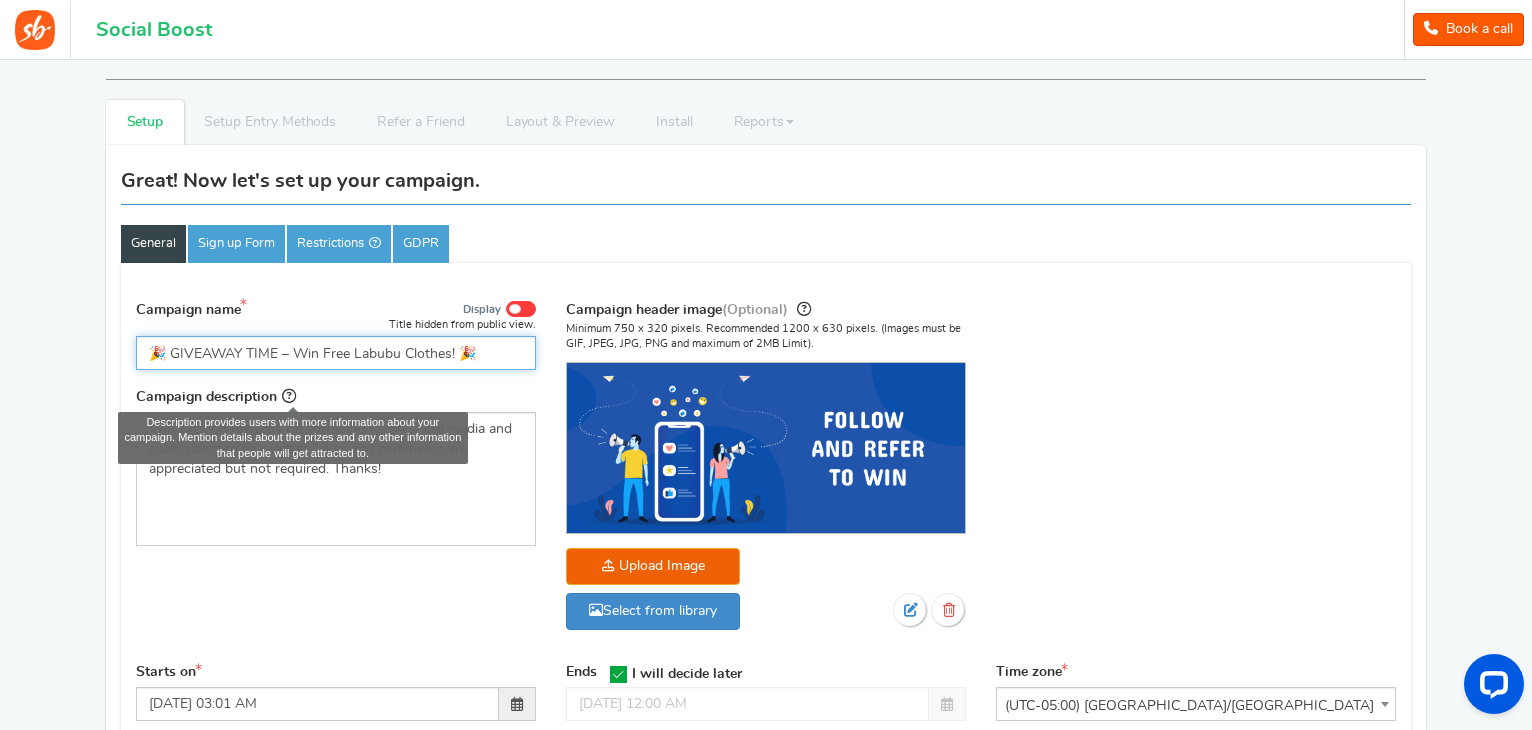 click on "🎉 GIVEAWAY TIME – Win Free Labubu Clothes! 🎉" at bounding box center [336, 353] 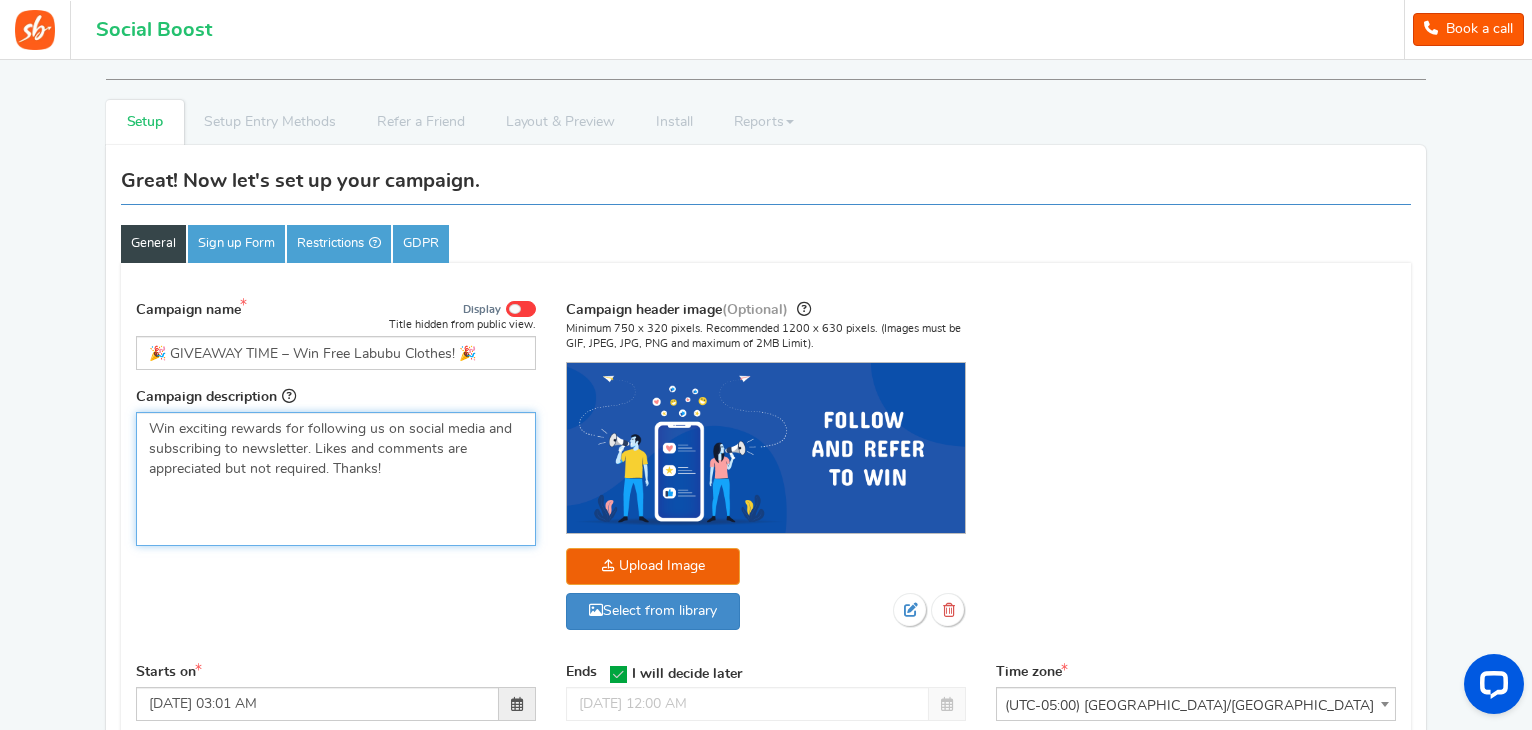 click on "Win exciting rewards for following us on social media and subscribing to newsletter. Likes and comments are appreciated but not required. Thanks!" at bounding box center [336, 449] 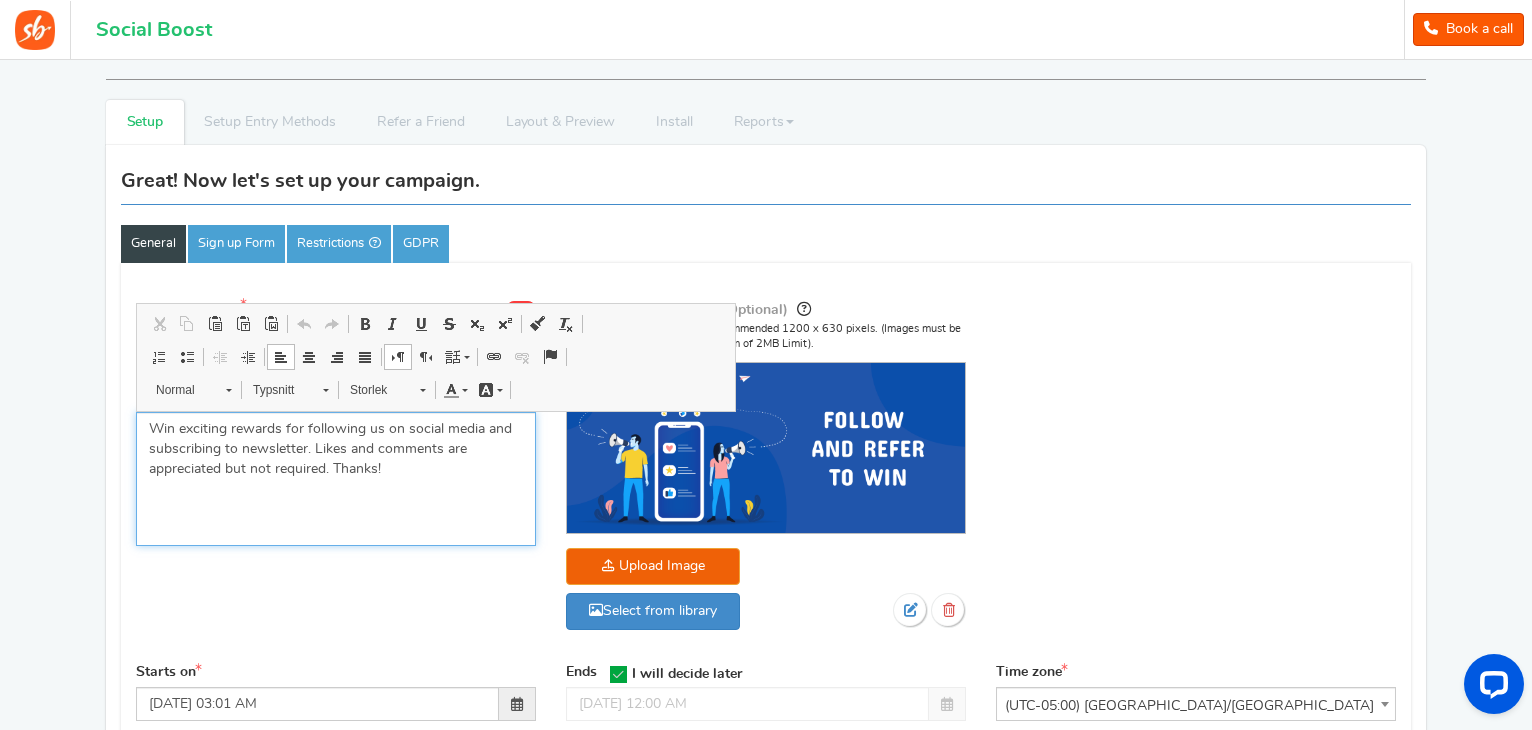 click on "Win exciting rewards for following us on social media and subscribing to newsletter. Likes and comments are appreciated but not required. Thanks!" at bounding box center [336, 449] 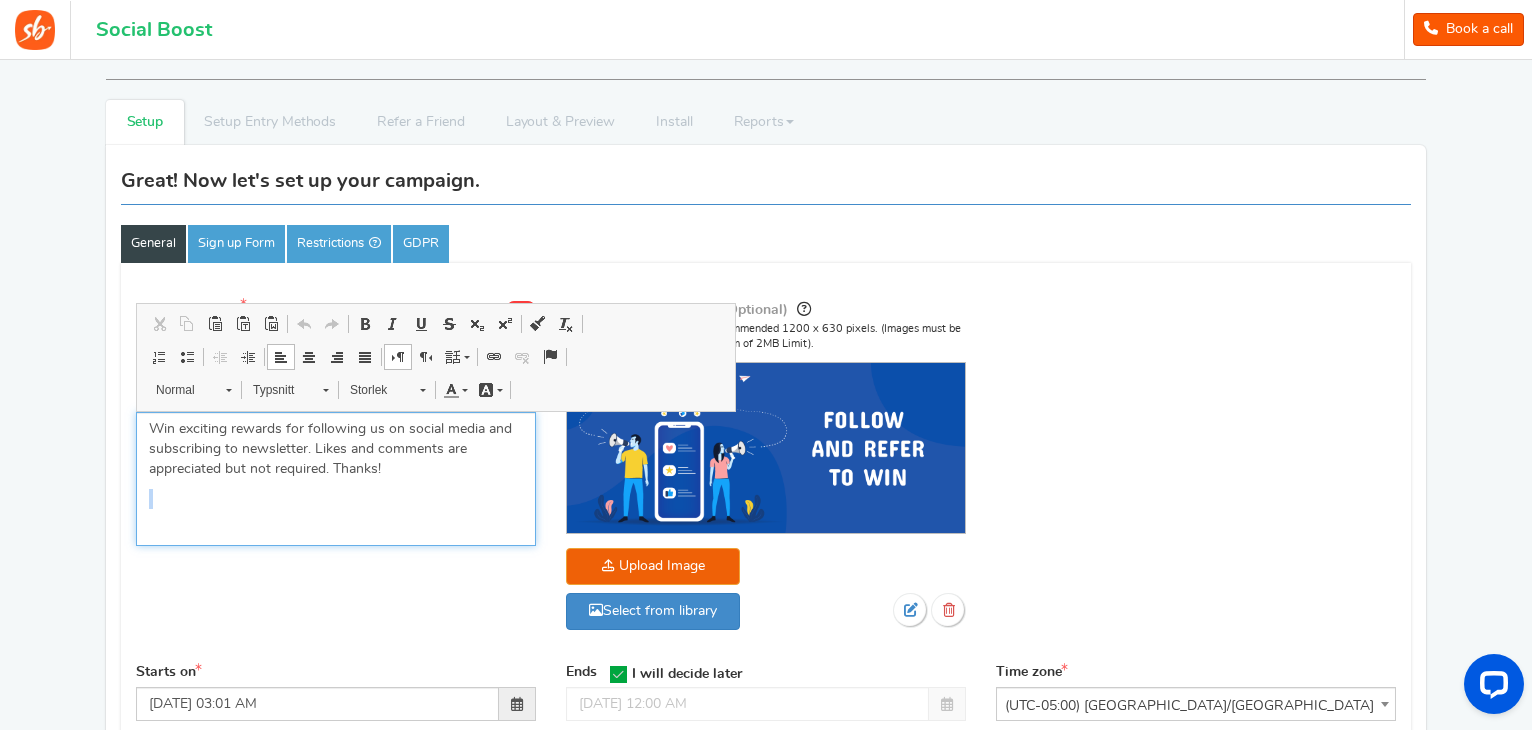 click on "Win exciting rewards for following us on social media and subscribing to newsletter. Likes and comments are appreciated but not required. Thanks!" at bounding box center [336, 449] 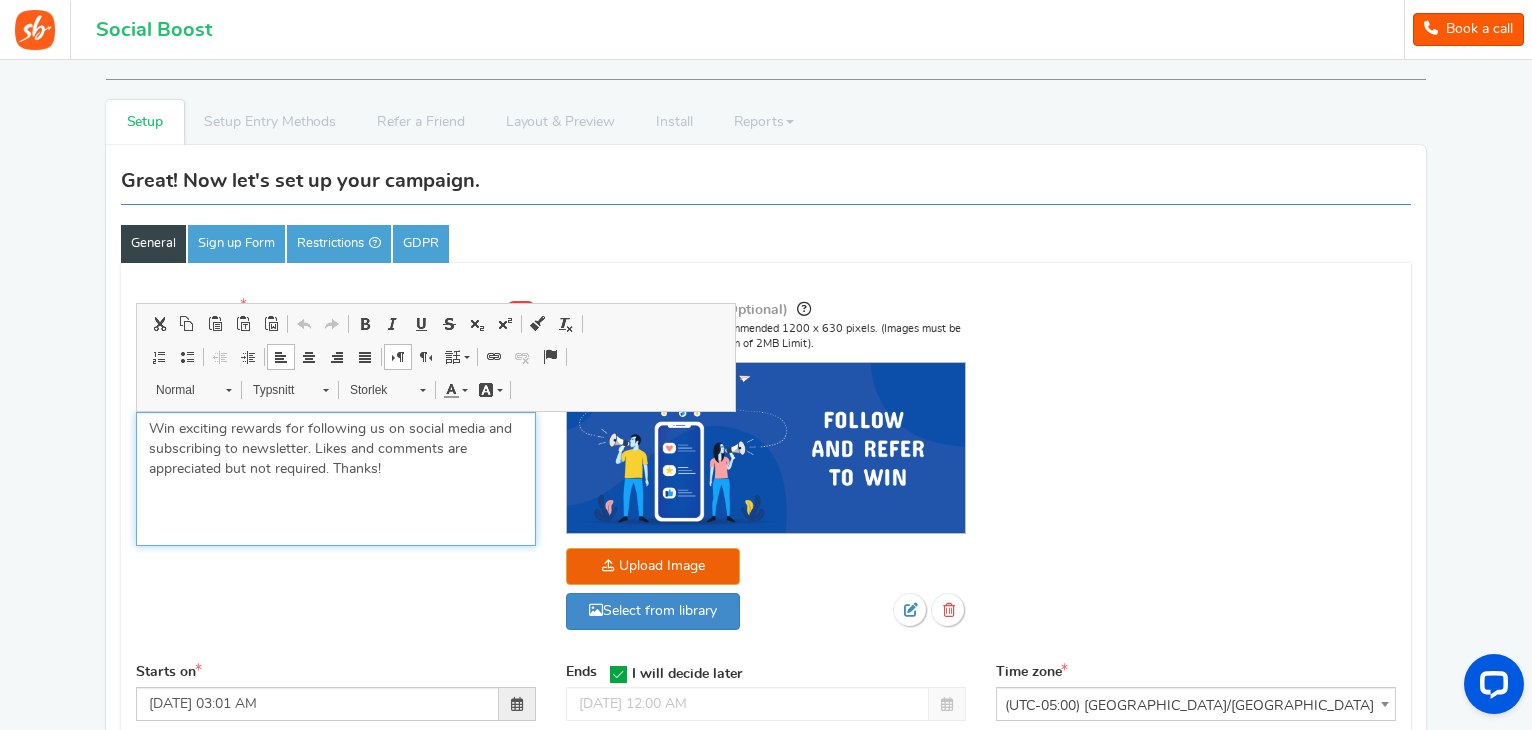 click on "Win exciting rewards for following us on social media and subscribing to newsletter. Likes and comments are appreciated but not required. Thanks!" at bounding box center (336, 449) 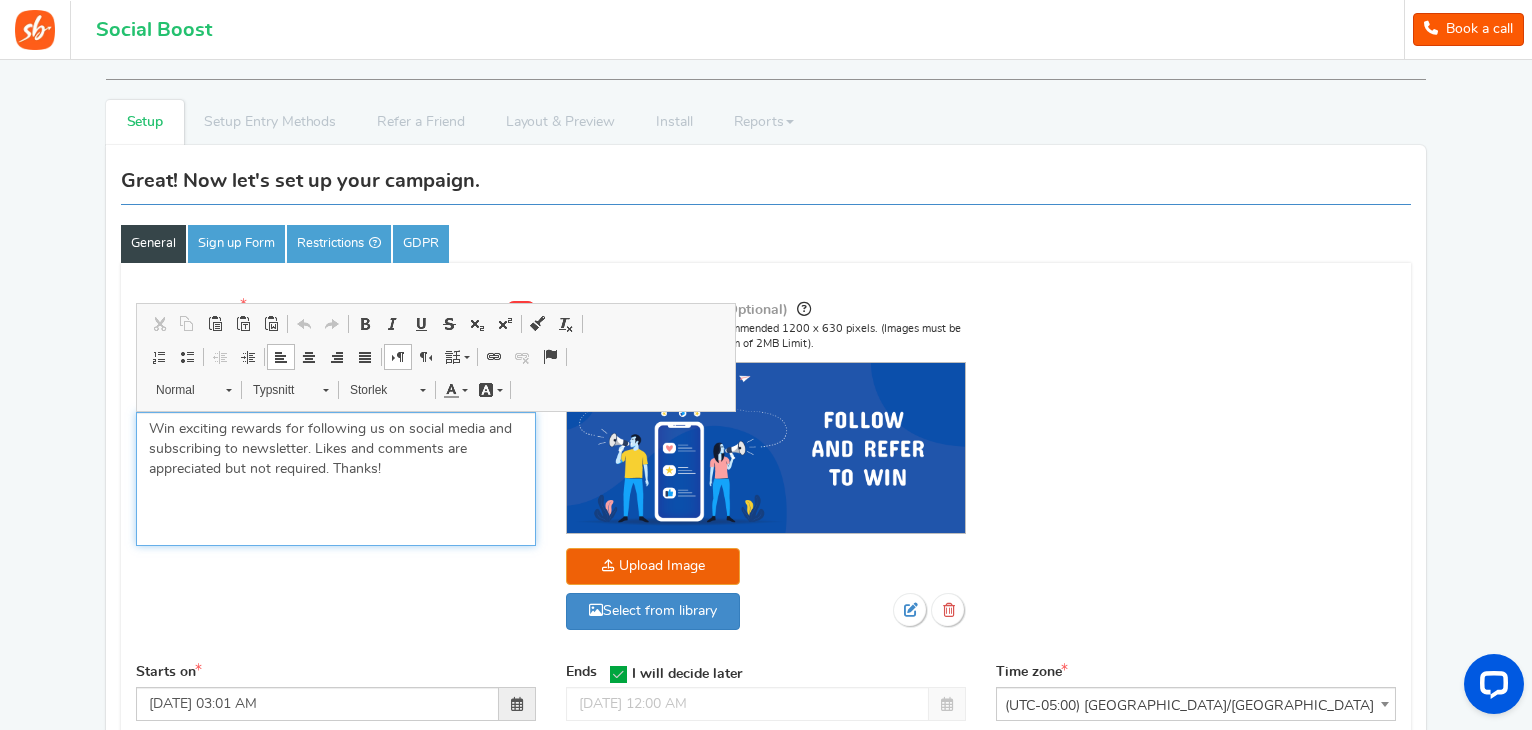 click on "Win exciting rewards for following us on social media and subscribing to newsletter. Likes and comments are appreciated but not required. Thanks!" at bounding box center (336, 449) 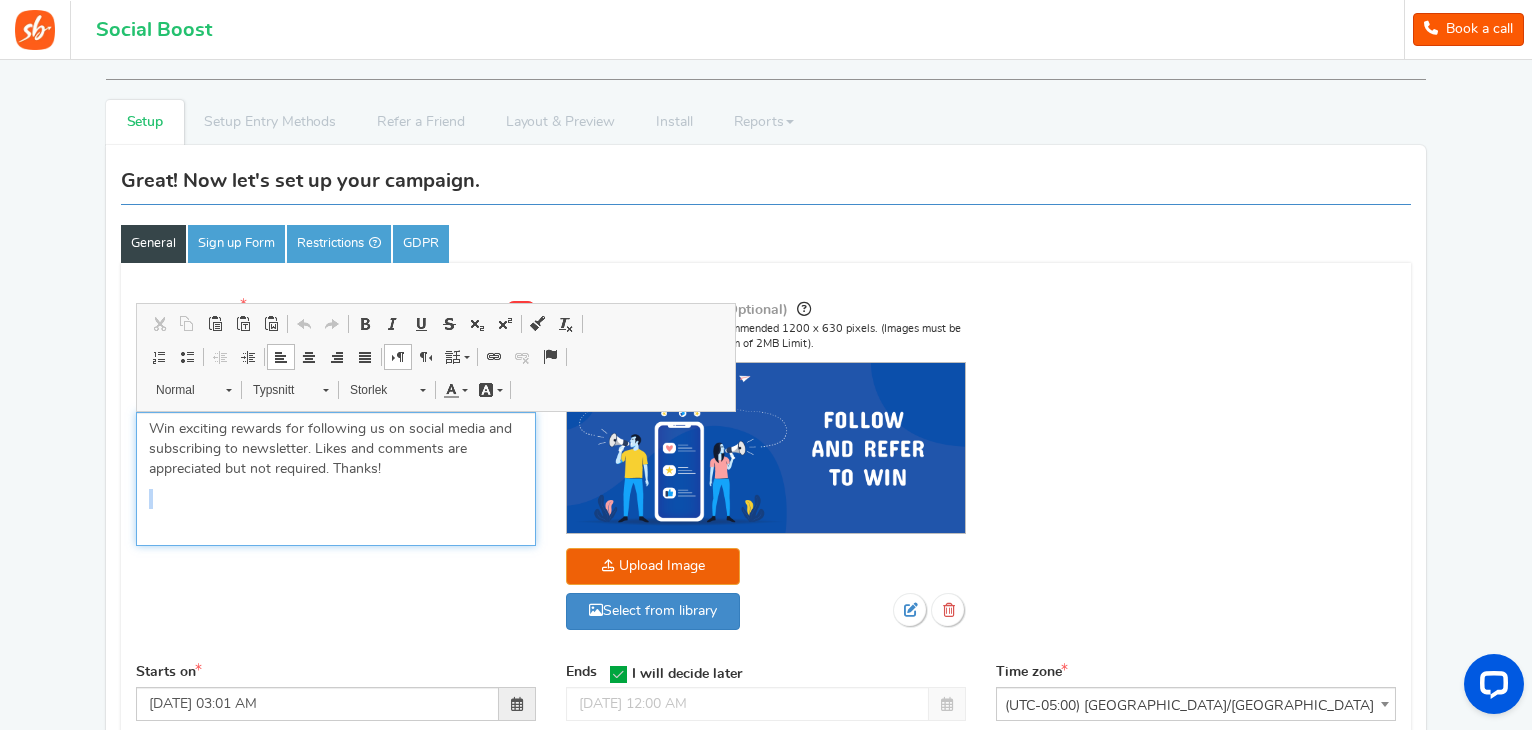 click on "Win exciting rewards for following us on social media and subscribing to newsletter. Likes and comments are appreciated but not required. Thanks!" at bounding box center (336, 449) 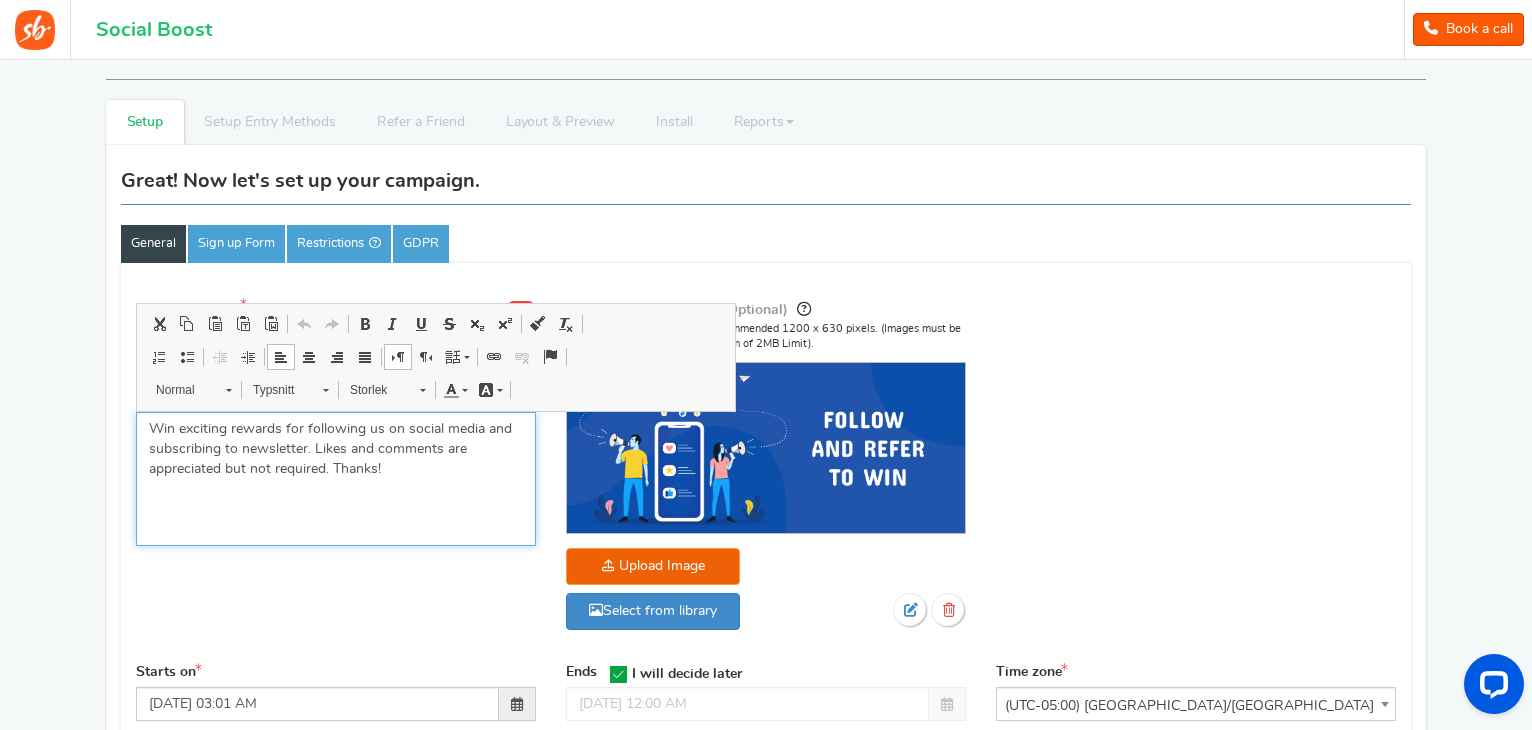 click on "Win exciting rewards for following us on social media and subscribing to newsletter. Likes and comments are appreciated but not required. Thanks!" at bounding box center (336, 449) 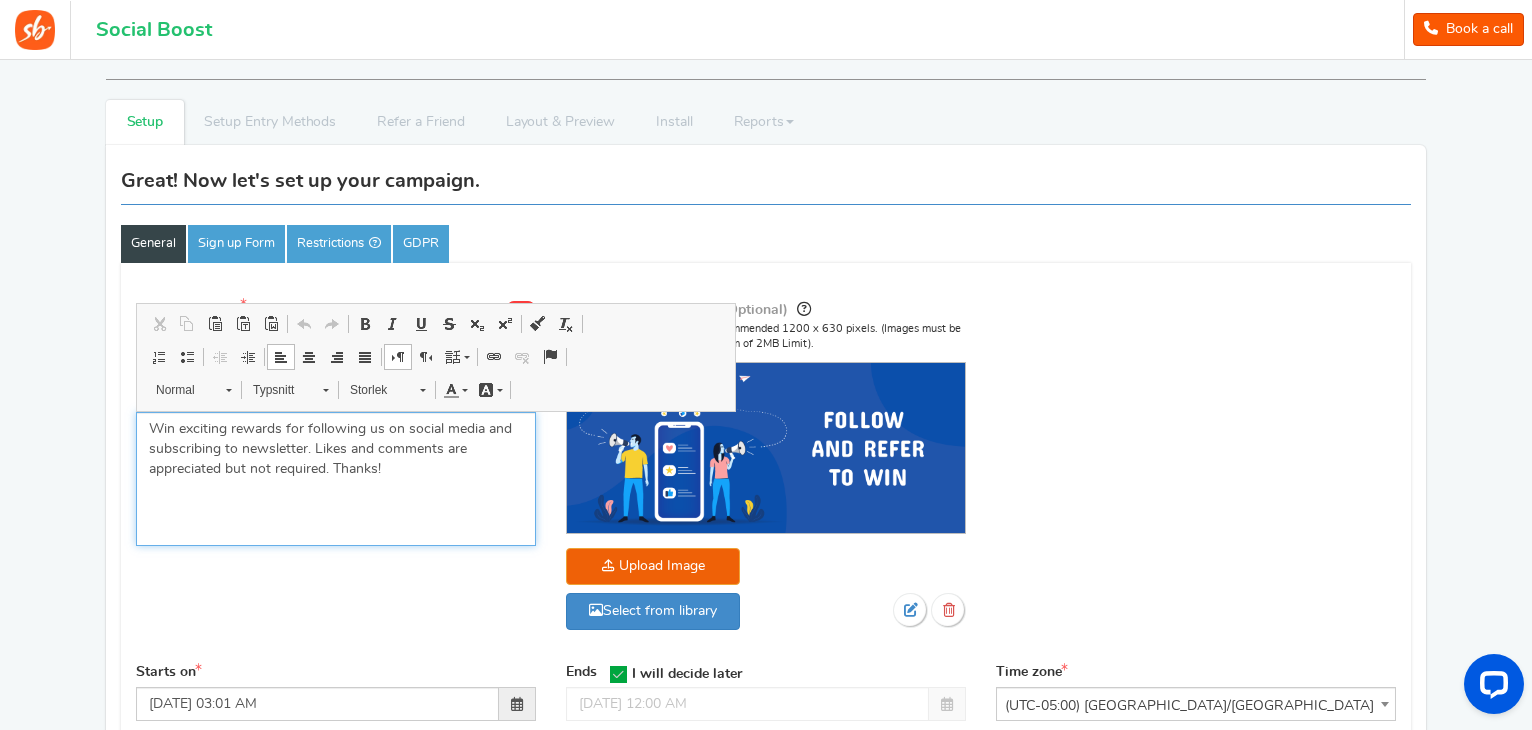 click on "Win exciting rewards for following us on social media and subscribing to newsletter. Likes and comments are appreciated but not required. Thanks!" at bounding box center (336, 449) 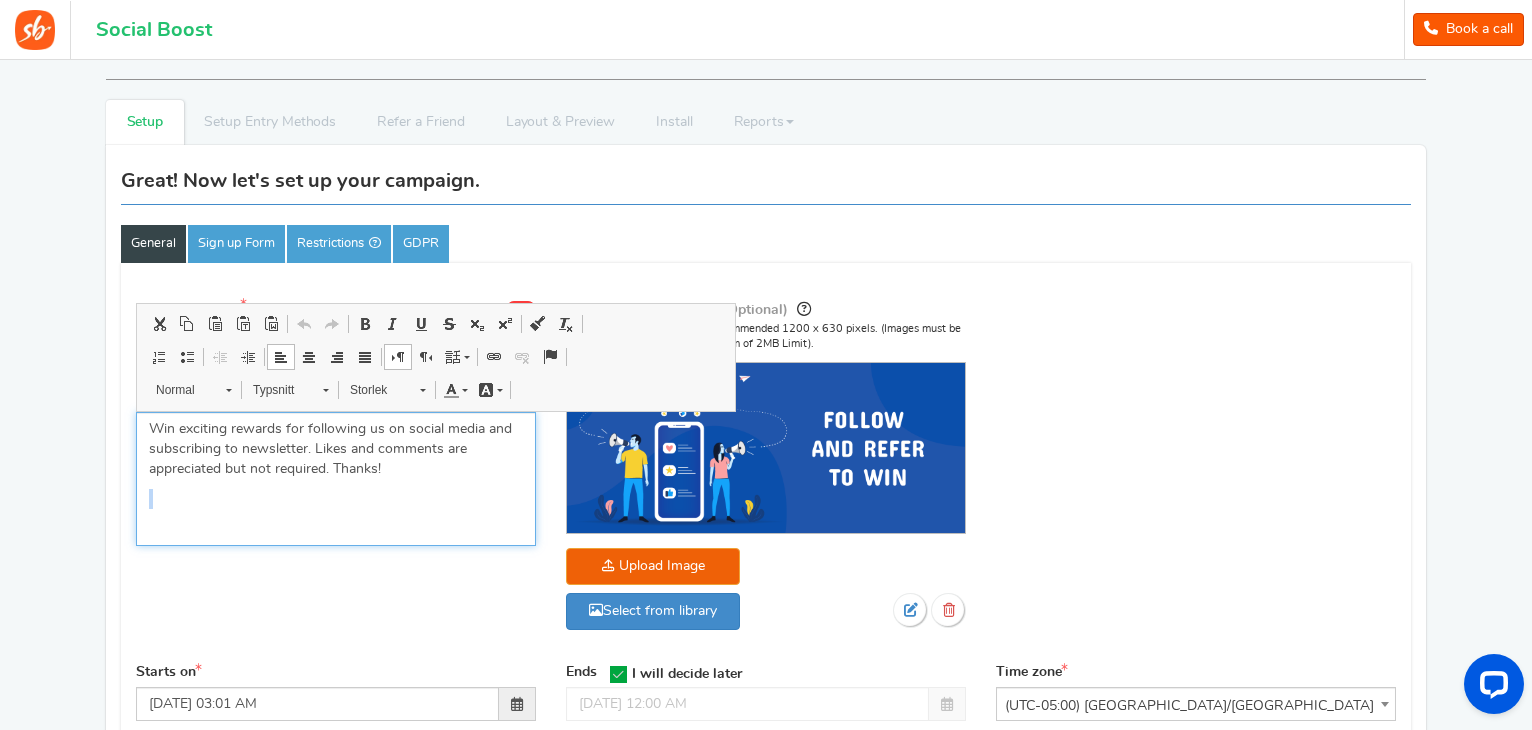 click on "Win exciting rewards for following us on social media and subscribing to newsletter. Likes and comments are appreciated but not required. Thanks!" at bounding box center [336, 449] 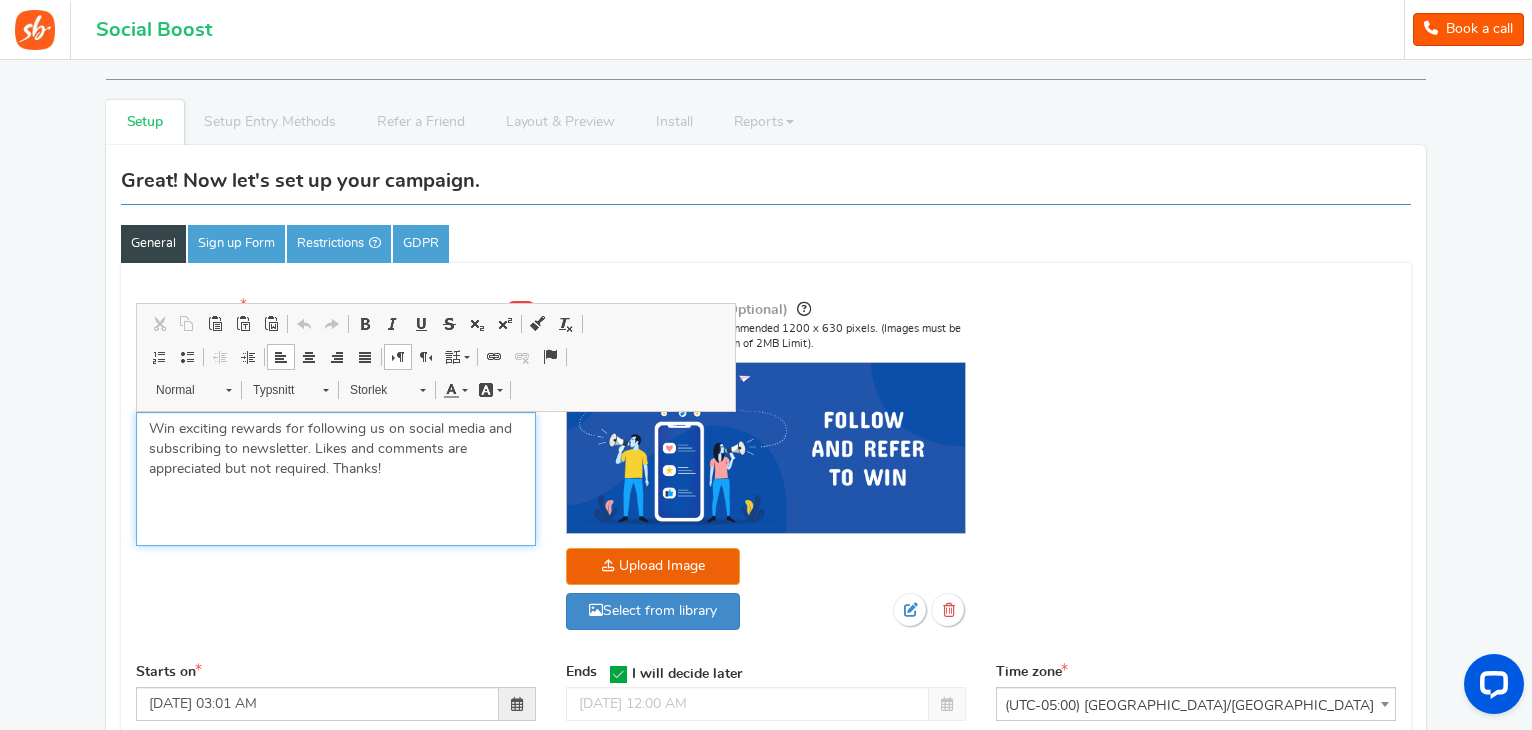 click on "Win exciting rewards for following us on social media and subscribing to newsletter. Likes and comments are appreciated but not required. Thanks!" at bounding box center (336, 449) 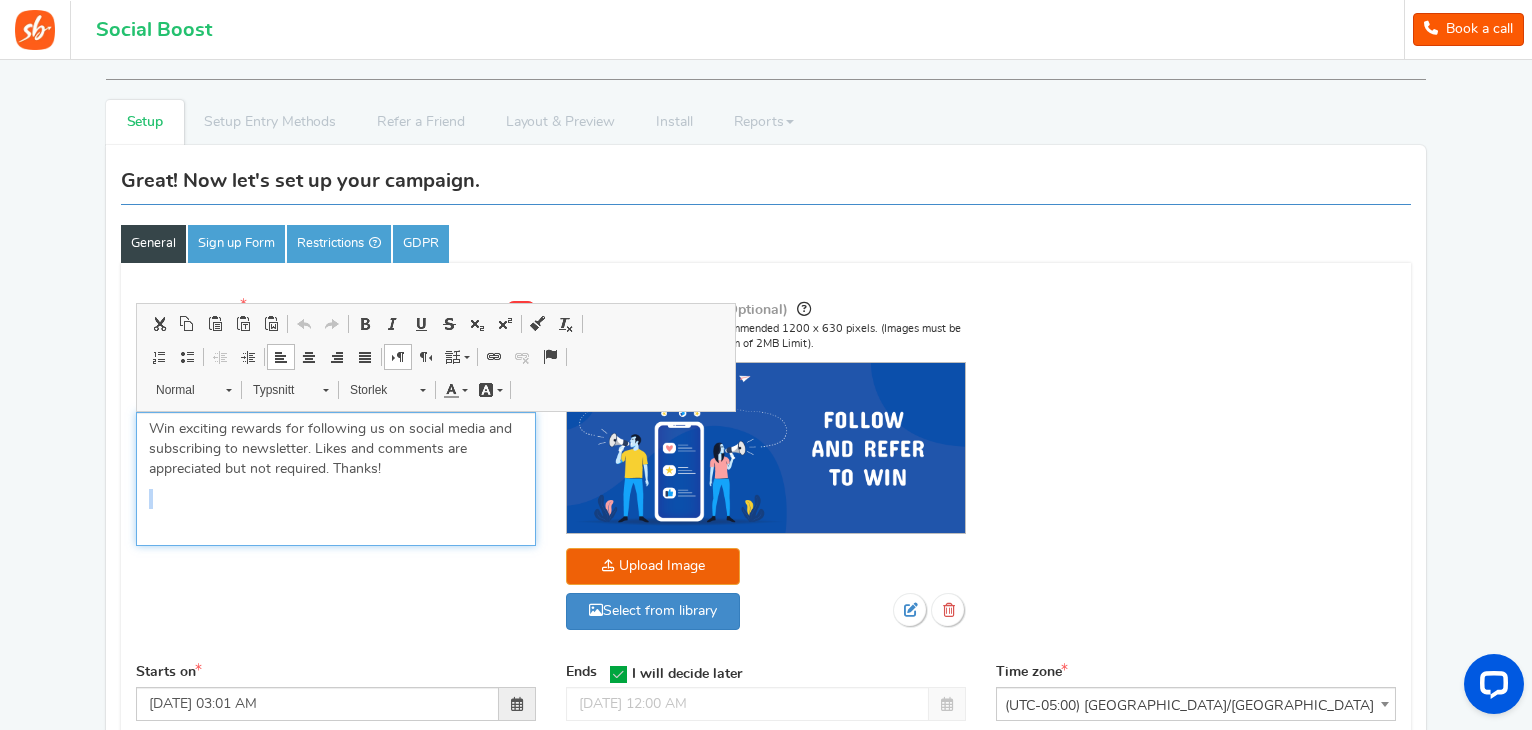 click on "Win exciting rewards for following us on social media and subscribing to newsletter. Likes and comments are appreciated but not required. Thanks!" at bounding box center (336, 449) 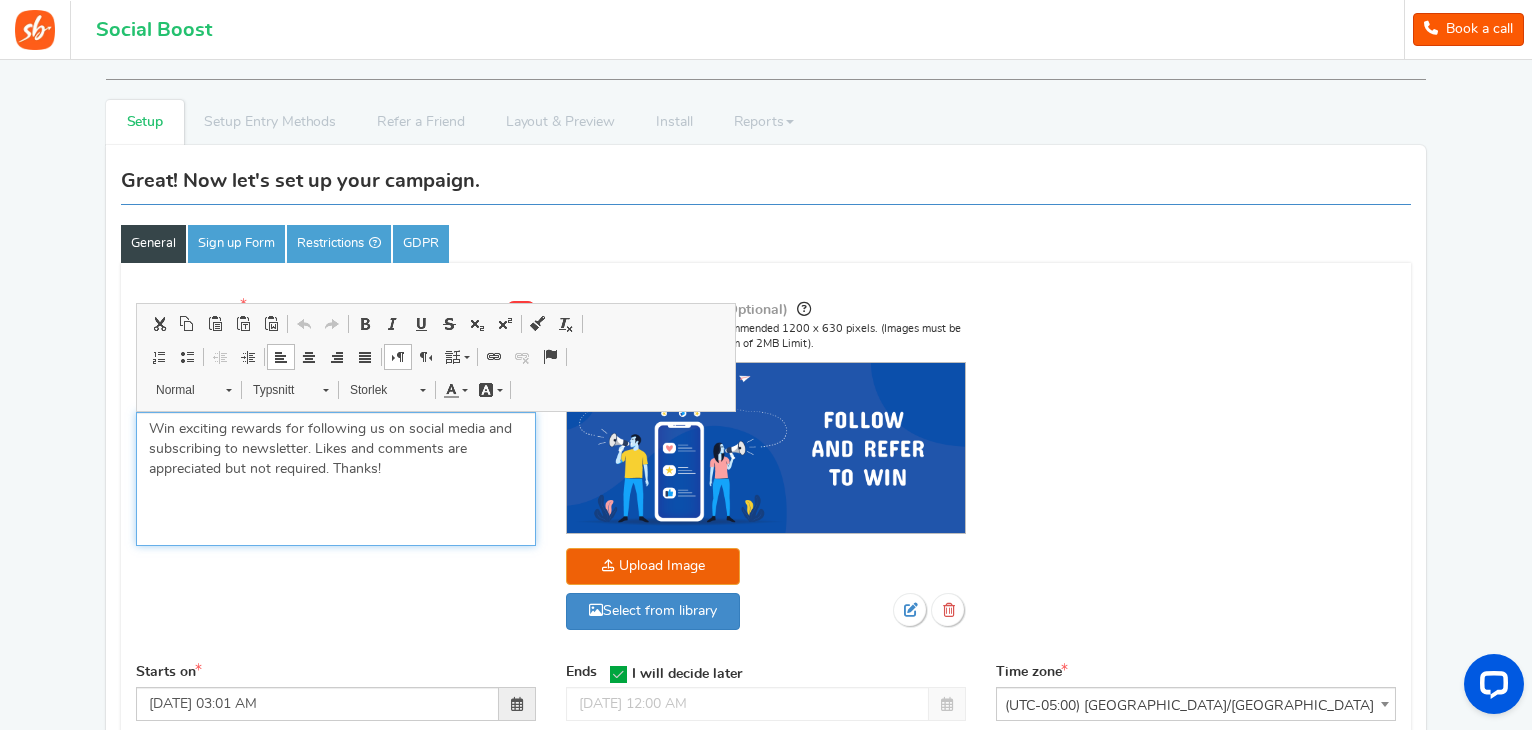 click on "Win exciting rewards for following us on social media and subscribing to newsletter. Likes and comments are appreciated but not required. Thanks!" at bounding box center [336, 449] 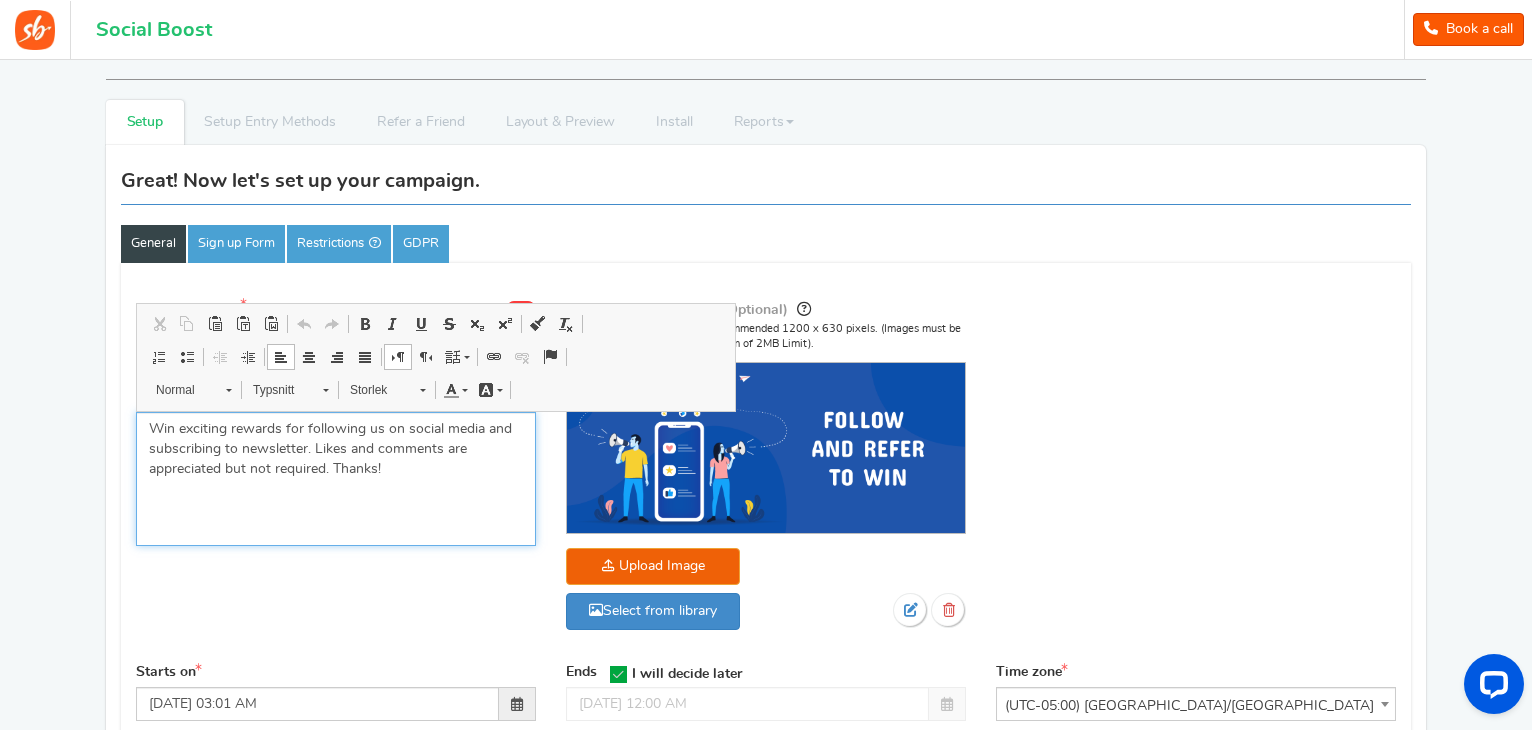 click on "Win exciting rewards for following us on social media and subscribing to newsletter. Likes and comments are appreciated but not required. Thanks!" at bounding box center [336, 449] 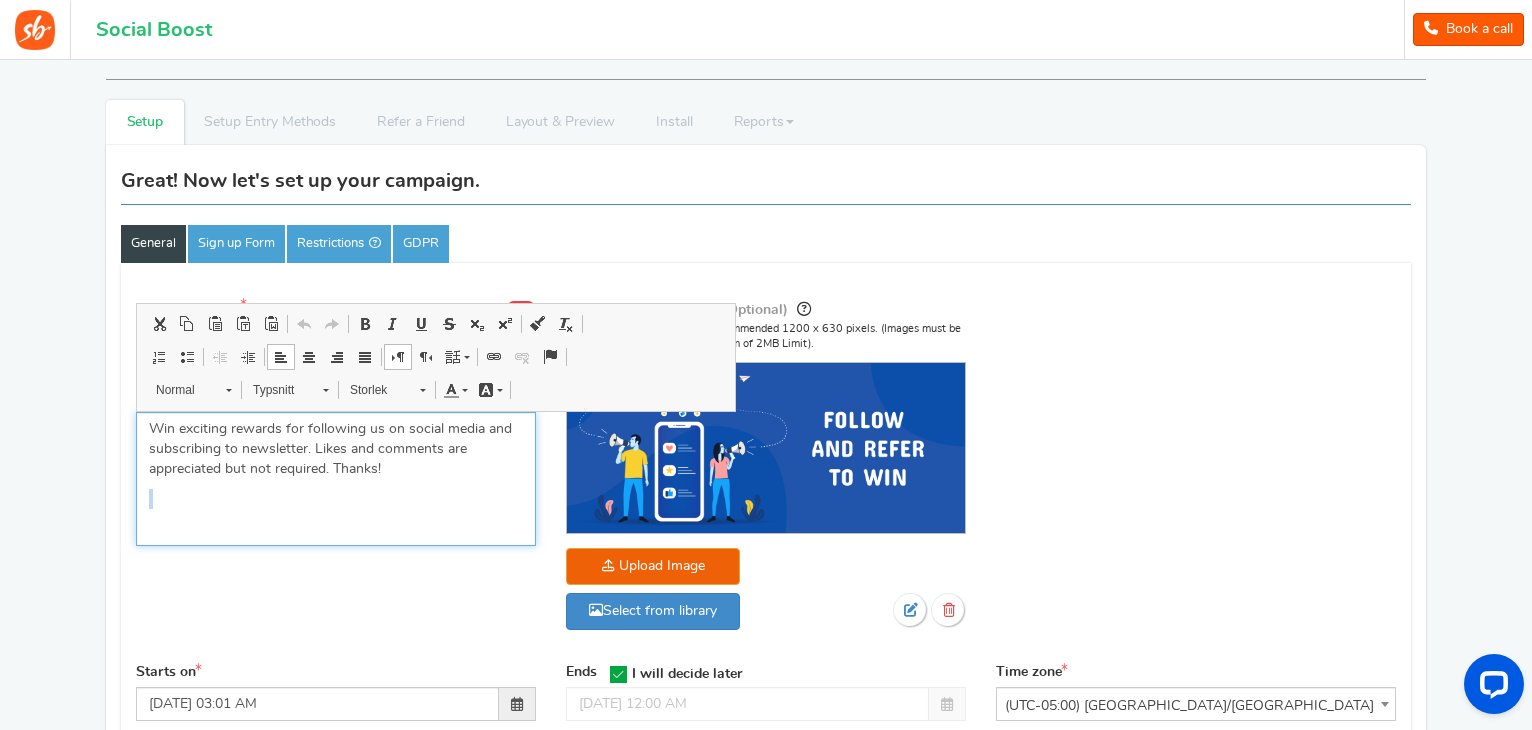 click on "Win exciting rewards for following us on social media and subscribing to newsletter. Likes and comments are appreciated but not required. Thanks!" at bounding box center (336, 449) 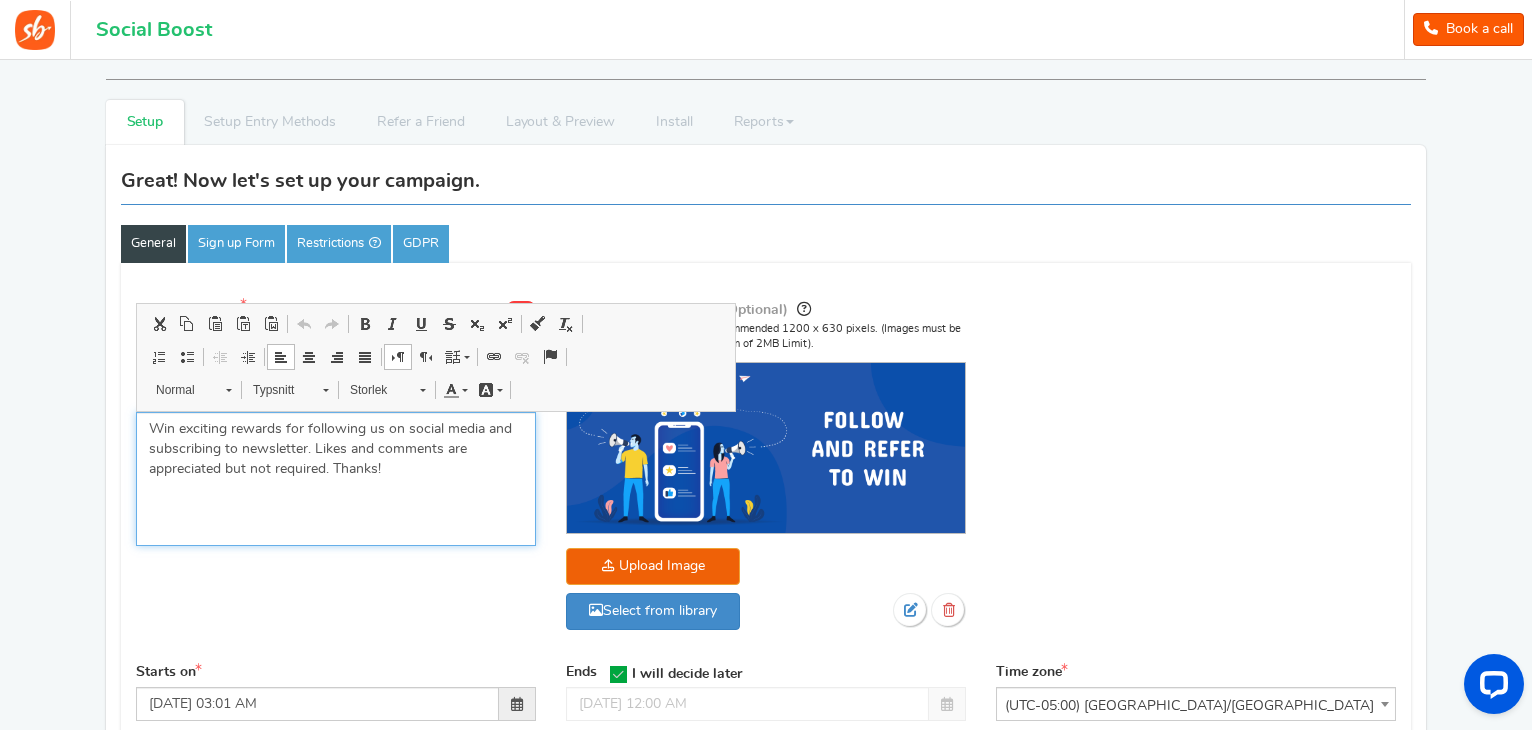 click on "Win exciting rewards for following us on social media and subscribing to newsletter. Likes and comments are appreciated but not required. Thanks!" at bounding box center (336, 449) 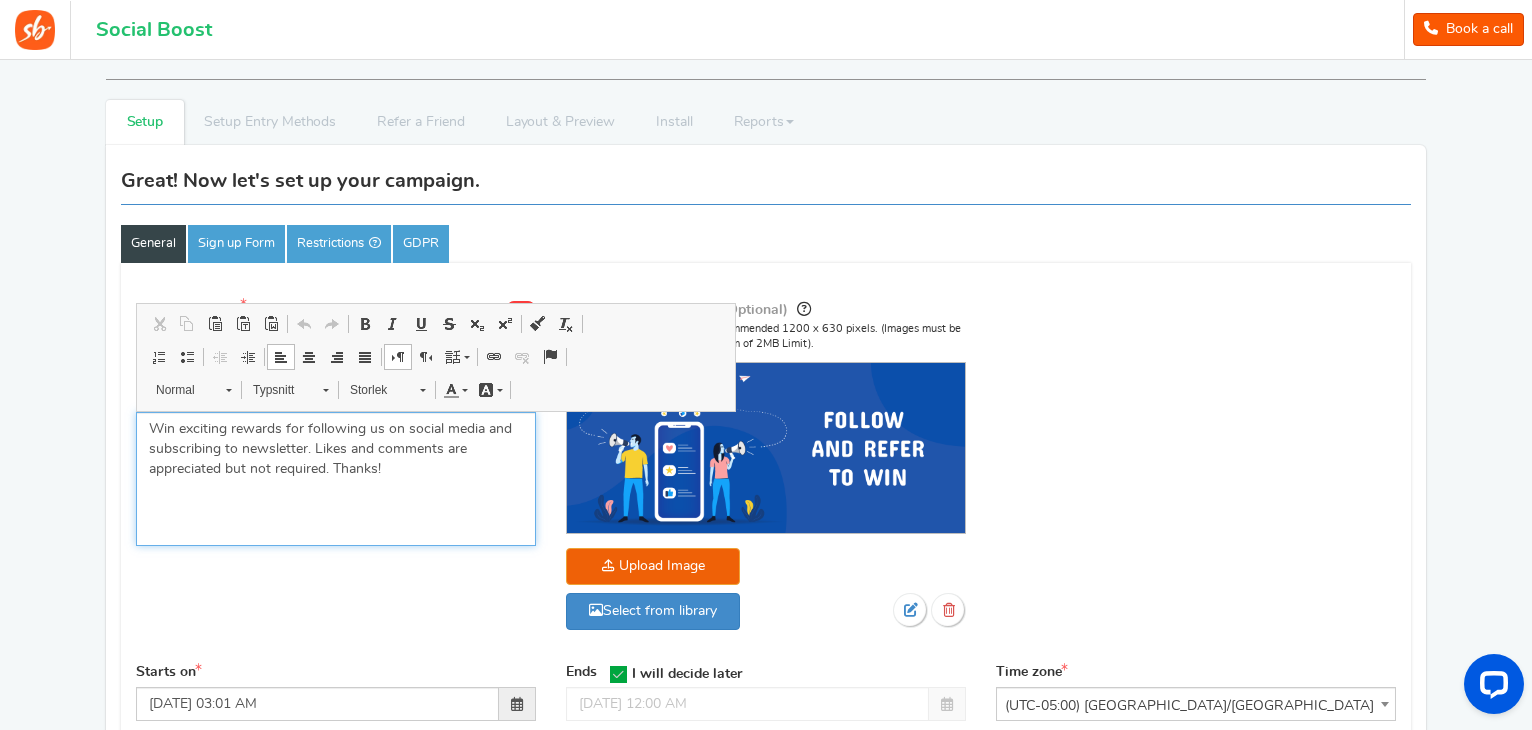 click on "Win exciting rewards for following us on social media and subscribing to newsletter. Likes and comments are appreciated but not required. Thanks!" at bounding box center [336, 449] 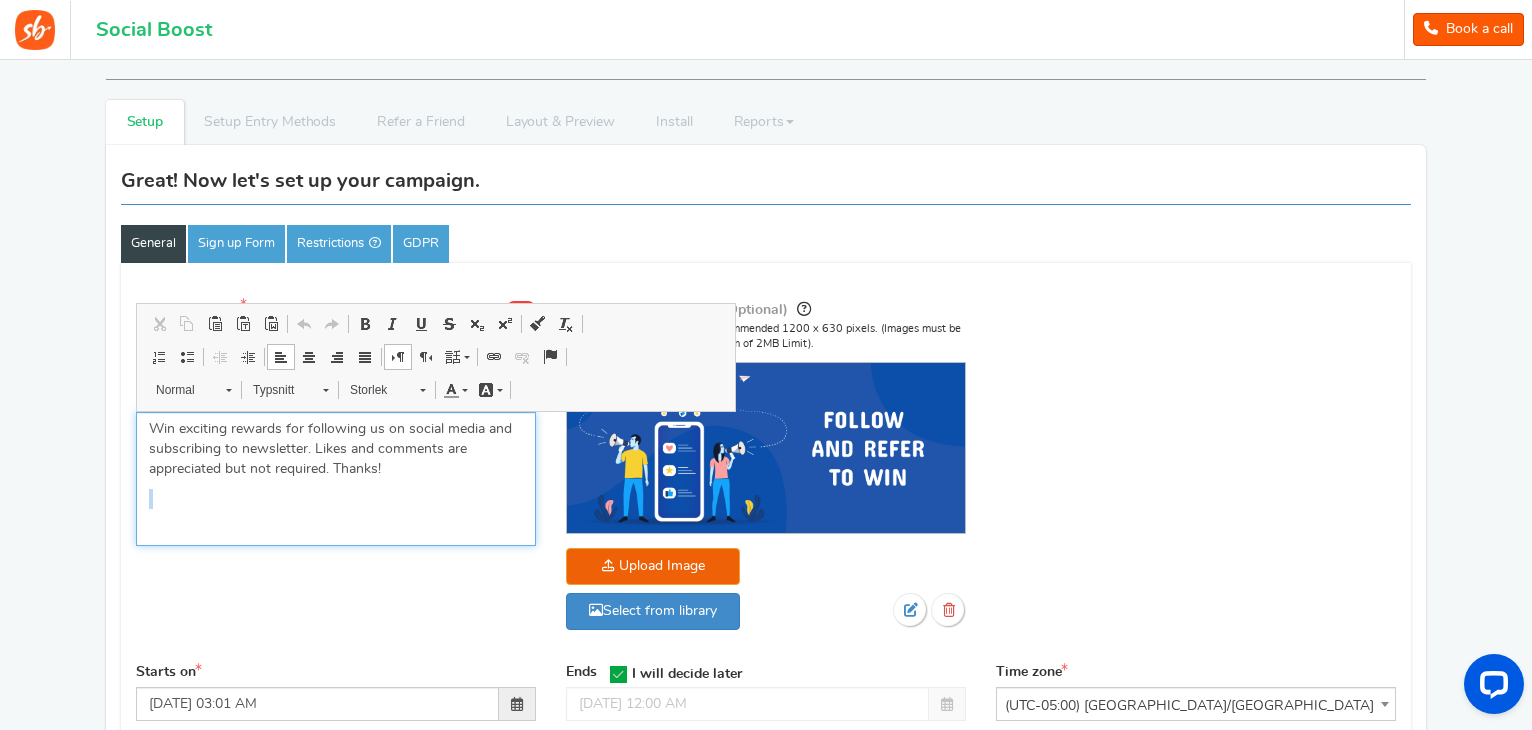 click on "Win exciting rewards for following us on social media and subscribing to newsletter. Likes and comments are appreciated but not required. Thanks!" at bounding box center (336, 449) 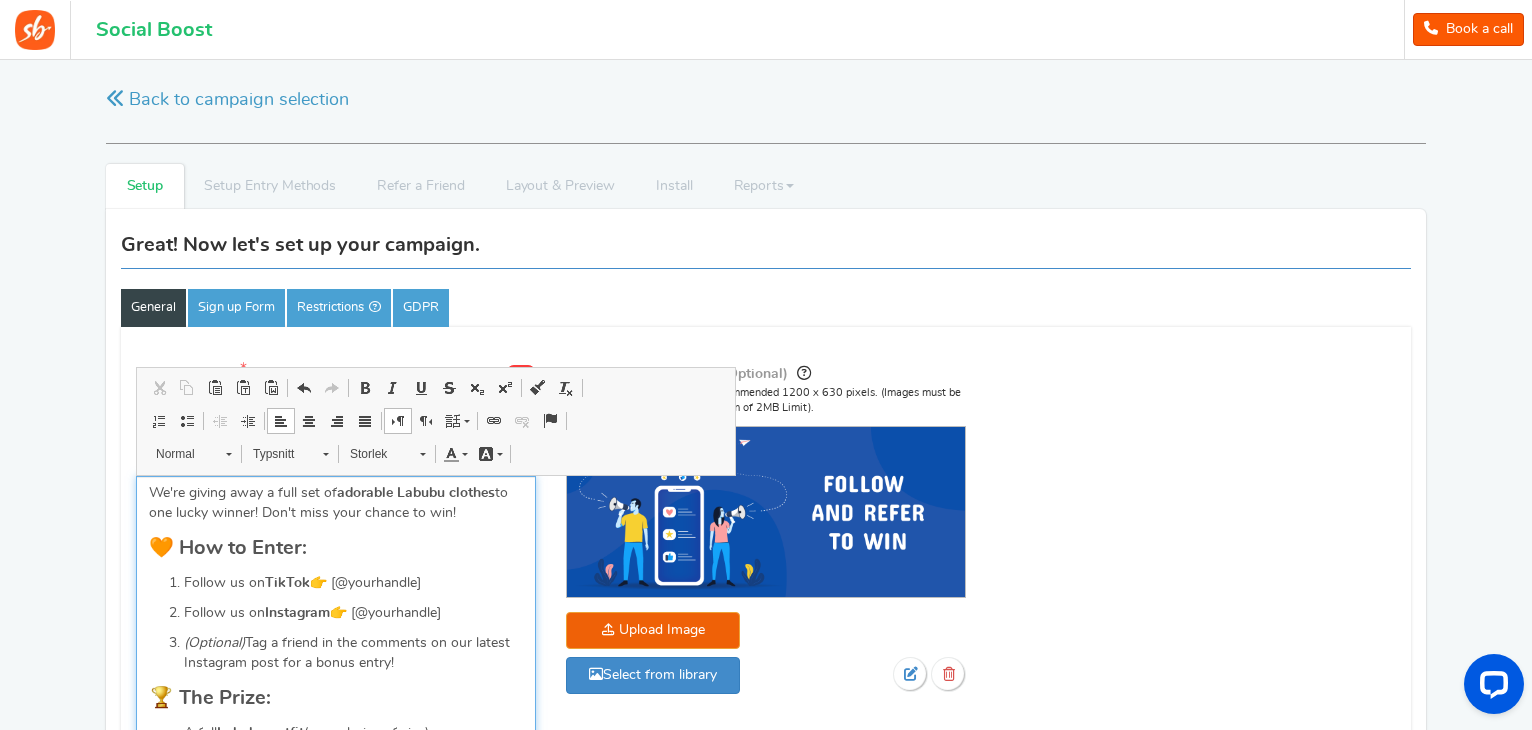 scroll, scrollTop: 38, scrollLeft: 0, axis: vertical 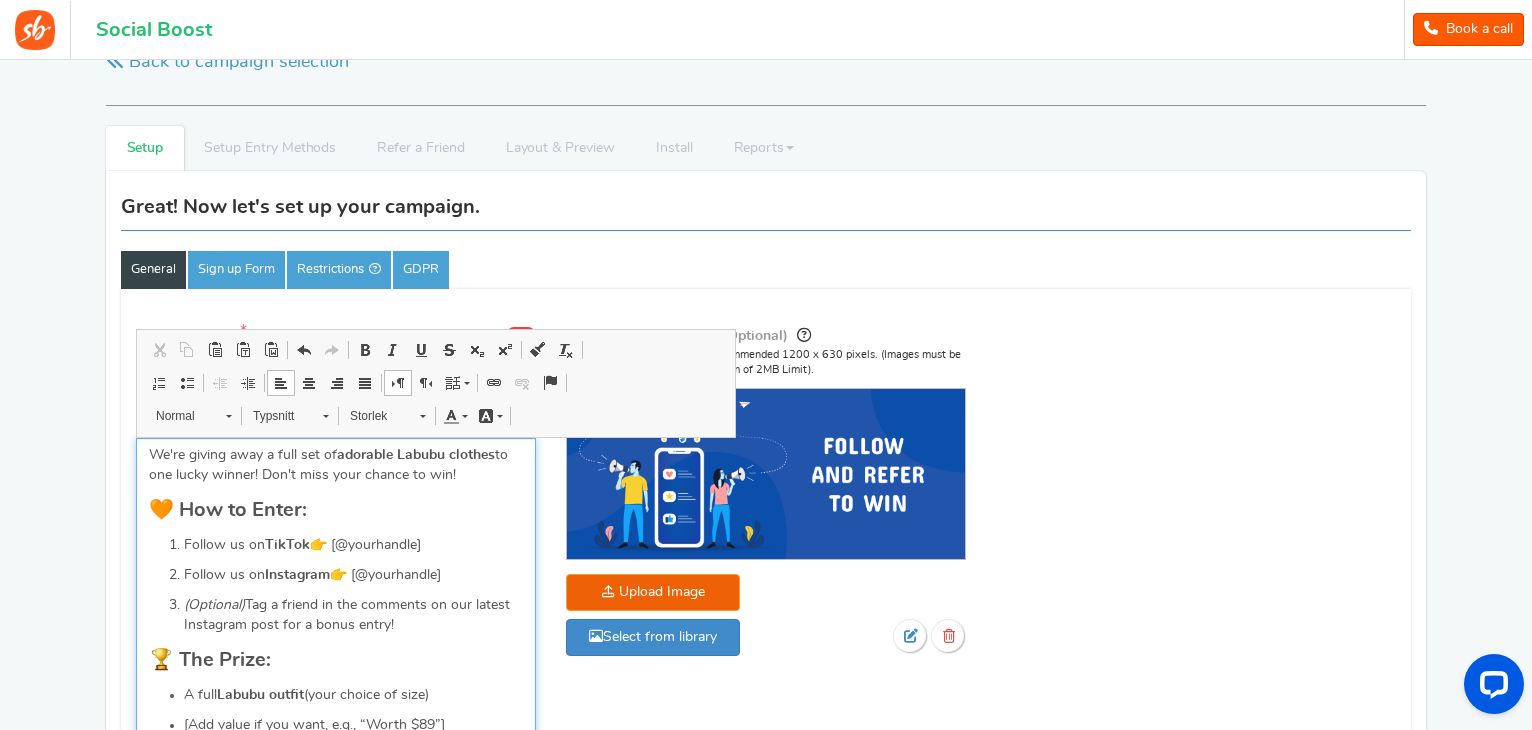 drag, startPoint x: 434, startPoint y: 547, endPoint x: 329, endPoint y: 547, distance: 105 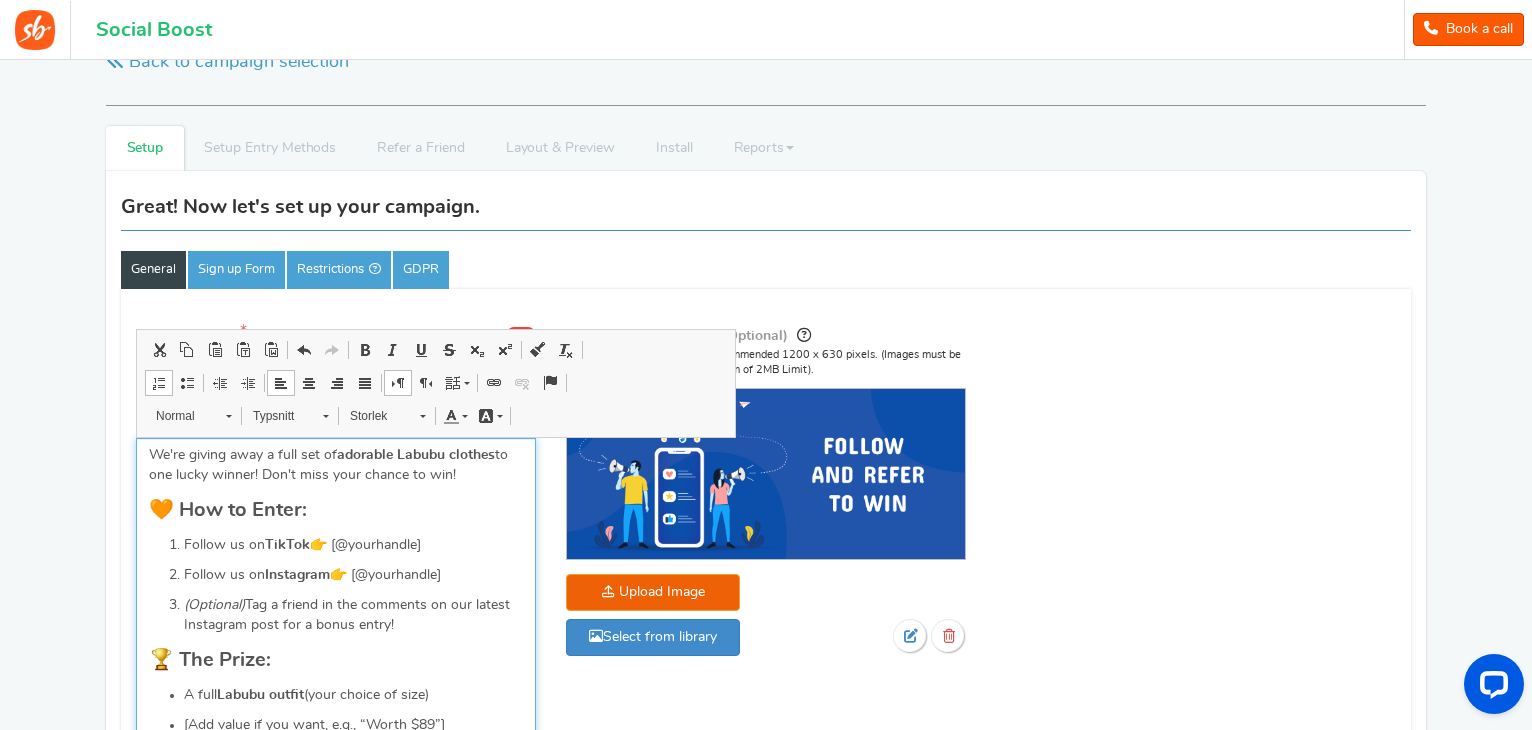 type 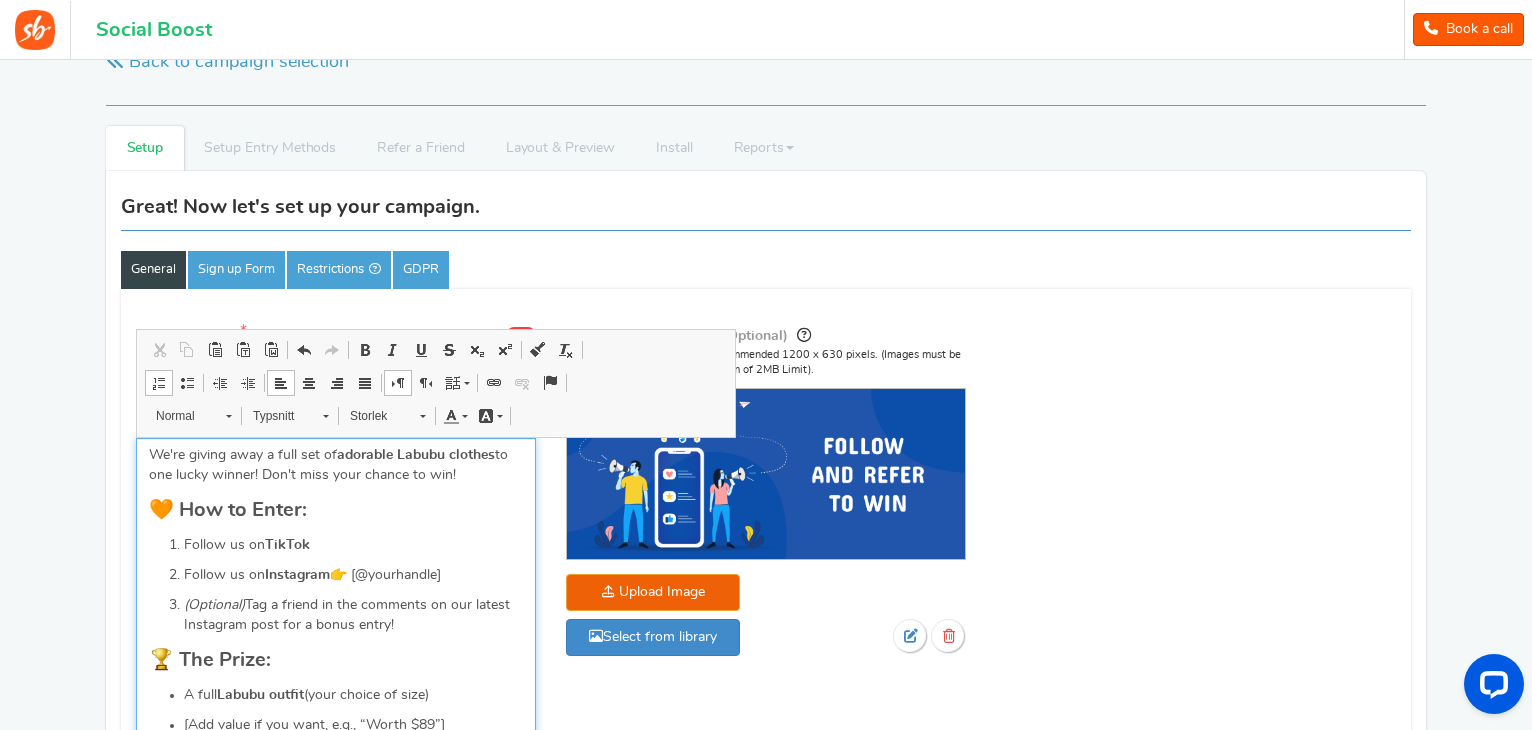 drag, startPoint x: 452, startPoint y: 575, endPoint x: 332, endPoint y: 573, distance: 120.01666 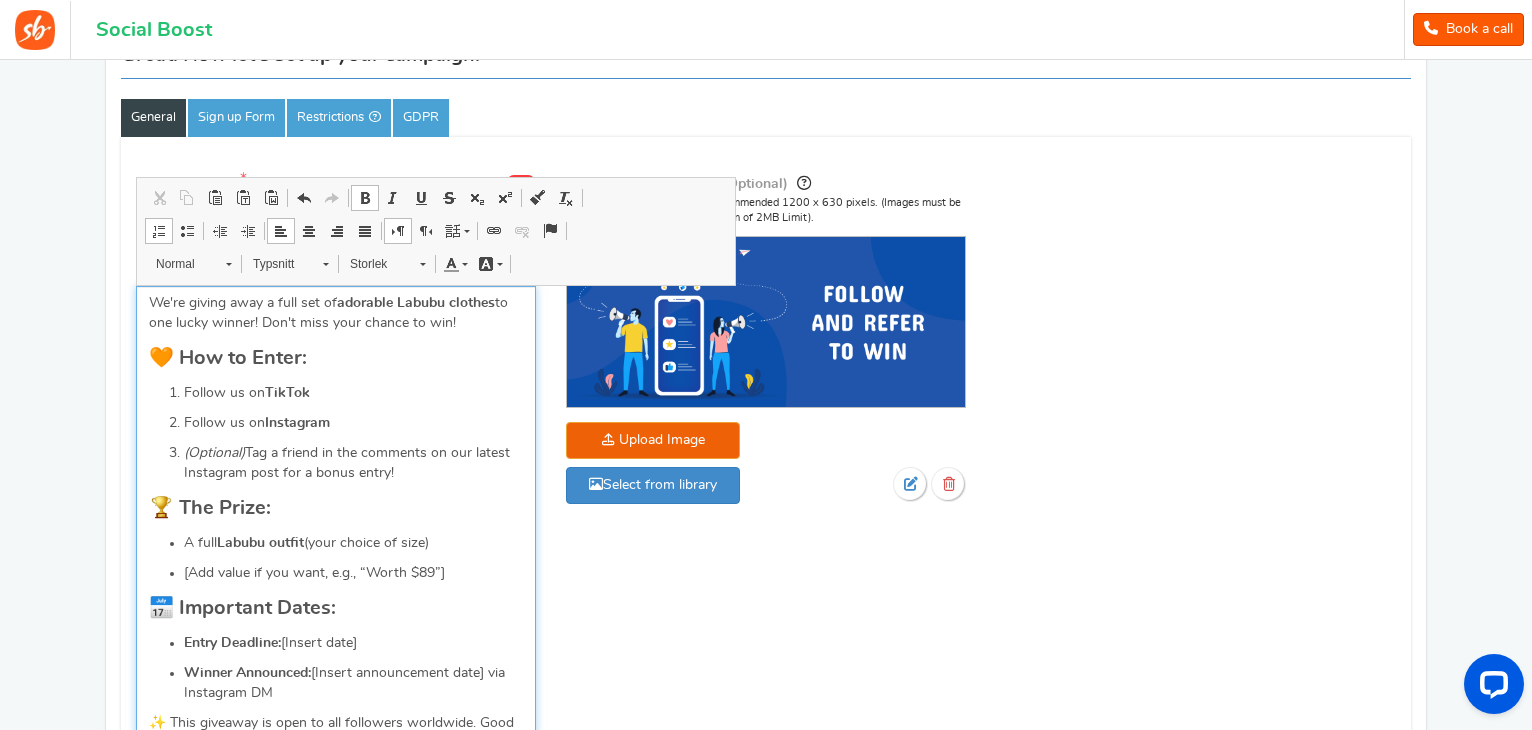 scroll, scrollTop: 192, scrollLeft: 0, axis: vertical 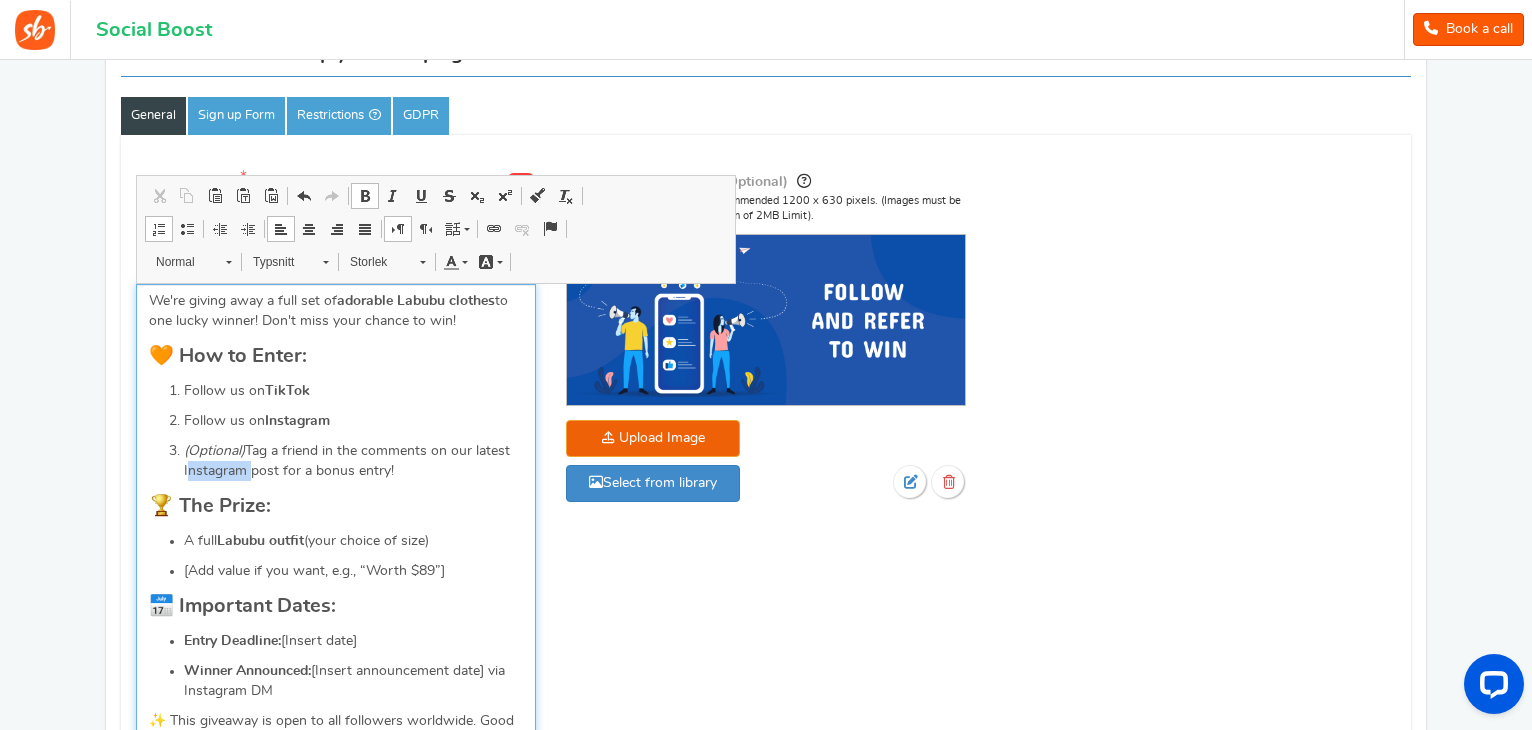drag, startPoint x: 245, startPoint y: 469, endPoint x: 181, endPoint y: 468, distance: 64.00781 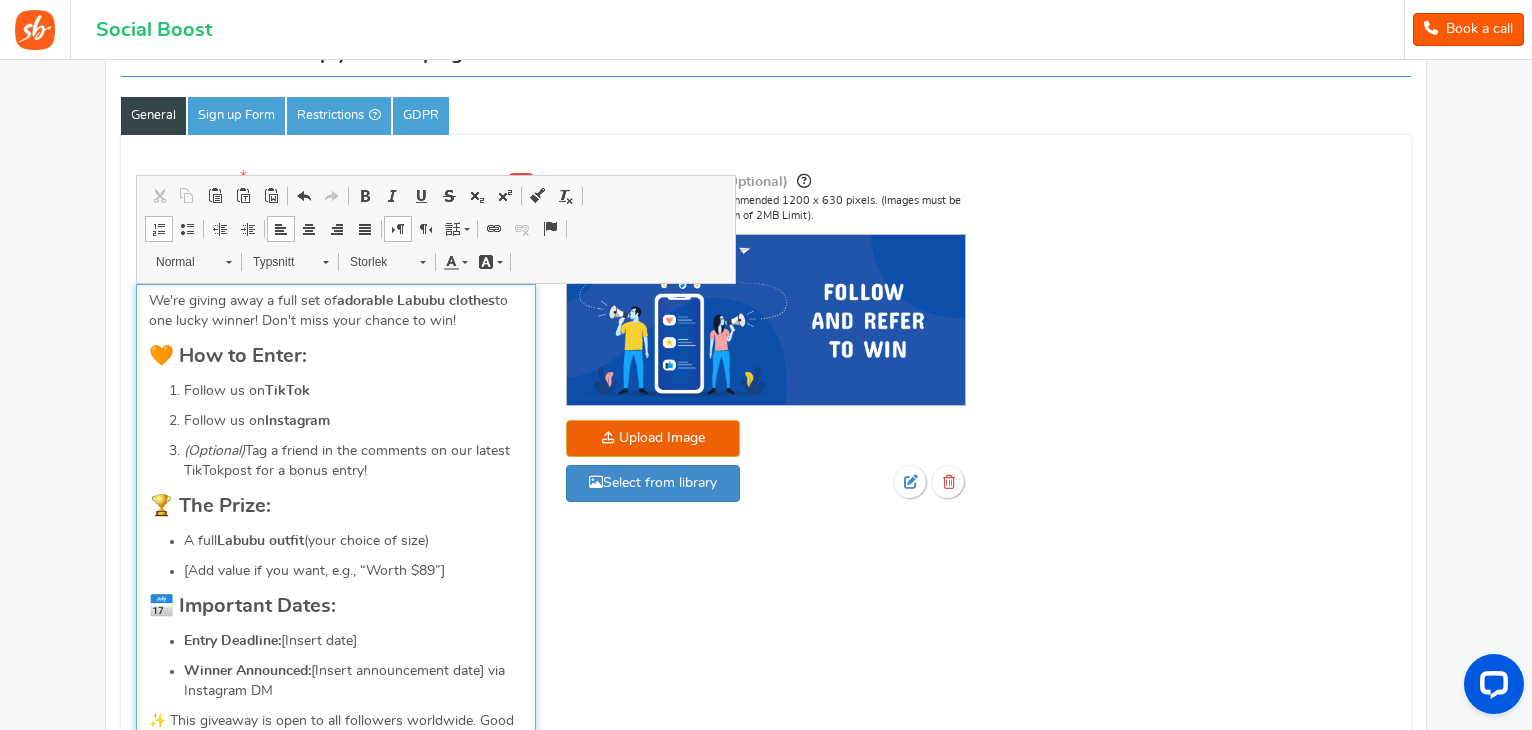 click on "We're giving away a full set of  adorable Labubu clothes  to one lucky winner! Don't miss your chance to win! 🧡 How to Enter: Follow us on  TikTok   Follow us on  Instagram (Optional)  Tag a friend in the comments on our latest TikTok  post for a bonus entry! 🏆 The Prize: A full  Labubu outfit  (your choice of size) [Add value if you want, e.g., “Worth $89”] 📅 Important Dates: Entry Deadline:  [Insert date] Winner Announced:  [Insert announcement date] via Instagram DM ✨ This giveaway is open to all followers worldwide. Good luck! 🍀" at bounding box center (336, 551) 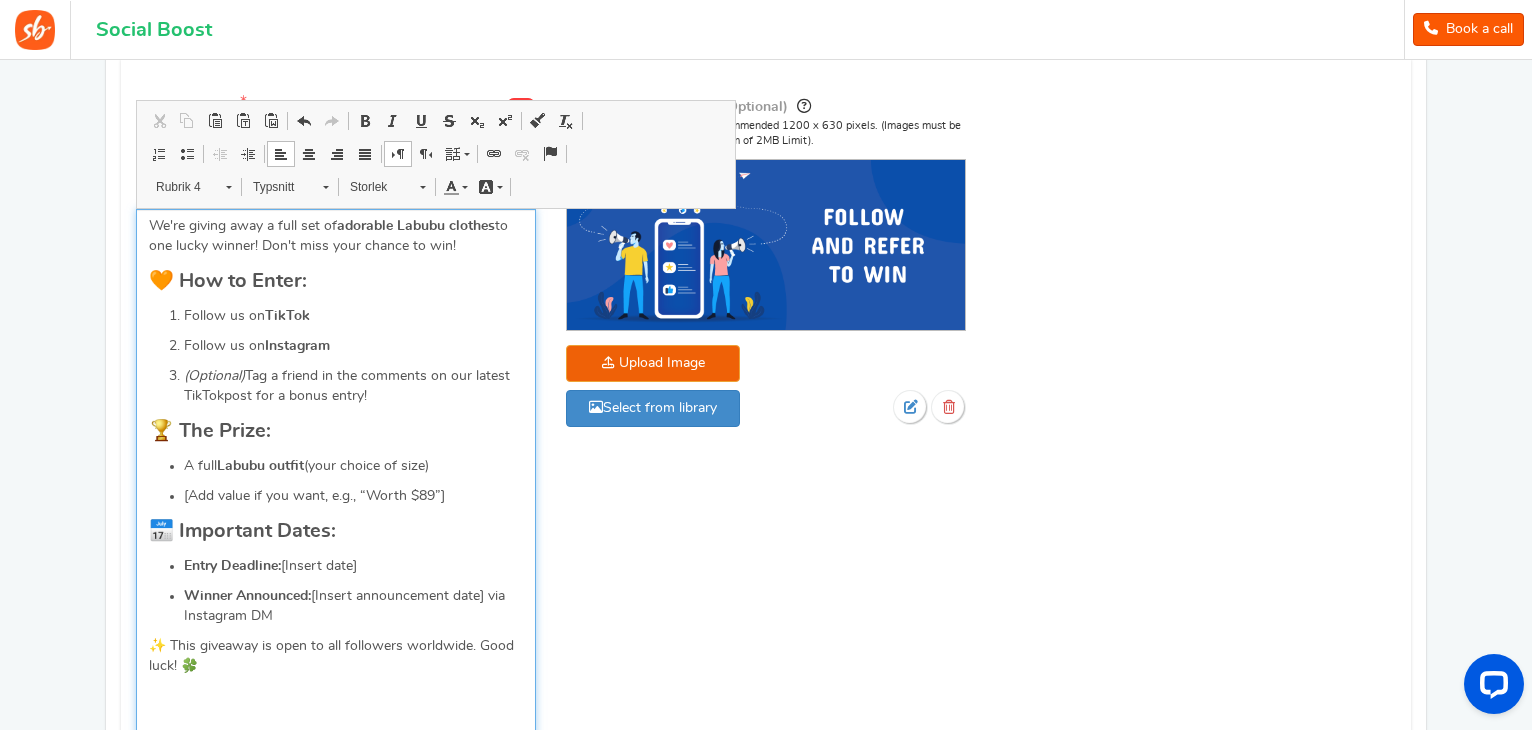 scroll, scrollTop: 268, scrollLeft: 0, axis: vertical 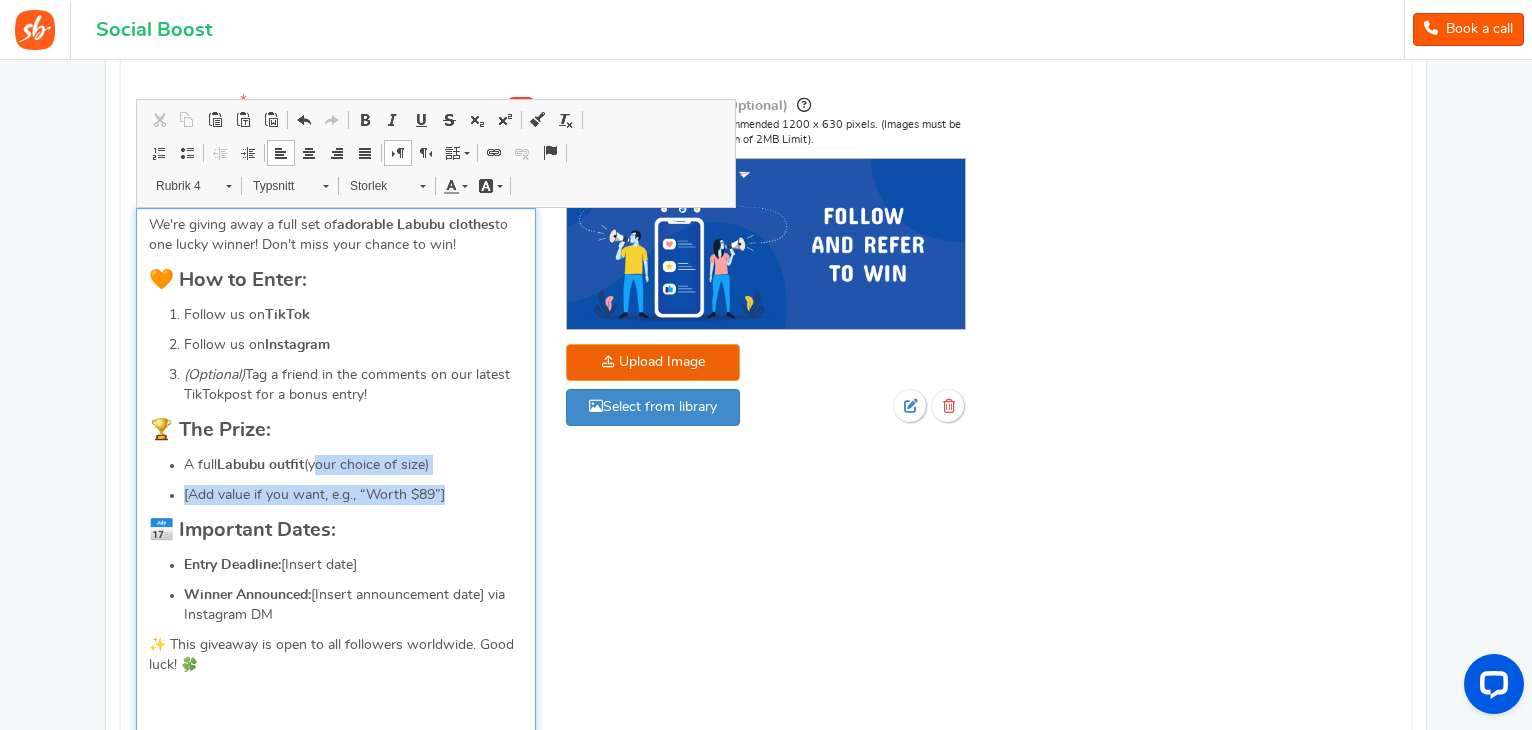 drag, startPoint x: 461, startPoint y: 494, endPoint x: 314, endPoint y: 466, distance: 149.64291 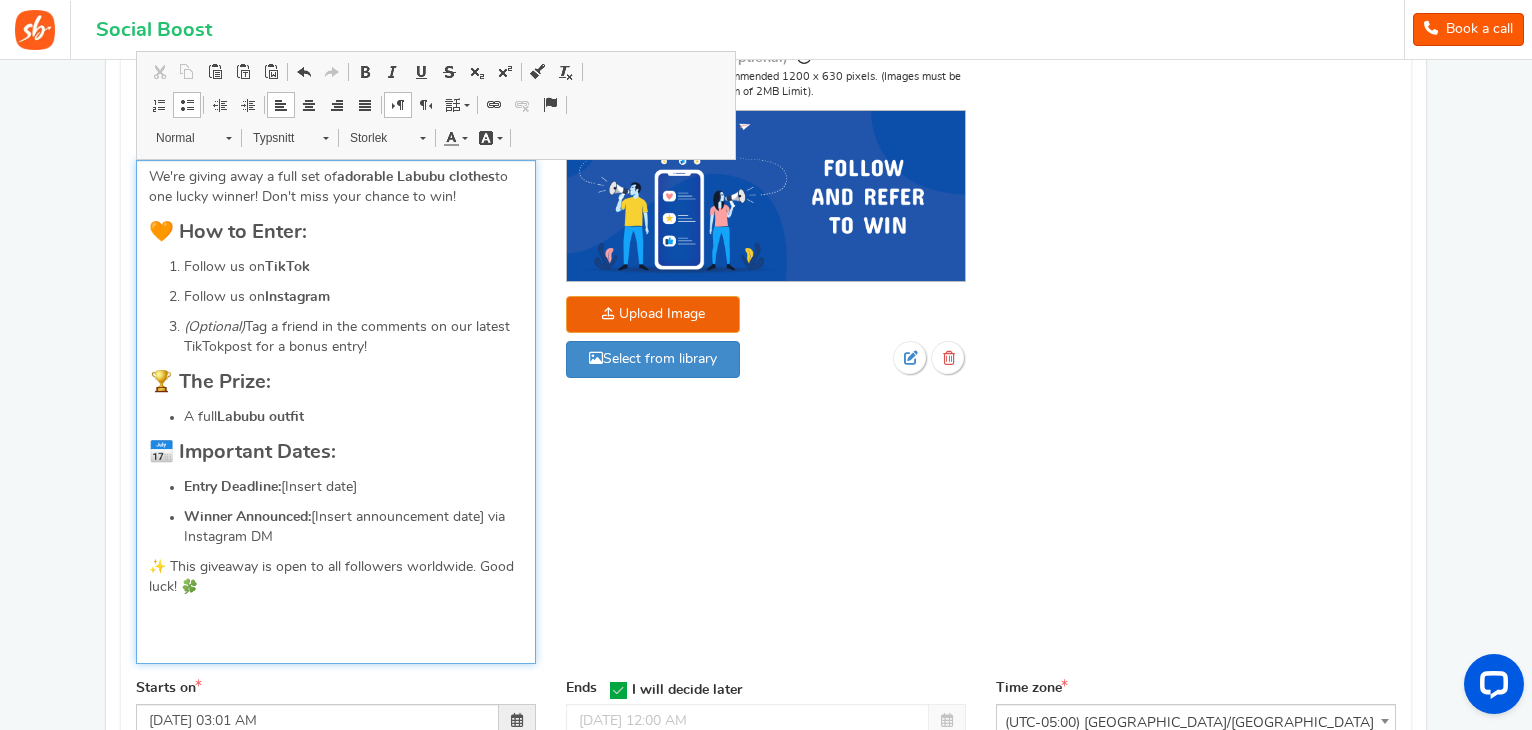 scroll, scrollTop: 318, scrollLeft: 0, axis: vertical 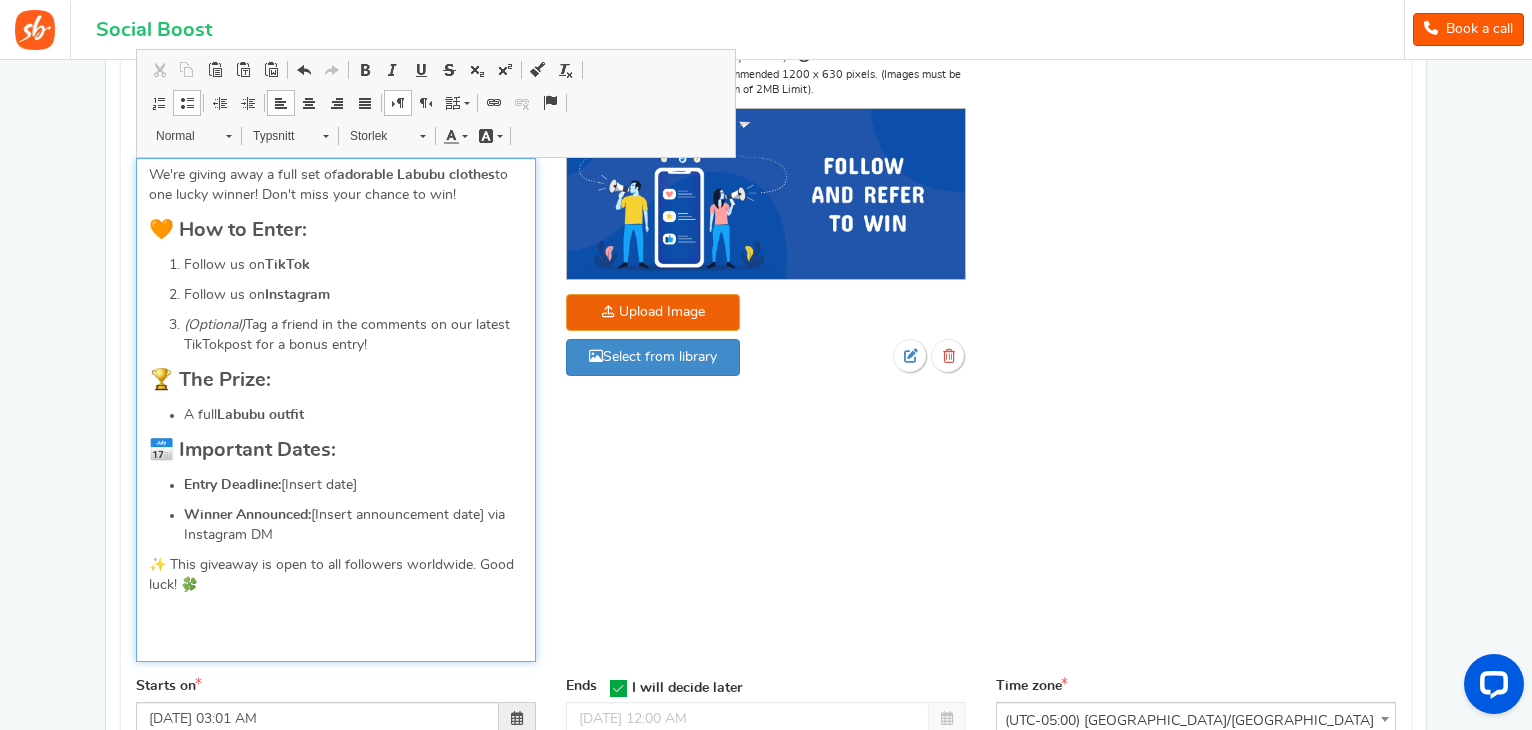 drag, startPoint x: 376, startPoint y: 488, endPoint x: 287, endPoint y: 485, distance: 89.050545 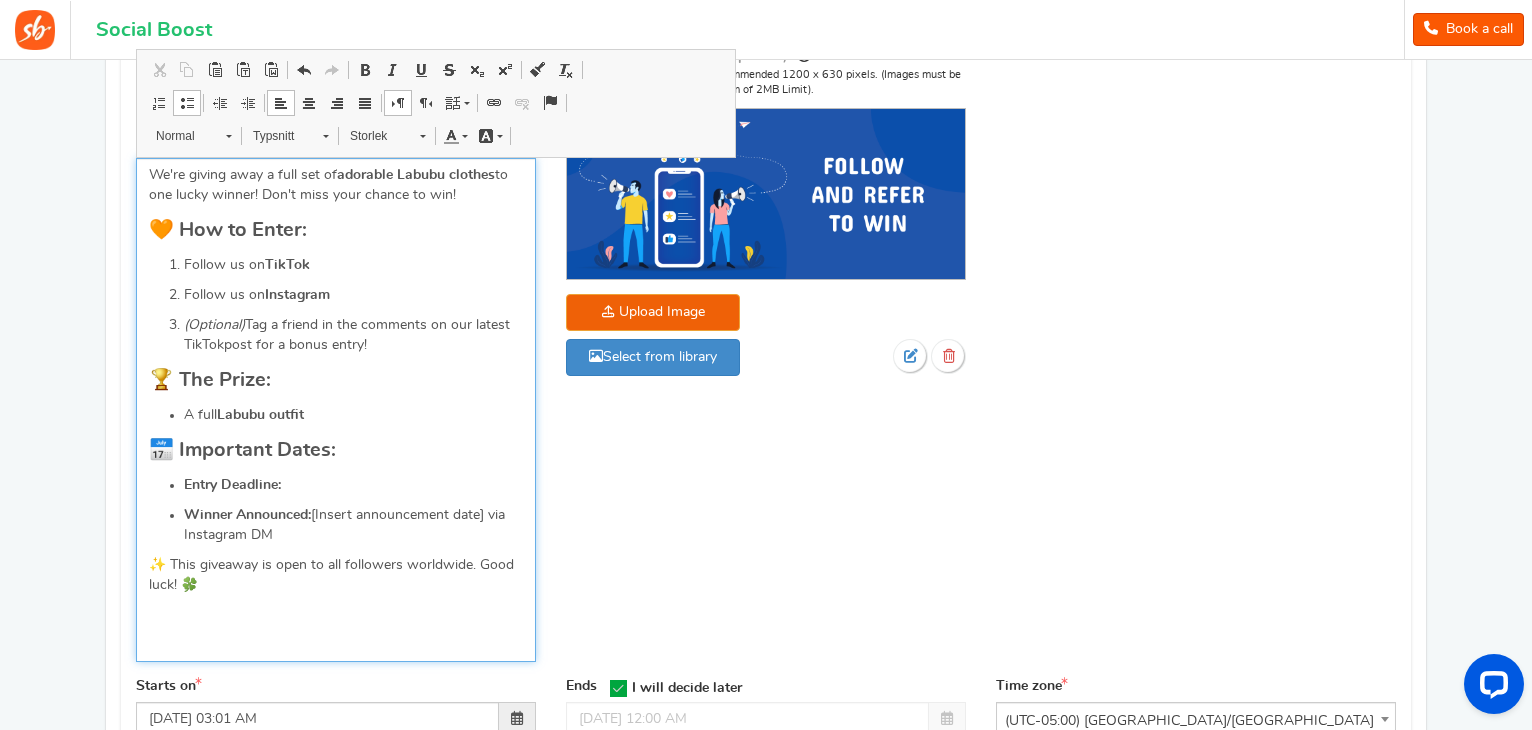 drag, startPoint x: 283, startPoint y: 534, endPoint x: 142, endPoint y: 458, distance: 160.17802 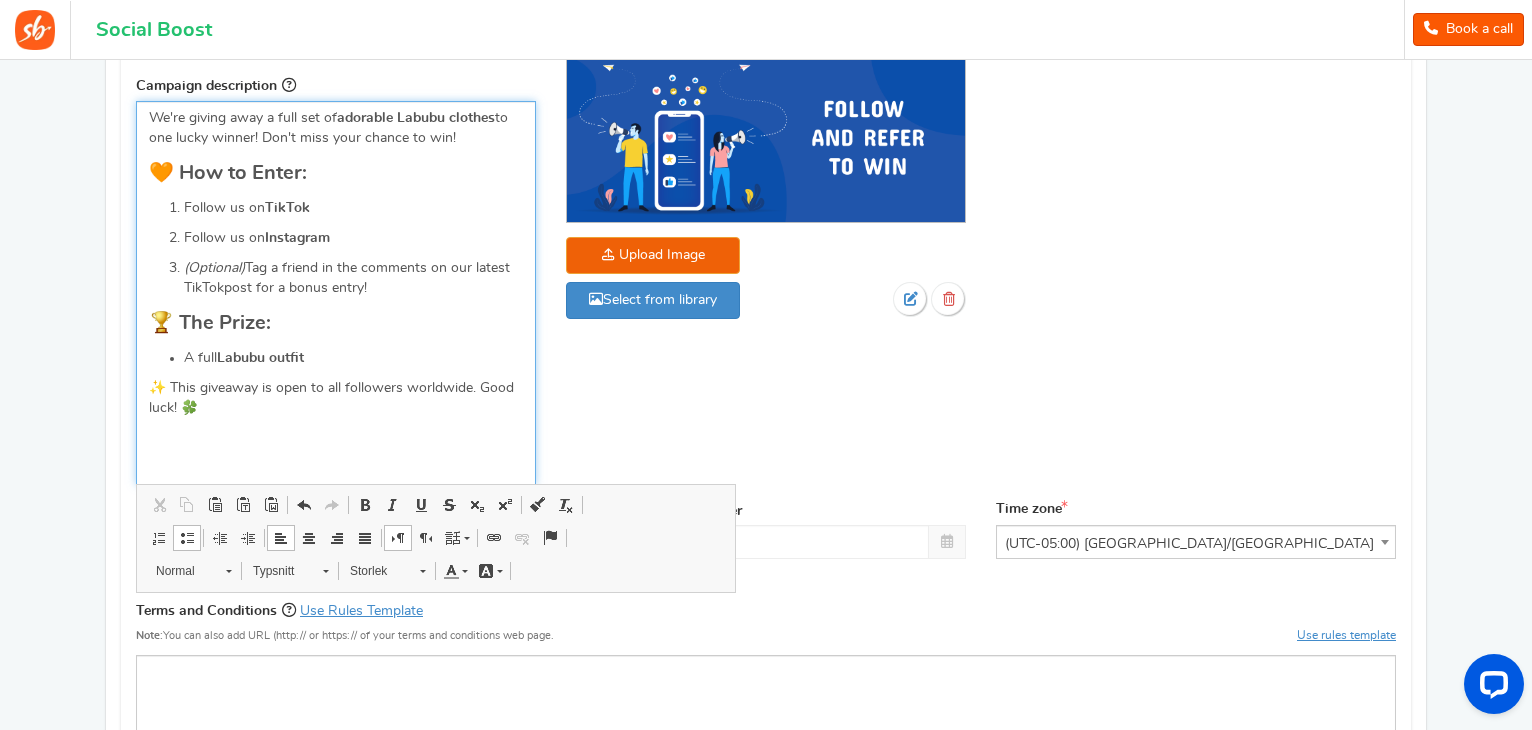 scroll, scrollTop: 376, scrollLeft: 0, axis: vertical 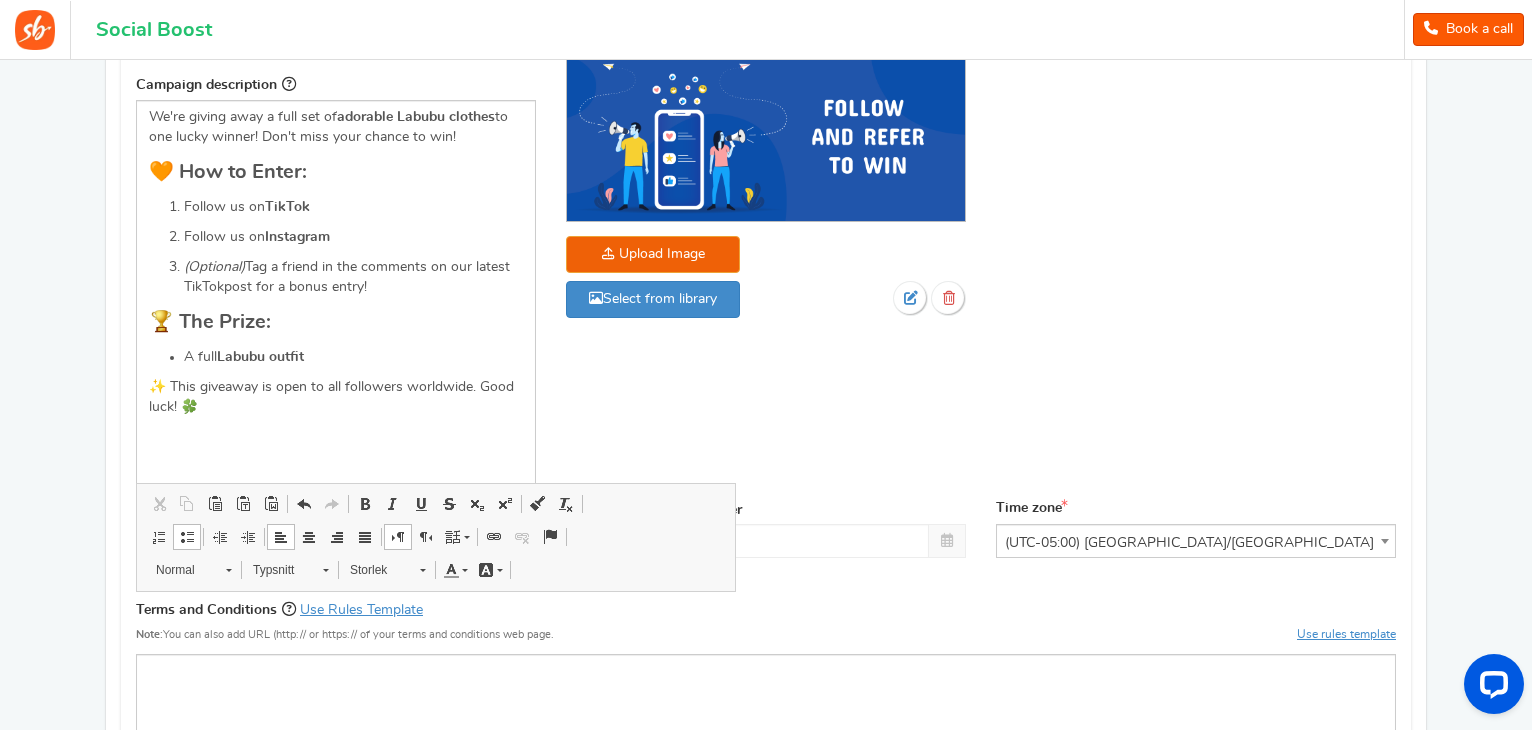 click on "Campaign name
Display
Title hidden from public view.
🎉 GIVEAWAY TIME – Win Free Labubu Clothes! 🎉
This will be shown to the public and to eligible customers in the 'cart -thanks' page
Campaign description  adorable Labubu clothes" at bounding box center (766, 237) 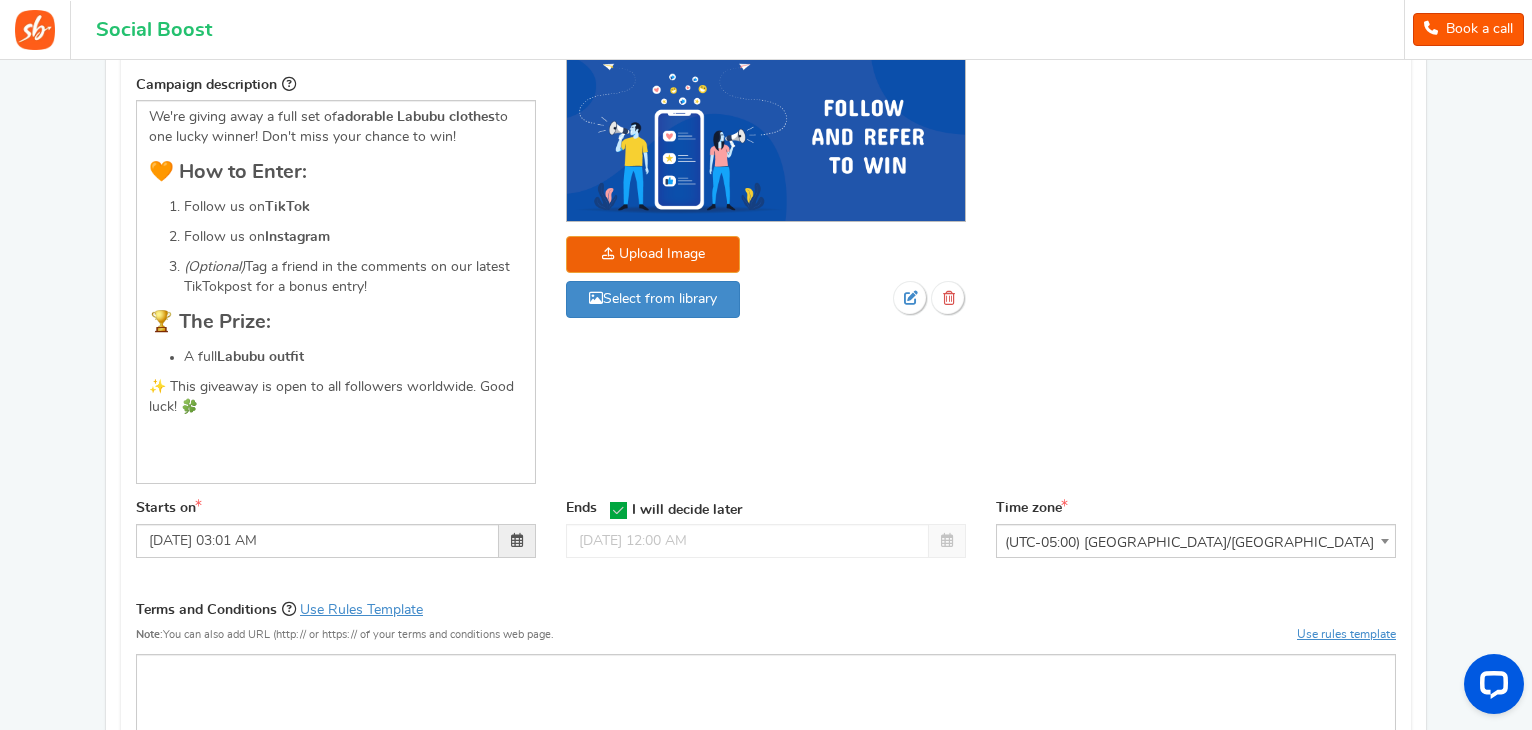click at bounding box center (517, 541) 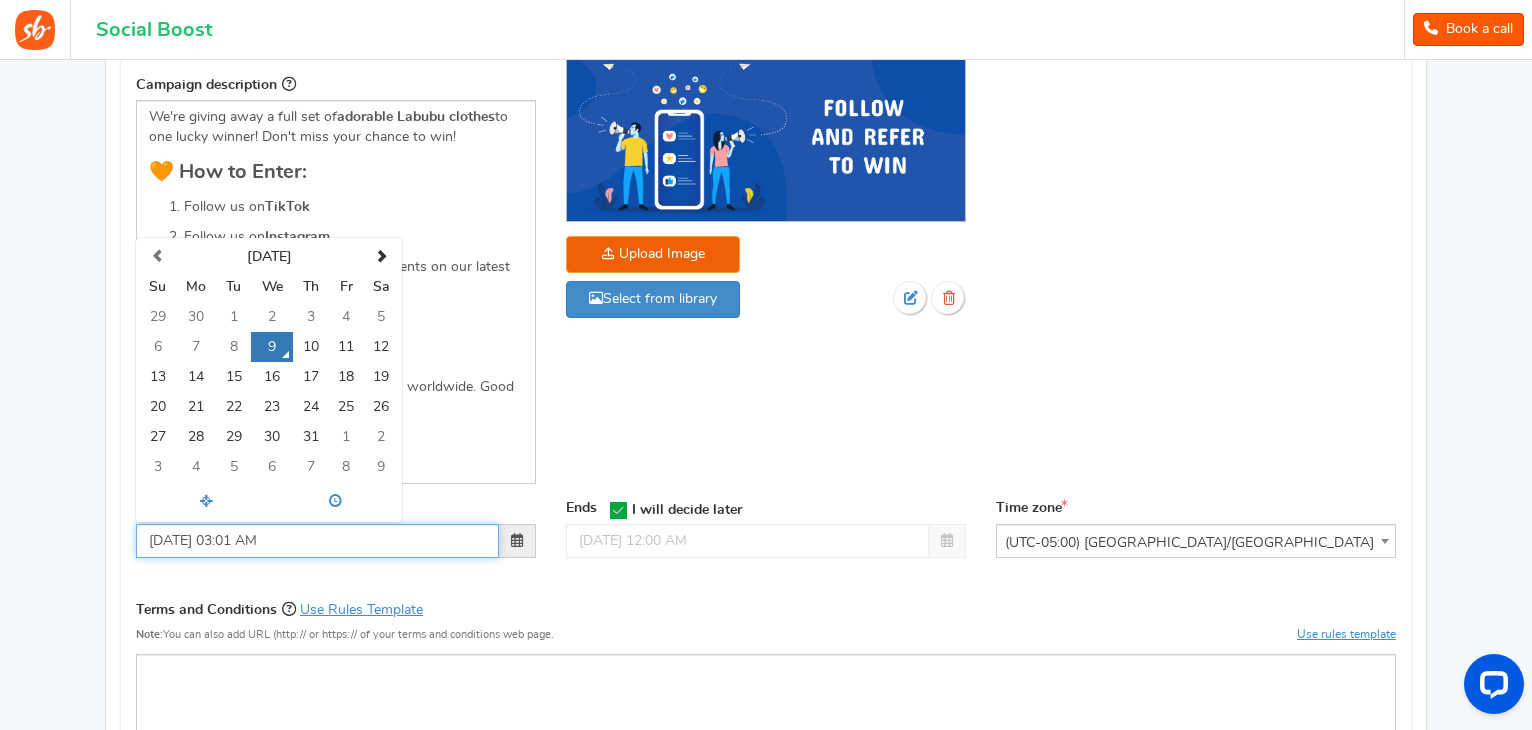 click on "9" at bounding box center (272, 347) 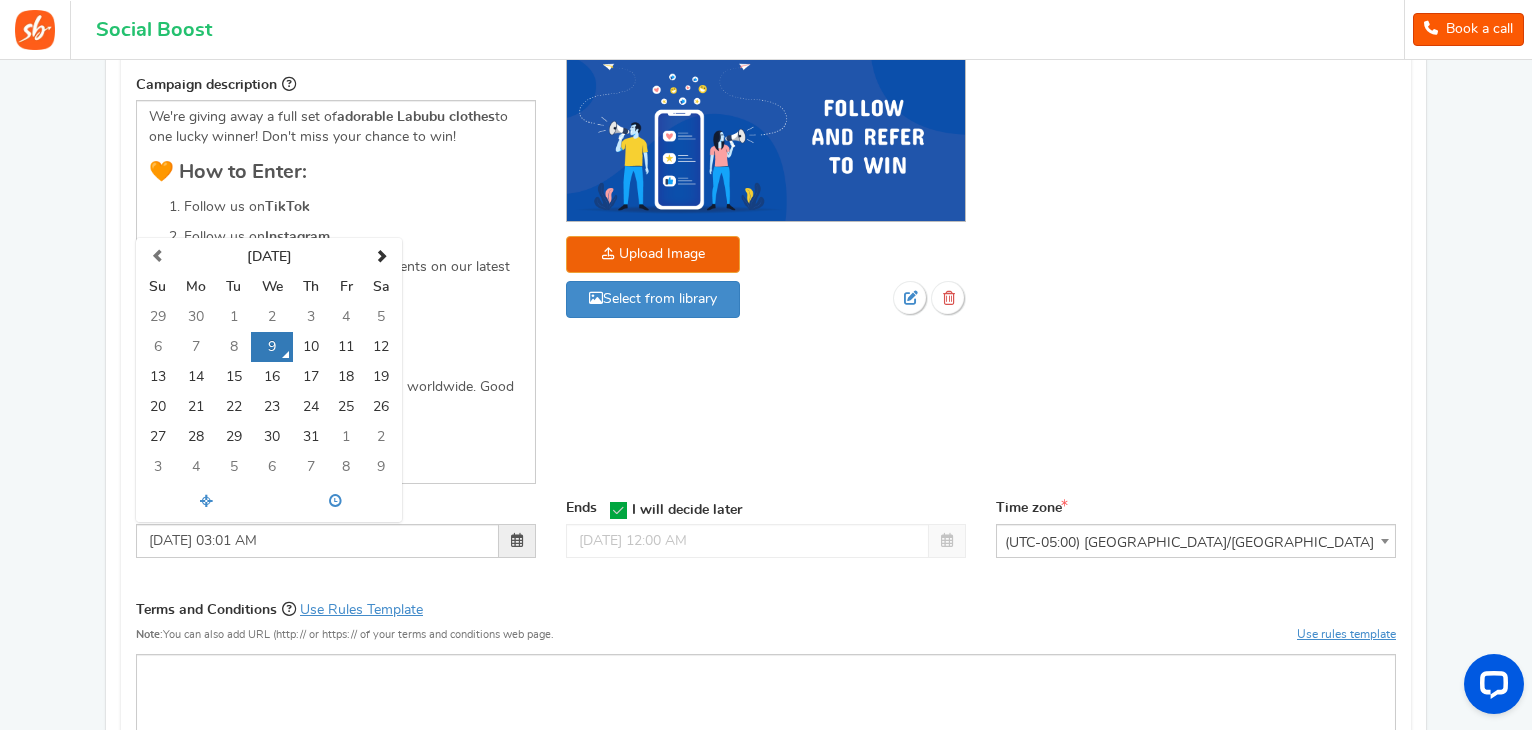 click at bounding box center (766, 541) 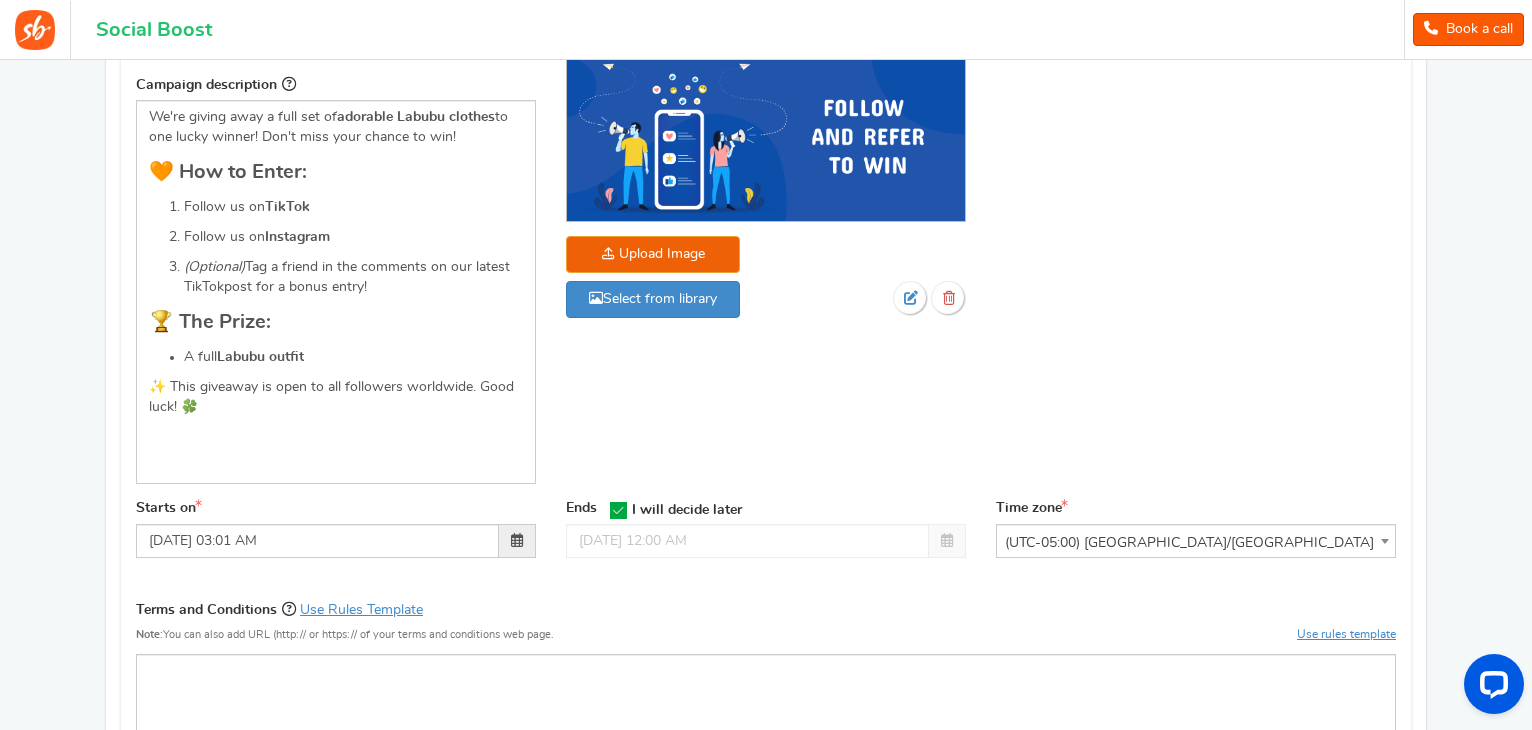 click at bounding box center [618, 510] 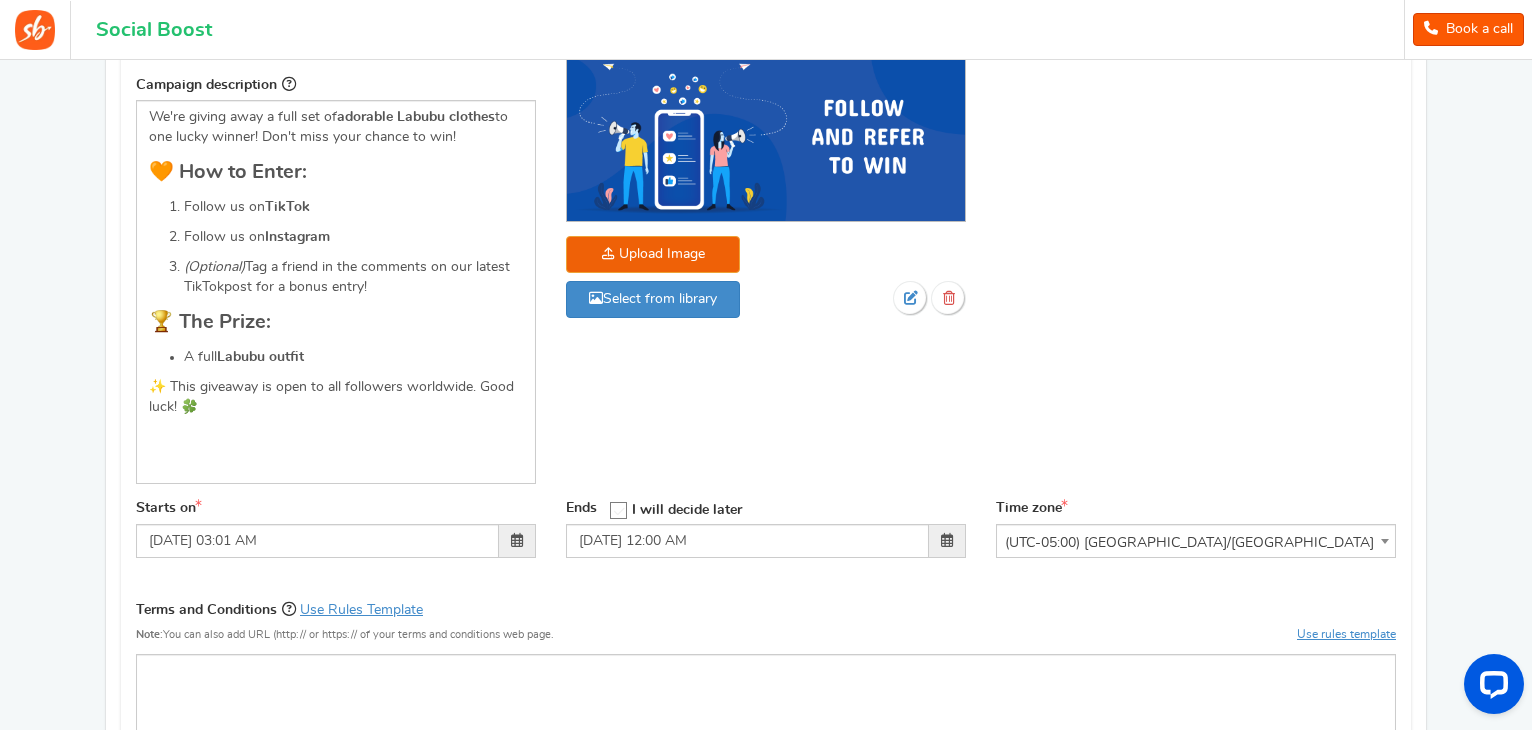 click at bounding box center [947, 541] 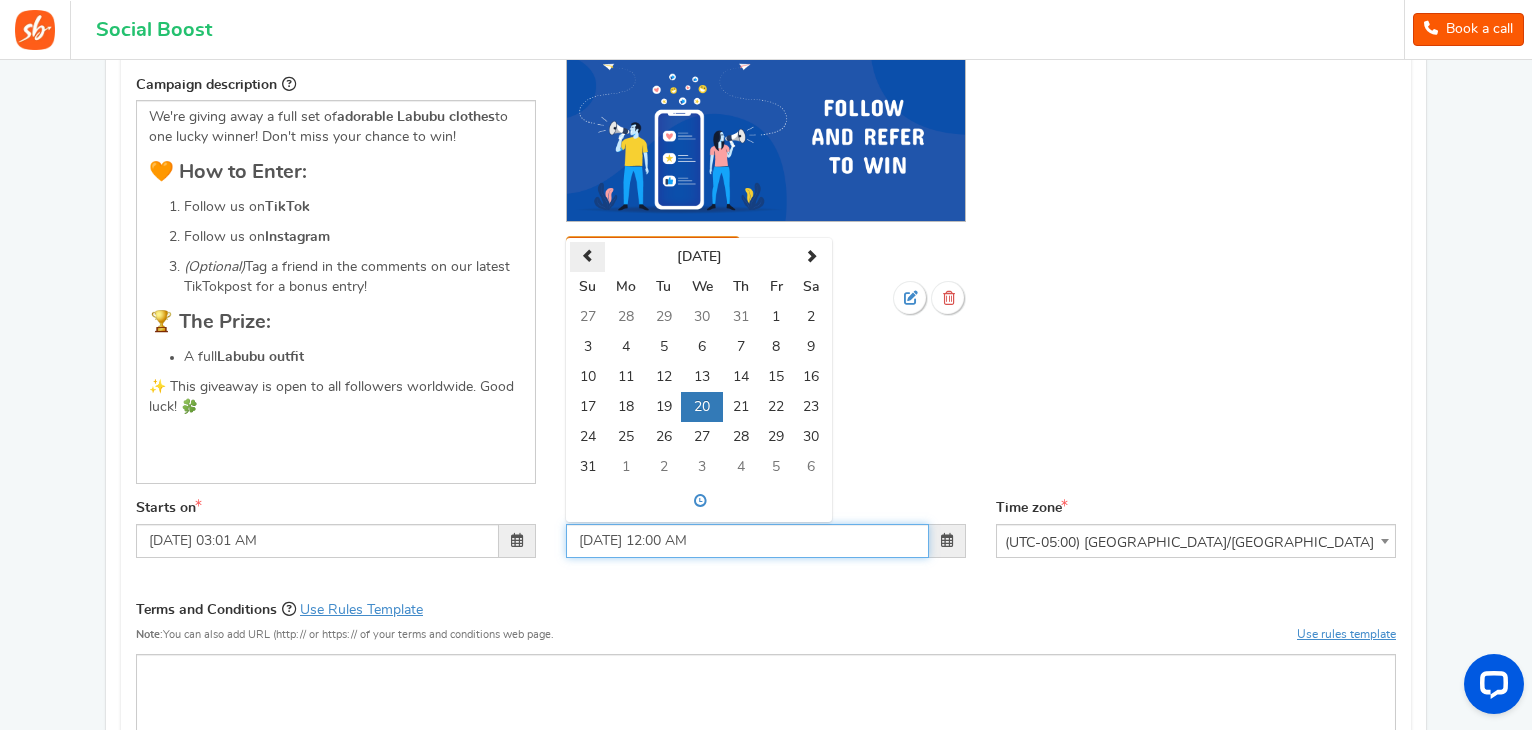 click at bounding box center (587, 257) 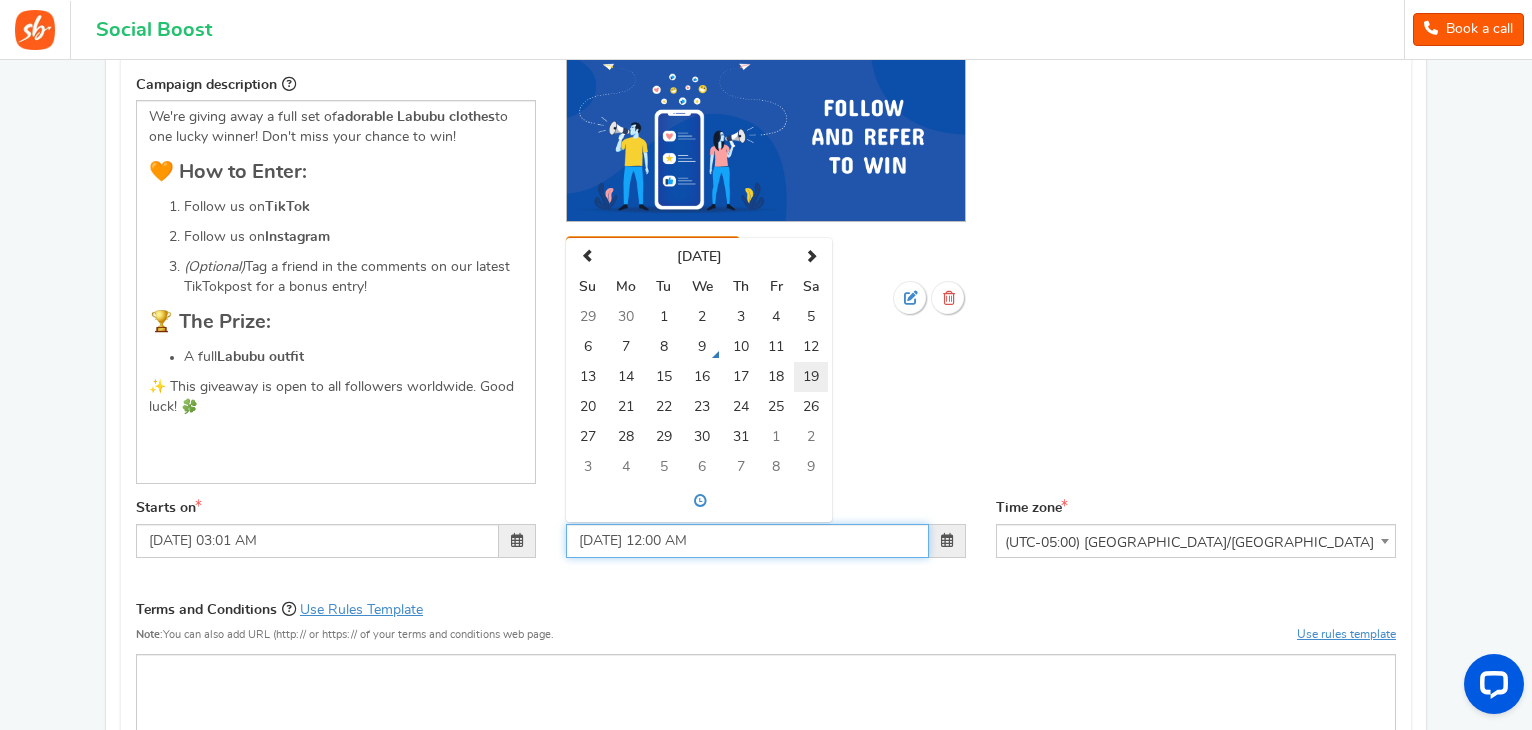 click on "19" at bounding box center (811, 377) 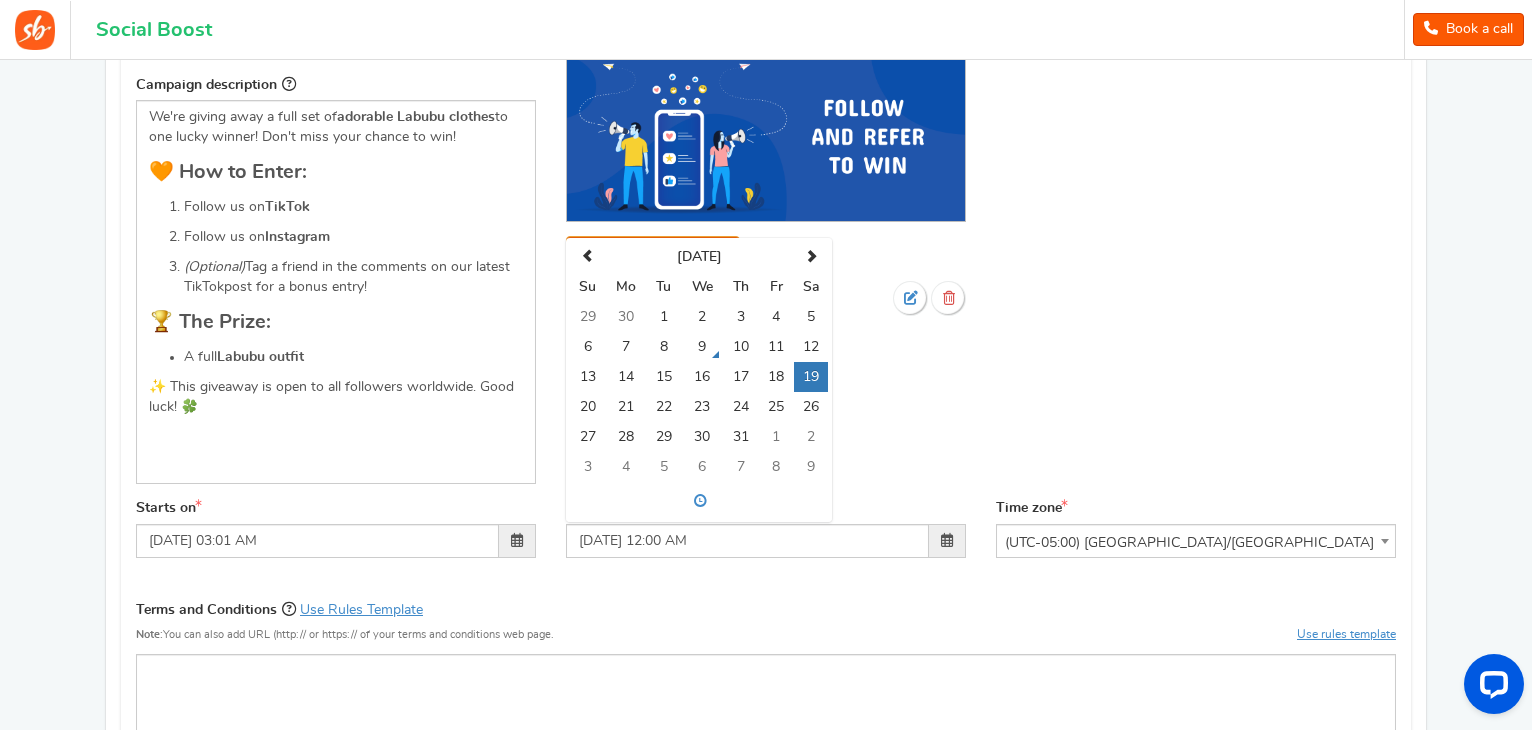 click on "Campaign name
Display
Title hidden from public view.
🎉 GIVEAWAY TIME – Win Free Labubu Clothes! 🎉
This will be shown to the public and to eligible customers in the 'cart -thanks' page
Campaign description  adorable Labubu clothes" at bounding box center (766, 237) 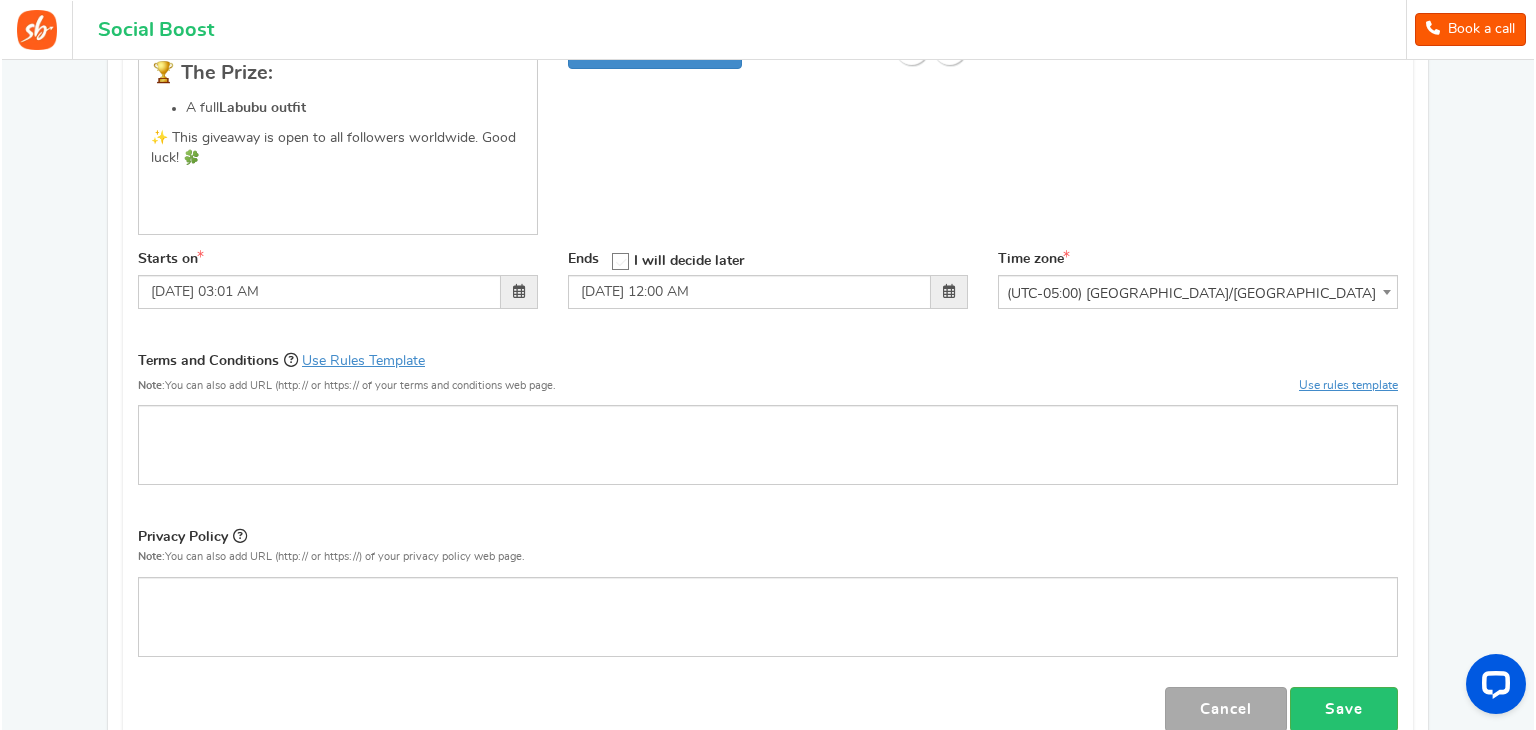 scroll, scrollTop: 626, scrollLeft: 0, axis: vertical 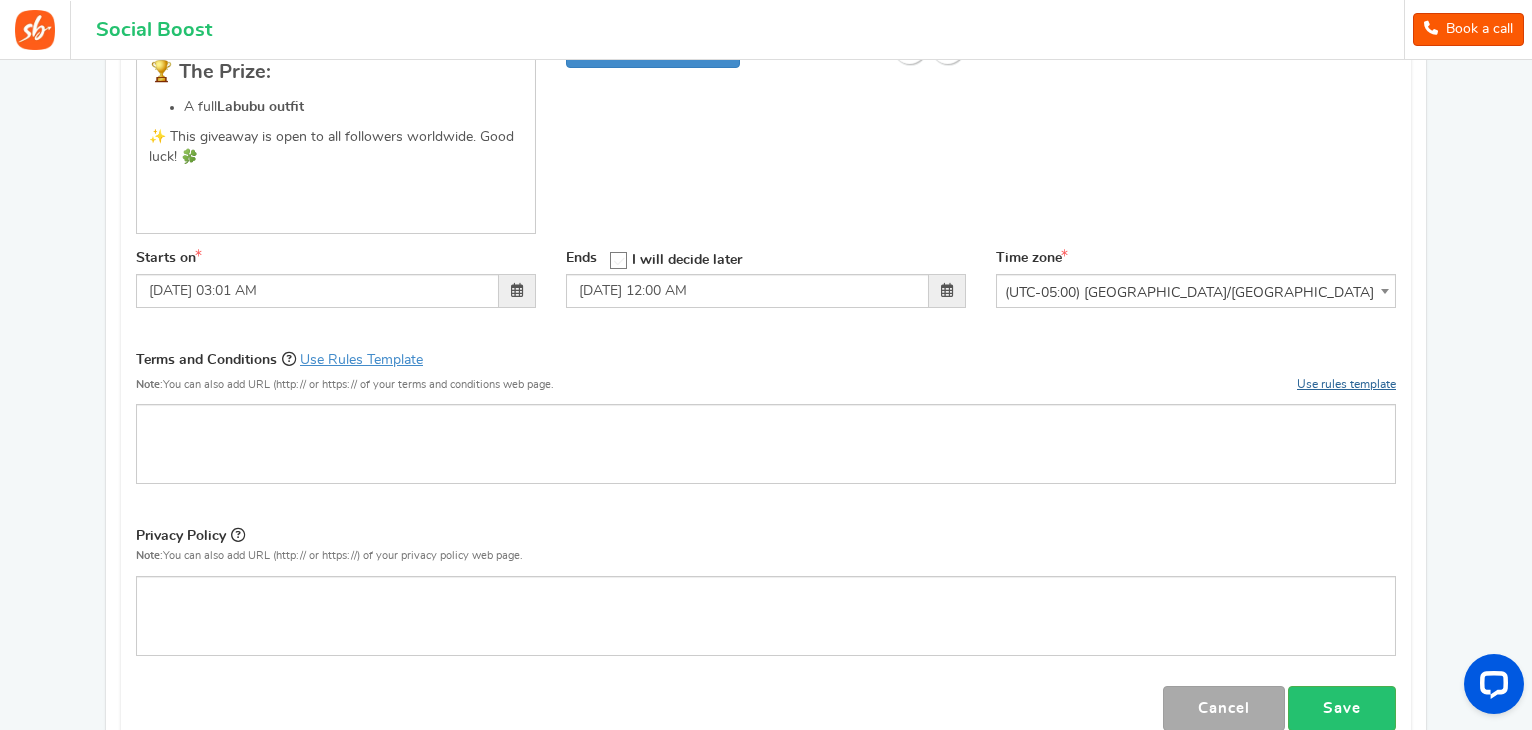 click on "Use rules template" at bounding box center [1346, 384] 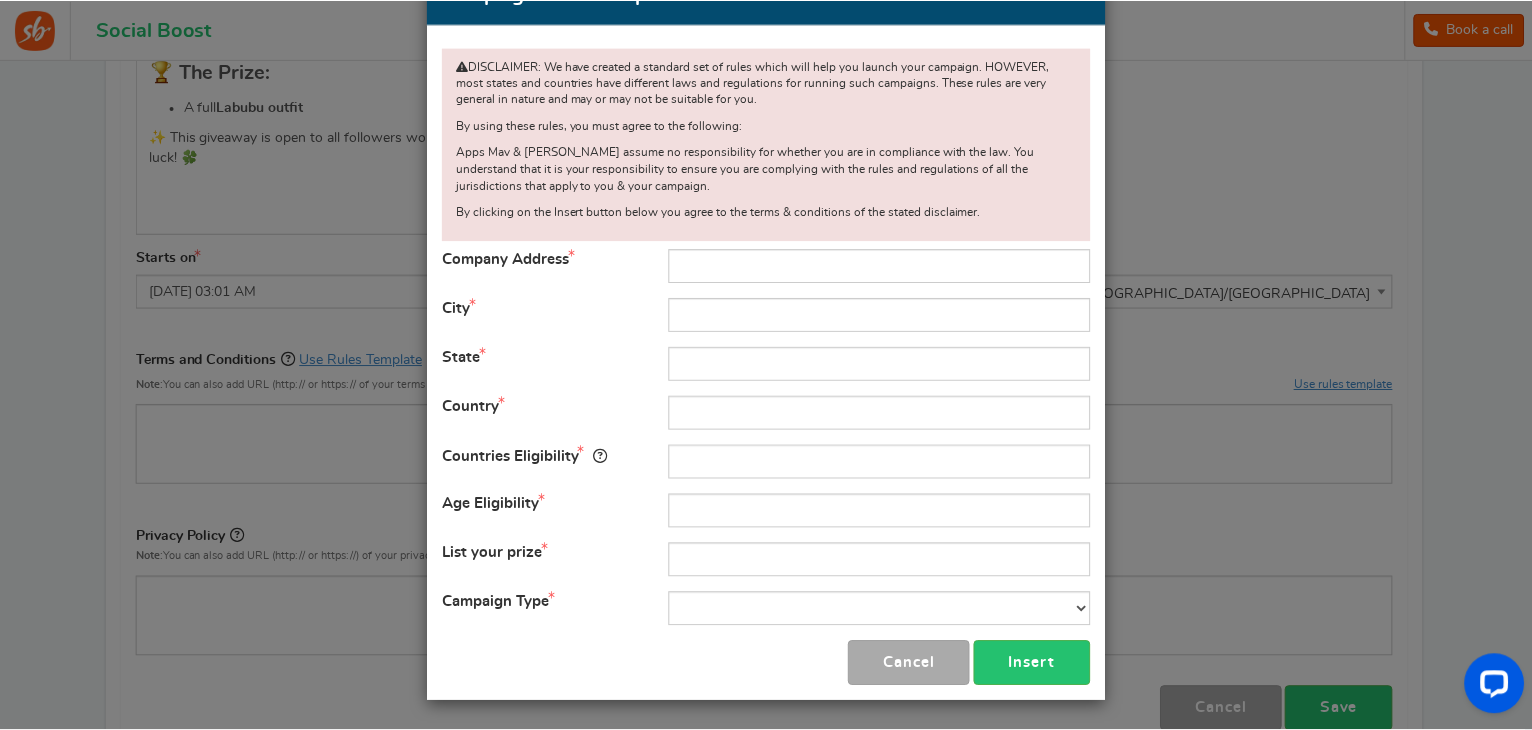 scroll, scrollTop: 0, scrollLeft: 0, axis: both 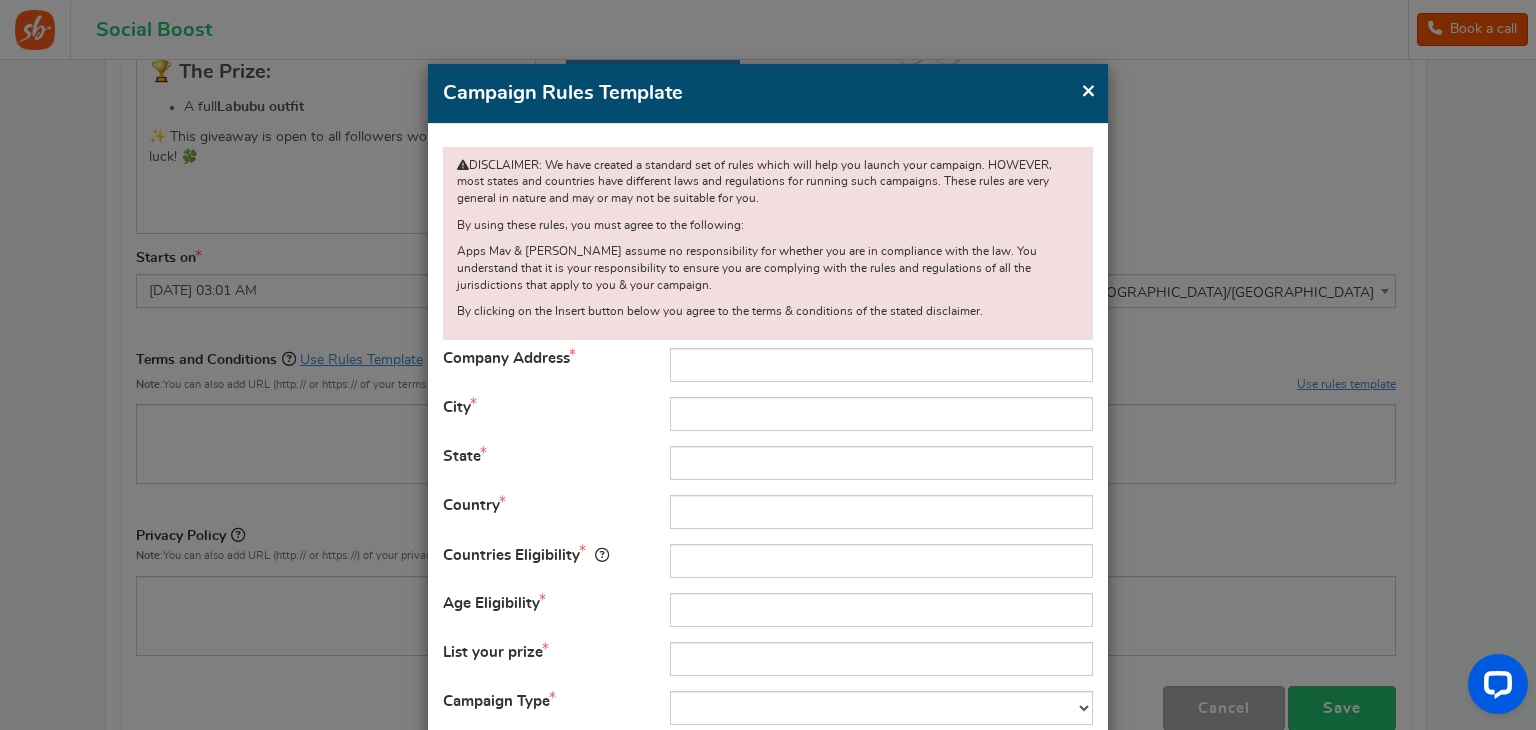 click on "×" at bounding box center [1088, 90] 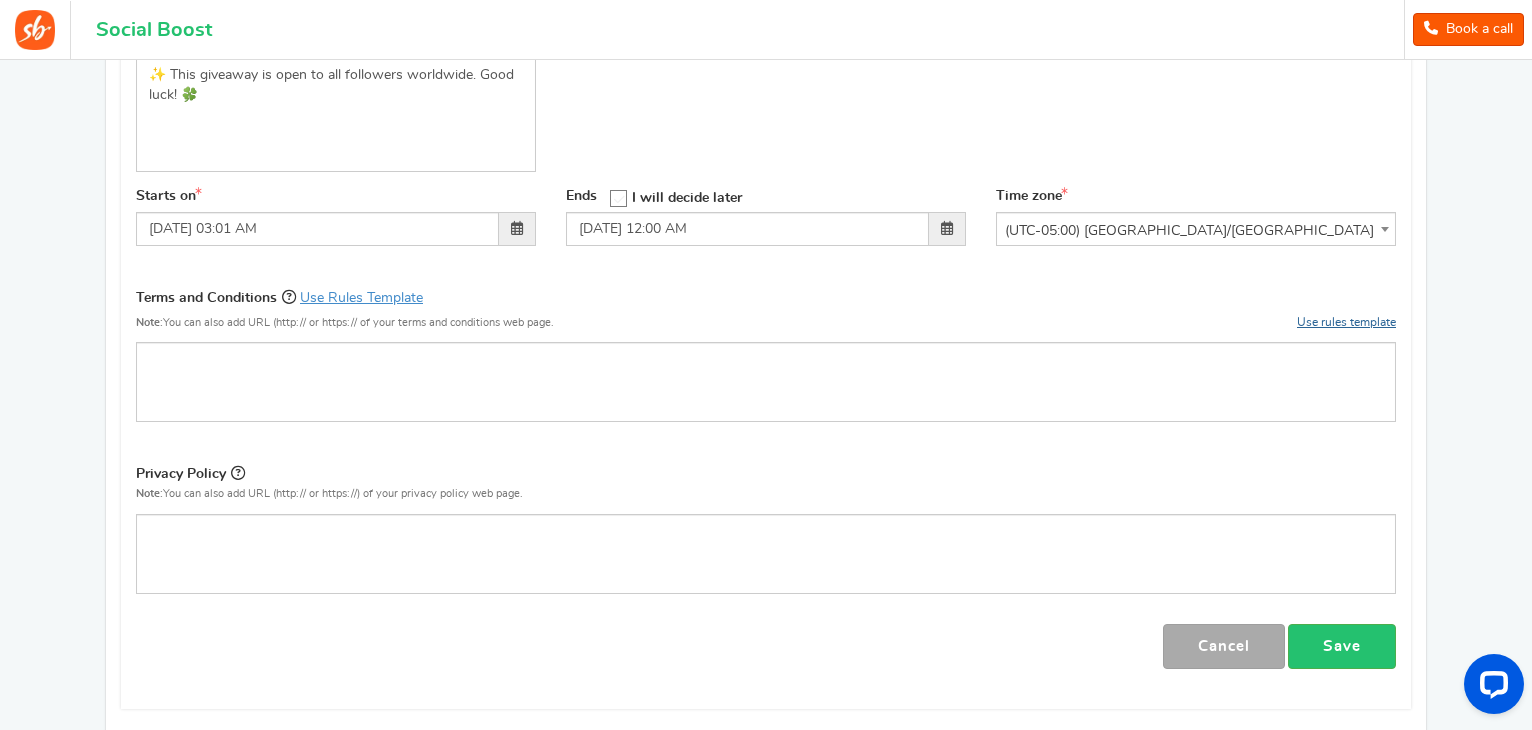 scroll, scrollTop: 692, scrollLeft: 0, axis: vertical 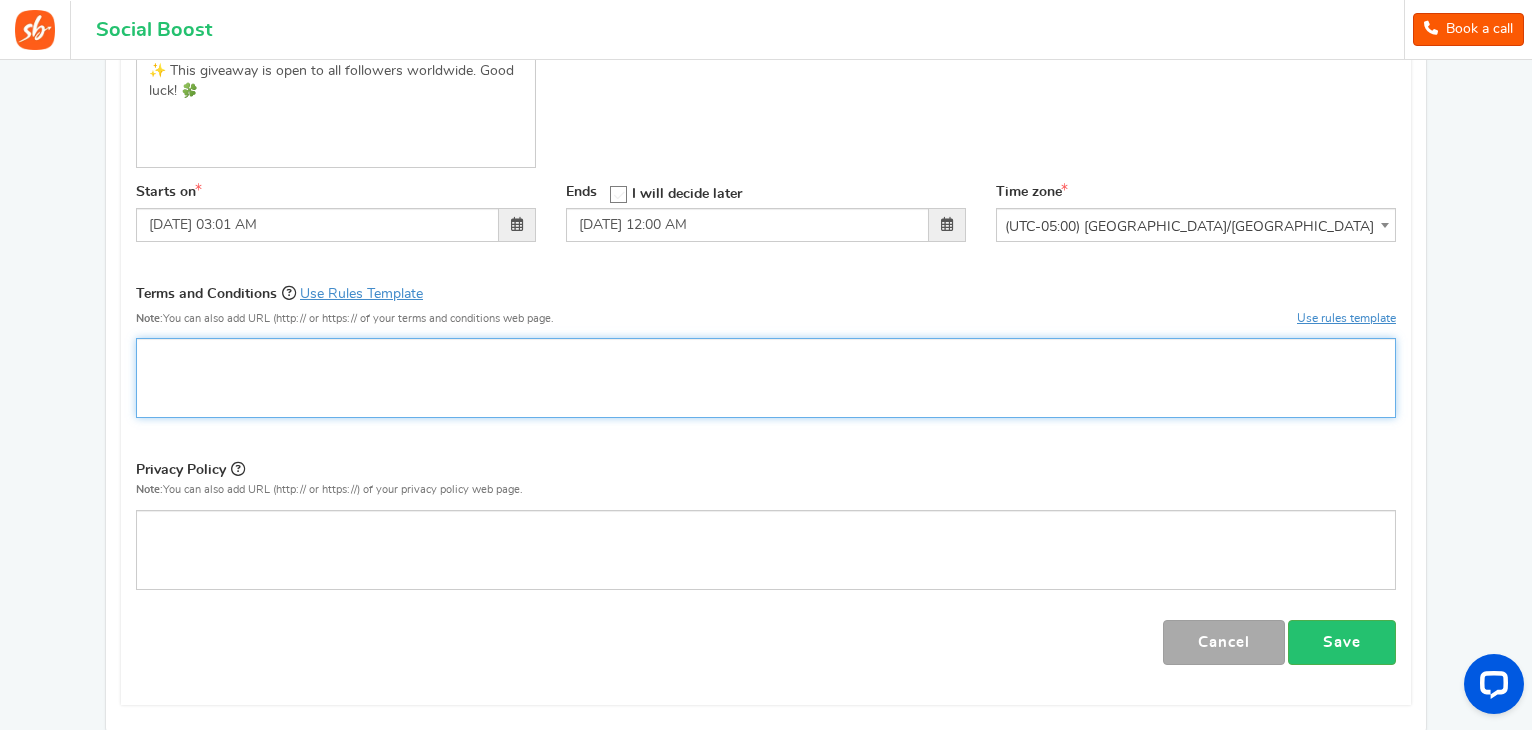 click at bounding box center [766, 378] 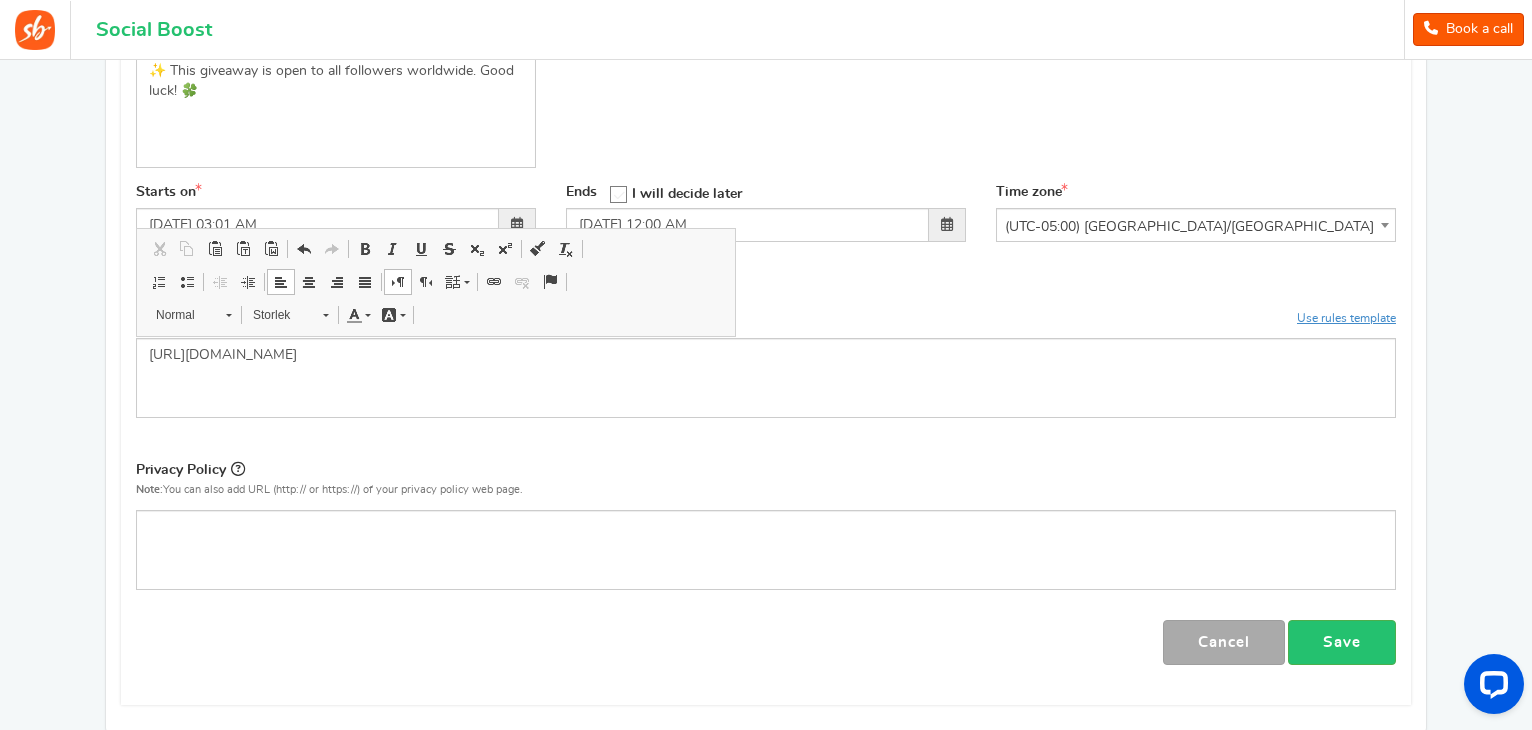 click on "Campaign name
Display
Title hidden from public view.
🎉 GIVEAWAY TIME – Win Free Labubu Clothes! 🎉
This will be shown to the public and to eligible customers in the 'cart -thanks' page
Campaign description" at bounding box center (766, 162) 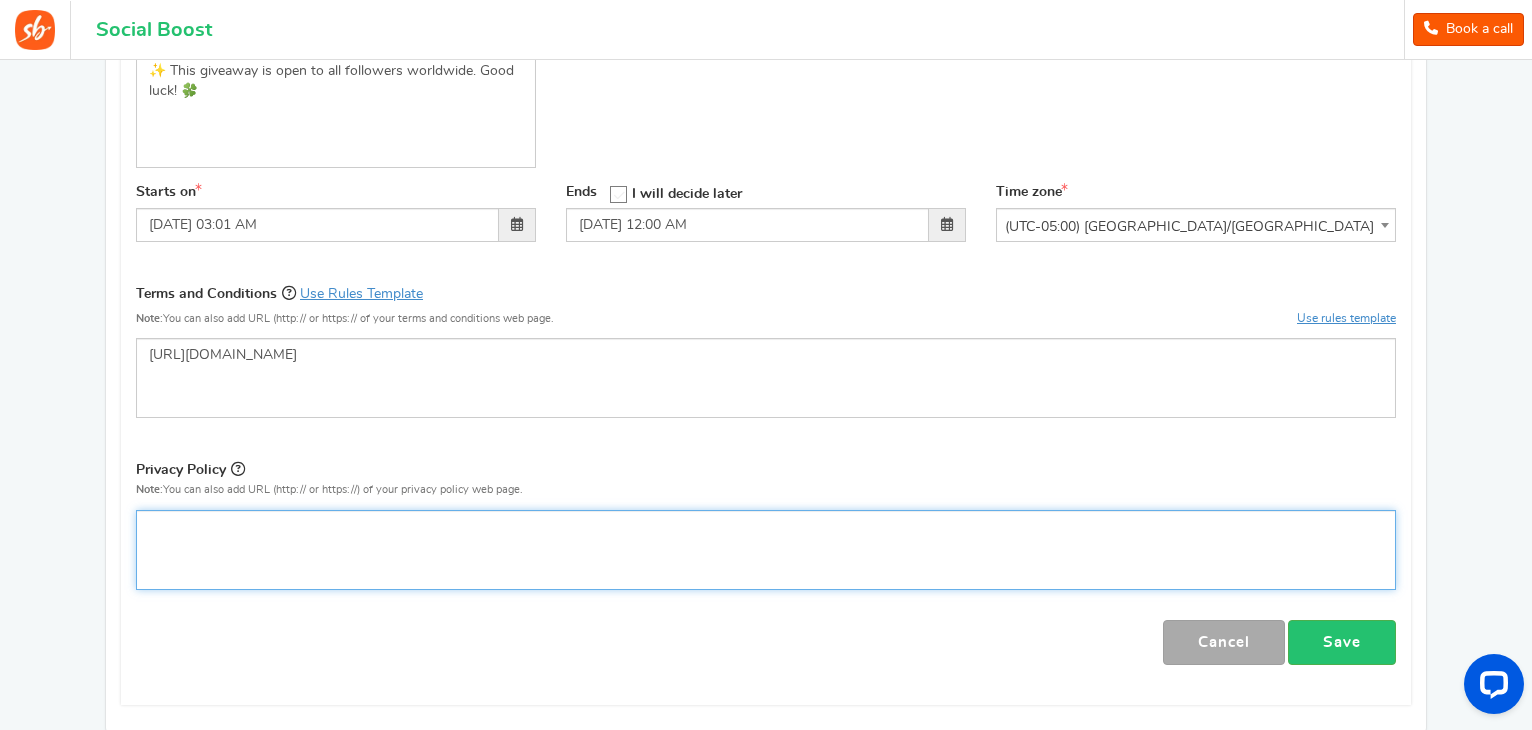 click at bounding box center (766, 550) 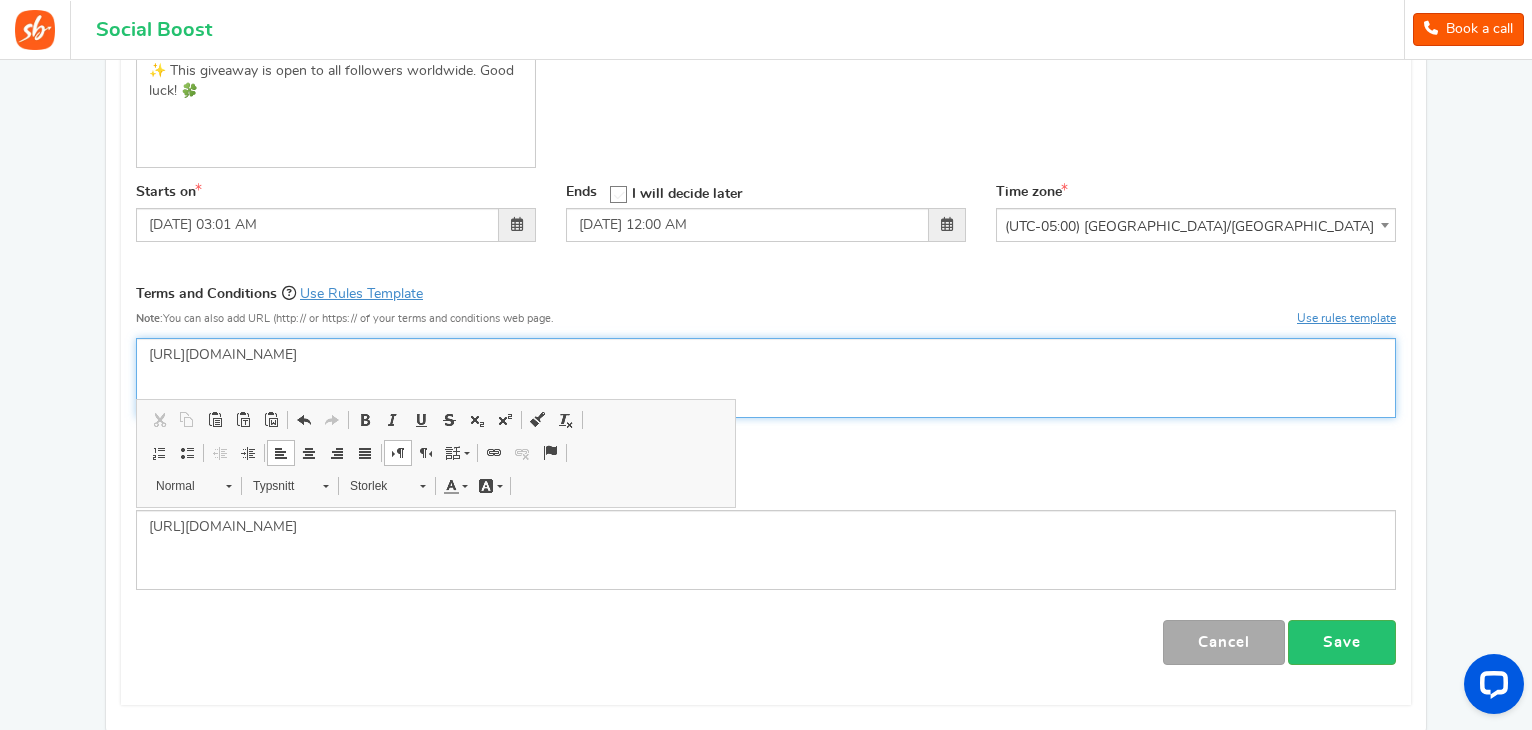 click on "https://theminicouture.com/policies/terms-of-service" at bounding box center [766, 378] 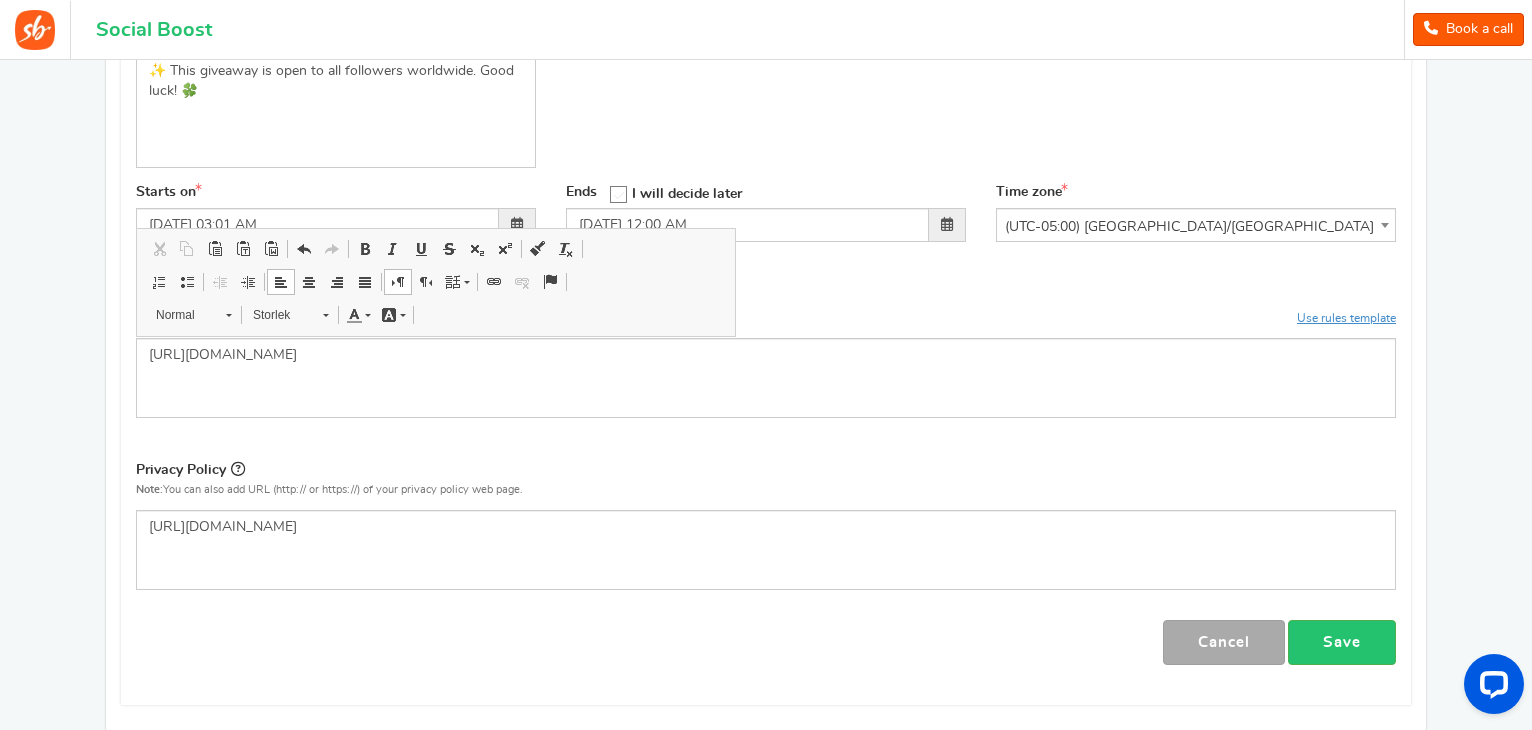 click on "Campaign name
Display
Title hidden from public view.
🎉 GIVEAWAY TIME – Win Free Labubu Clothes! 🎉
This will be shown to the public and to eligible customers in the 'cart -thanks' page
Campaign description" at bounding box center [766, 162] 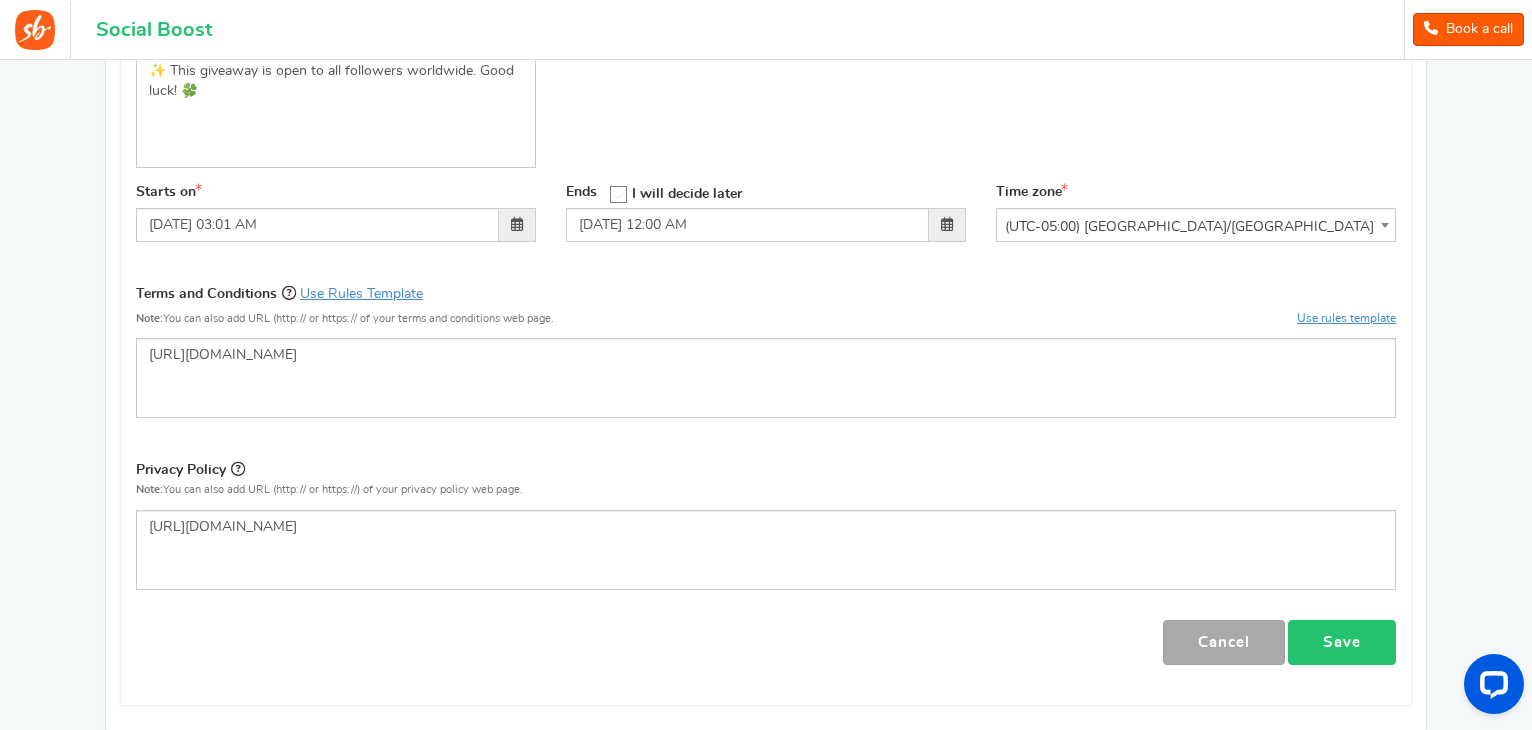 click on "Save" at bounding box center [1342, 642] 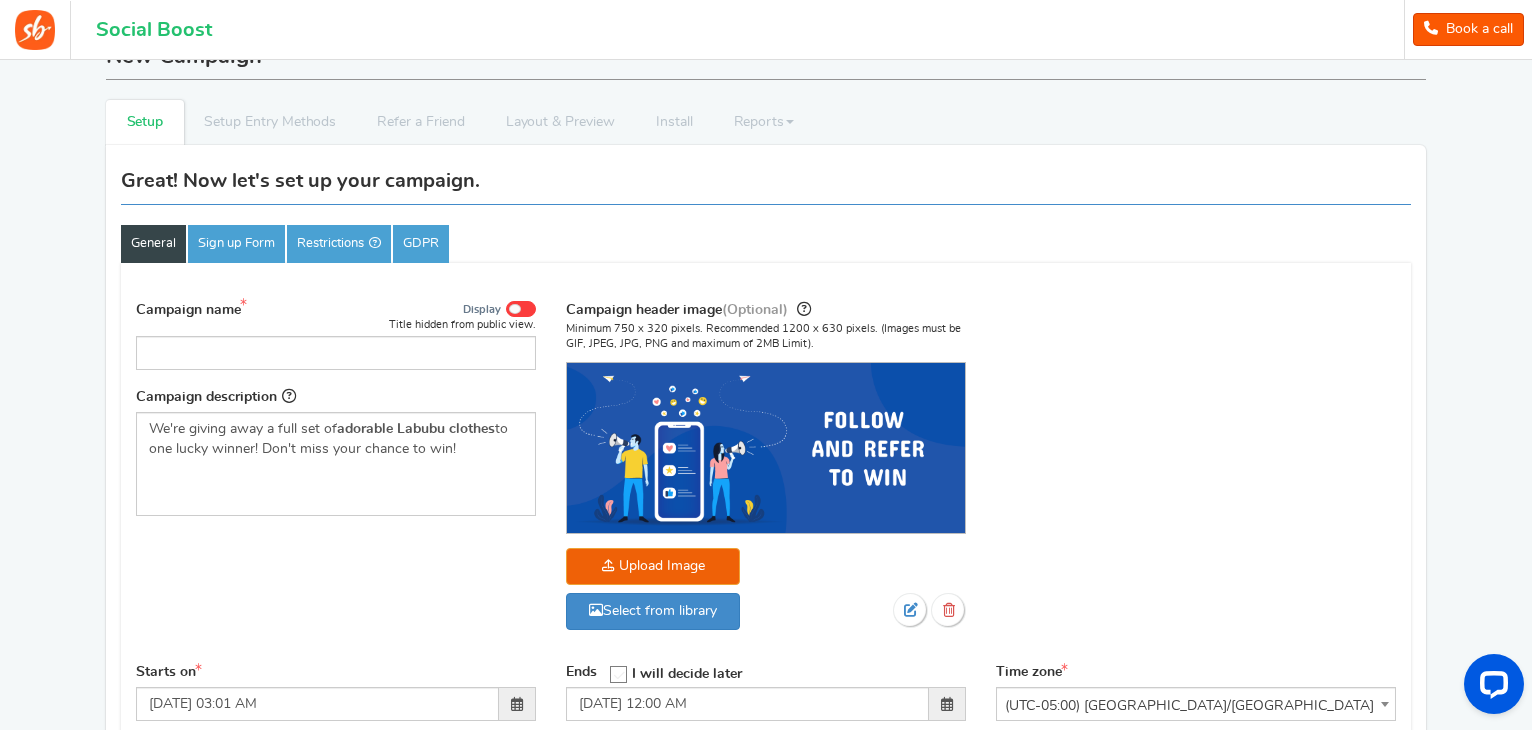 scroll, scrollTop: 96, scrollLeft: 0, axis: vertical 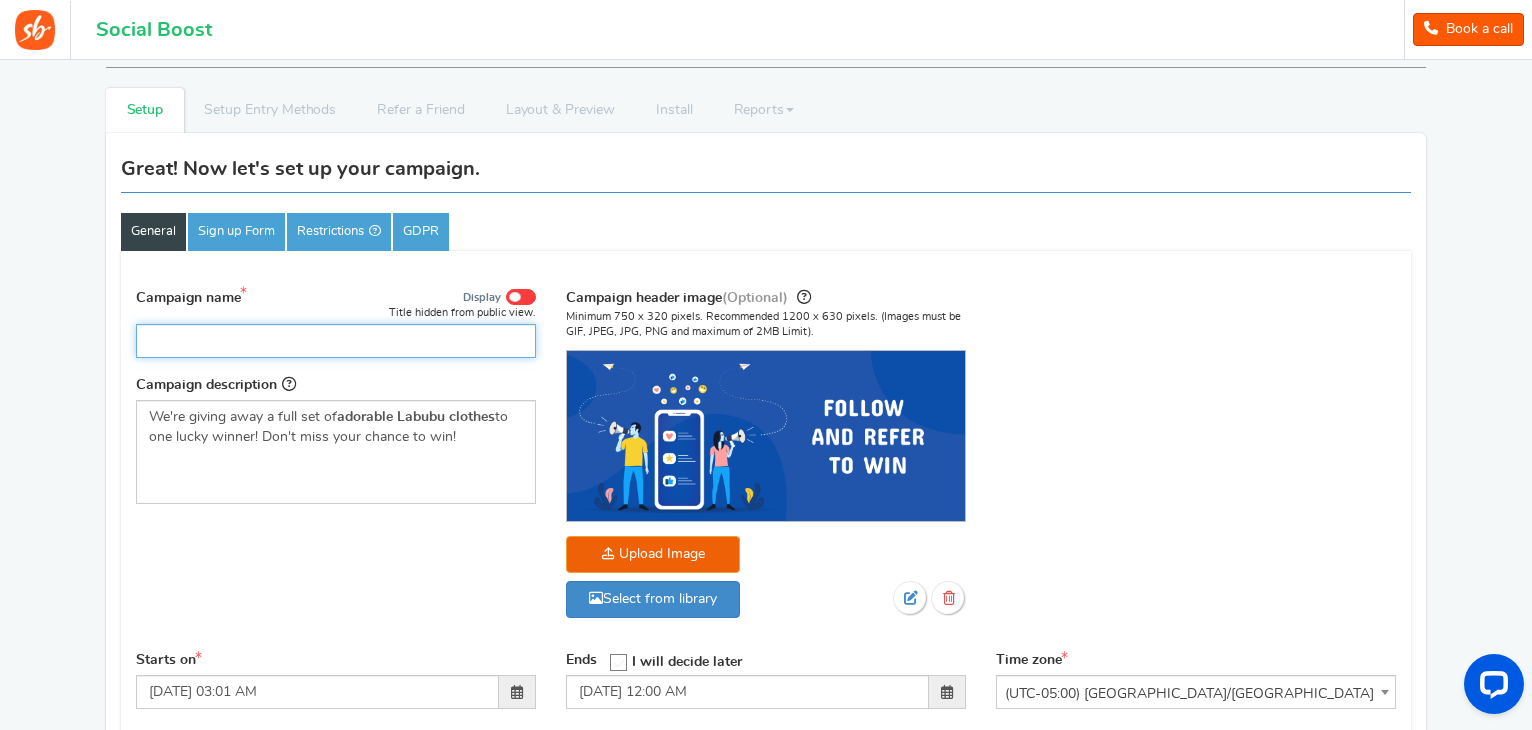 click on "Campaign name" at bounding box center (336, 341) 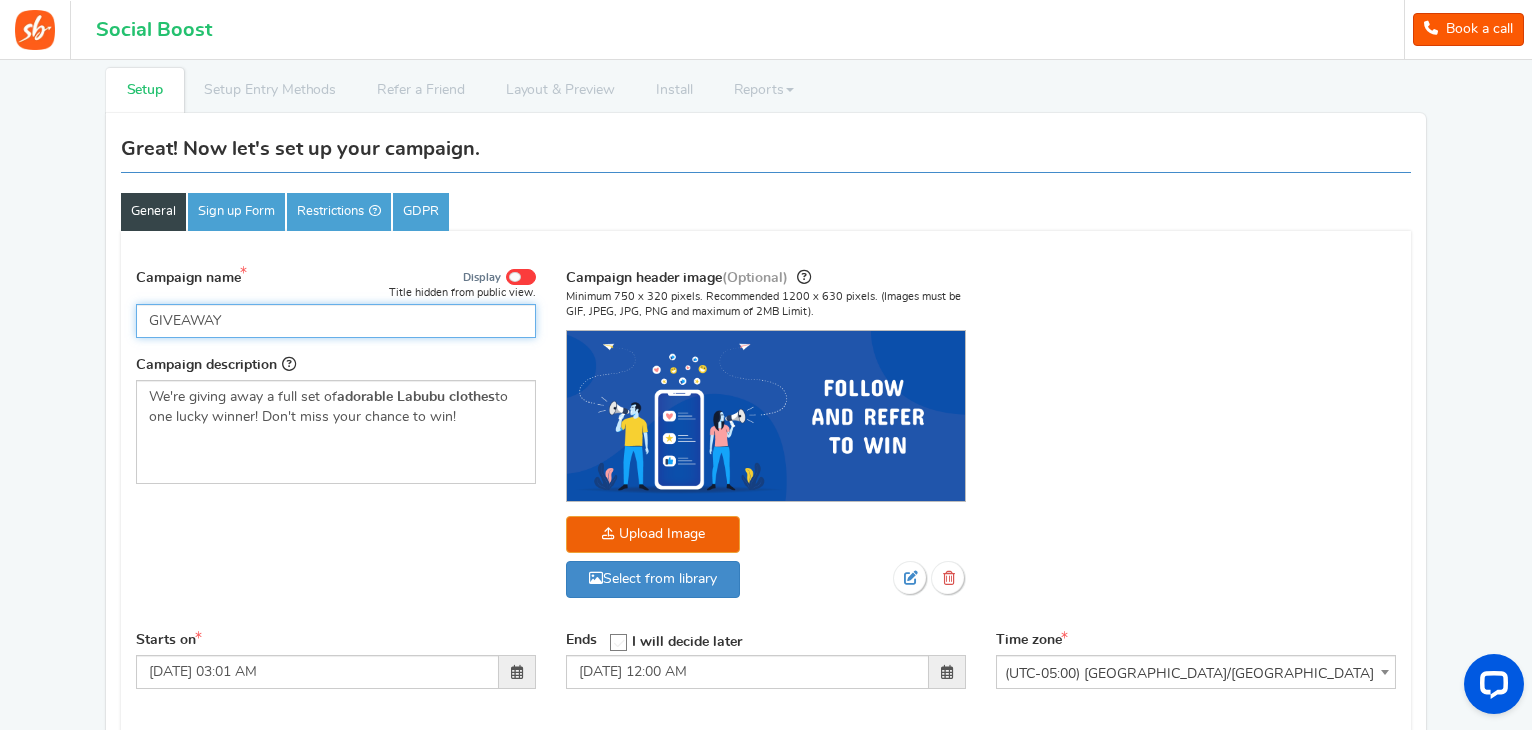 click on "GIVEAWAY" at bounding box center (336, 321) 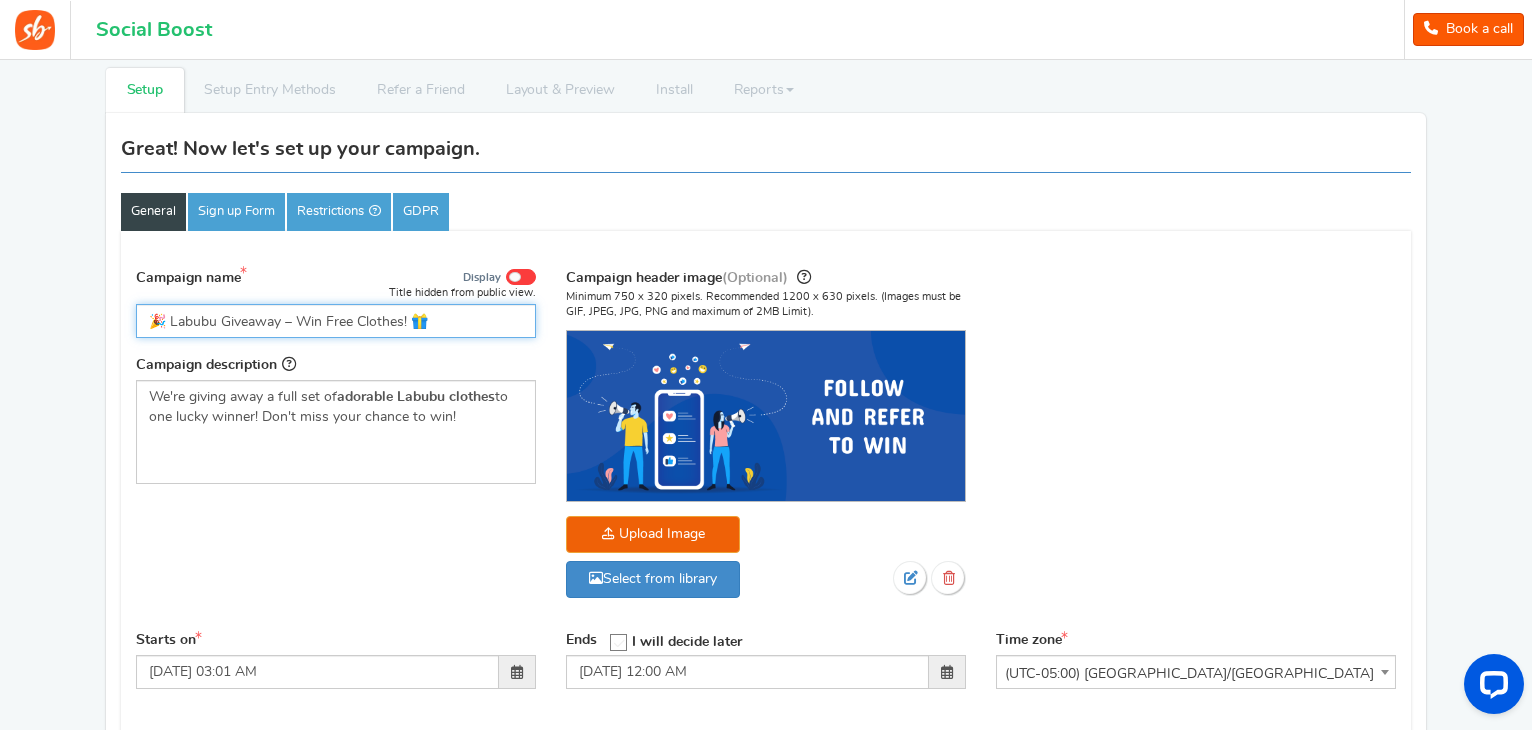 type on "🎉 Labubu Giveaway – Win Free Clothes! 🎁" 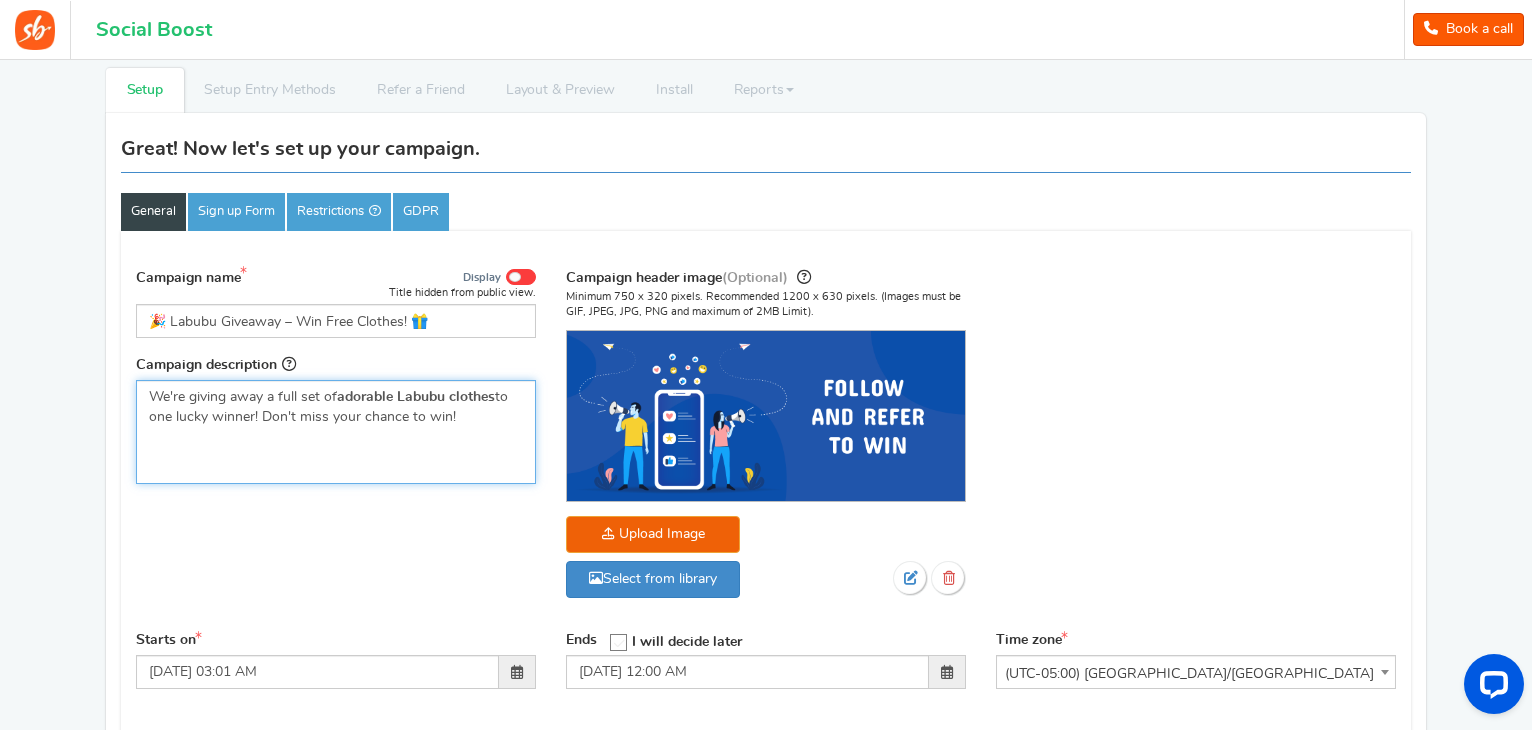 click on "We're giving away a full set of  adorable Labubu clothes  to one lucky winner! Don't miss your chance to win!" at bounding box center (336, 432) 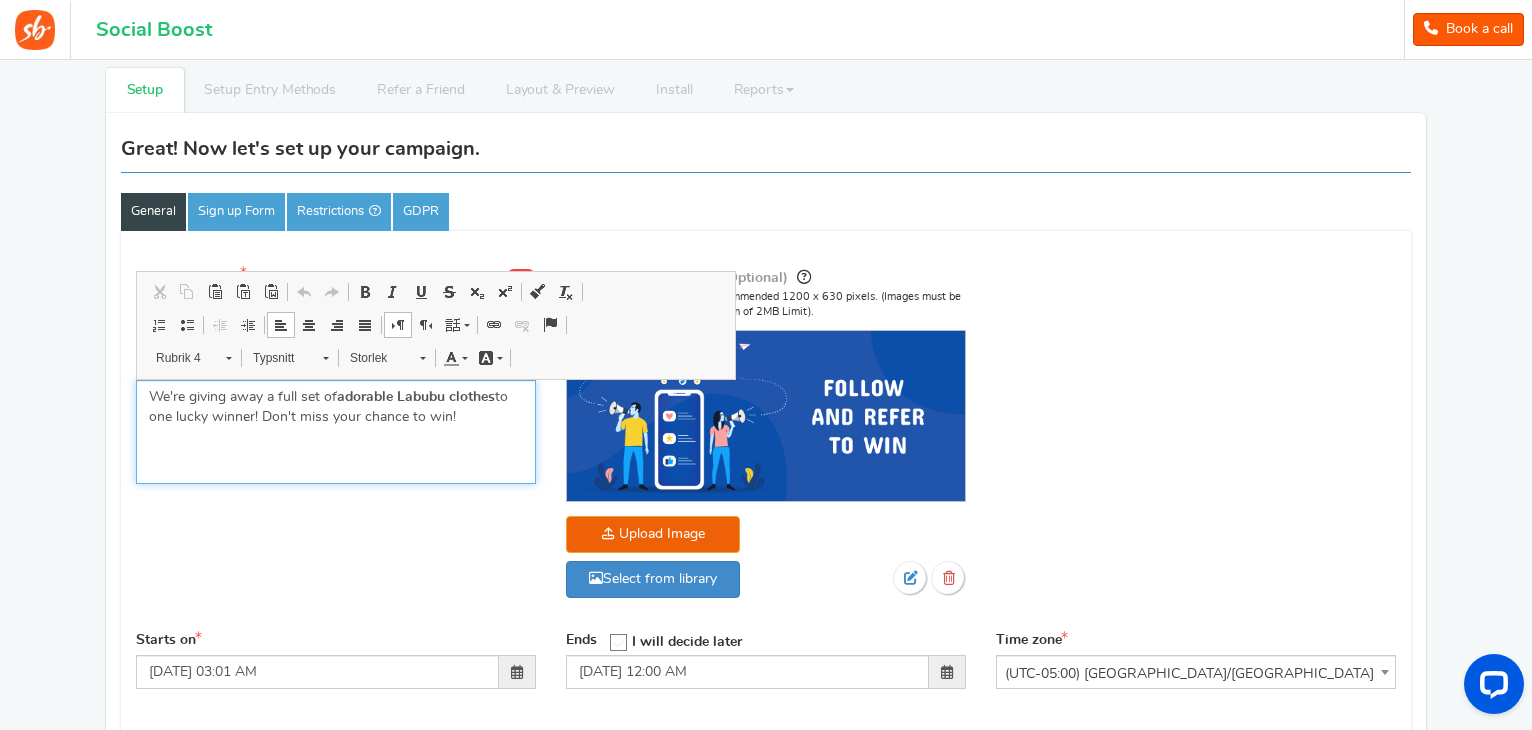 click on "We're giving away a full set of  adorable Labubu clothes  to one lucky winner! Don't miss your chance to win!" at bounding box center (336, 407) 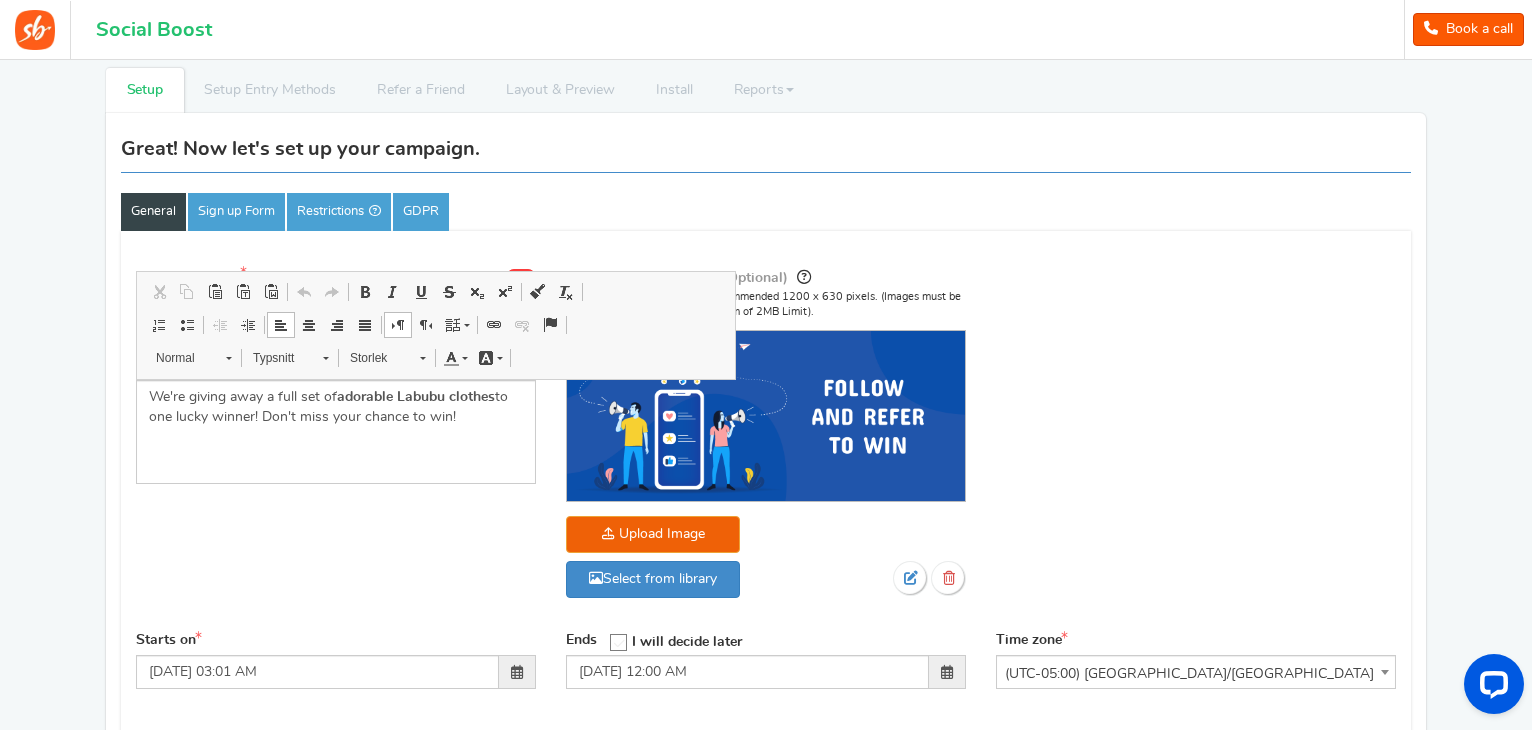 click on "Campaign name
Display
Title hidden from public view.
🎉 Labubu Giveaway – Win Free Clothes! 🎁
This will be shown to the public and to eligible customers in the 'cart -thanks' page
Campaign description  adorable Labubu clothes" at bounding box center [766, 443] 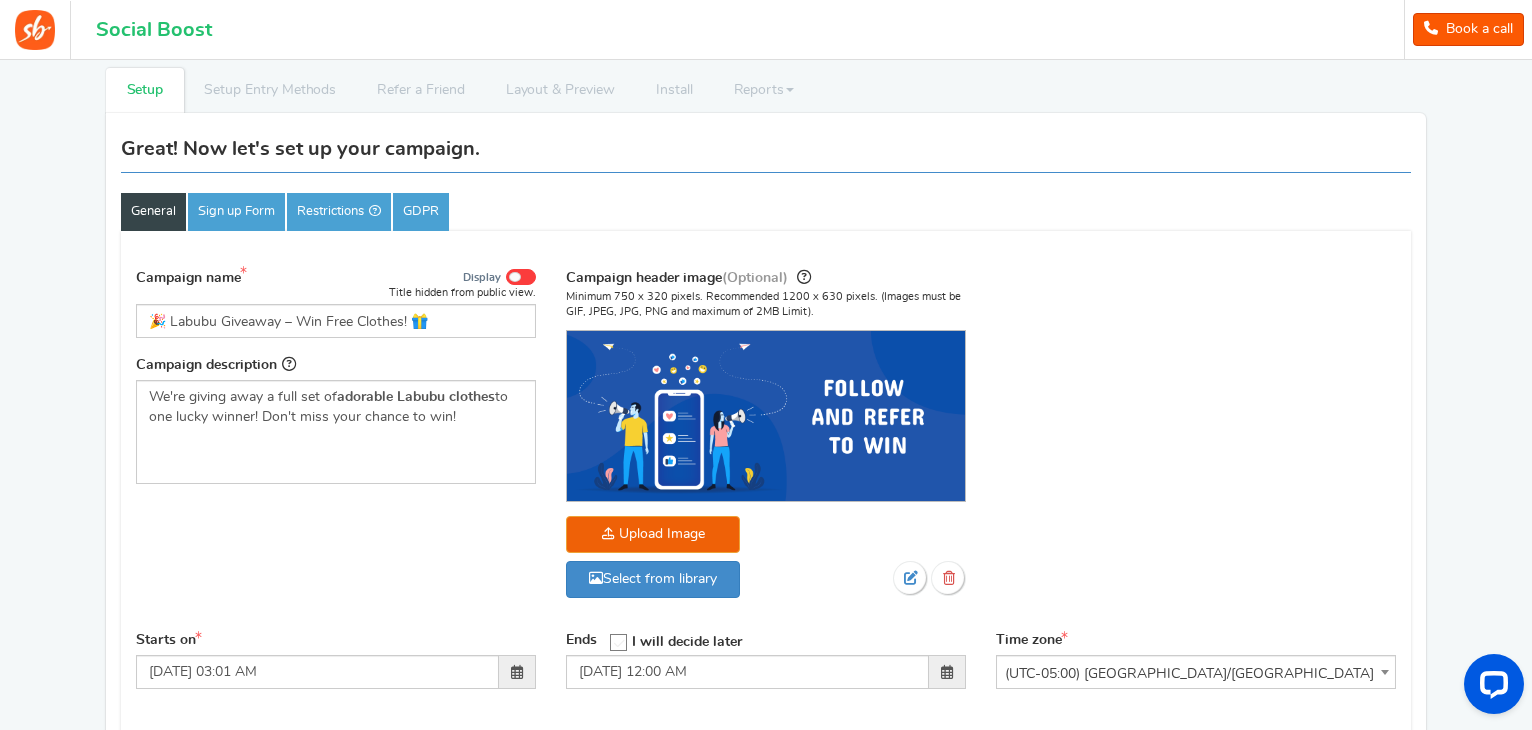 click at bounding box center (521, 277) 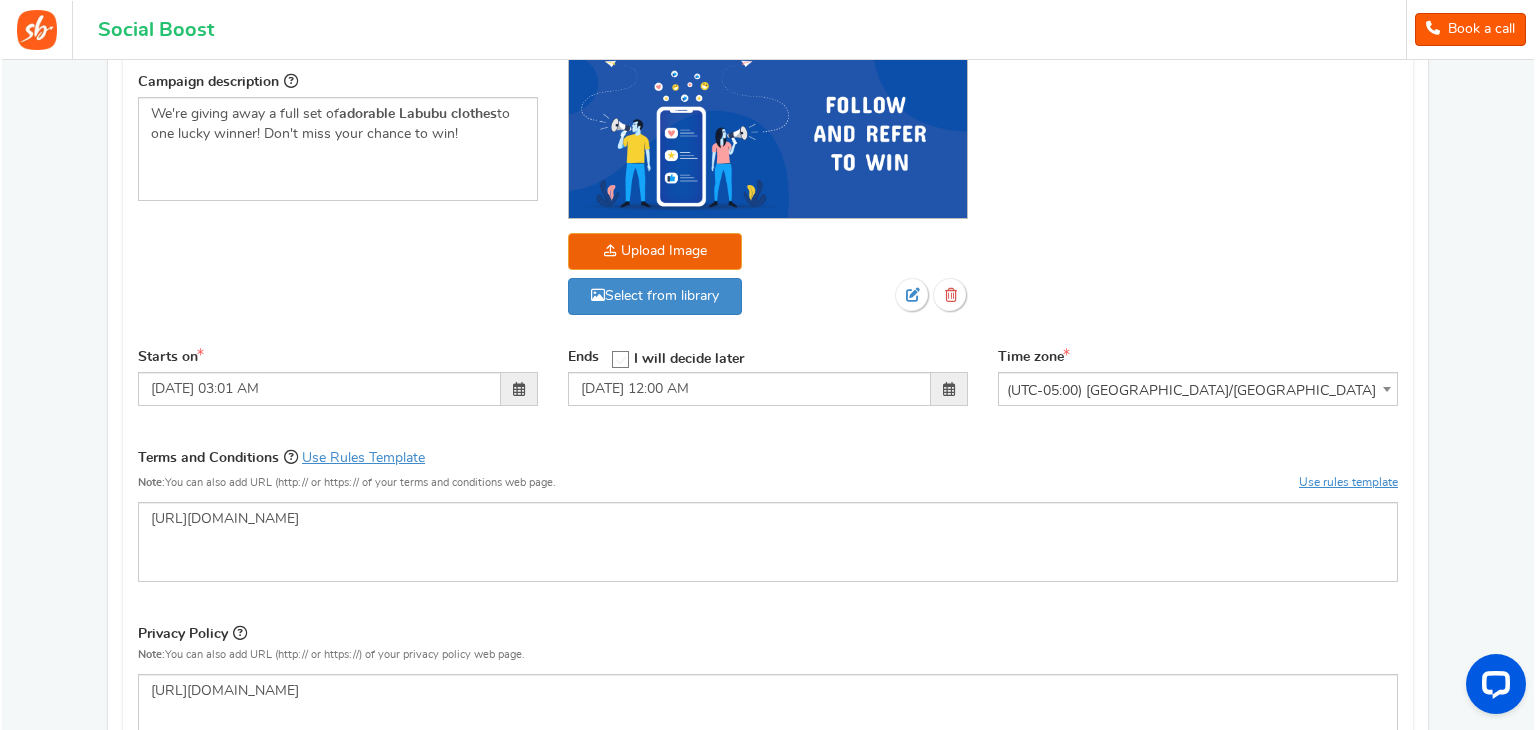 scroll, scrollTop: 381, scrollLeft: 0, axis: vertical 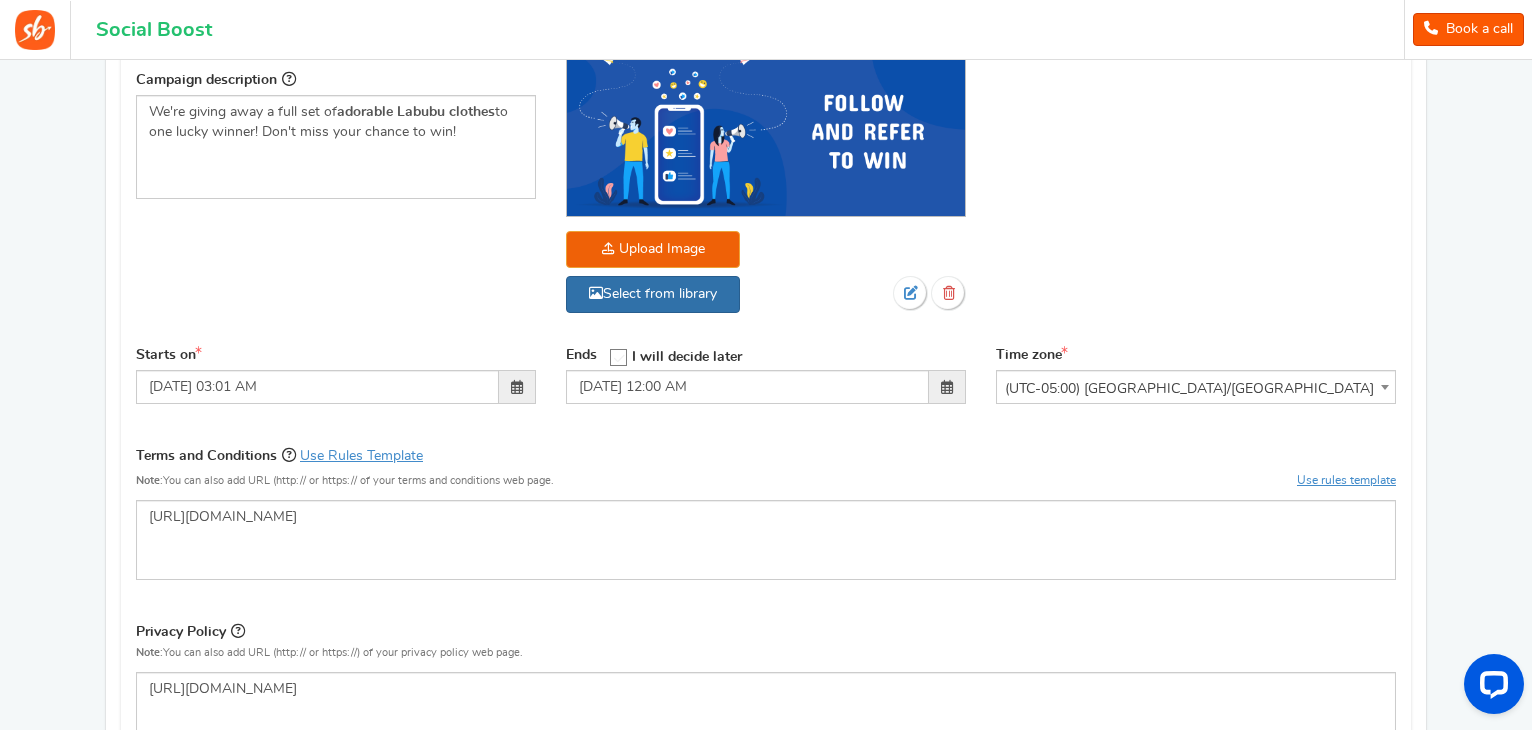 click on "Select from library" at bounding box center [653, 294] 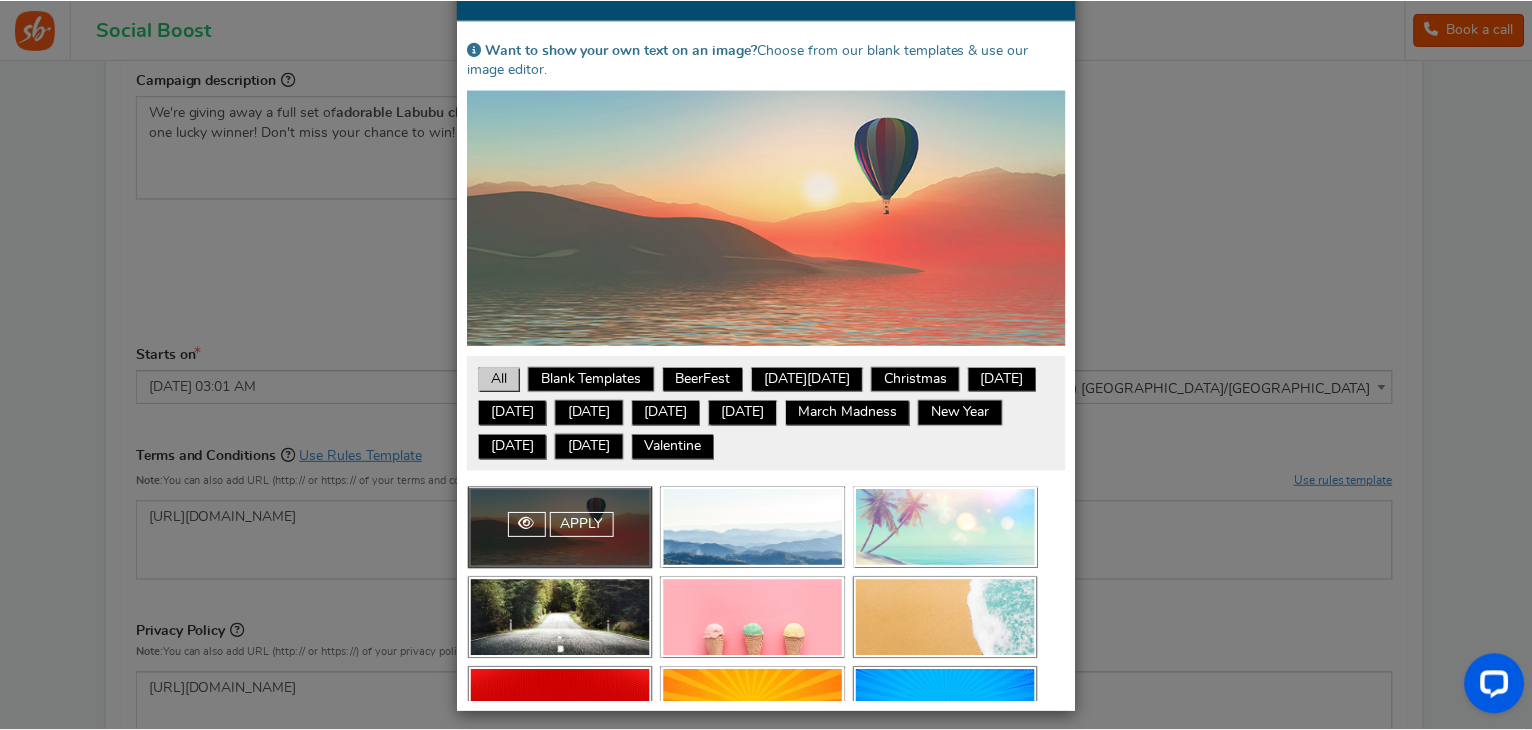 scroll, scrollTop: 114, scrollLeft: 0, axis: vertical 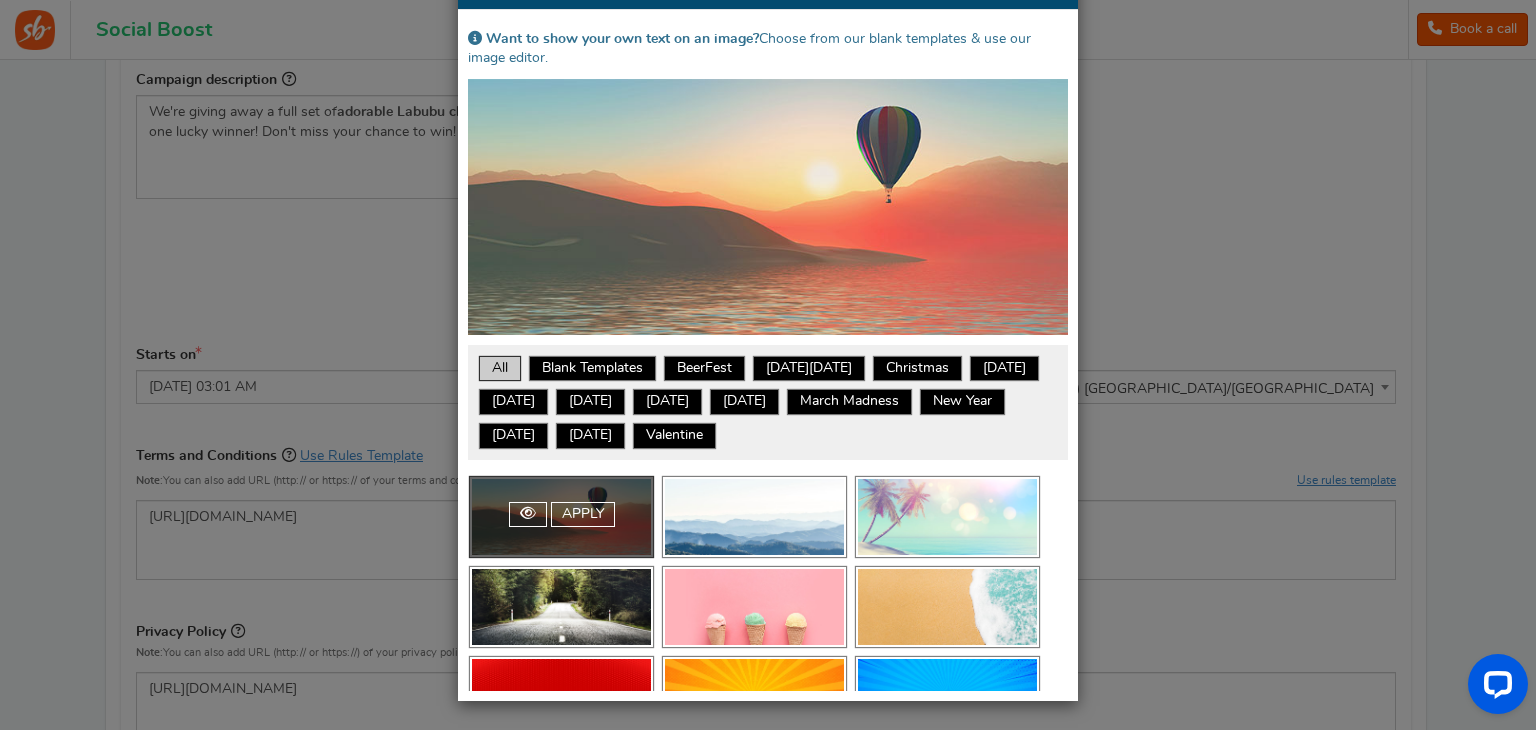 click on "× Close
Select from library
Want to show your own text on an image?  Choose from our blank templates & use our image editor.
All
Blank Templates
BeerFest   Black Friday   Christmas   Diwali   Easter   Father's day   Halloween   July 4th   March Madness   New Year   st. patrick's day   Thanksgiving   Valentine
Apply Apply" at bounding box center [768, 365] 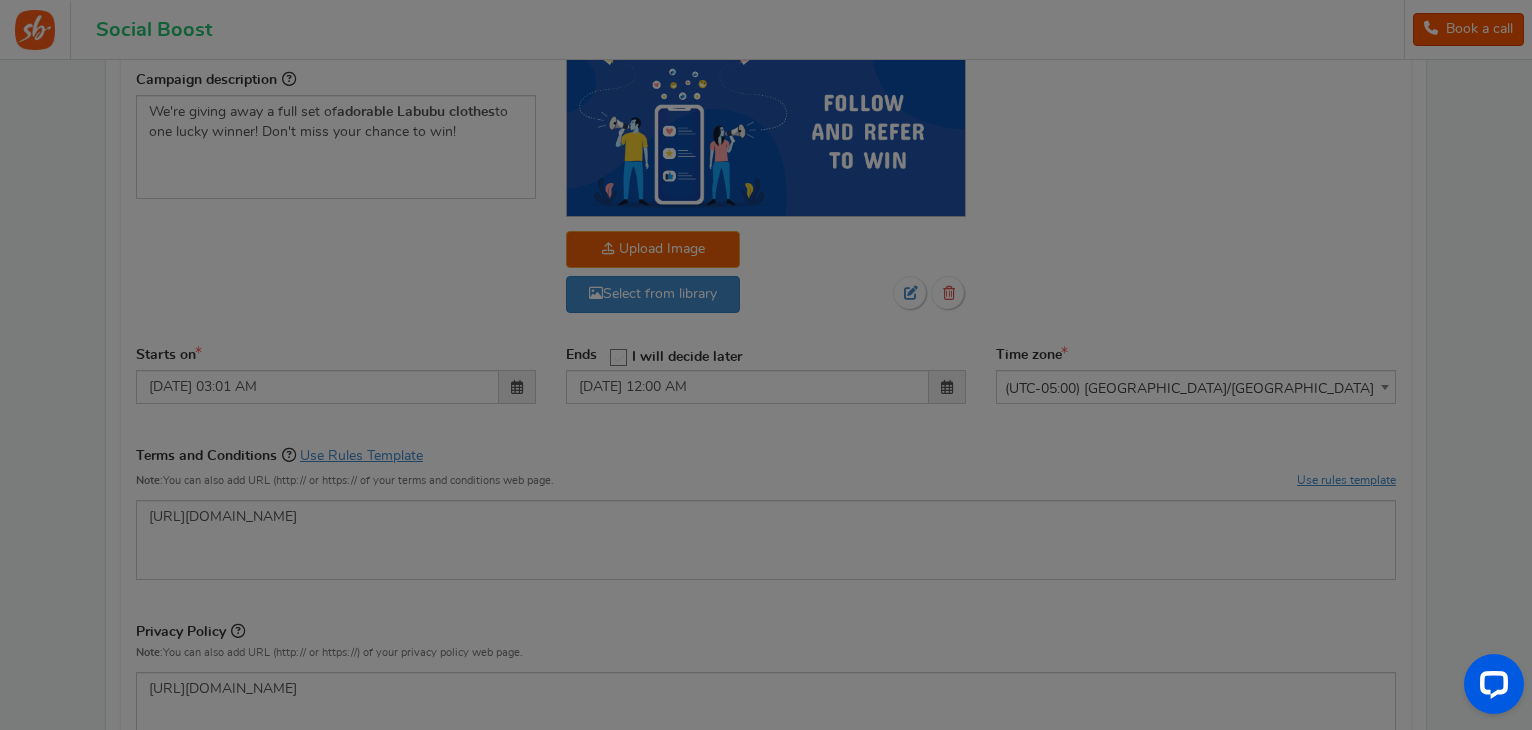 scroll, scrollTop: 0, scrollLeft: 0, axis: both 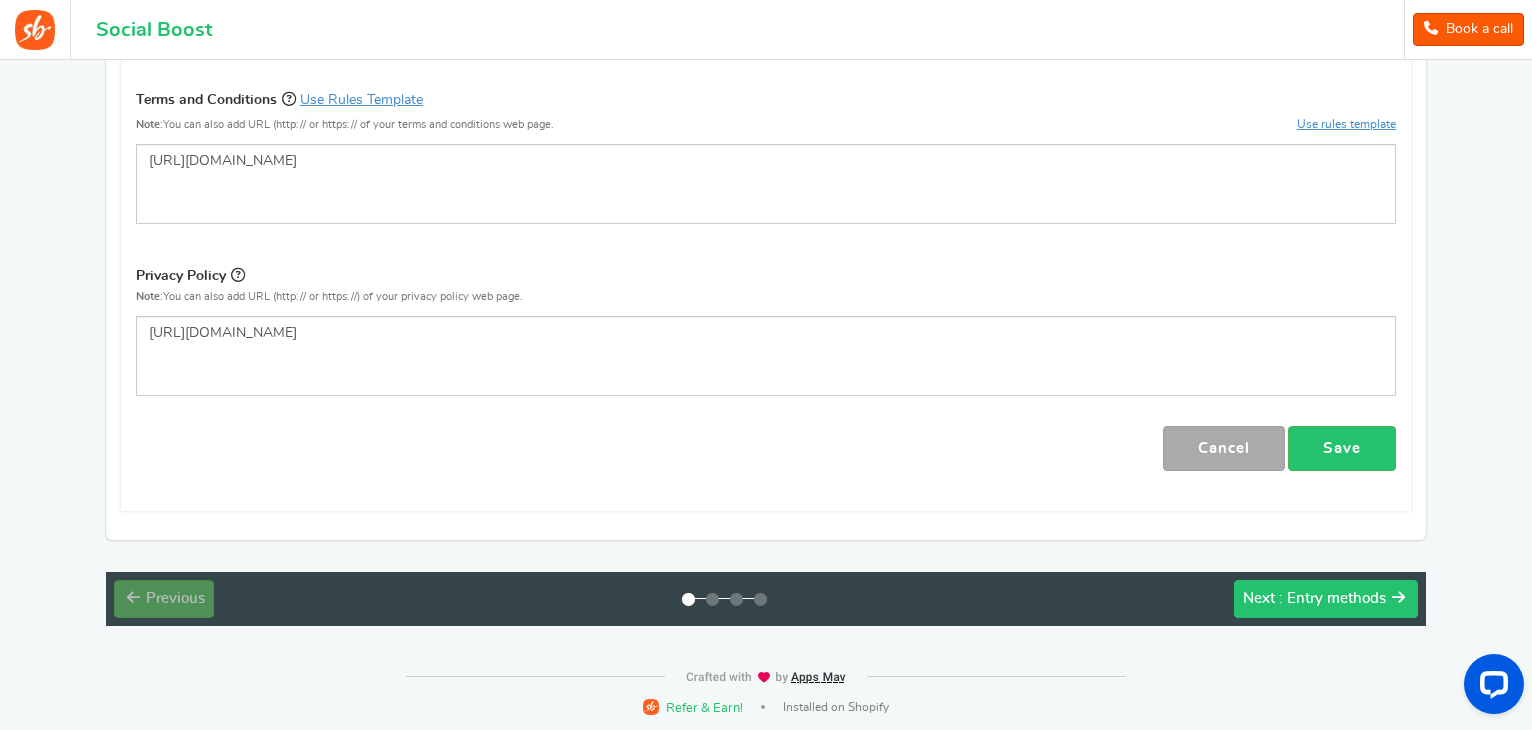 click on ": Entry methods" at bounding box center [1332, 598] 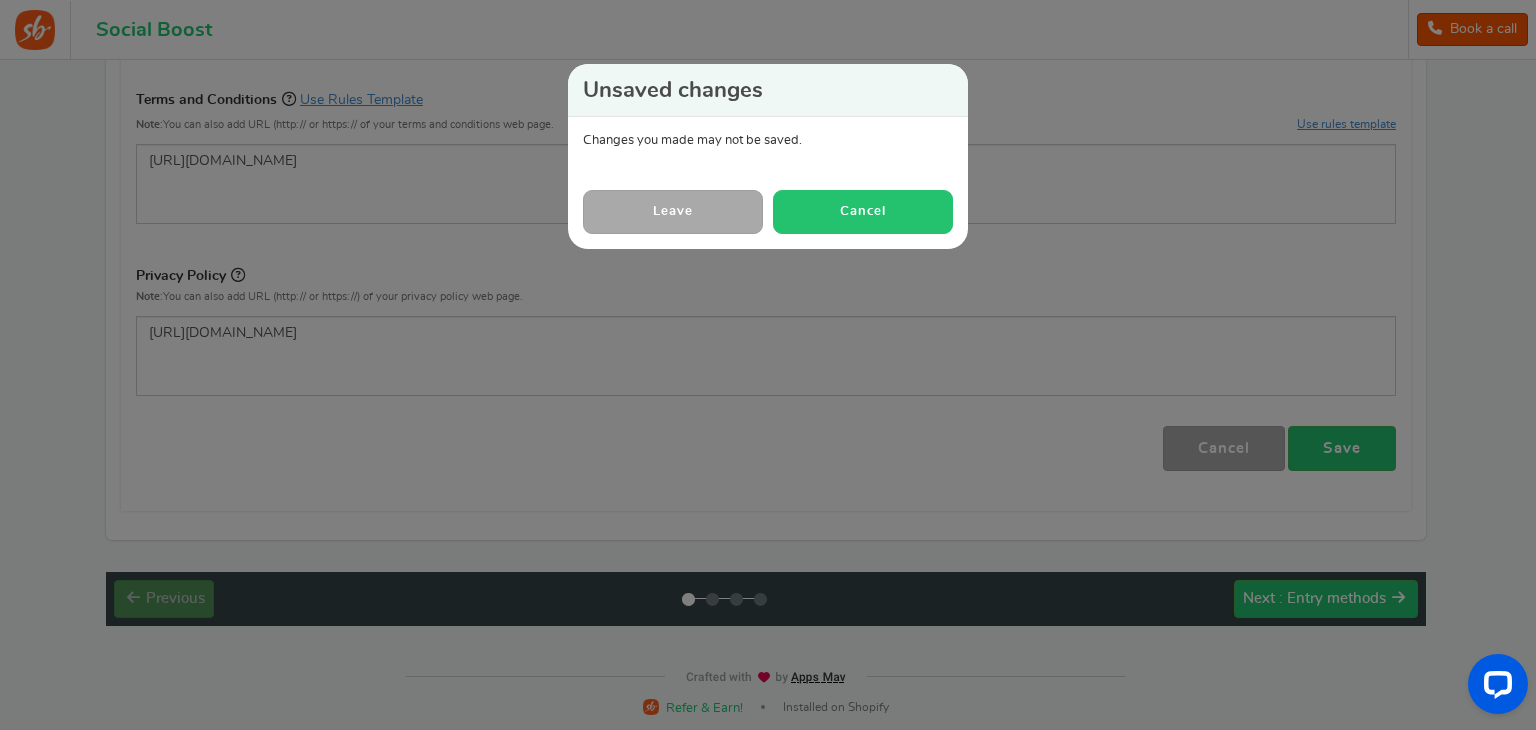 click on "Cancel" at bounding box center [863, 211] 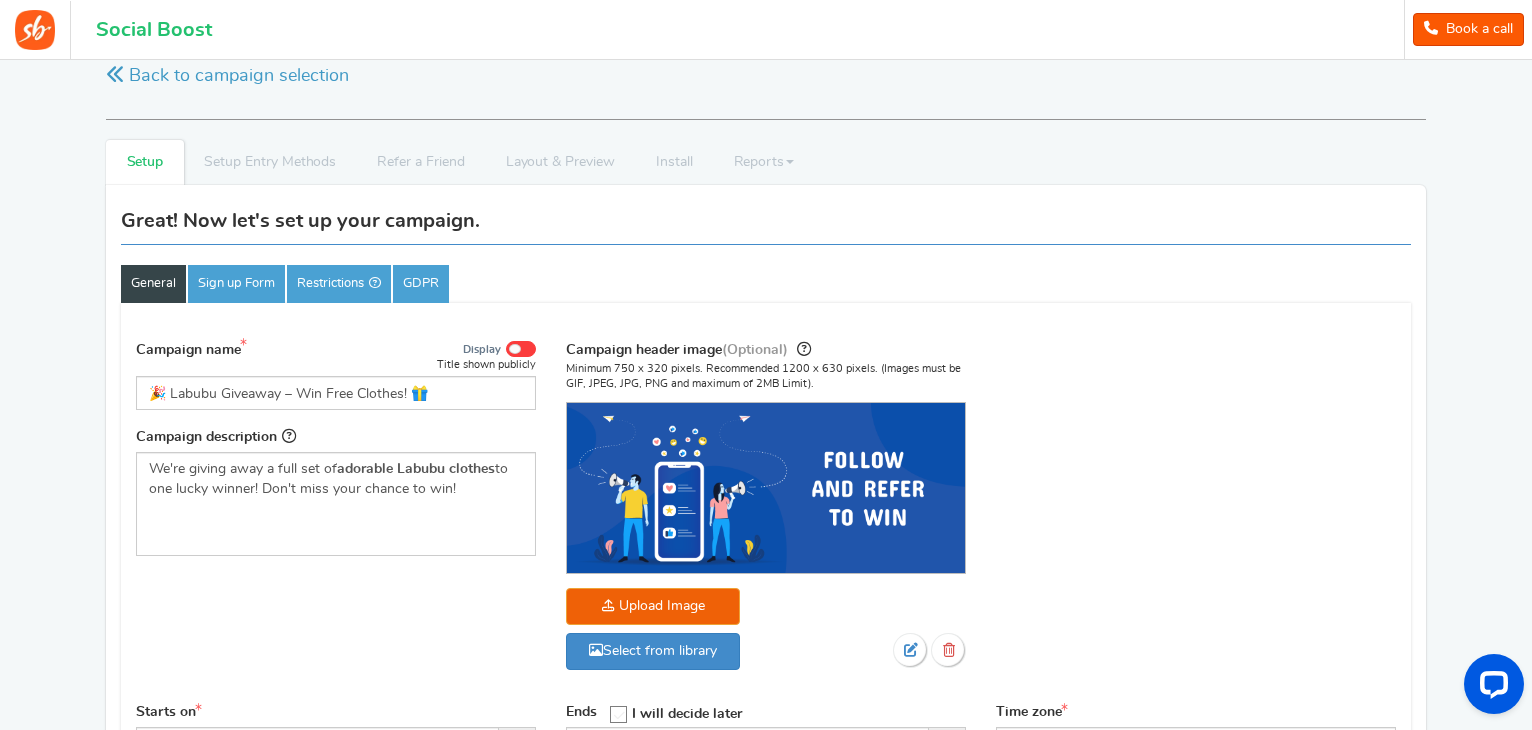 scroll, scrollTop: 26, scrollLeft: 0, axis: vertical 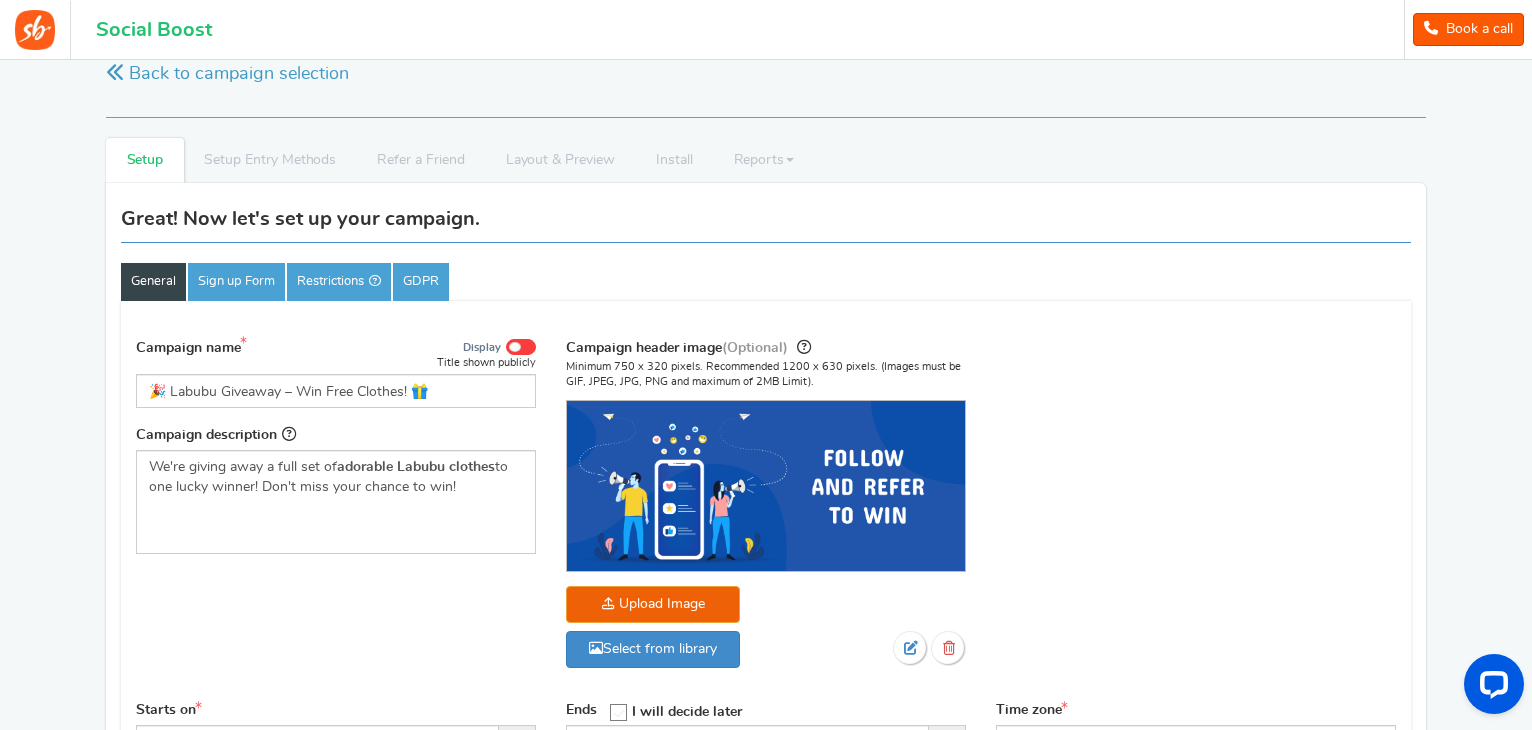 click at bounding box center (515, 347) 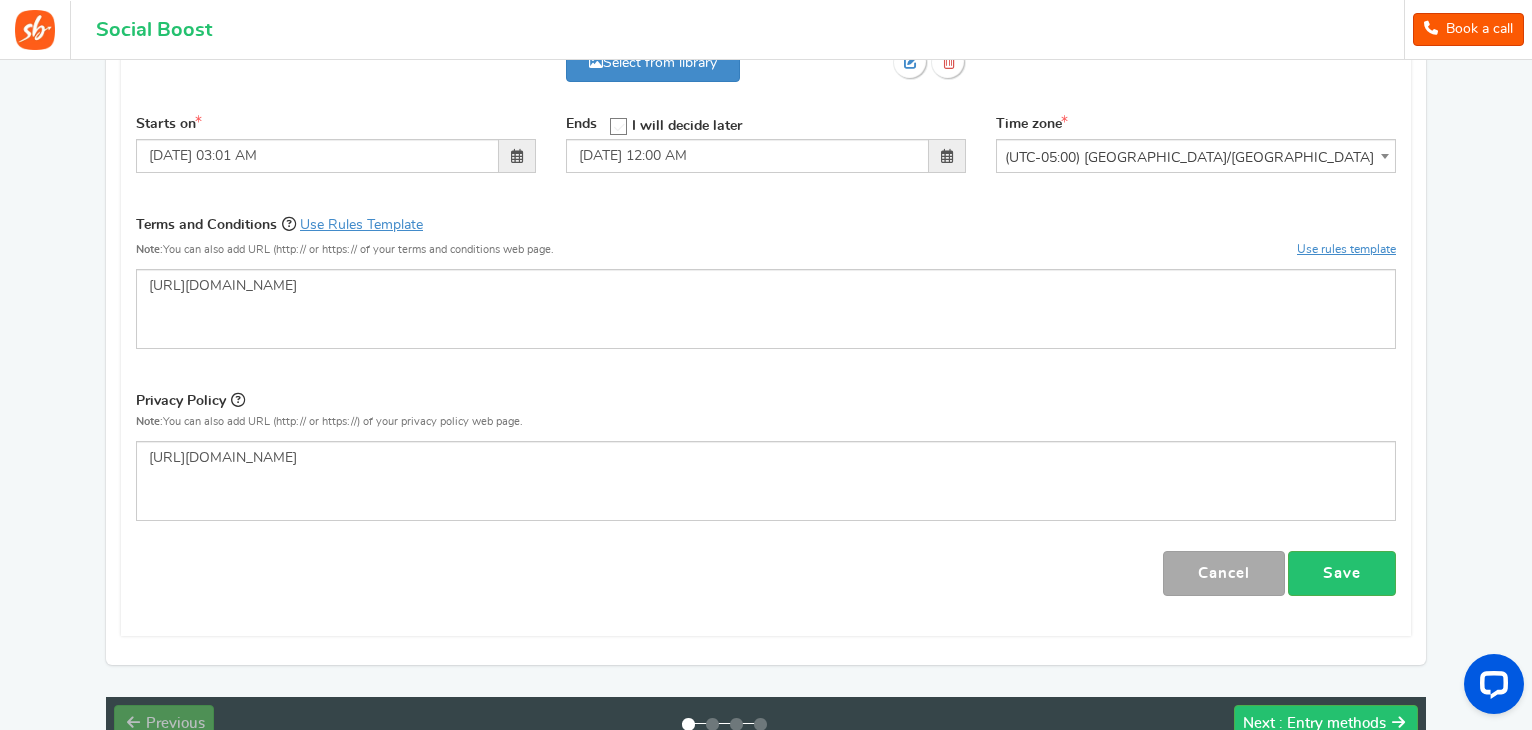 scroll, scrollTop: 626, scrollLeft: 0, axis: vertical 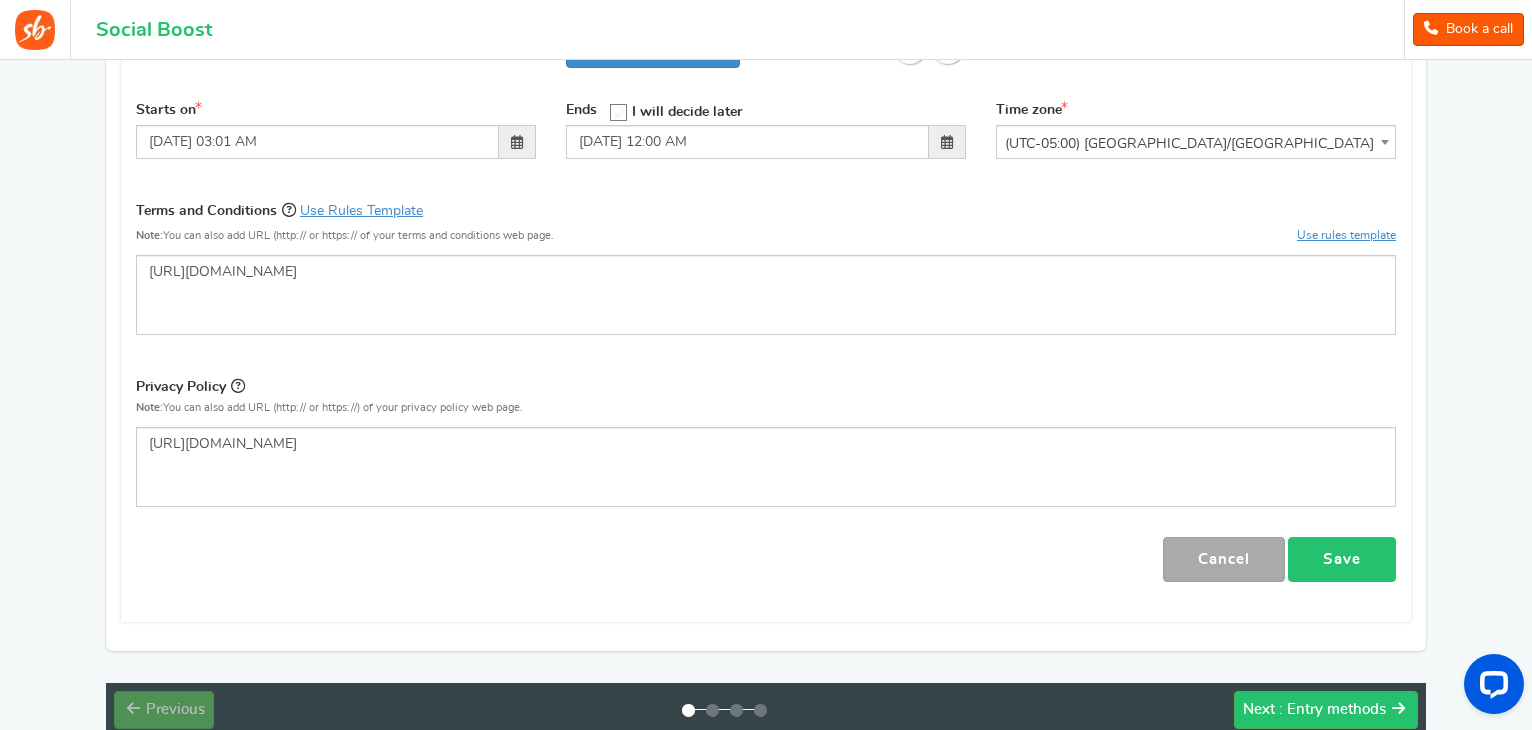 click on "Save" at bounding box center (1342, 559) 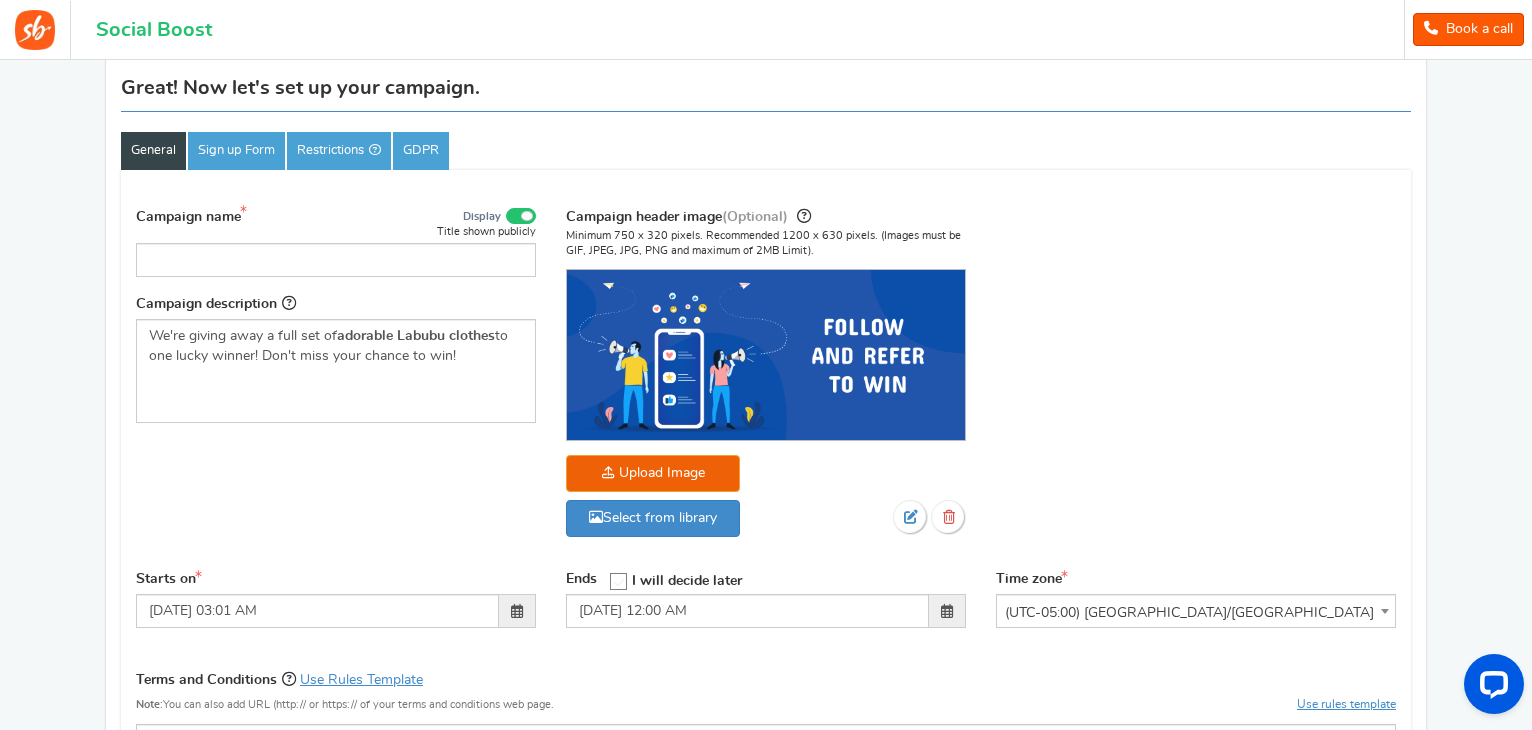 scroll, scrollTop: 757, scrollLeft: 0, axis: vertical 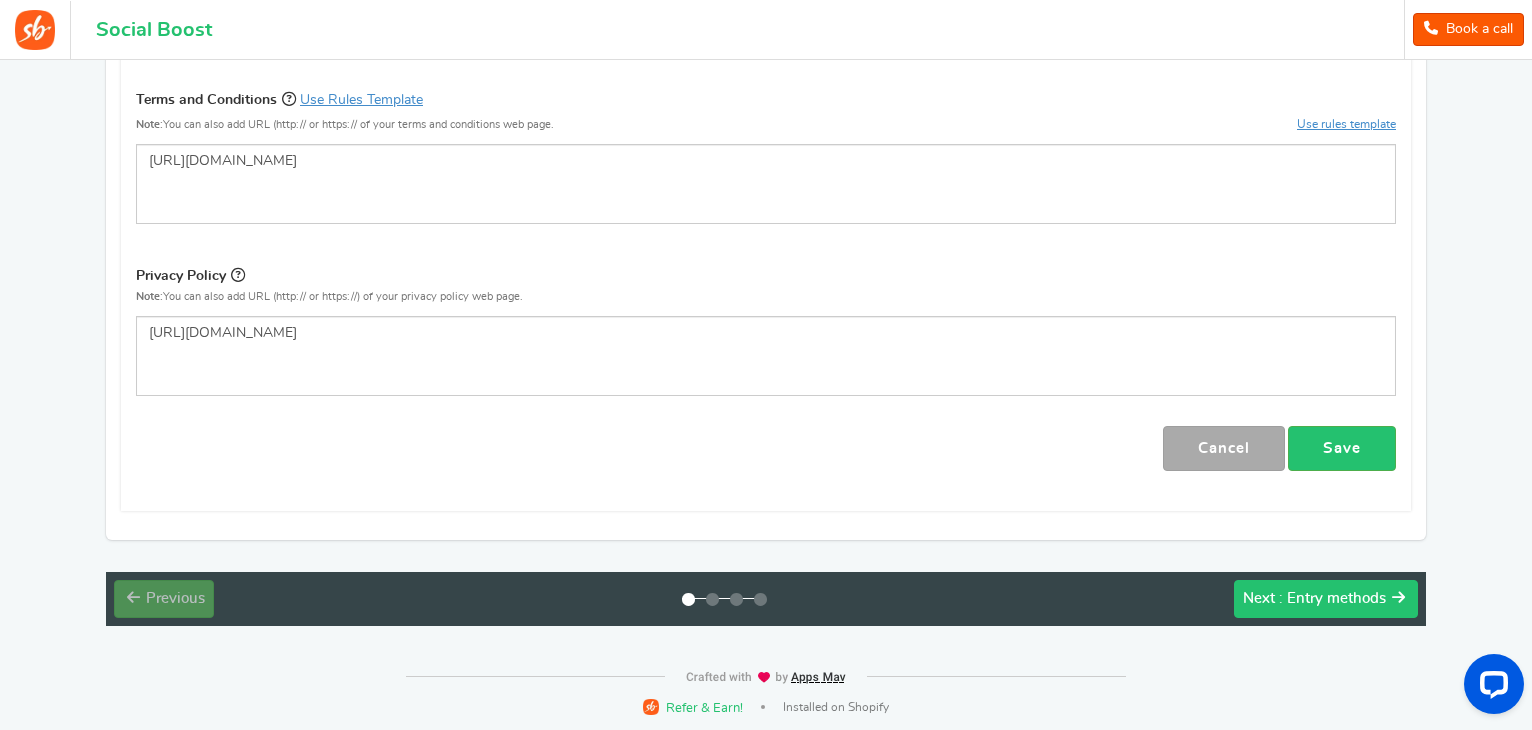 click on "Next" at bounding box center (1259, 598) 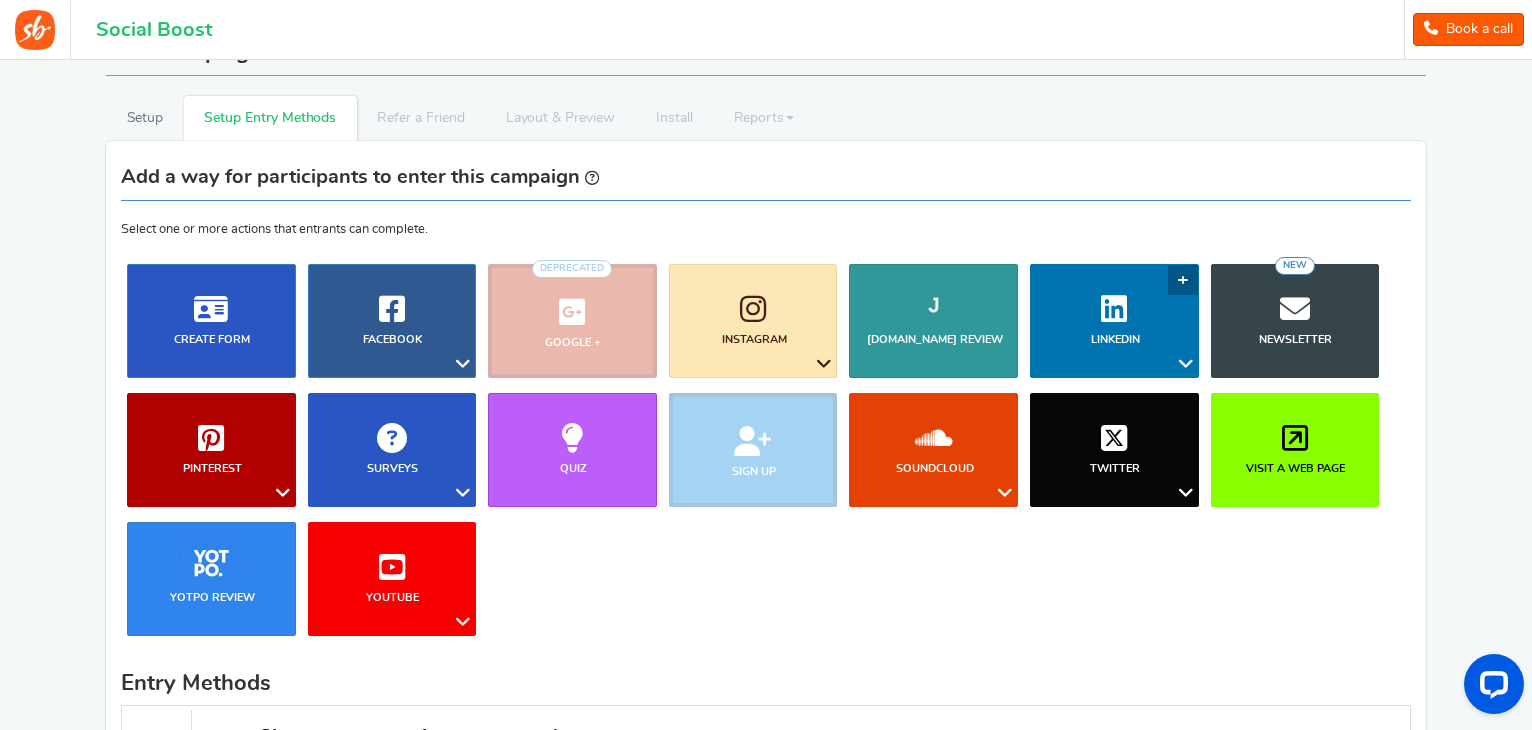 scroll, scrollTop: 91, scrollLeft: 0, axis: vertical 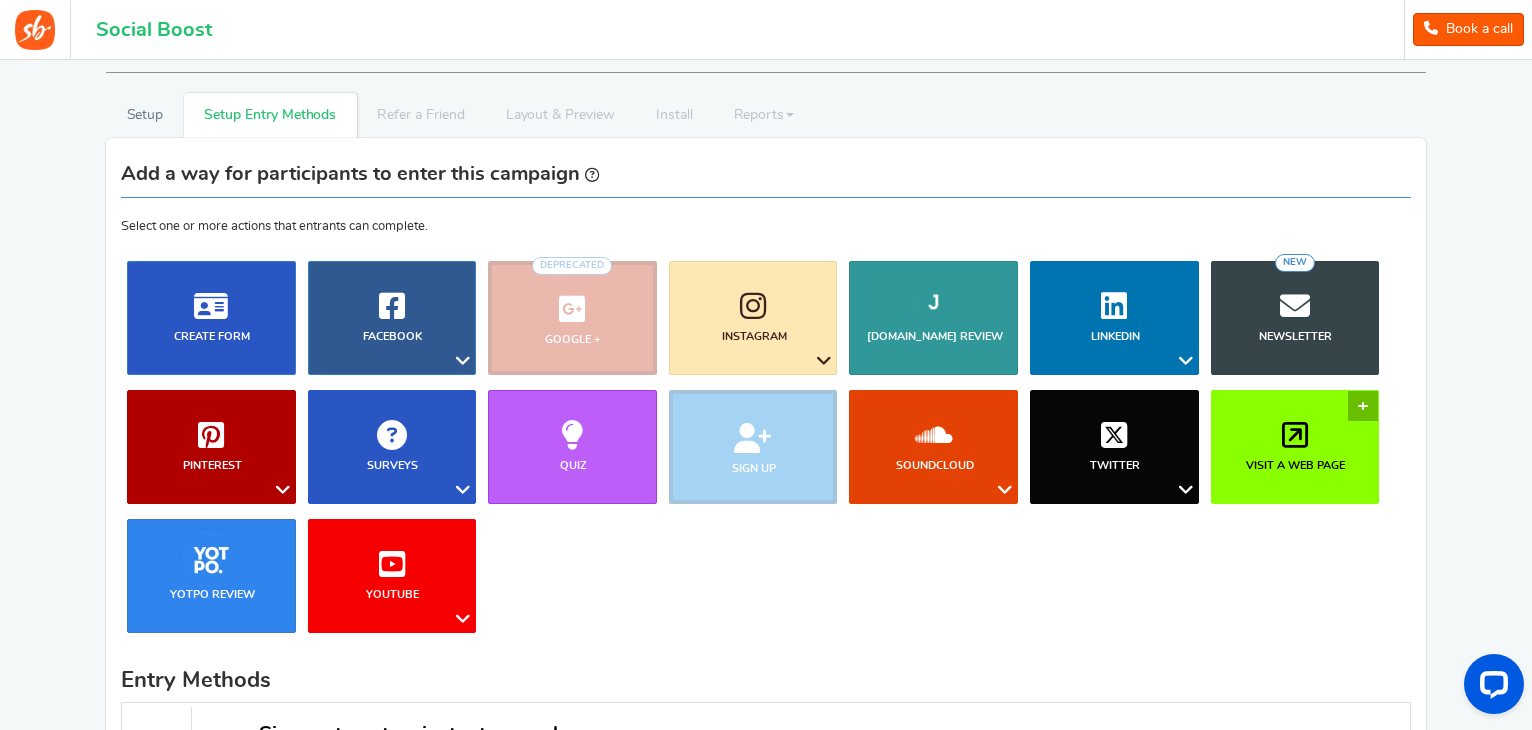 click on "Visit a web page" at bounding box center [1295, 465] 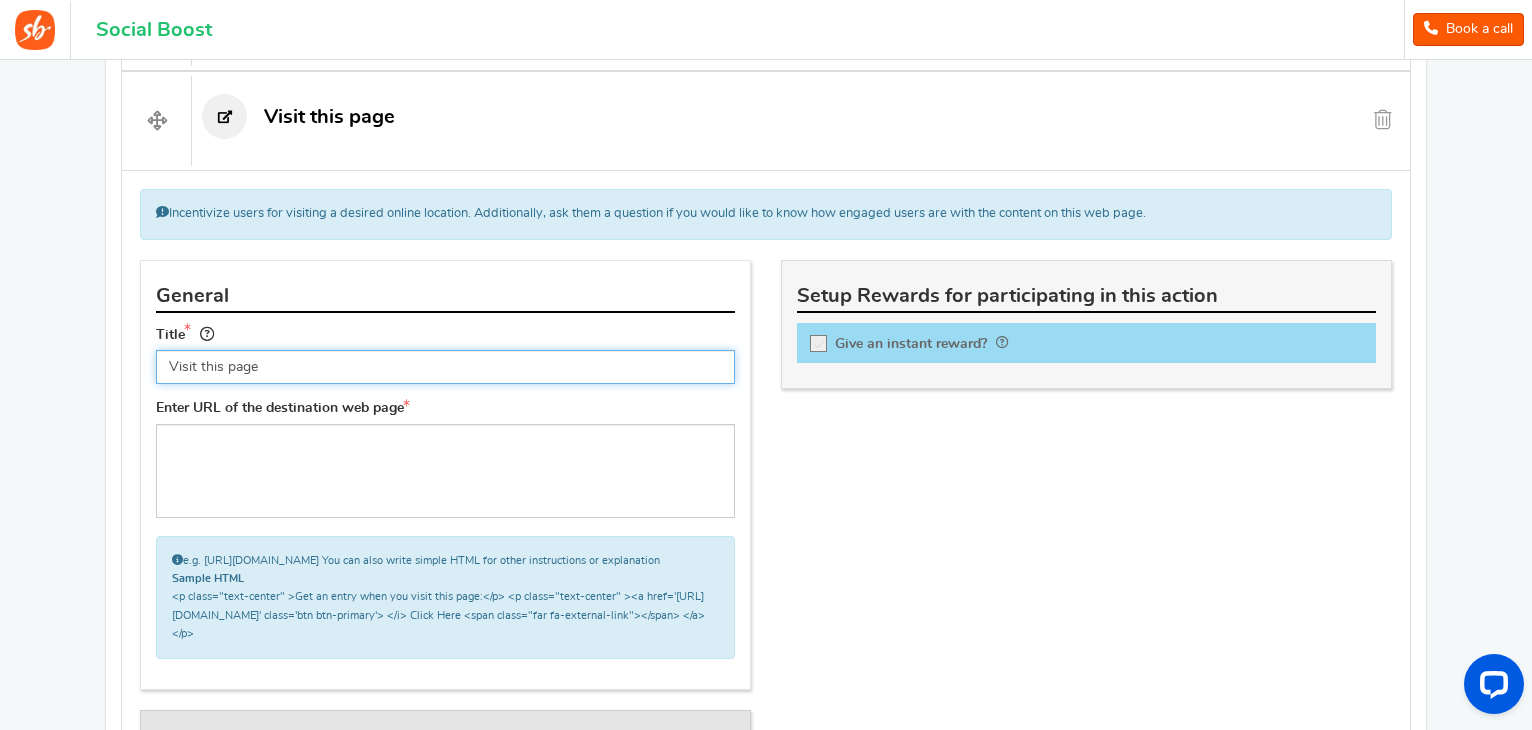 click on "Visit this page" at bounding box center [445, 367] 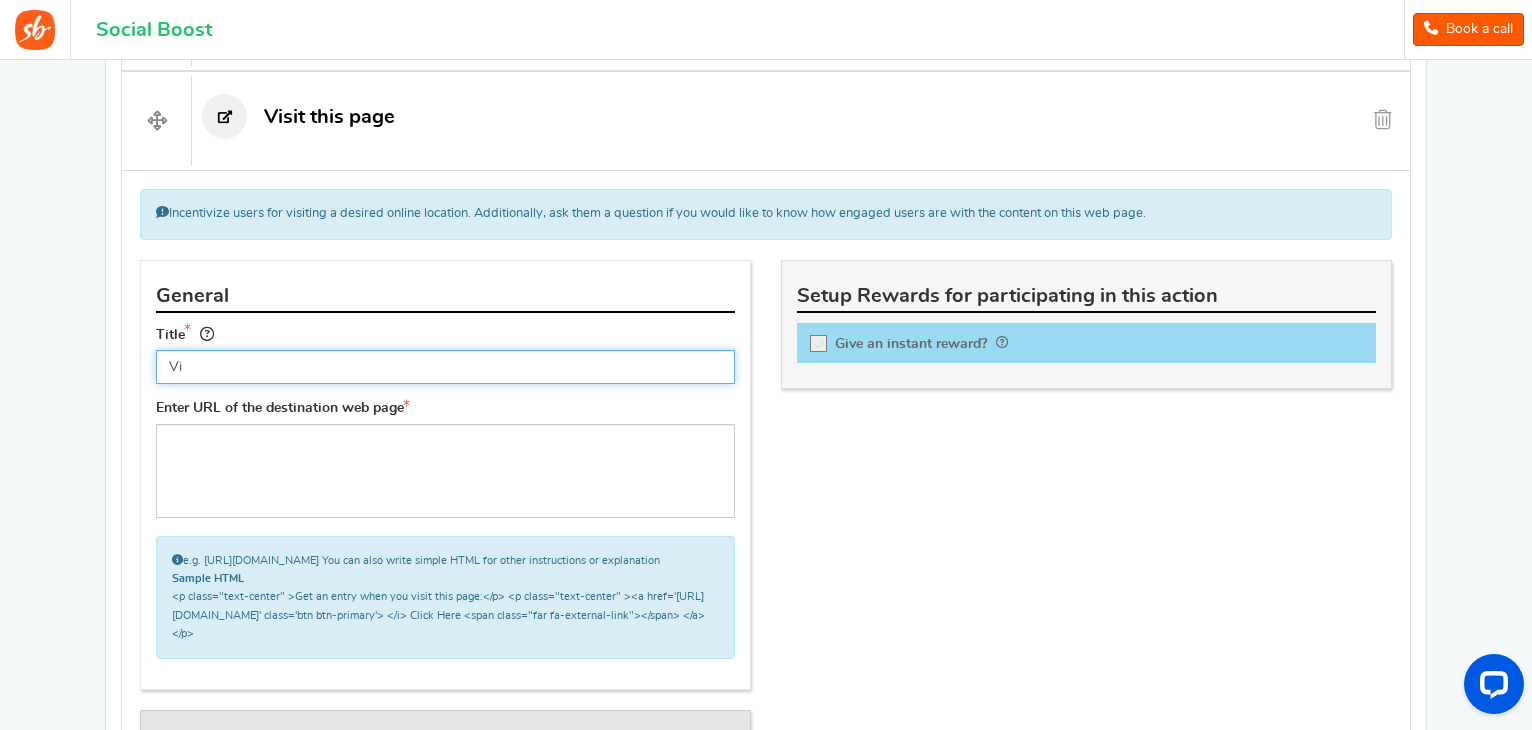 type on "V" 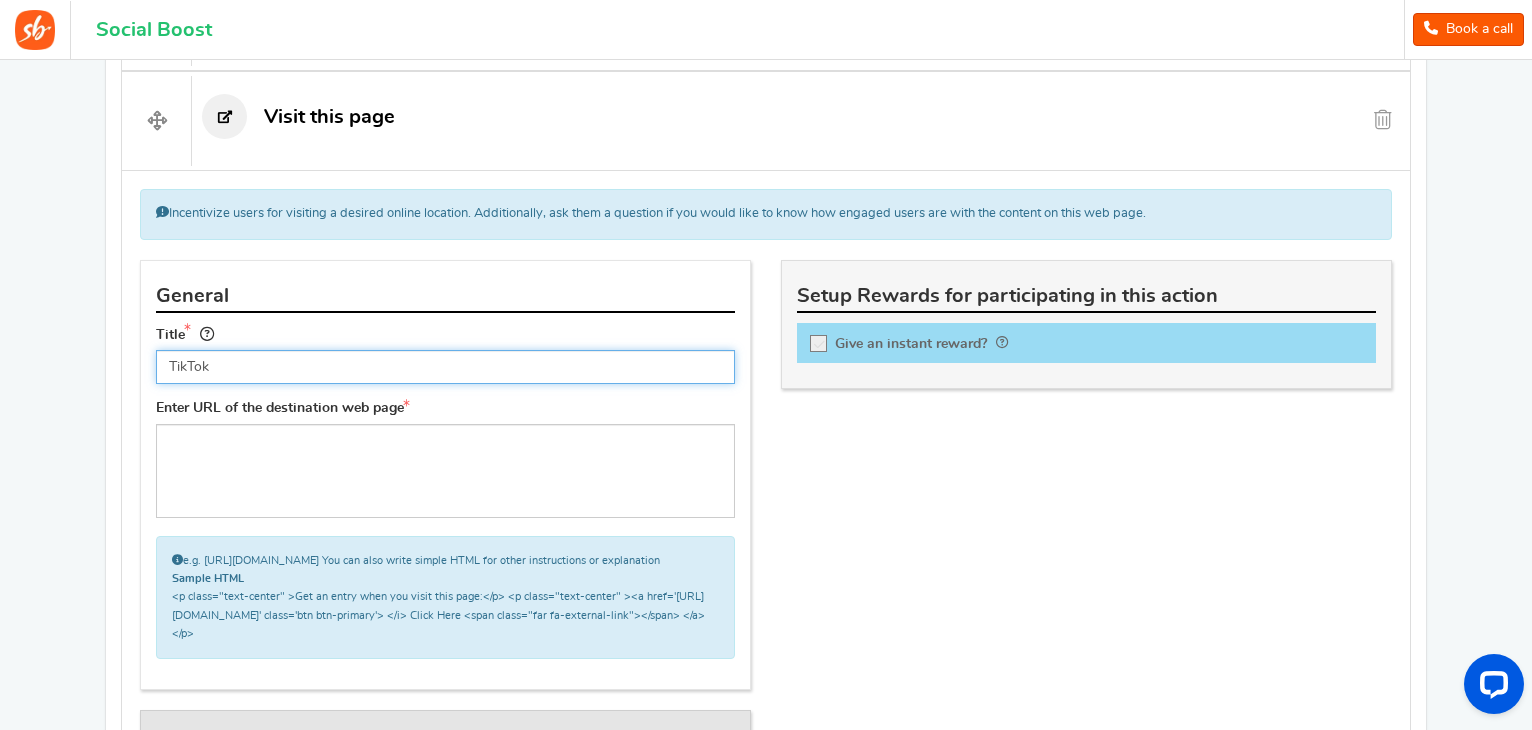 type on "TikTok" 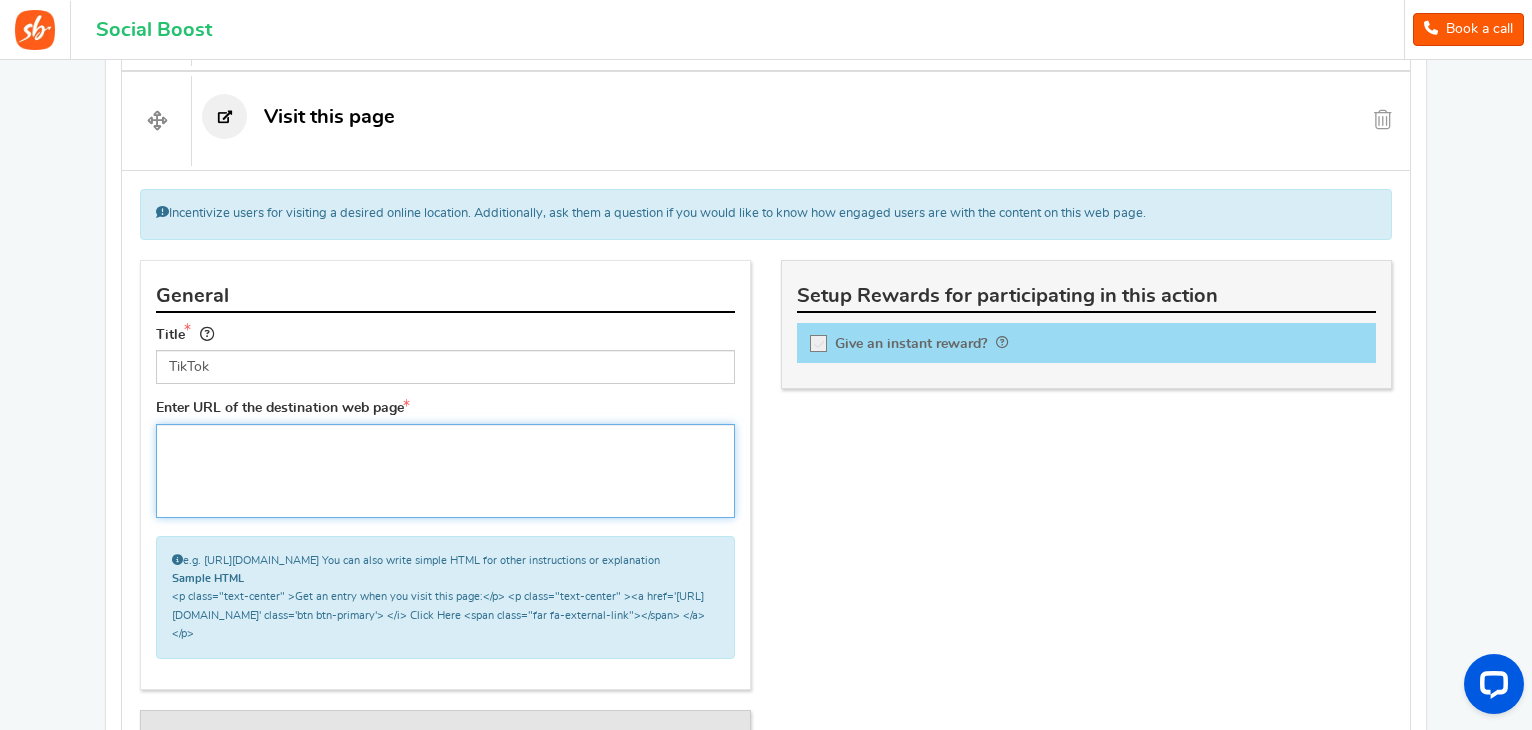 click at bounding box center [445, 471] 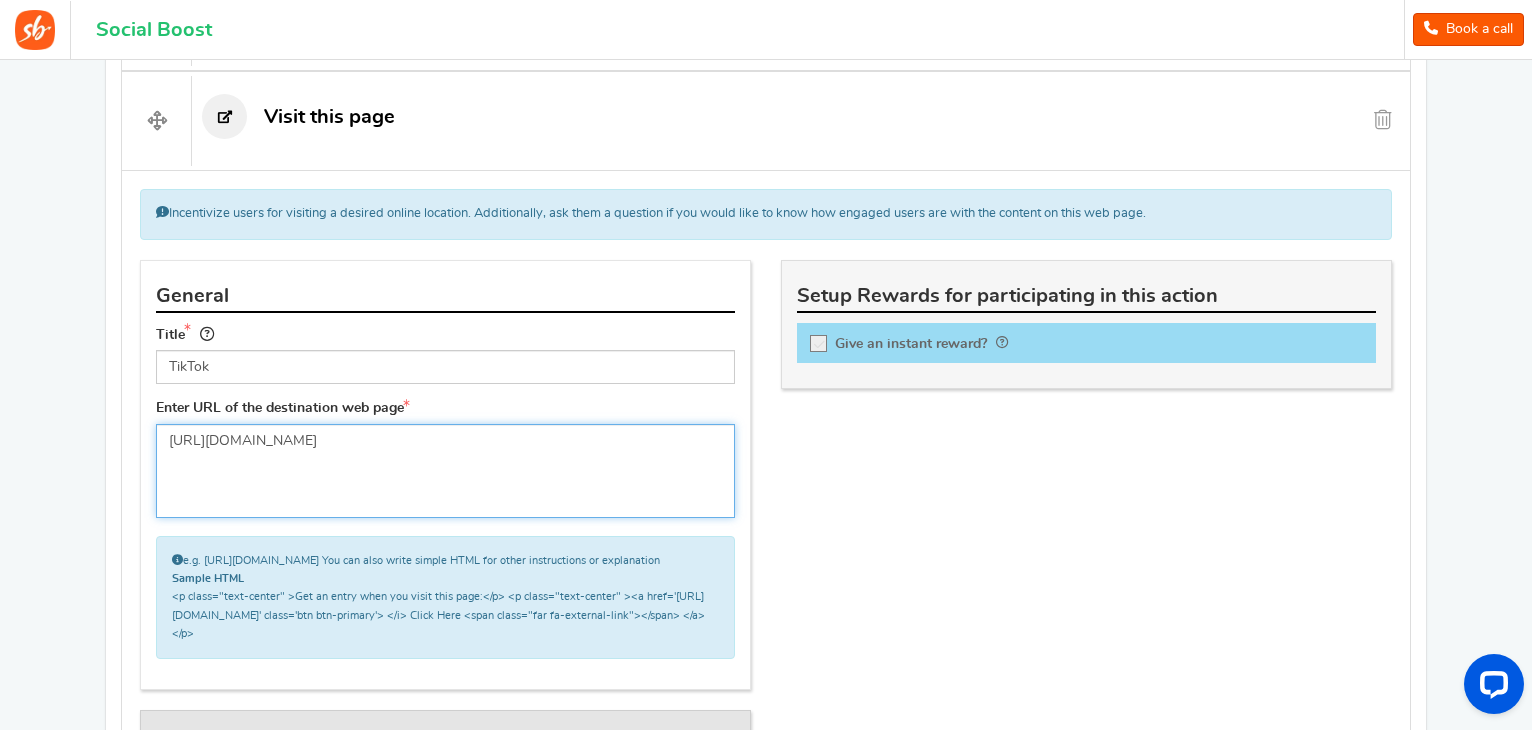 drag, startPoint x: 699, startPoint y: 449, endPoint x: 419, endPoint y: 441, distance: 280.11426 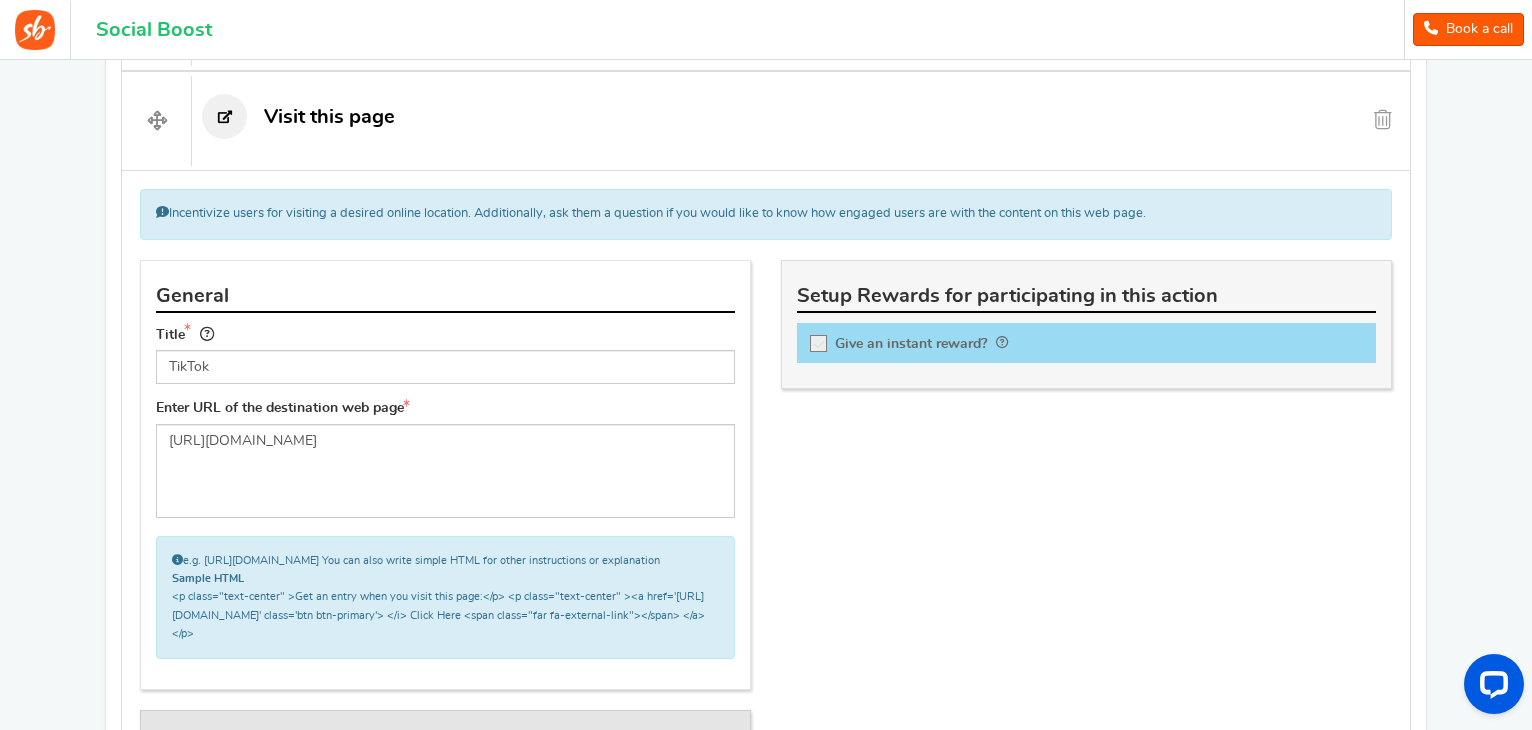 click on "General
Title
TikTok
Tip! Your title should show the huge savings & rewards for participating in your deal E.g. $39.00 instead of $$99.00 Cruise & Chance to Win a $200 voucher. Save 70% on two-course dinner. Buy Now for a Chance to Win $100 voucher. 50% Off Relaxing Massage. Book Now & Get a $20 Instant Voucher.
Enter URL of the destination web page
https://www.tiktok.com/@theminicouture
e.g. https://appsmav.com/social-boost.php
You can also write simple HTML for other instructions or explanation
:" at bounding box center [766, 547] 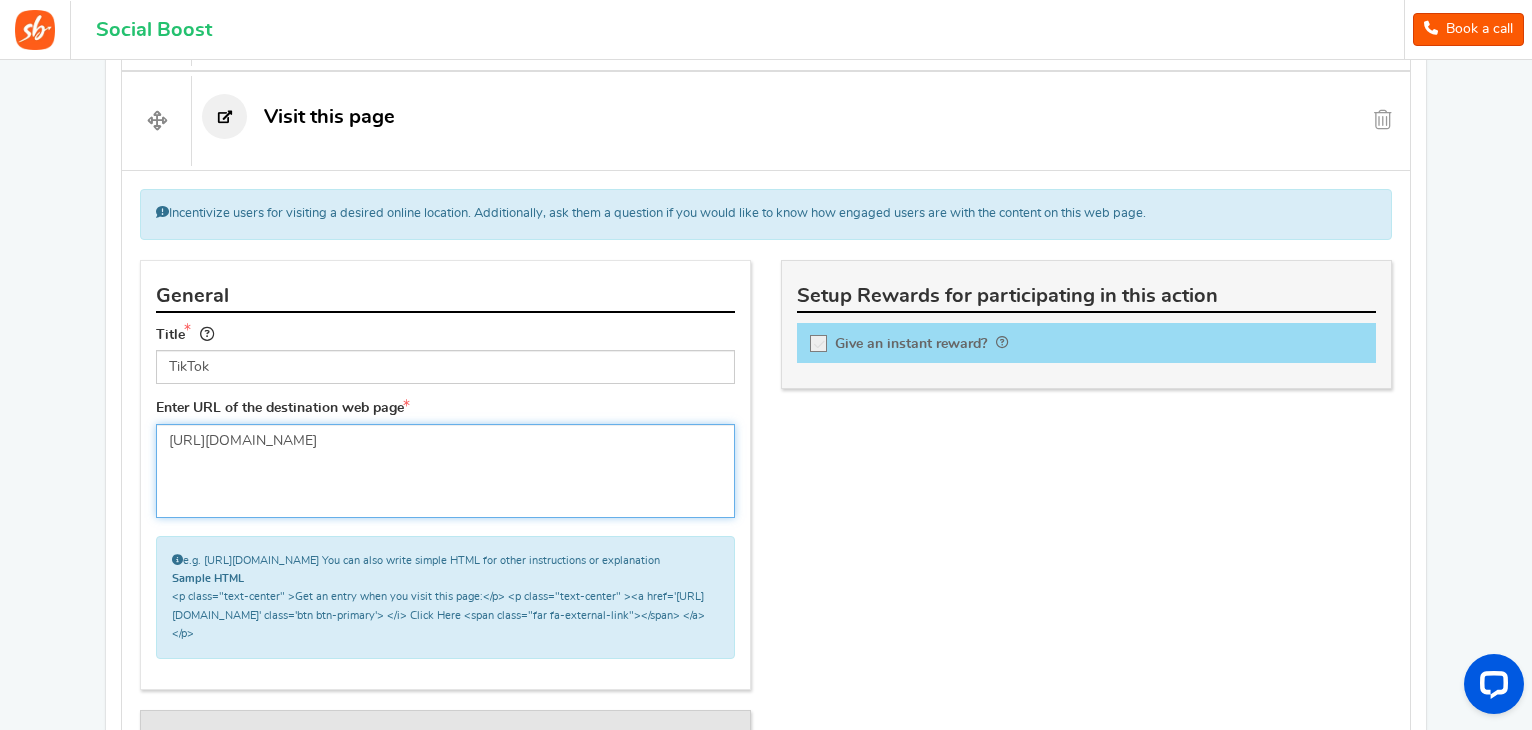 click on "https://www.tiktok.com/@theminicouture" at bounding box center [445, 471] 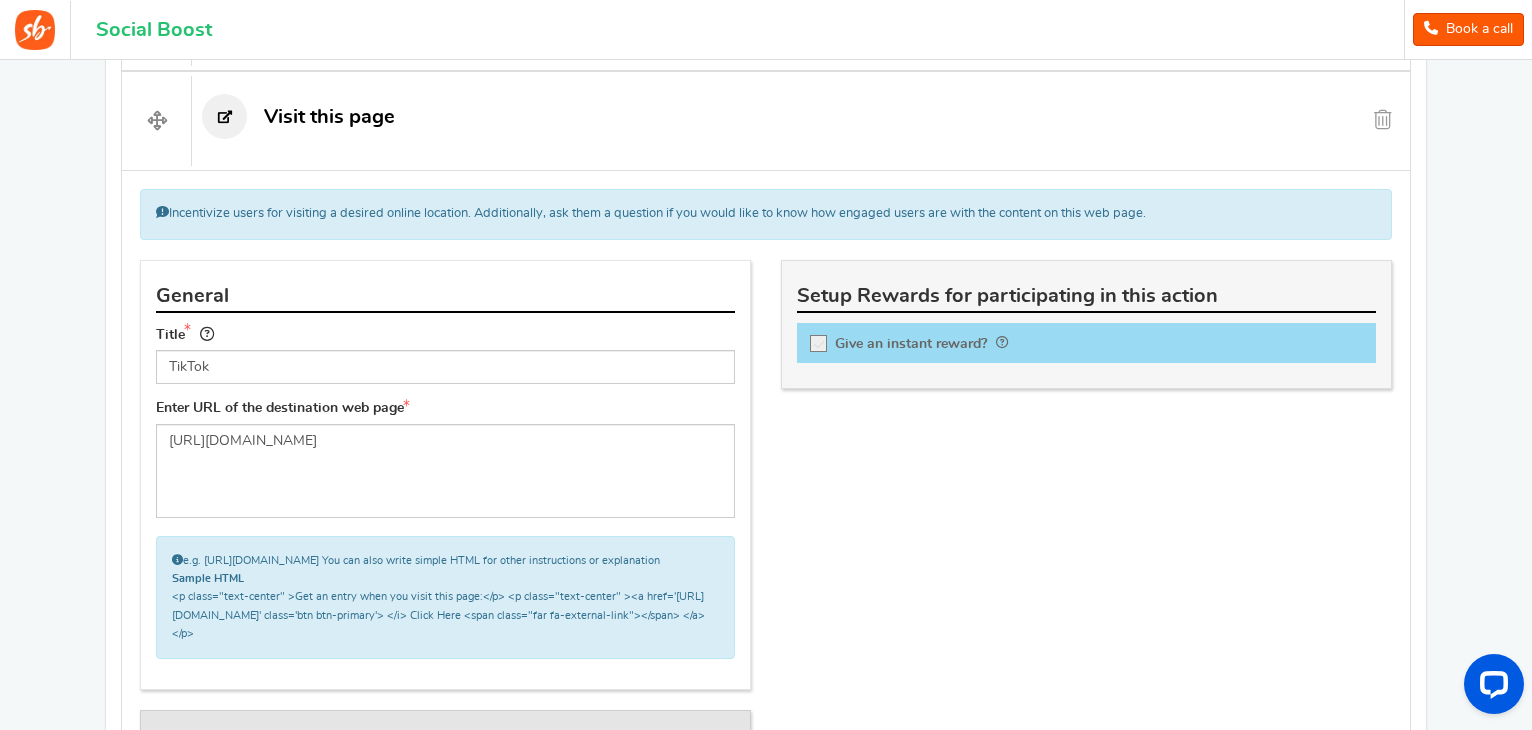 click on "General
Title
TikTok
Tip! Your title should show the huge savings & rewards for participating in your deal E.g. $39.00 instead of $$99.00 Cruise & Chance to Win a $200 voucher. Save 70% on two-course dinner. Buy Now for a Chance to Win $100 voucher. 50% Off Relaxing Massage. Book Now & Get a $20 Instant Voucher.
Enter URL of the destination web page
https://www.tiktok.com/@theminicouture
e.g. https://appsmav.com/social-boost.php
You can also write simple HTML for other instructions or explanation
:" at bounding box center (766, 547) 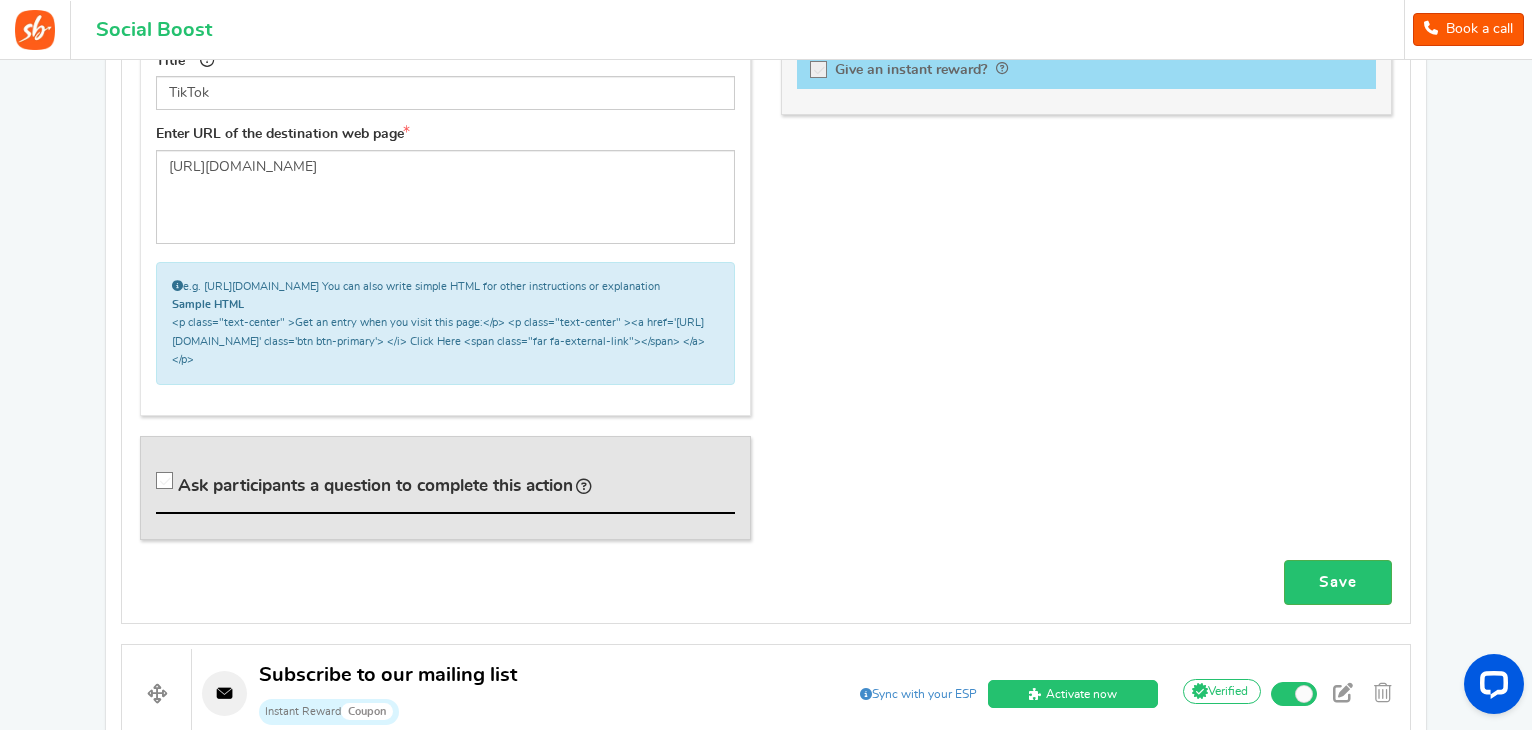 scroll, scrollTop: 1100, scrollLeft: 0, axis: vertical 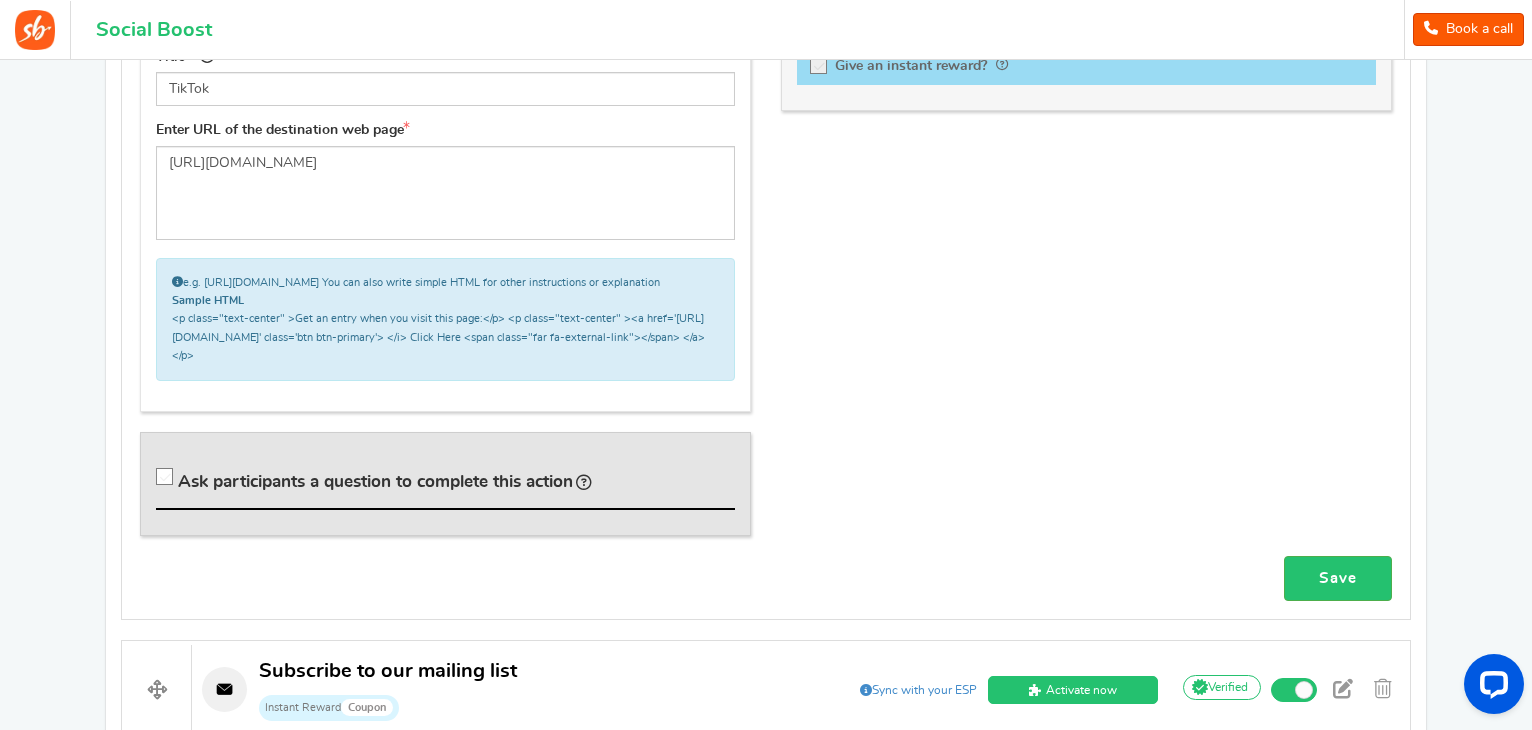 click at bounding box center [165, 477] 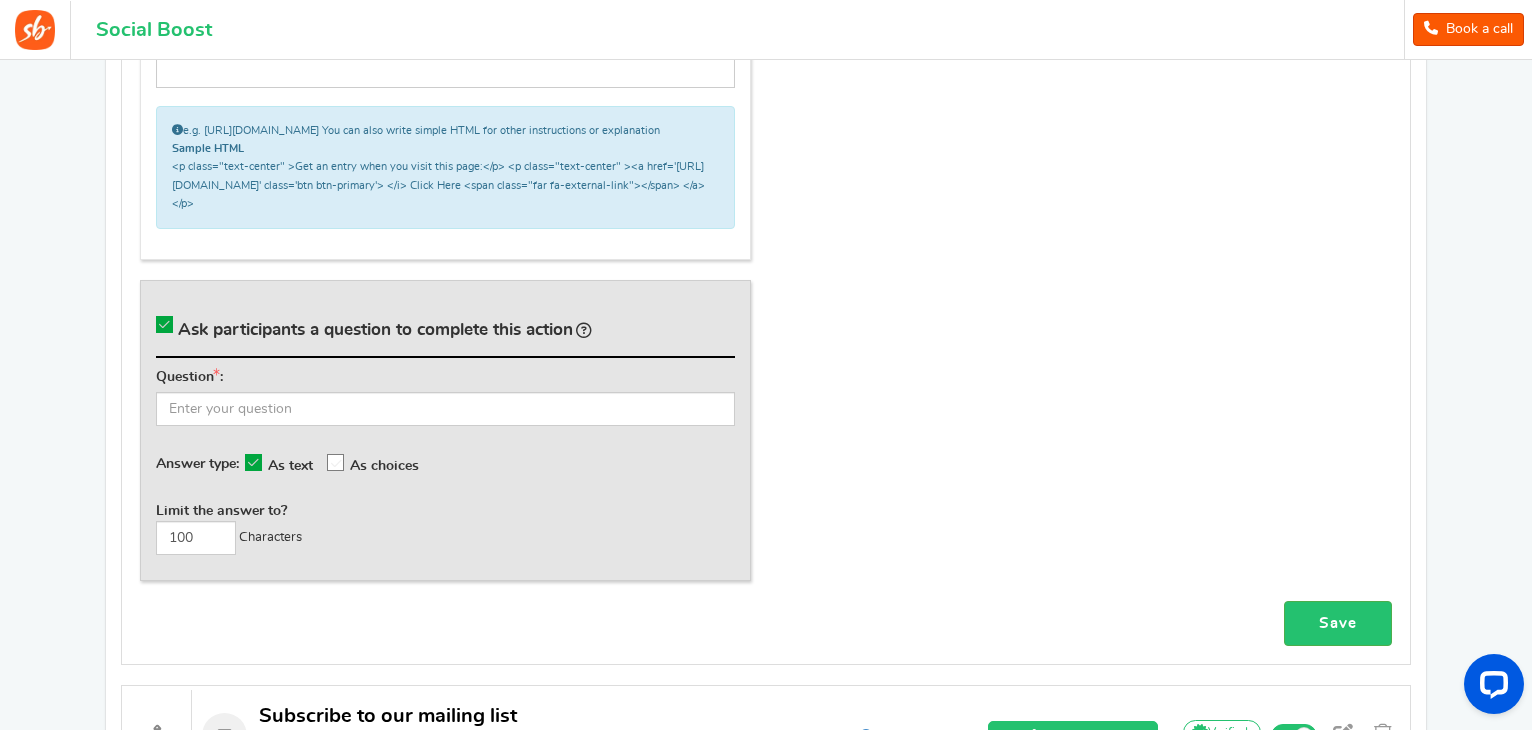 scroll, scrollTop: 1254, scrollLeft: 0, axis: vertical 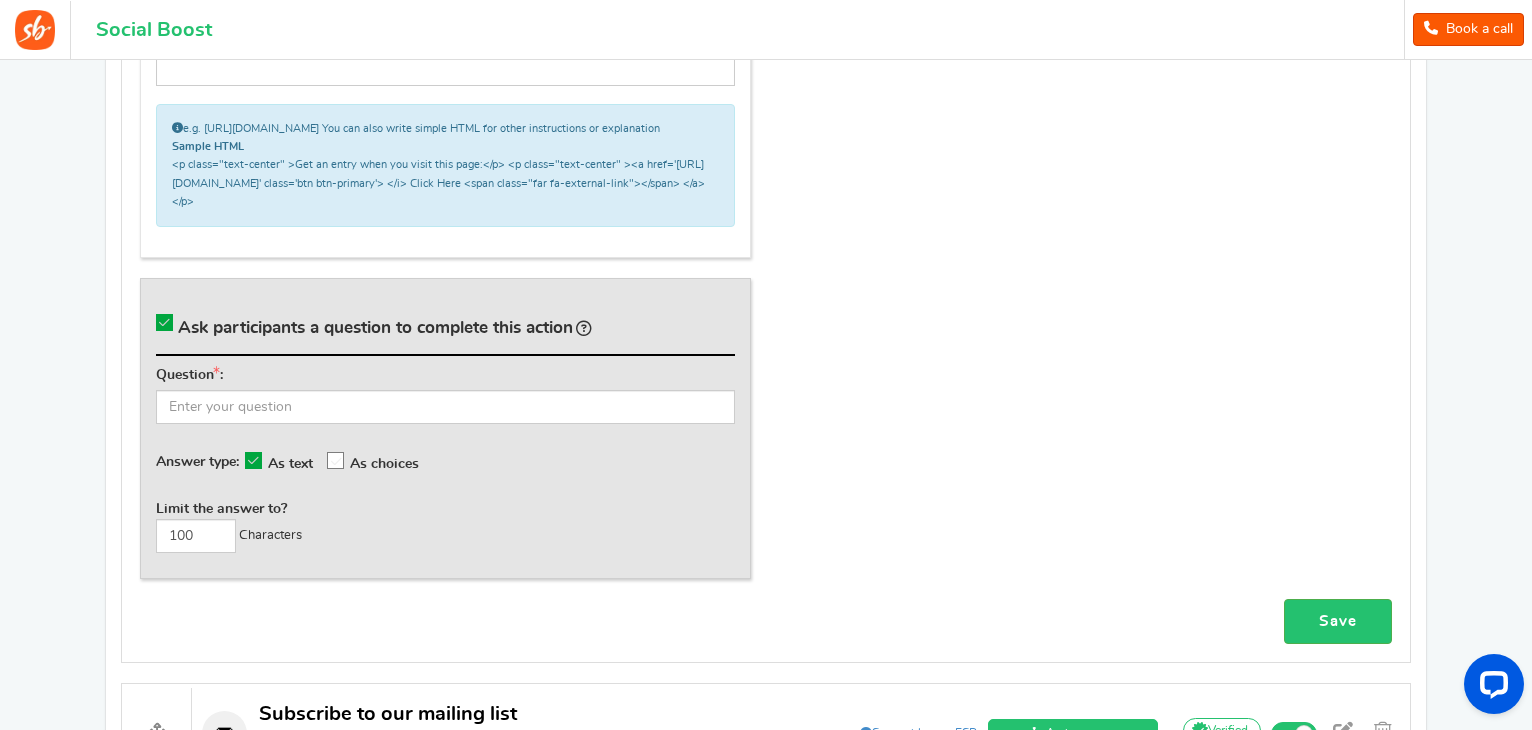click at bounding box center (164, 322) 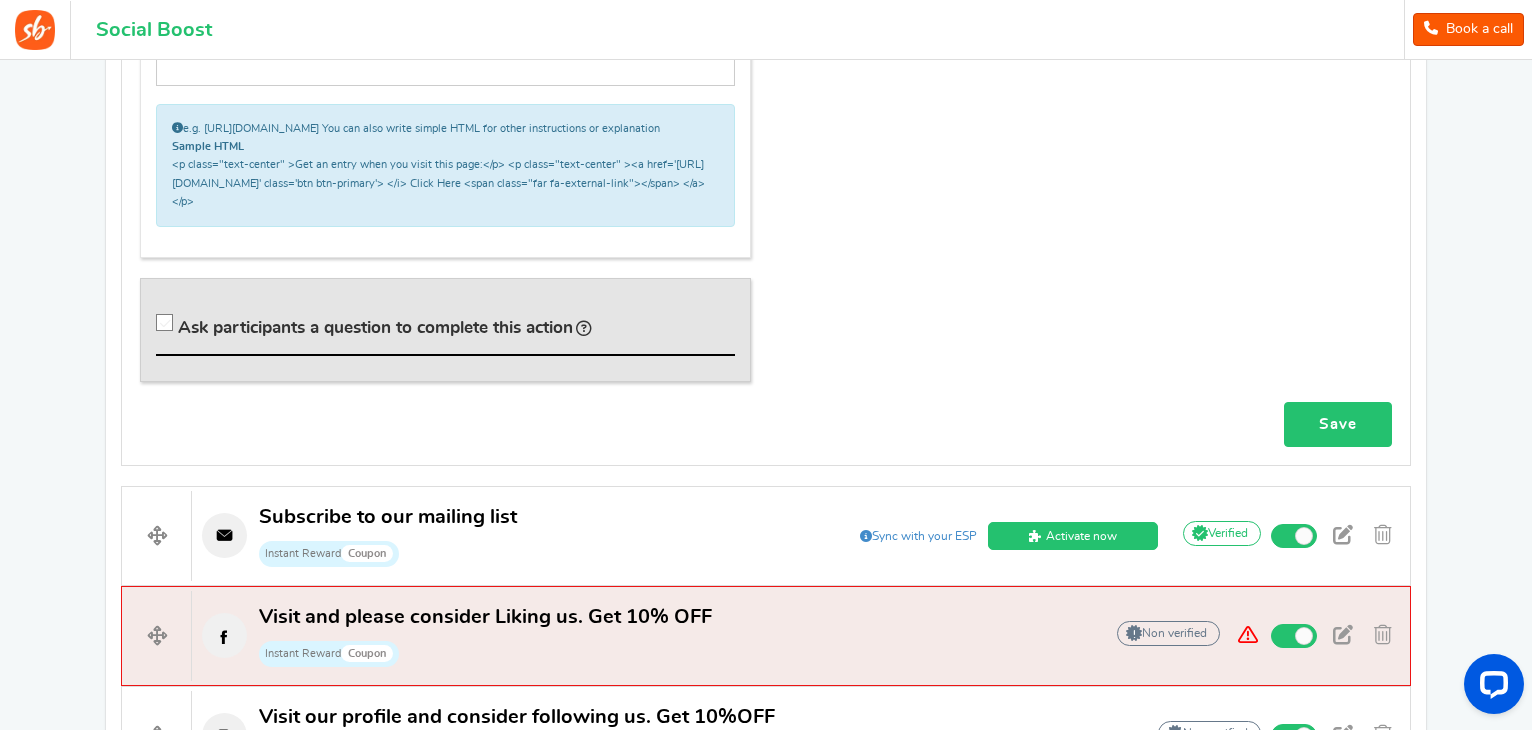 click on "Save" at bounding box center [1338, 424] 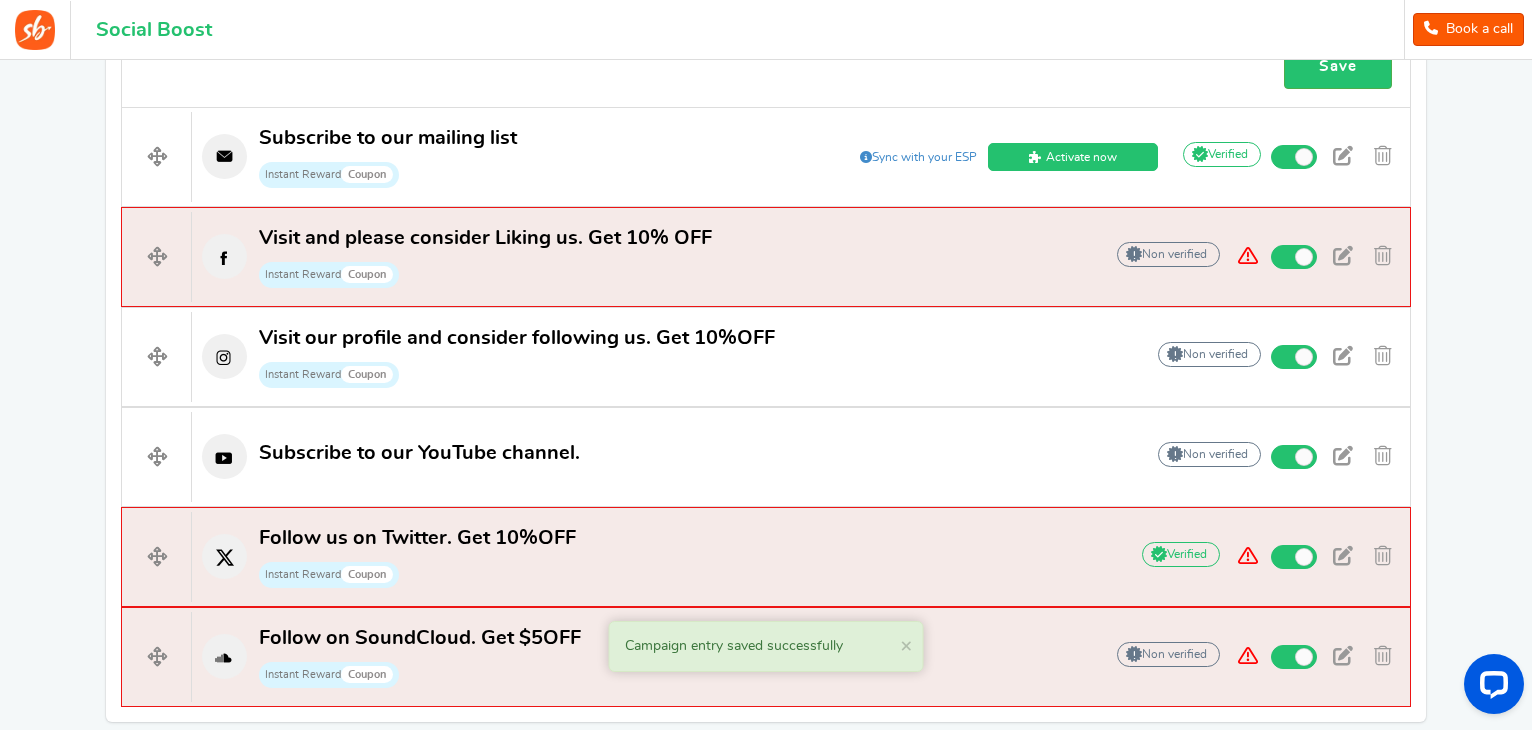 scroll, scrollTop: 1584, scrollLeft: 0, axis: vertical 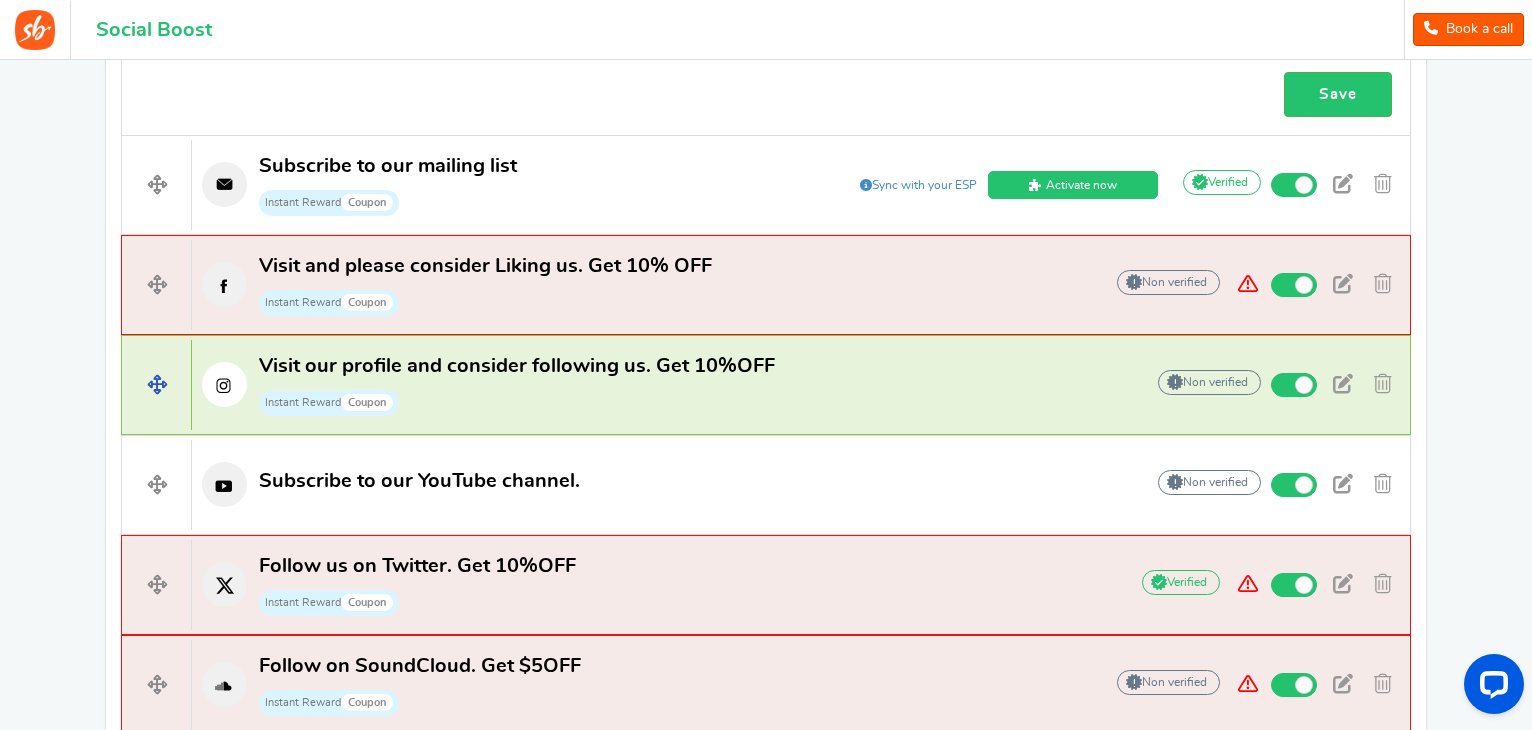 click on "Instant Reward   Coupon" at bounding box center (517, 402) 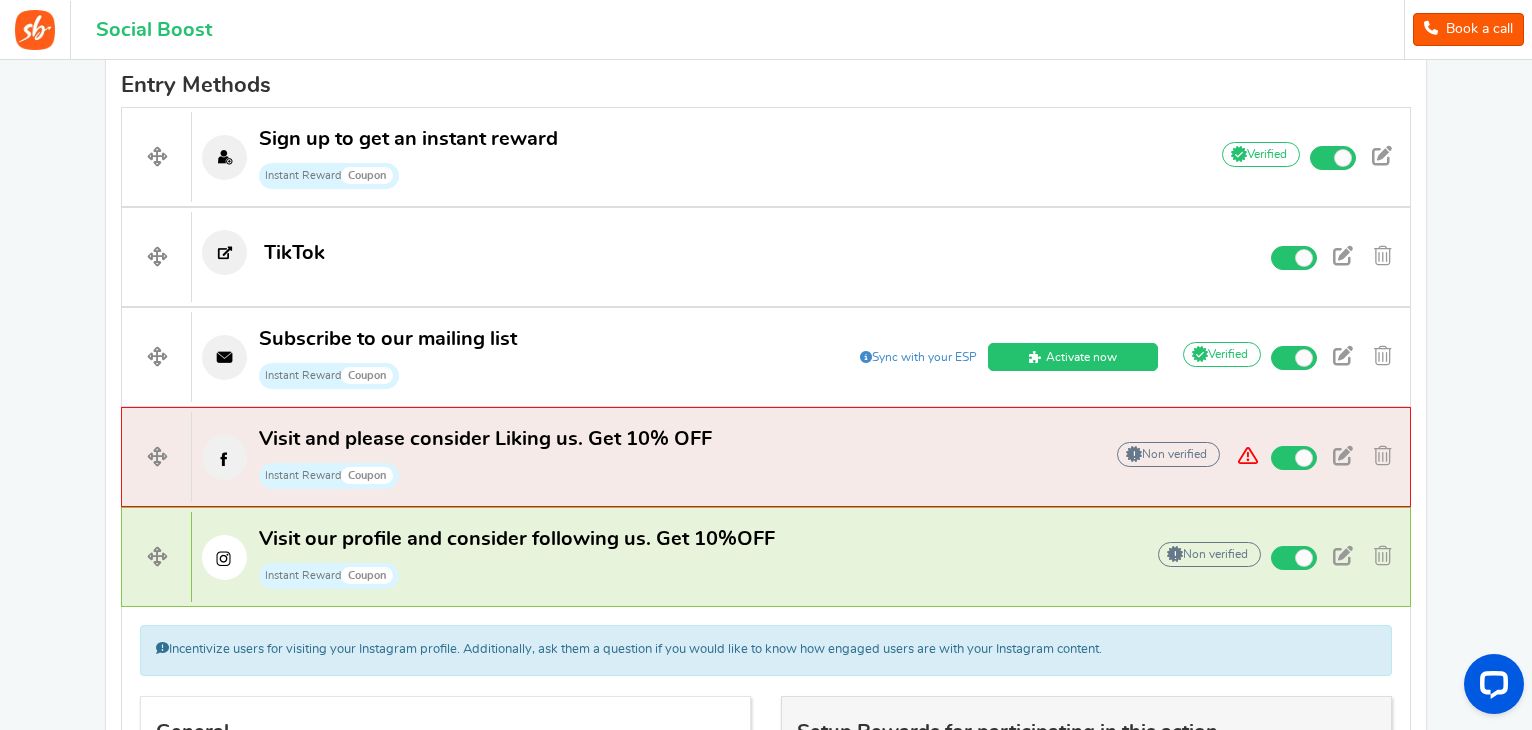 scroll, scrollTop: 634, scrollLeft: 0, axis: vertical 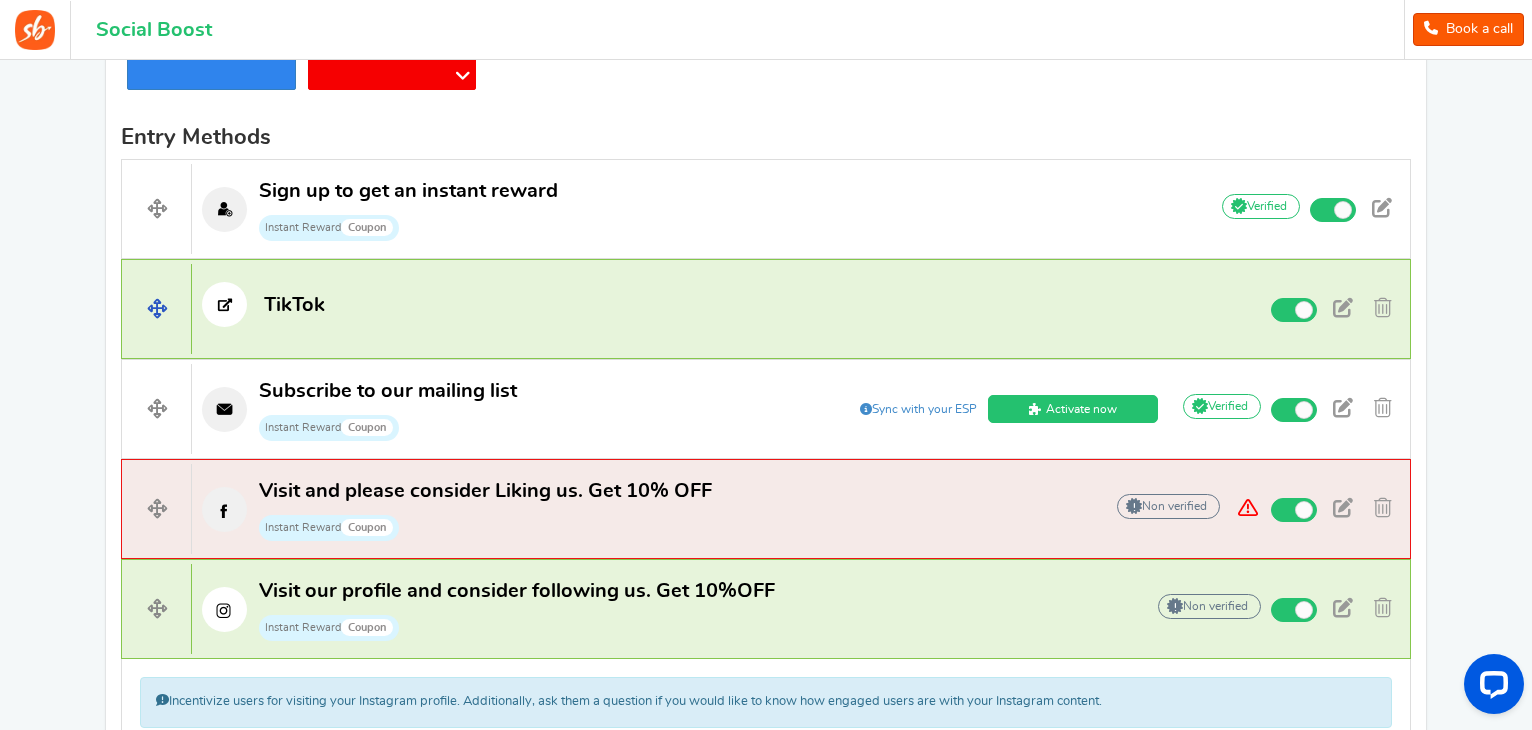 click on "TikTok" at bounding box center (691, 304) 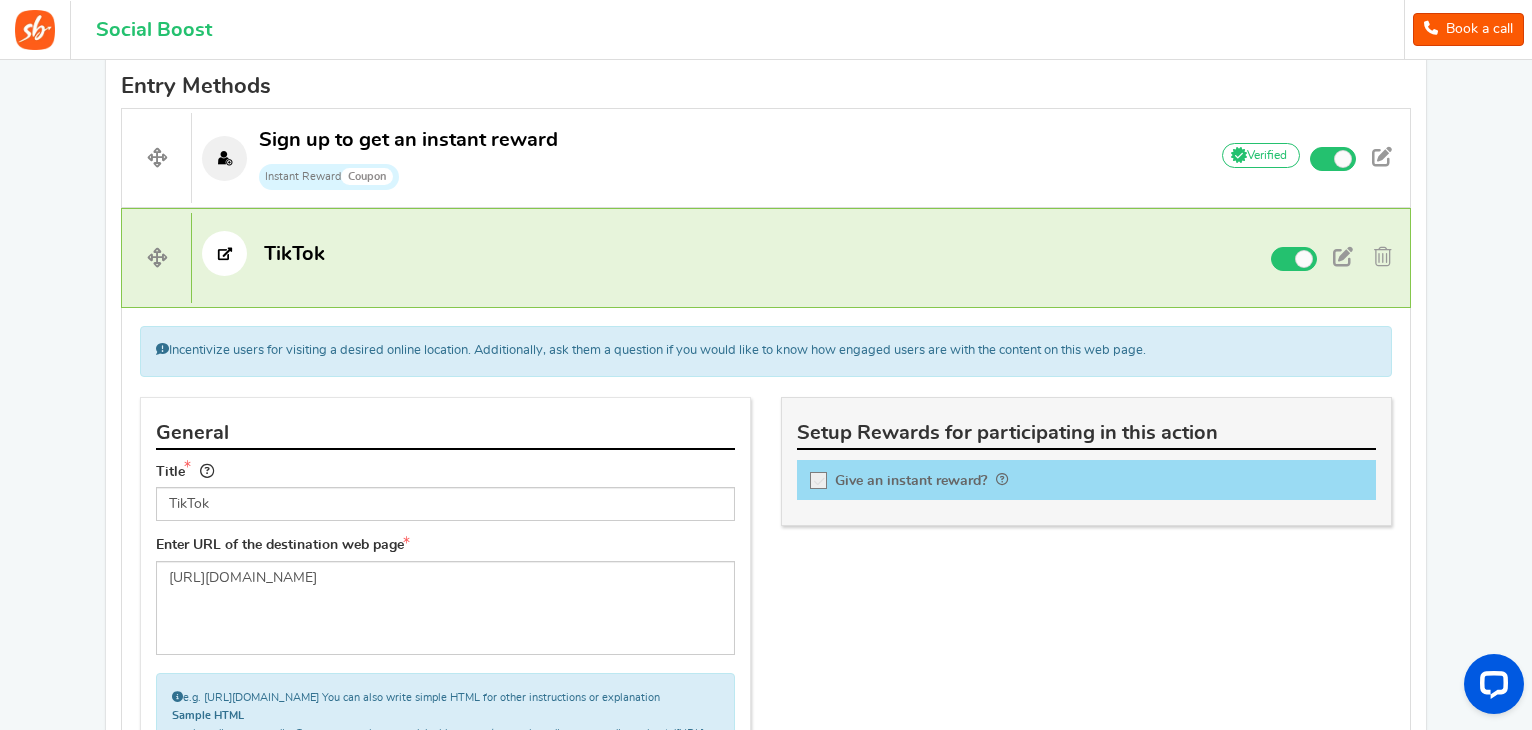 scroll, scrollTop: 692, scrollLeft: 0, axis: vertical 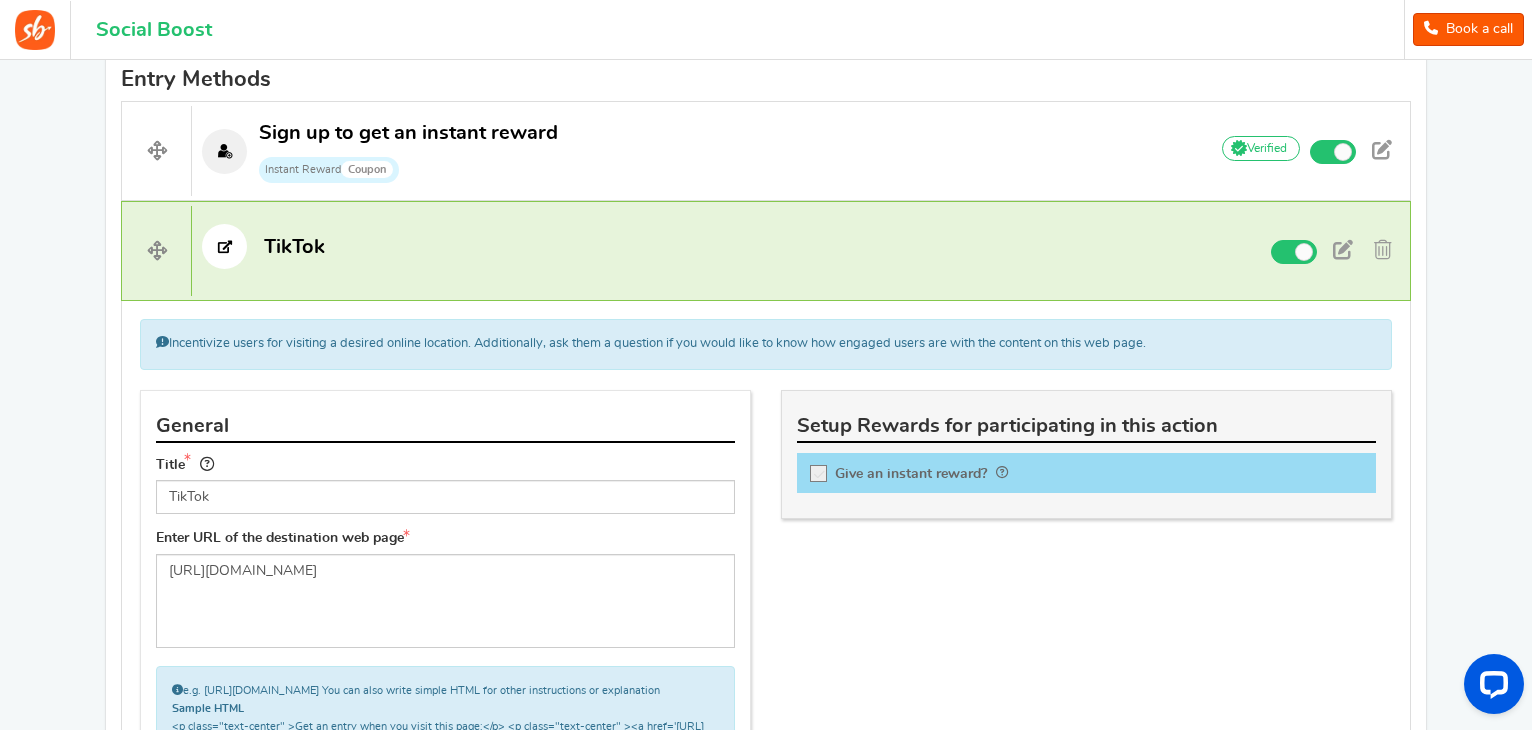 click at bounding box center (819, 474) 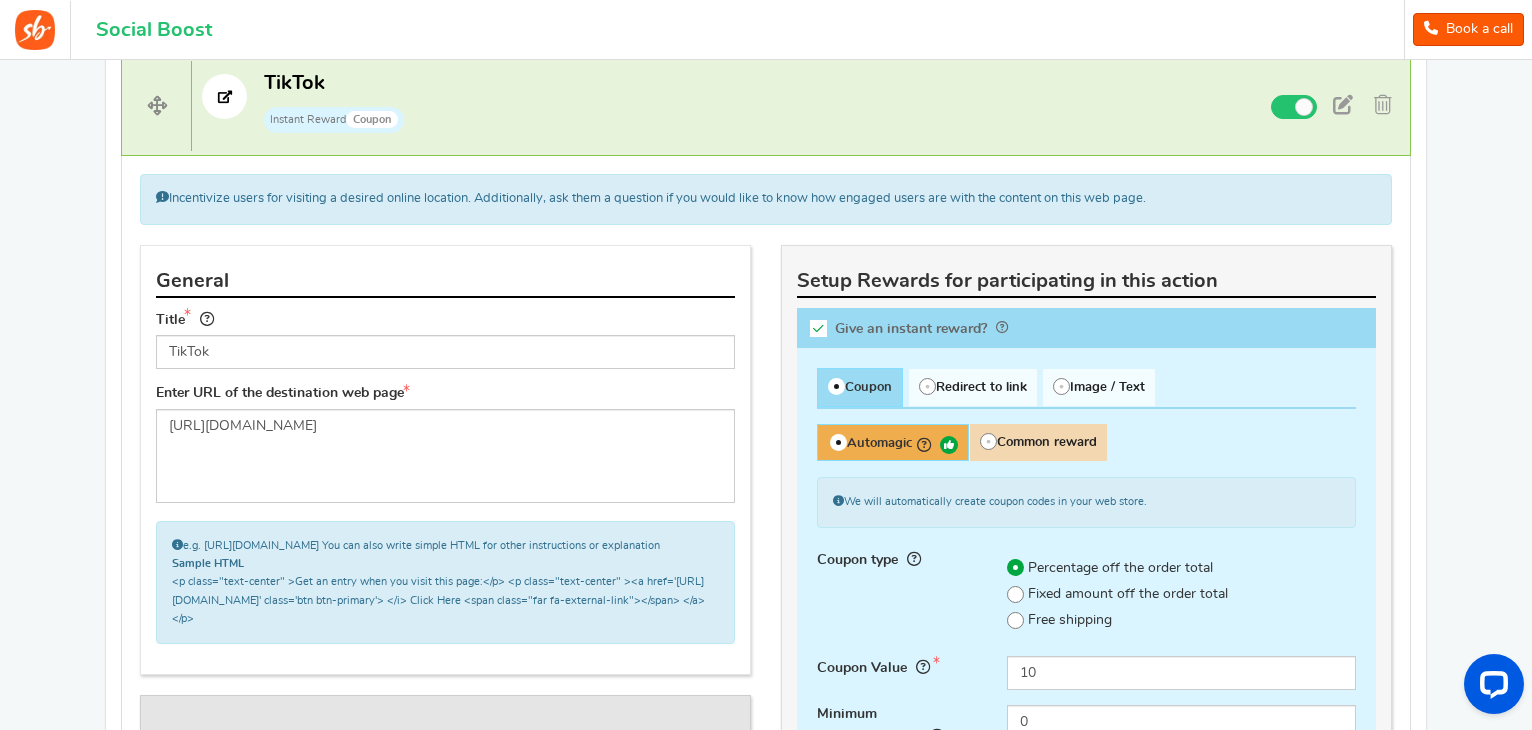 scroll, scrollTop: 842, scrollLeft: 0, axis: vertical 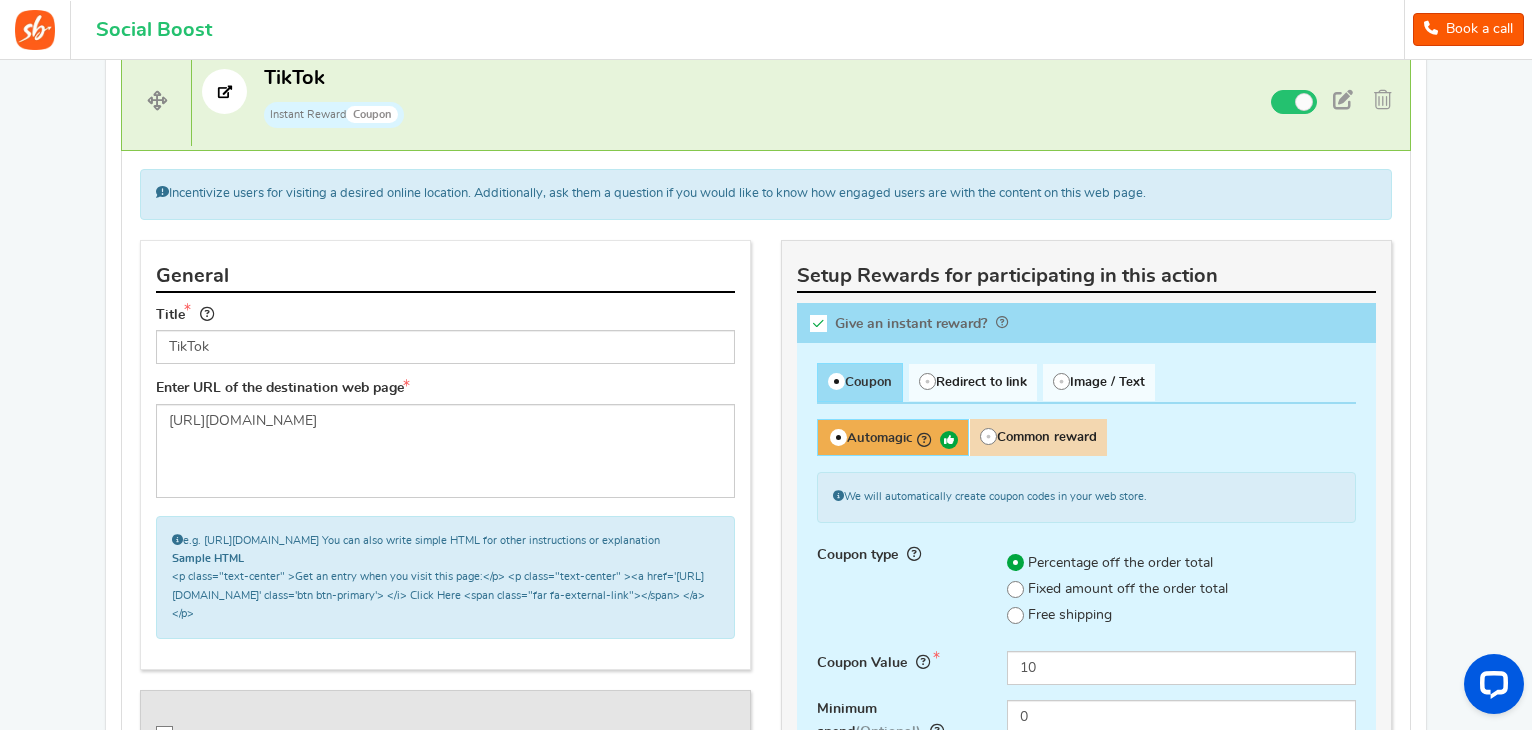 click at bounding box center (818, 323) 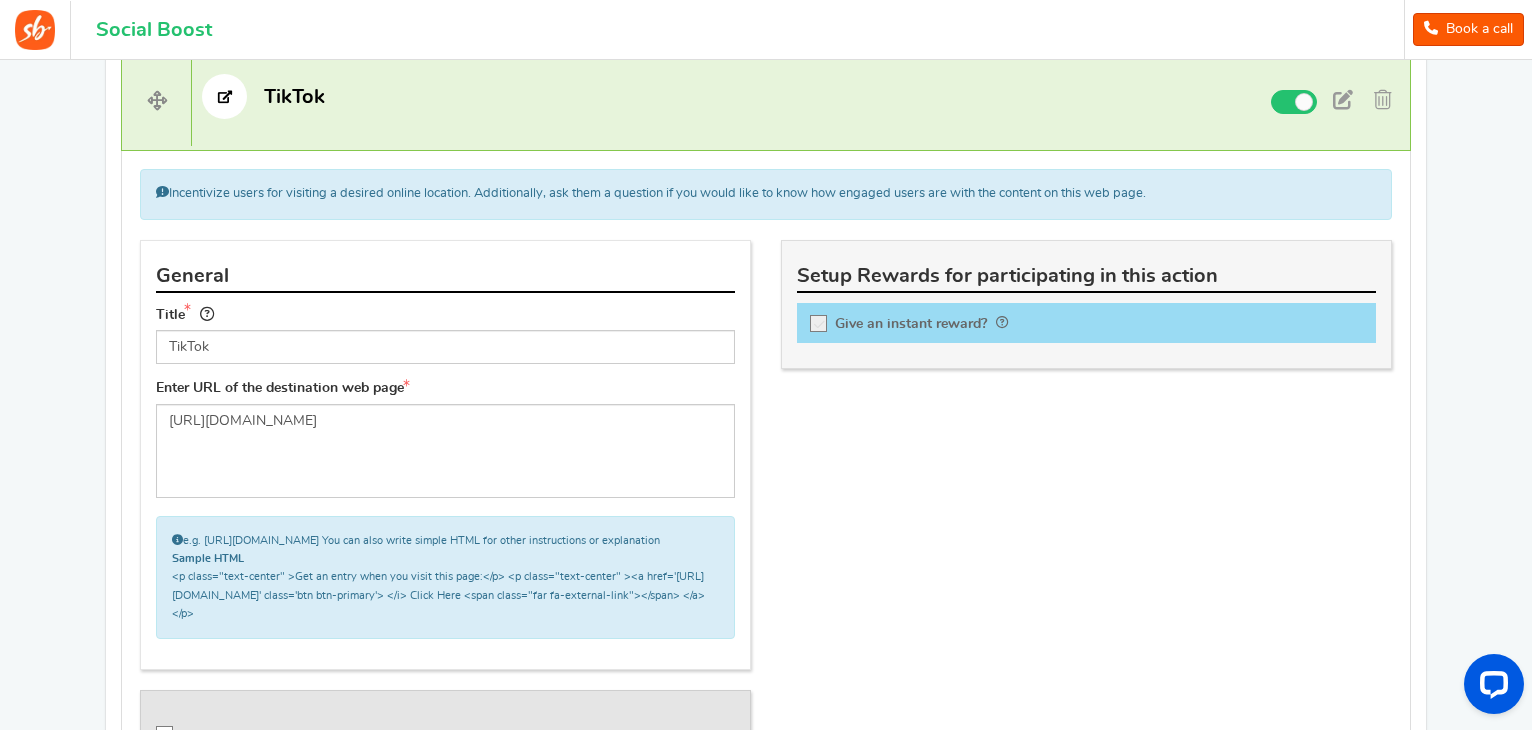 click at bounding box center (819, 324) 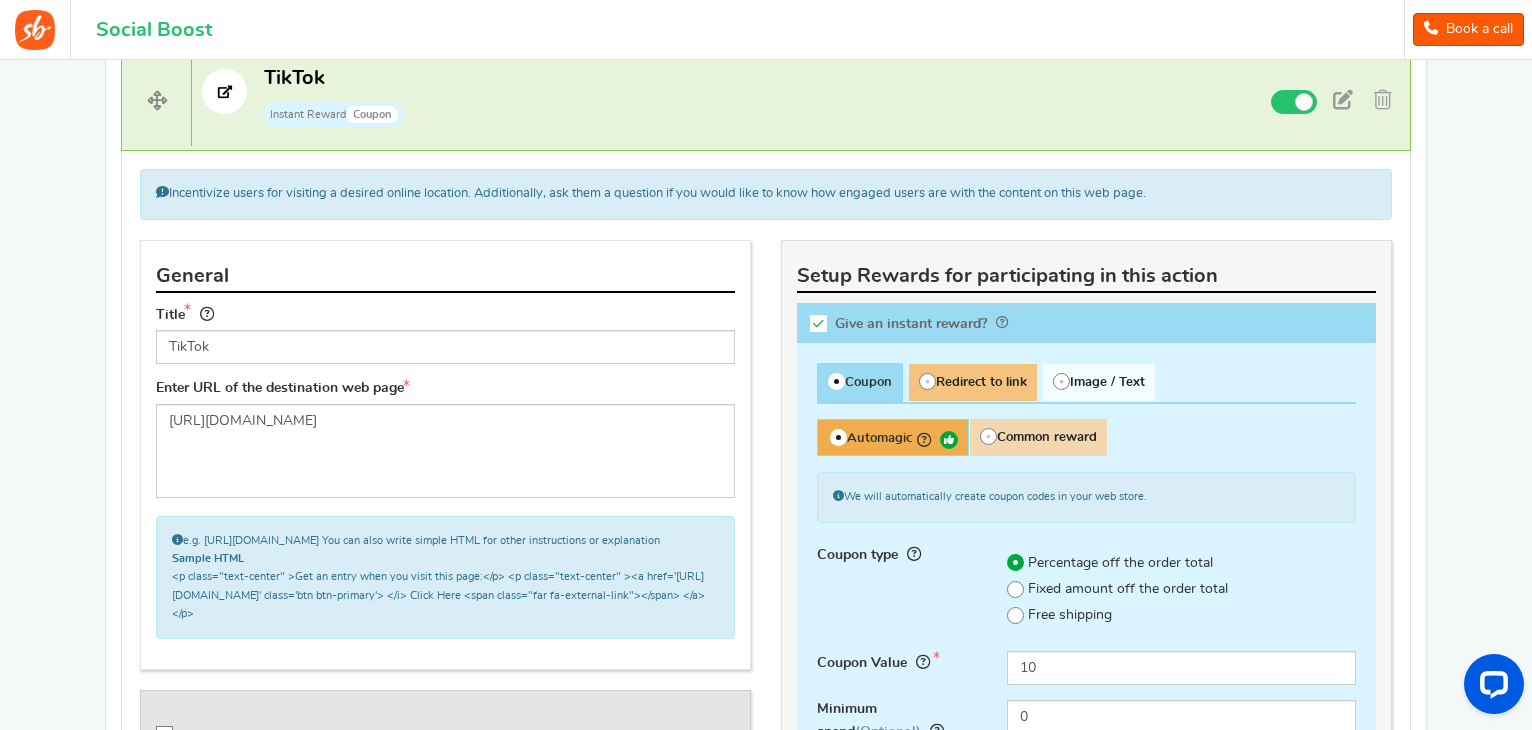 click on "Redirect to link" at bounding box center [973, 382] 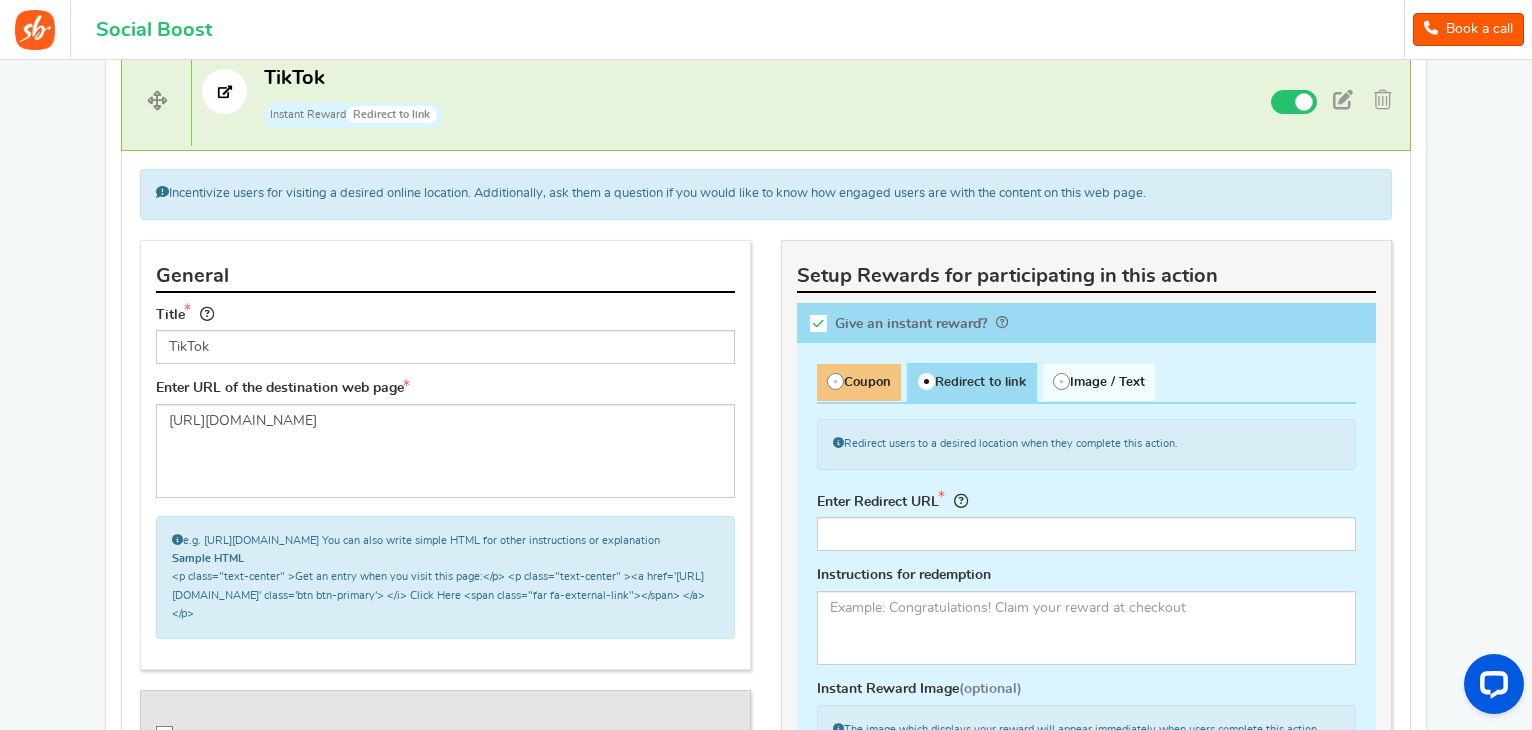 click on "Coupon" at bounding box center [859, 382] 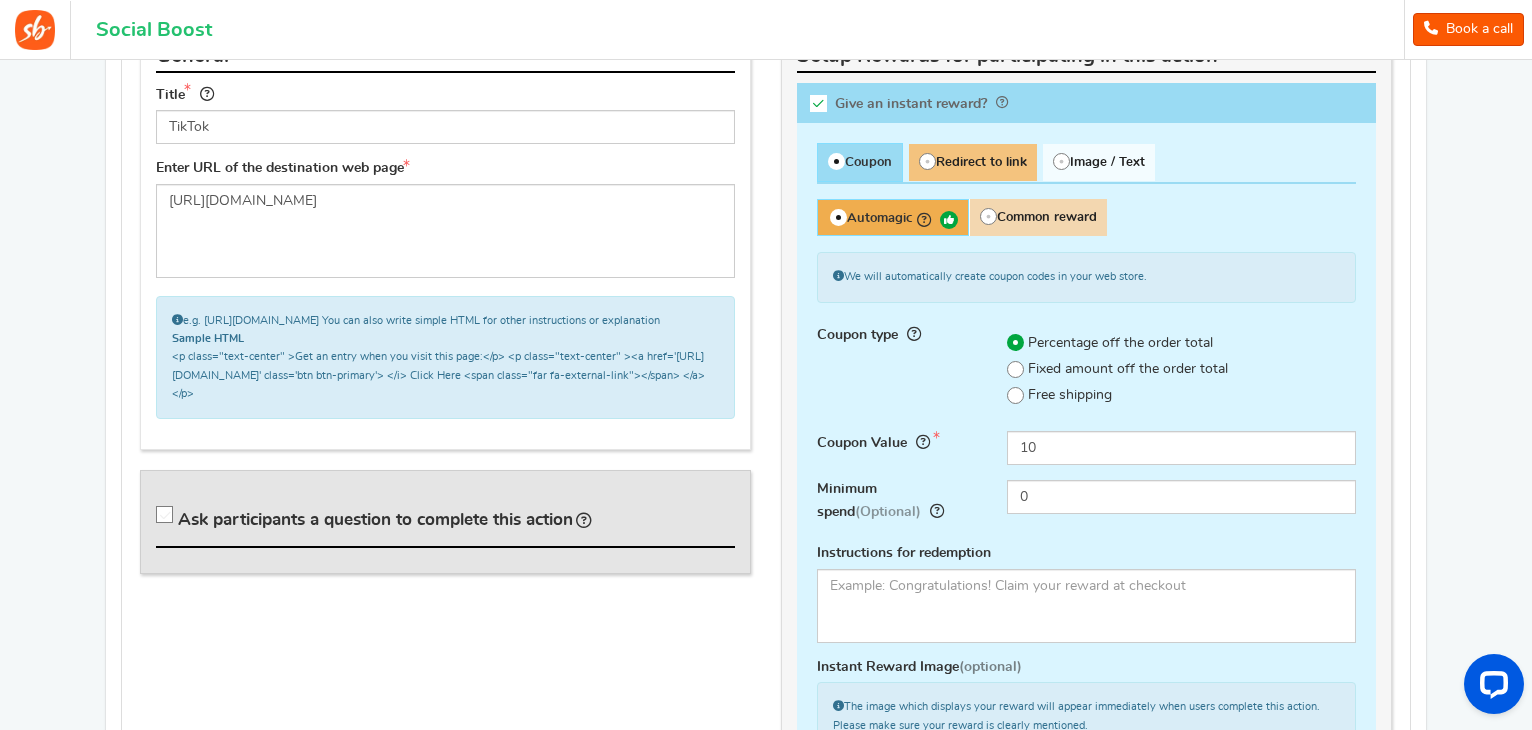 scroll, scrollTop: 1060, scrollLeft: 0, axis: vertical 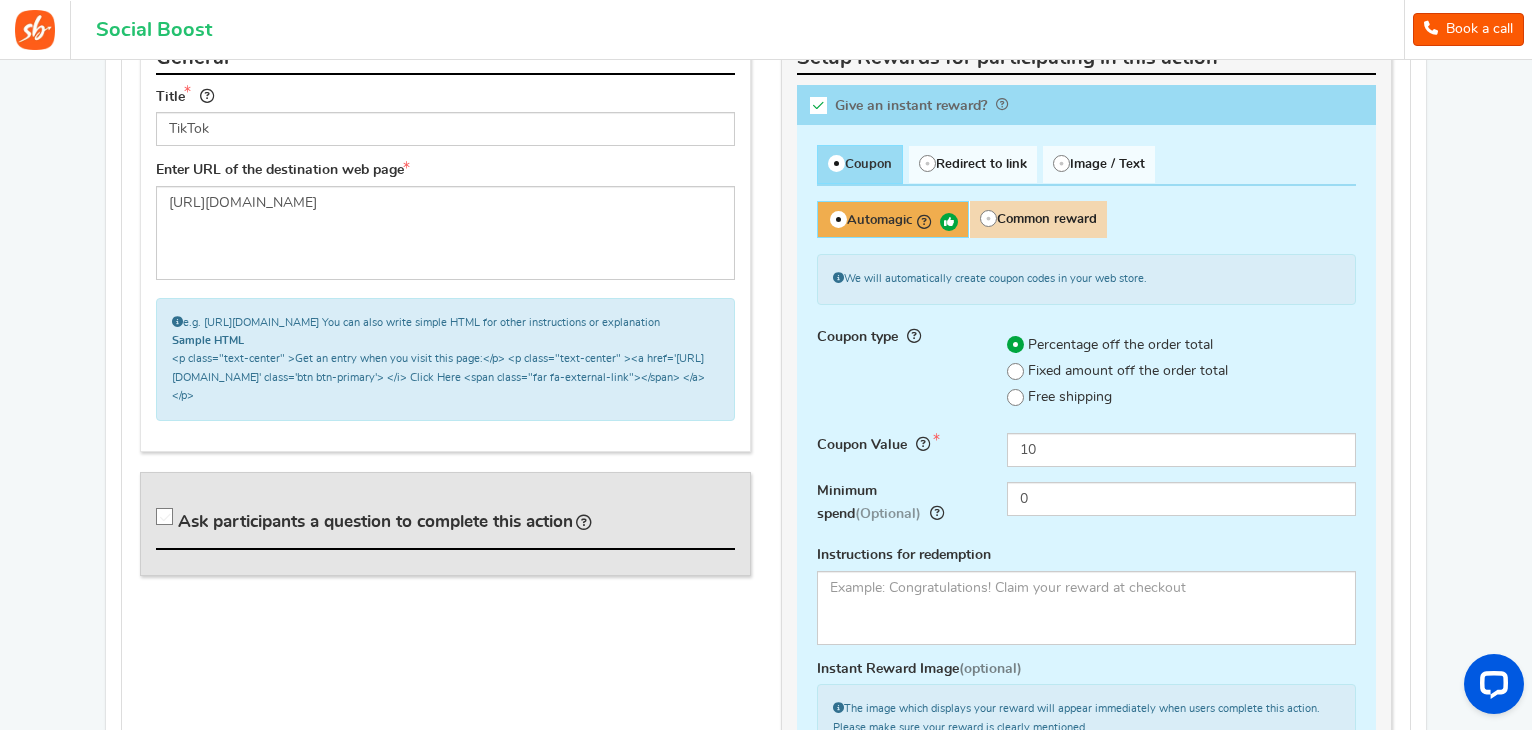 click on "Common reward" at bounding box center (1038, 219) 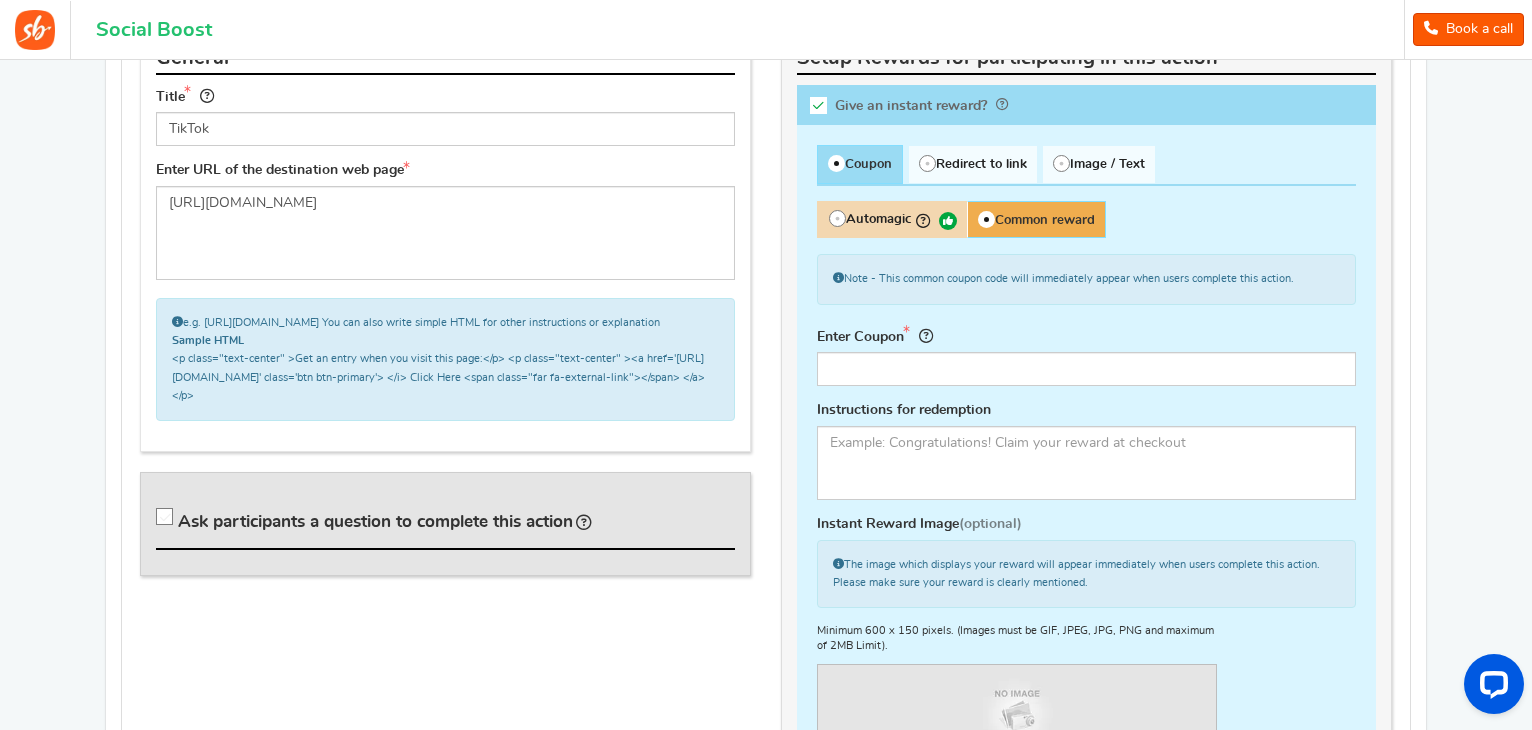 click on "Automagic" at bounding box center (892, 219) 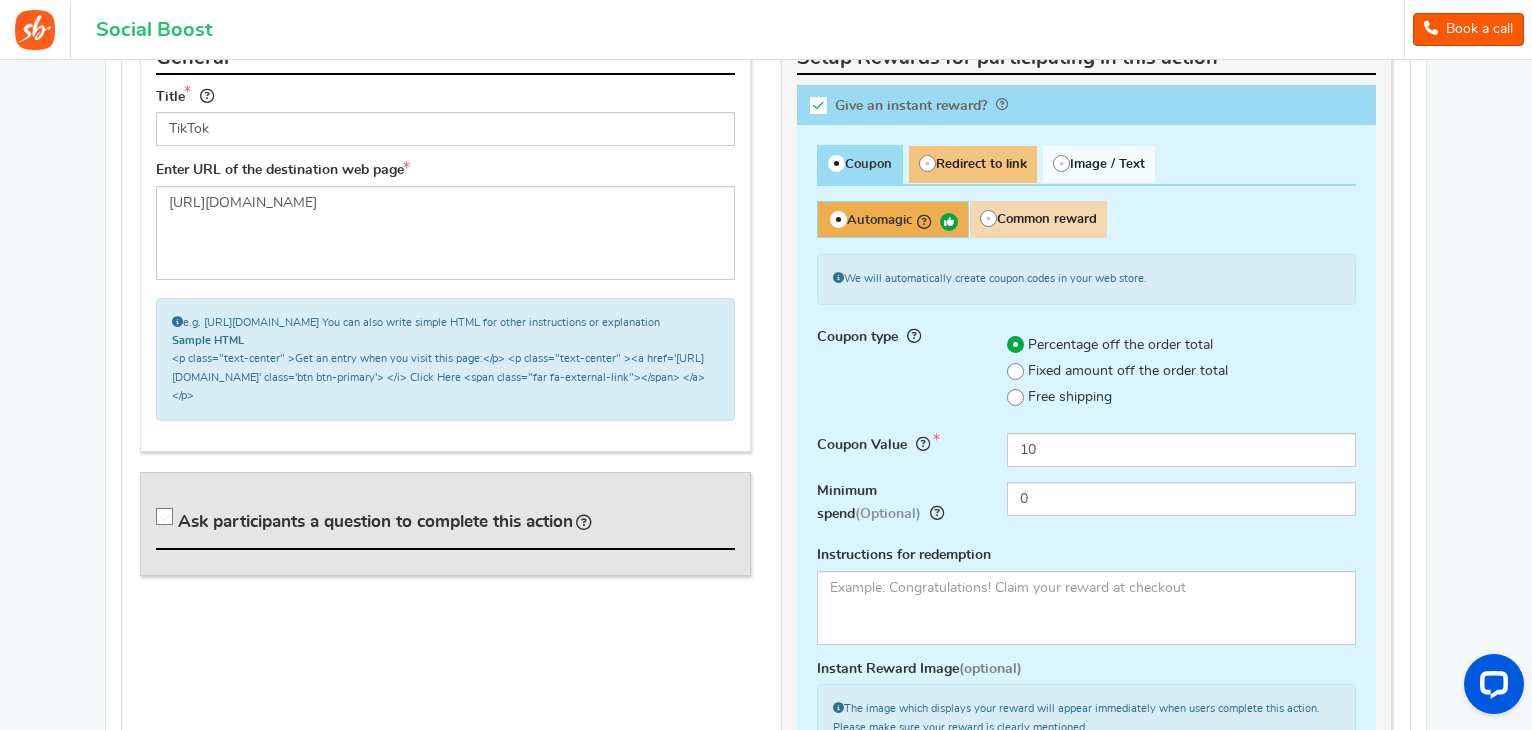 click on "Redirect to link" at bounding box center [973, 164] 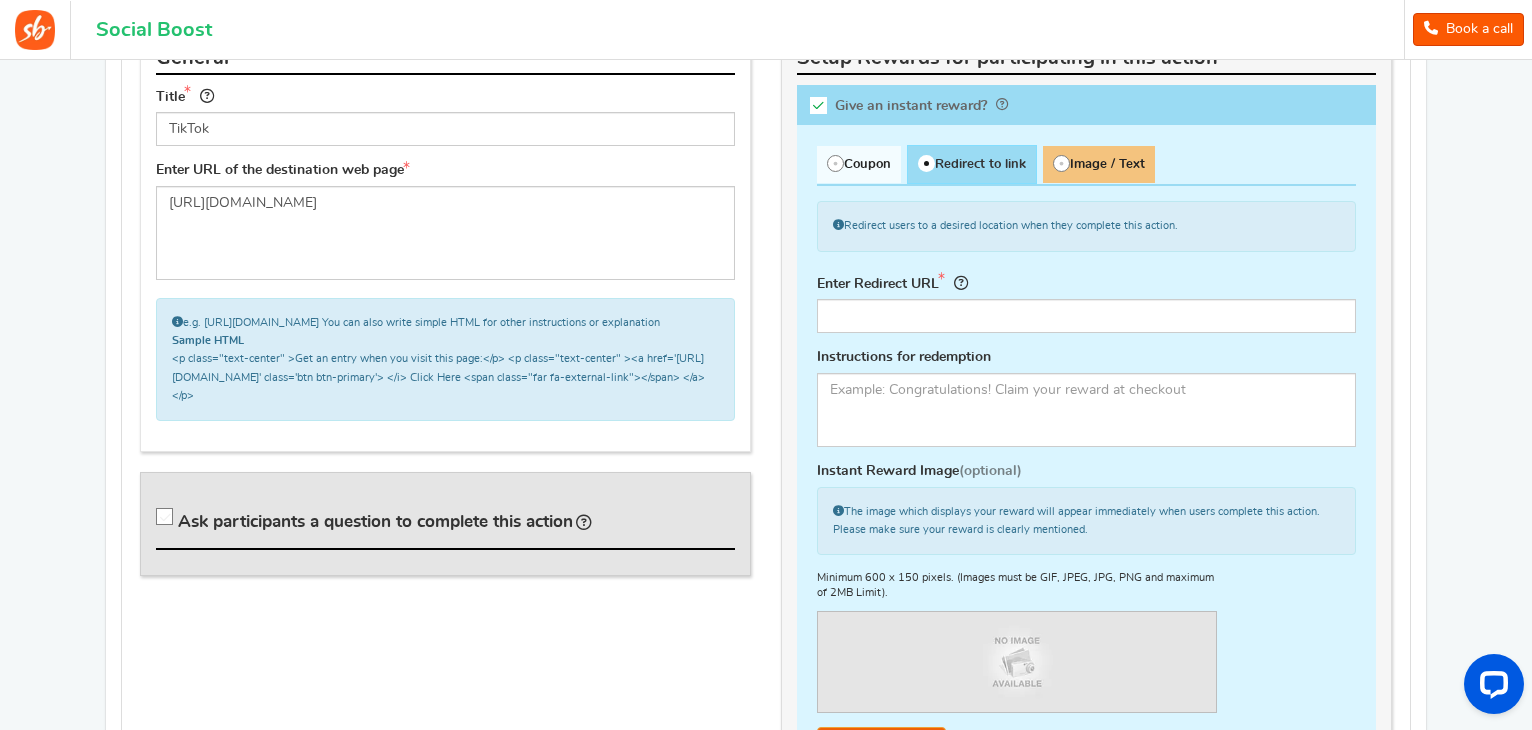 click on "Image / Text" at bounding box center (1099, 164) 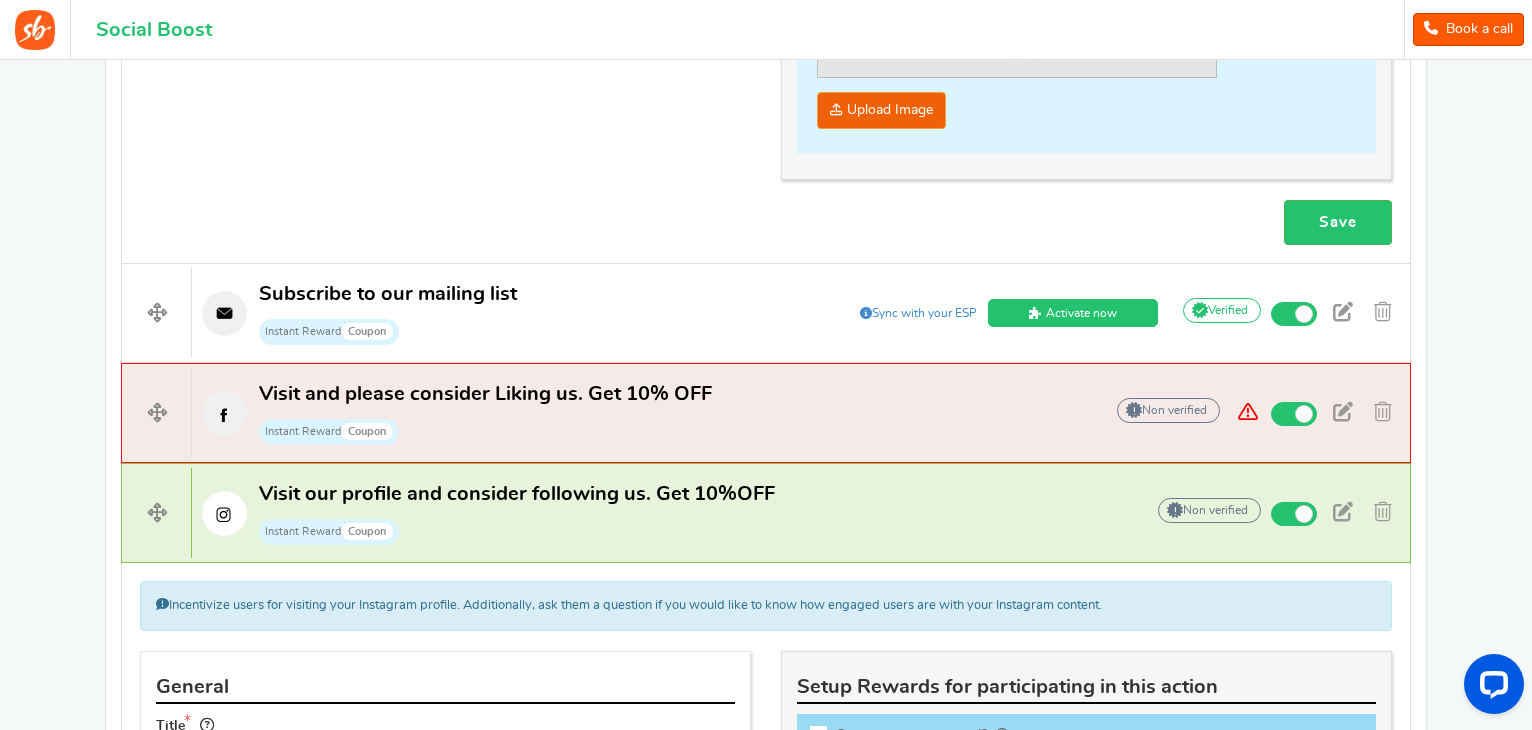 scroll, scrollTop: 1637, scrollLeft: 0, axis: vertical 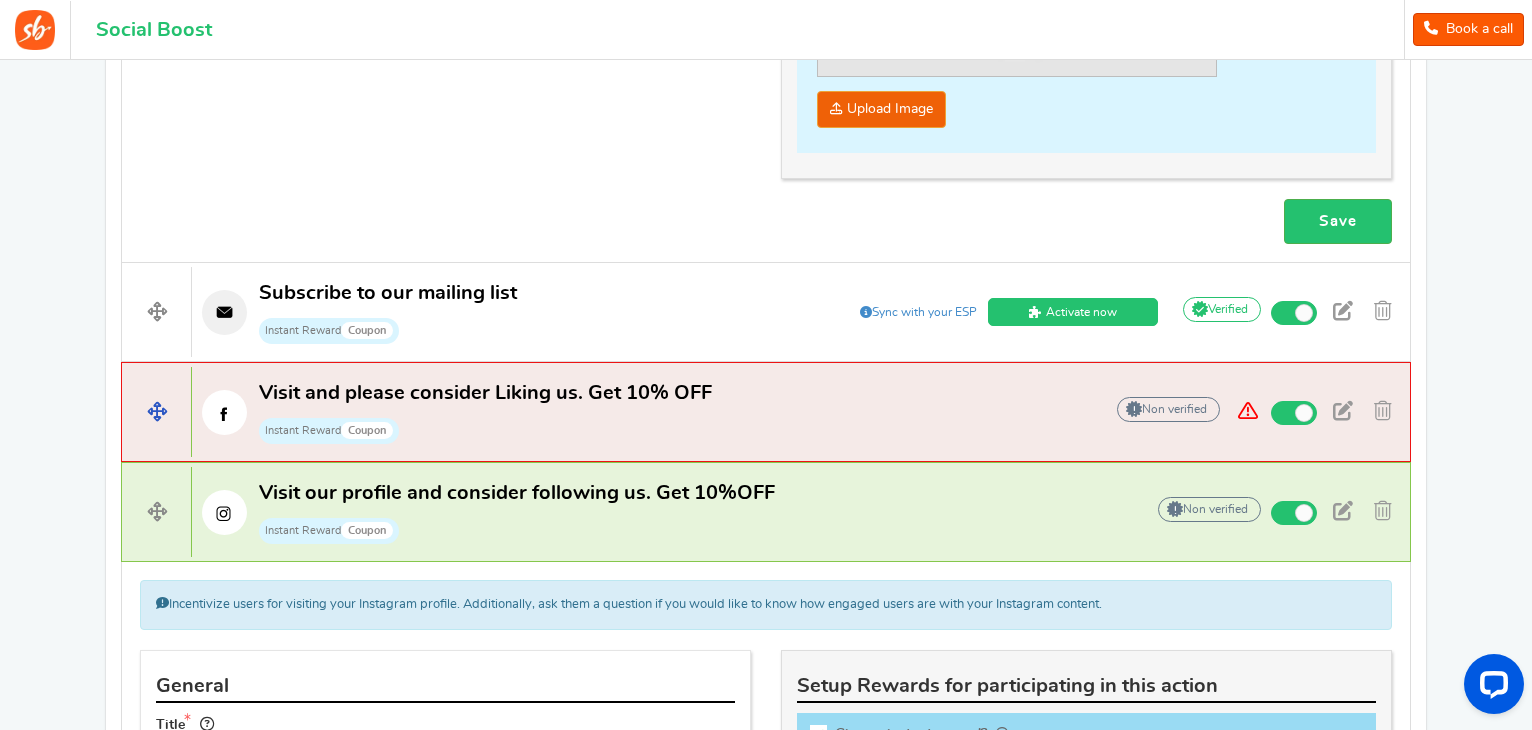 click on "Instant Reward   Coupon" at bounding box center [485, 429] 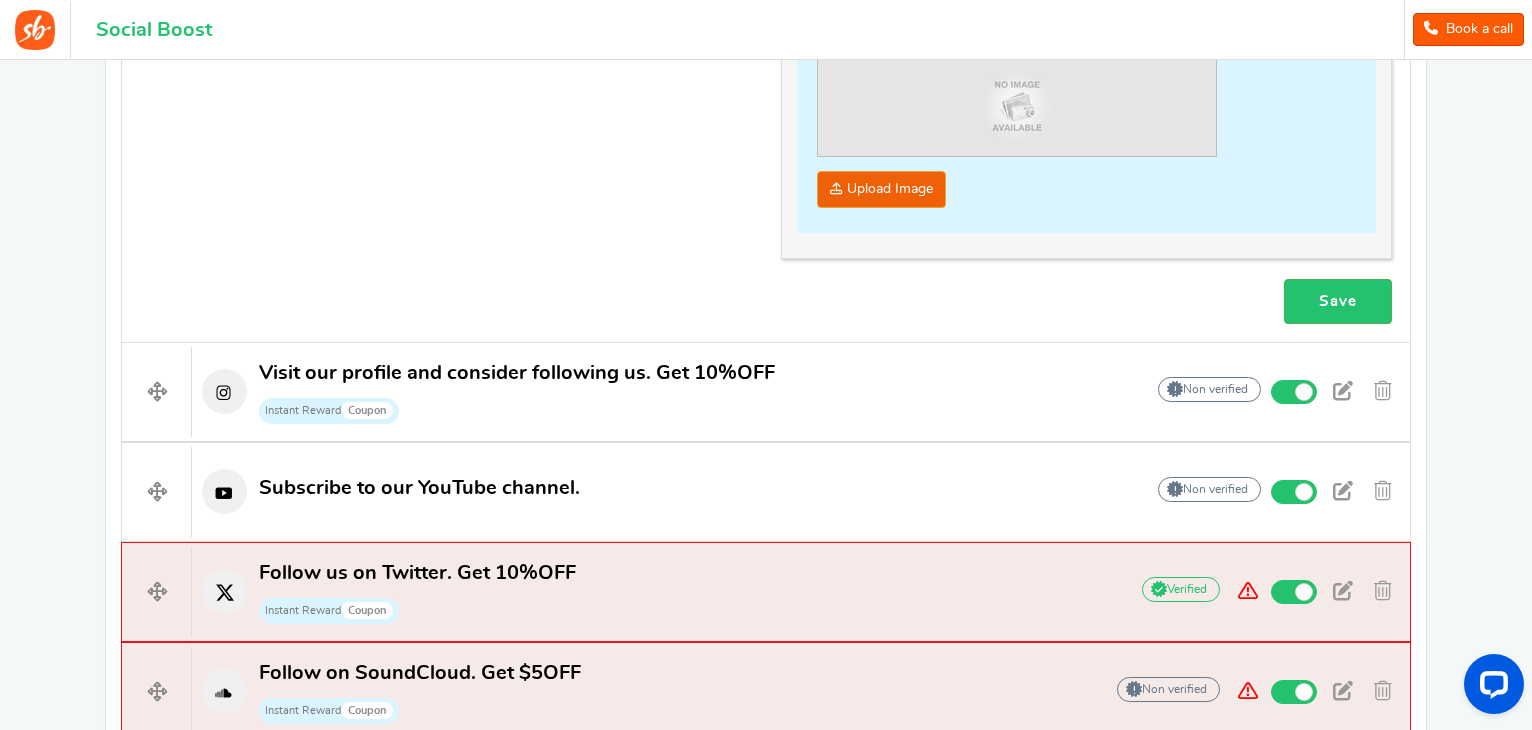 scroll, scrollTop: 2149, scrollLeft: 0, axis: vertical 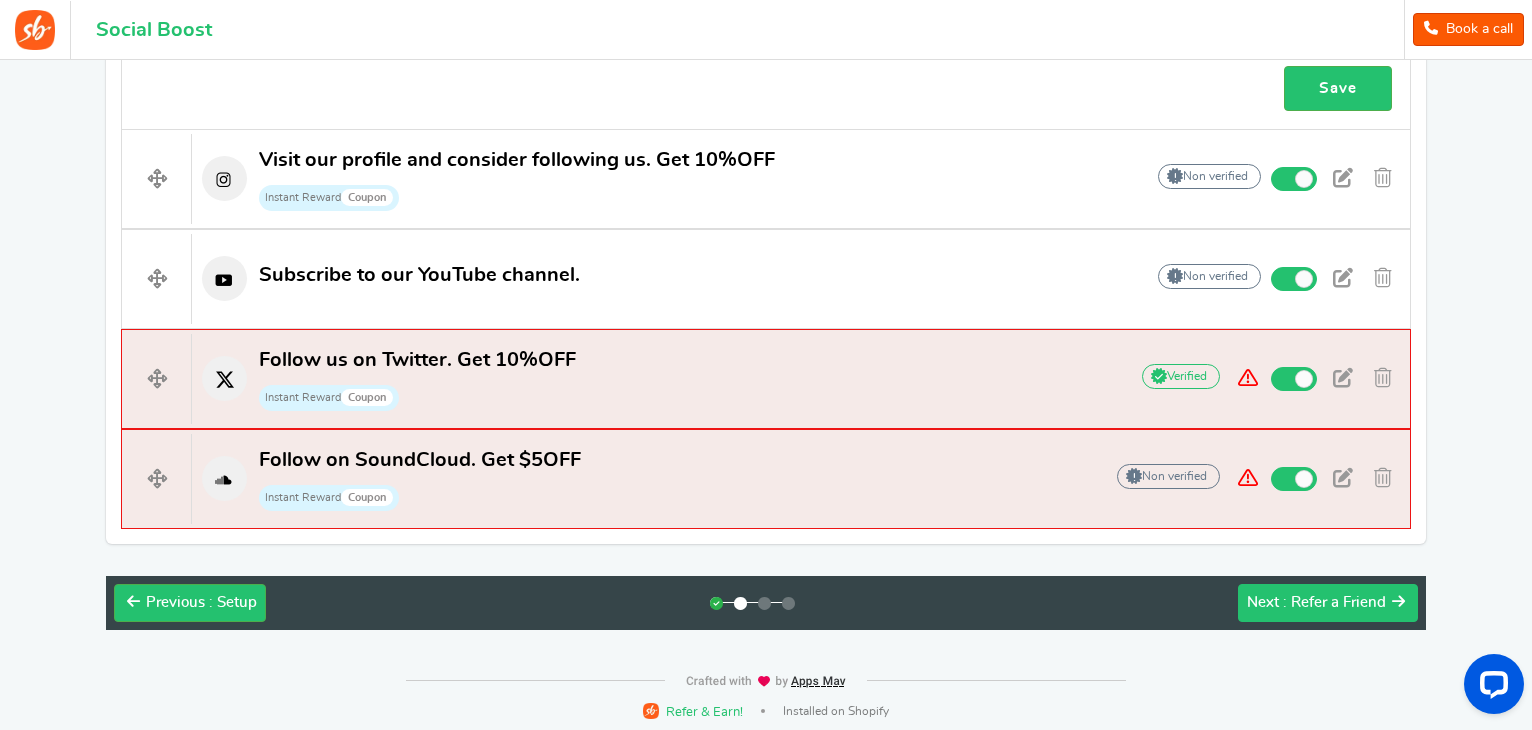 click on "Next
: Refer a Friend" at bounding box center [1316, 603] 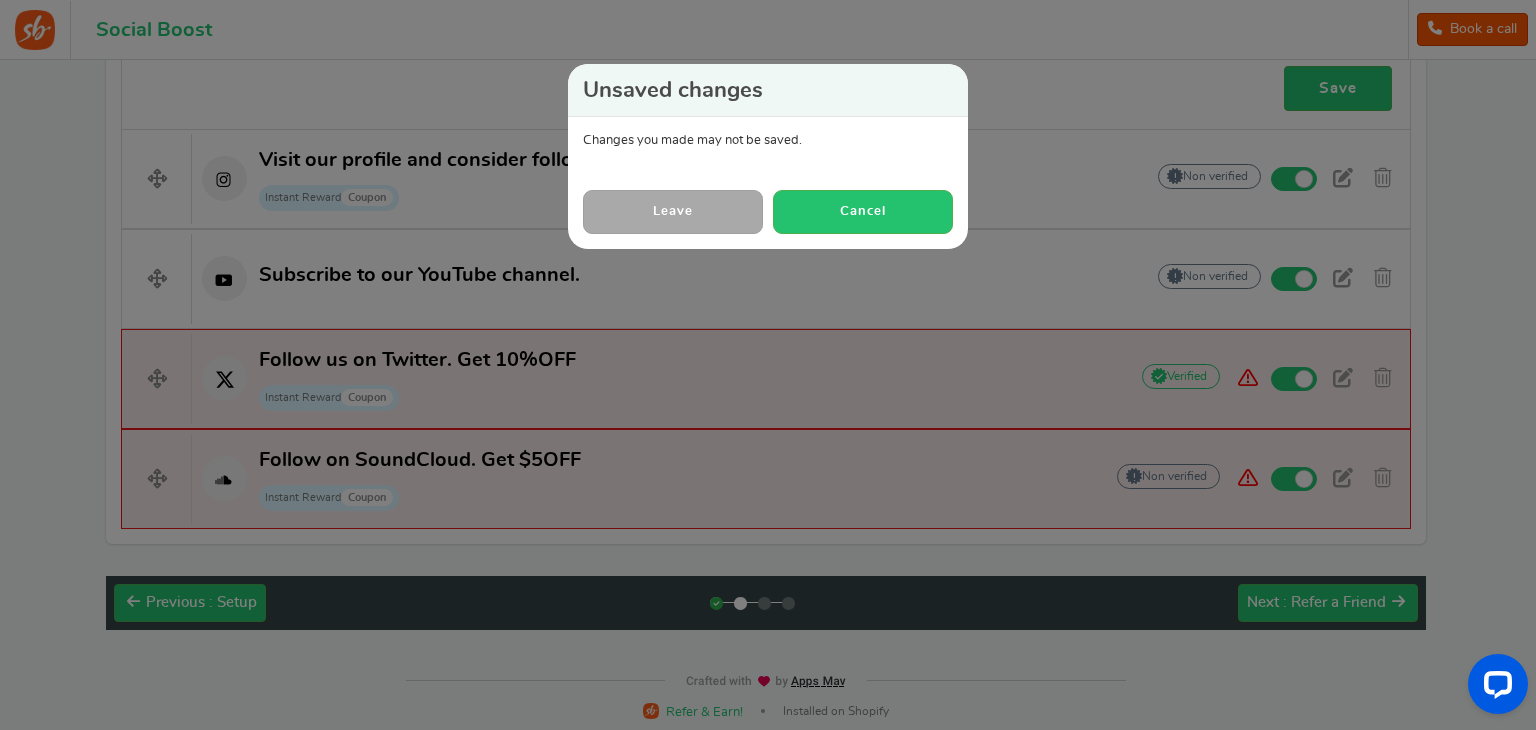 click on "Leave" at bounding box center (673, 211) 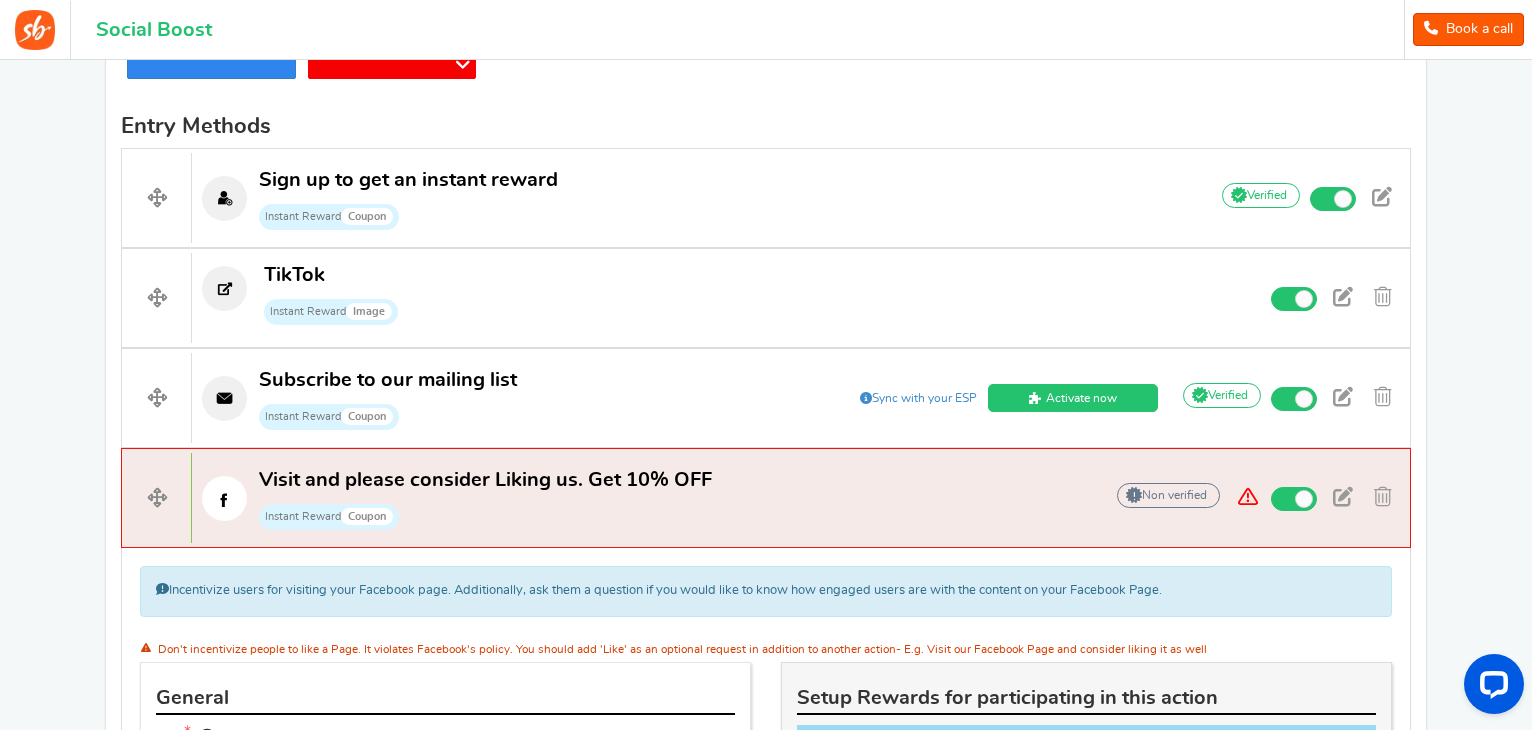 scroll, scrollTop: 652, scrollLeft: 0, axis: vertical 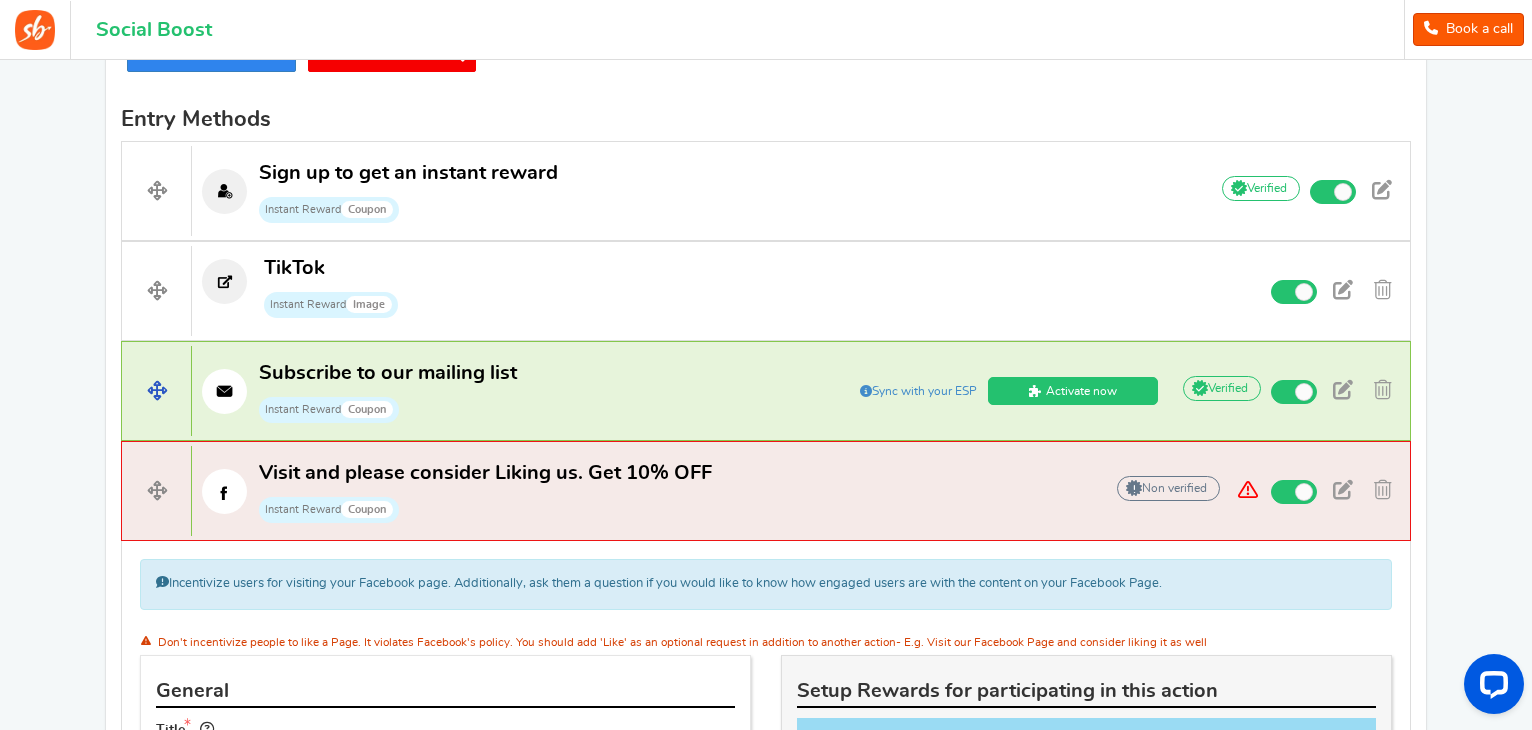 click on "Subscribe to our mailing list
Instant Reward   Coupon" at bounding box center (470, 392) 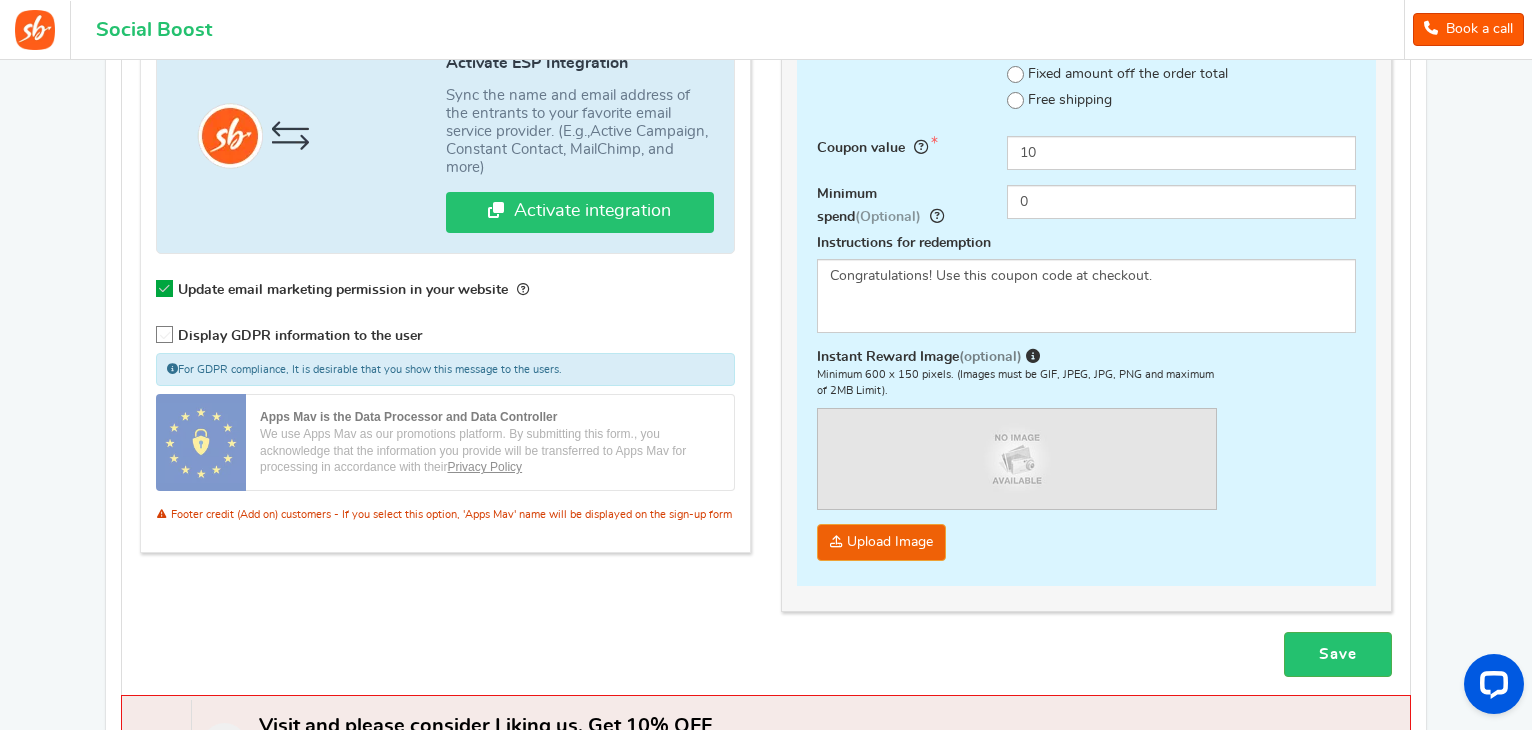 scroll, scrollTop: 1464, scrollLeft: 0, axis: vertical 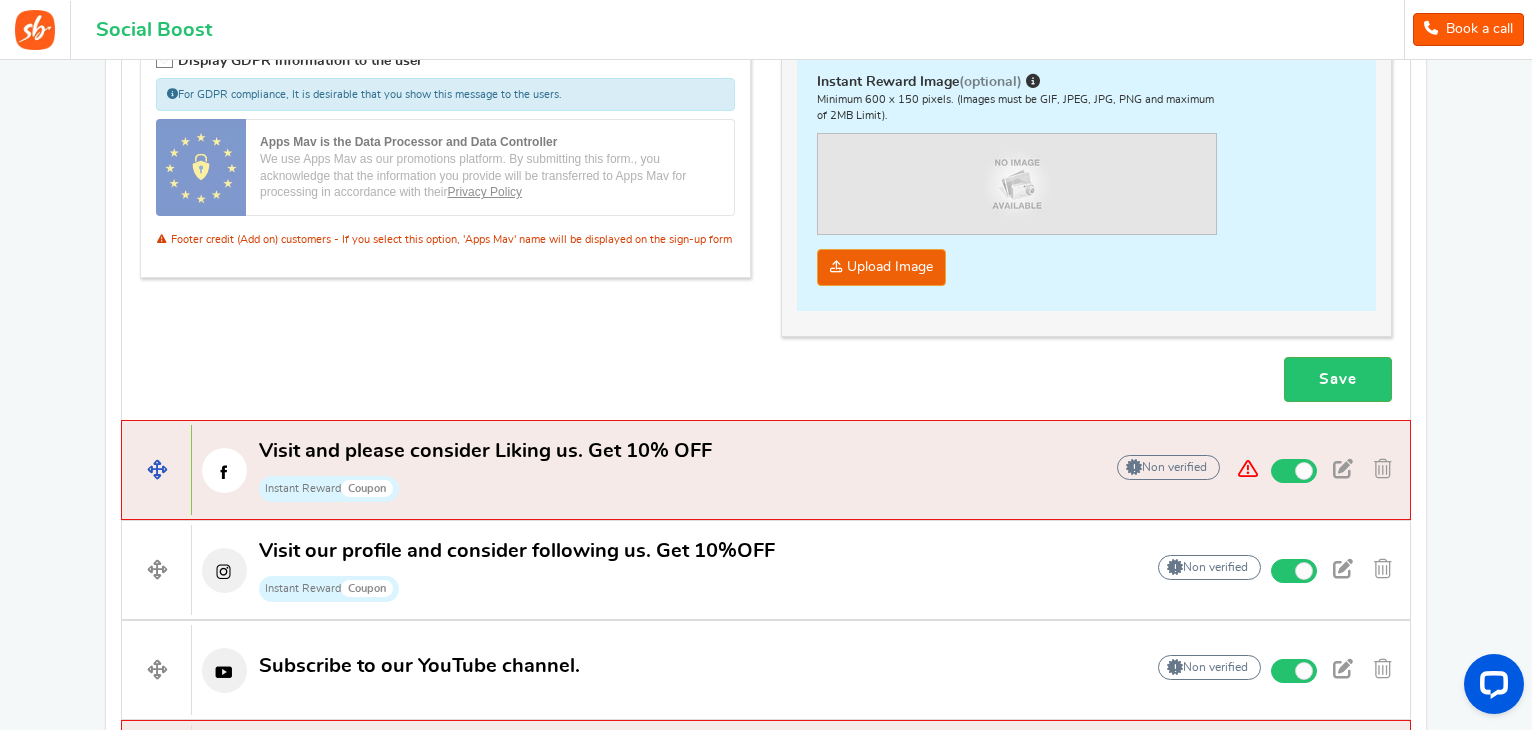 click on "Visit and please consider Liking us. Get 10% OFF" at bounding box center [485, 451] 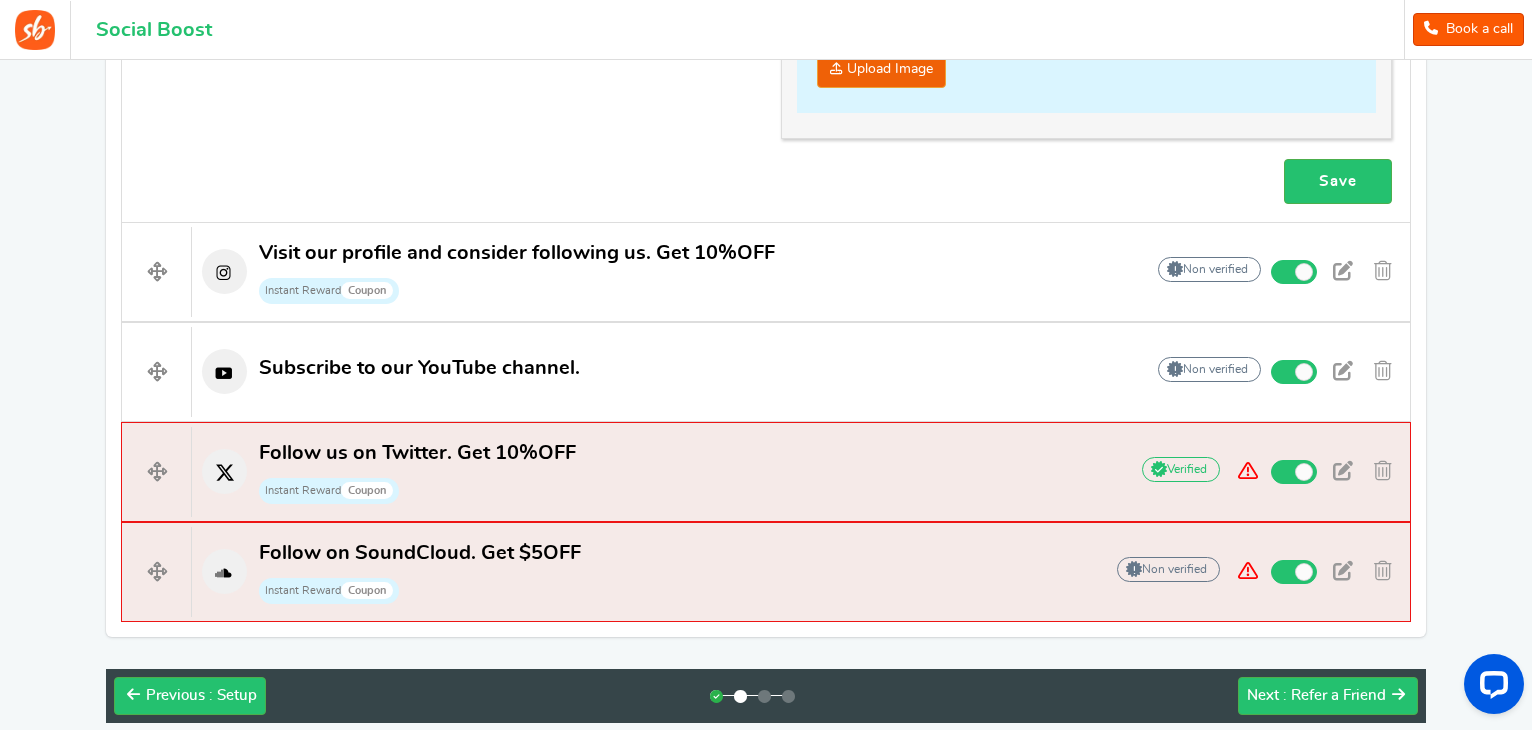 scroll, scrollTop: 2149, scrollLeft: 0, axis: vertical 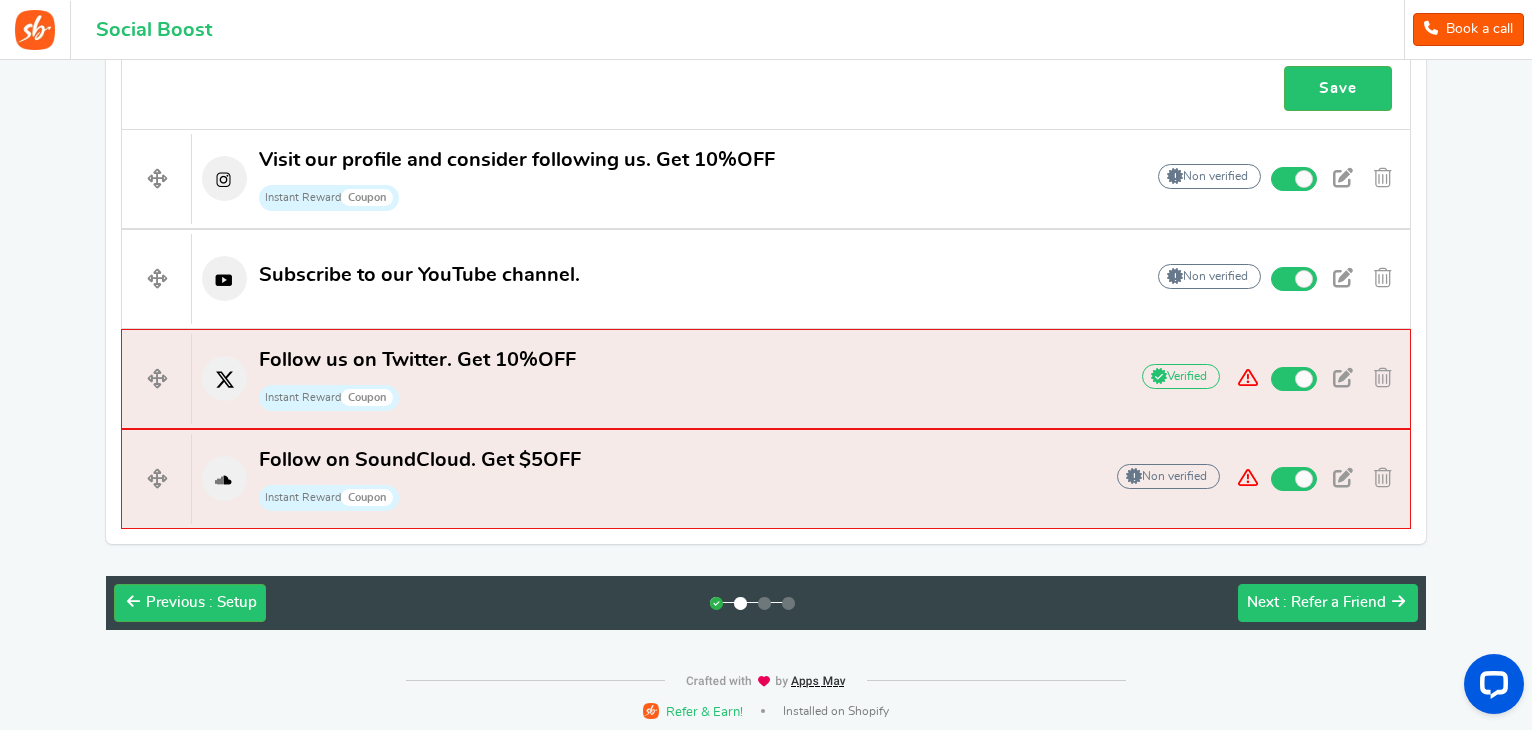 click on "Next
: Refer a Friend" at bounding box center [1316, 603] 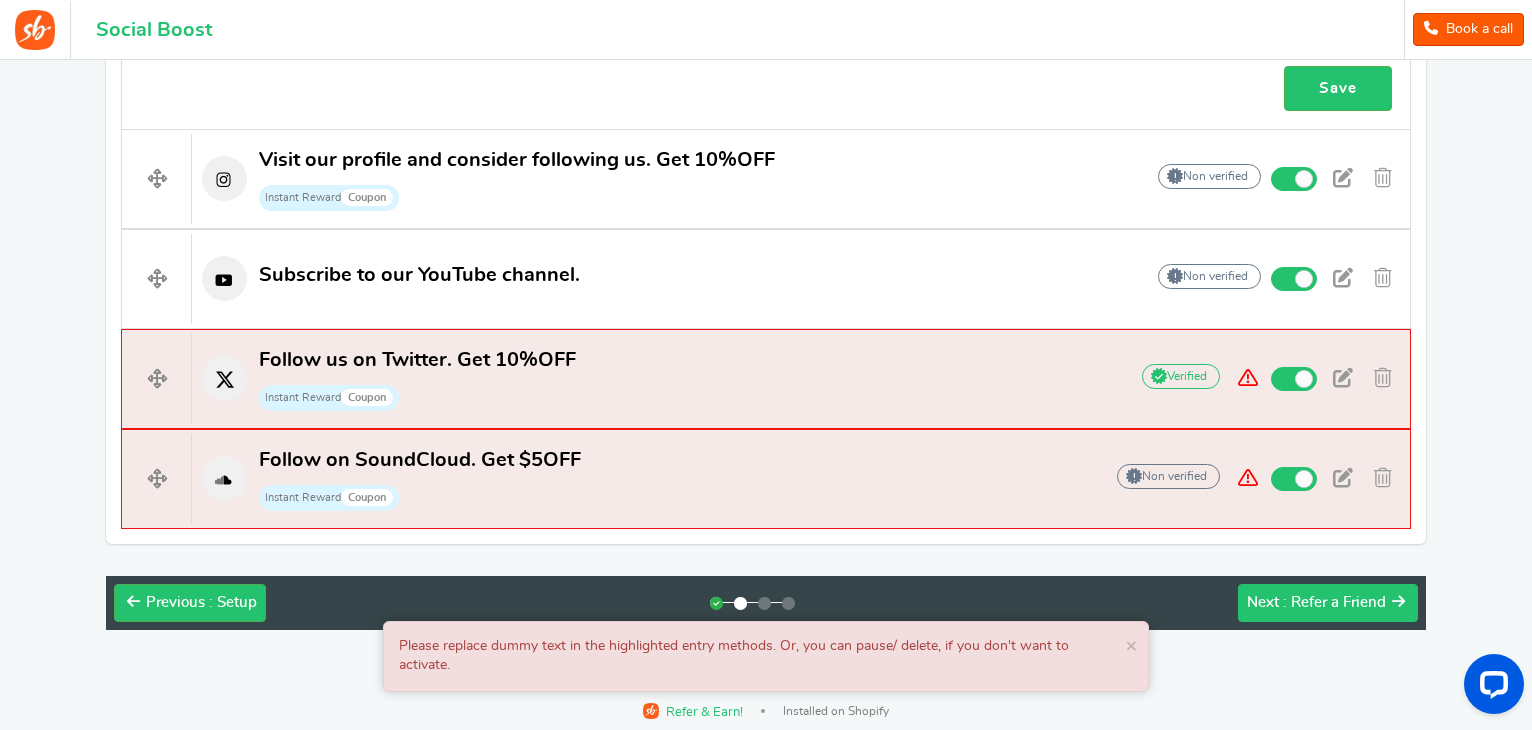 click on ": Refer a Friend" at bounding box center (1334, 602) 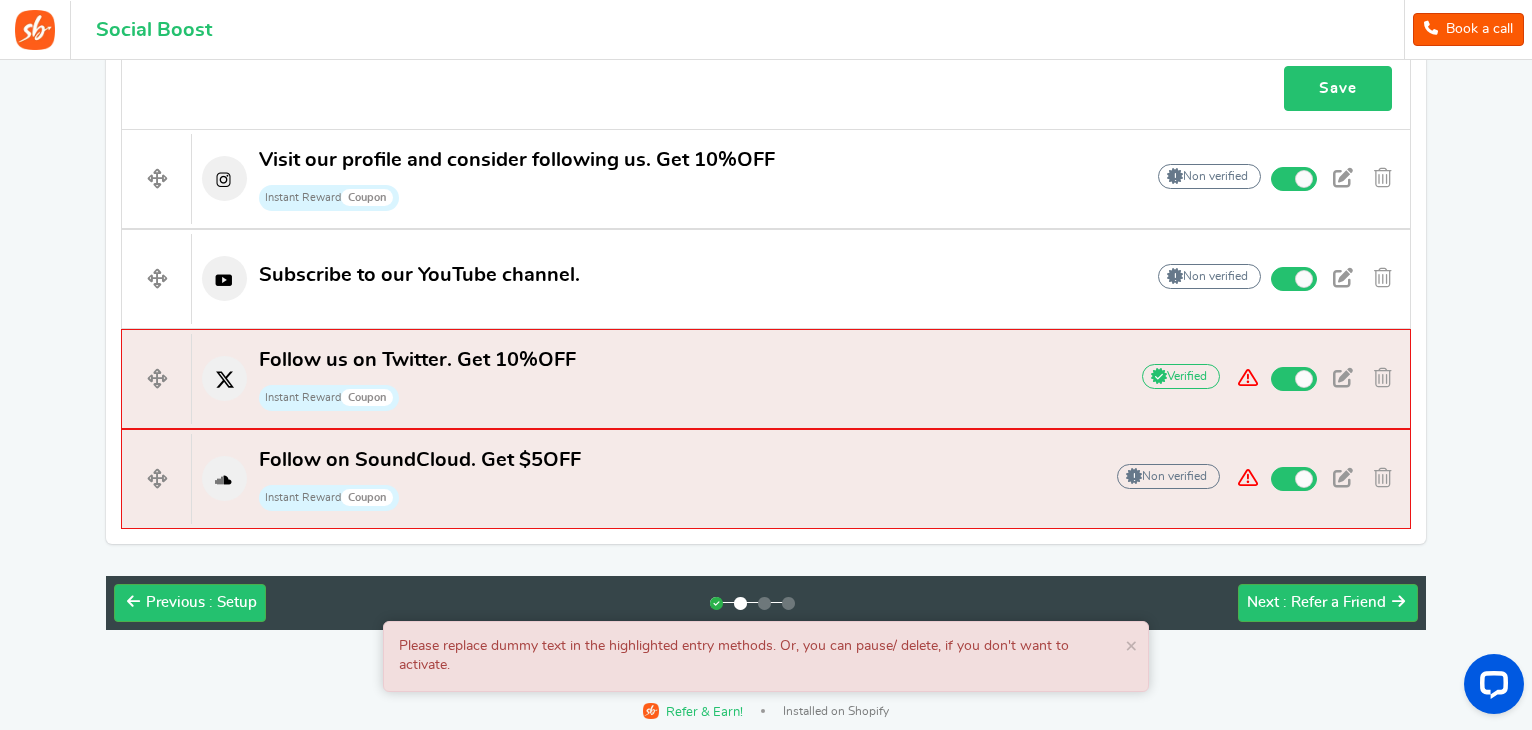 click on "Save" at bounding box center [1338, 88] 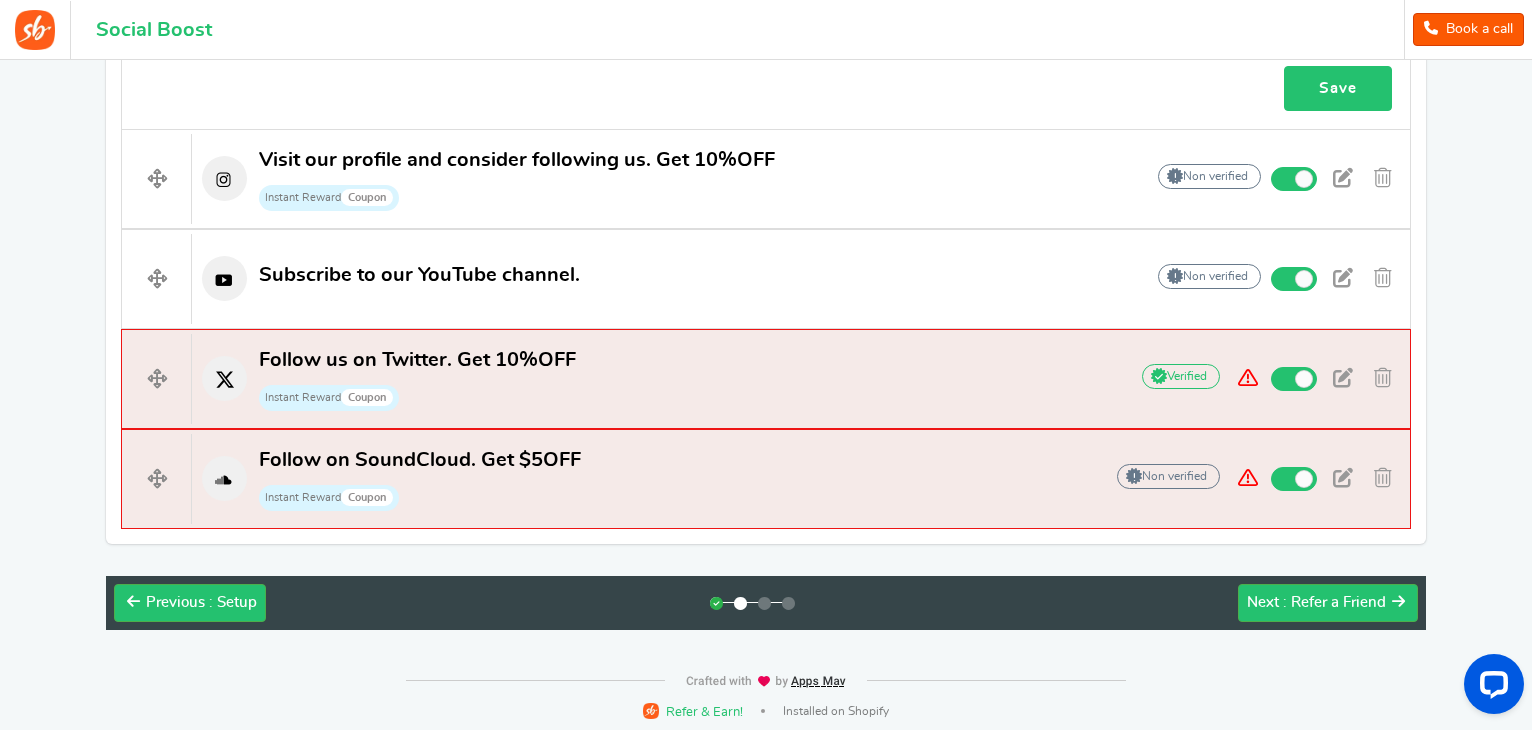scroll, scrollTop: 1120, scrollLeft: 0, axis: vertical 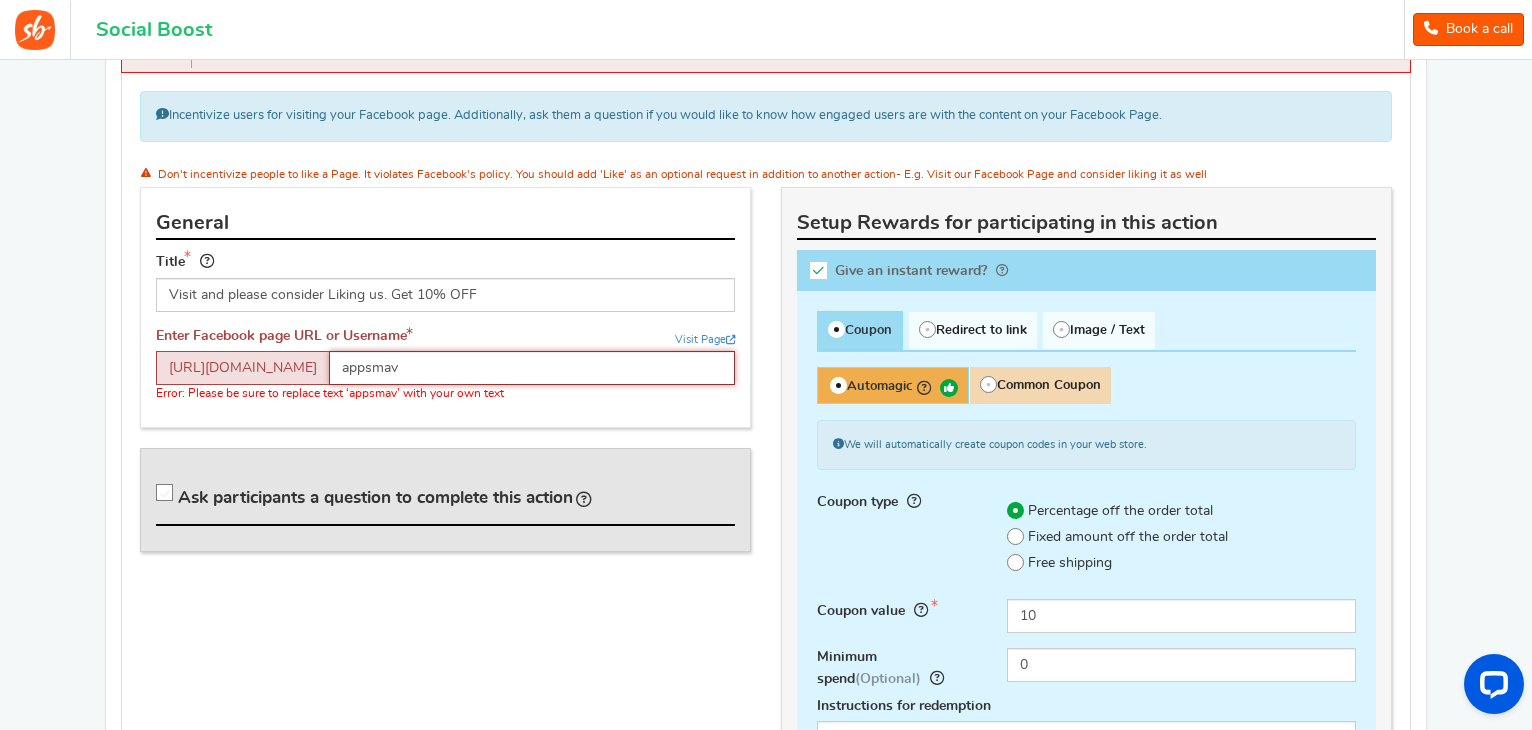 click on "appsmav" at bounding box center [532, 368] 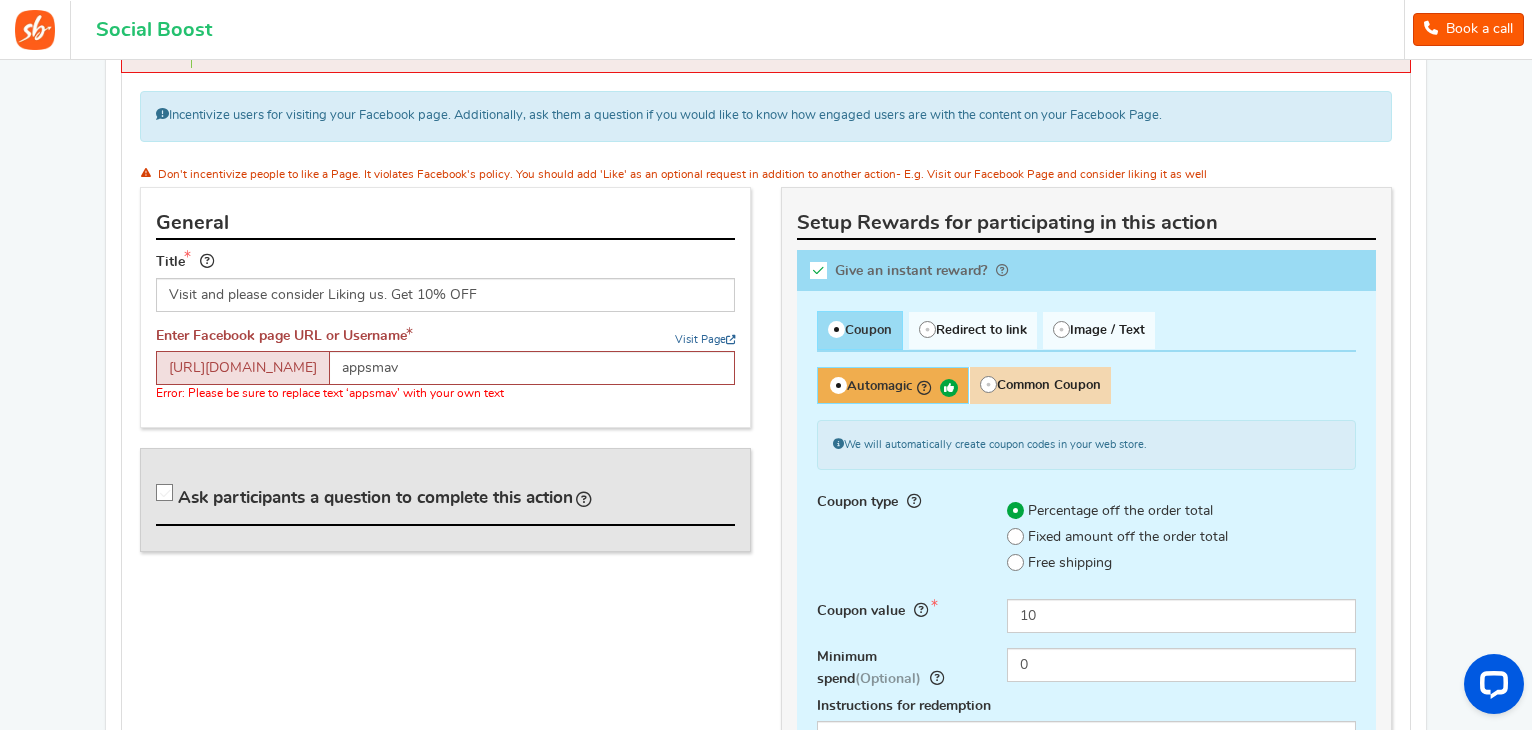 click on "Visit Page" at bounding box center [705, 339] 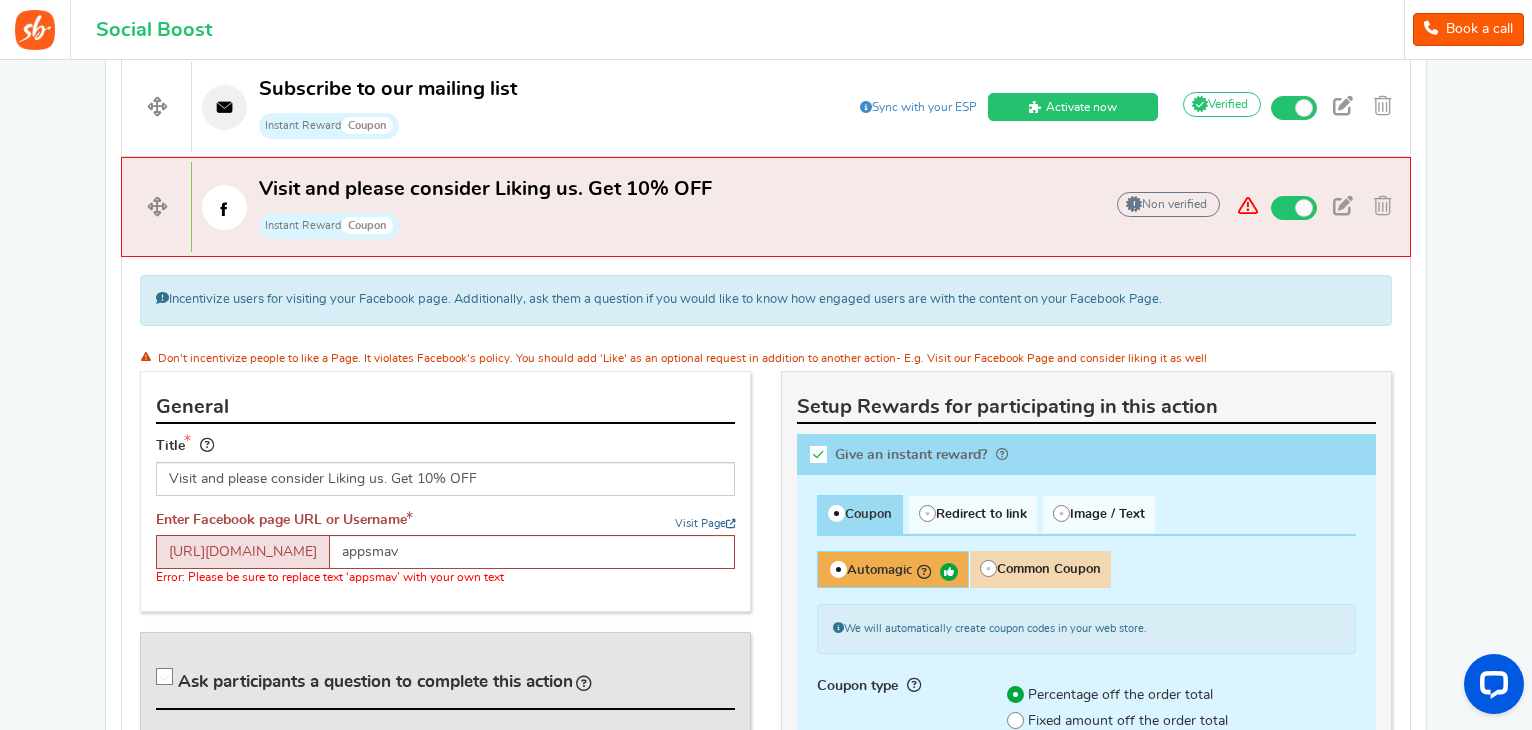 scroll, scrollTop: 936, scrollLeft: 0, axis: vertical 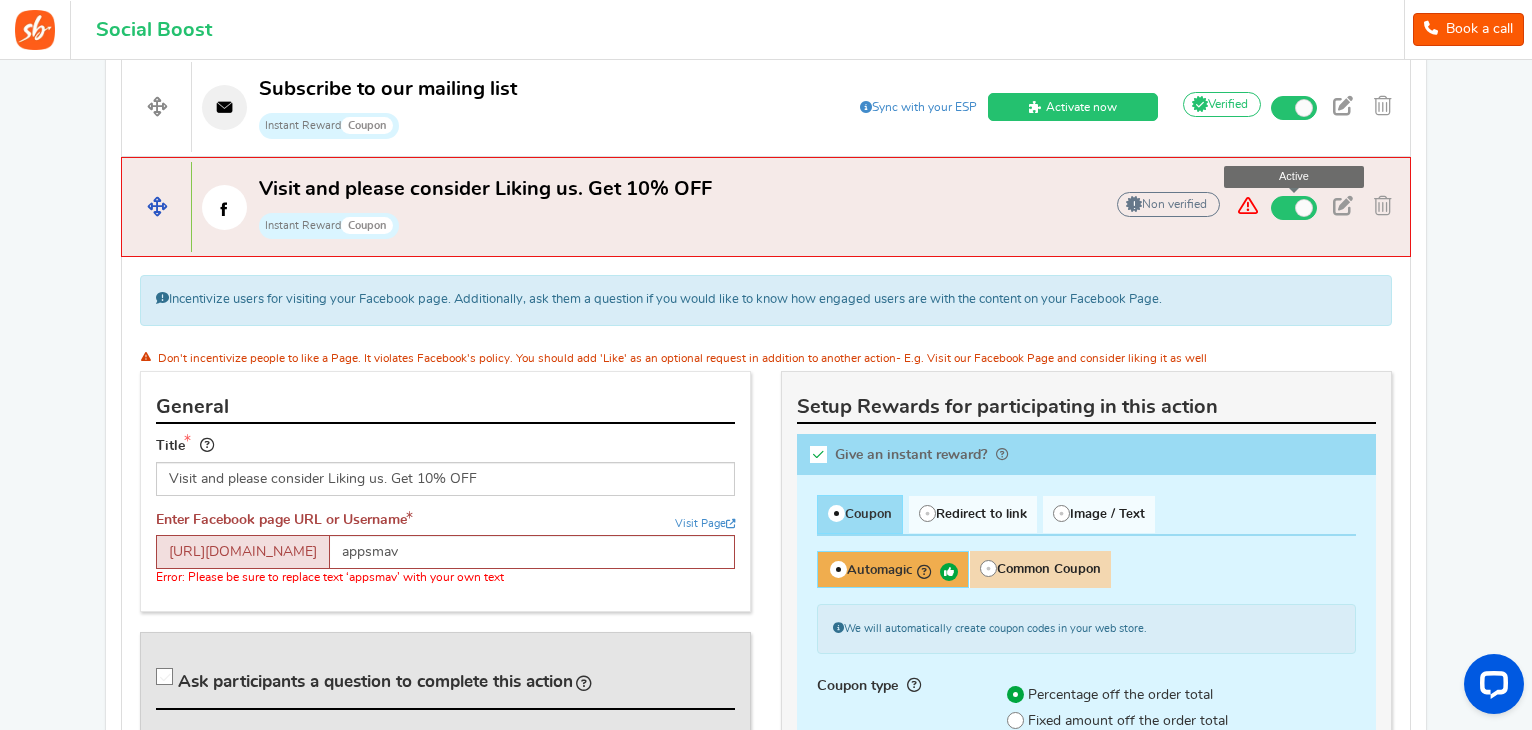 click at bounding box center (1294, 208) 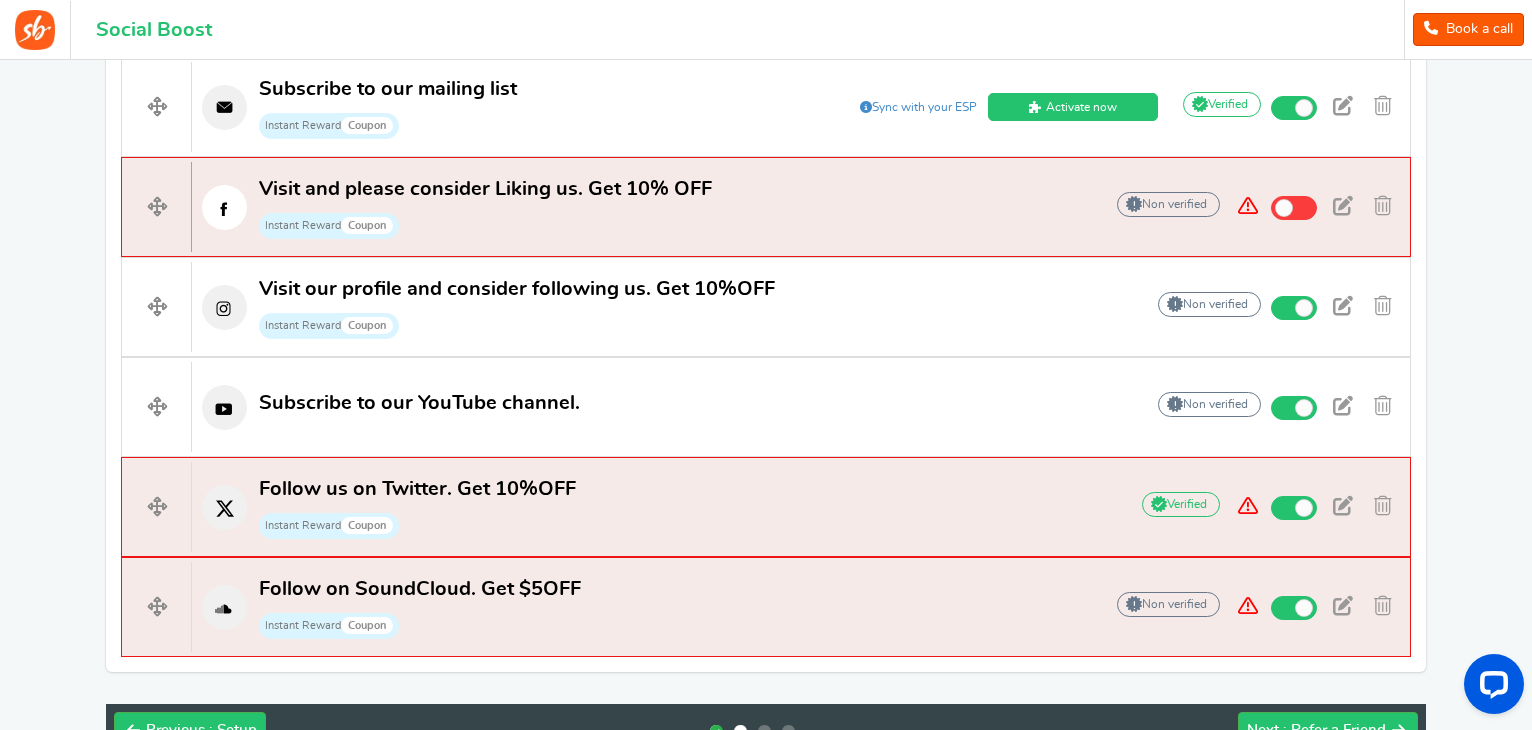 scroll, scrollTop: 954, scrollLeft: 0, axis: vertical 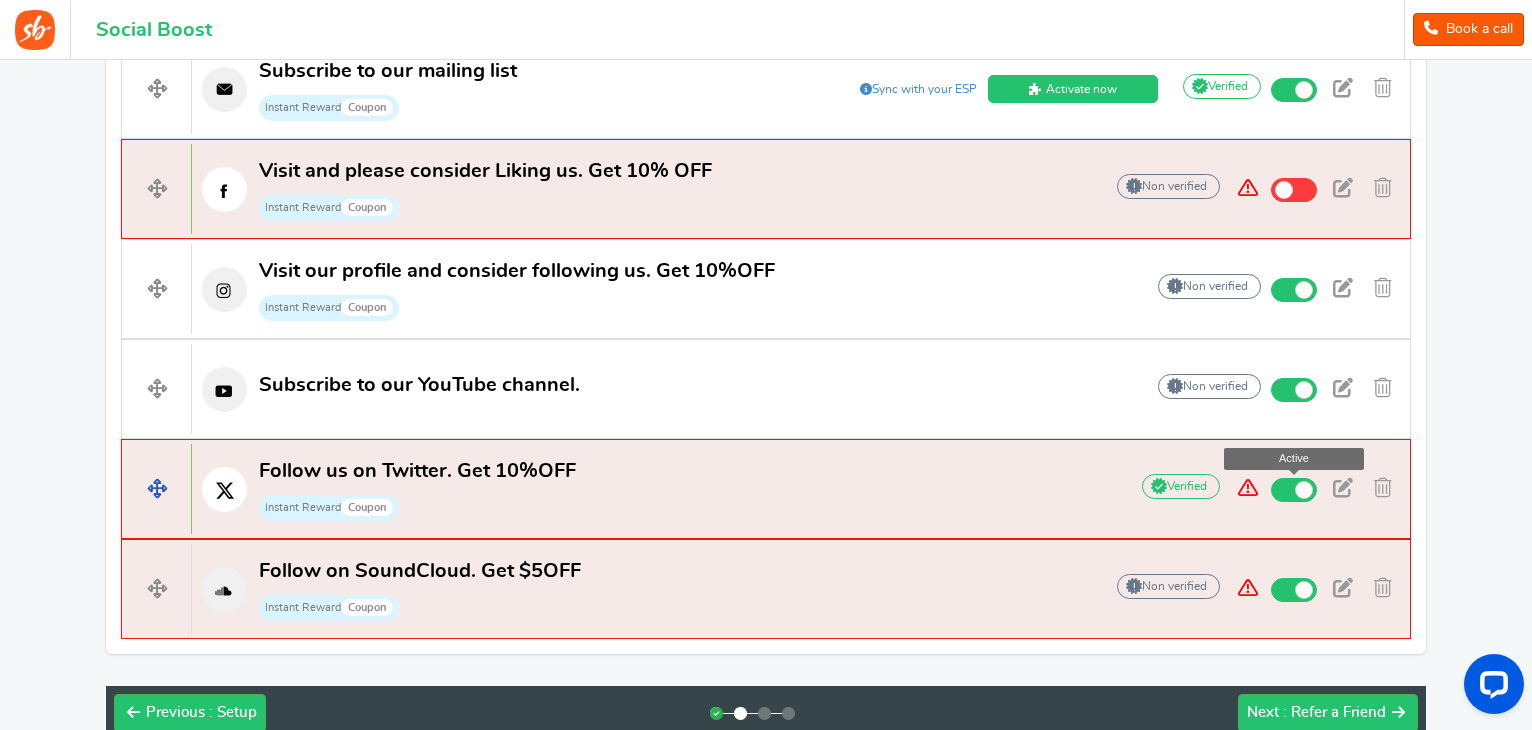 click at bounding box center (1294, 490) 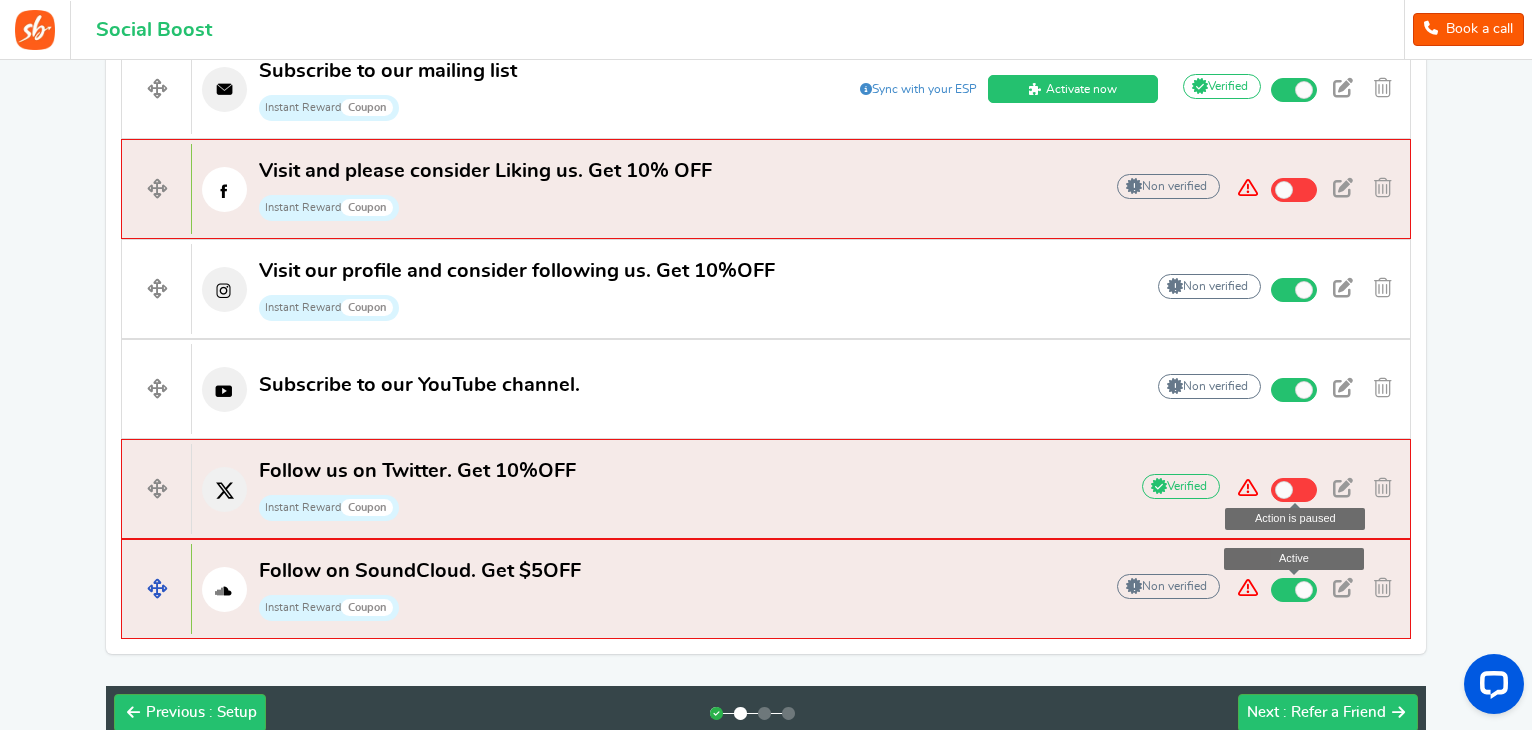 click at bounding box center (1294, 590) 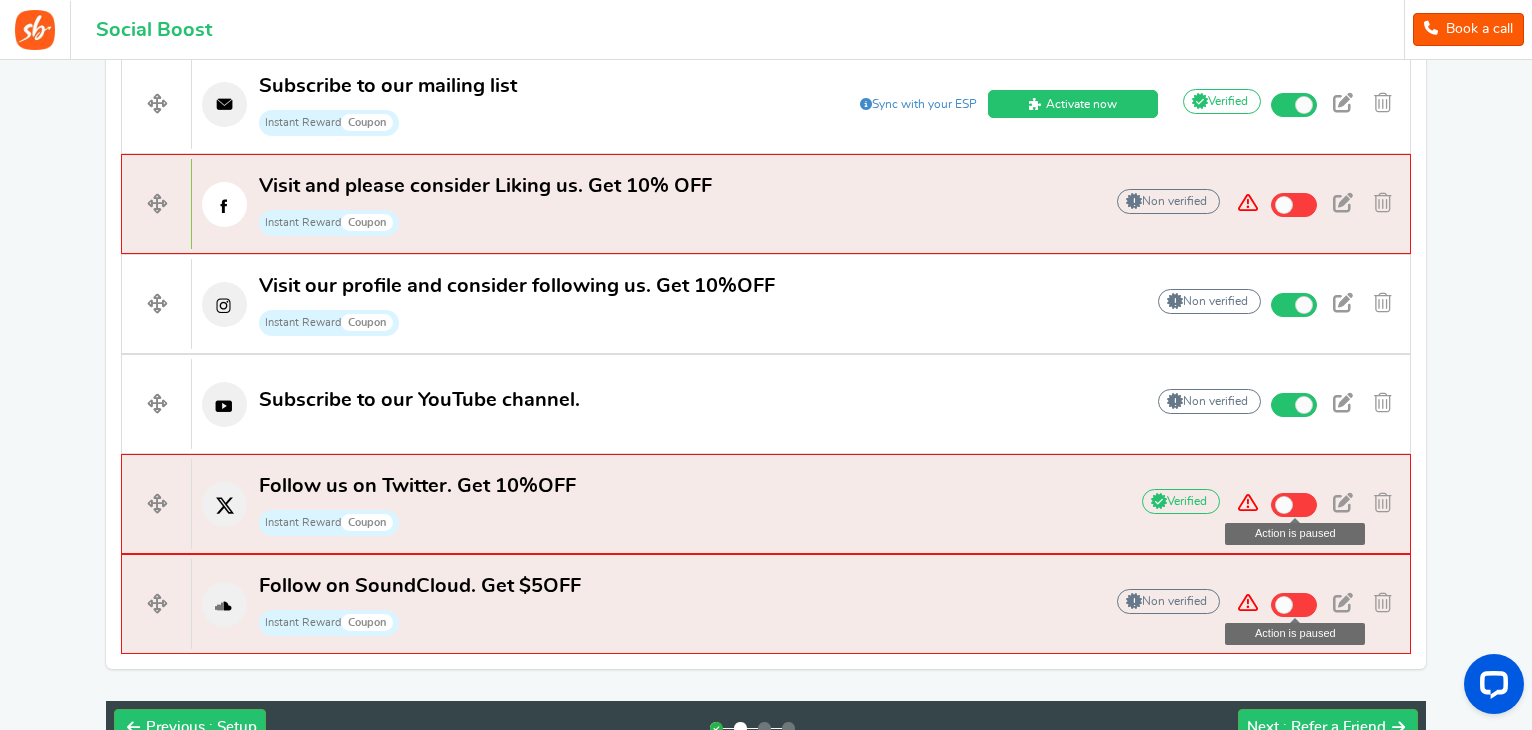 scroll, scrollTop: 938, scrollLeft: 0, axis: vertical 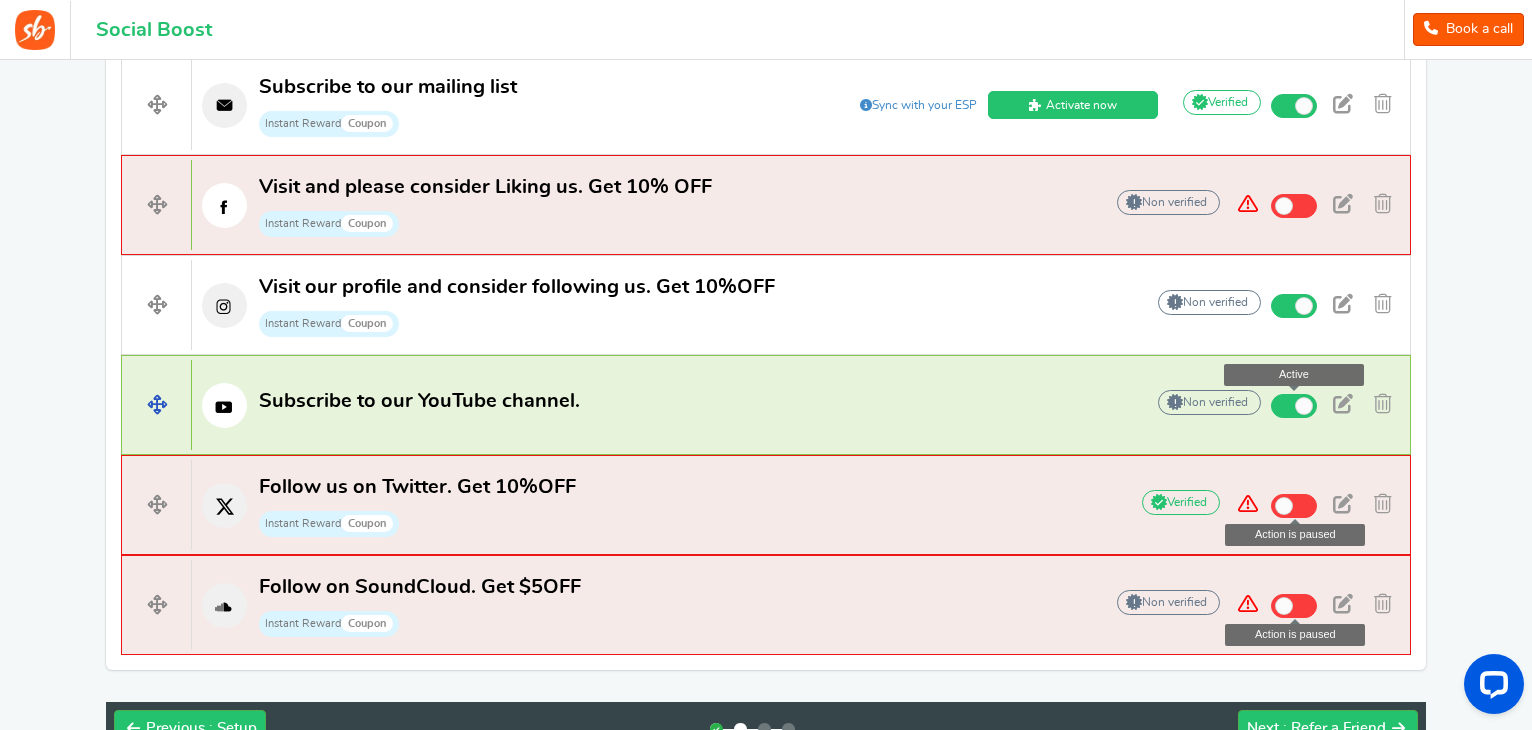 click at bounding box center (1294, 406) 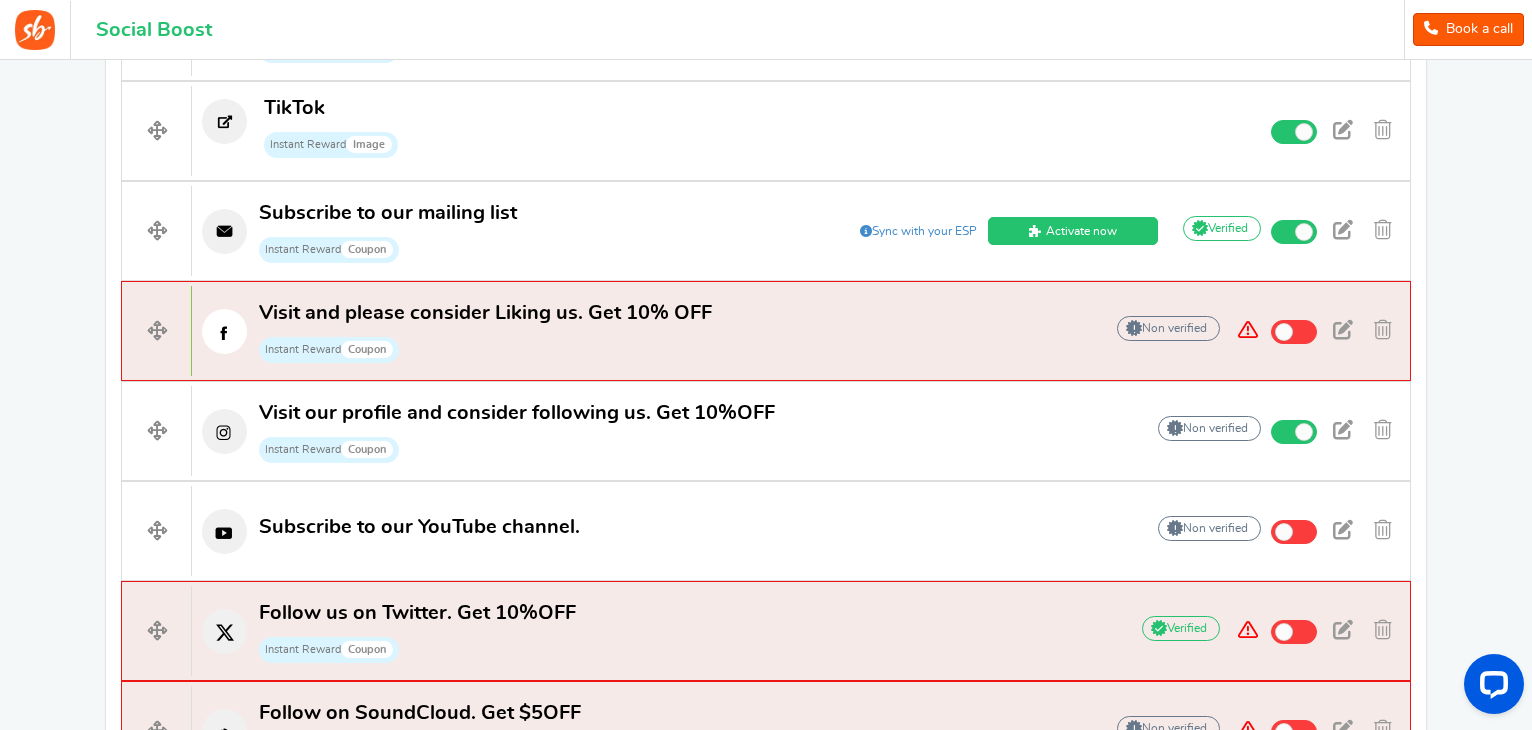 scroll, scrollTop: 811, scrollLeft: 0, axis: vertical 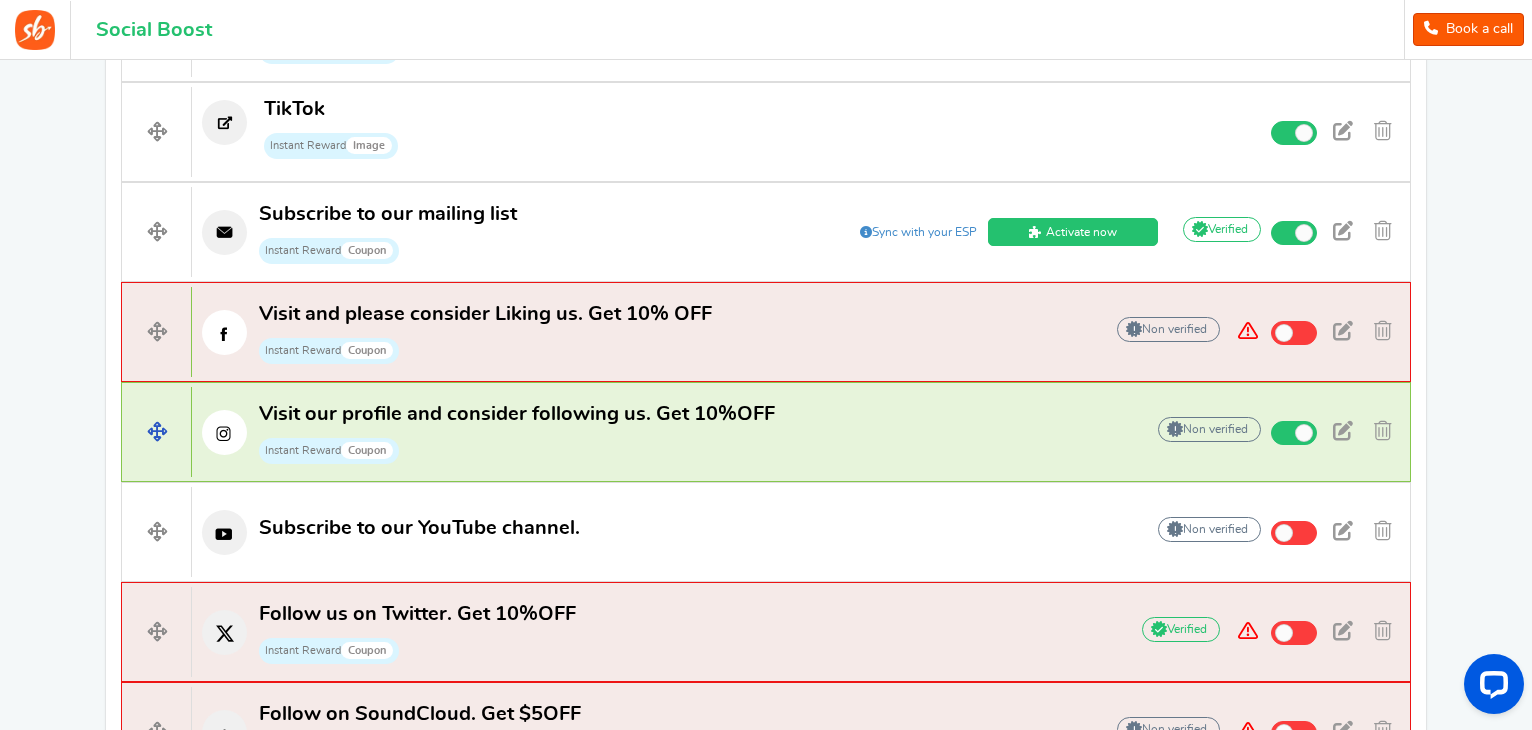 click on "Instant Reward   Coupon" at bounding box center (329, 451) 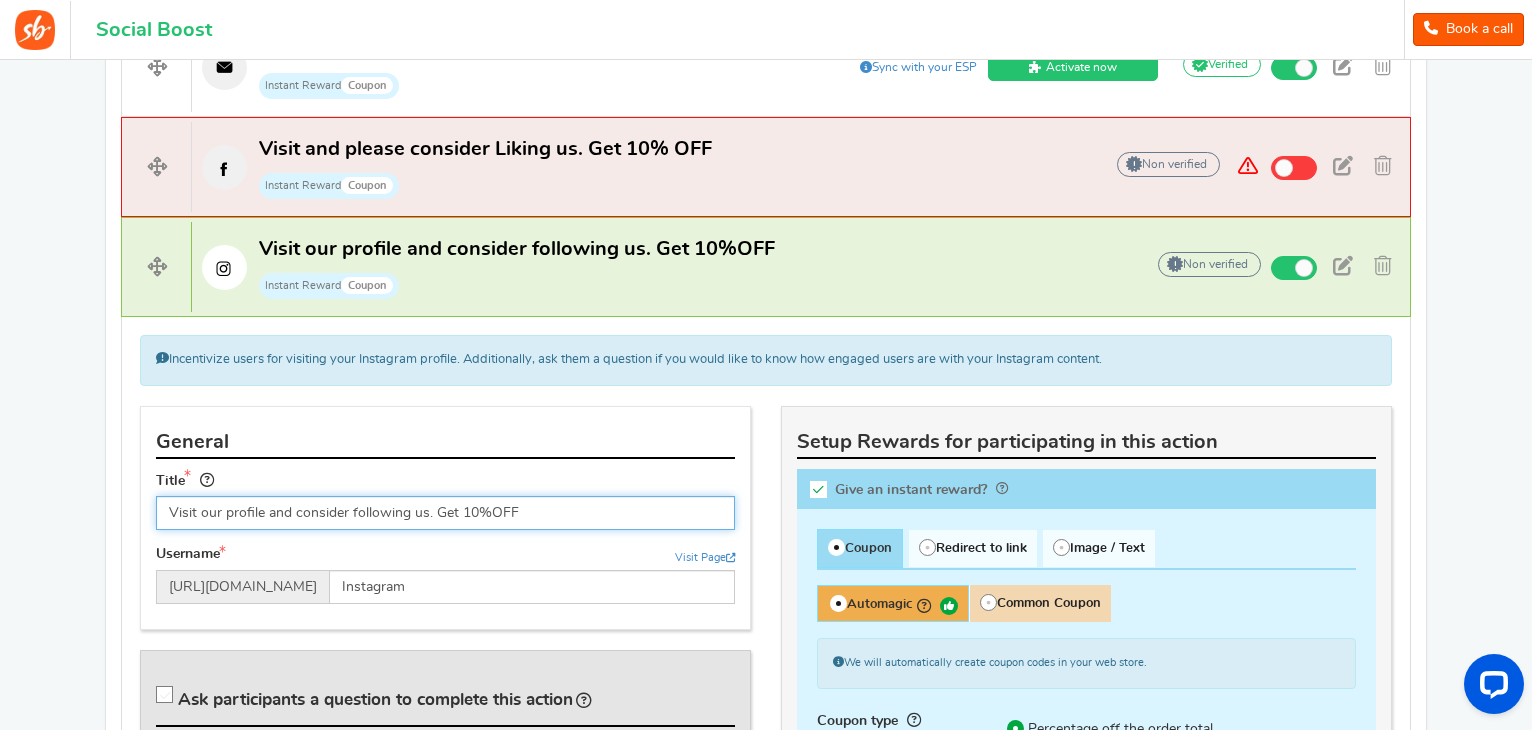 scroll, scrollTop: 978, scrollLeft: 0, axis: vertical 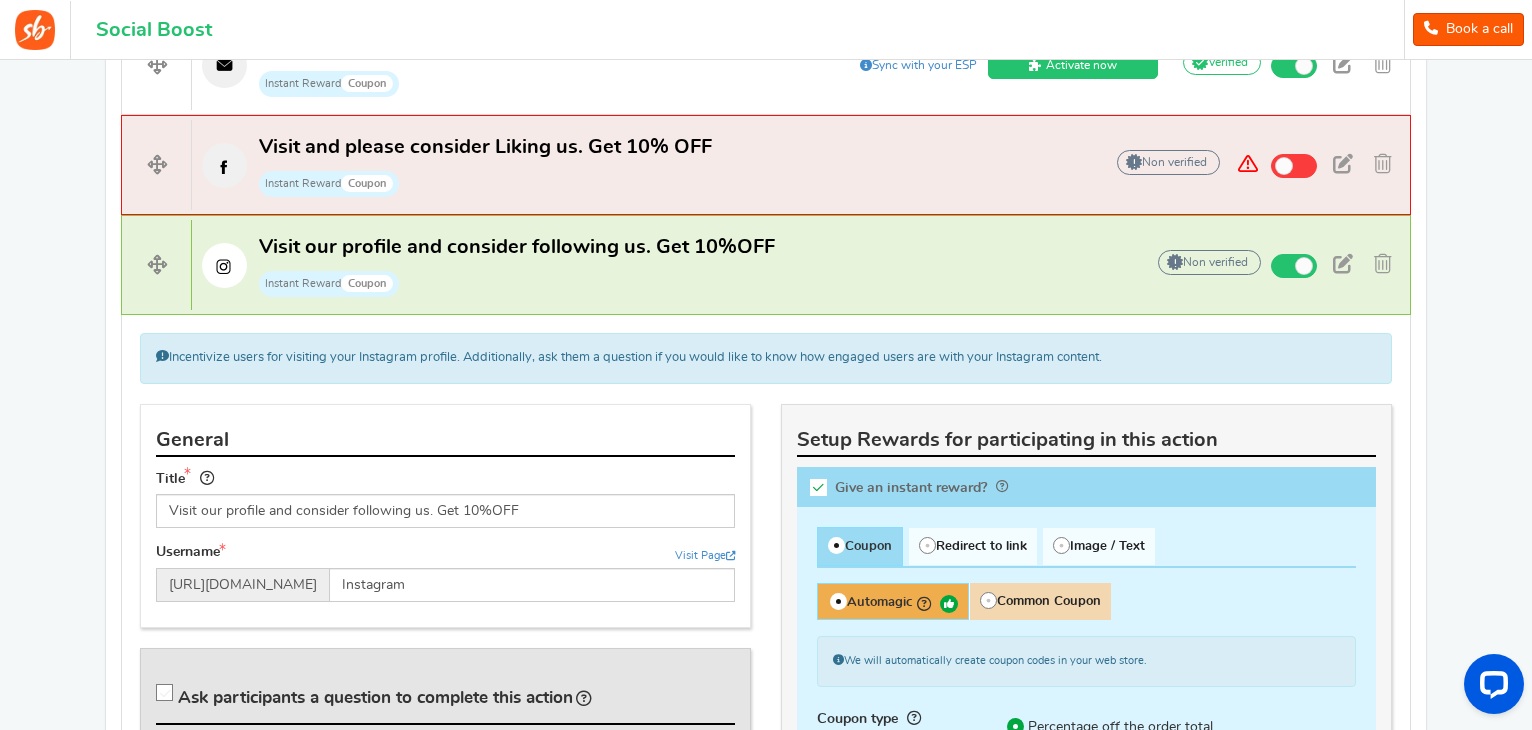 click at bounding box center [818, 487] 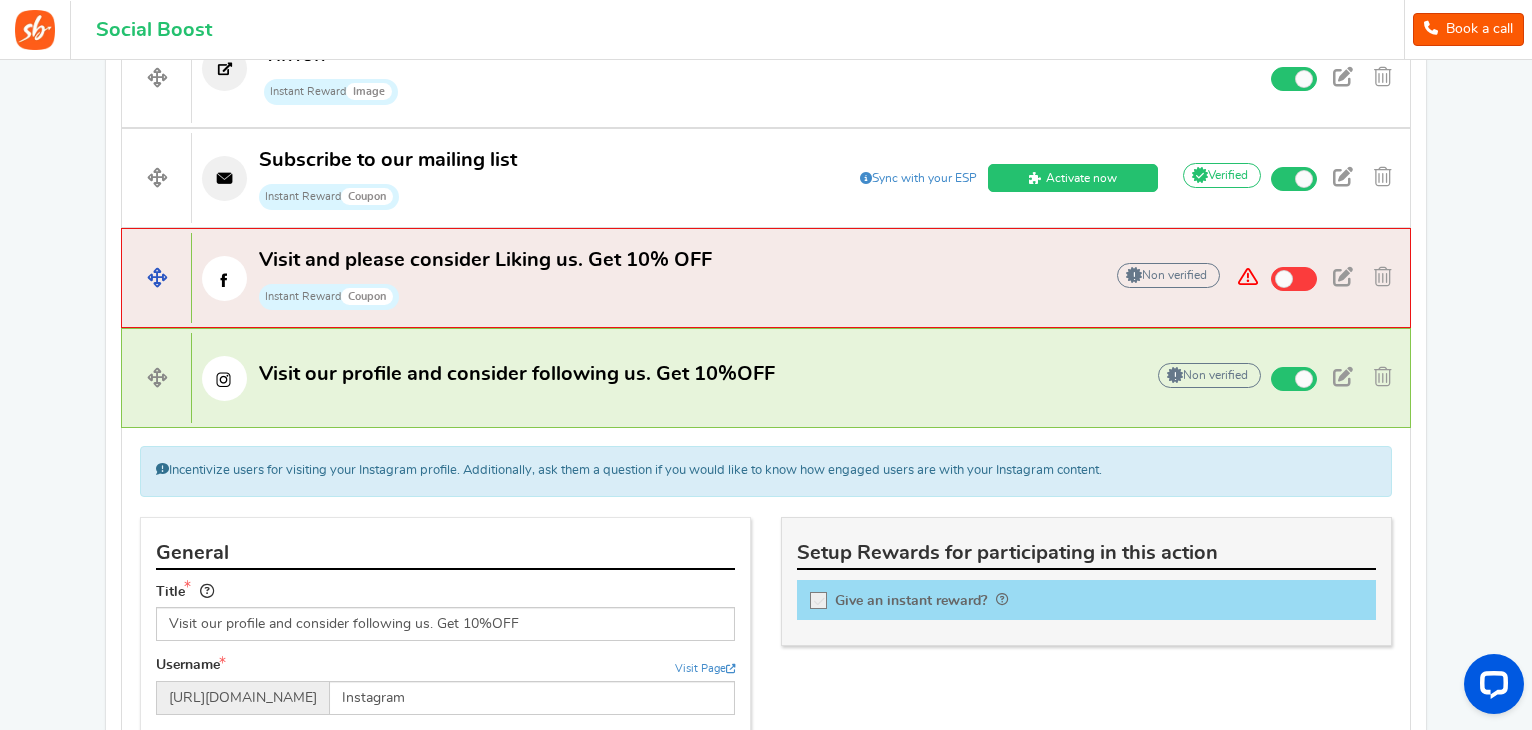 scroll, scrollTop: 854, scrollLeft: 0, axis: vertical 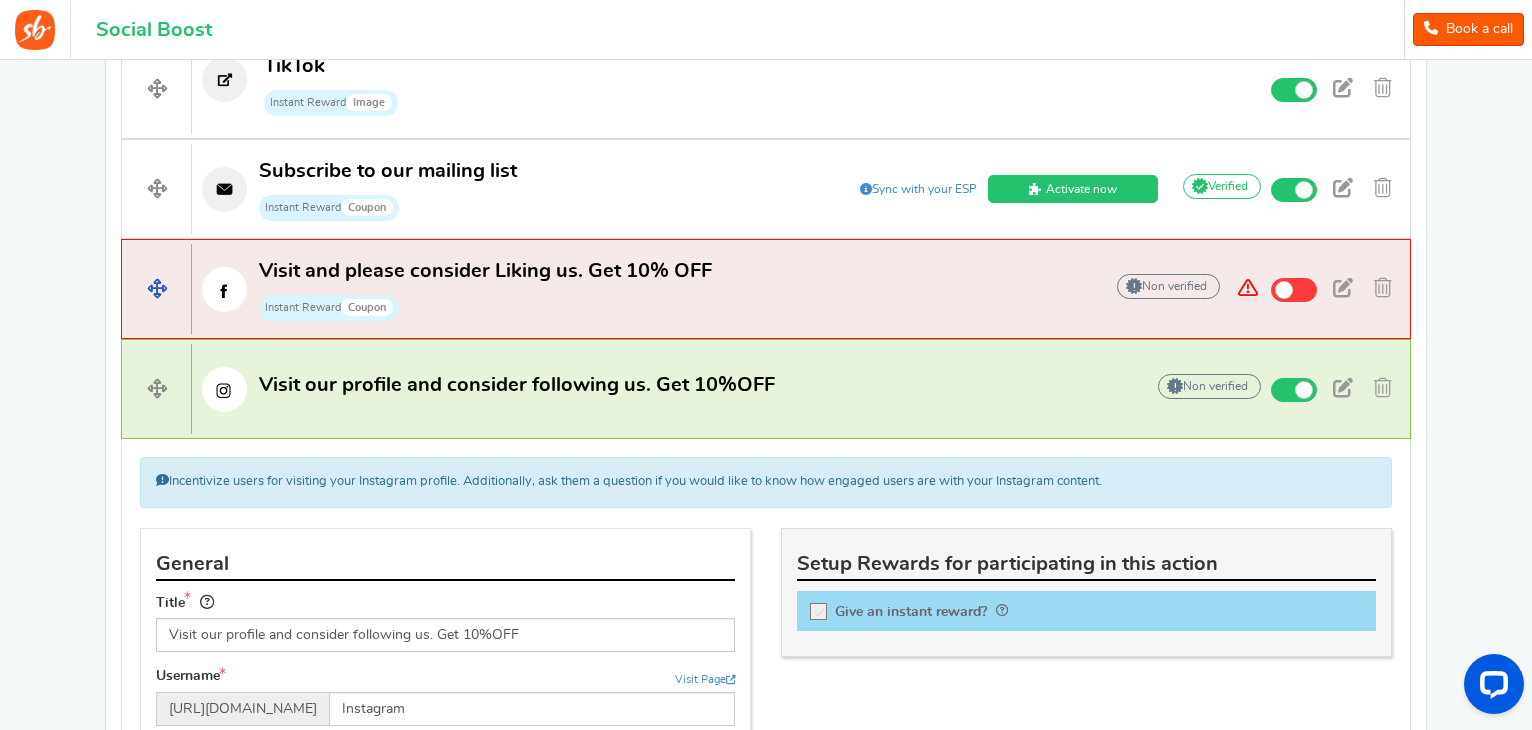 click on "Visit and please consider Liking us. Get 10% OFF
Instant Reward   Coupon" at bounding box center (637, 290) 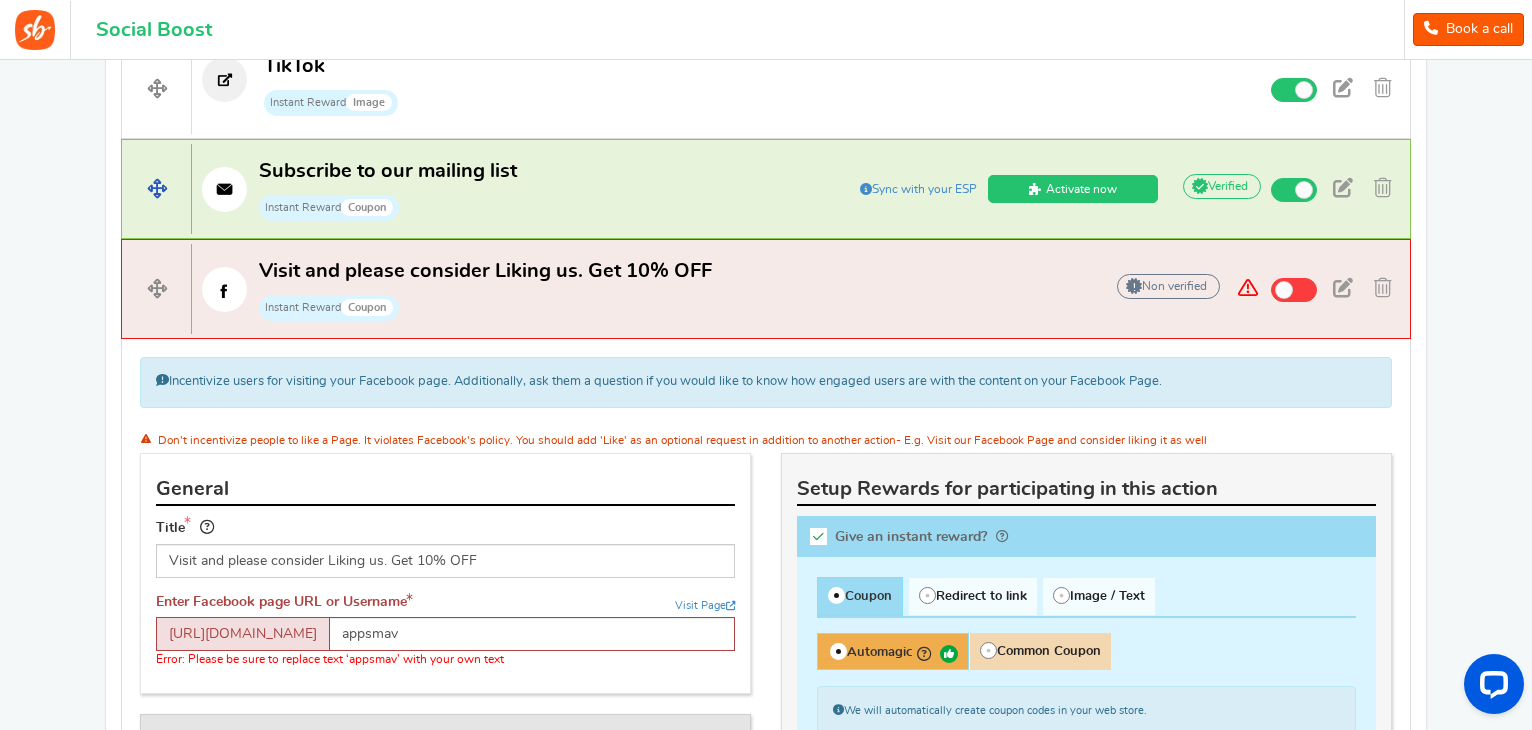 click on "Subscribe to our mailing list
Instant Reward   Coupon" at bounding box center (470, 190) 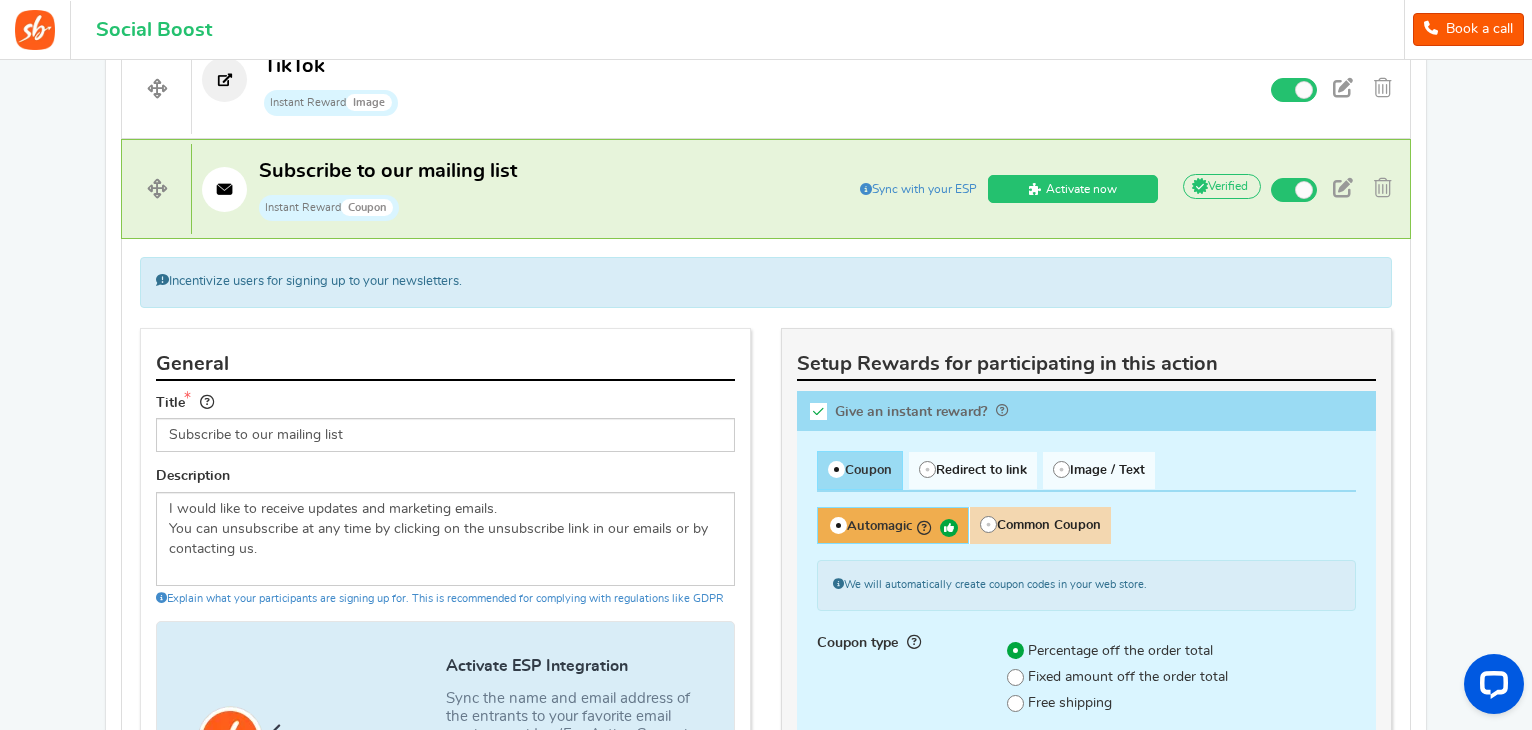 click on "Give an instant reward?" at bounding box center (911, 411) 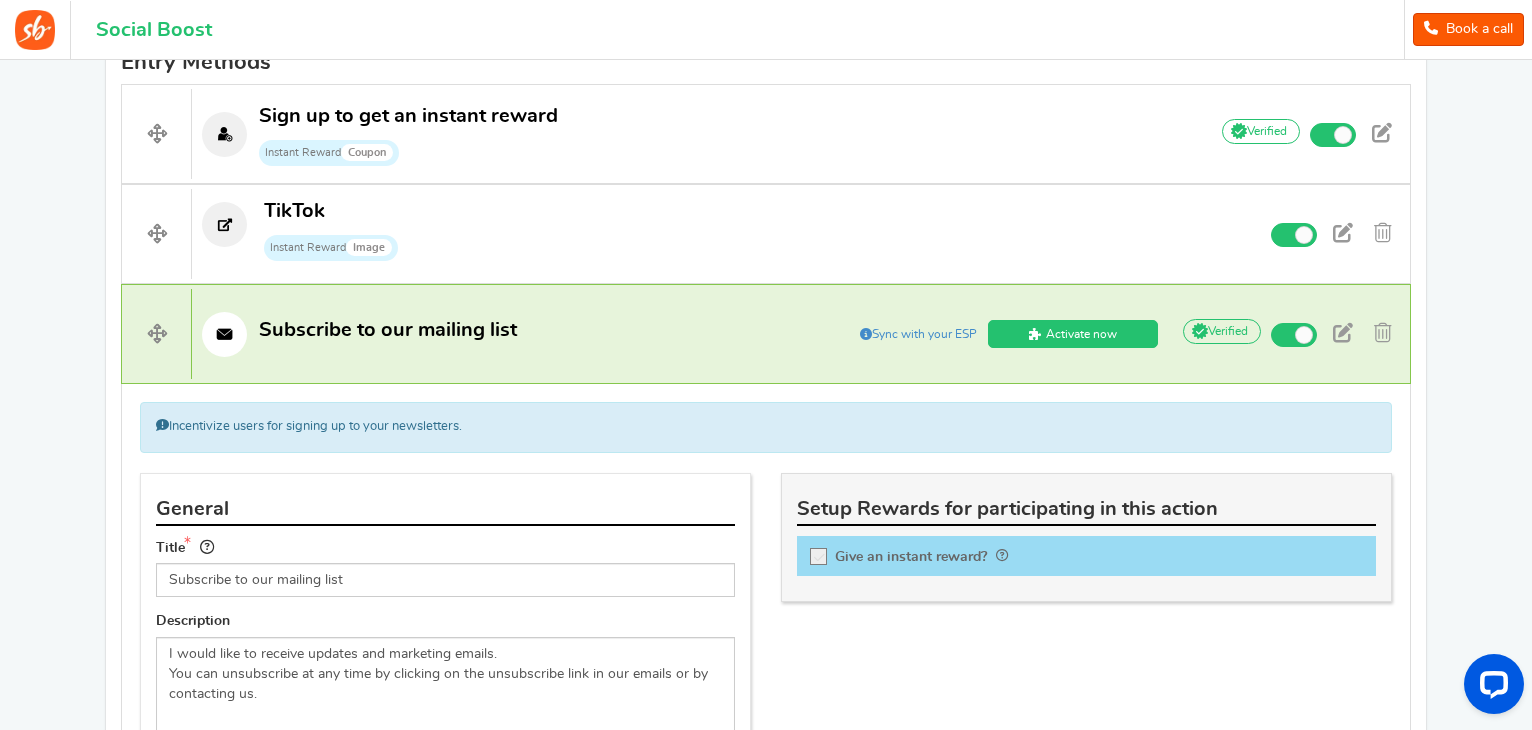 scroll, scrollTop: 704, scrollLeft: 0, axis: vertical 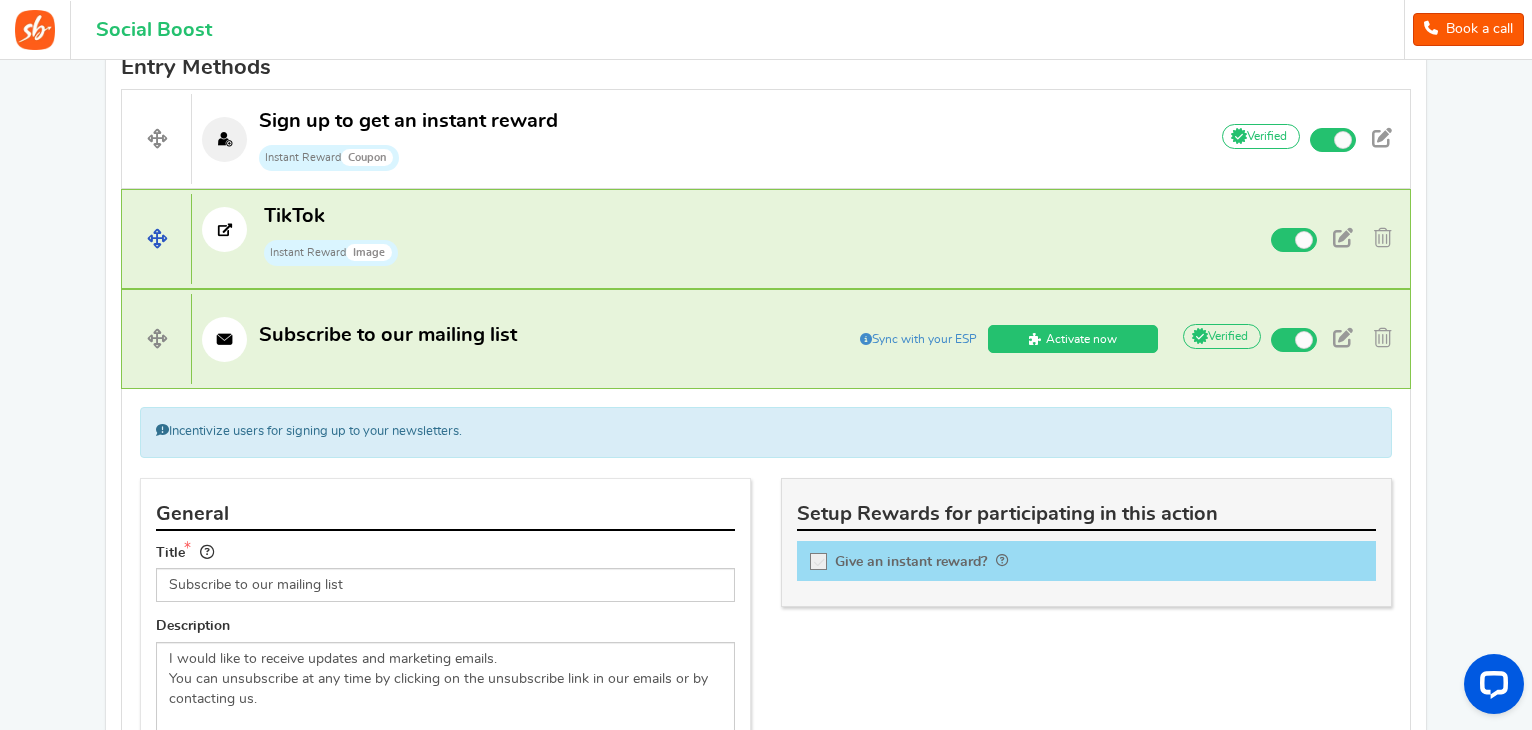 click on "TikTok
Instant Reward   Image" at bounding box center [691, 235] 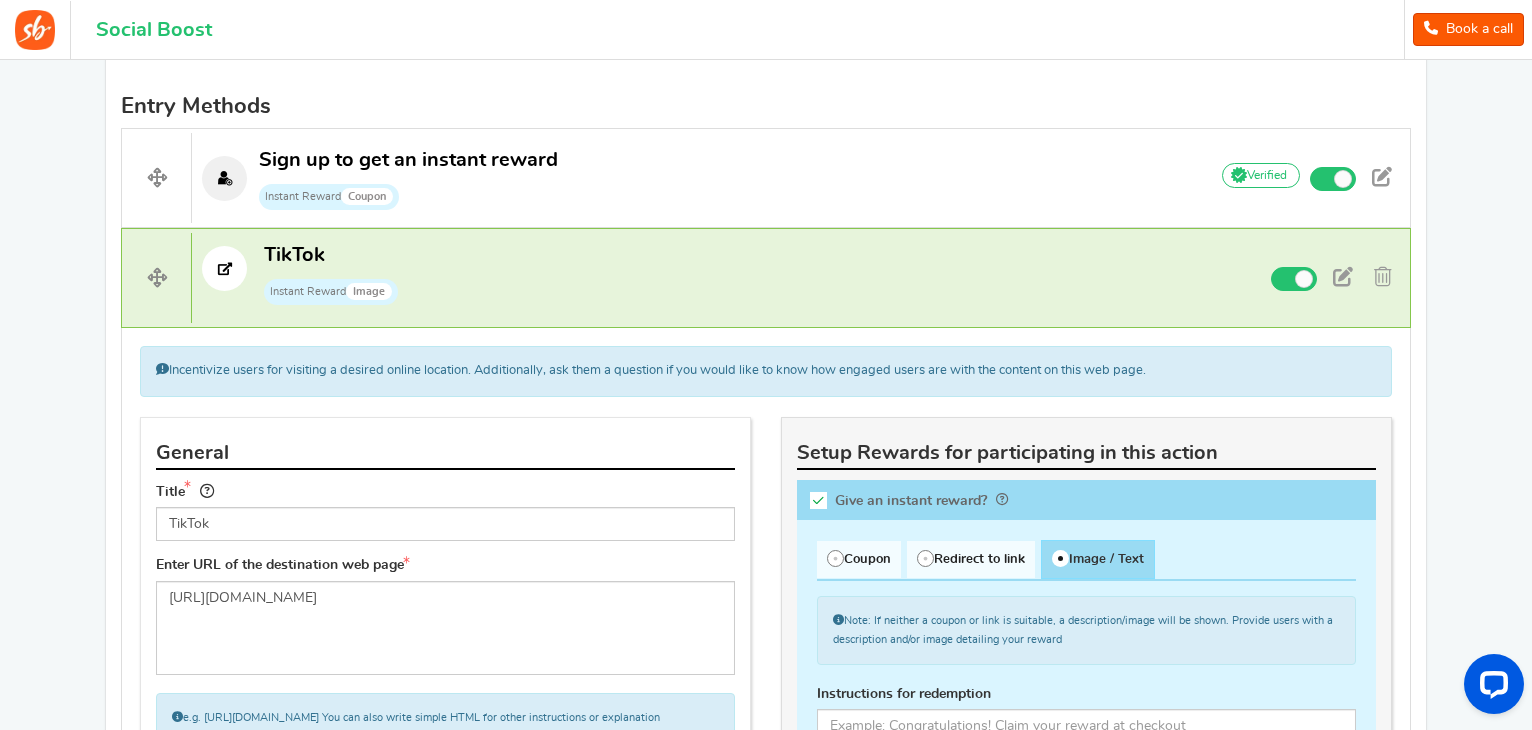 scroll, scrollTop: 636, scrollLeft: 0, axis: vertical 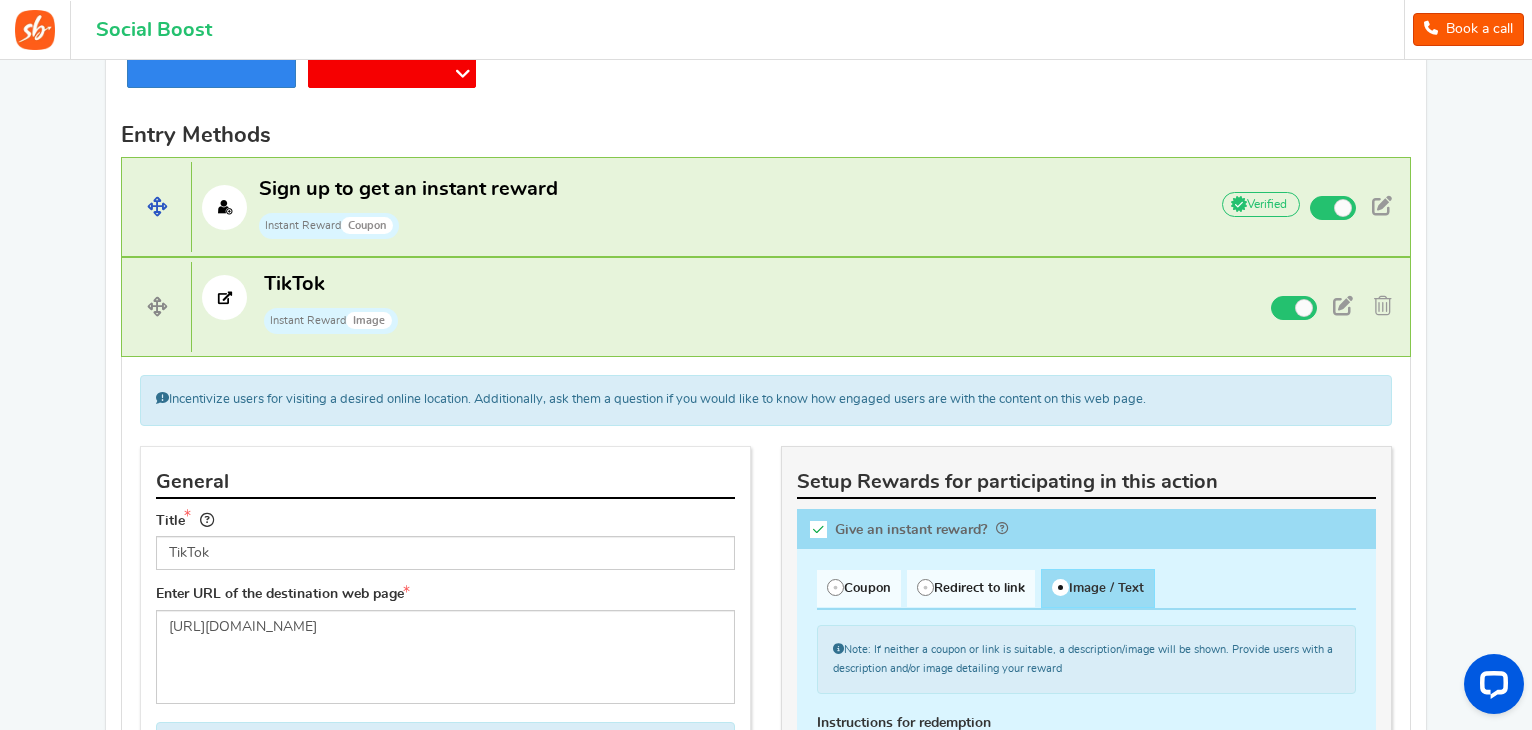 click on "Sign up to get an instant reward
Instant Reward   Coupon" at bounding box center [689, 208] 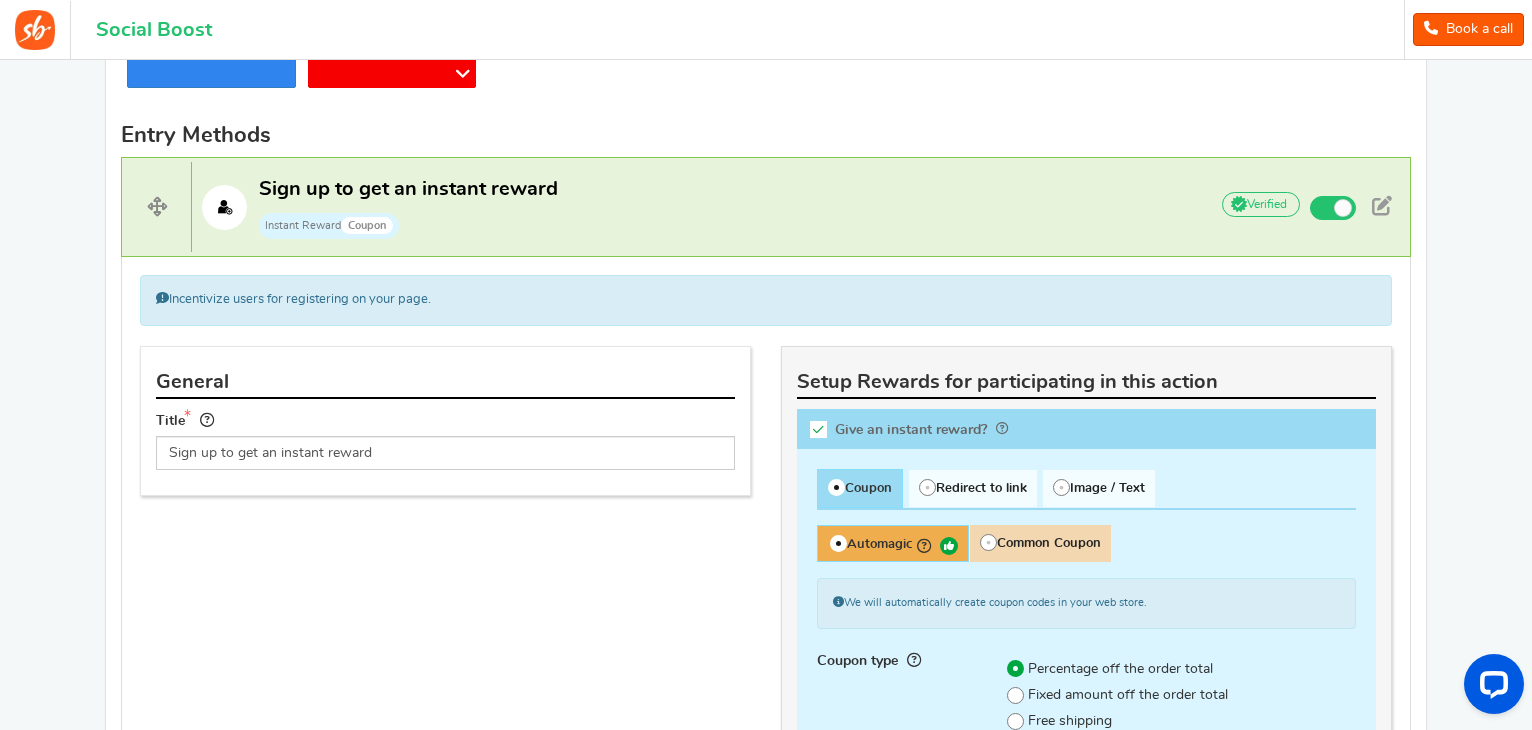 click on "Give an instant reward?" at bounding box center [1086, 429] 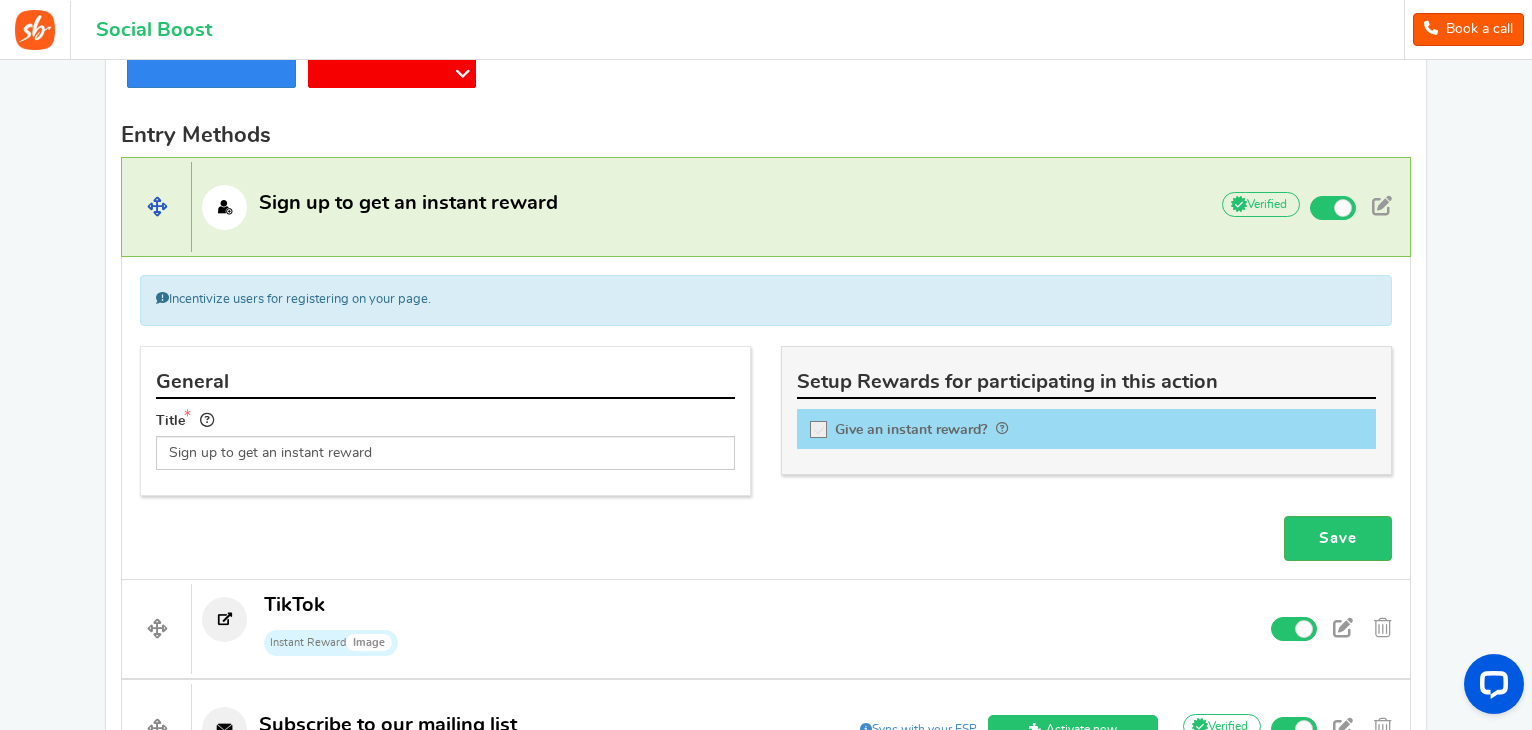 click on "Sign up to get an instant reward" at bounding box center (408, 203) 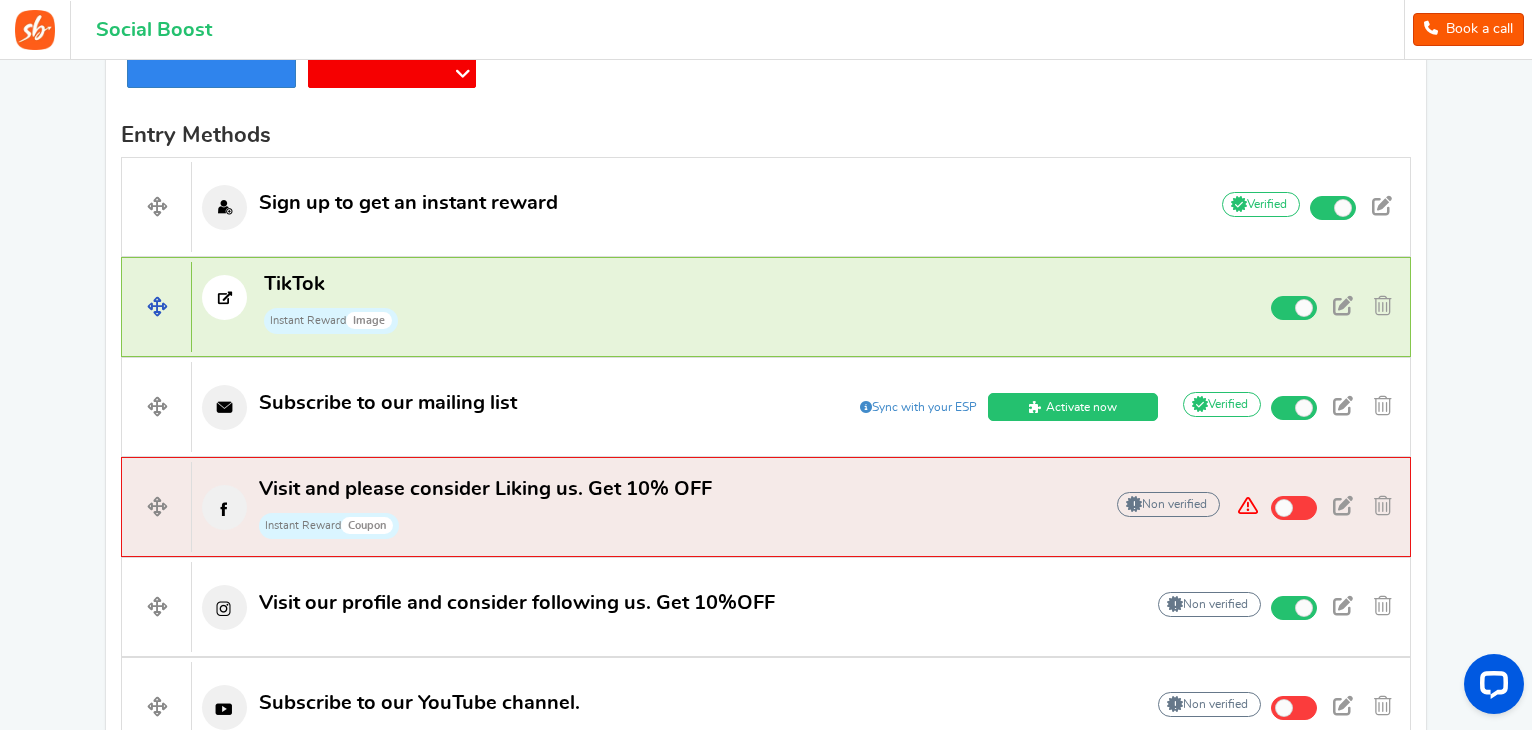 click on "TikTok
Instant Reward   Image" at bounding box center [691, 303] 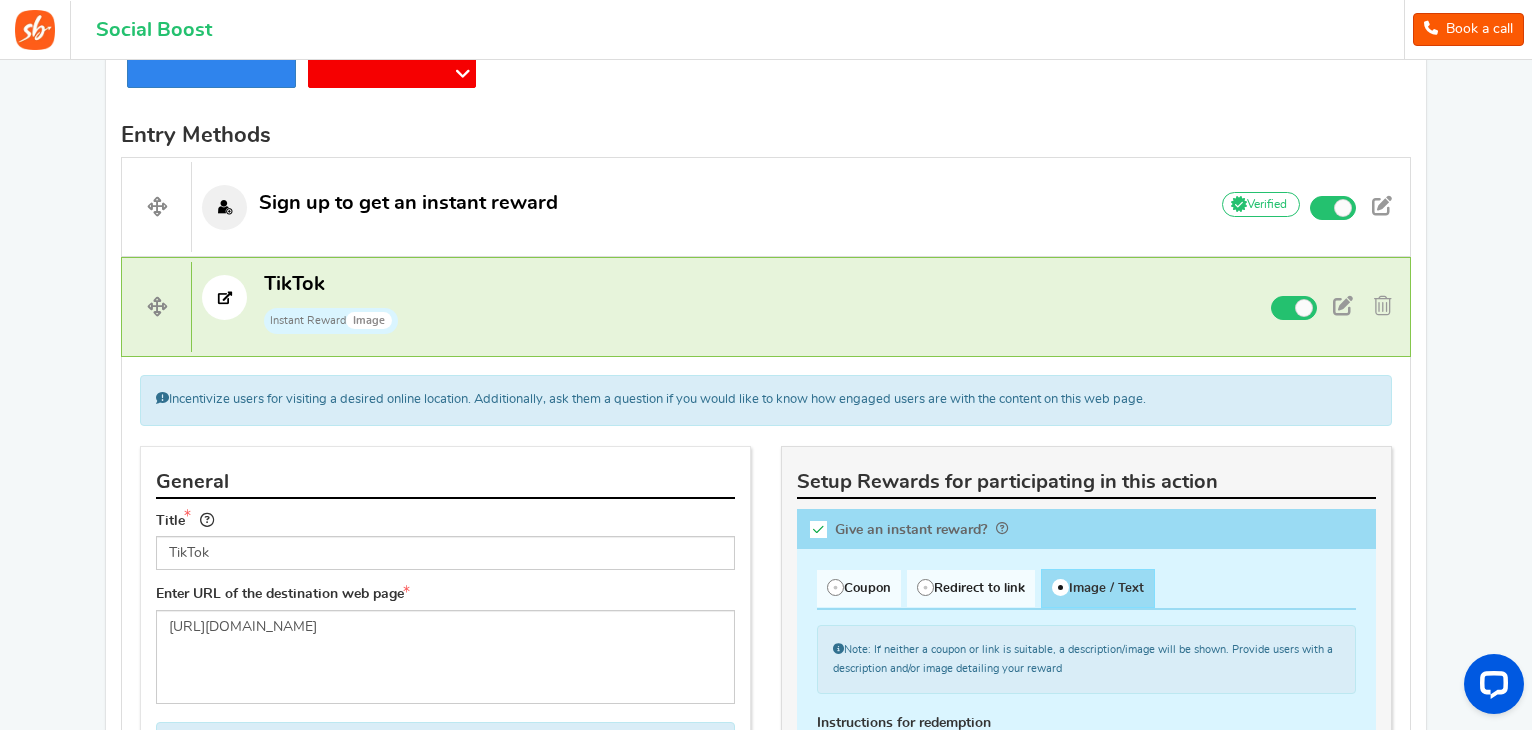 click on "Give an instant reward?" at bounding box center [1086, 529] 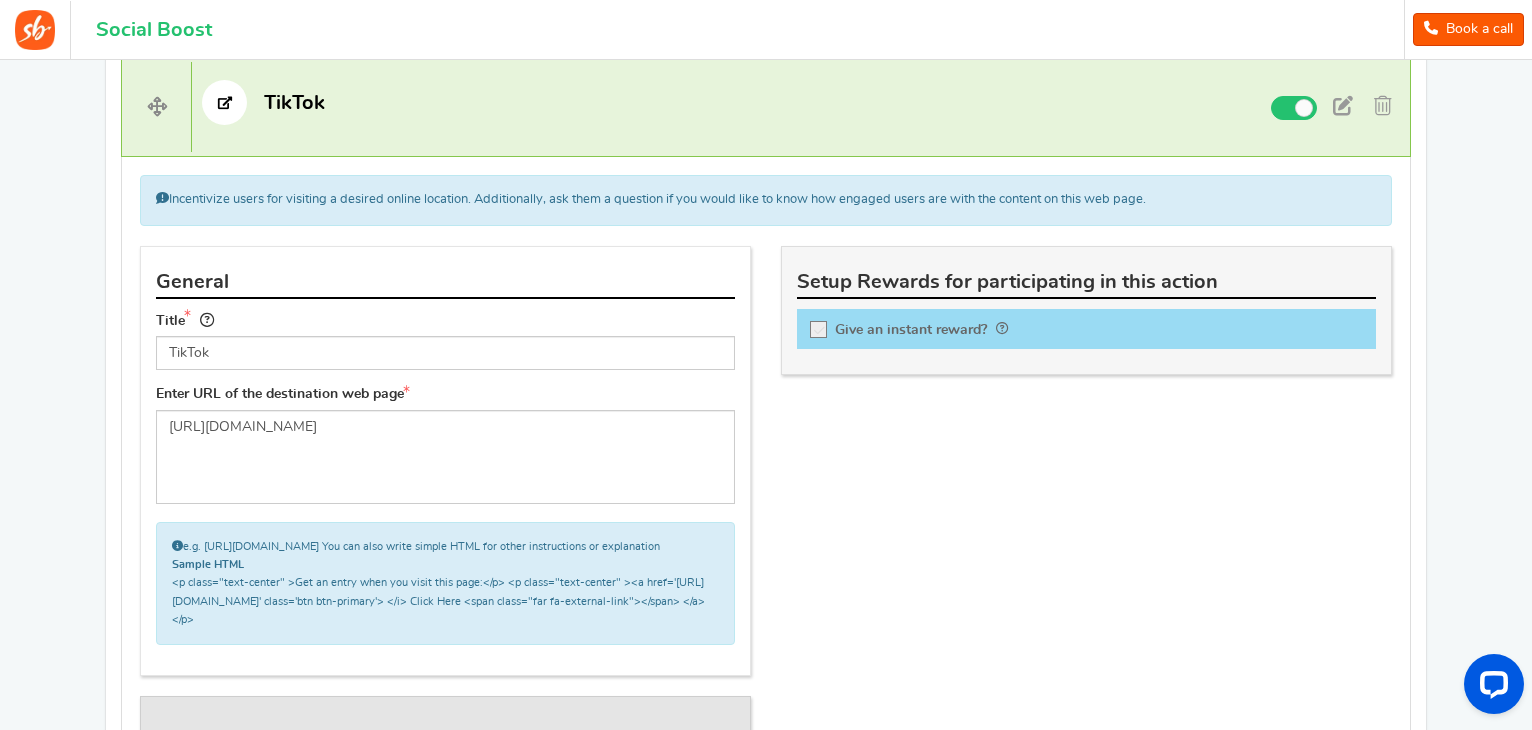 scroll, scrollTop: 847, scrollLeft: 0, axis: vertical 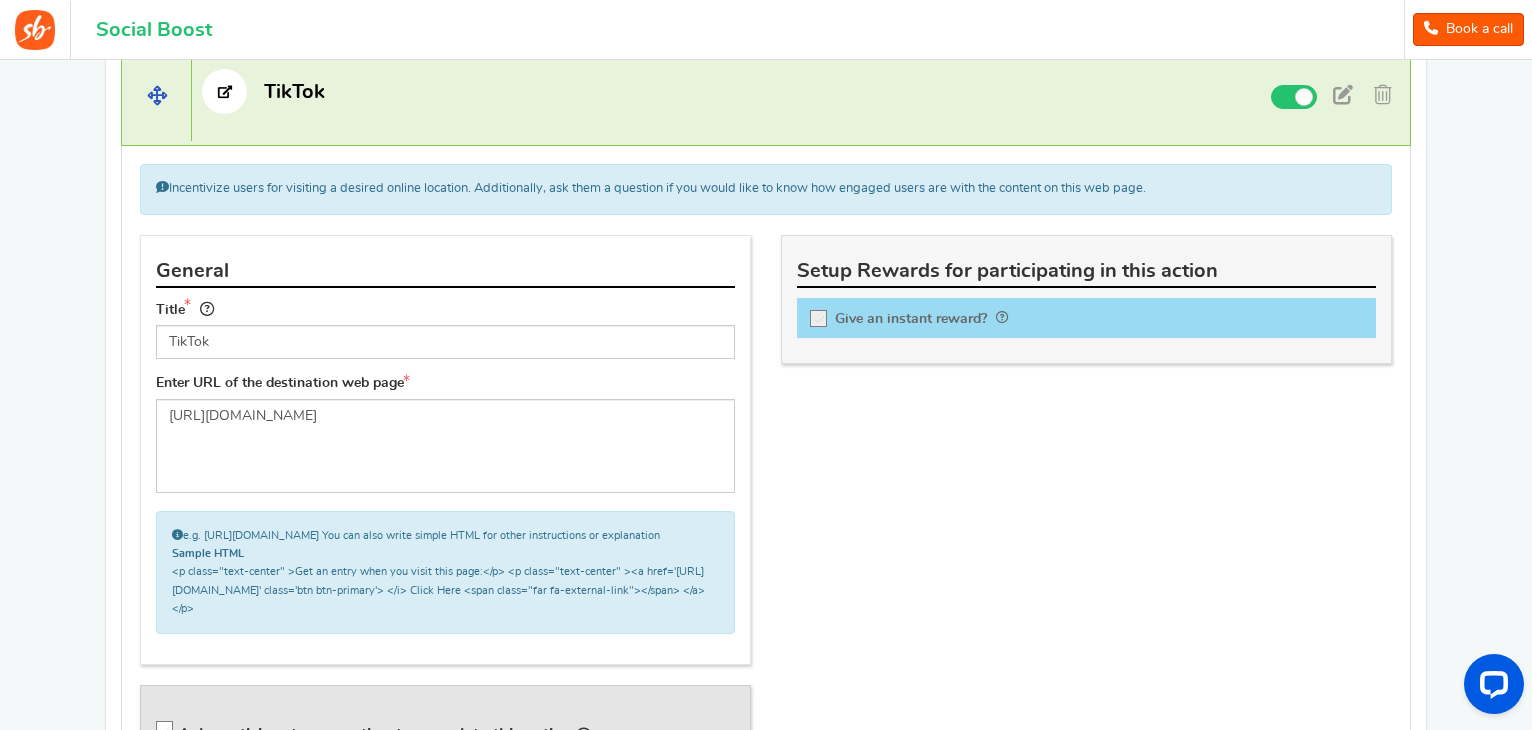 click on "TikTok
Non verified
Due to platform policies, we cannot verify if the entrant has completed this action.  Learn more
Active" at bounding box center [766, 96] 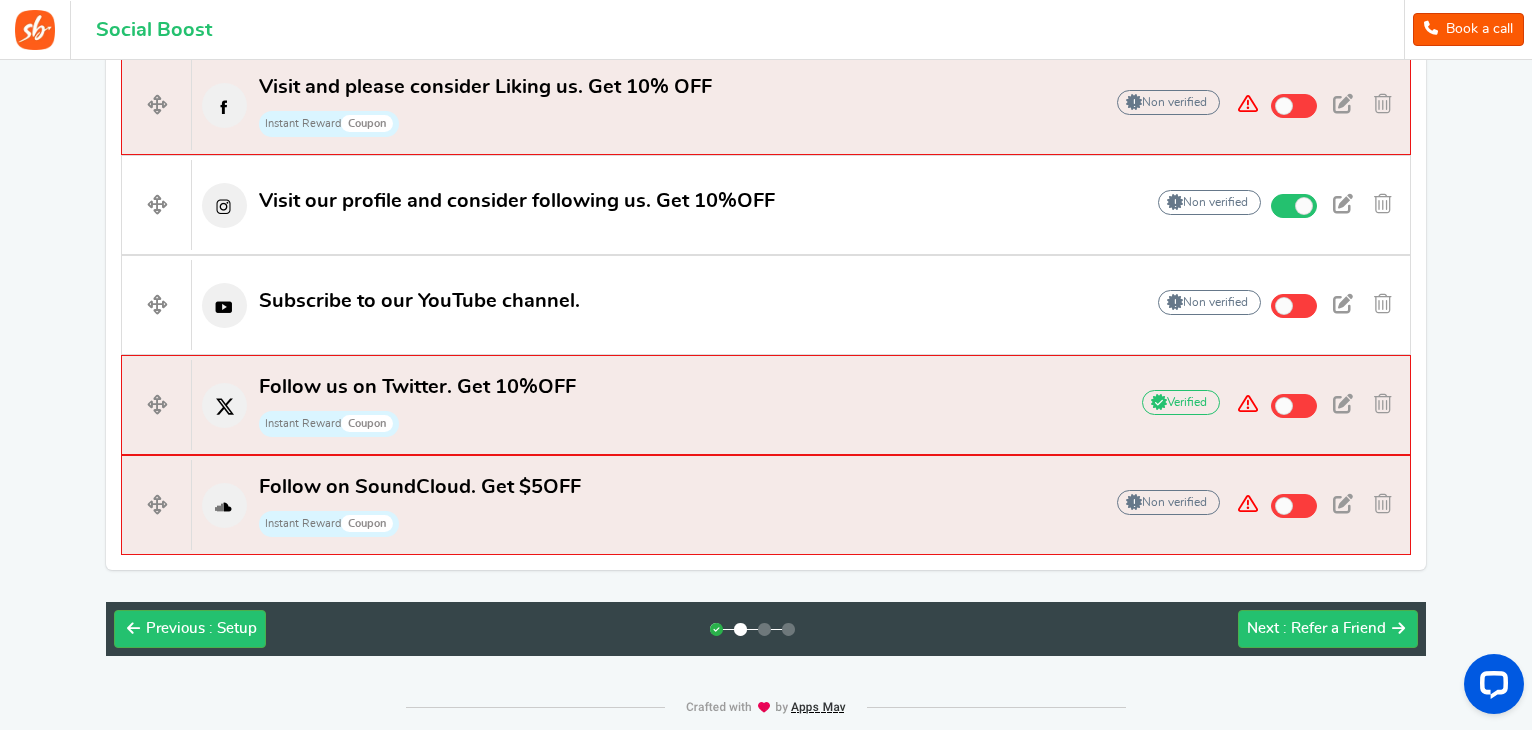 scroll, scrollTop: 1068, scrollLeft: 0, axis: vertical 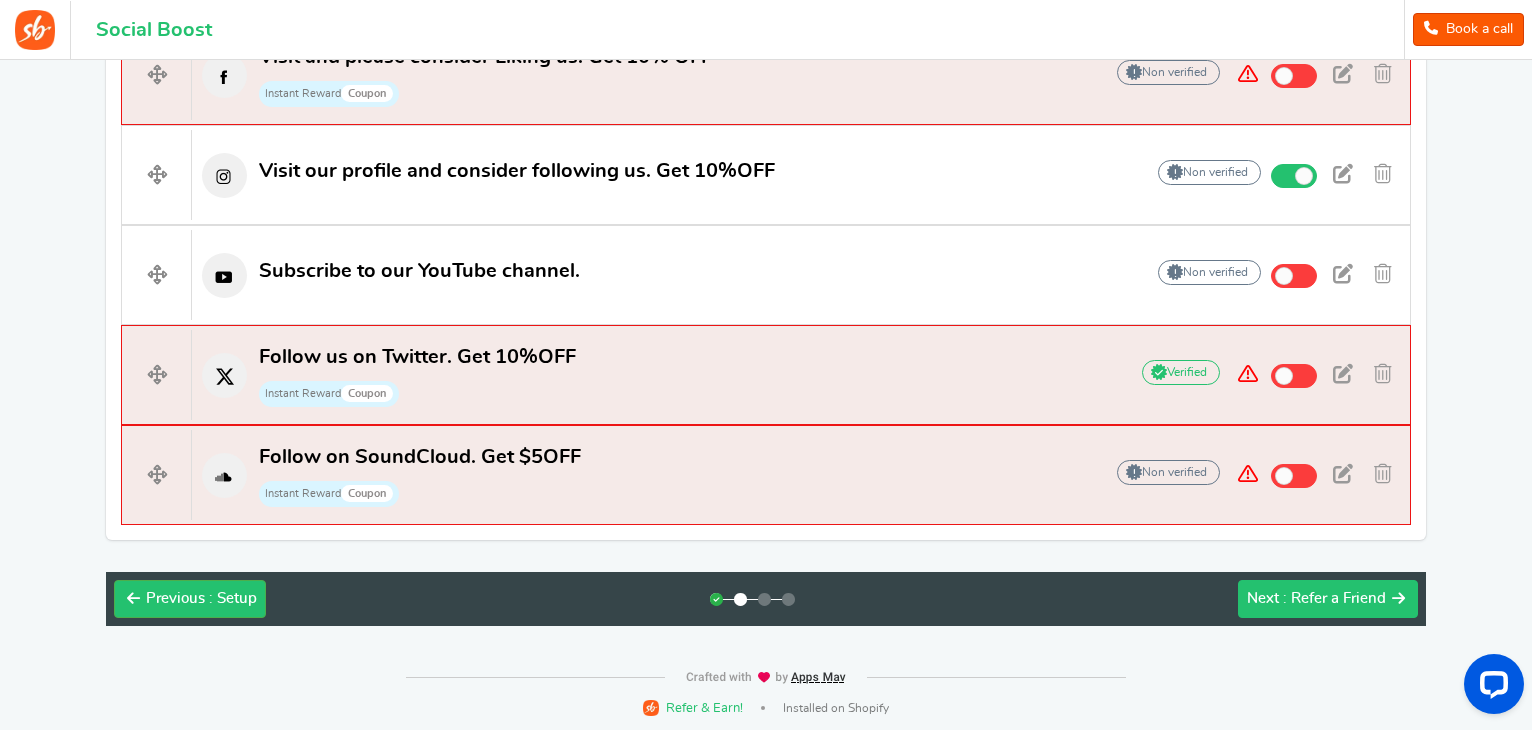click on ": Refer a Friend" at bounding box center (1334, 598) 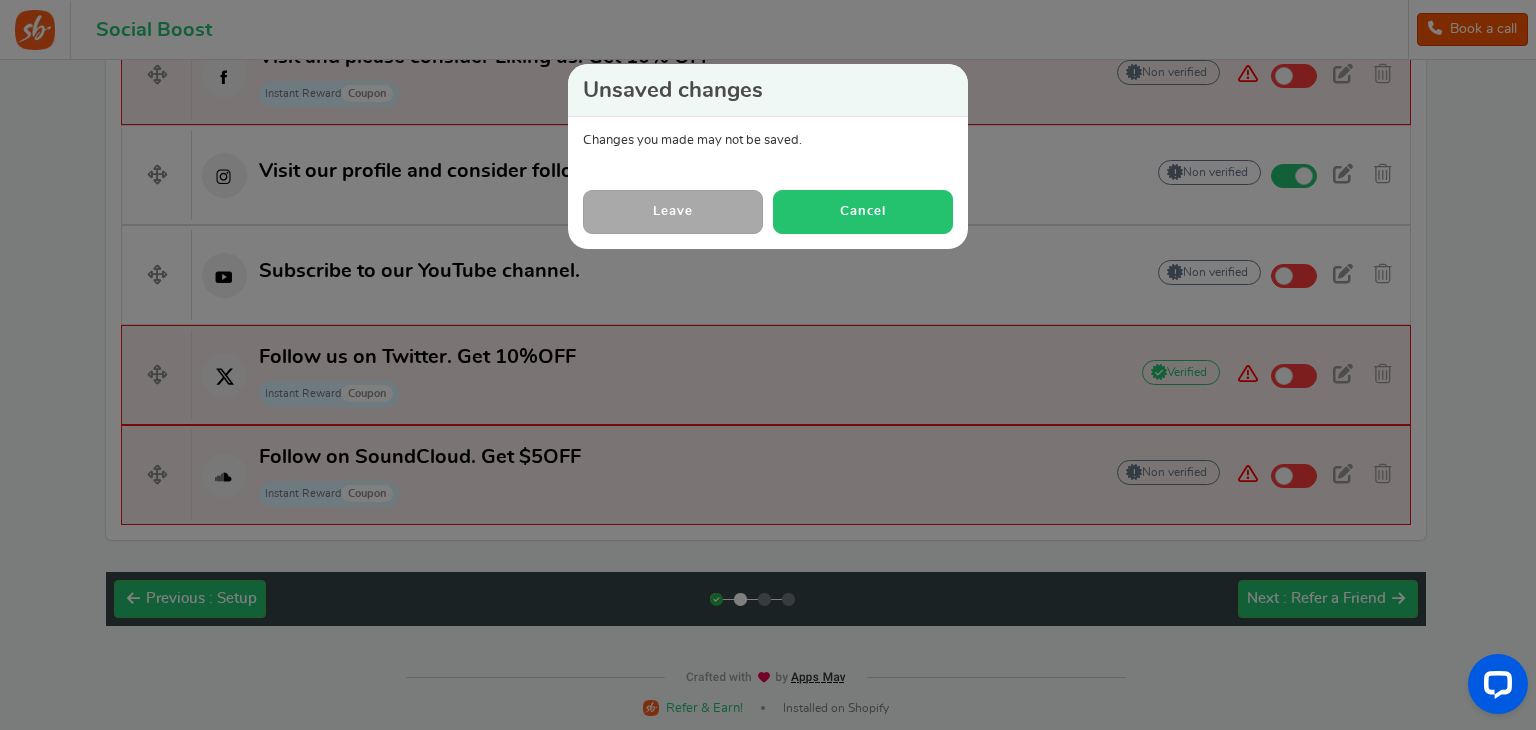 click on "Cancel" at bounding box center [863, 211] 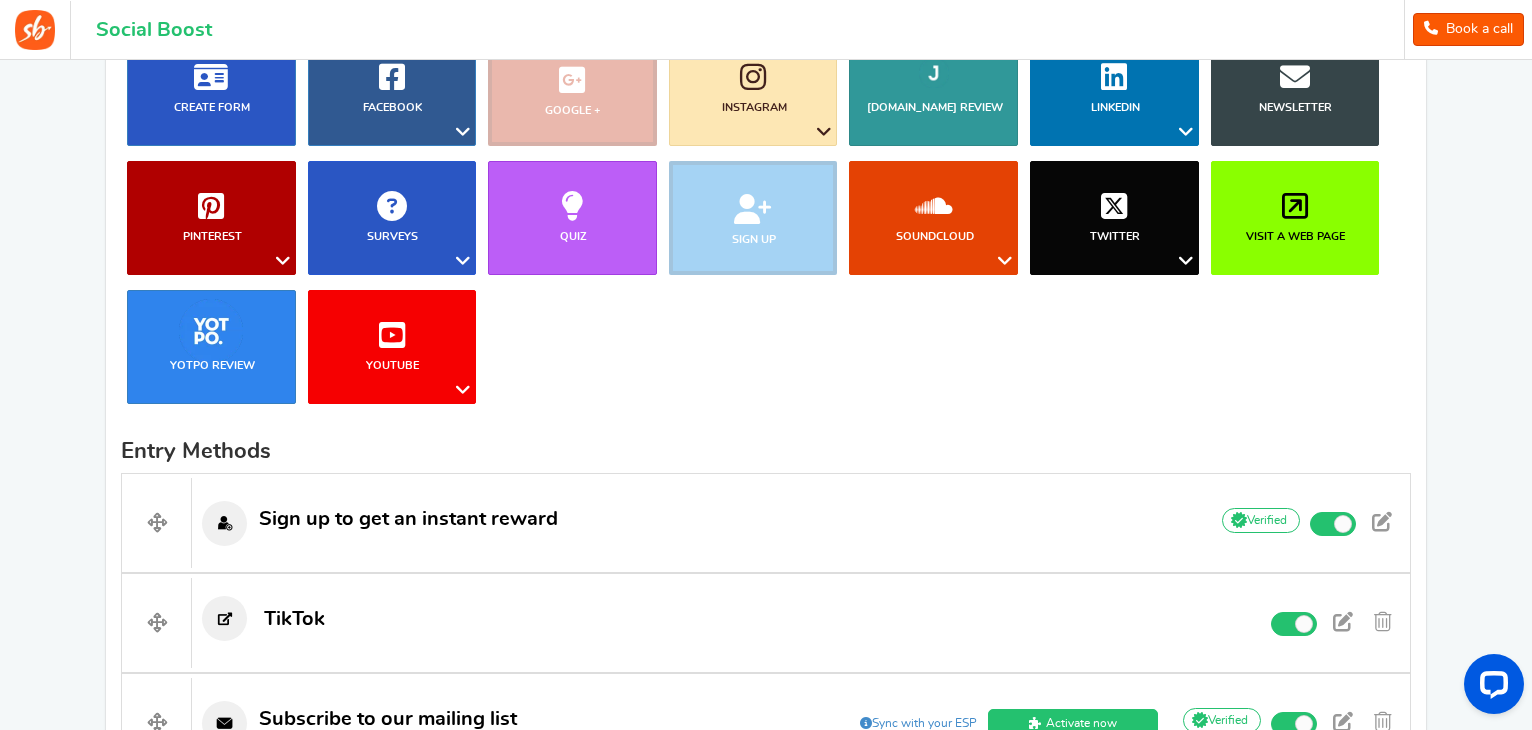 scroll, scrollTop: 1068, scrollLeft: 0, axis: vertical 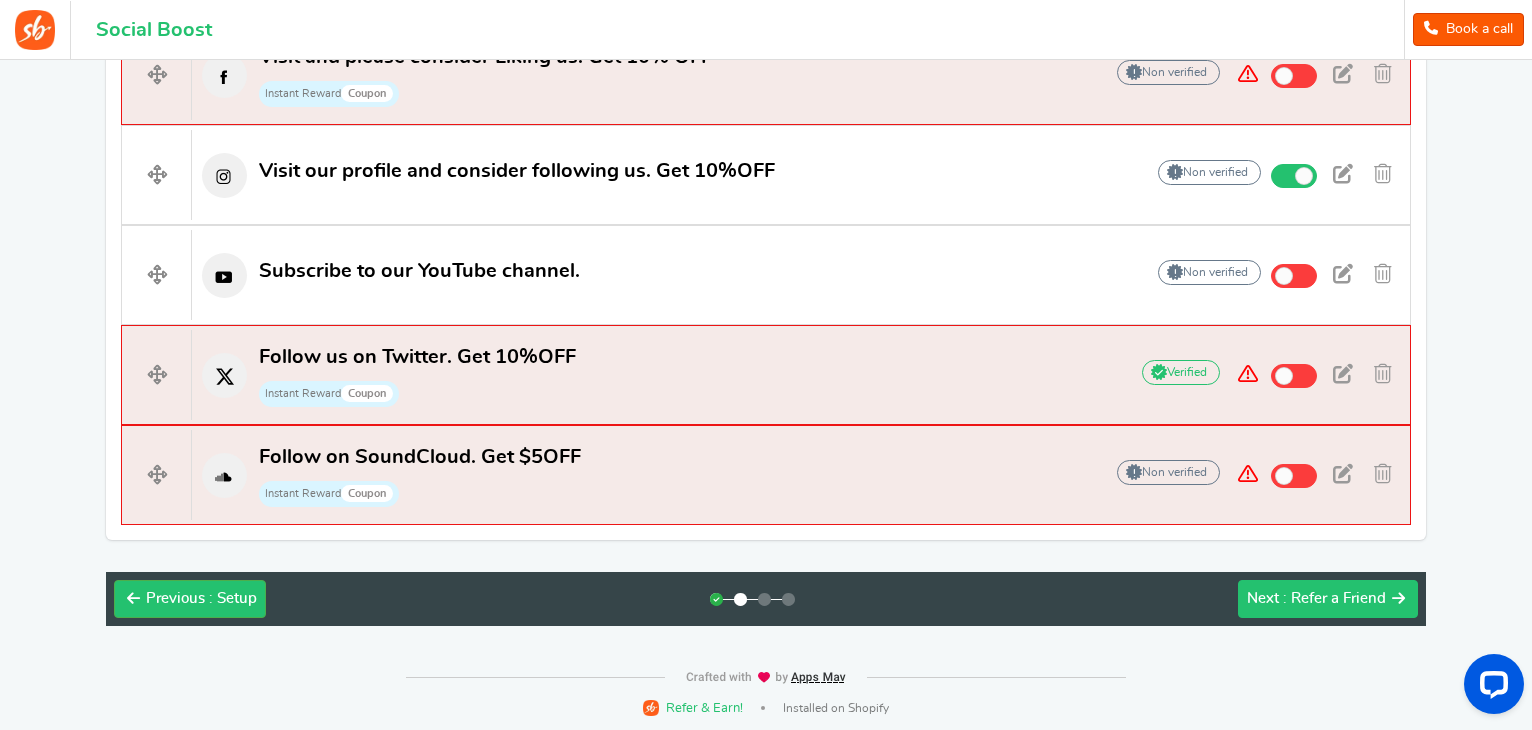 click on "Next" at bounding box center [1263, 598] 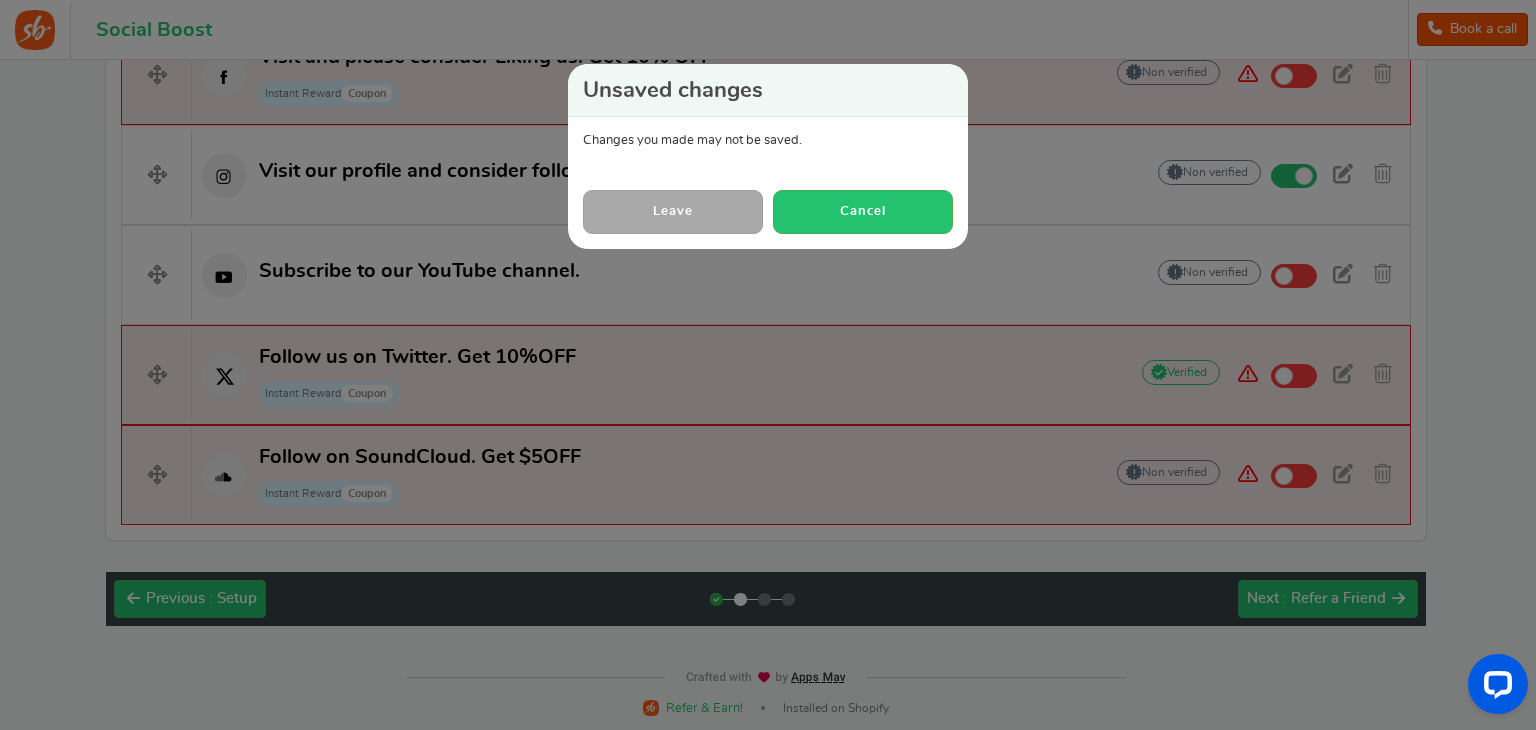 click on "Leave" at bounding box center (673, 211) 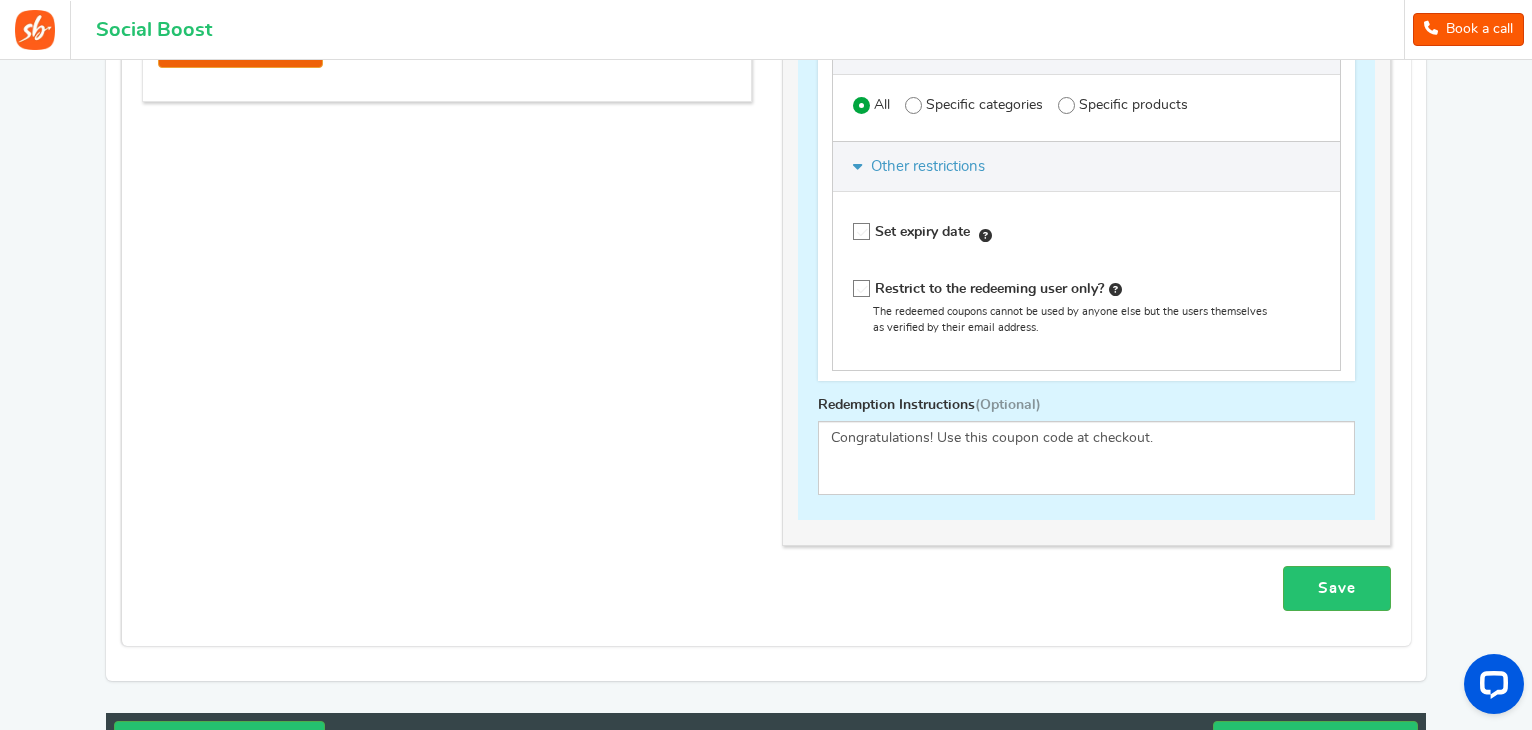 scroll, scrollTop: 1118, scrollLeft: 0, axis: vertical 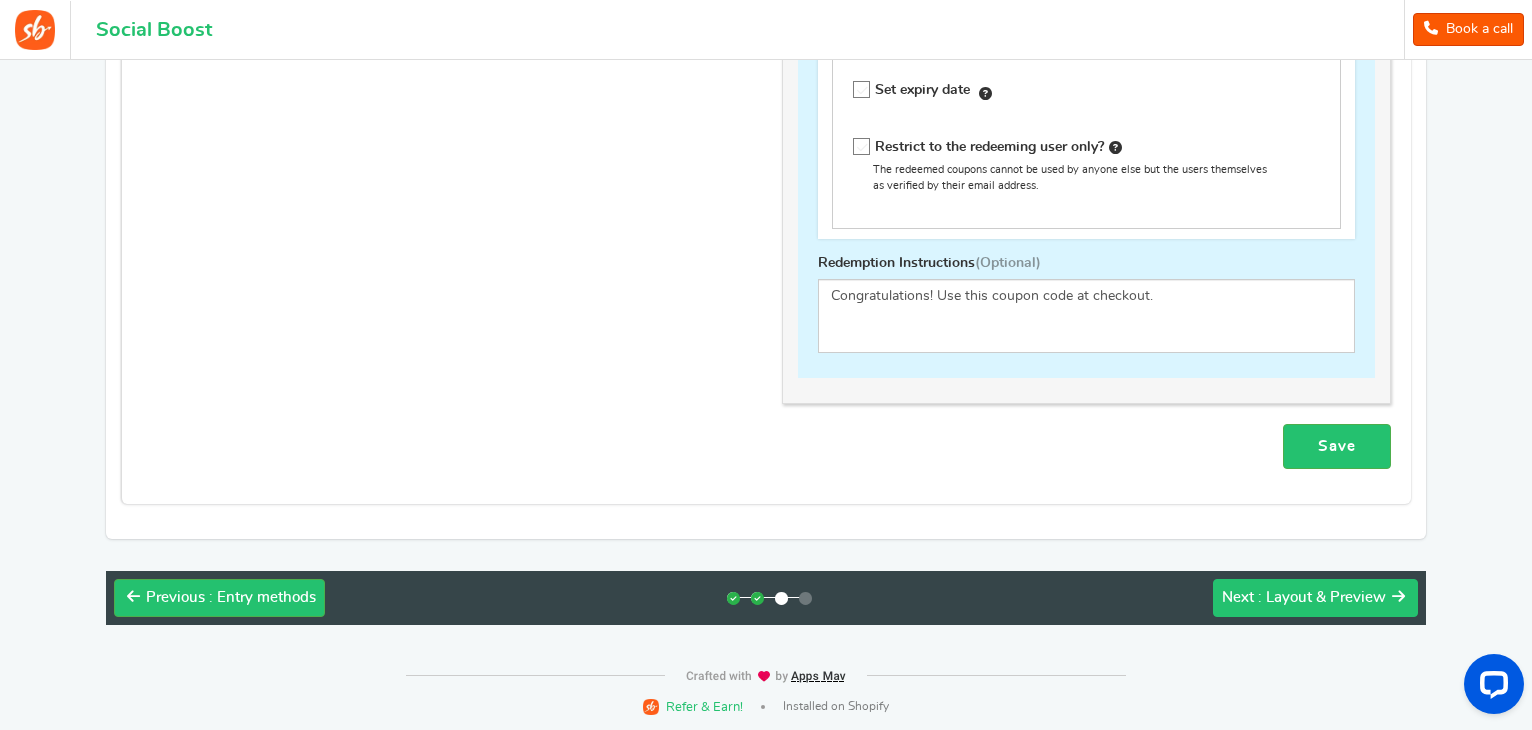 click on "Next
: Layout & Preview" at bounding box center (1315, 598) 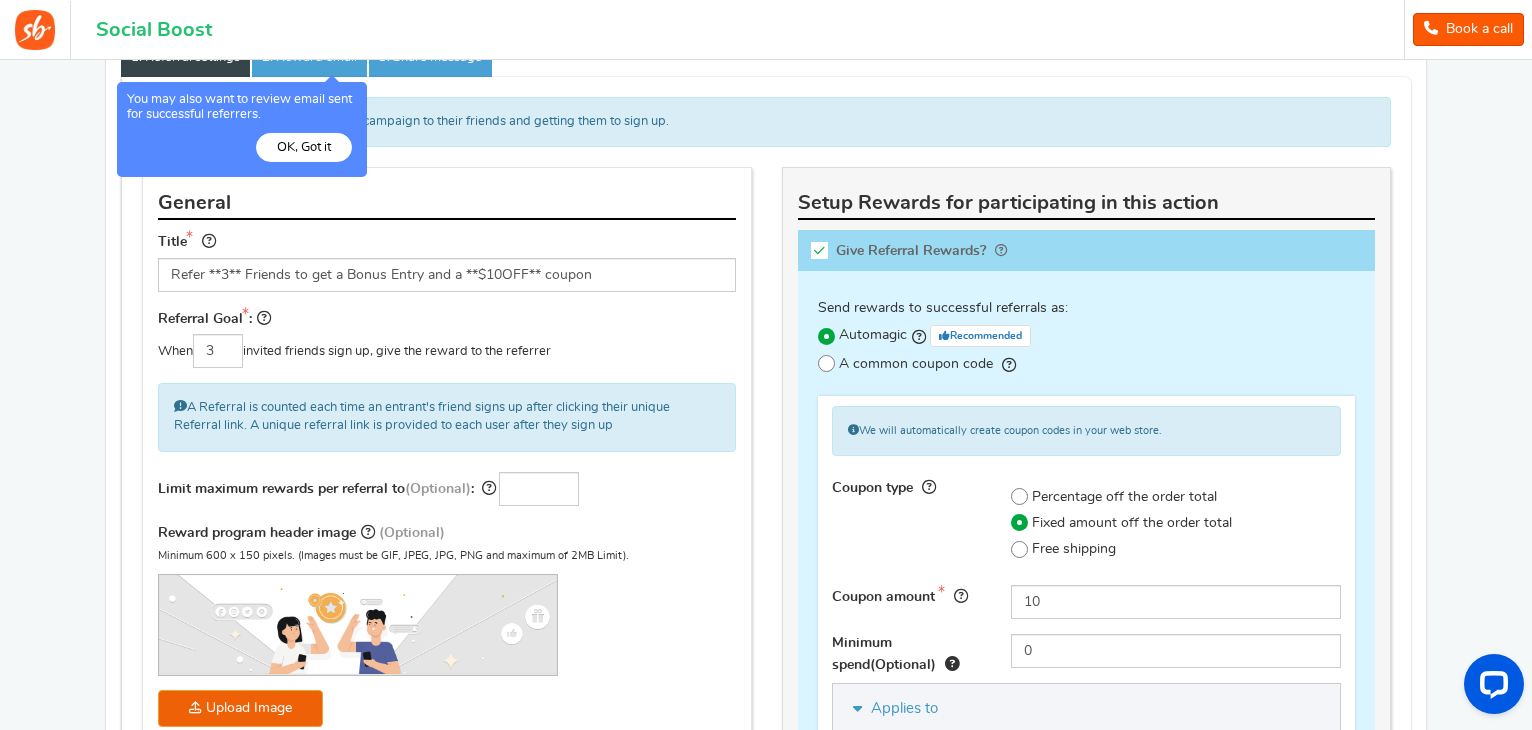 scroll, scrollTop: 228, scrollLeft: 0, axis: vertical 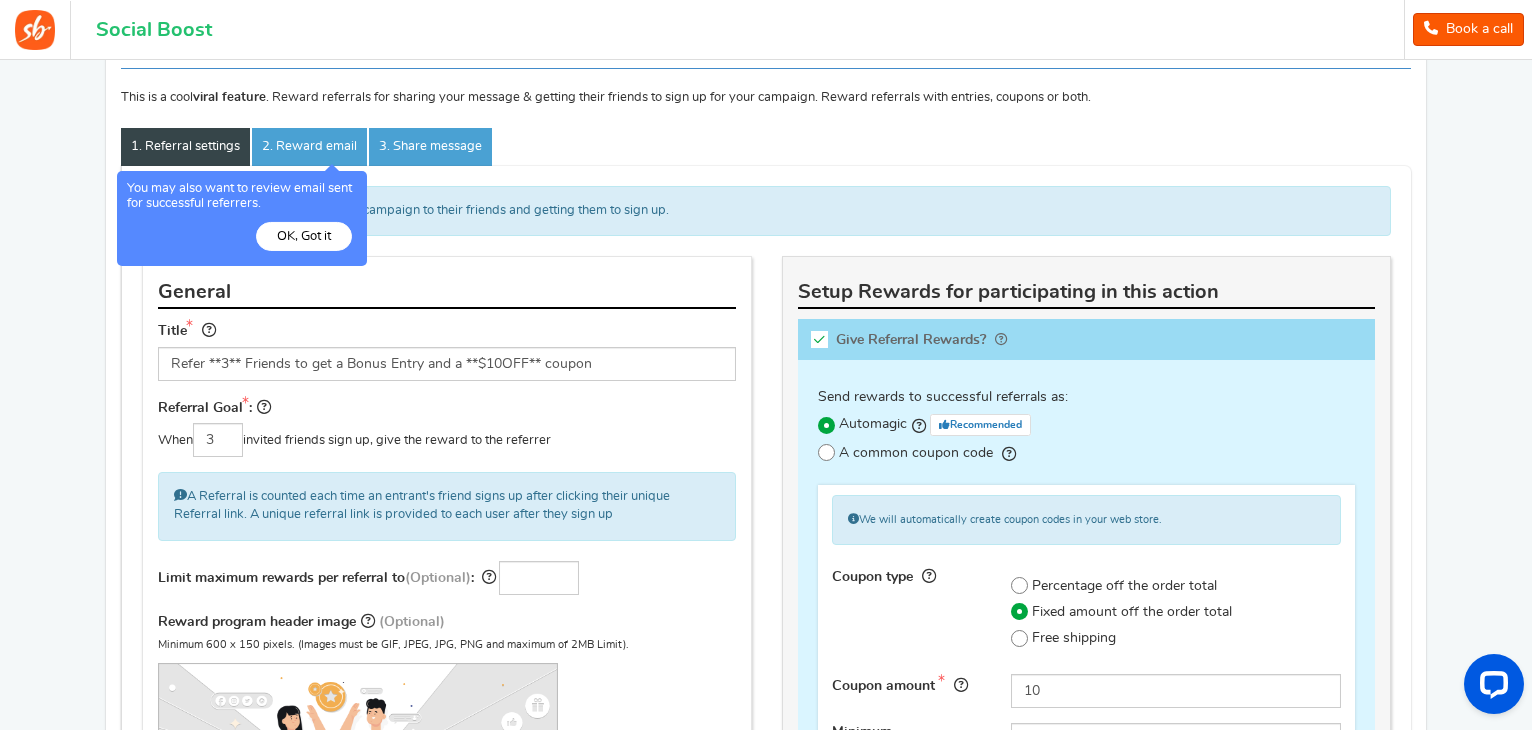 click on "OK, Got it" at bounding box center [304, 236] 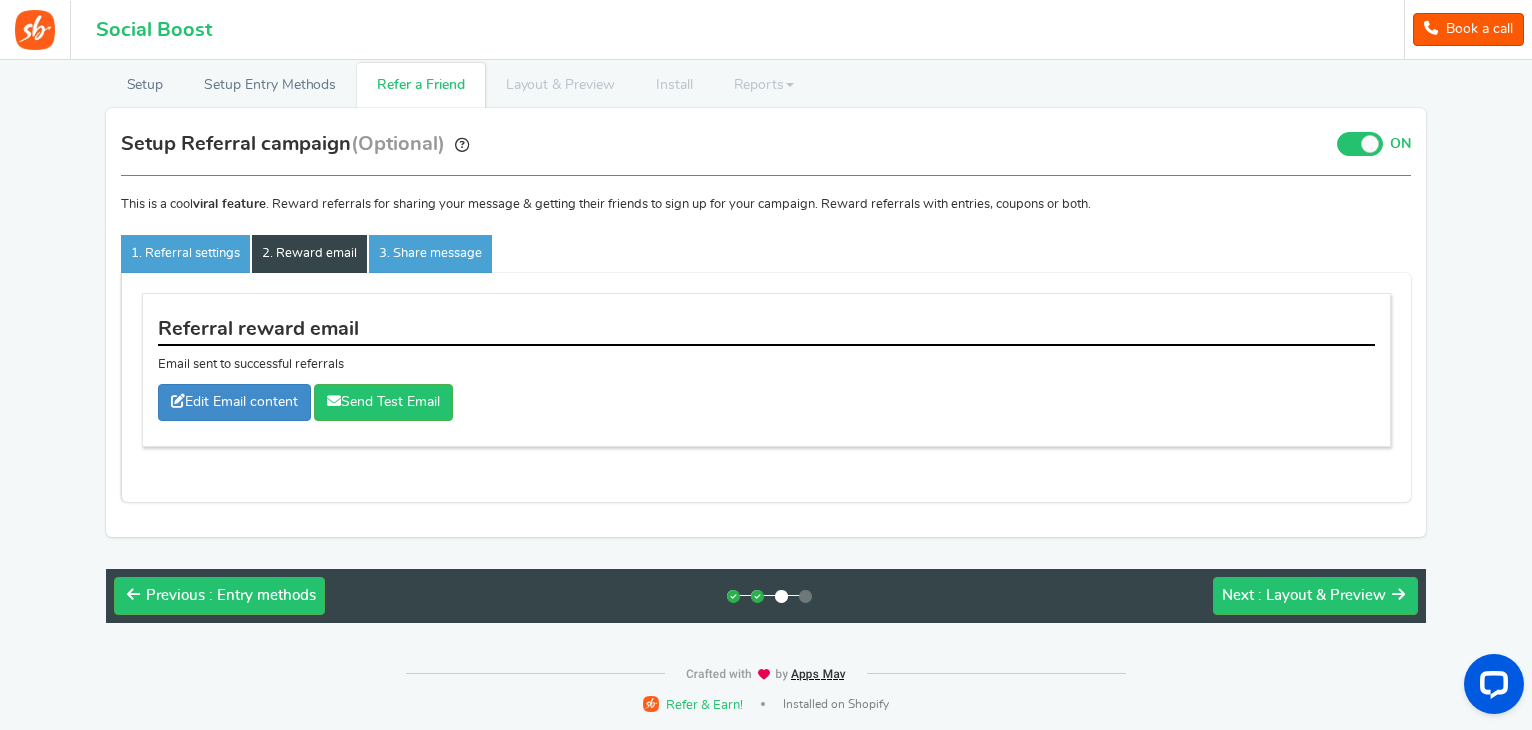 scroll, scrollTop: 118, scrollLeft: 0, axis: vertical 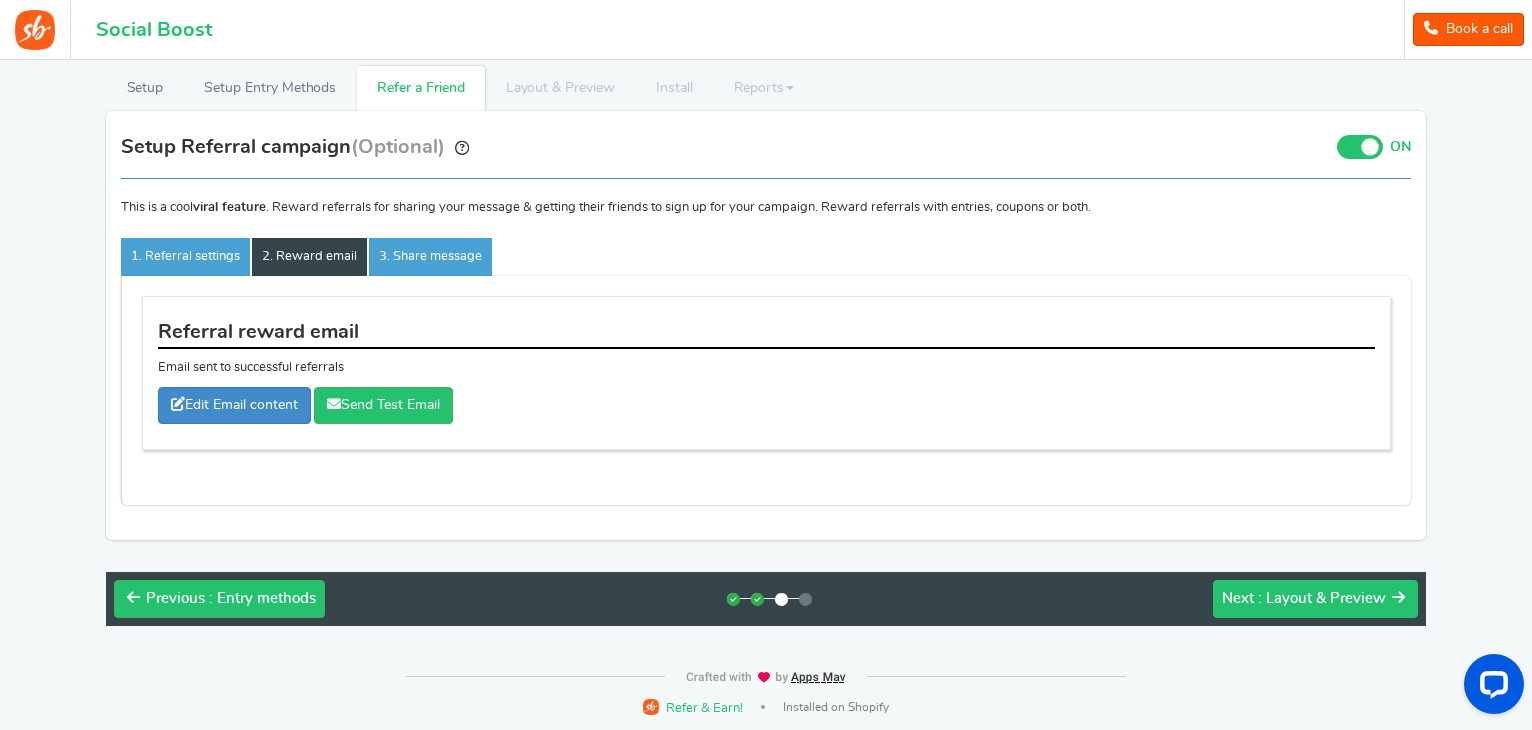 click on "Next
: Layout & Preview" at bounding box center (1304, 599) 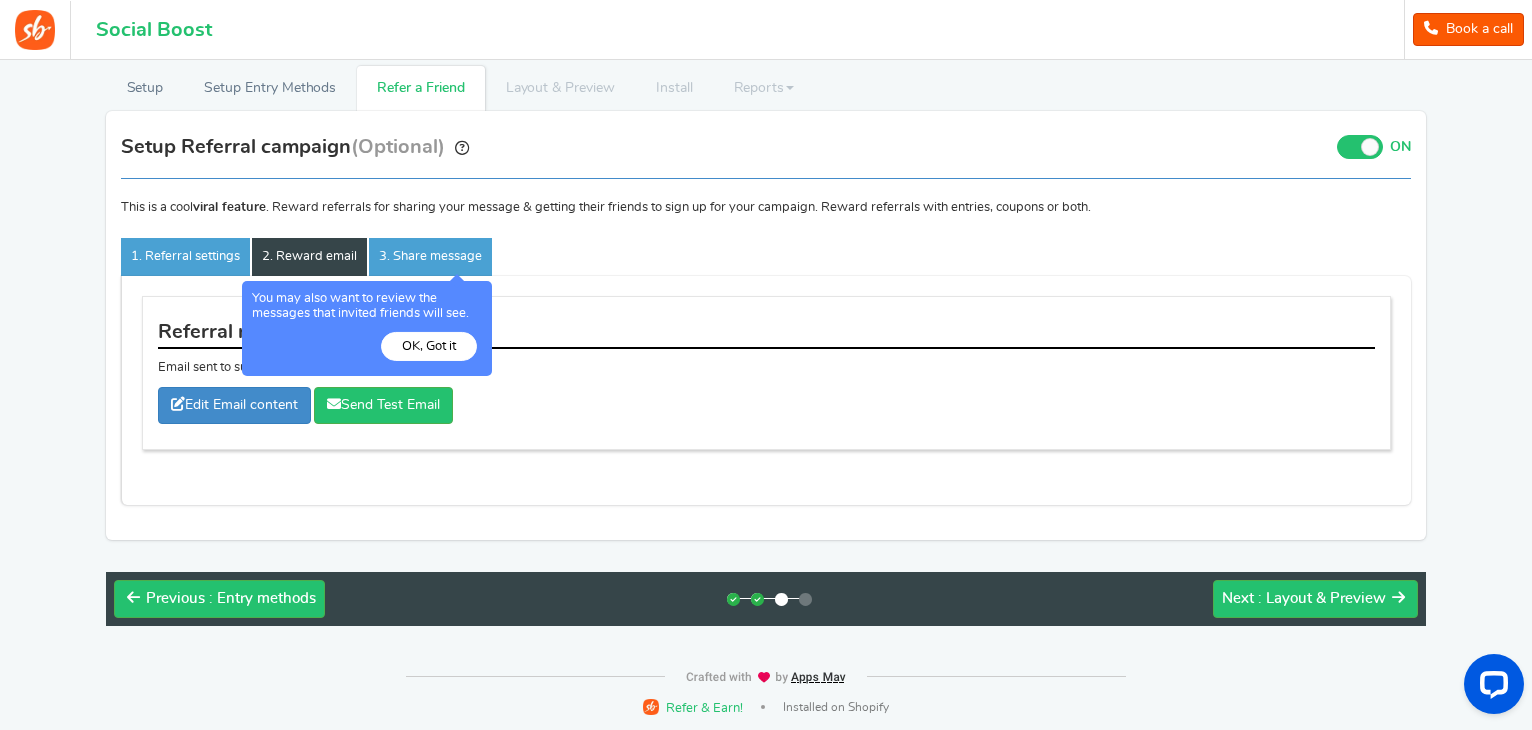 click on "OK, Got it" at bounding box center (0, 0) 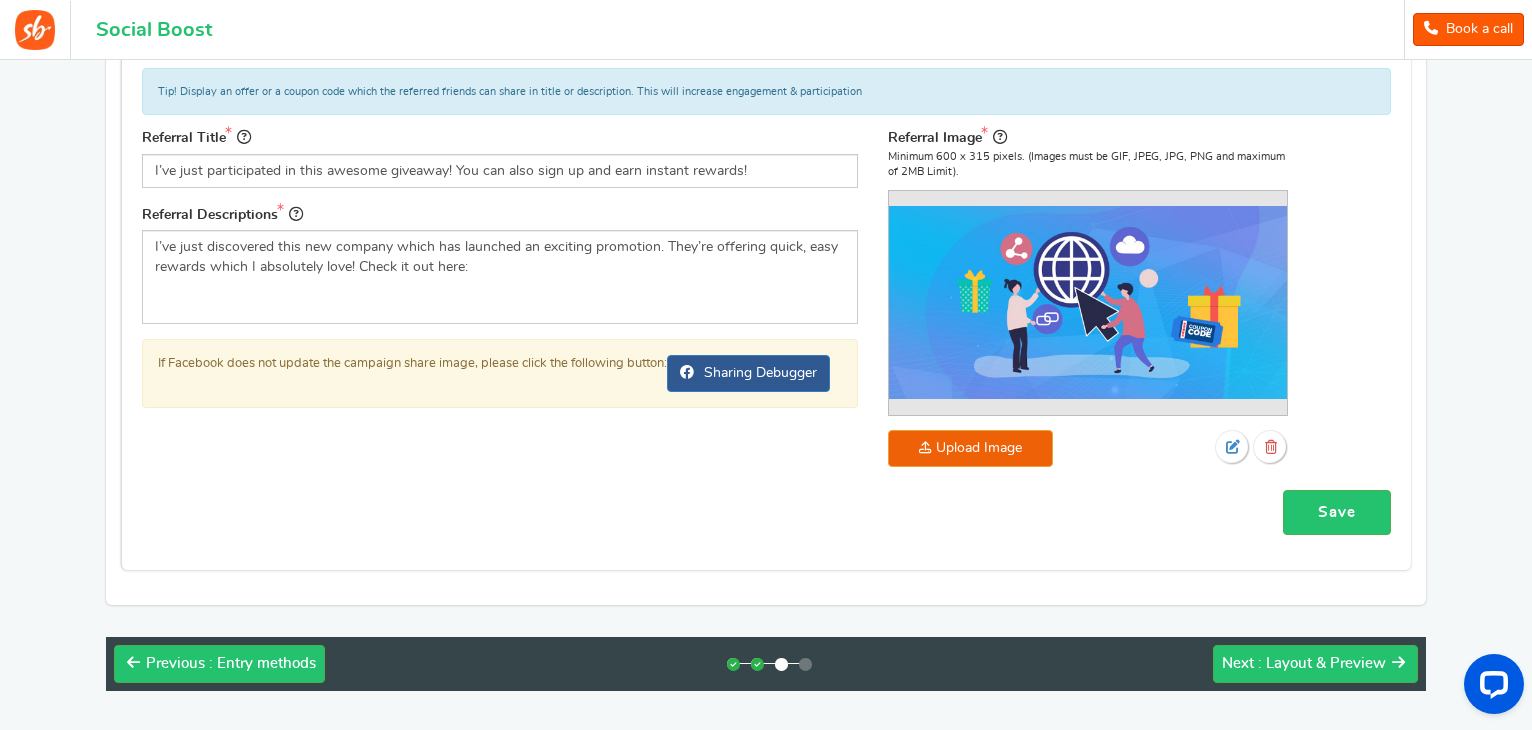 scroll, scrollTop: 400, scrollLeft: 0, axis: vertical 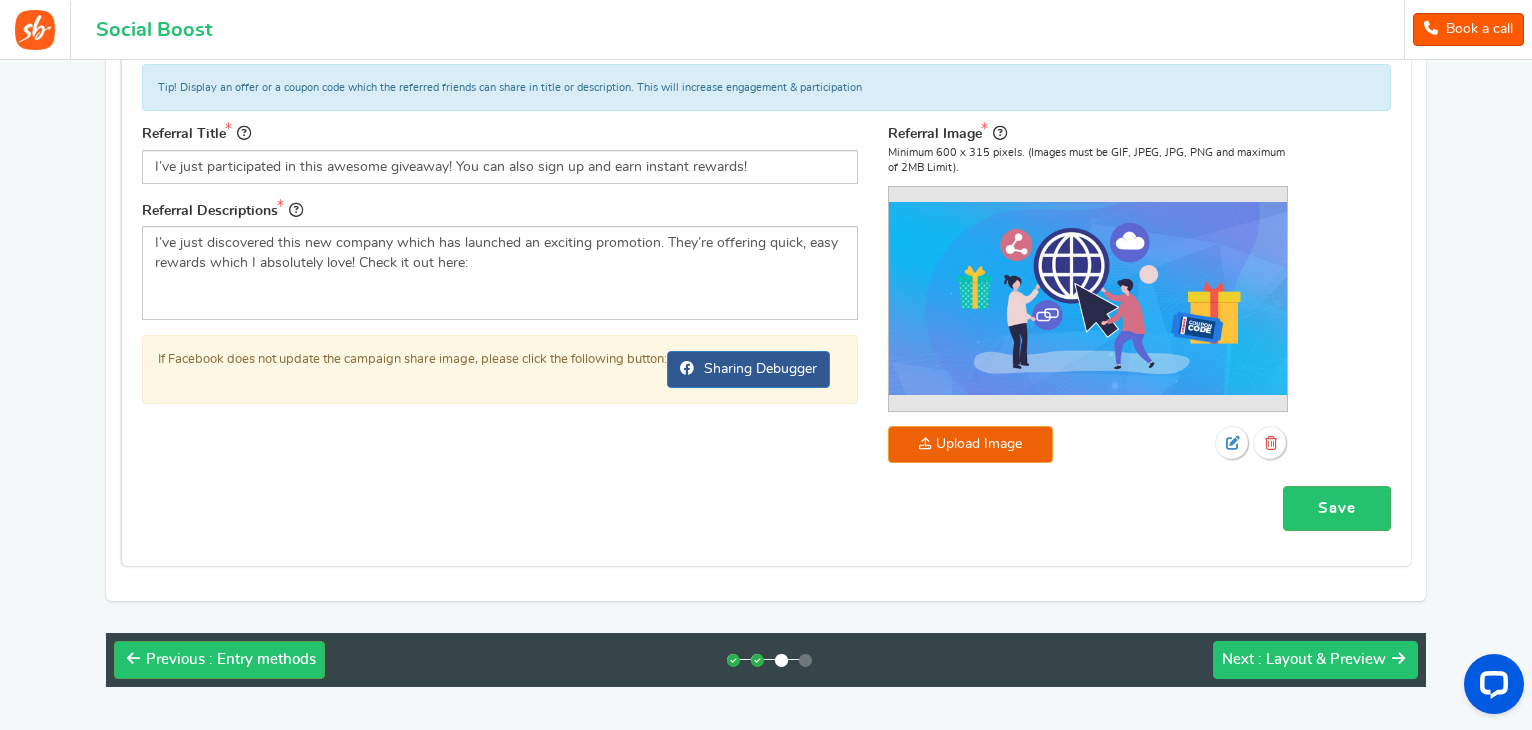click on ": Layout & Preview" at bounding box center [1322, 659] 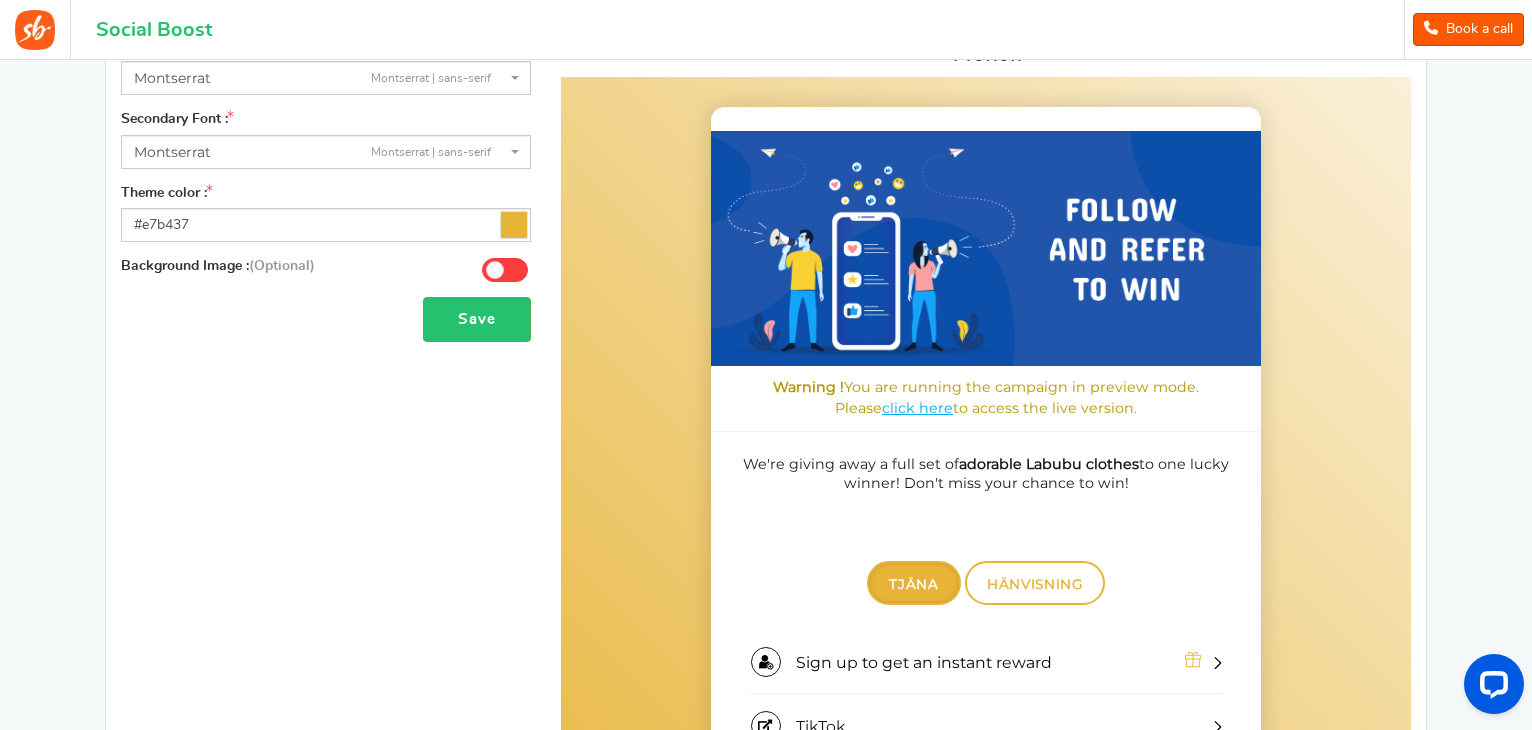 scroll, scrollTop: 300, scrollLeft: 0, axis: vertical 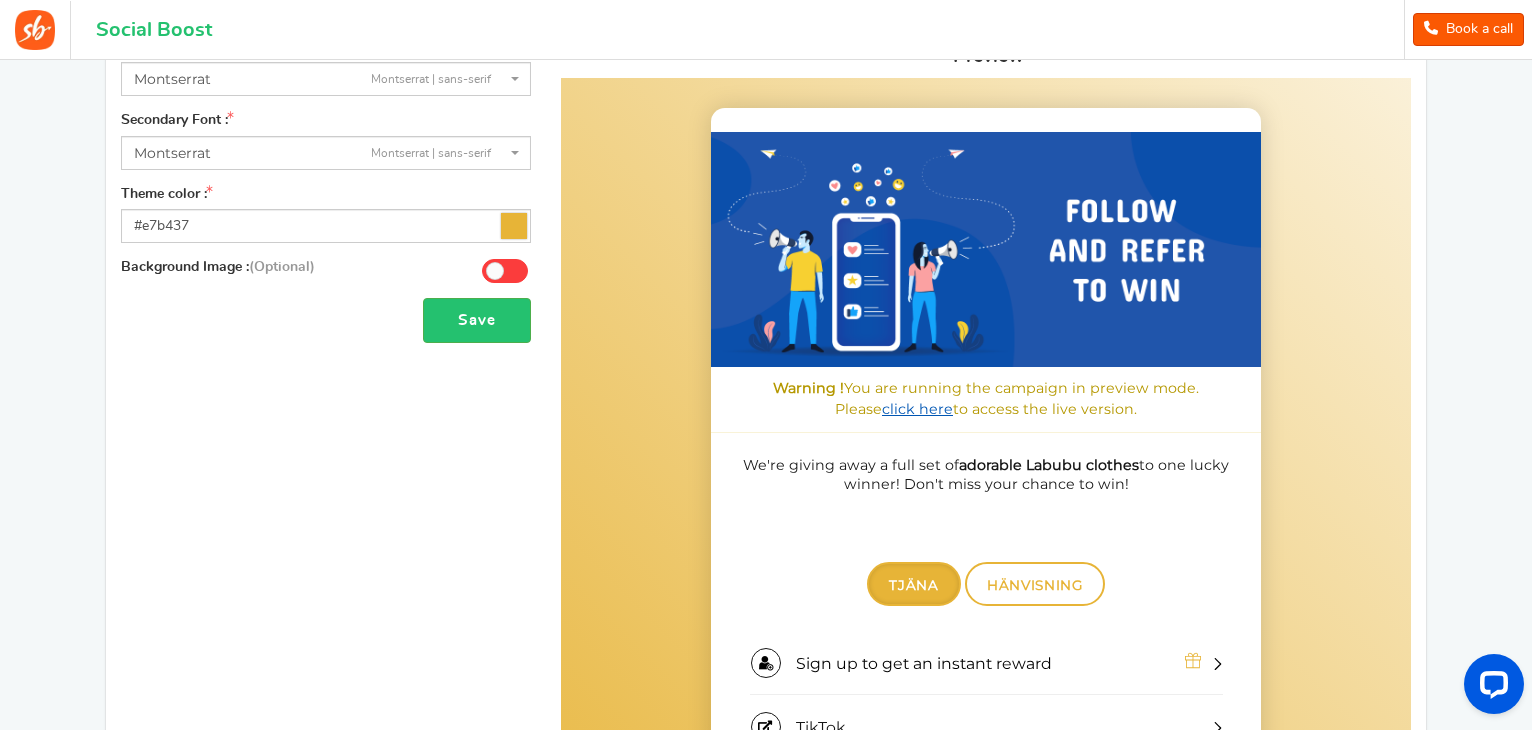 click on "click here" at bounding box center (917, 409) 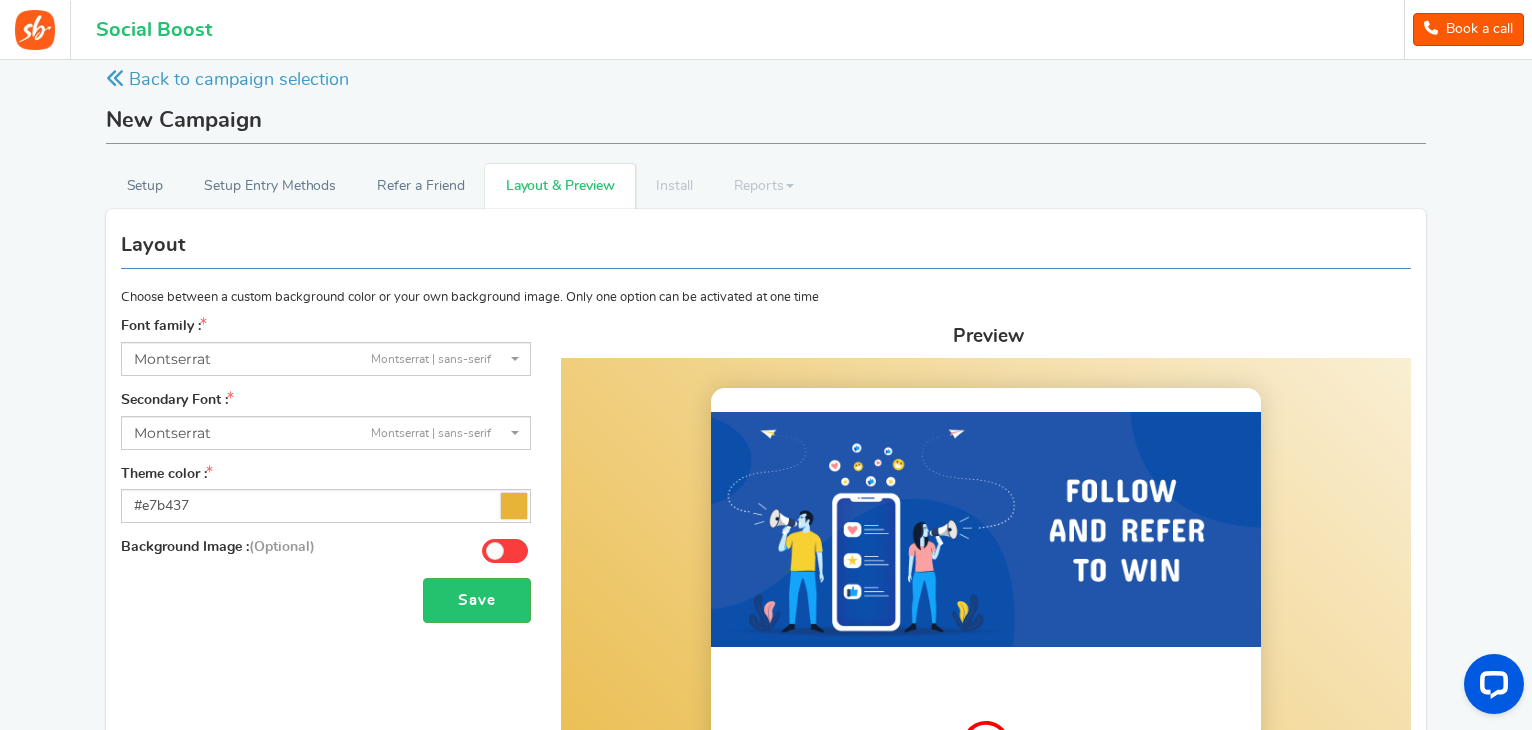 scroll, scrollTop: 0, scrollLeft: 0, axis: both 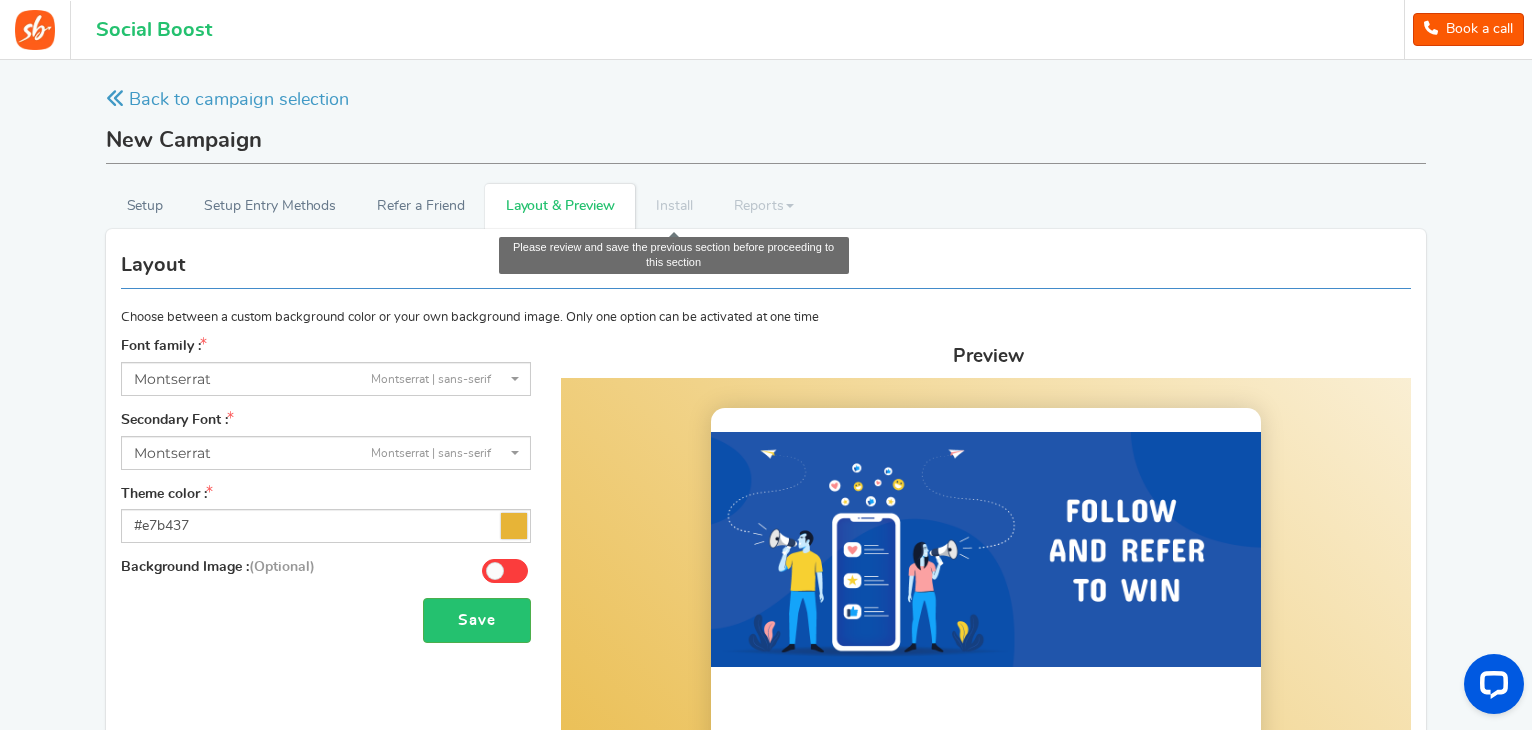 click on "Install" at bounding box center [674, 206] 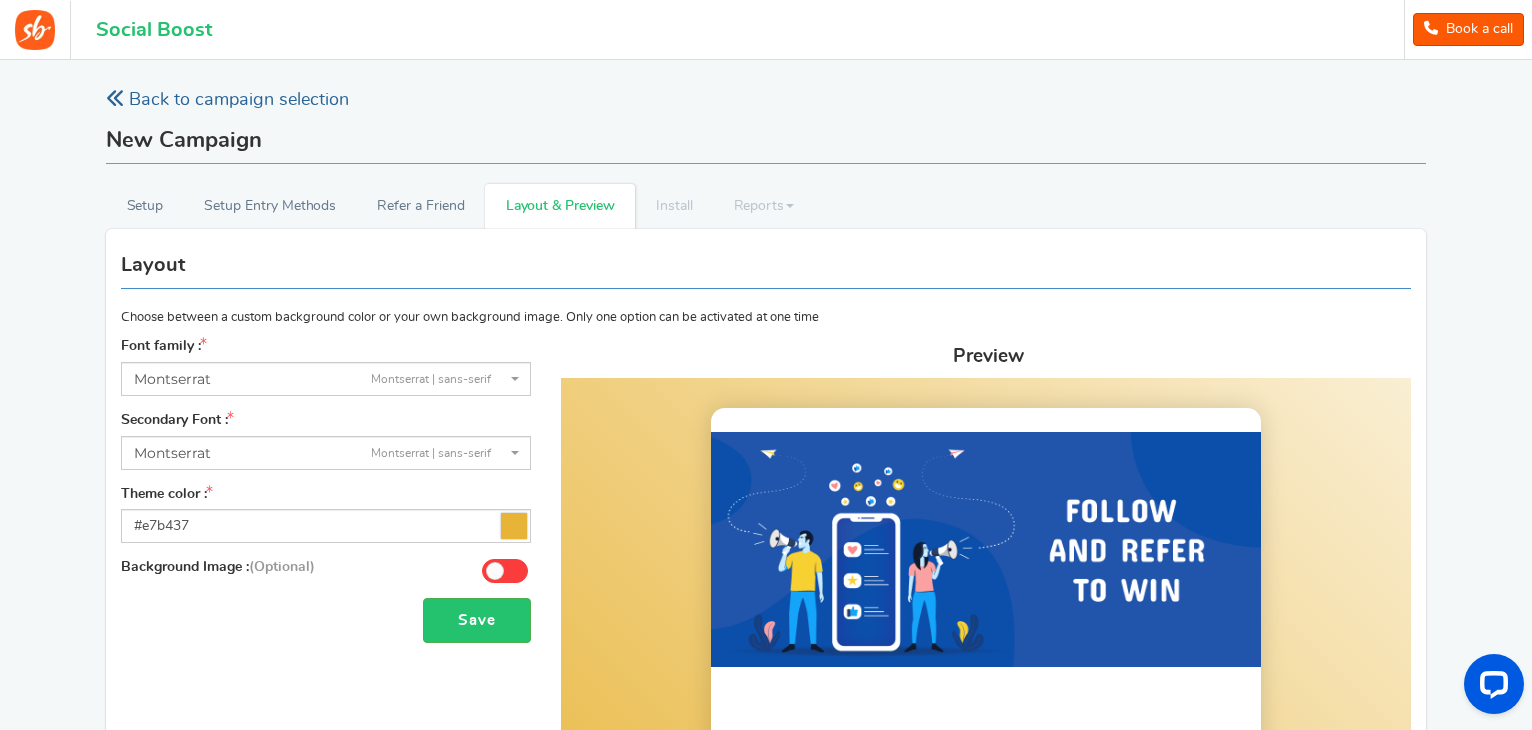 click on "Back to campaign selection" at bounding box center [227, 100] 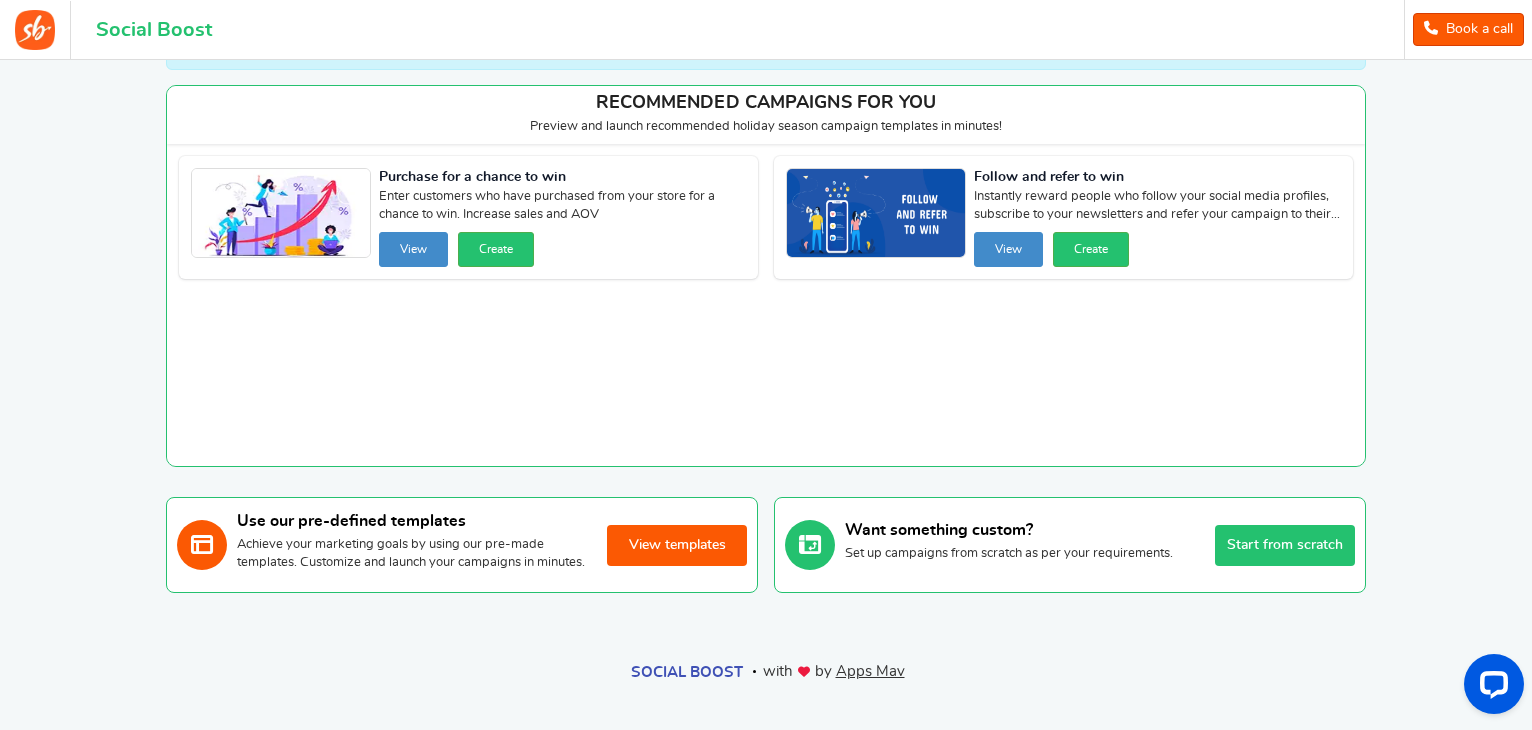 scroll, scrollTop: 168, scrollLeft: 0, axis: vertical 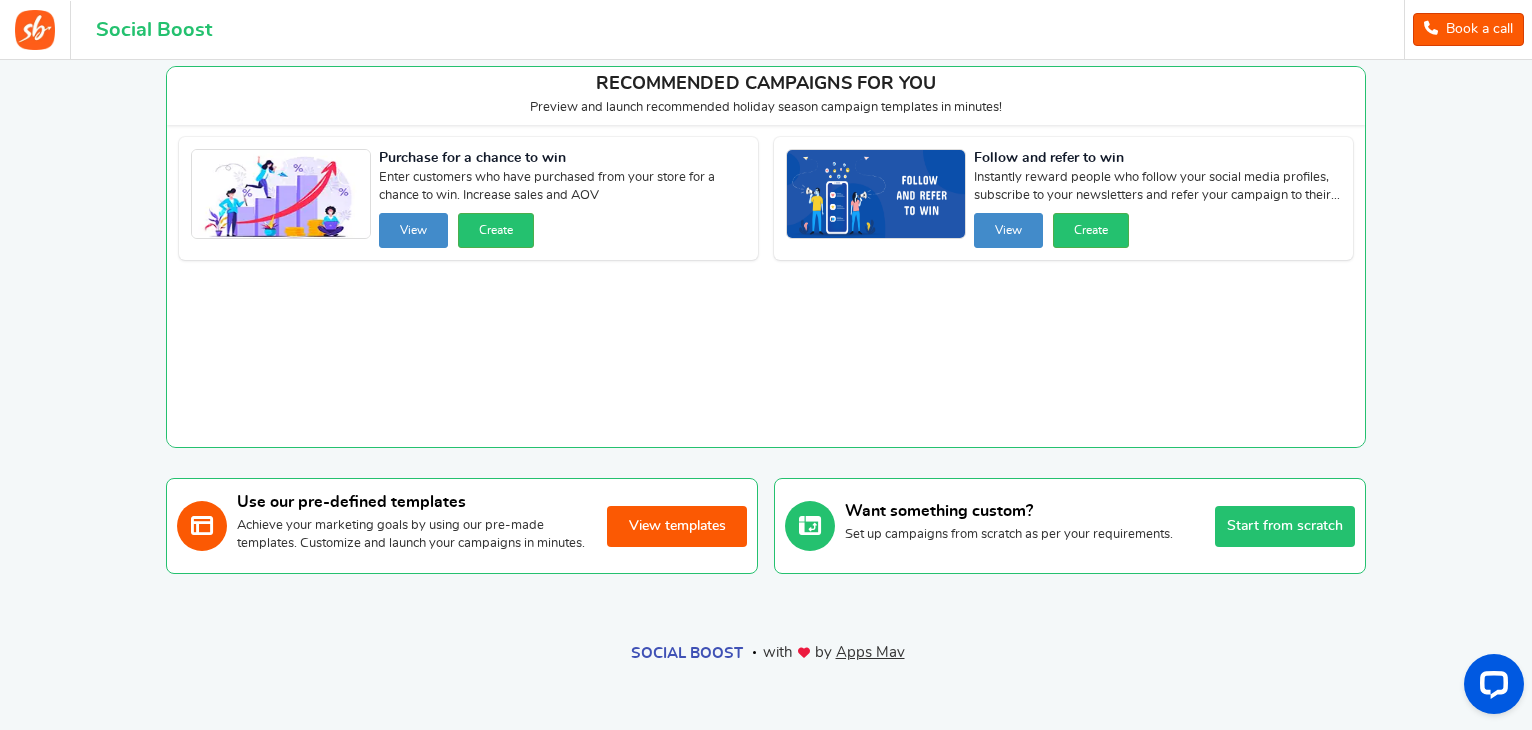 click on "Start from scratch" at bounding box center [1285, 526] 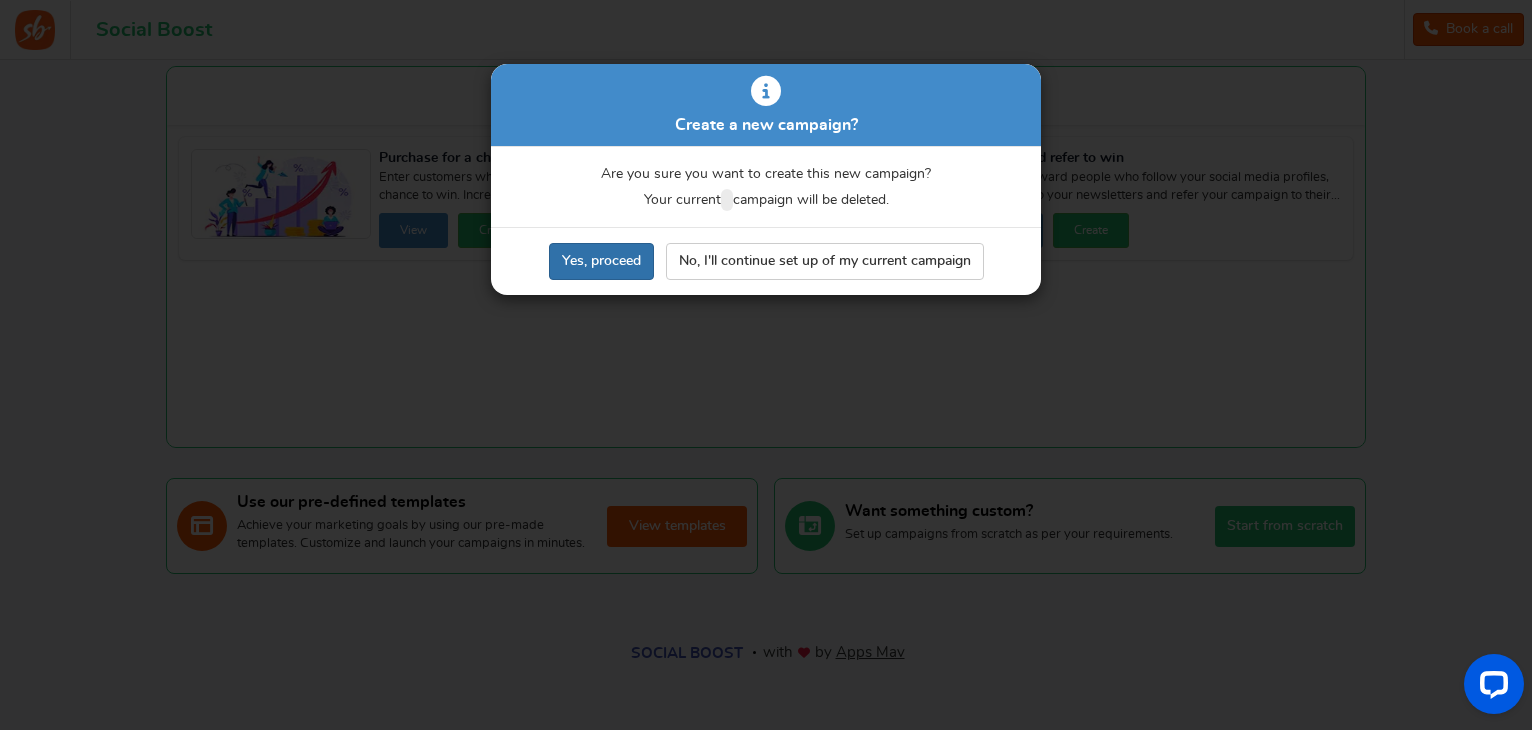 click on "Yes, proceed" at bounding box center (601, 261) 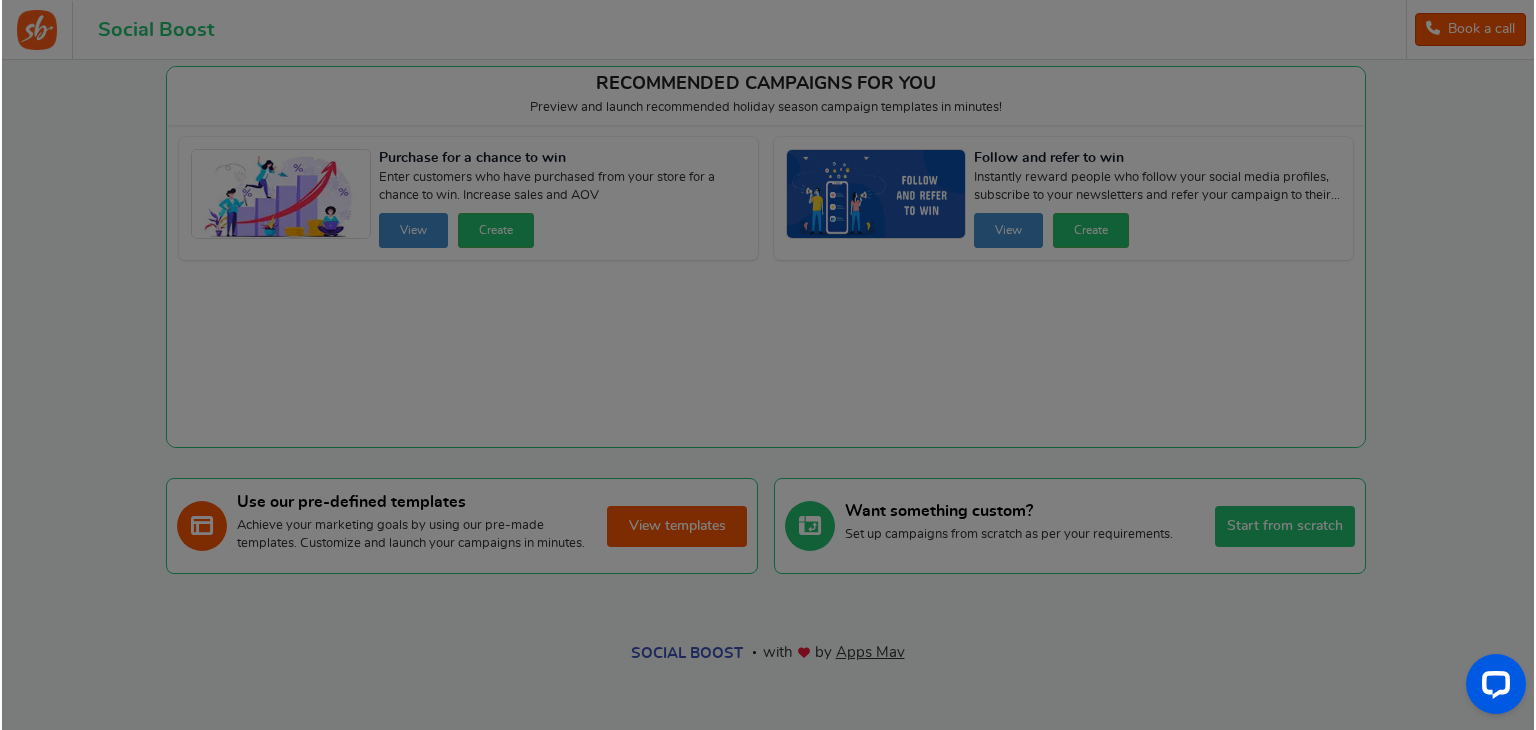 scroll, scrollTop: 69, scrollLeft: 0, axis: vertical 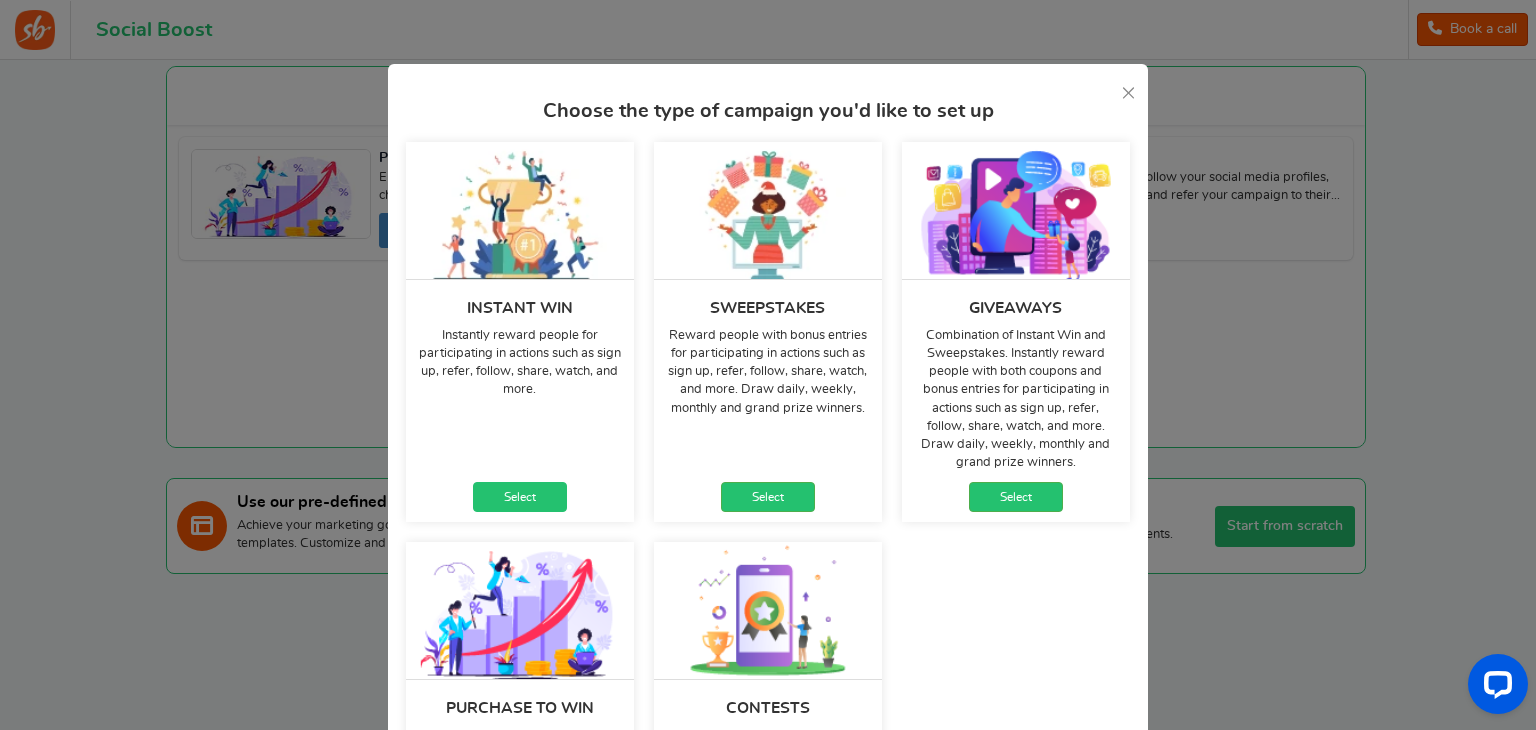 click on "Select" at bounding box center (520, 497) 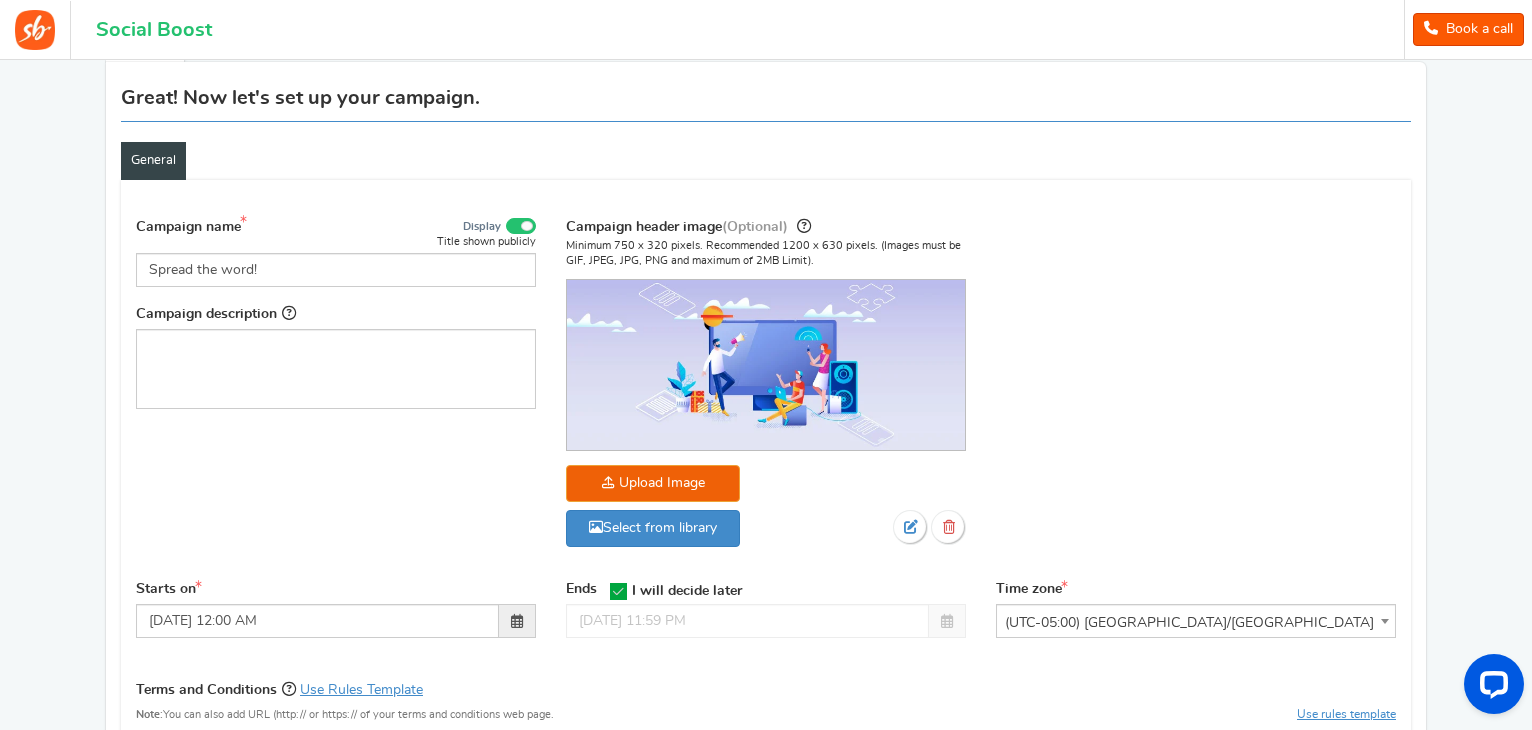 scroll, scrollTop: 168, scrollLeft: 0, axis: vertical 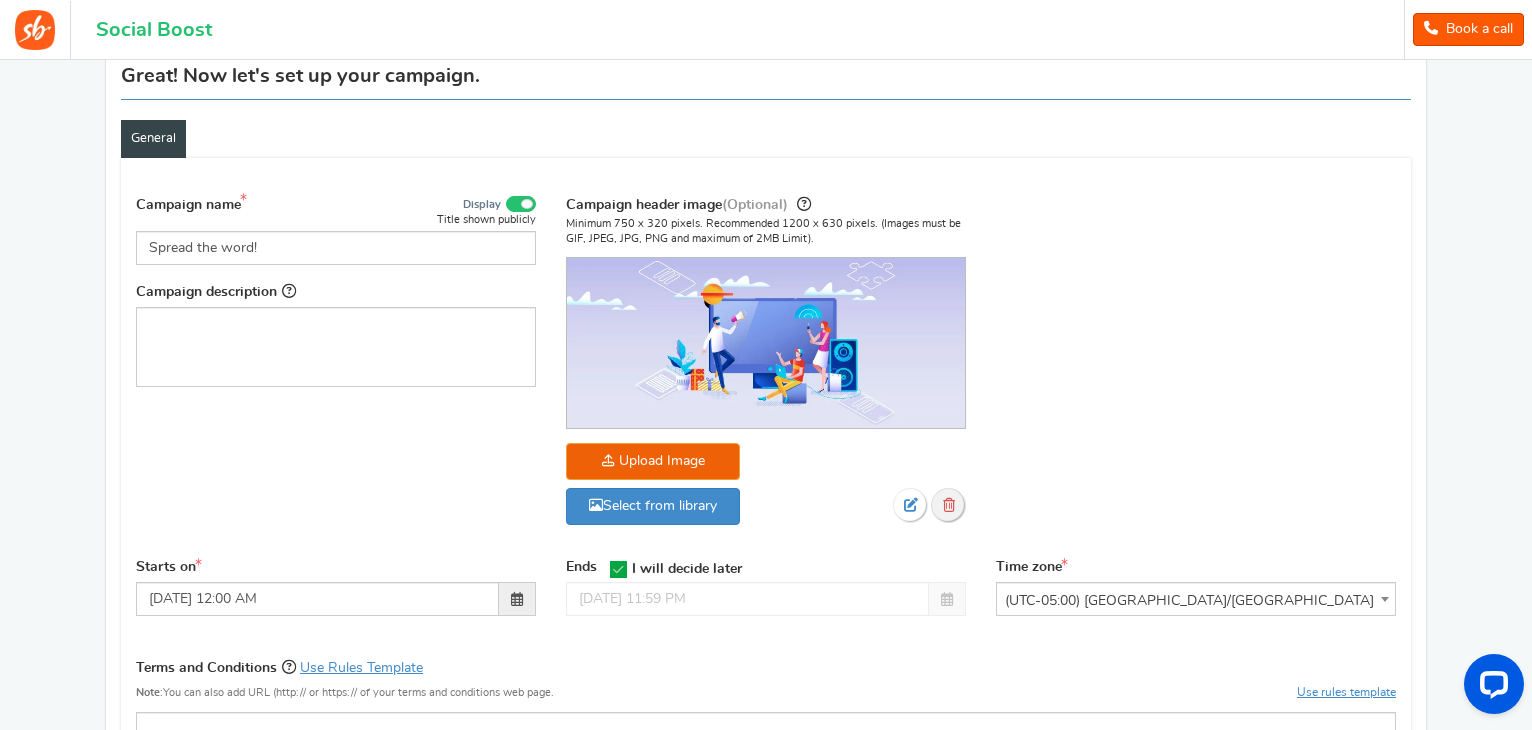 click at bounding box center [948, 505] 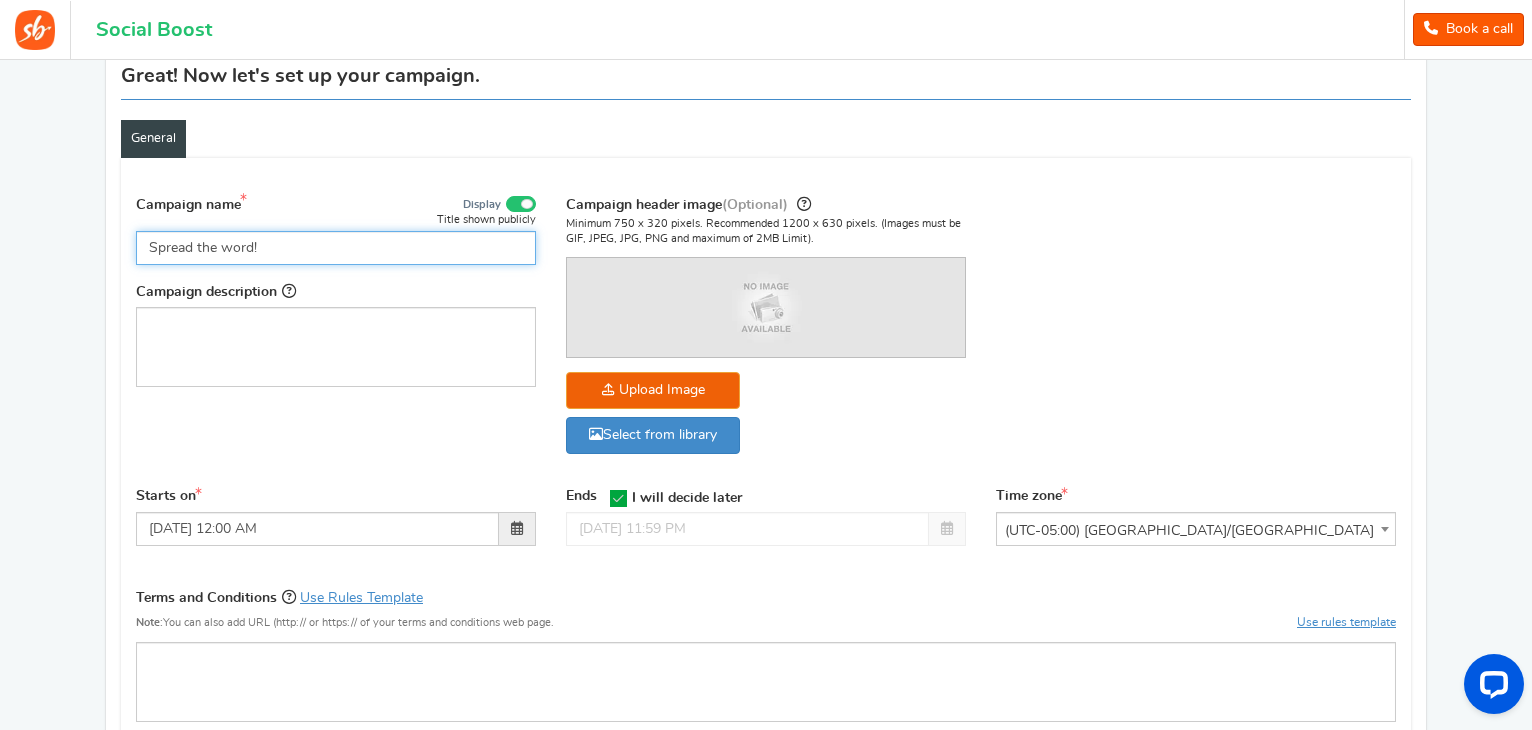 click on "Spread the word!" at bounding box center [336, 248] 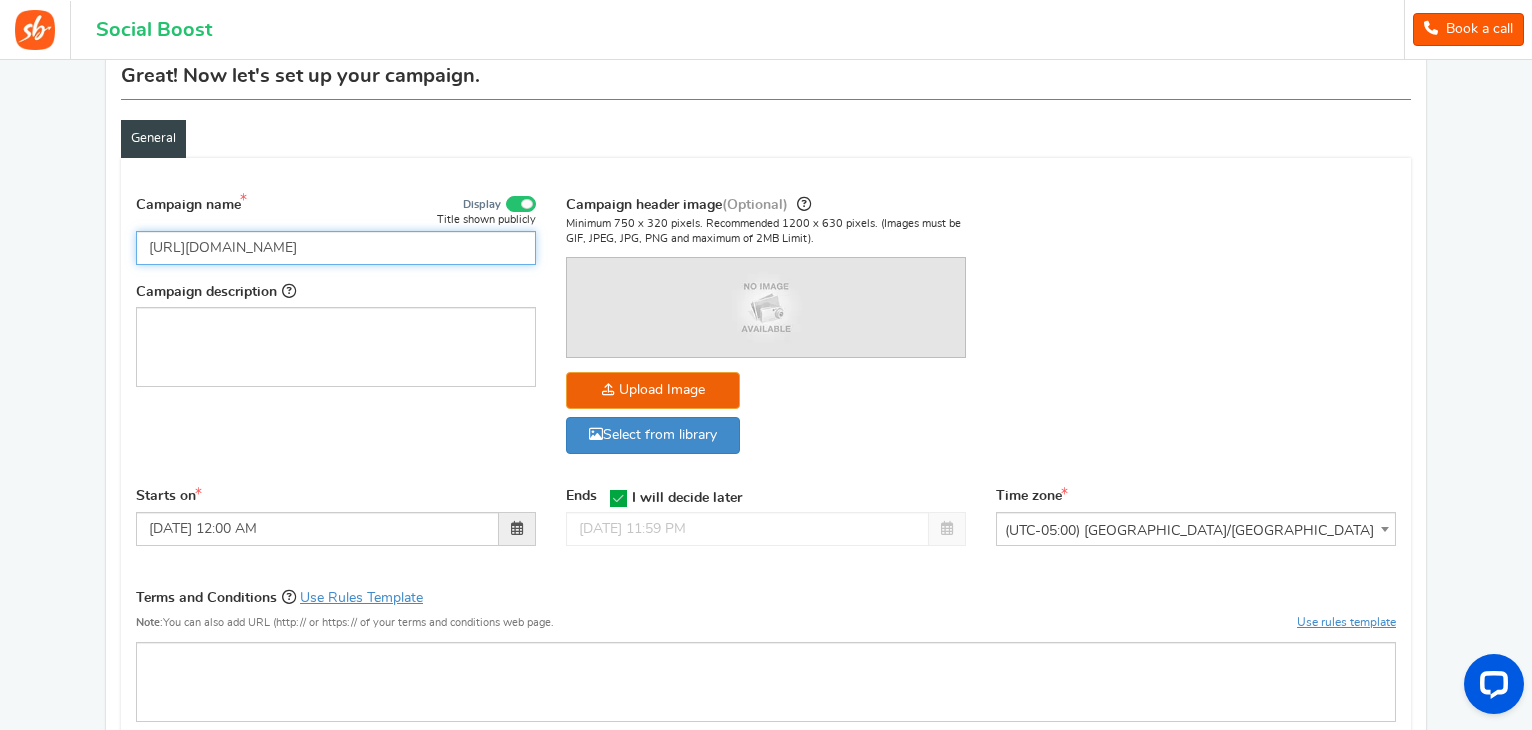 drag, startPoint x: 414, startPoint y: 258, endPoint x: 0, endPoint y: 276, distance: 414.3911 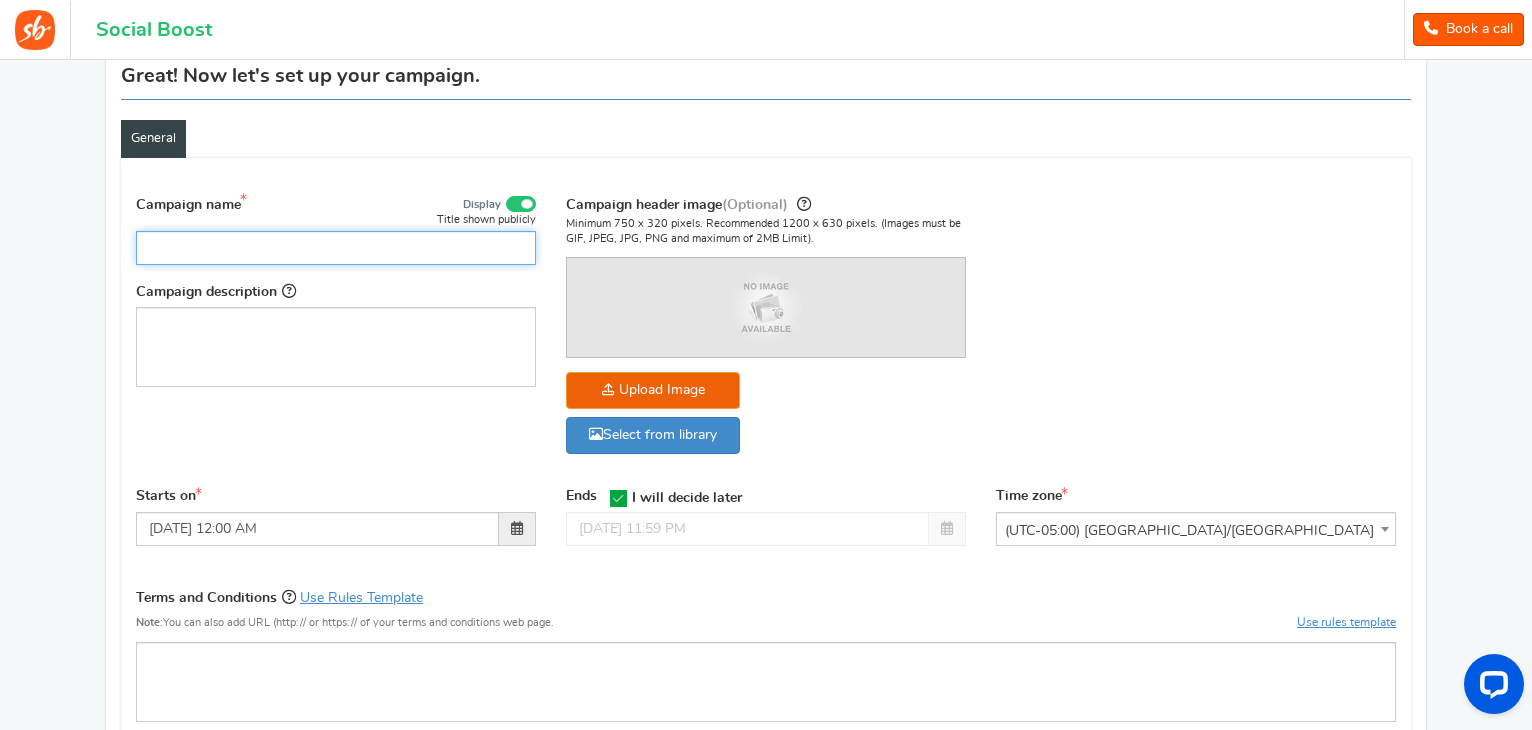 scroll, scrollTop: 188, scrollLeft: 0, axis: vertical 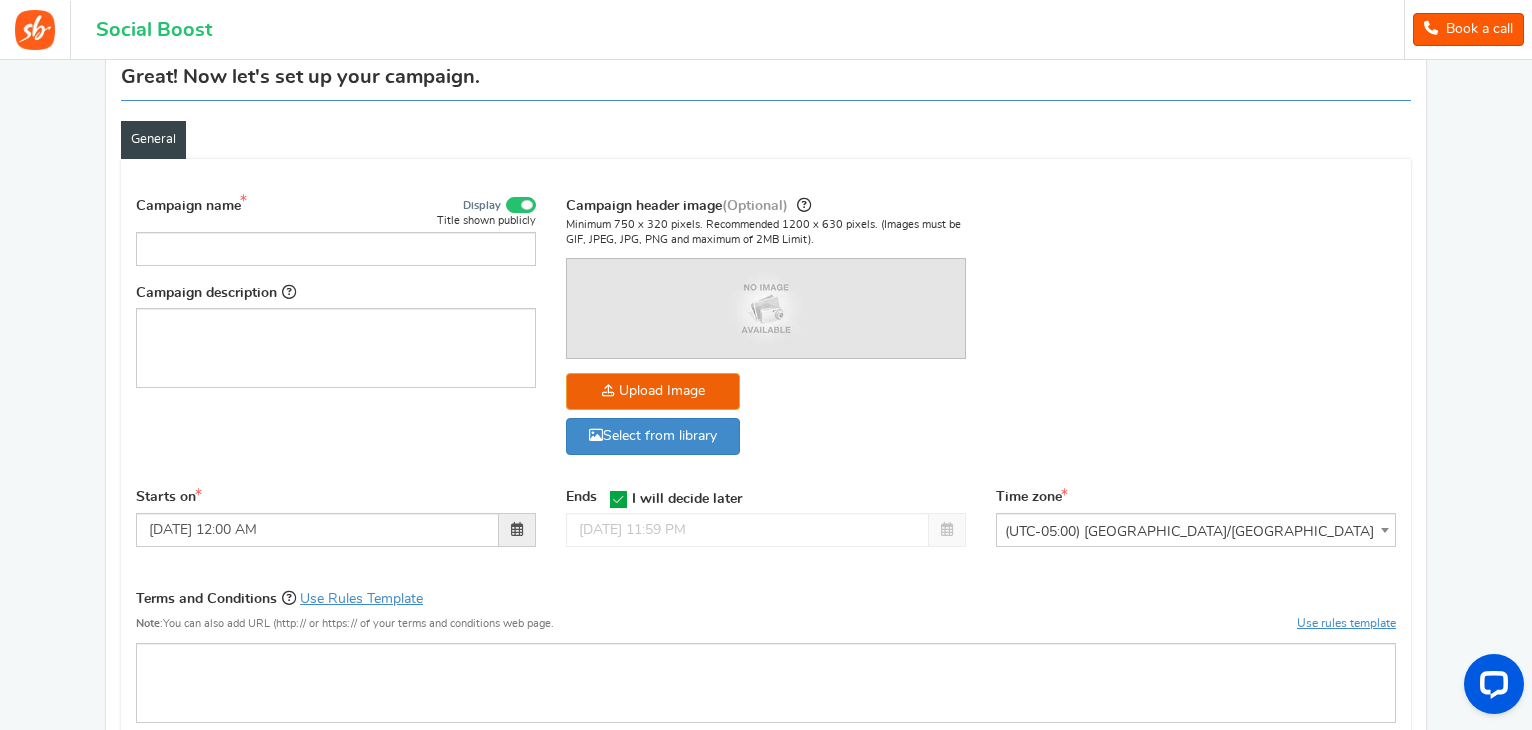click on "General
Sign up Form
Restrictions
GDPR" at bounding box center (766, 140) 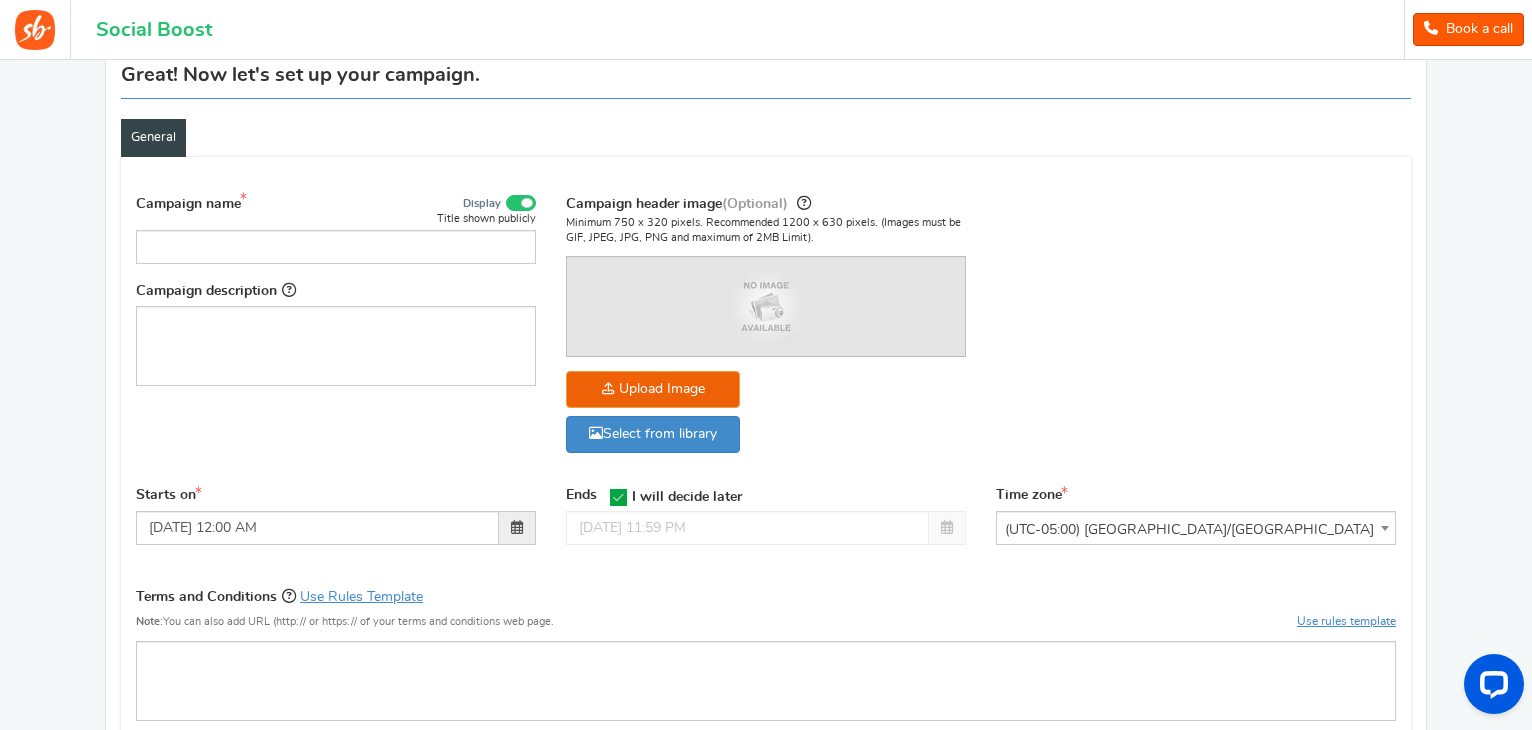 scroll, scrollTop: 184, scrollLeft: 0, axis: vertical 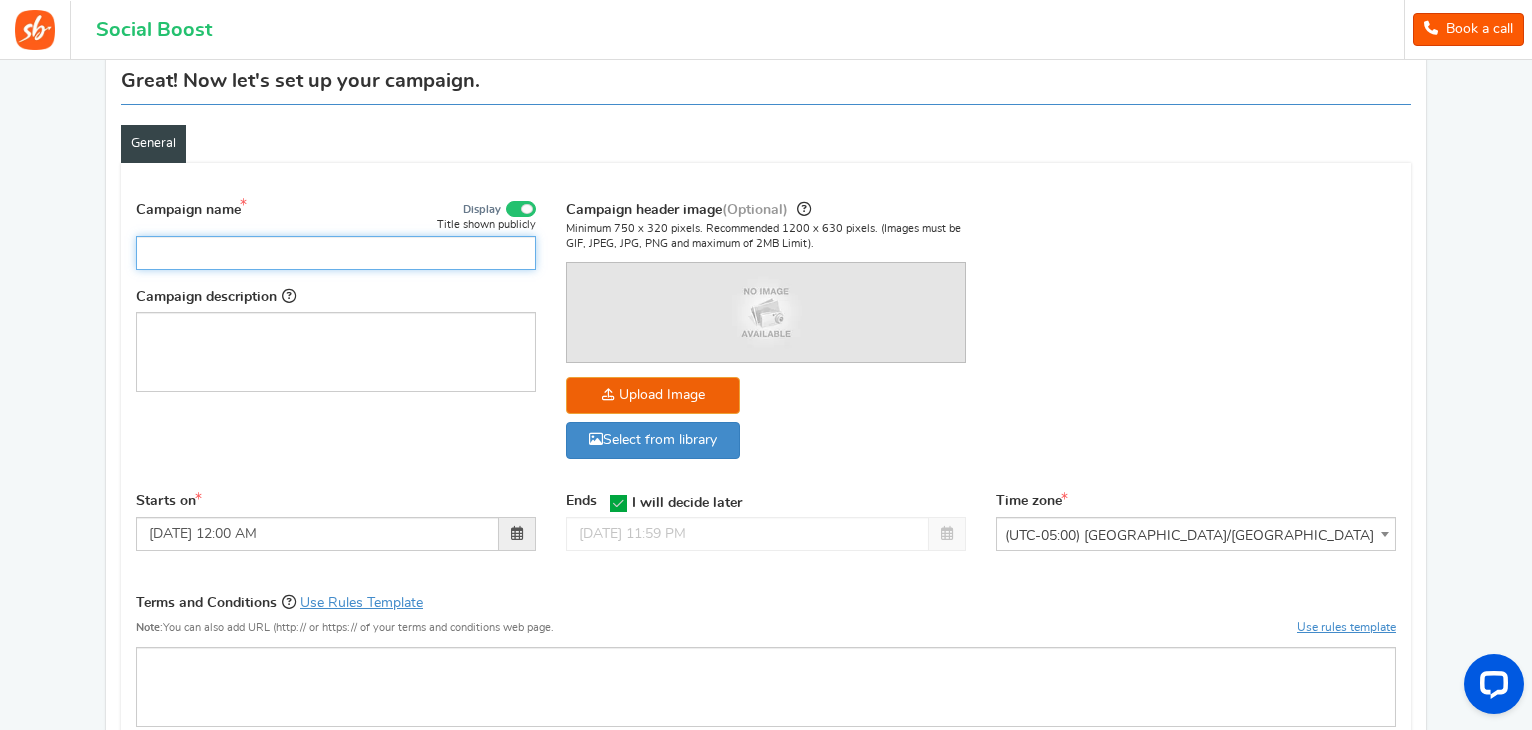 click on "Campaign name" at bounding box center (336, 253) 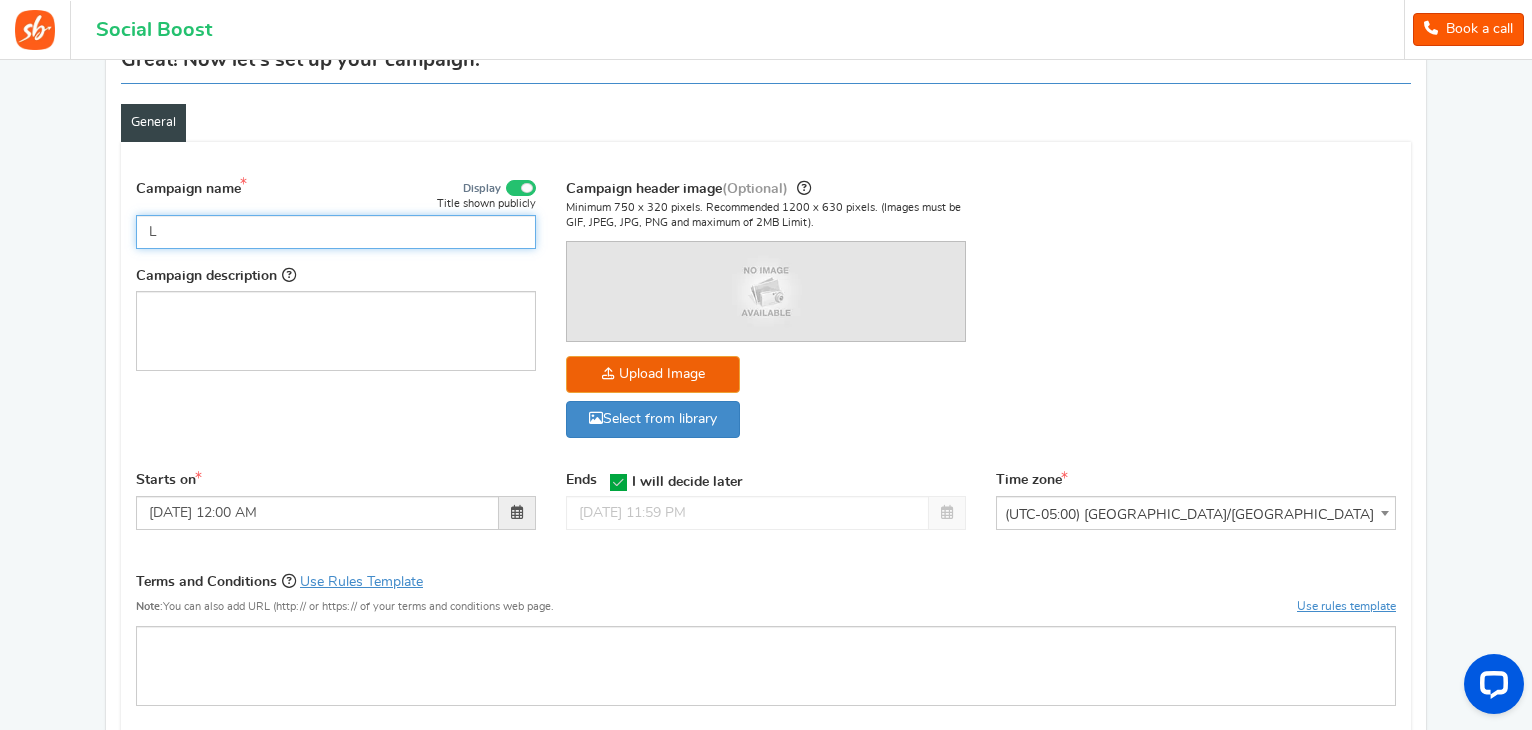 scroll, scrollTop: 164, scrollLeft: 0, axis: vertical 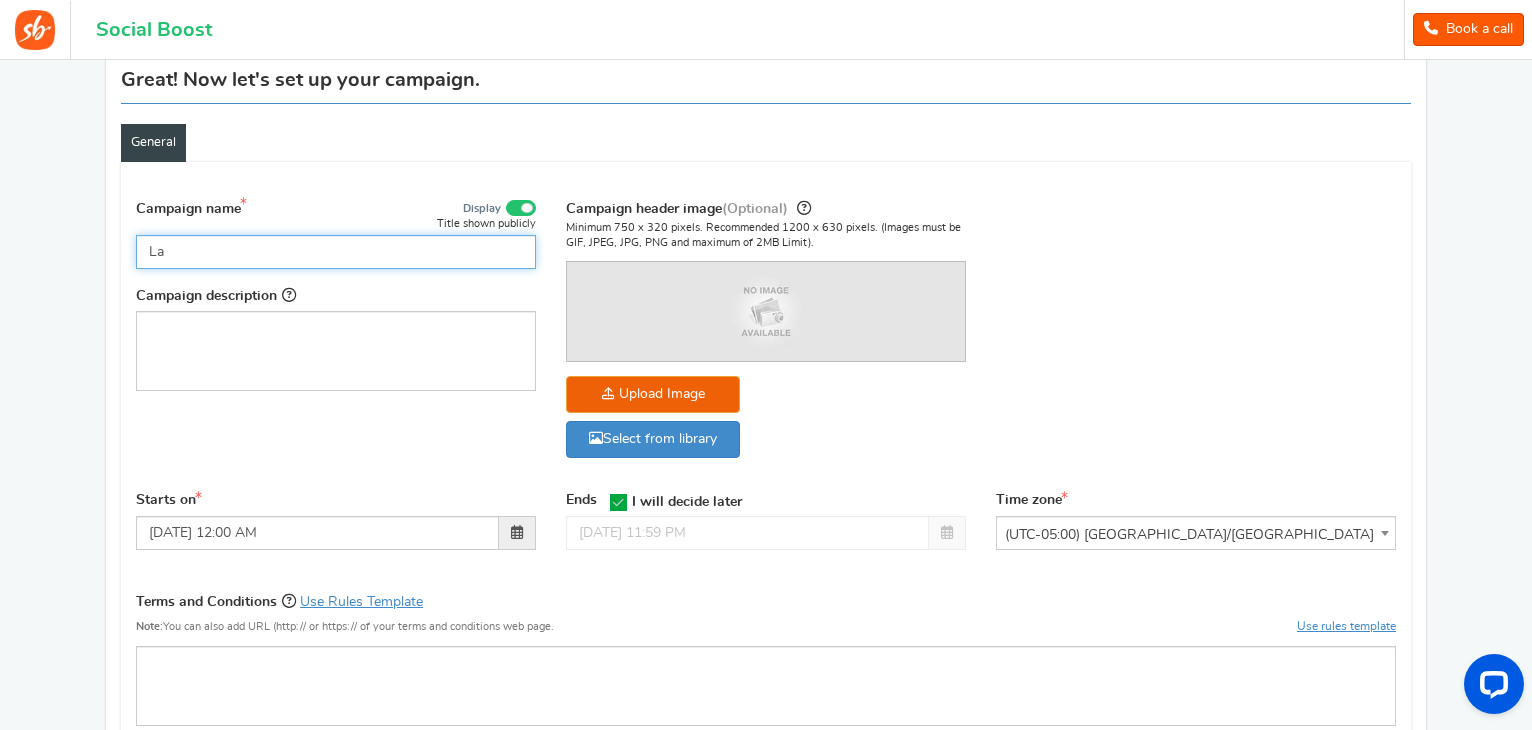 type on "L" 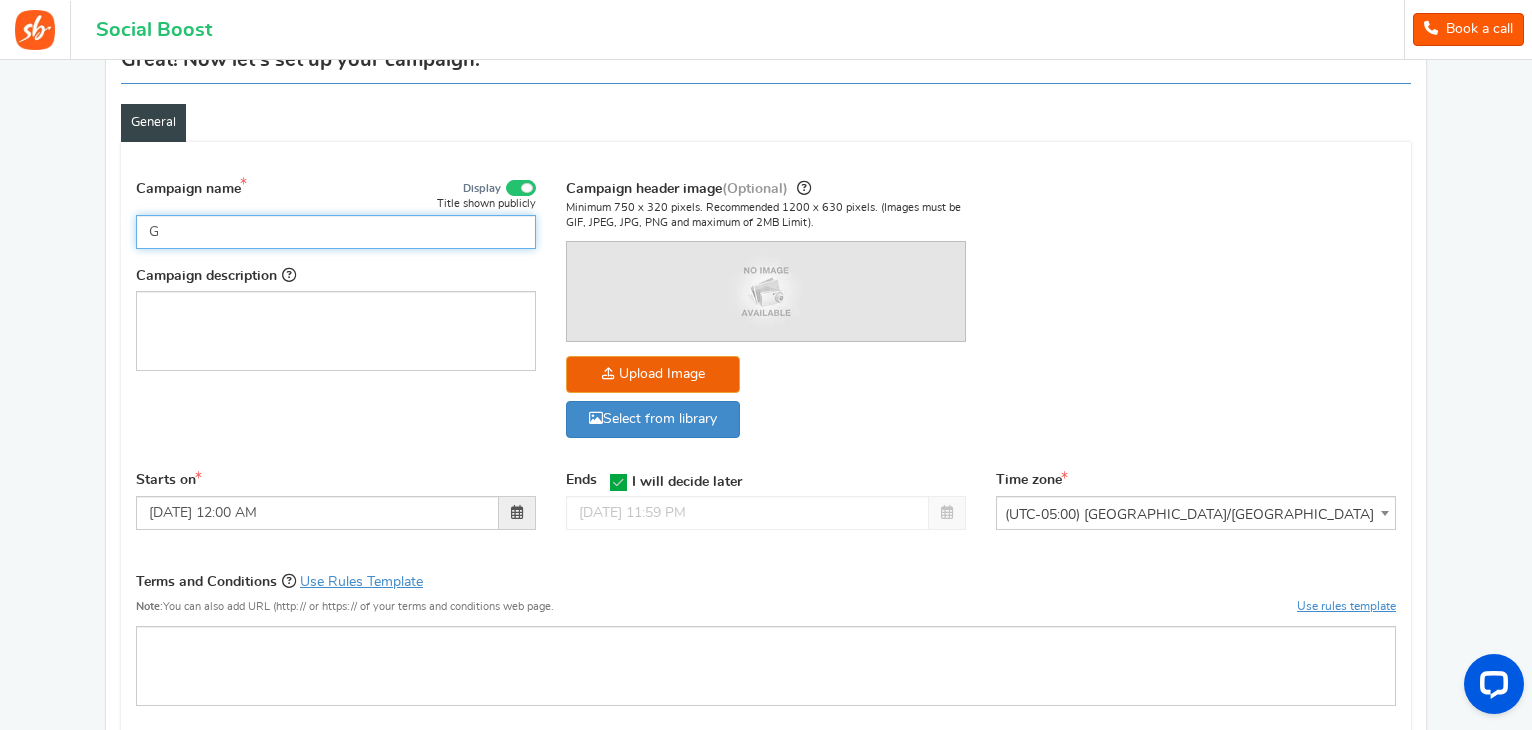 scroll, scrollTop: 164, scrollLeft: 0, axis: vertical 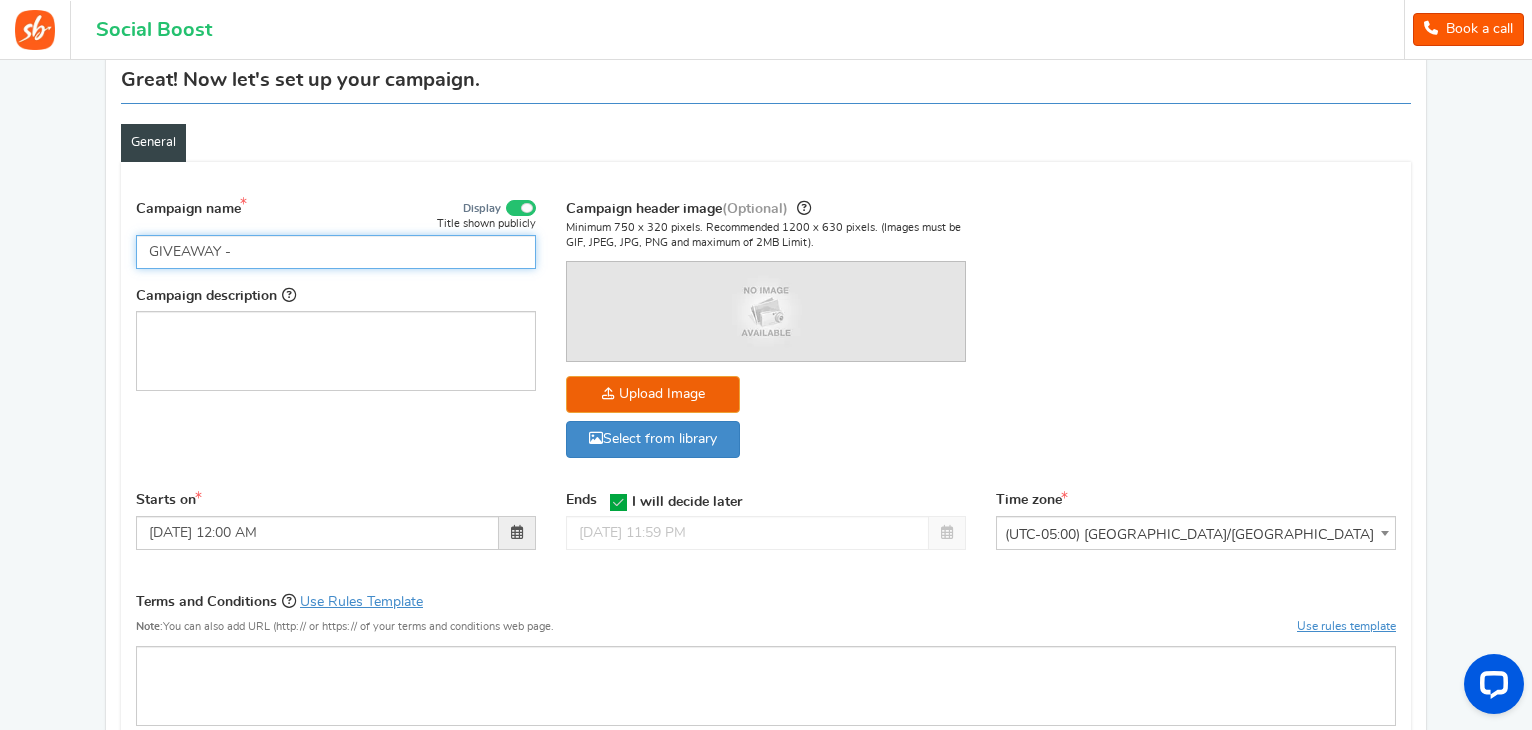 paste on "Follow & Win – Mini Couture Giveaway" 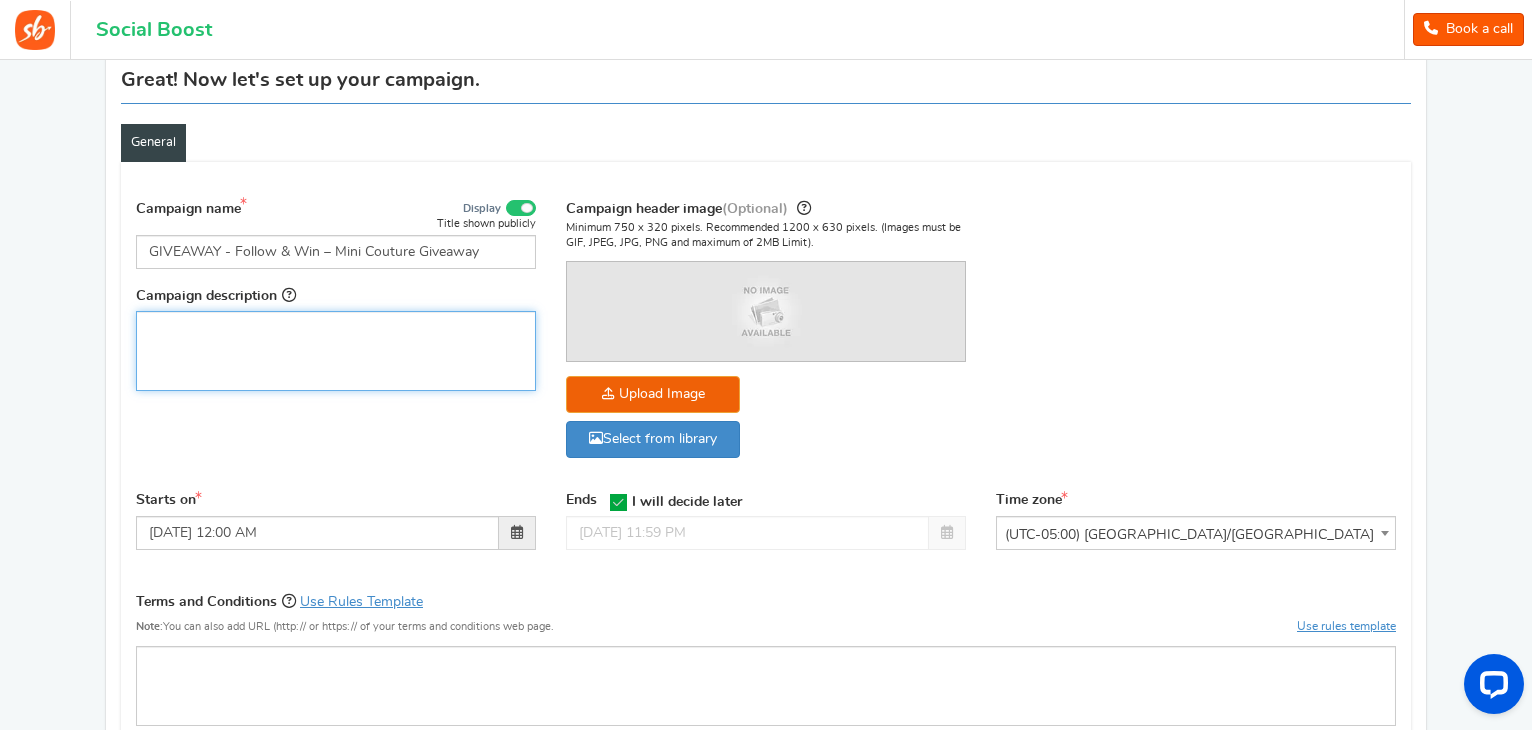 click at bounding box center [336, 328] 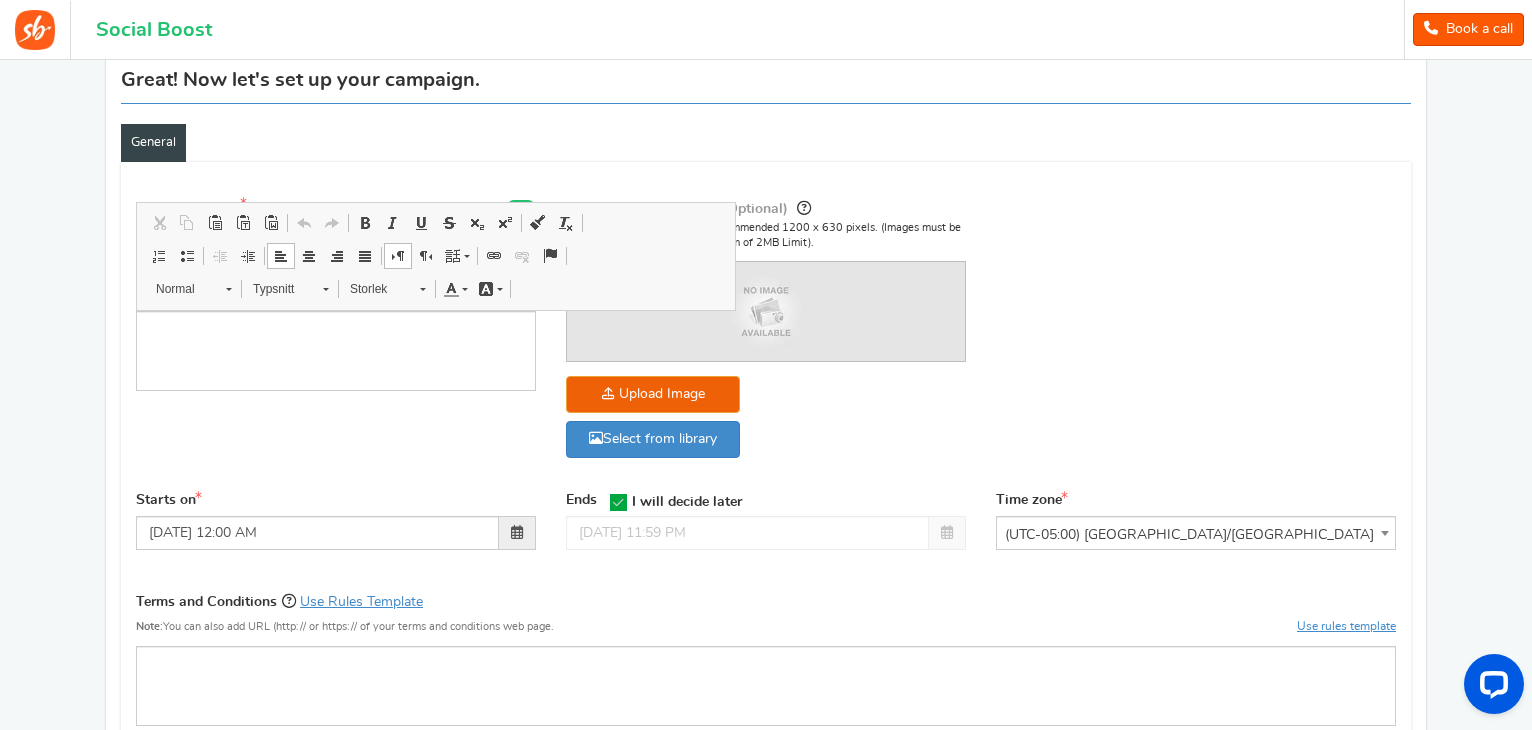 click on "Campaign name
Display
Title shown publicly
GIVEAWAY - Follow & Win – Mini Couture Giveaway
This will be shown to the public and to eligible customers in the 'cart -thanks' page
Campaign description" at bounding box center [766, 339] 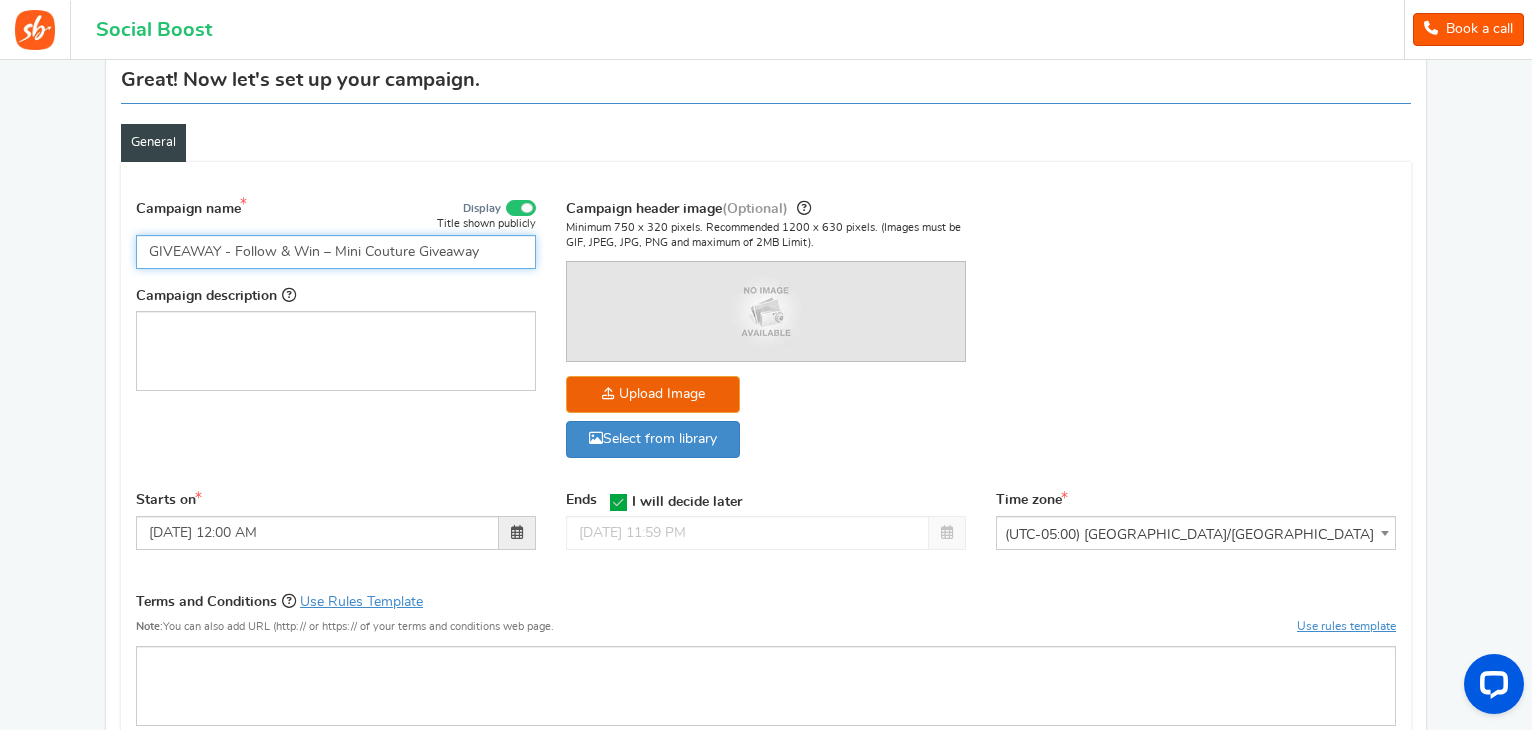 drag, startPoint x: 495, startPoint y: 250, endPoint x: 318, endPoint y: 252, distance: 177.01129 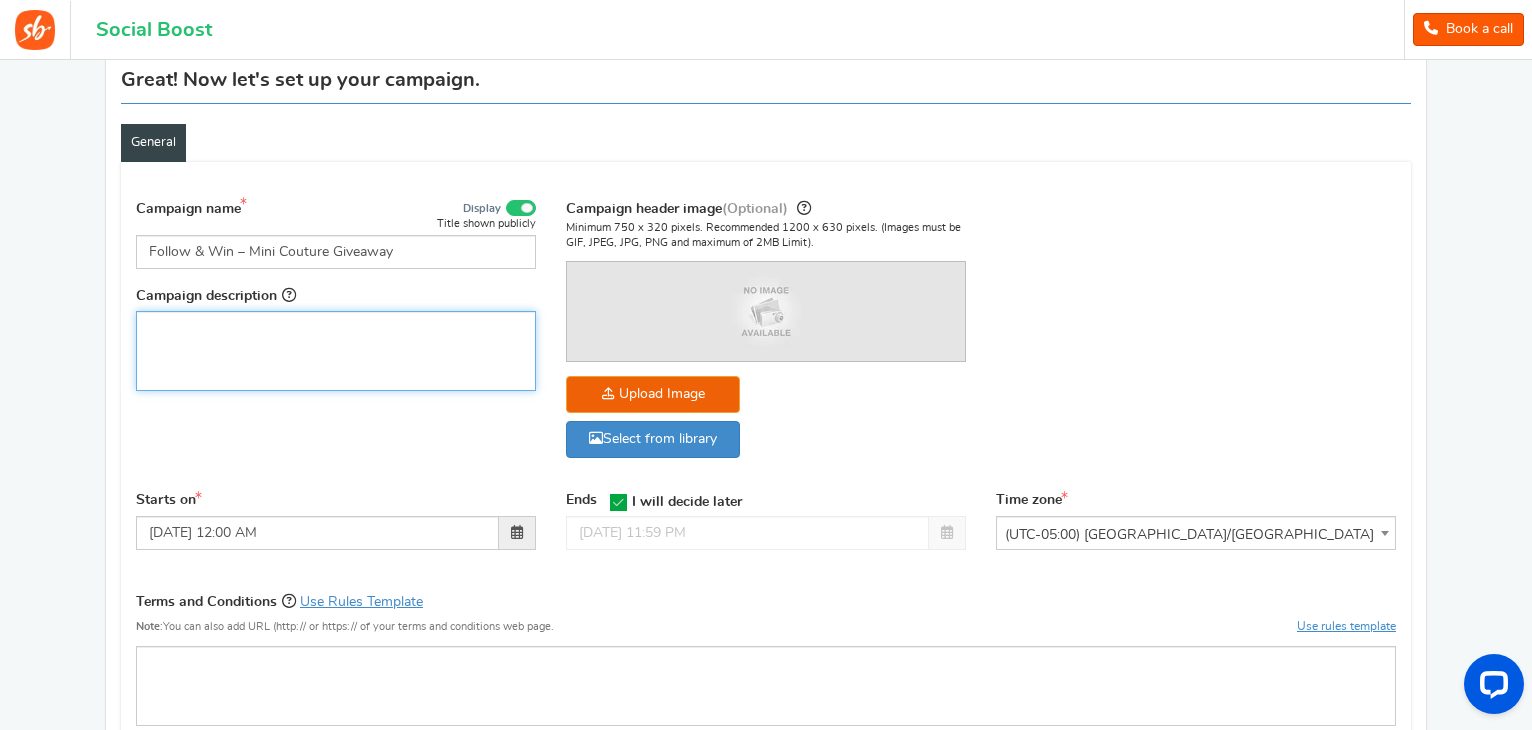 click at bounding box center [336, 328] 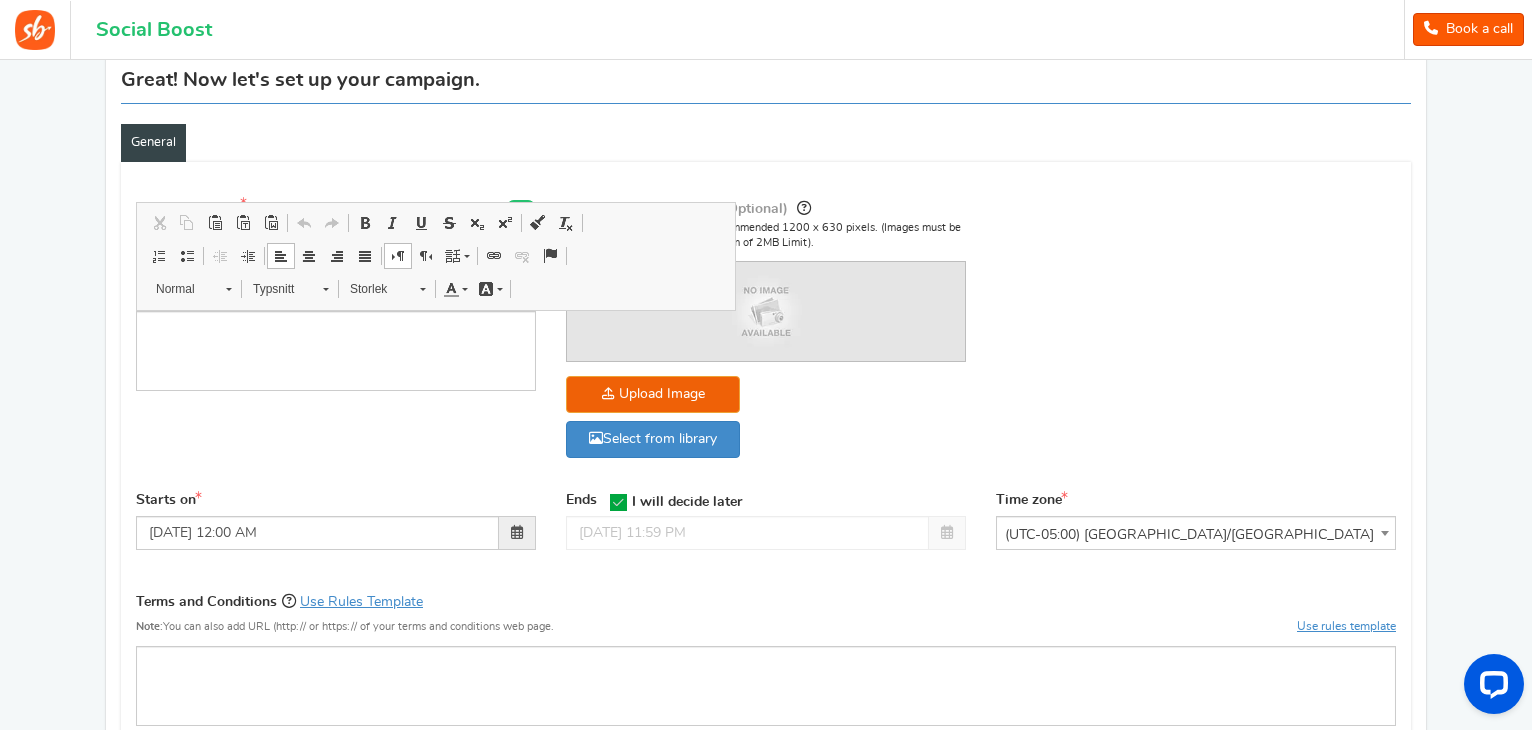 click on "Campaign name
Display
Title shown publicly
Follow & Win – Mini Couture Giveaway
This will be shown to the public and to eligible customers in the 'cart -thanks' page
Campaign description" at bounding box center (766, 339) 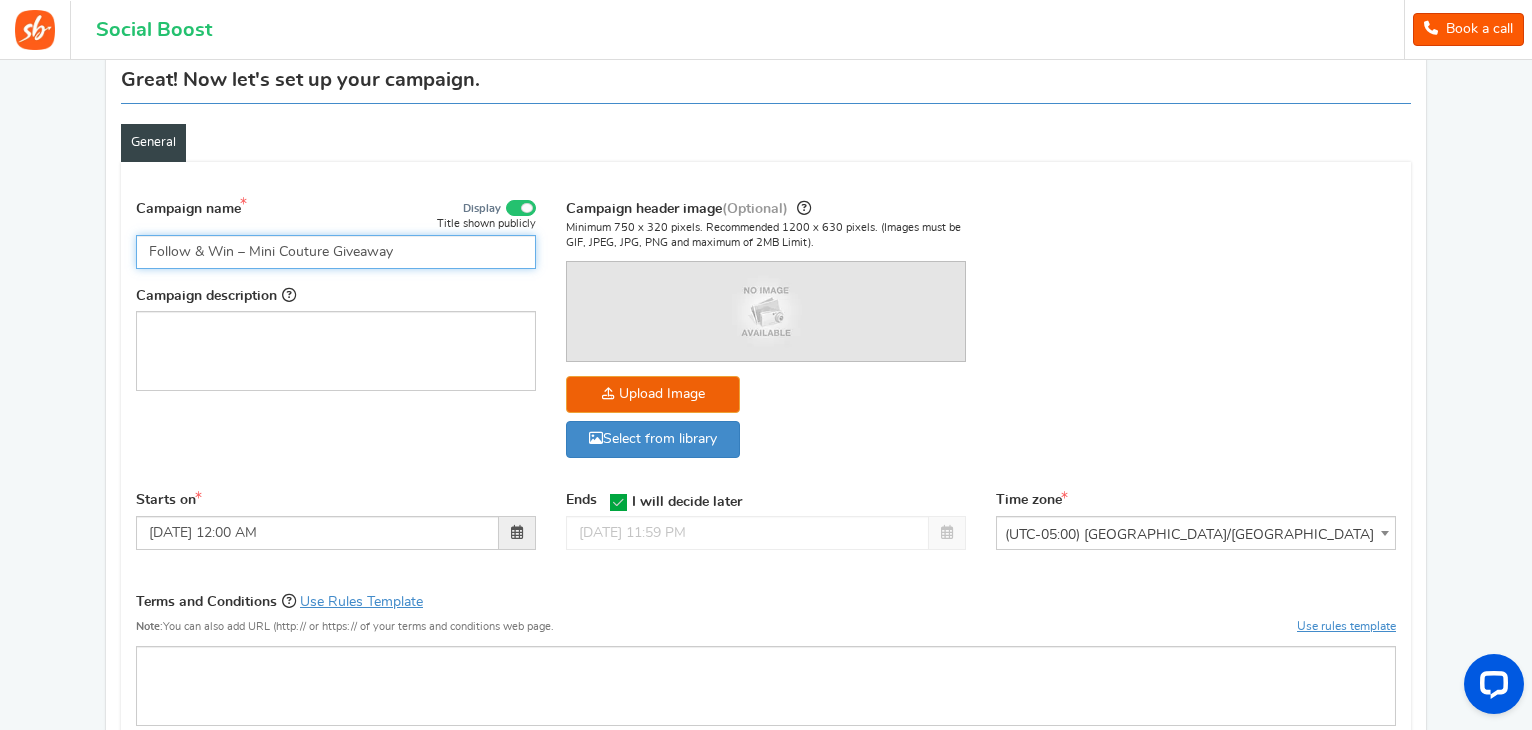 click on "Follow & Win – Mini Couture Giveaway" at bounding box center [336, 252] 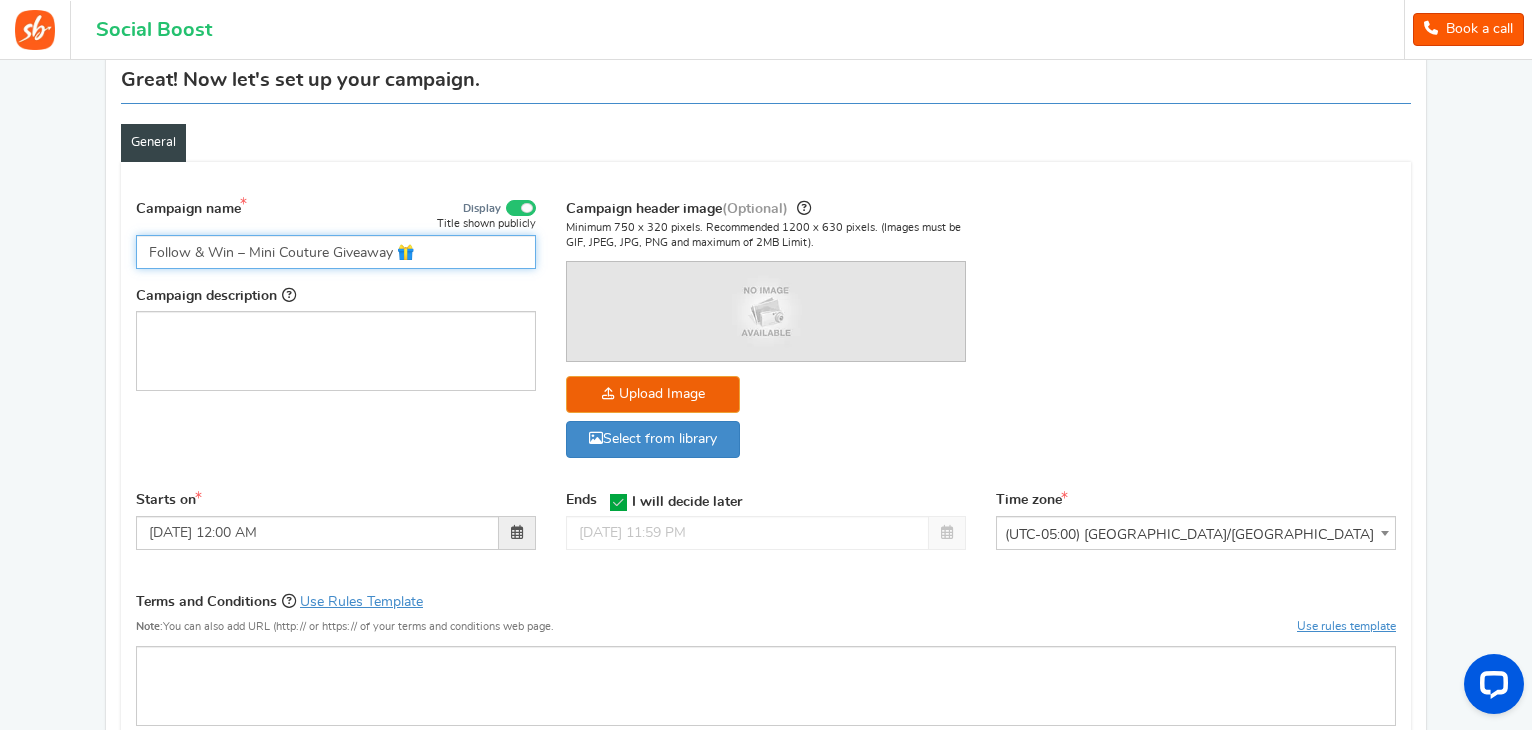 type on "Follow & Win – Mini Couture Giveaway 🎁" 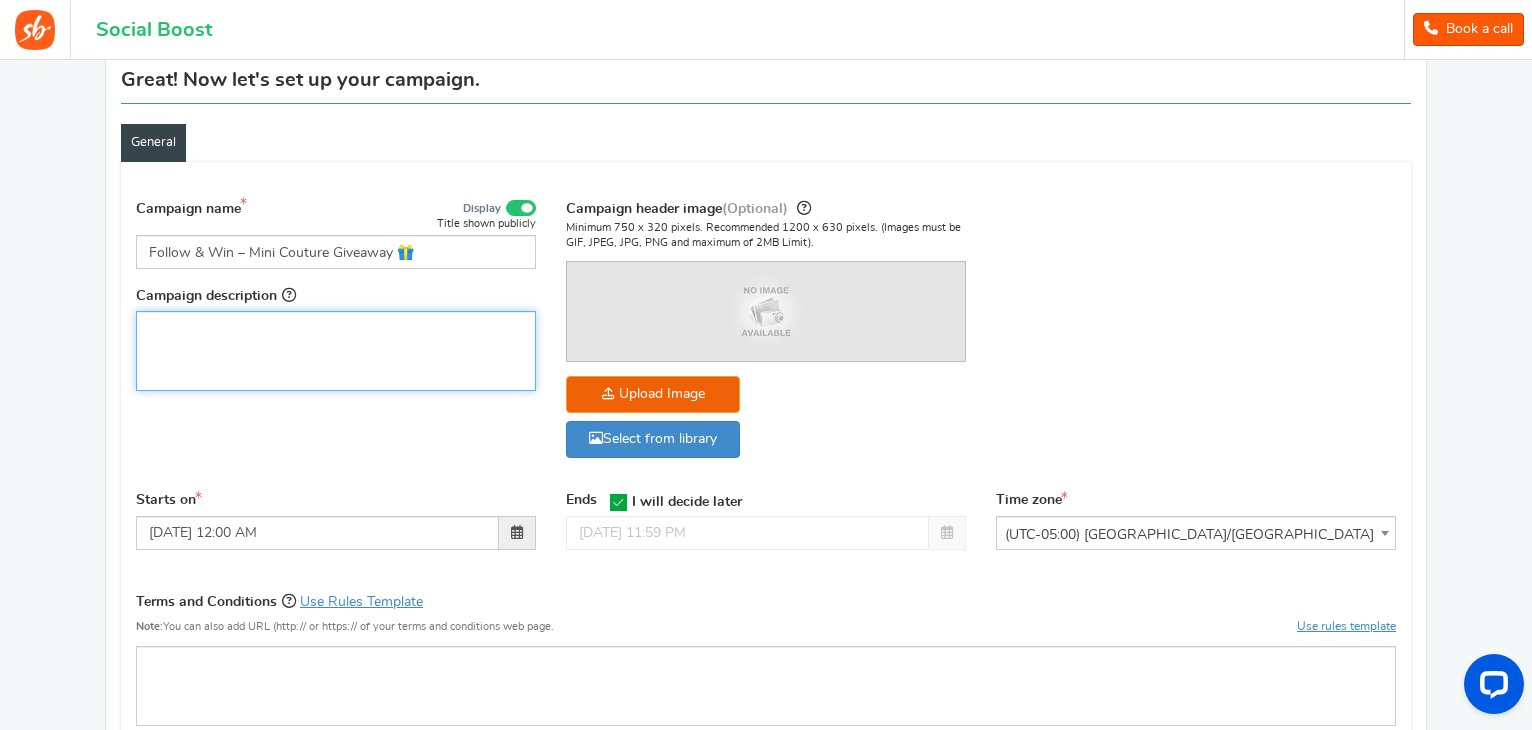 click at bounding box center (336, 351) 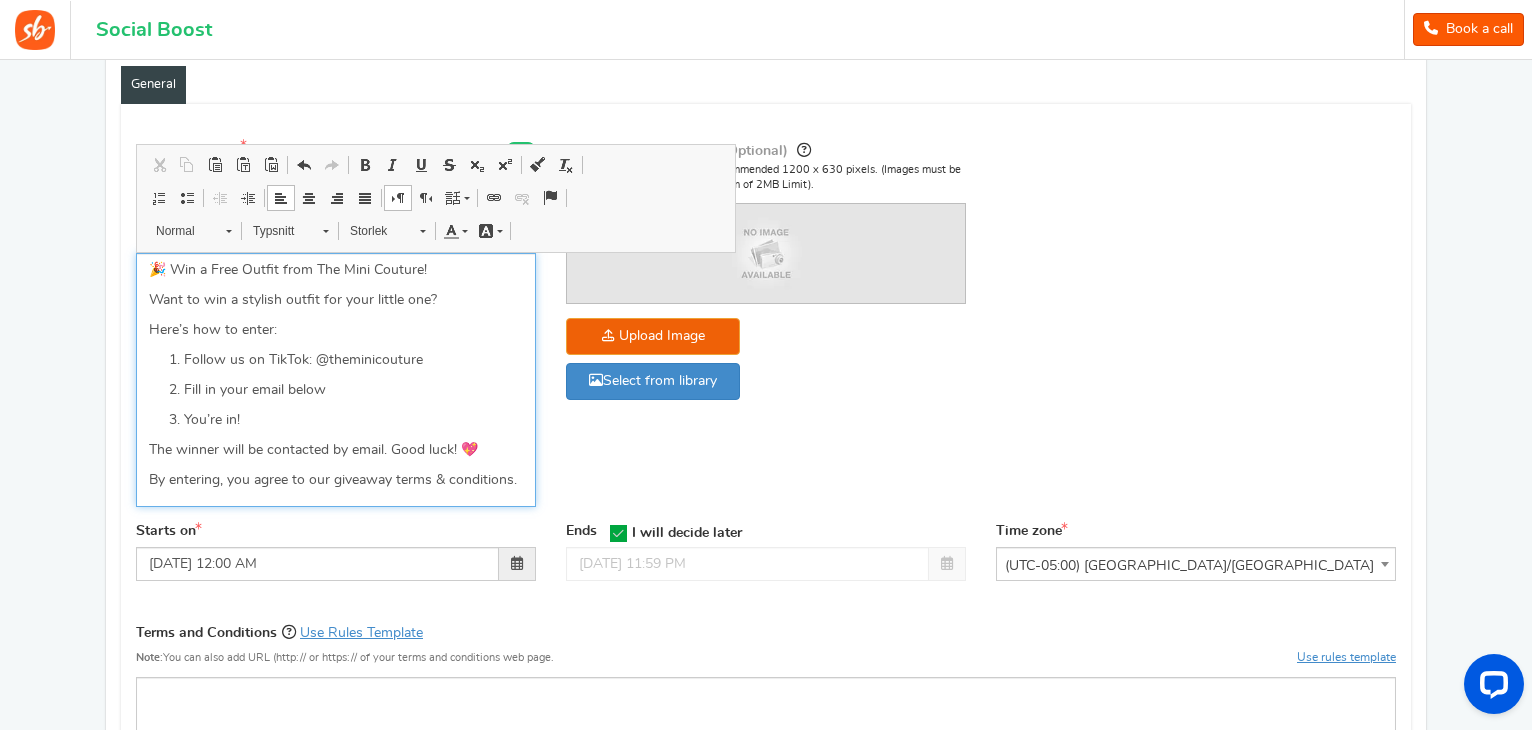 scroll, scrollTop: 223, scrollLeft: 0, axis: vertical 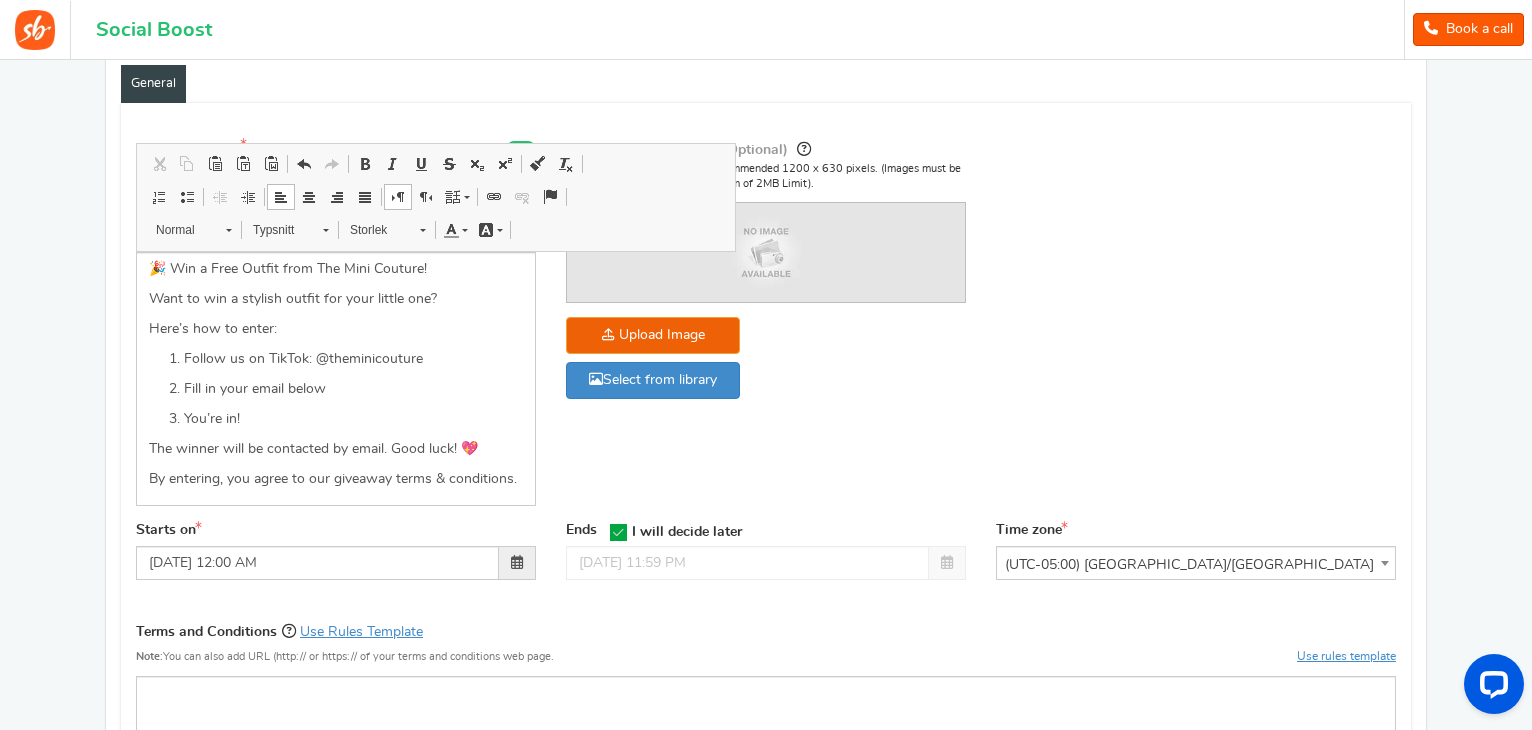 click on "Campaign name
Display
Title shown publicly
Follow & Win – Mini Couture Giveaway 🎁
This will be shown to the public and to eligible customers in the 'cart -thanks' page
Campaign description" at bounding box center (766, 324) 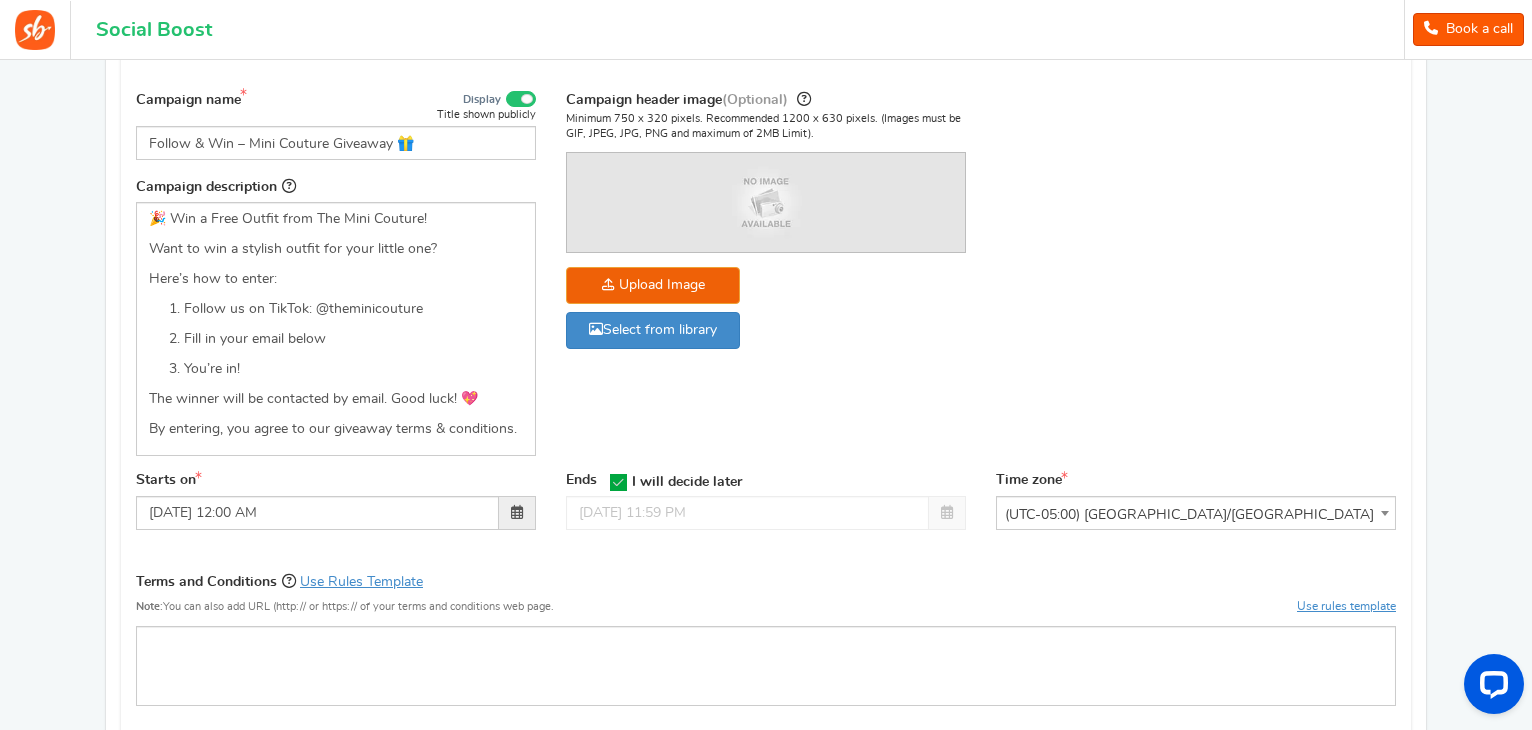 scroll, scrollTop: 274, scrollLeft: 0, axis: vertical 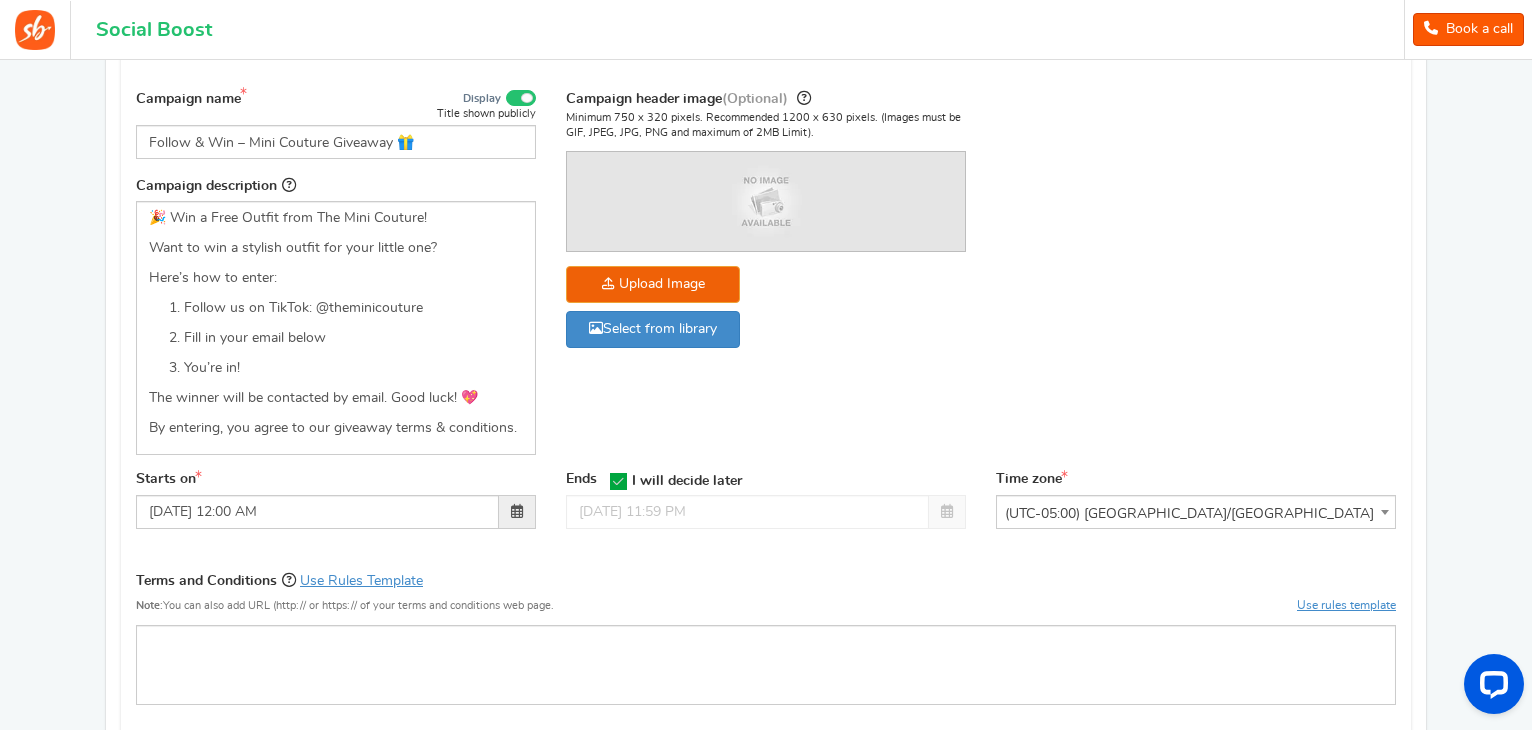 click at bounding box center [618, 481] 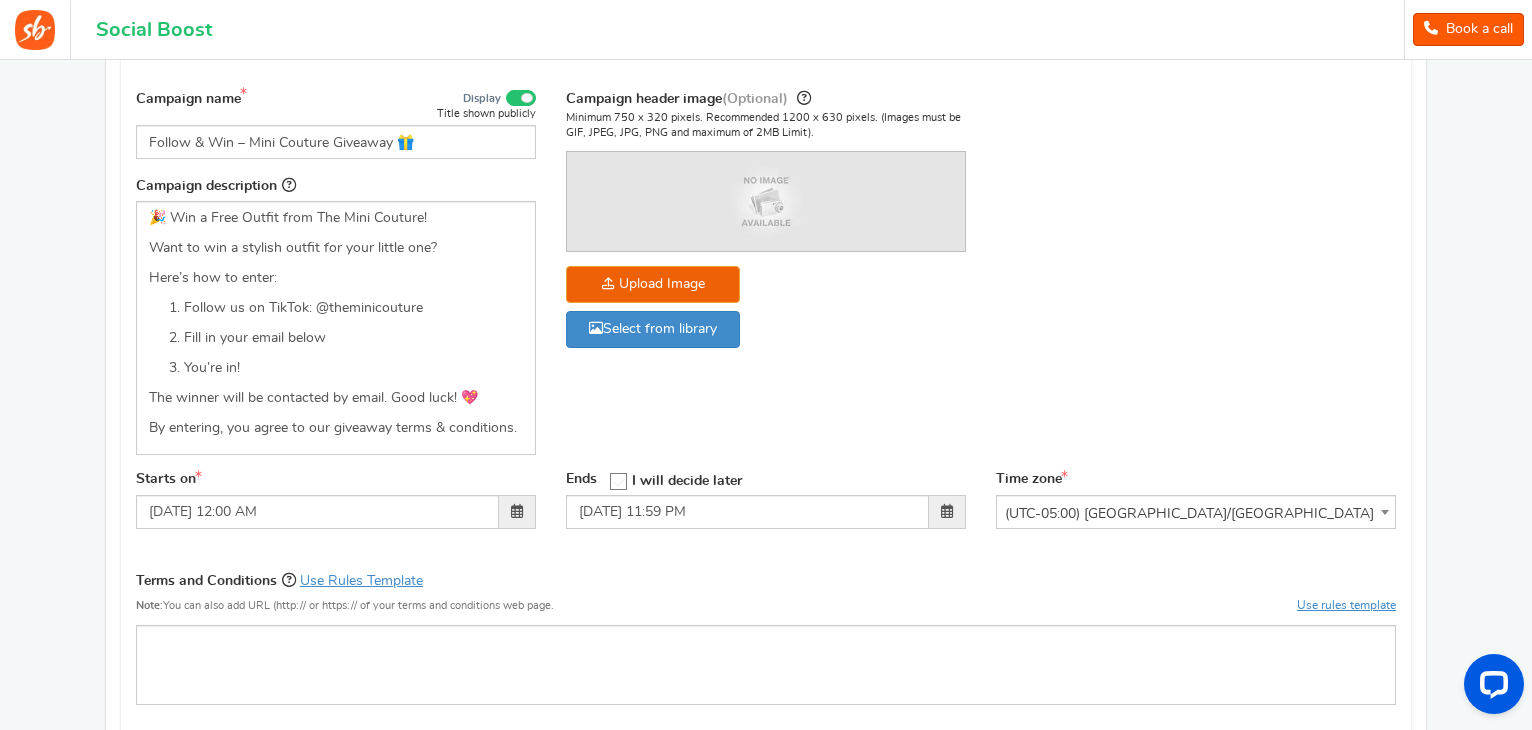 click at bounding box center (947, 512) 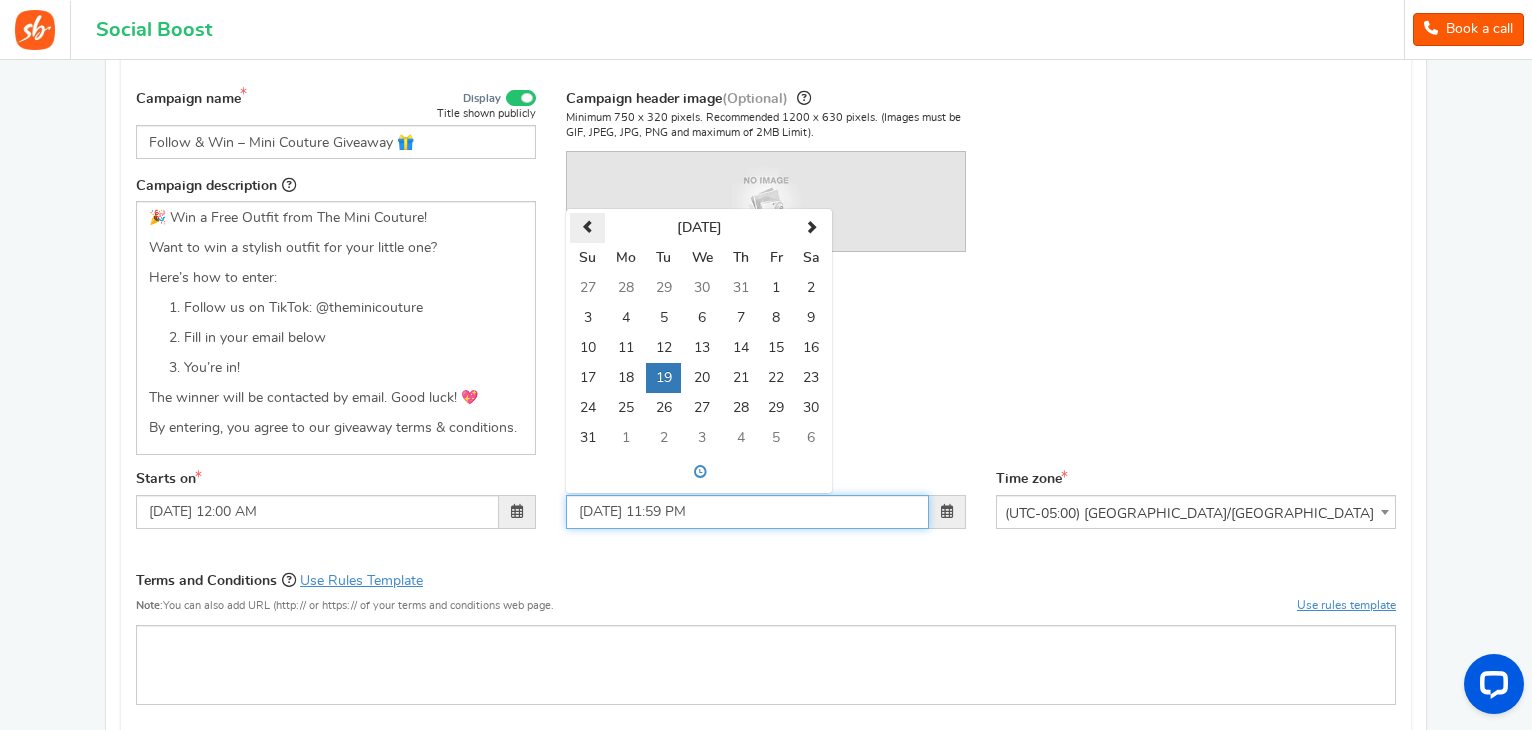 click at bounding box center (587, 228) 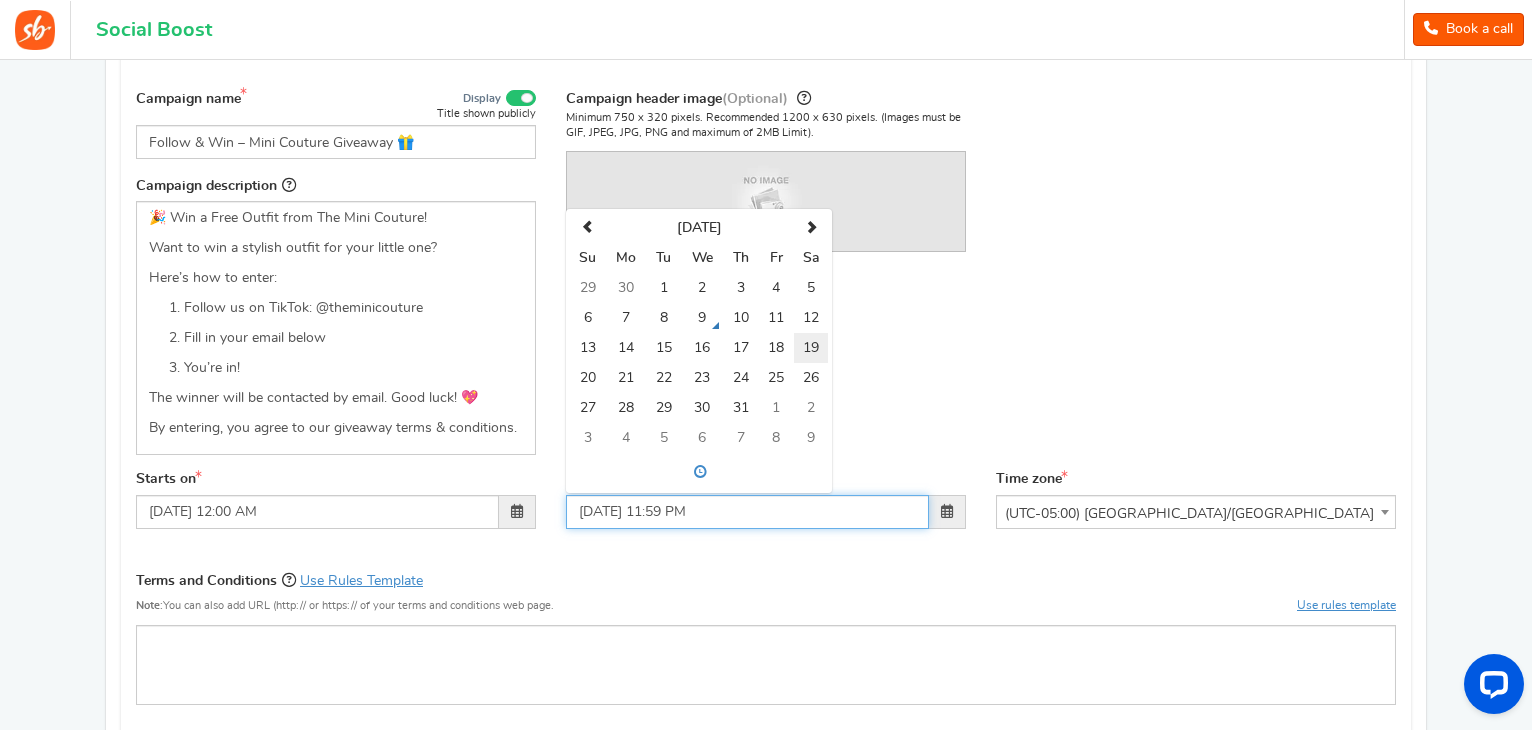 click on "19" at bounding box center [811, 348] 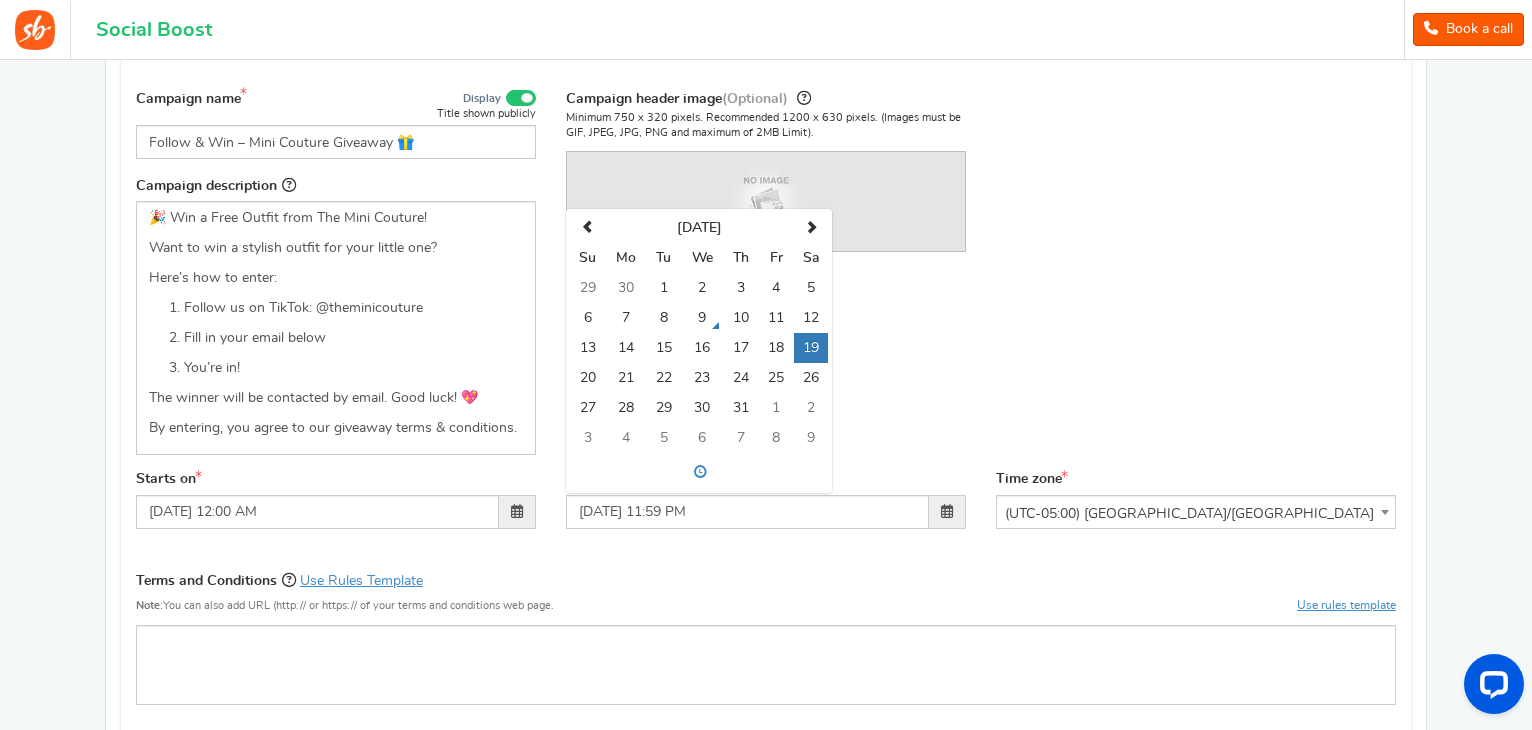 click on "Campaign header image  (Optional)
Minimum 750 x 320 pixels. Recommended 1200 x 630 pixels. (Images must be GIF, JPEG, JPG, PNG and maximum of 2MB Limit).
Upload Image
Select from library" at bounding box center [766, 234] 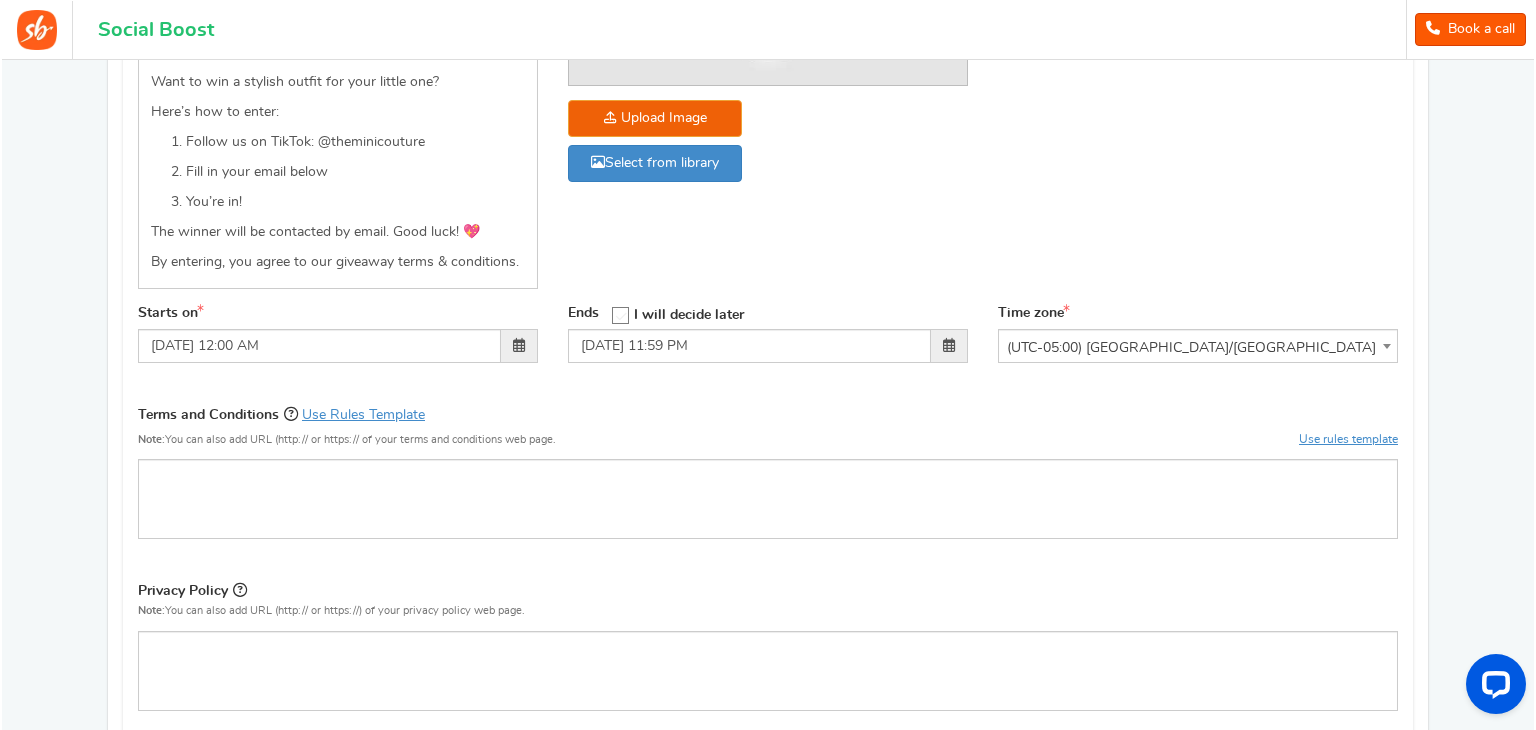 scroll, scrollTop: 457, scrollLeft: 0, axis: vertical 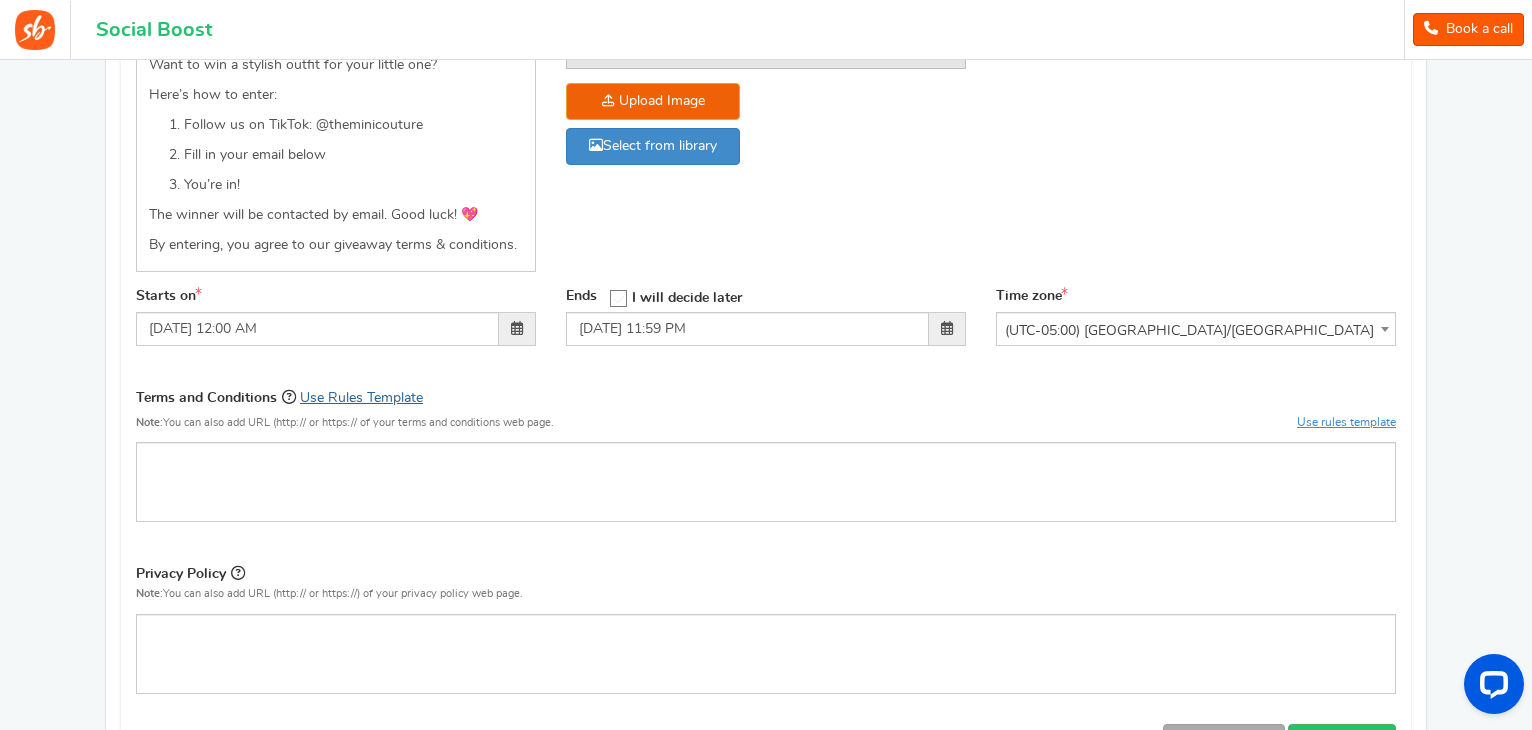 click on "Use Rules Template" at bounding box center [361, 398] 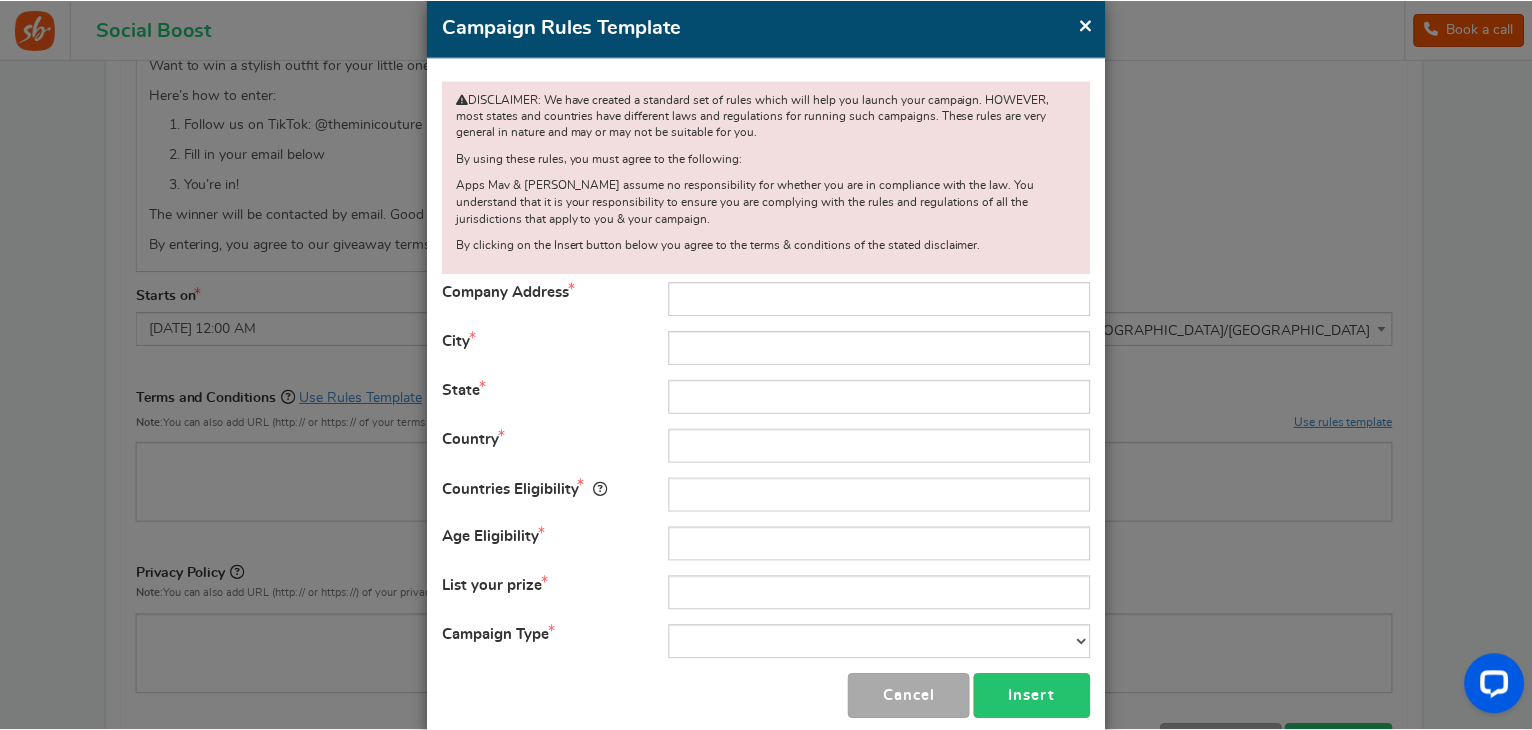 scroll, scrollTop: 99, scrollLeft: 0, axis: vertical 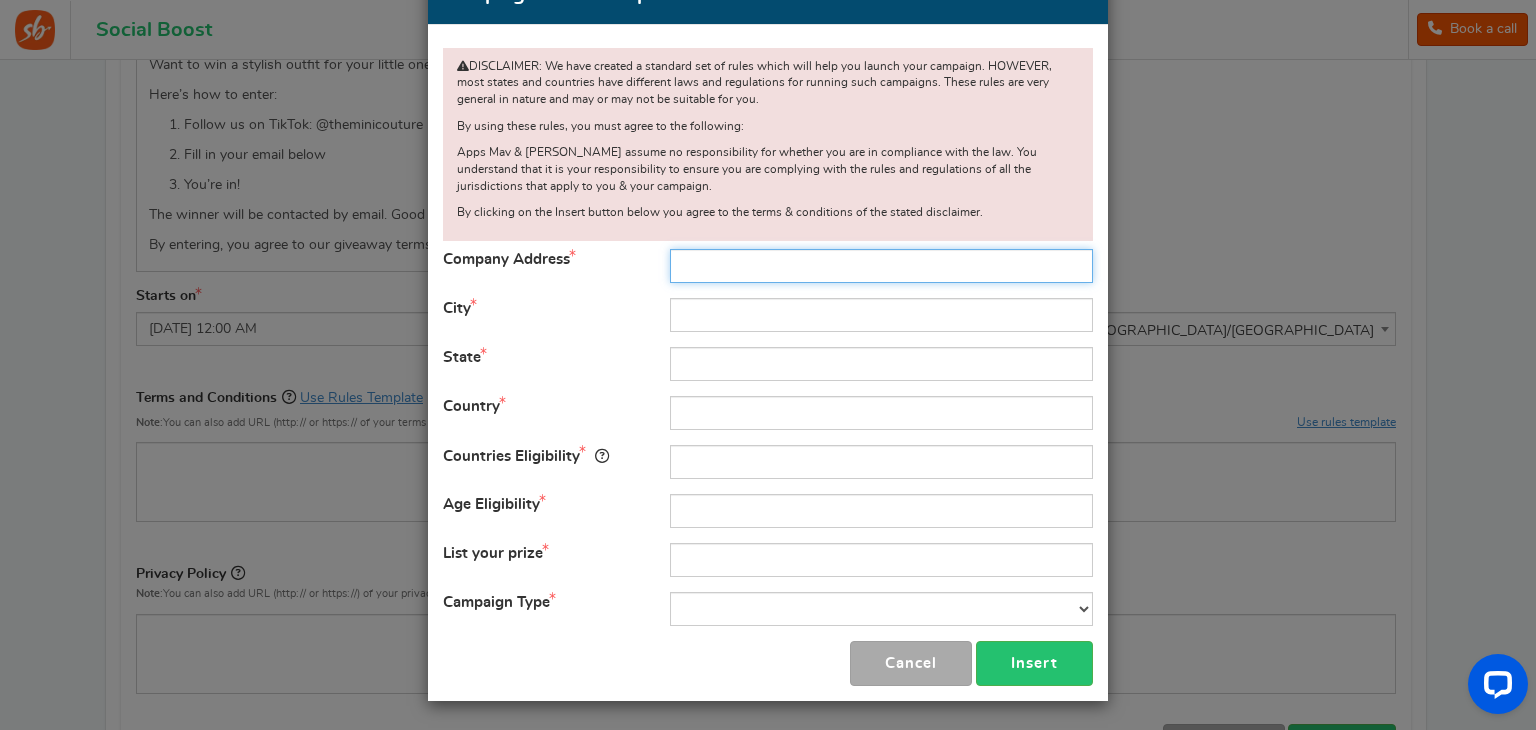 click at bounding box center (881, 266) 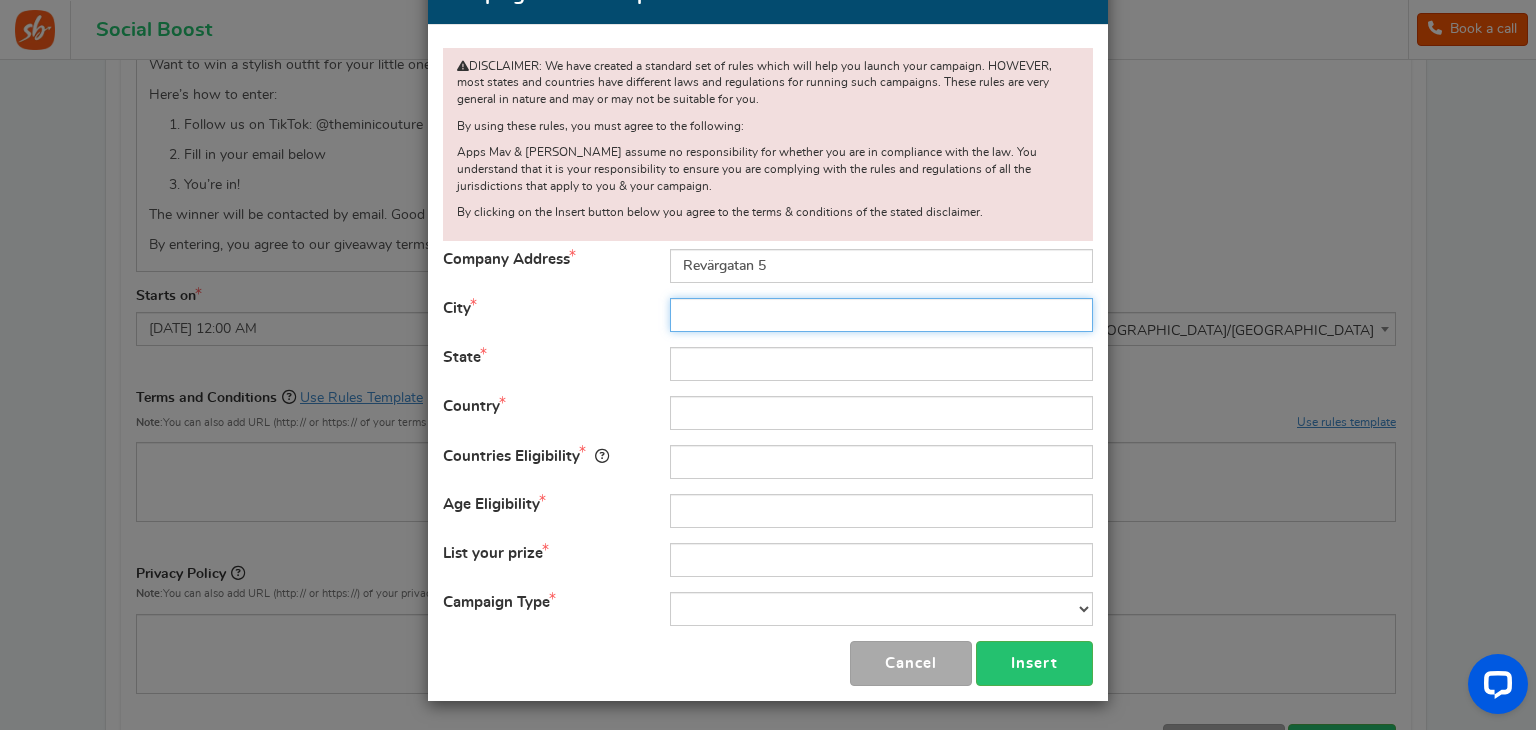 type on "Helsingborg" 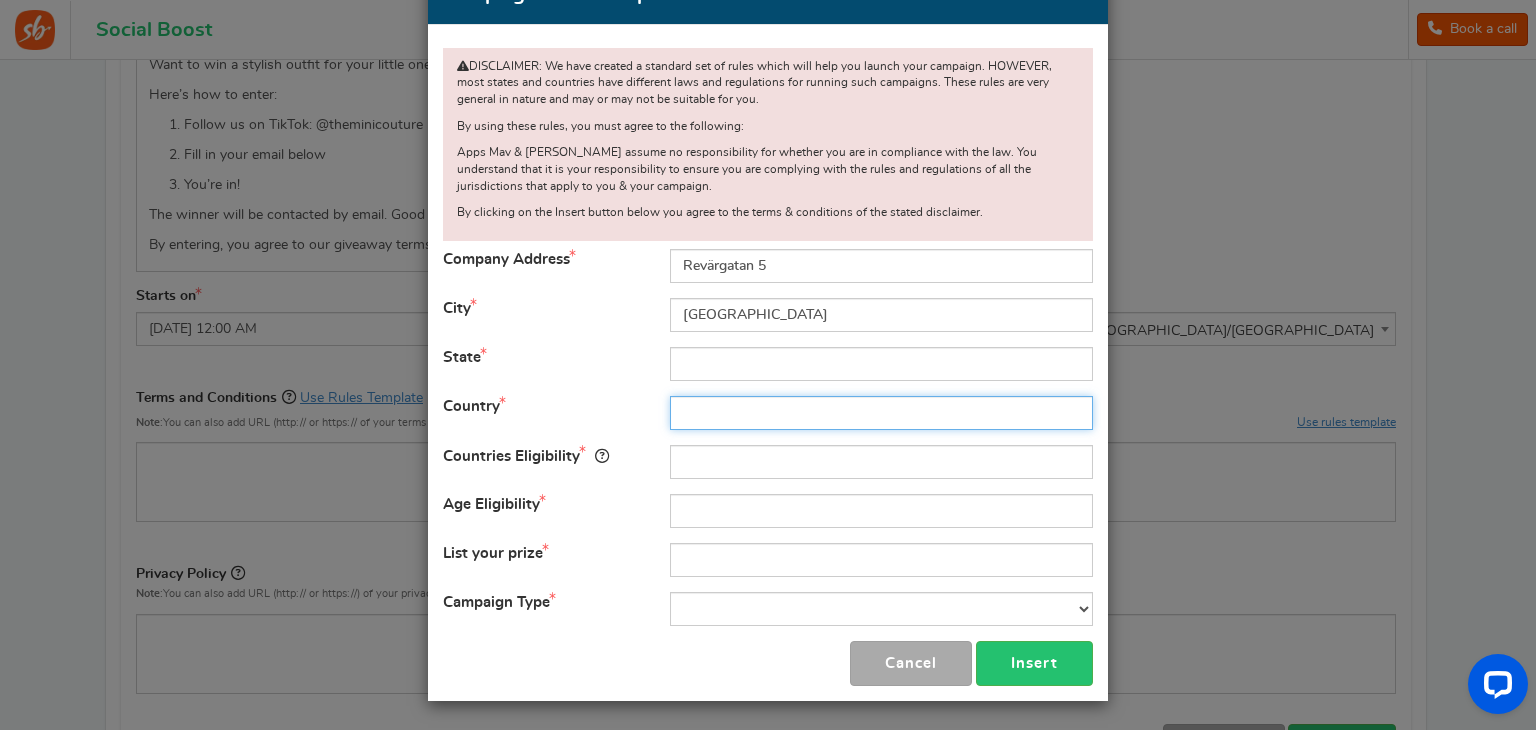 type on "Sverige" 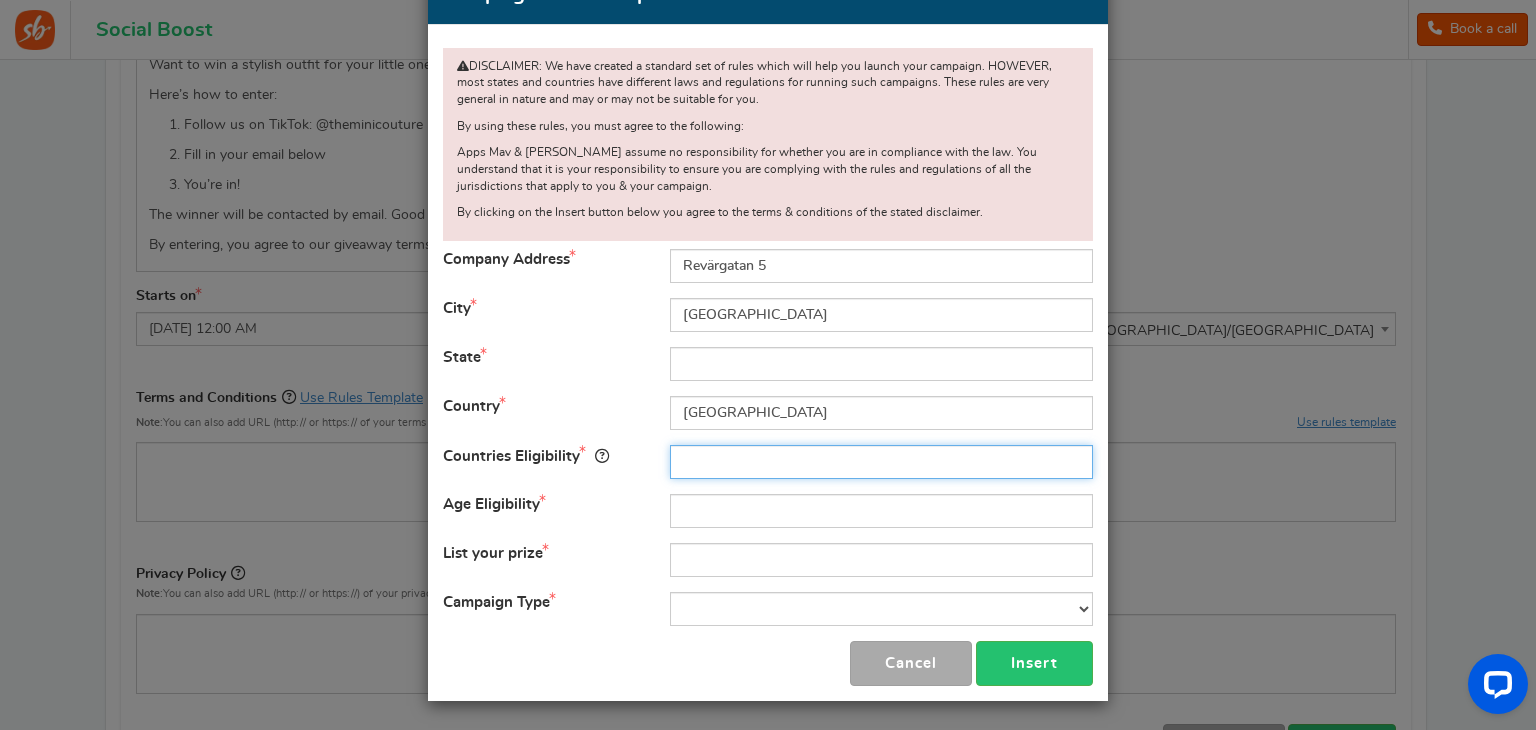 type on "Sverige" 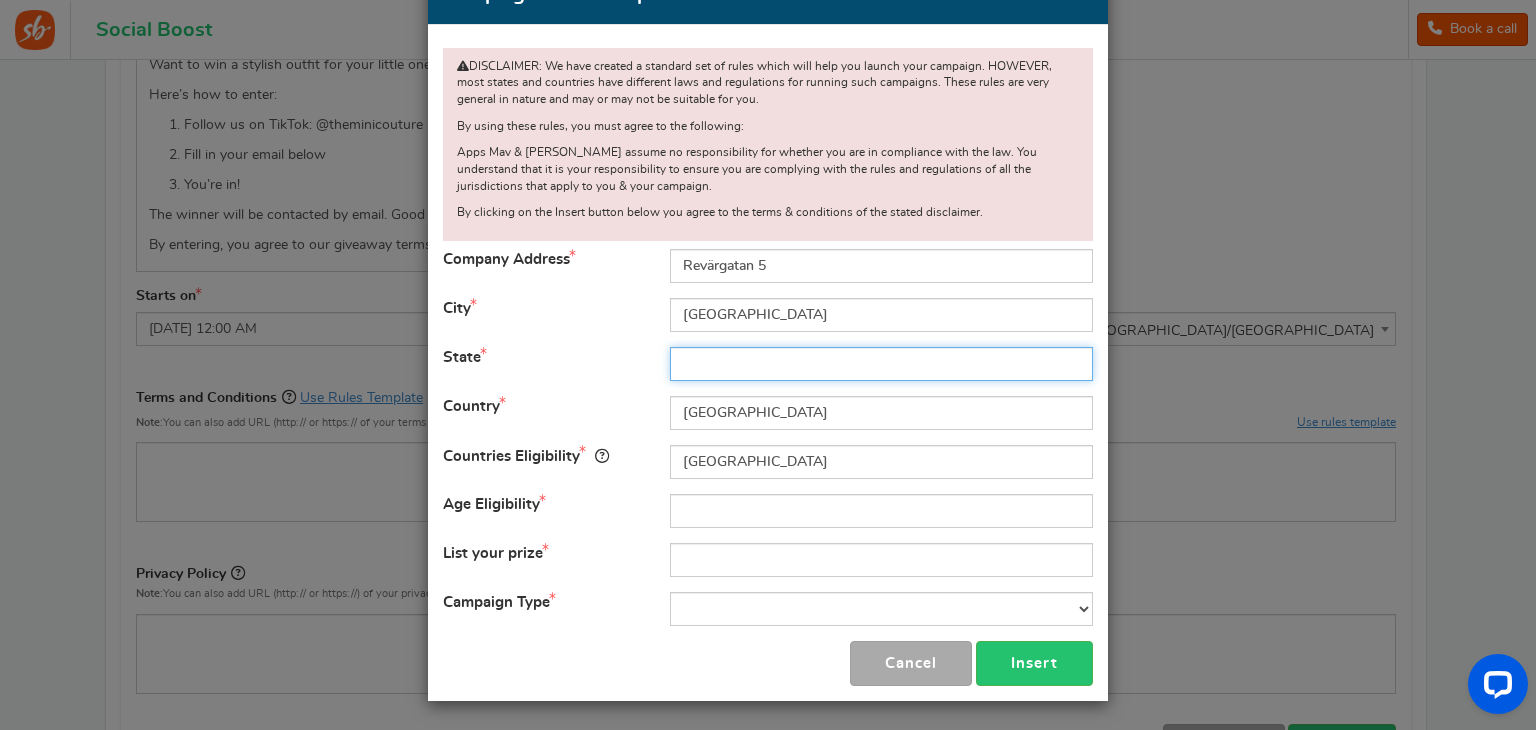 click at bounding box center (881, 364) 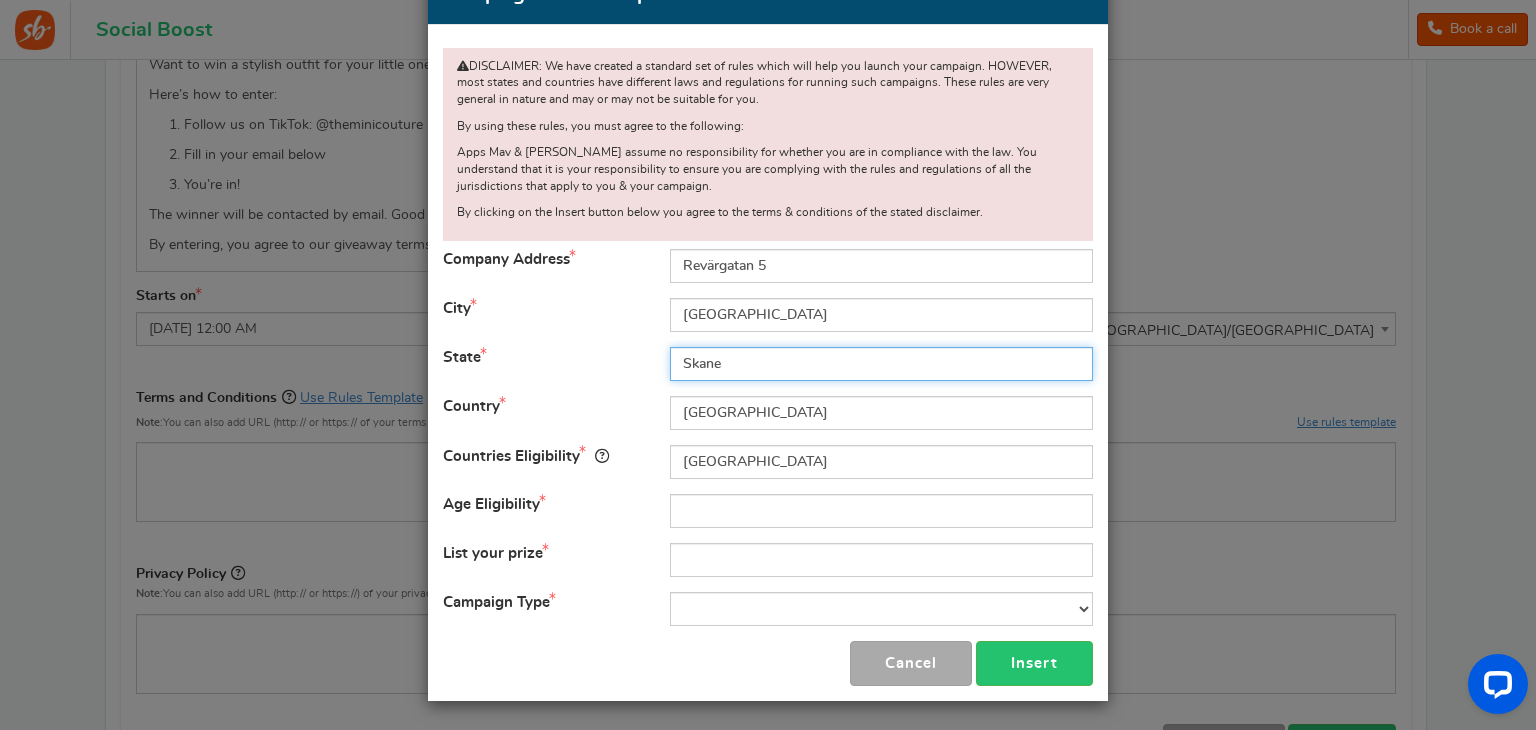 type on "Skane" 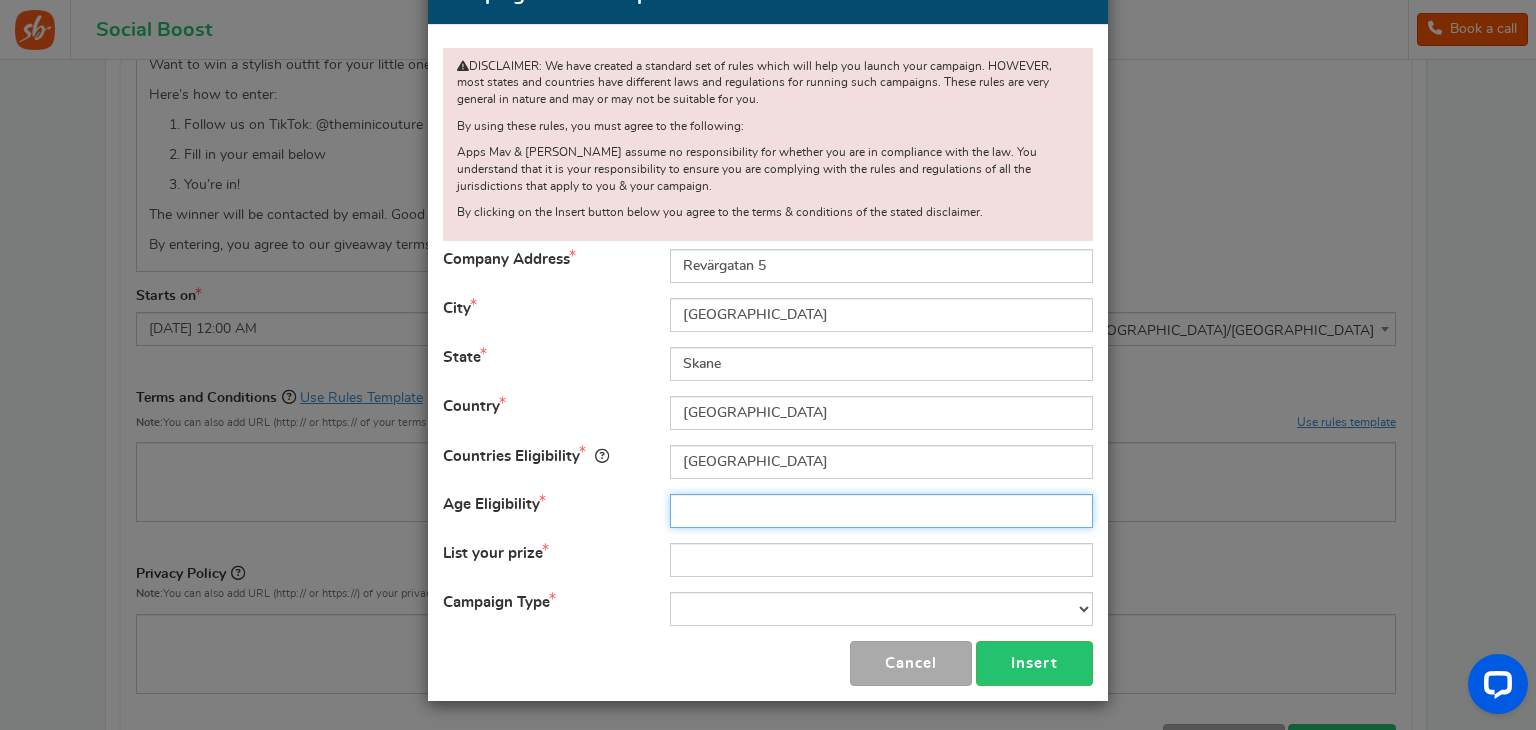 click at bounding box center (881, 511) 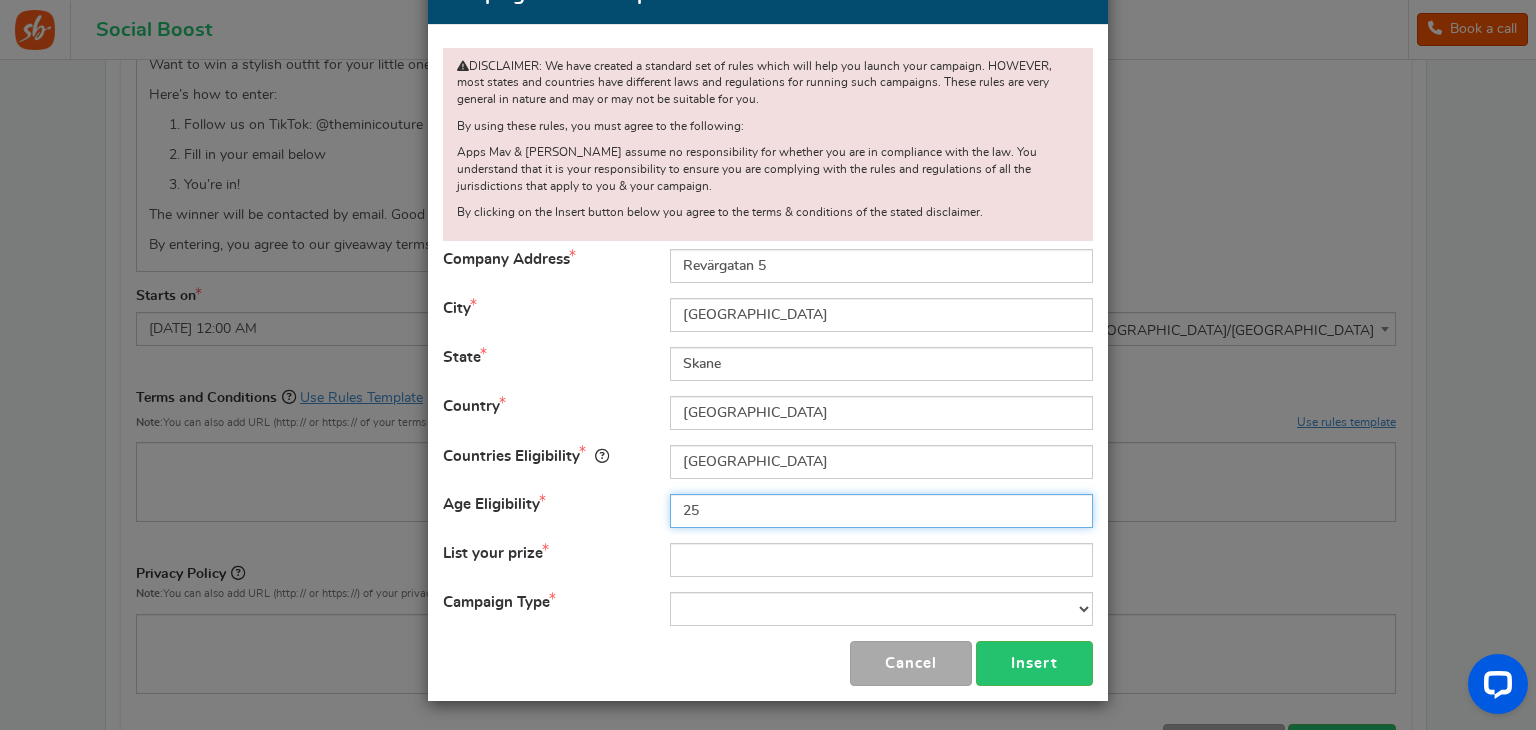 type on "25" 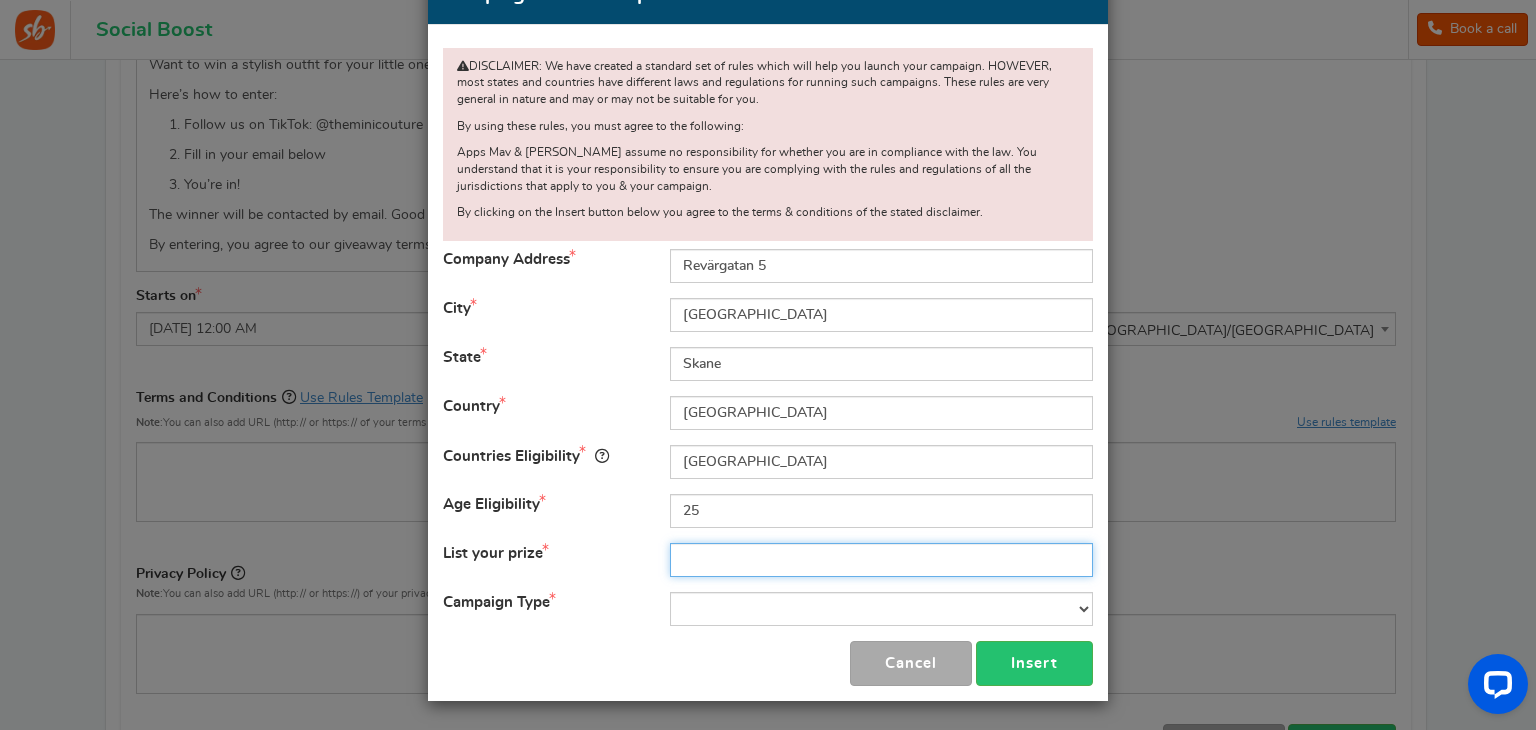 click at bounding box center (881, 560) 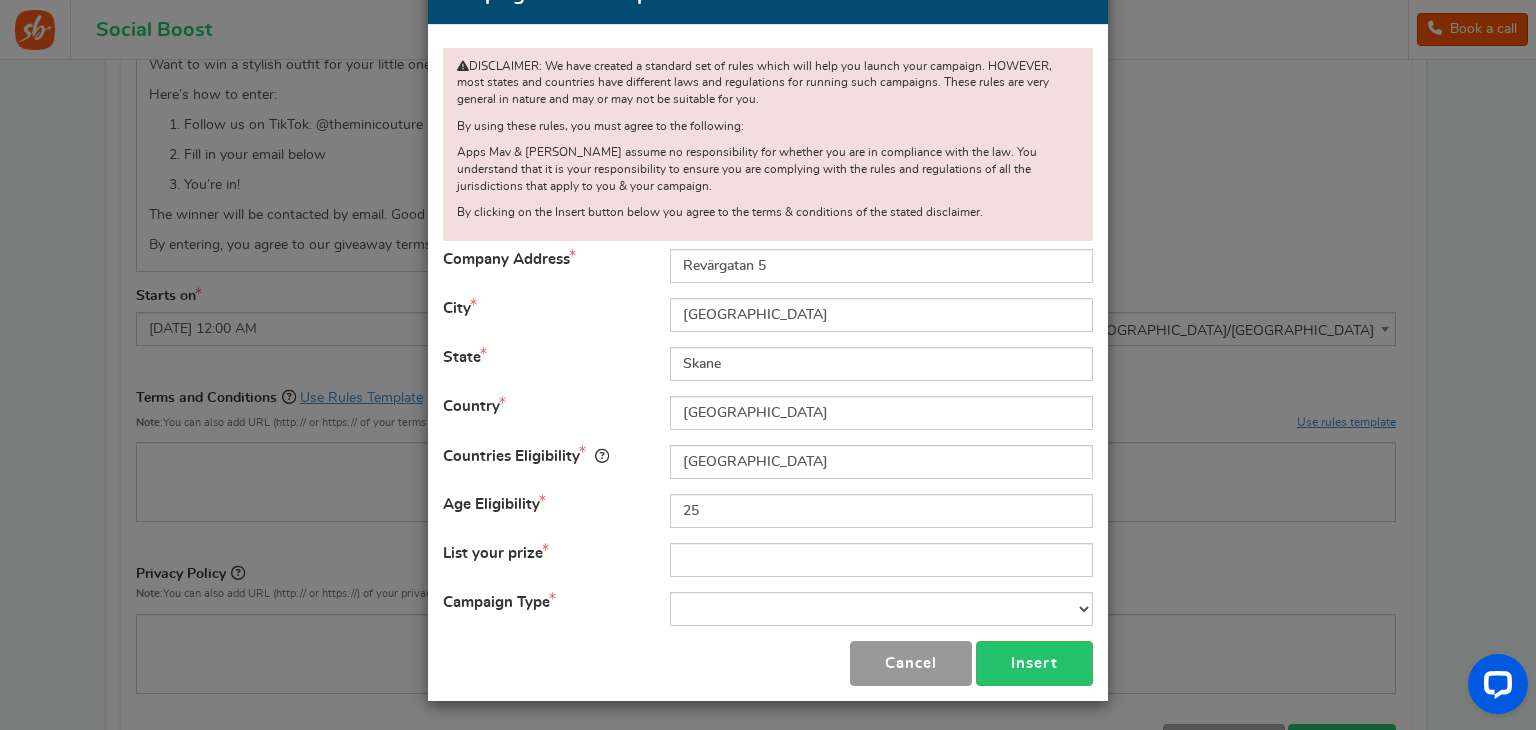 click on "Cancel" at bounding box center [911, 663] 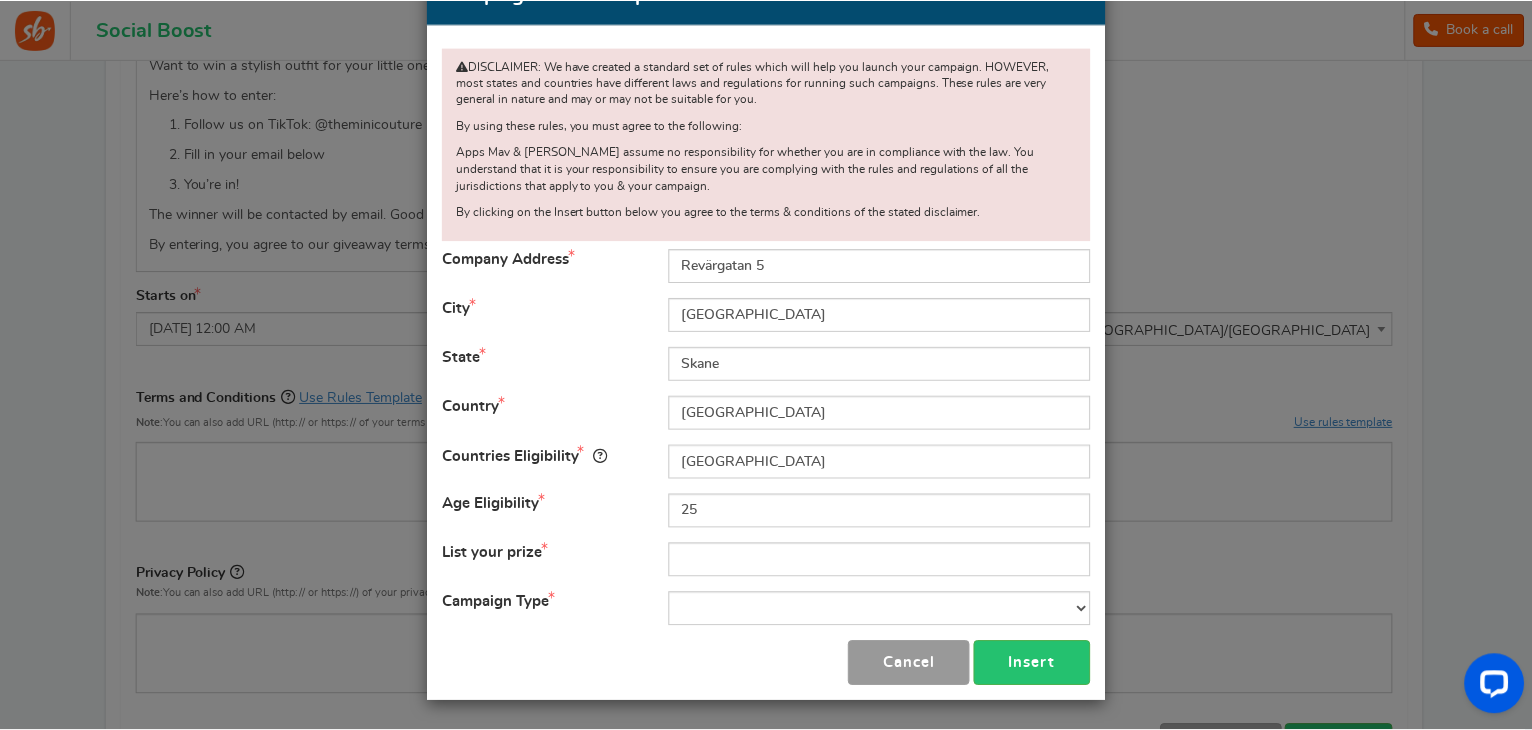 scroll, scrollTop: 65, scrollLeft: 0, axis: vertical 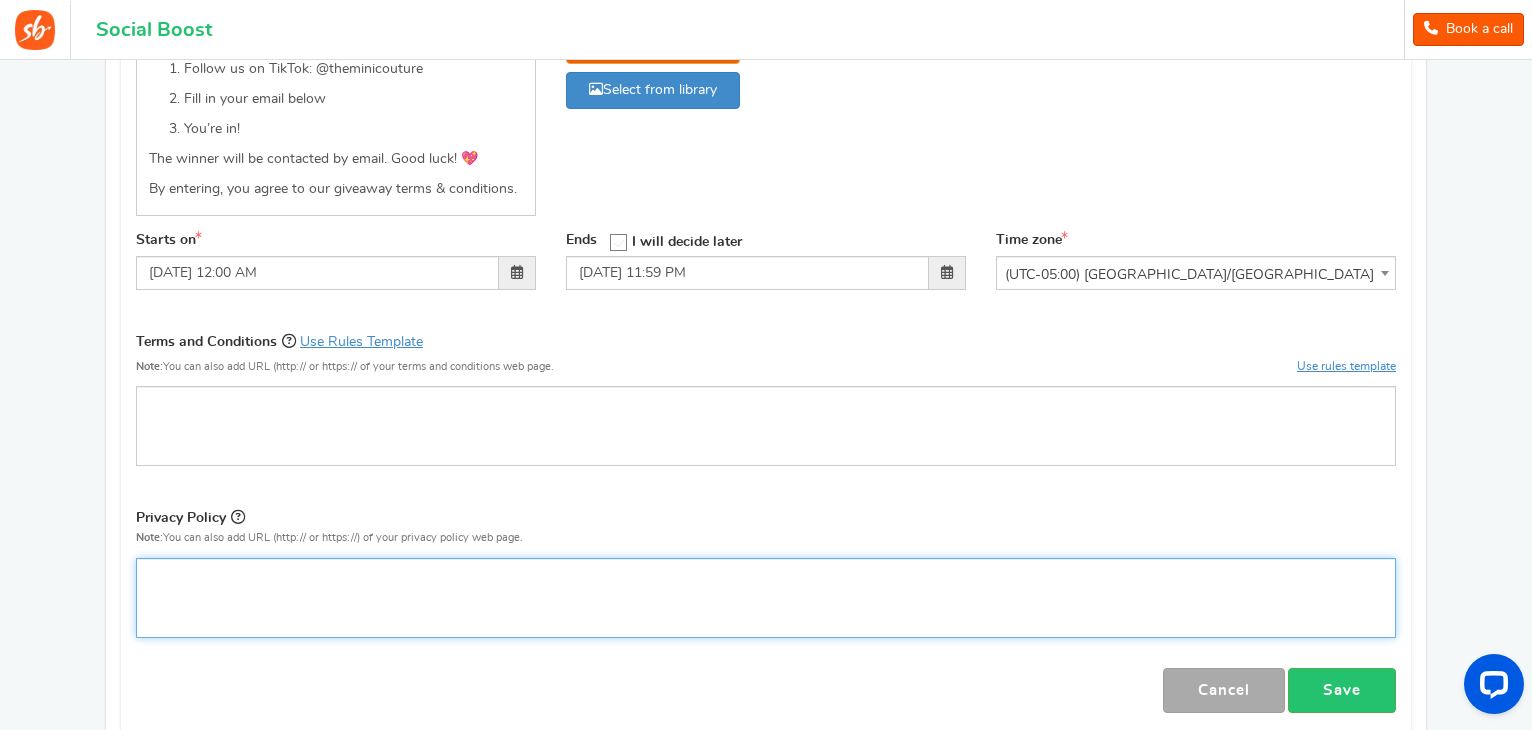 click at bounding box center [766, 598] 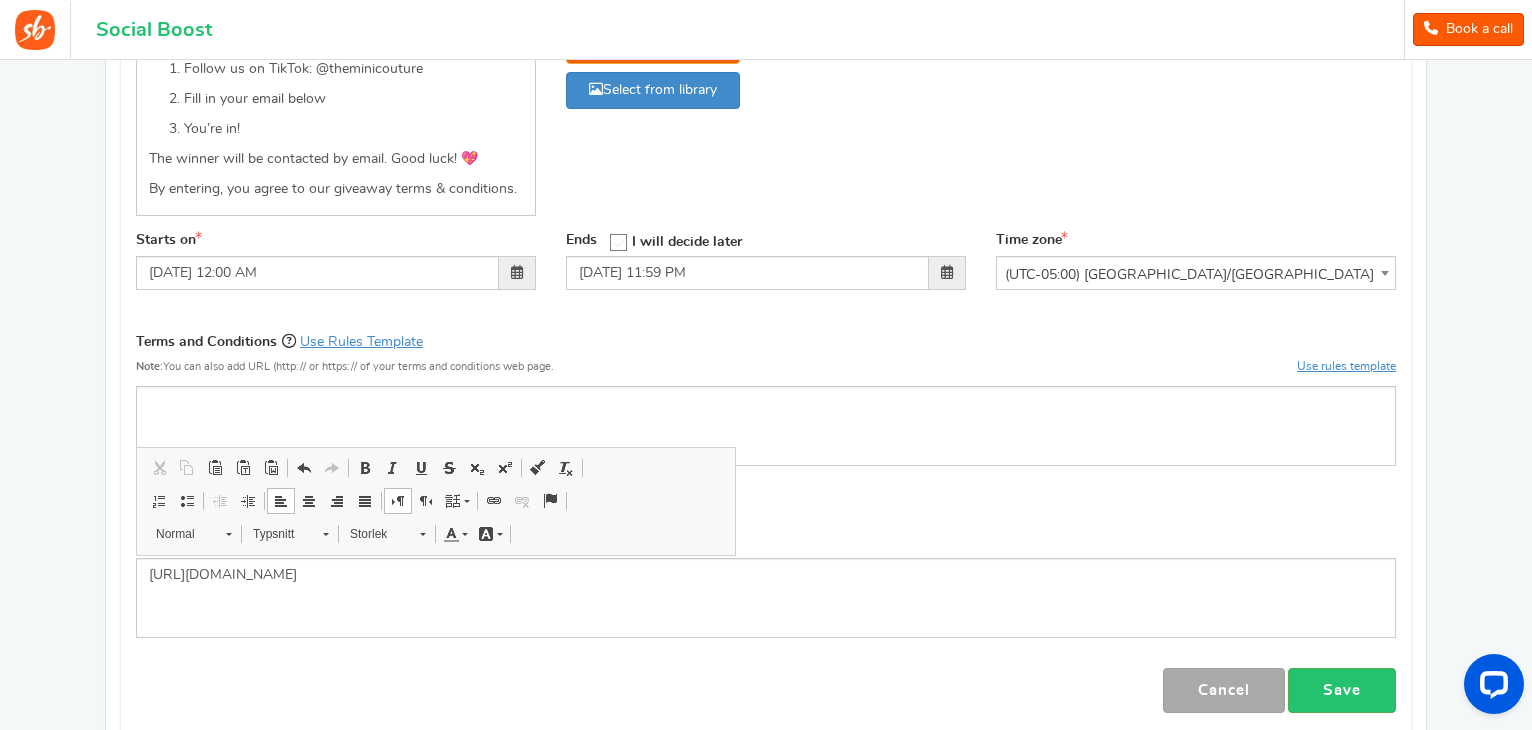 click on "Great! Now let's set up your campaign.
General
Sign up Form
Restrictions
GDPR
Cancel" at bounding box center (766, 238) 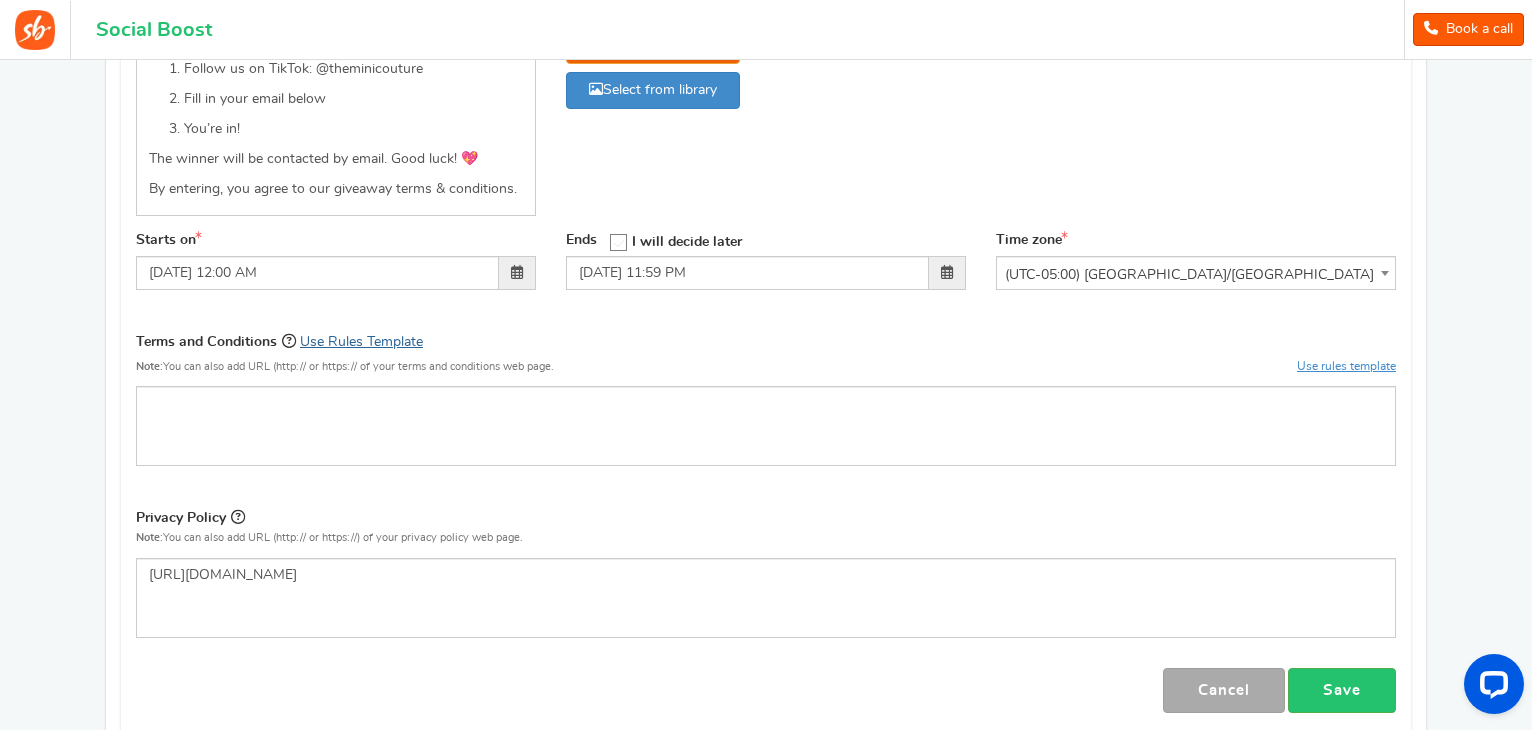 click on "Use Rules Template" at bounding box center [361, 342] 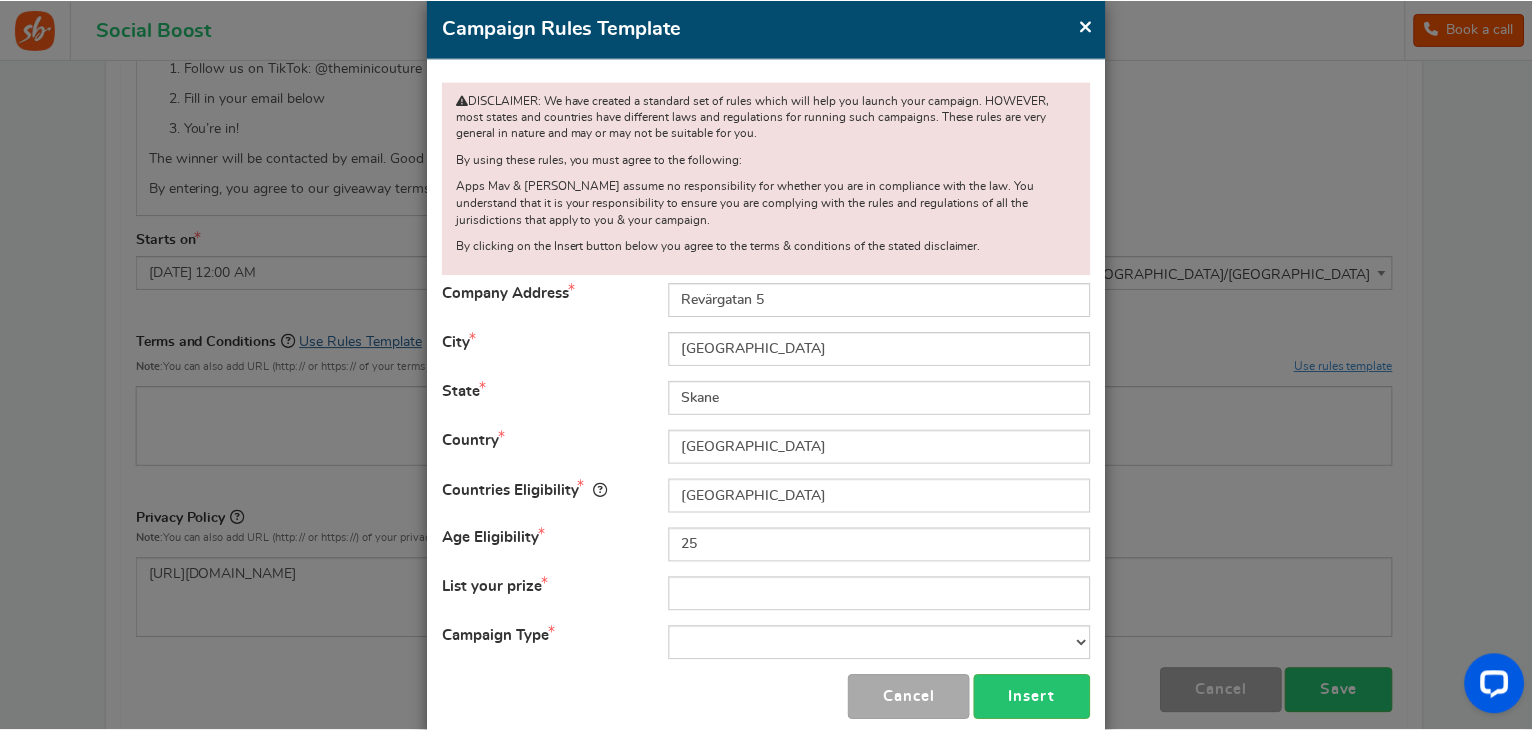 scroll, scrollTop: 0, scrollLeft: 0, axis: both 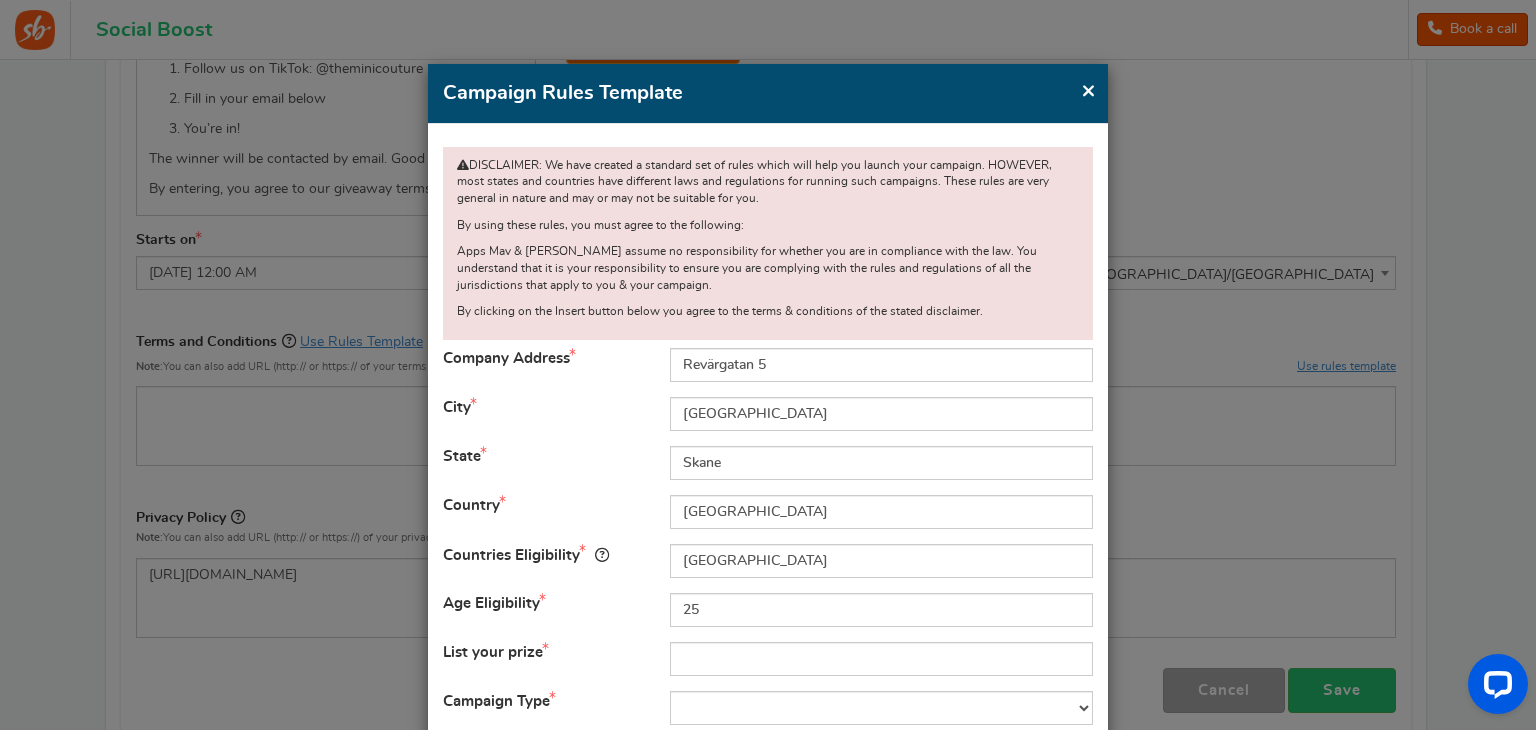 click on "×" at bounding box center (1088, 90) 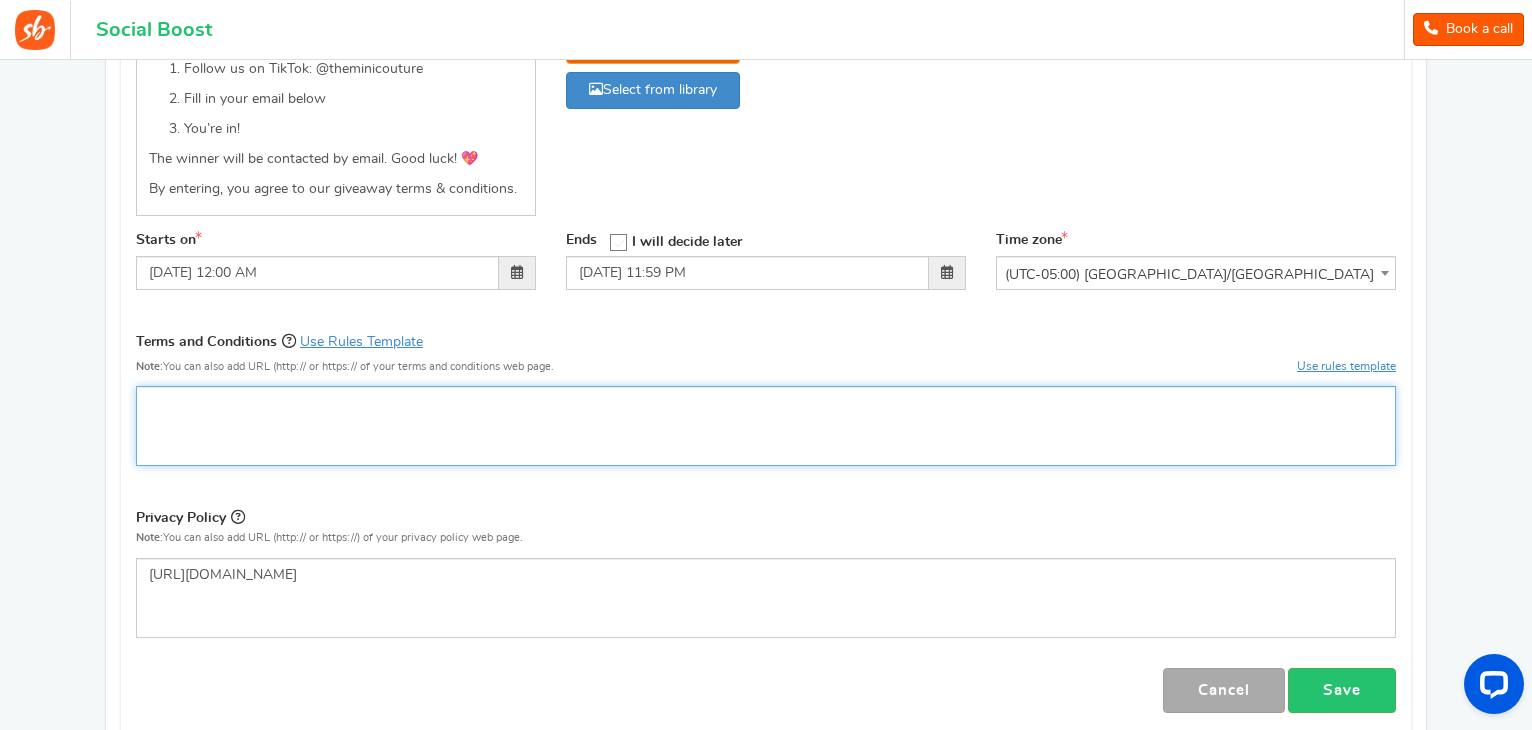 click at bounding box center (766, 403) 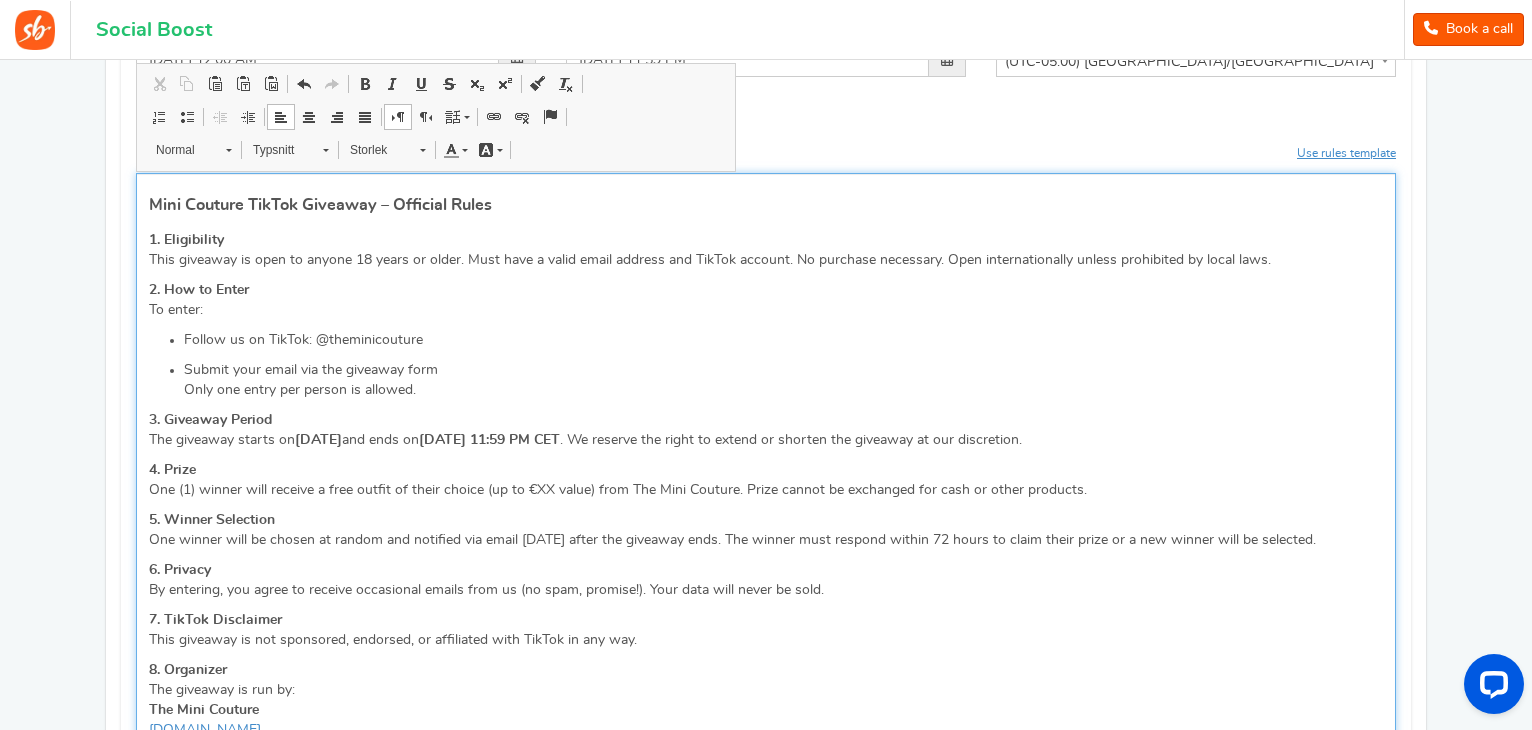 scroll, scrollTop: 724, scrollLeft: 0, axis: vertical 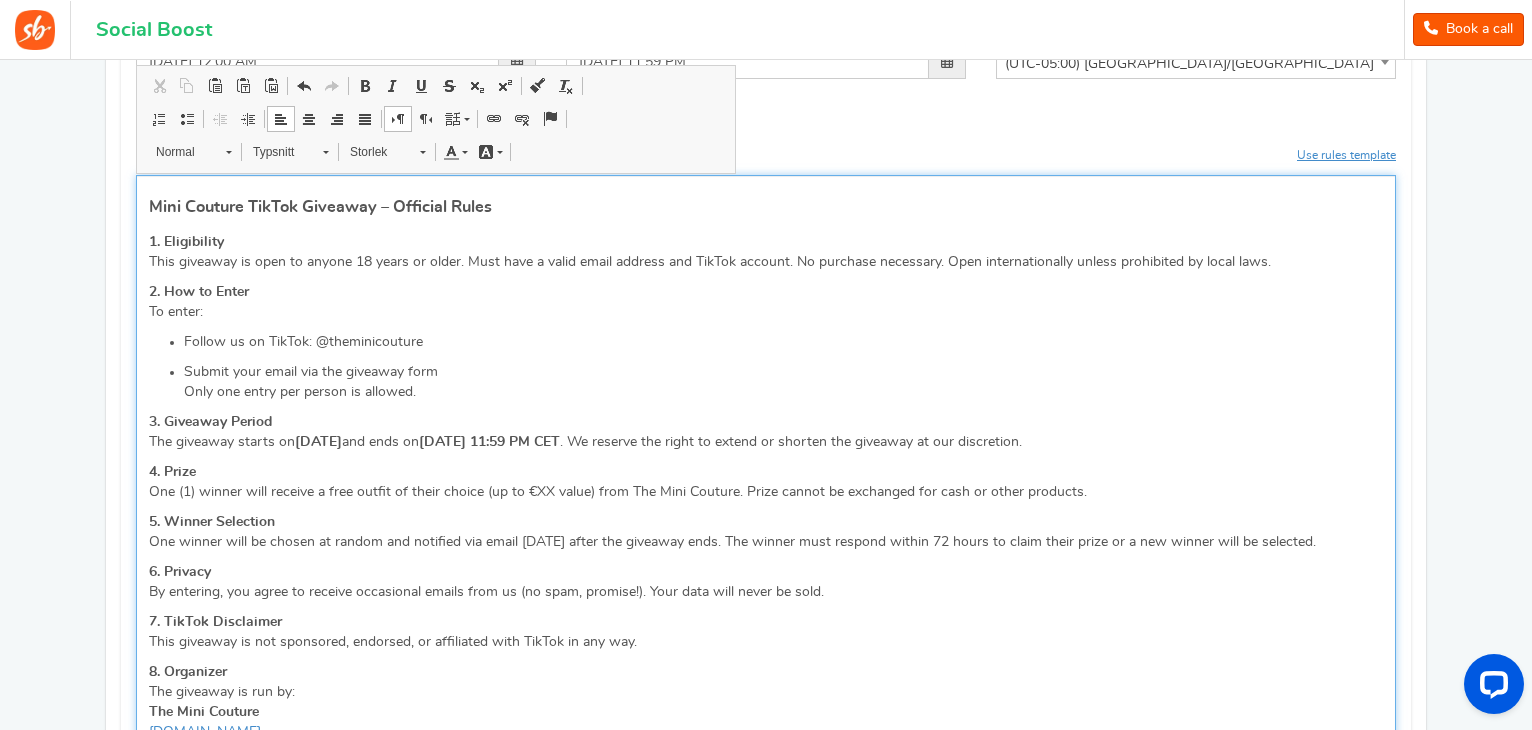 click on "1. Eligibility This giveaway is open to anyone 18 years or older. Must have a valid email address and TikTok account. No purchase necessary. Open internationally unless prohibited by local laws." at bounding box center [766, 252] 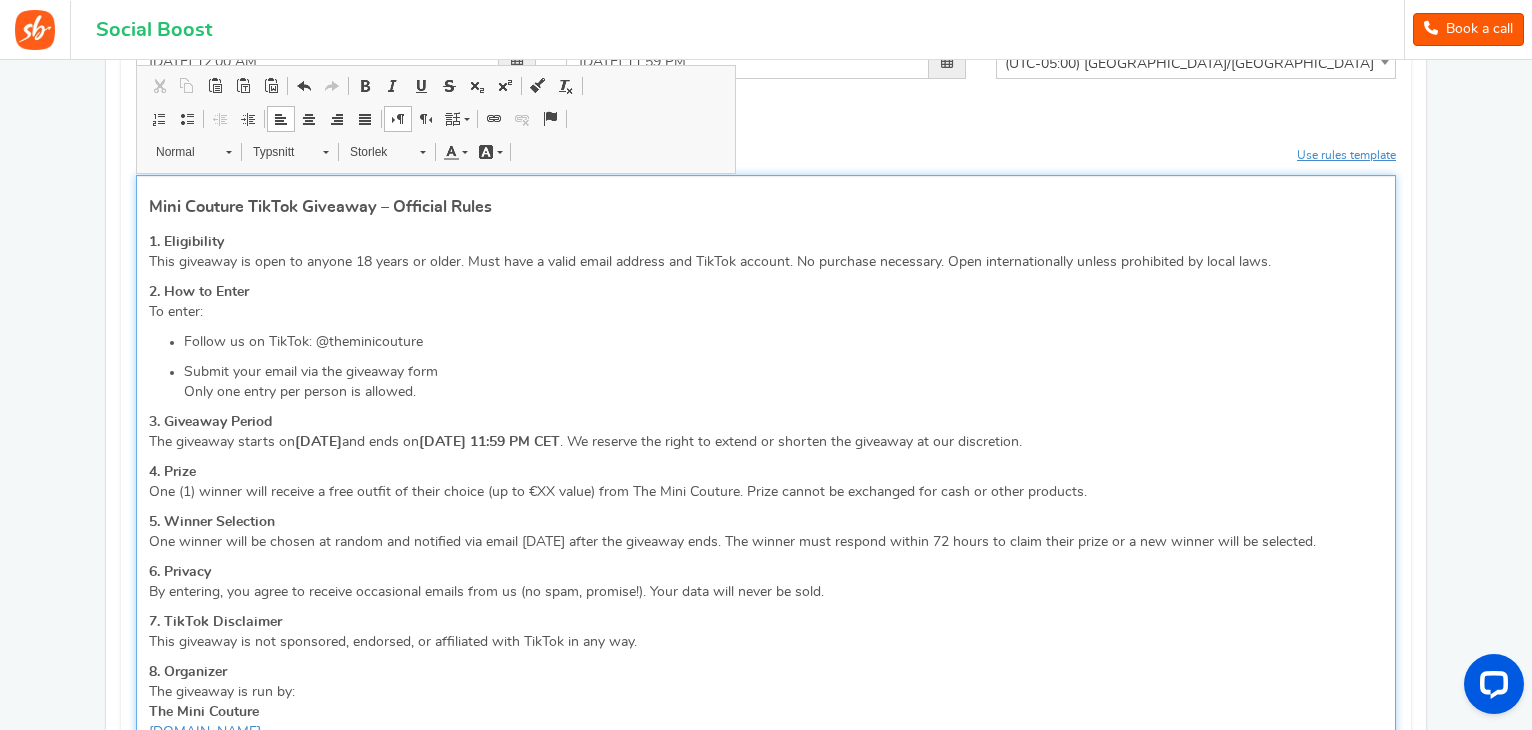 type 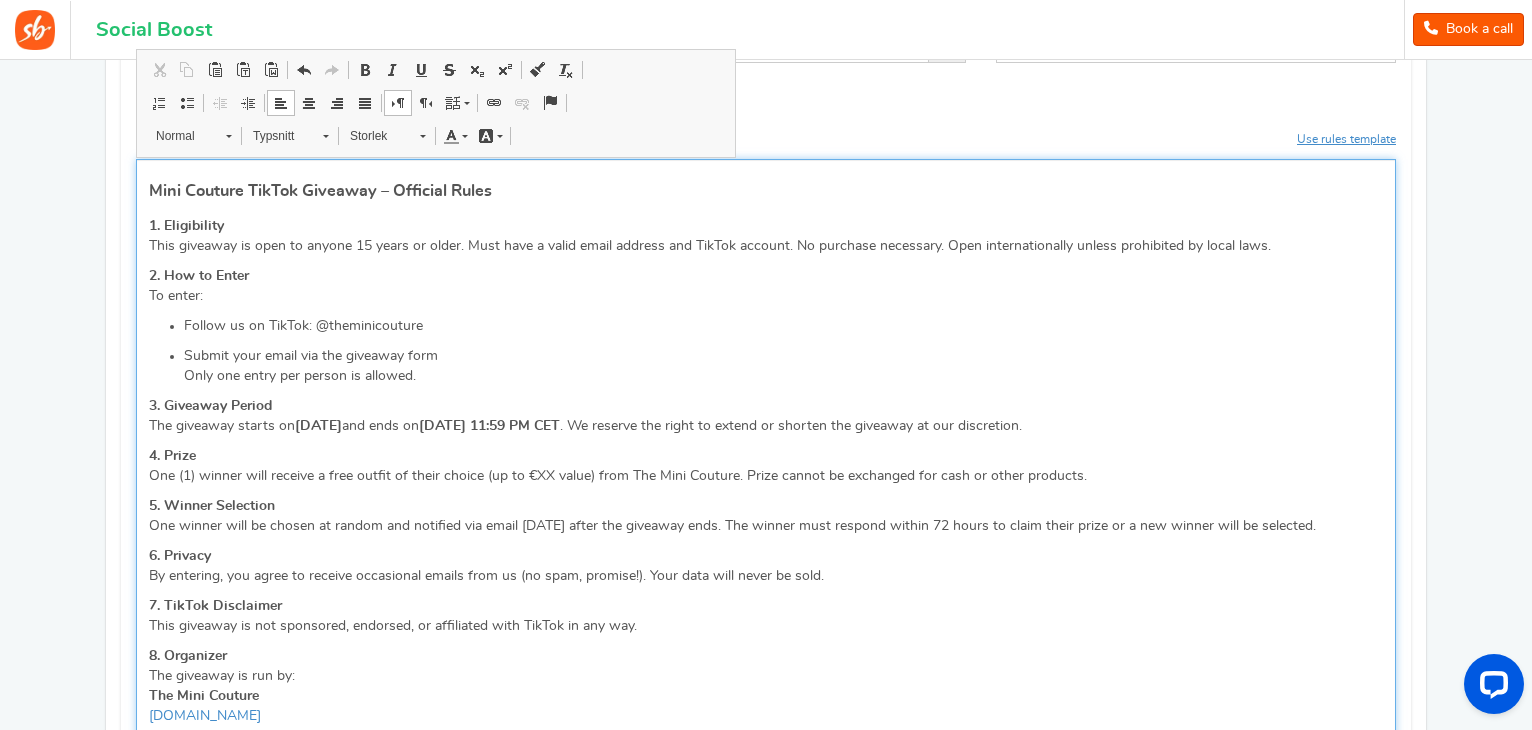 scroll, scrollTop: 739, scrollLeft: 0, axis: vertical 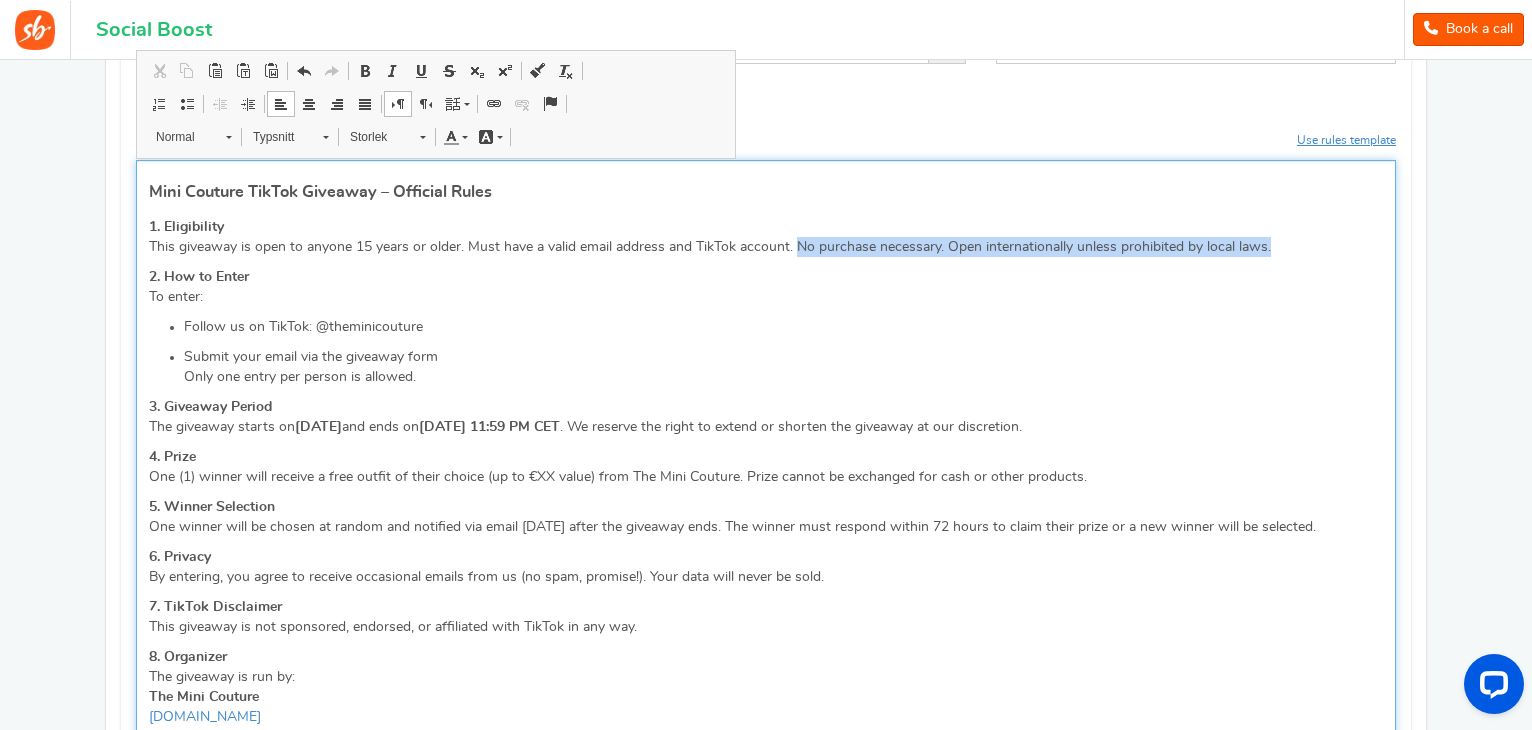 drag, startPoint x: 1280, startPoint y: 243, endPoint x: 794, endPoint y: 238, distance: 486.02573 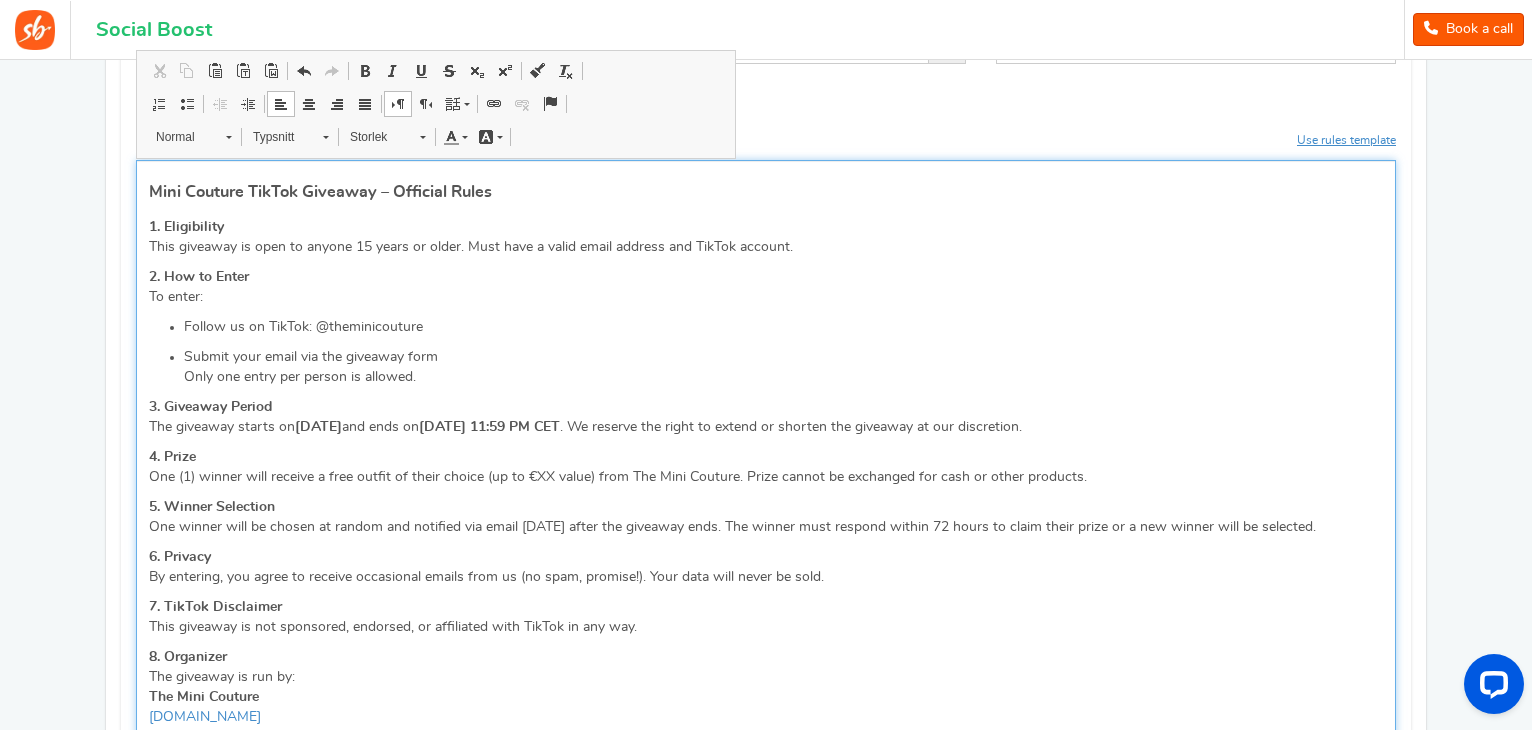 click on "Follow us on TikTok: @theminicouture" at bounding box center (783, 327) 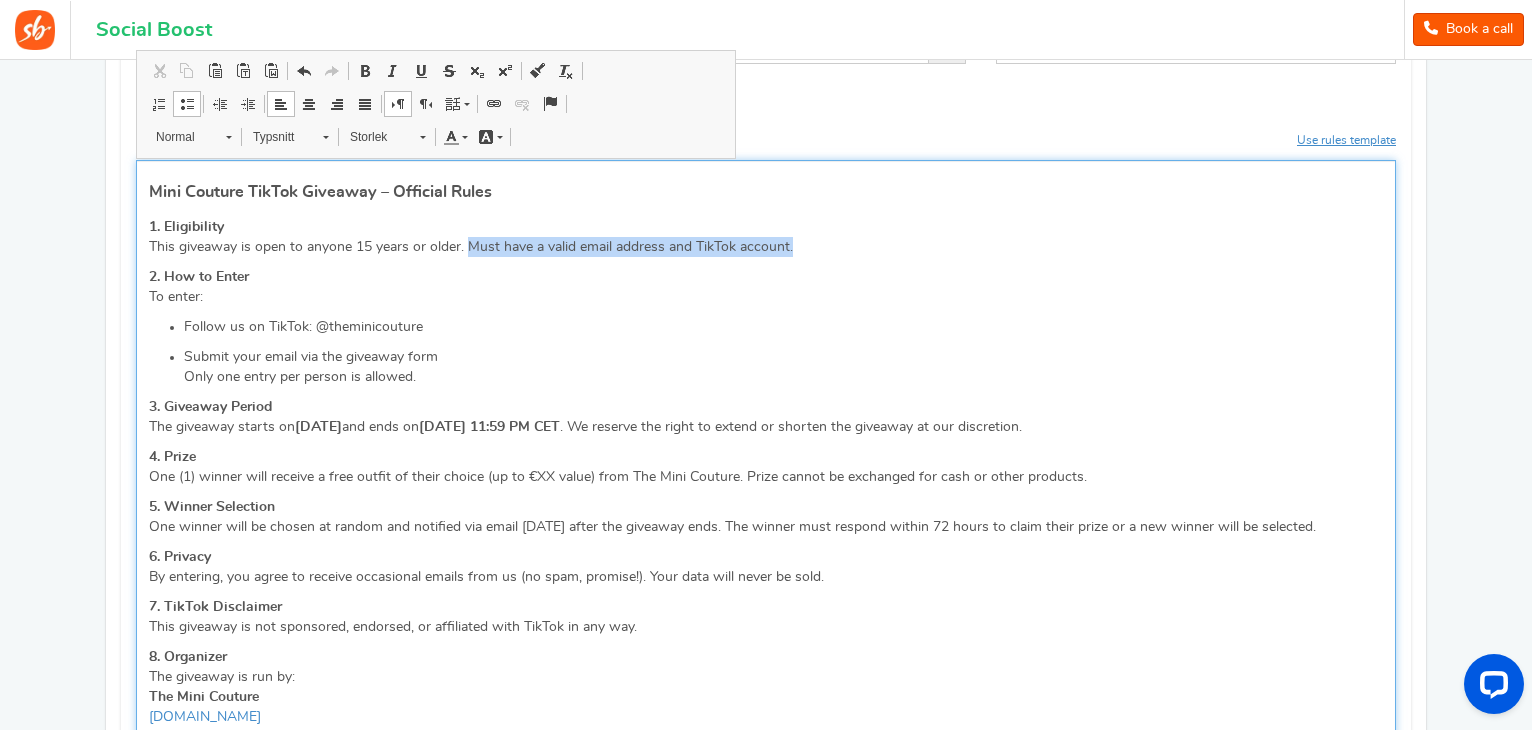 drag, startPoint x: 805, startPoint y: 243, endPoint x: 471, endPoint y: 246, distance: 334.01346 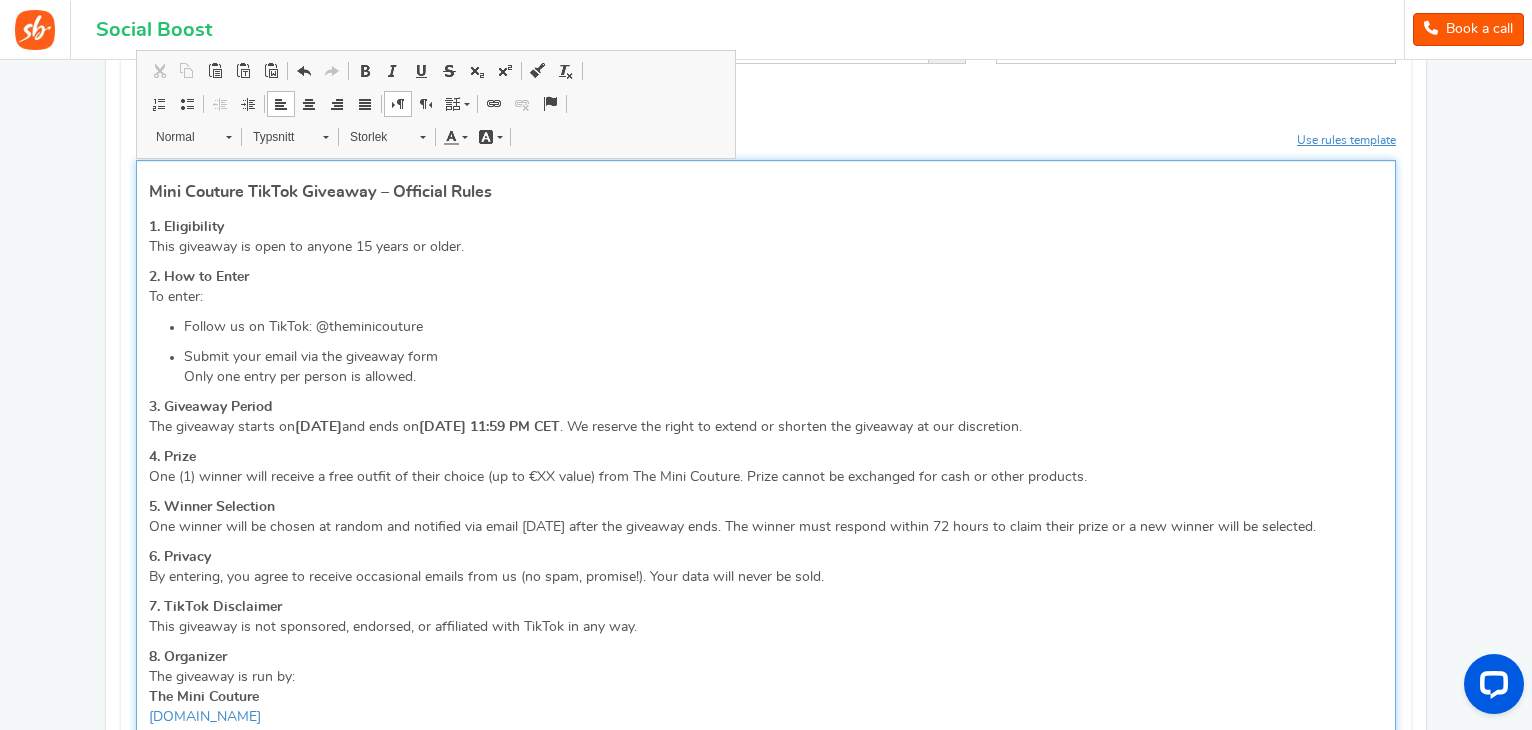 click on "Follow us on TikTok: @theminicouture" at bounding box center [783, 327] 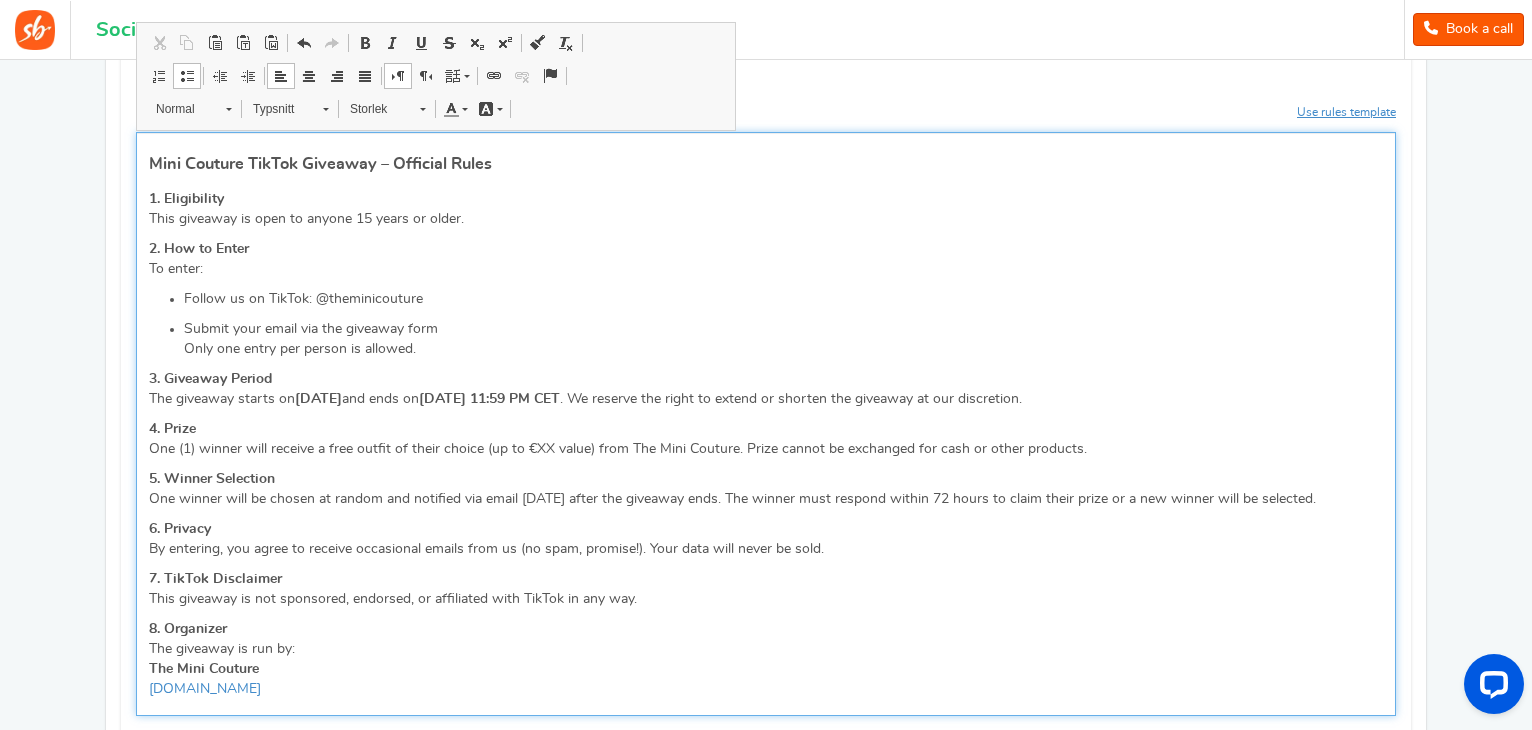 scroll, scrollTop: 768, scrollLeft: 0, axis: vertical 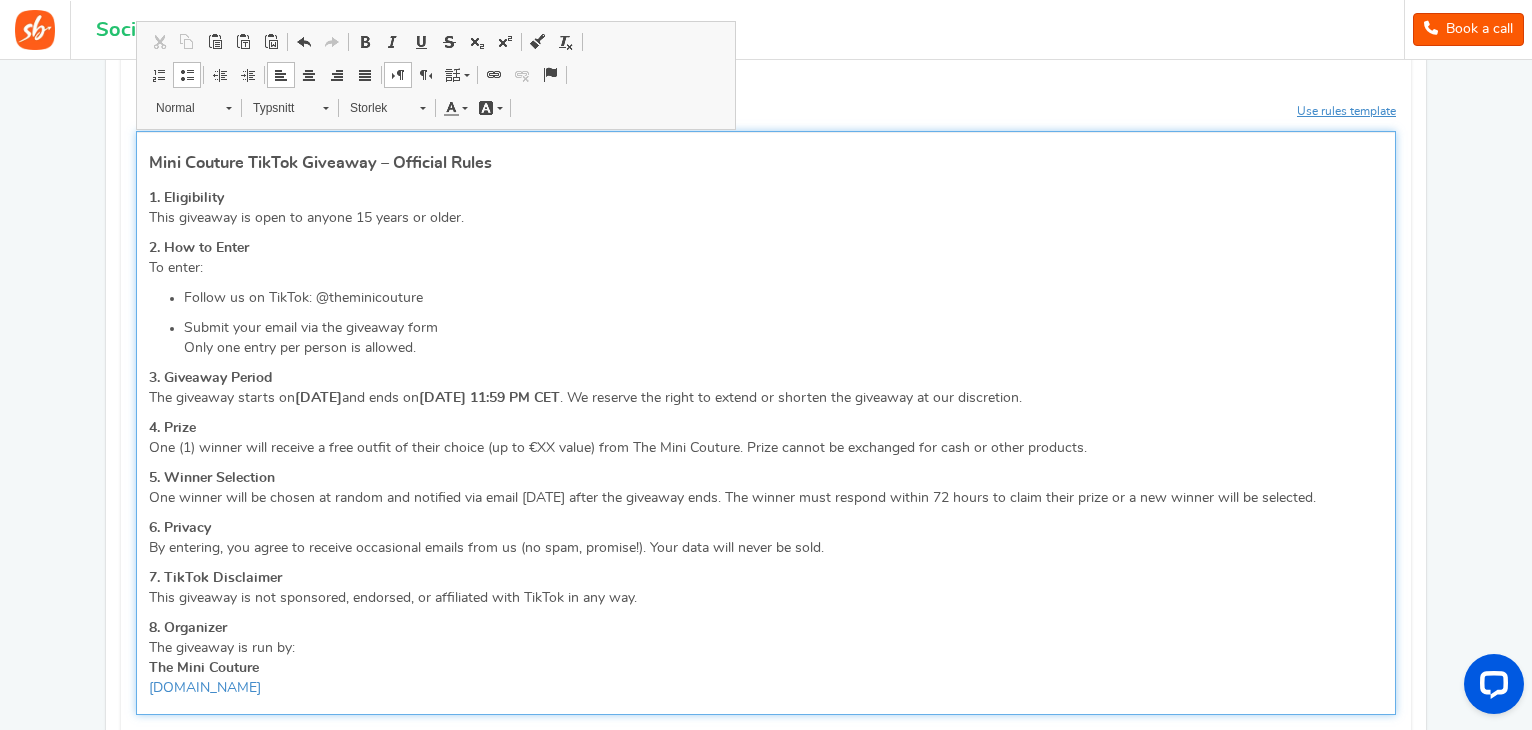 drag, startPoint x: 484, startPoint y: 214, endPoint x: 307, endPoint y: 213, distance: 177.00282 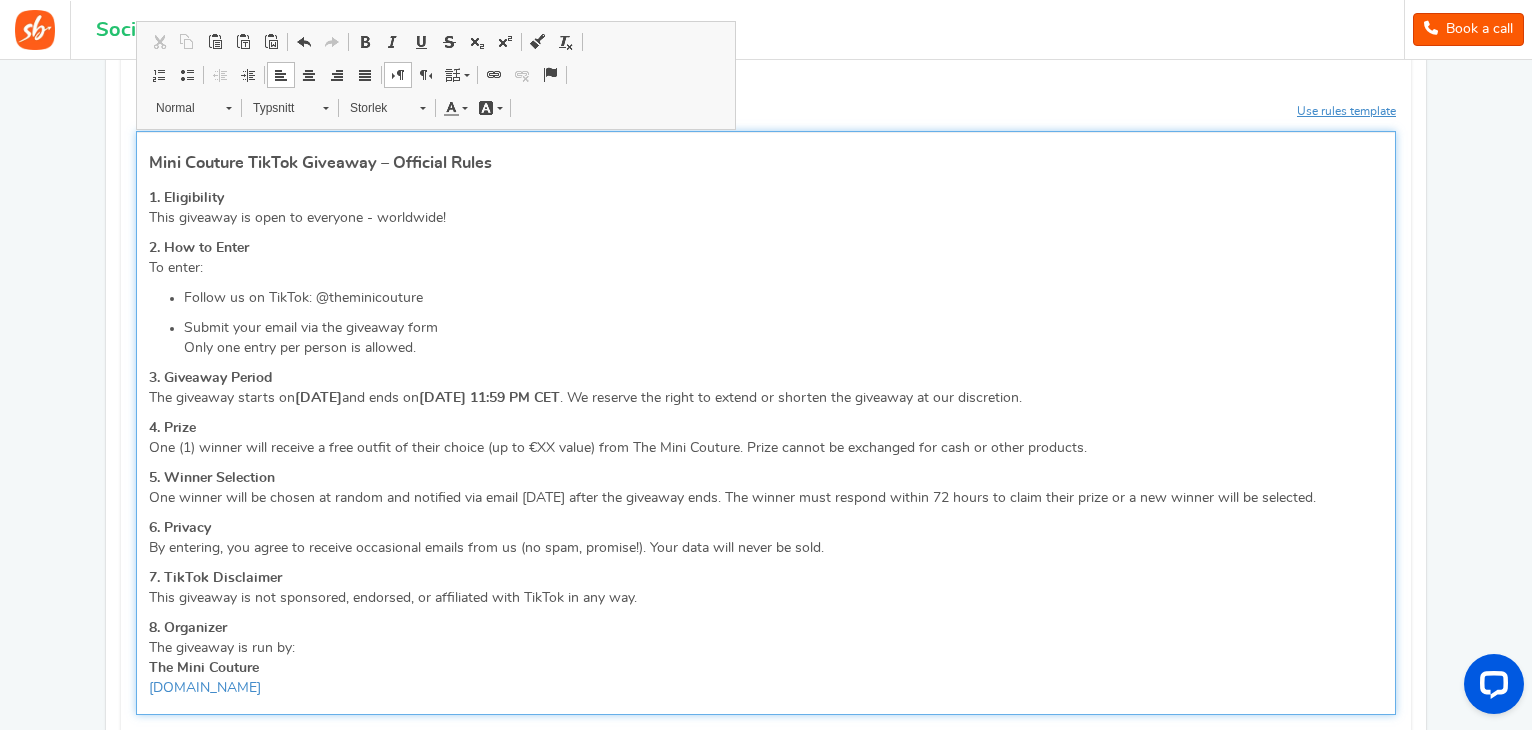 click on "Follow us on TikTok: @theminicouture" at bounding box center (783, 298) 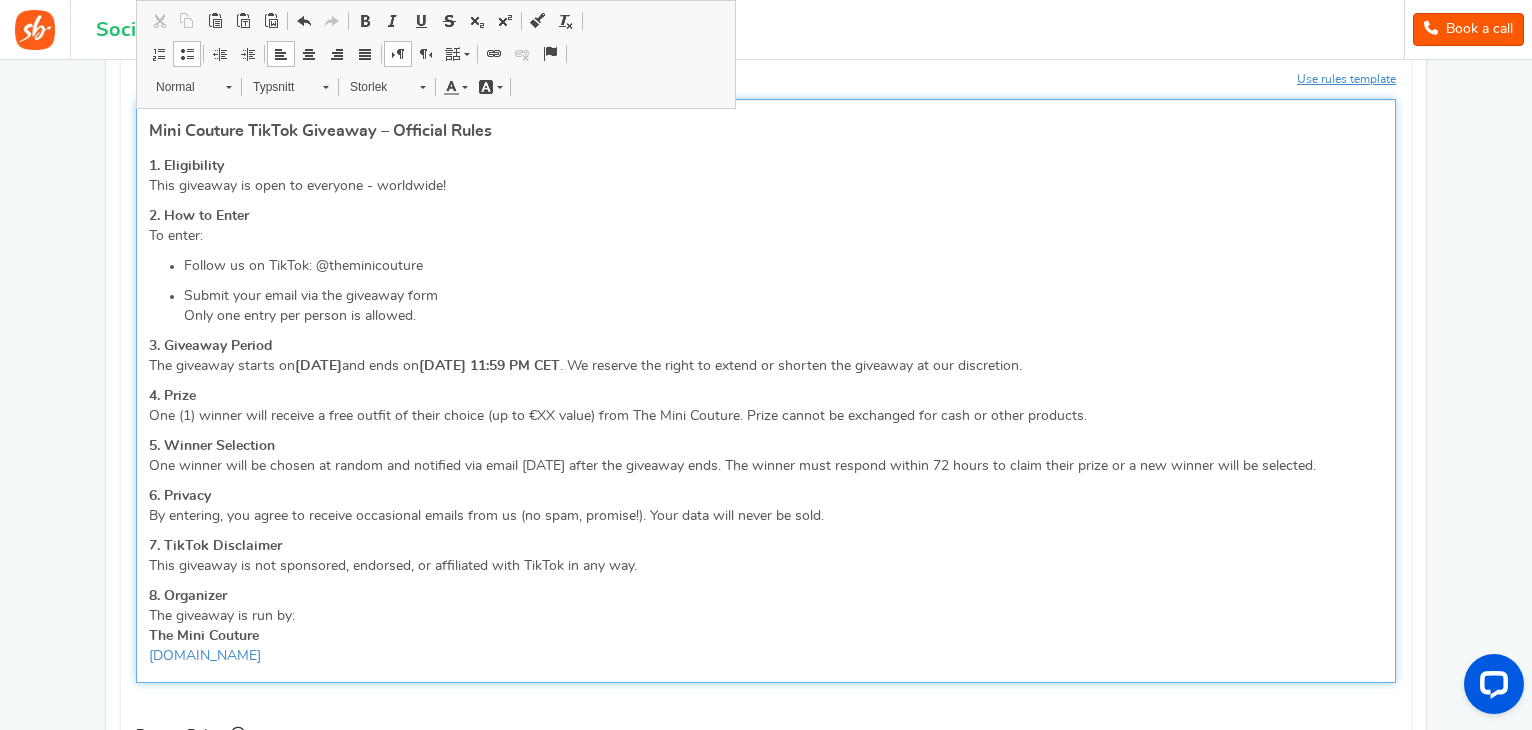 scroll, scrollTop: 804, scrollLeft: 0, axis: vertical 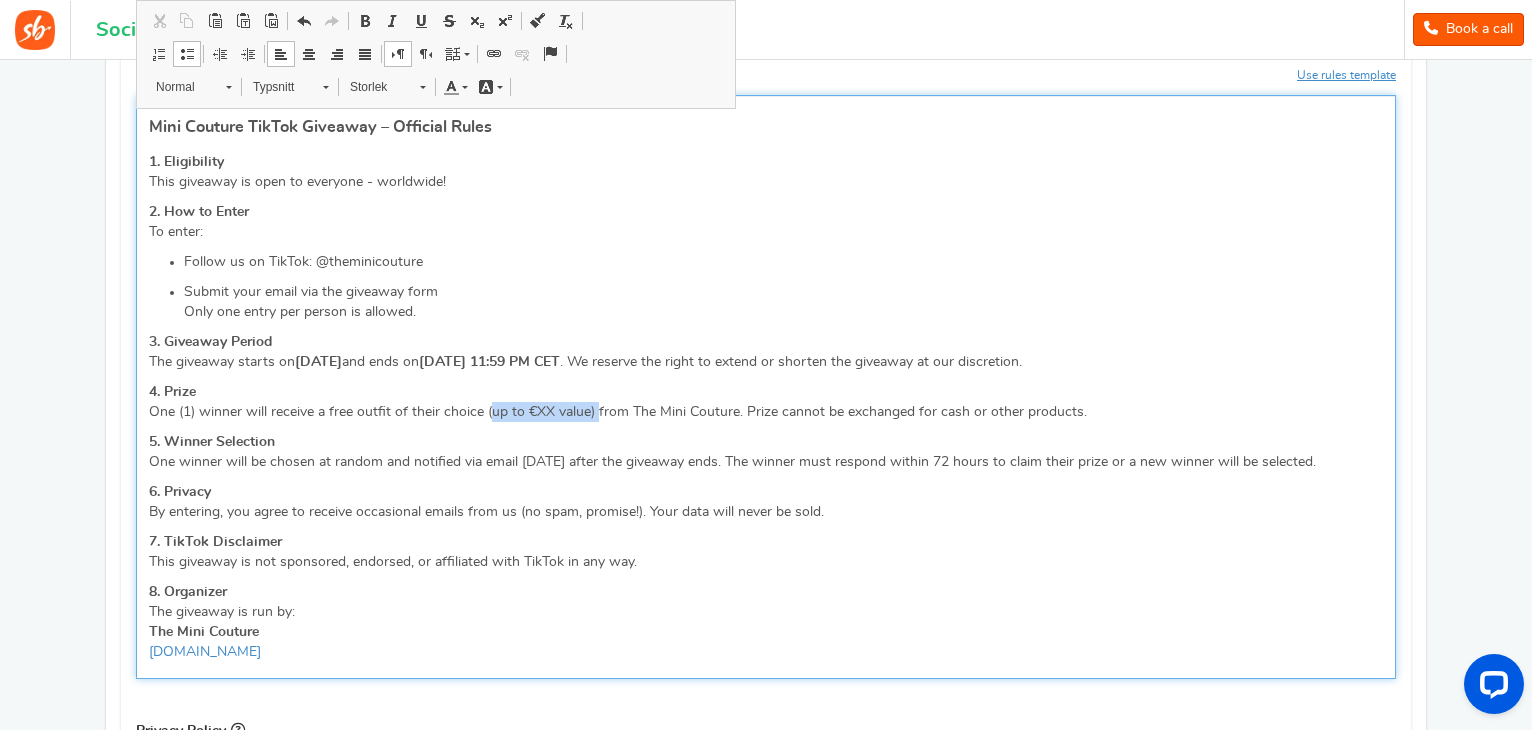 drag, startPoint x: 598, startPoint y: 413, endPoint x: 489, endPoint y: 407, distance: 109.165016 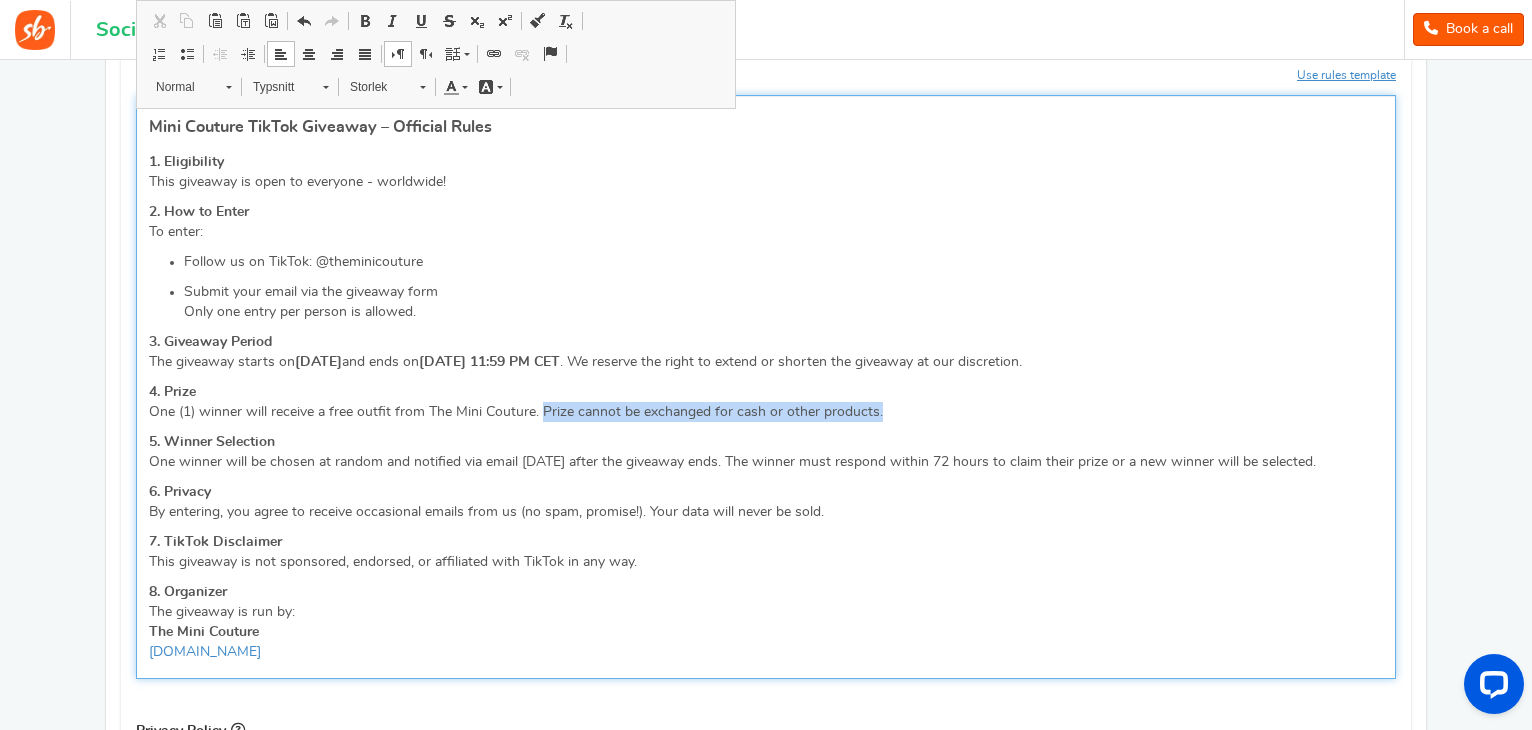 drag, startPoint x: 887, startPoint y: 408, endPoint x: 541, endPoint y: 410, distance: 346.00577 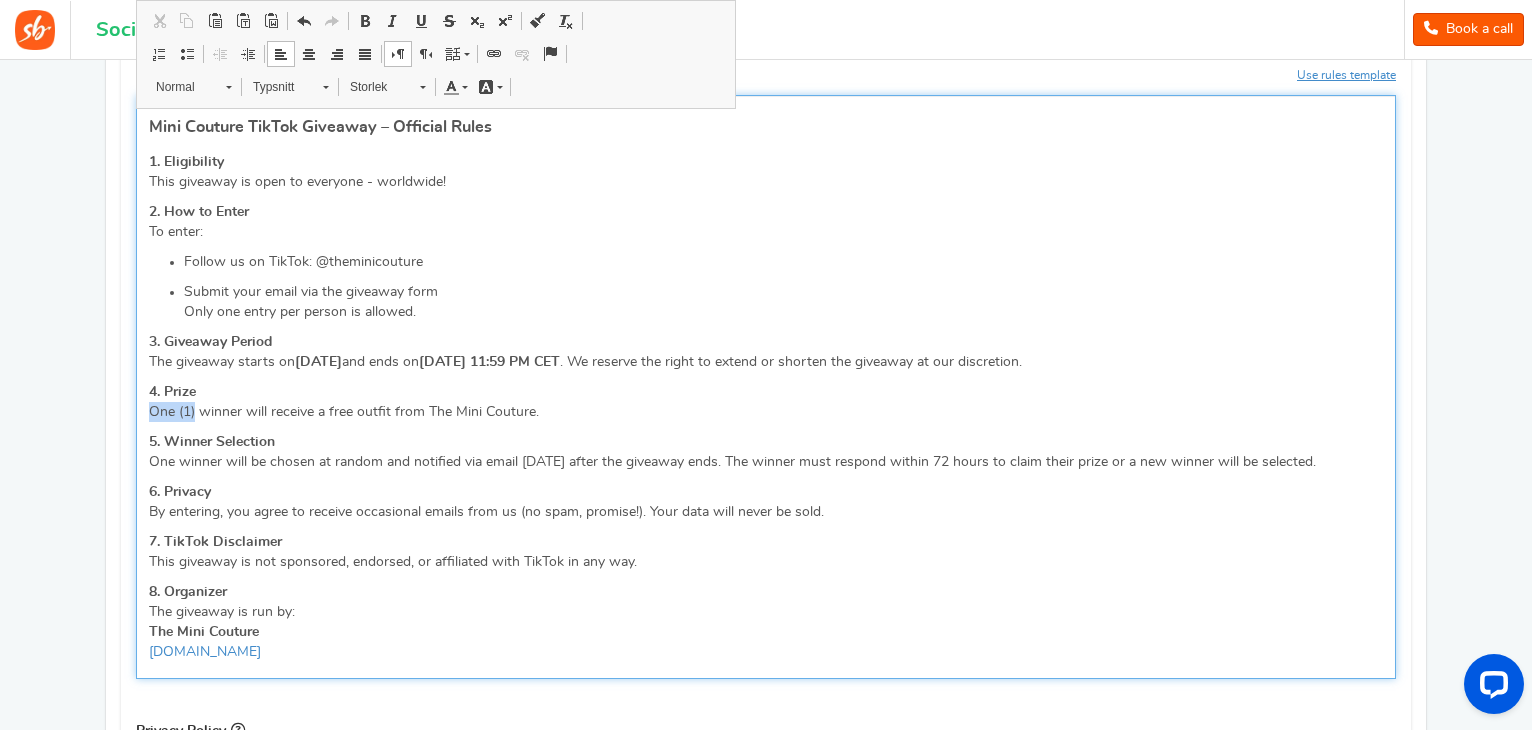 drag, startPoint x: 197, startPoint y: 411, endPoint x: 149, endPoint y: 408, distance: 48.09366 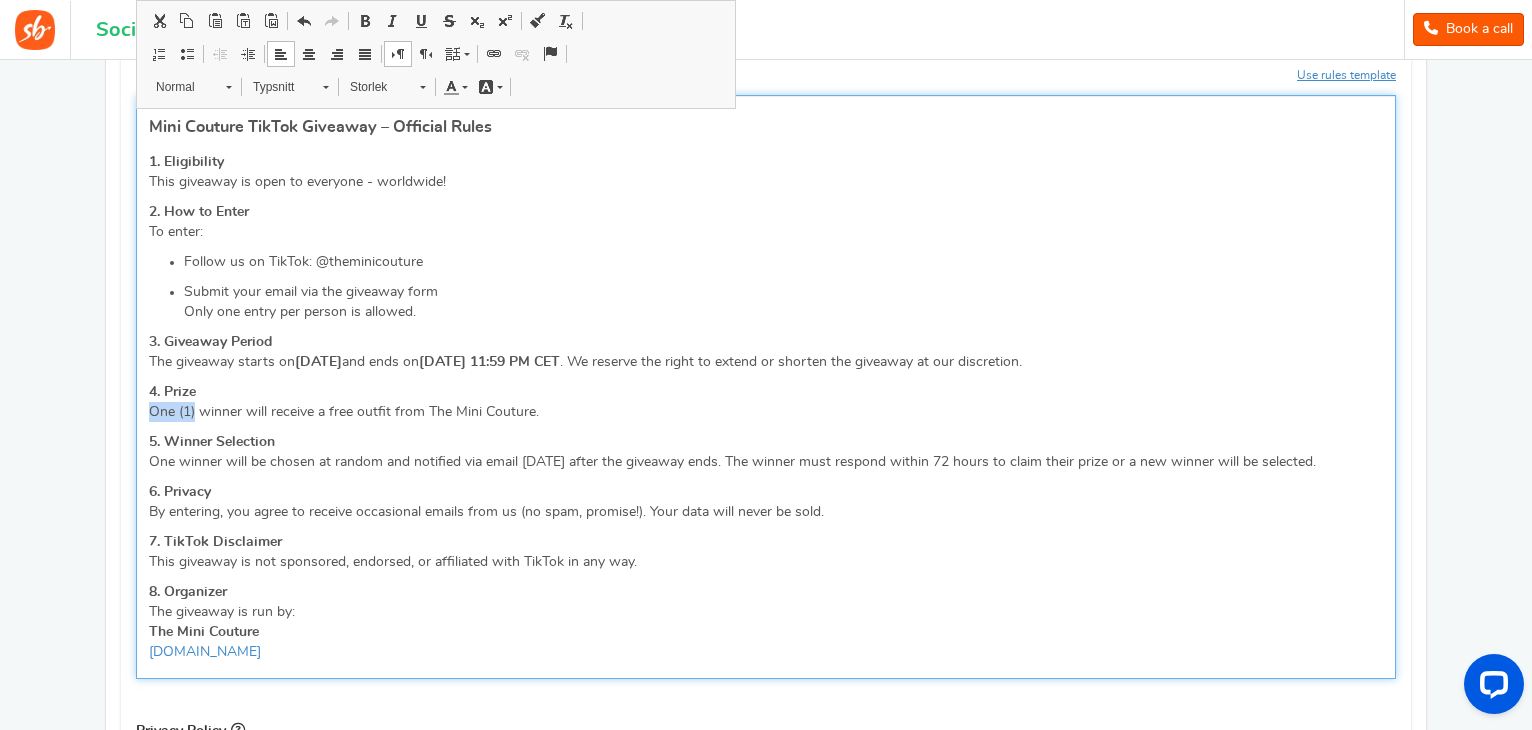 click on "4. Prize One (1) winner will receive a free outfit from The Mini Couture." at bounding box center [766, 402] 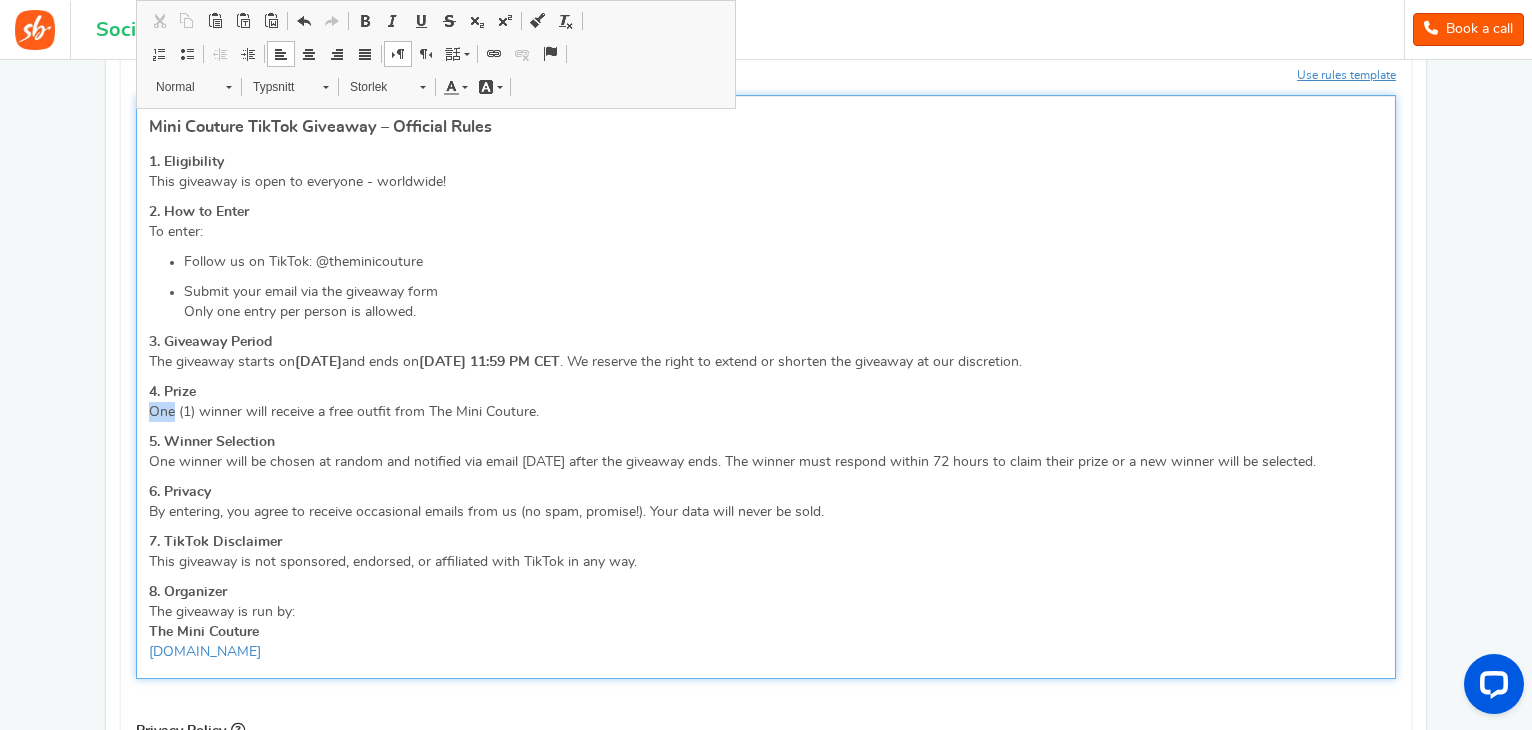 click on "4. Prize One (1) winner will receive a free outfit from The Mini Couture." at bounding box center [766, 402] 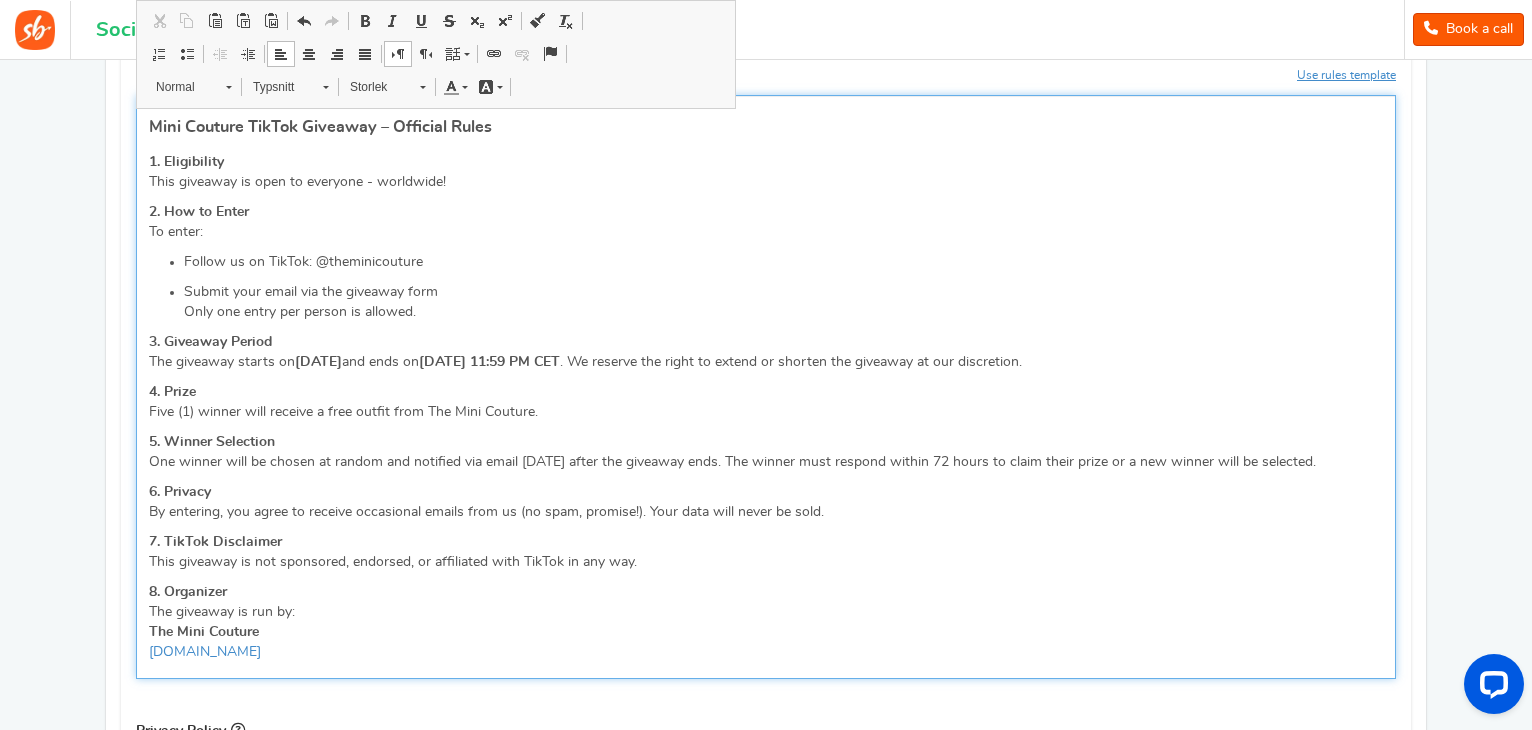 click on "4. Prize Five (1) winner will receive a free outfit from The Mini Couture." at bounding box center (766, 402) 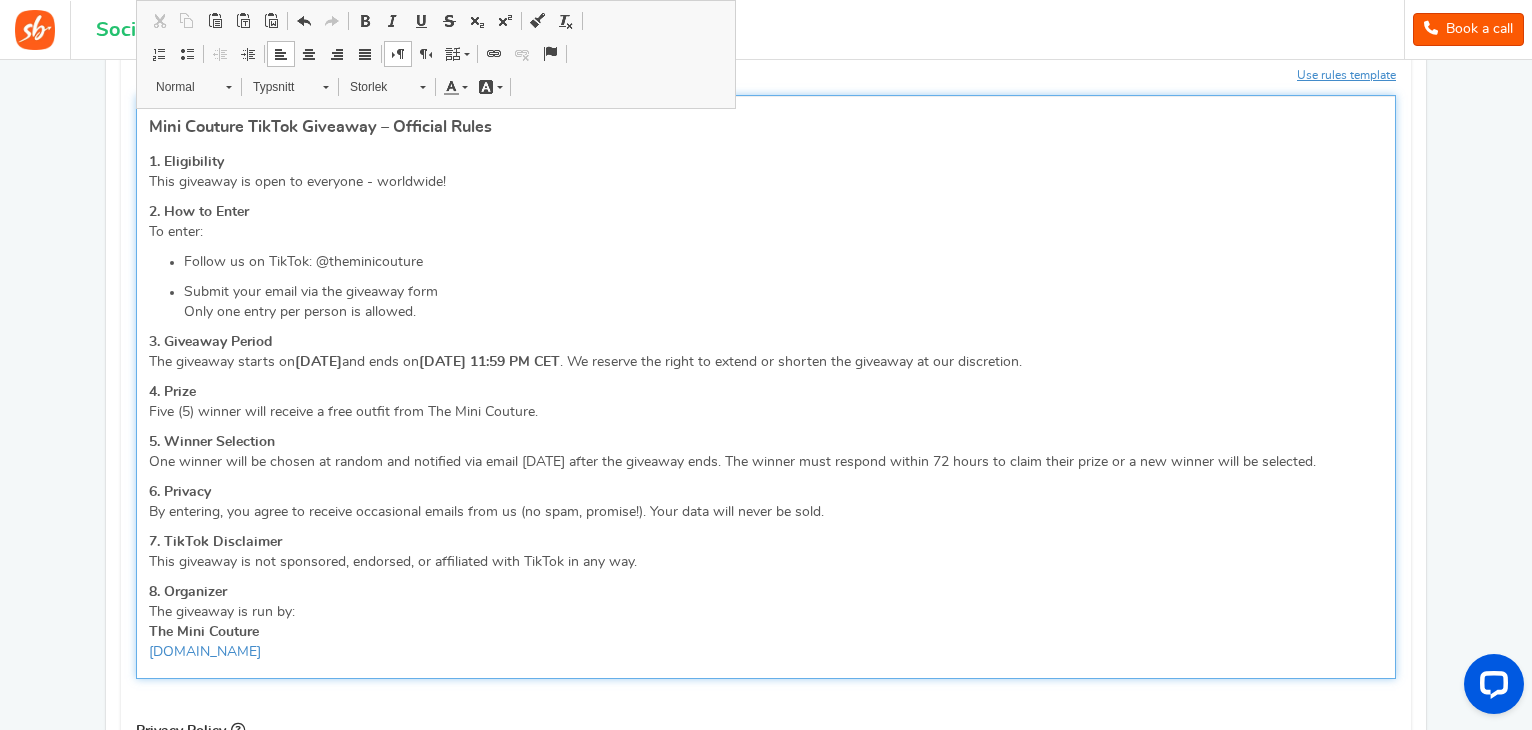 click on "4. Prize Five (5) winner will receive a free outfit from The Mini Couture." at bounding box center [766, 402] 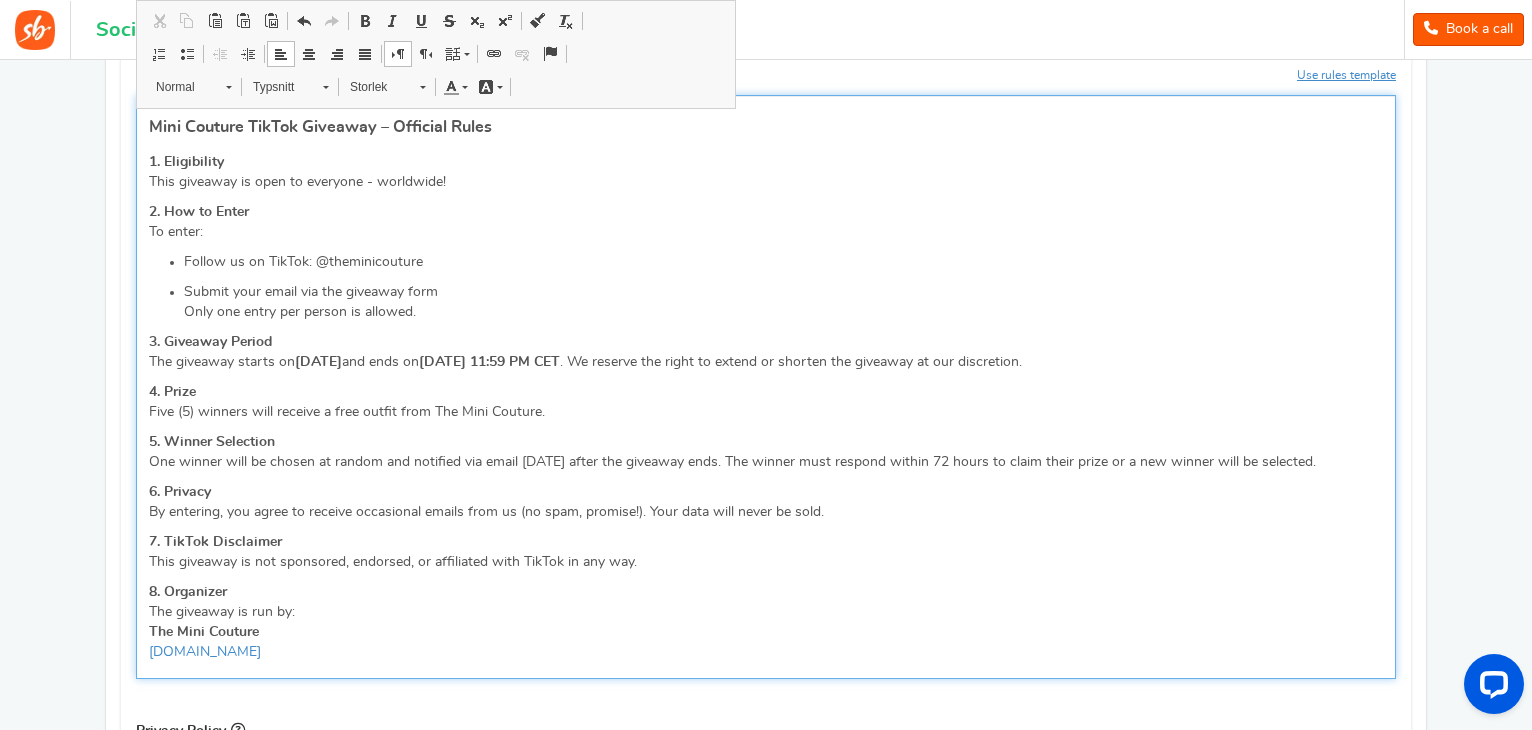 click on "5. Winner Selection One winner will be chosen at random and notified via email within 3 days after the giveaway ends. The winner must respond within 72 hours to claim their prize or a new winner will be selected." at bounding box center (766, 452) 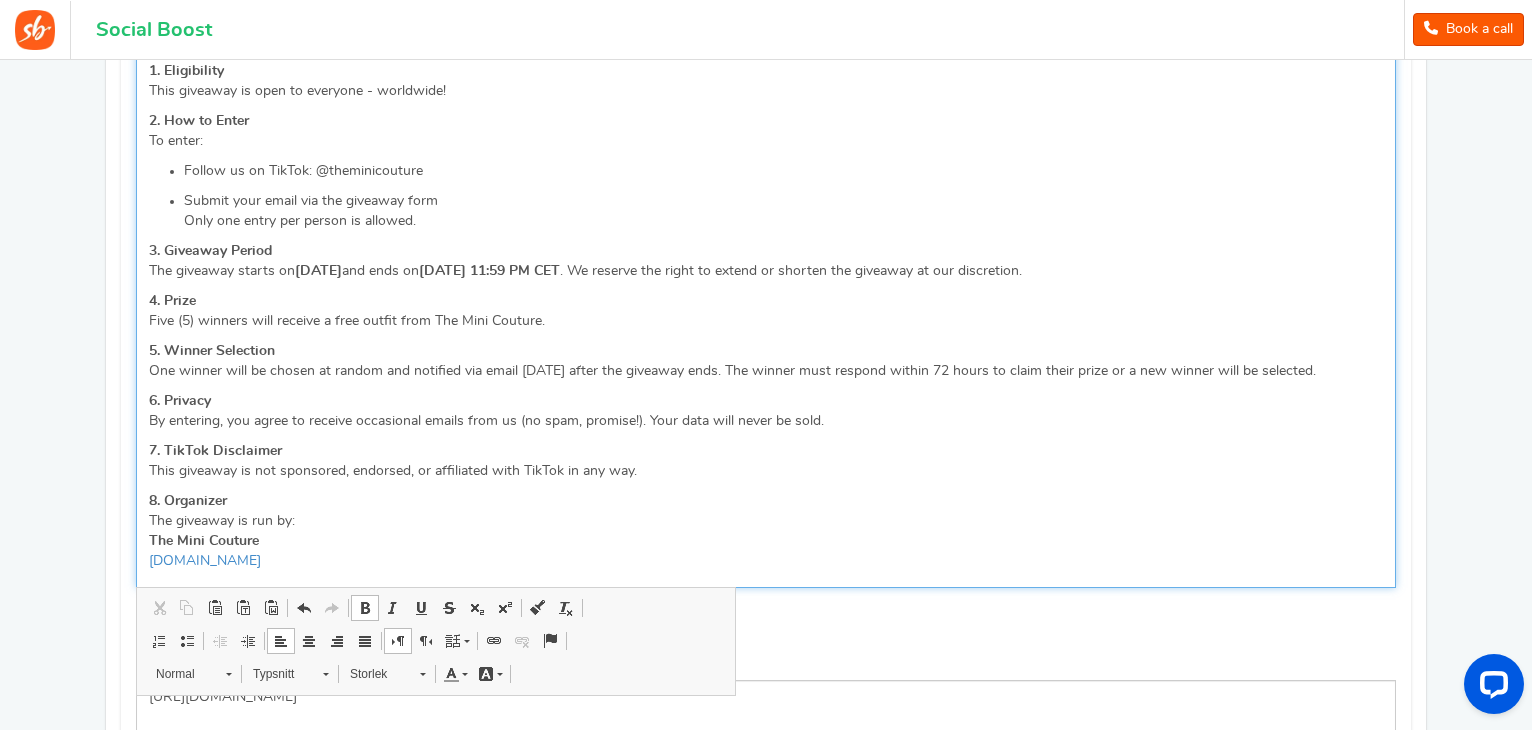 scroll, scrollTop: 899, scrollLeft: 0, axis: vertical 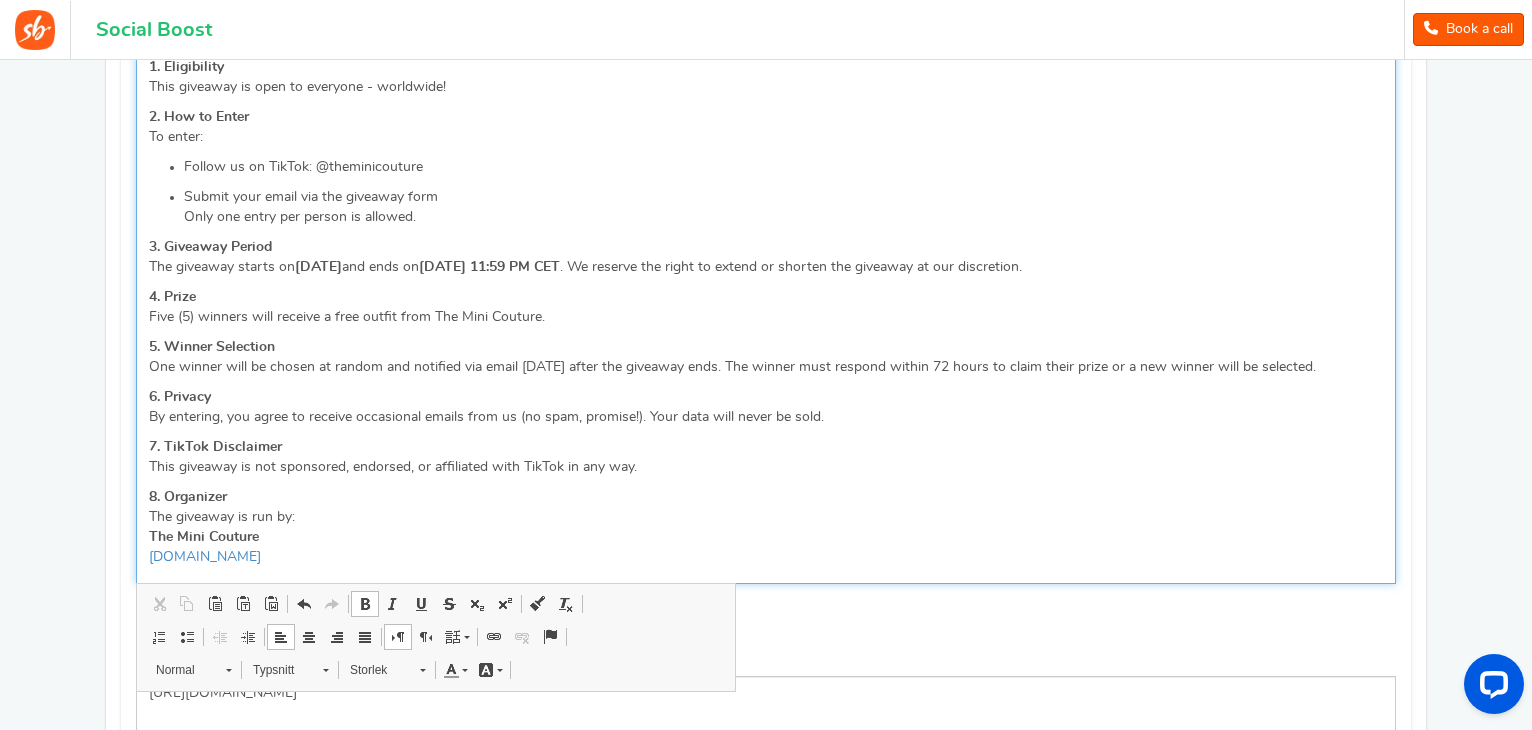 click on "5. Winner Selection One winner will be chosen at random and notified via email within 3 days after the giveaway ends. The winner must respond within 72 hours to claim their prize or a new winner will be selected." at bounding box center [766, 357] 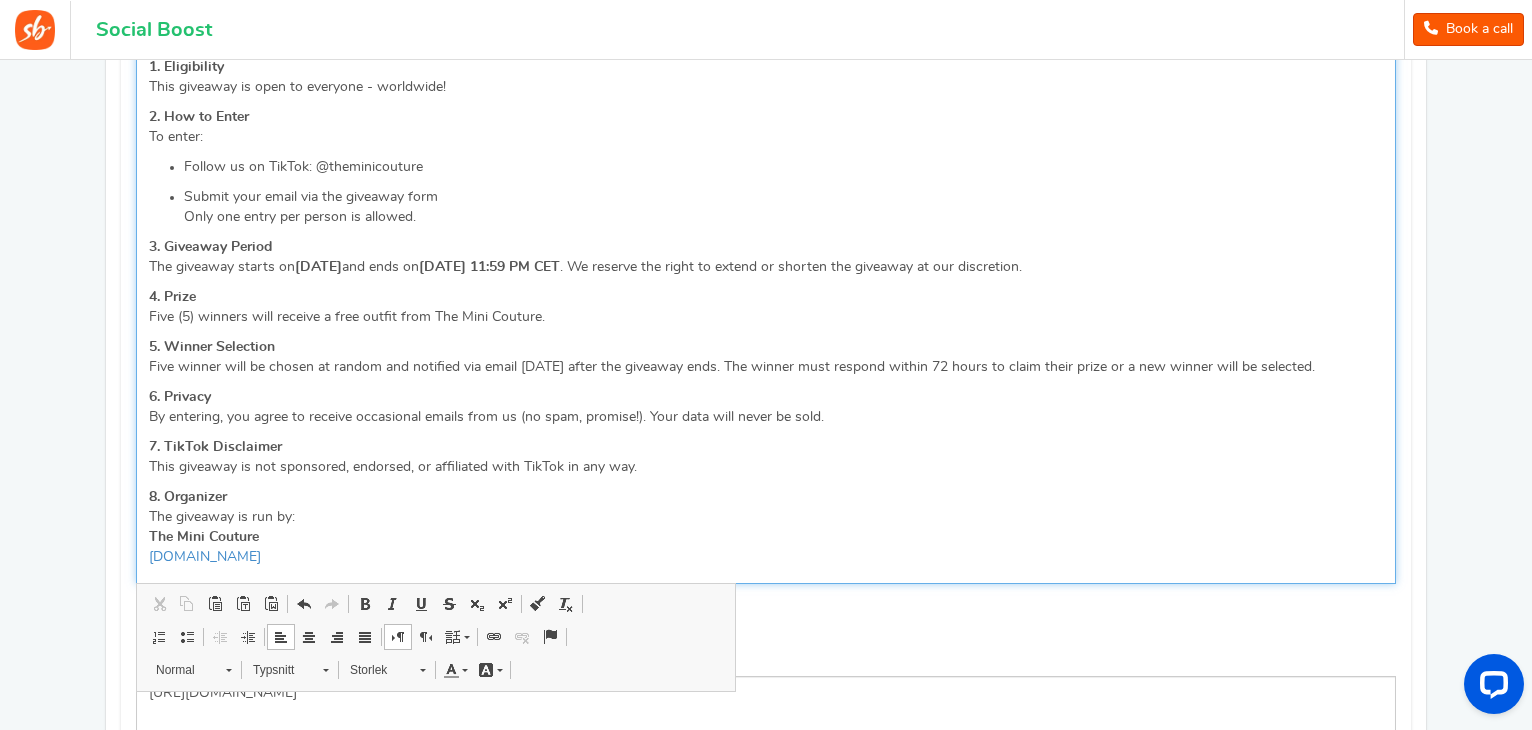 click on "5. Winner Selection Five winner will be chosen at random and notified via email within 3 days after the giveaway ends. The winner must respond within 72 hours to claim their prize or a new winner will be selected." at bounding box center [766, 357] 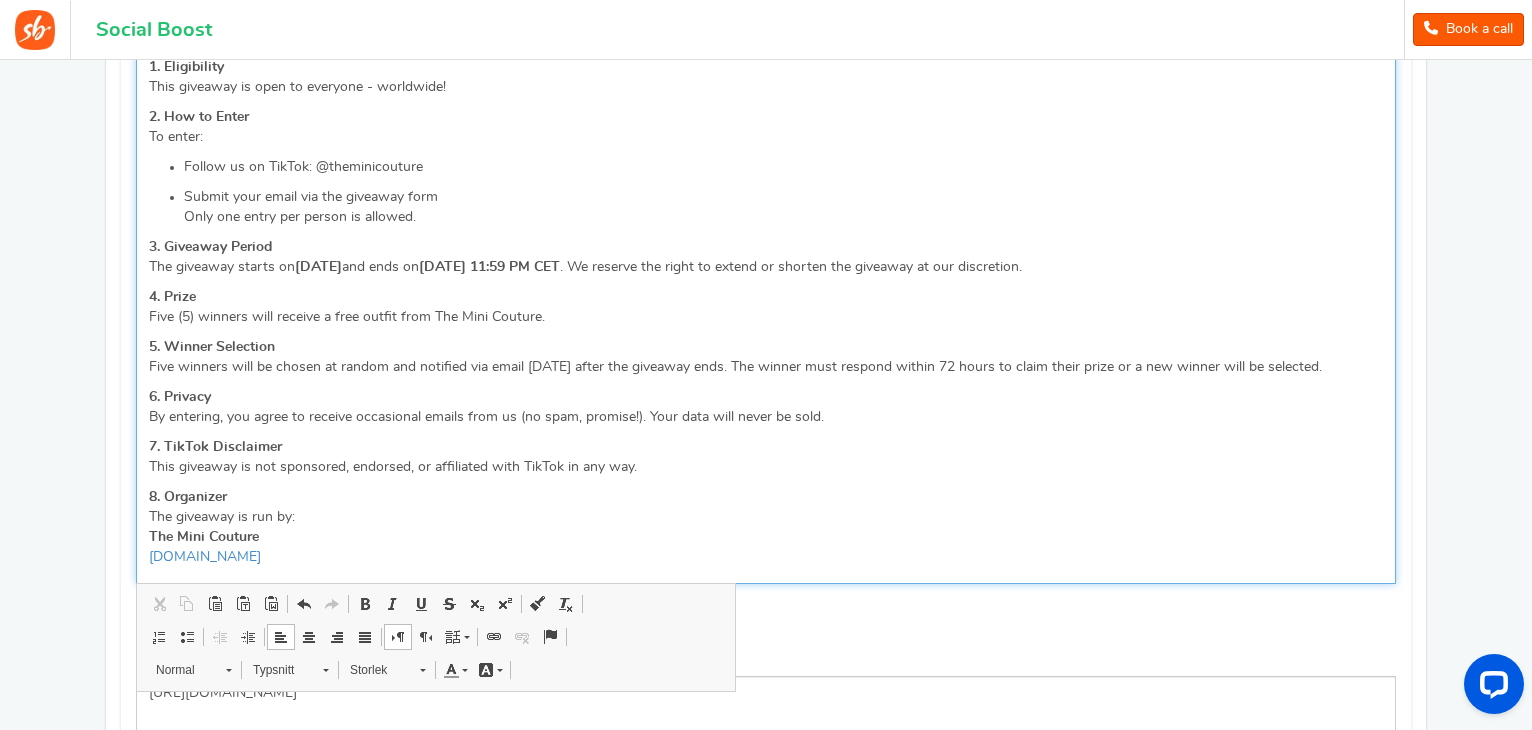 click on "5. Winner Selection Five winners will be chosen at random and notified via email within 3 days after the giveaway ends. The winner must respond within 72 hours to claim their prize or a new winner will be selected." at bounding box center (766, 357) 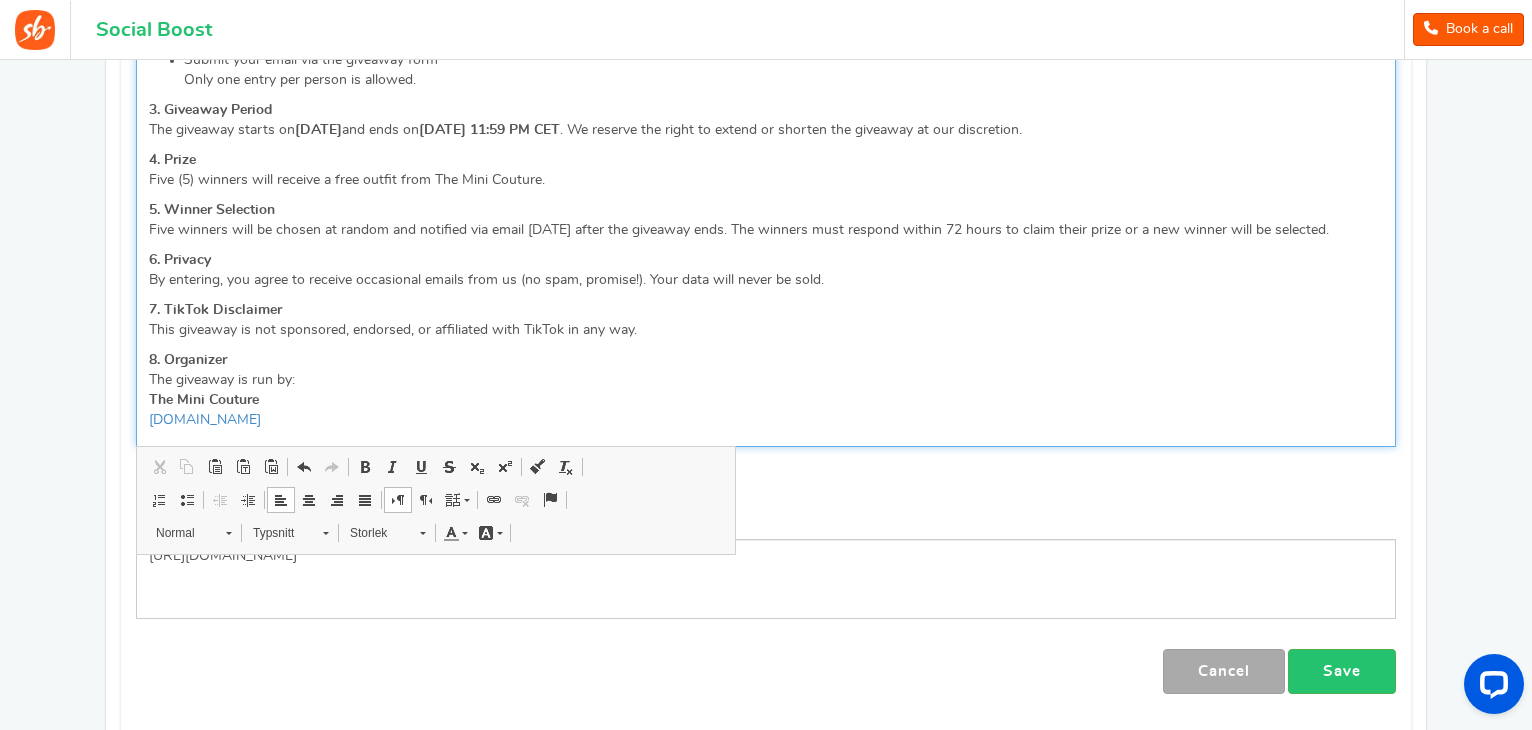 scroll, scrollTop: 1039, scrollLeft: 0, axis: vertical 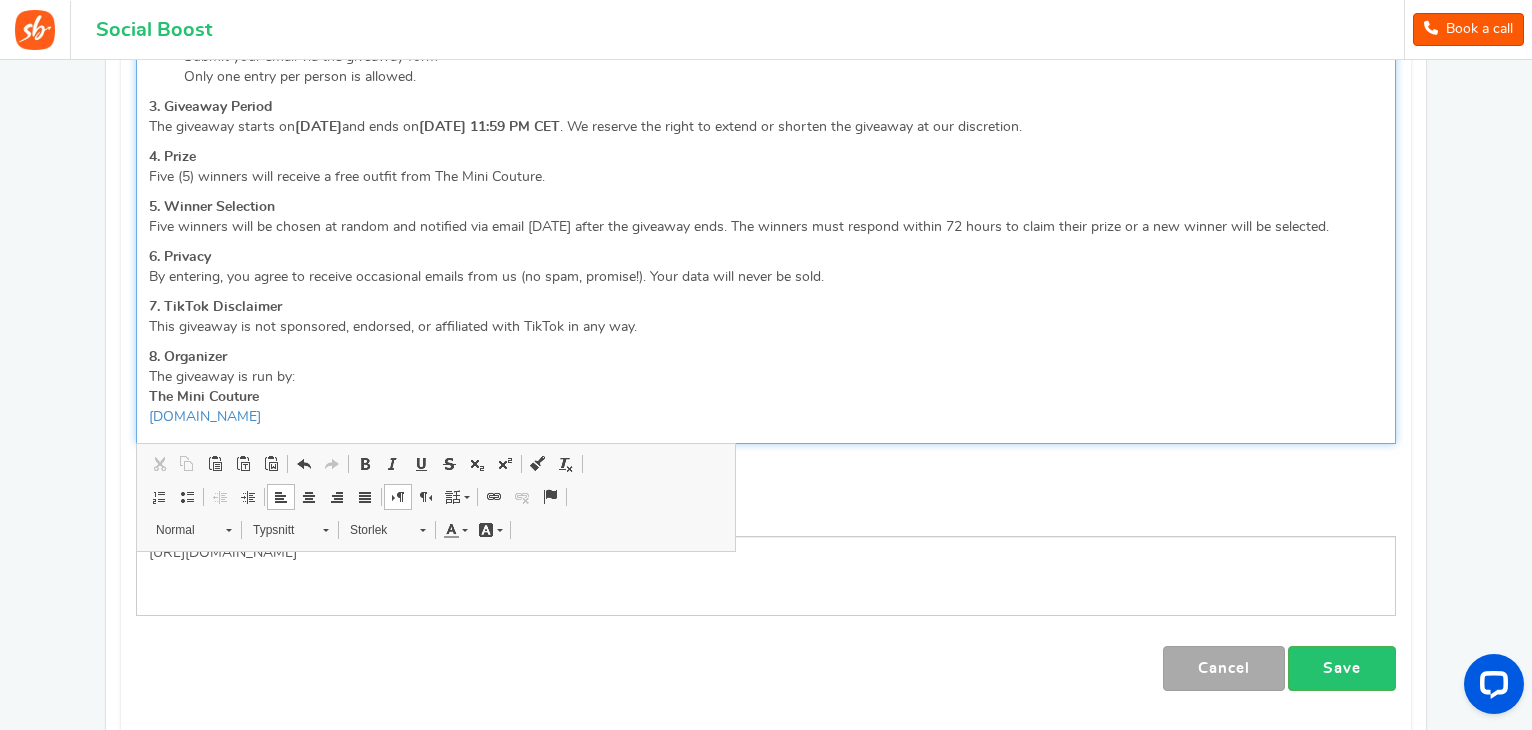 click on "8. Organizer The giveaway is run by: The Mini Couture theminicouture.com" at bounding box center [766, 387] 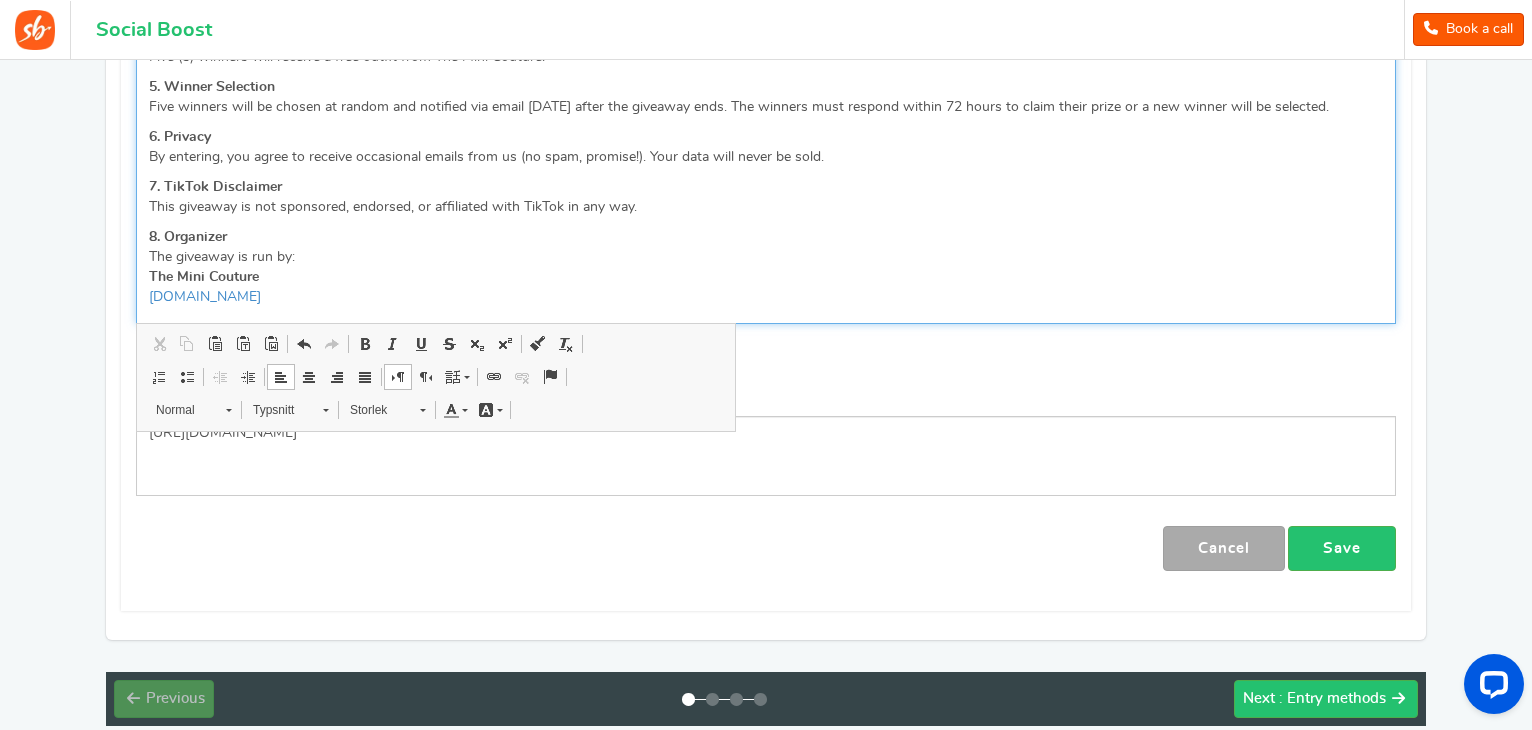 scroll, scrollTop: 1188, scrollLeft: 0, axis: vertical 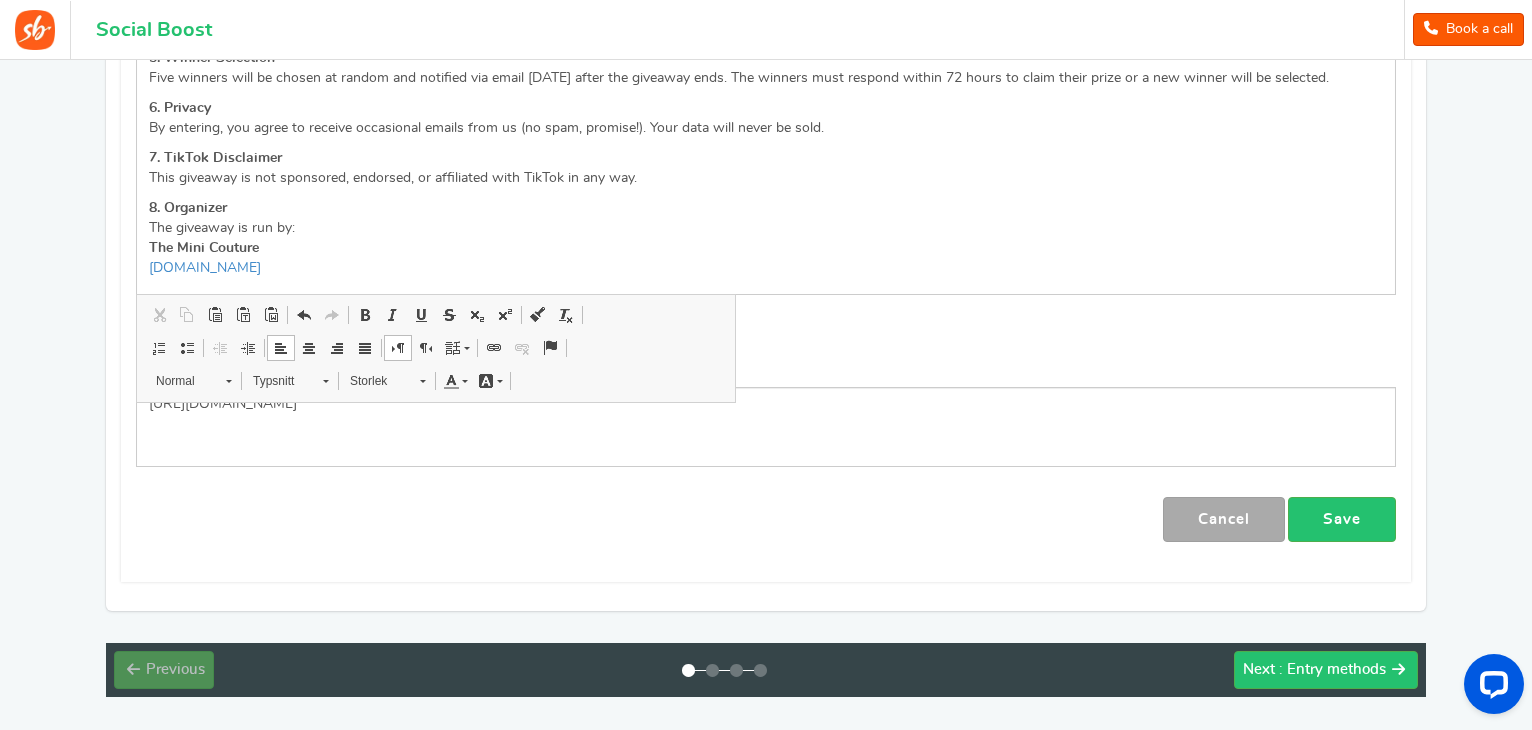 click on "Campaign name
Display
Title shown publicly
Follow & Win – Mini Couture Giveaway 🎁
This will be shown to the public and to eligible customers in the 'cart -thanks' page
Campaign description  You’re in!" at bounding box center (766, -148) 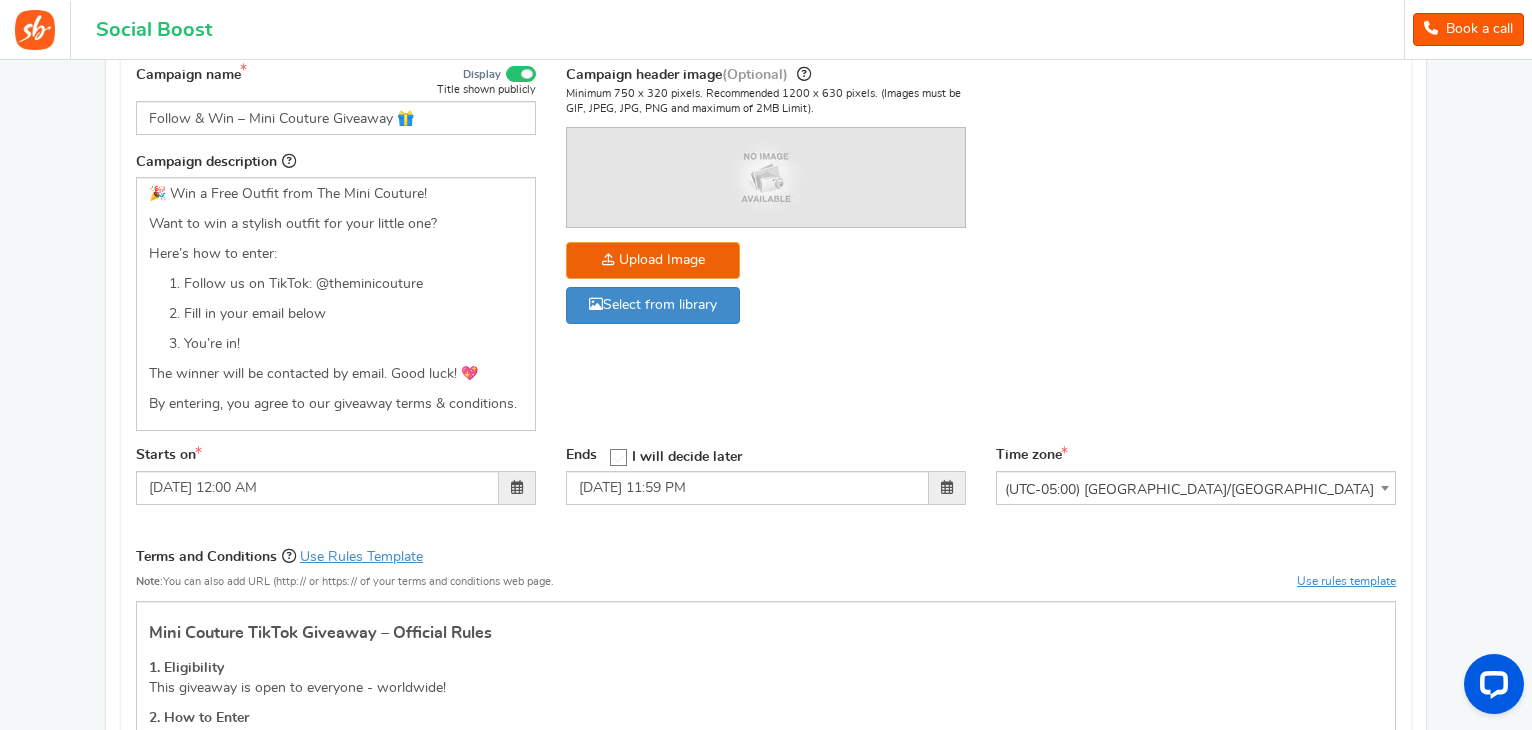 scroll, scrollTop: 299, scrollLeft: 0, axis: vertical 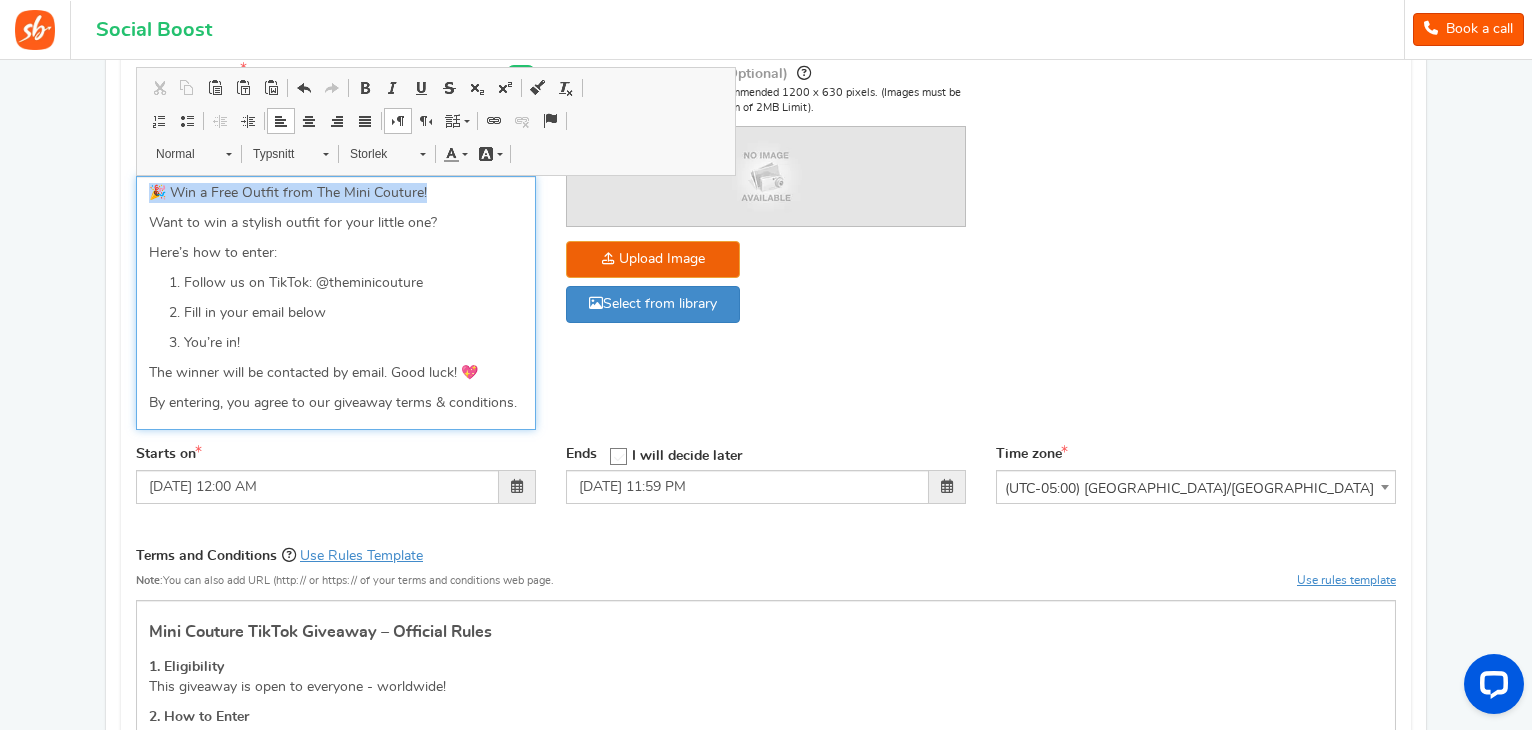 drag, startPoint x: 449, startPoint y: 187, endPoint x: 147, endPoint y: 171, distance: 302.42355 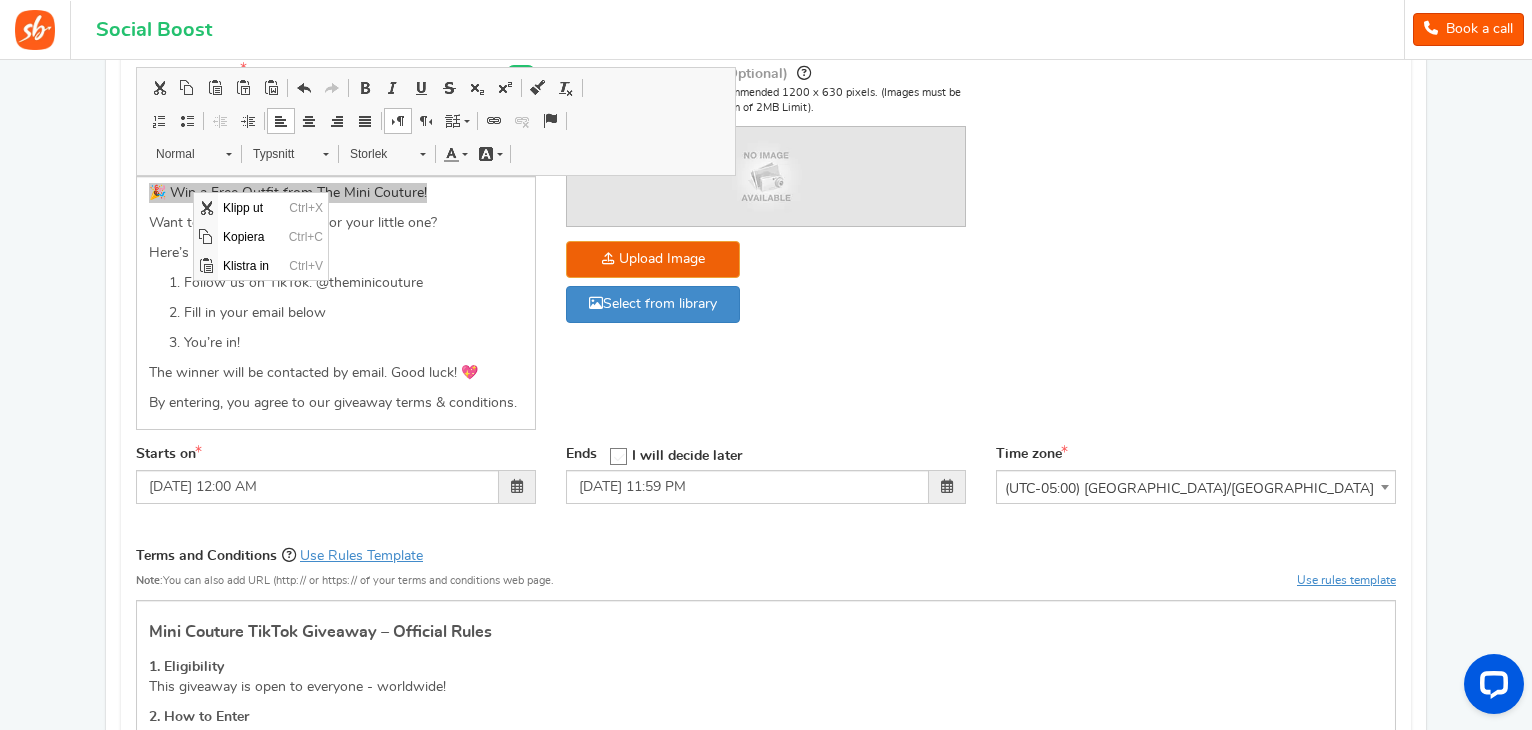 scroll, scrollTop: 0, scrollLeft: 0, axis: both 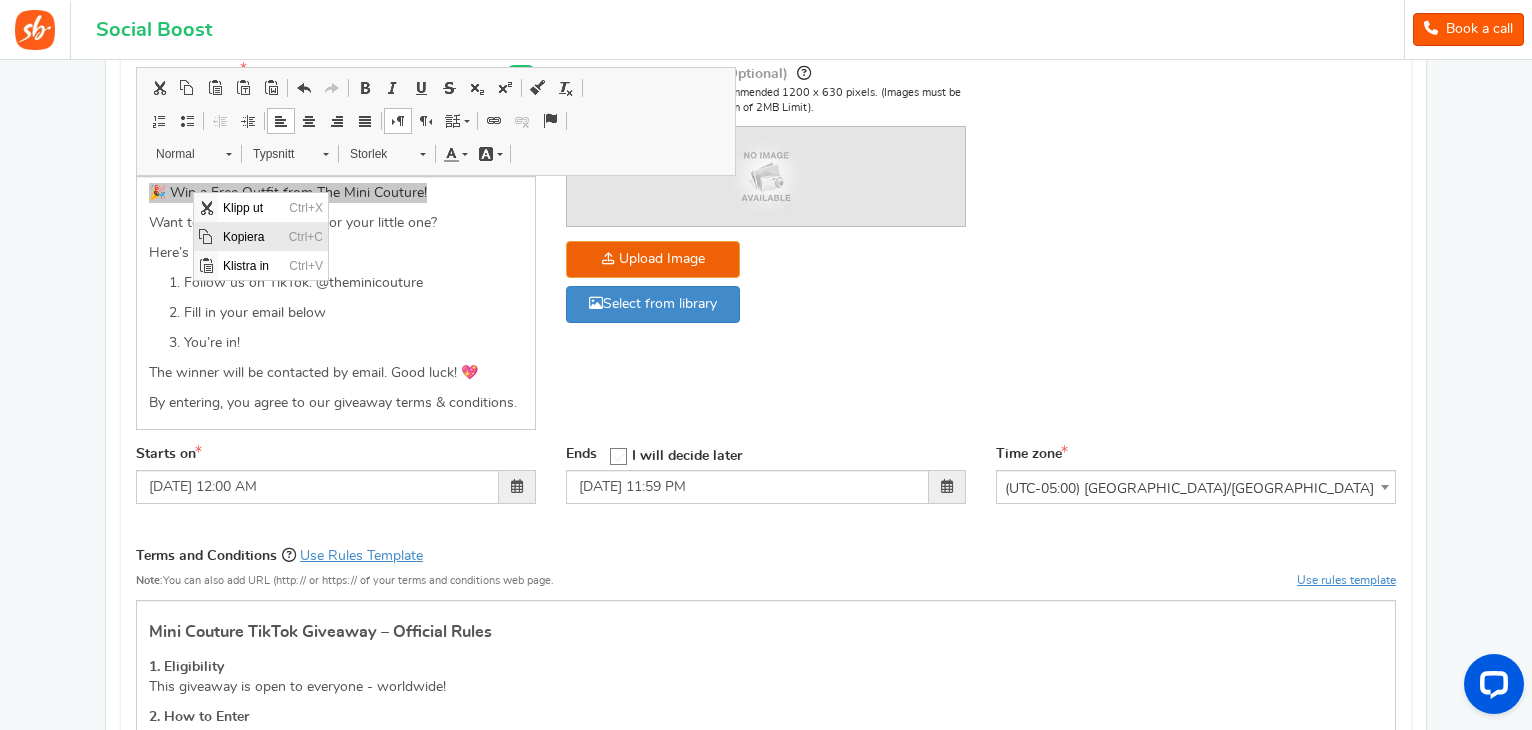 click at bounding box center [206, 236] 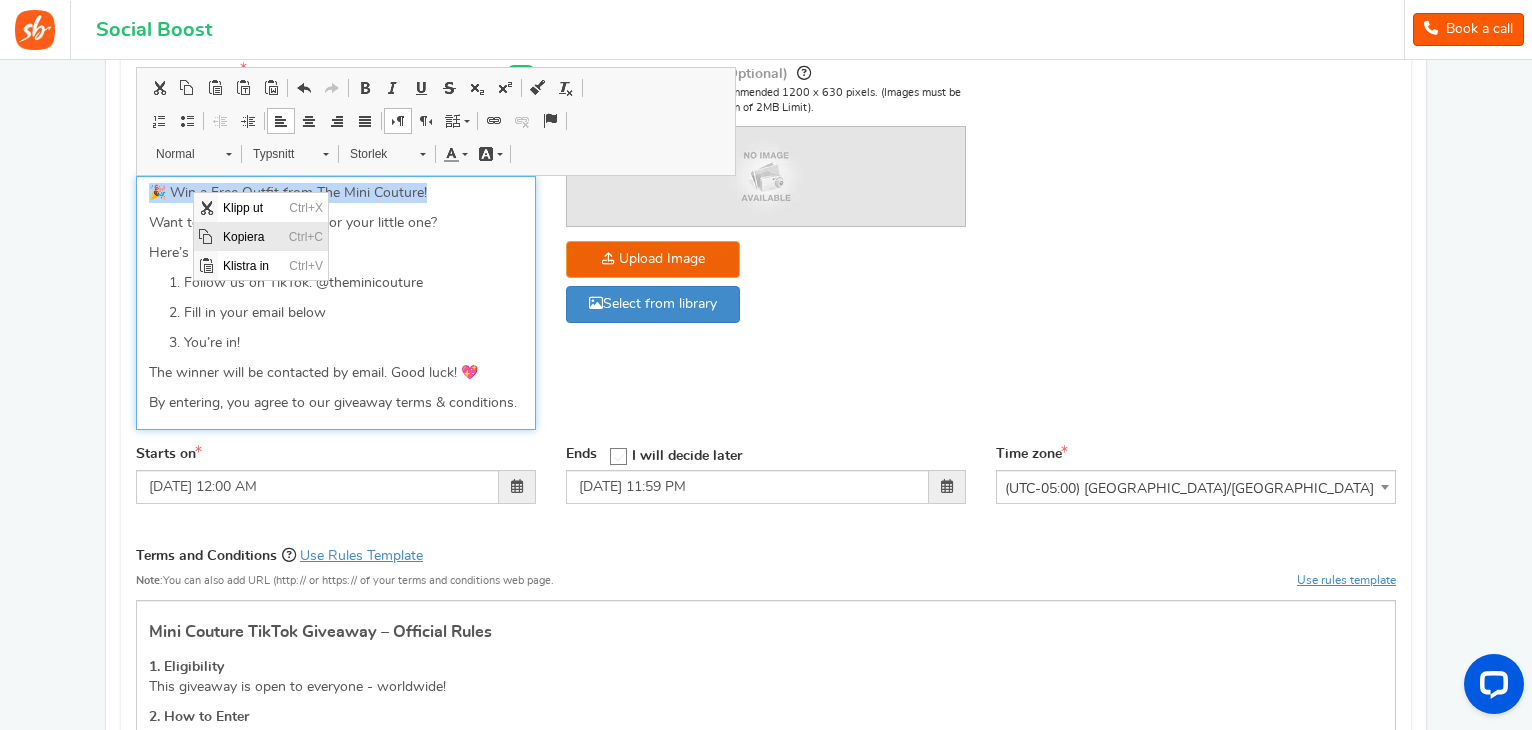 copy on "🎉 Win a Free Outfit from The Mini Couture!" 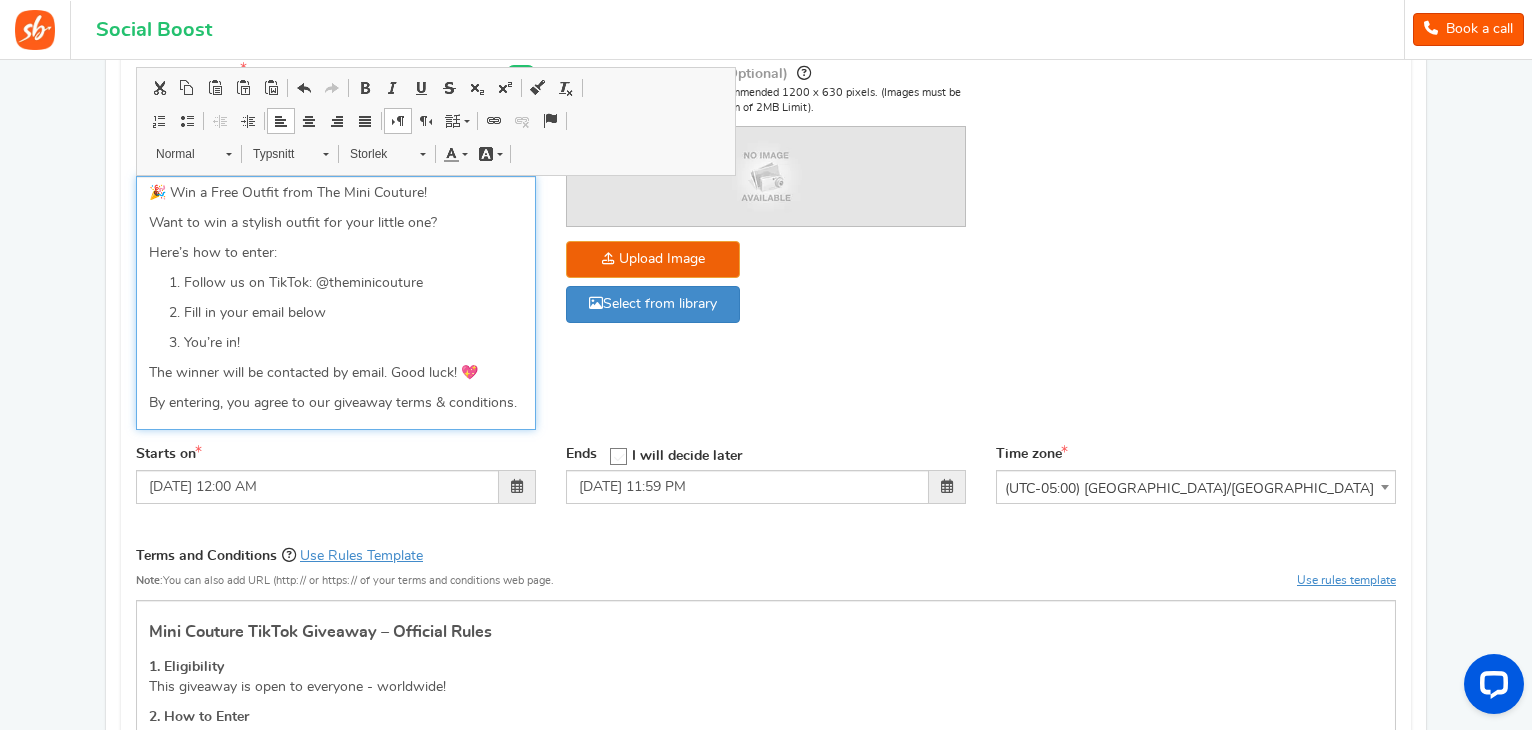 click on "Want to win a stylish outfit for your little one?" at bounding box center [336, 223] 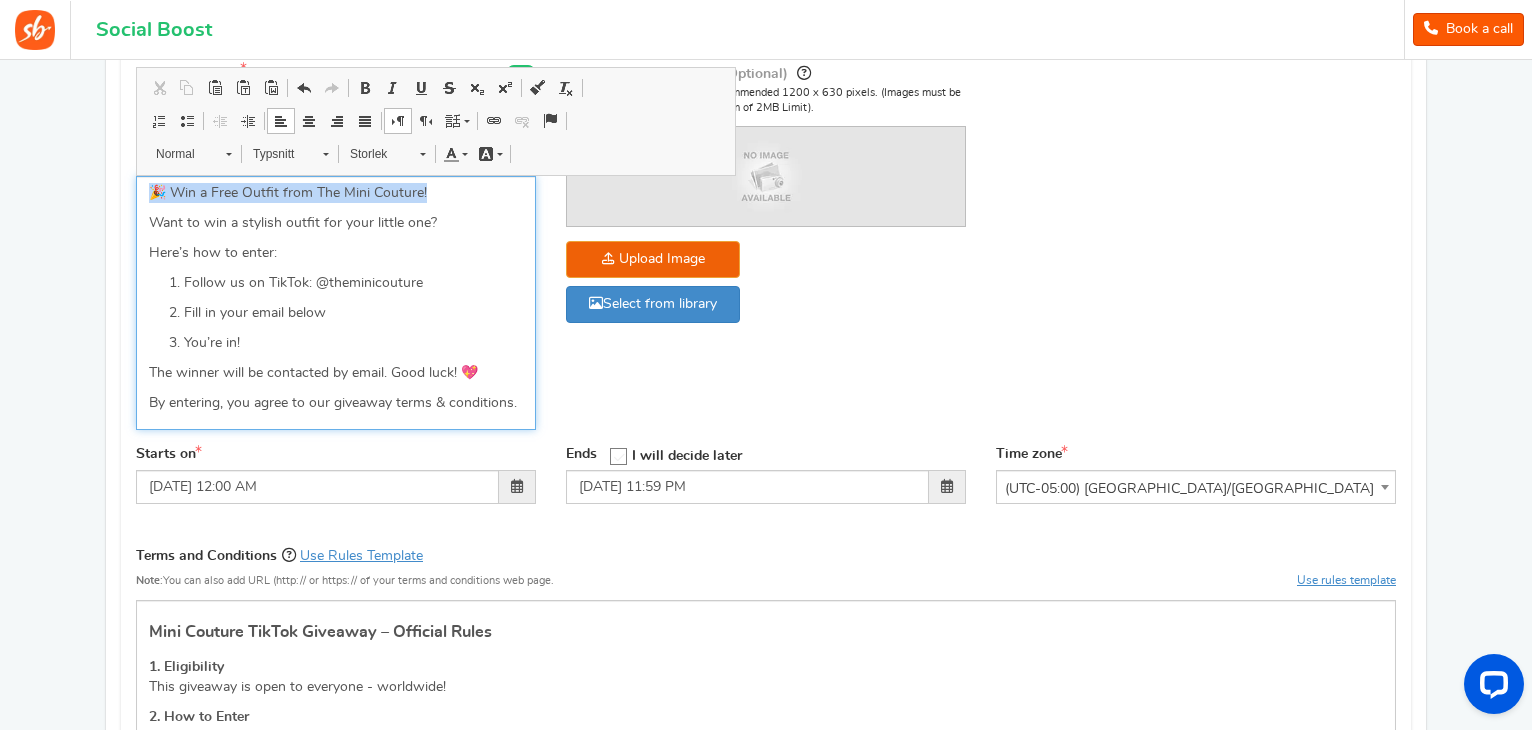 drag, startPoint x: 442, startPoint y: 190, endPoint x: 146, endPoint y: 173, distance: 296.48776 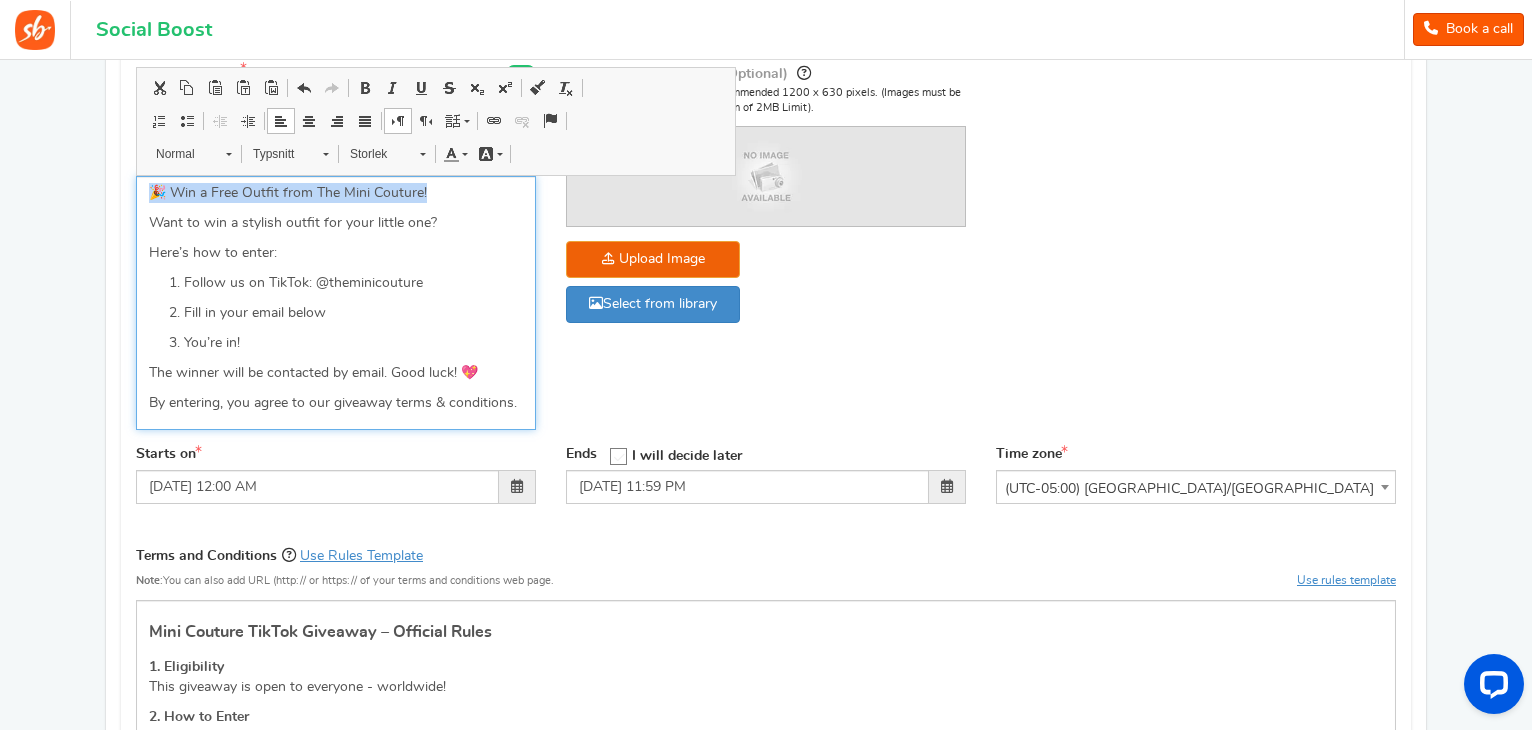 type 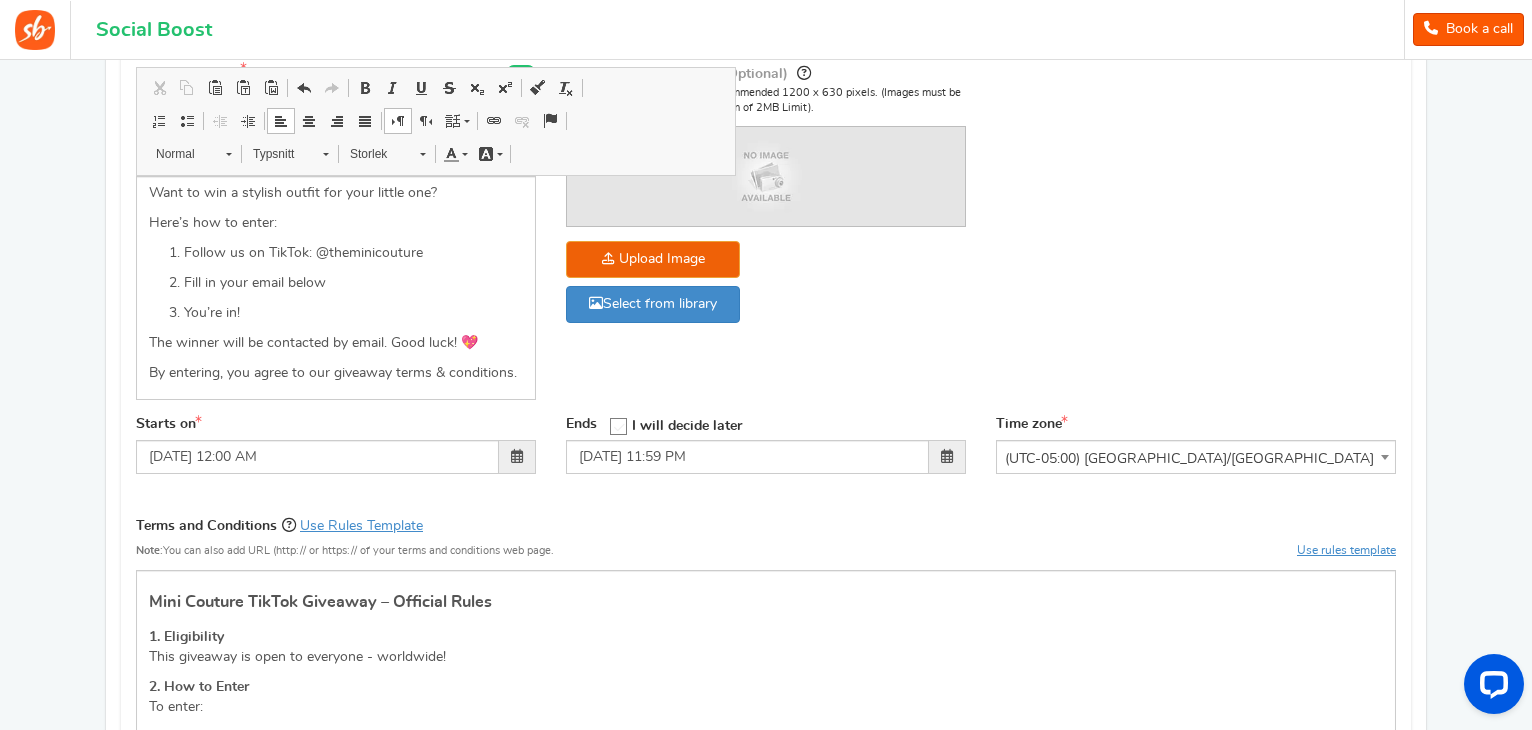 click on "Campaign name
Display
Title shown publicly
Follow & Win – Mini Couture Giveaway 🎁
This will be shown to the public and to eligible customers in the 'cart -thanks' page
Campaign description" at bounding box center (766, 233) 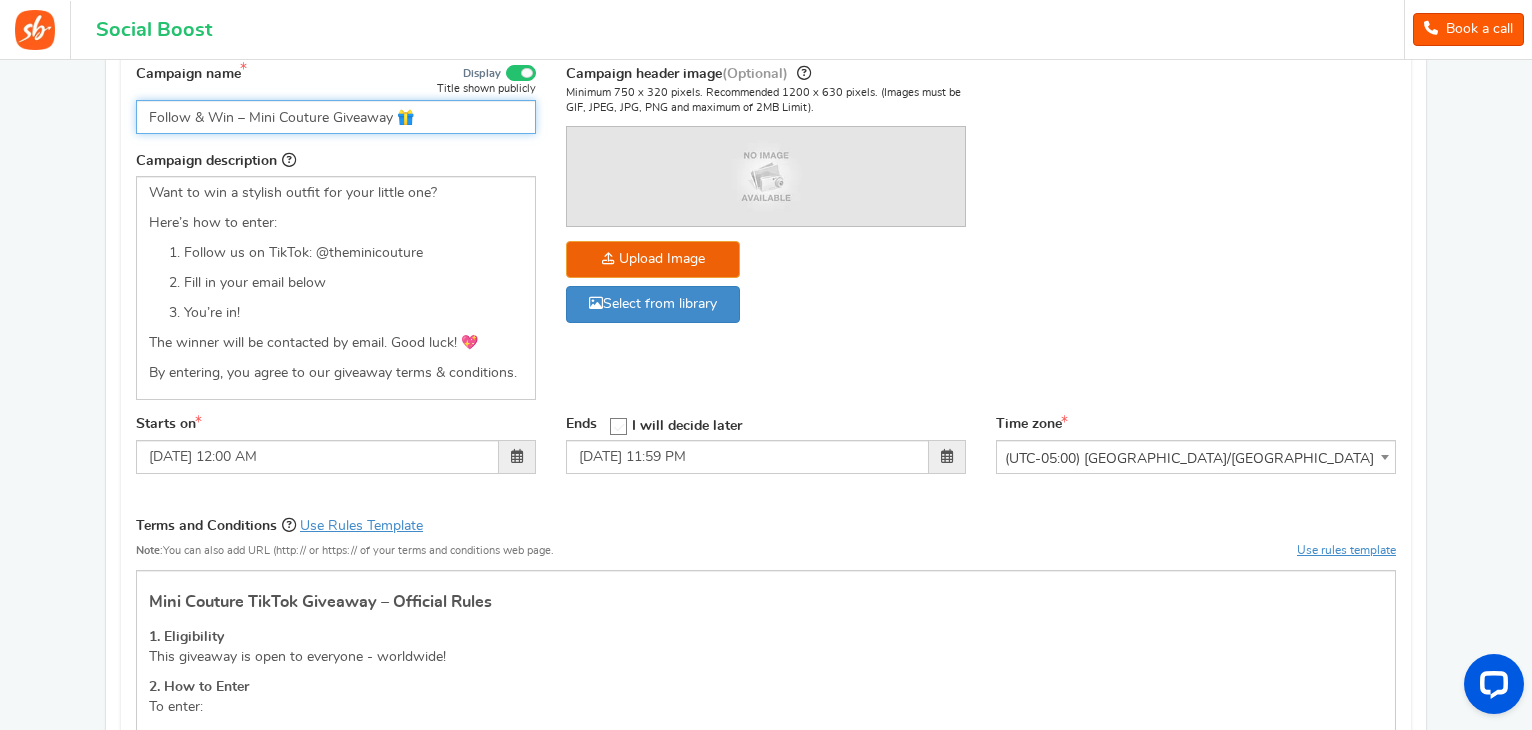 click on "Follow & Win – Mini Couture Giveaway 🎁" at bounding box center [336, 117] 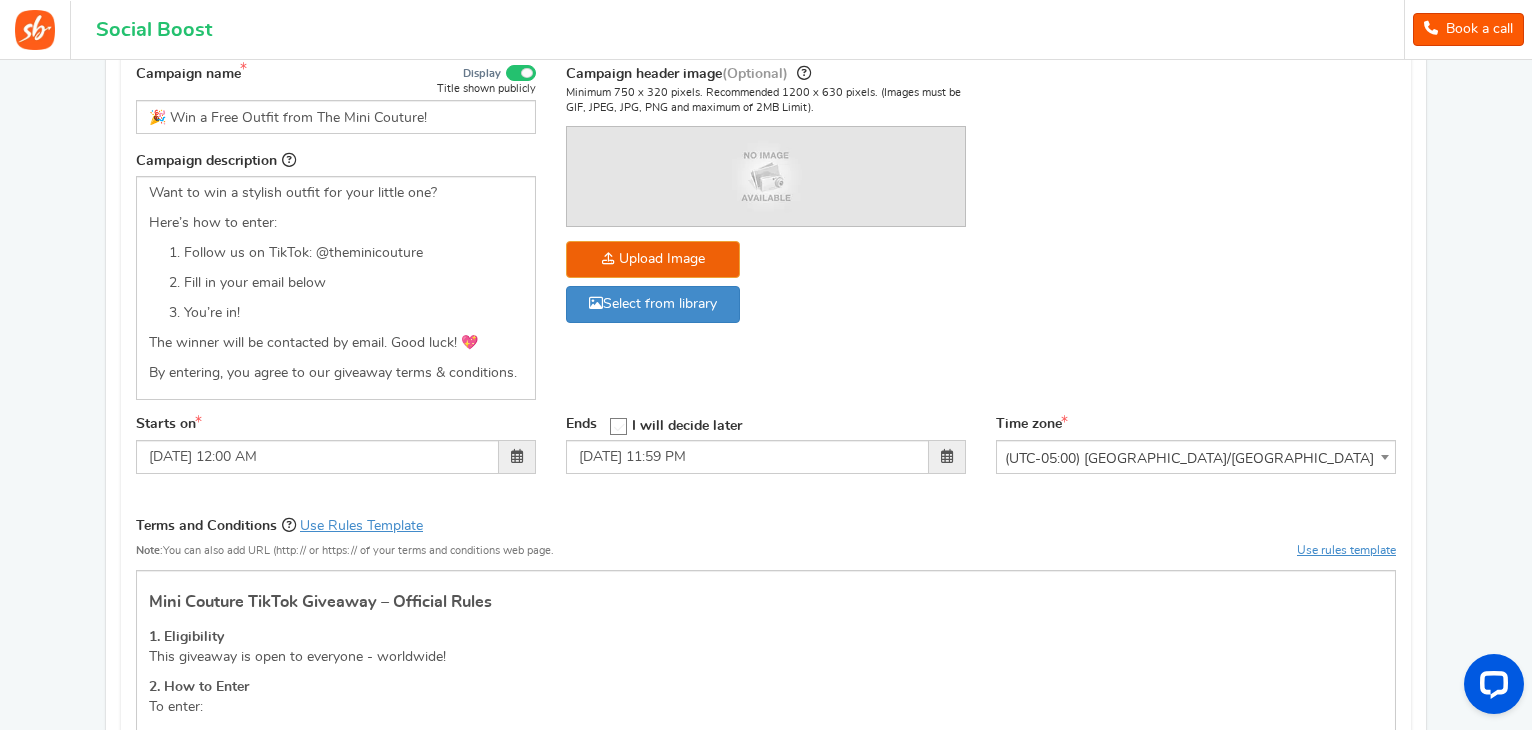 click on "Campaign name
Display
Title shown publicly
🎉 Win a Free Outfit from The Mini Couture!
This will be shown to the public and to eligible customers in the 'cart -thanks' page
Campaign description" at bounding box center (766, 233) 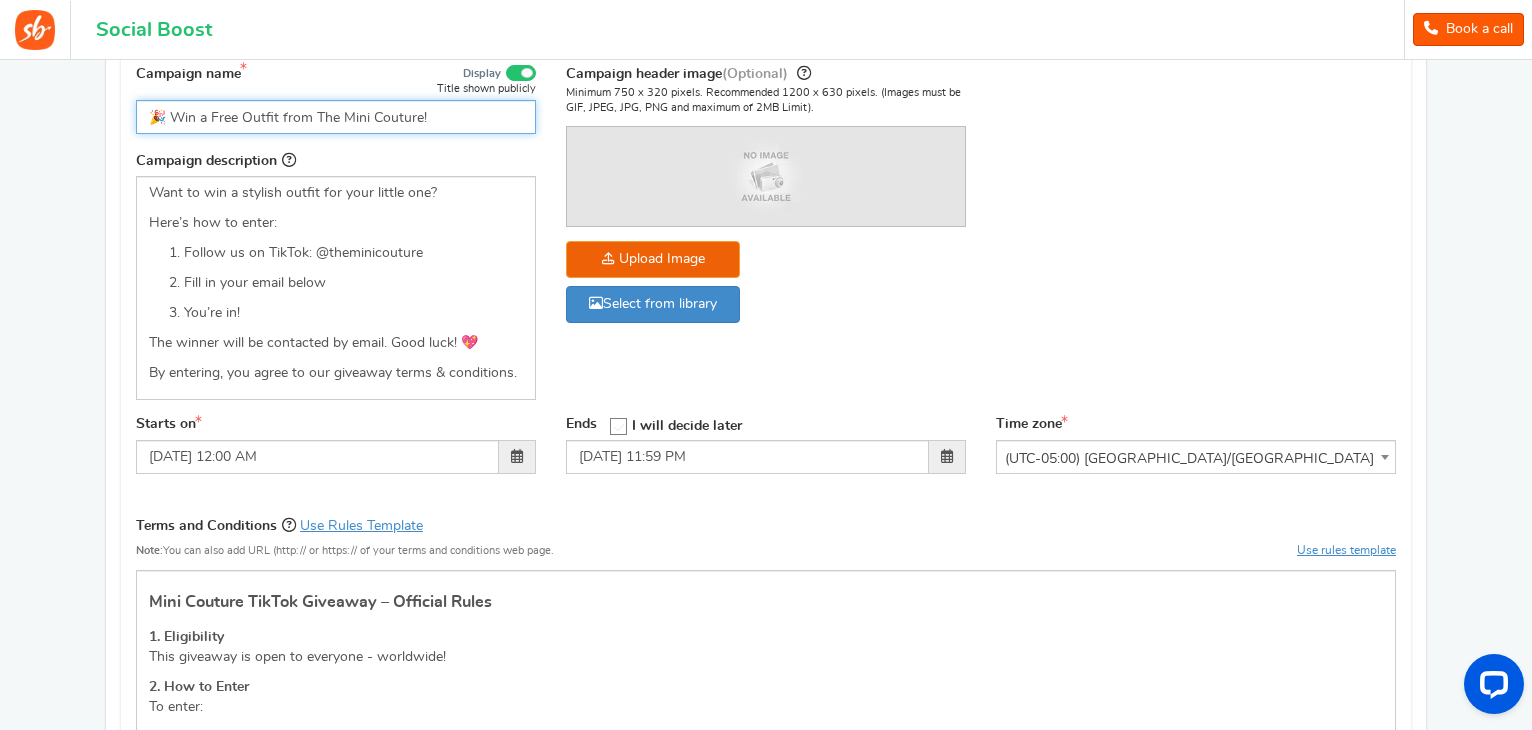 click on "🎉 Win a Free Outfit from The Mini Couture!" at bounding box center (336, 117) 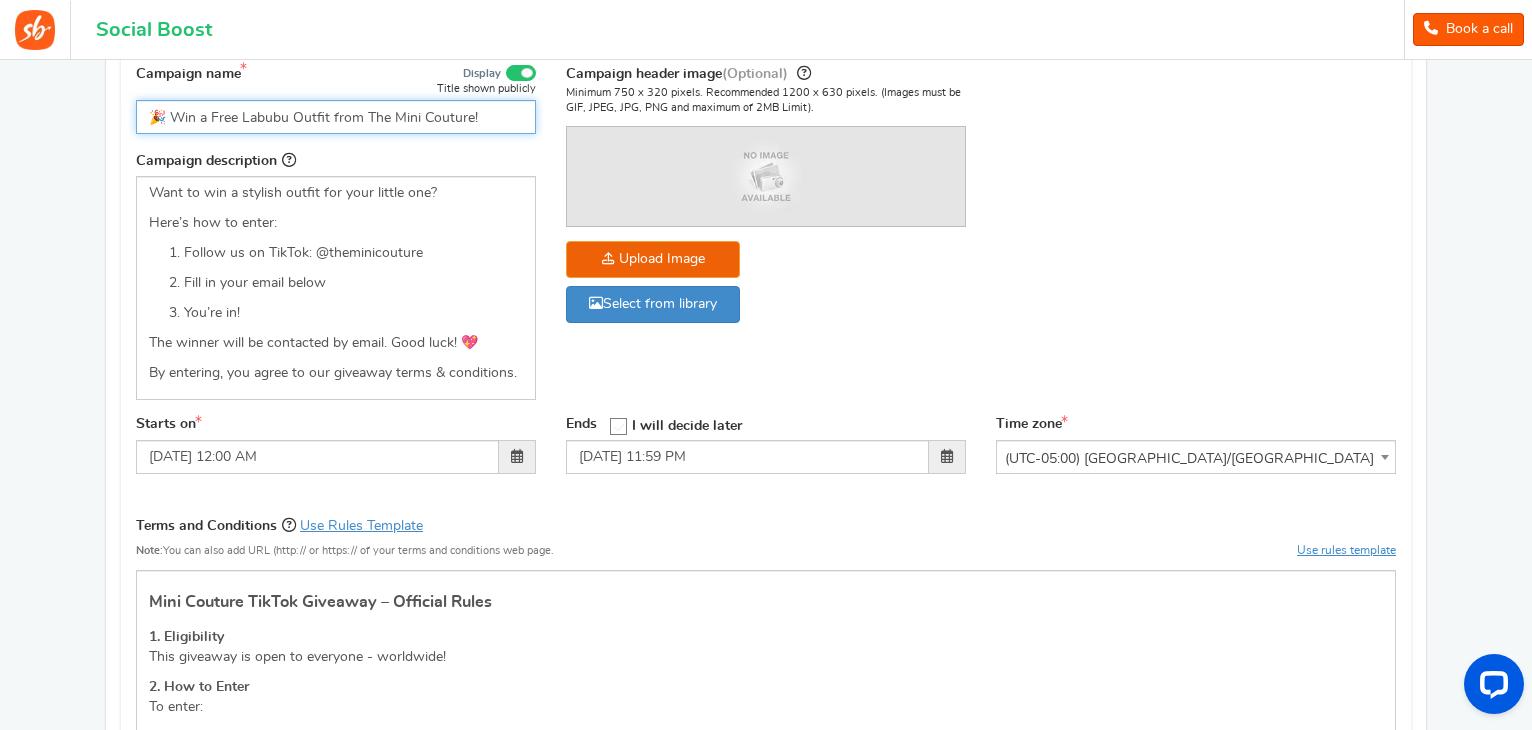 type on "🎉 Win a Free Labubu Outfit from The Mini Couture!" 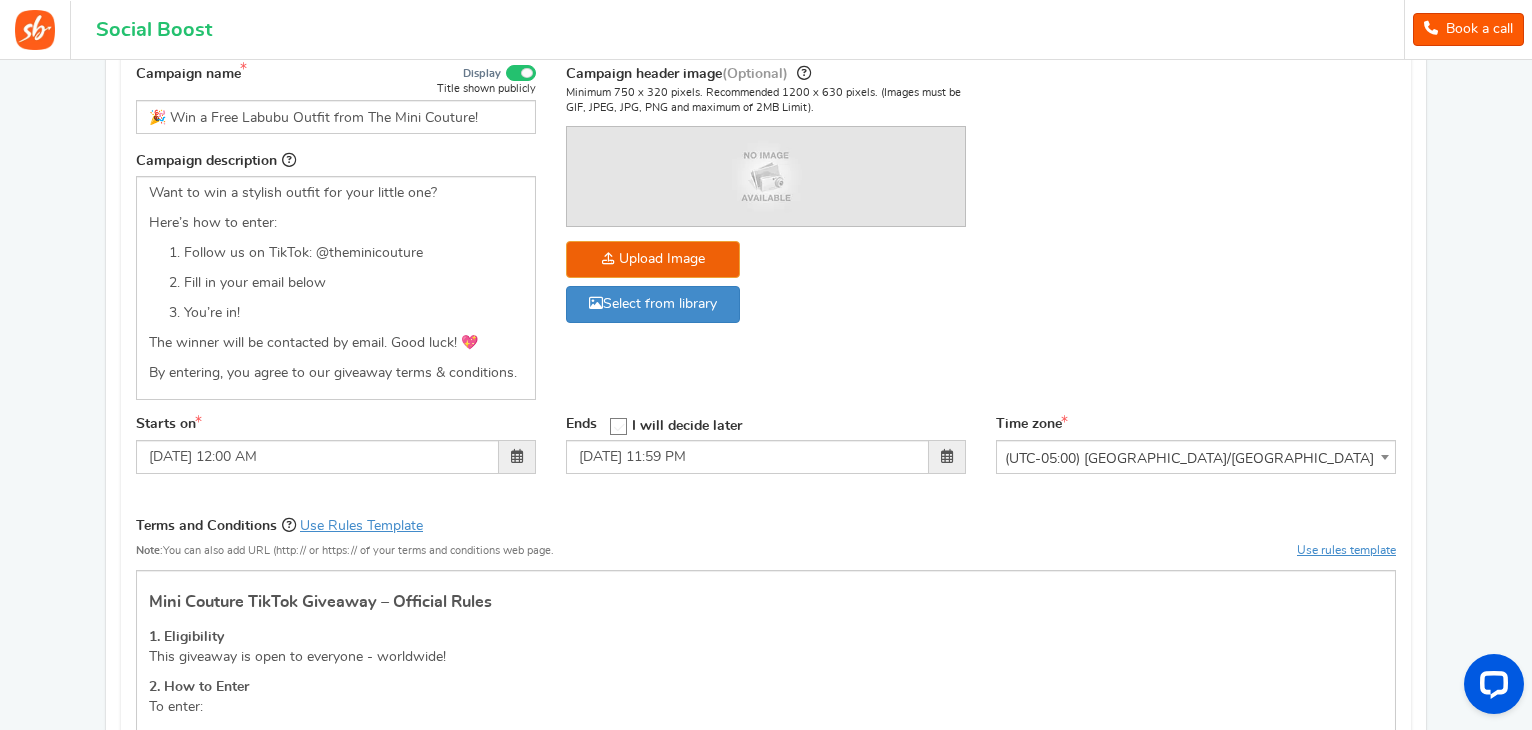 click on "Campaign name
Display
Title shown publicly
🎉 Win a Free Labubu Outfit from The Mini Couture!
This will be shown to the public and to eligible customers in the 'cart -thanks' page
Campaign description  Here’s how to enter: You’re in!" at bounding box center (766, 233) 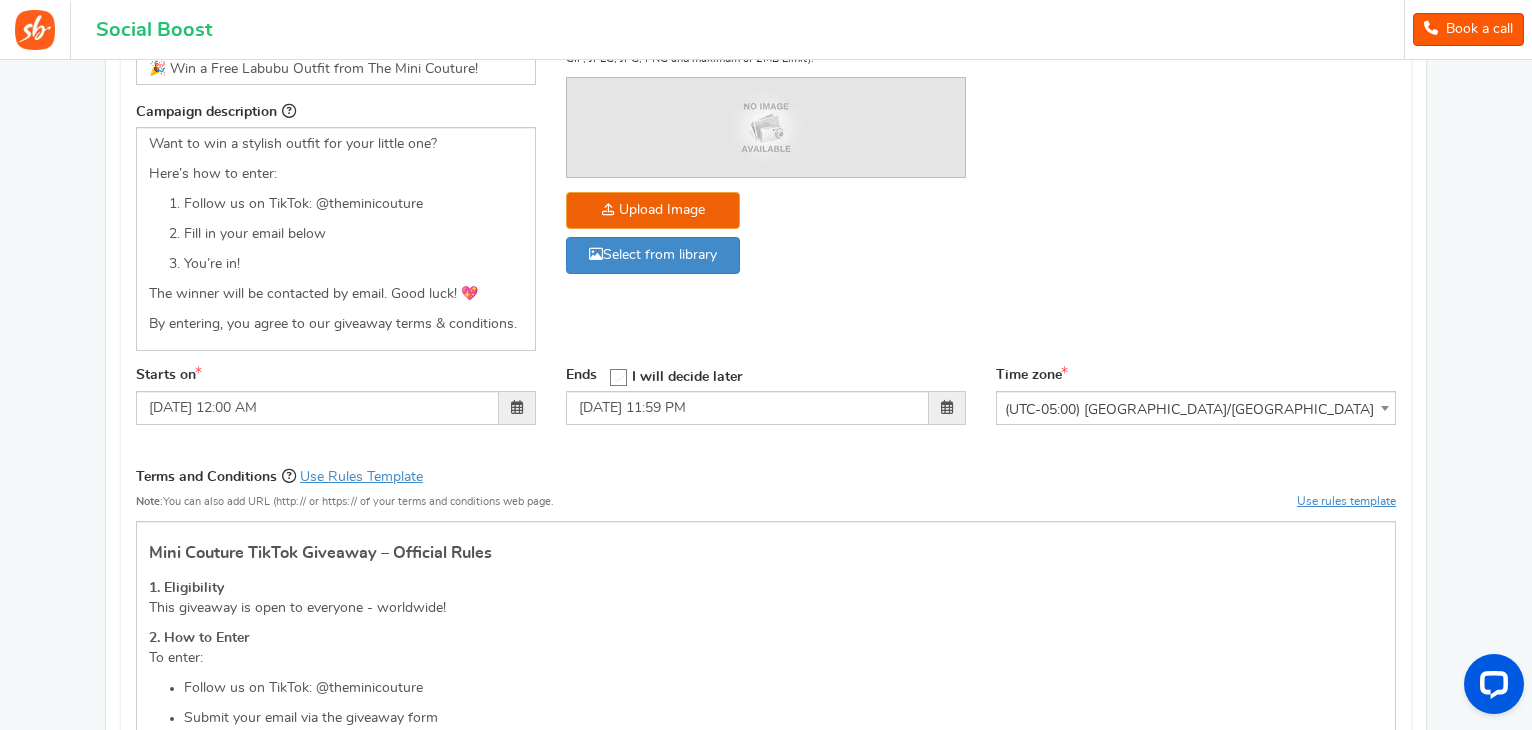 scroll, scrollTop: 350, scrollLeft: 0, axis: vertical 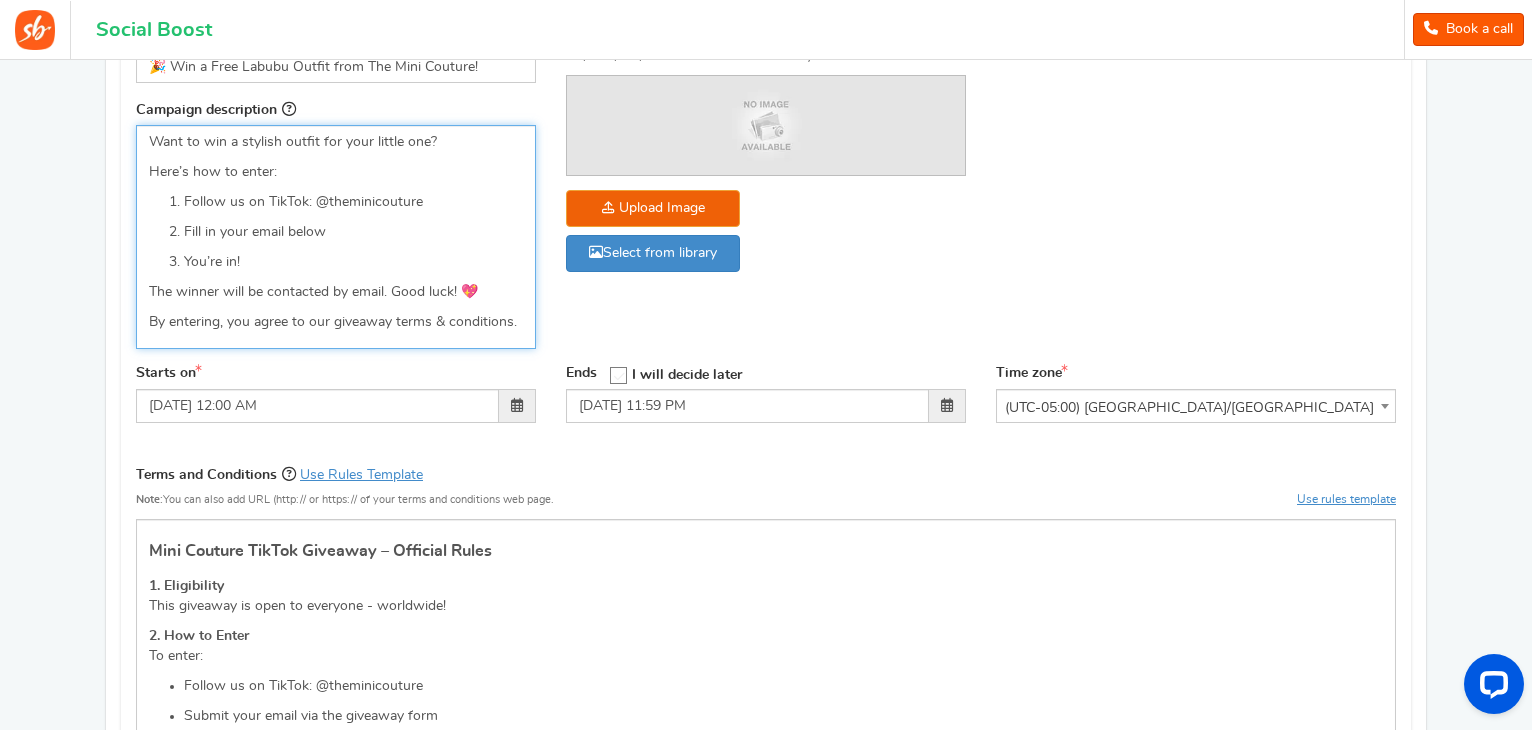click on "Want to win a stylish outfit for your little one?" at bounding box center (336, 142) 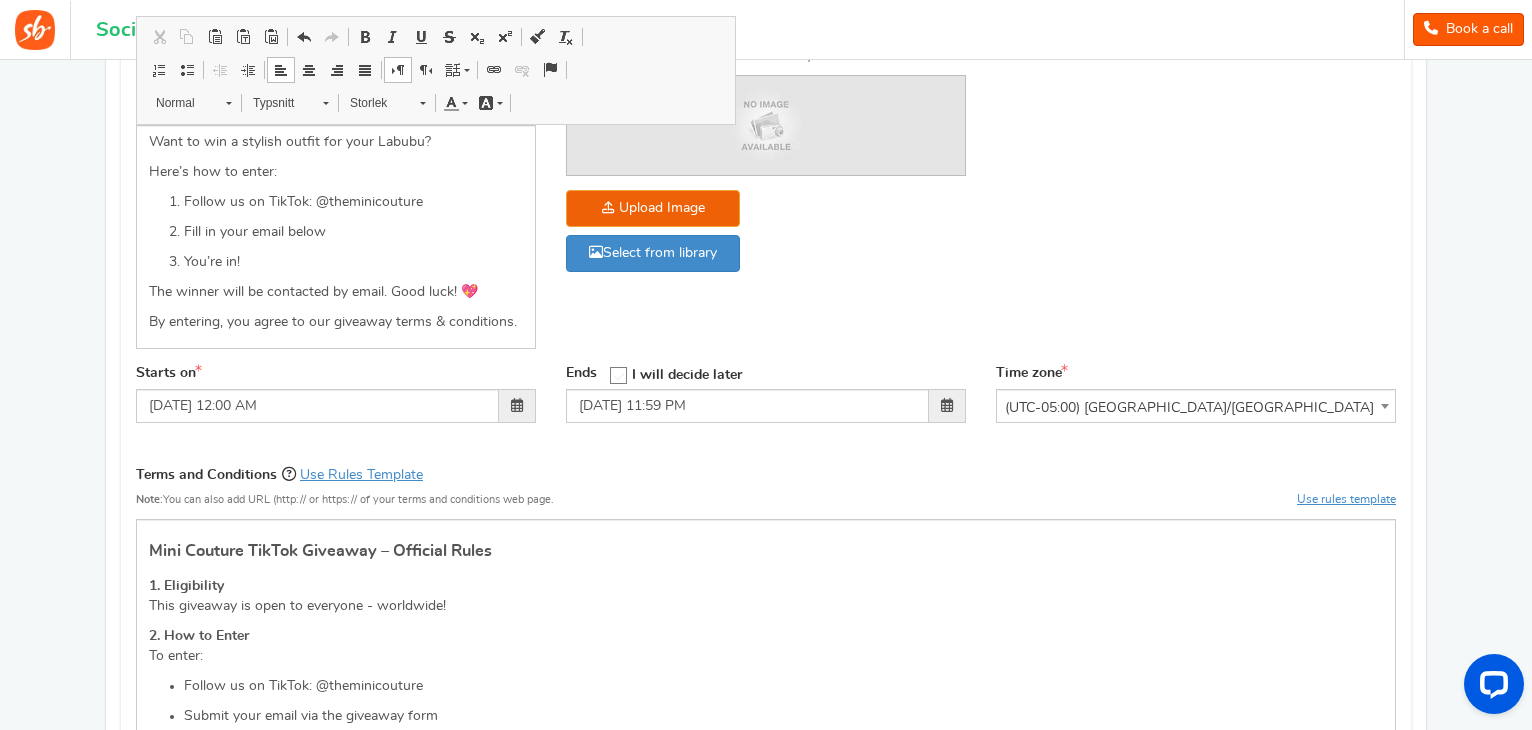click on "Campaign name
Display
Title shown publicly
🎉 Win a Free Labubu Outfit from The Mini Couture!
This will be shown to the public and to eligible customers in the 'cart -thanks' page
Campaign description  Here’s how to enter: You’re in!" at bounding box center (766, 182) 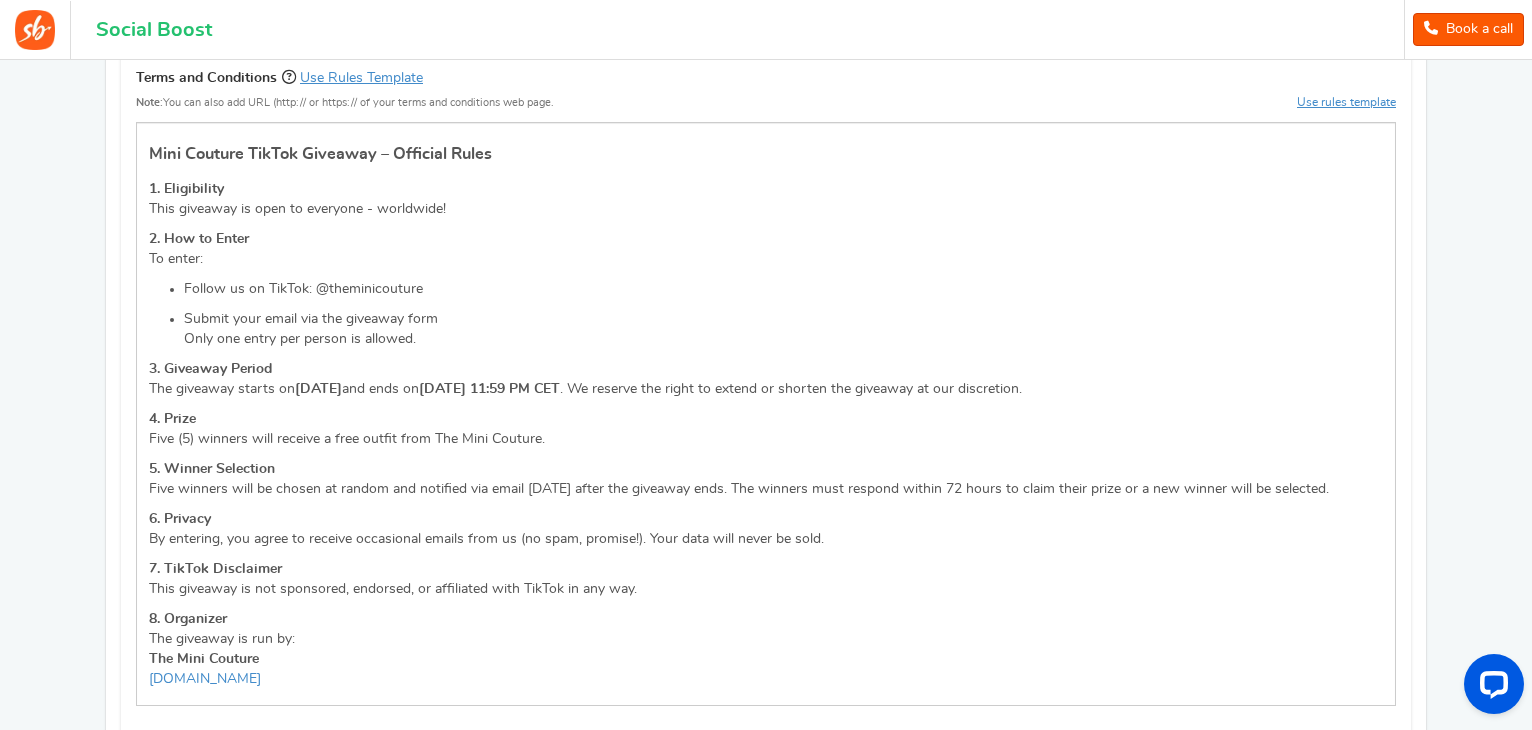 scroll, scrollTop: 777, scrollLeft: 0, axis: vertical 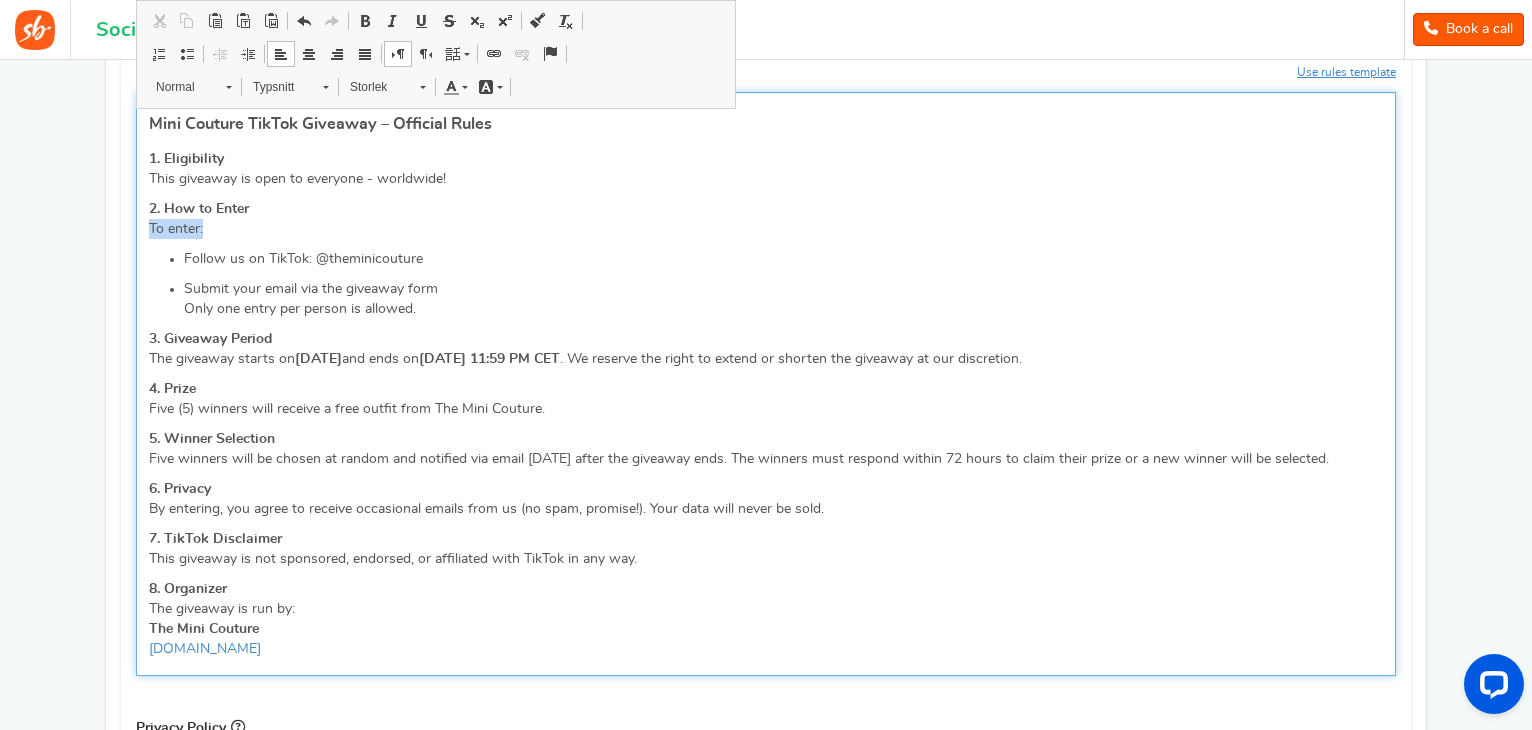 drag, startPoint x: 225, startPoint y: 223, endPoint x: 146, endPoint y: 224, distance: 79.00633 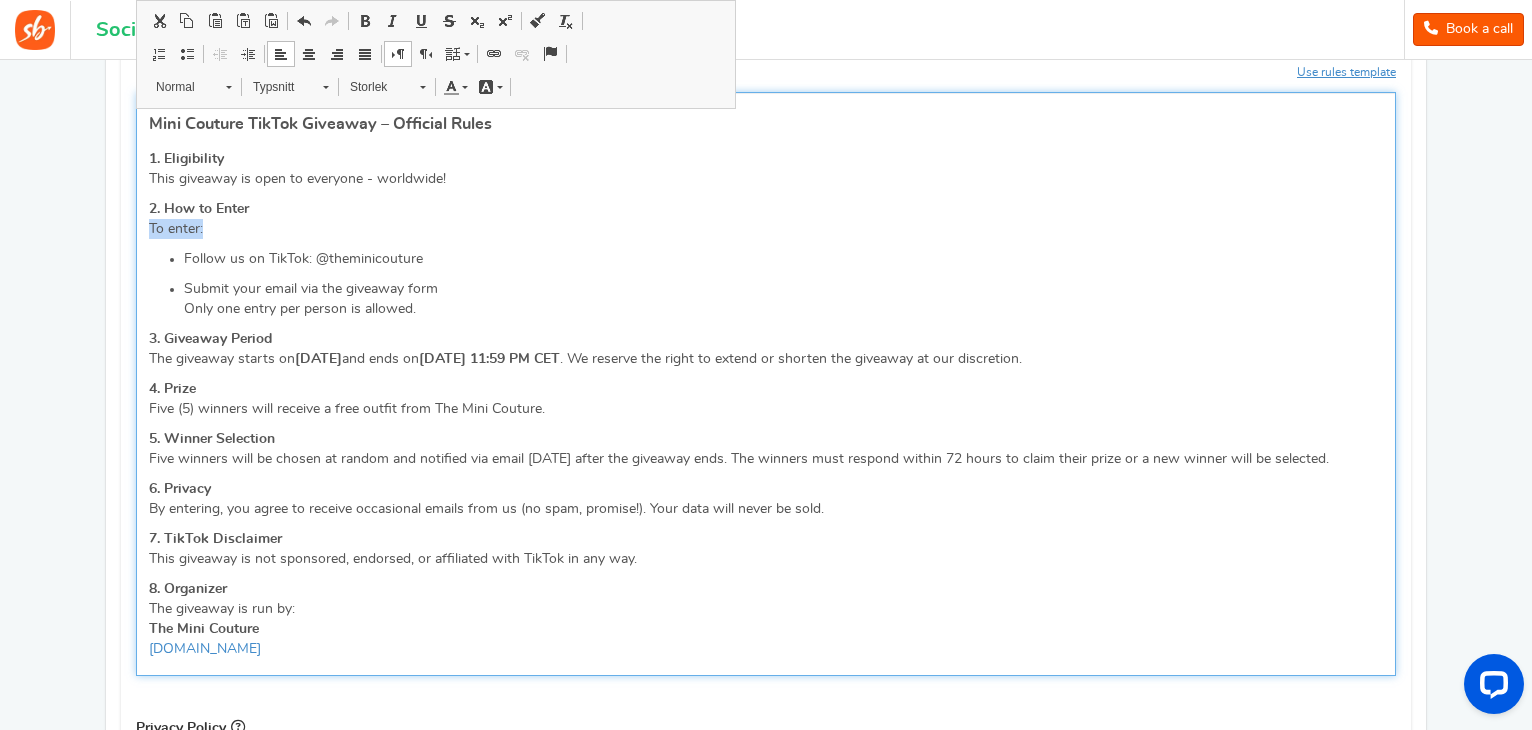 click on "Submit your email via the giveaway form Only one entry per person is allowed." at bounding box center [783, 299] 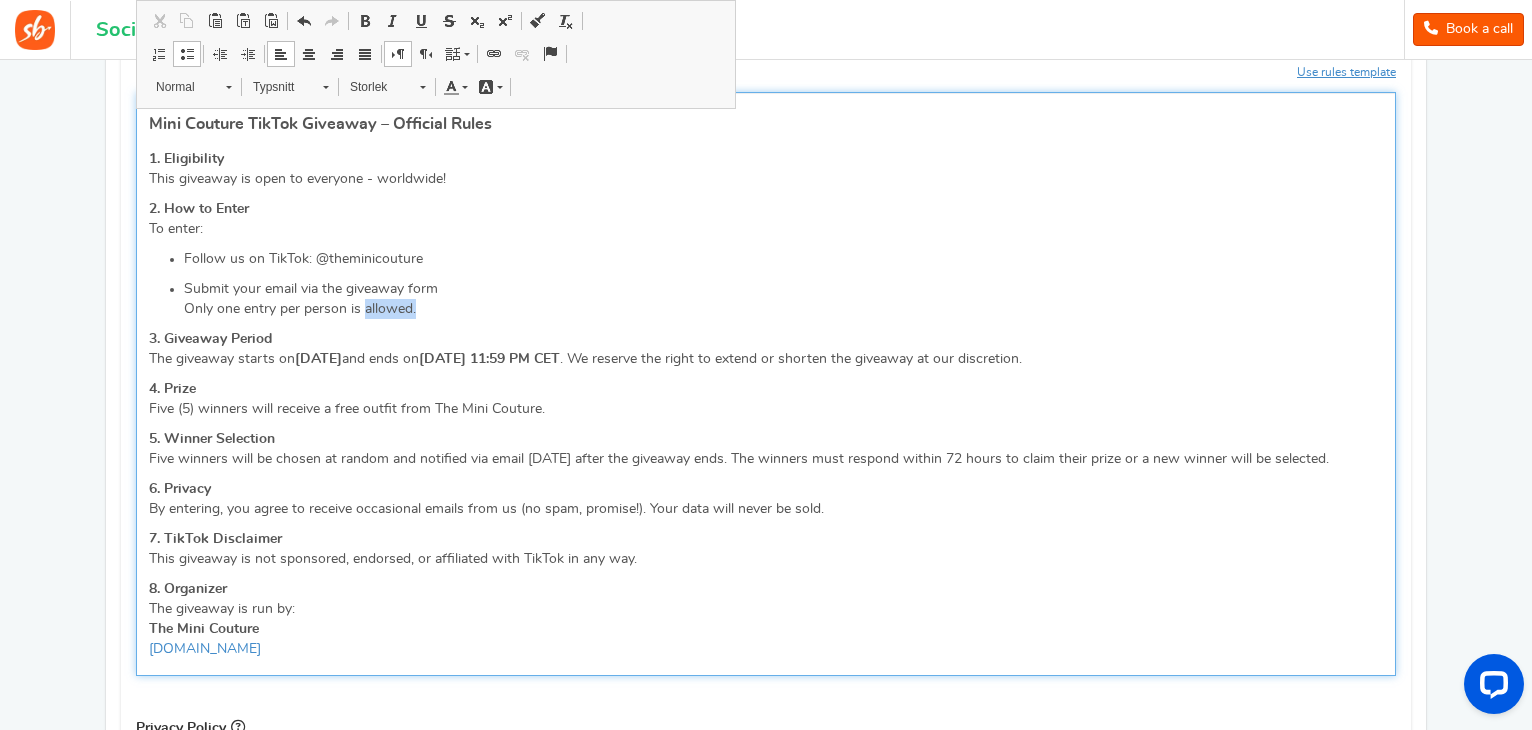 drag, startPoint x: 433, startPoint y: 304, endPoint x: 366, endPoint y: 310, distance: 67.26812 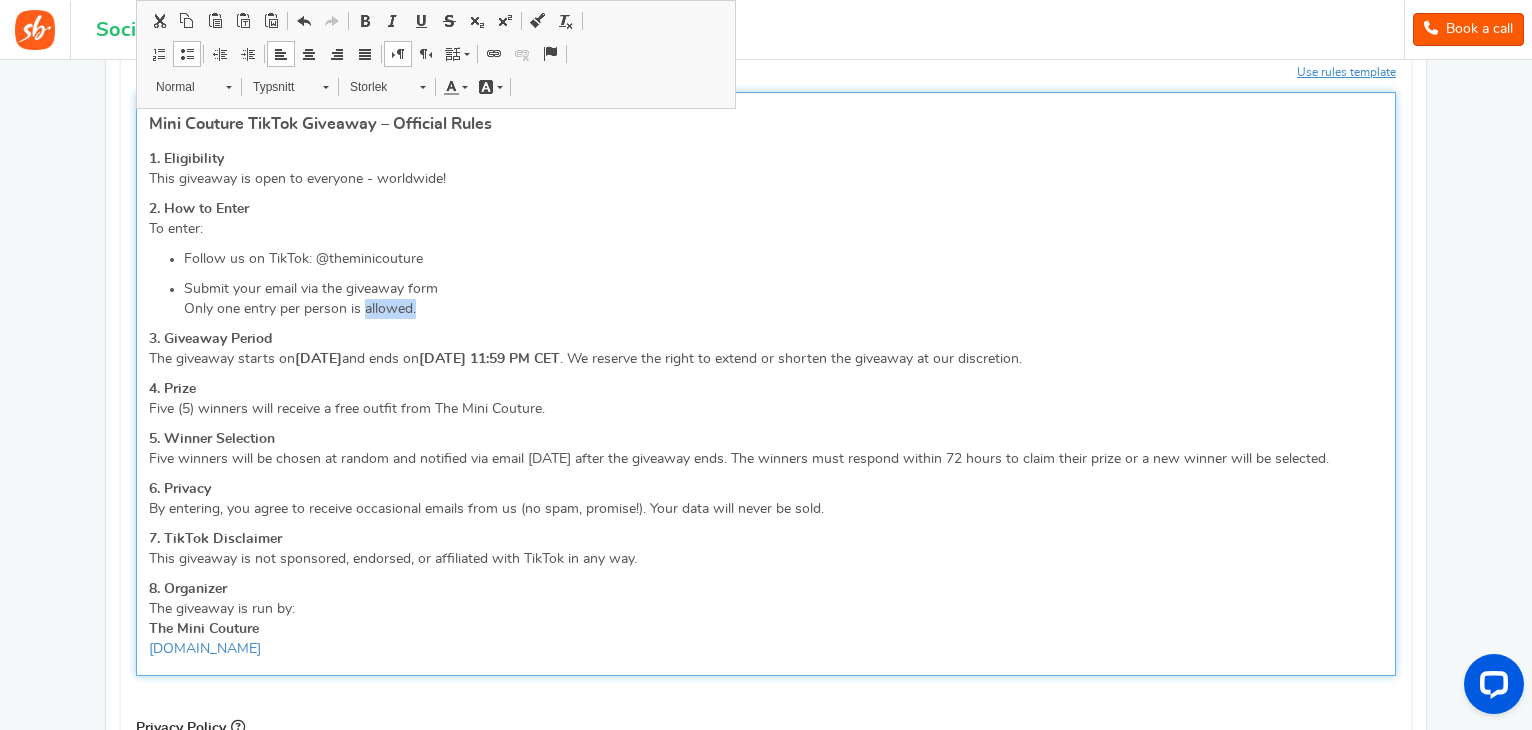 click on "Submit your email via the giveaway form Only one entry per person is allowed." at bounding box center (783, 299) 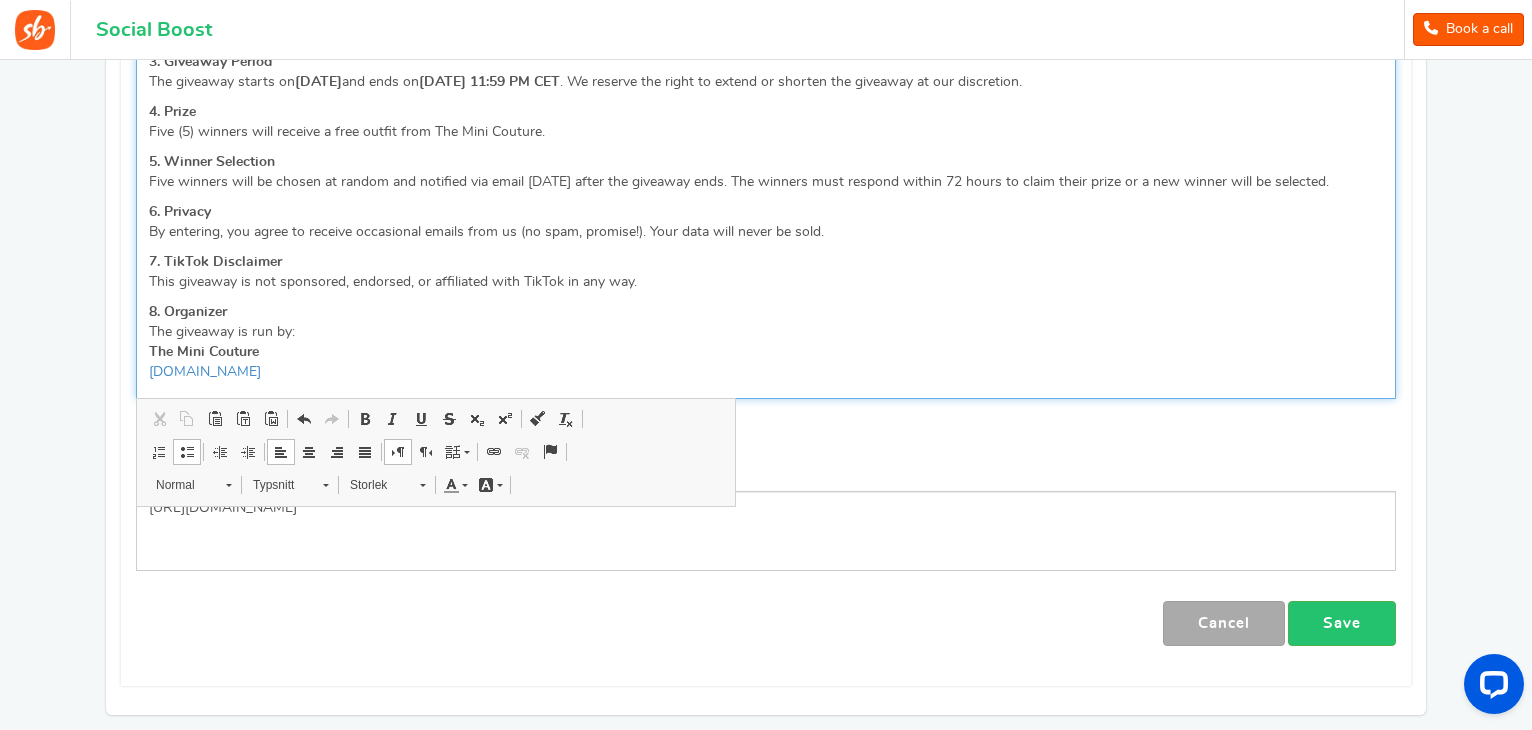 scroll, scrollTop: 1167, scrollLeft: 0, axis: vertical 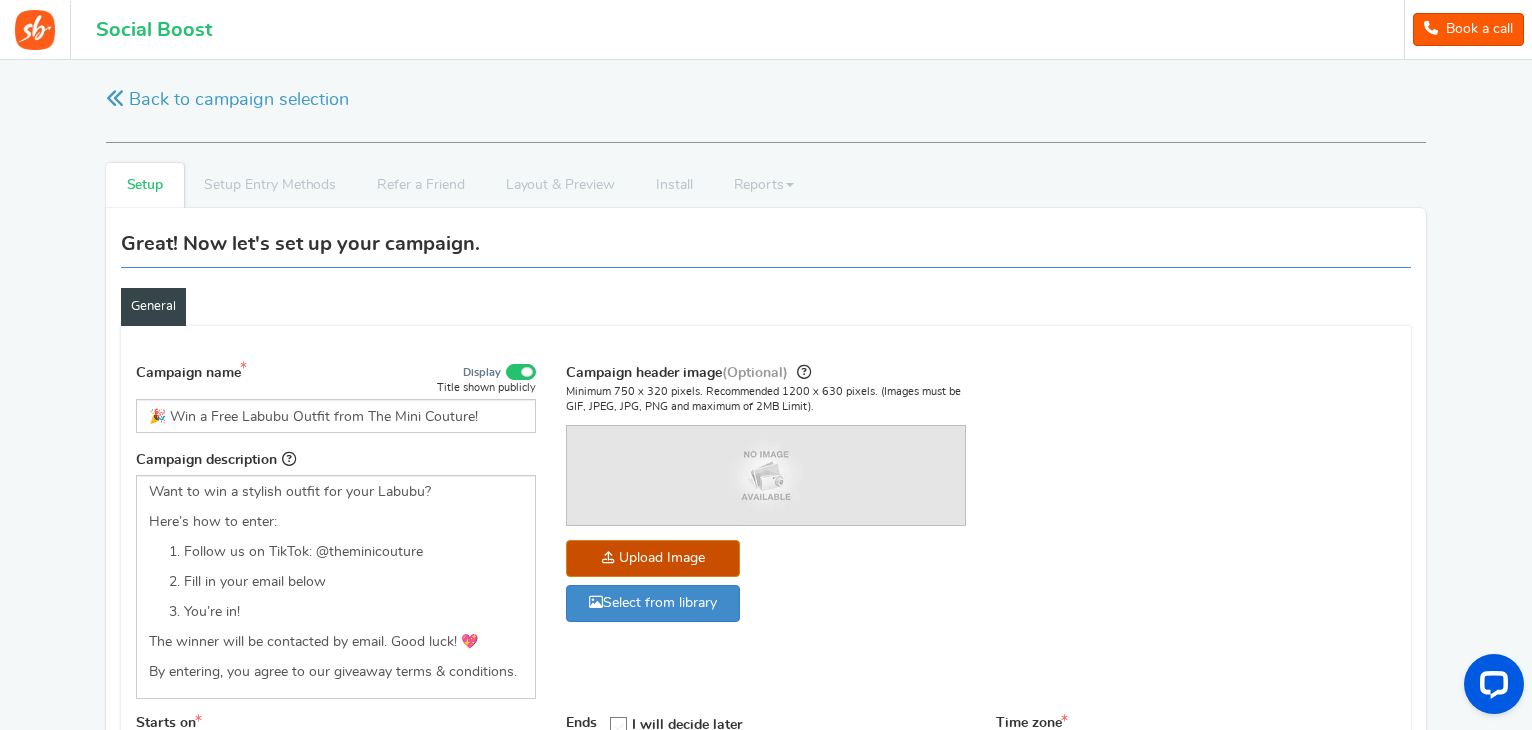 click at bounding box center [-1301, 684] 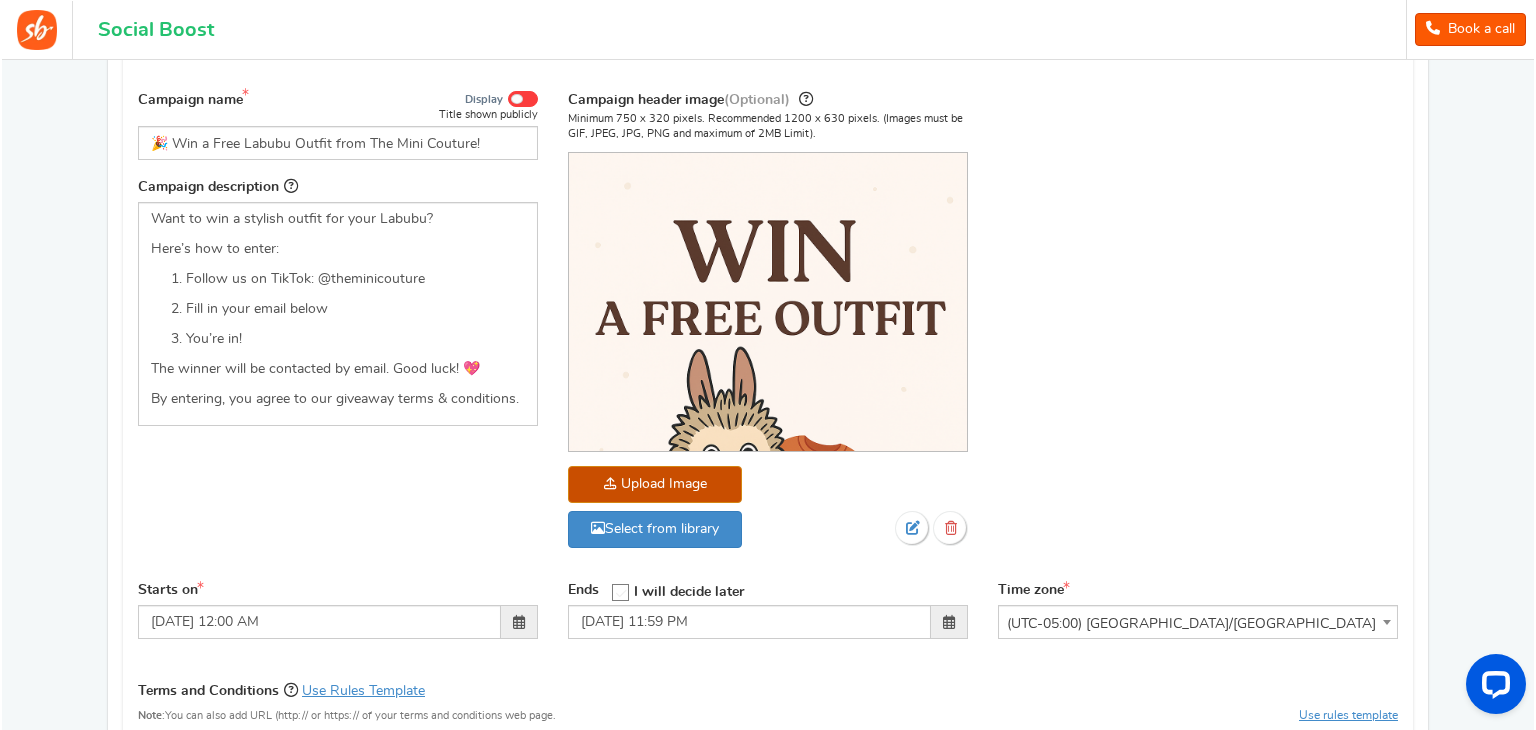 scroll, scrollTop: 274, scrollLeft: 0, axis: vertical 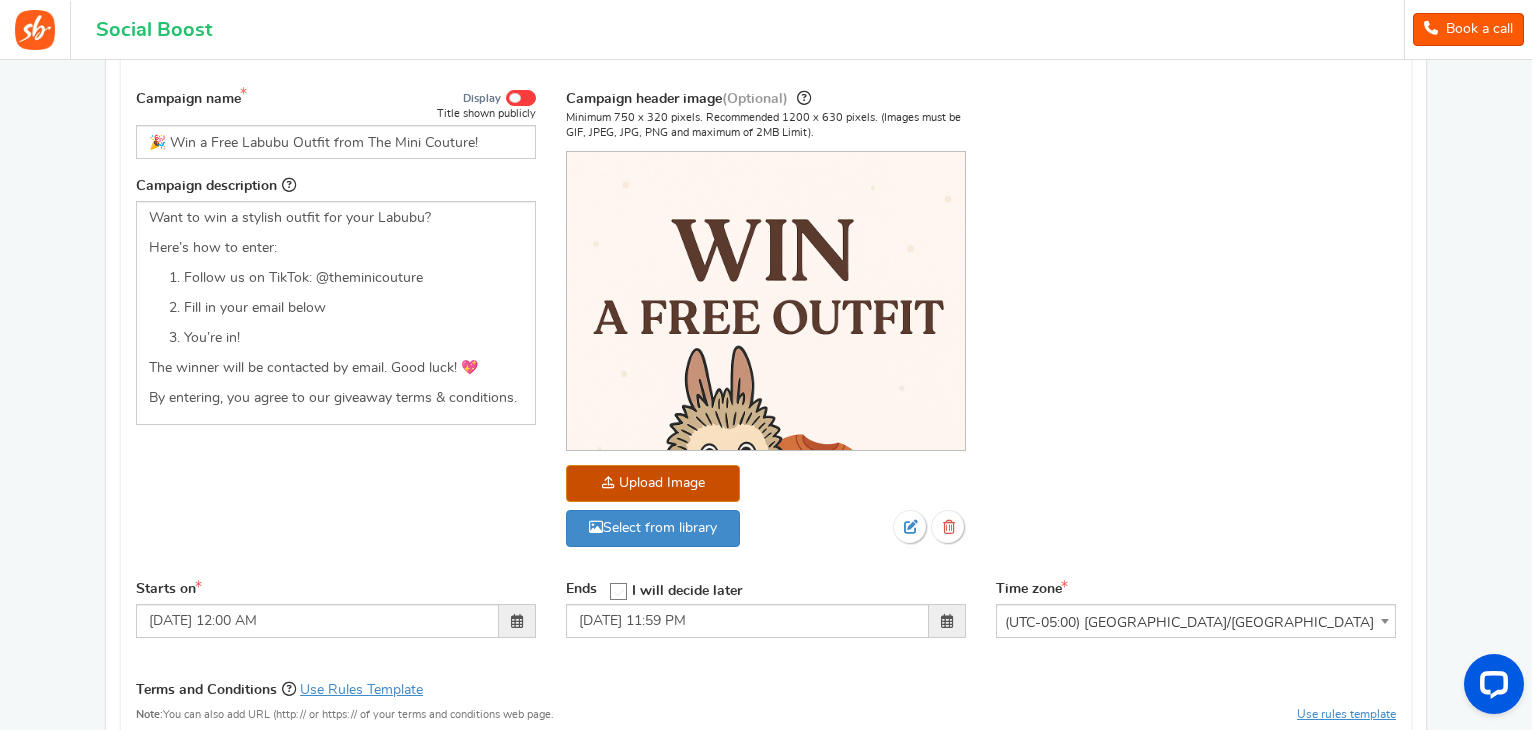 click at bounding box center (766, 450) 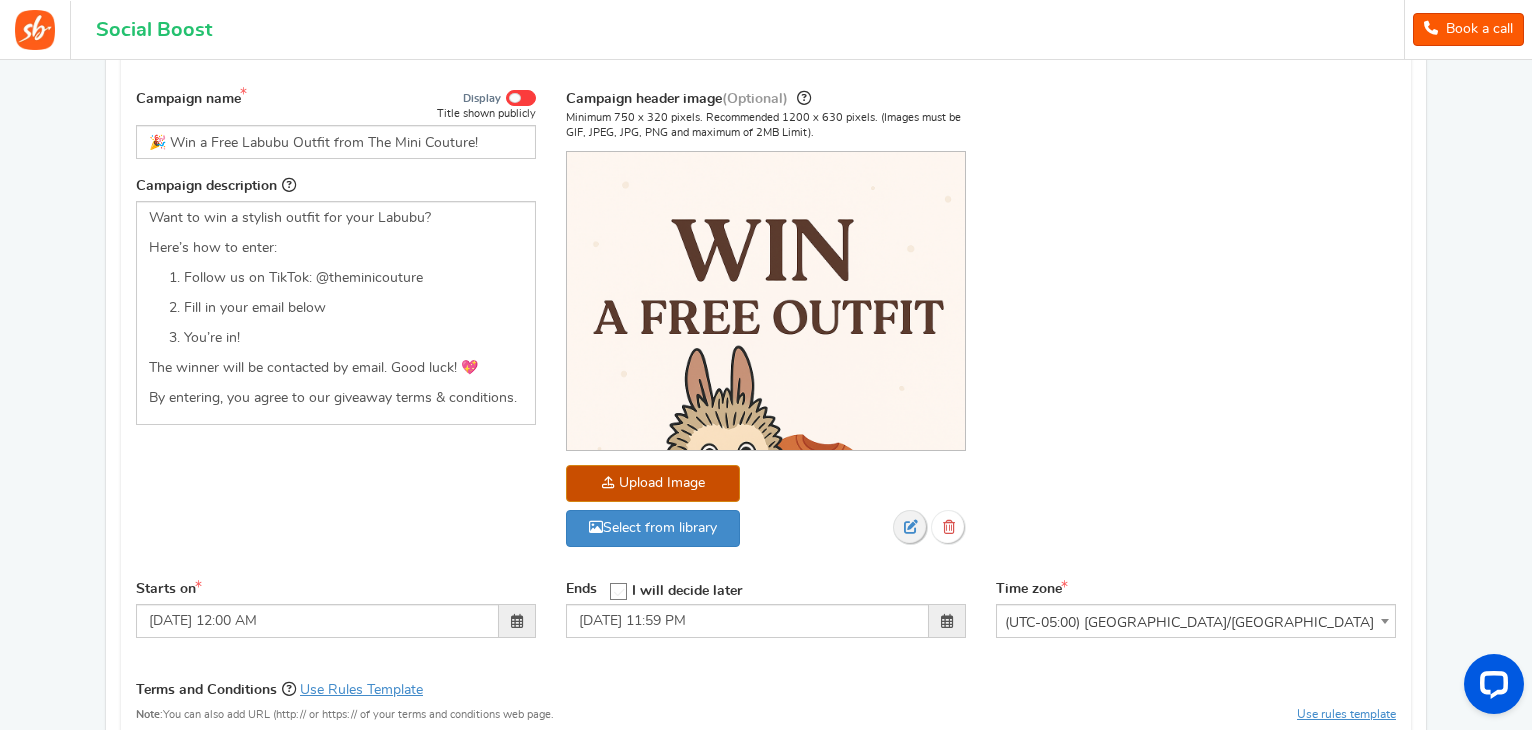 click at bounding box center [910, 527] 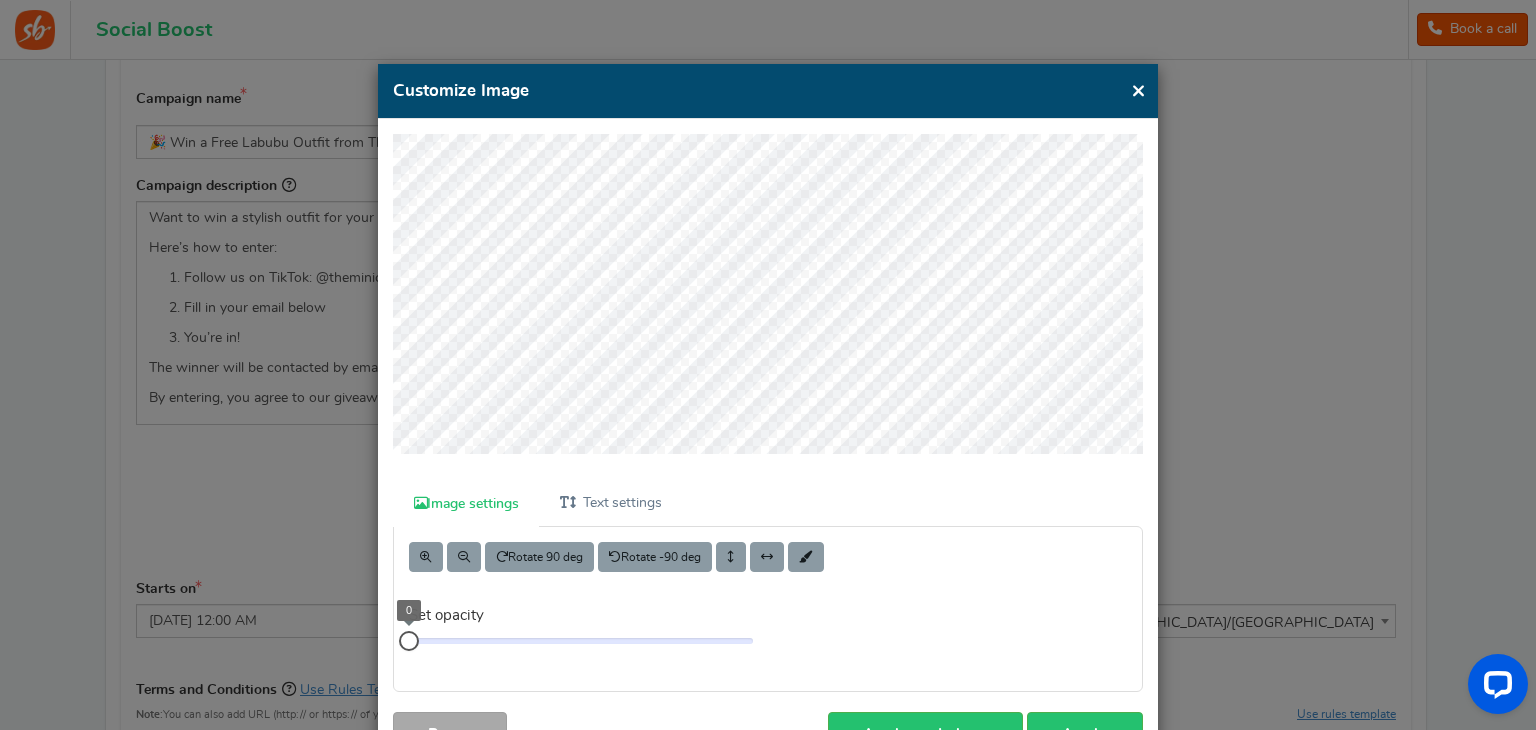 drag, startPoint x: 753, startPoint y: 638, endPoint x: 404, endPoint y: 687, distance: 352.42303 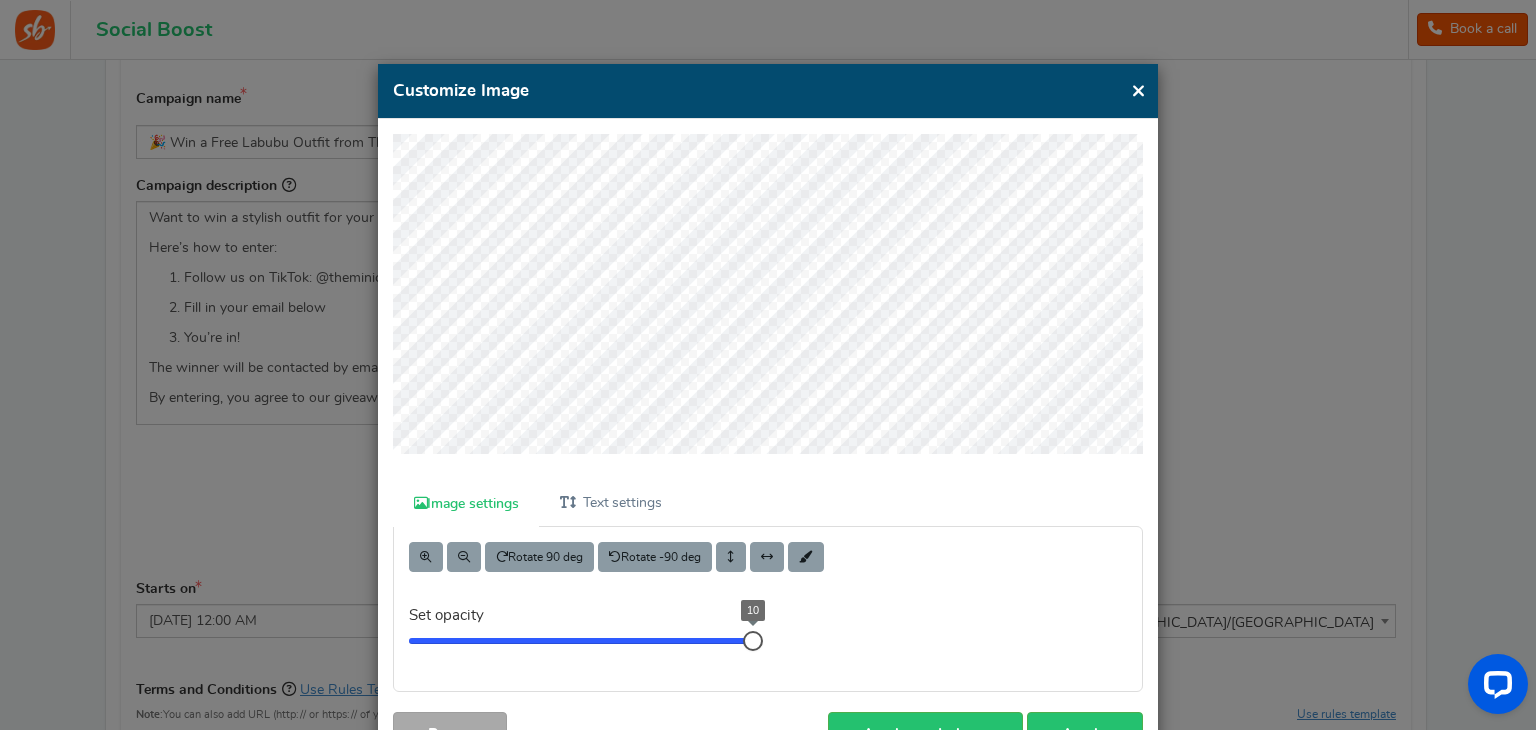 drag, startPoint x: 405, startPoint y: 640, endPoint x: 780, endPoint y: 650, distance: 375.1333 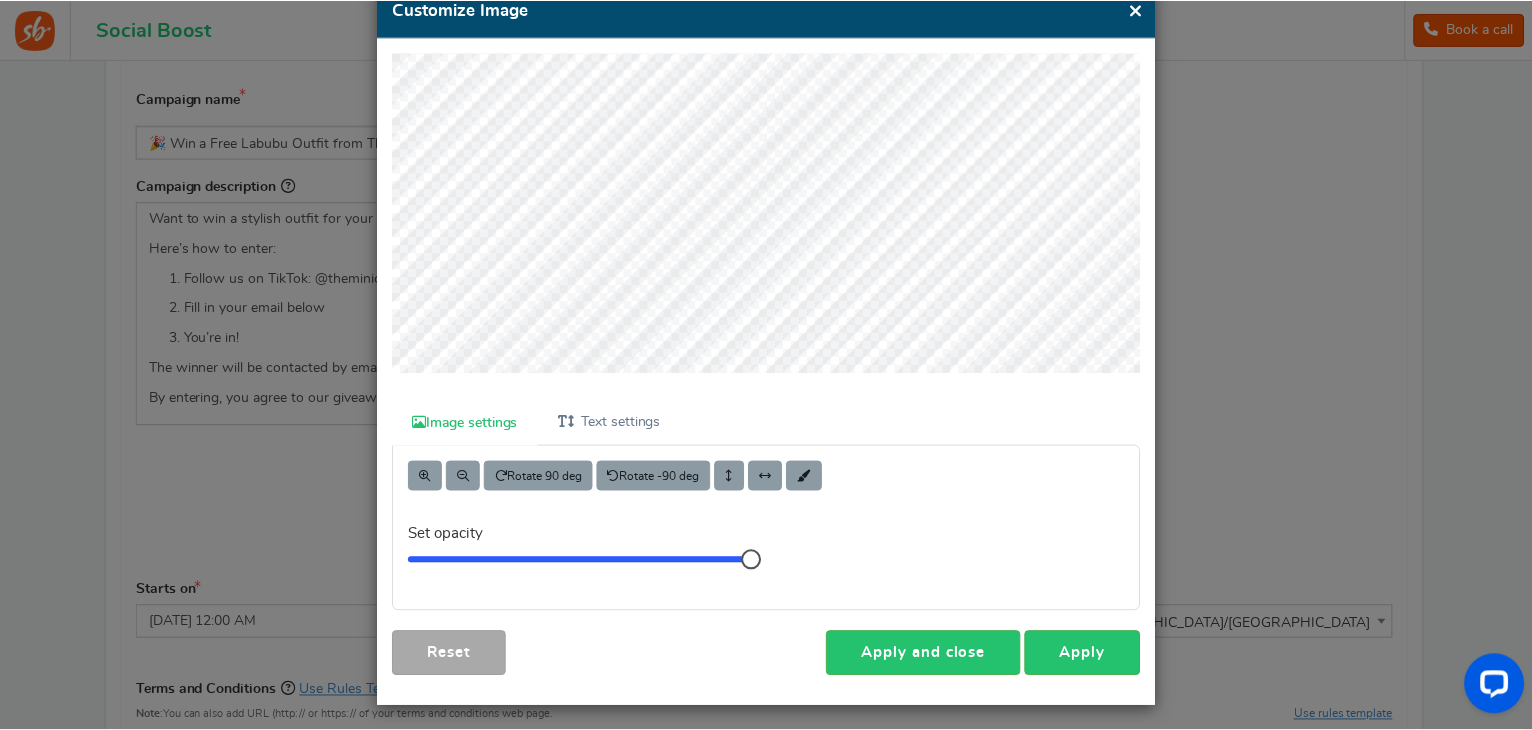 scroll, scrollTop: 85, scrollLeft: 0, axis: vertical 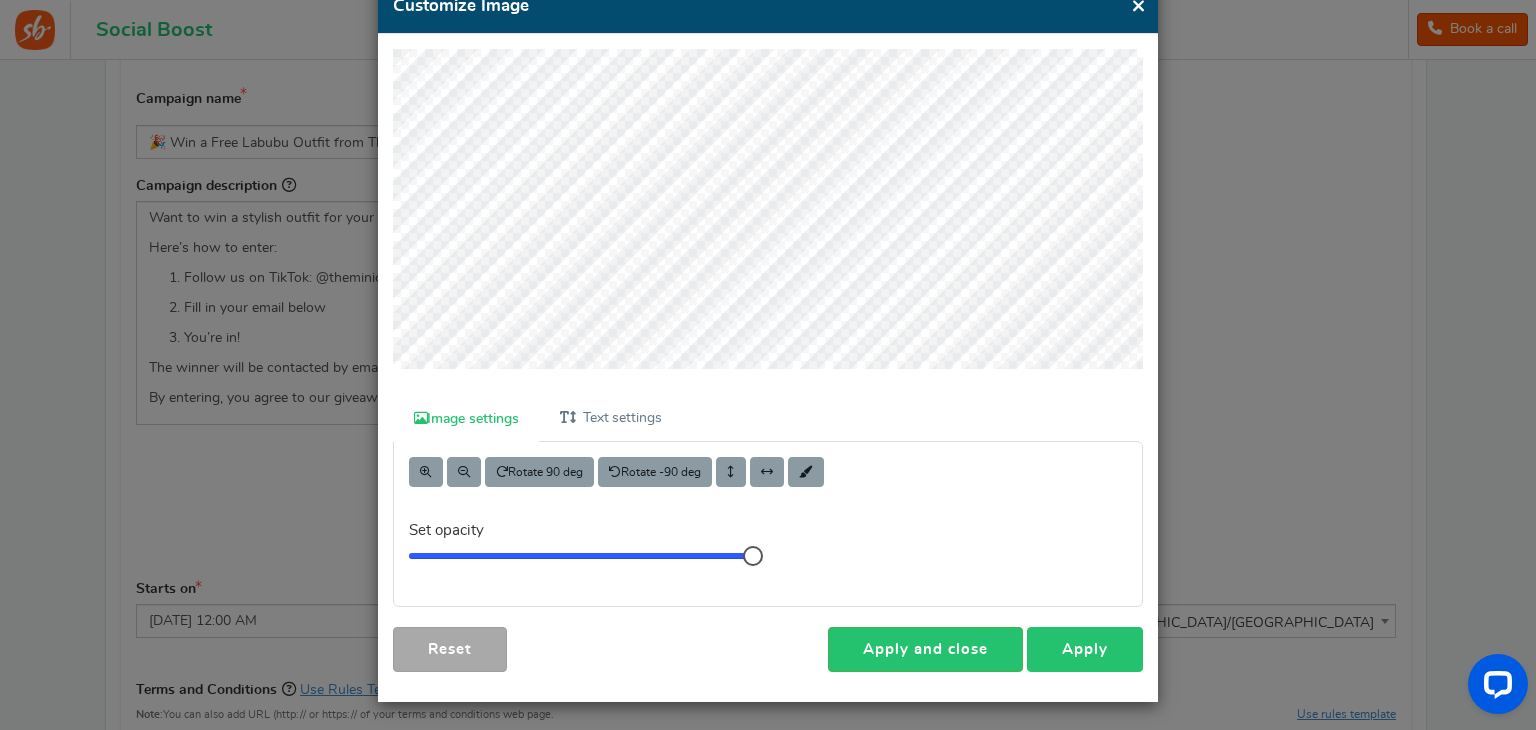 click on "Apply" at bounding box center (1085, 649) 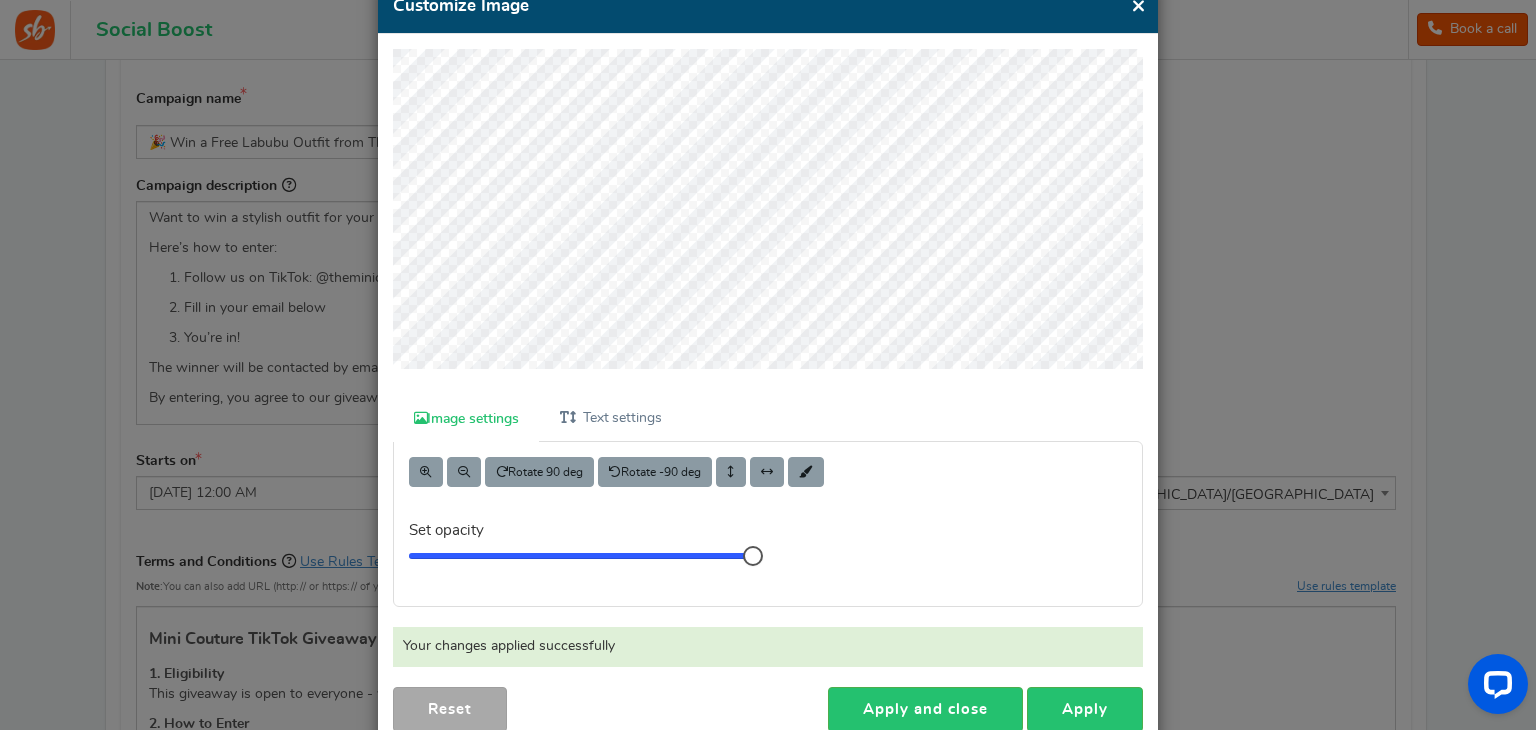 click on "×" at bounding box center (1138, 5) 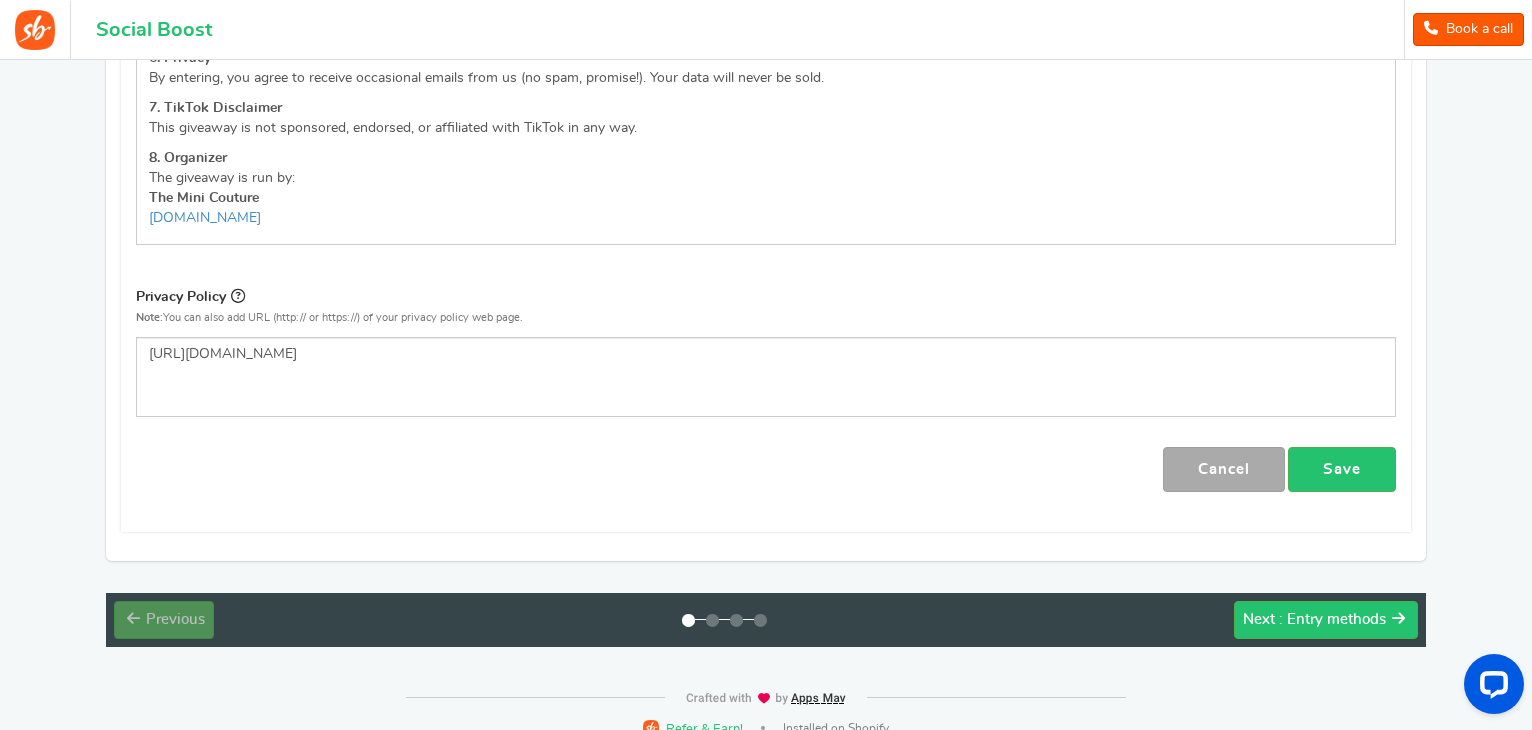 scroll, scrollTop: 1240, scrollLeft: 0, axis: vertical 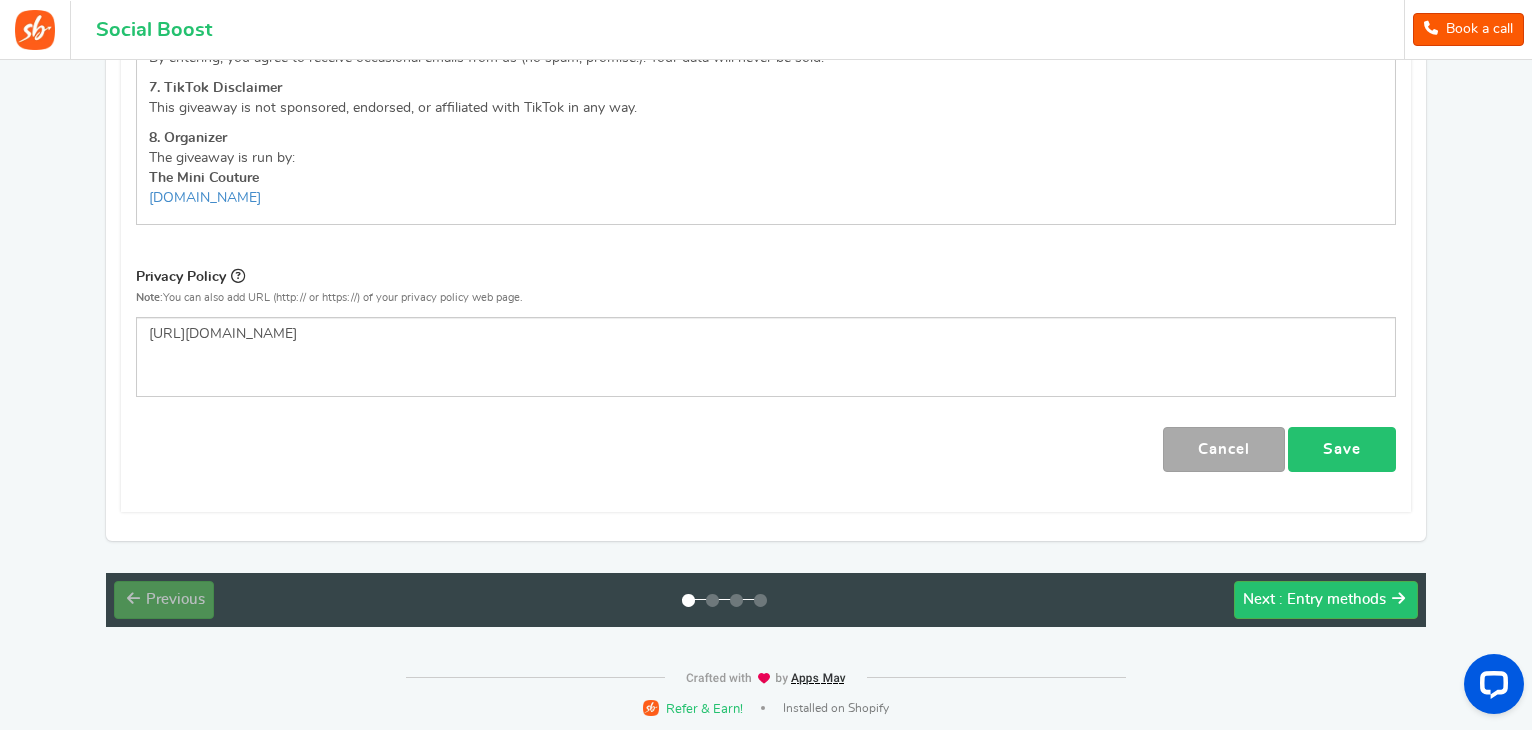 click on "Save" at bounding box center (1342, 449) 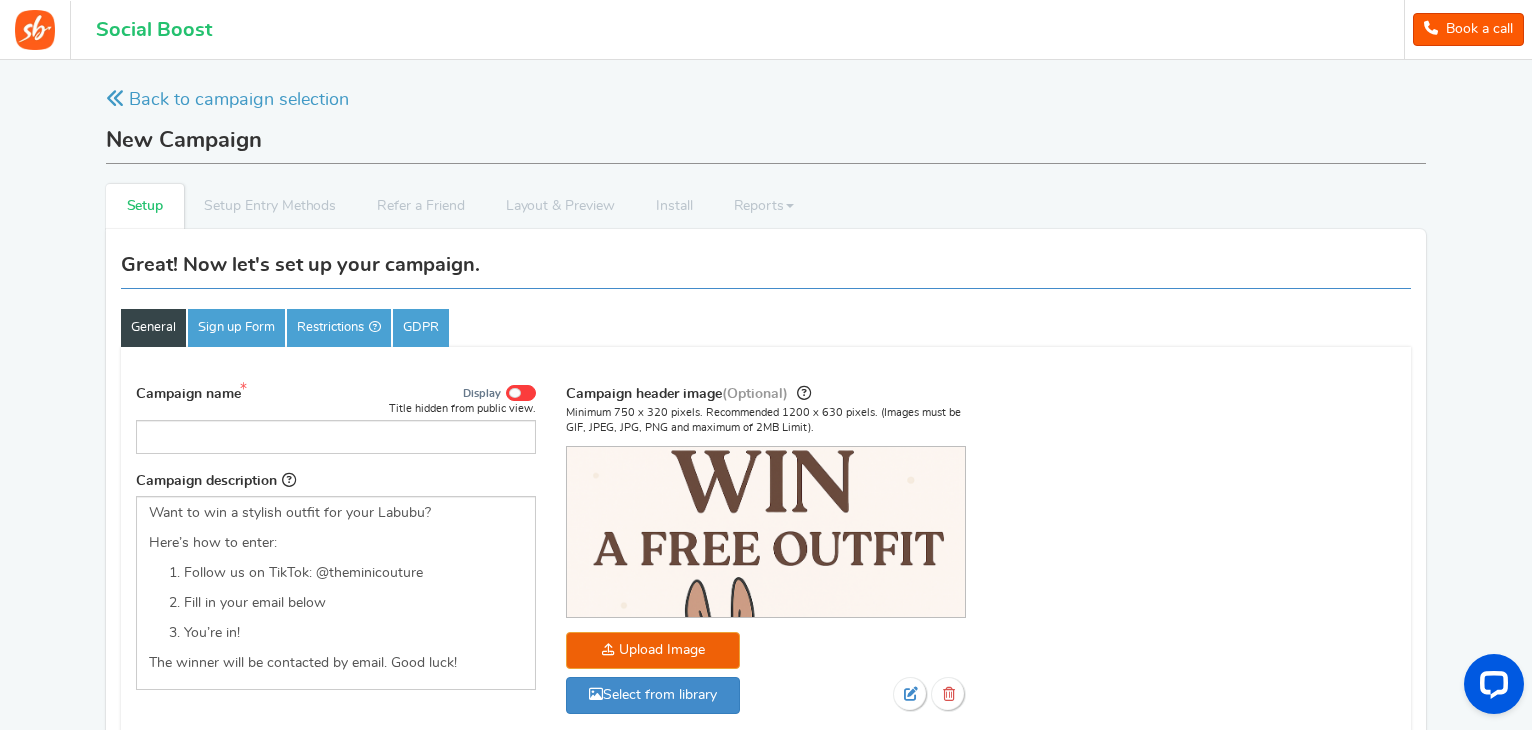 scroll, scrollTop: 87, scrollLeft: 0, axis: vertical 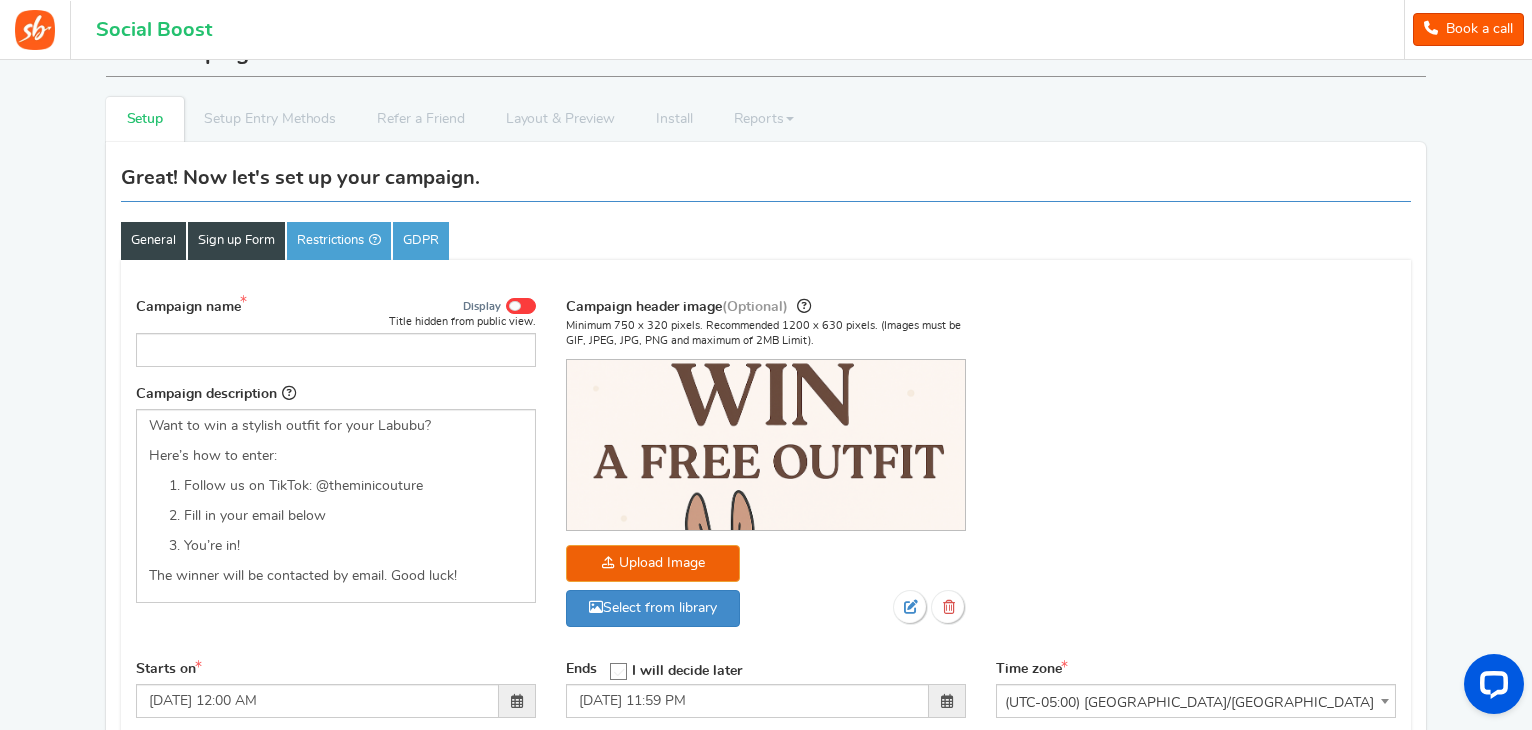 click on "Sign up Form" at bounding box center [236, 241] 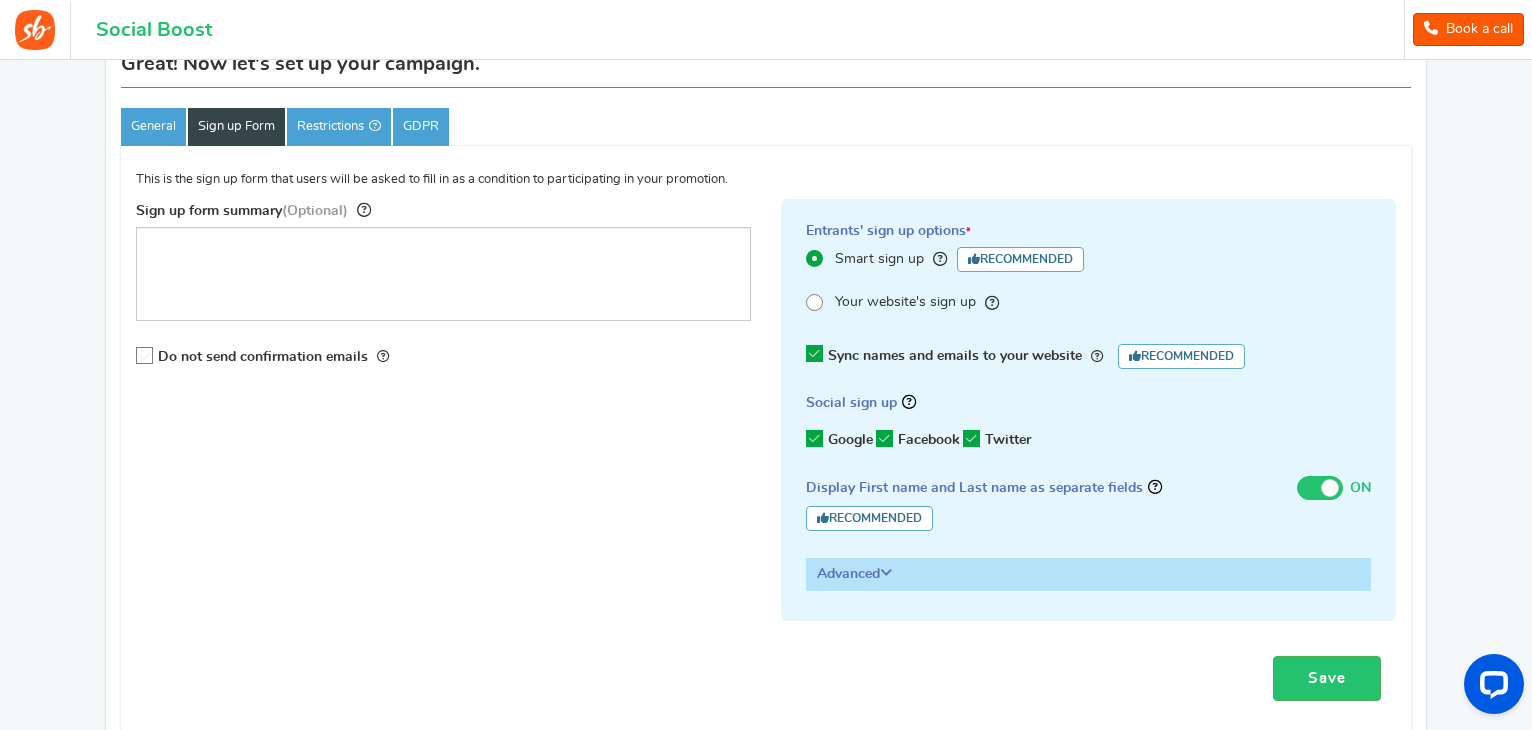 scroll, scrollTop: 202, scrollLeft: 0, axis: vertical 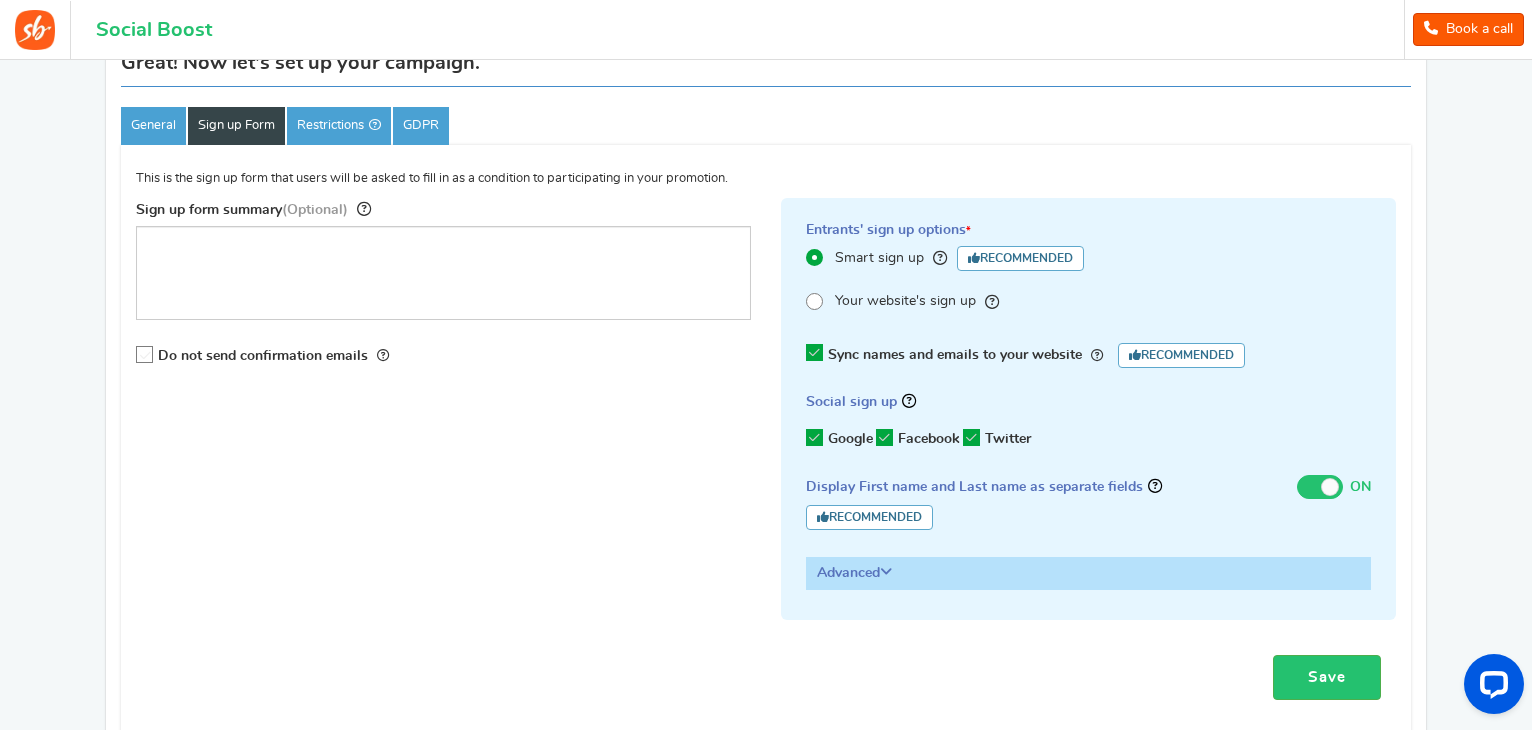 click at bounding box center (814, 437) 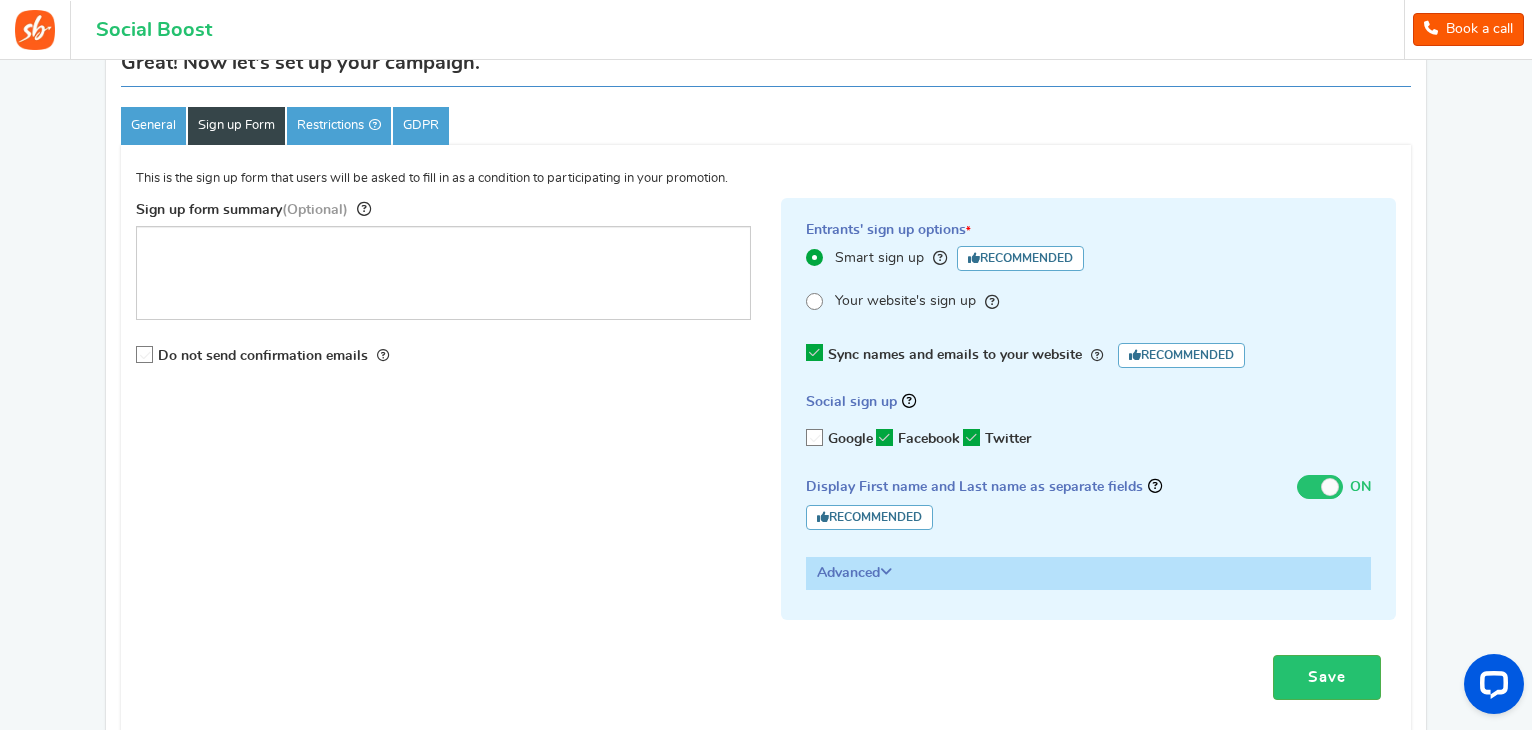 click at bounding box center [884, 437] 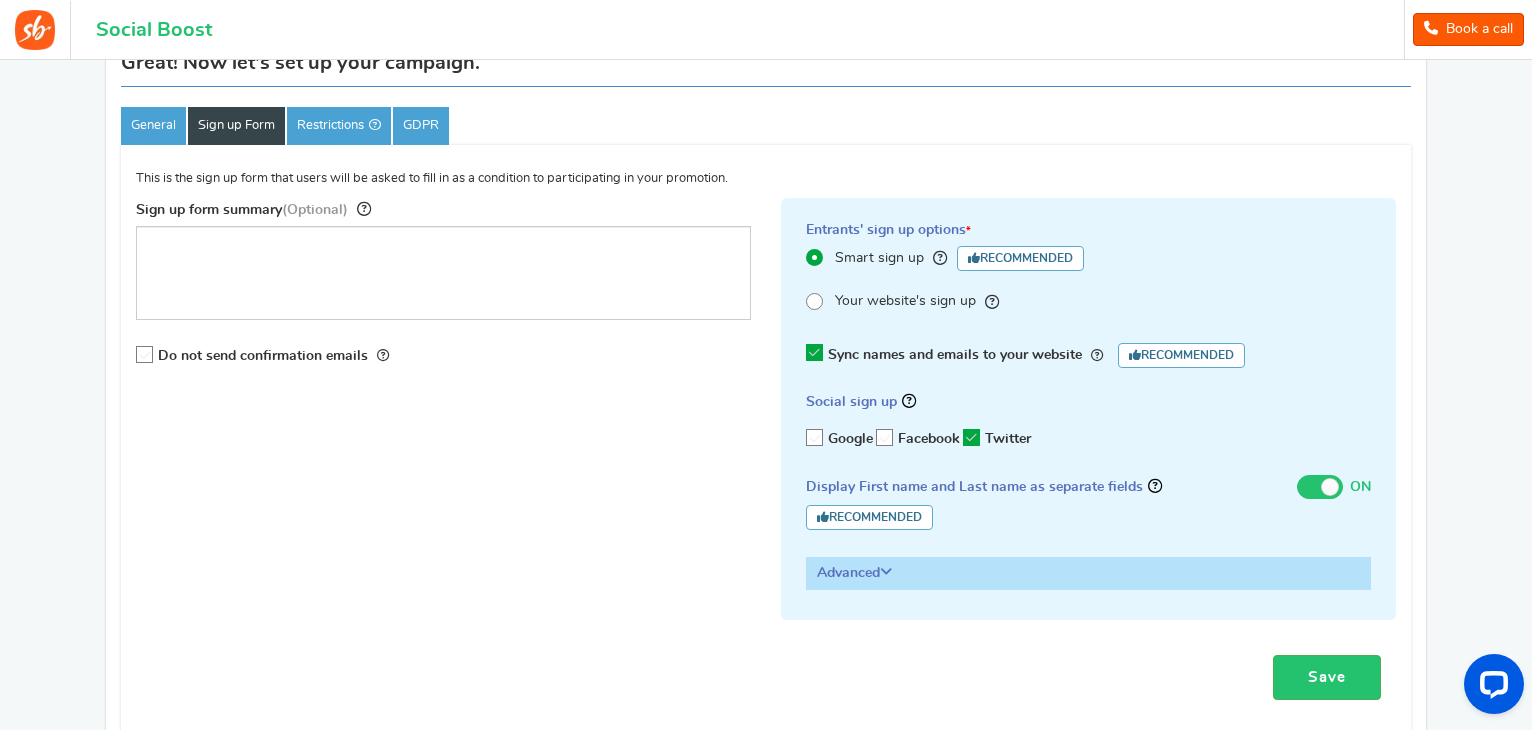 click on "Twitter" at bounding box center [997, 438] 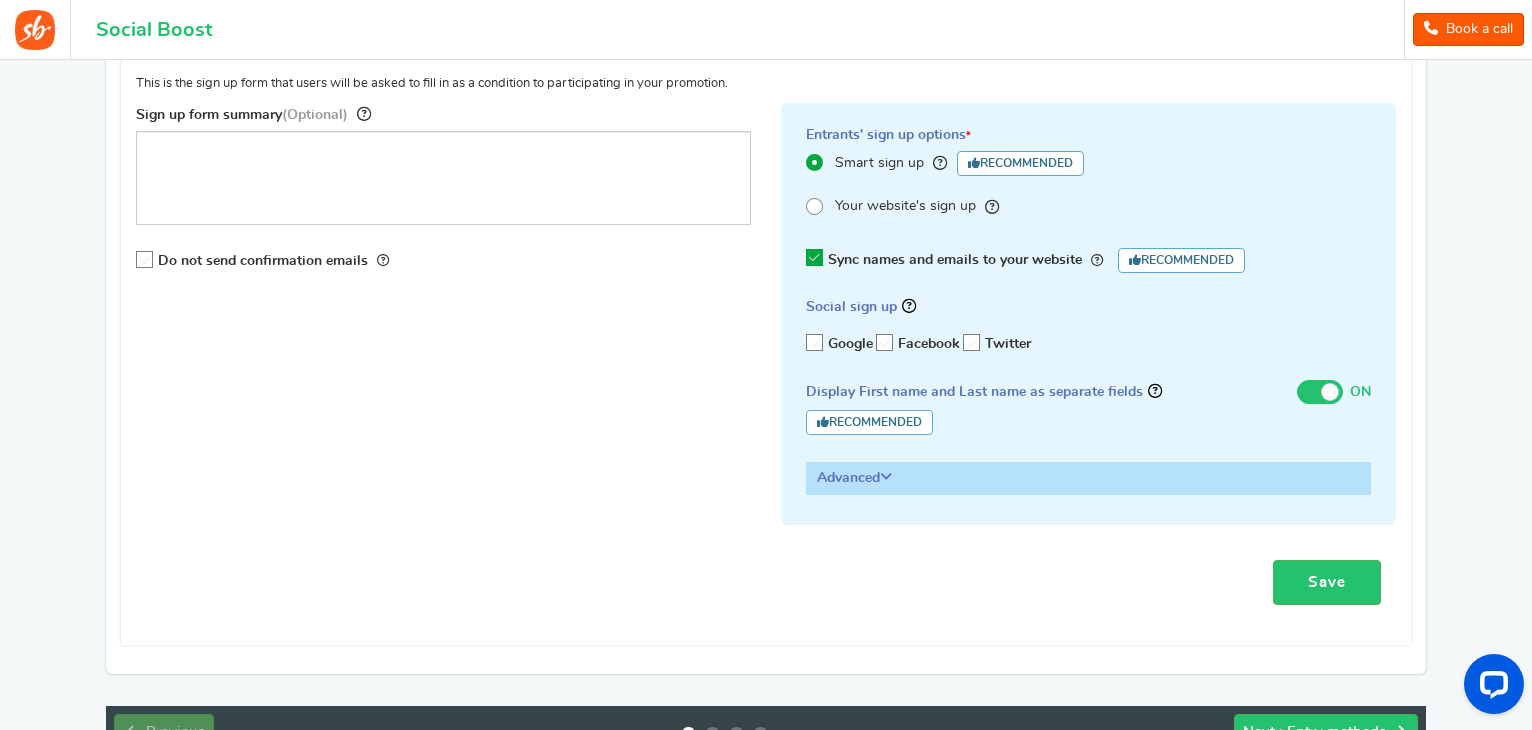 scroll, scrollTop: 308, scrollLeft: 0, axis: vertical 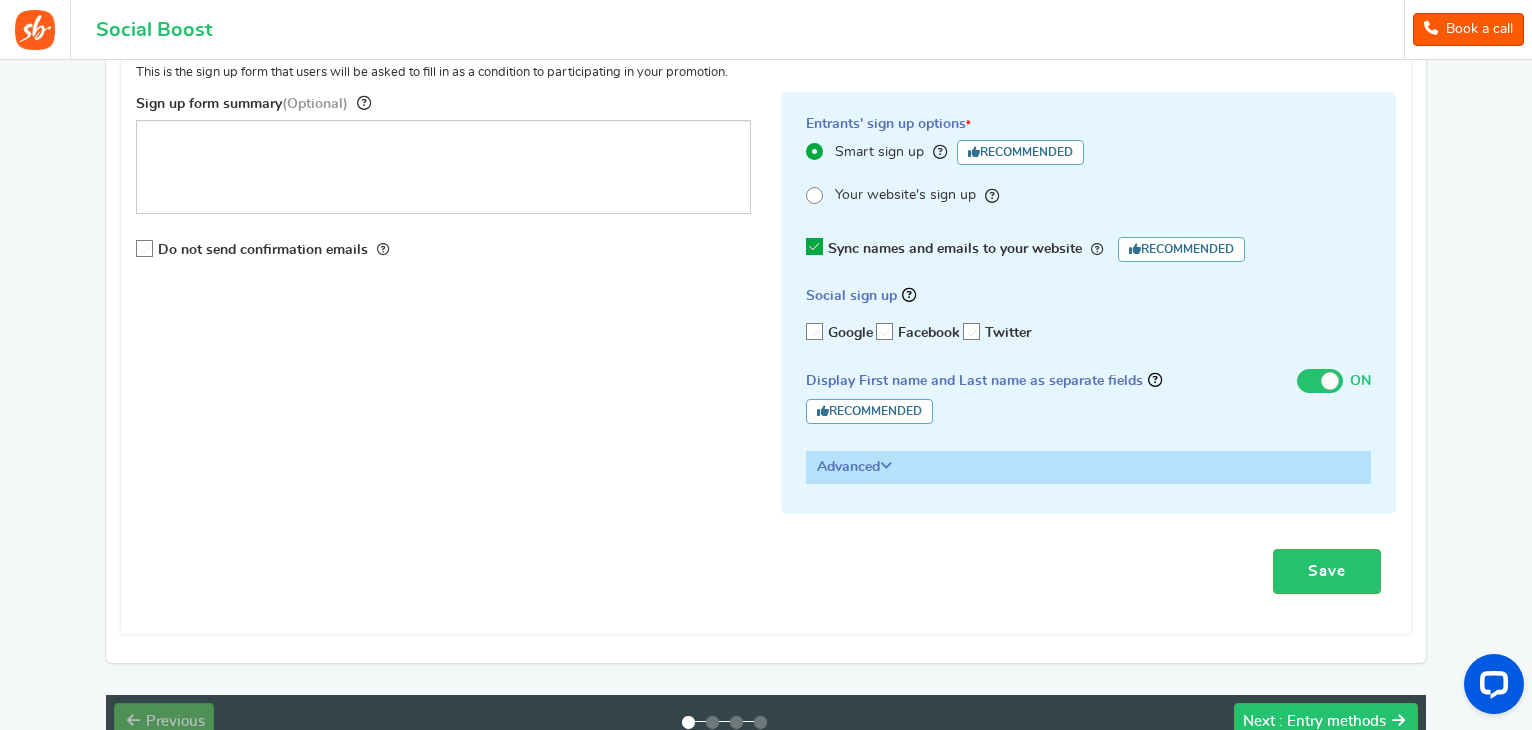 click at bounding box center (886, 466) 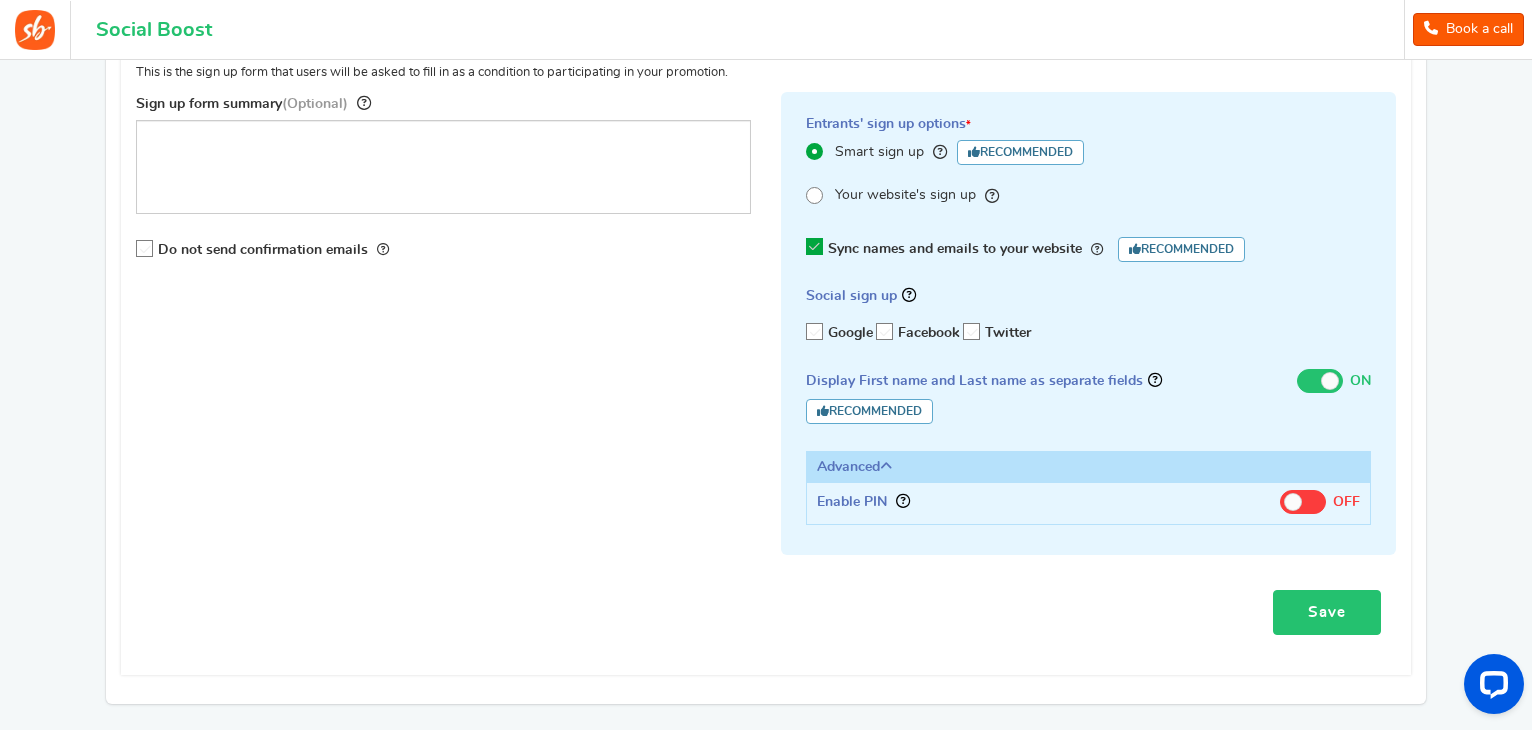 click on "Save" at bounding box center (1327, 612) 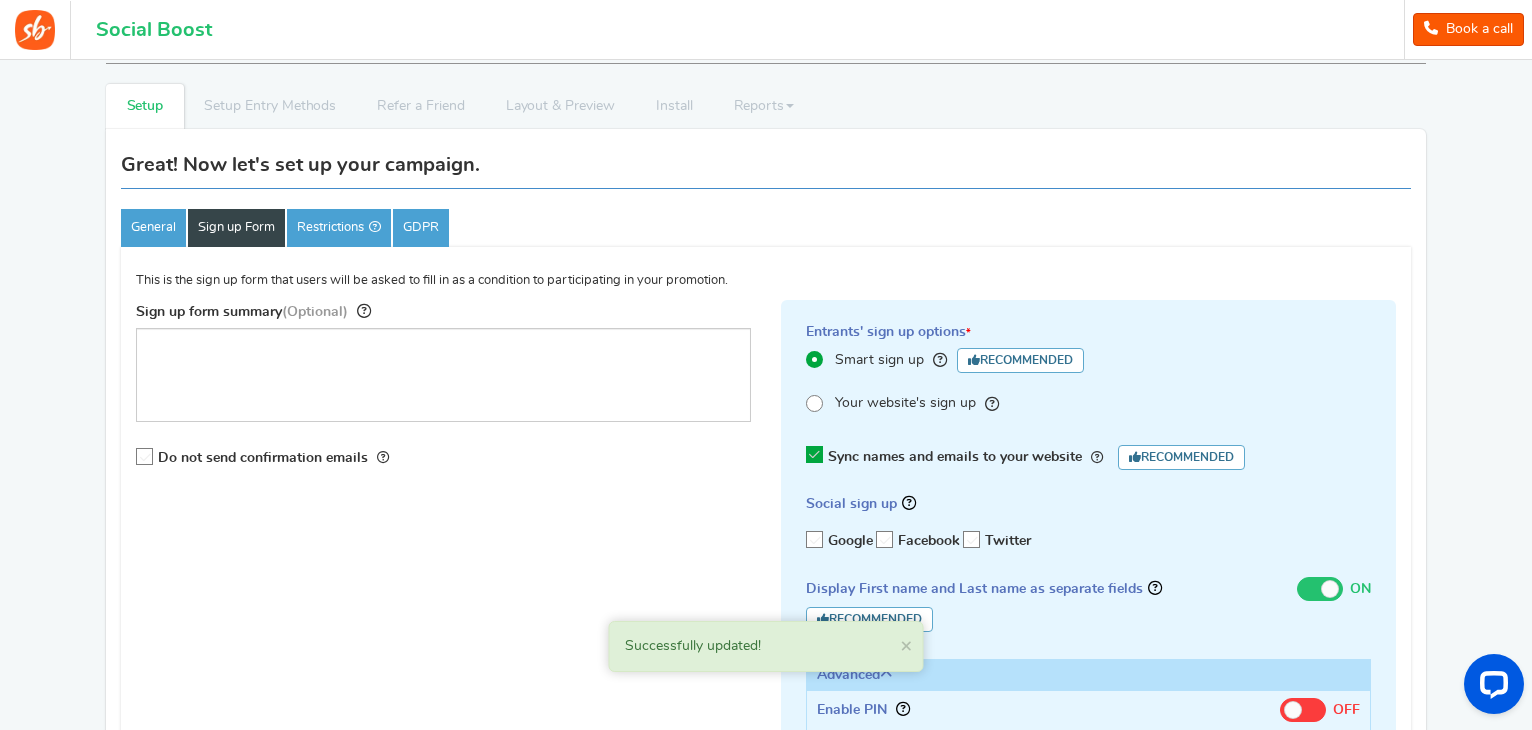 scroll, scrollTop: 0, scrollLeft: 0, axis: both 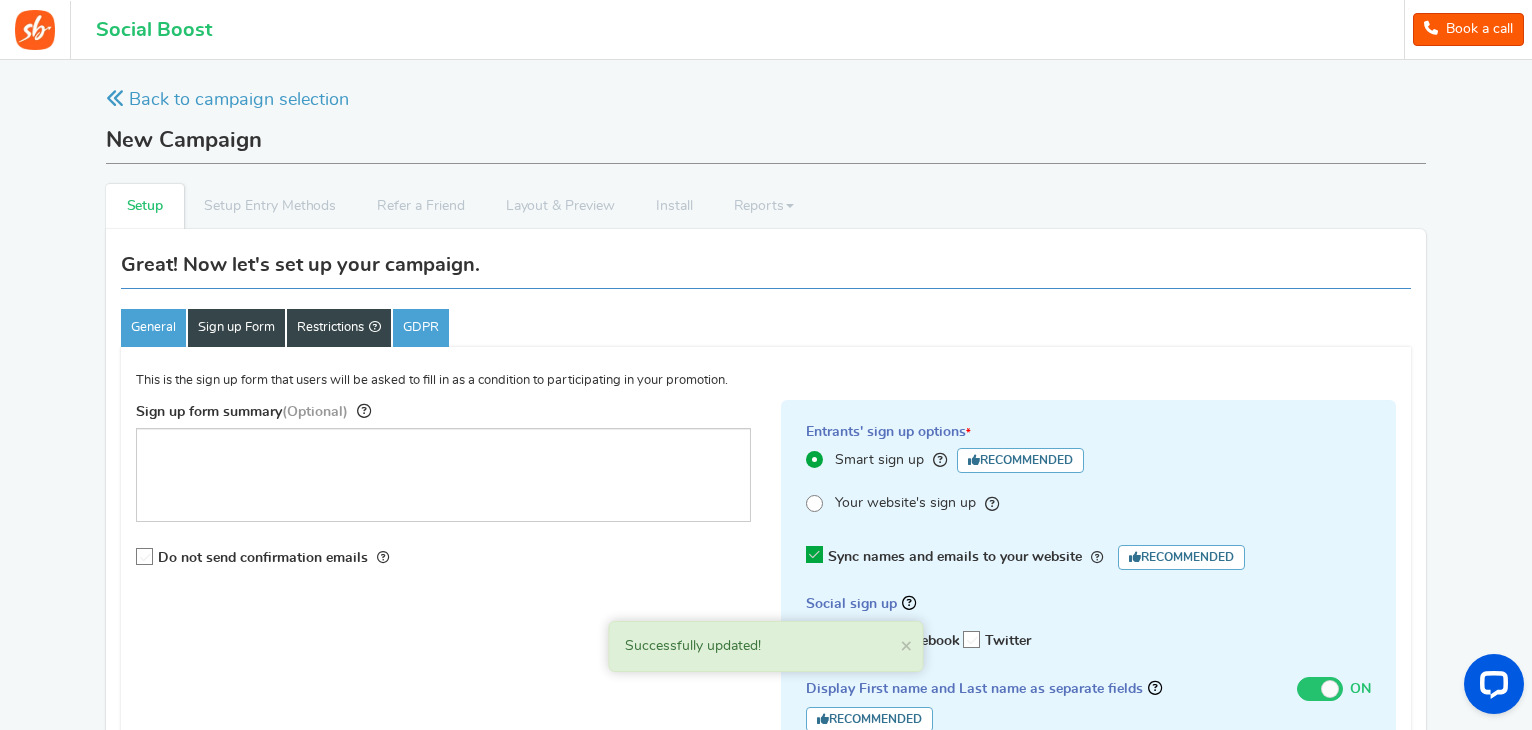 click on "Restrictions" at bounding box center [339, 328] 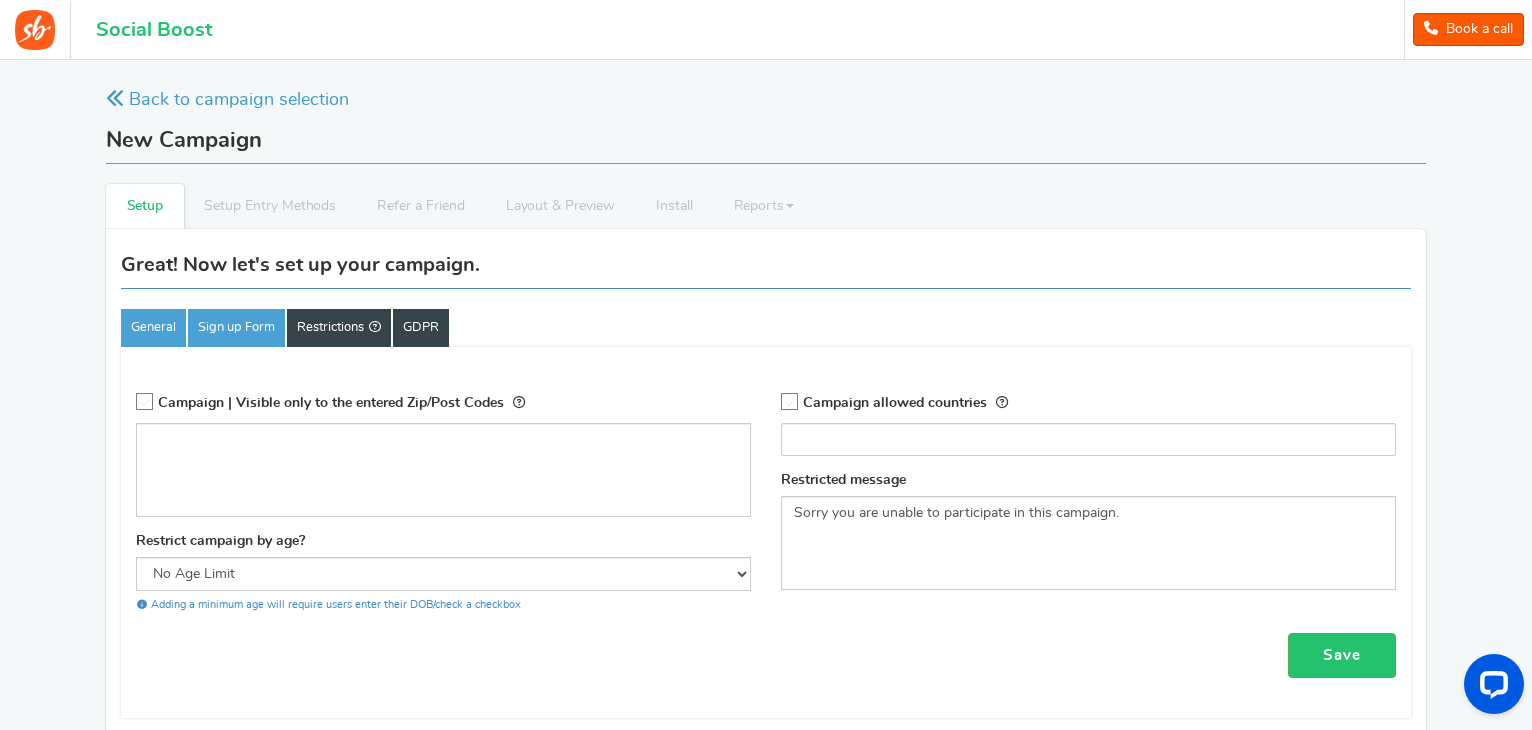click on "GDPR" at bounding box center [421, 328] 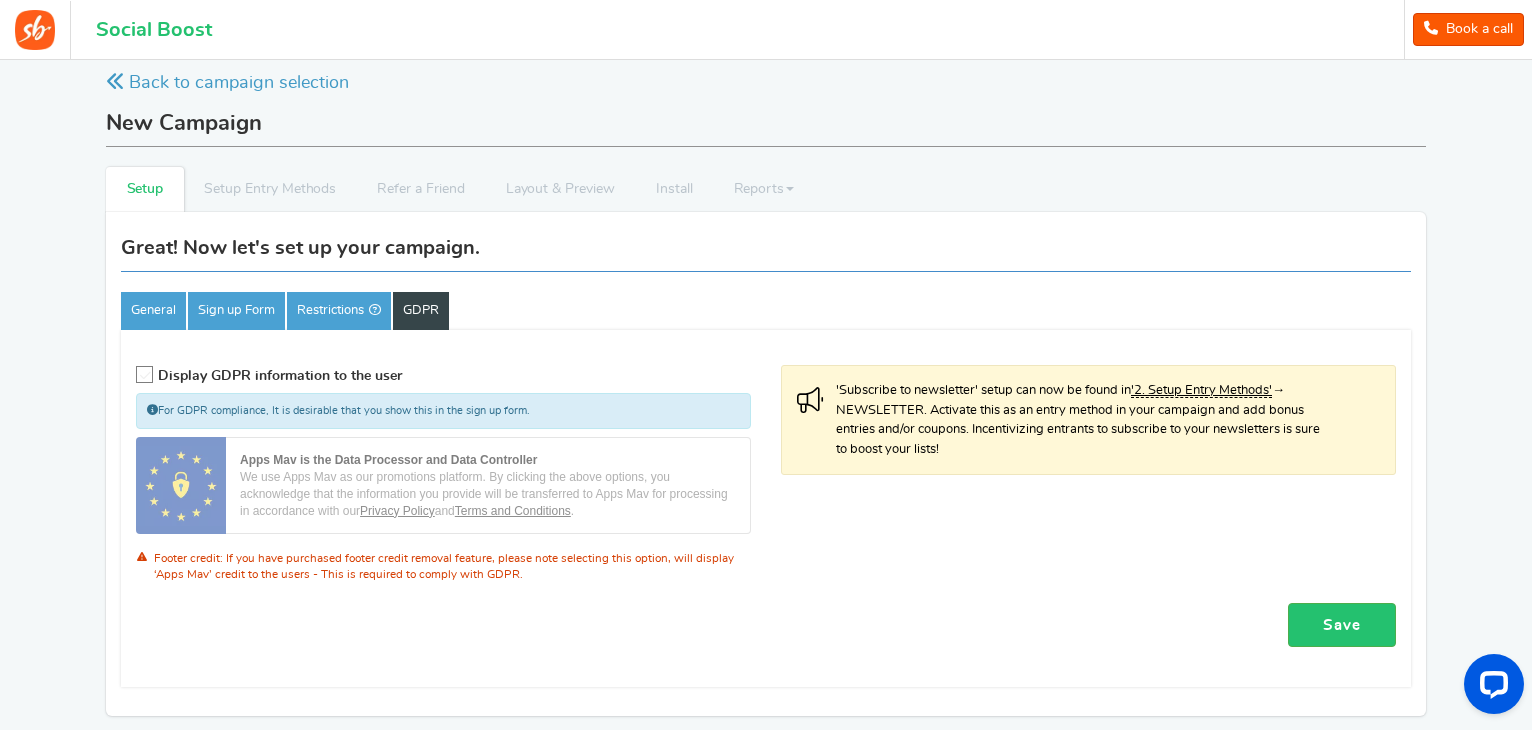 scroll, scrollTop: 19, scrollLeft: 0, axis: vertical 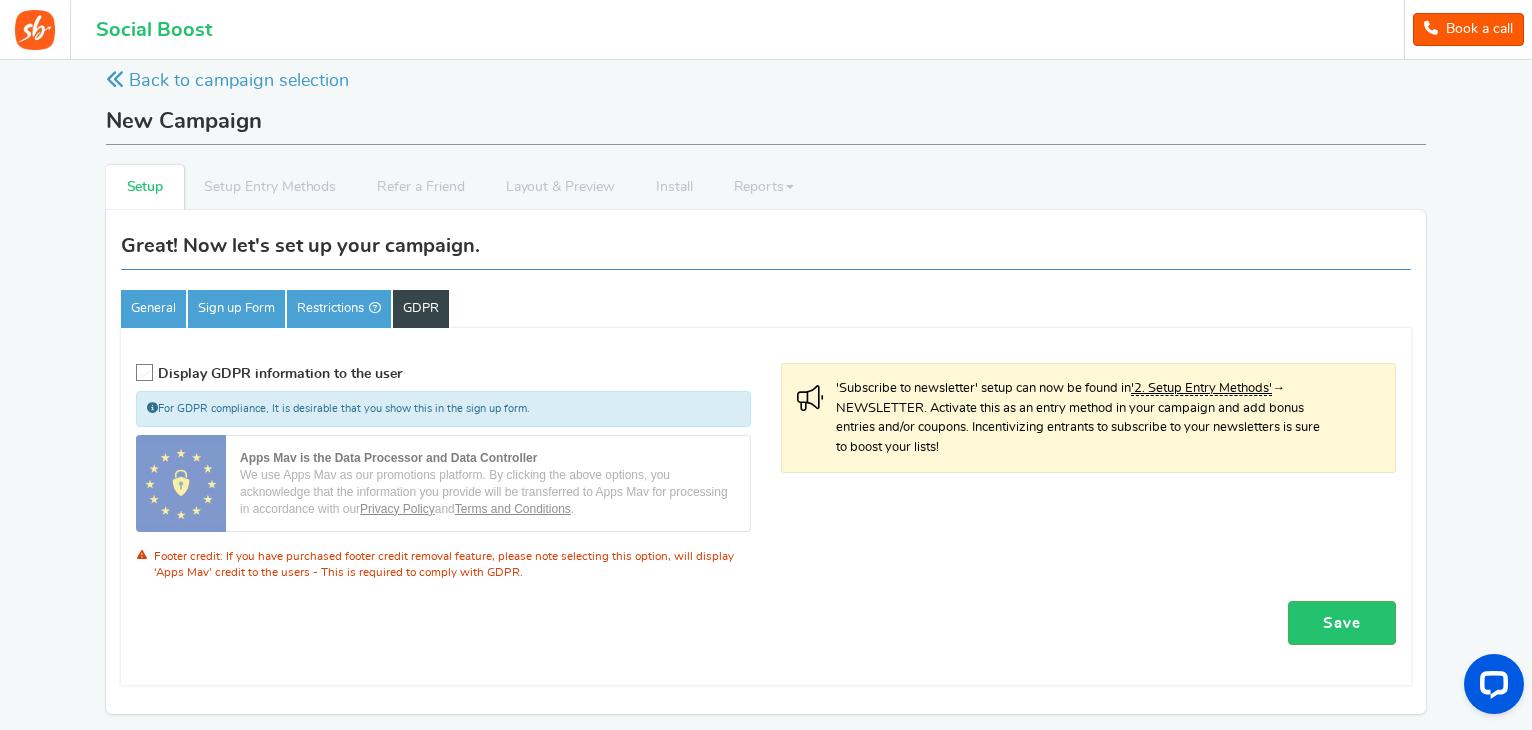 click on "'2. Setup Entry Methods'" at bounding box center [1201, 389] 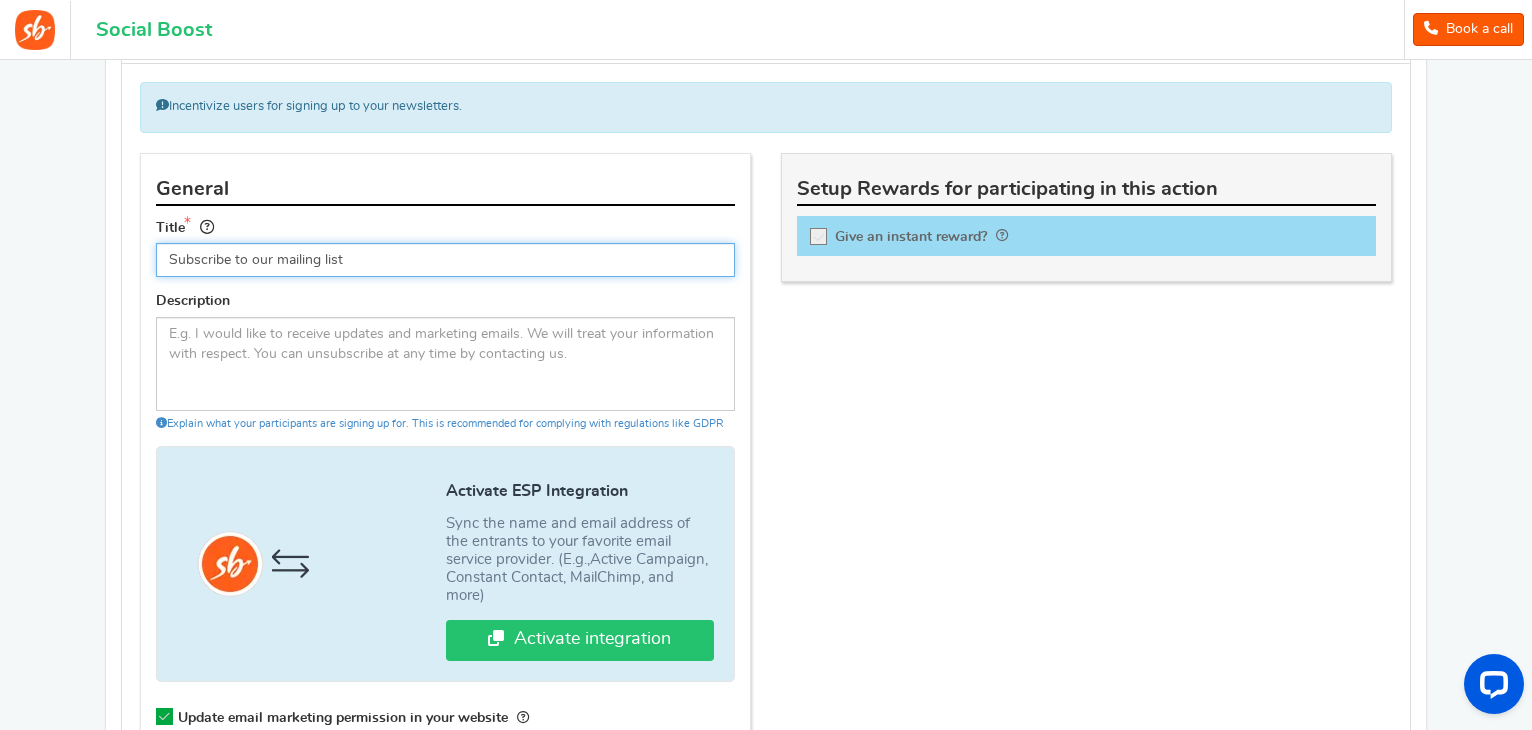 scroll, scrollTop: 925, scrollLeft: 0, axis: vertical 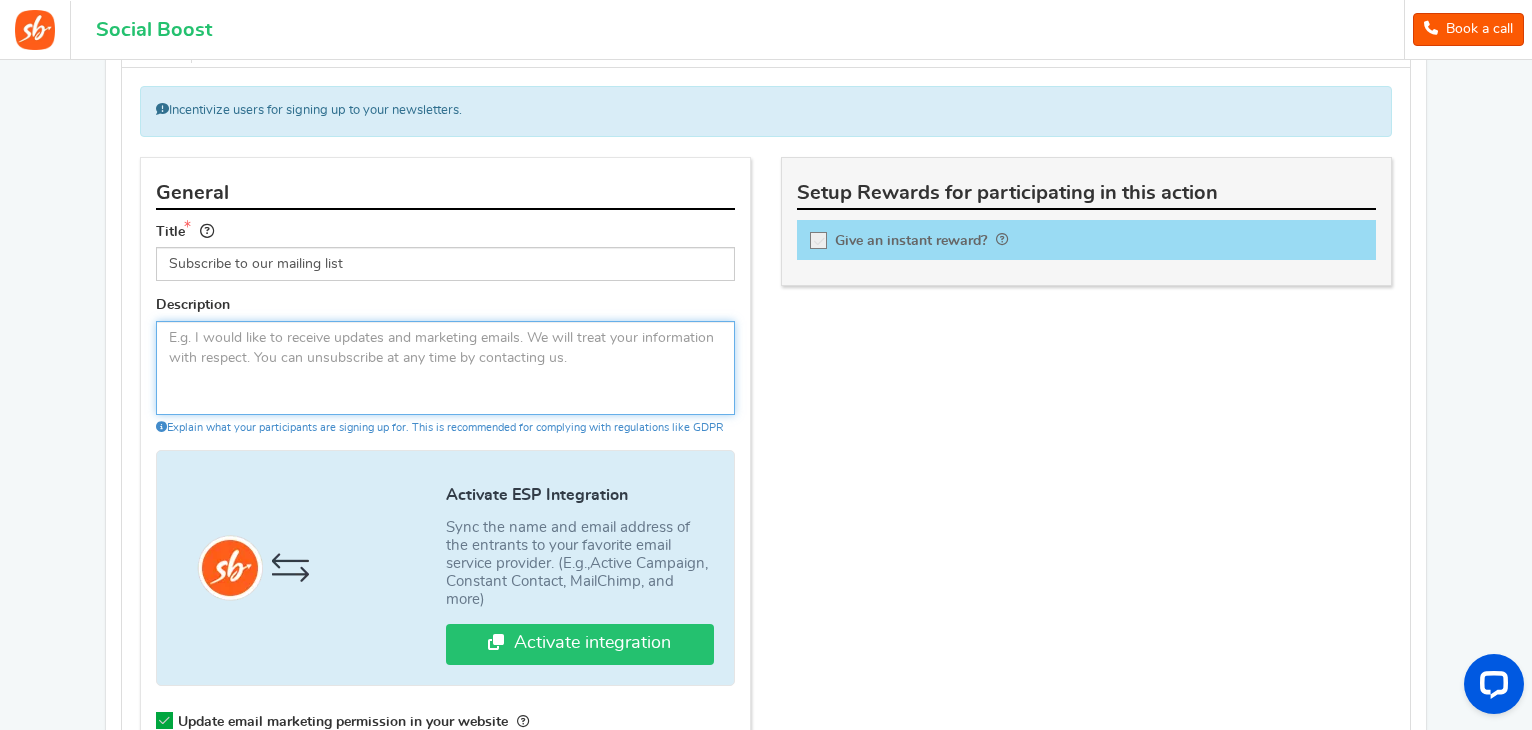 click at bounding box center (445, 368) 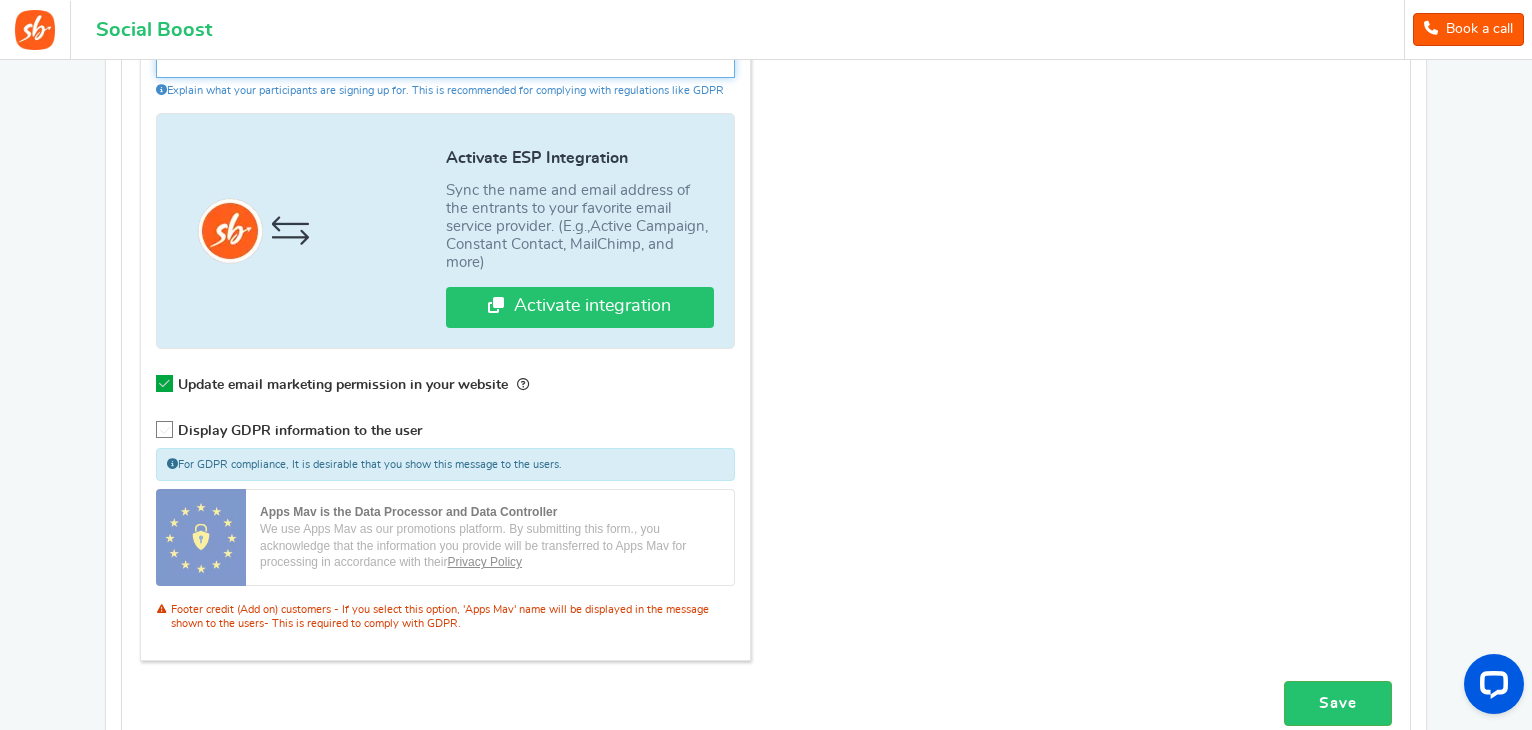 scroll, scrollTop: 1269, scrollLeft: 0, axis: vertical 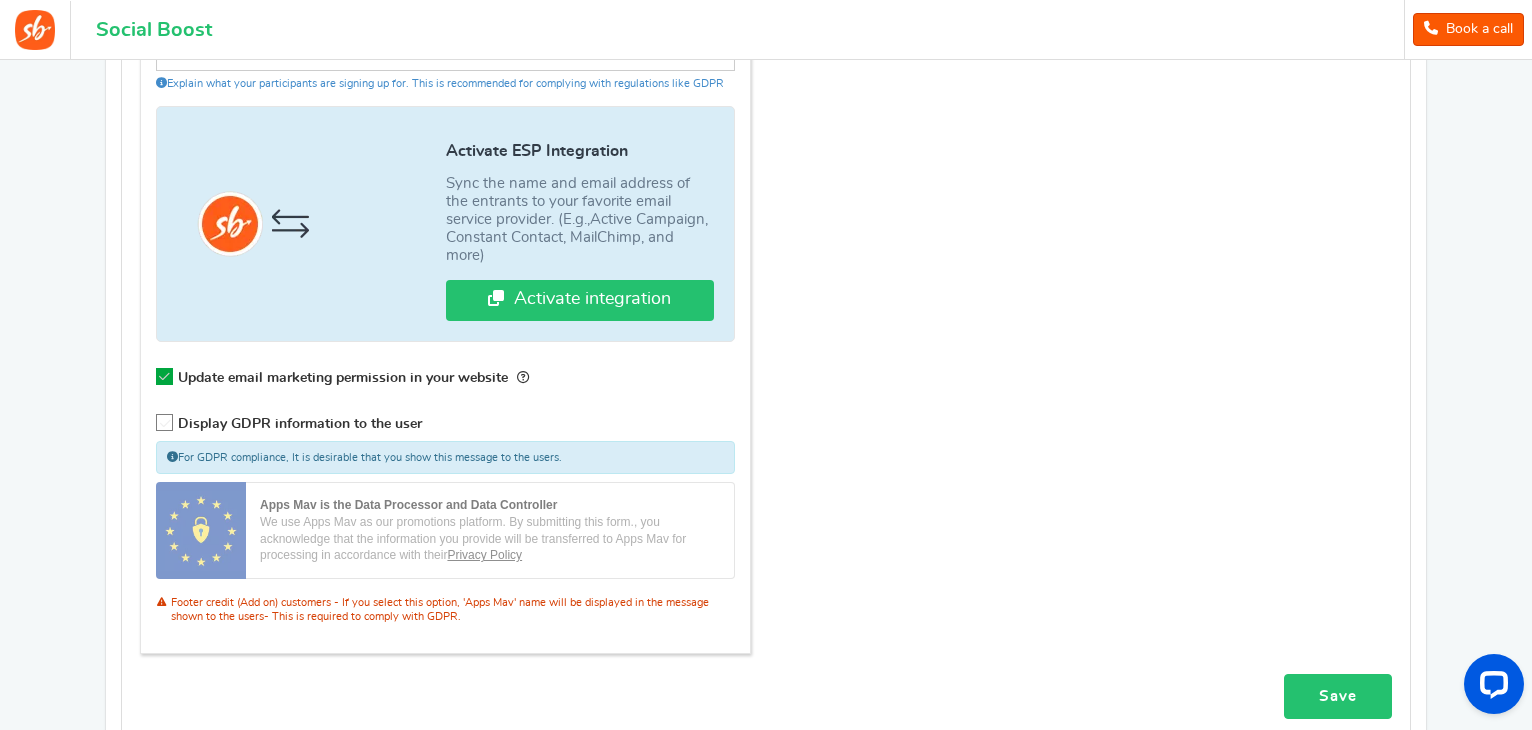 click on "Save" at bounding box center (1338, 696) 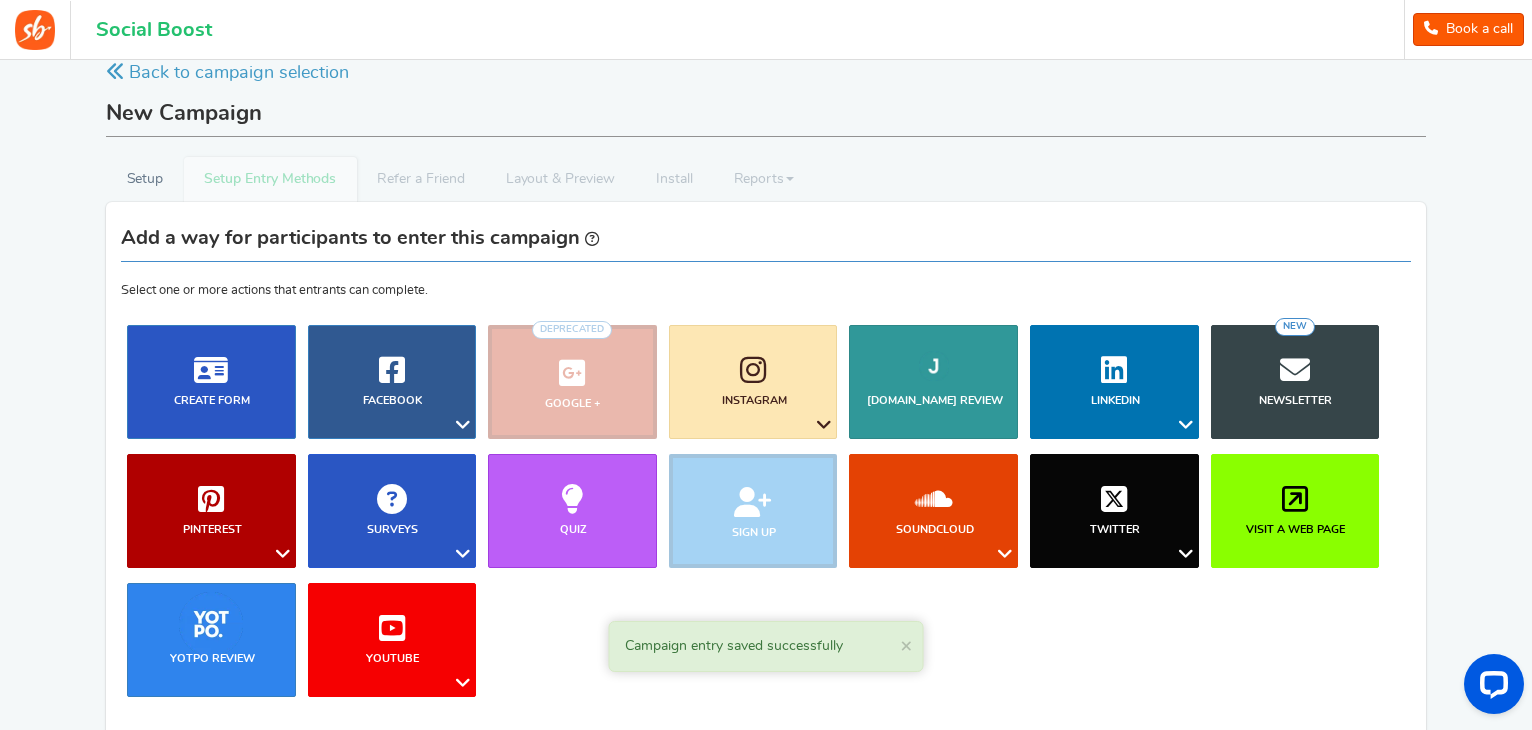 scroll, scrollTop: 0, scrollLeft: 0, axis: both 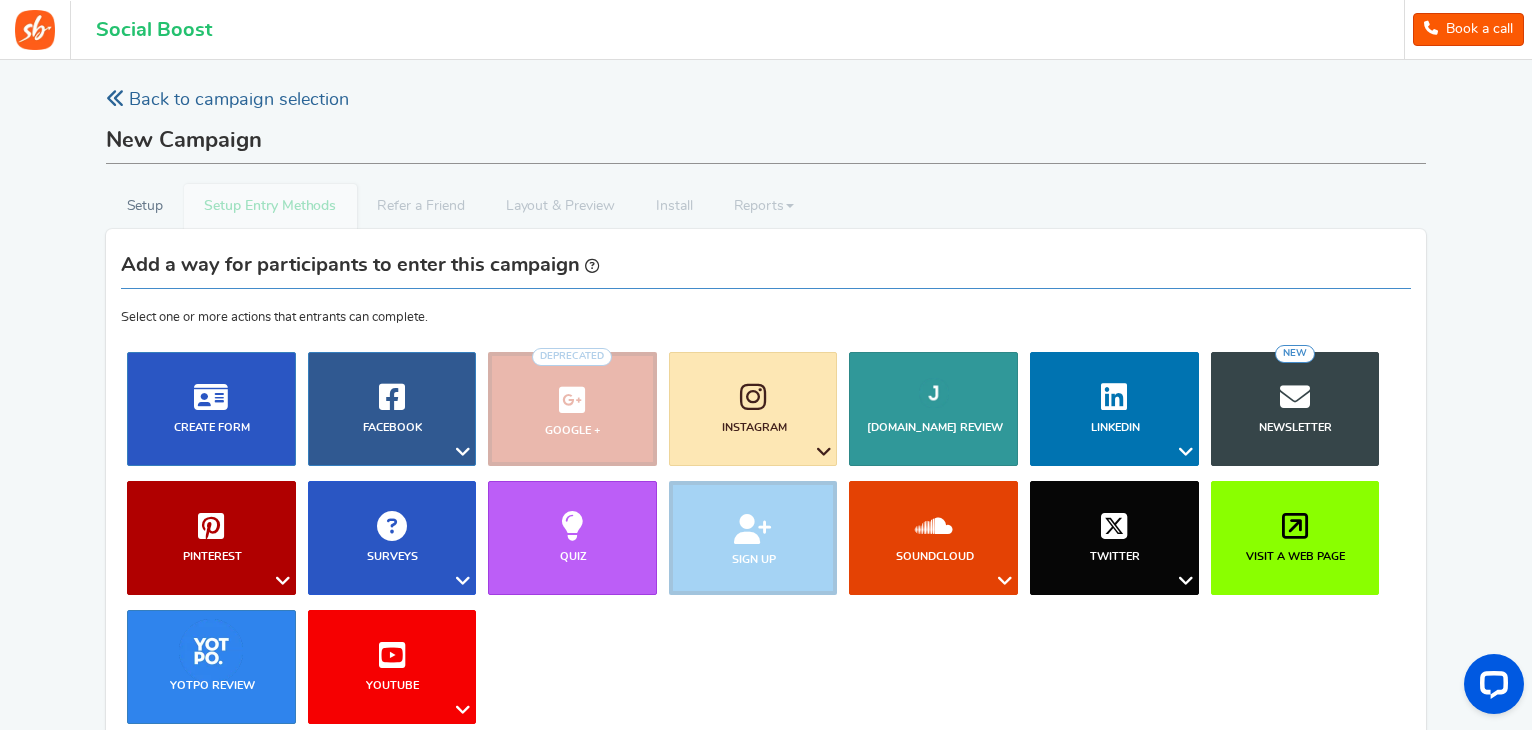 click on "Back to campaign selection" at bounding box center [227, 100] 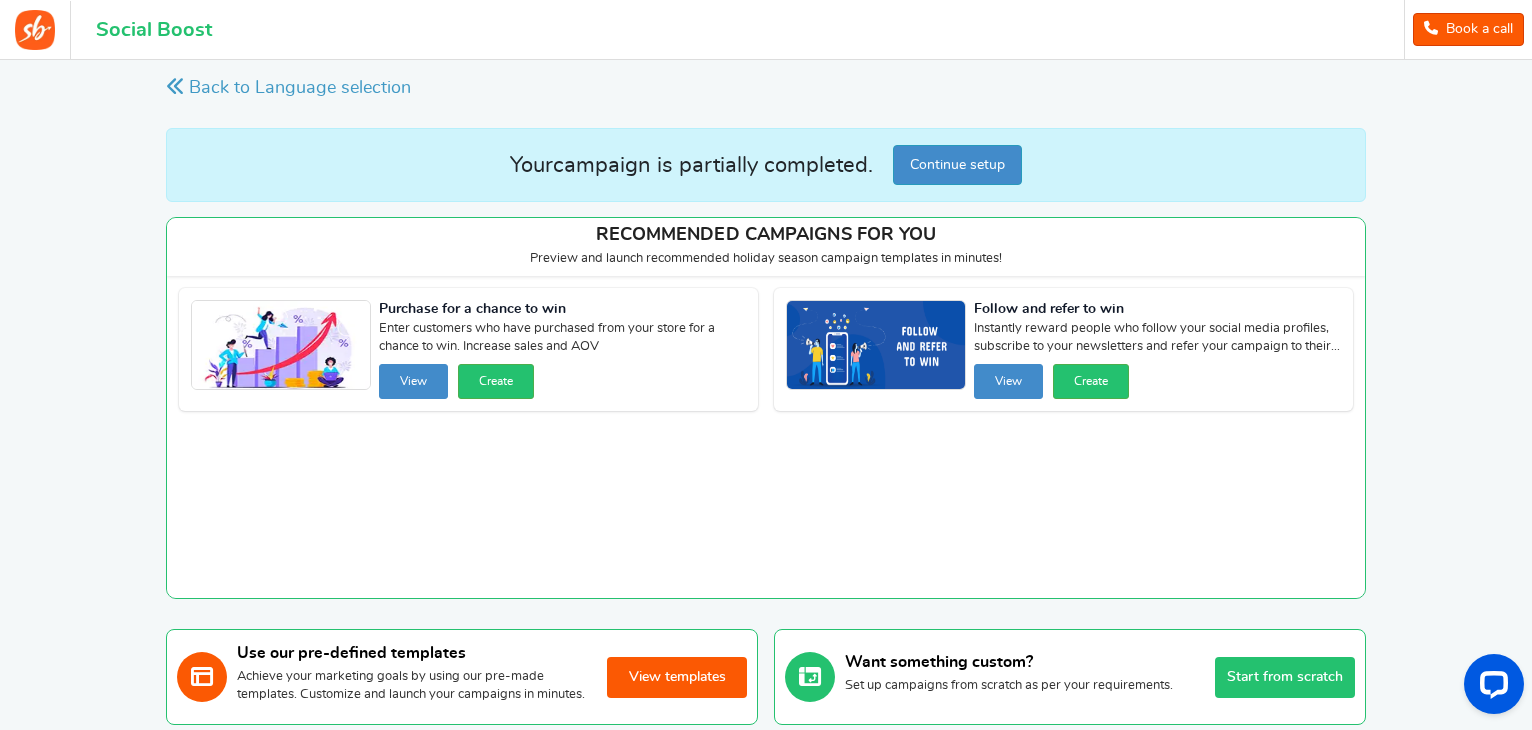 click on "Continue setup" at bounding box center (957, 165) 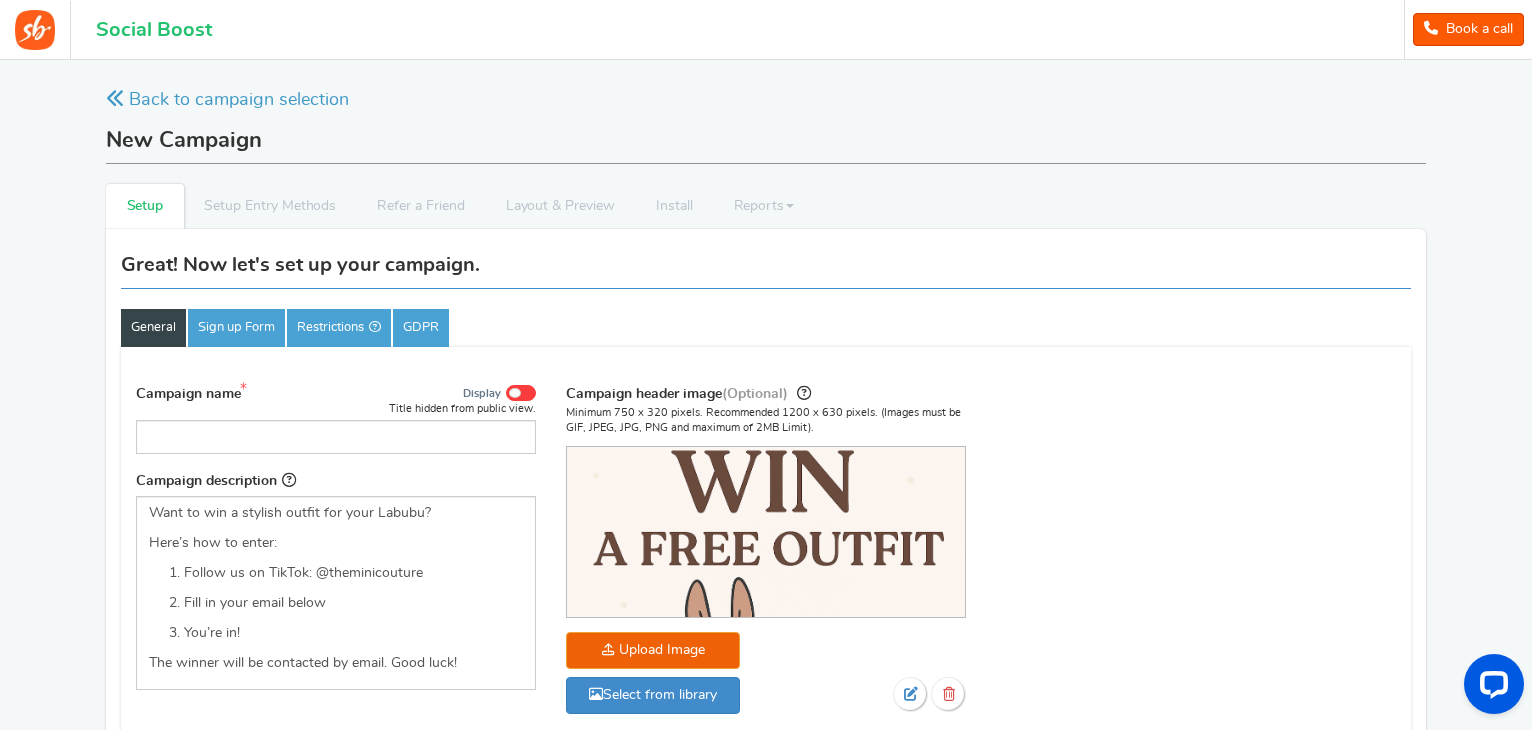 scroll, scrollTop: 1261, scrollLeft: 0, axis: vertical 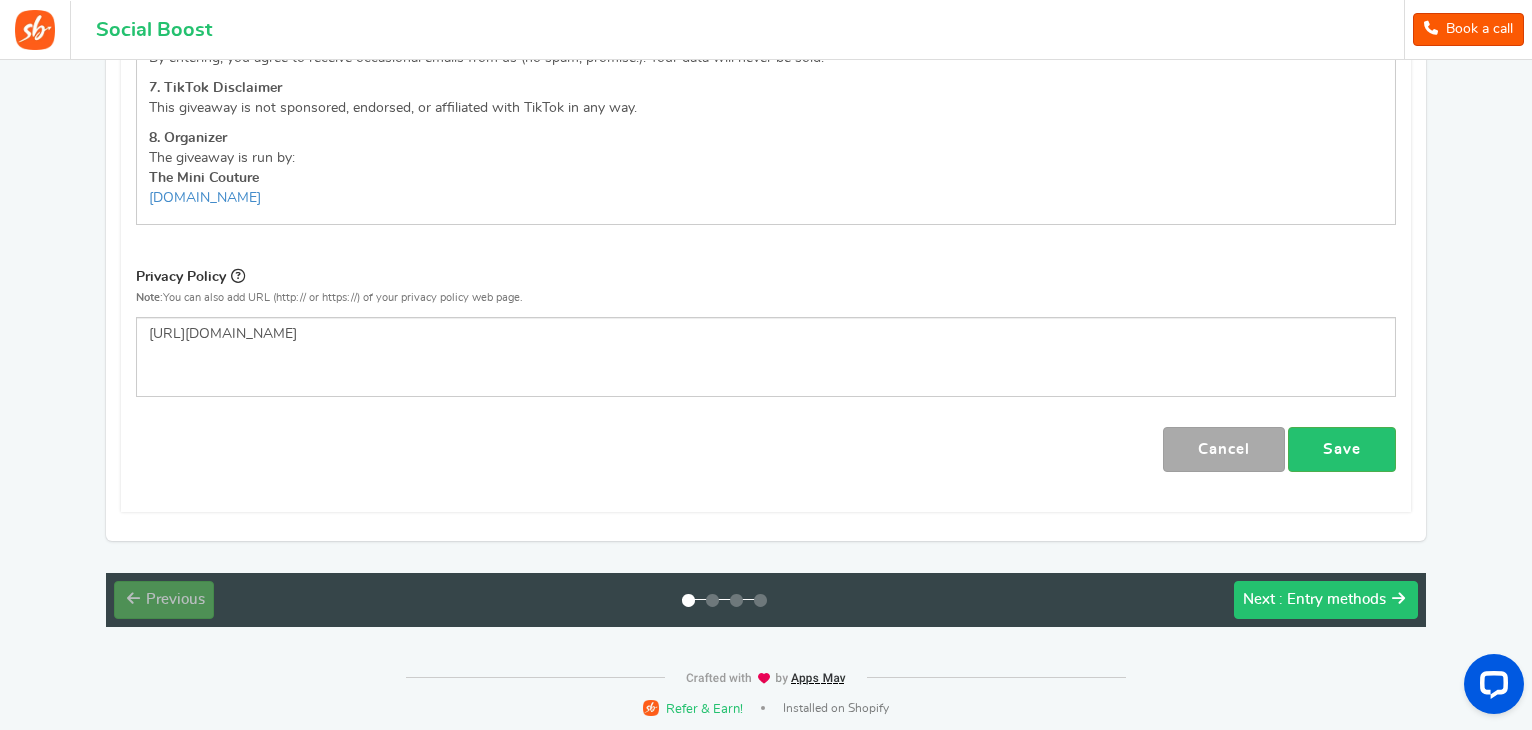 click on ": Entry methods" at bounding box center [1332, 599] 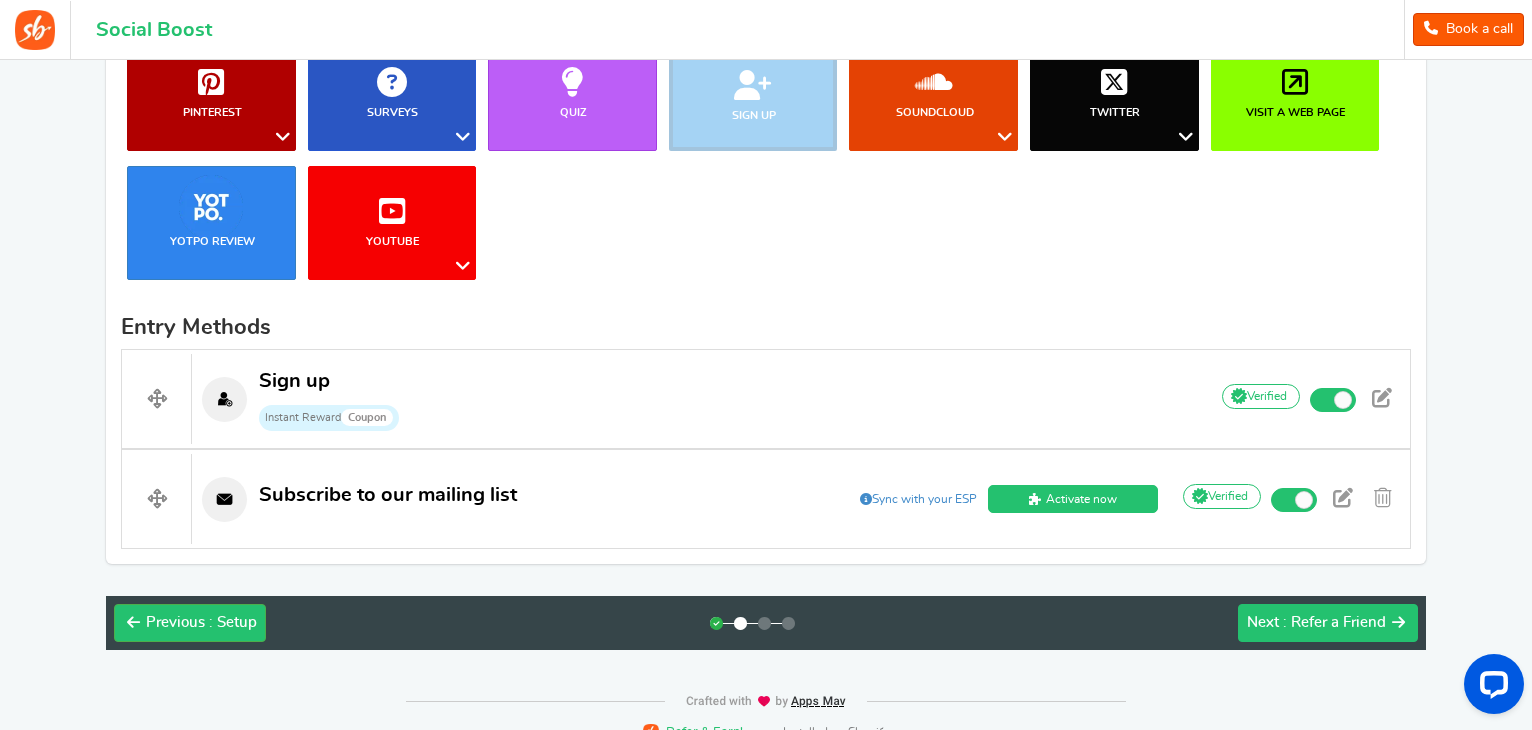 scroll, scrollTop: 442, scrollLeft: 0, axis: vertical 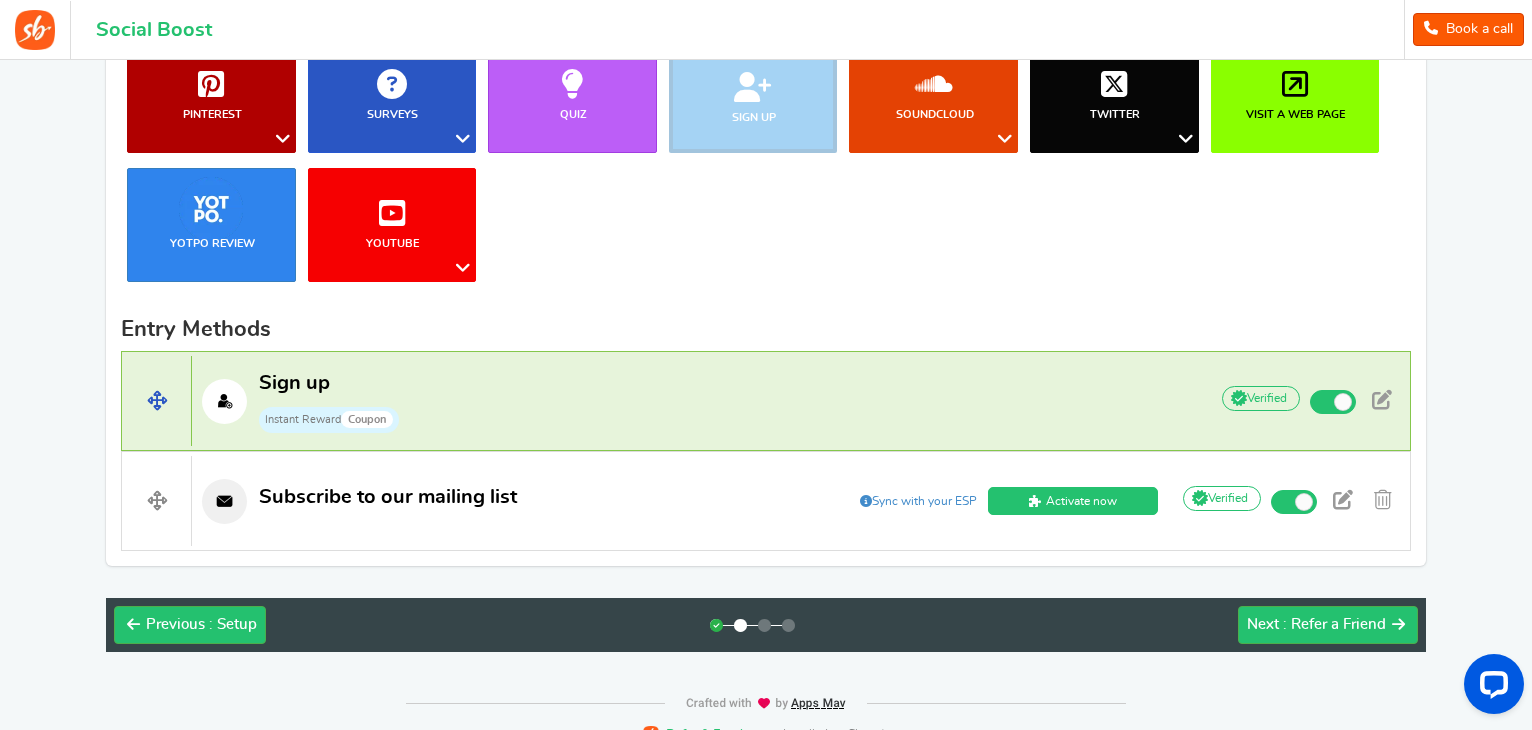click on "Coupon" at bounding box center [367, 419] 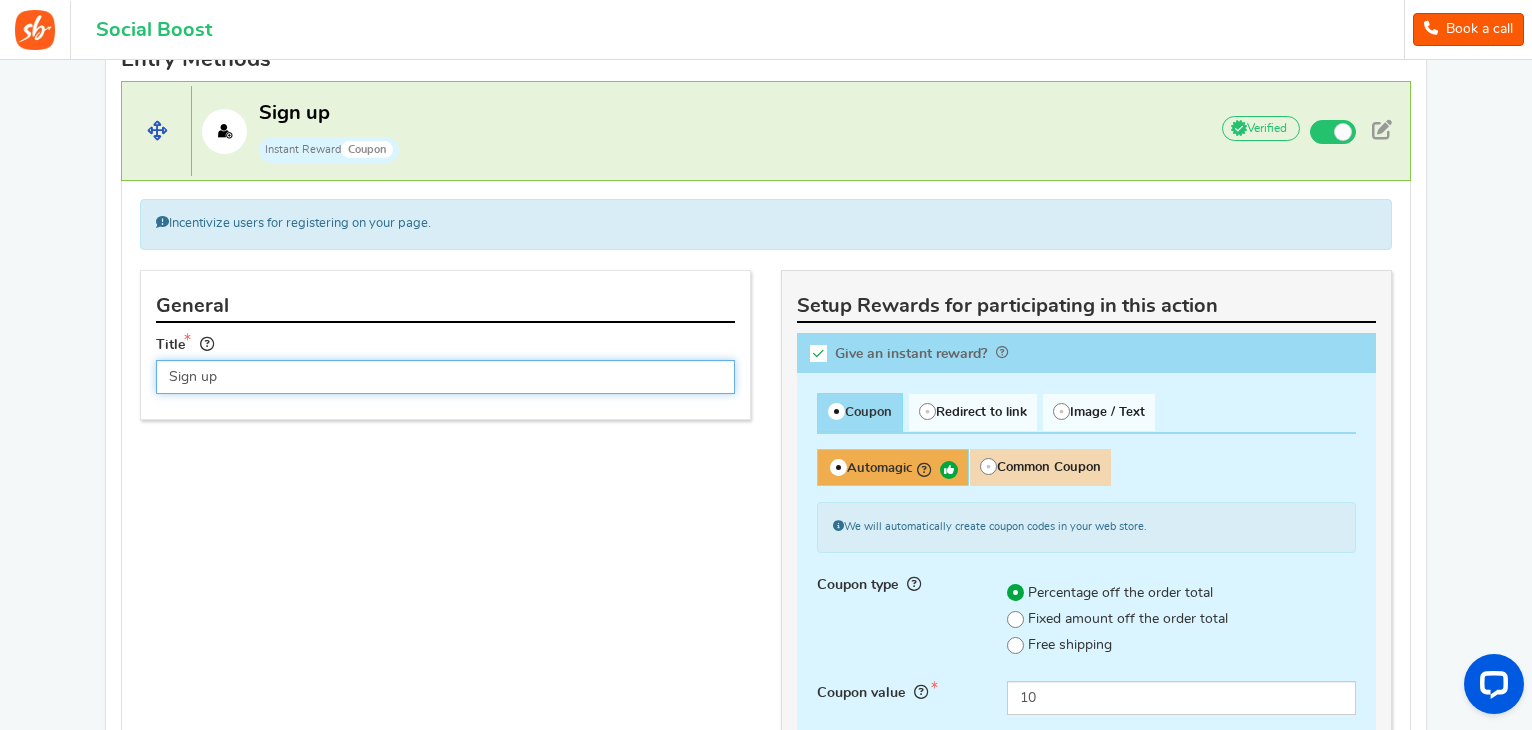 scroll, scrollTop: 716, scrollLeft: 0, axis: vertical 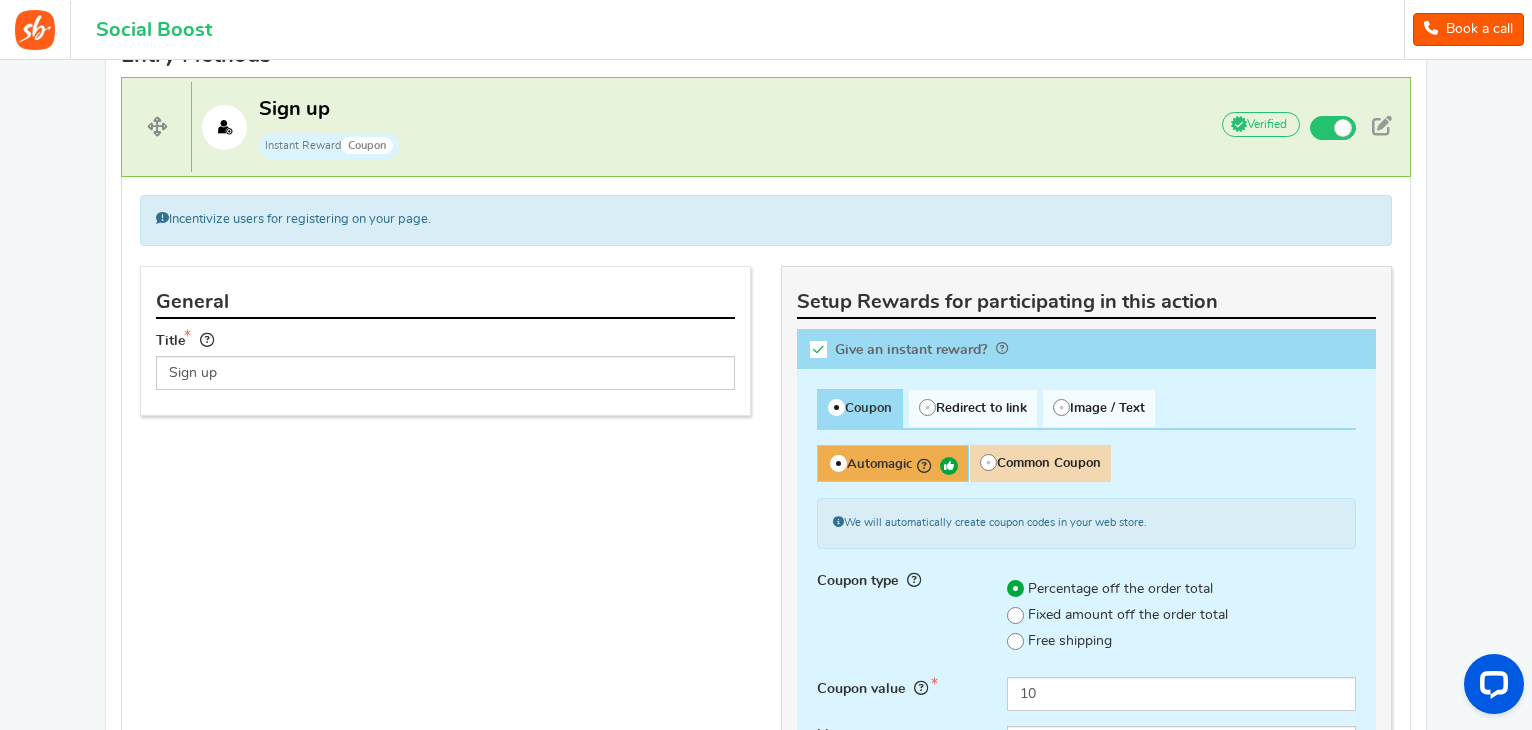 click on "Give an instant reward?" at bounding box center [911, 349] 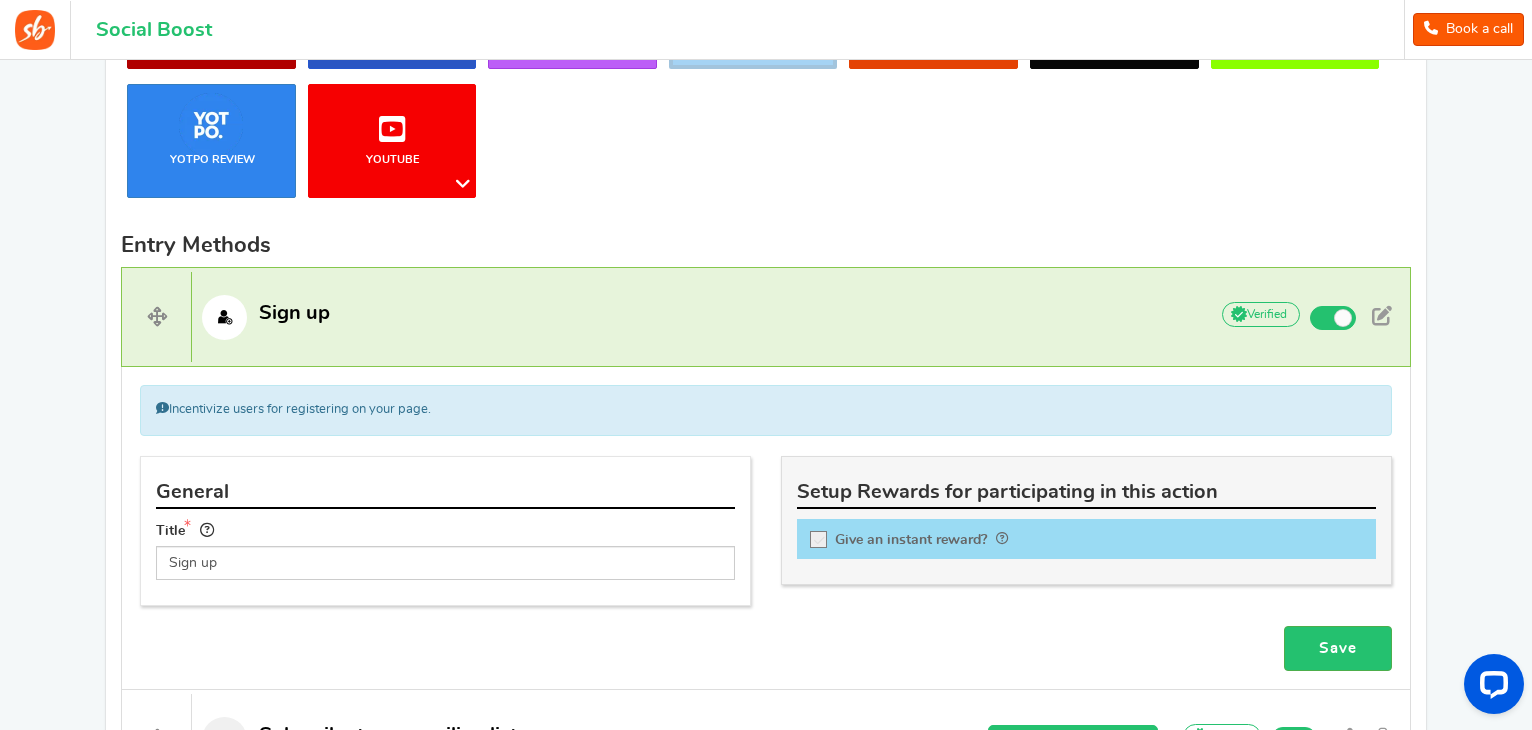 scroll, scrollTop: 521, scrollLeft: 0, axis: vertical 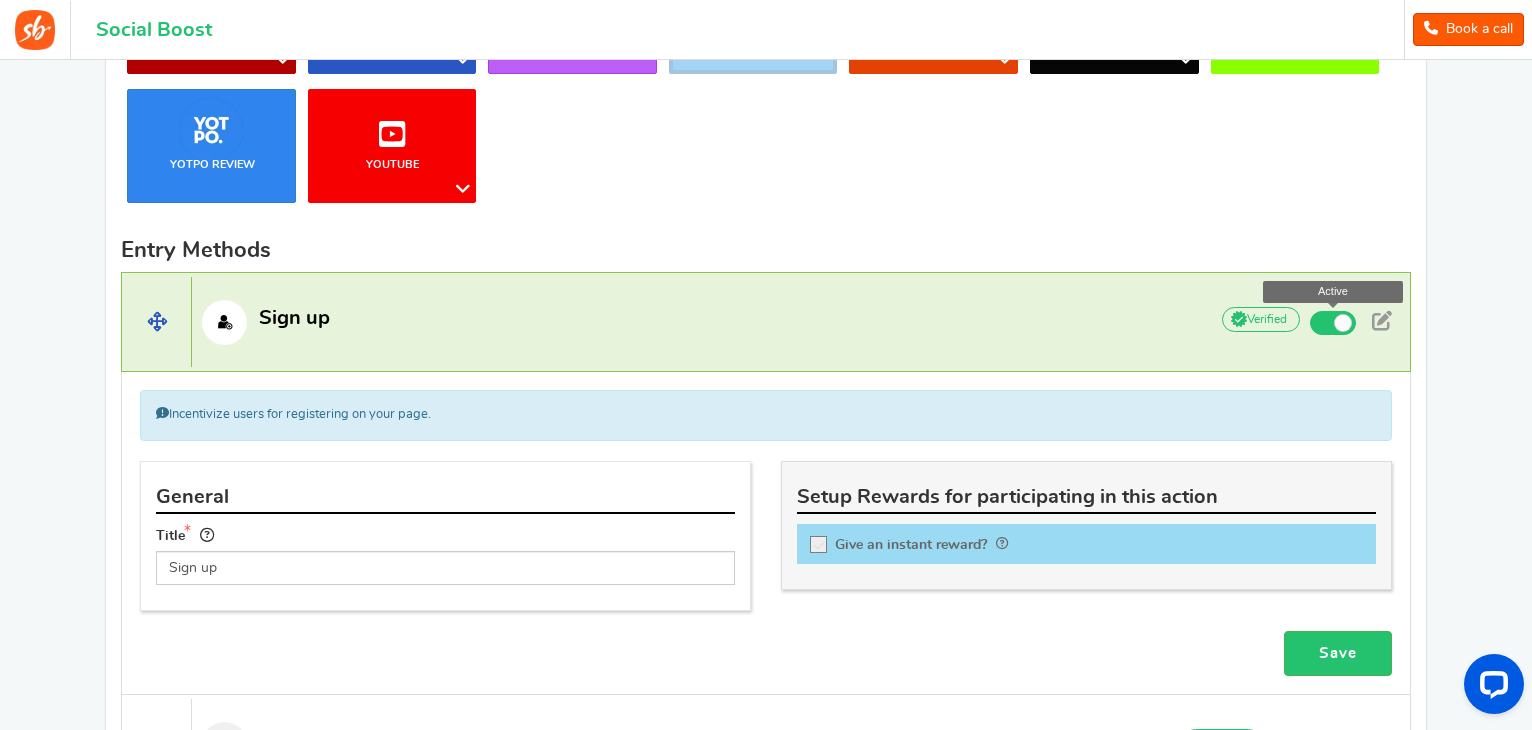 click at bounding box center [1333, 323] 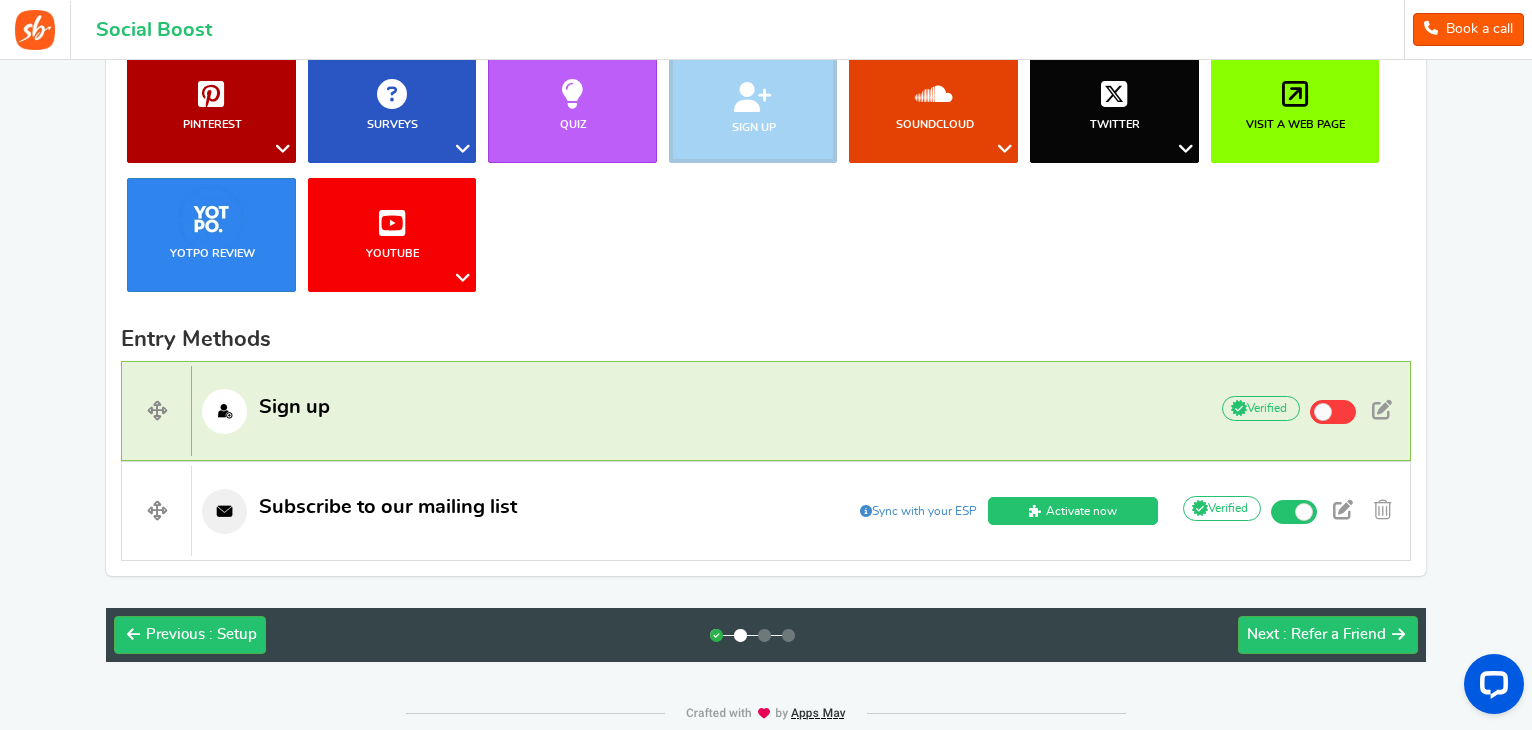scroll, scrollTop: 460, scrollLeft: 0, axis: vertical 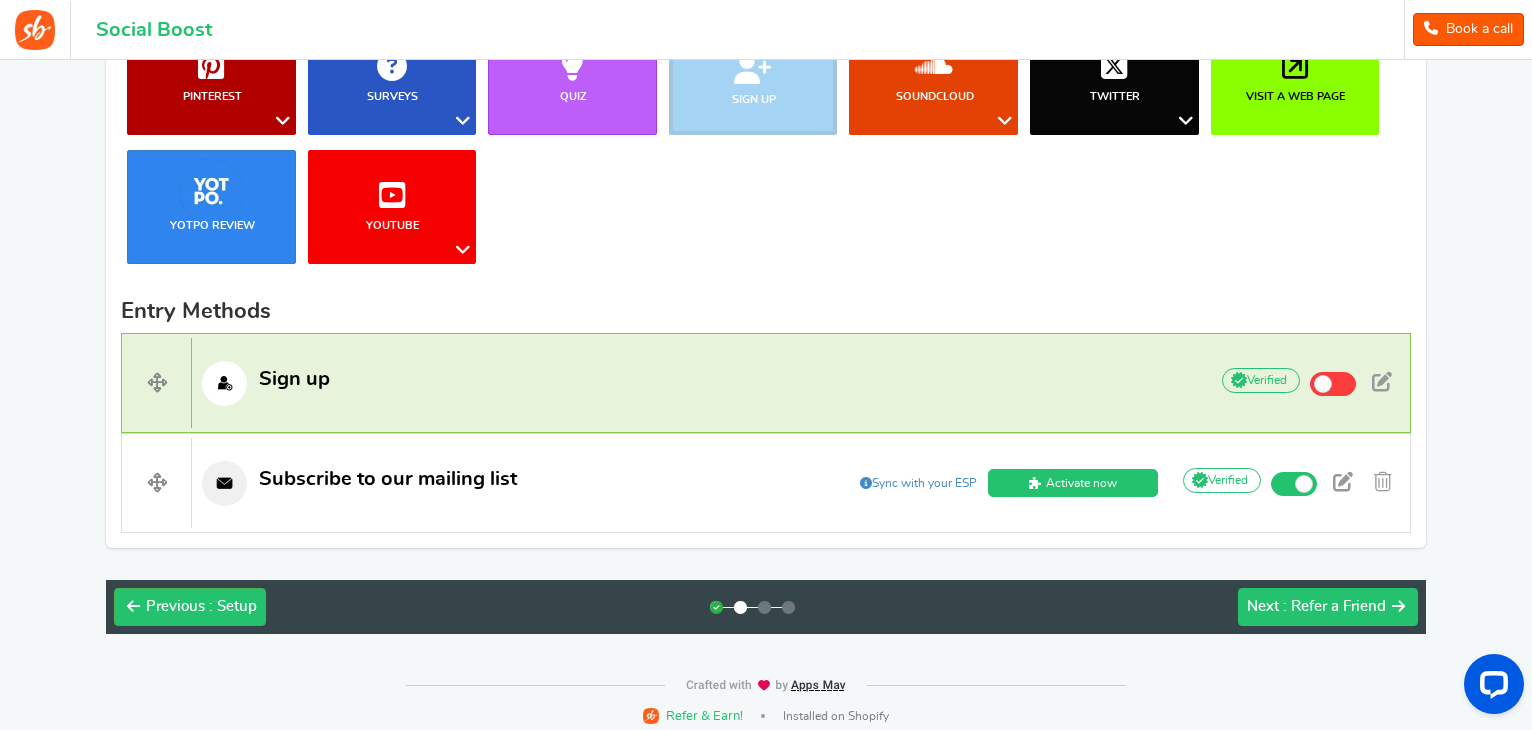 click on ": Refer a Friend" at bounding box center (1334, 606) 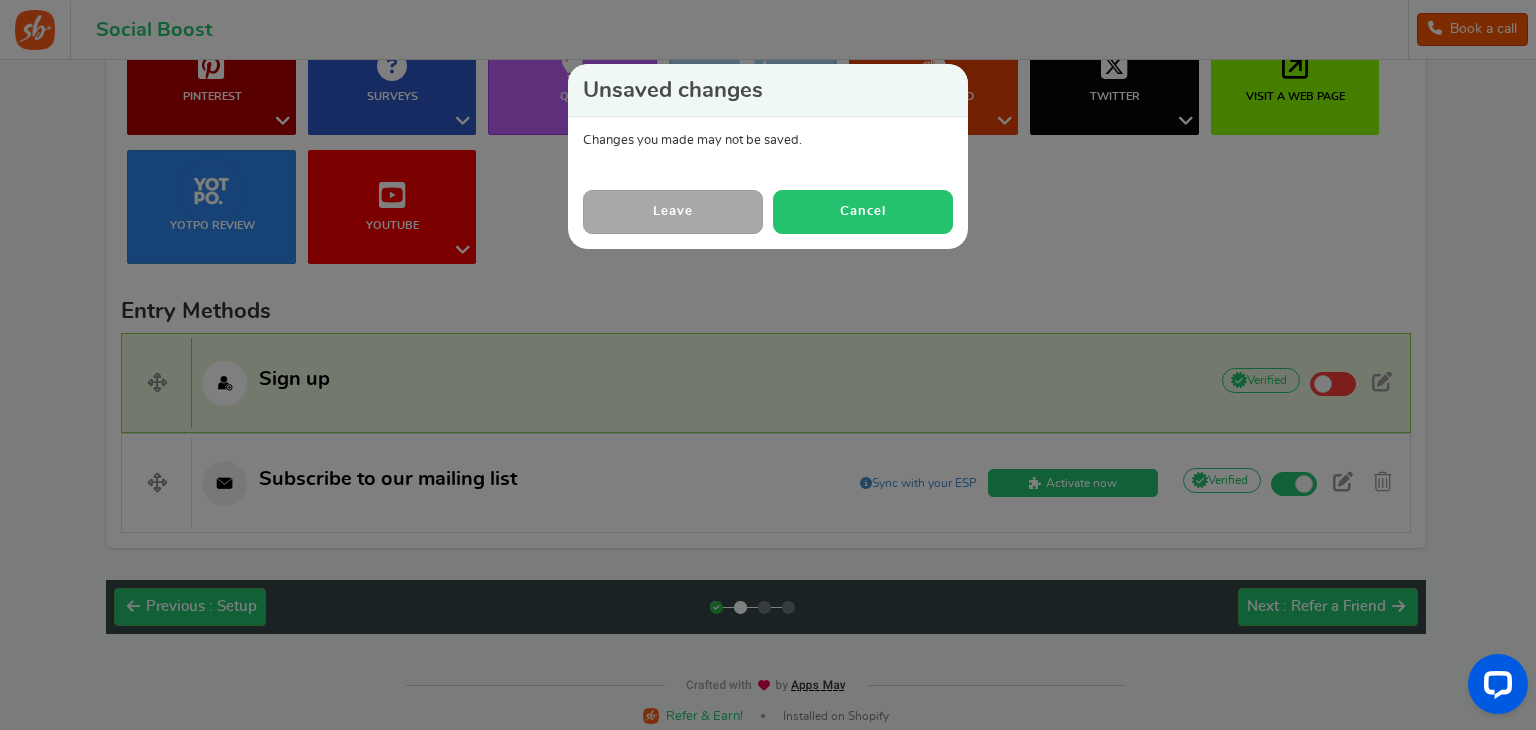 click on "Cancel" at bounding box center [863, 211] 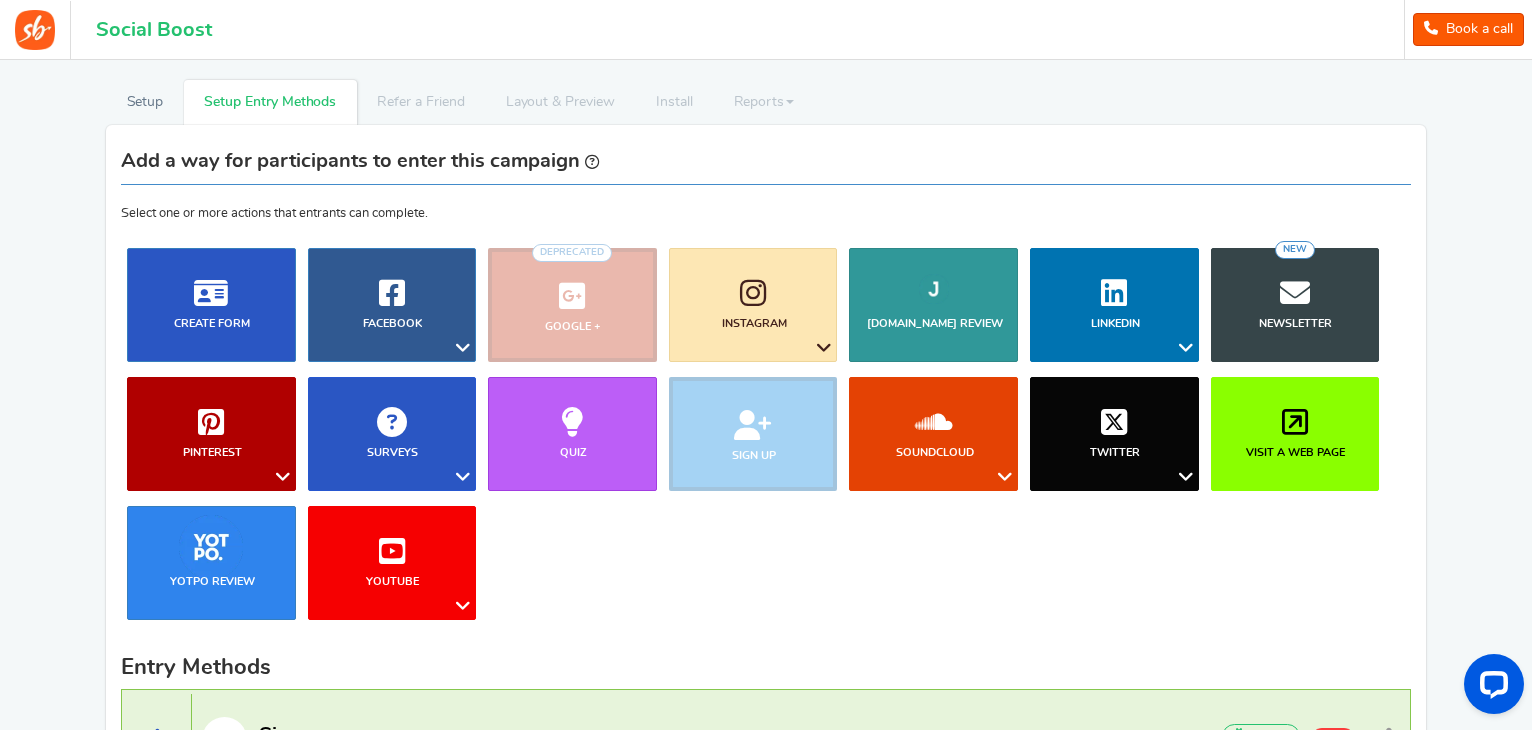 scroll, scrollTop: 103, scrollLeft: 0, axis: vertical 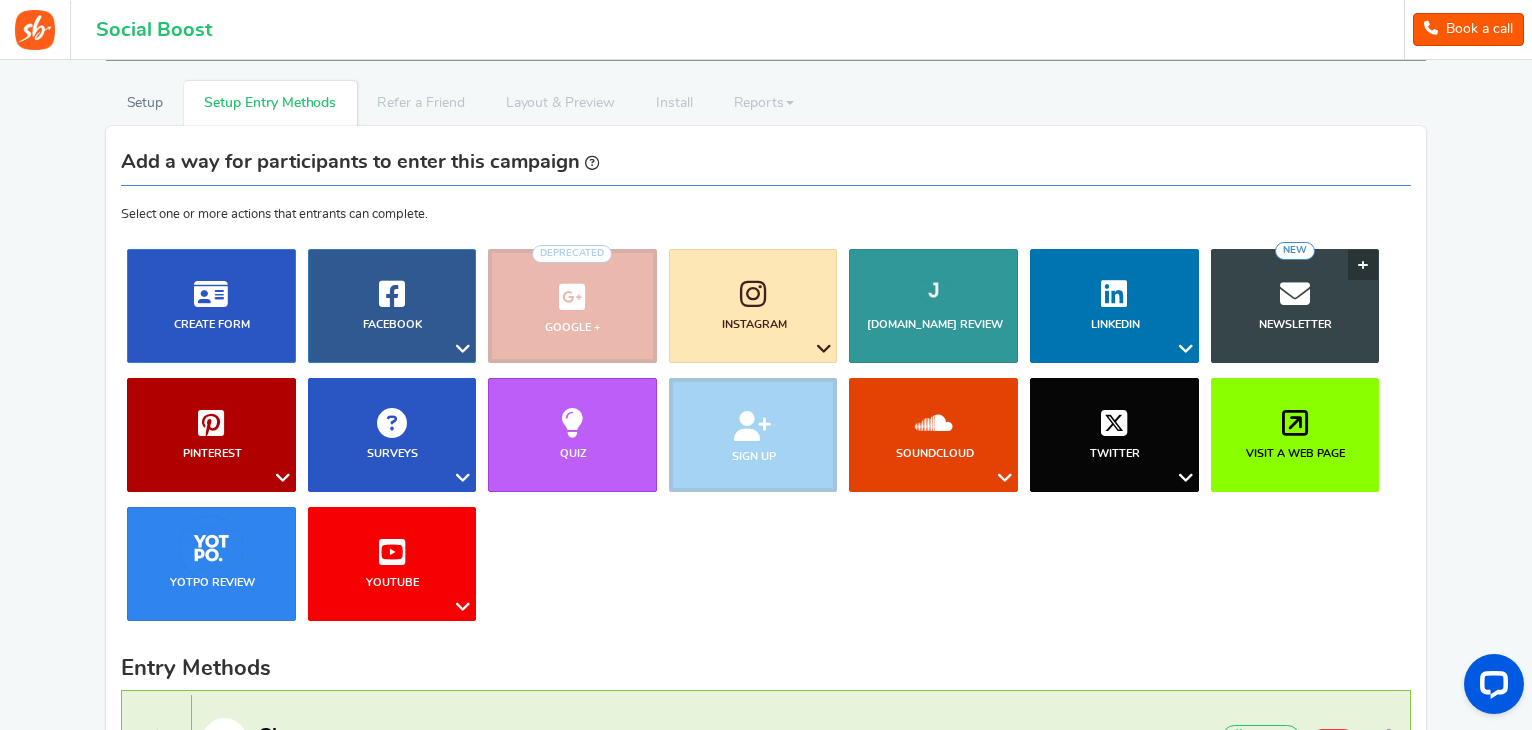 click on "Newsletter" at bounding box center [1295, 324] 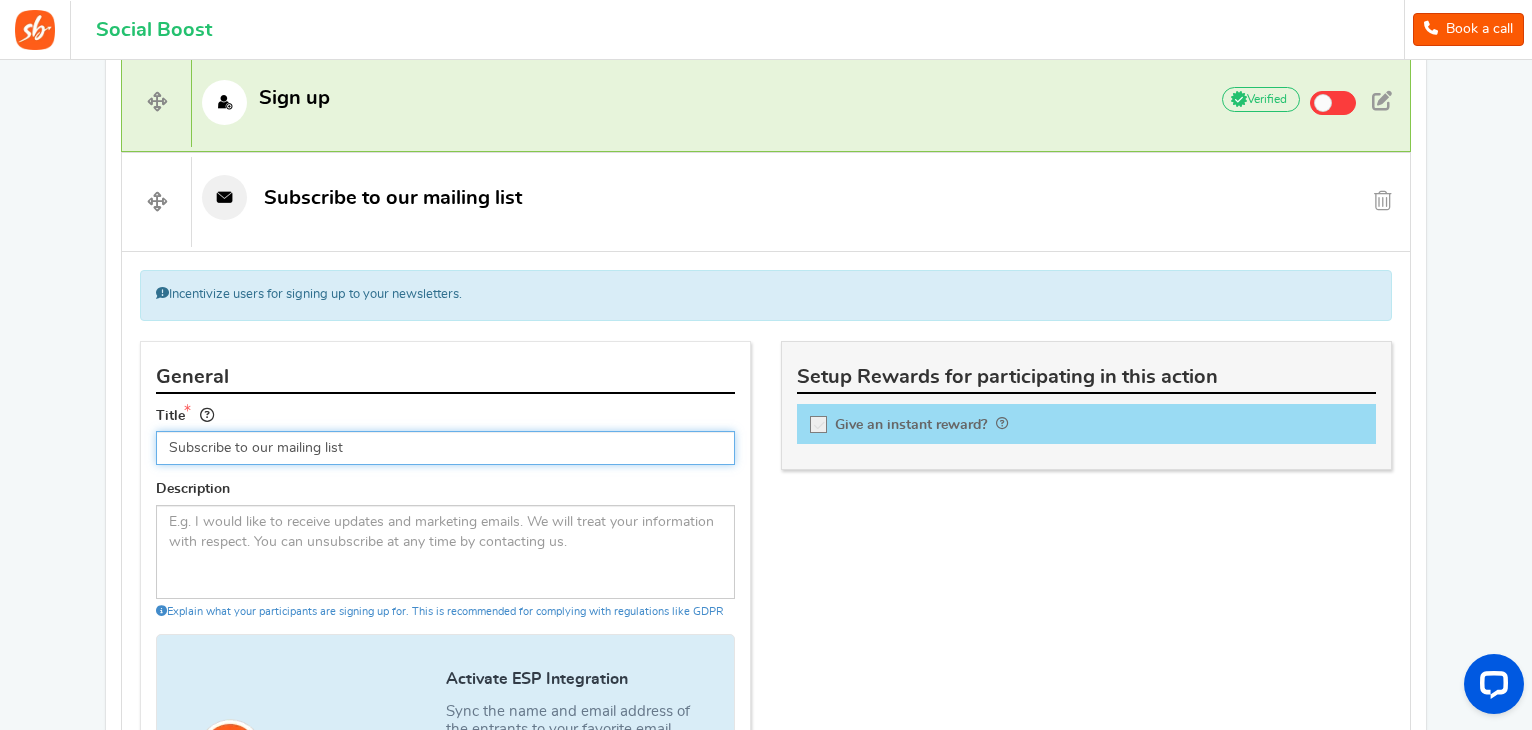 scroll, scrollTop: 740, scrollLeft: 0, axis: vertical 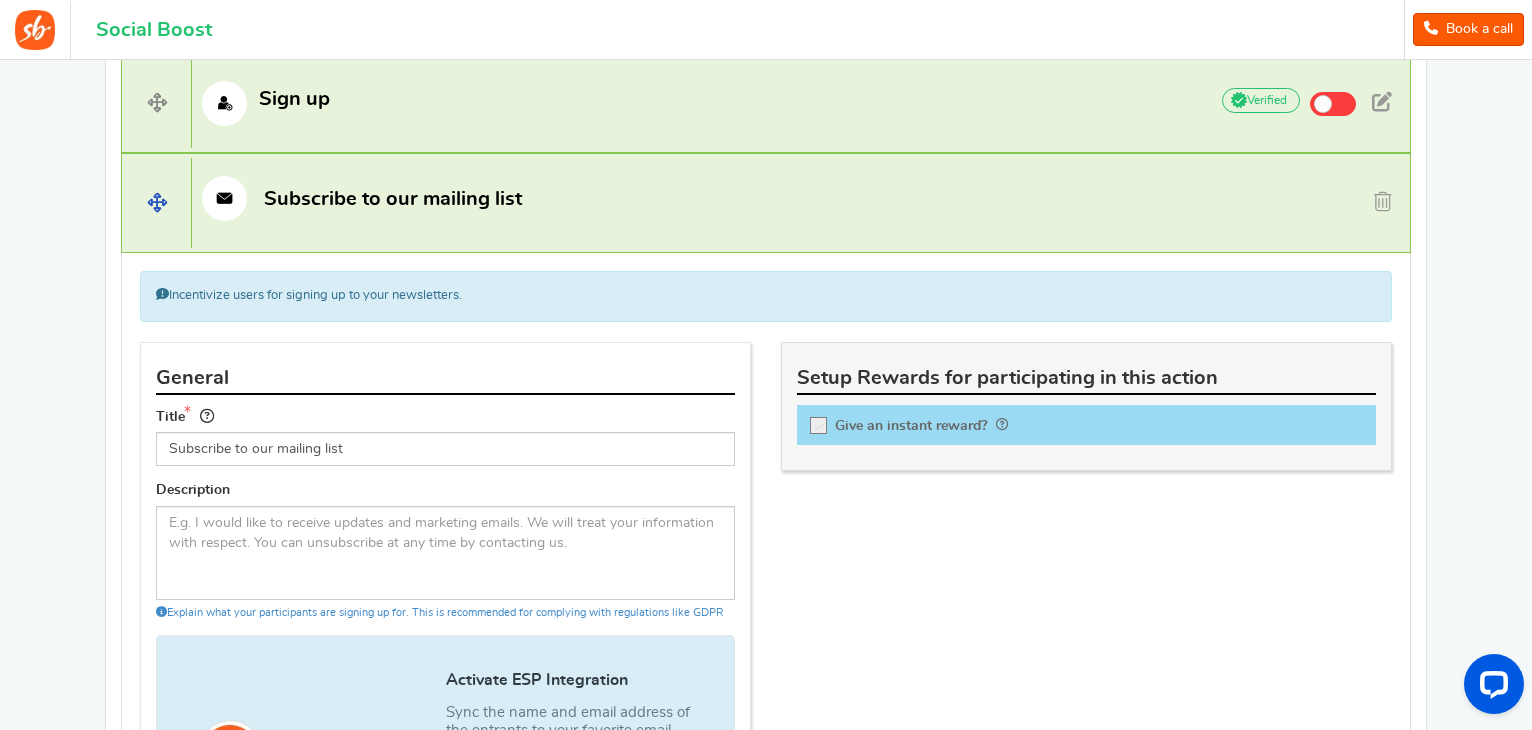 click on "Subscribe to our mailing list" at bounding box center (691, 198) 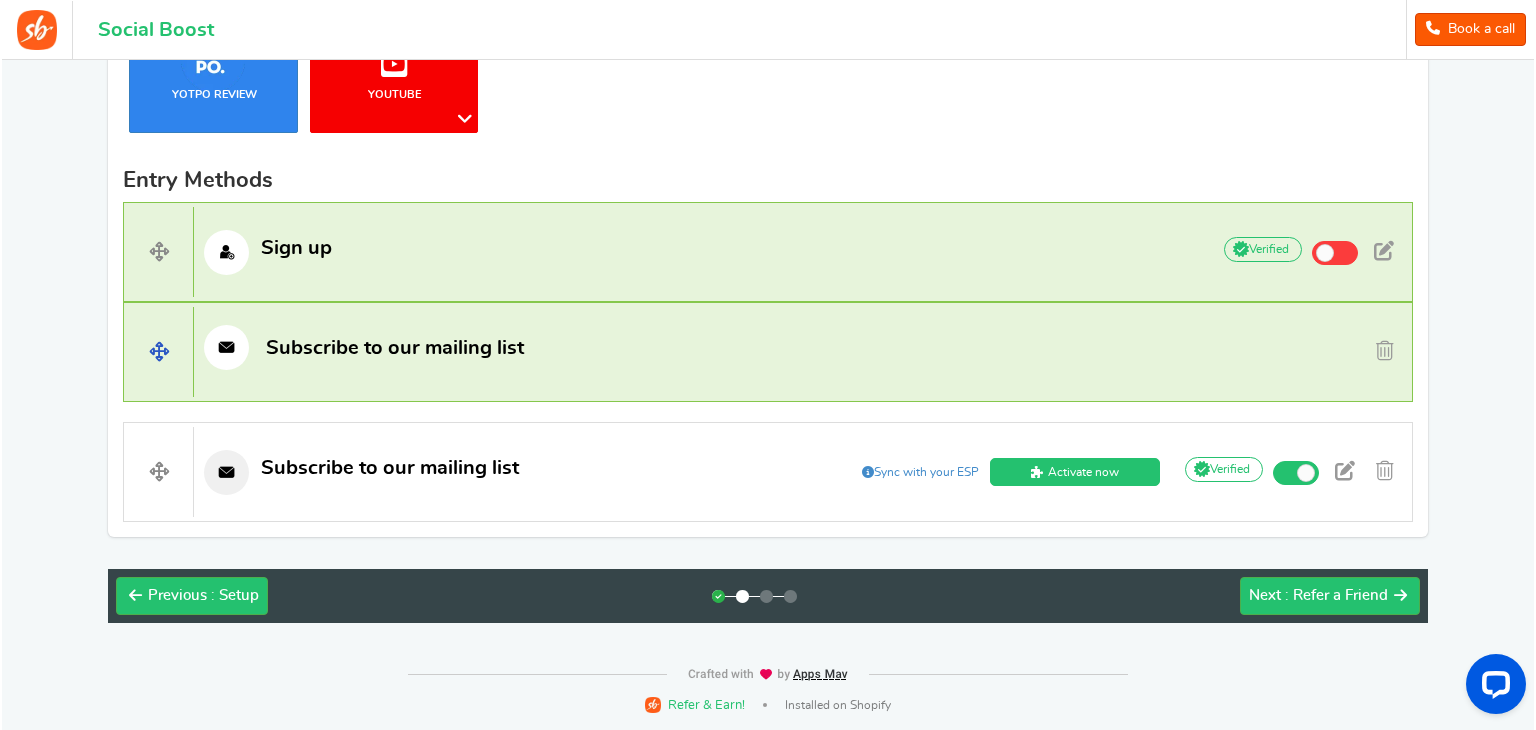 scroll, scrollTop: 589, scrollLeft: 0, axis: vertical 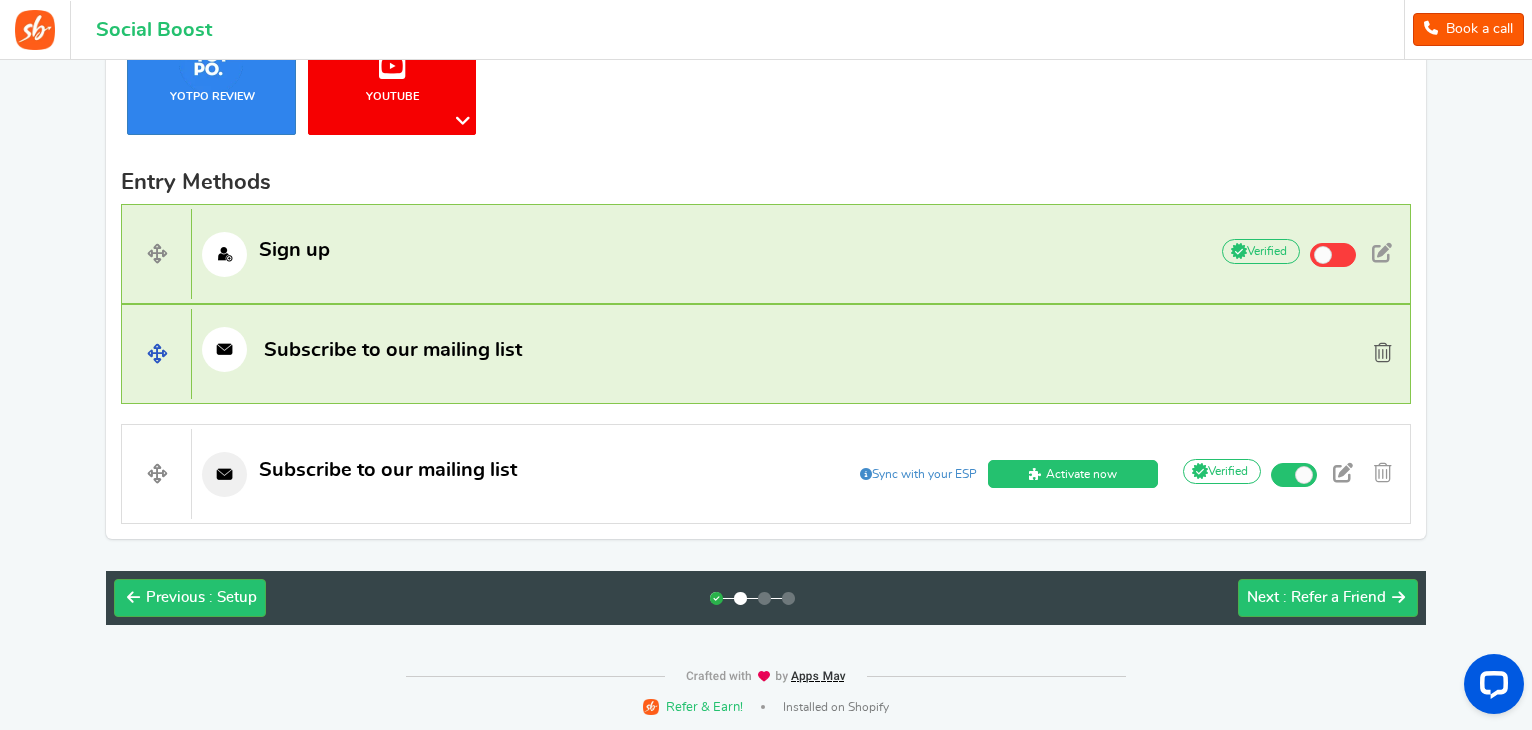 click at bounding box center [1383, 353] 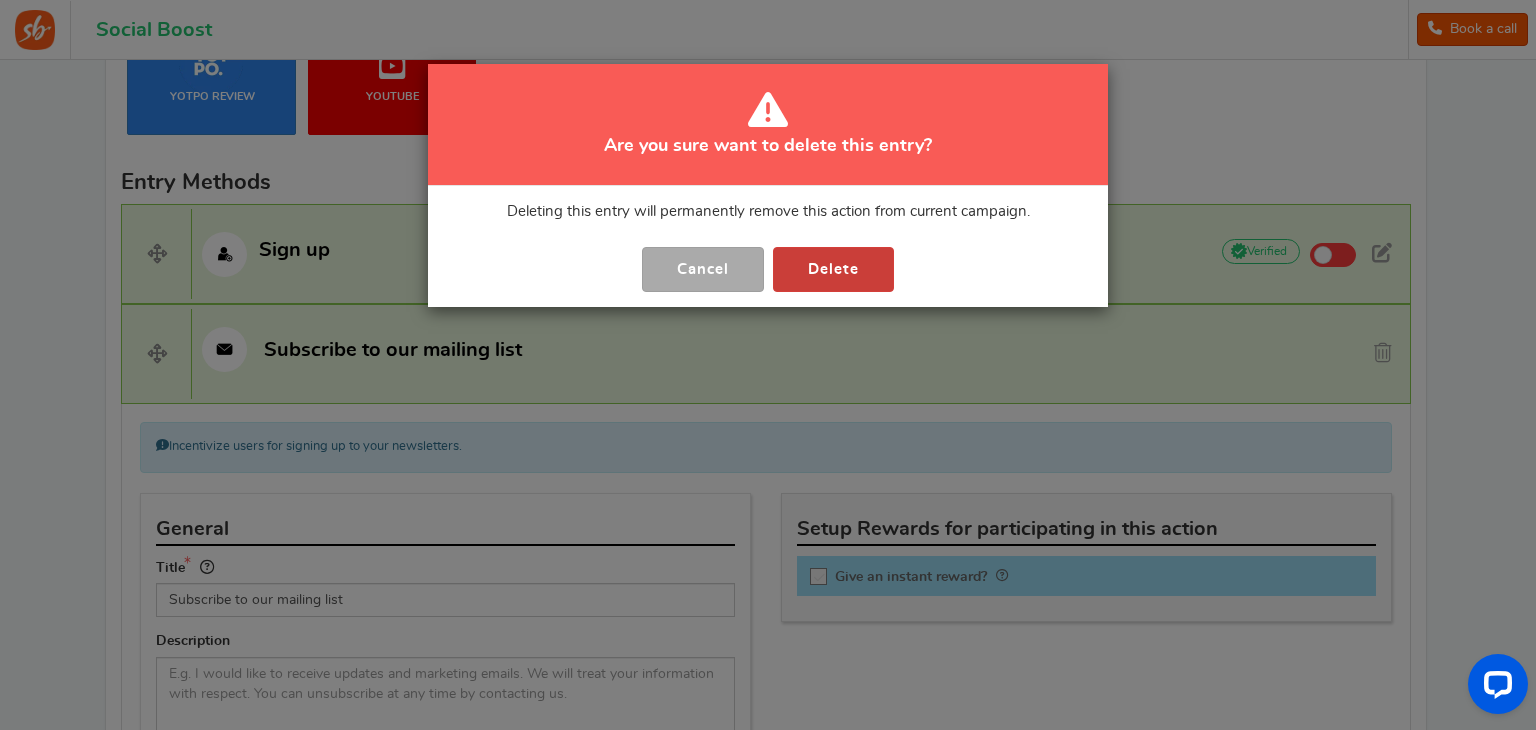 click on "Delete" at bounding box center (833, 269) 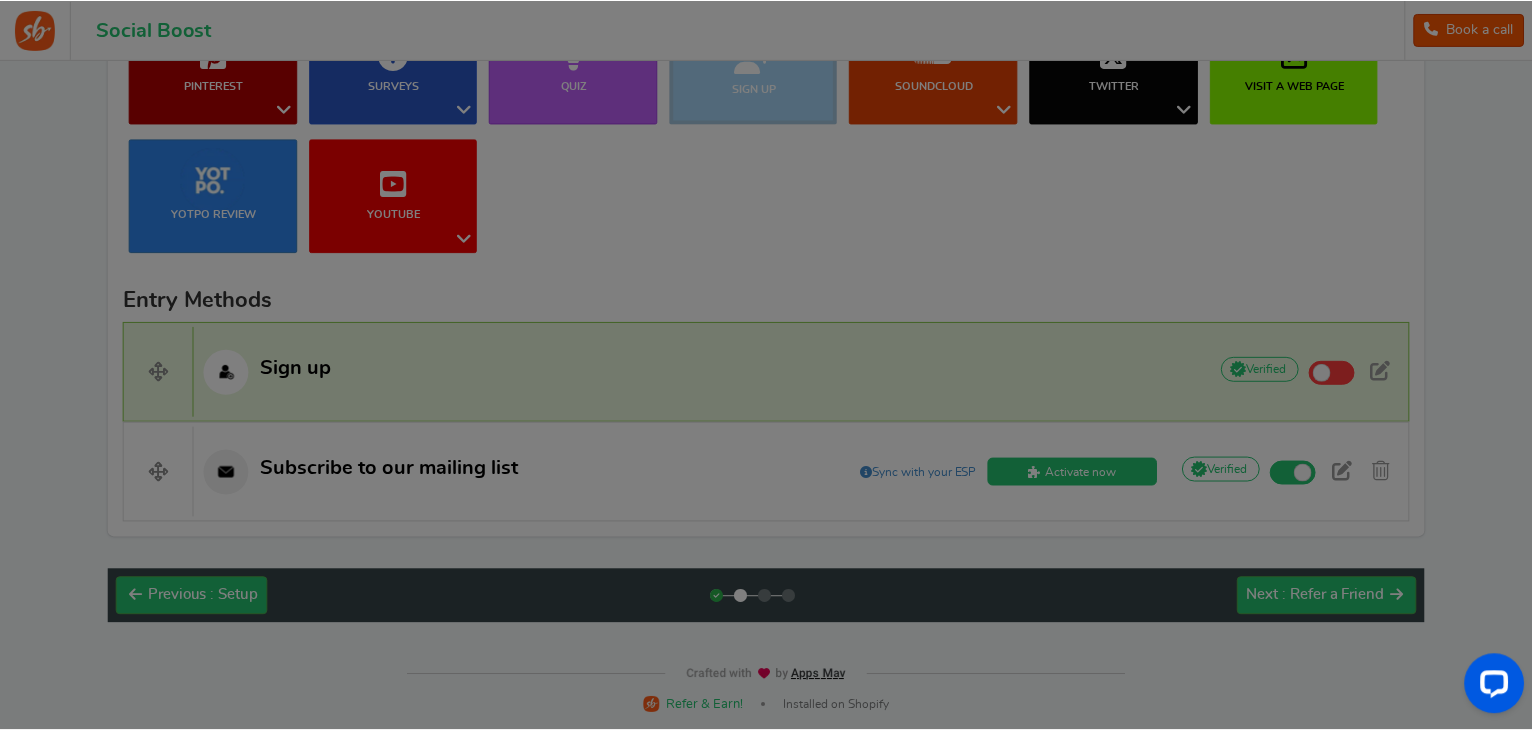 scroll, scrollTop: 470, scrollLeft: 0, axis: vertical 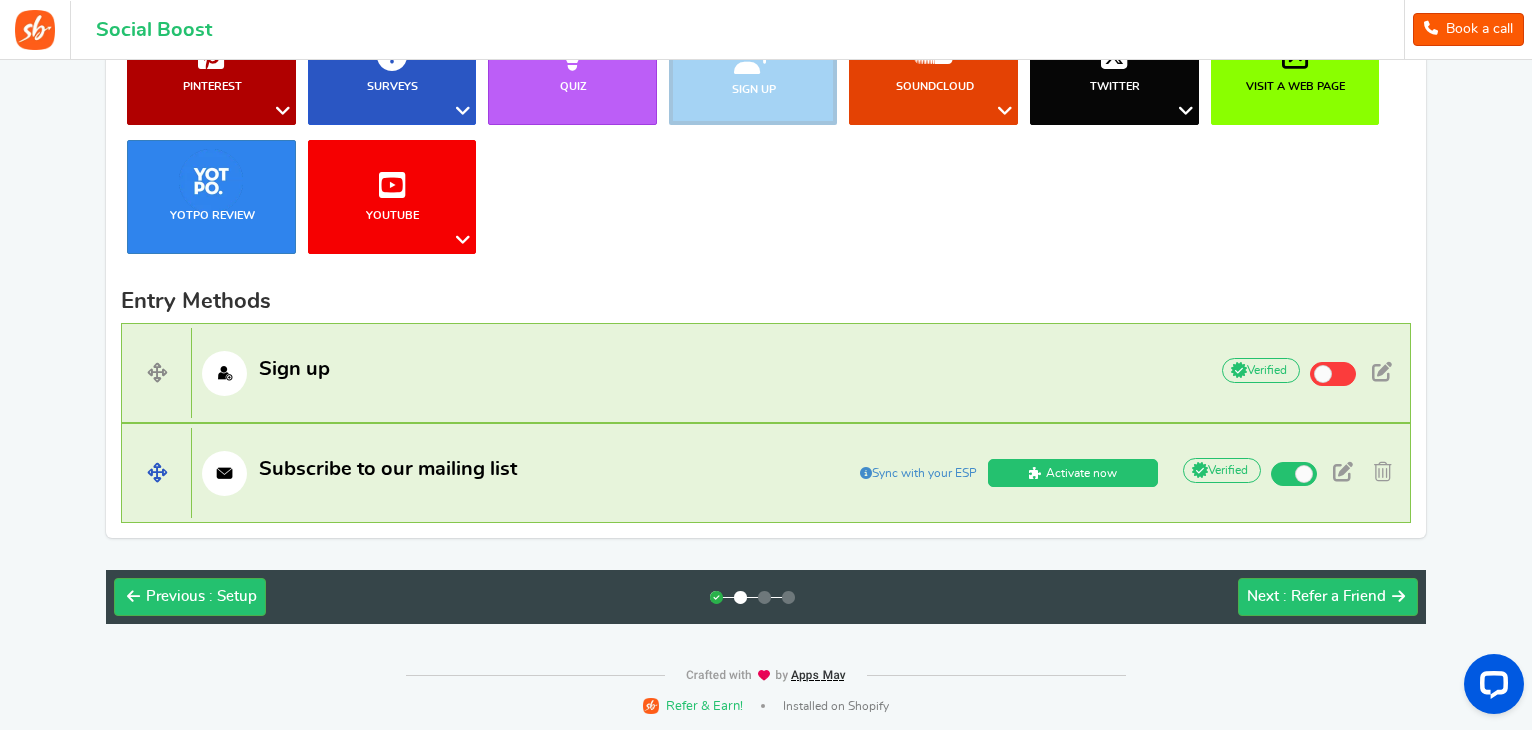 click on "Subscribe to our mailing list" at bounding box center (470, 473) 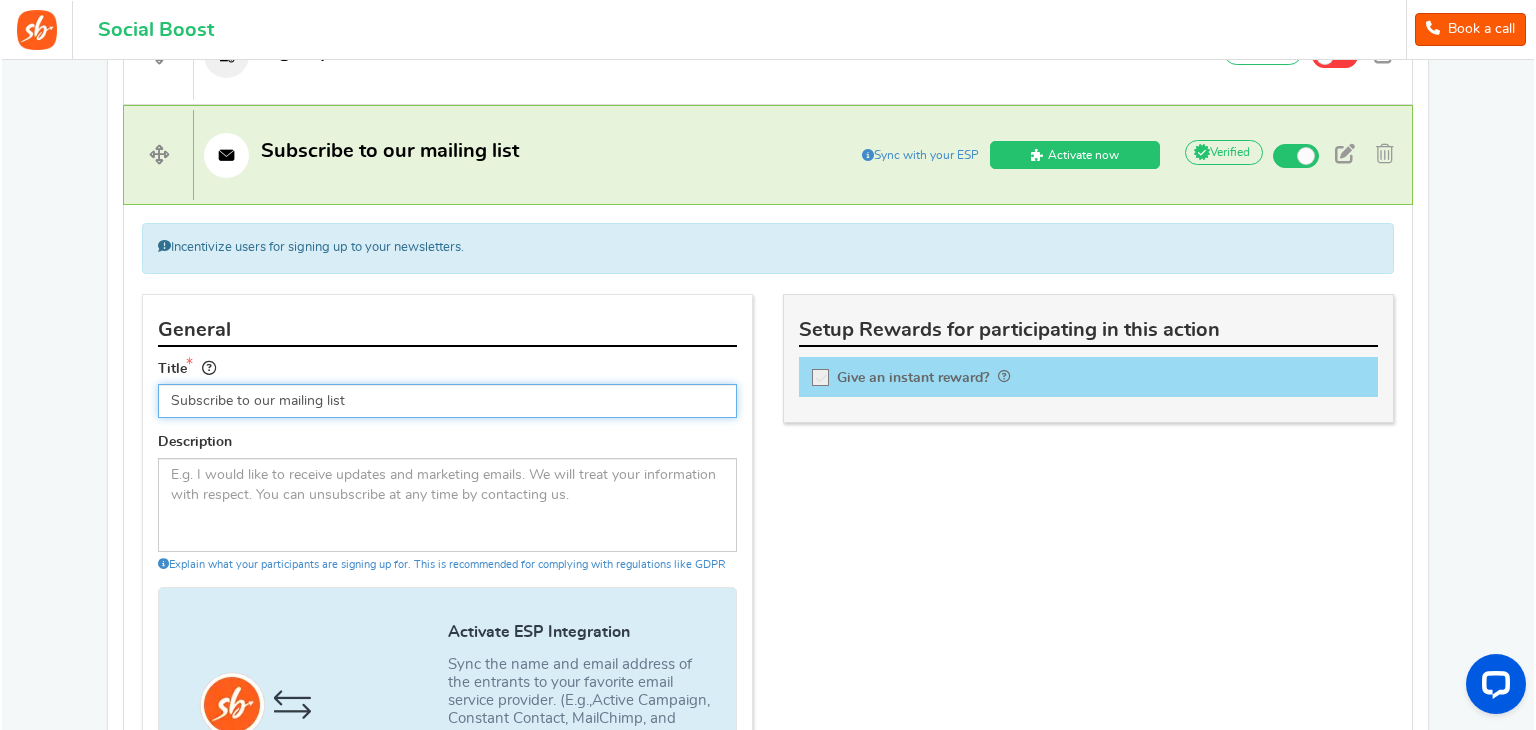 scroll, scrollTop: 793, scrollLeft: 0, axis: vertical 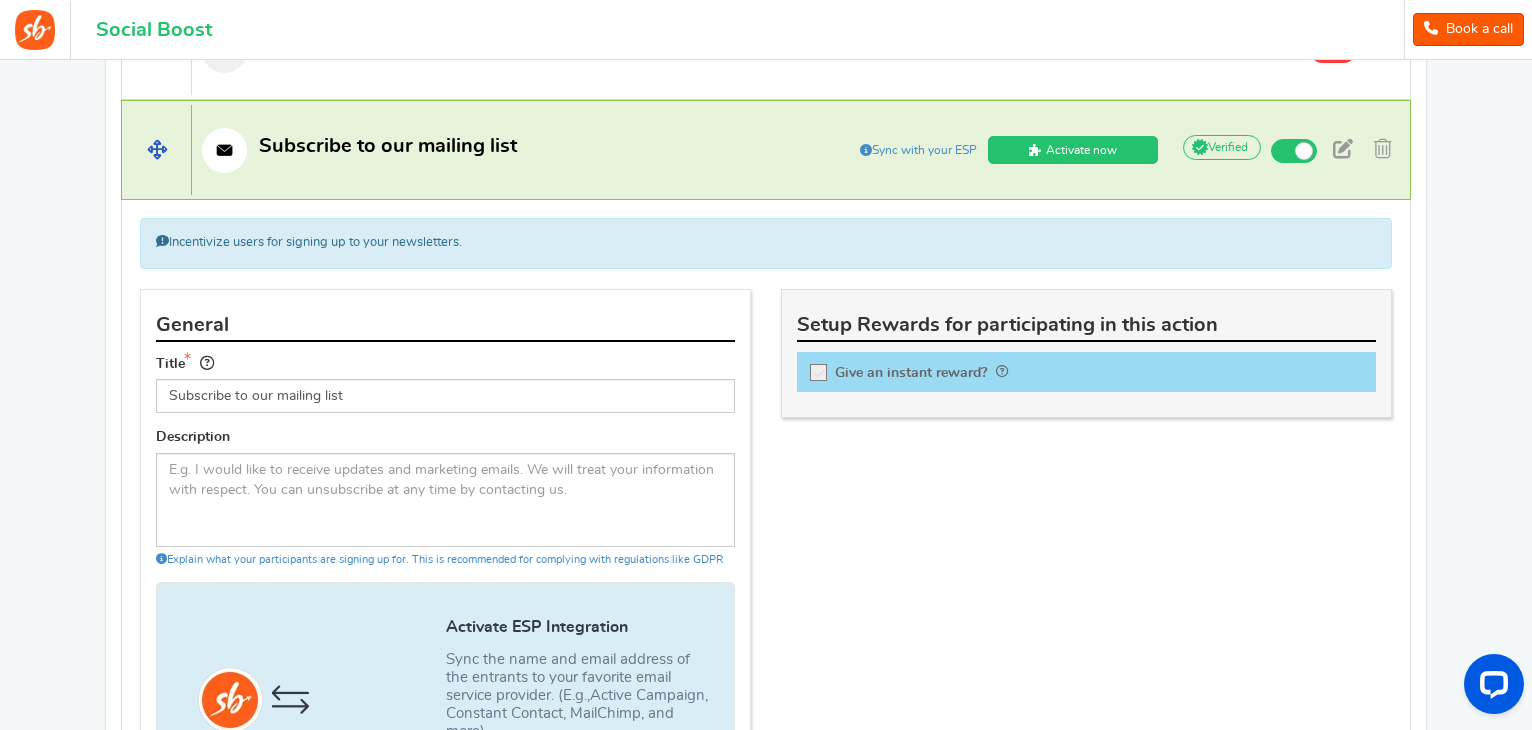 click on "Activate now" at bounding box center (1073, 150) 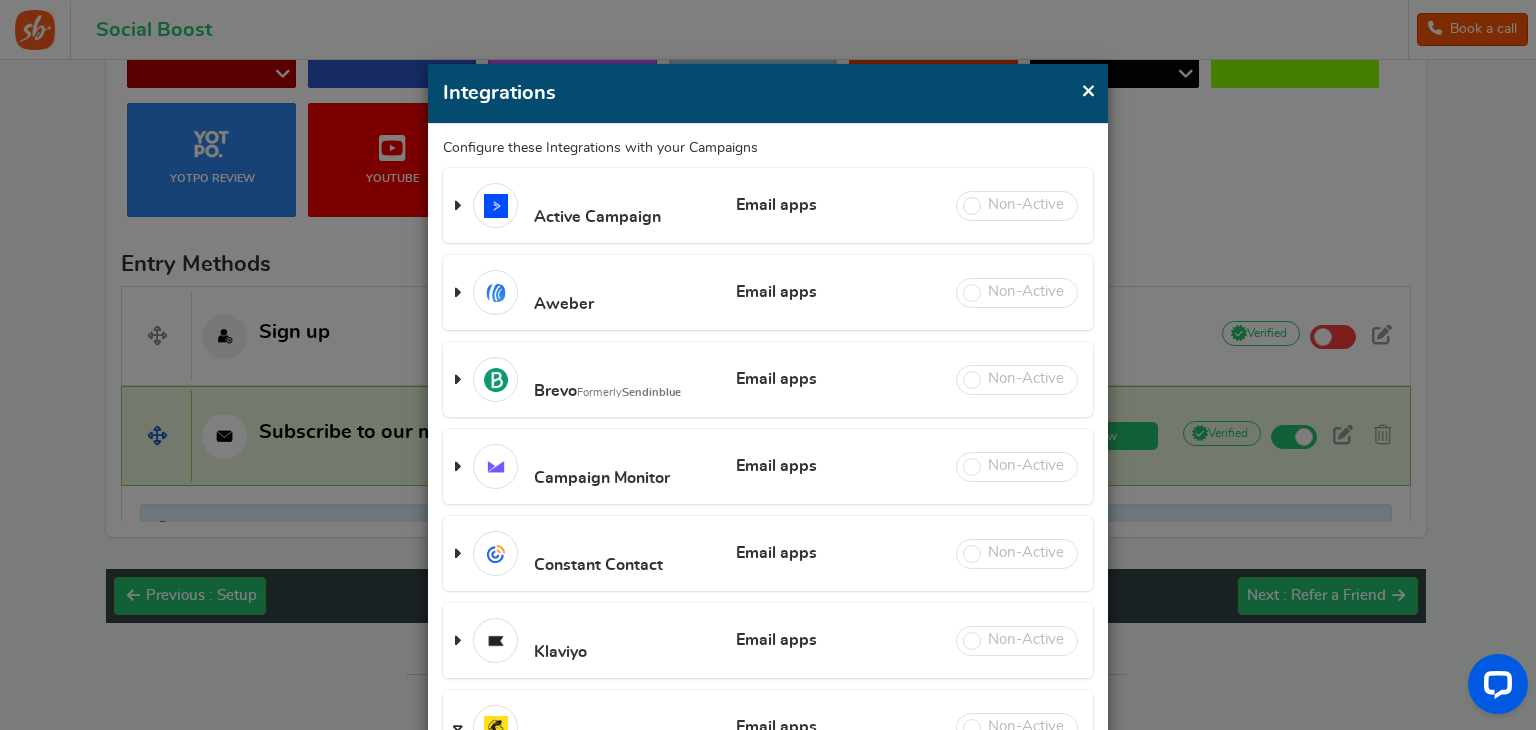 scroll, scrollTop: 470, scrollLeft: 0, axis: vertical 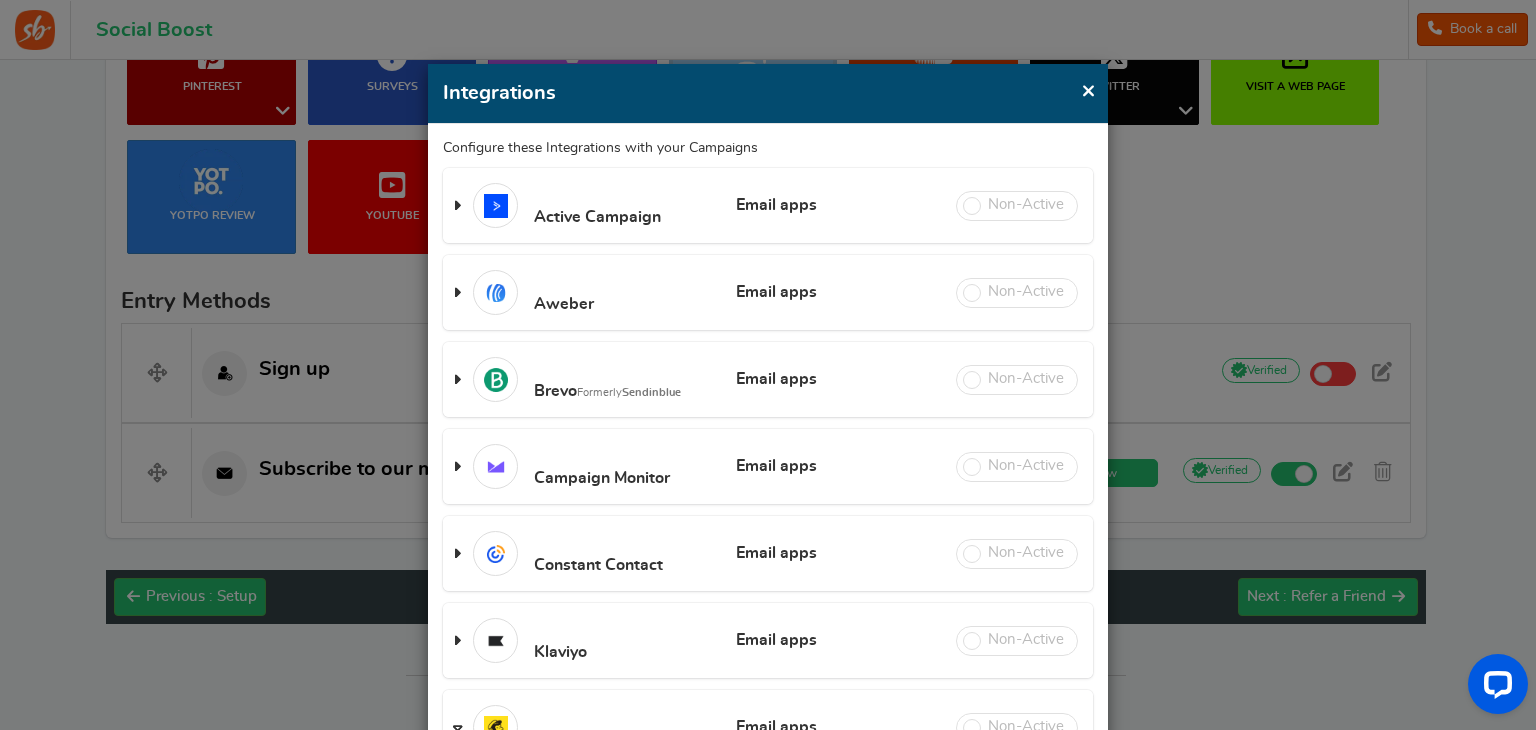 click on "×" at bounding box center (1088, 90) 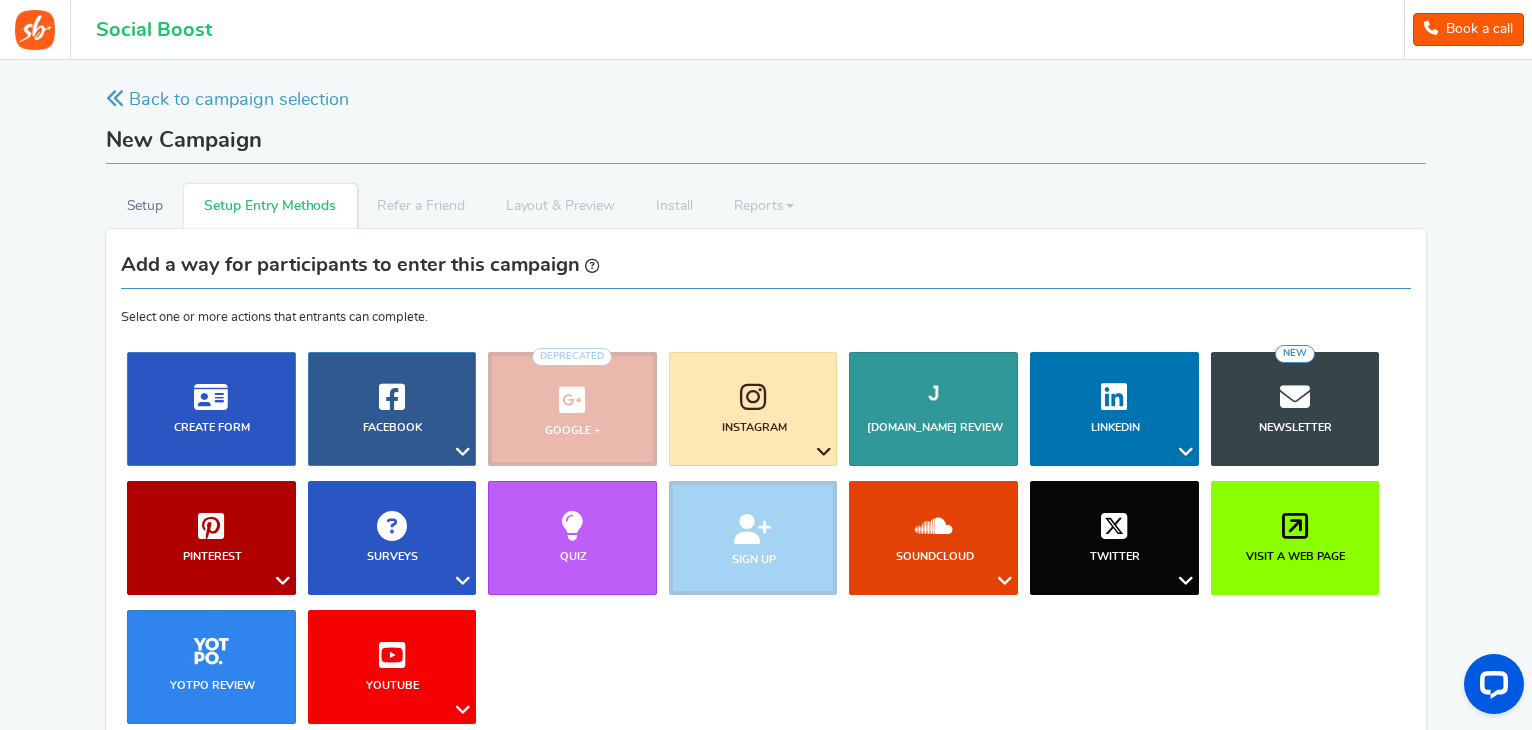 scroll, scrollTop: 470, scrollLeft: 0, axis: vertical 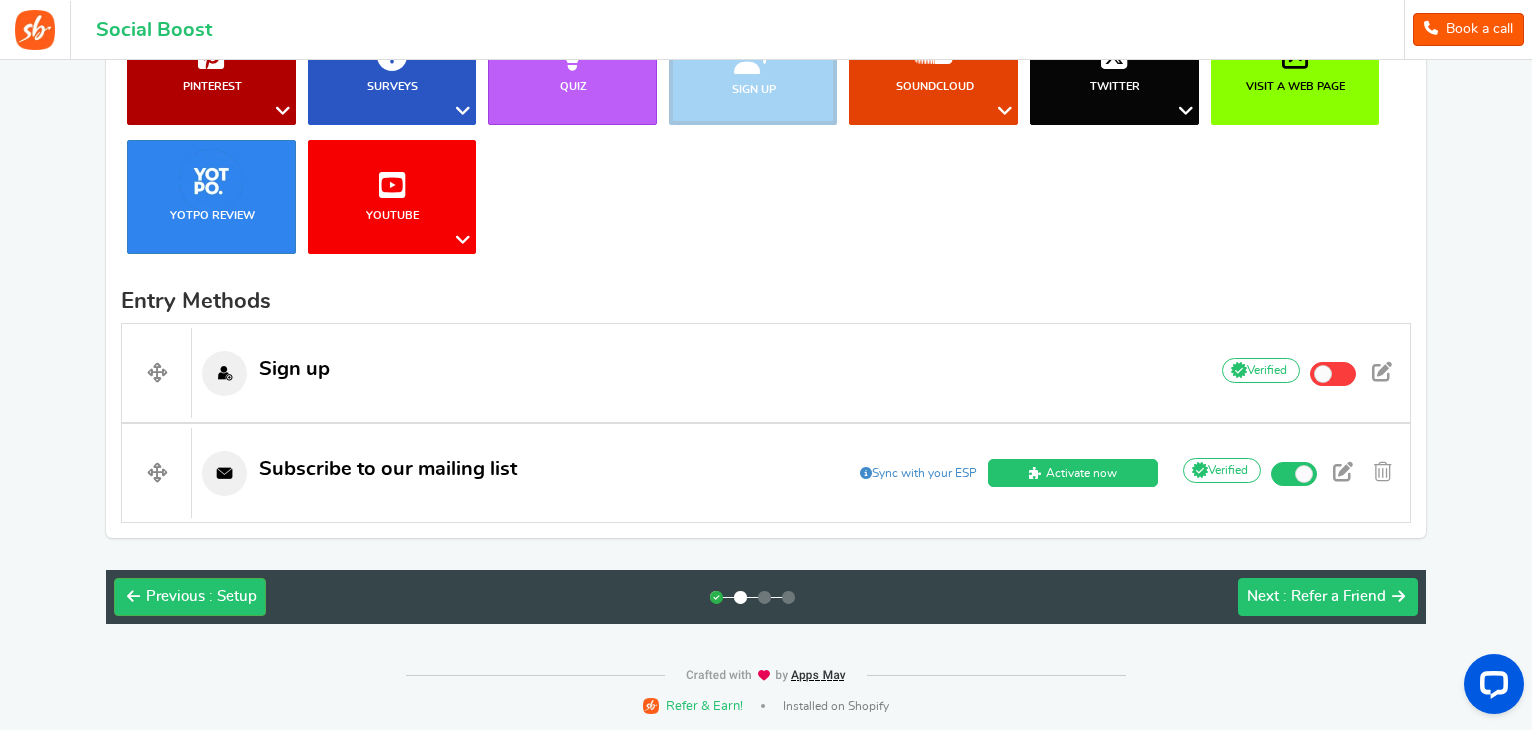 click on "Next
: Refer a Friend" at bounding box center (1316, 597) 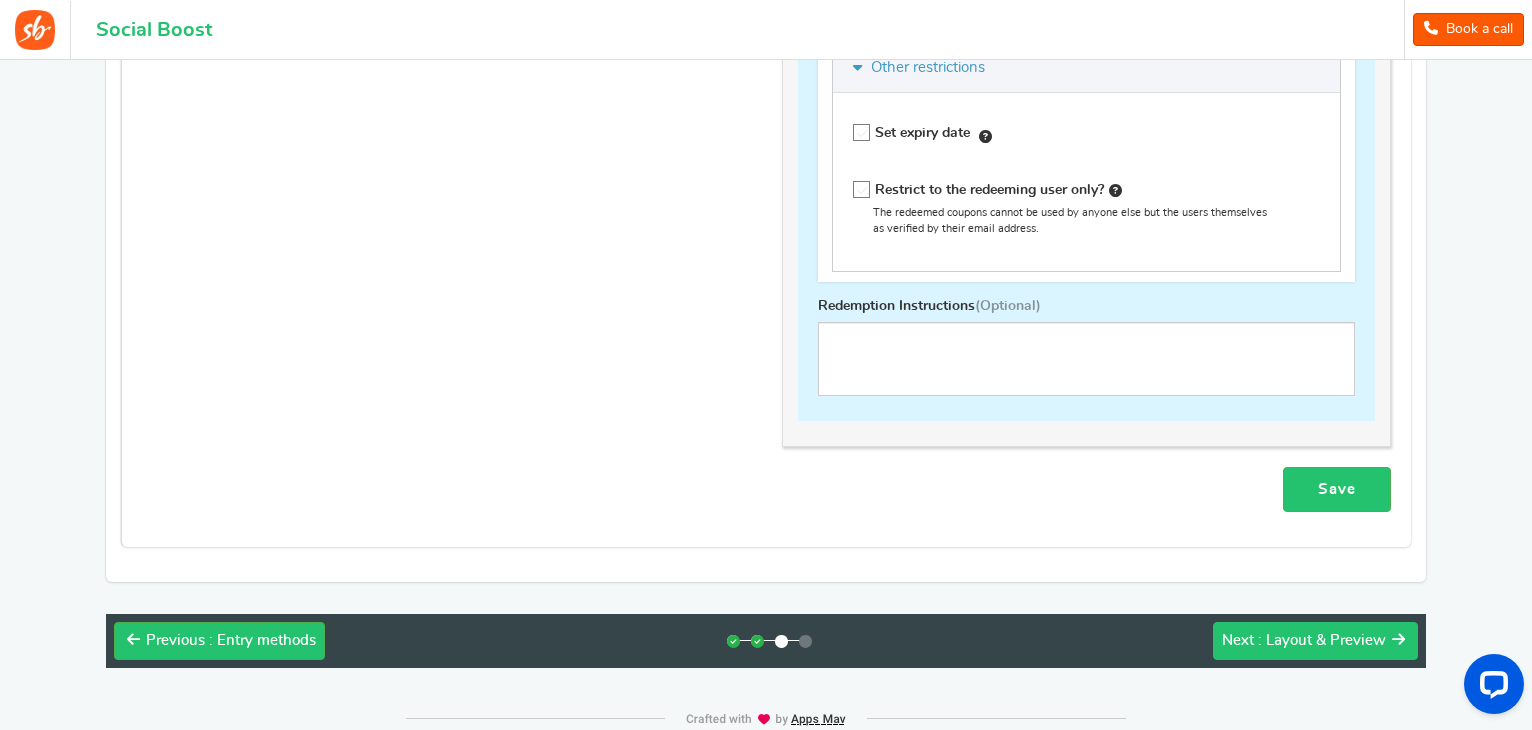 scroll, scrollTop: 1080, scrollLeft: 0, axis: vertical 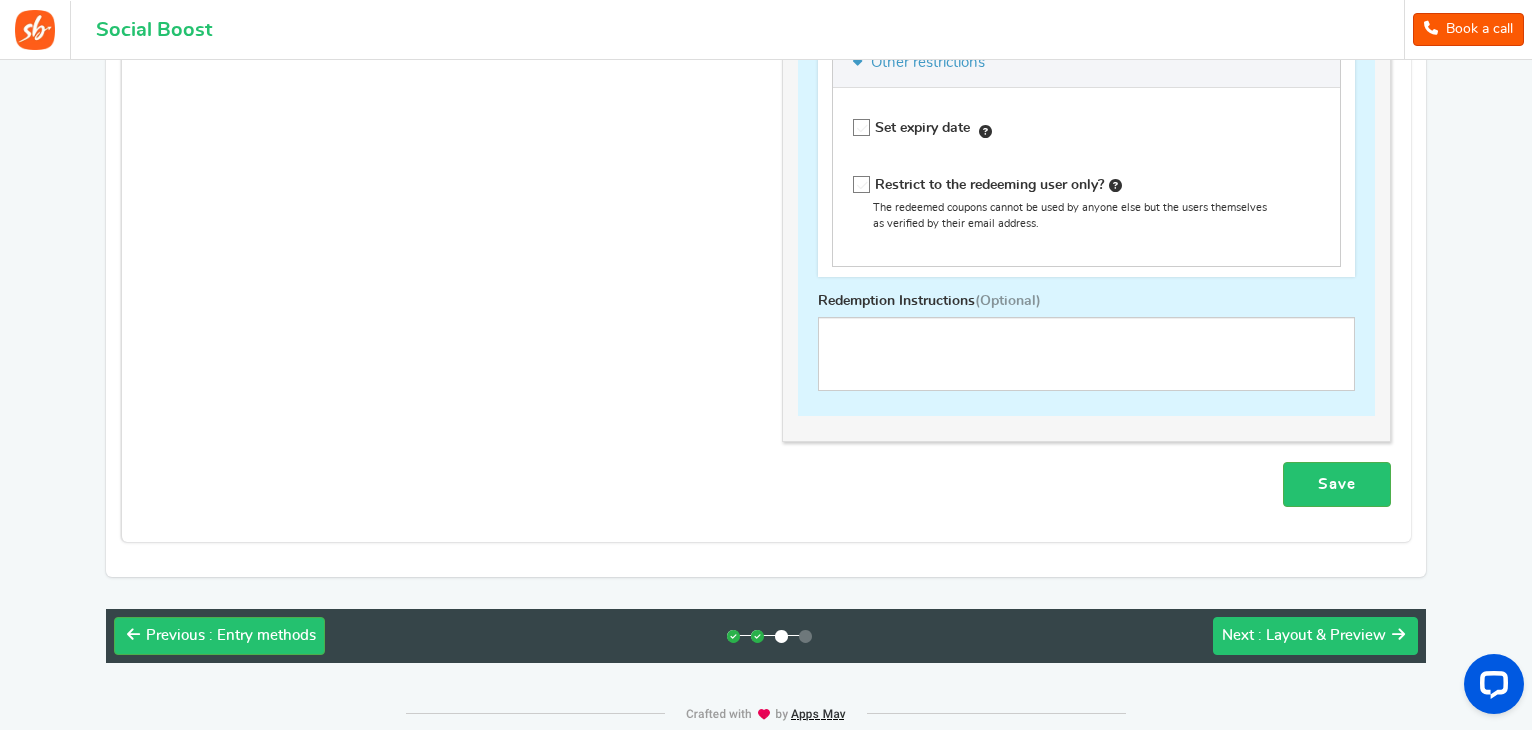 click on ": Layout & Preview" at bounding box center (1322, 635) 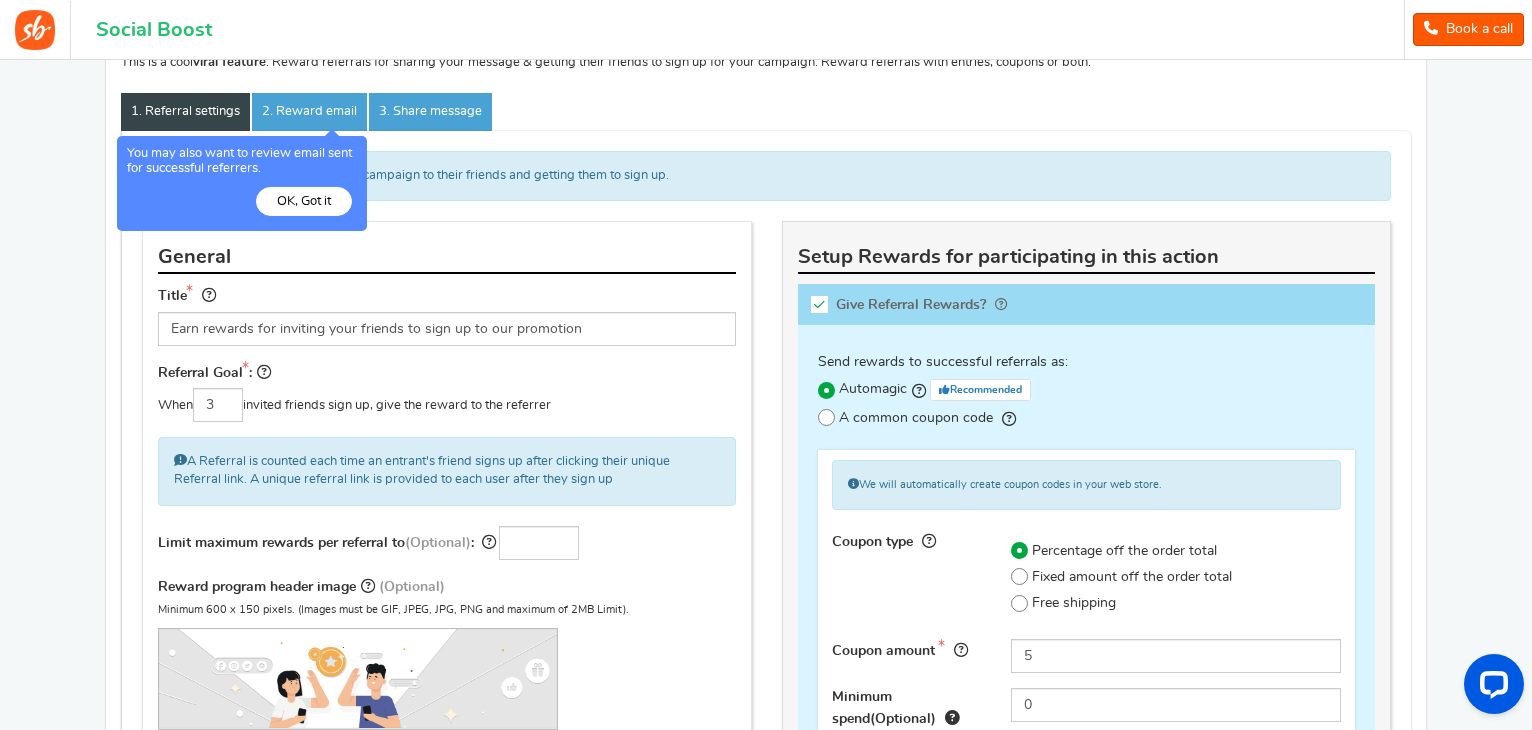 scroll, scrollTop: 228, scrollLeft: 0, axis: vertical 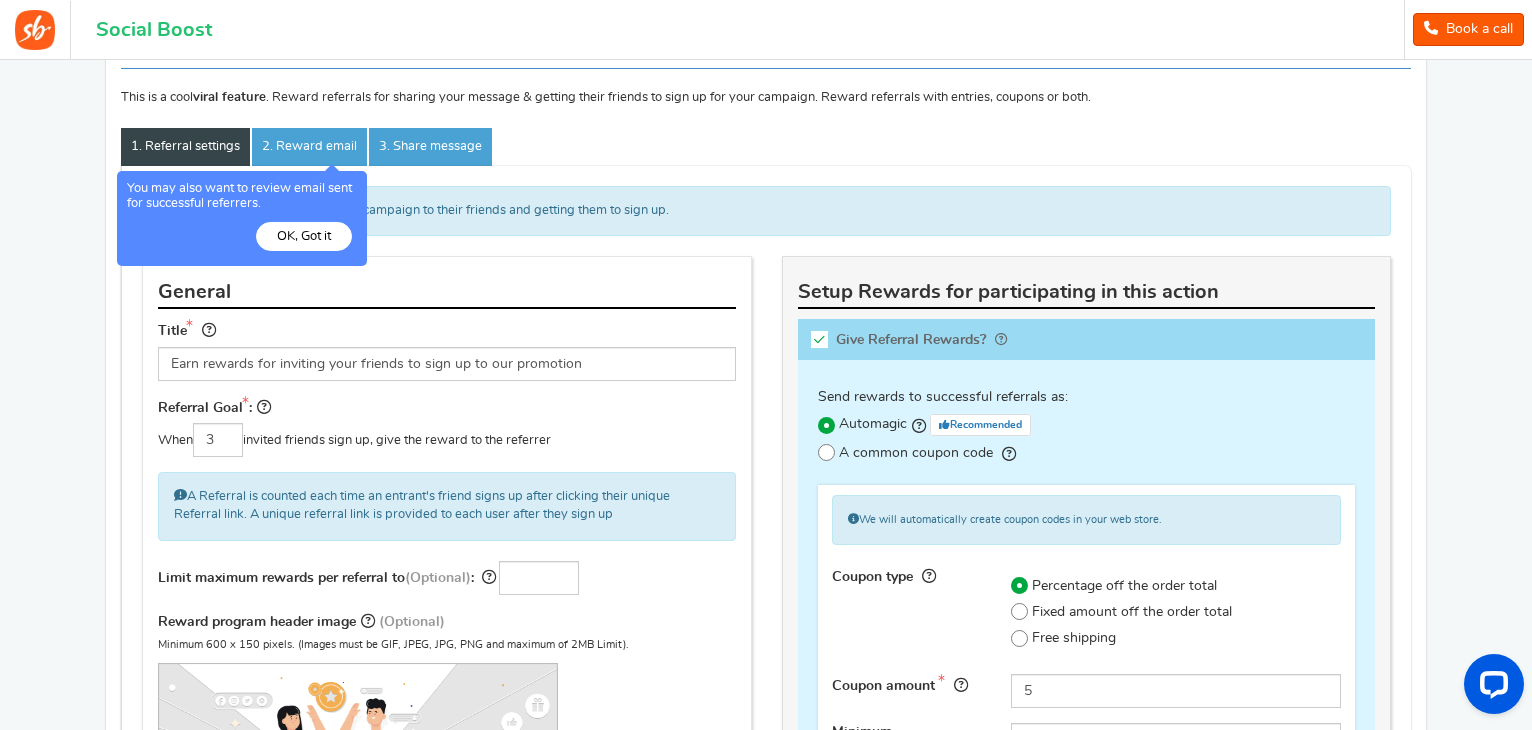 click on "OK, Got it" at bounding box center [304, 236] 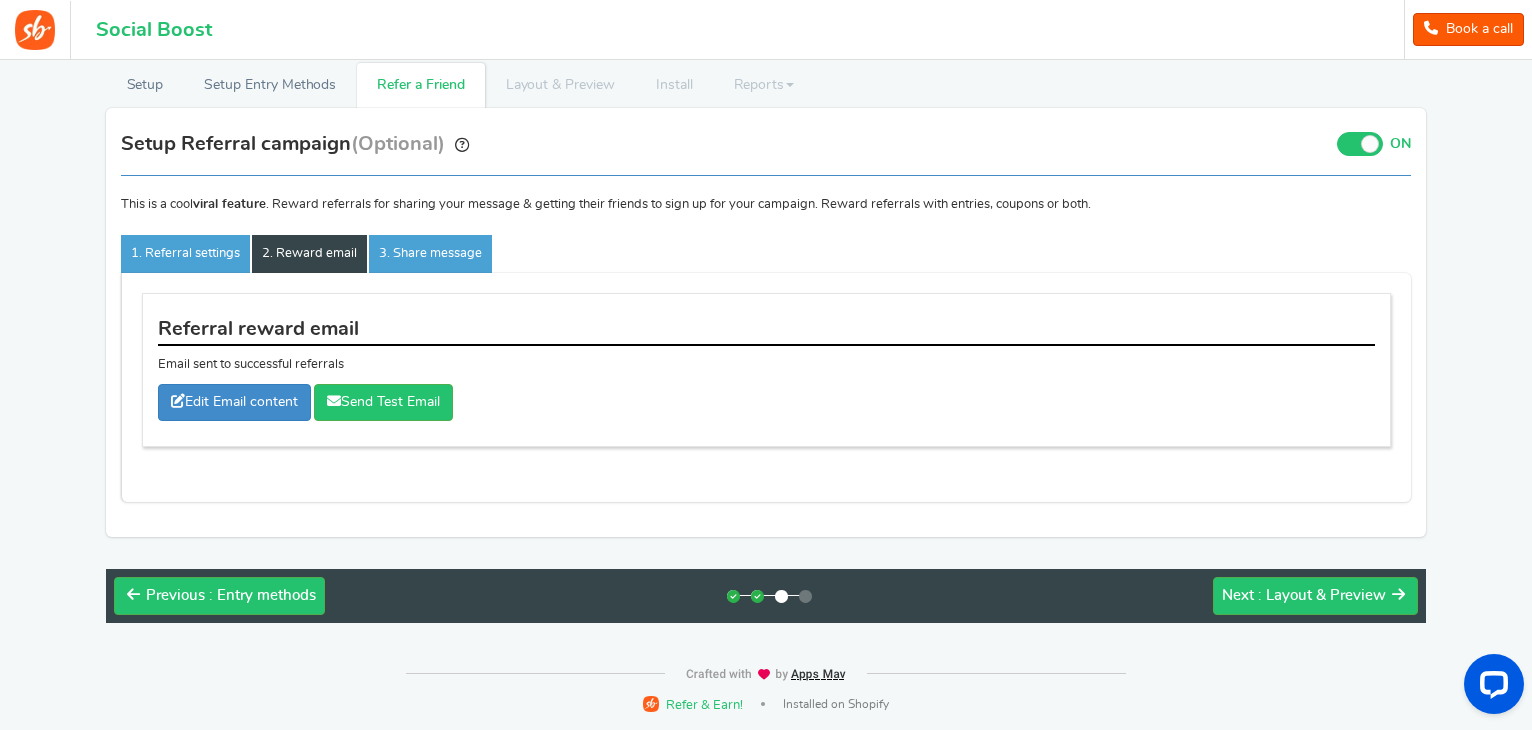 scroll, scrollTop: 118, scrollLeft: 0, axis: vertical 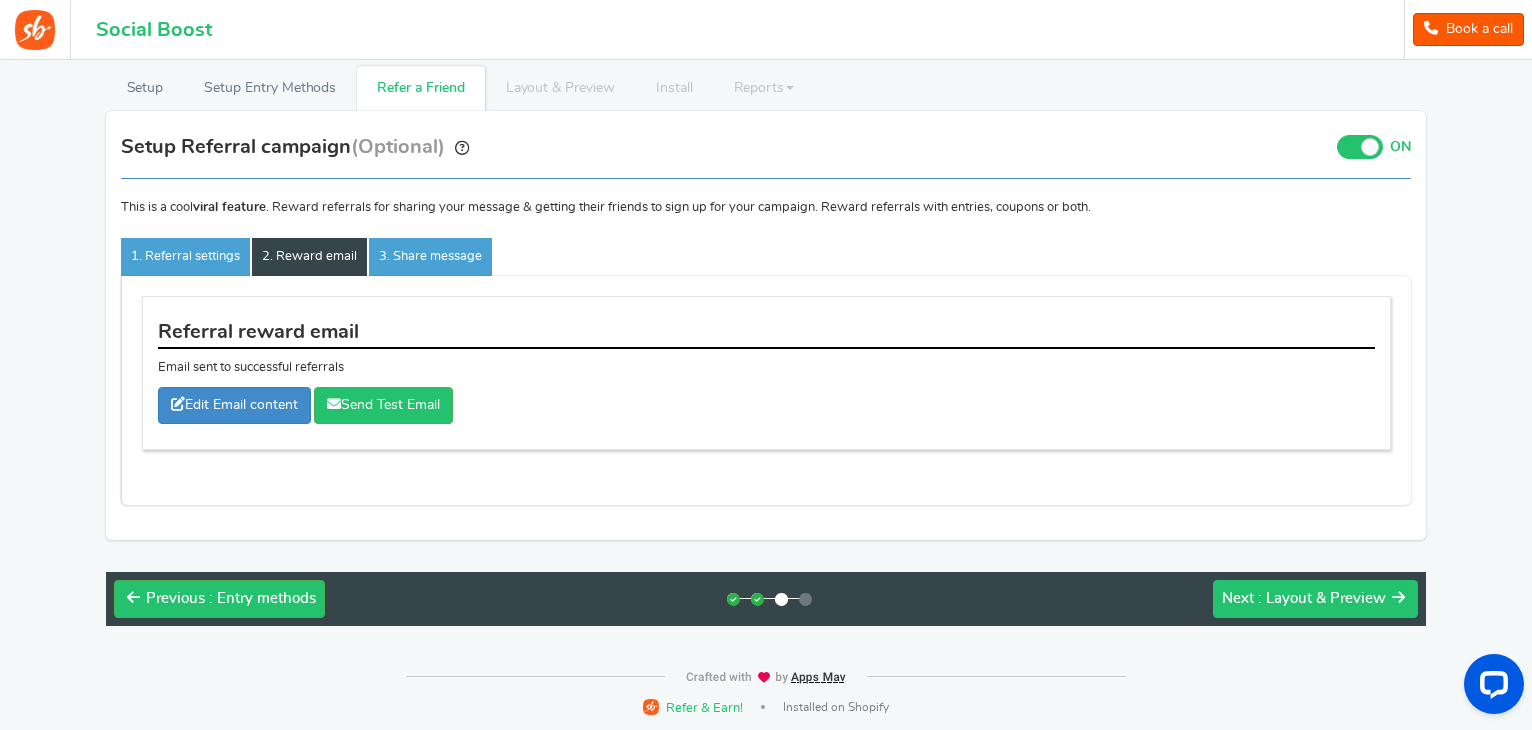 click on ": Layout & Preview" at bounding box center [1322, 598] 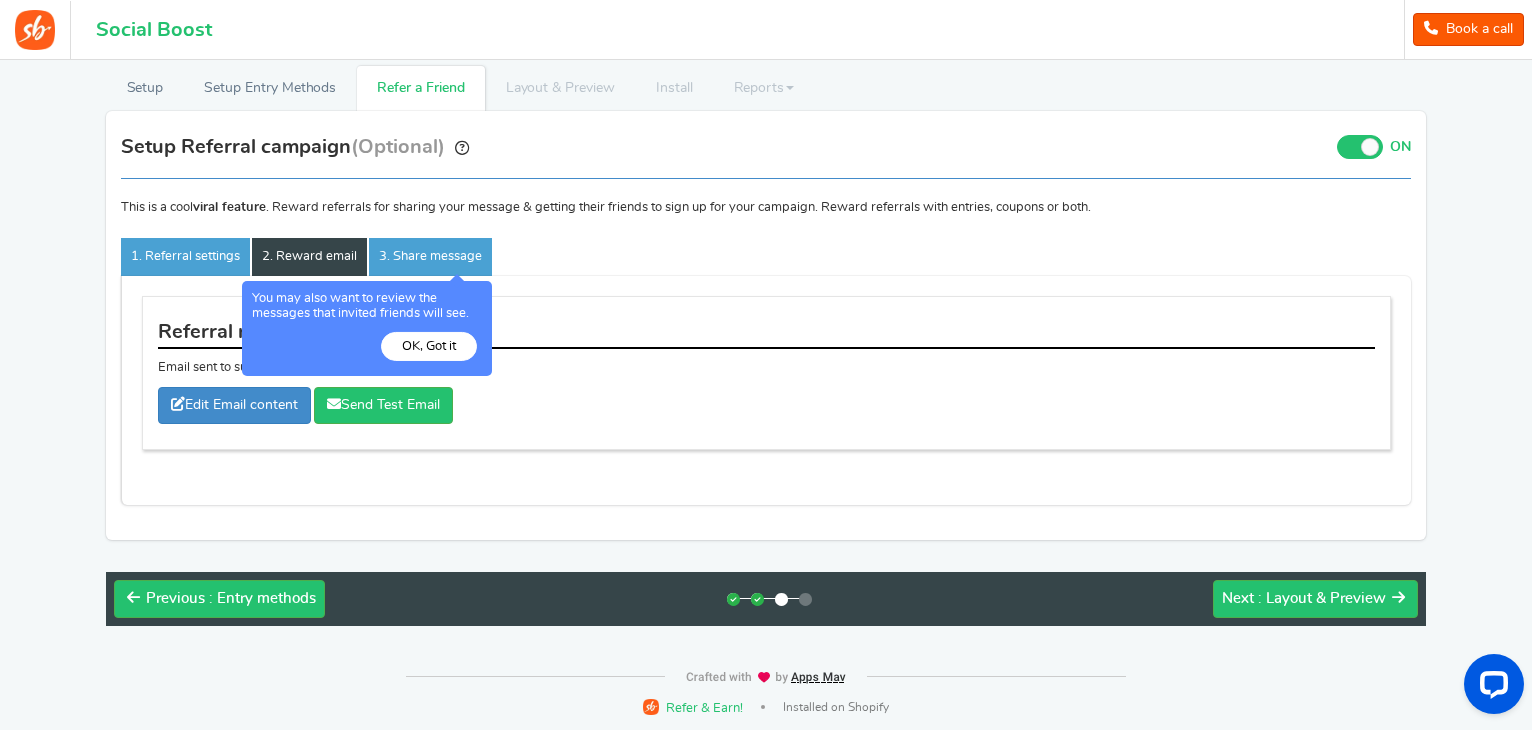 click on "OK, Got it" at bounding box center [0, 0] 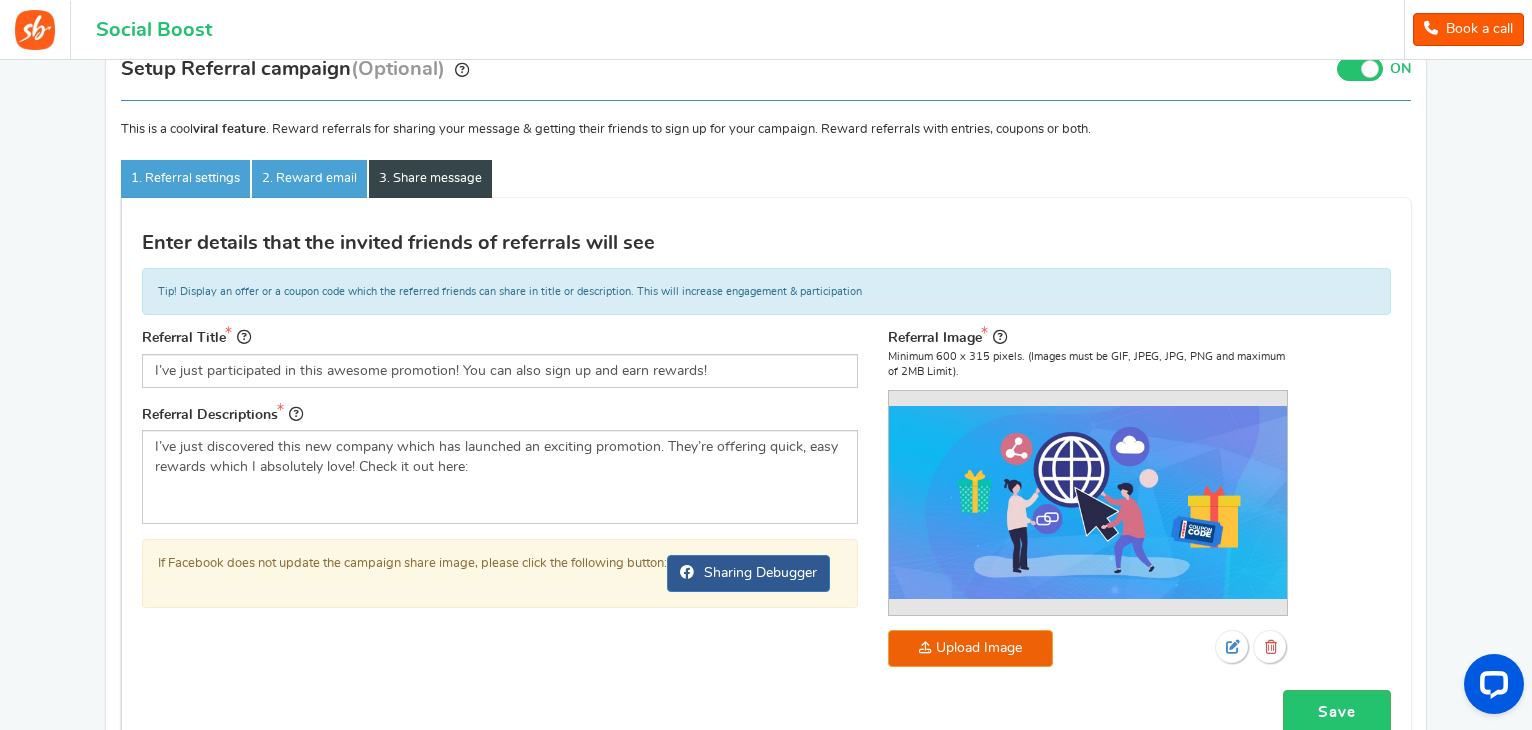 scroll, scrollTop: 200, scrollLeft: 0, axis: vertical 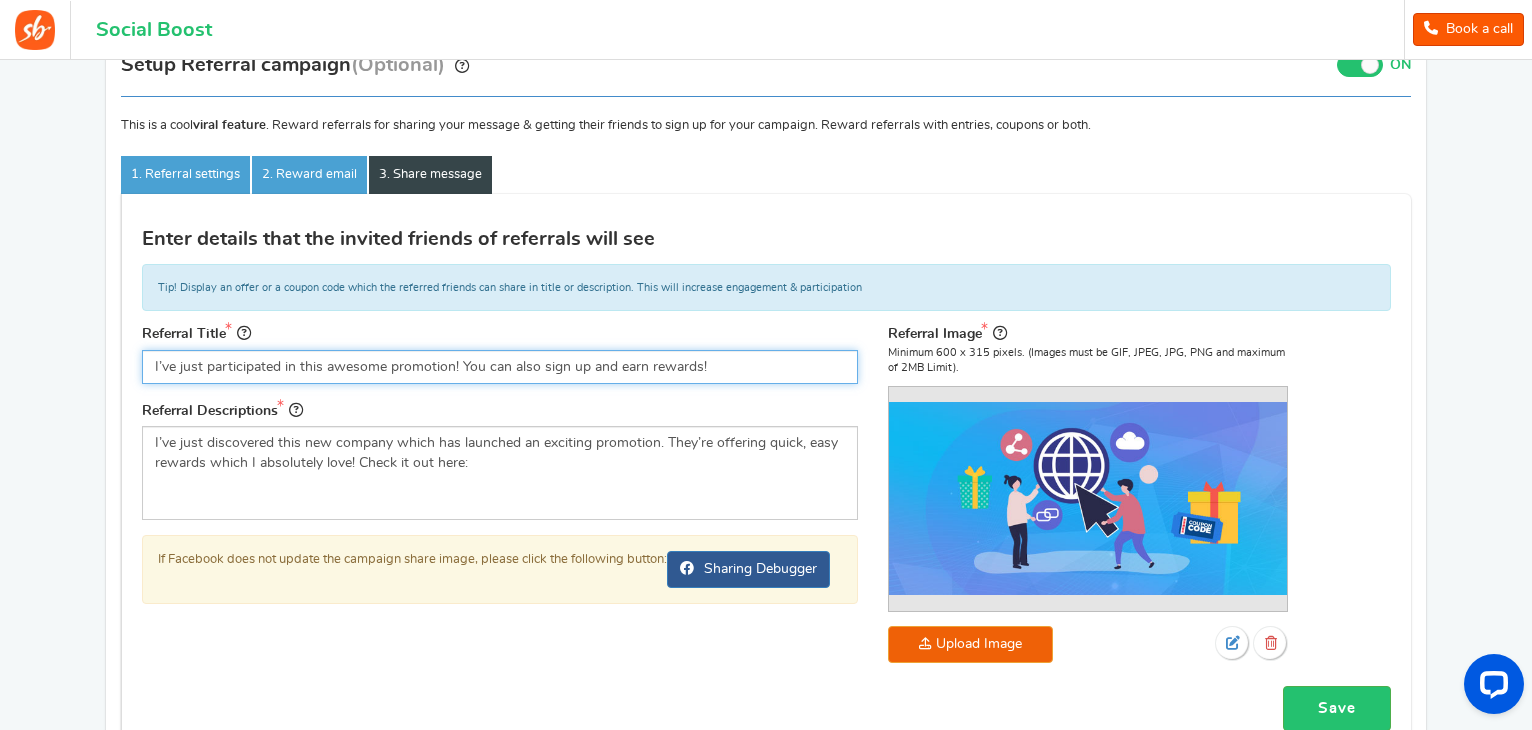 click on "I’ve just participated in this awesome promotion! You can also sign up and earn rewards!" at bounding box center (500, 367) 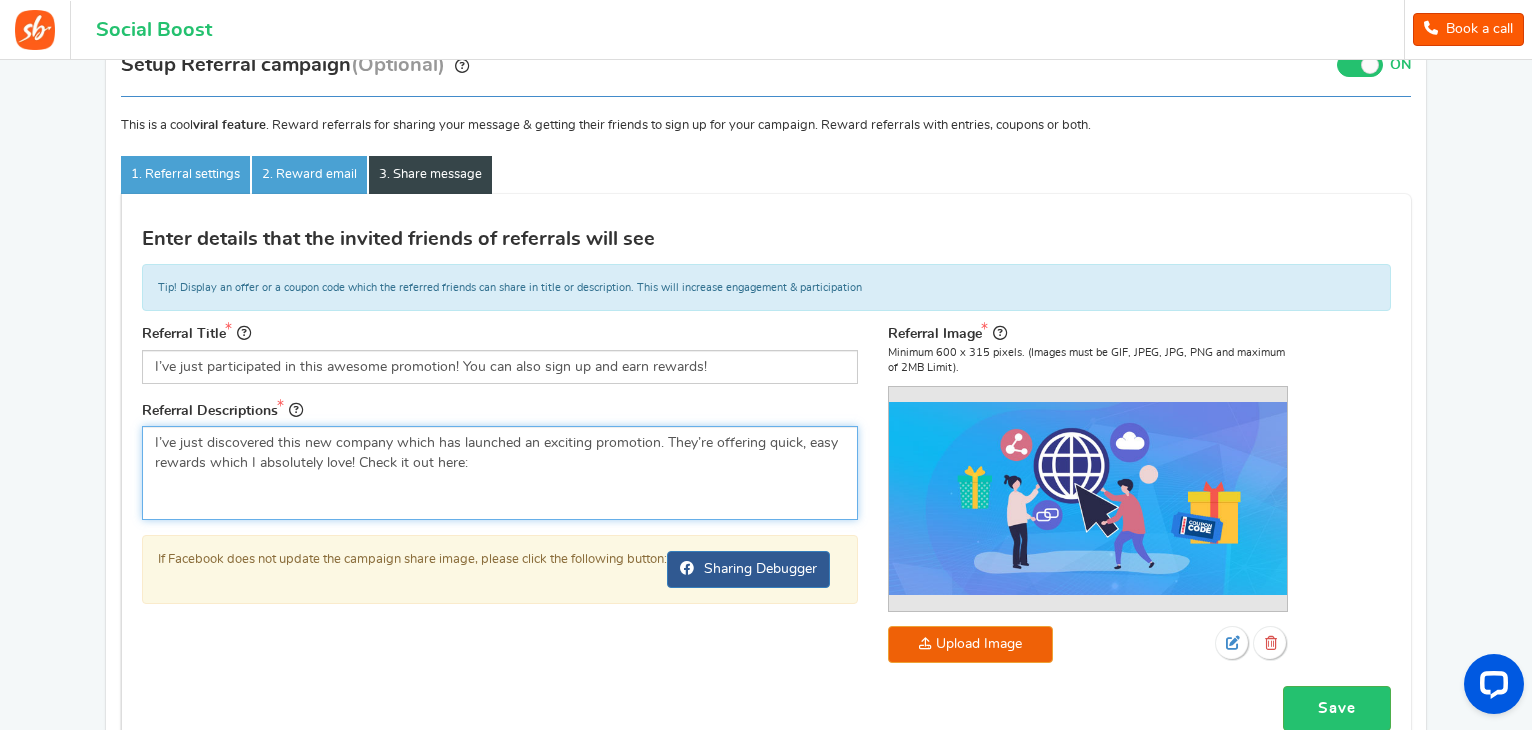 click on "I’ve just discovered this new company which has launched an exciting promotion. They’re offering quick, easy rewards which I absolutely love! Check it out here:" at bounding box center [500, 473] 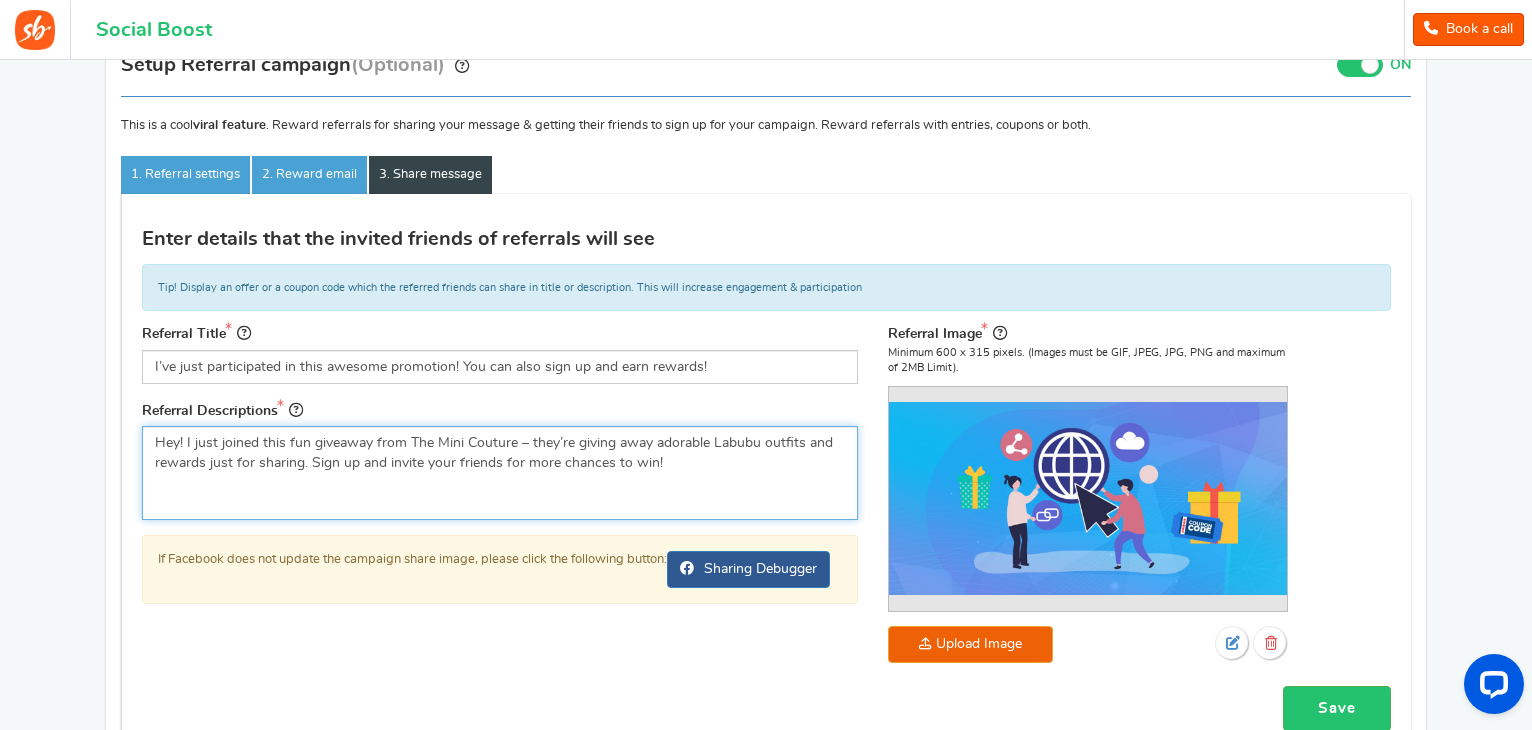 type on "Hey! I just joined this fun giveaway from The Mini Couture – they’re giving away adorable Labubu outfits and rewards just for sharing. Sign up and invite your friends for more chances to win!" 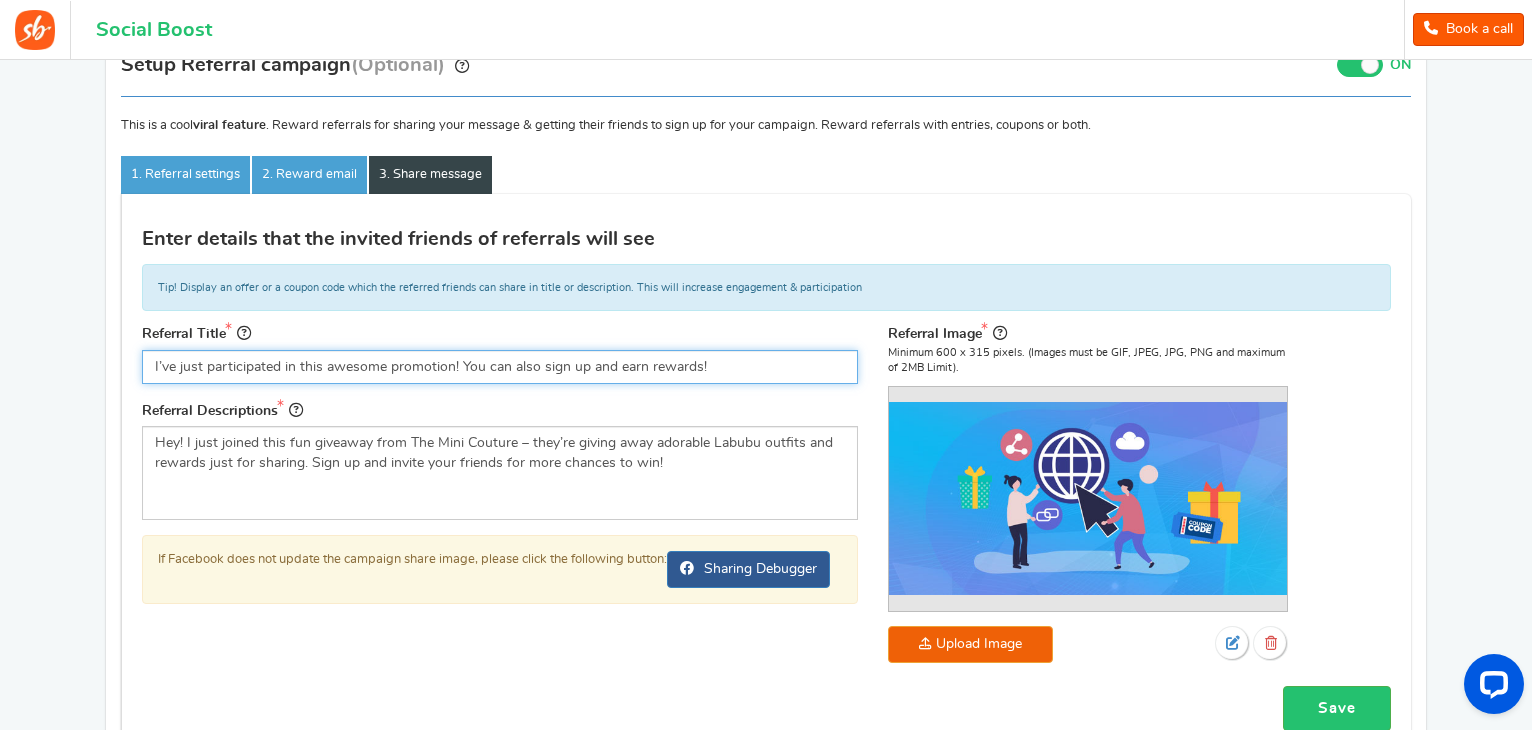 click on "I’ve just participated in this awesome promotion! You can also sign up and earn rewards!" at bounding box center [500, 367] 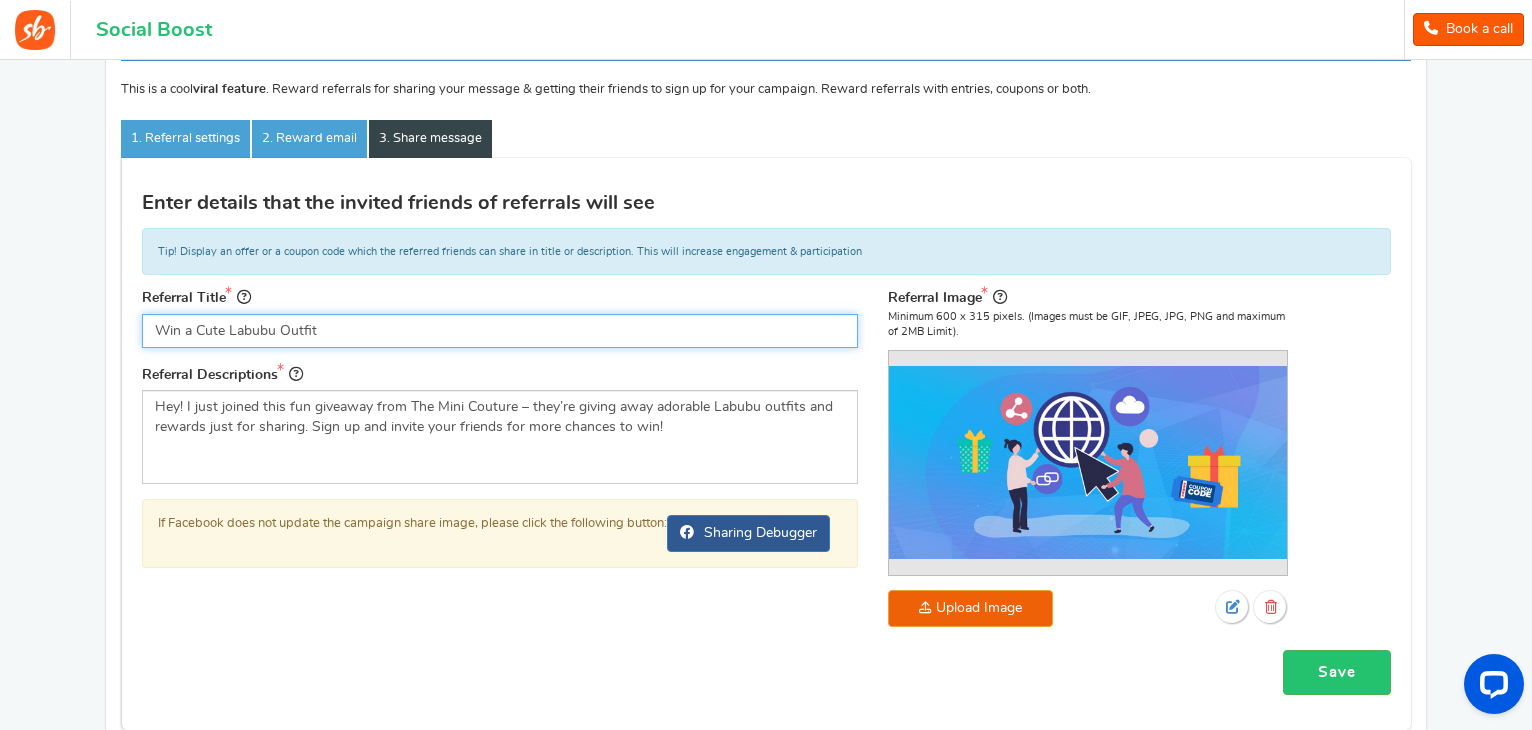 scroll, scrollTop: 236, scrollLeft: 0, axis: vertical 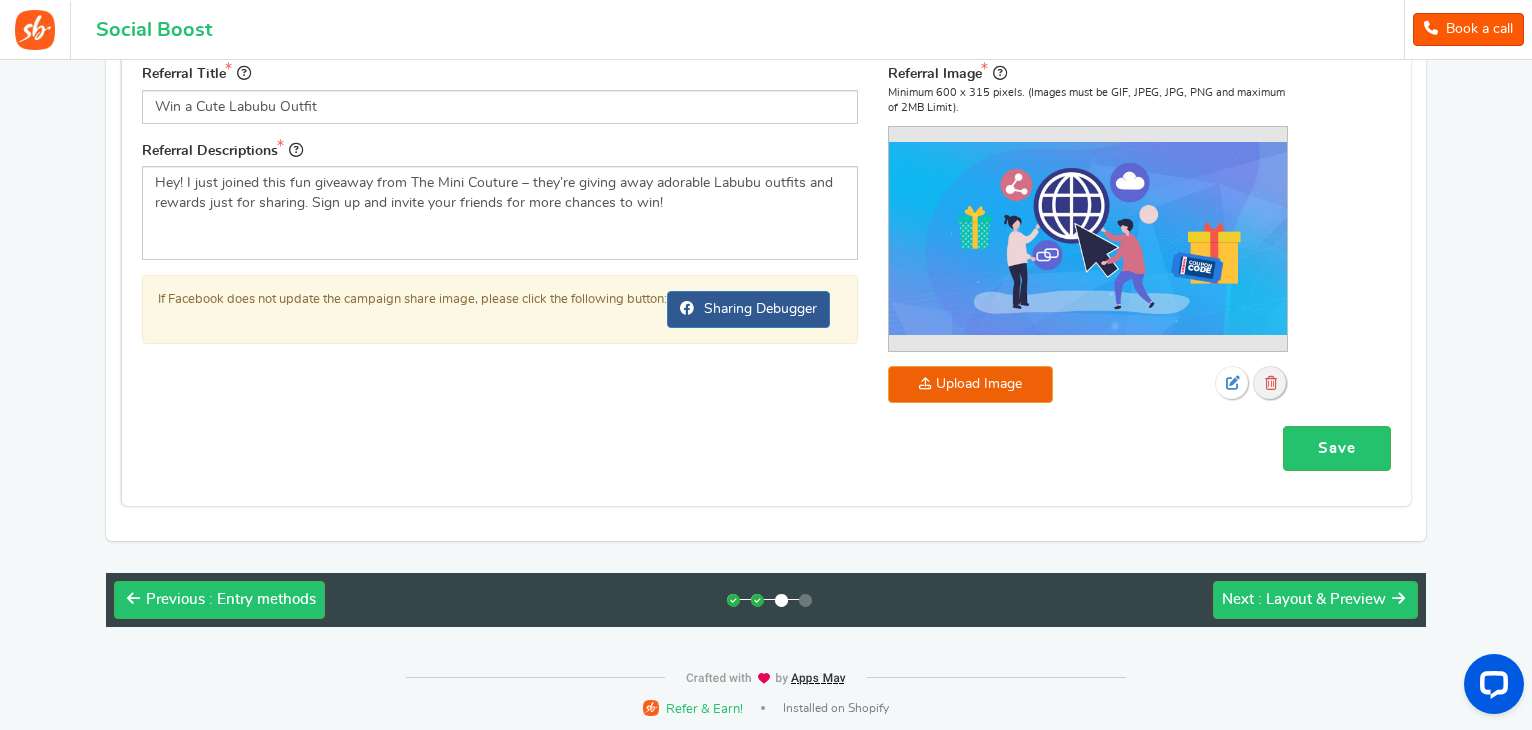 click at bounding box center (1270, 383) 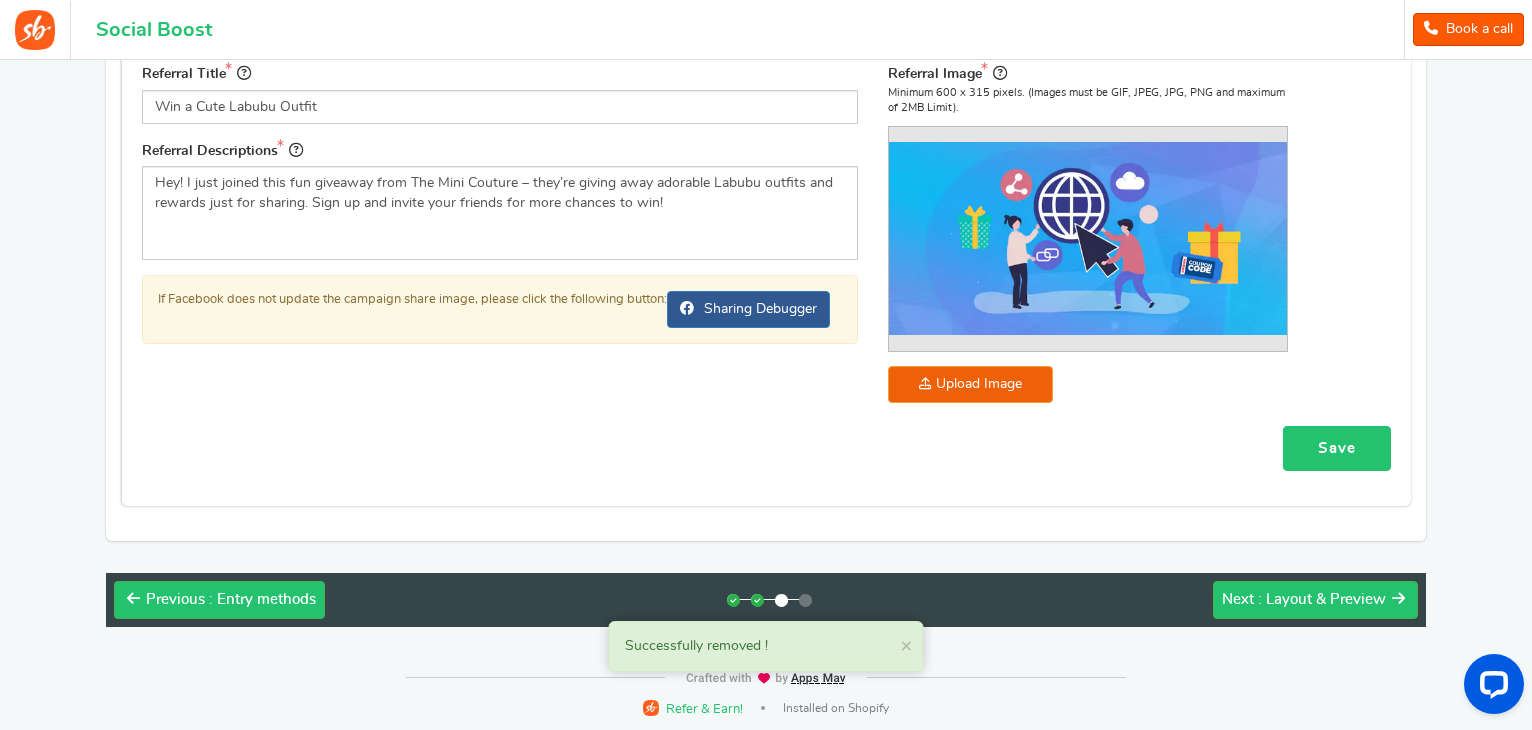 click on "Save" at bounding box center [1337, 448] 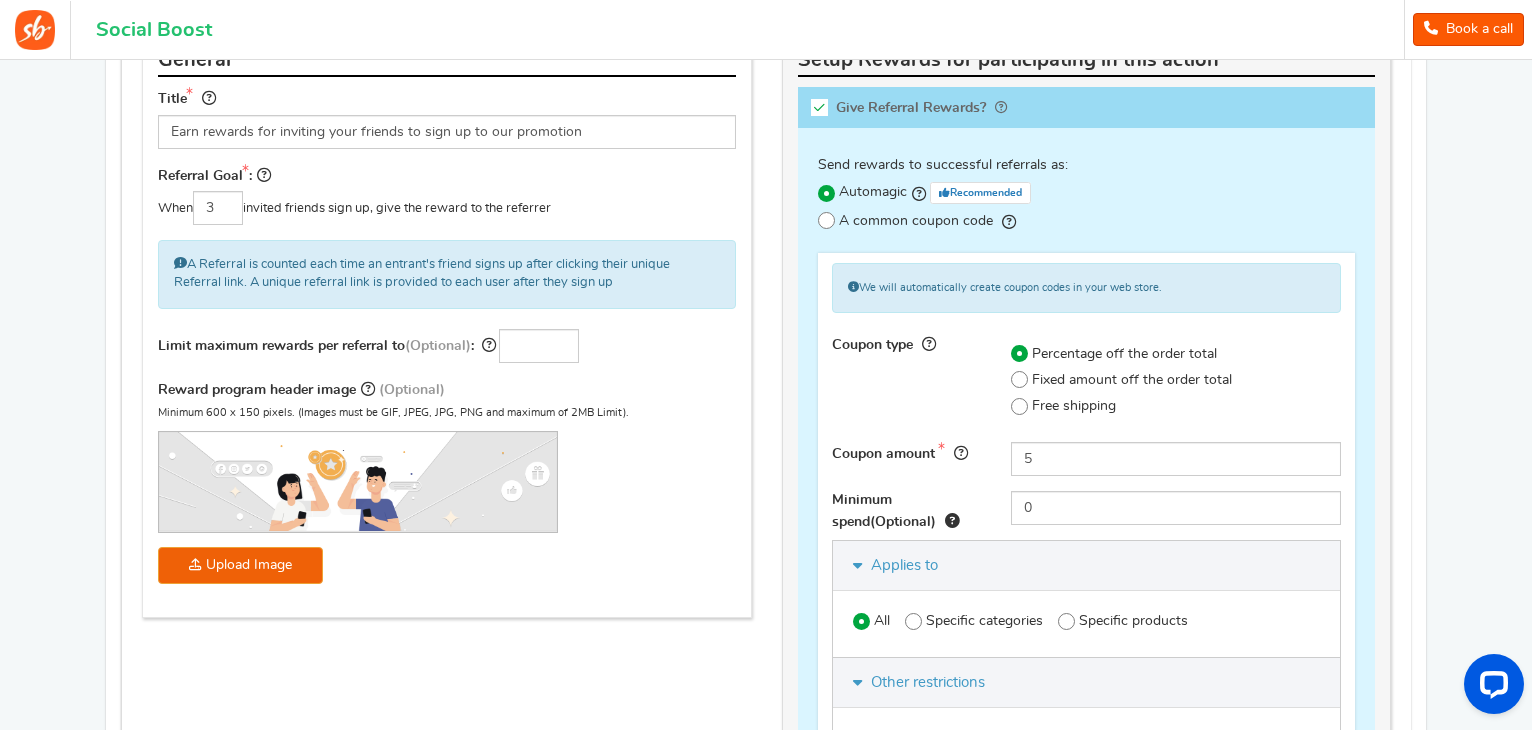 scroll, scrollTop: 1118, scrollLeft: 0, axis: vertical 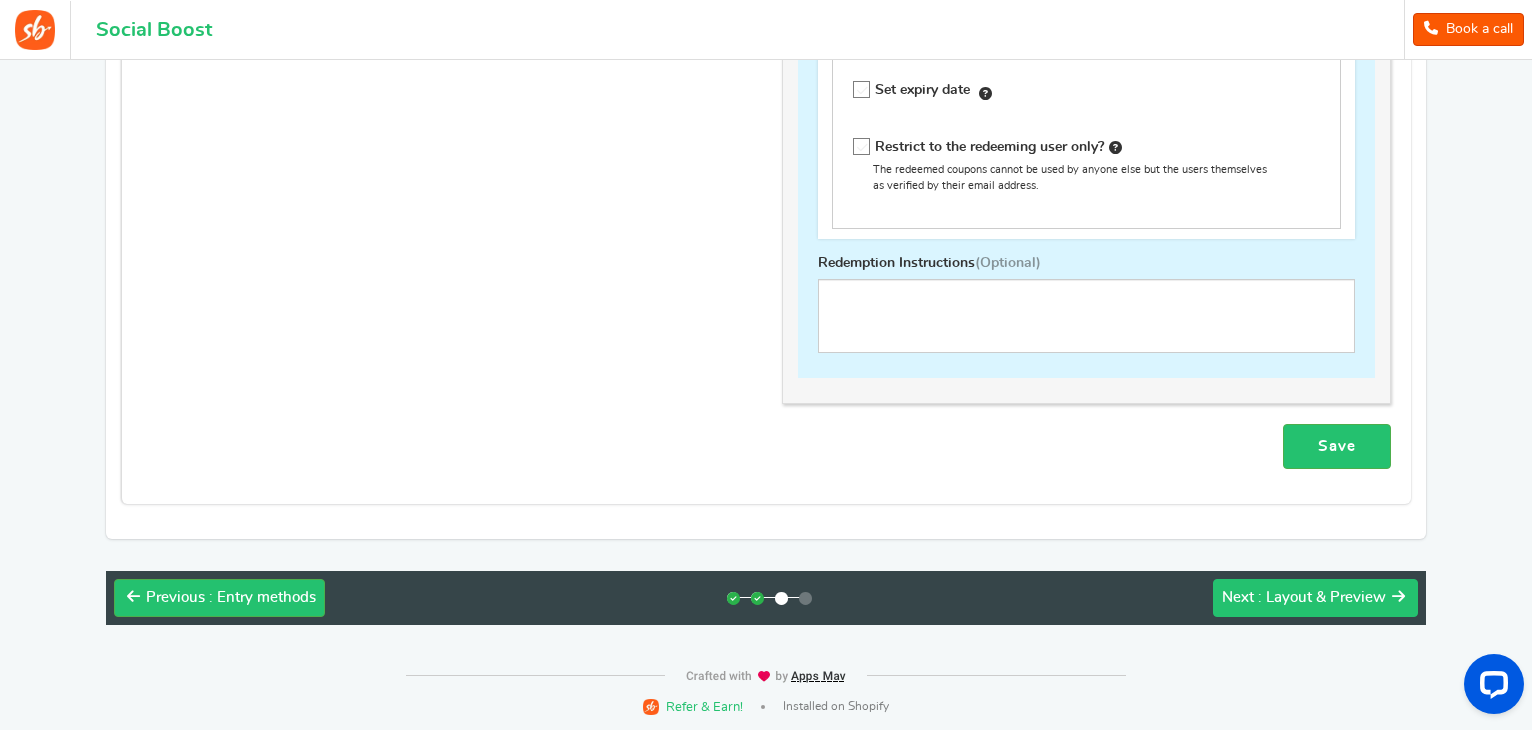 click on ": Layout & Preview" at bounding box center [1322, 597] 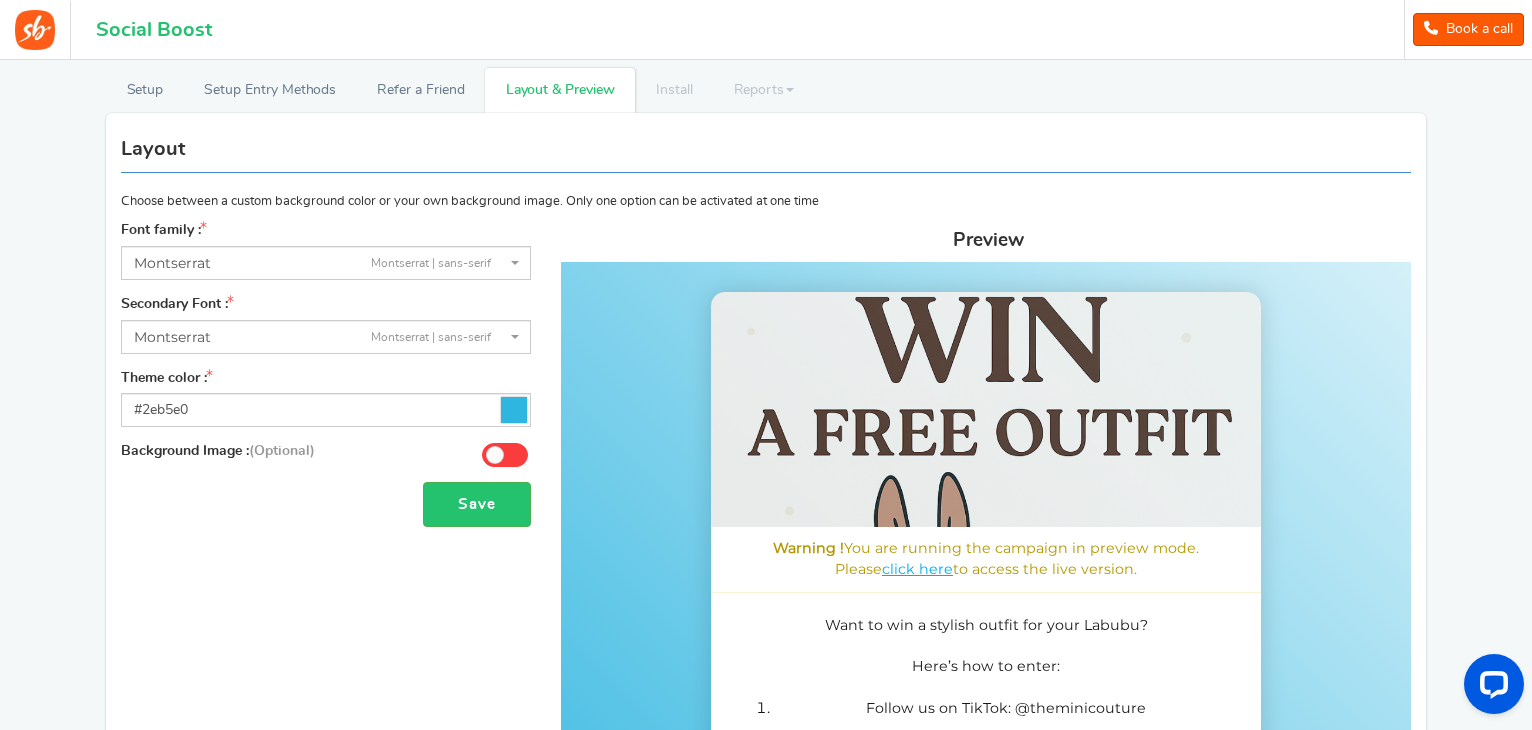 scroll, scrollTop: 152, scrollLeft: 0, axis: vertical 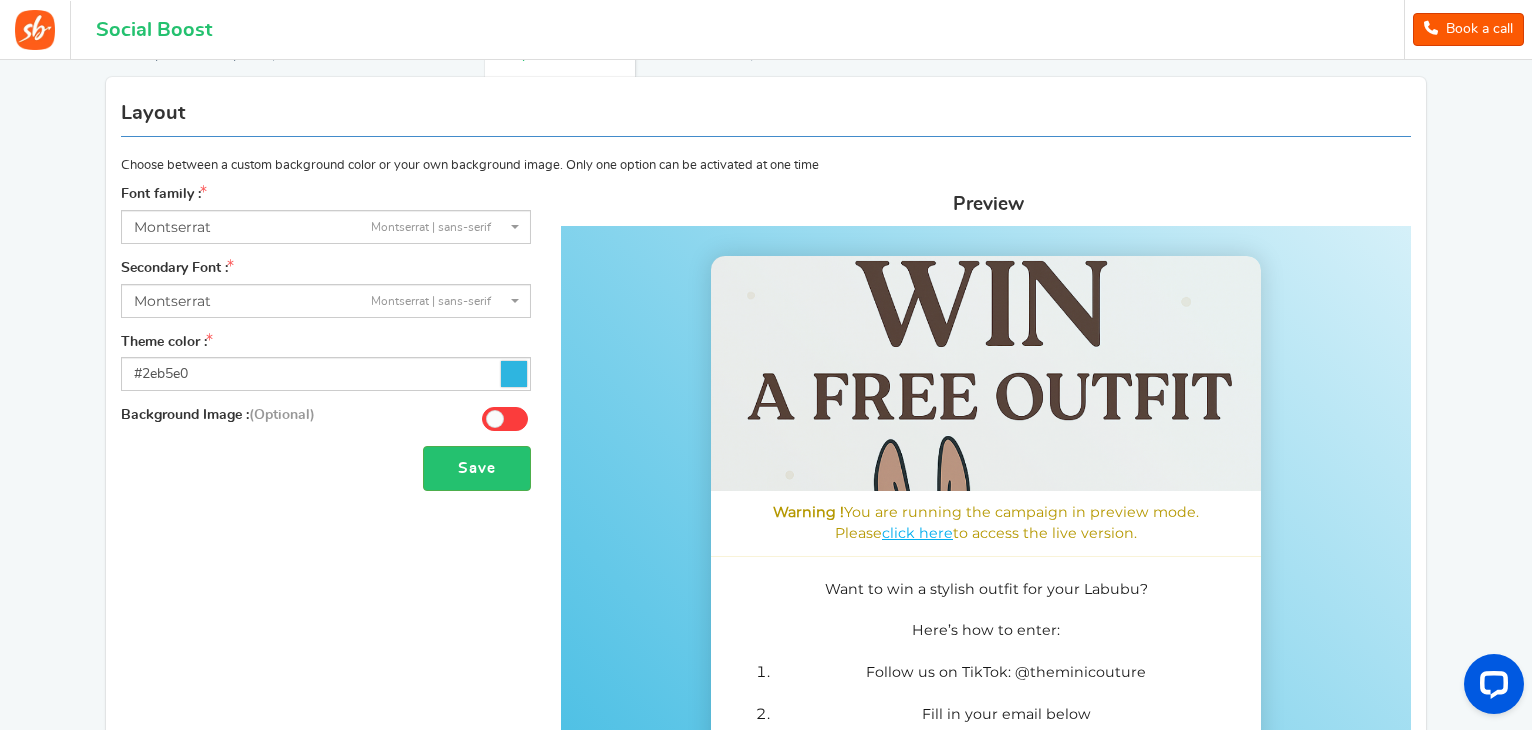 click on "Montserrat Montserrat | sans-serif" at bounding box center (320, 227) 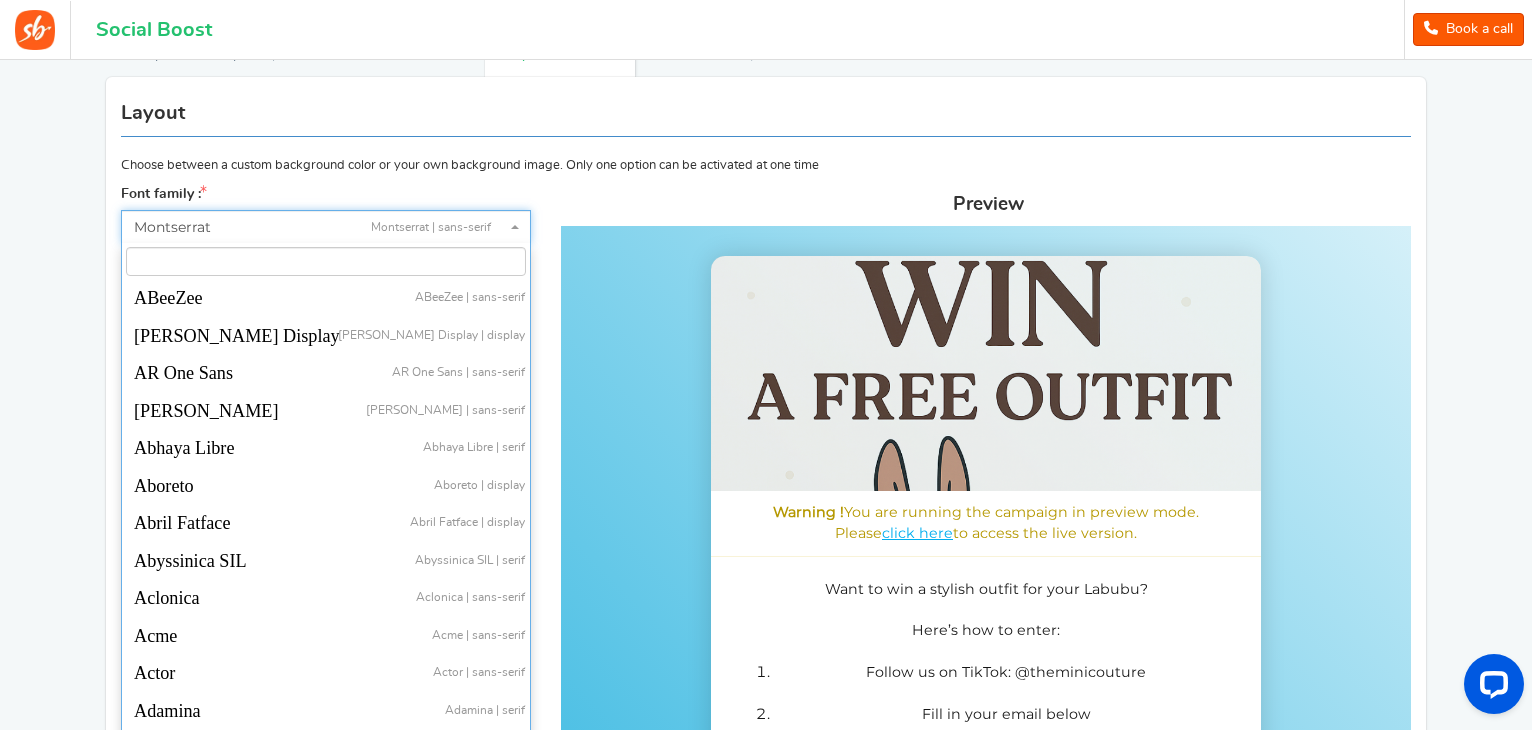 scroll, scrollTop: 377, scrollLeft: 0, axis: vertical 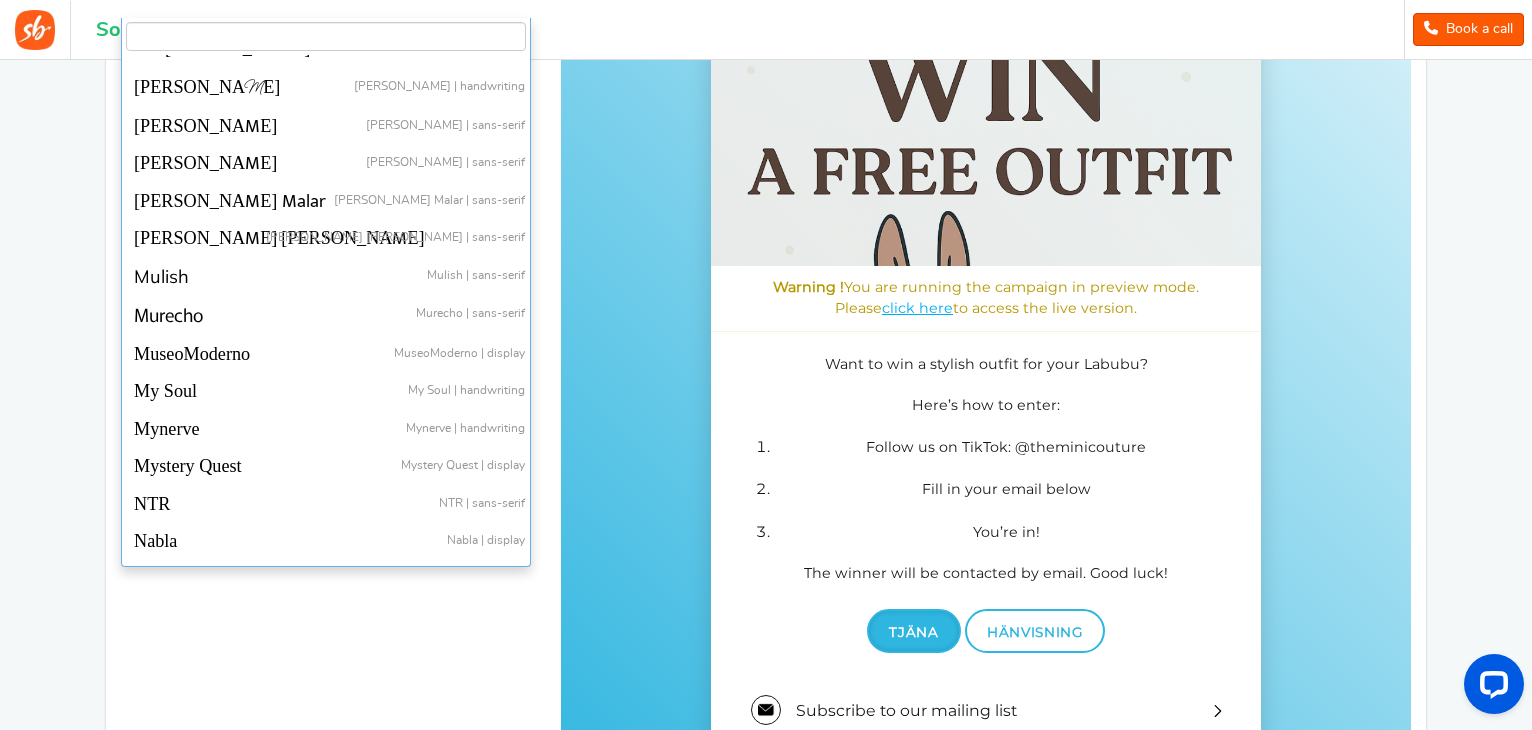 click on "Preview
Switch to classic layout" at bounding box center [986, 404] 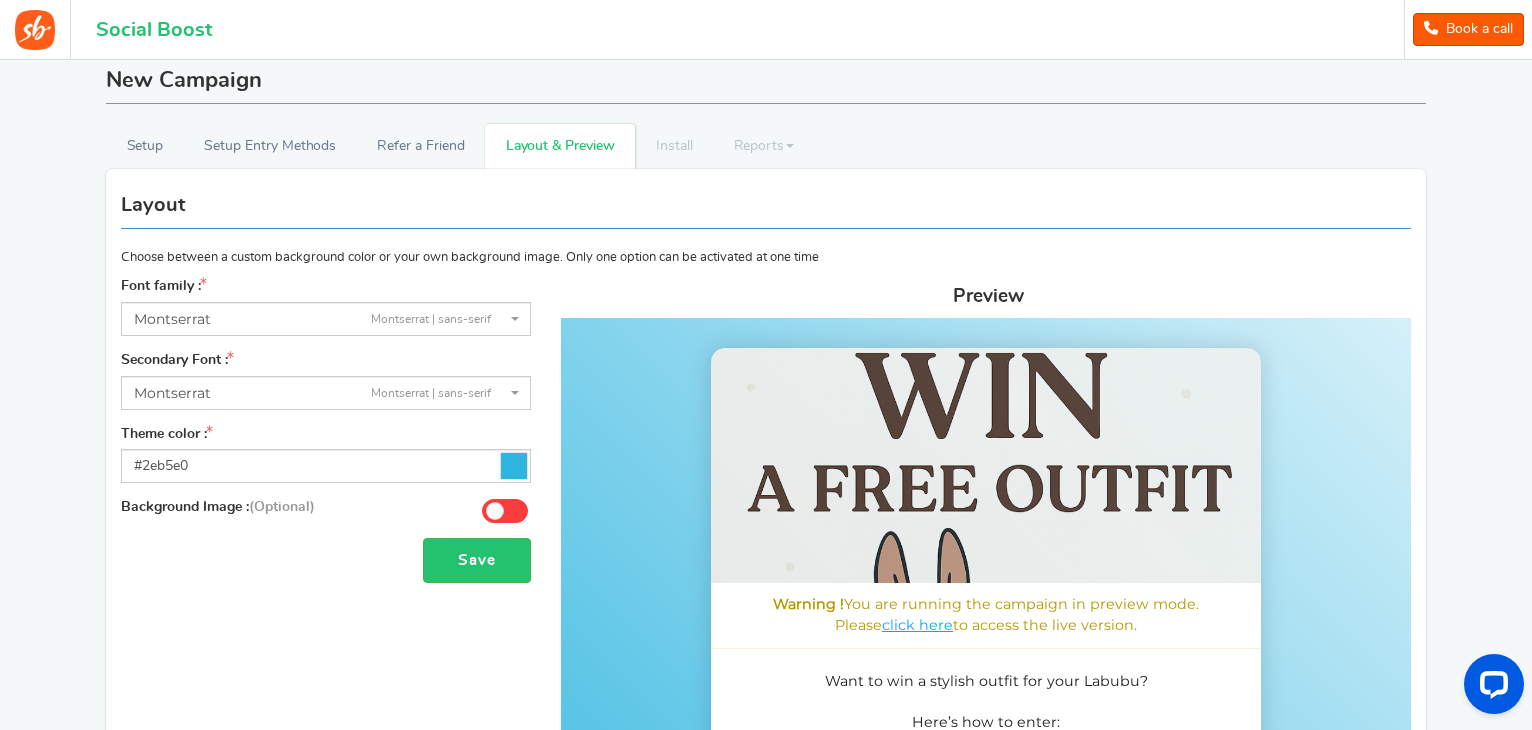 scroll, scrollTop: 59, scrollLeft: 0, axis: vertical 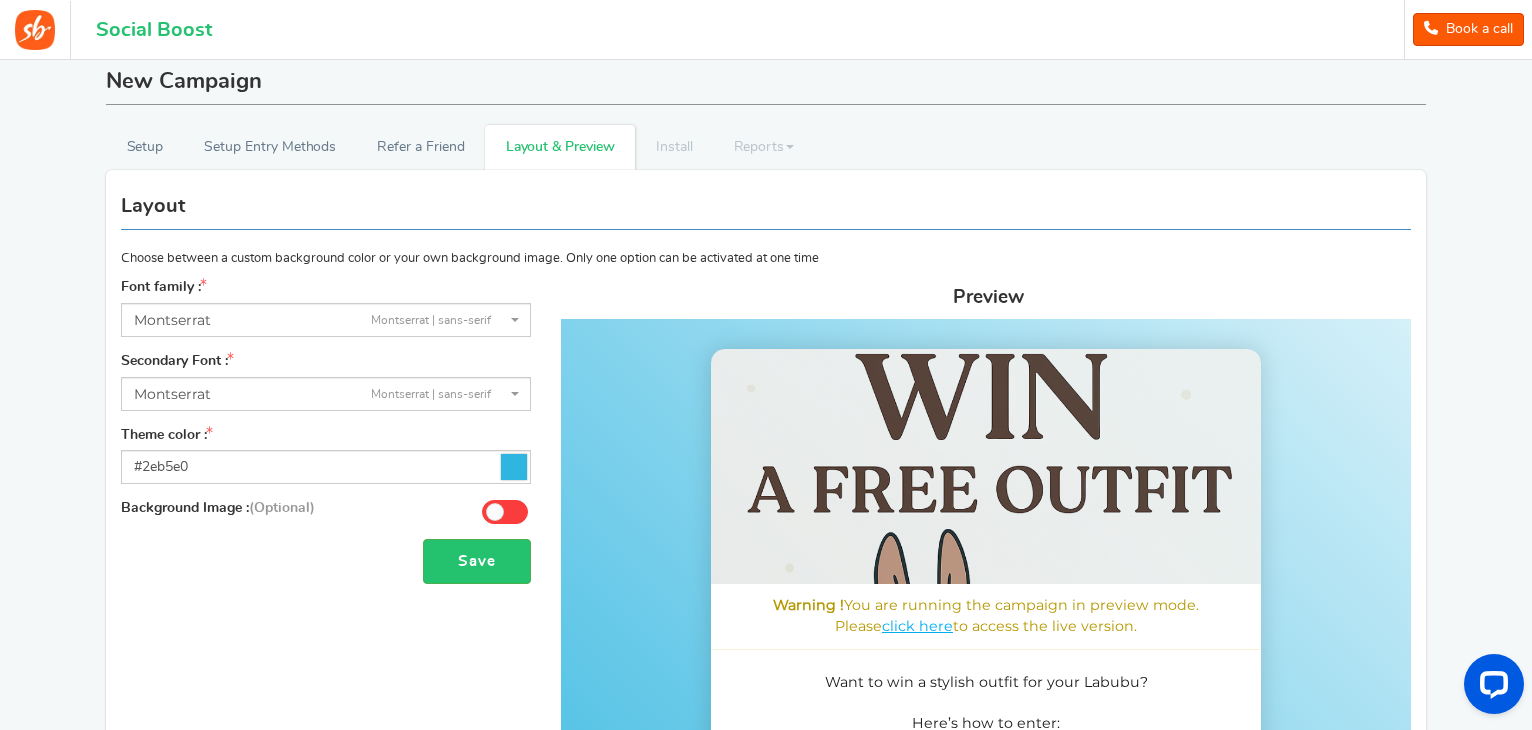 click on "Montserrat" at bounding box center (172, 320) 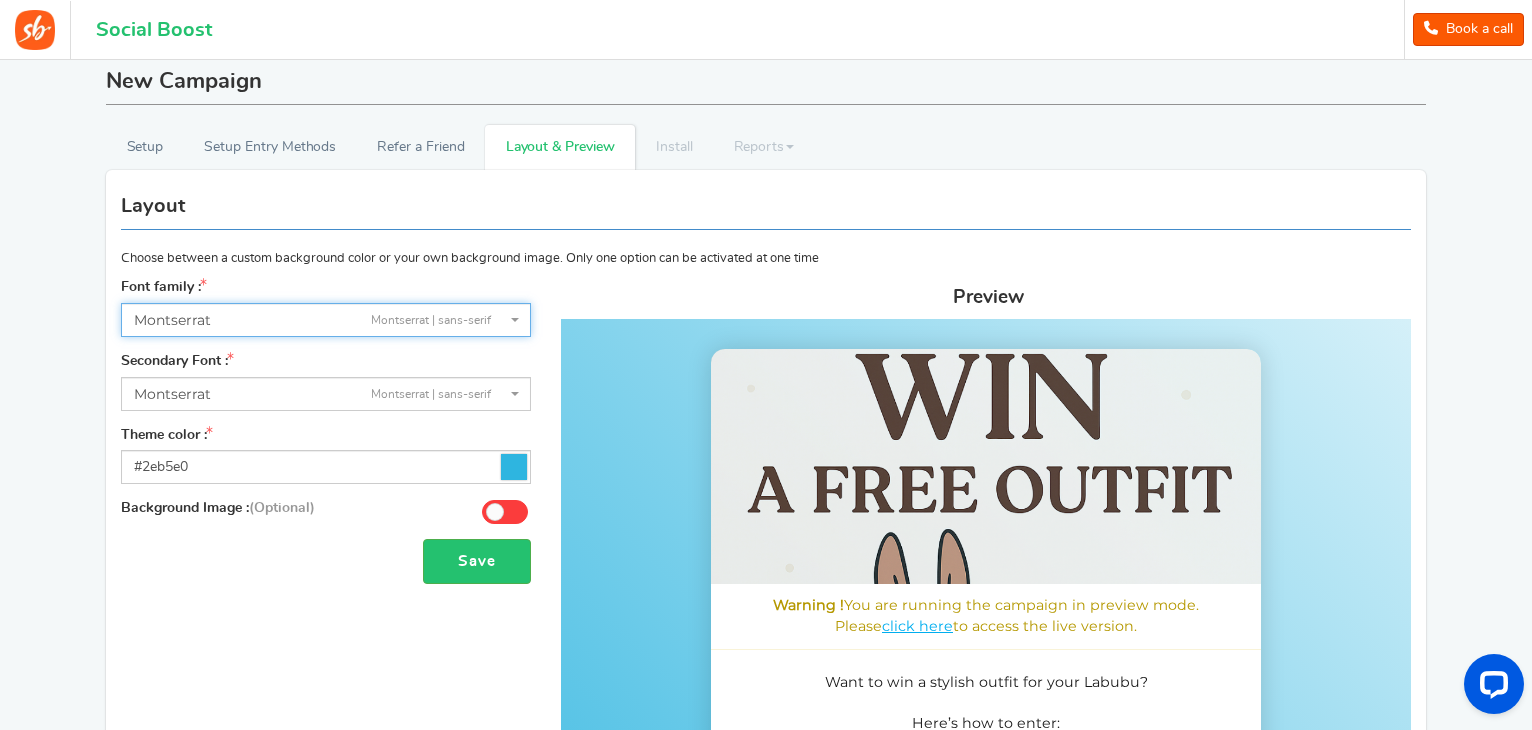 click on "Montserrat | sans-serif" at bounding box center [431, 320] 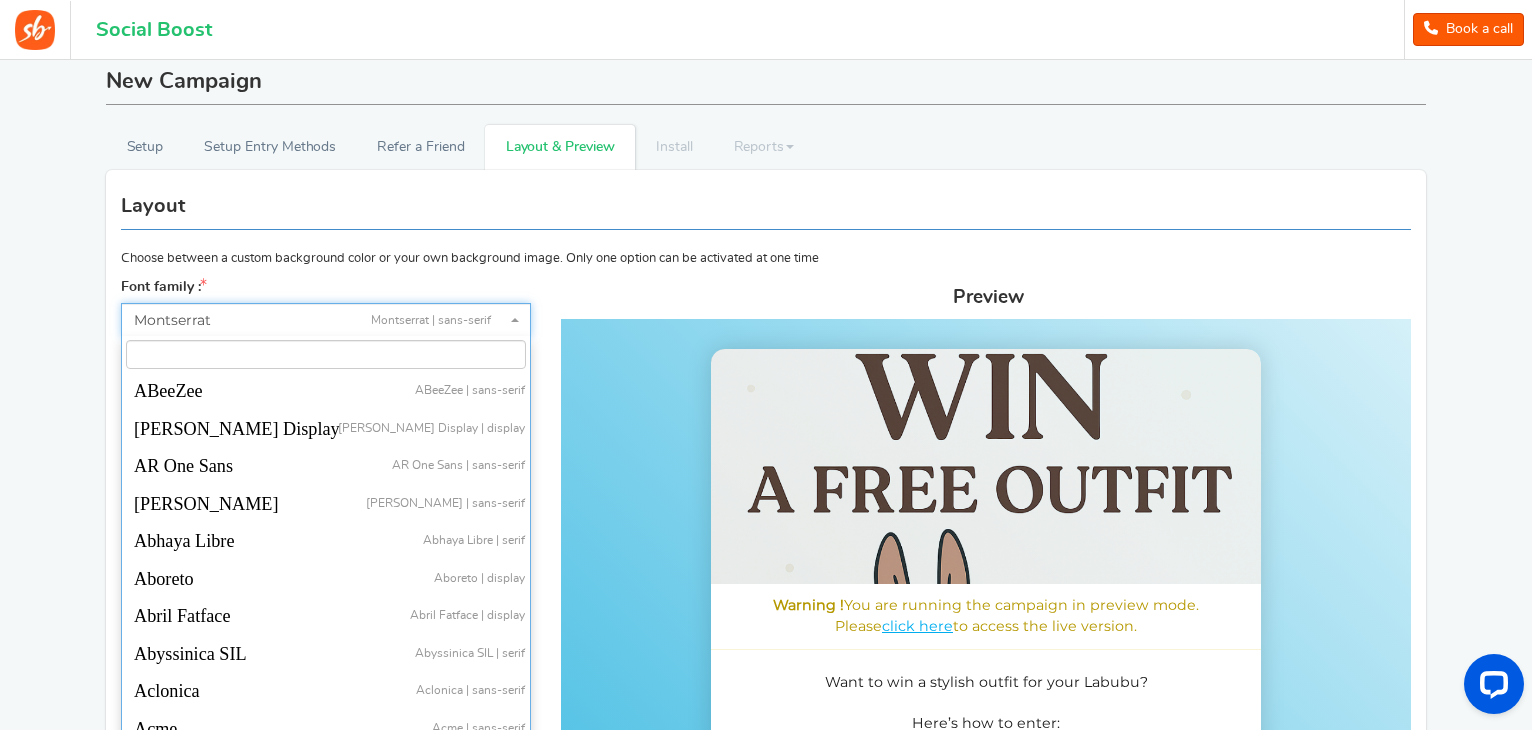 scroll, scrollTop: 115, scrollLeft: 0, axis: vertical 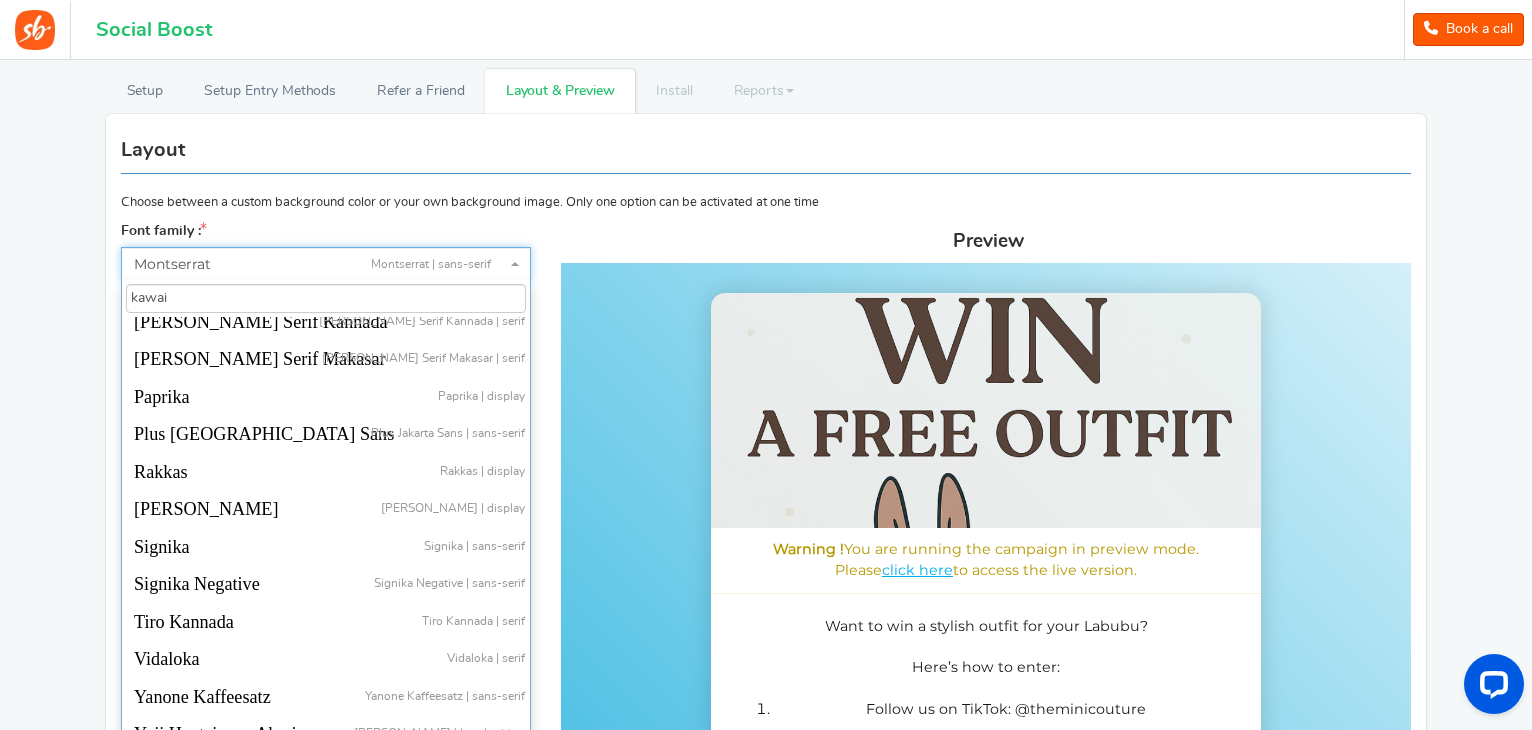type on "kawaii" 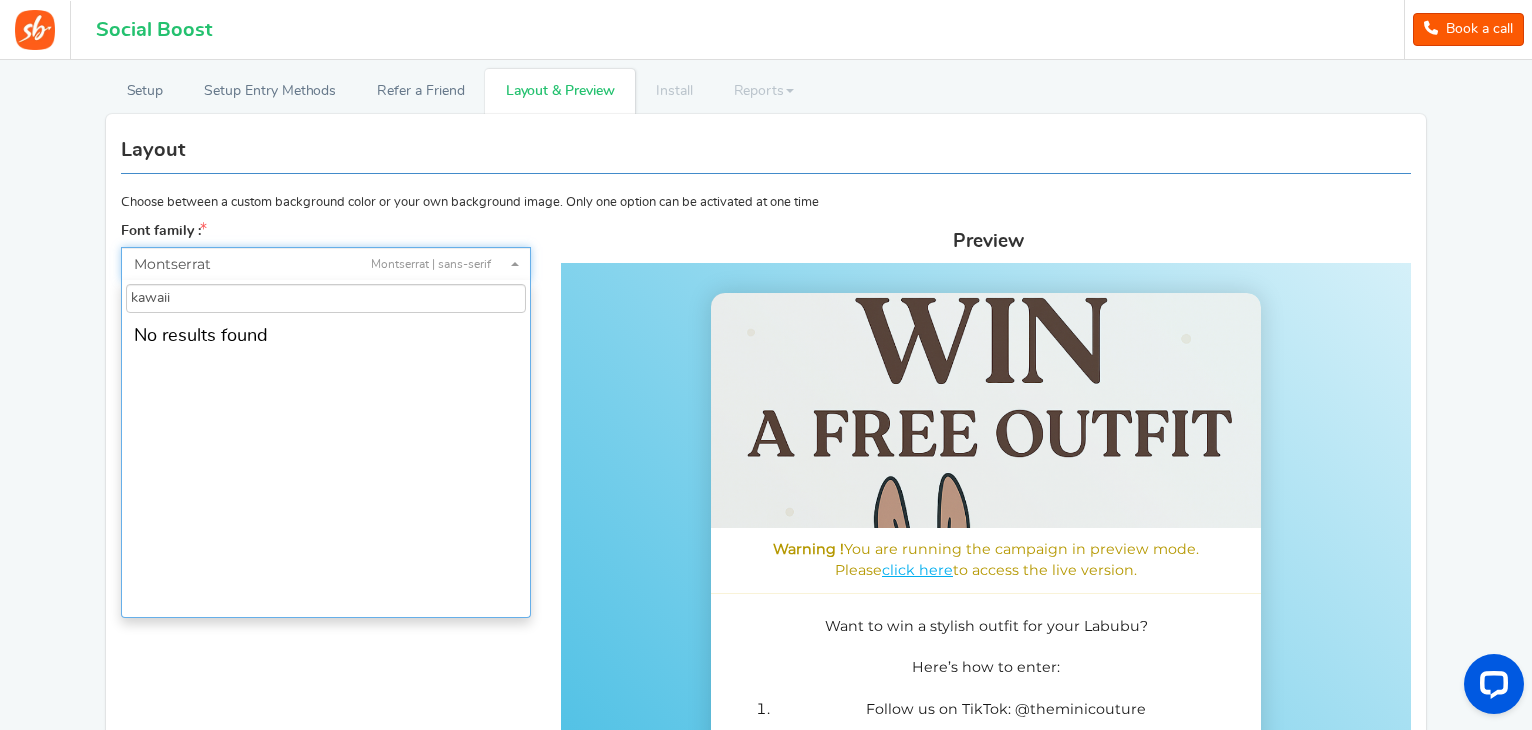 scroll, scrollTop: 0, scrollLeft: 0, axis: both 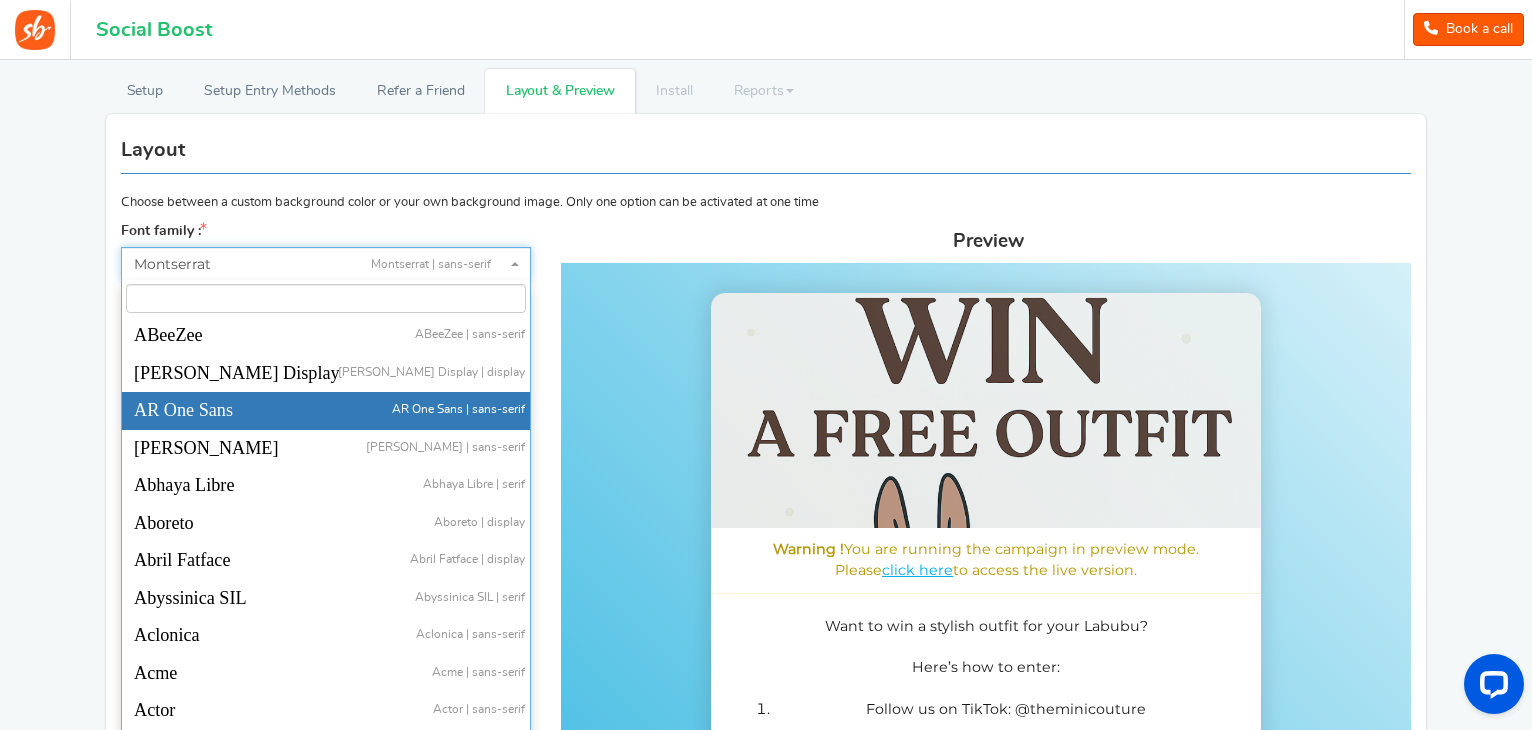 click on "Font family :
ABeeZeesans-serif ADLaM Displaydisplay AR One Sanssans-serif Abelsans-serif Abhaya Libreserif Aboretodisplay Abril Fatfacedisplay Abyssinica SILserif Aclonicasans-serif Acmesans-serif Actorsans-serif Adaminaserif Advent Prosans-serif Afacadsans-serif Afacad Fluxsans-serif Agbalumodisplay Agdasimasans-serif Agu Displaydisplay Aguafina Scripthandwriting Akatabsans-serif Akaya Kanadakadisplay Akaya Telivigaladisplay Akronimdisplay Aksharsans-serif Aladindisplay Alatasans-serif Alatsisans-serif Albert Sanssans-serif Aldrichsans-serif Alefsans-serif Alegreyaserif Alegreya SCserif Alegreya Sanssans-serif Alegreya Sans SCsans-serif Aleoserif Alex Brushhandwriting Alexandriasans-serif Alfa Slab Onedisplay Aliceserif Alikeserif Alike Angularserif Alkalamiserif Alkatradisplay Allandisplay Allertasans-serif Allerta Stencilsans-serif Allisonhandwriting Allurahandwriting Almaraisans-serif Almendraserif Almendra Displaydisplay Almendra SCserif Amiriserif Oi" at bounding box center (326, 375) 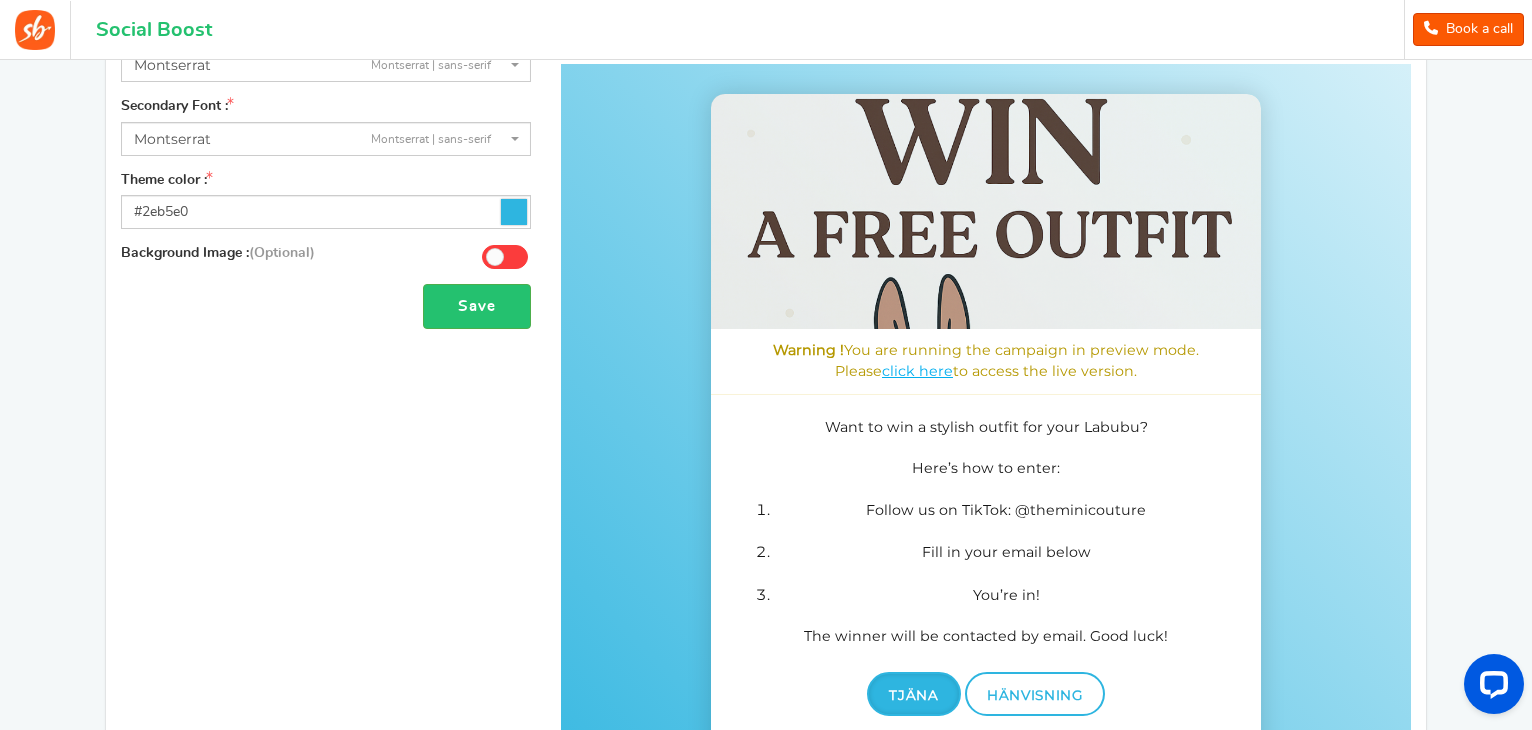 scroll, scrollTop: 704, scrollLeft: 0, axis: vertical 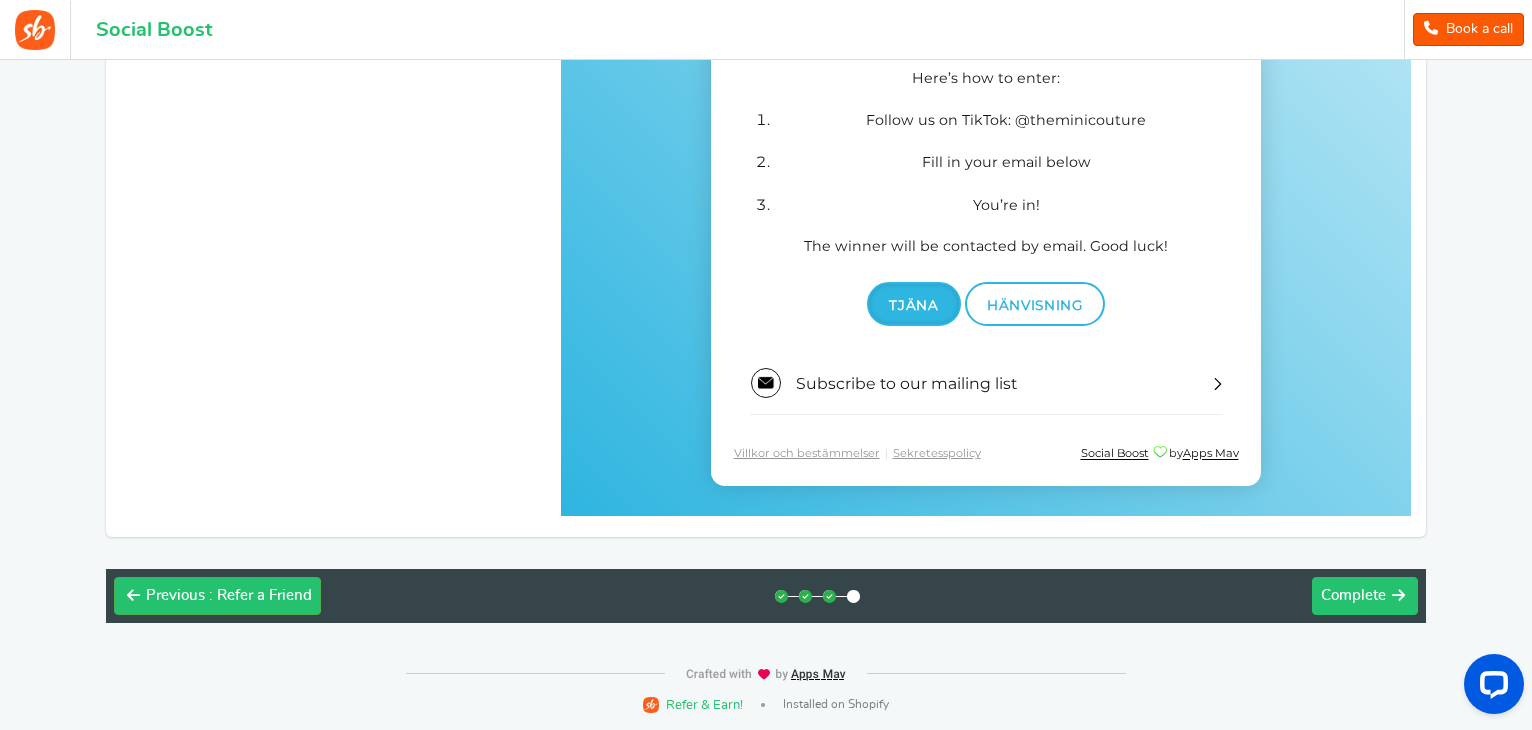 click on "Complete" at bounding box center (1353, 595) 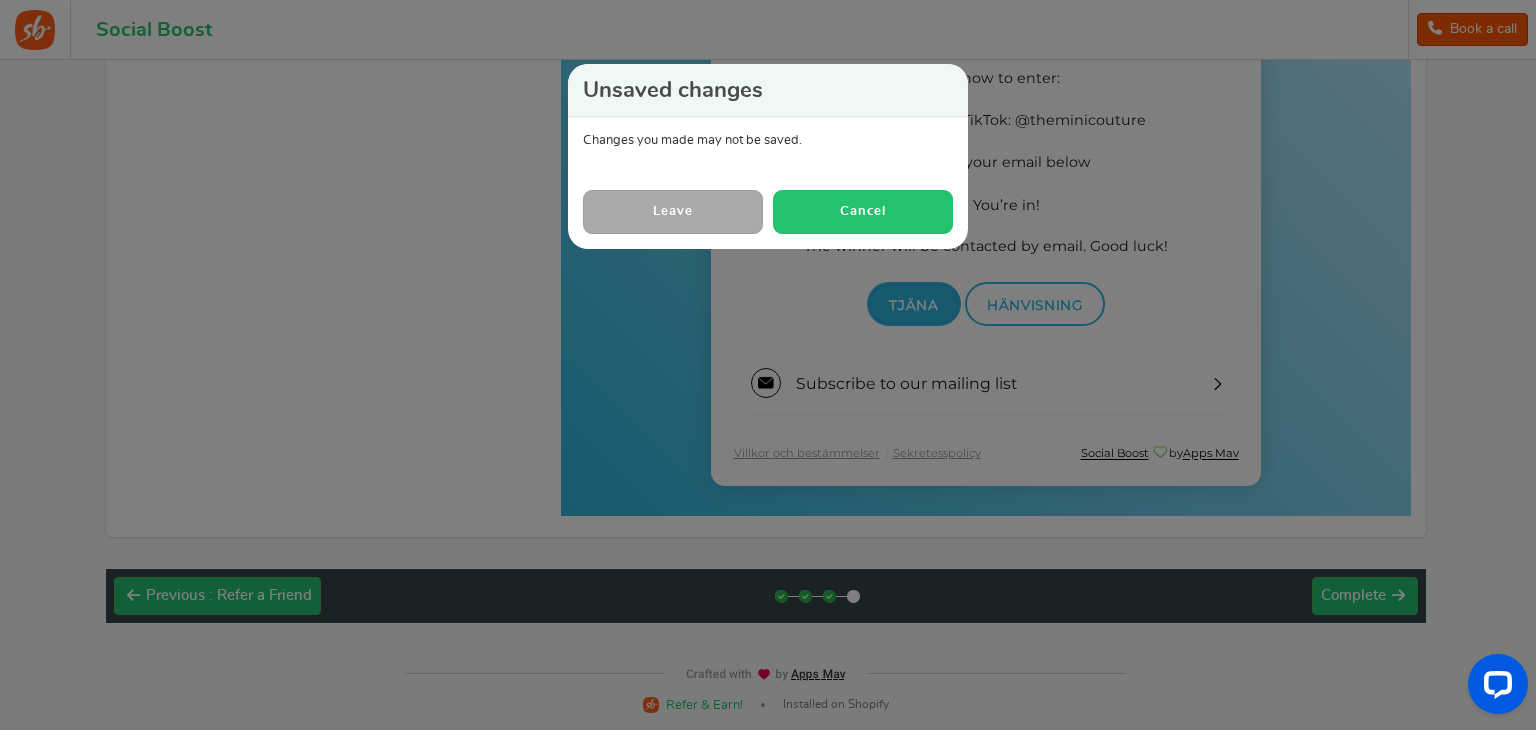 click on "Cancel" at bounding box center (863, 211) 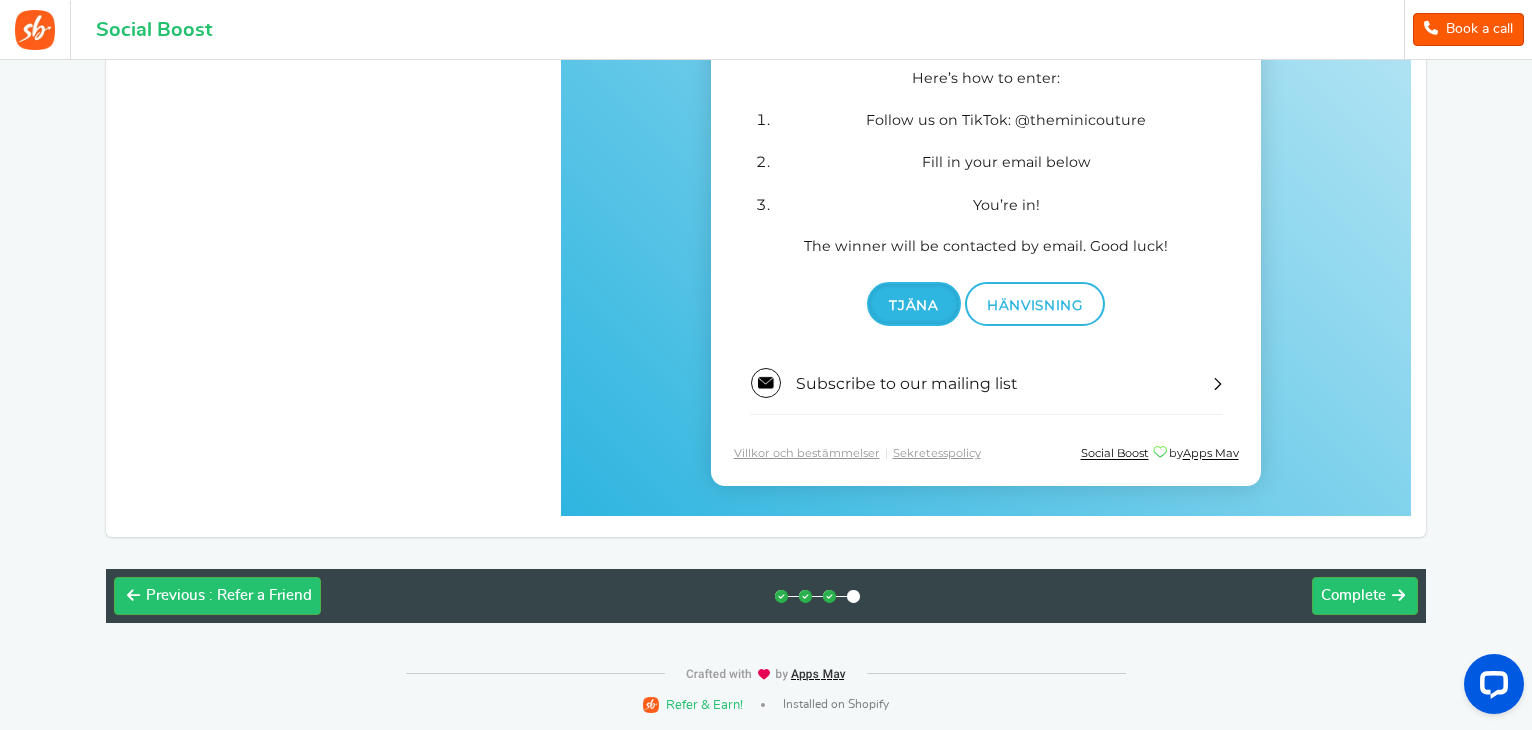 scroll, scrollTop: 0, scrollLeft: 0, axis: both 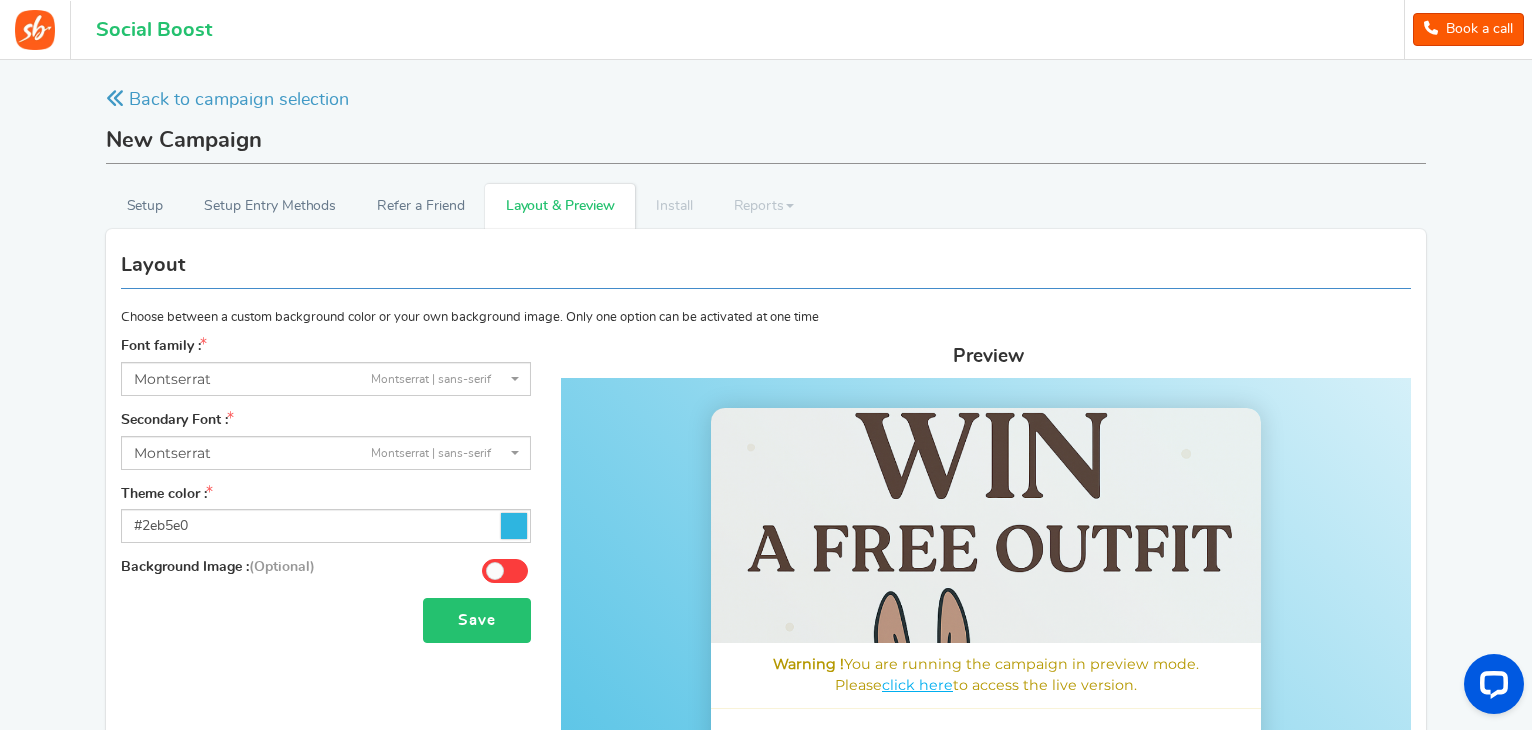 click on "Save" at bounding box center (477, 620) 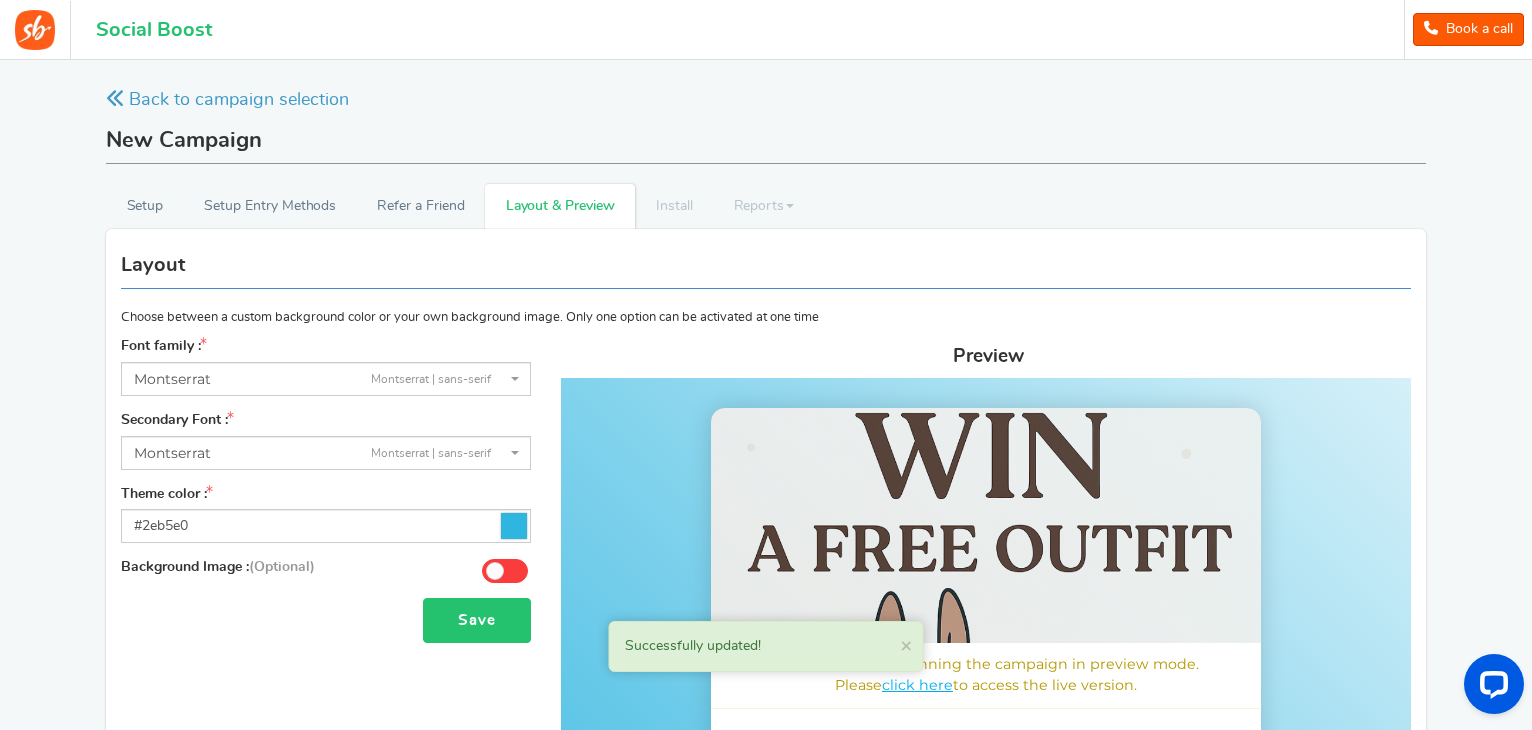 scroll, scrollTop: 704, scrollLeft: 0, axis: vertical 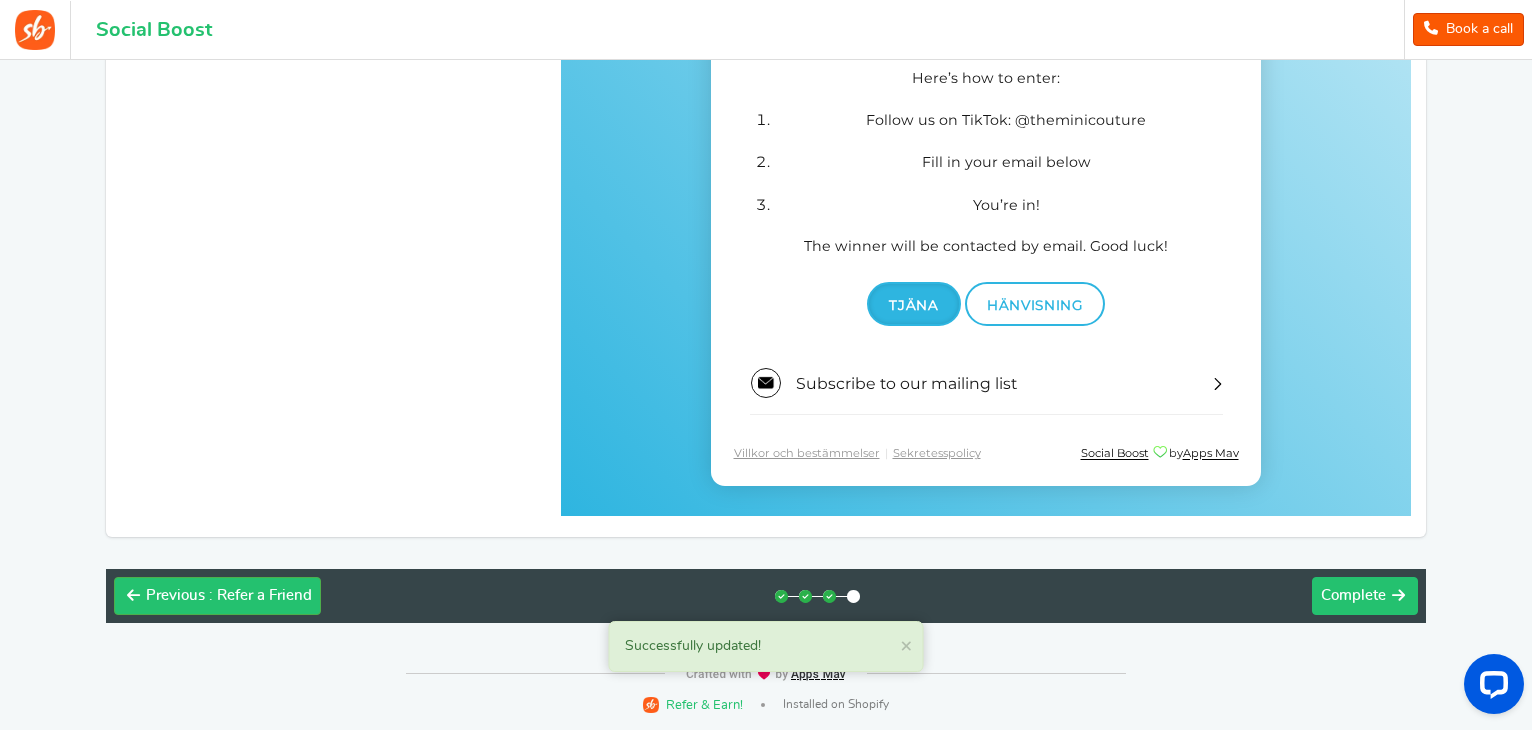 click on "Complete" at bounding box center [1353, 595] 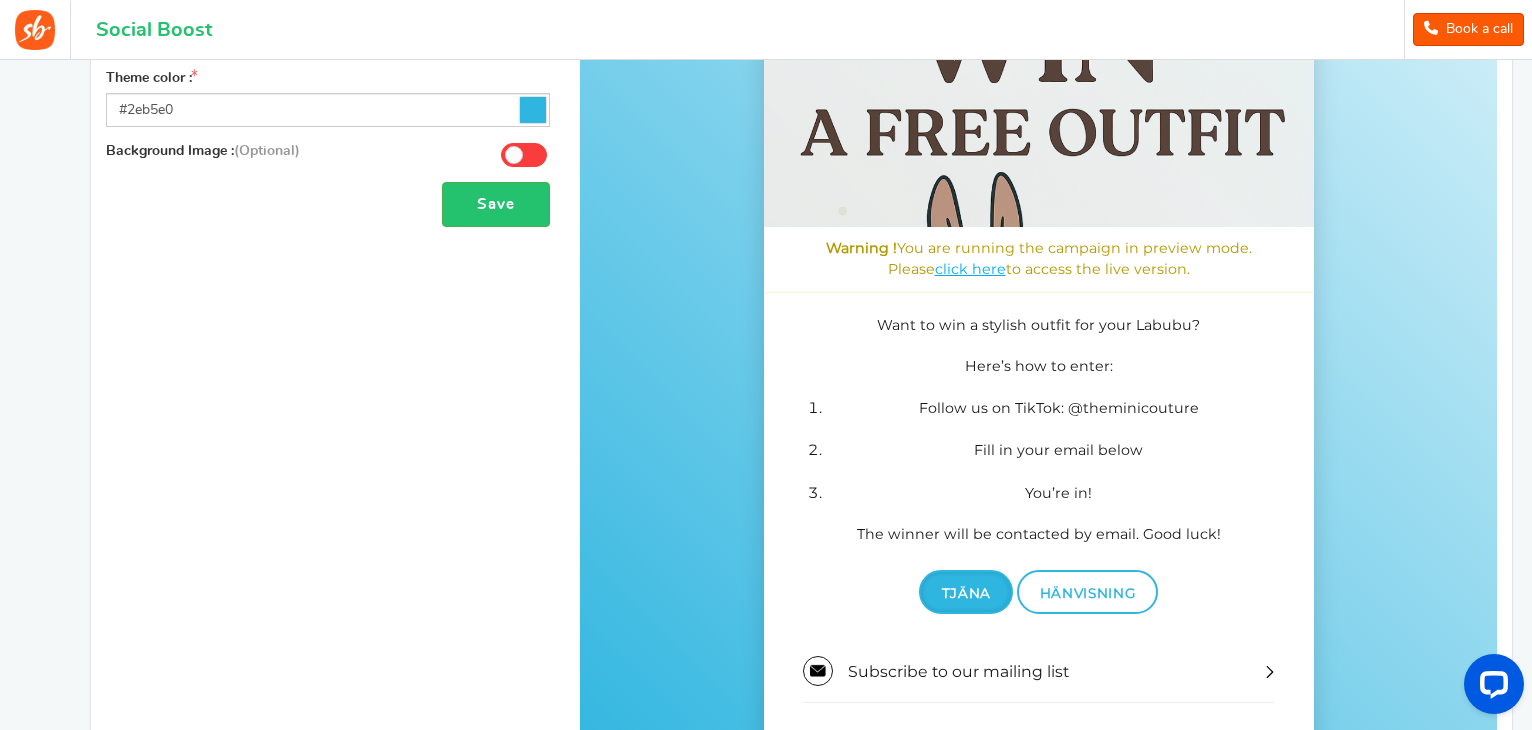 scroll, scrollTop: 641, scrollLeft: 0, axis: vertical 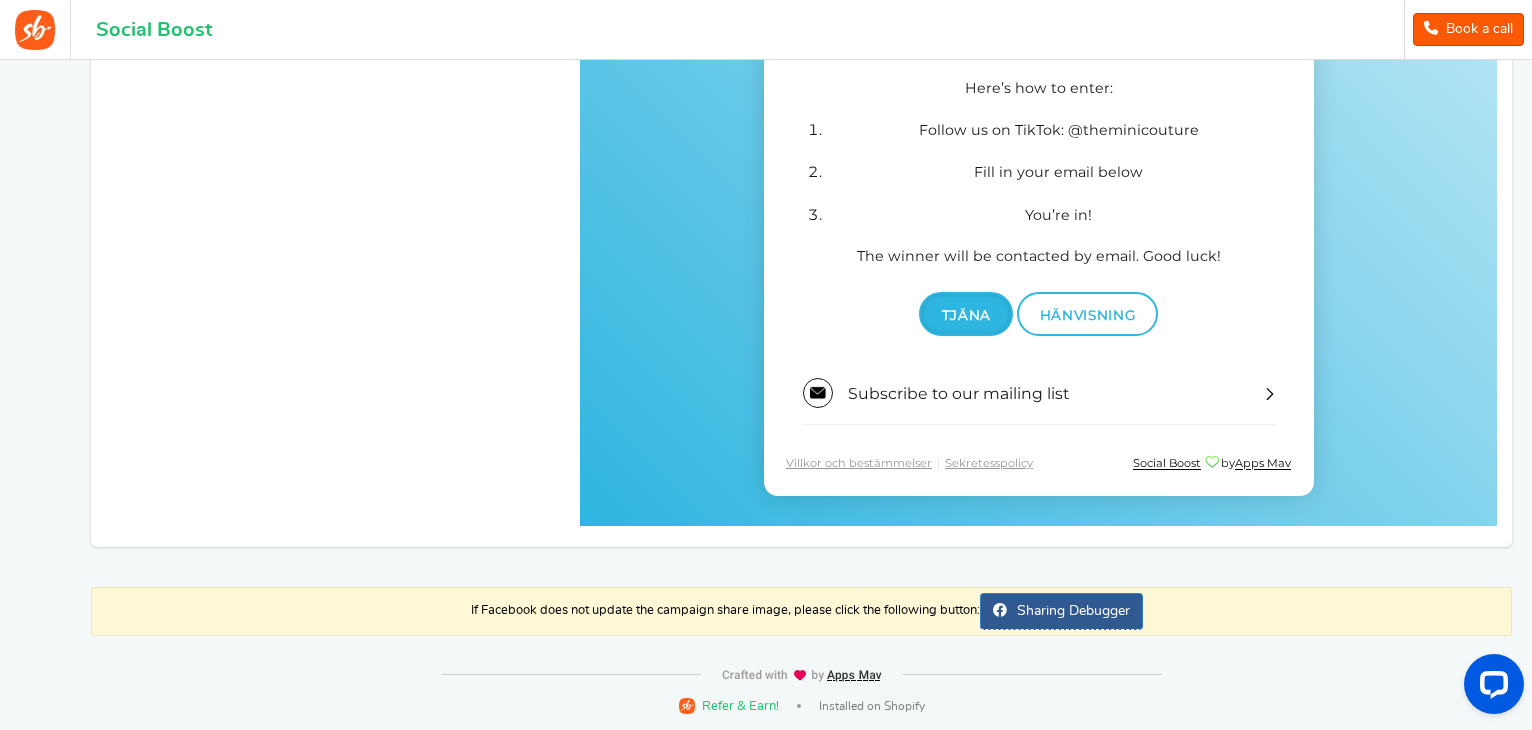 click on "Tjäna
Hänvisning" at bounding box center [1038, 315] 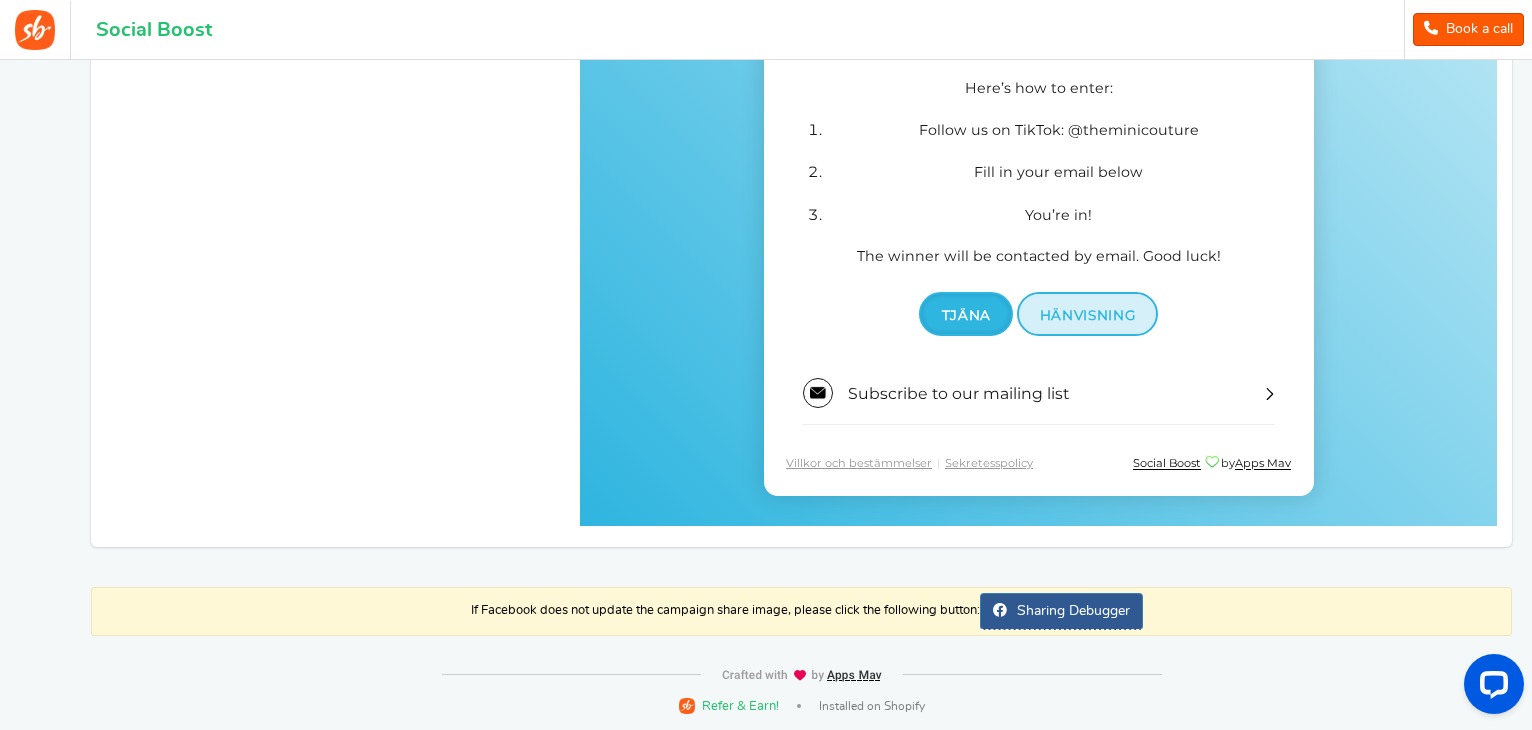 click on "Hänvisning" at bounding box center (1087, 316) 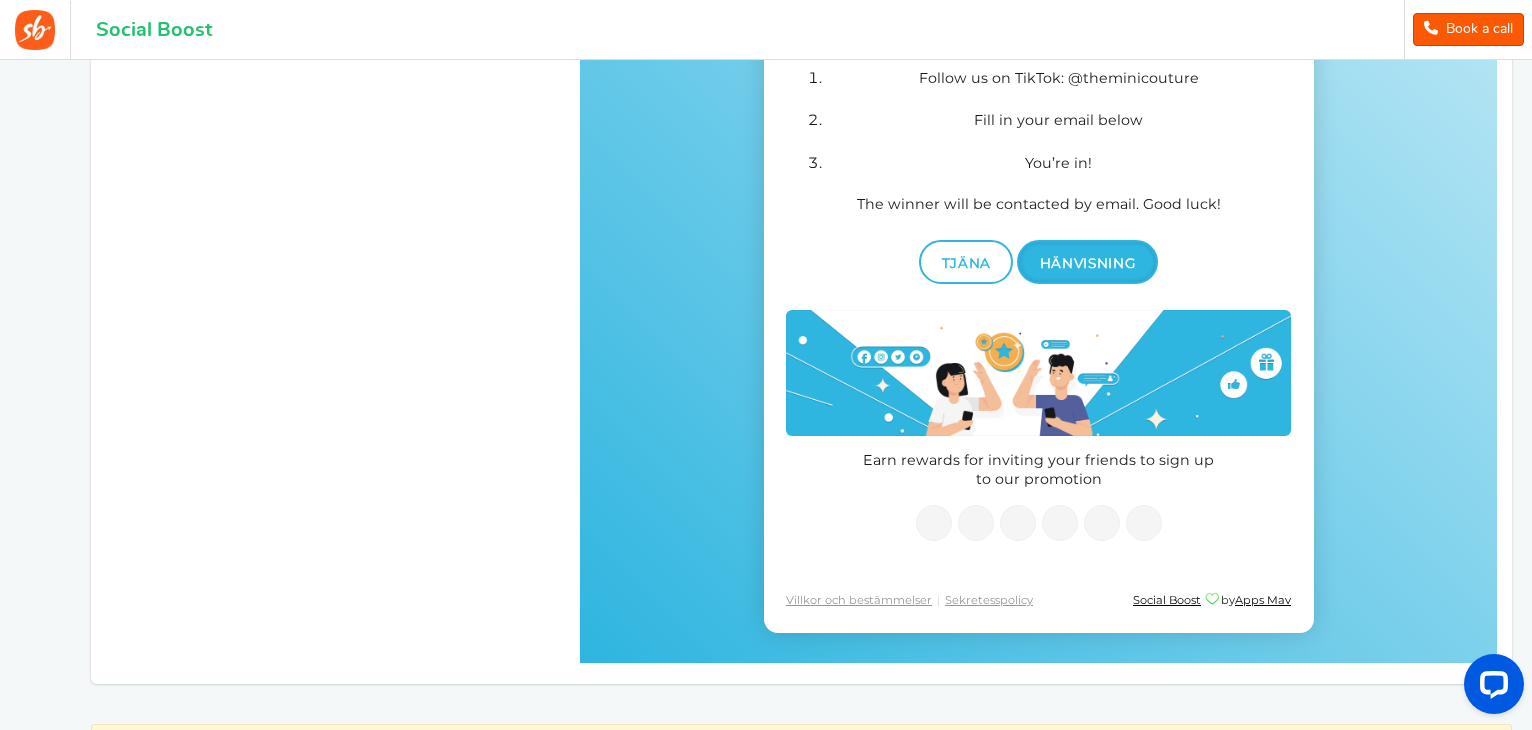 scroll, scrollTop: 701, scrollLeft: 0, axis: vertical 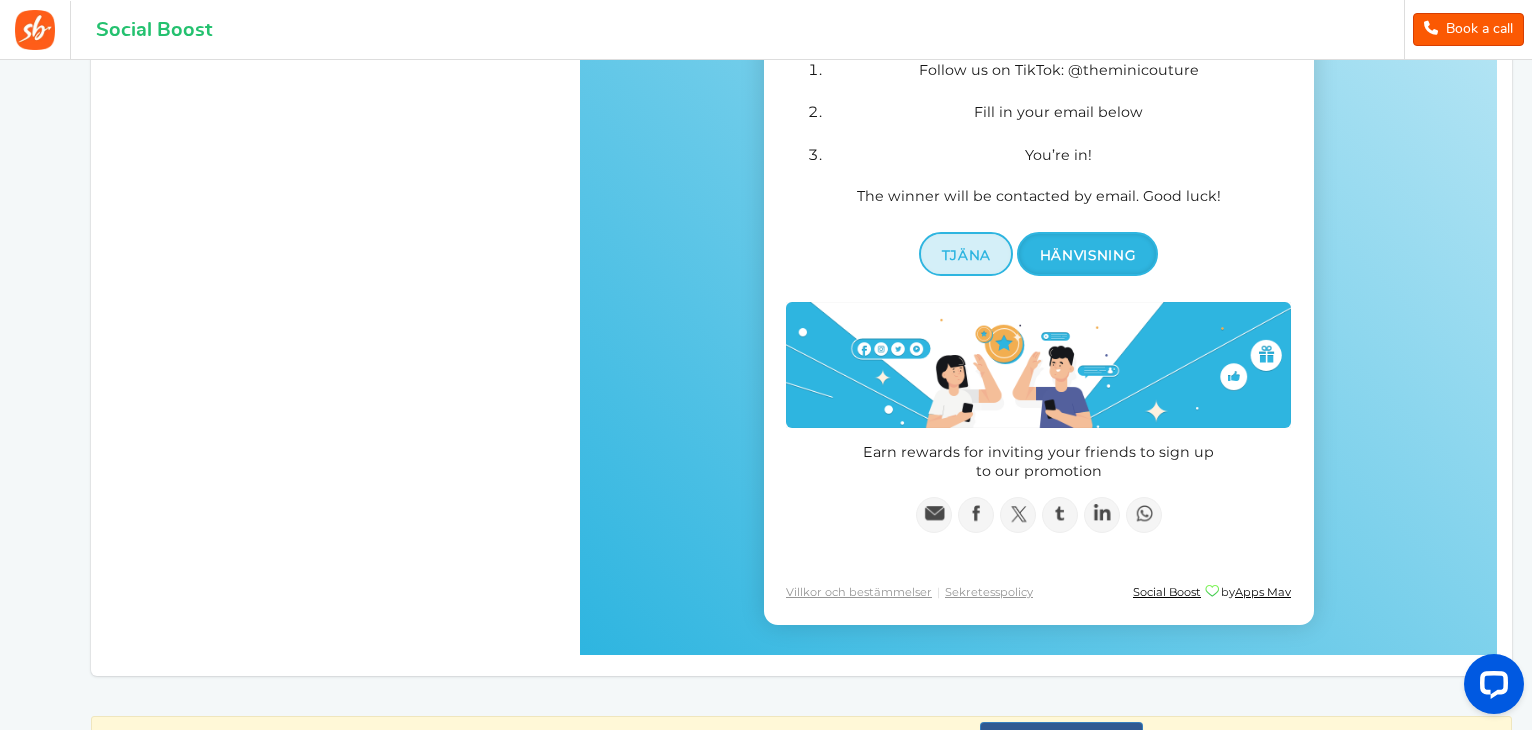 click on "Tjäna" at bounding box center [965, 255] 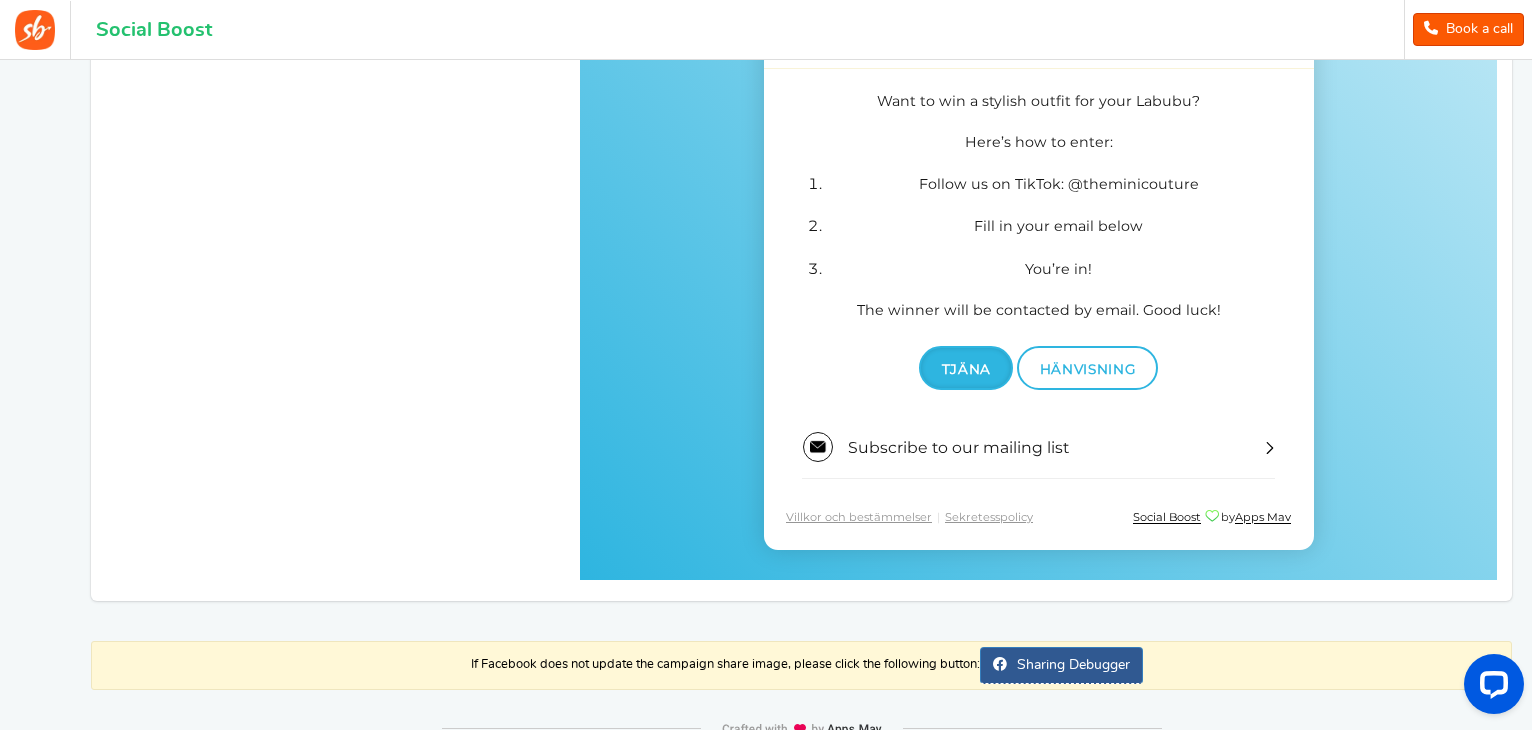 scroll, scrollTop: 584, scrollLeft: 0, axis: vertical 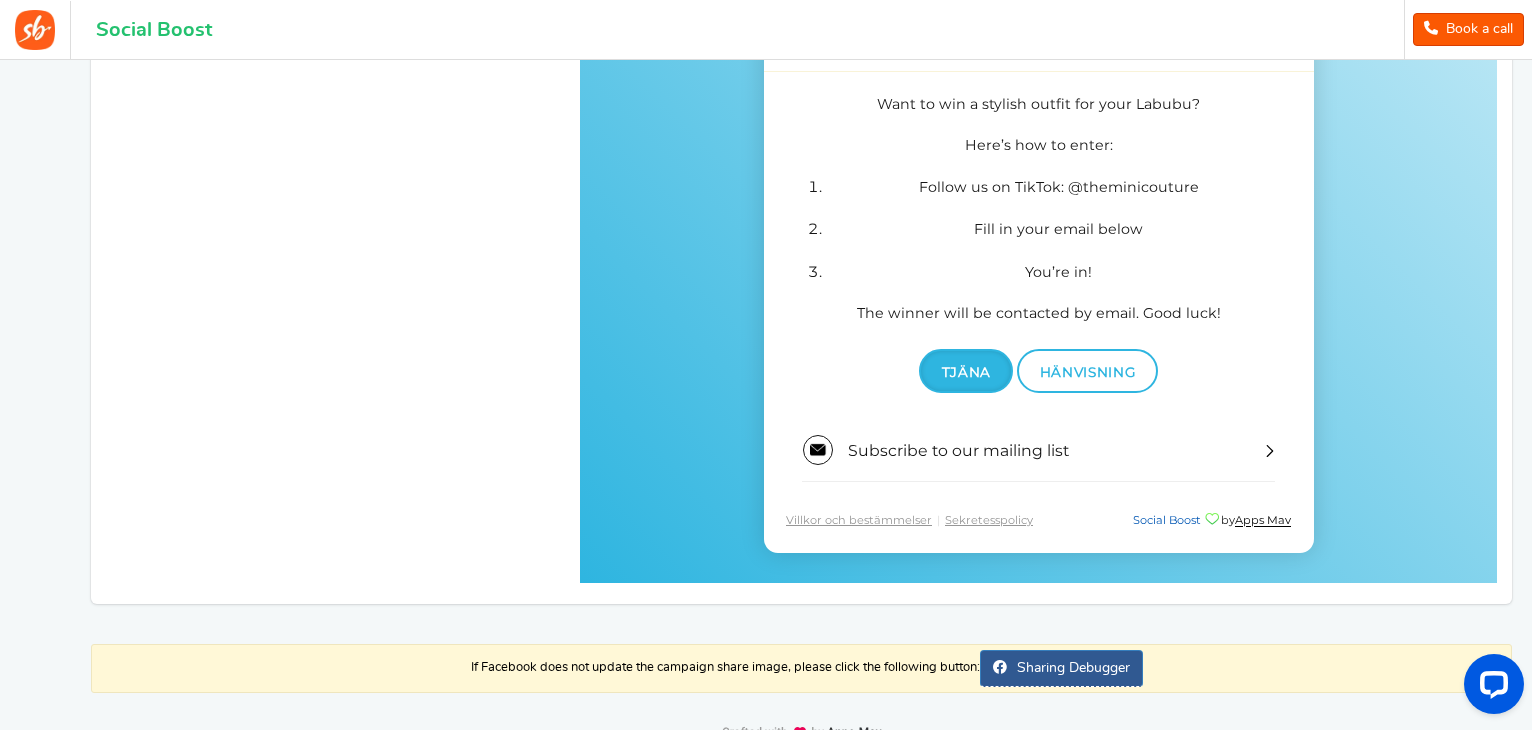 click on "Social Boost" at bounding box center [1166, 522] 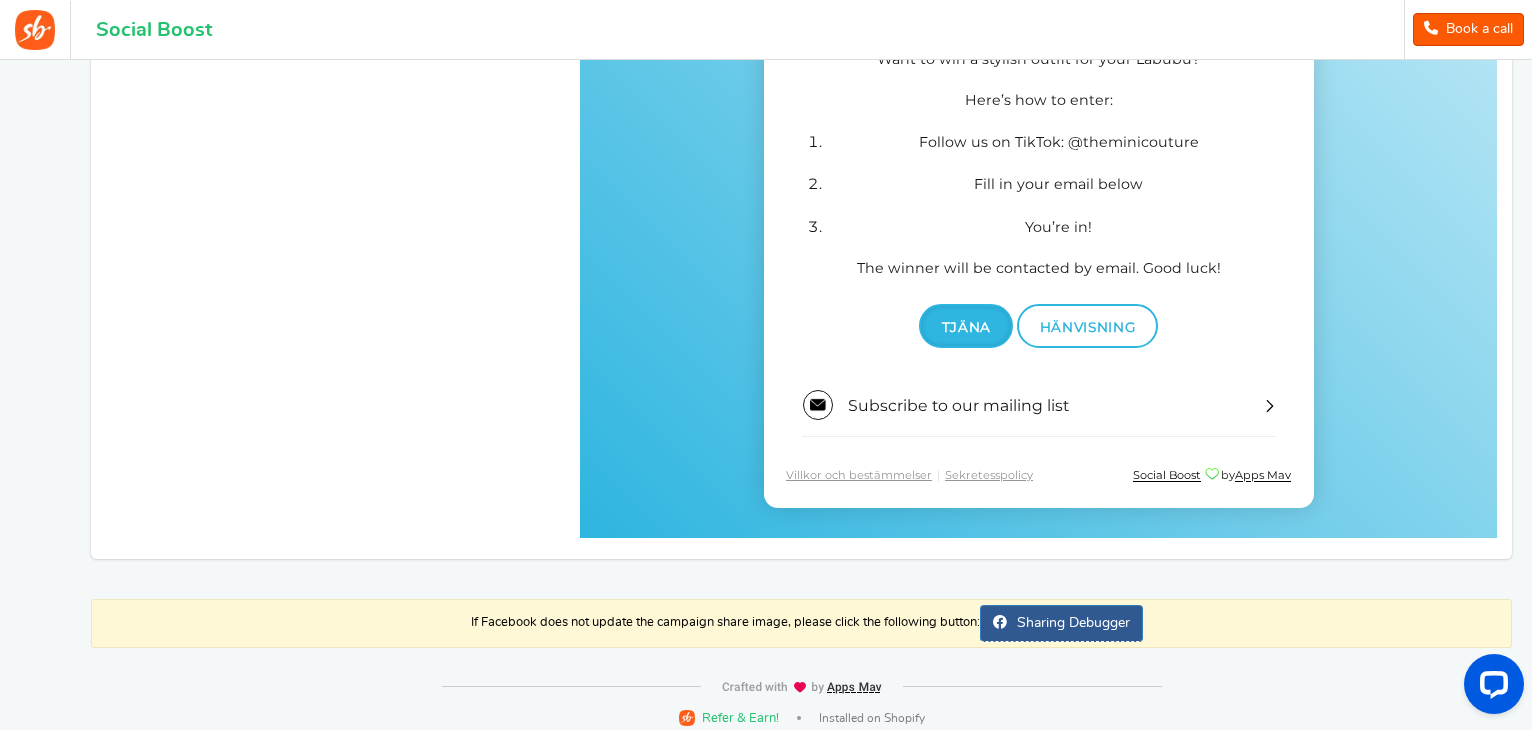 scroll, scrollTop: 641, scrollLeft: 0, axis: vertical 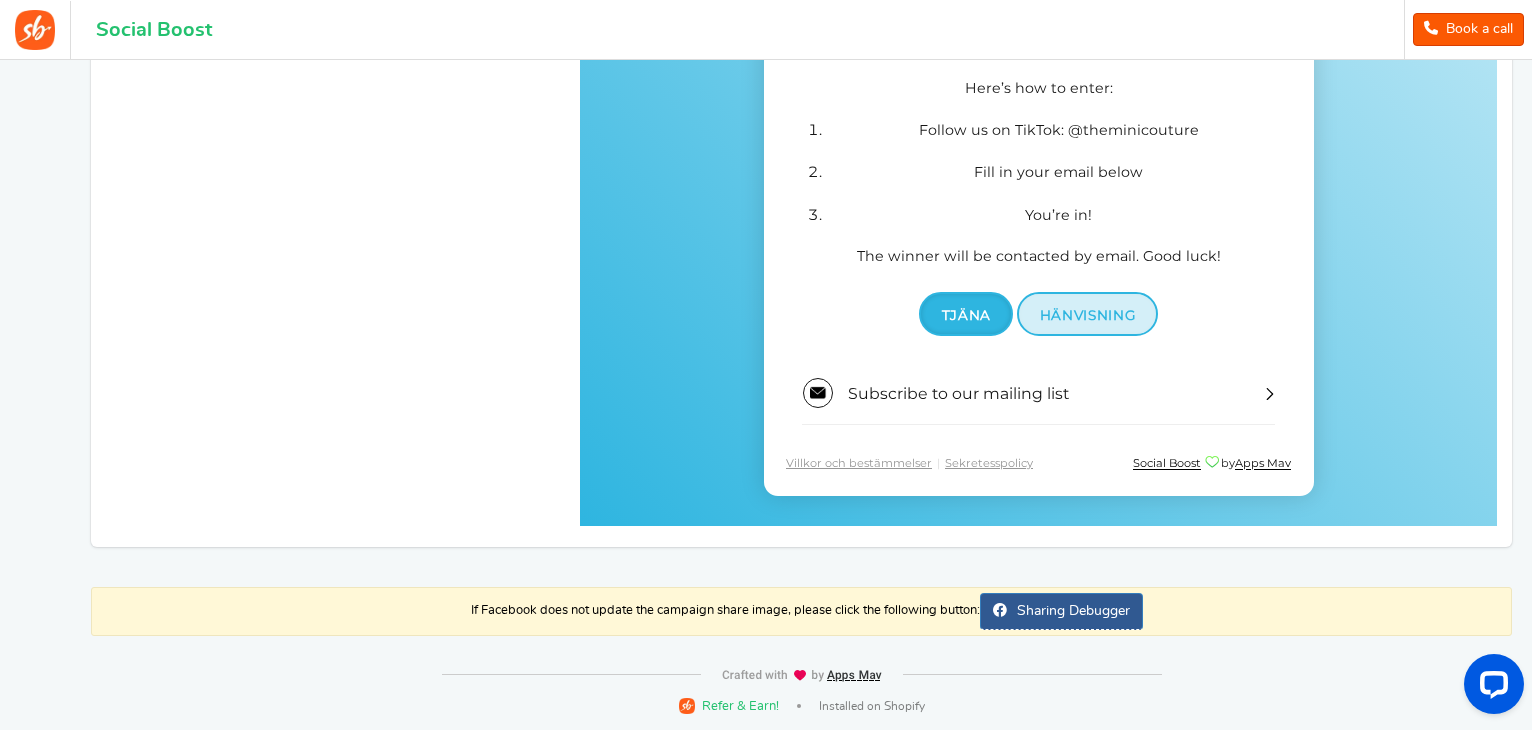 click on "Hänvisning" at bounding box center [1087, 316] 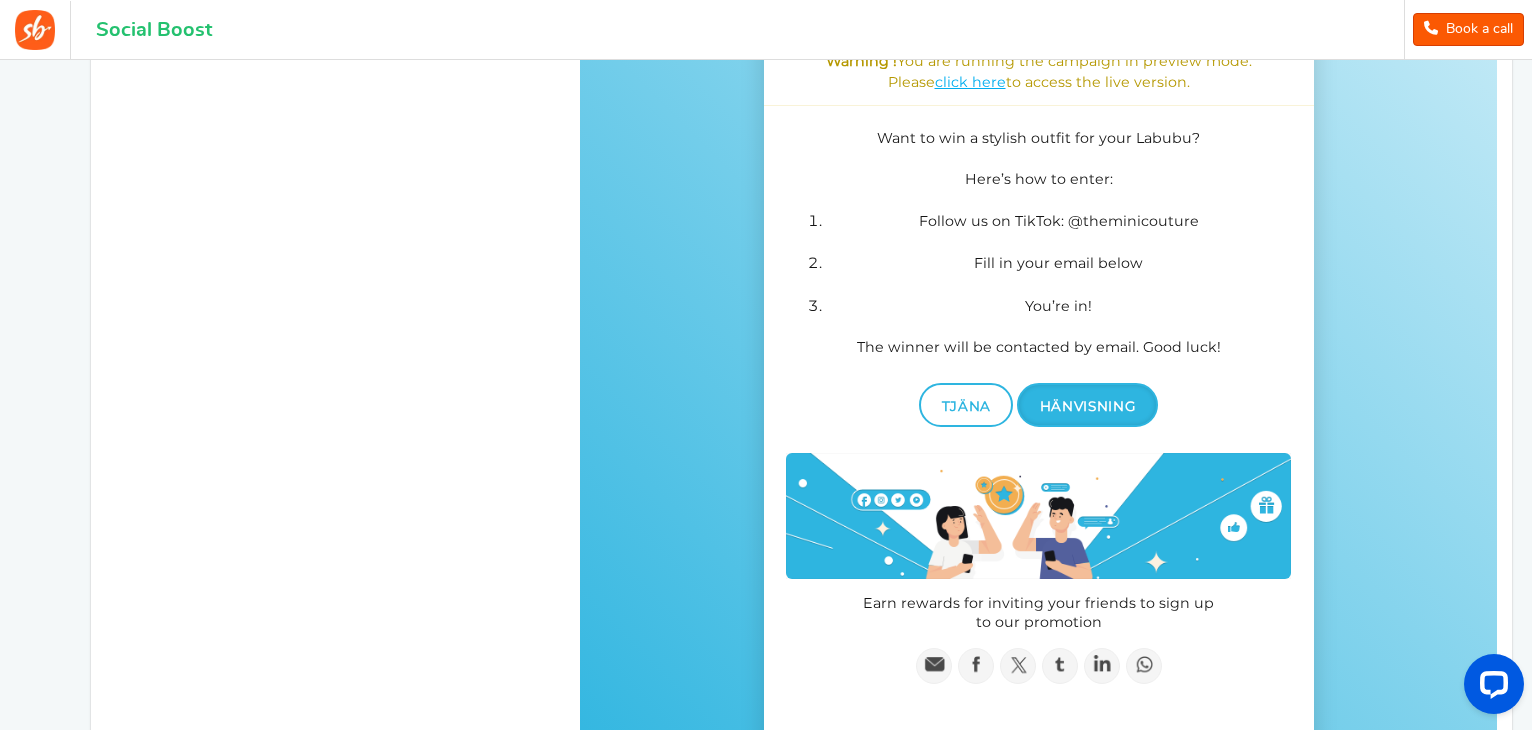 scroll, scrollTop: 616, scrollLeft: 0, axis: vertical 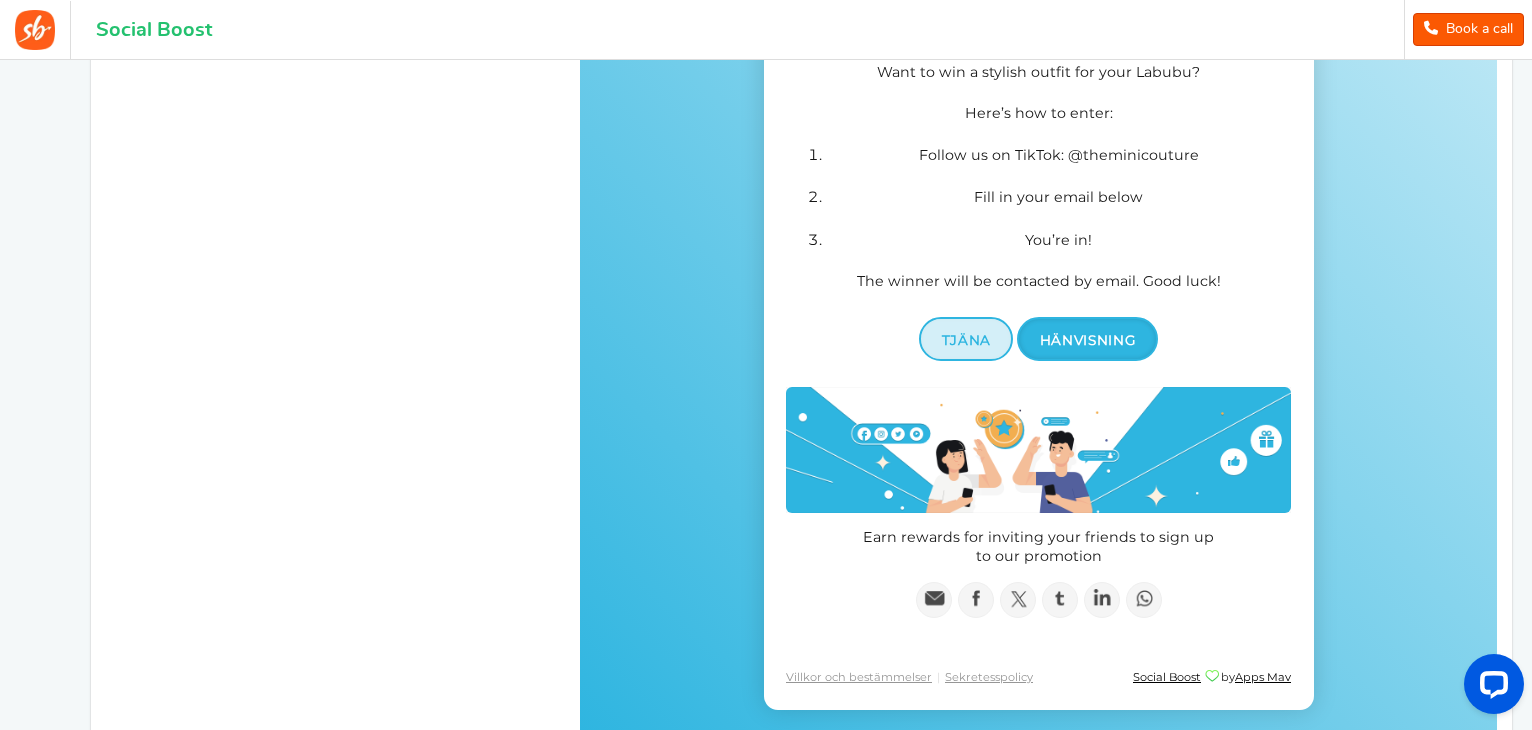 click on "Tjäna" at bounding box center (965, 340) 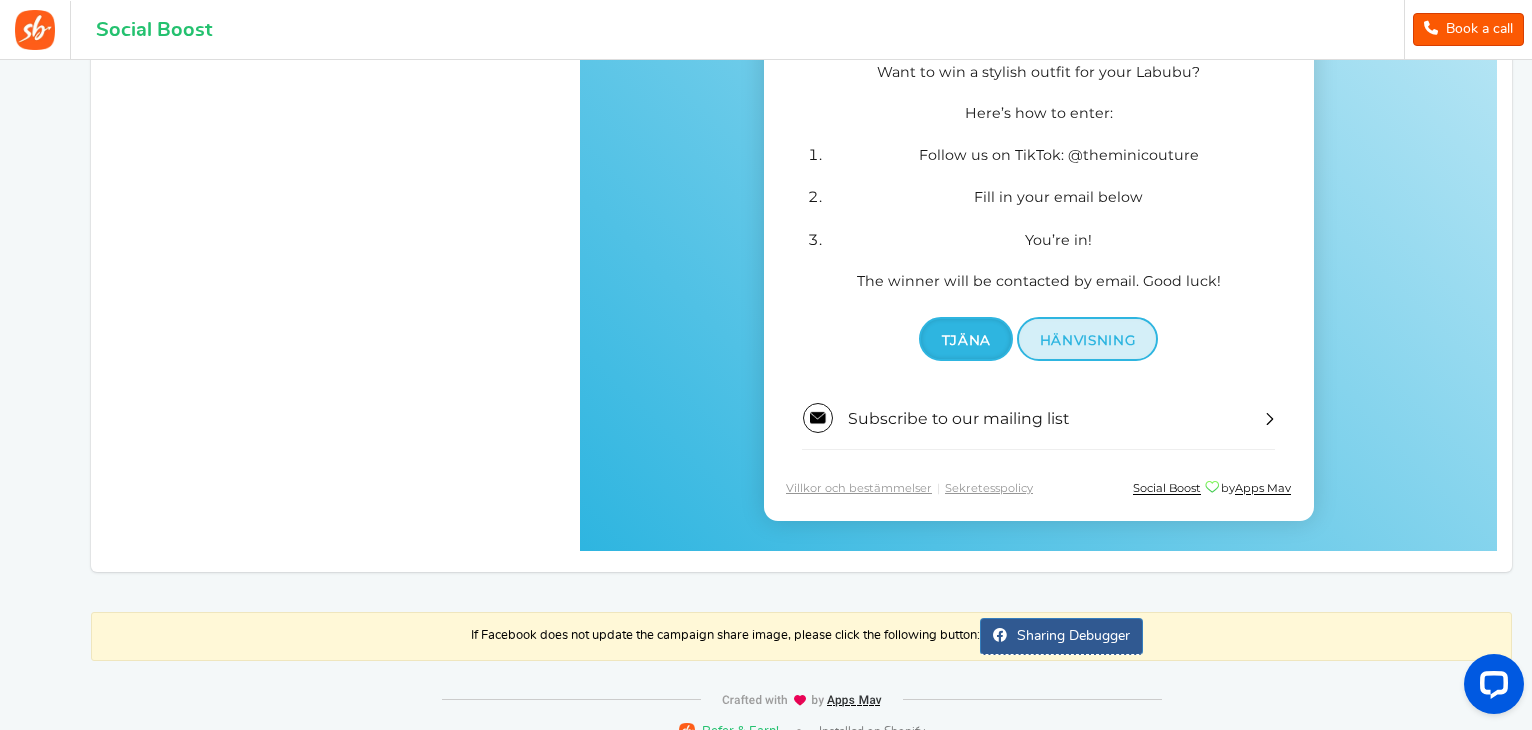 click on "Hänvisning" at bounding box center [1087, 341] 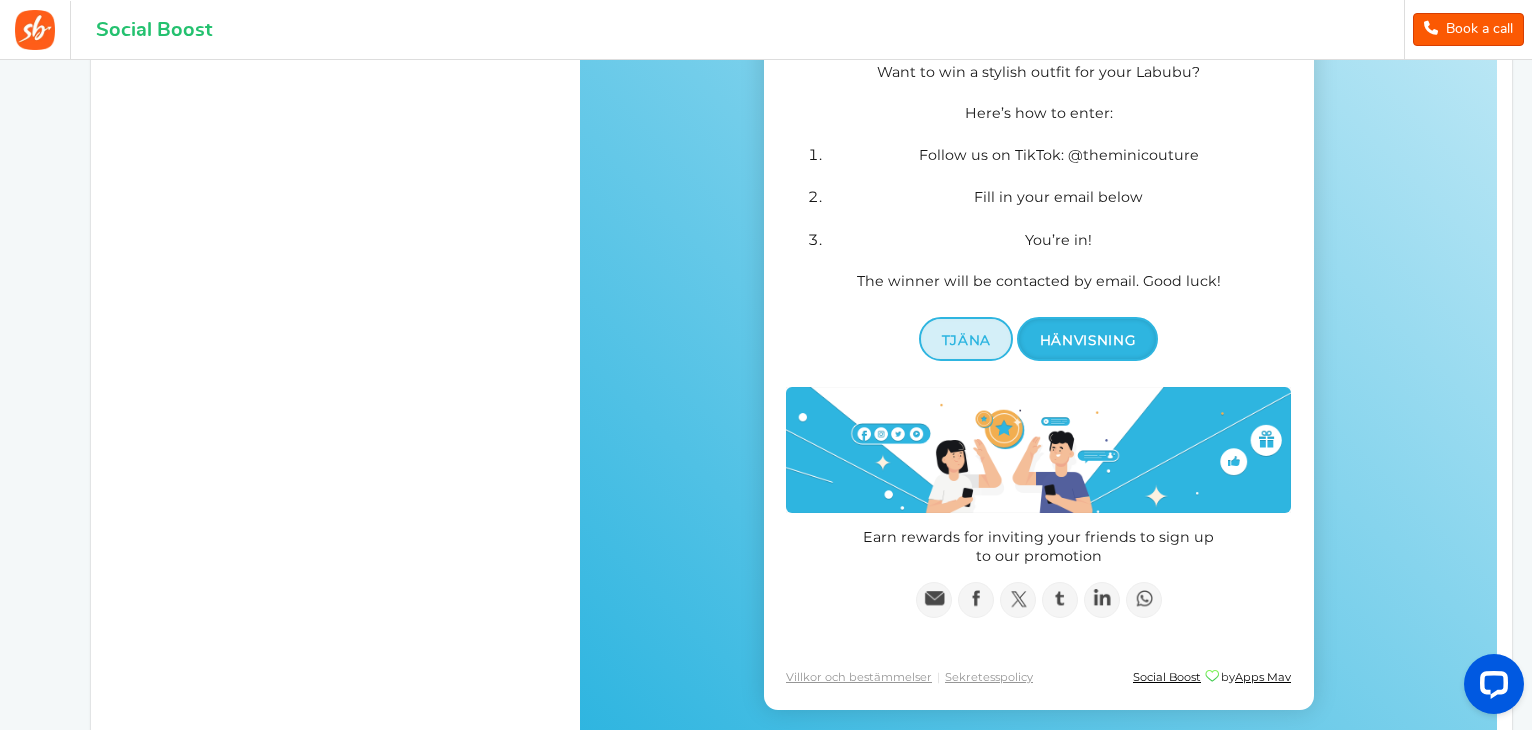click on "Tjäna" at bounding box center [965, 341] 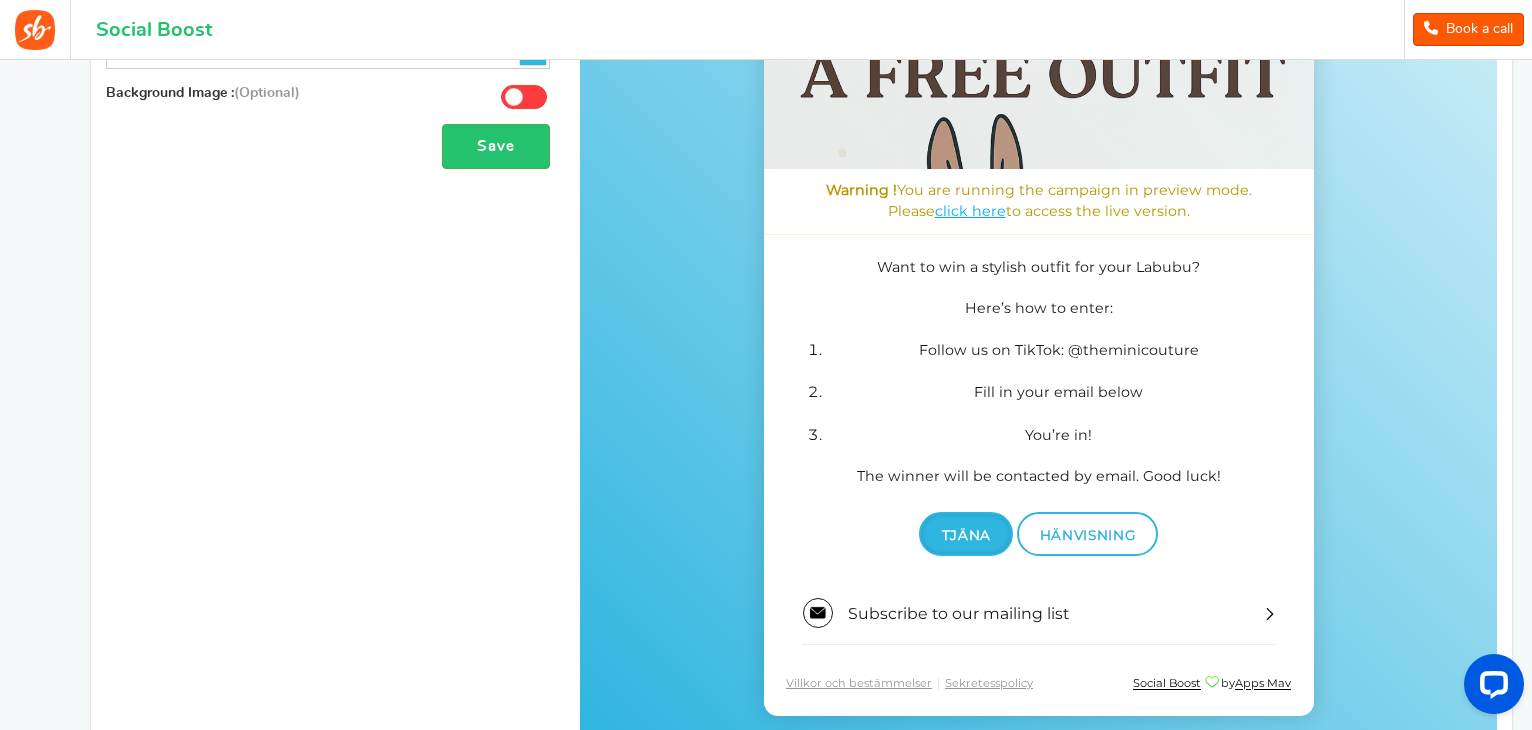 scroll, scrollTop: 416, scrollLeft: 0, axis: vertical 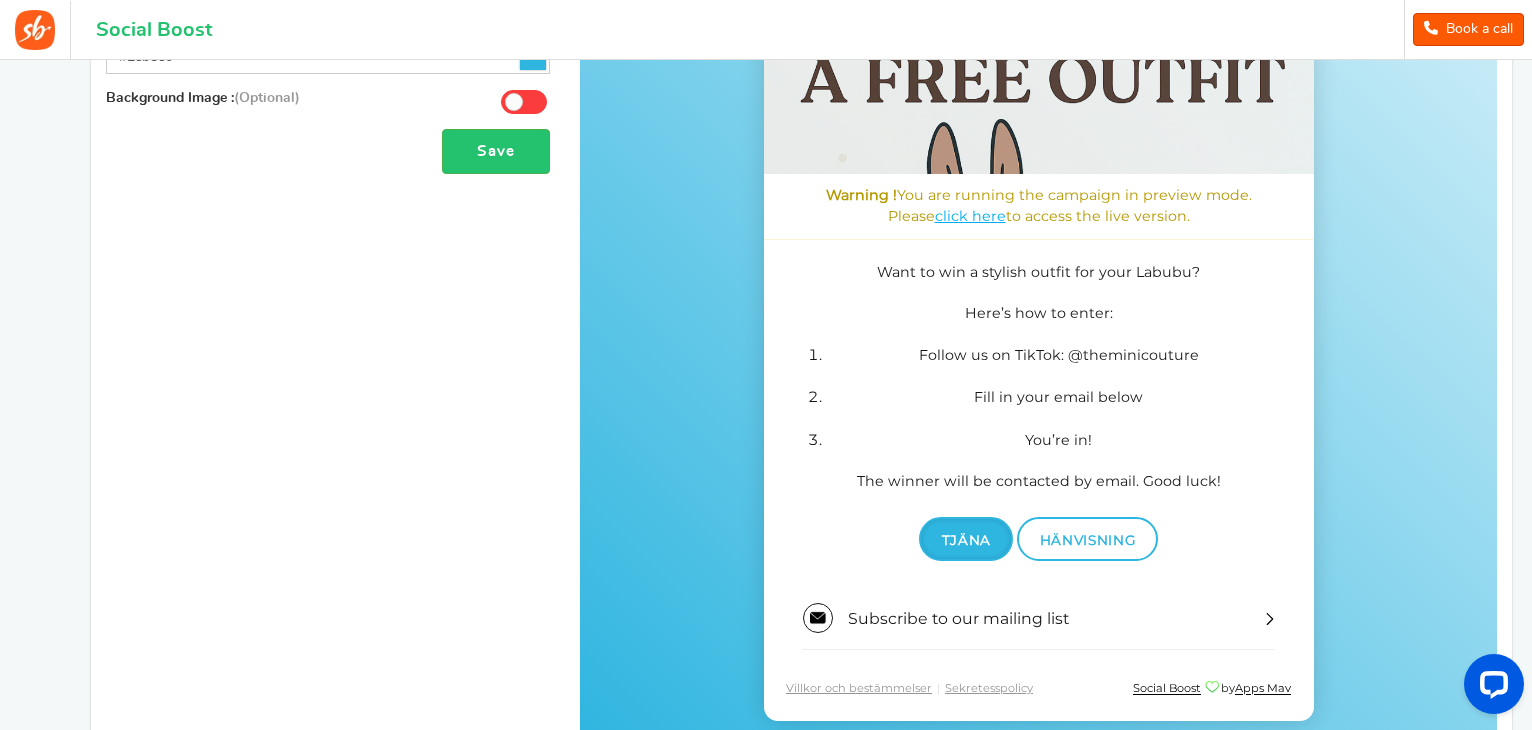 click on "Tjäna
Hänvisning" at bounding box center [1038, 540] 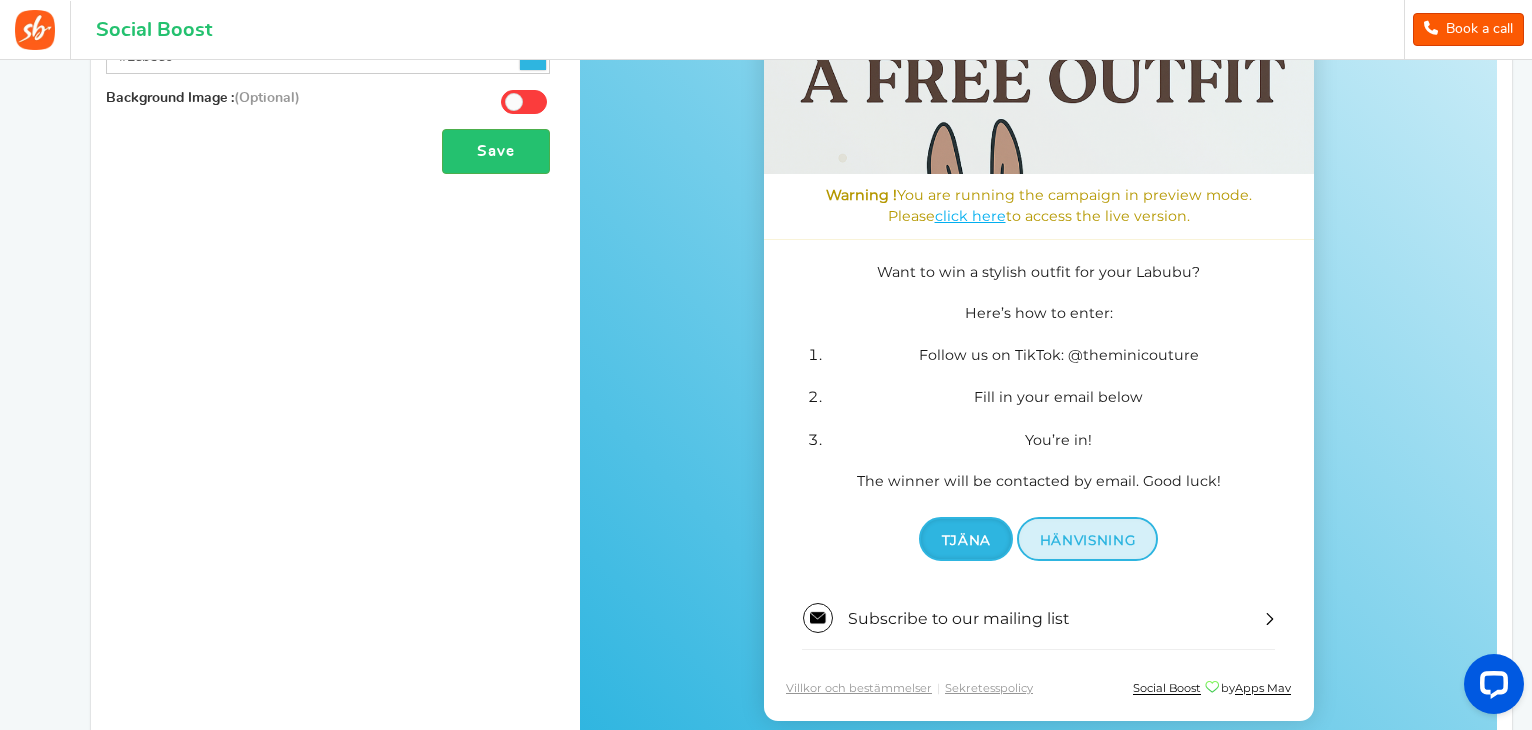 click on "Hänvisning" at bounding box center (1087, 541) 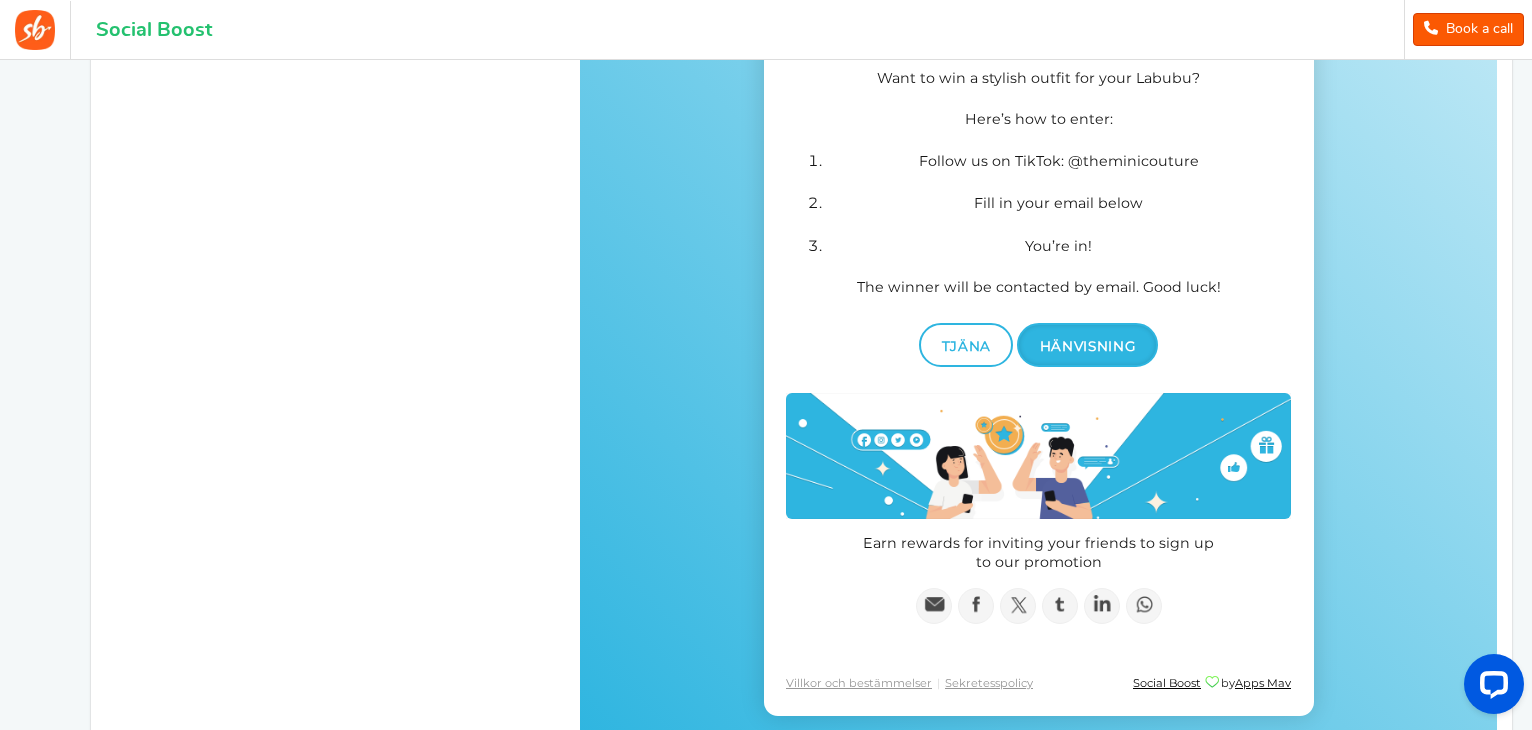 scroll, scrollTop: 618, scrollLeft: 0, axis: vertical 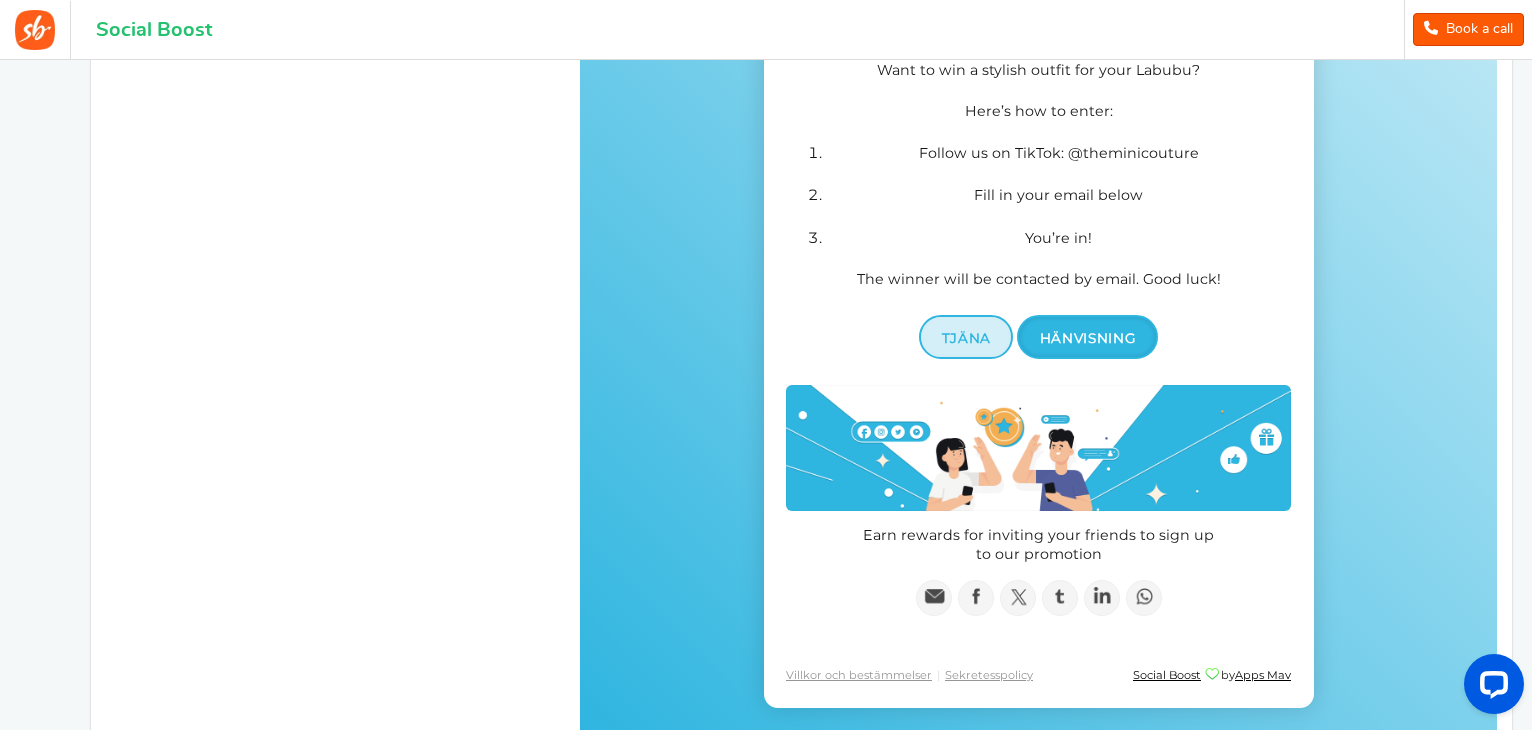click on "Tjäna" at bounding box center (965, 338) 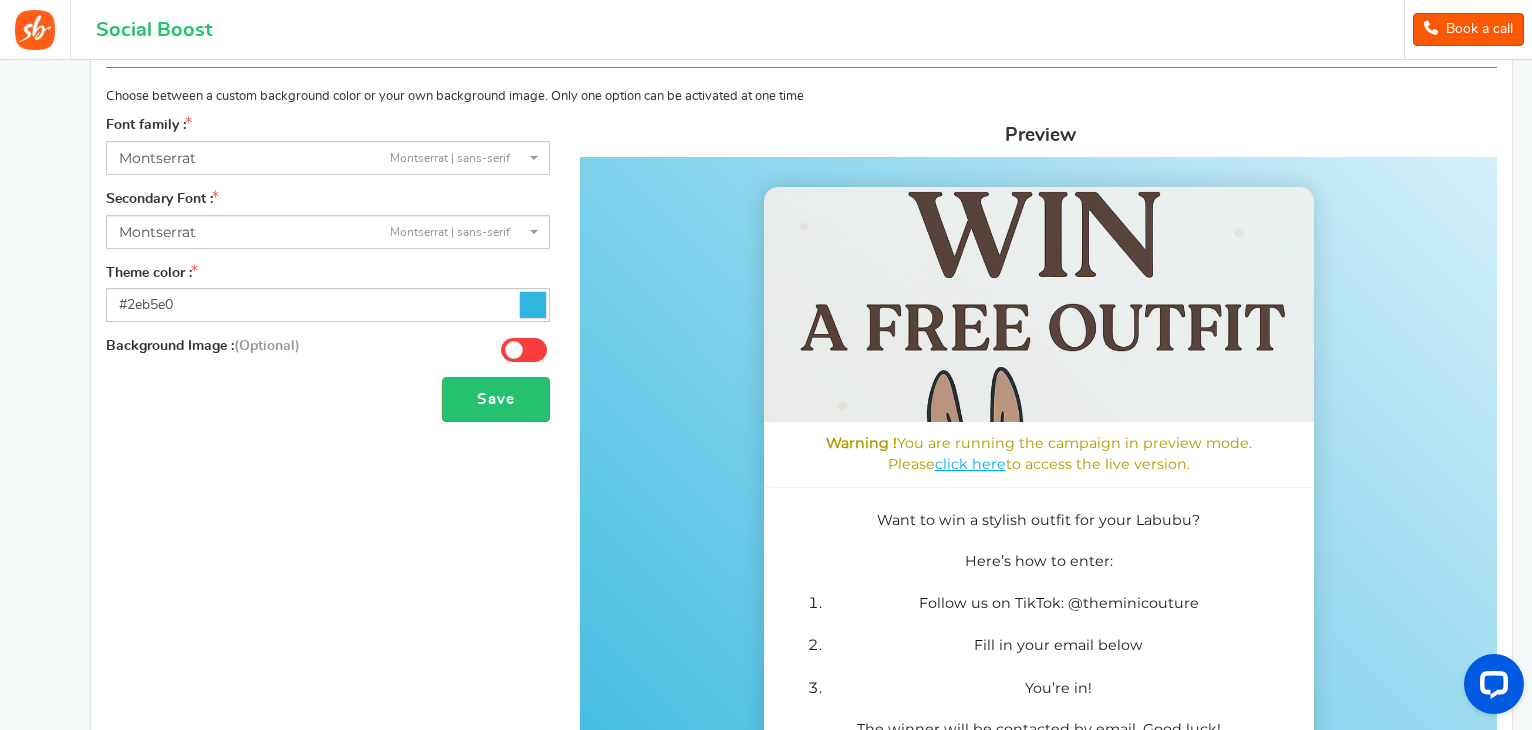 scroll, scrollTop: 0, scrollLeft: 0, axis: both 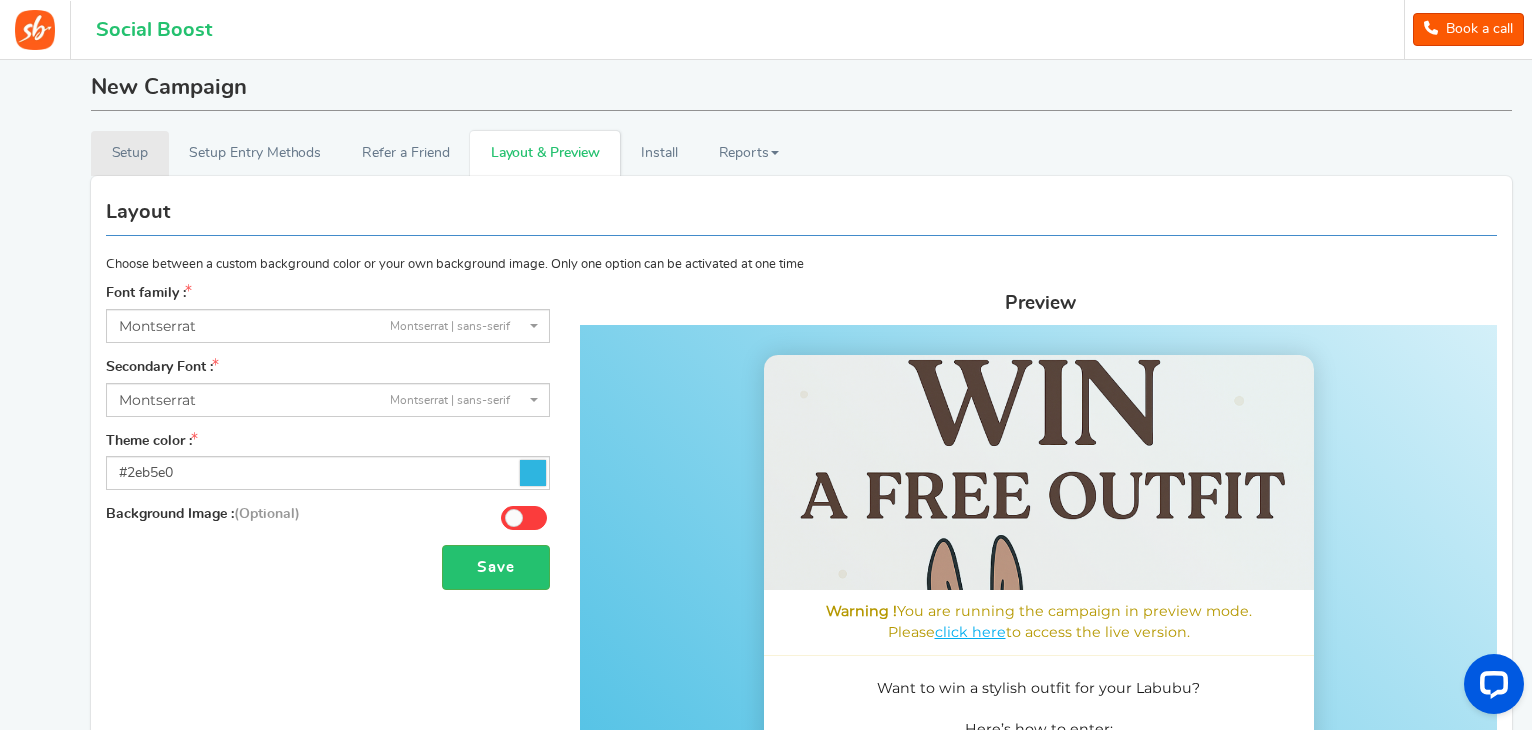click on "Setup" at bounding box center [130, 153] 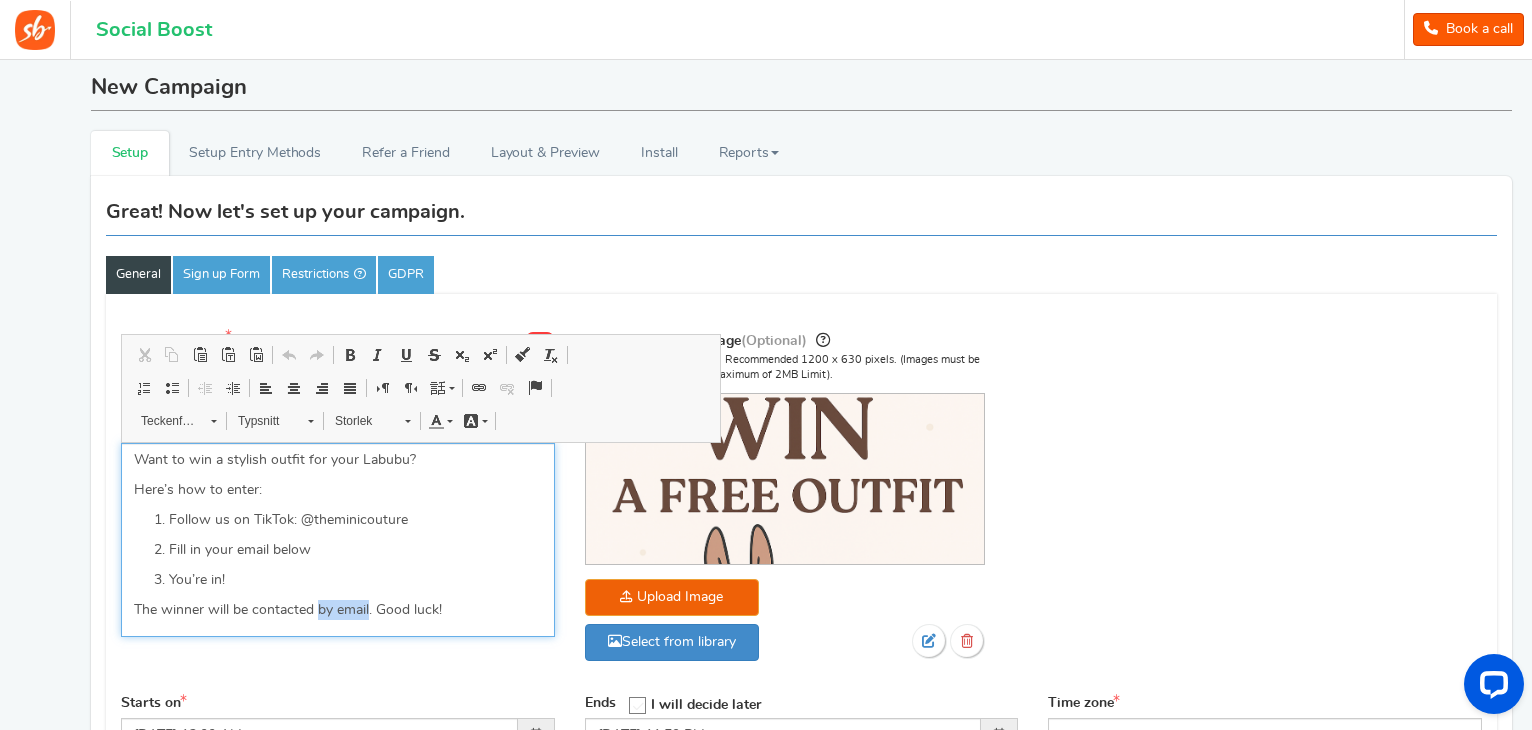 drag, startPoint x: 358, startPoint y: 609, endPoint x: 319, endPoint y: 607, distance: 39.051247 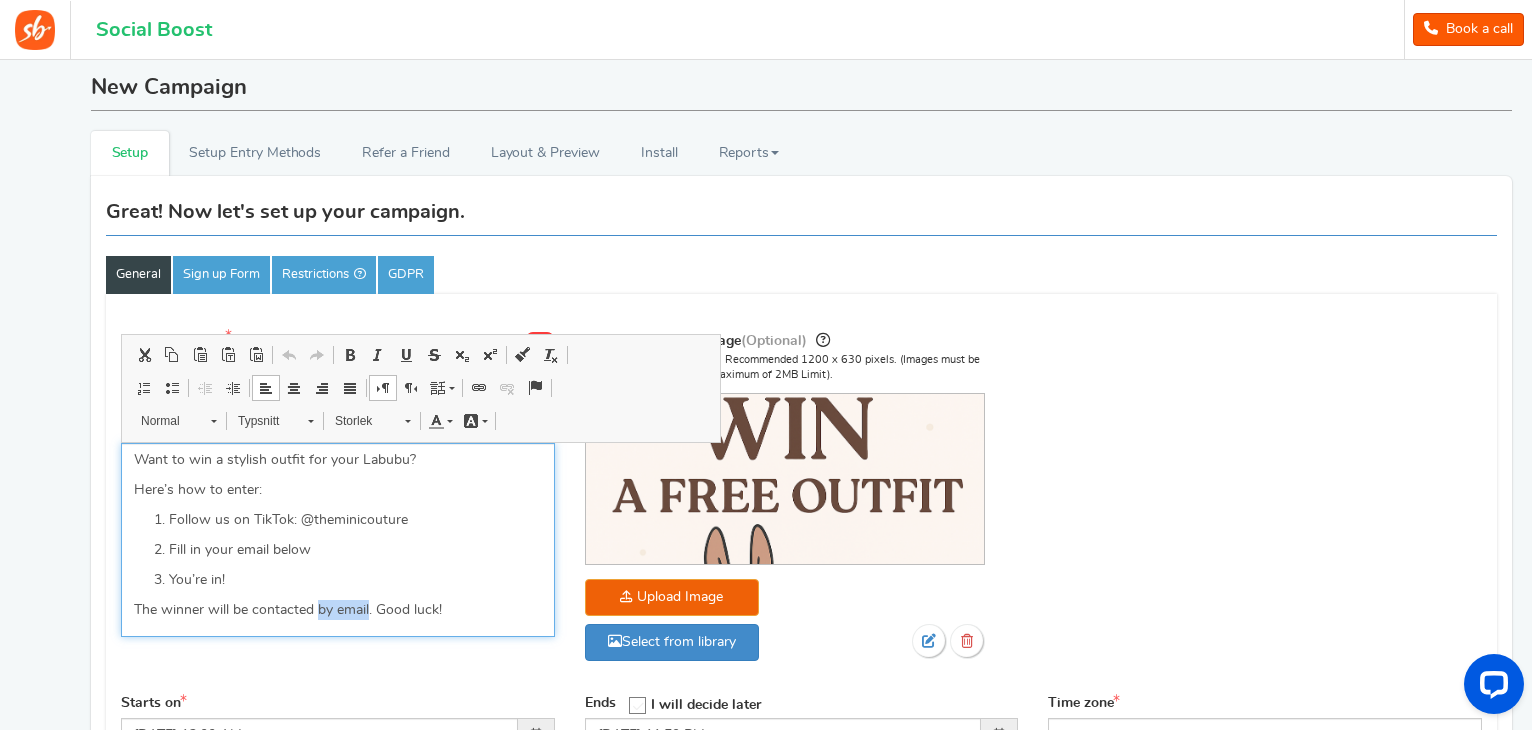 type 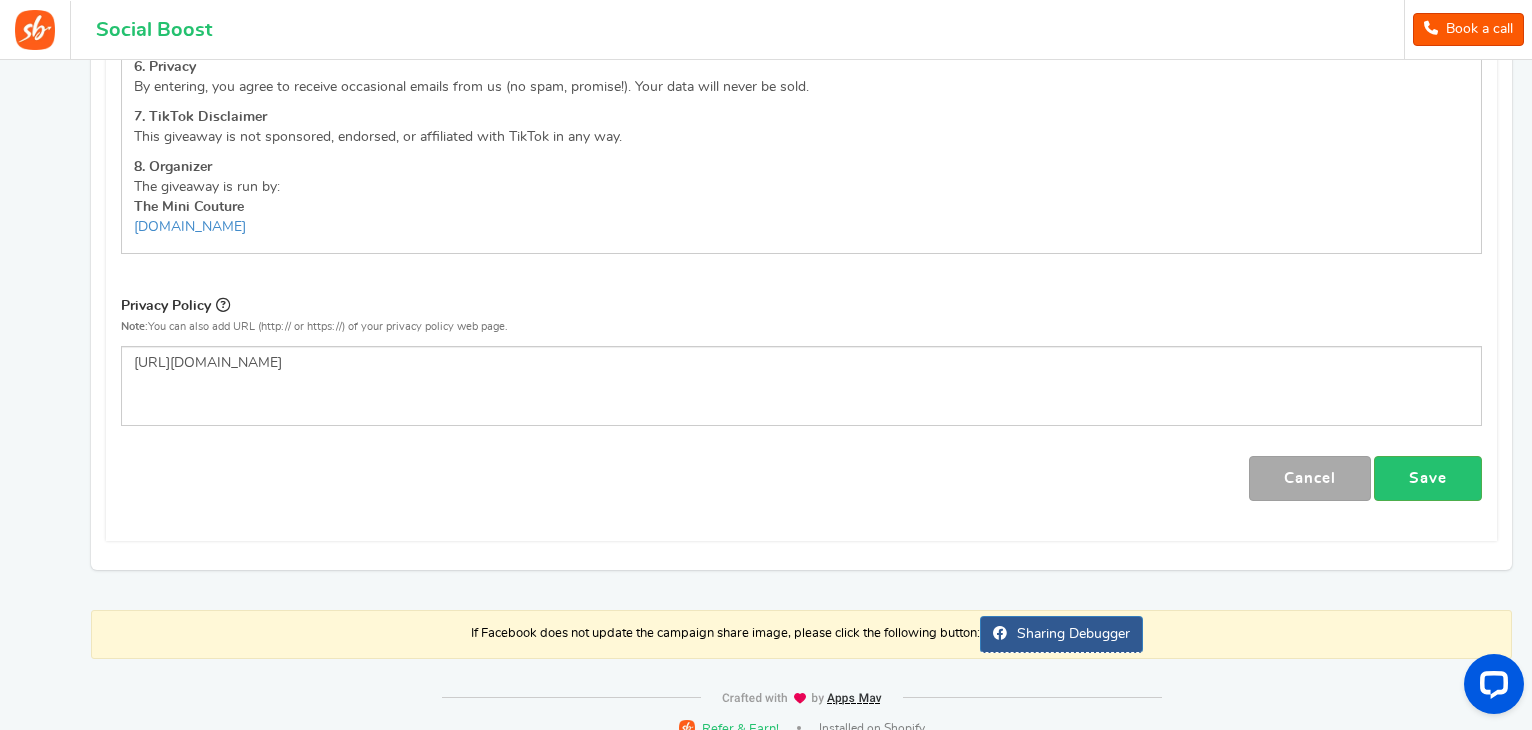 scroll, scrollTop: 1188, scrollLeft: 0, axis: vertical 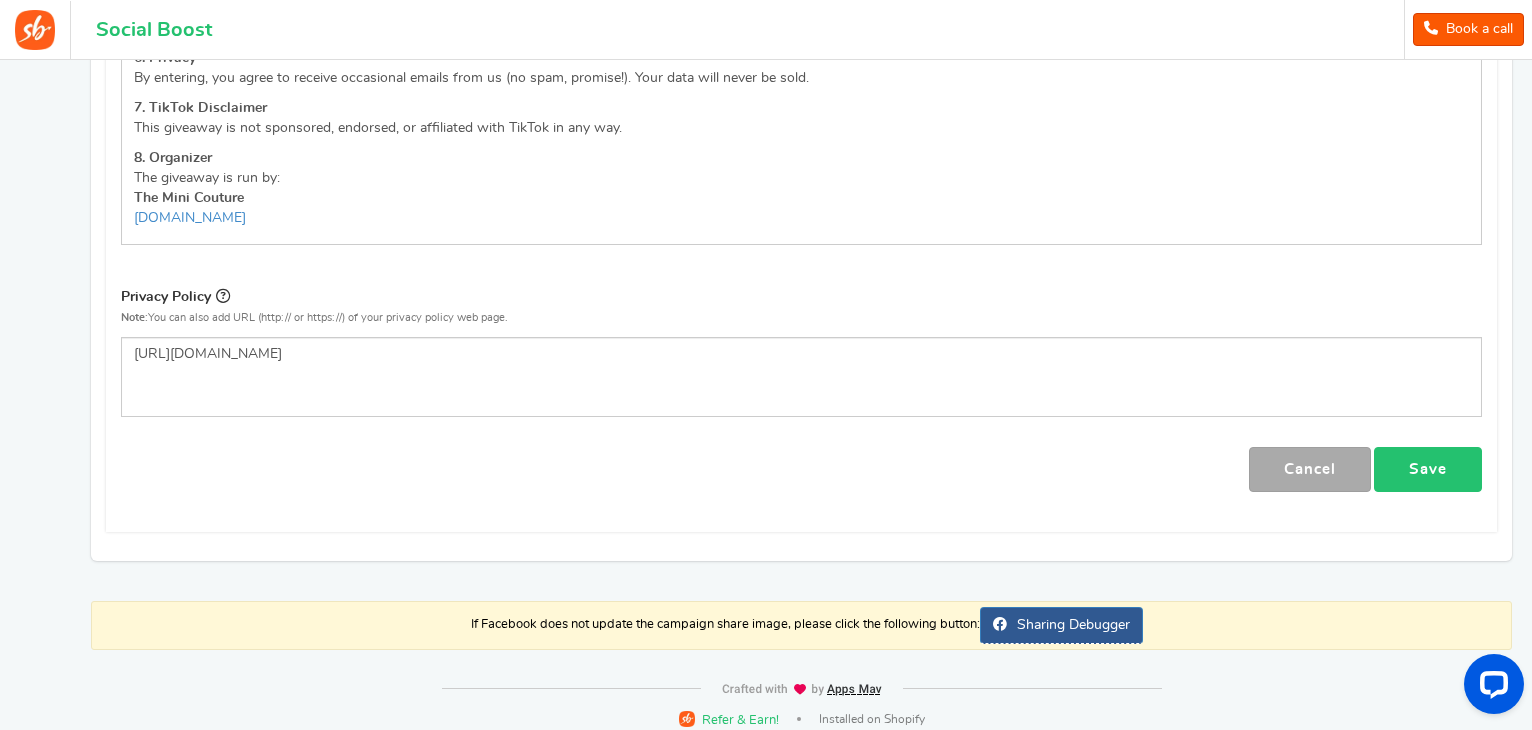 click on "Save" at bounding box center (1428, 469) 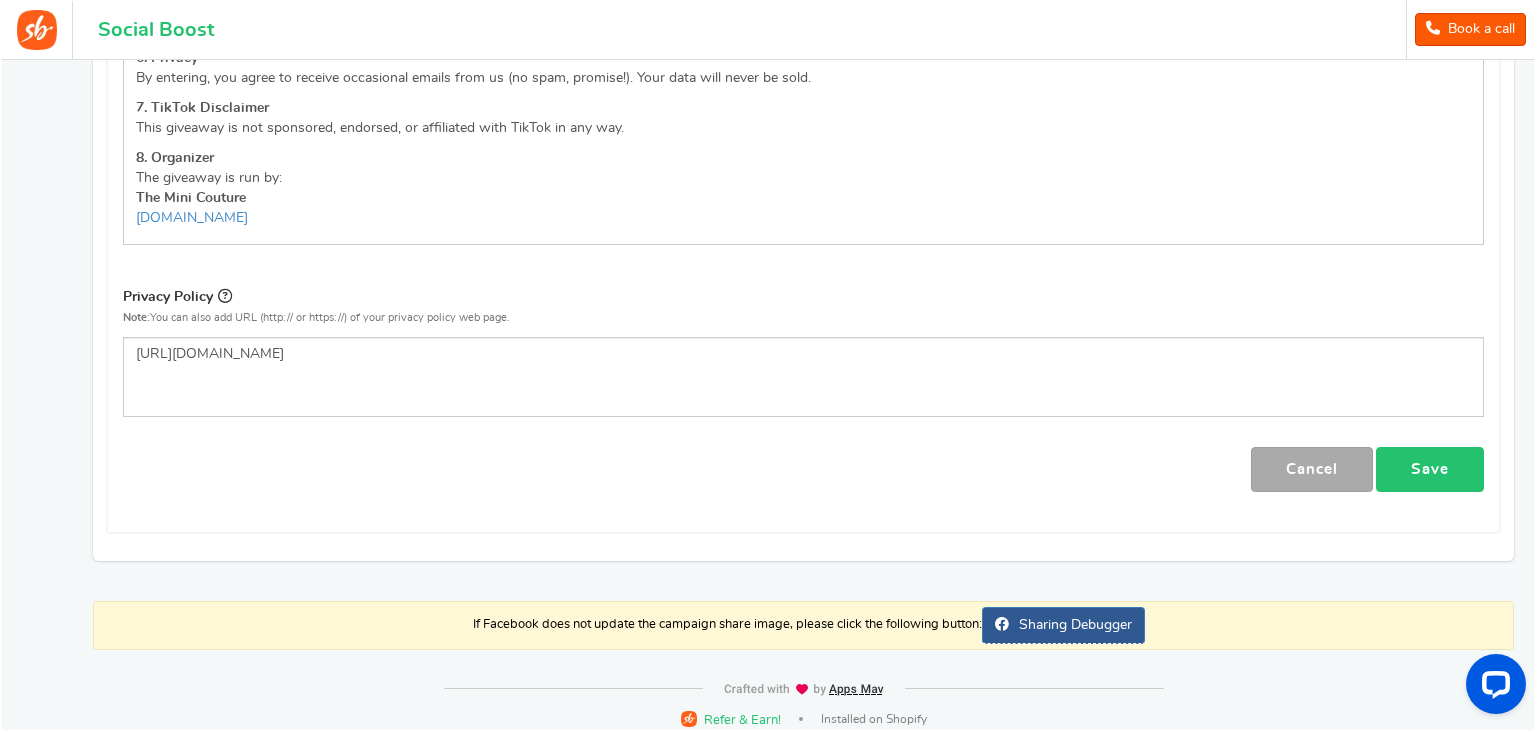 scroll, scrollTop: 18, scrollLeft: 0, axis: vertical 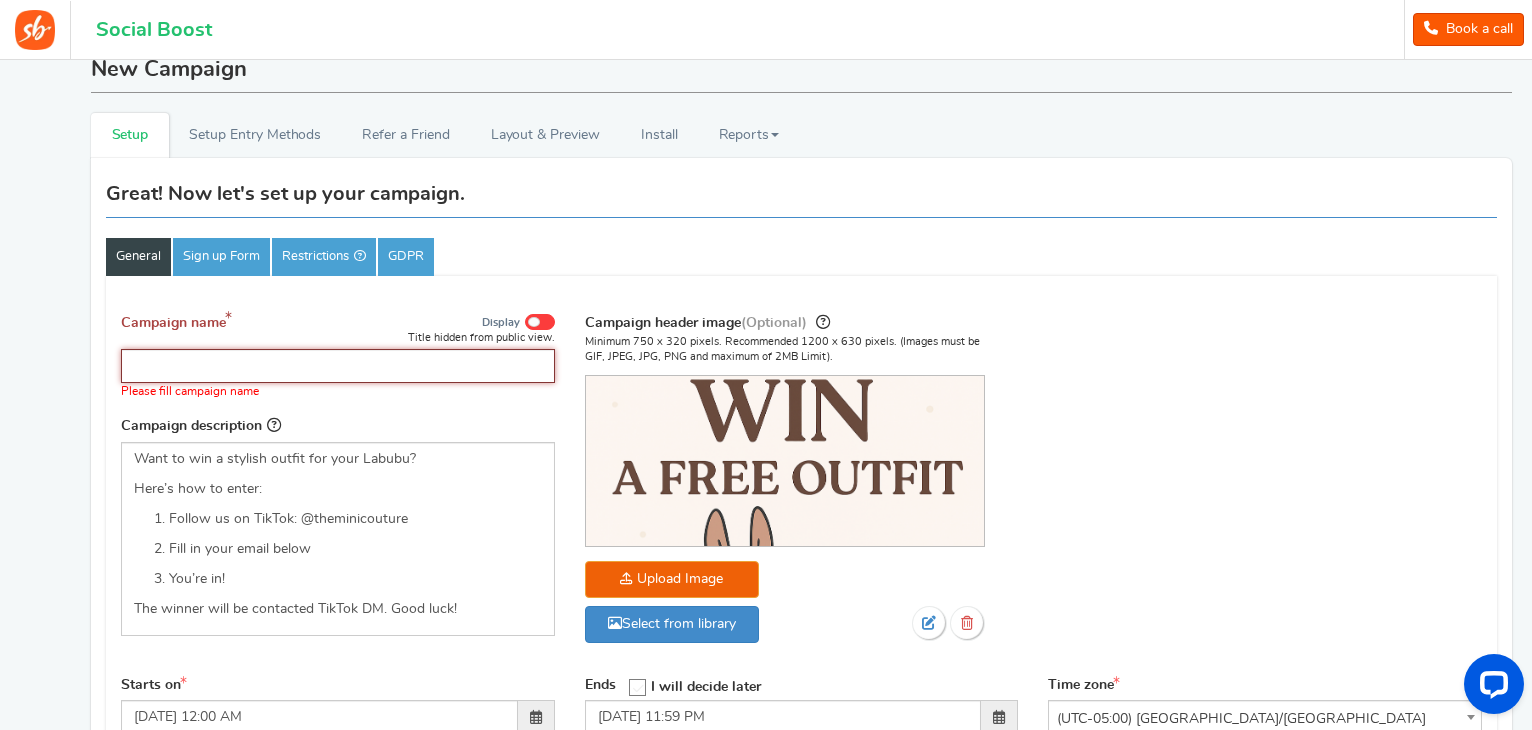 click on "Campaign name" at bounding box center (338, 366) 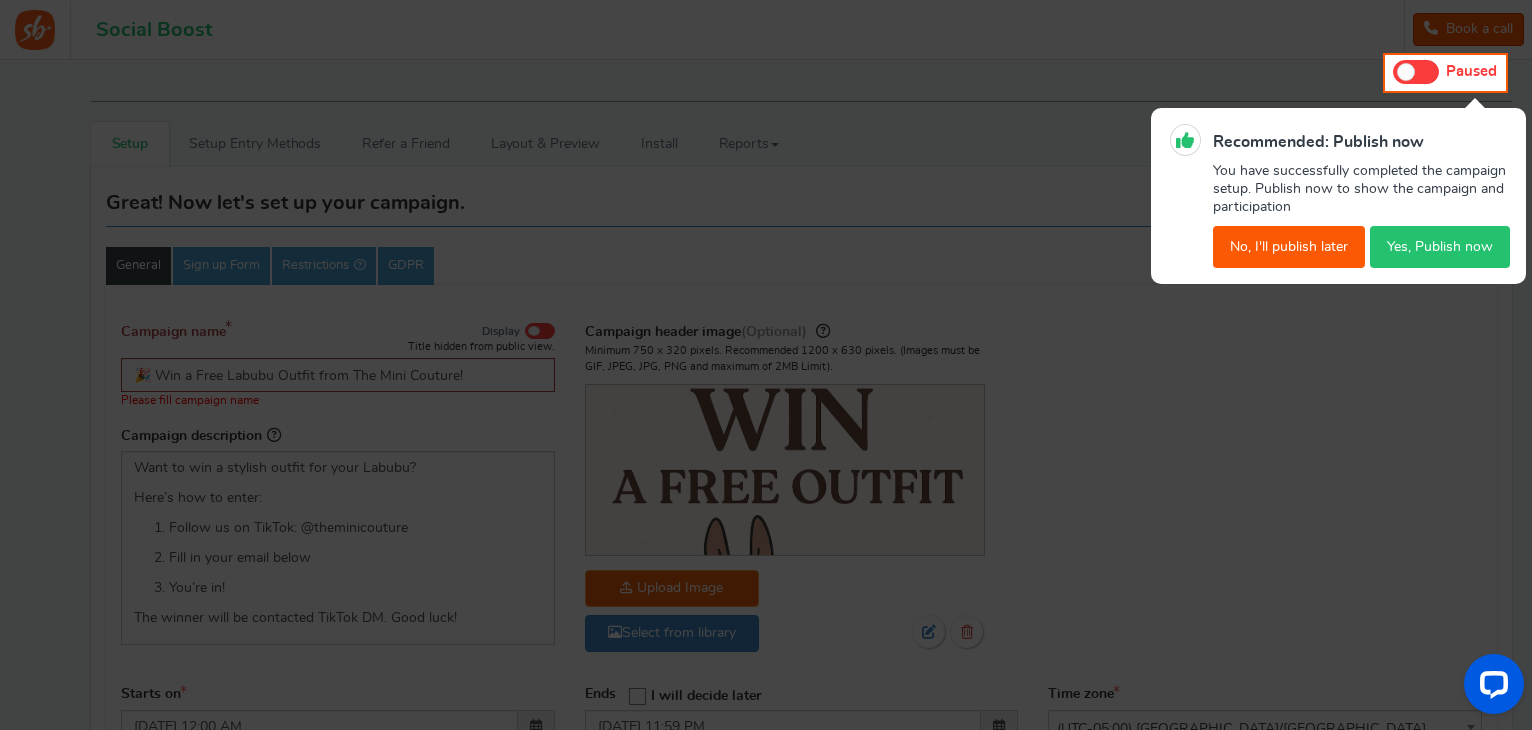 click on "Yes, Publish now" at bounding box center [1440, 247] 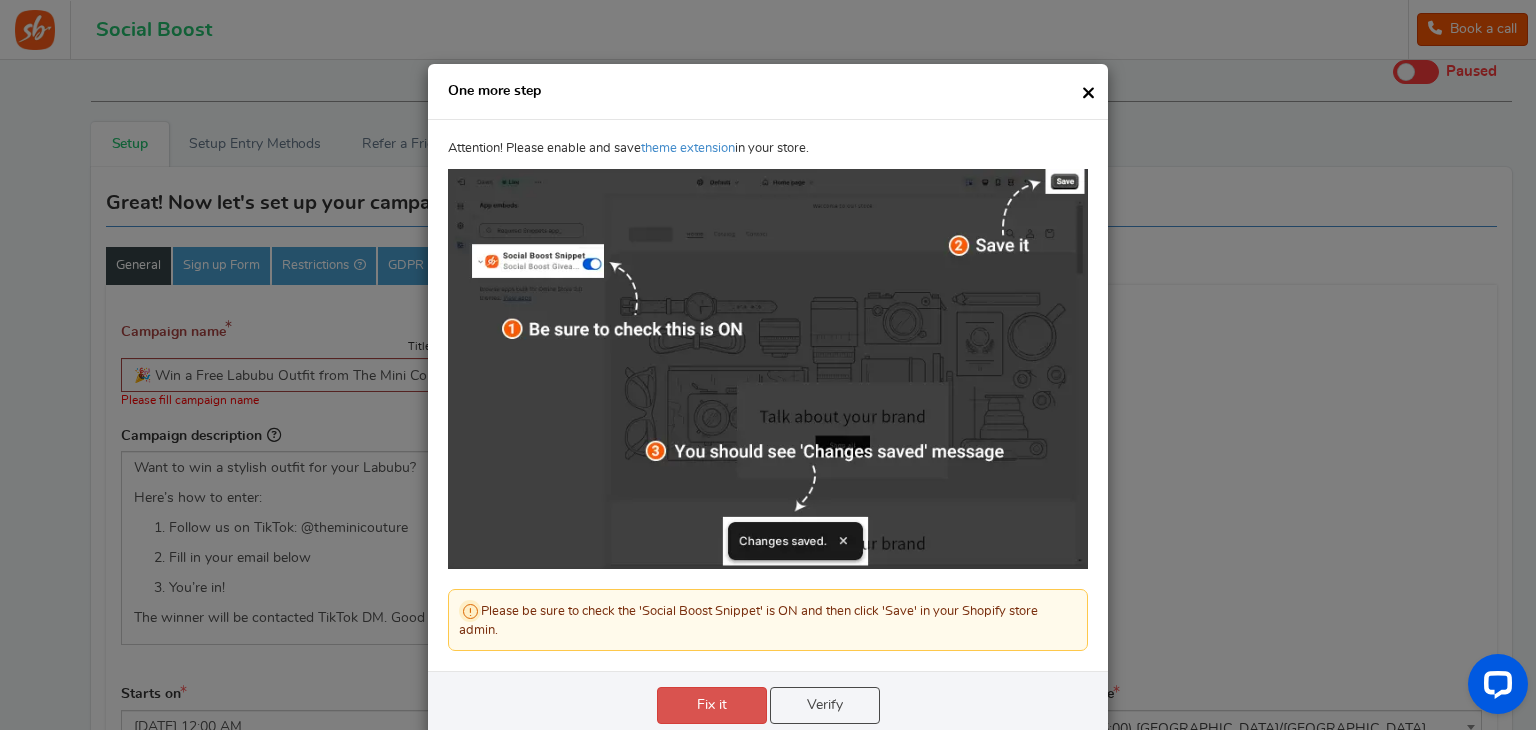 click at bounding box center (768, 369) 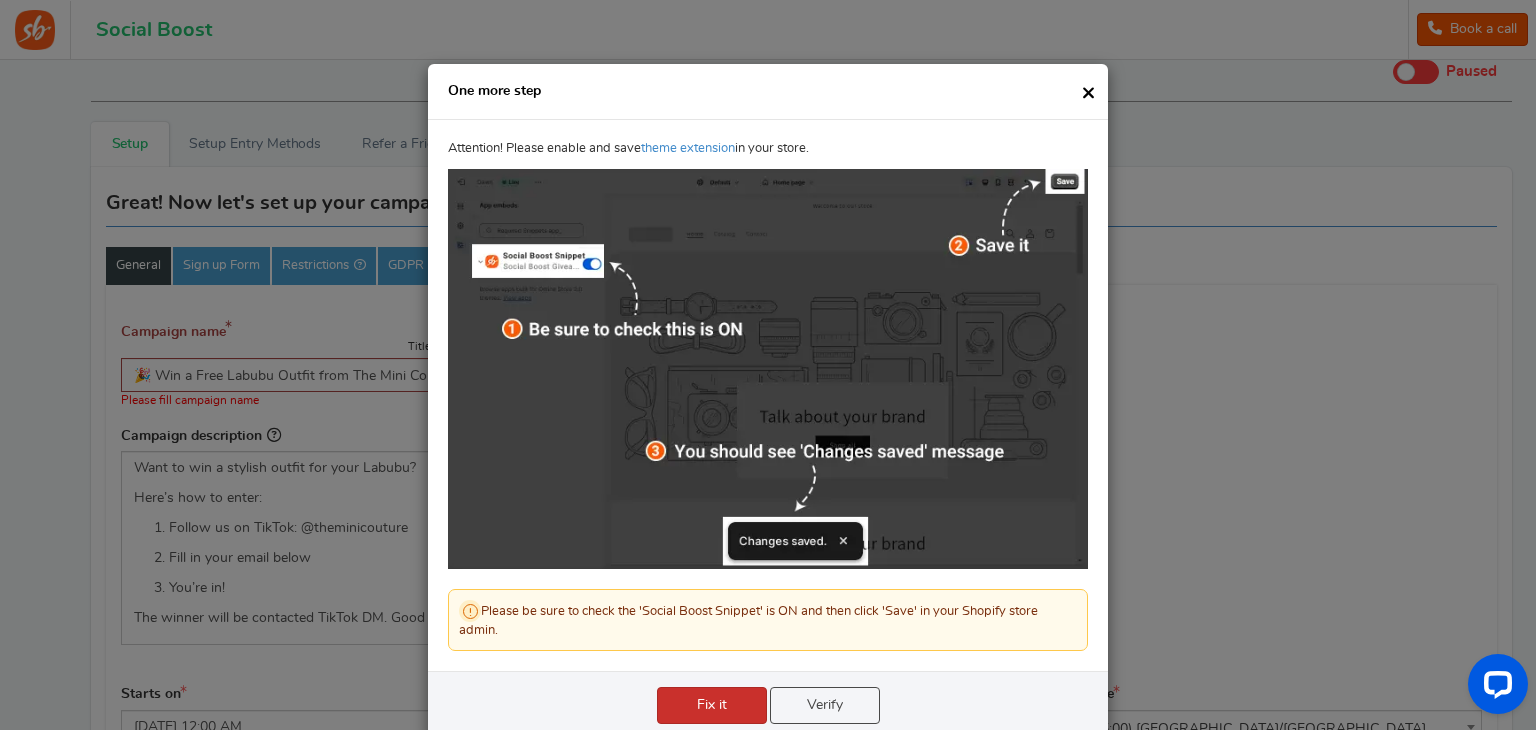 click on "Fix it" at bounding box center [712, 705] 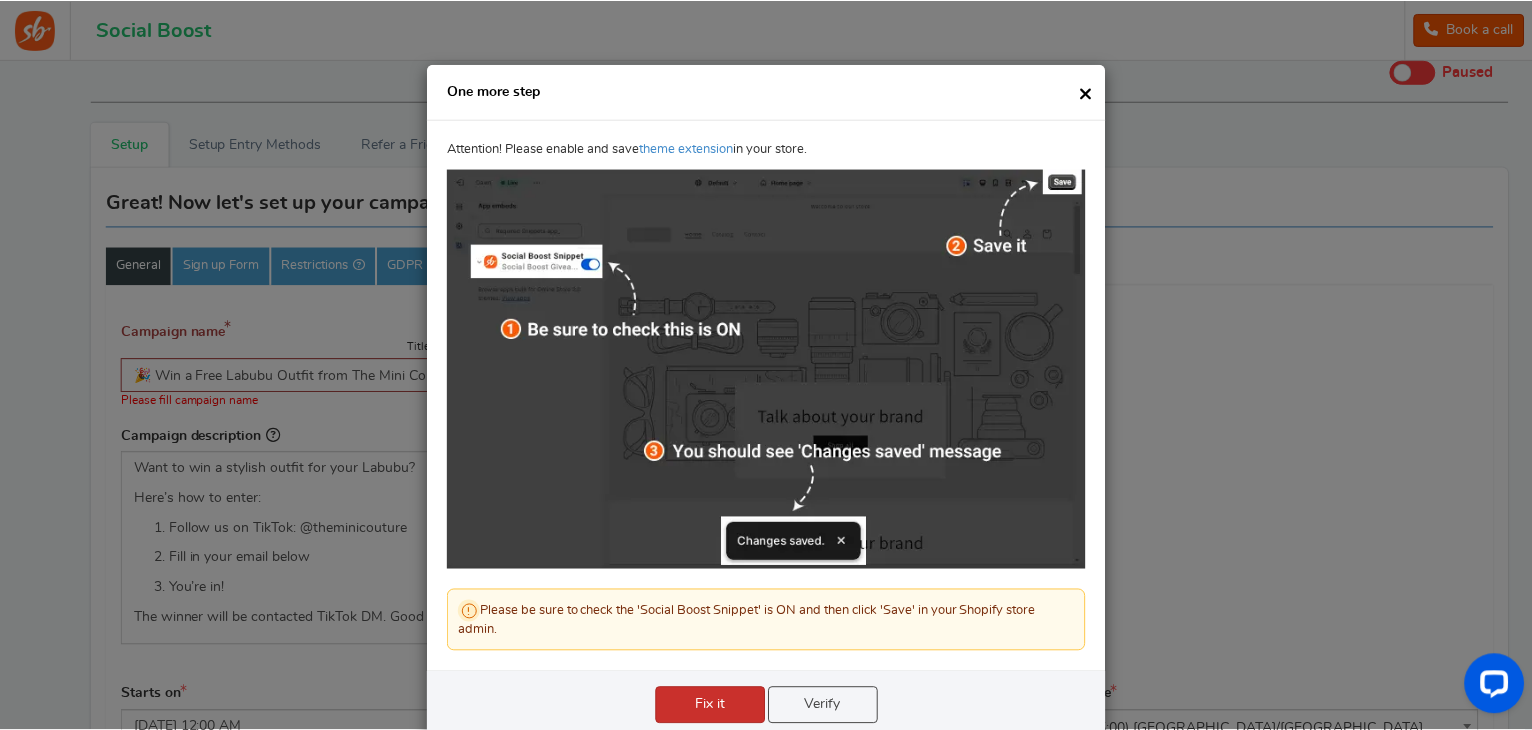 scroll, scrollTop: 33, scrollLeft: 0, axis: vertical 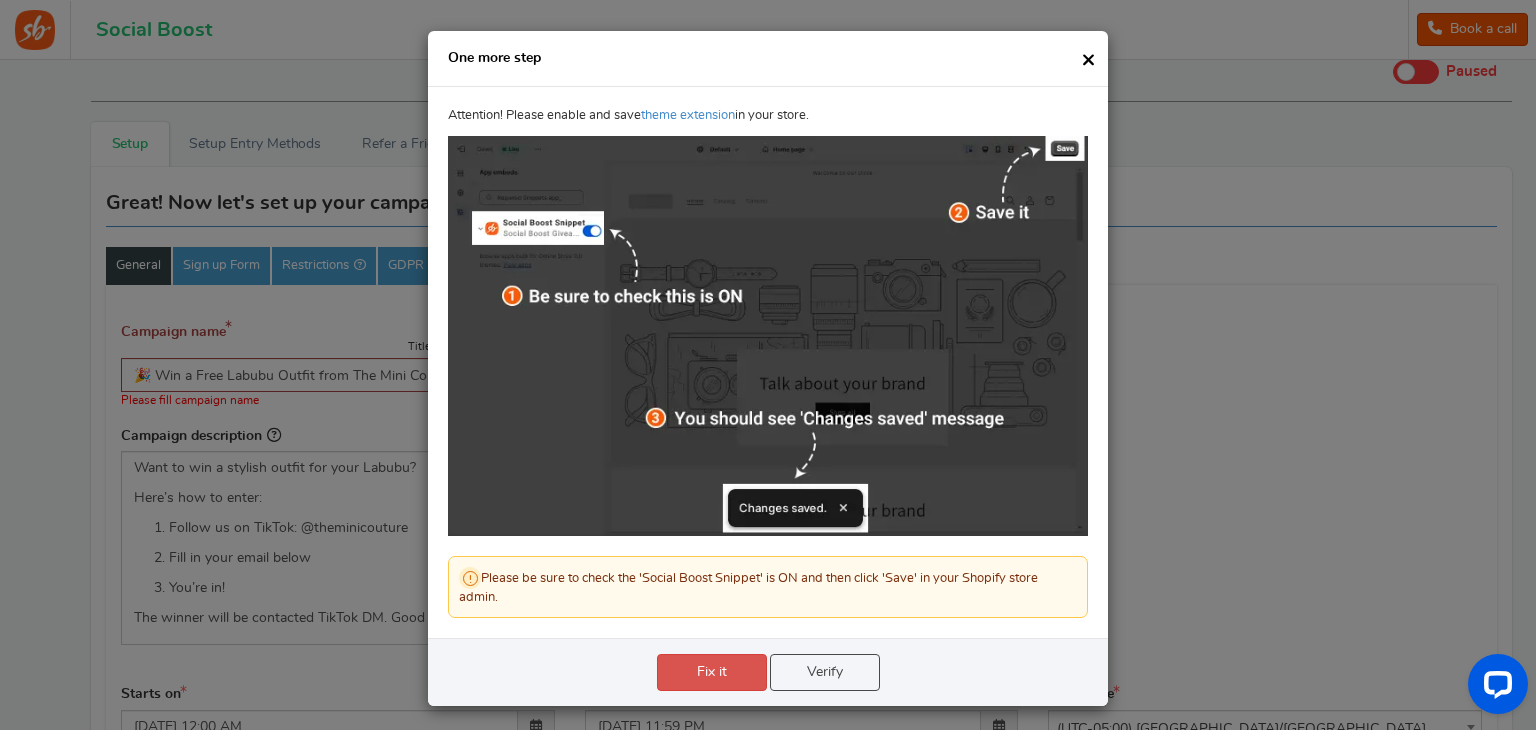 click on "×" at bounding box center [1088, 59] 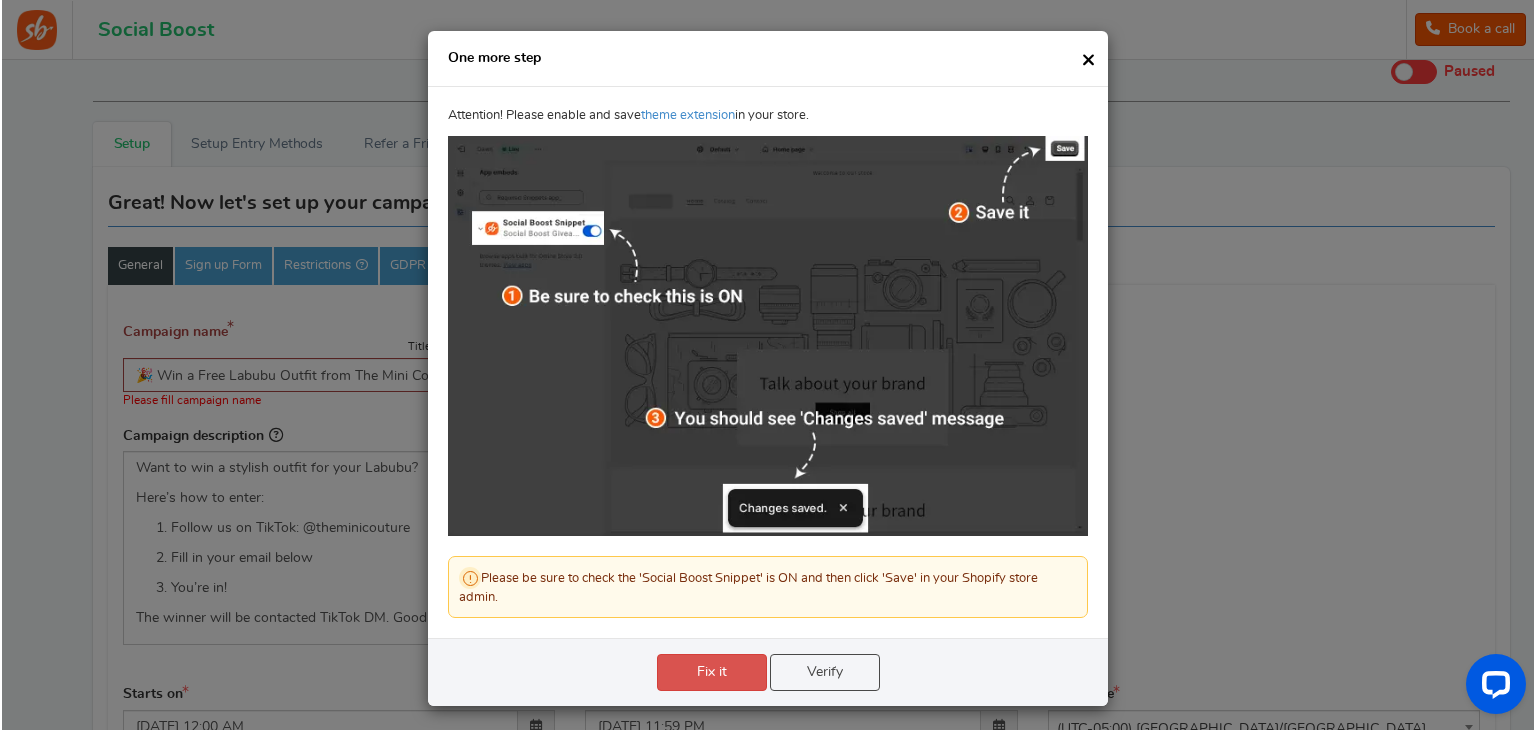 scroll, scrollTop: 4, scrollLeft: 0, axis: vertical 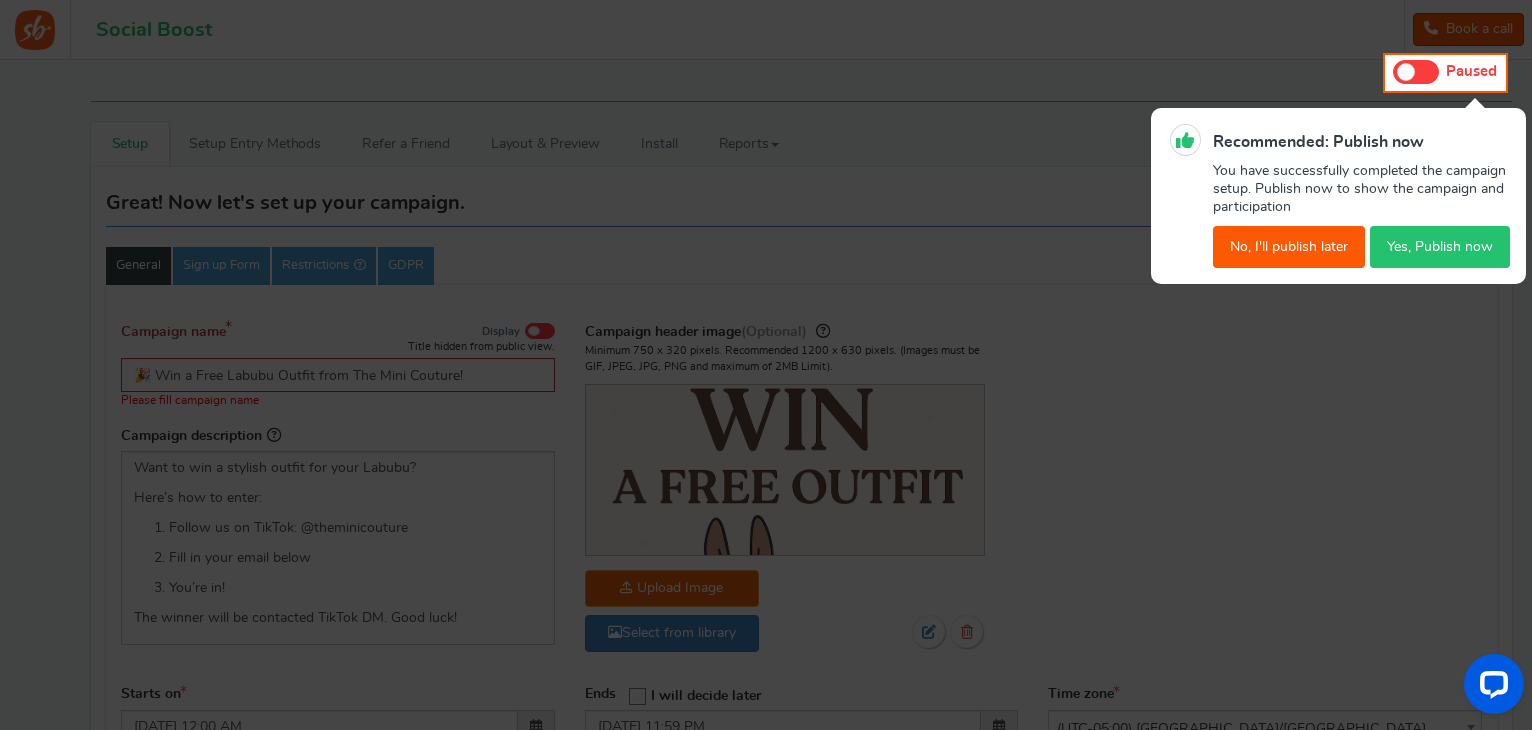 click on "Yes, Publish now" at bounding box center [1440, 247] 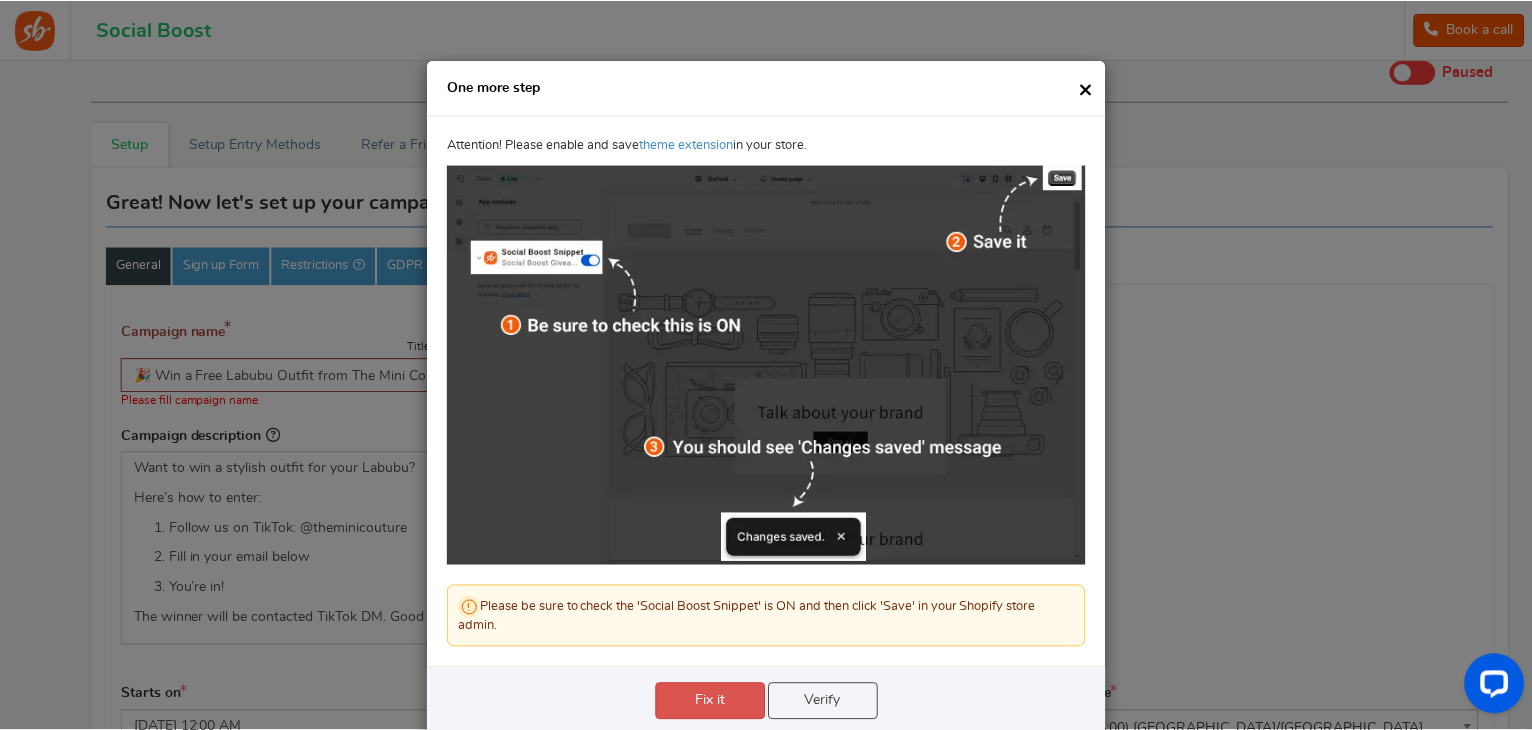 scroll, scrollTop: 0, scrollLeft: 0, axis: both 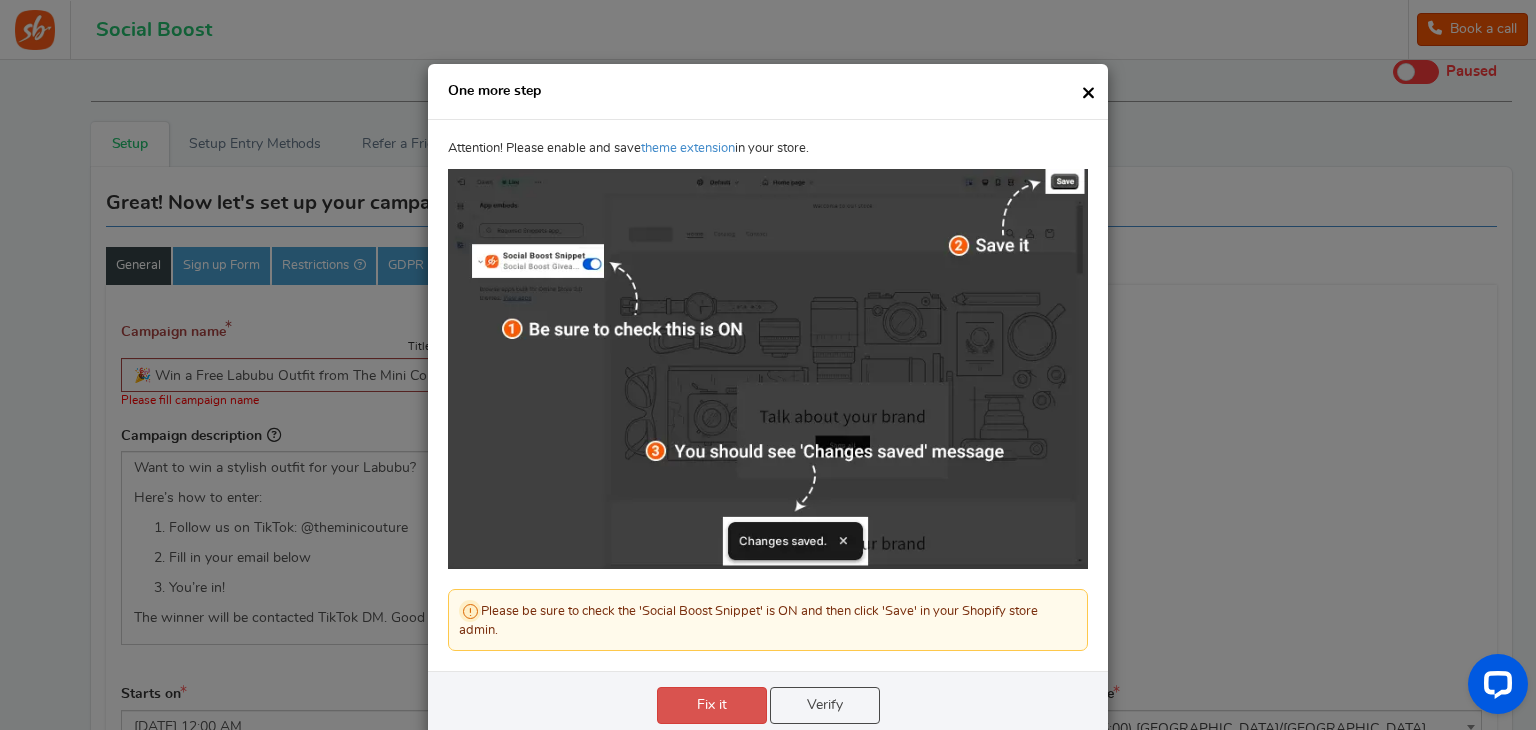 click on "Verify" at bounding box center [825, 705] 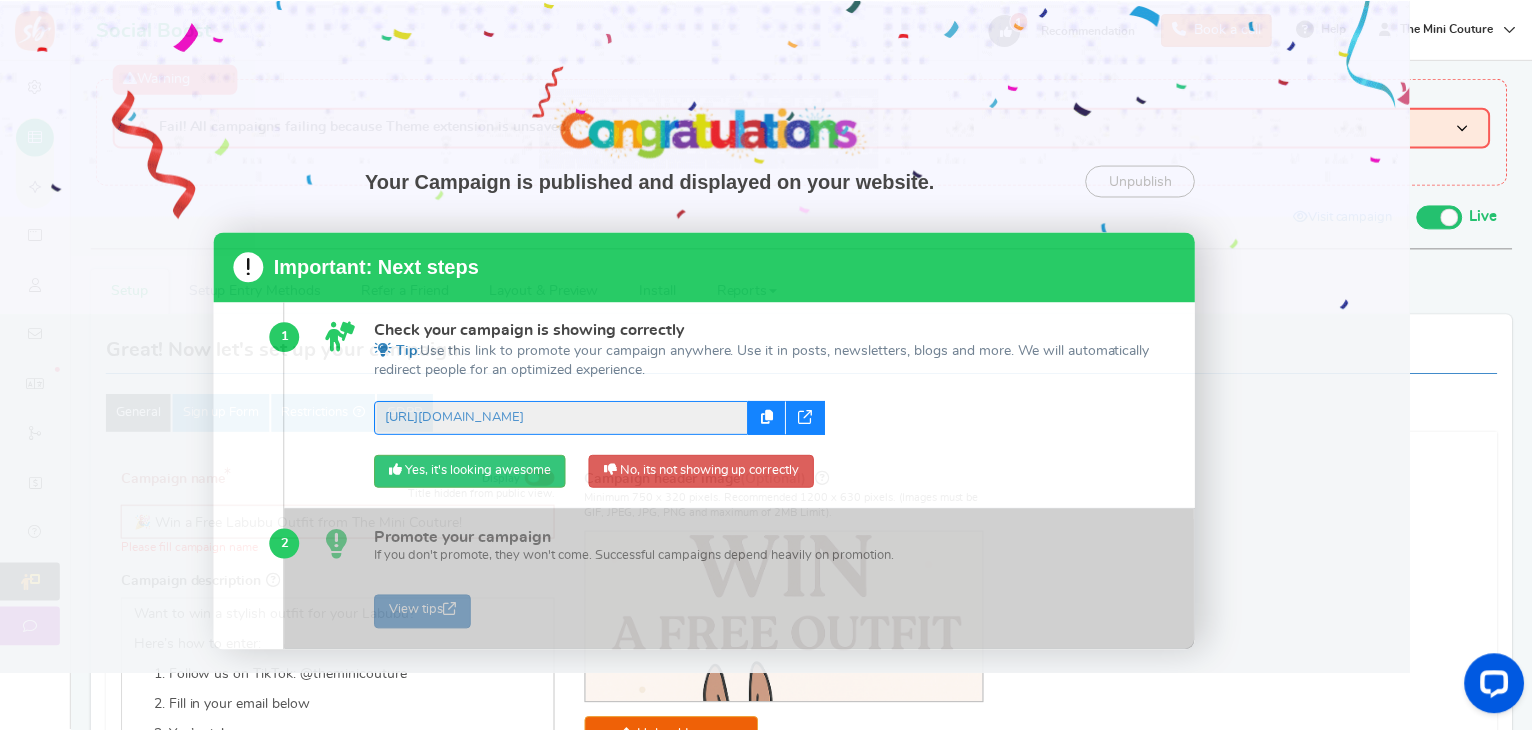 scroll, scrollTop: 0, scrollLeft: 0, axis: both 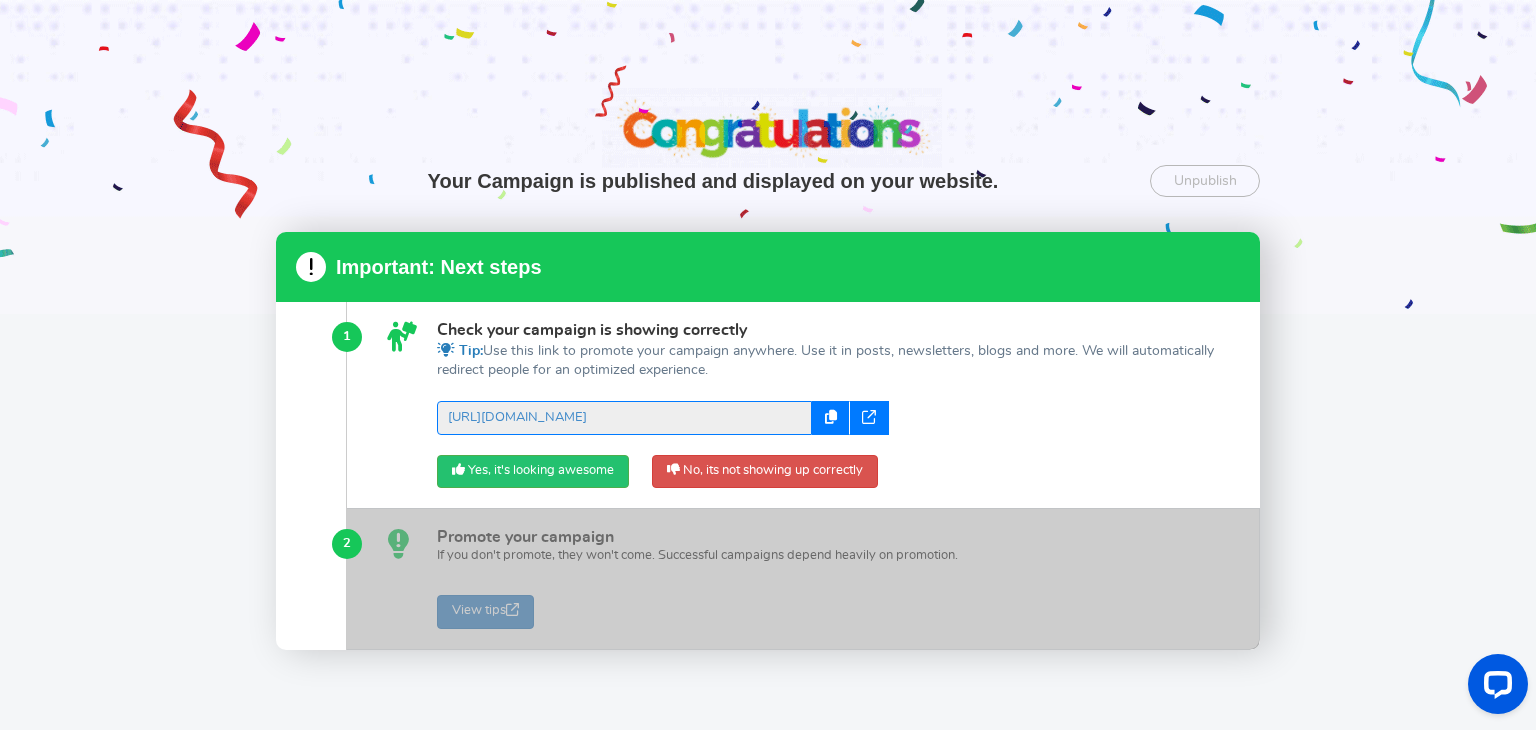 click at bounding box center [803, 578] 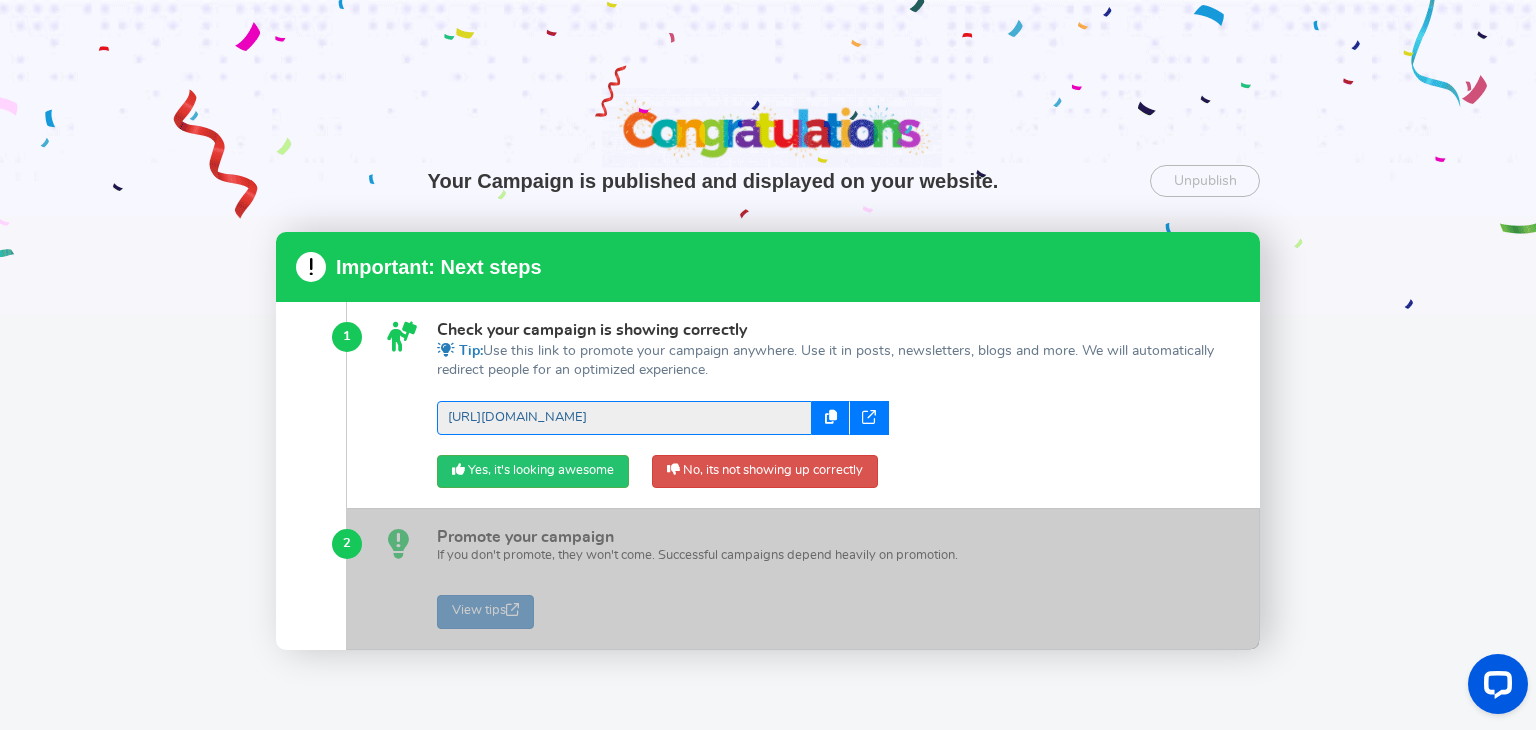 click on "[URL][DOMAIN_NAME]" at bounding box center (624, 418) 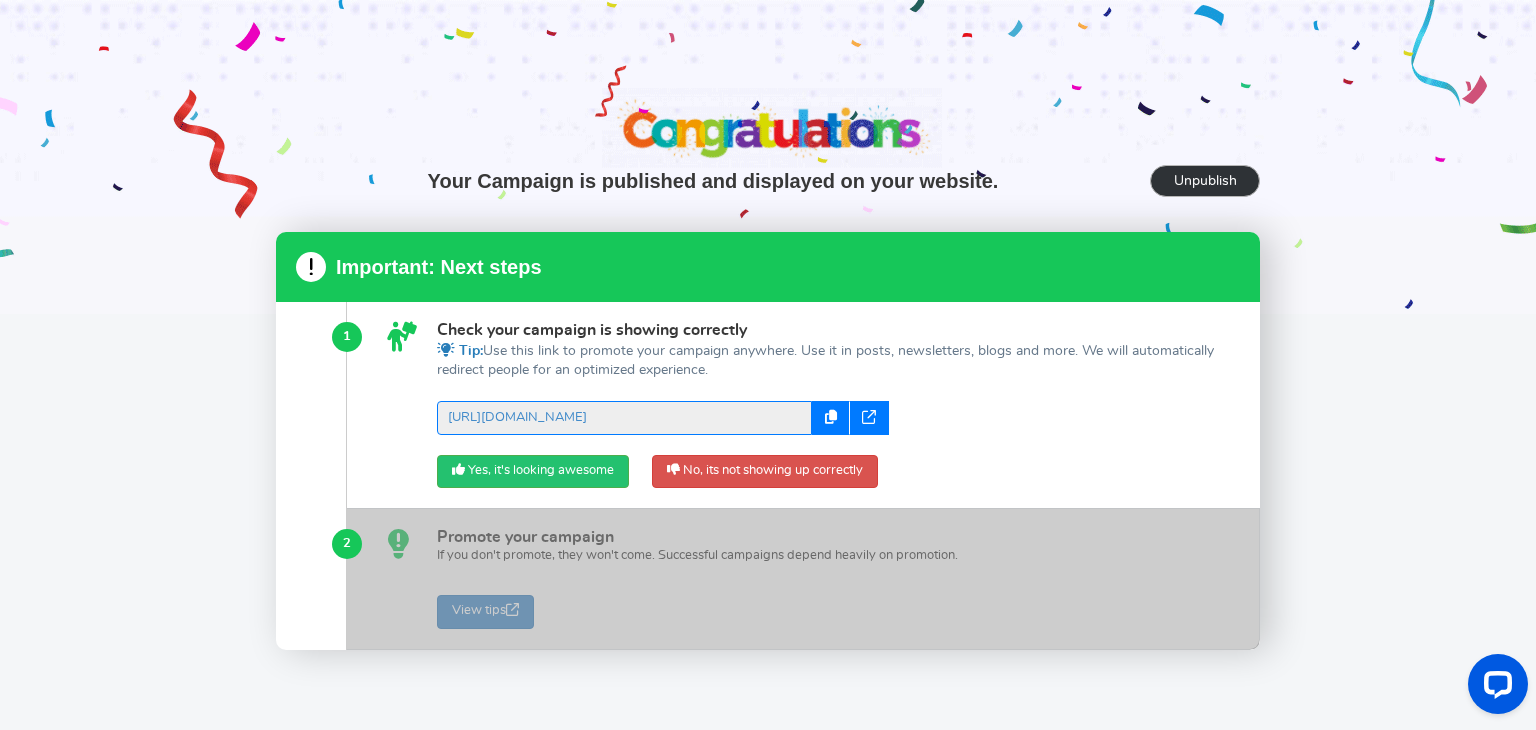 click on "Unpublish" at bounding box center [1205, 181] 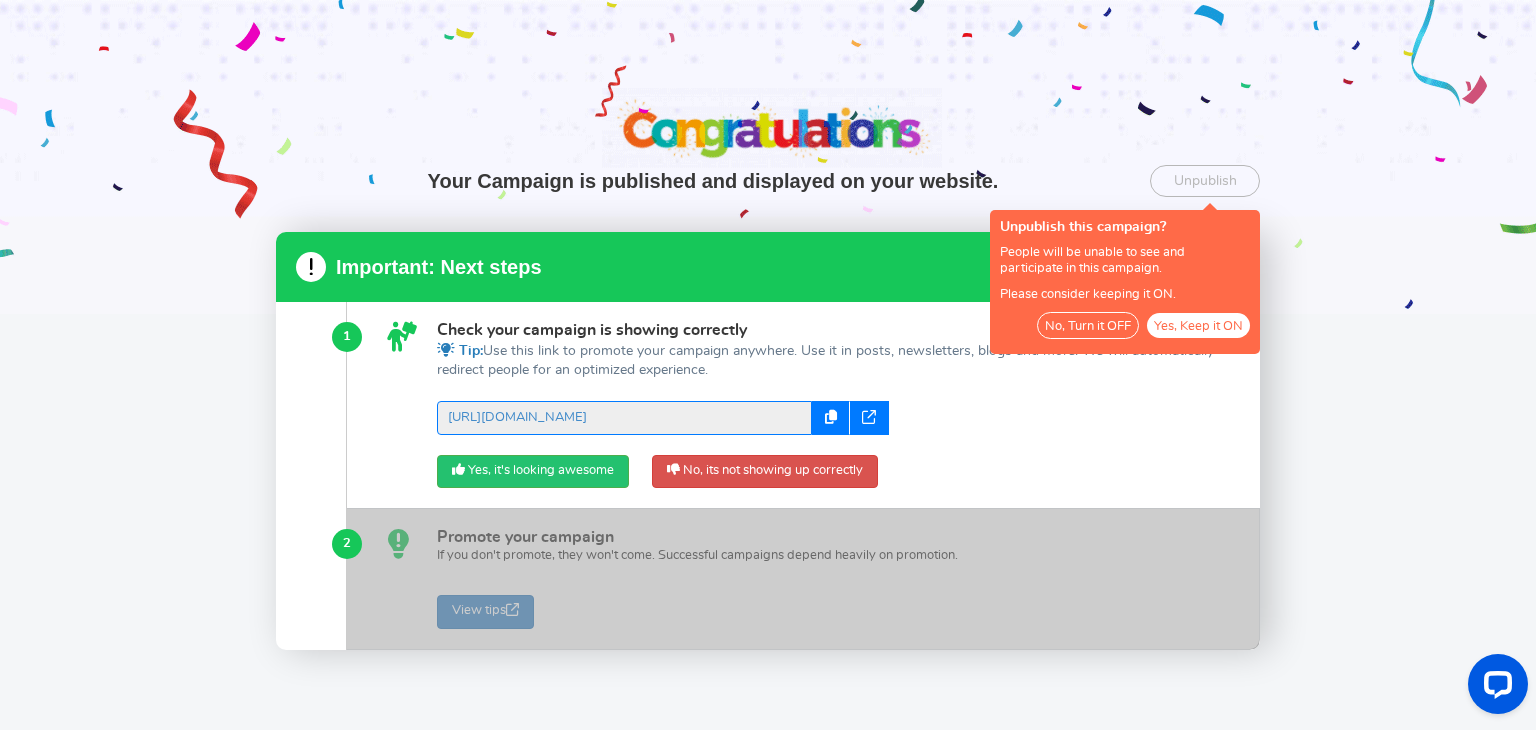 click on "No, Turn it OFF" at bounding box center [1088, 325] 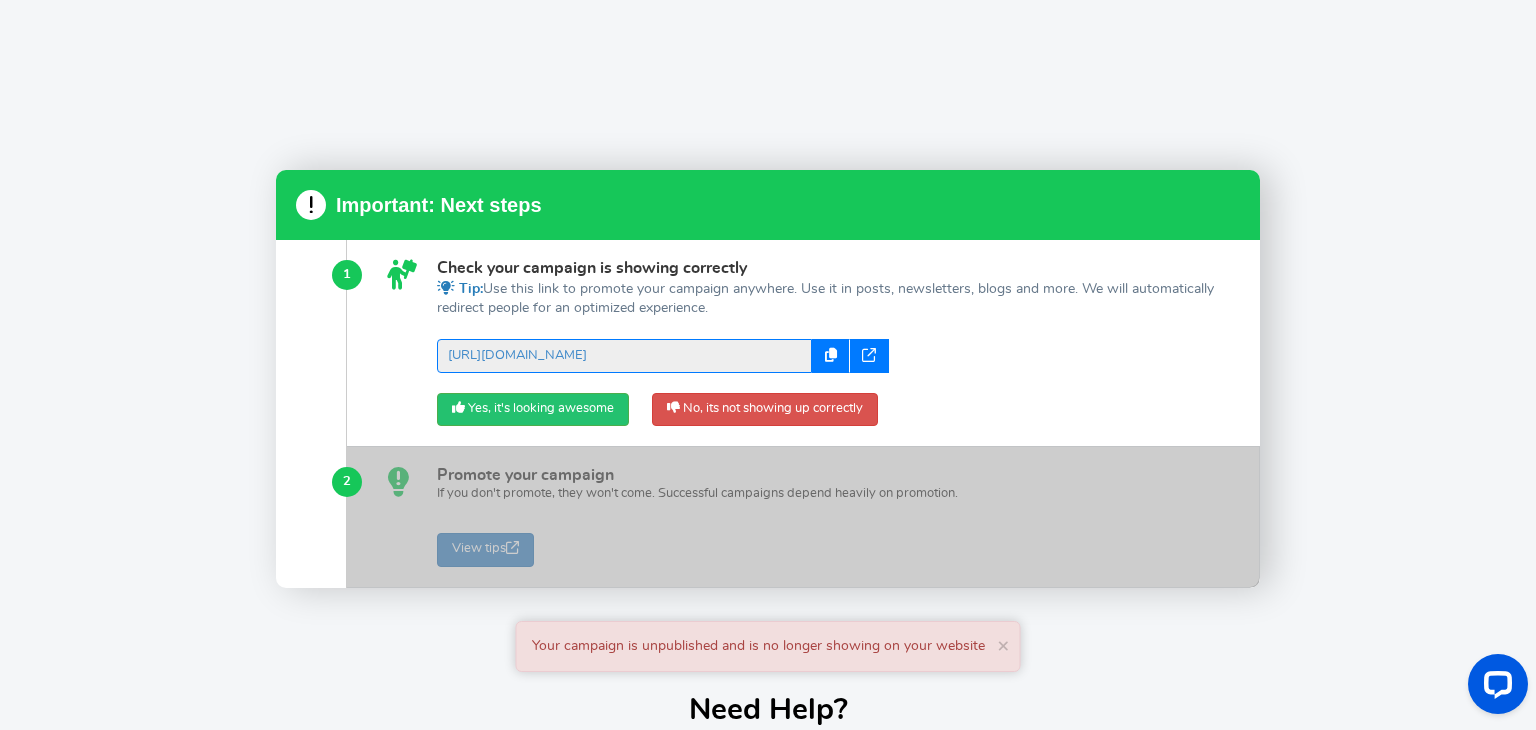 click on "Go to dashboard
Need Help?
Please email us  support@appsmav.com ." at bounding box center [768, 691] 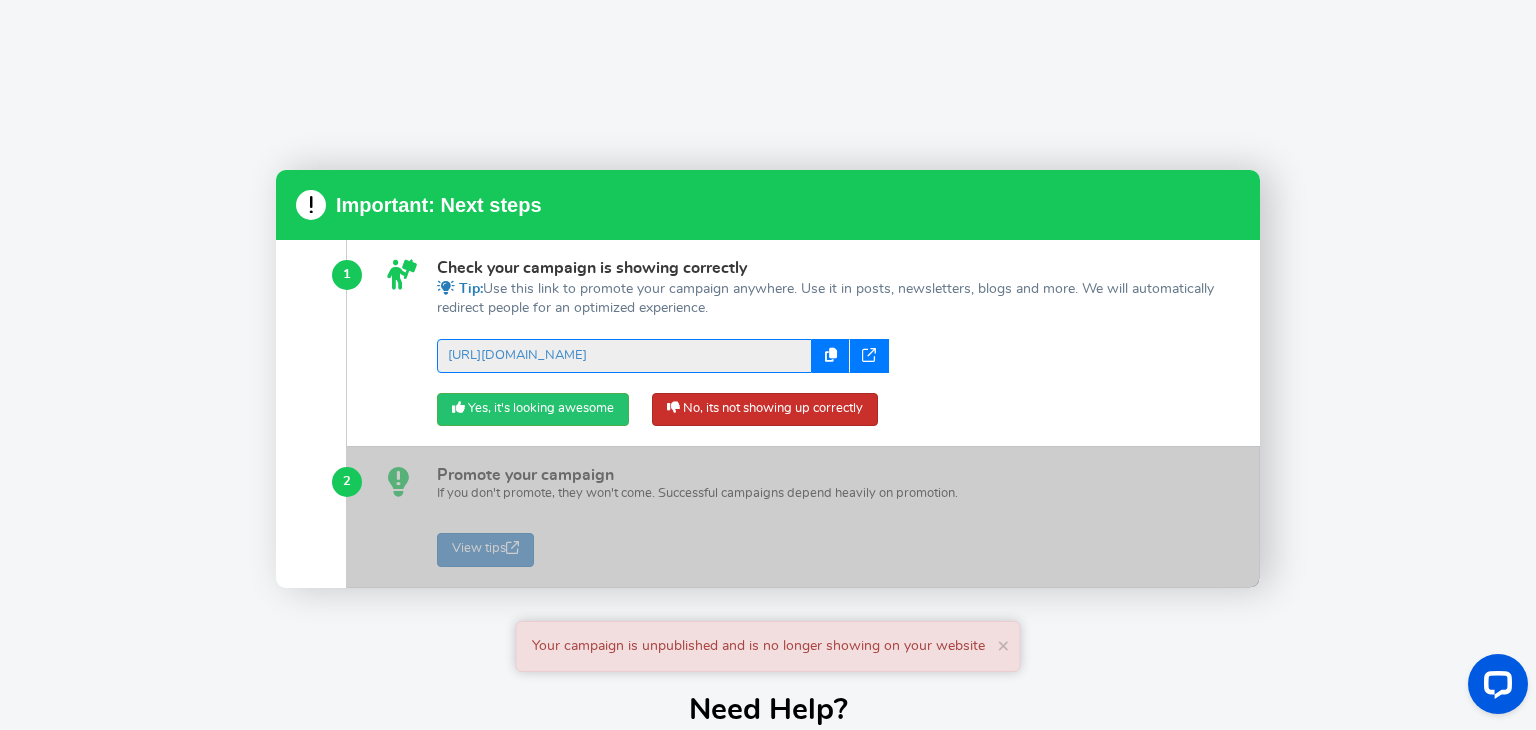 click on "No, its not showing up correctly" at bounding box center [765, 410] 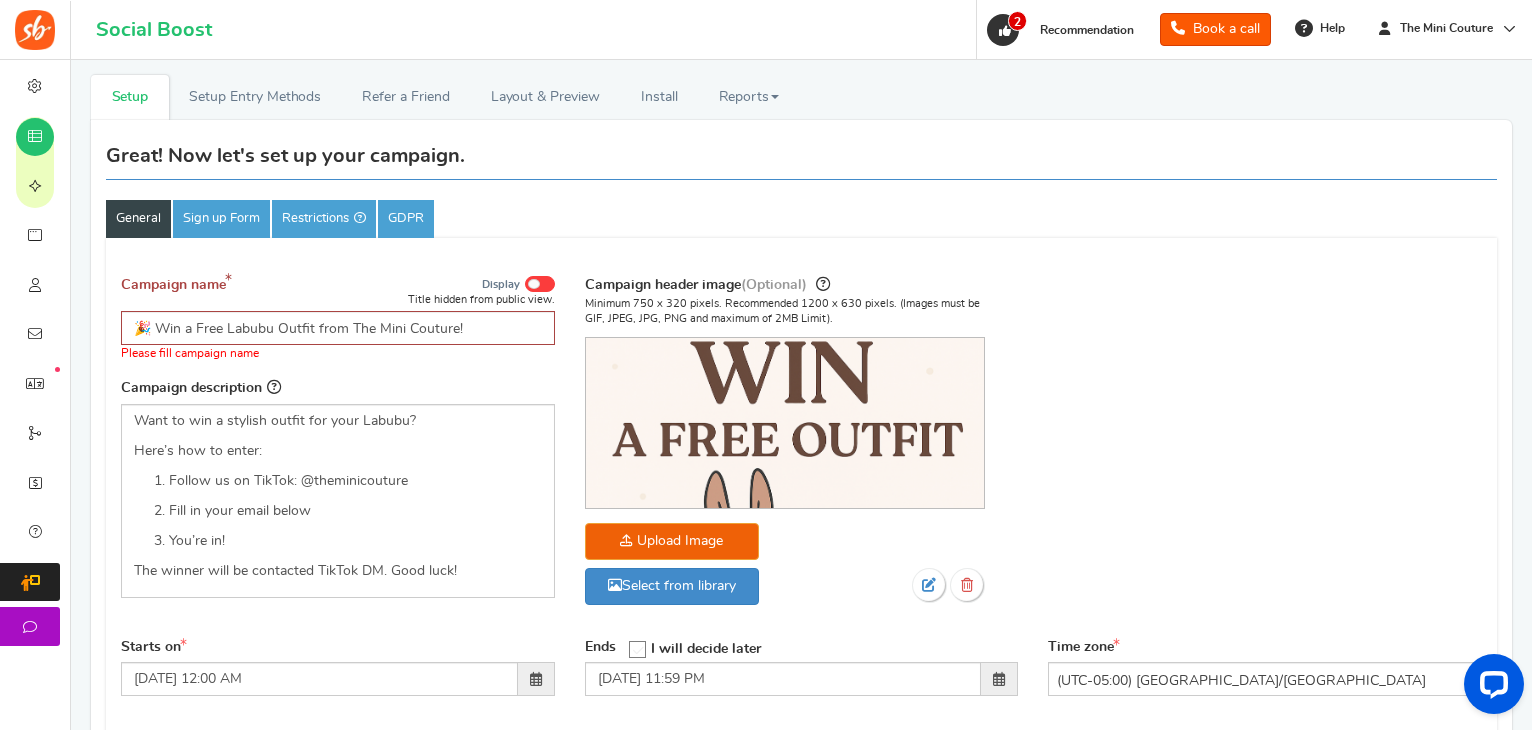 scroll, scrollTop: 207, scrollLeft: 0, axis: vertical 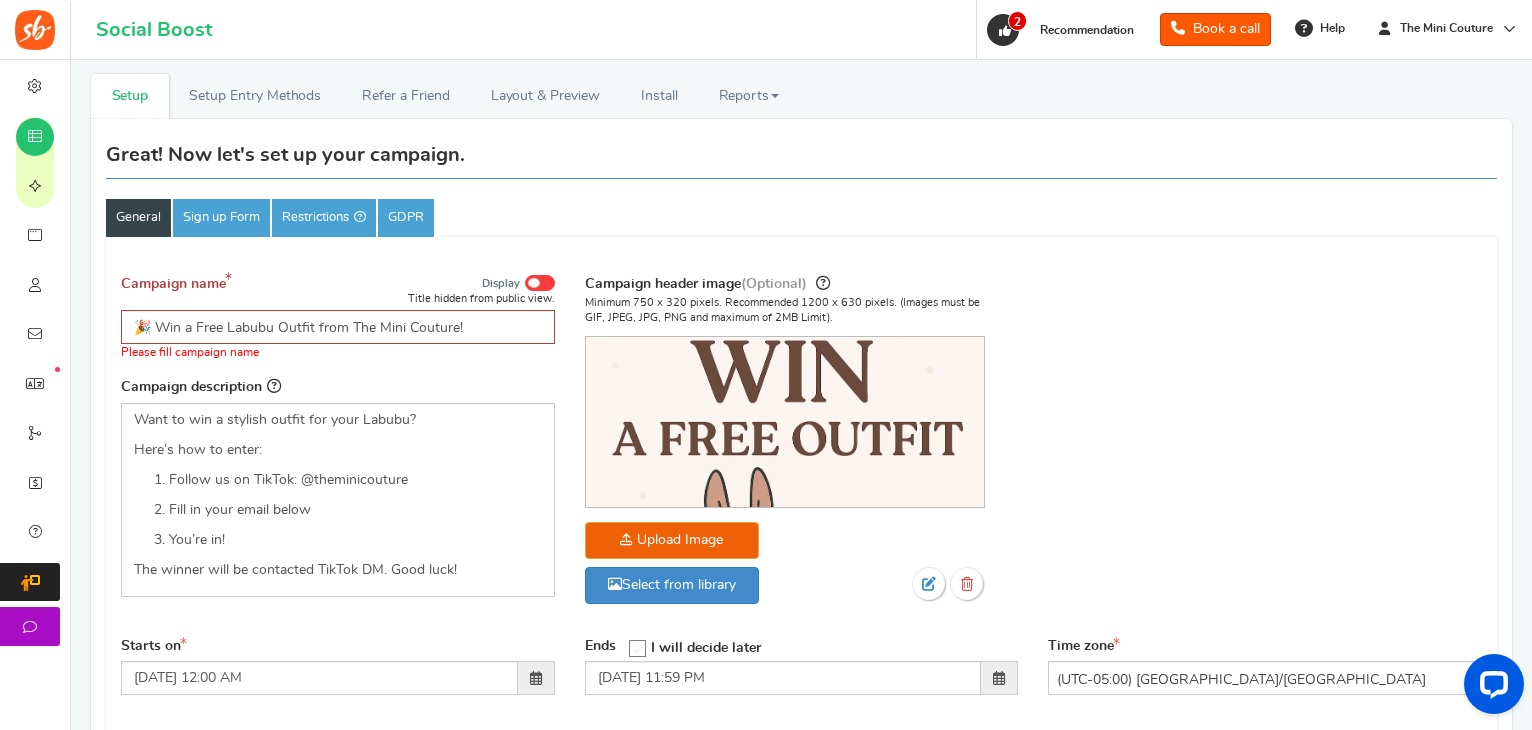 click on "Please fill campaign name" at bounding box center (338, 352) 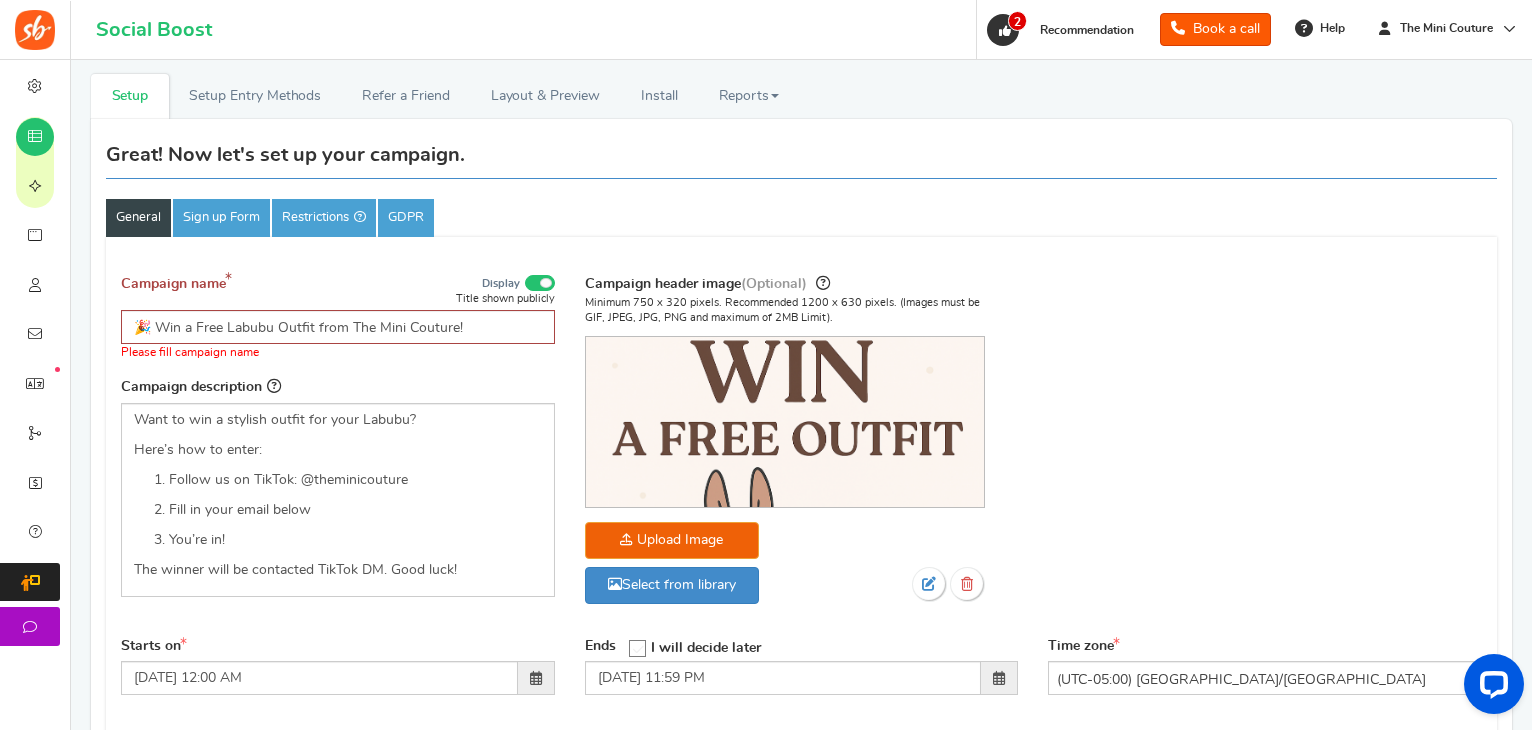 click on "Campaign name
Display
Title shown publicly
🎉 Win a Free Labubu Outfit from The Mini Couture!
This will be shown to the public and to eligible customers in the 'cart -thanks' page
Please fill campaign name
Campaign description  Here’s how to enter: You’re in!" at bounding box center (338, 442) 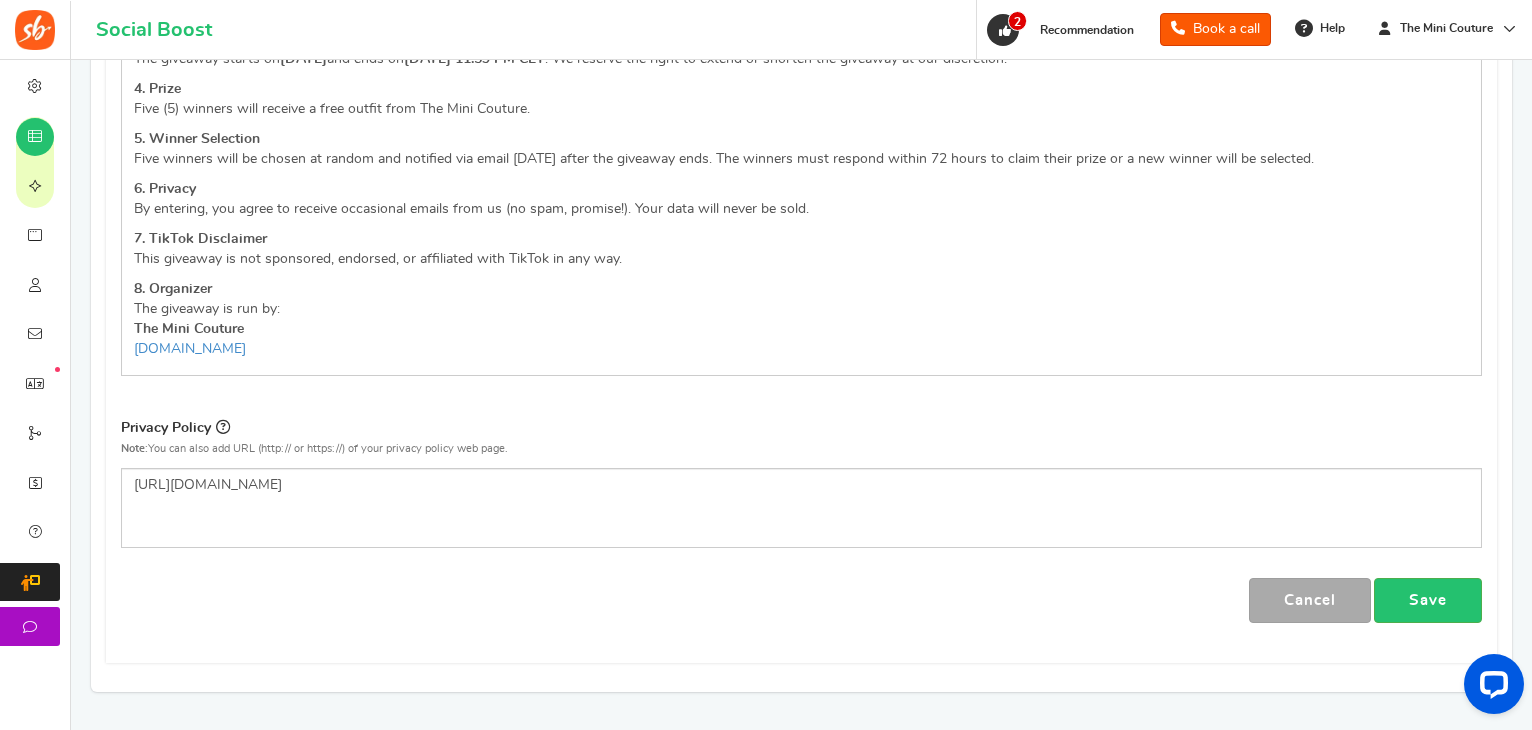scroll, scrollTop: 1216, scrollLeft: 0, axis: vertical 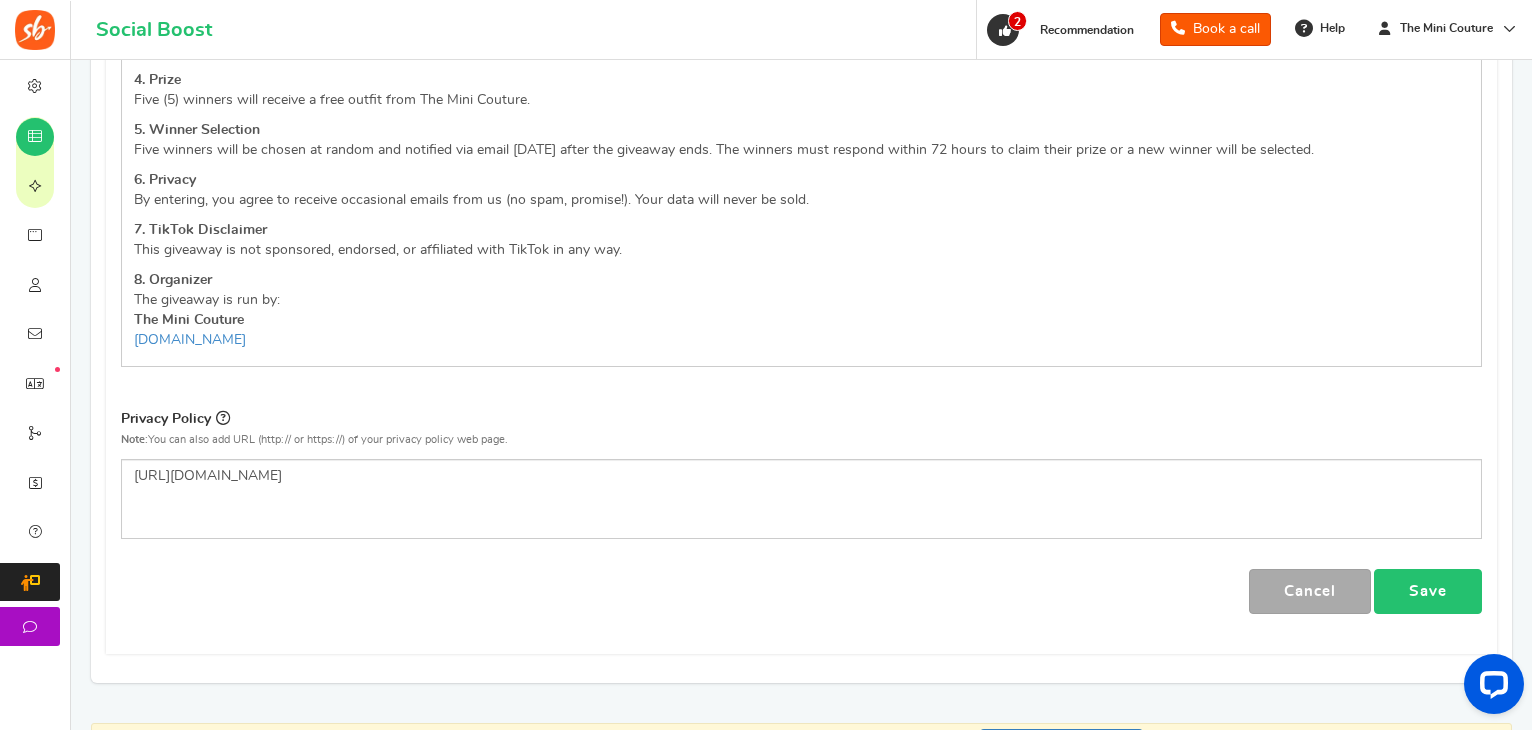 click on "Save" at bounding box center (1428, 591) 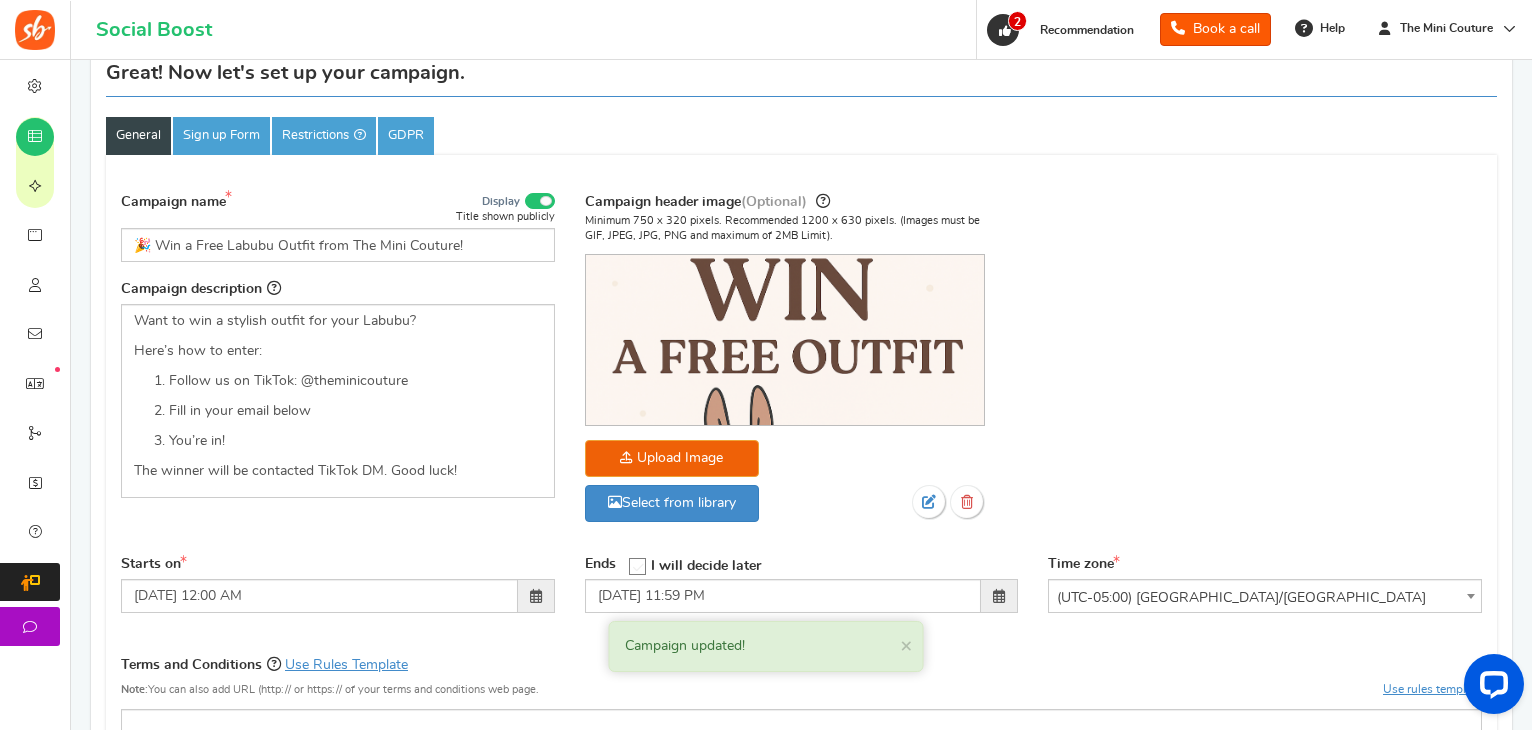 scroll, scrollTop: 0, scrollLeft: 0, axis: both 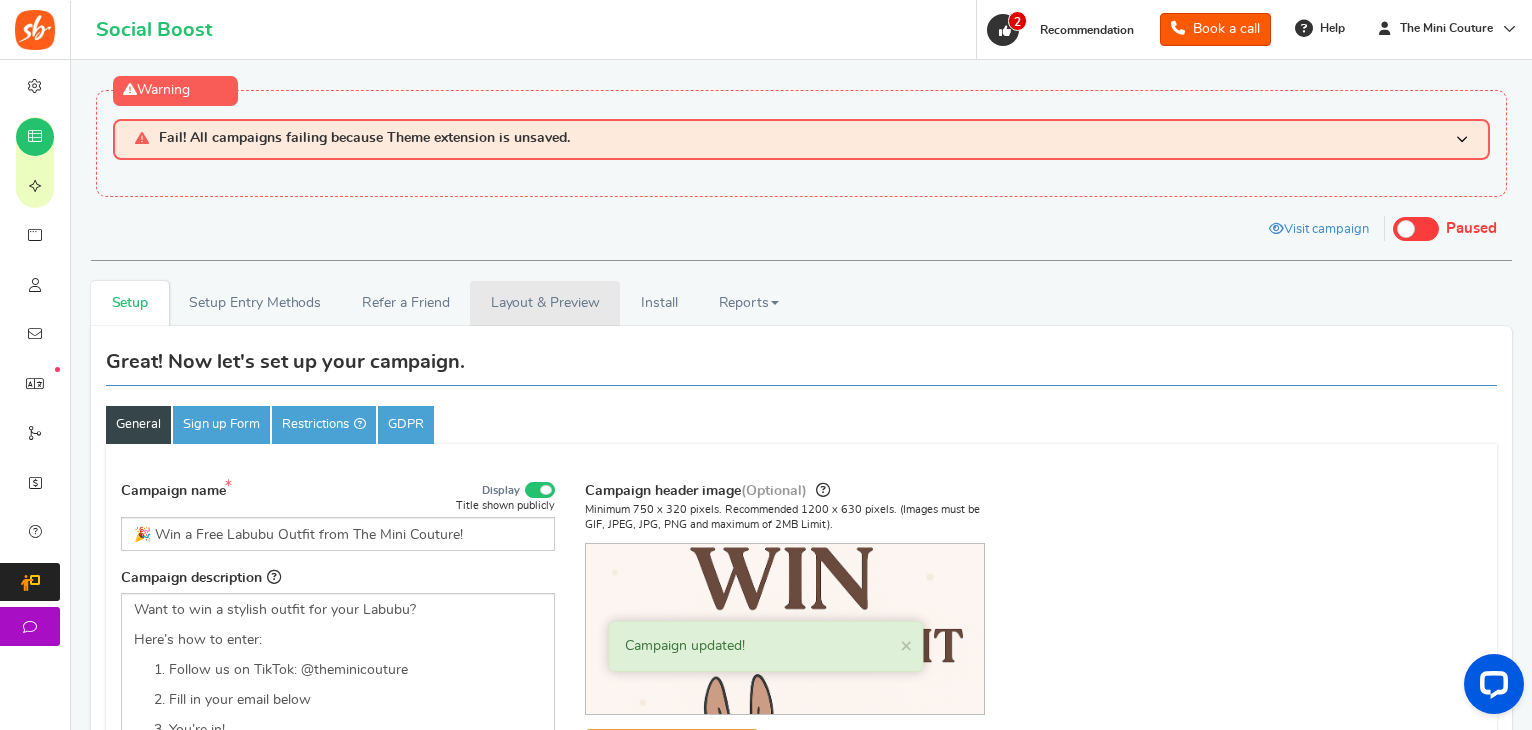 click on "Layout & Preview" at bounding box center [545, 303] 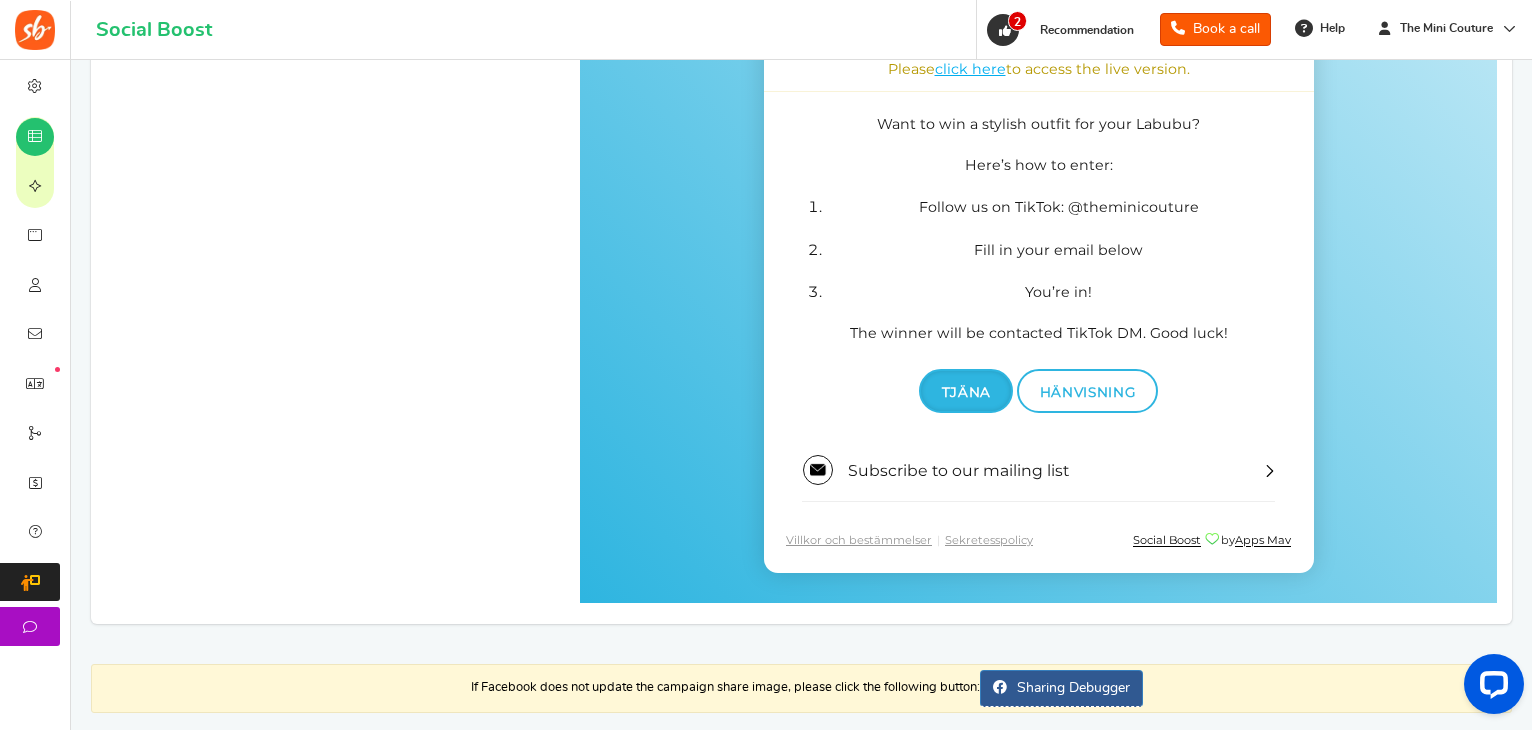 scroll, scrollTop: 0, scrollLeft: 0, axis: both 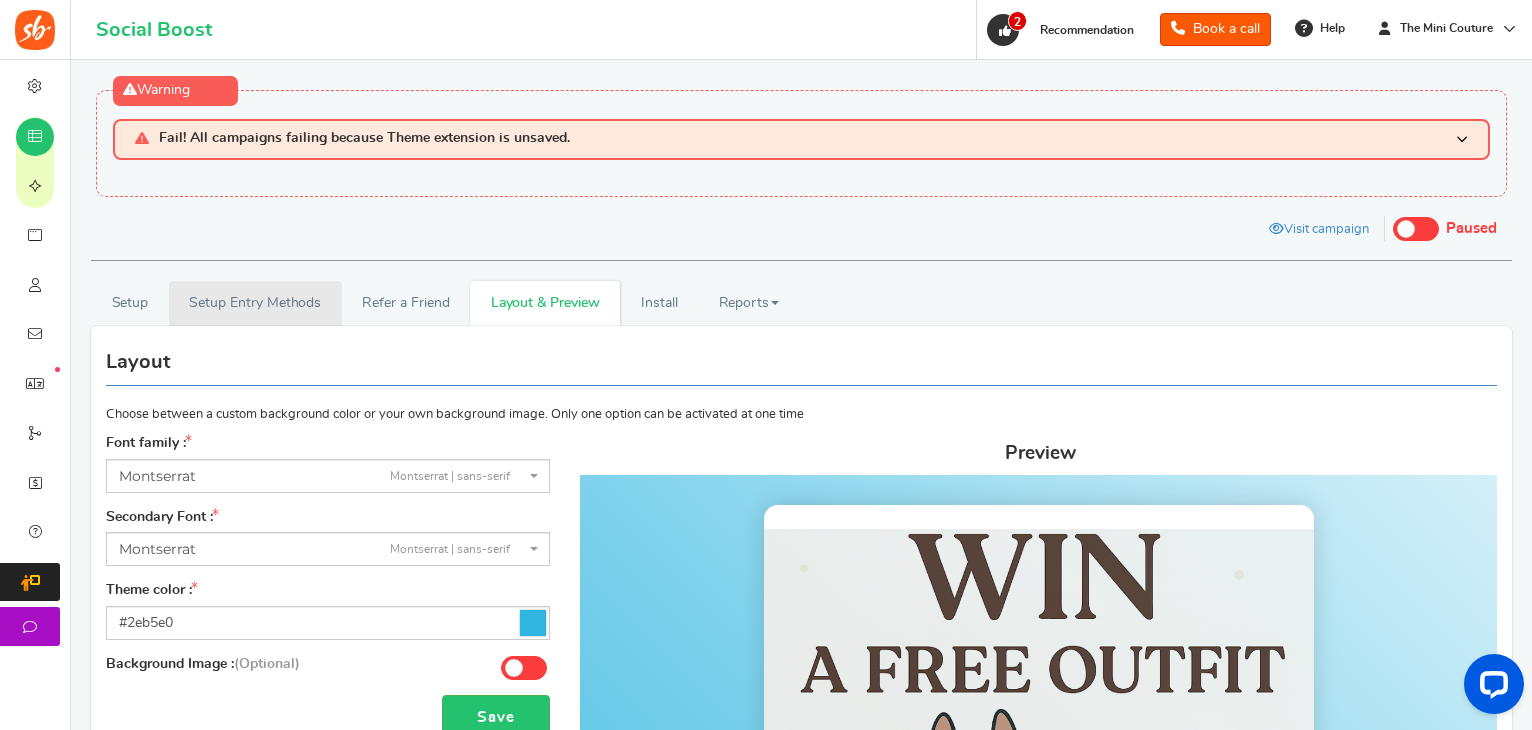 click on "Setup Entry Methods" at bounding box center (255, 303) 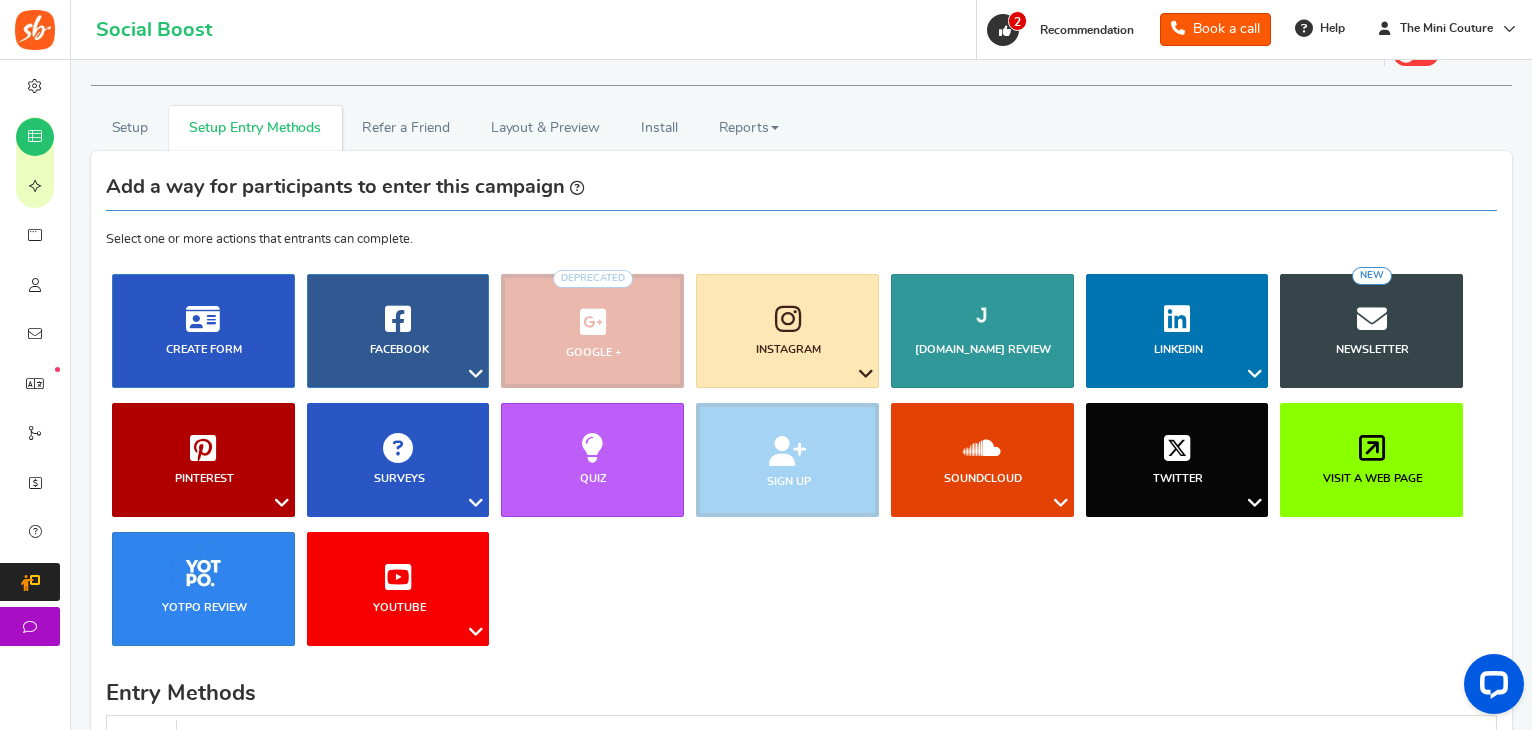 scroll, scrollTop: 133, scrollLeft: 0, axis: vertical 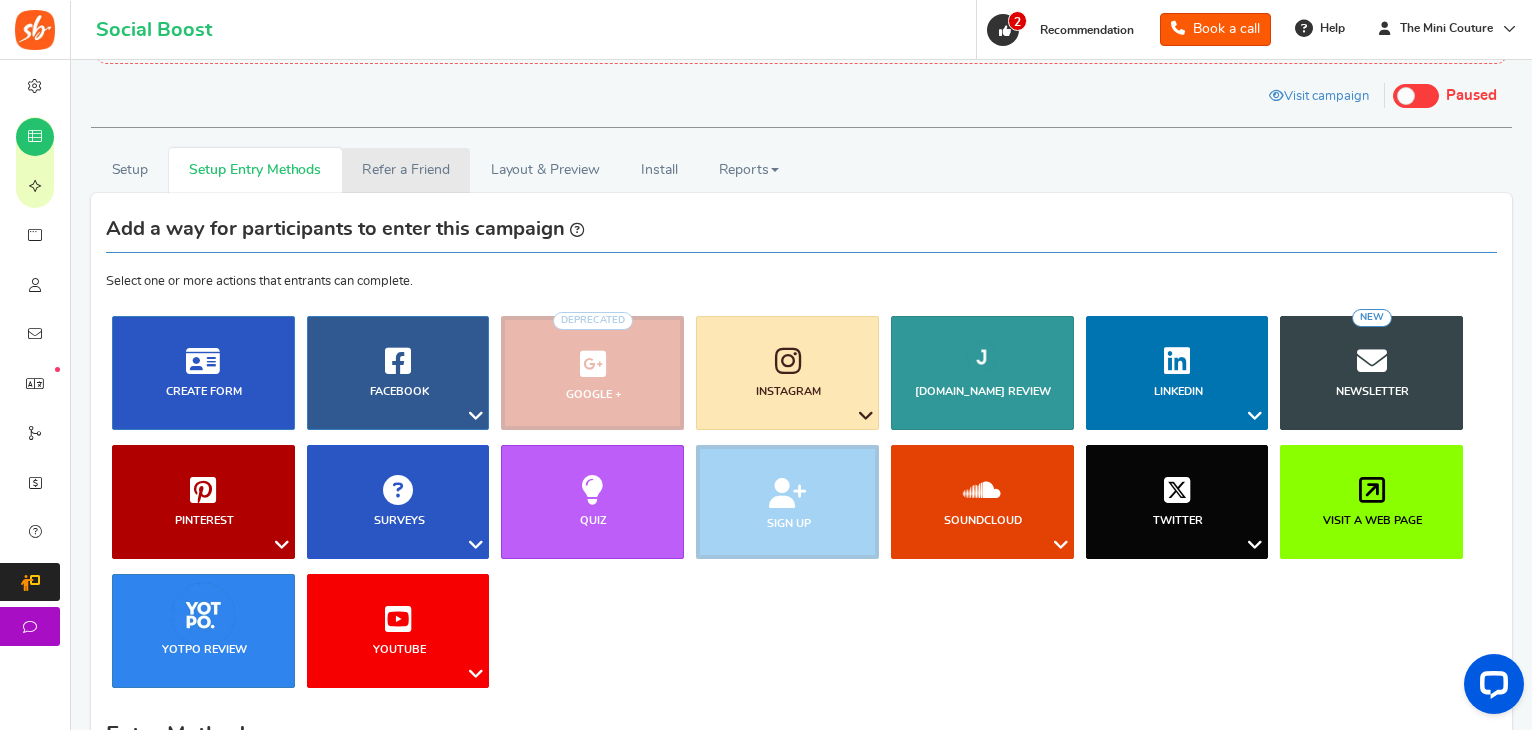 click on "Refer a Friend" at bounding box center (406, 170) 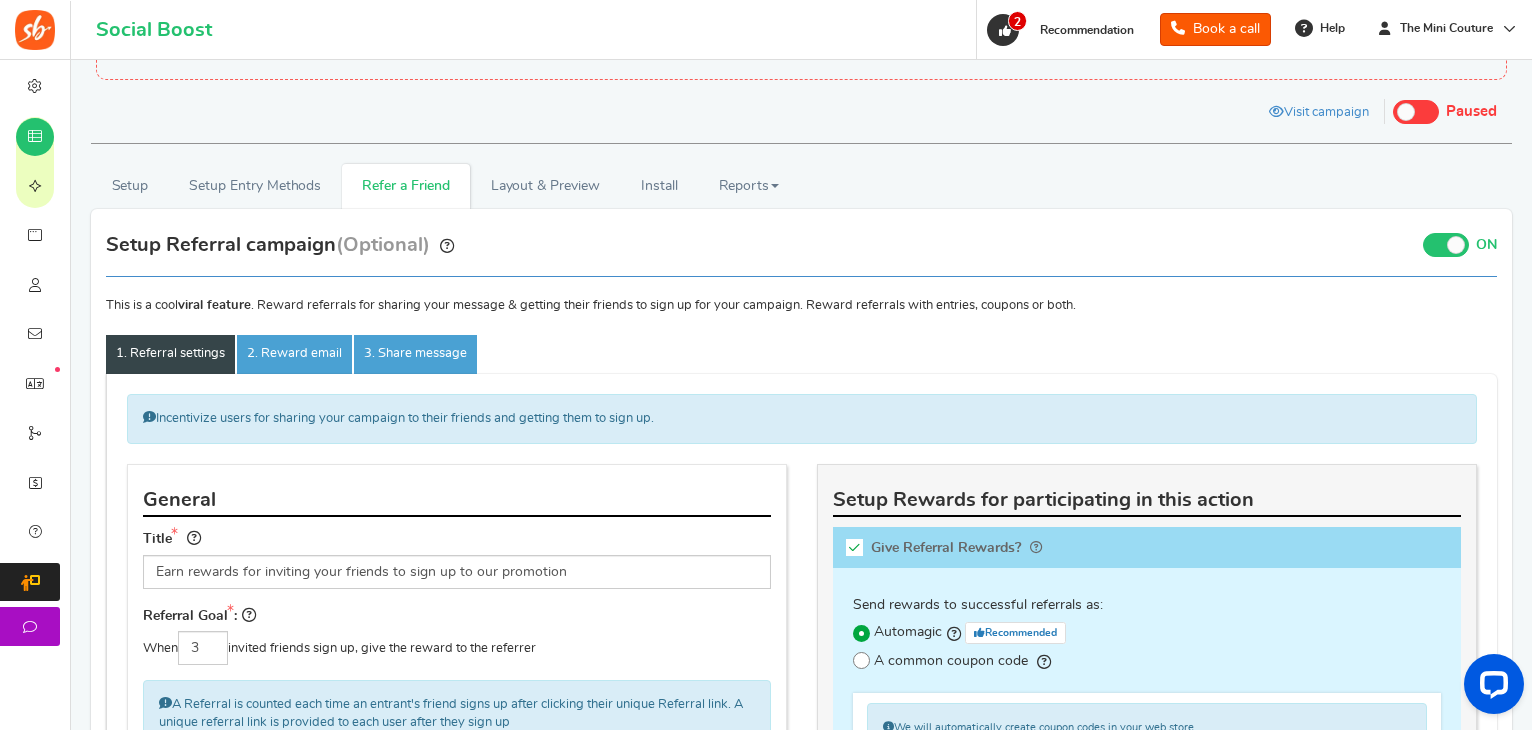 scroll, scrollTop: 0, scrollLeft: 0, axis: both 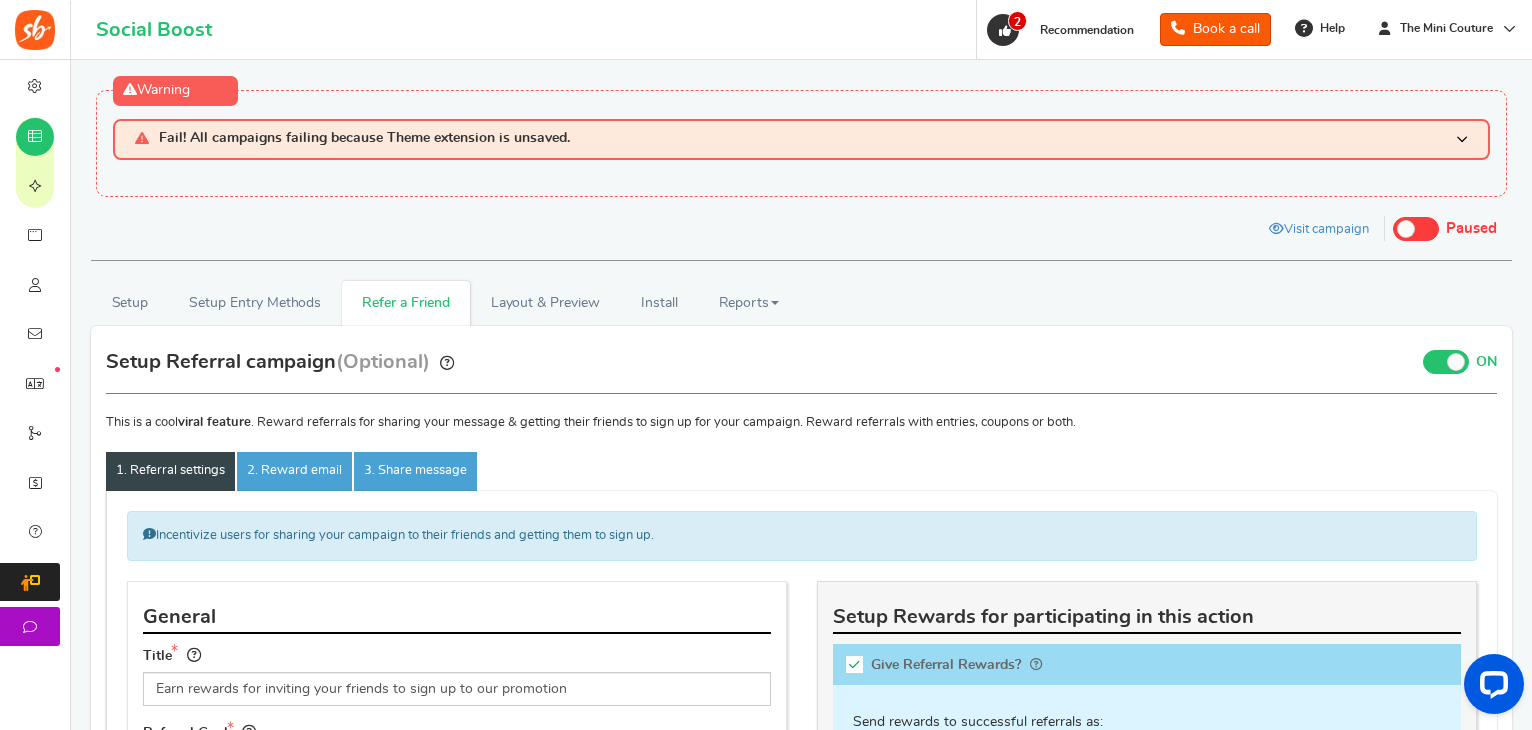 click at bounding box center (1446, 362) 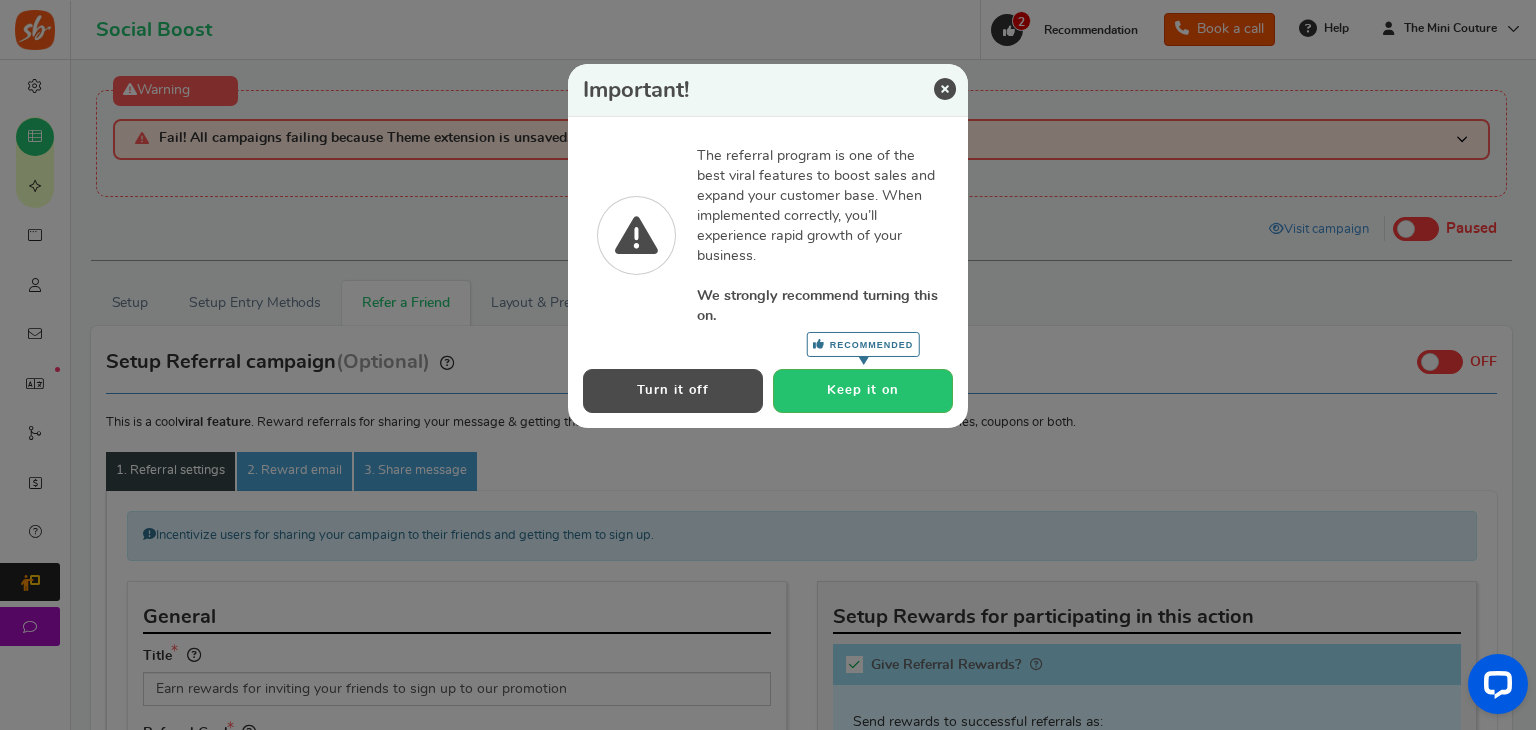 click on "Turn it off" at bounding box center [673, 390] 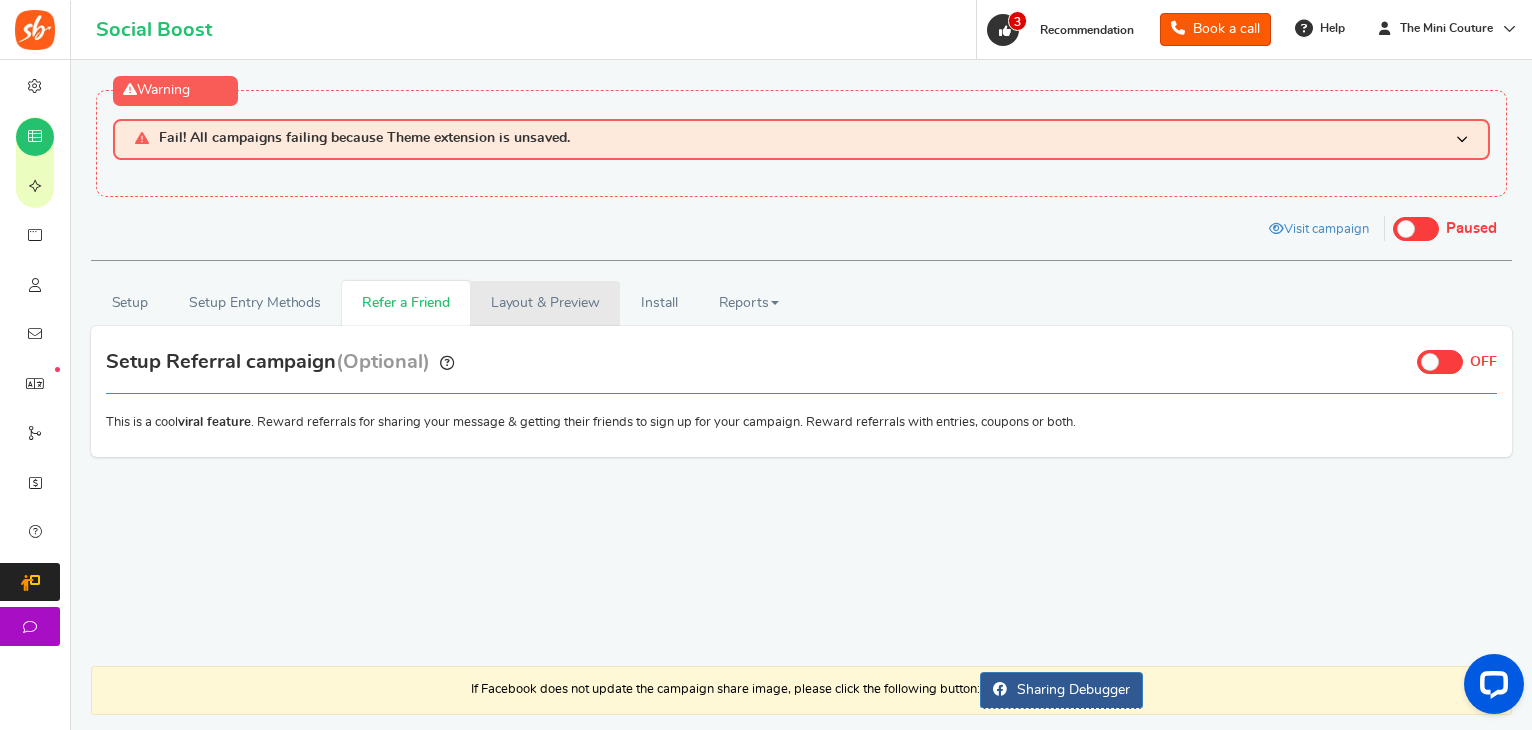 click on "Layout & Preview" at bounding box center (545, 303) 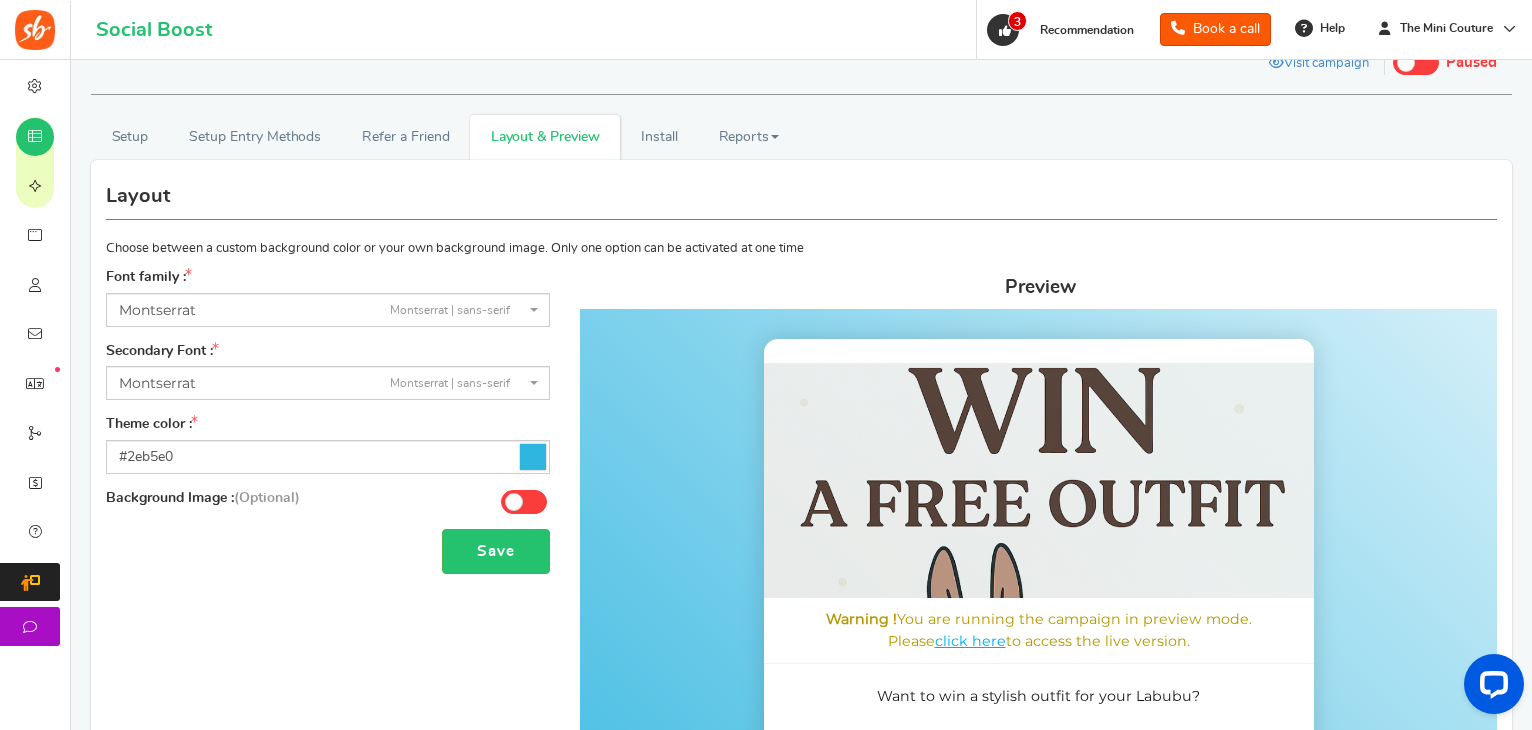 scroll, scrollTop: 164, scrollLeft: 0, axis: vertical 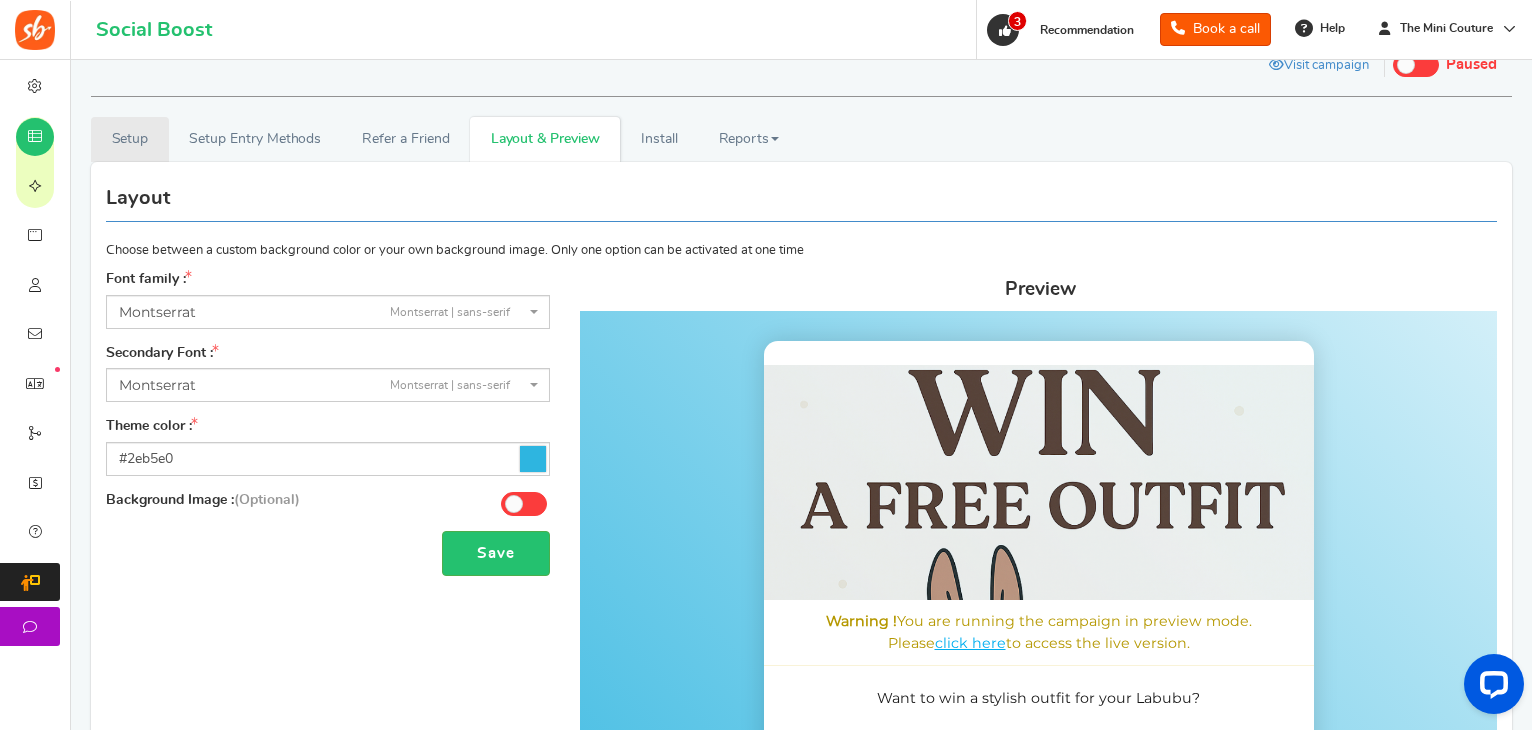 click on "Setup" at bounding box center [130, 139] 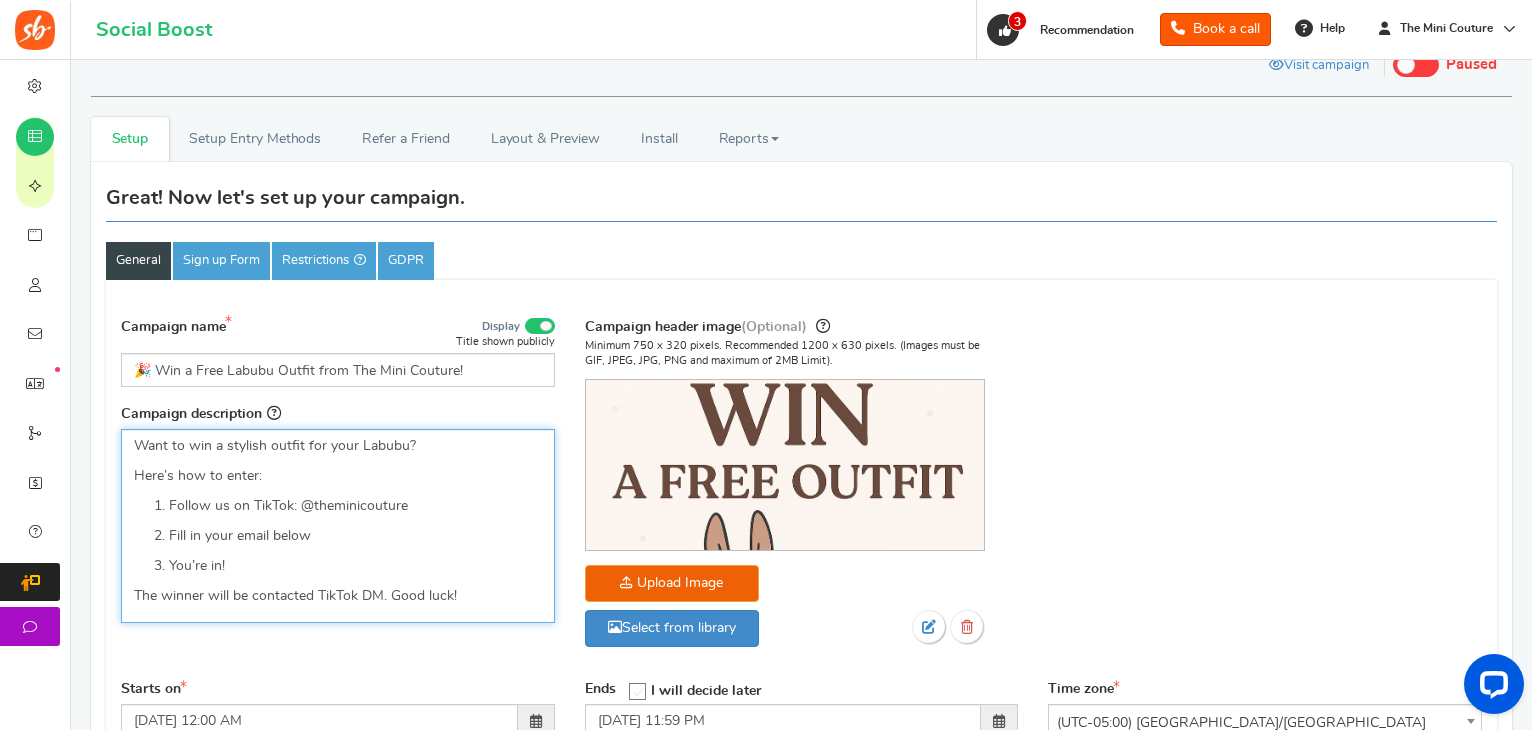 click on "The winner will be contacted TikTok DM. Good luck!" at bounding box center (338, 596) 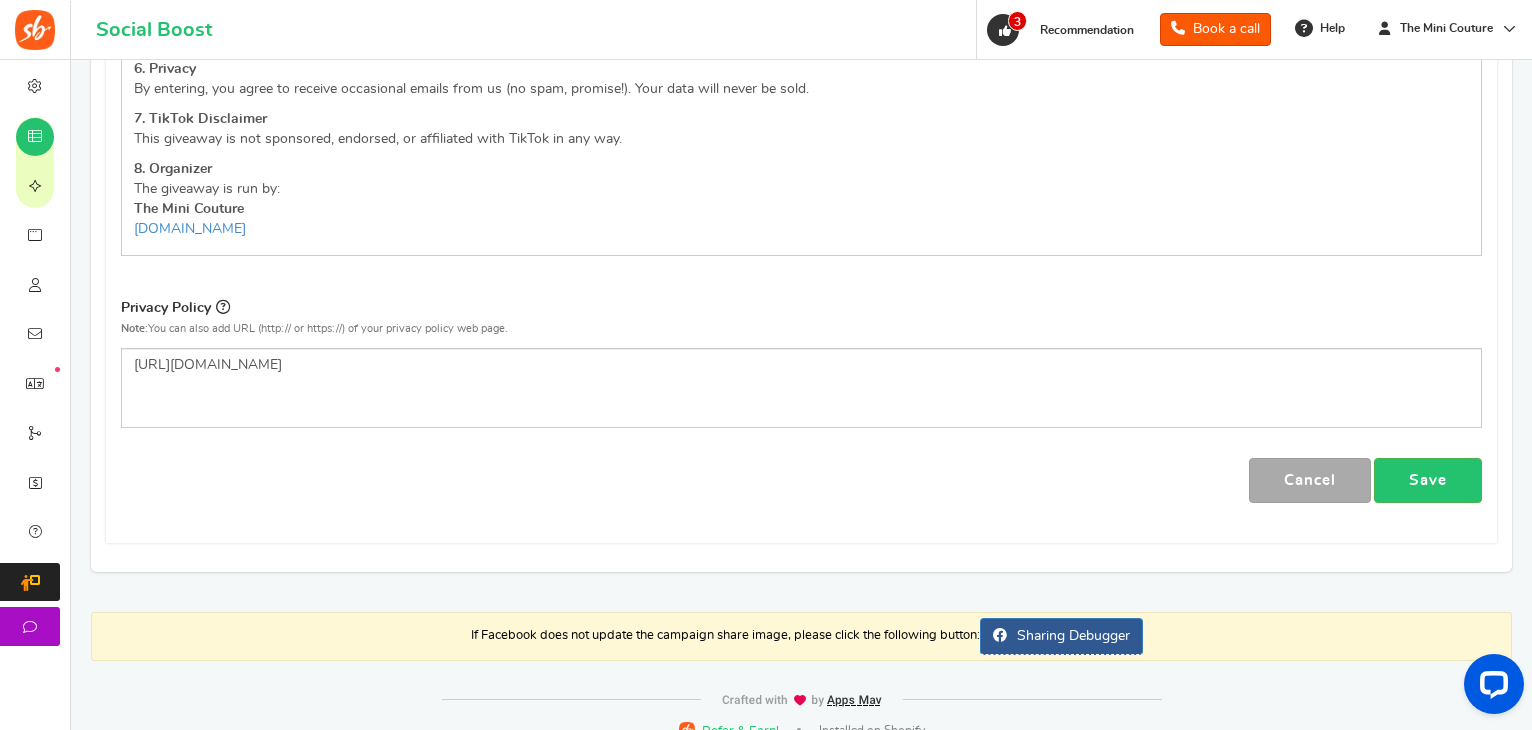 scroll, scrollTop: 1348, scrollLeft: 0, axis: vertical 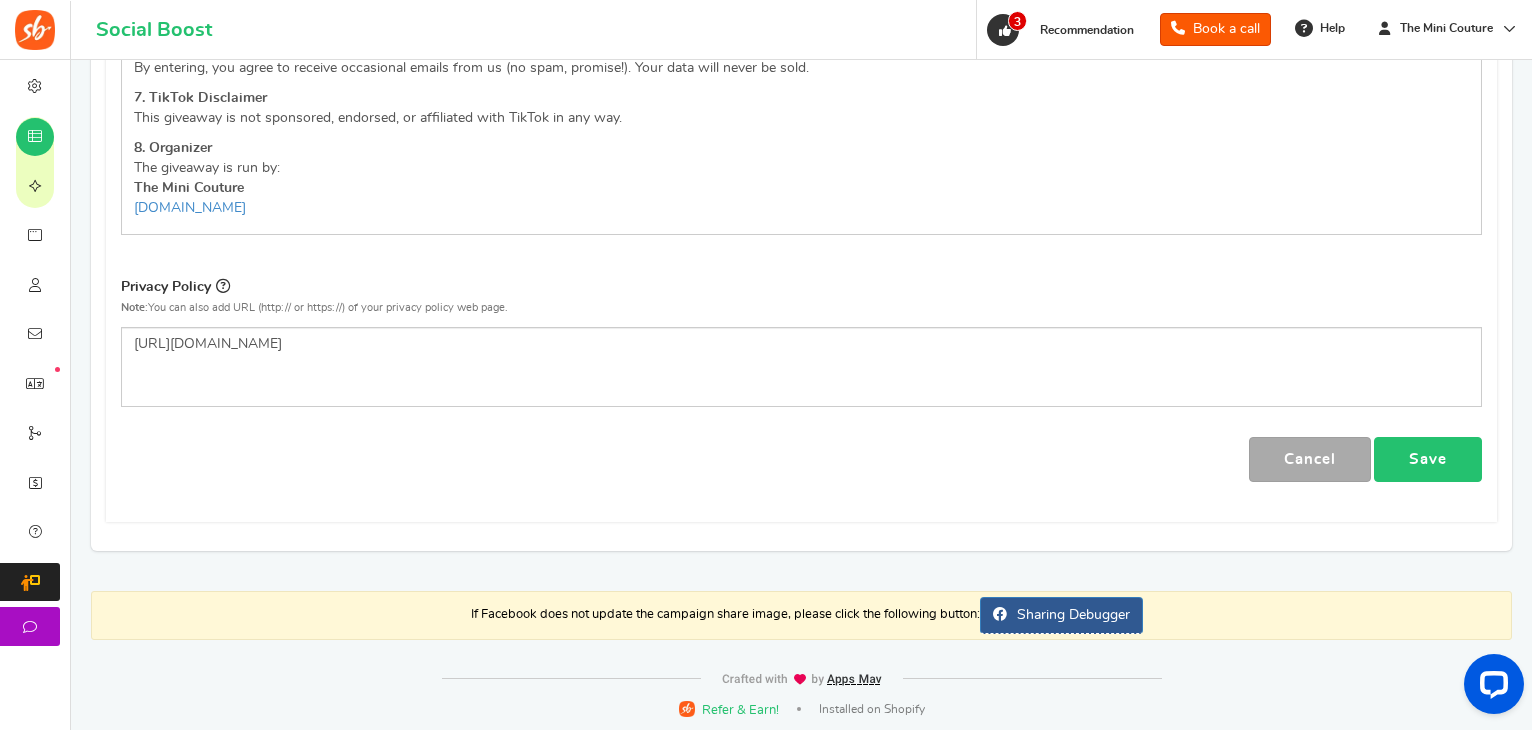 click on "Save" at bounding box center (1428, 459) 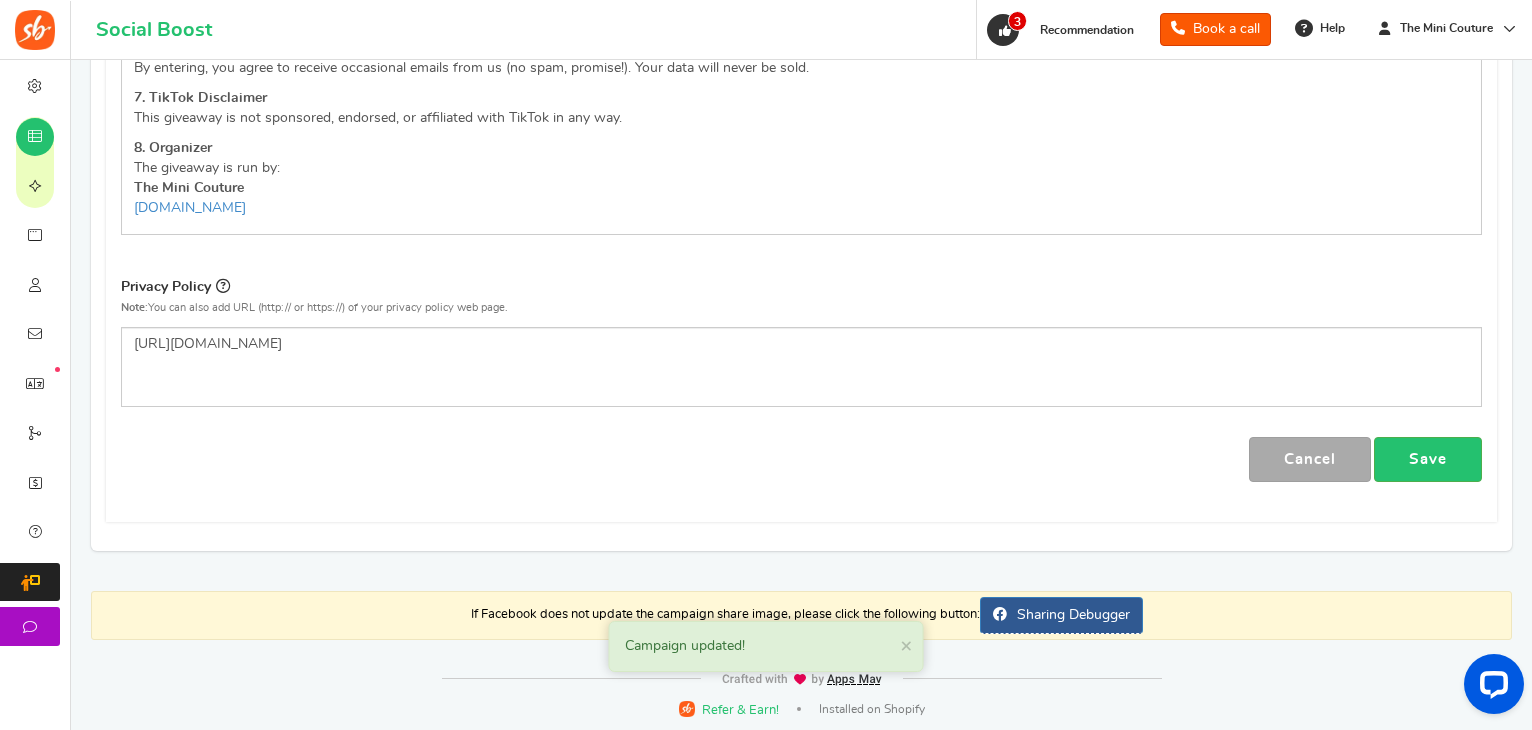 scroll, scrollTop: 0, scrollLeft: 0, axis: both 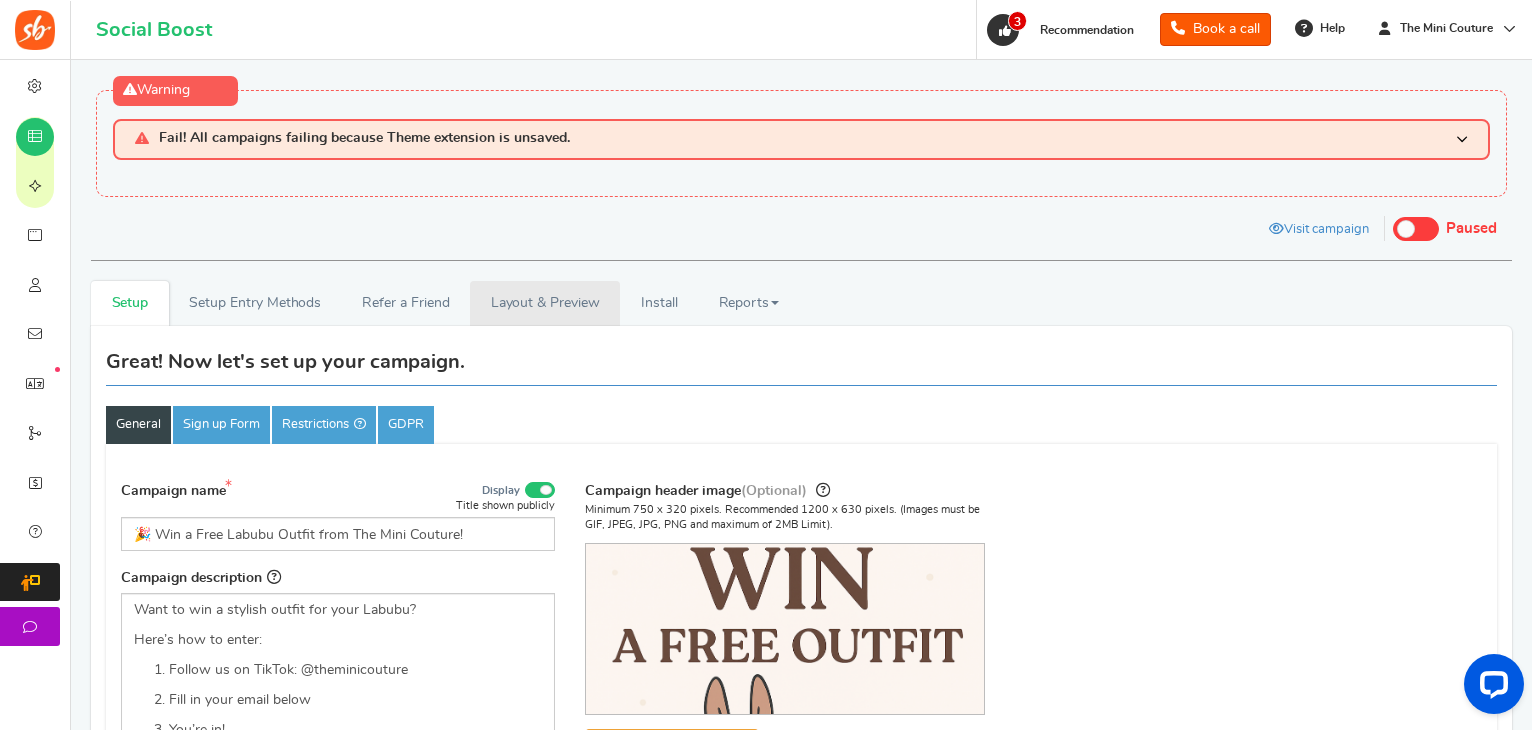 click on "Layout & Preview" at bounding box center [545, 303] 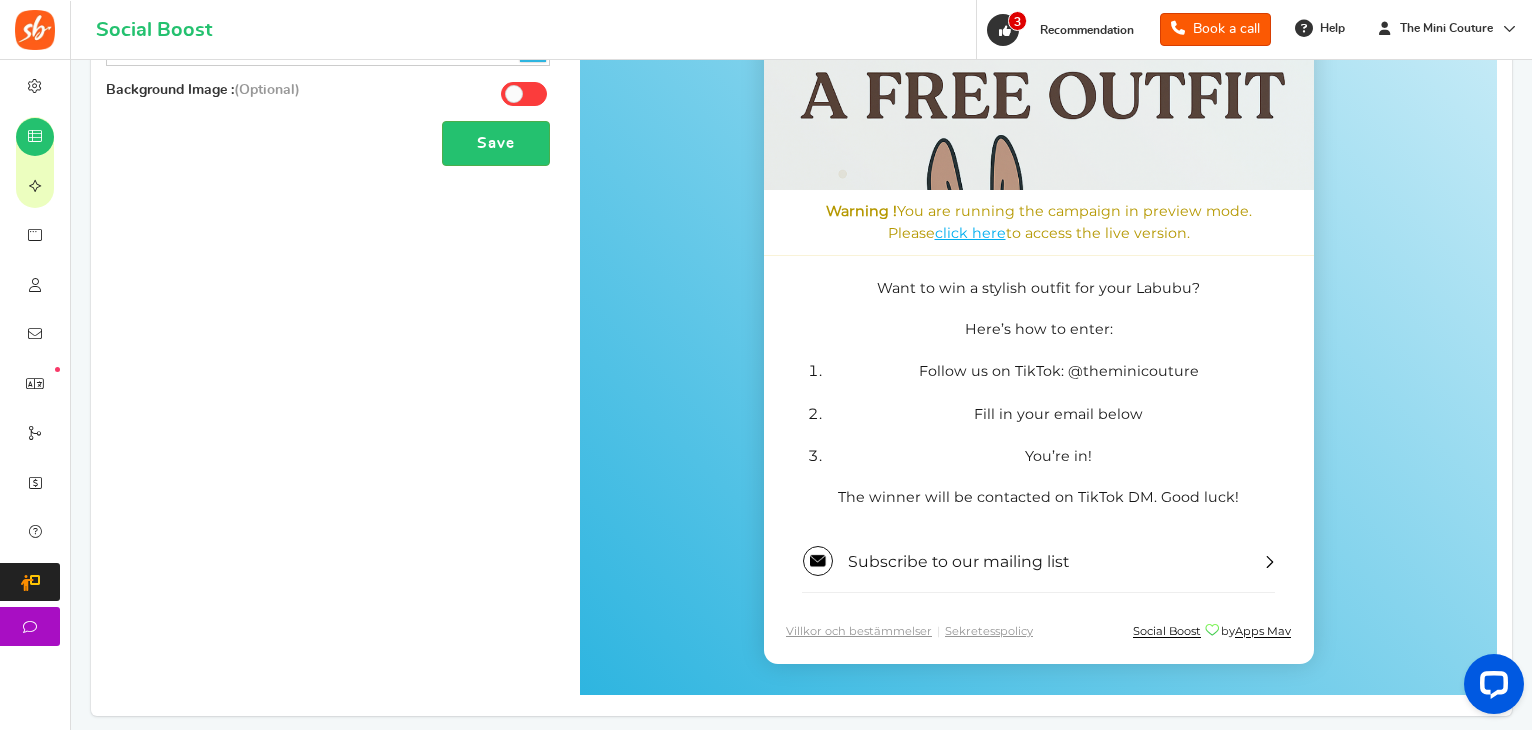 scroll, scrollTop: 575, scrollLeft: 0, axis: vertical 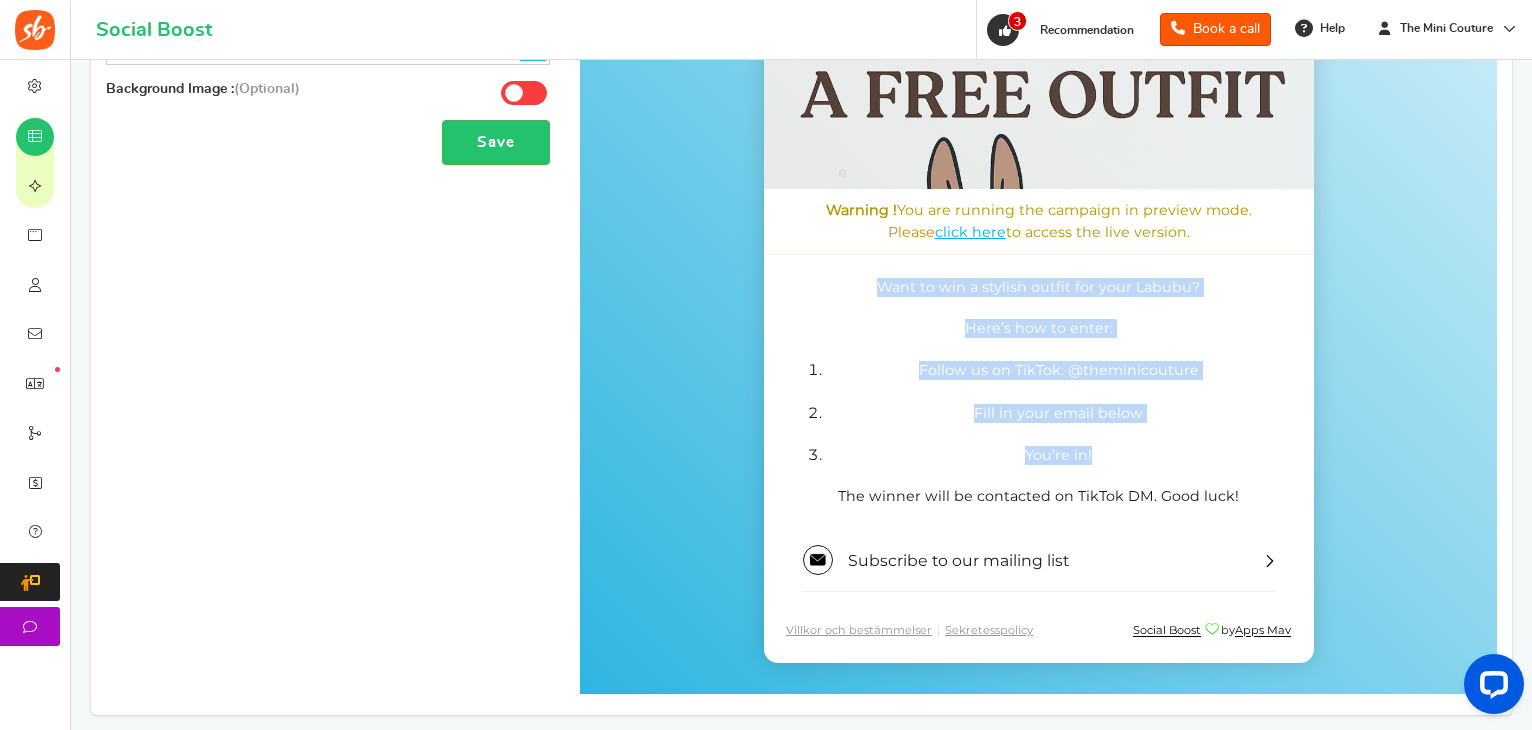 drag, startPoint x: 1092, startPoint y: 454, endPoint x: 880, endPoint y: 280, distance: 274.26263 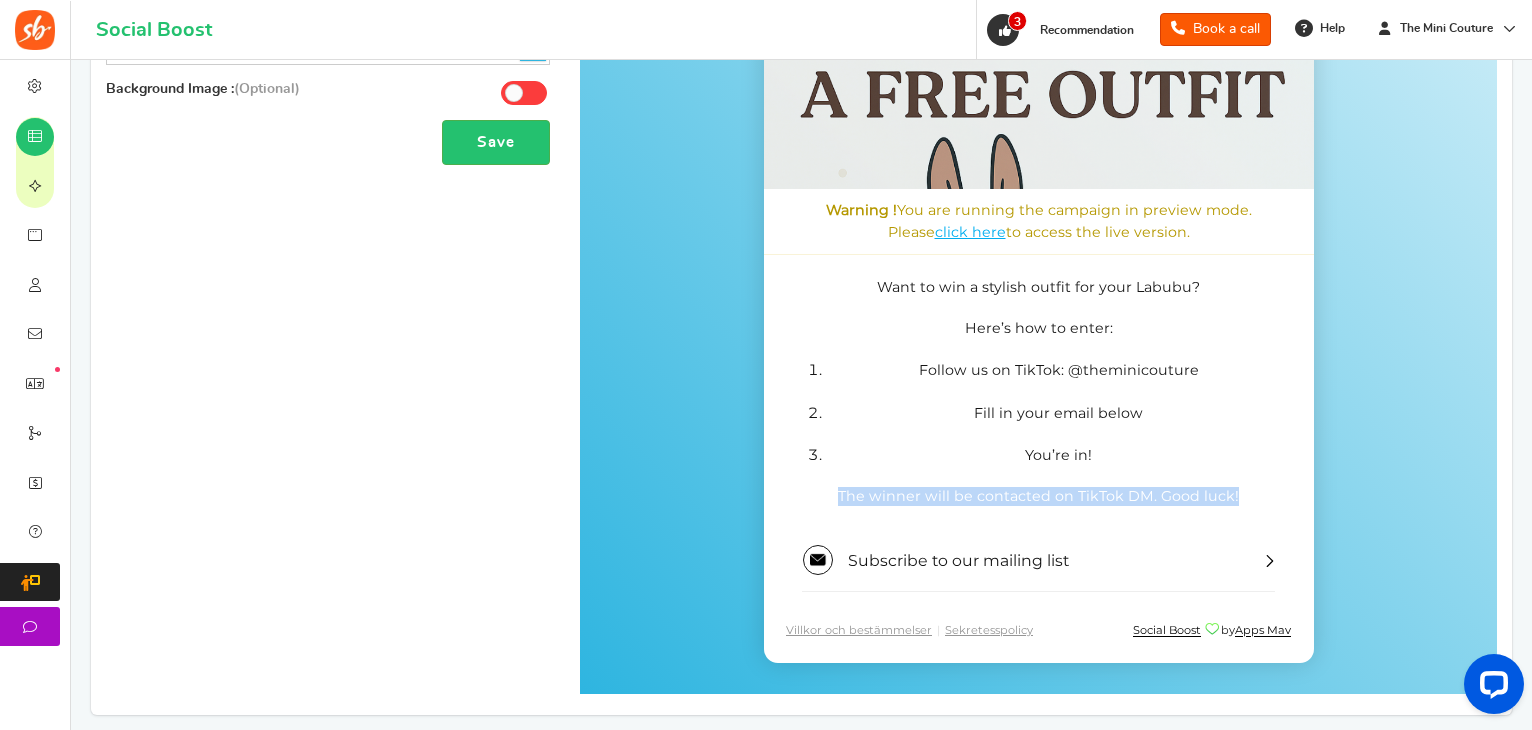 drag, startPoint x: 1234, startPoint y: 500, endPoint x: 845, endPoint y: 499, distance: 389.00128 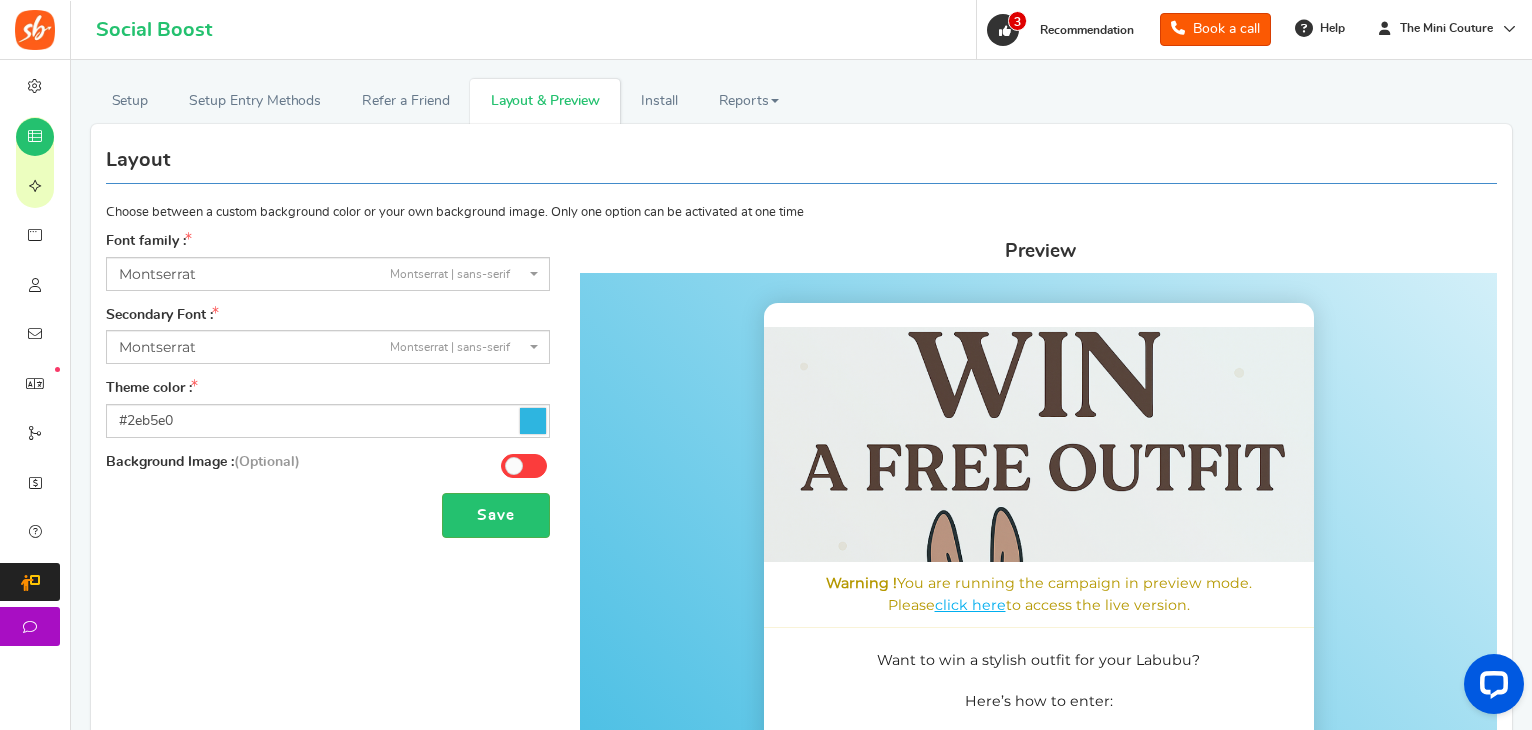 scroll, scrollTop: 0, scrollLeft: 0, axis: both 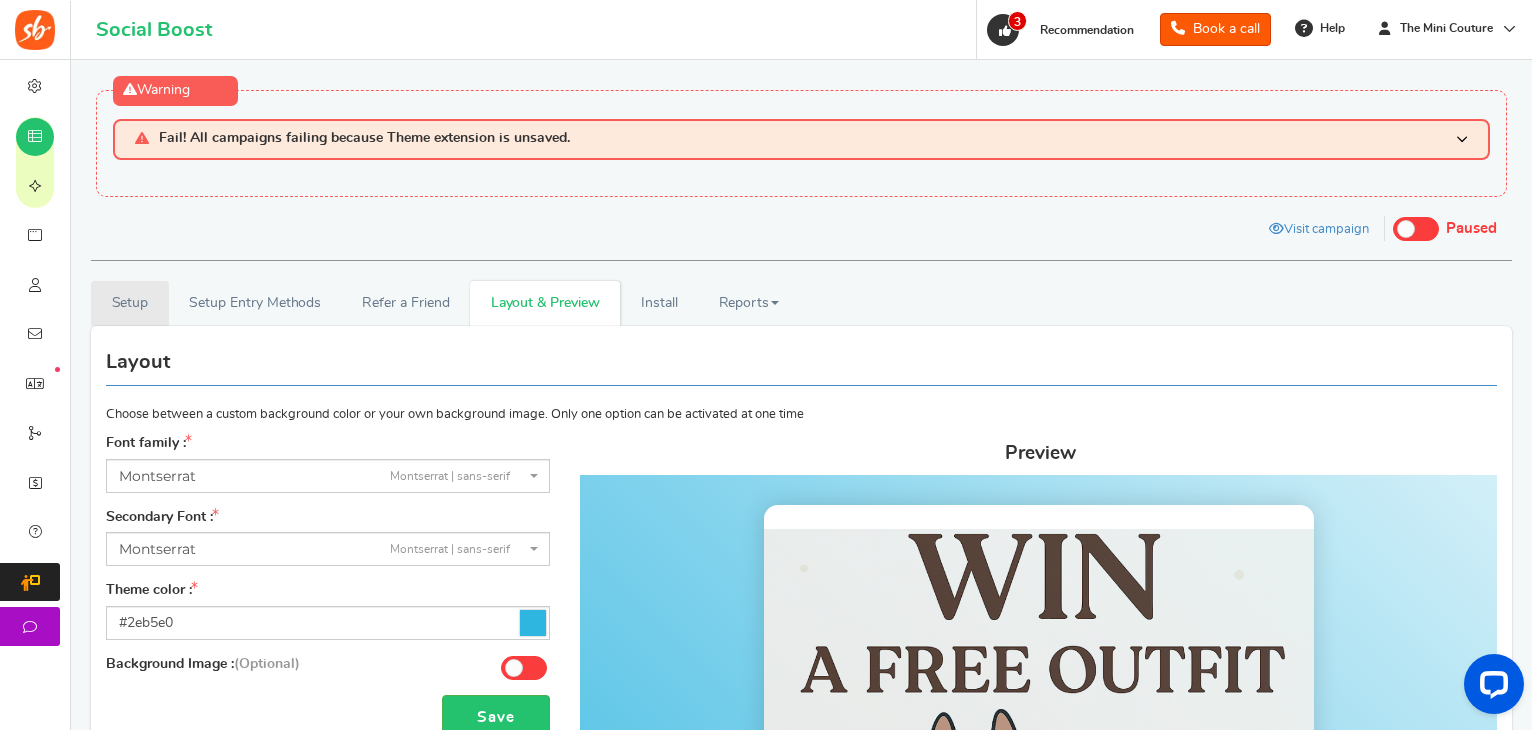 click on "Setup" at bounding box center [130, 303] 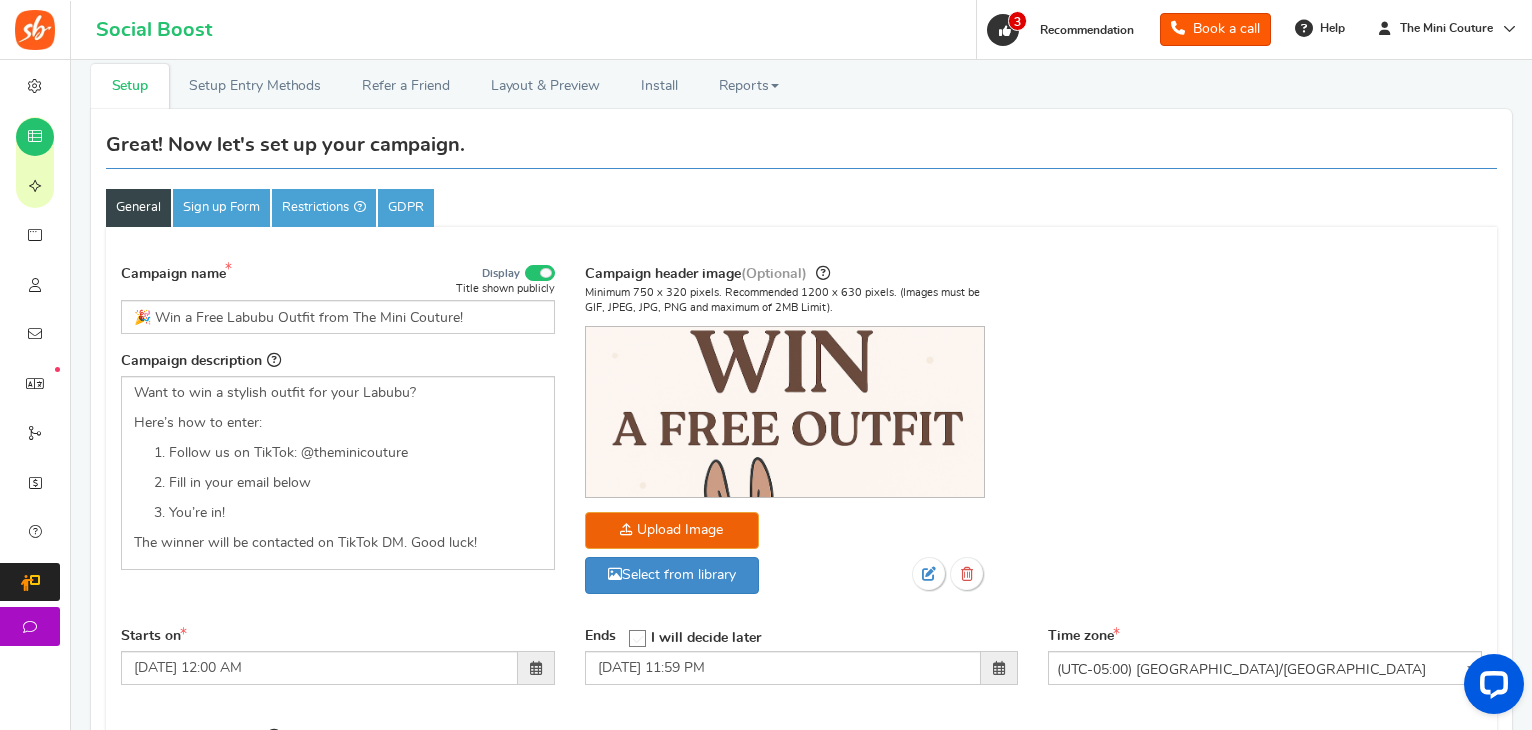 scroll, scrollTop: 218, scrollLeft: 0, axis: vertical 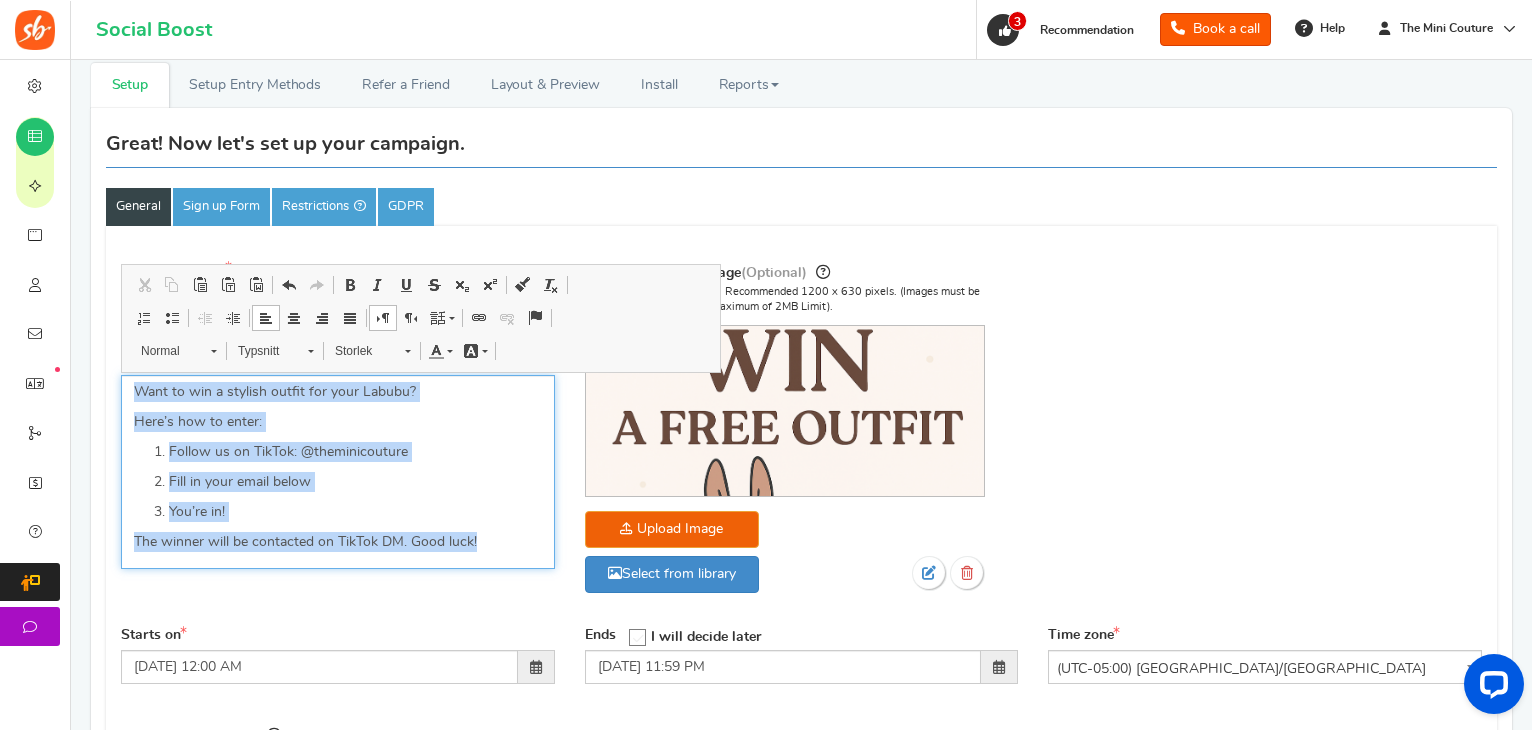 drag, startPoint x: 487, startPoint y: 547, endPoint x: 125, endPoint y: 393, distance: 393.39548 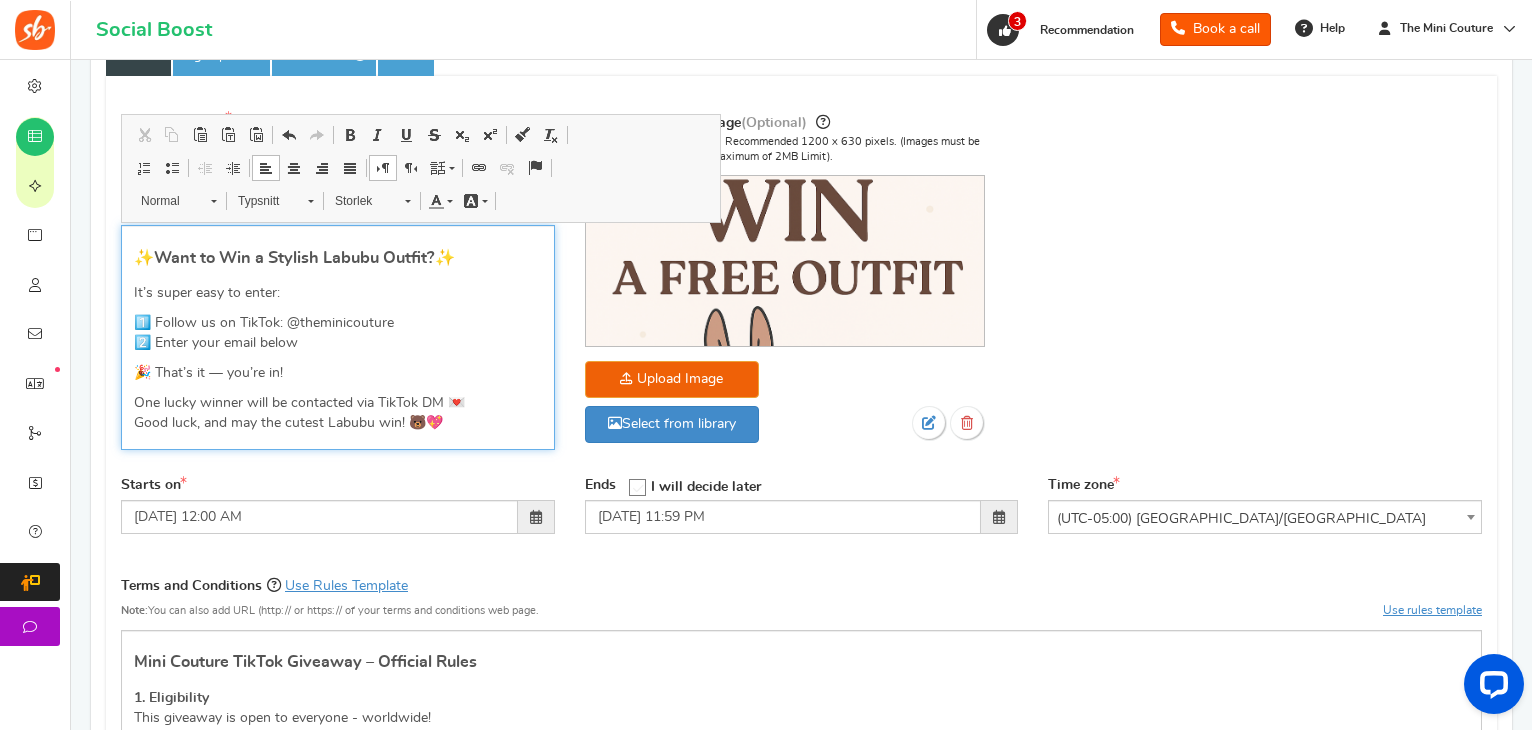 scroll, scrollTop: 371, scrollLeft: 0, axis: vertical 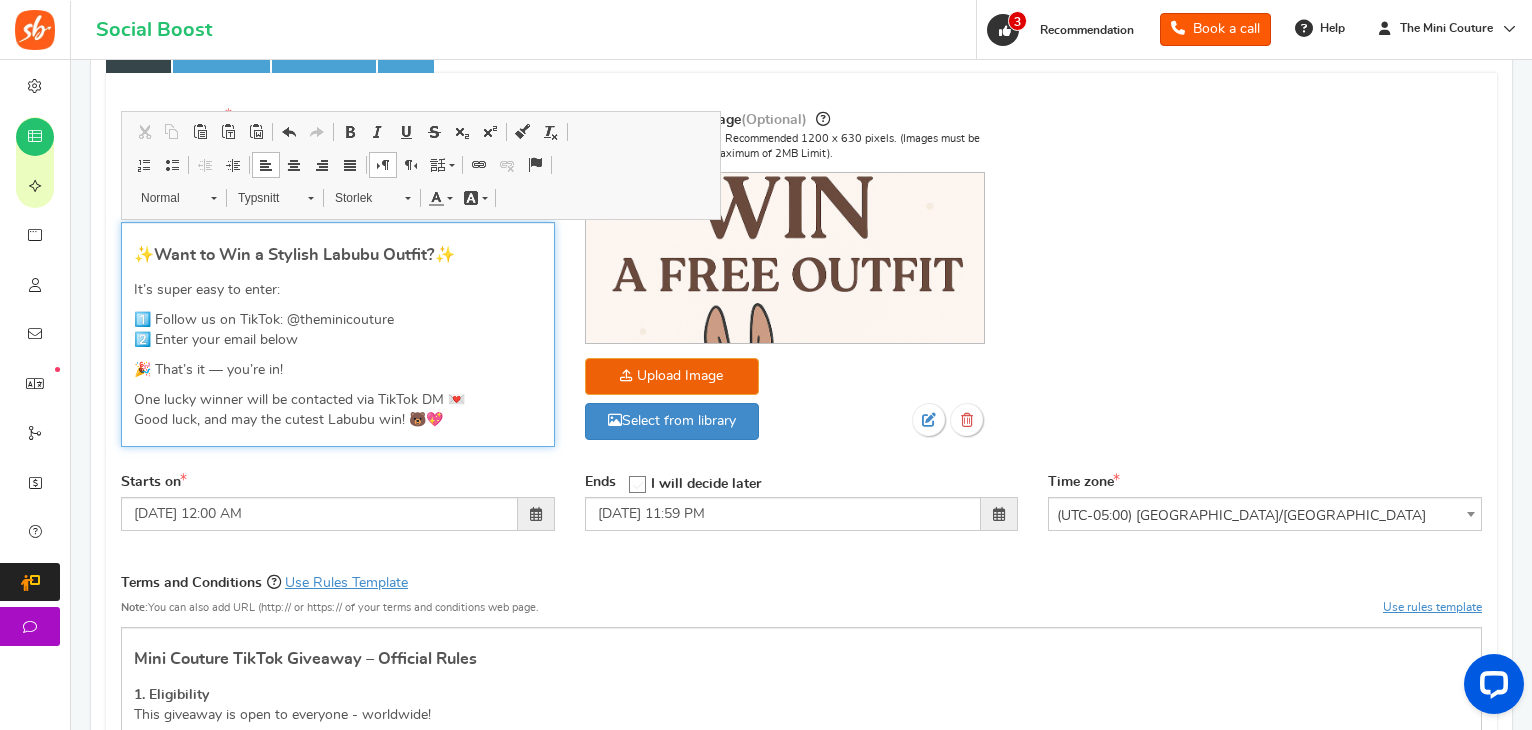 click on "One lucky winner will be contacted via TikTok DM 💌 Good luck, and may the cutest Labubu win! 🐻💖" at bounding box center (338, 410) 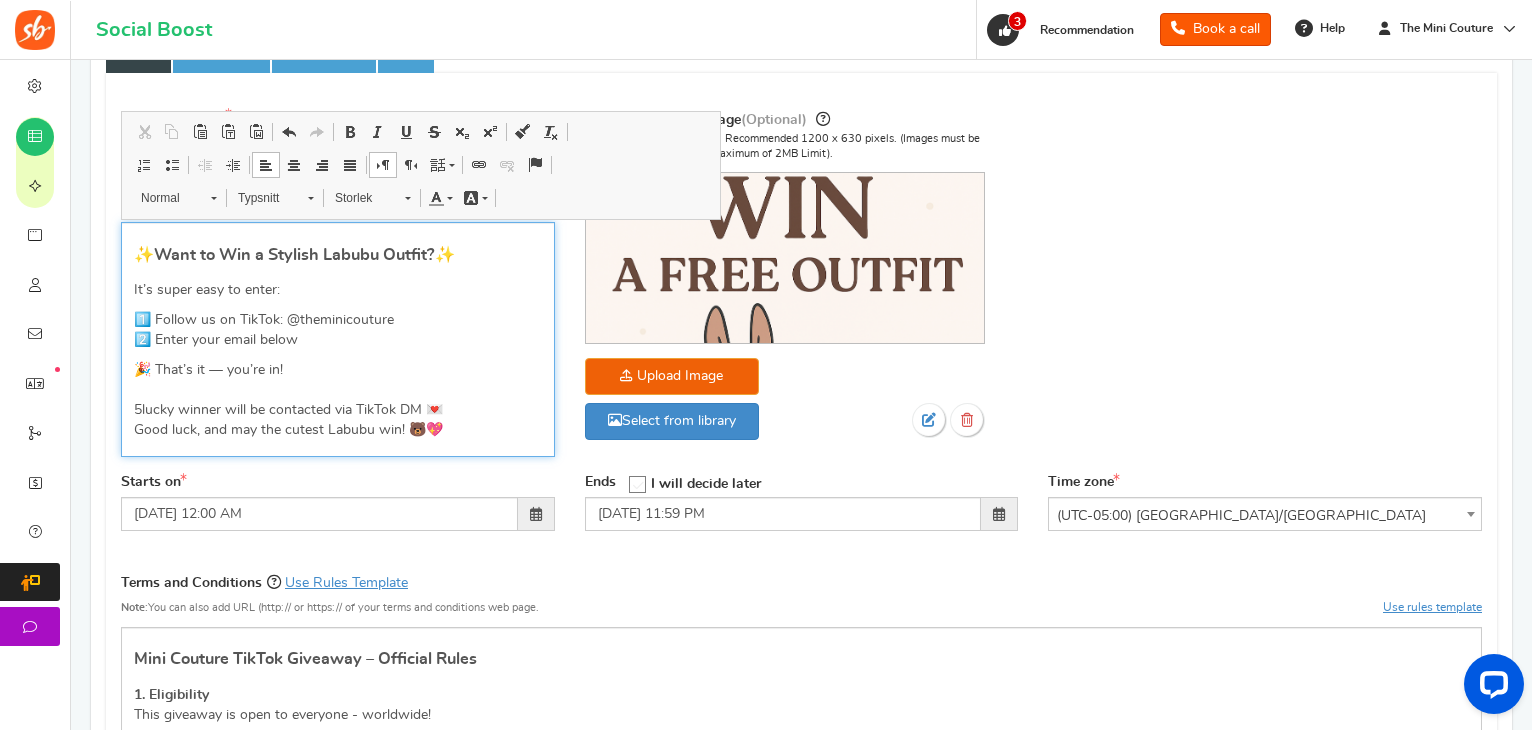 click on "🎉 That’s it — you’re in! ​​​​​​​5  lucky winner will be contacted via TikTok DM 💌 Good luck, and may the cutest Labubu win! 🐻💖" at bounding box center (338, 400) 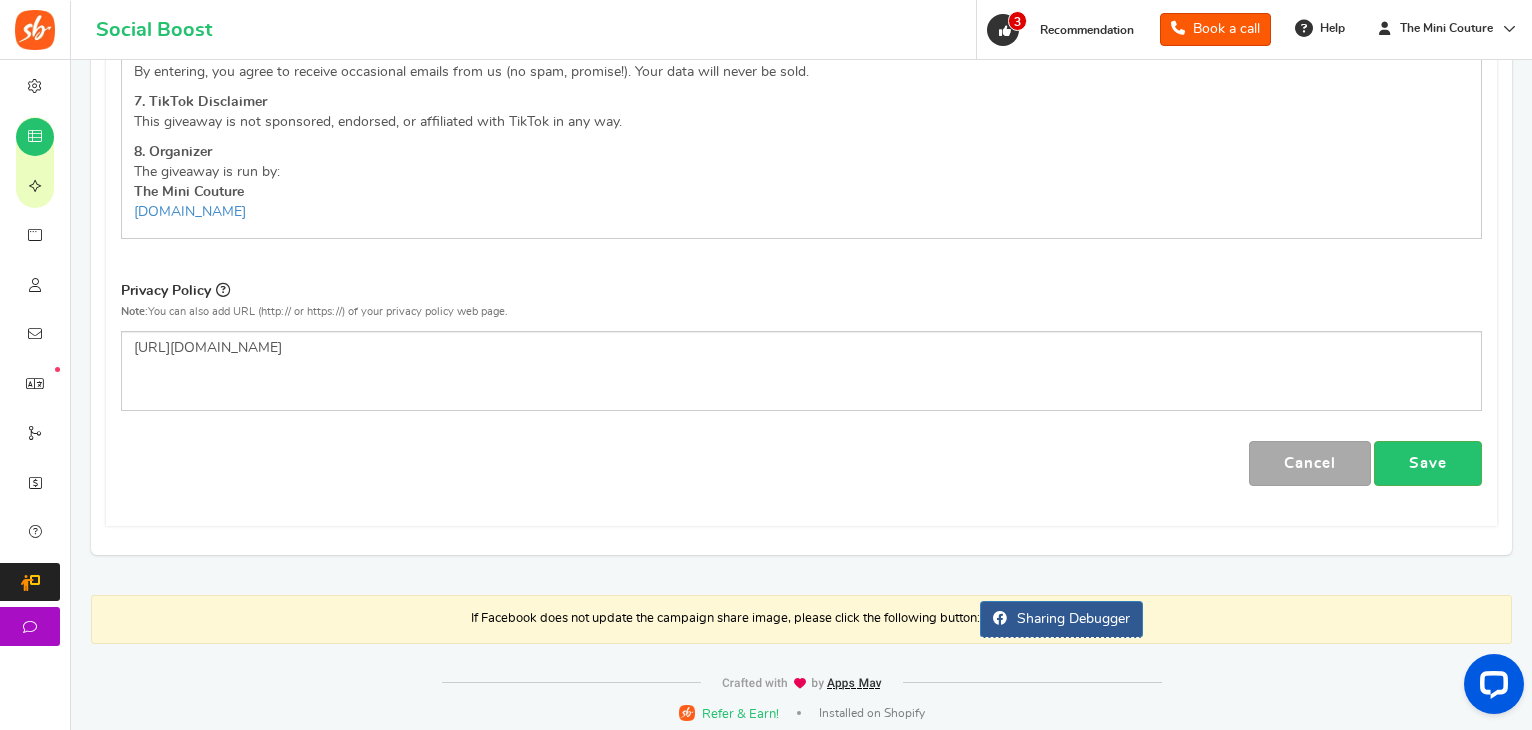scroll, scrollTop: 1347, scrollLeft: 0, axis: vertical 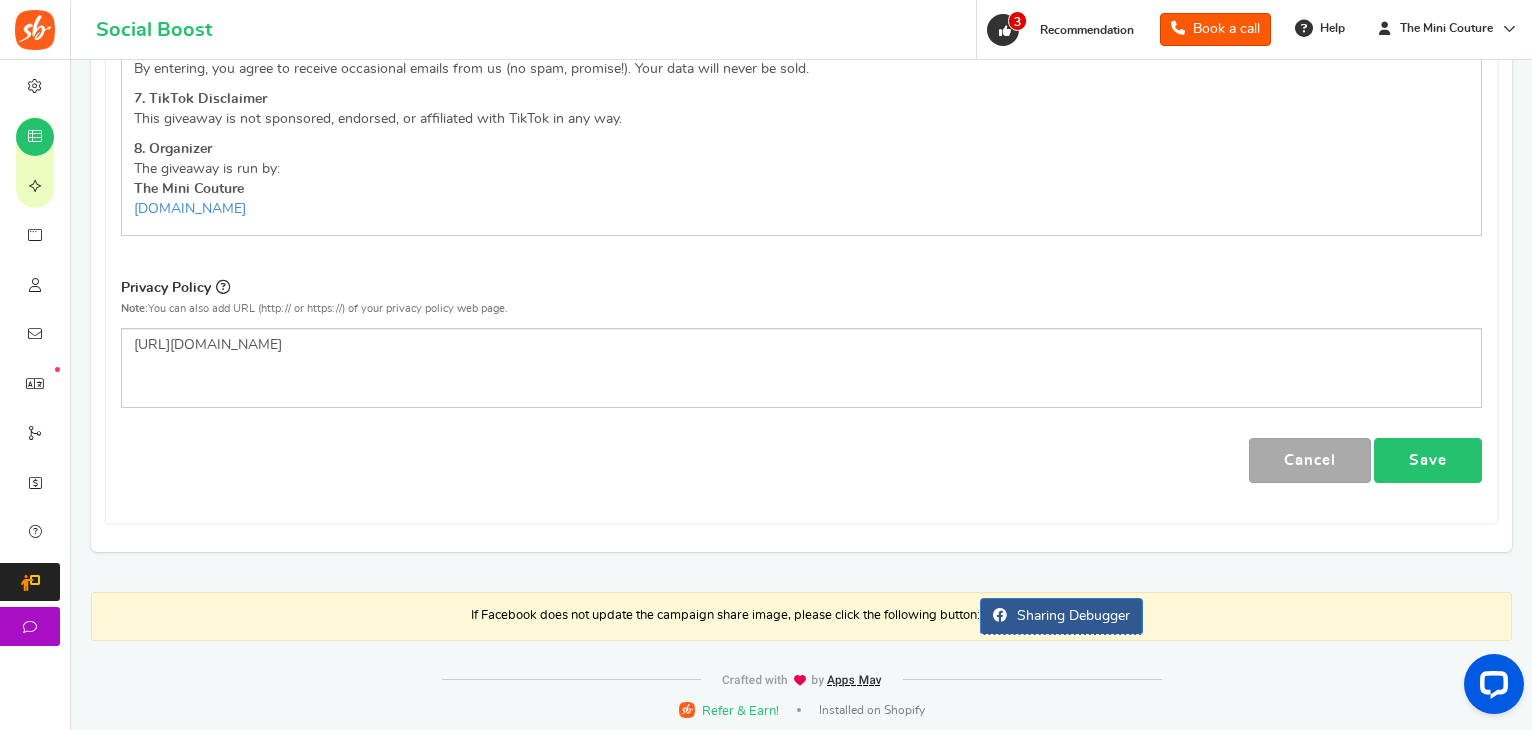 click on "Save" at bounding box center [1428, 460] 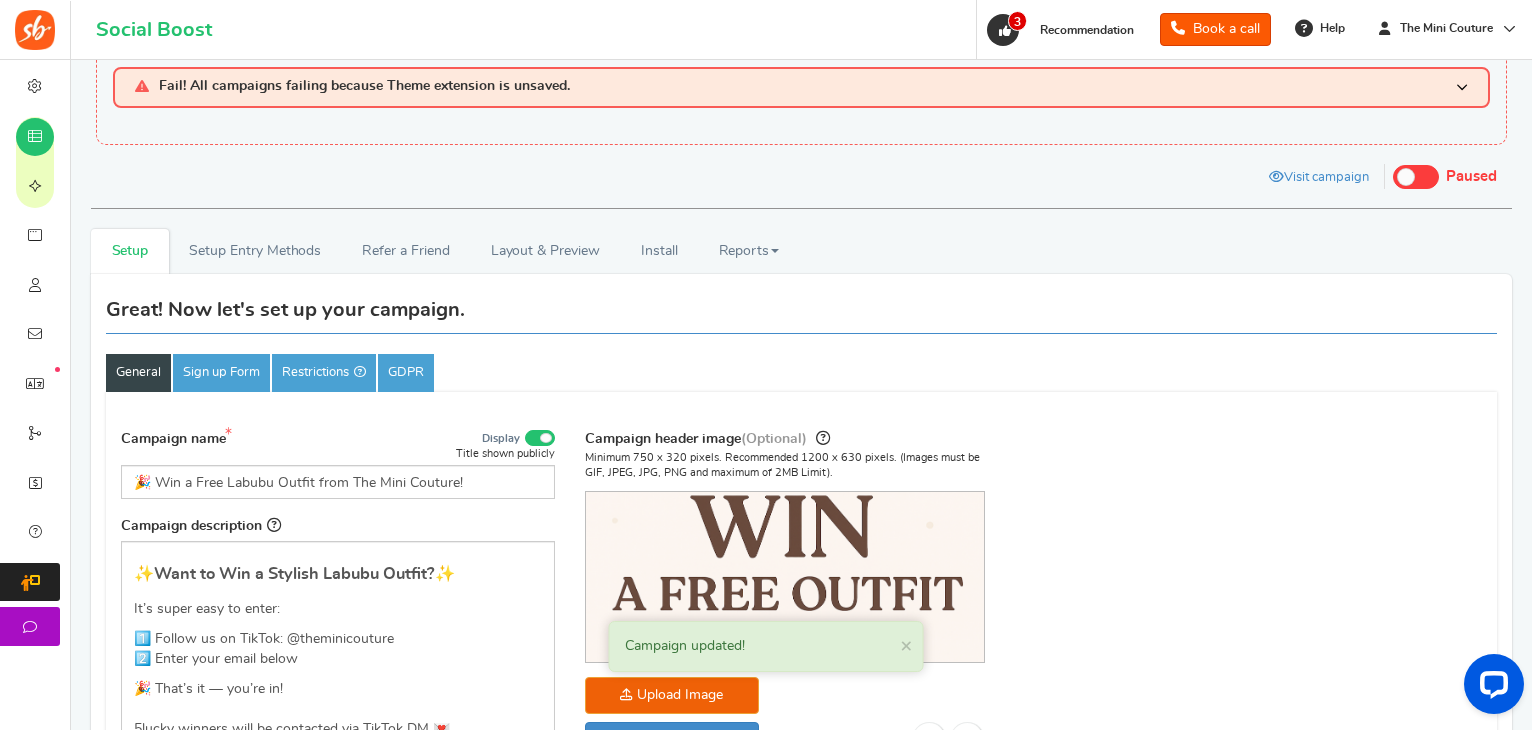 scroll, scrollTop: 43, scrollLeft: 0, axis: vertical 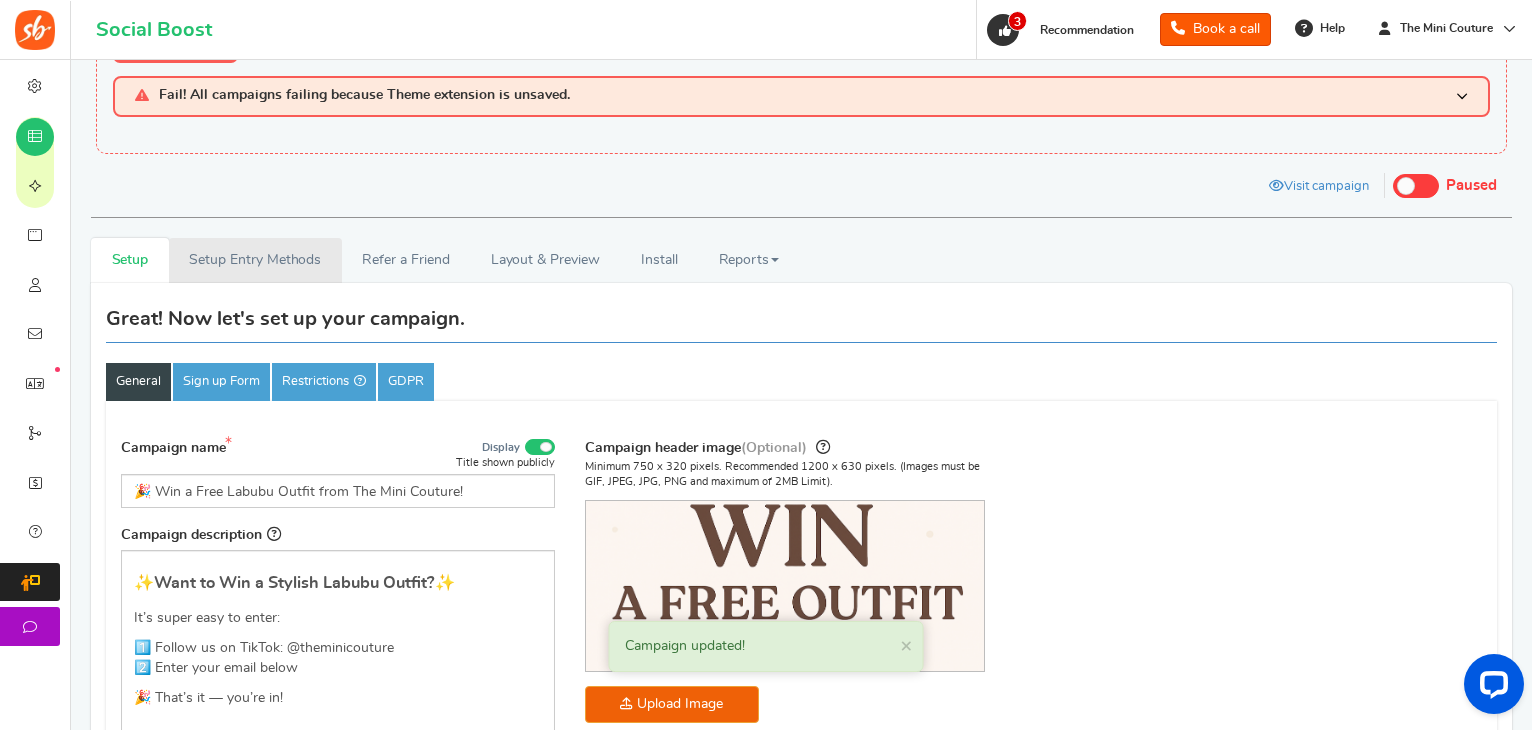 click on "Setup Entry Methods" at bounding box center (255, 260) 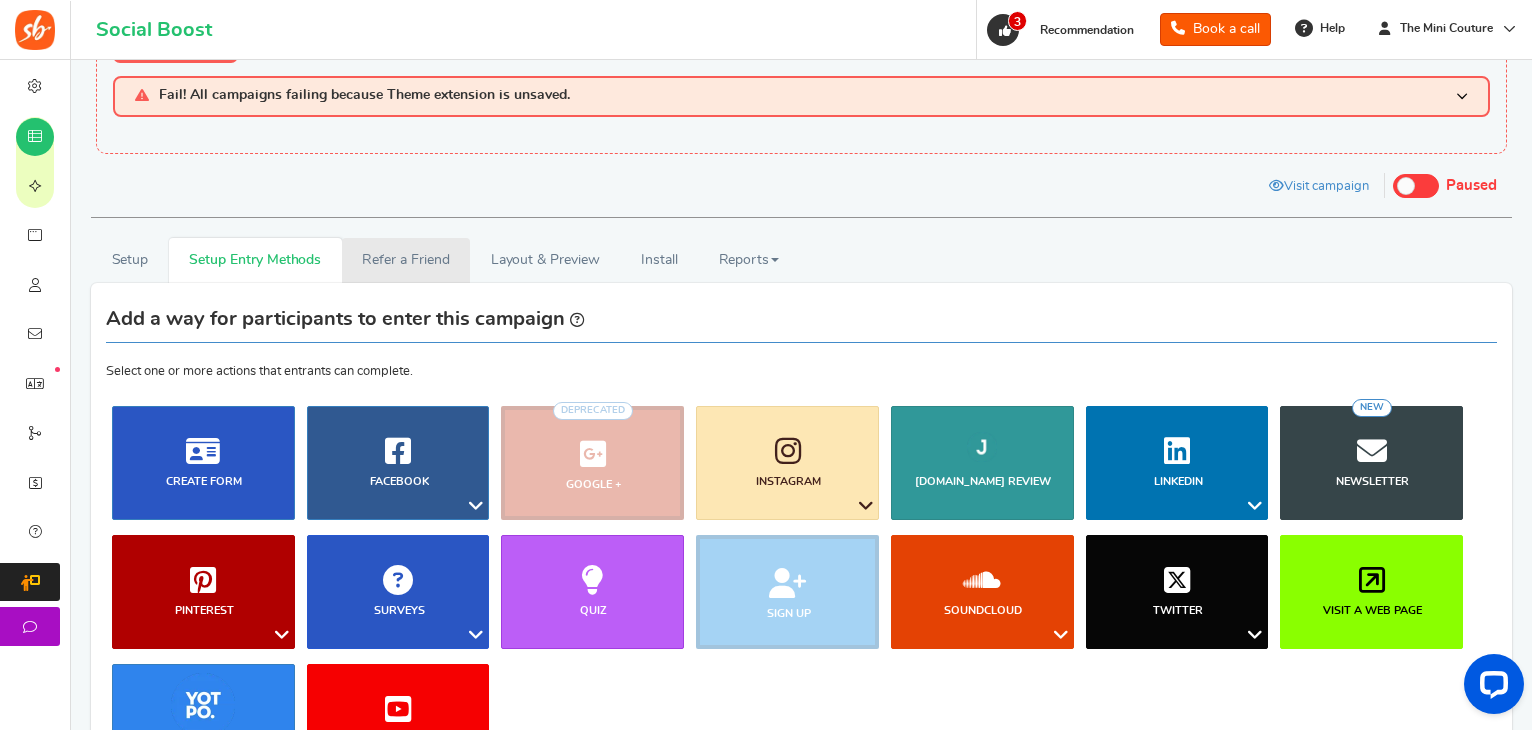 click on "Refer a Friend" at bounding box center (406, 260) 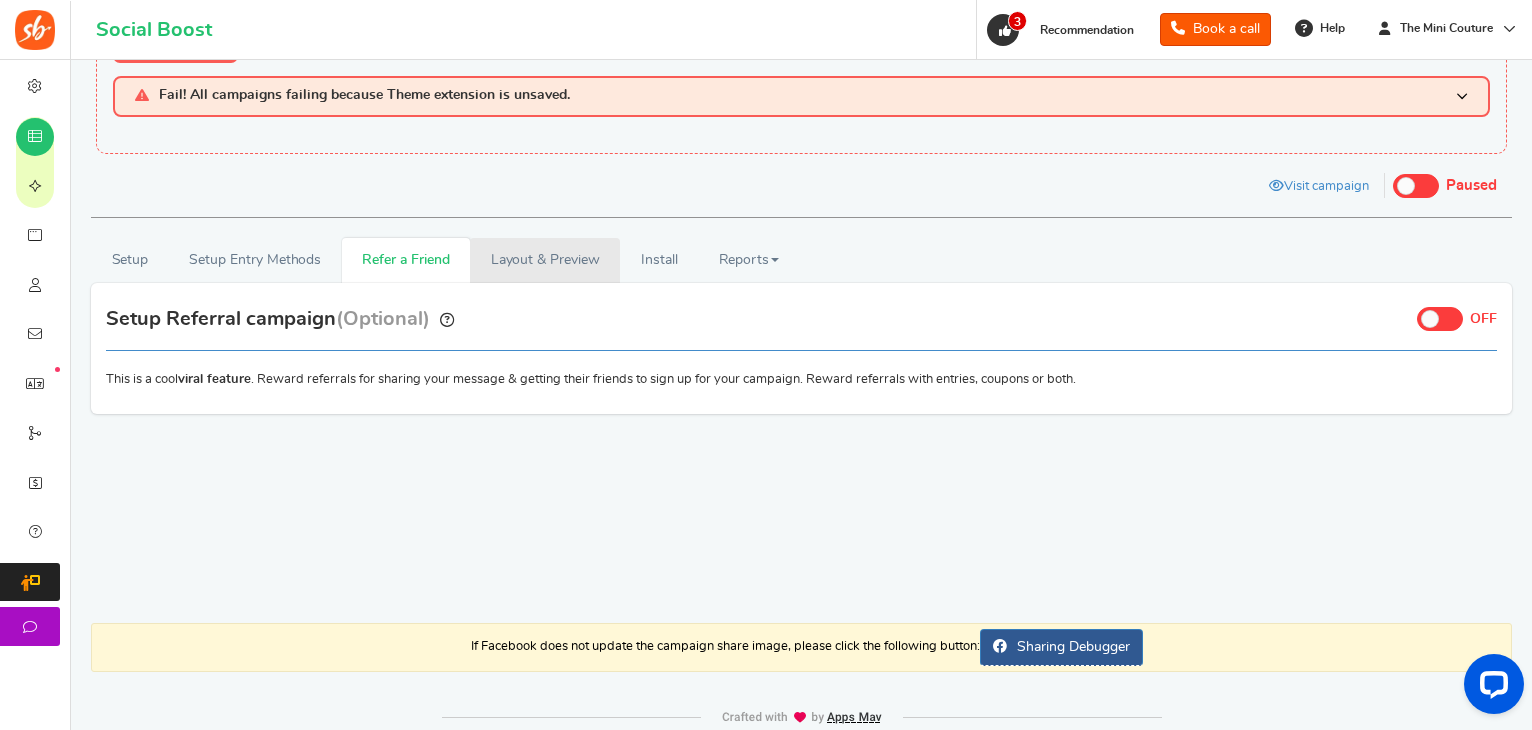 click on "Layout & Preview" at bounding box center [545, 260] 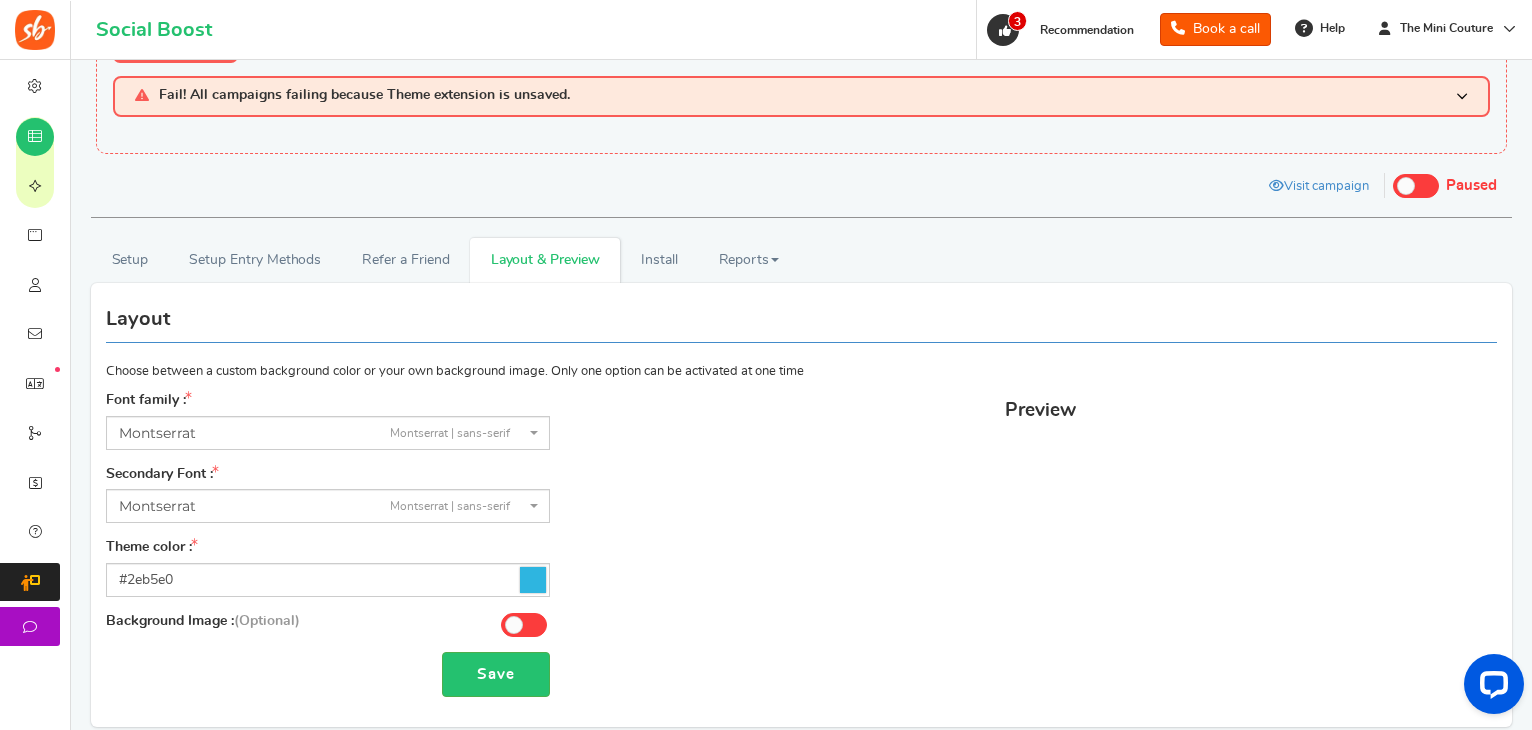 scroll, scrollTop: 0, scrollLeft: 0, axis: both 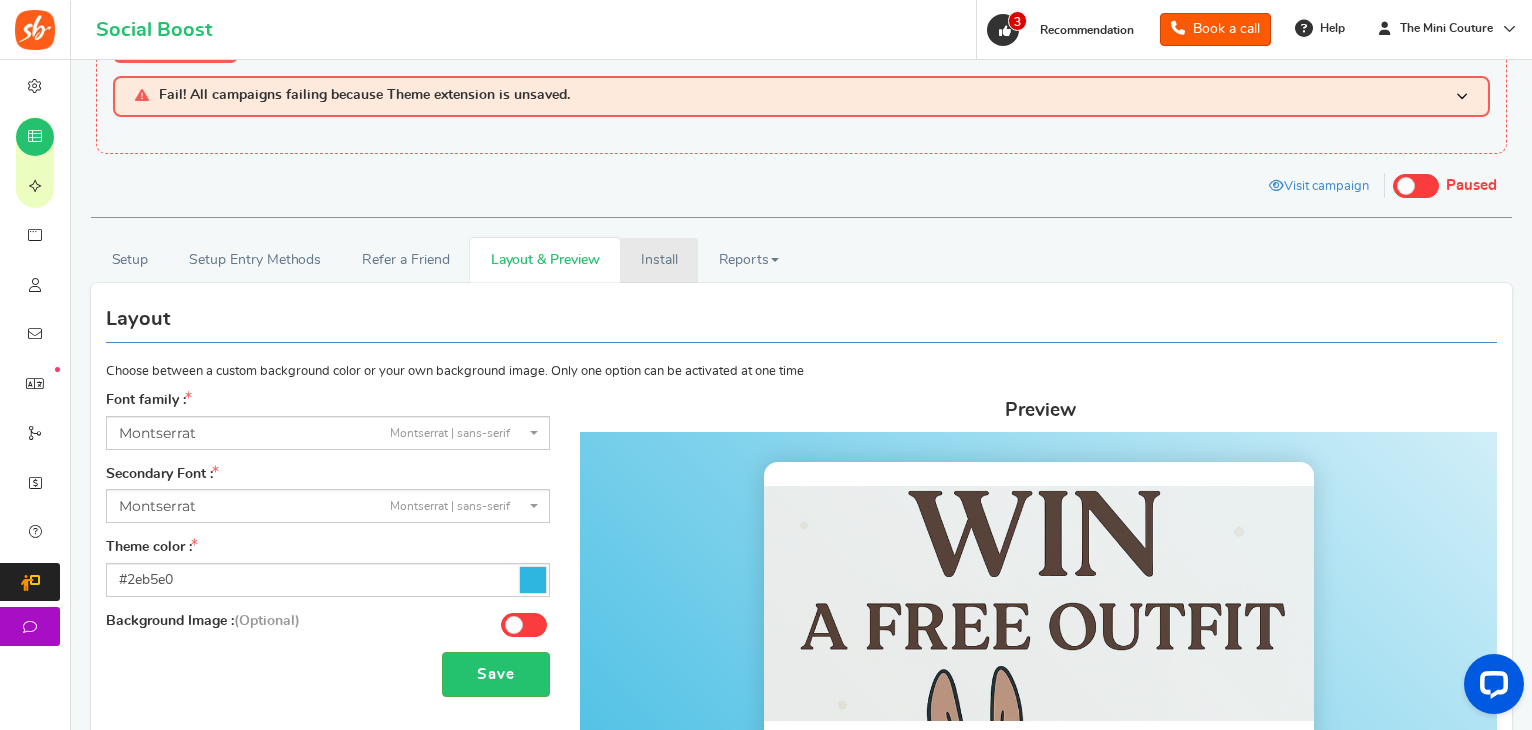 click on "Install" at bounding box center [659, 260] 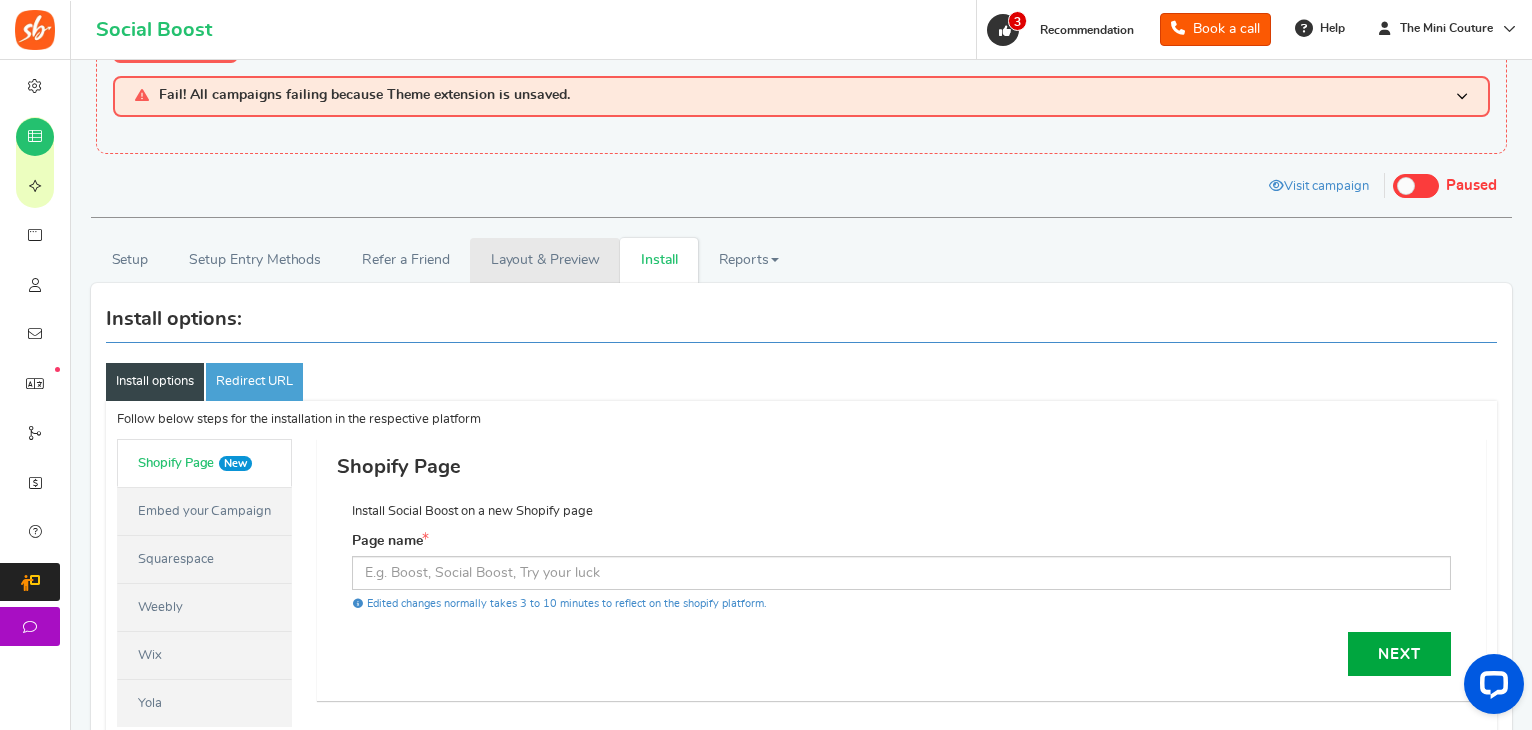 click on "Layout & Preview" at bounding box center [545, 260] 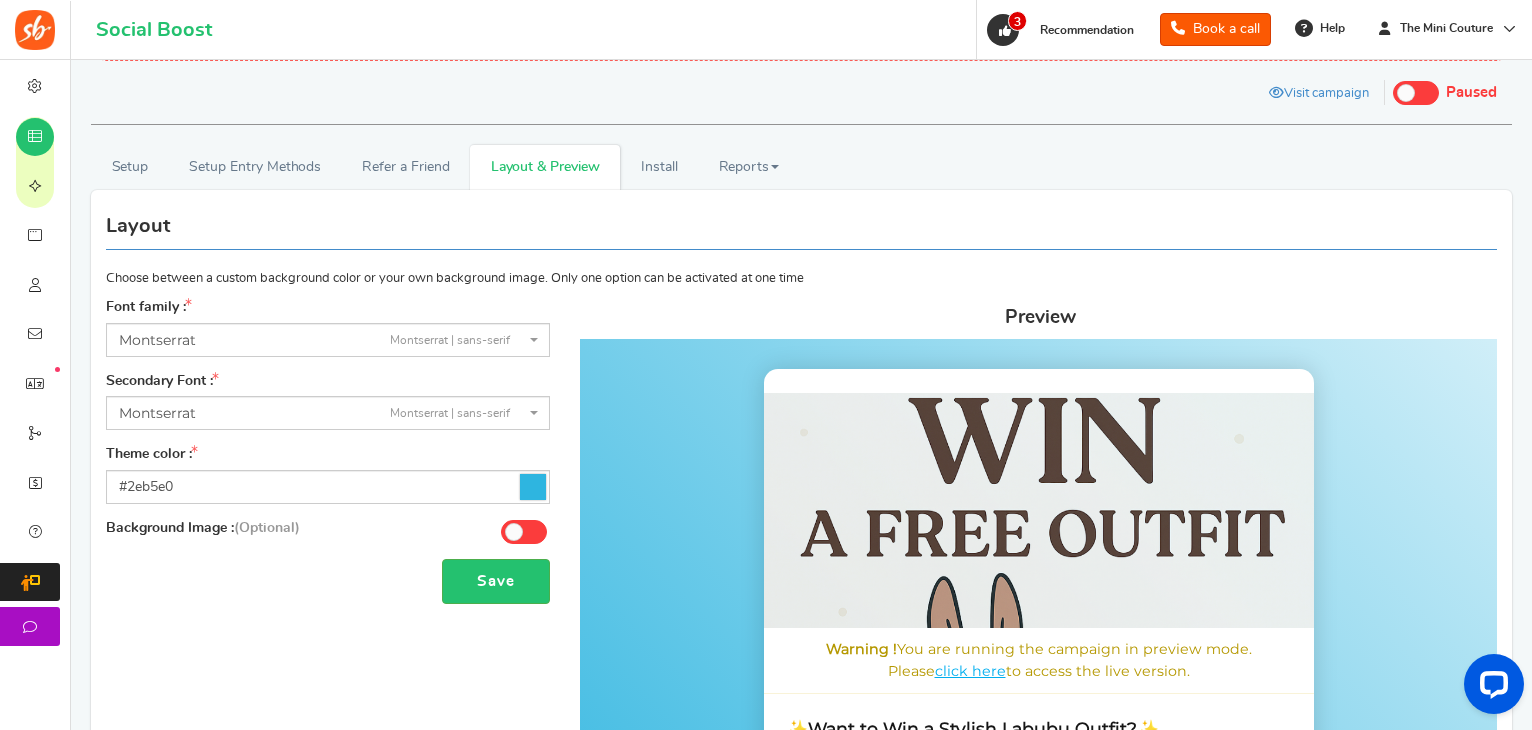 scroll, scrollTop: 54, scrollLeft: 0, axis: vertical 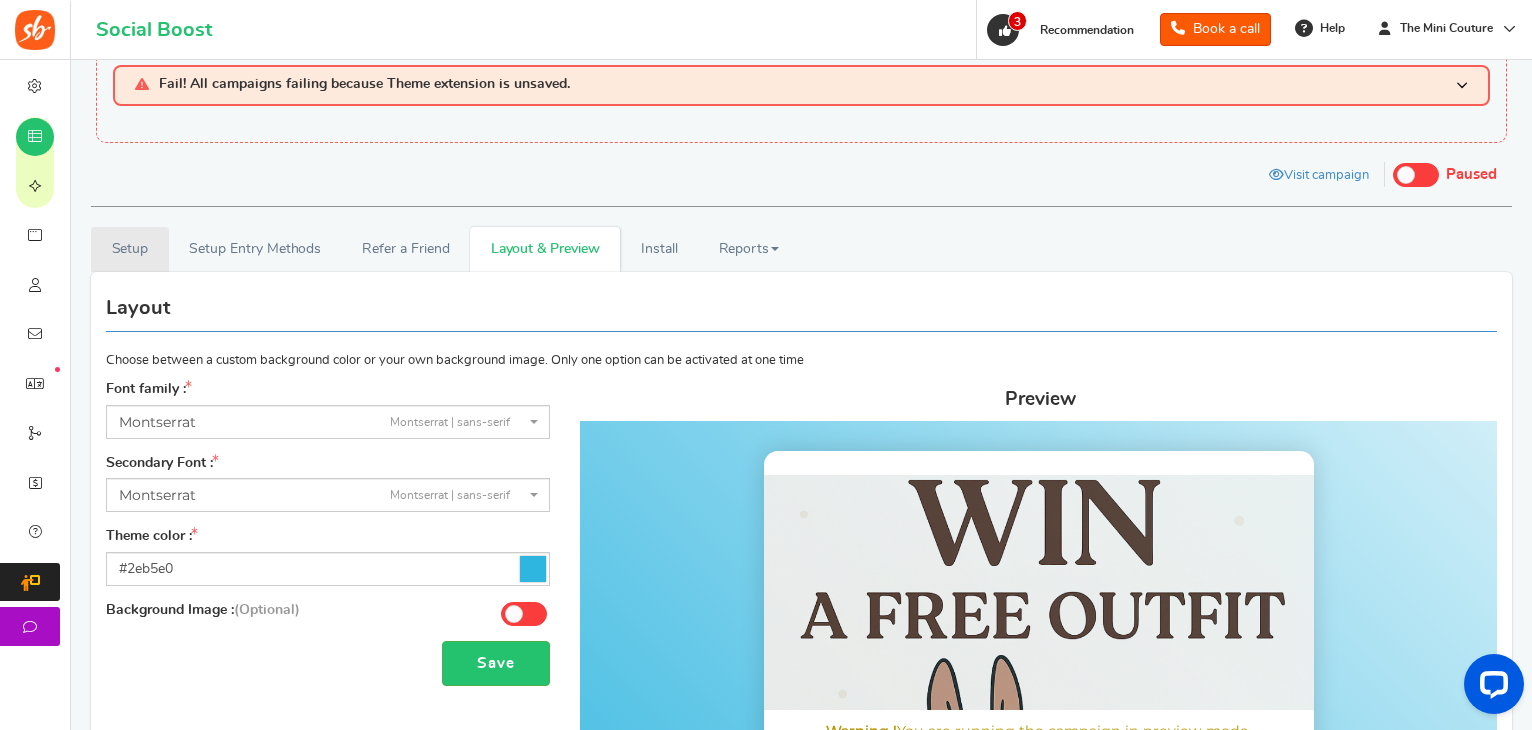 click on "Setup" at bounding box center (130, 249) 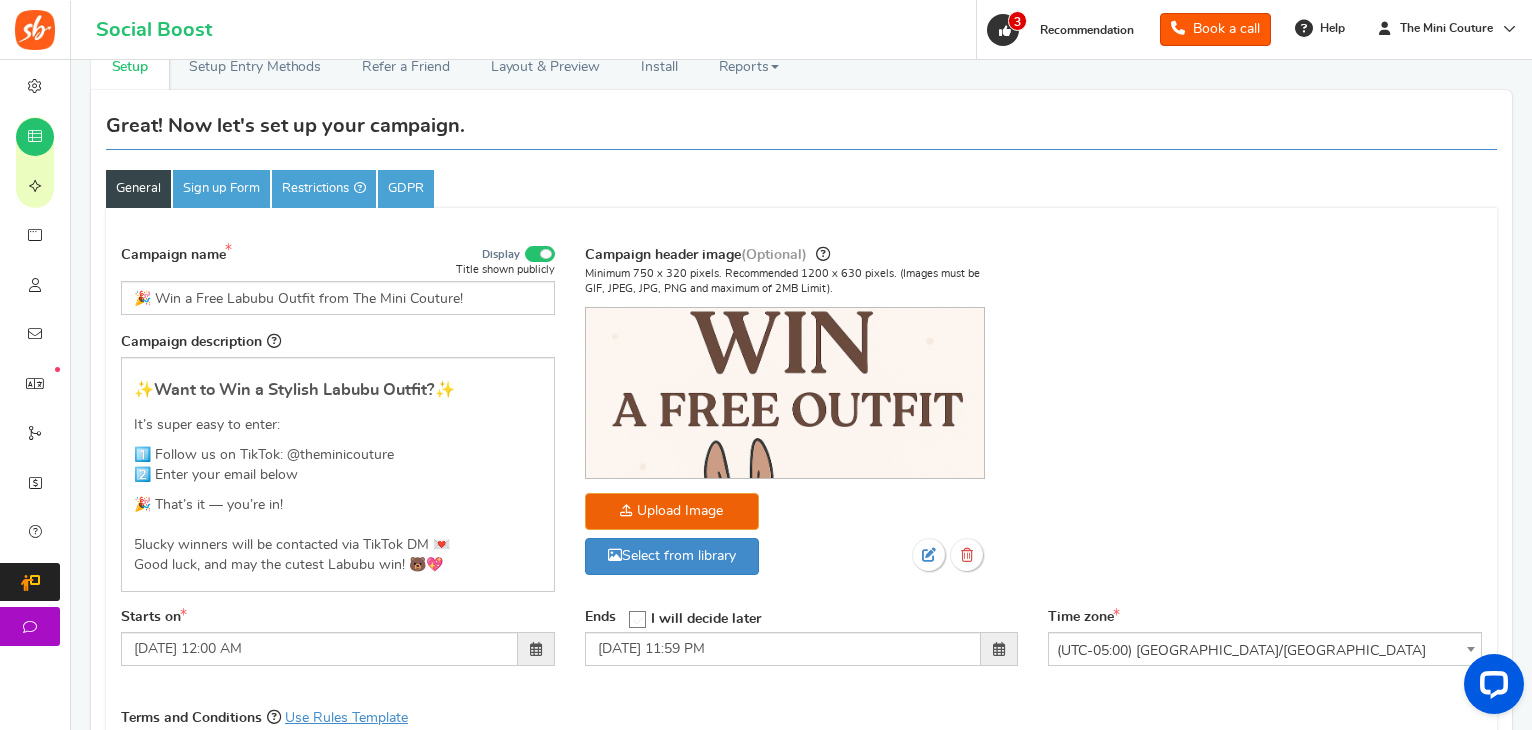 scroll, scrollTop: 237, scrollLeft: 0, axis: vertical 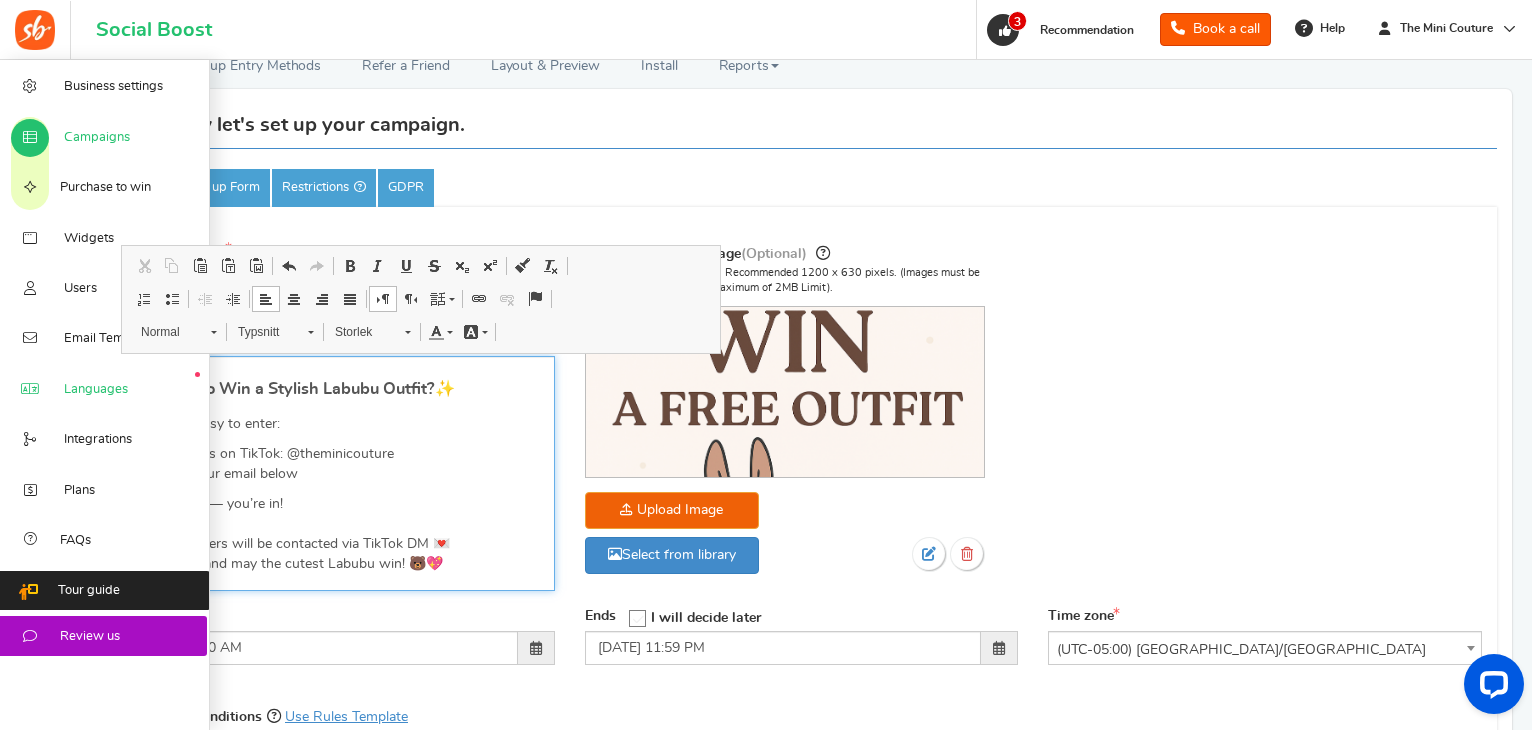 drag, startPoint x: 474, startPoint y: 386, endPoint x: 66, endPoint y: 373, distance: 408.20706 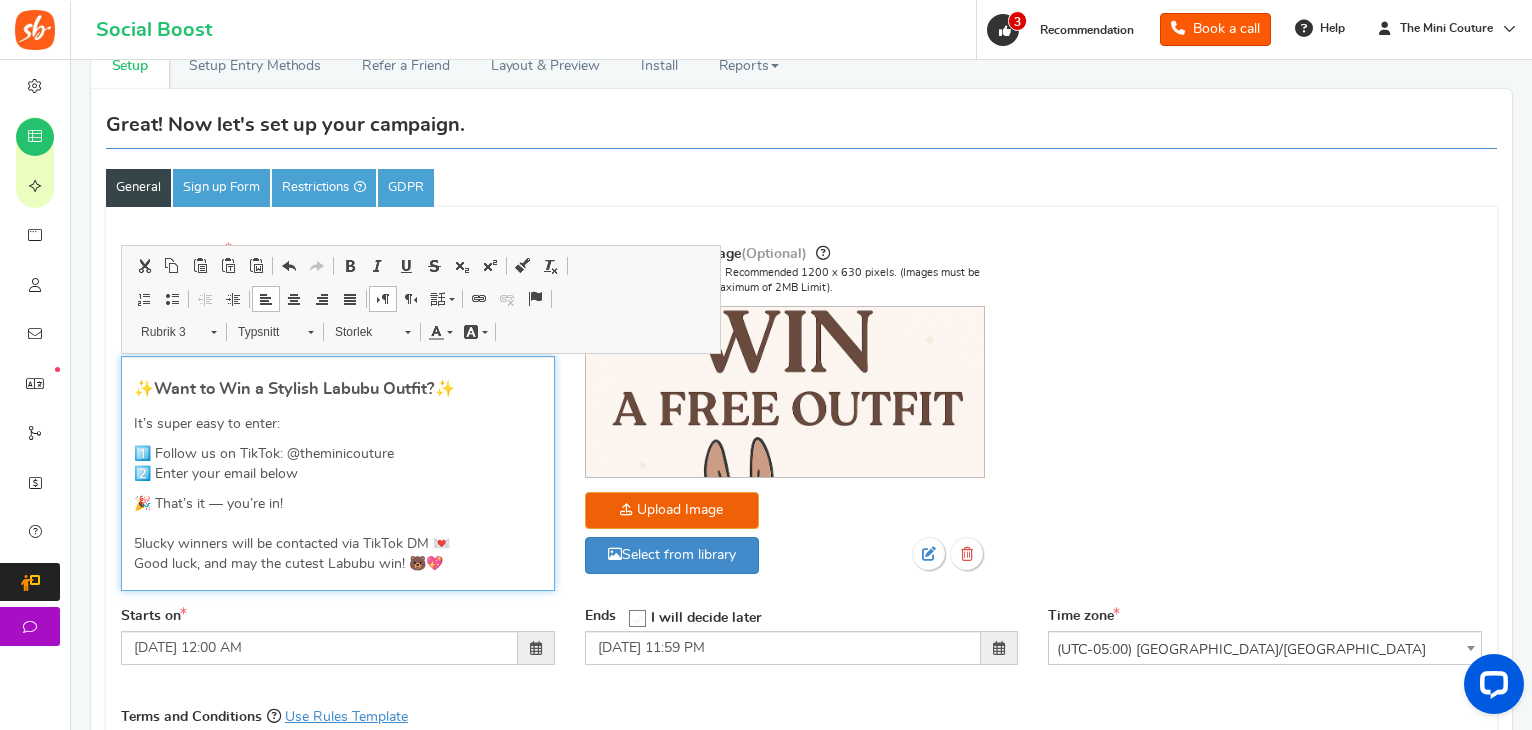 click on "✨  Want to Win a Stylish Labubu Outfit?  ✨ It’s super easy to enter: 1️⃣ Follow us on TikTok: @theminicouture 2️⃣ Enter your email below 🎉 That’s it — you’re in! ​​​​​​​5  lucky winners will be contacted via TikTok DM 💌 Good luck, and may the cutest Labubu win! 🐻💖" at bounding box center [338, 473] 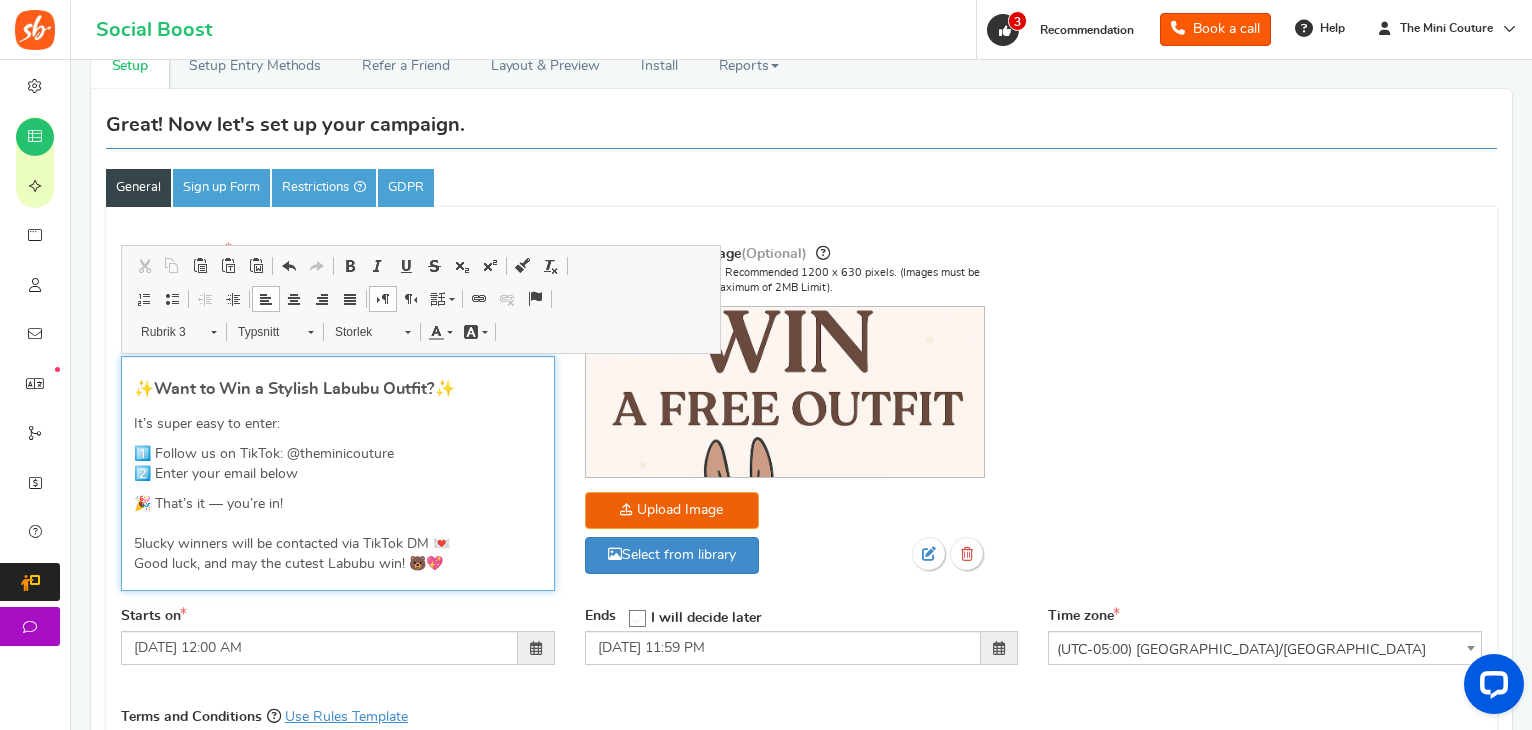 drag, startPoint x: 485, startPoint y: 391, endPoint x: 139, endPoint y: 359, distance: 347.47662 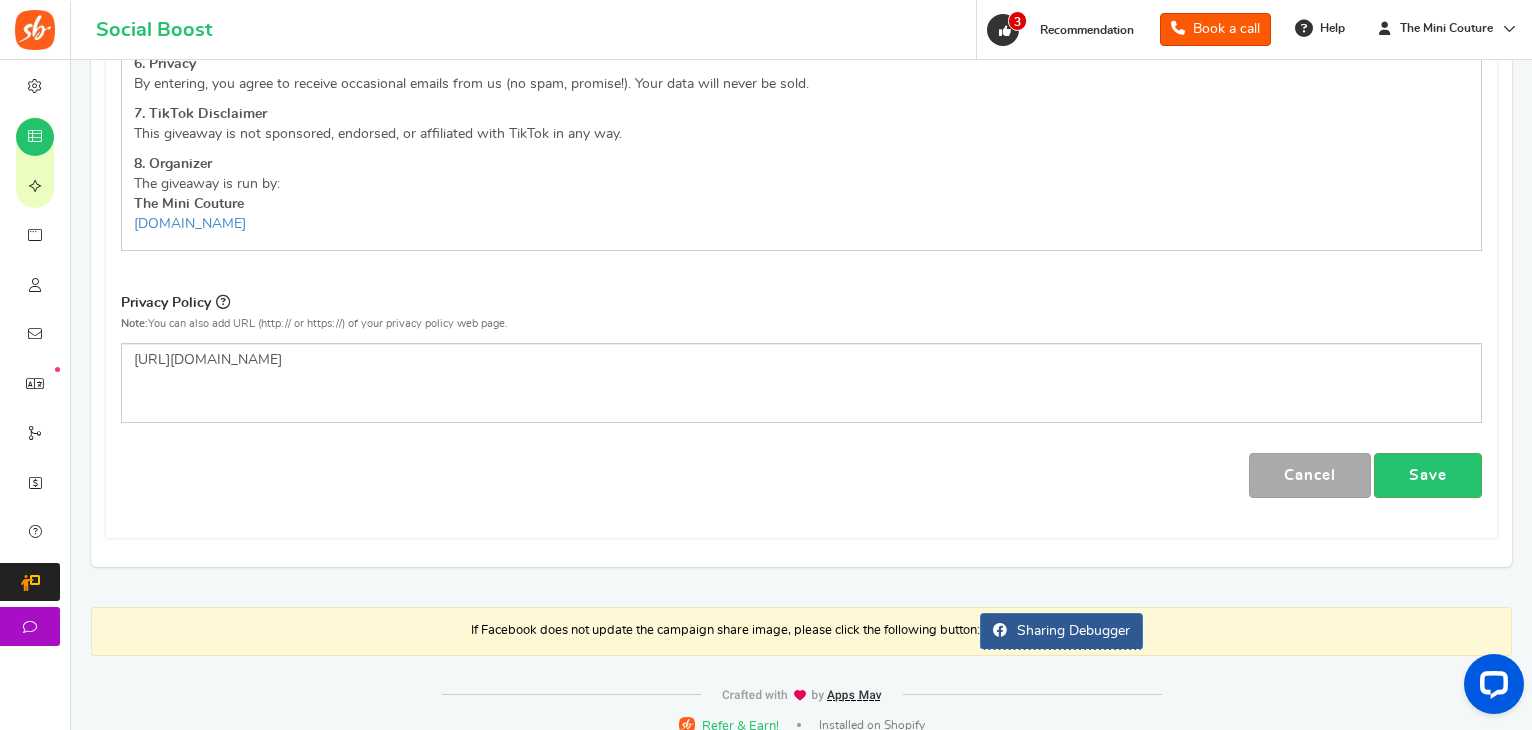 scroll, scrollTop: 1348, scrollLeft: 0, axis: vertical 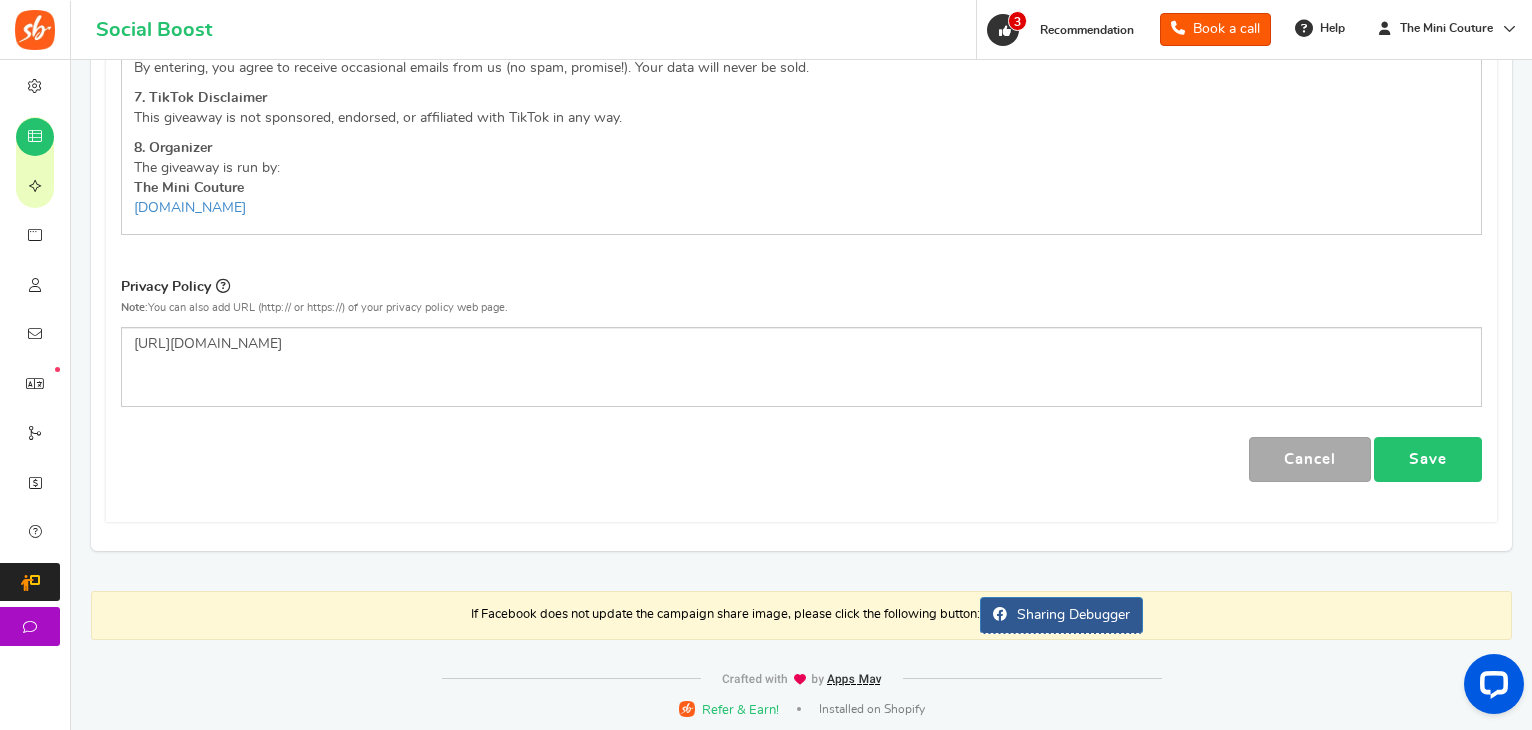 click on "Save" at bounding box center (1428, 459) 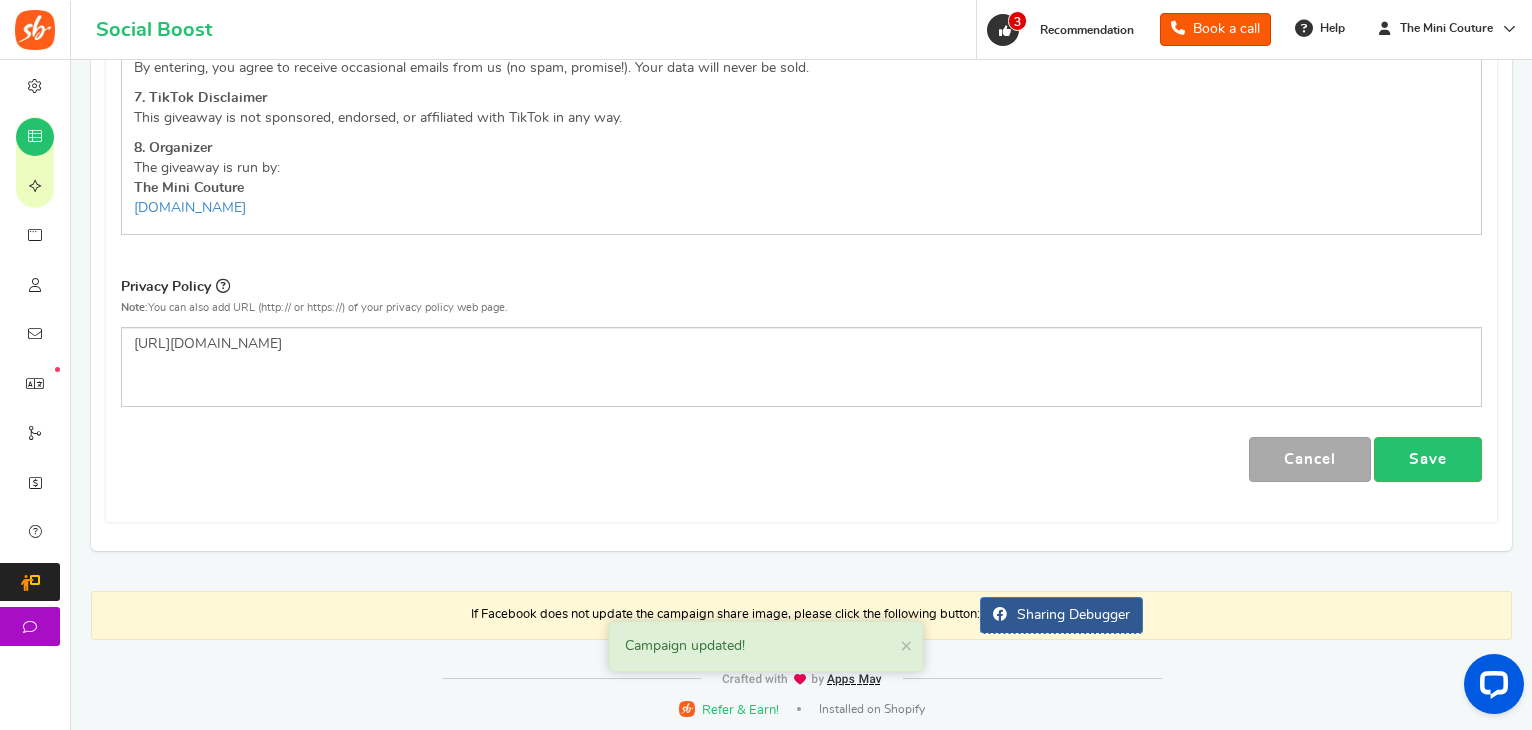 scroll, scrollTop: 0, scrollLeft: 0, axis: both 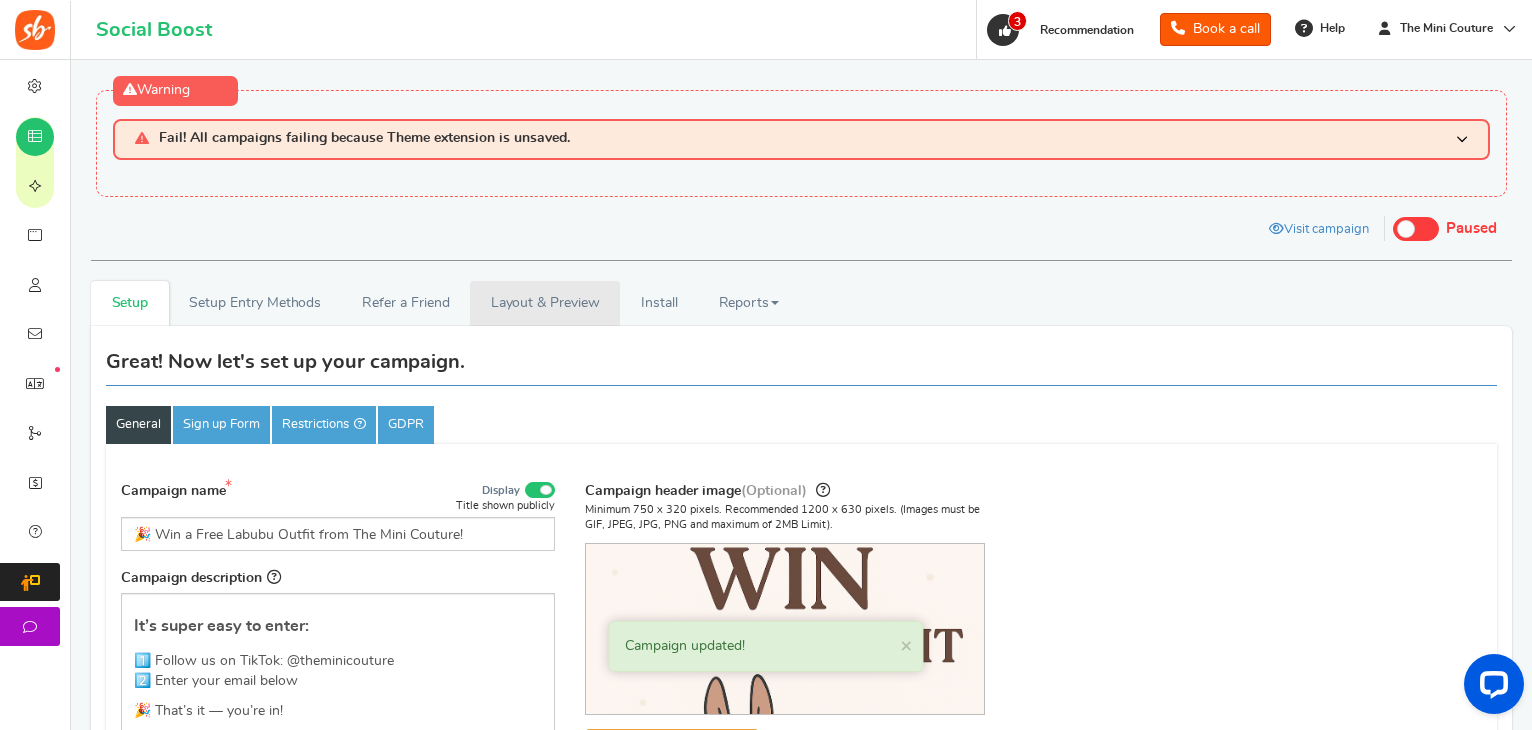 click on "Layout & Preview" at bounding box center (545, 303) 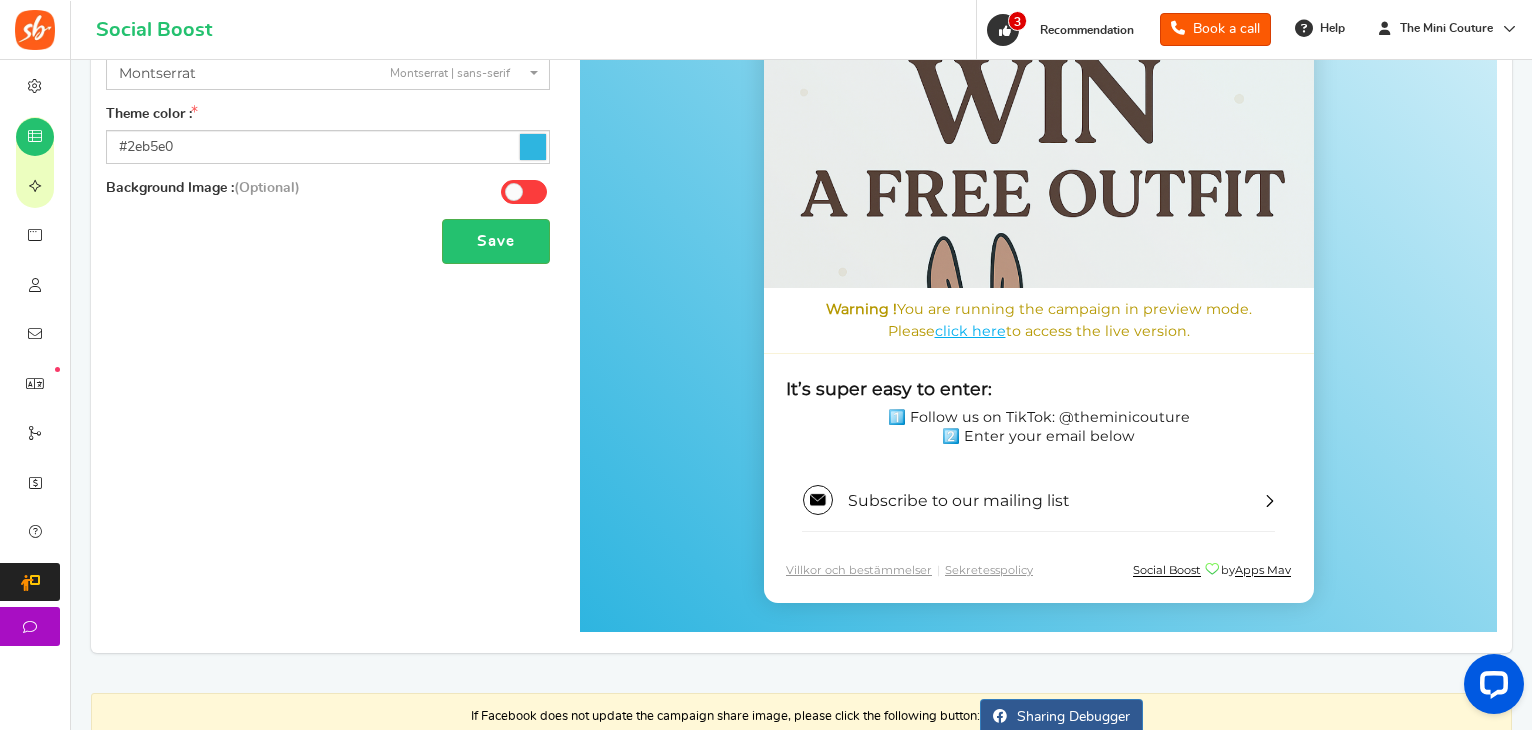 scroll, scrollTop: 499, scrollLeft: 0, axis: vertical 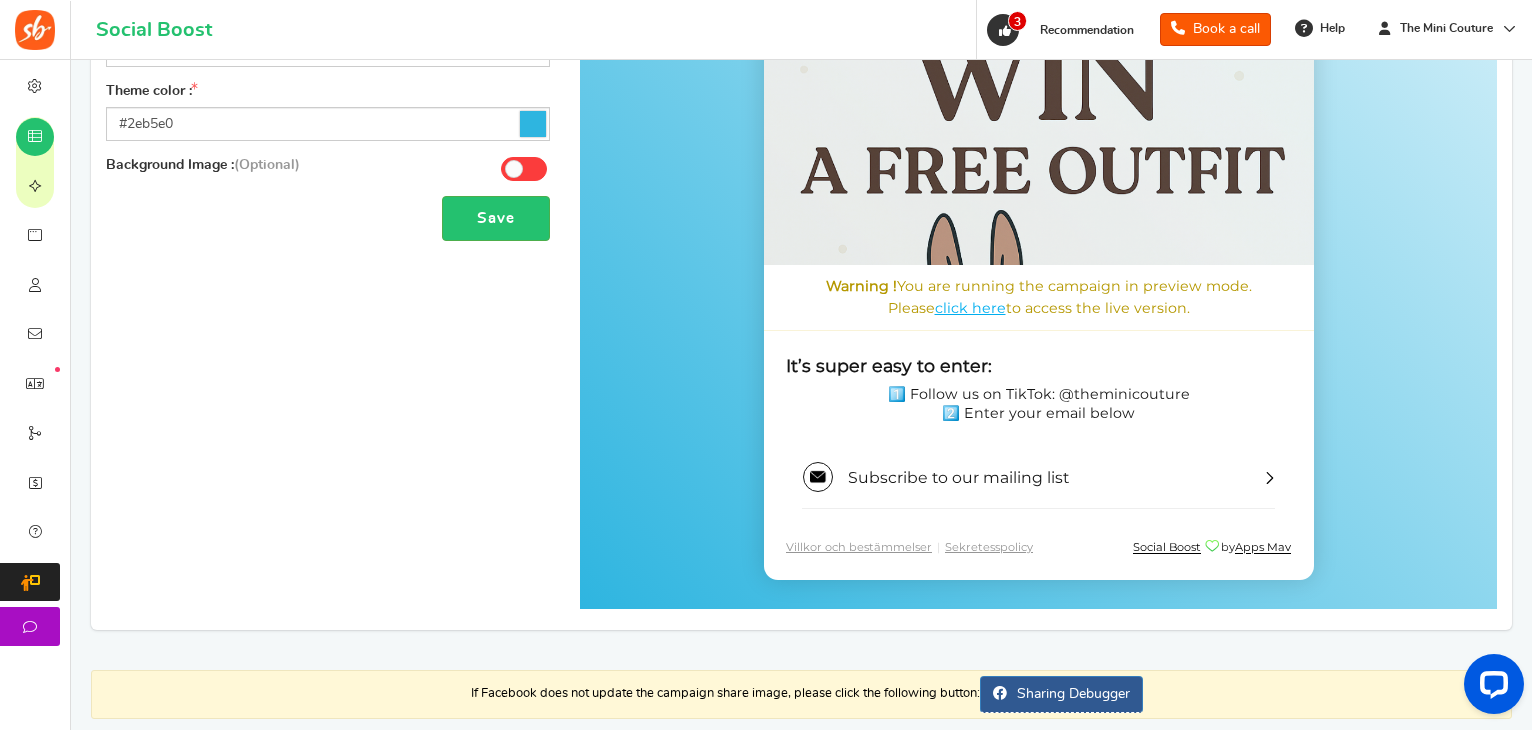 click on "1️⃣ Follow us on TikTok: @theminicouture
2️⃣ Enter your email below" at bounding box center (1037, 405) 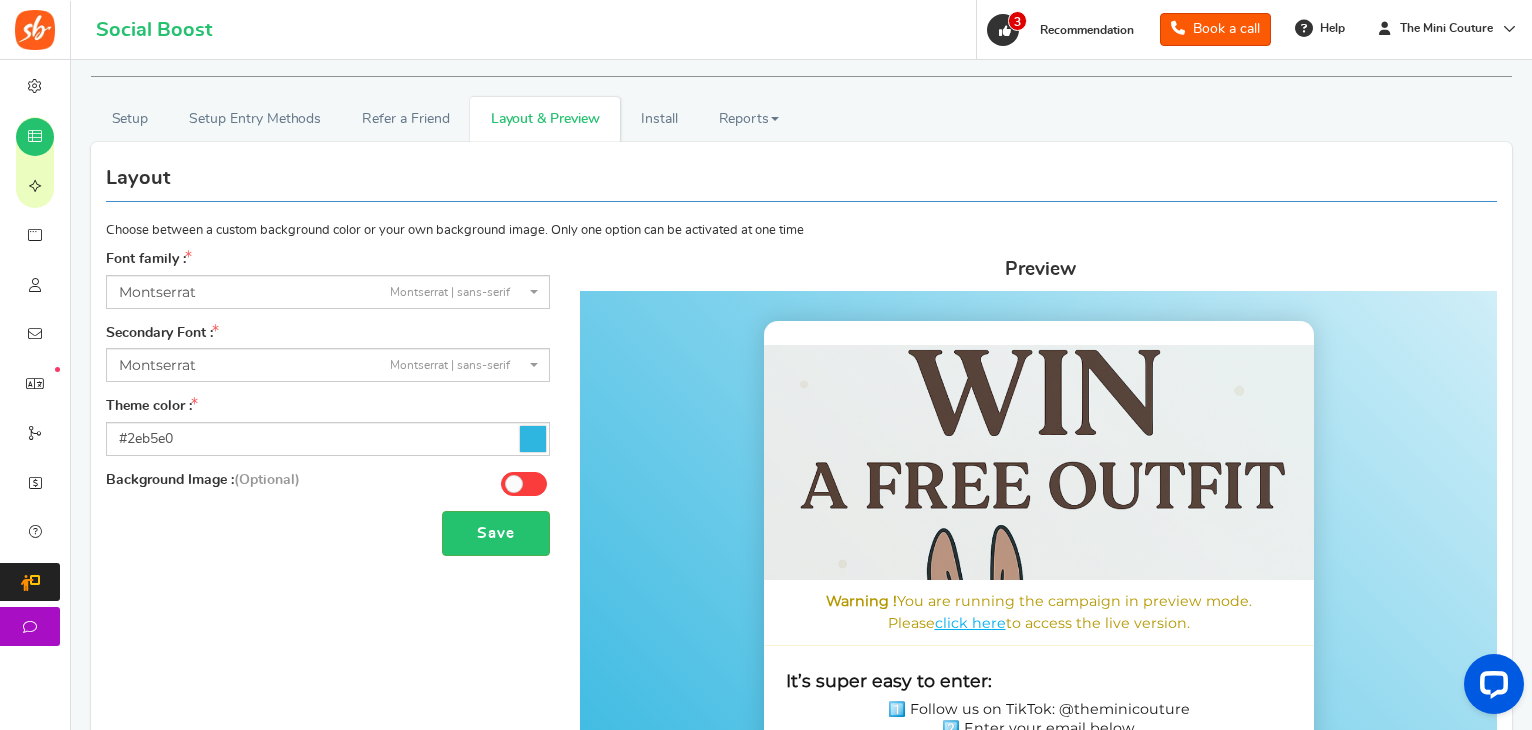 scroll, scrollTop: 0, scrollLeft: 0, axis: both 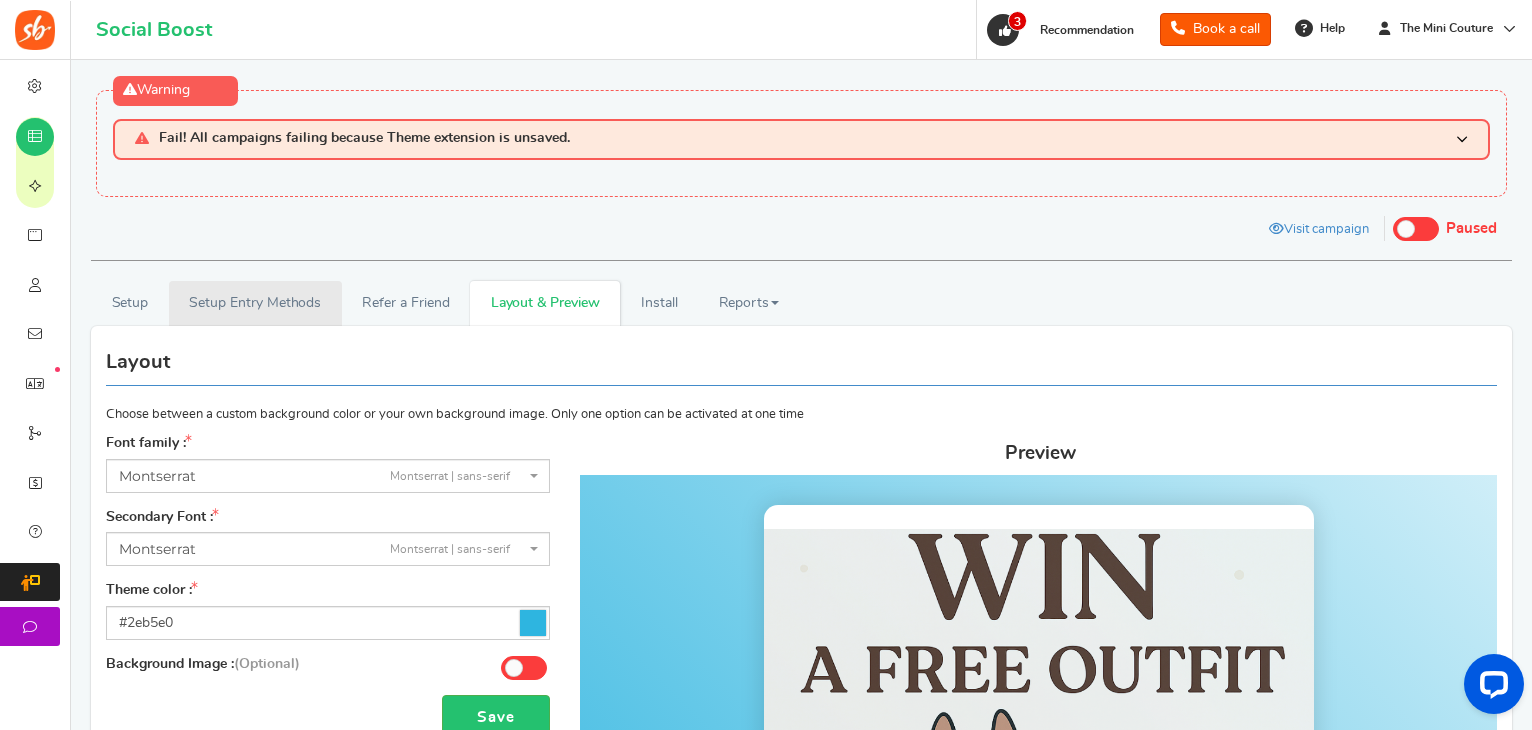click on "Setup Entry Methods" at bounding box center (255, 303) 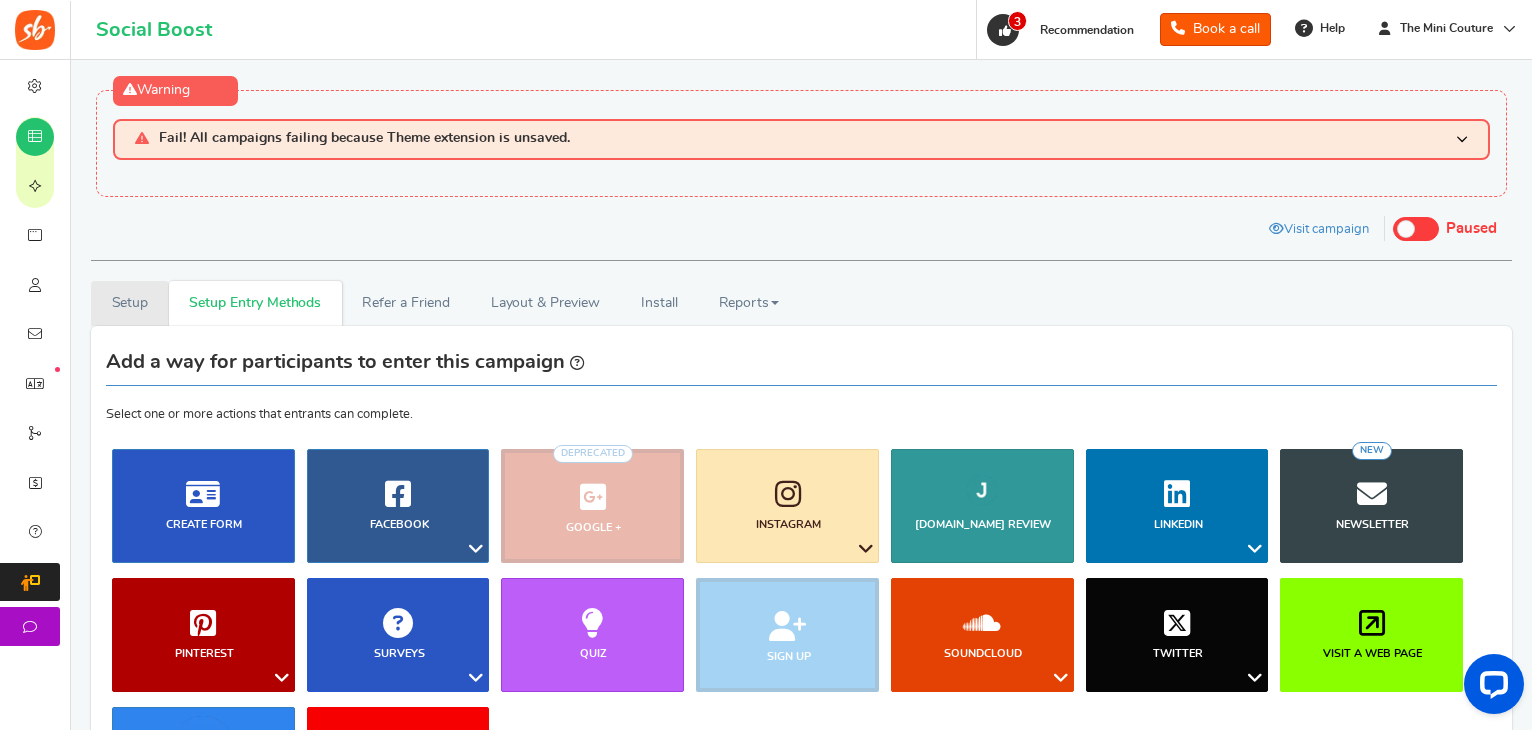 click on "Setup" at bounding box center [130, 303] 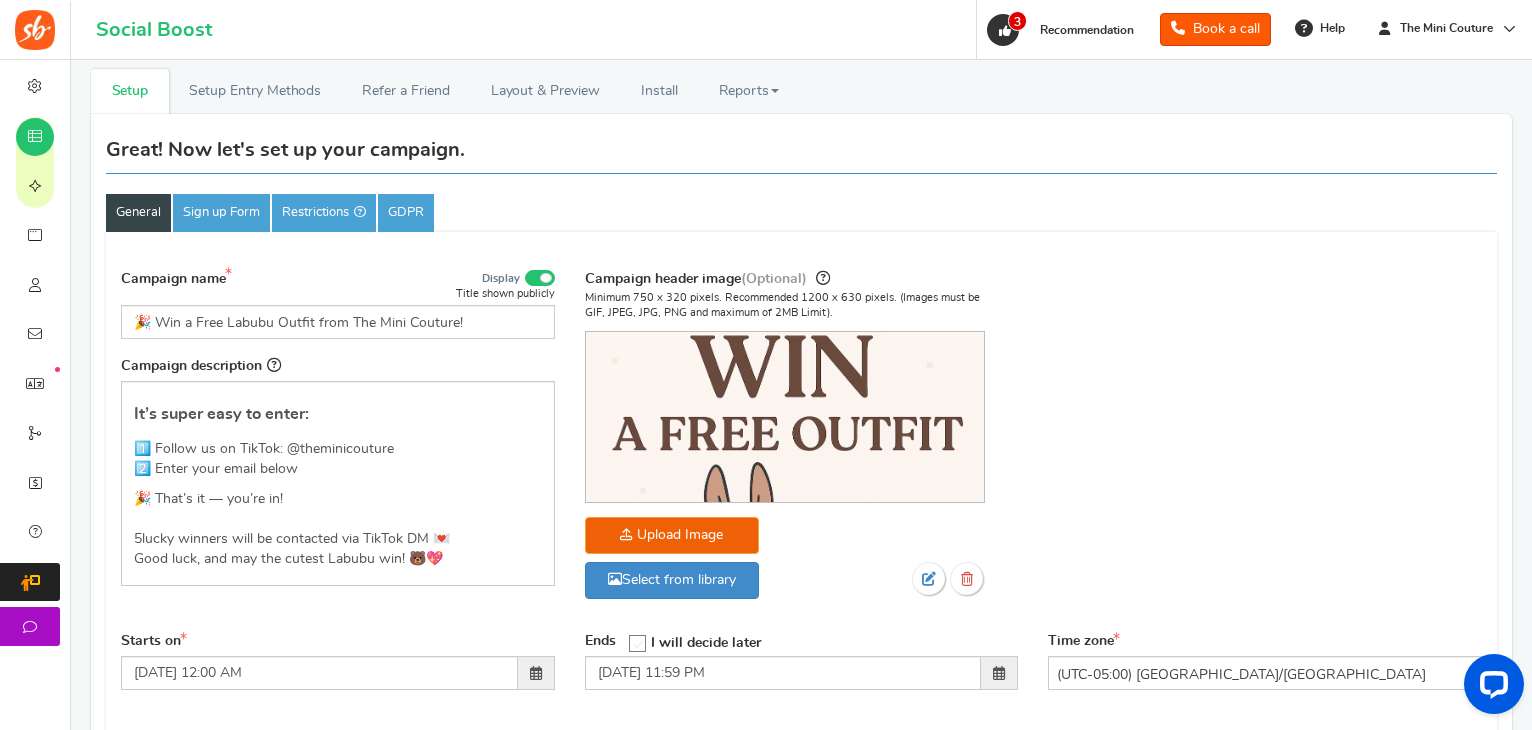 scroll, scrollTop: 225, scrollLeft: 0, axis: vertical 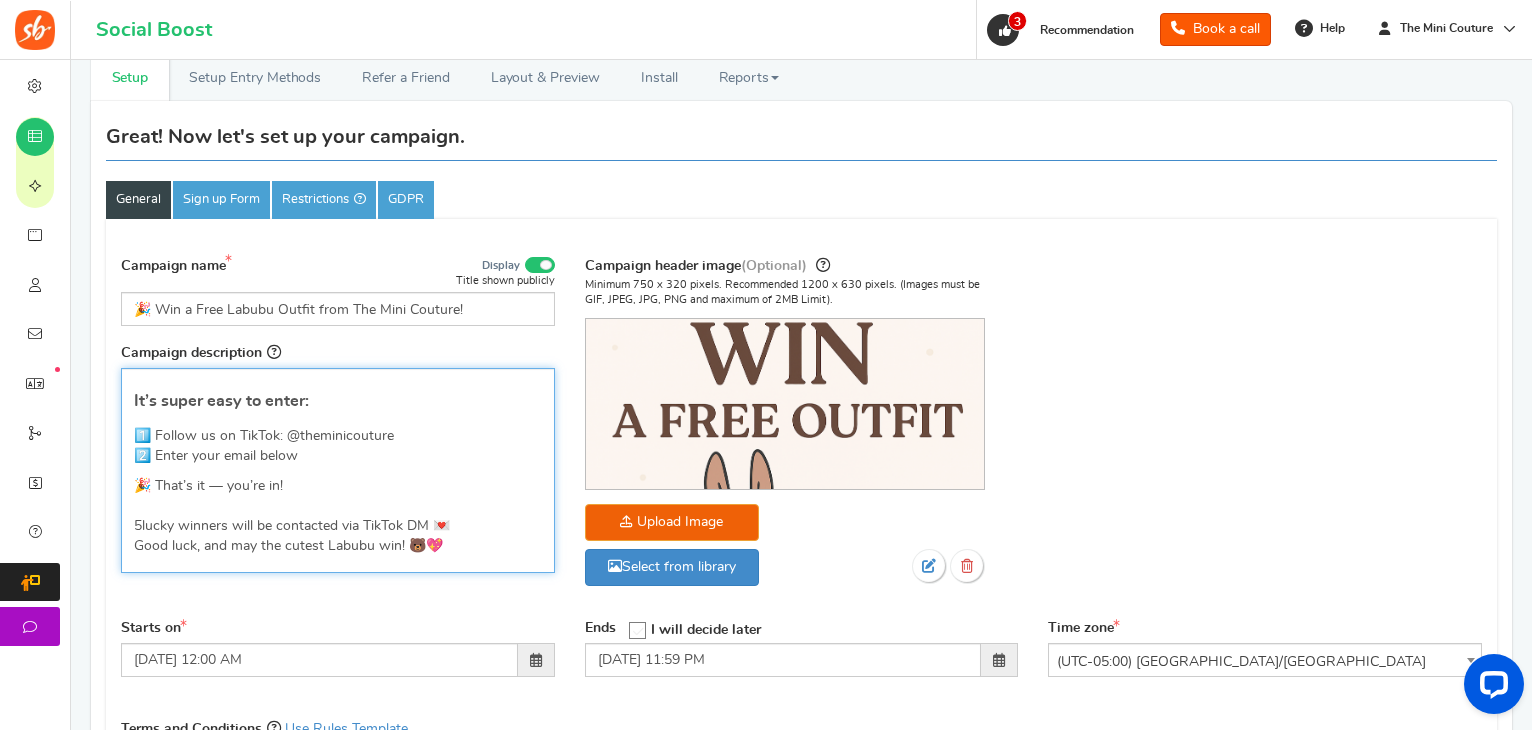 click on "1️⃣ Follow us on TikTok: @theminicouture 2️⃣ Enter your email below" at bounding box center (338, 446) 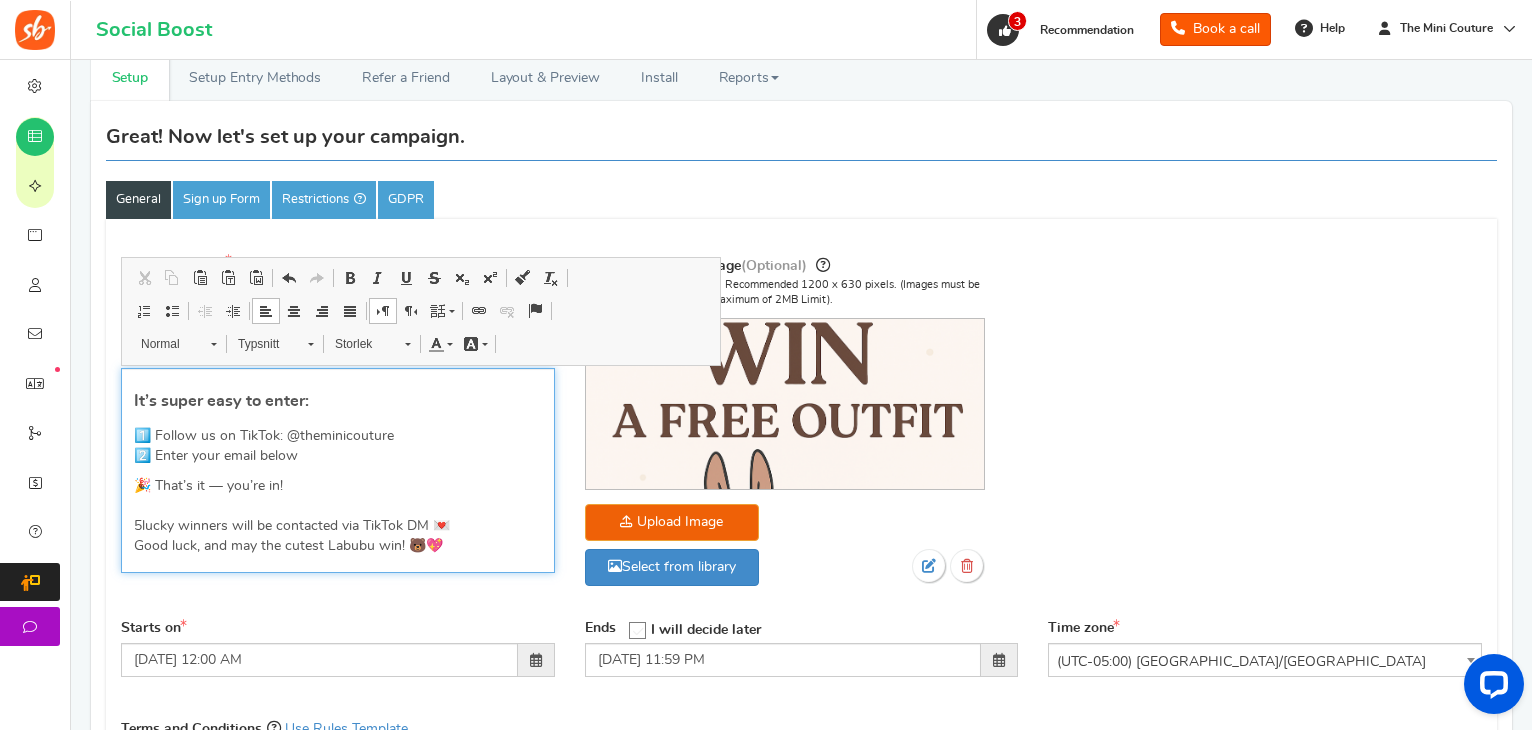 click on "🎉 That’s it — you’re in! 5  lucky winners will be contacted via TikTok DM 💌 Good luck, and may the cutest Labubu win! 🐻💖" at bounding box center [338, 516] 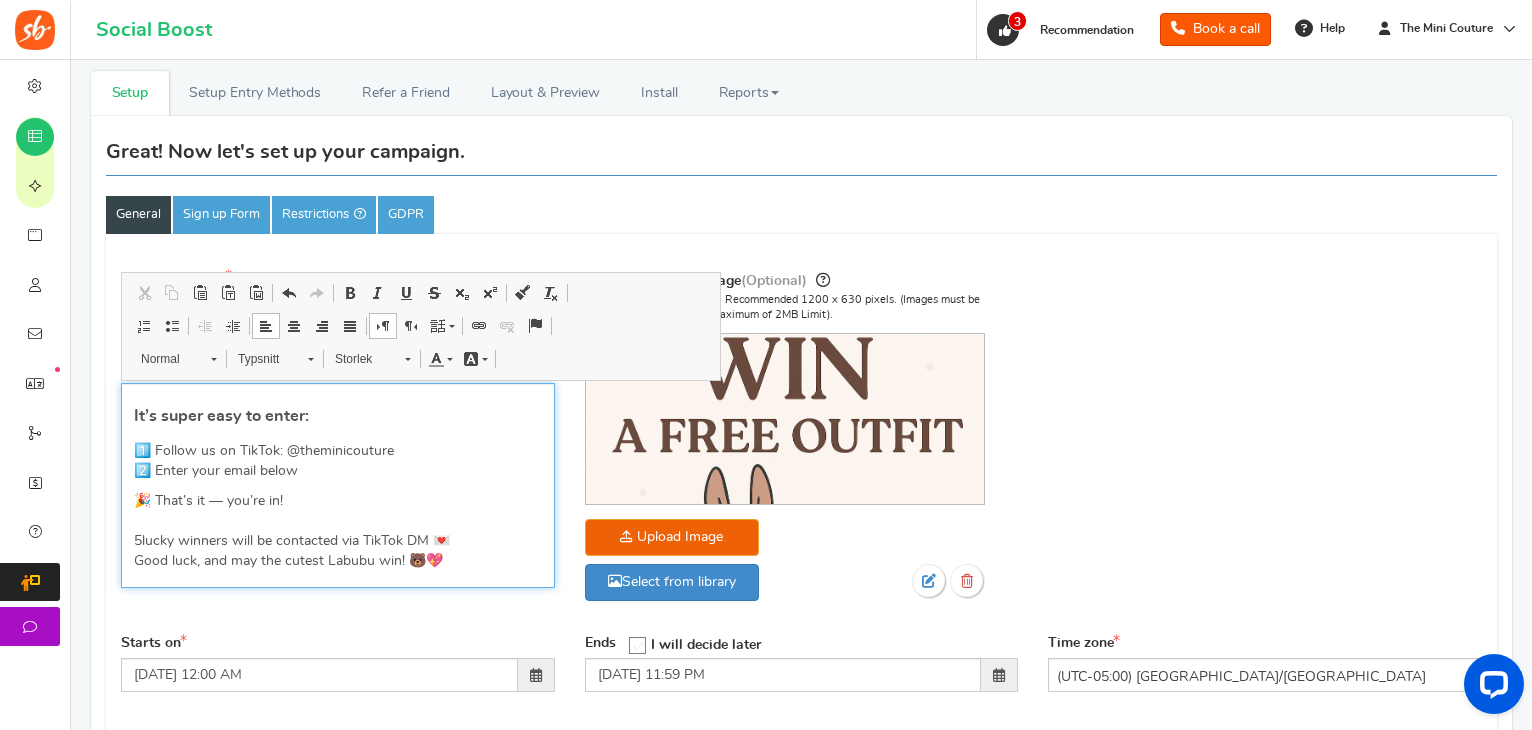 scroll, scrollTop: 206, scrollLeft: 0, axis: vertical 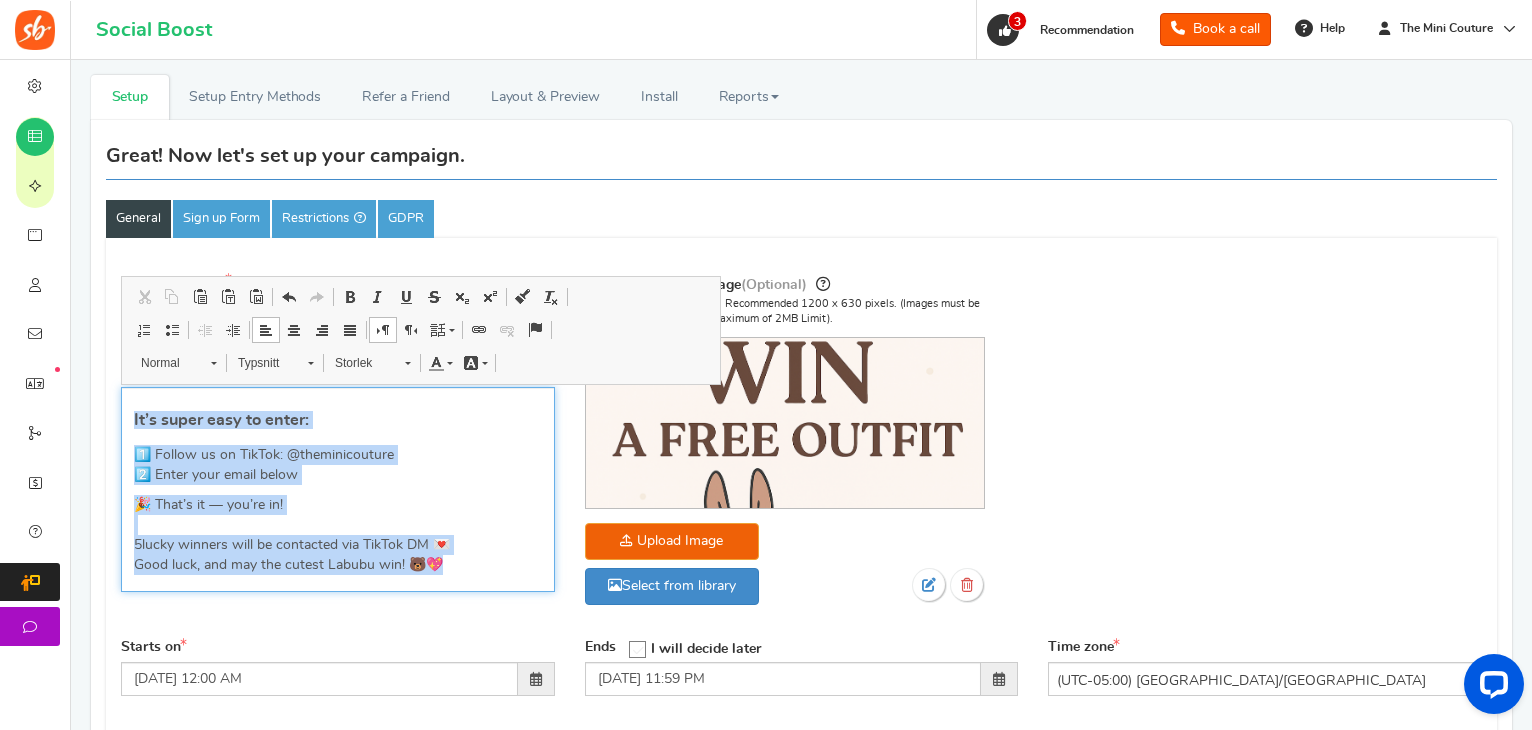 drag, startPoint x: 456, startPoint y: 560, endPoint x: 125, endPoint y: 413, distance: 362.17398 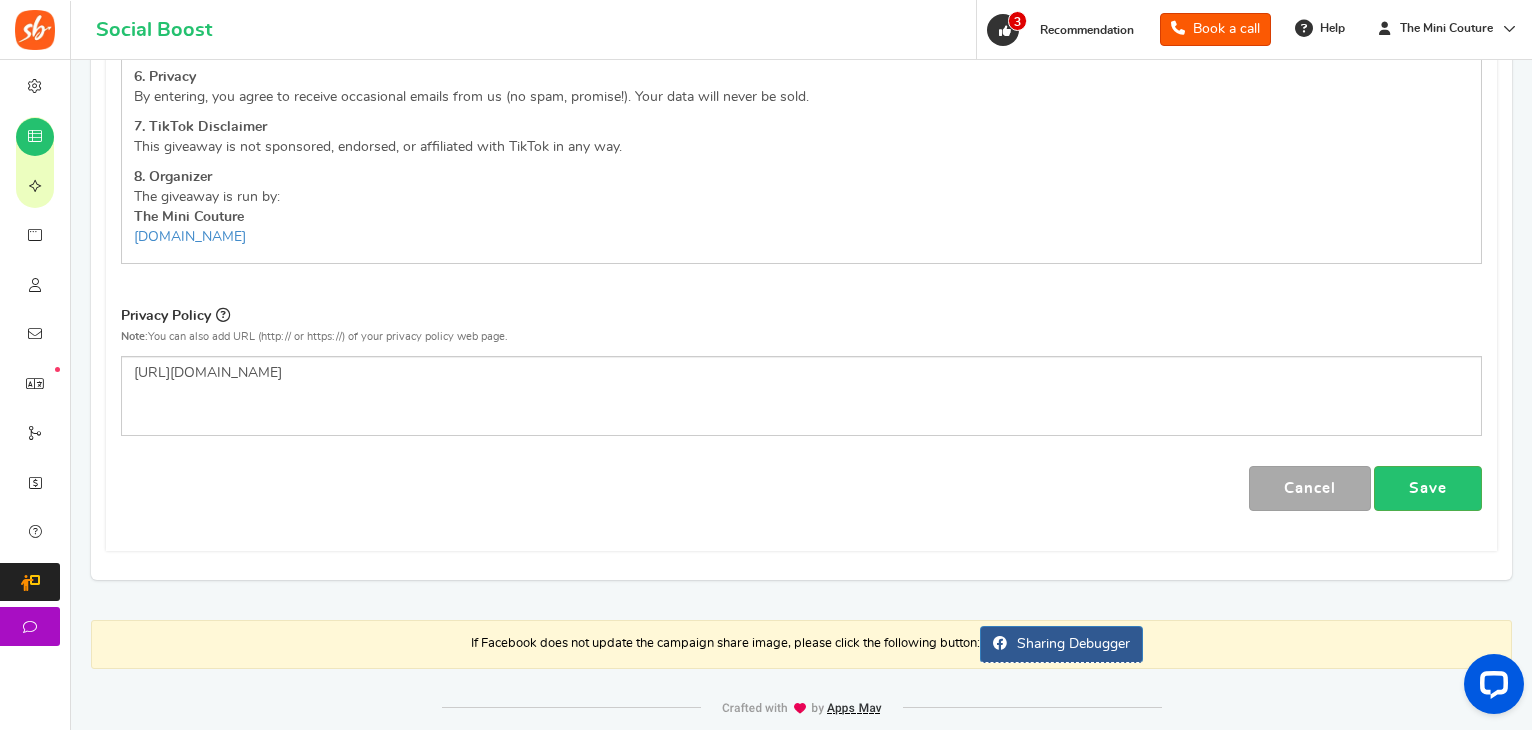 scroll, scrollTop: 1348, scrollLeft: 0, axis: vertical 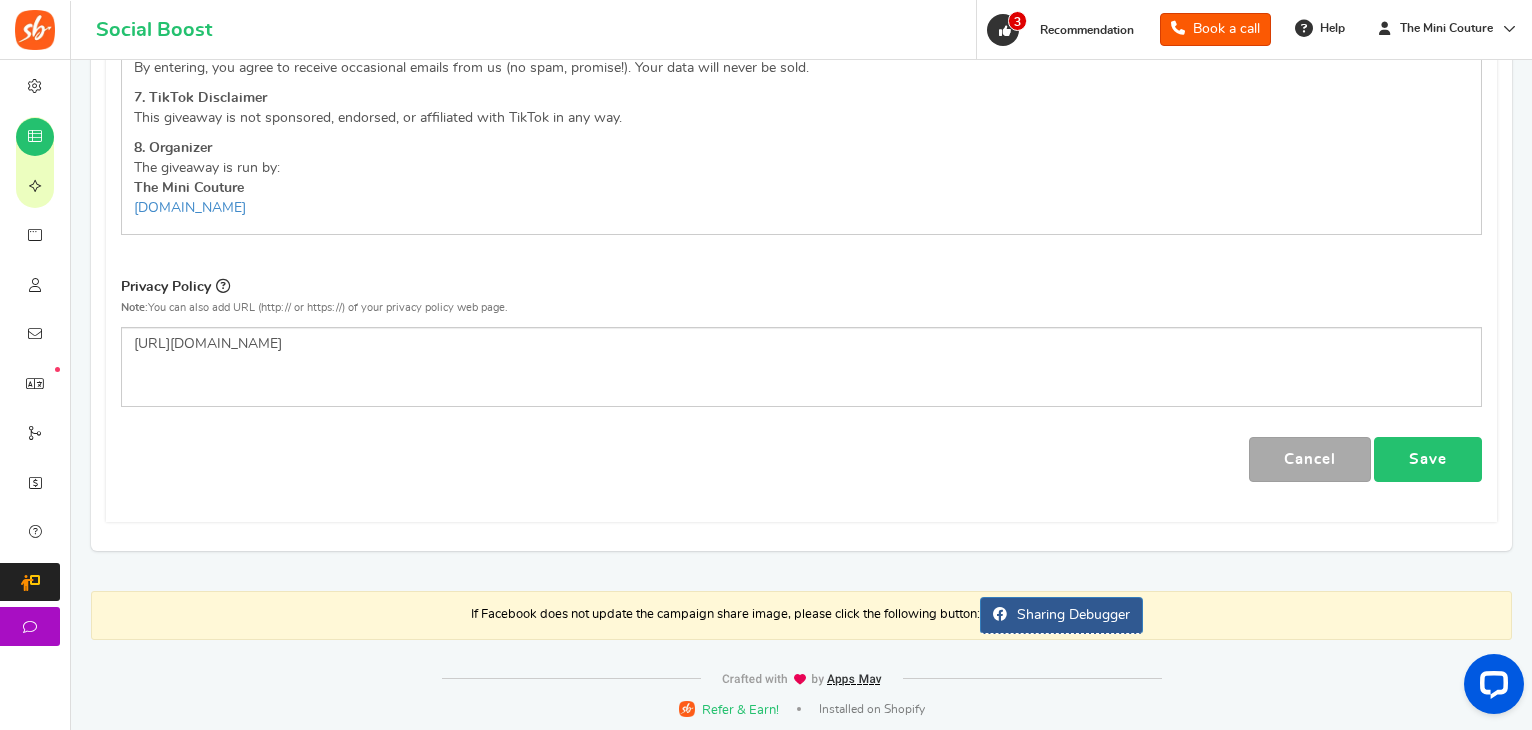 click on "Save" at bounding box center [1428, 459] 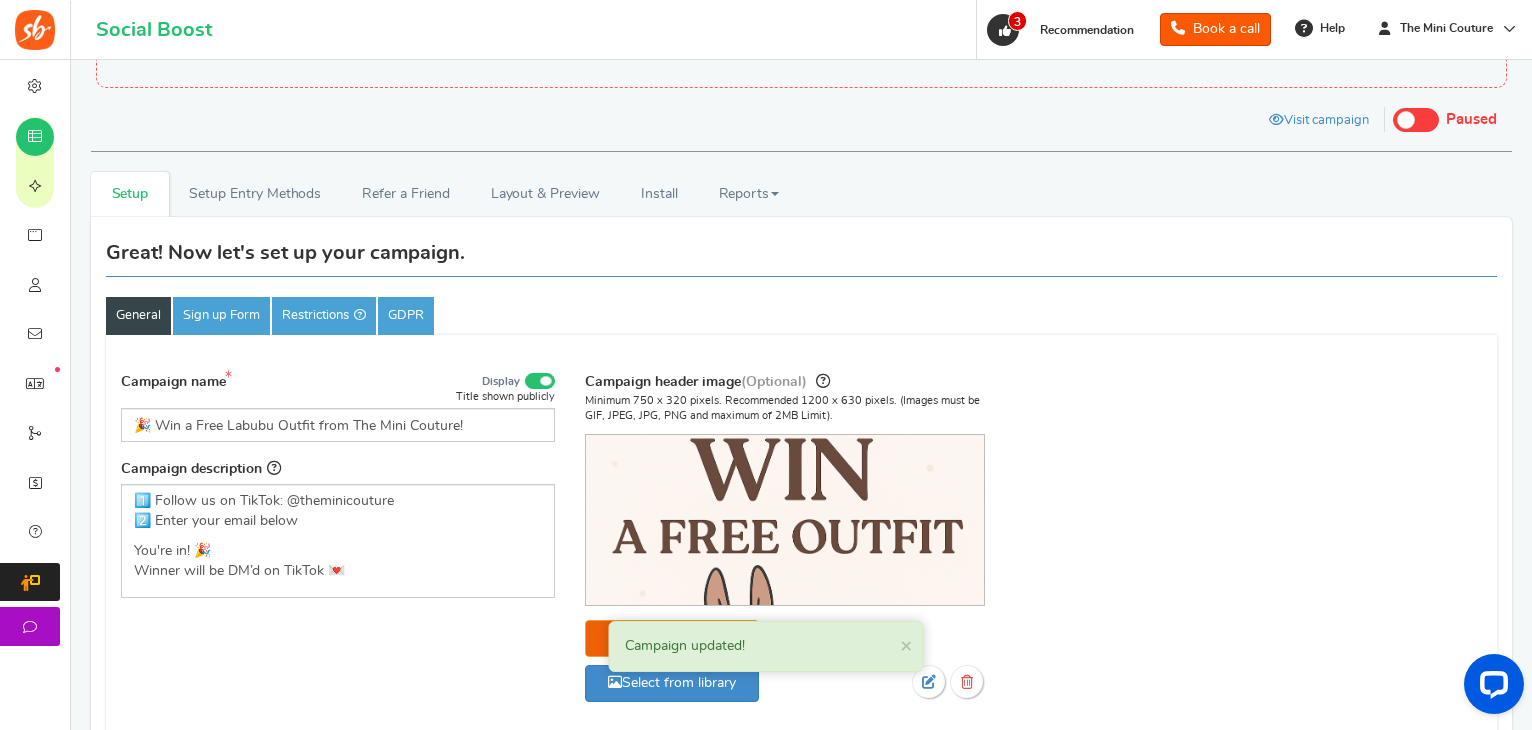scroll, scrollTop: 0, scrollLeft: 0, axis: both 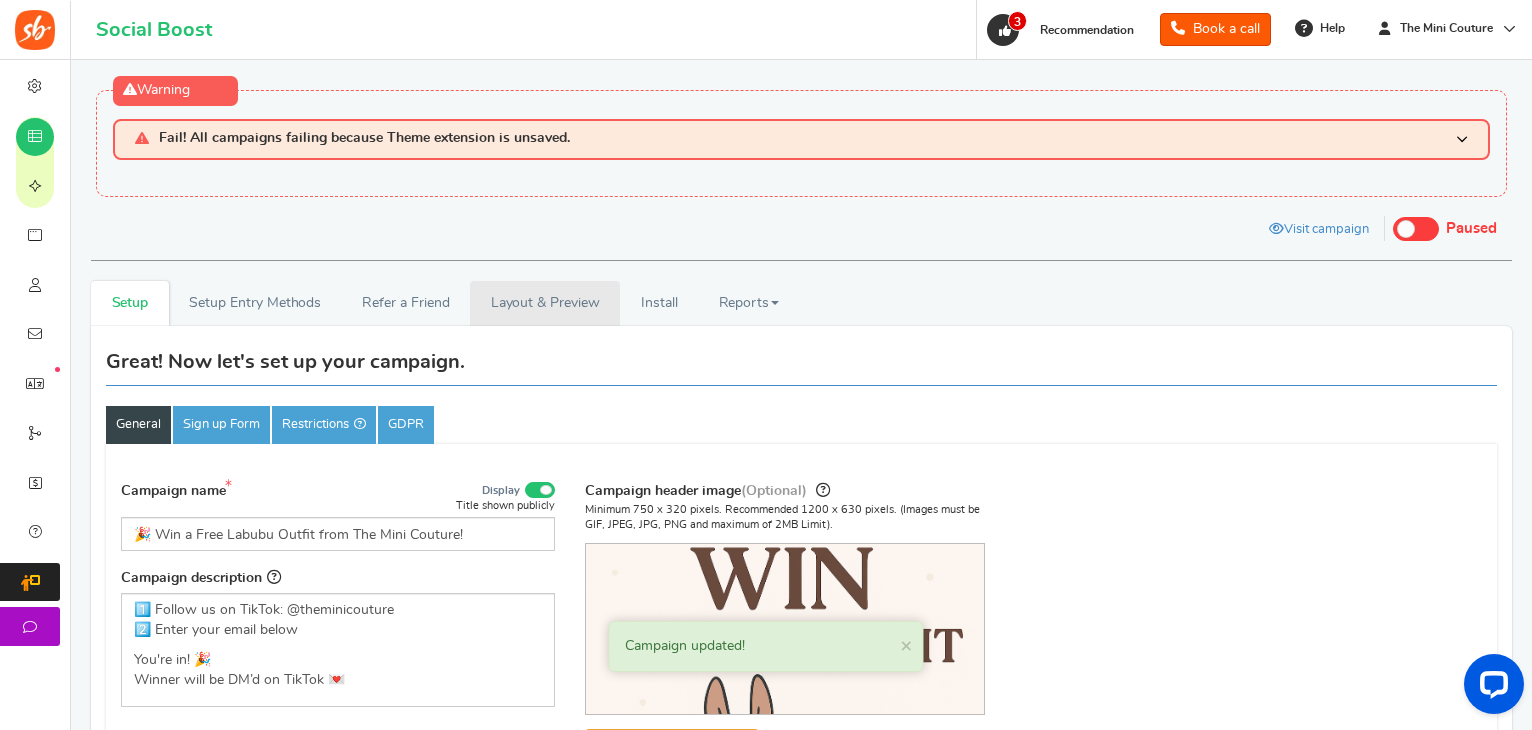 click on "Layout & Preview" at bounding box center (545, 303) 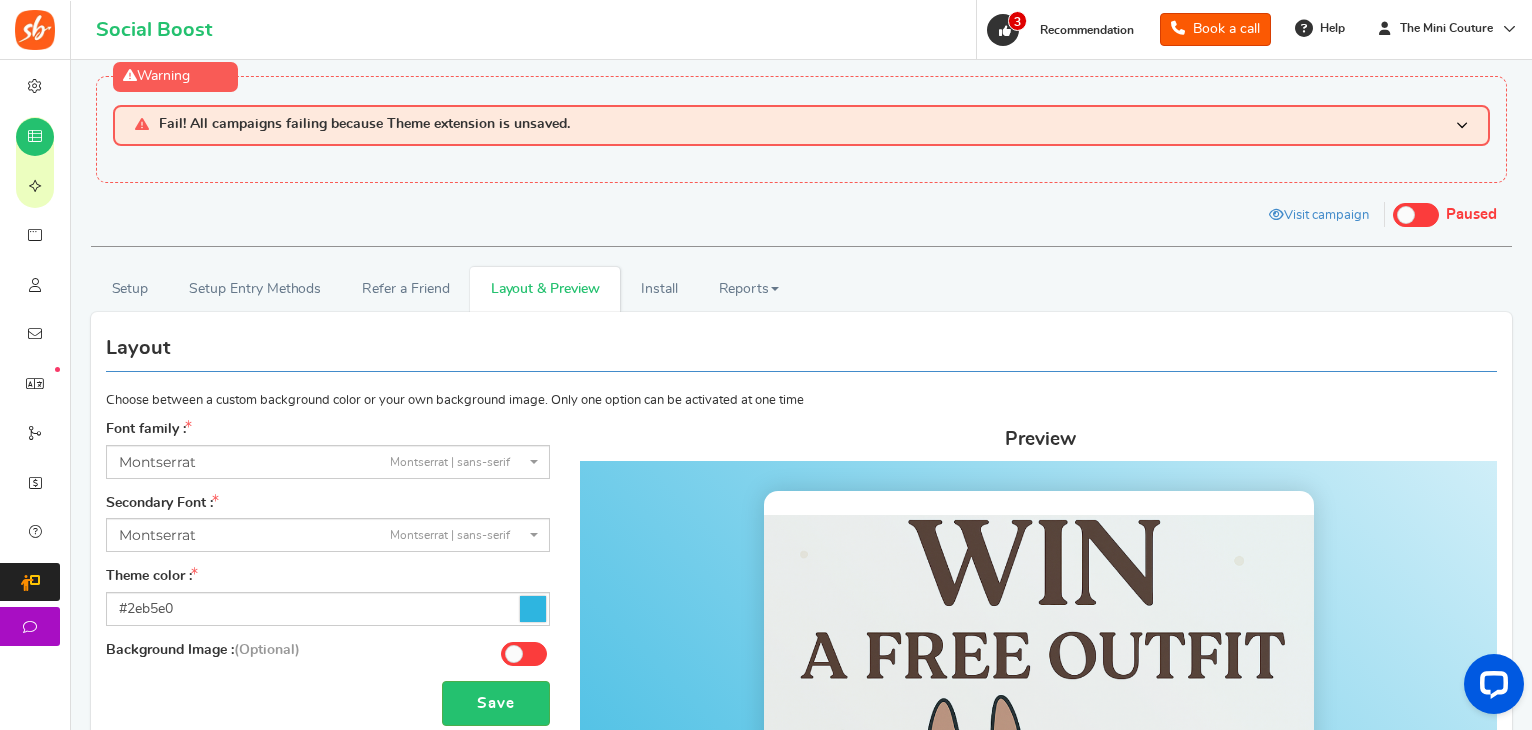 scroll, scrollTop: 0, scrollLeft: 0, axis: both 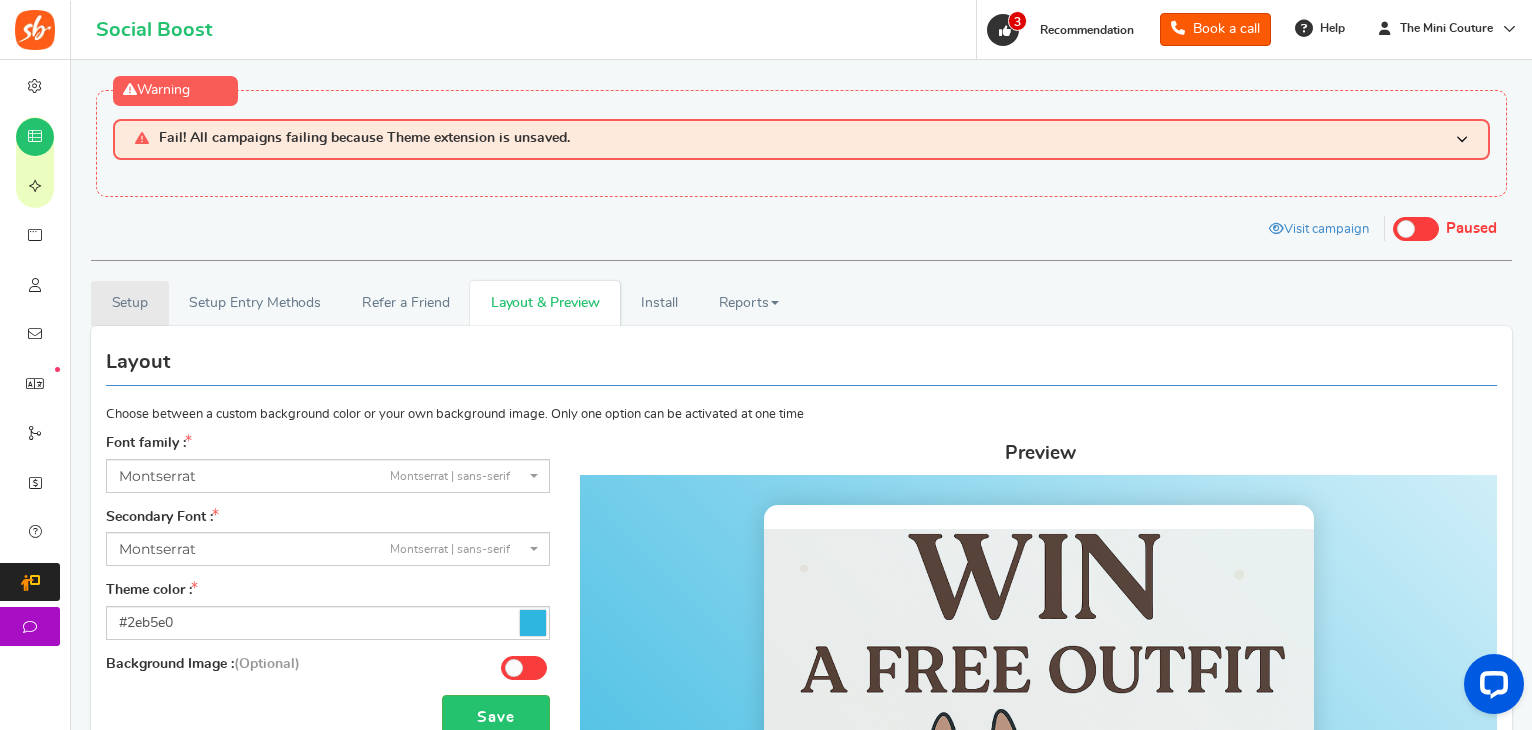 click on "Setup" at bounding box center (130, 303) 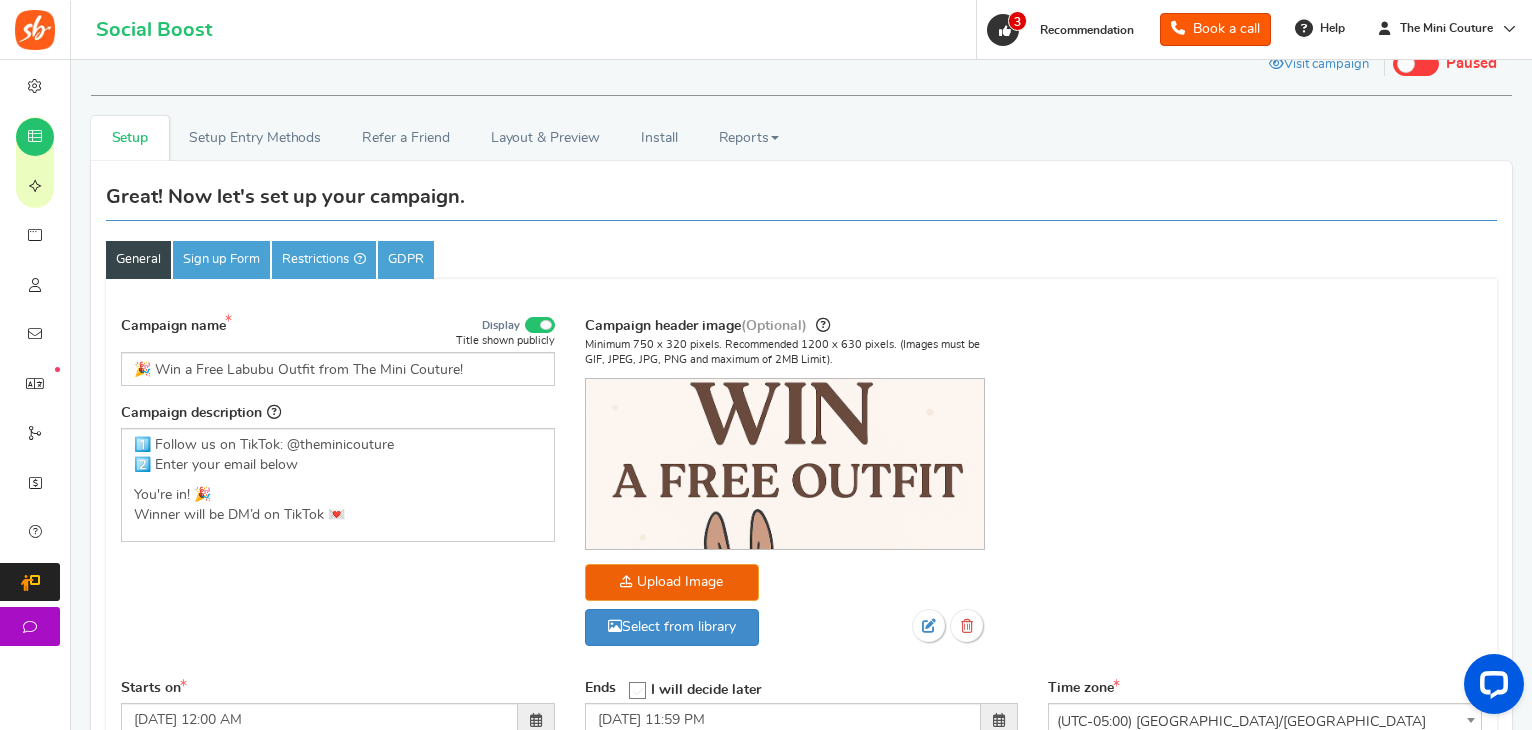 scroll, scrollTop: 168, scrollLeft: 0, axis: vertical 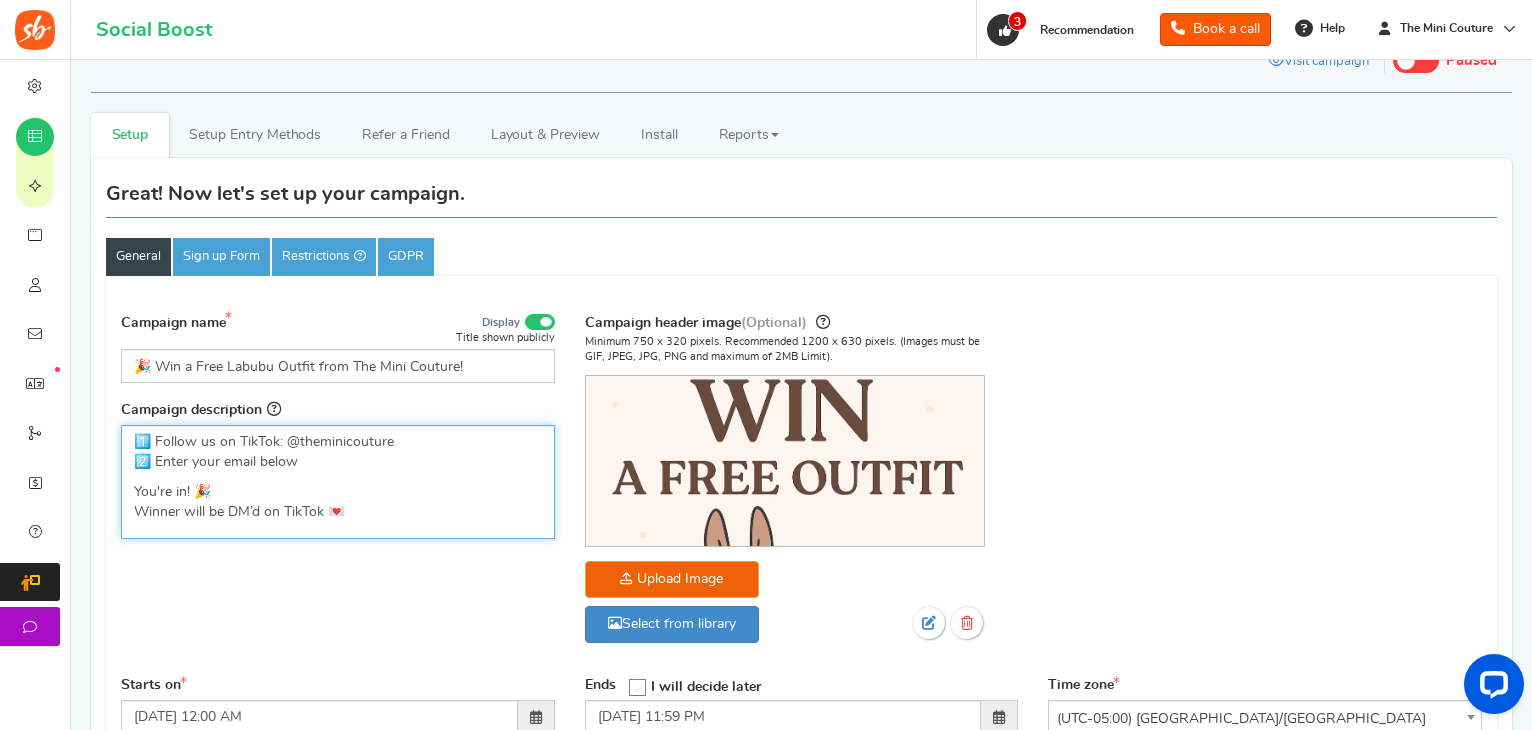 click on "You're in! 🎉 Winner will be DM’d on TikTok 💌" at bounding box center [338, 502] 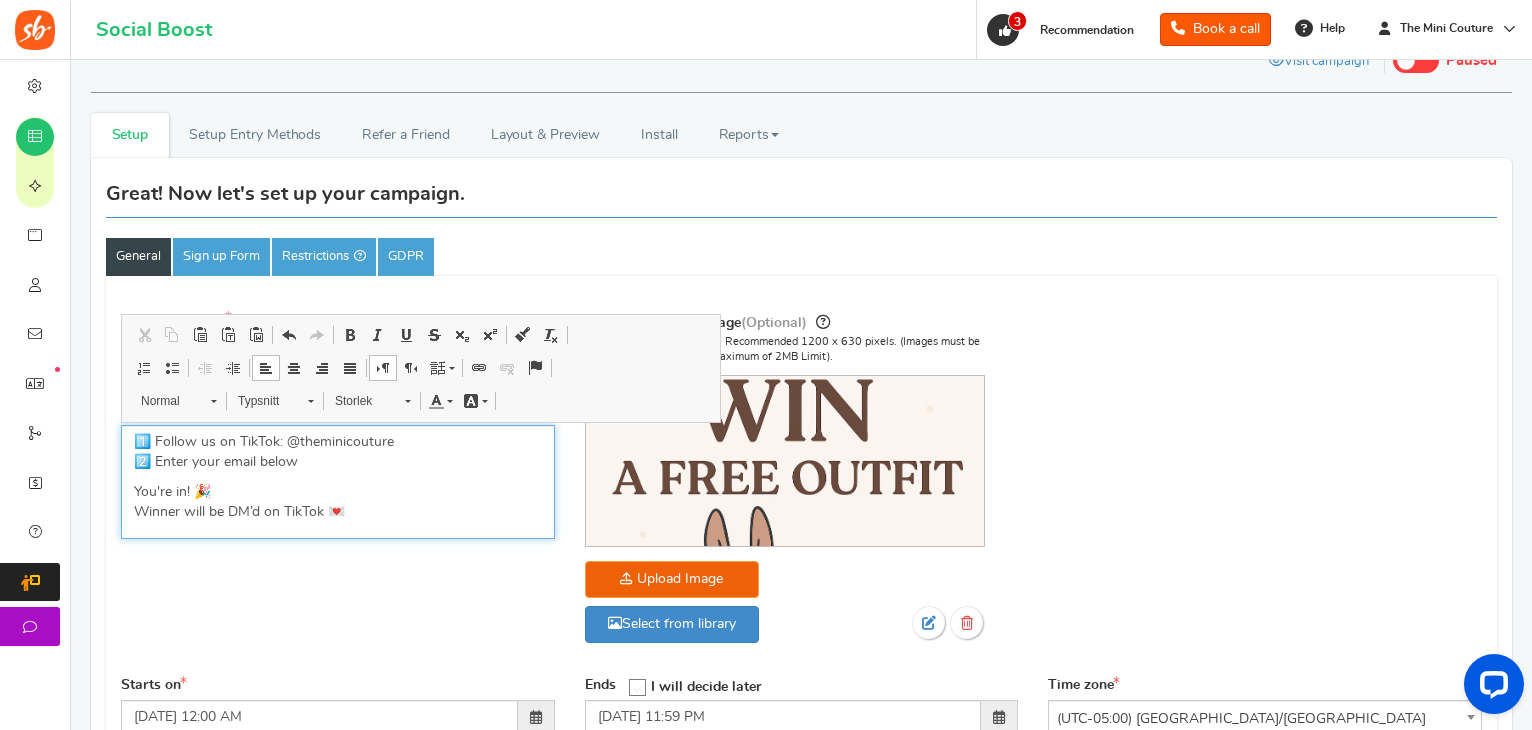 click on "1️⃣ Follow us on TikTok: @theminicouture 2️⃣ Enter your email below" at bounding box center [338, 452] 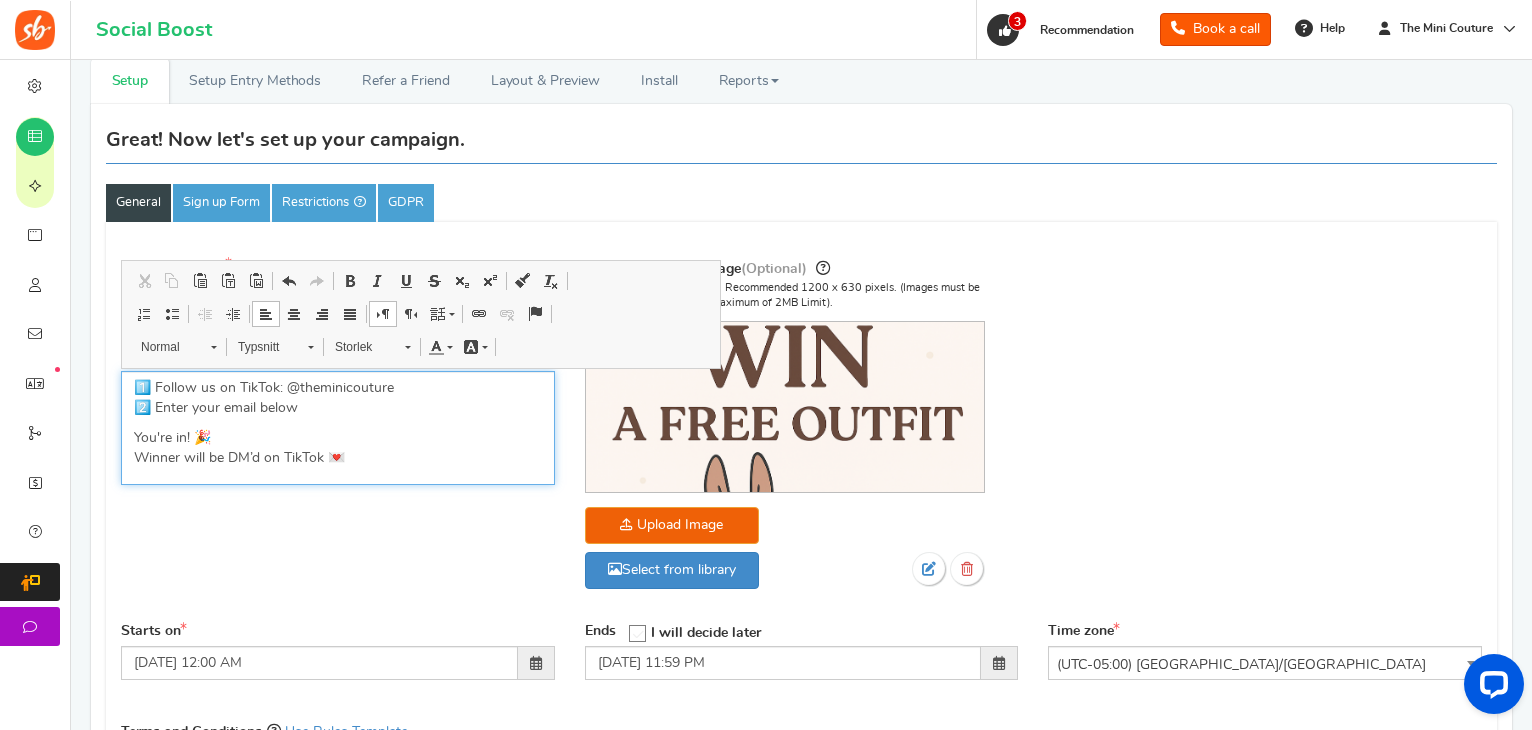 scroll, scrollTop: 223, scrollLeft: 0, axis: vertical 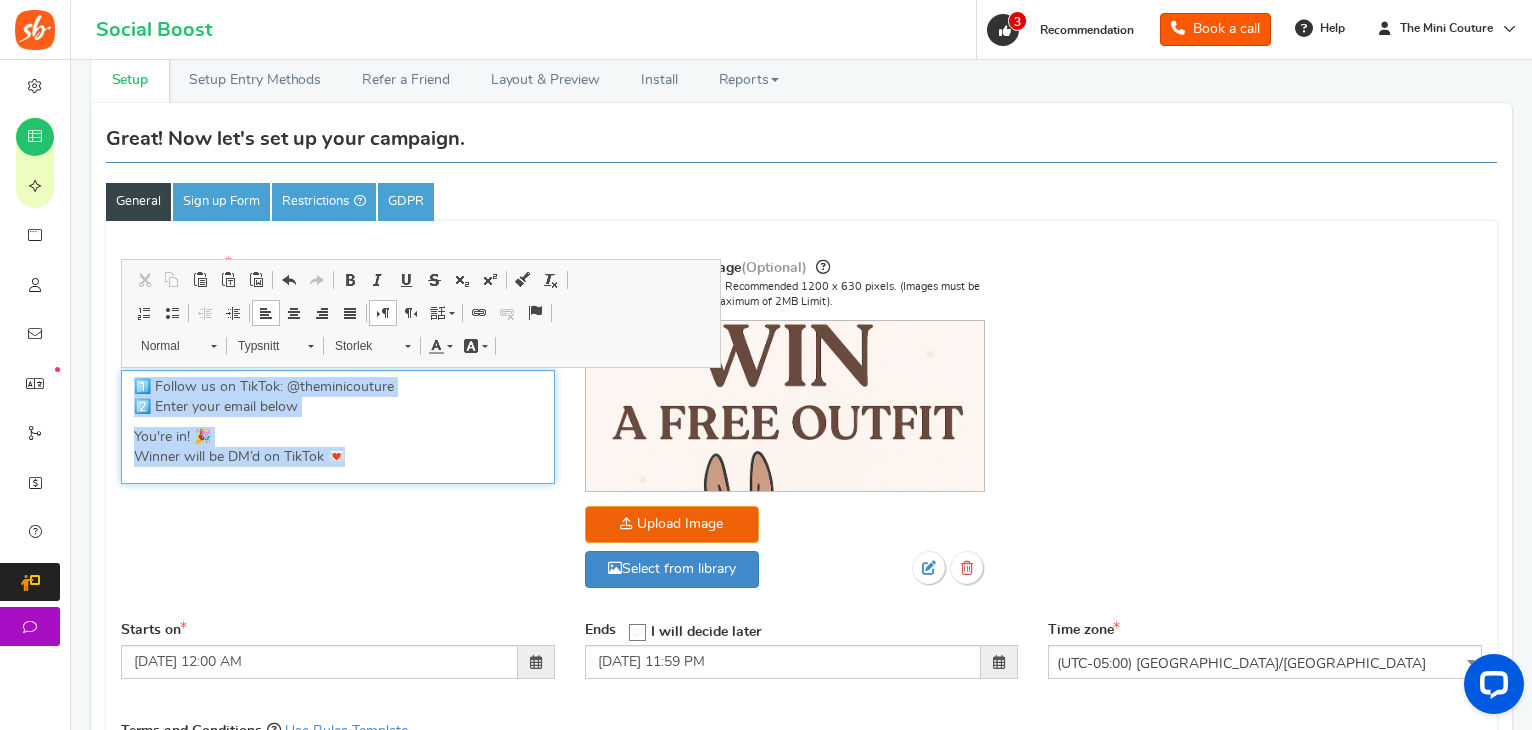drag, startPoint x: 363, startPoint y: 463, endPoint x: 85, endPoint y: 366, distance: 294.43674 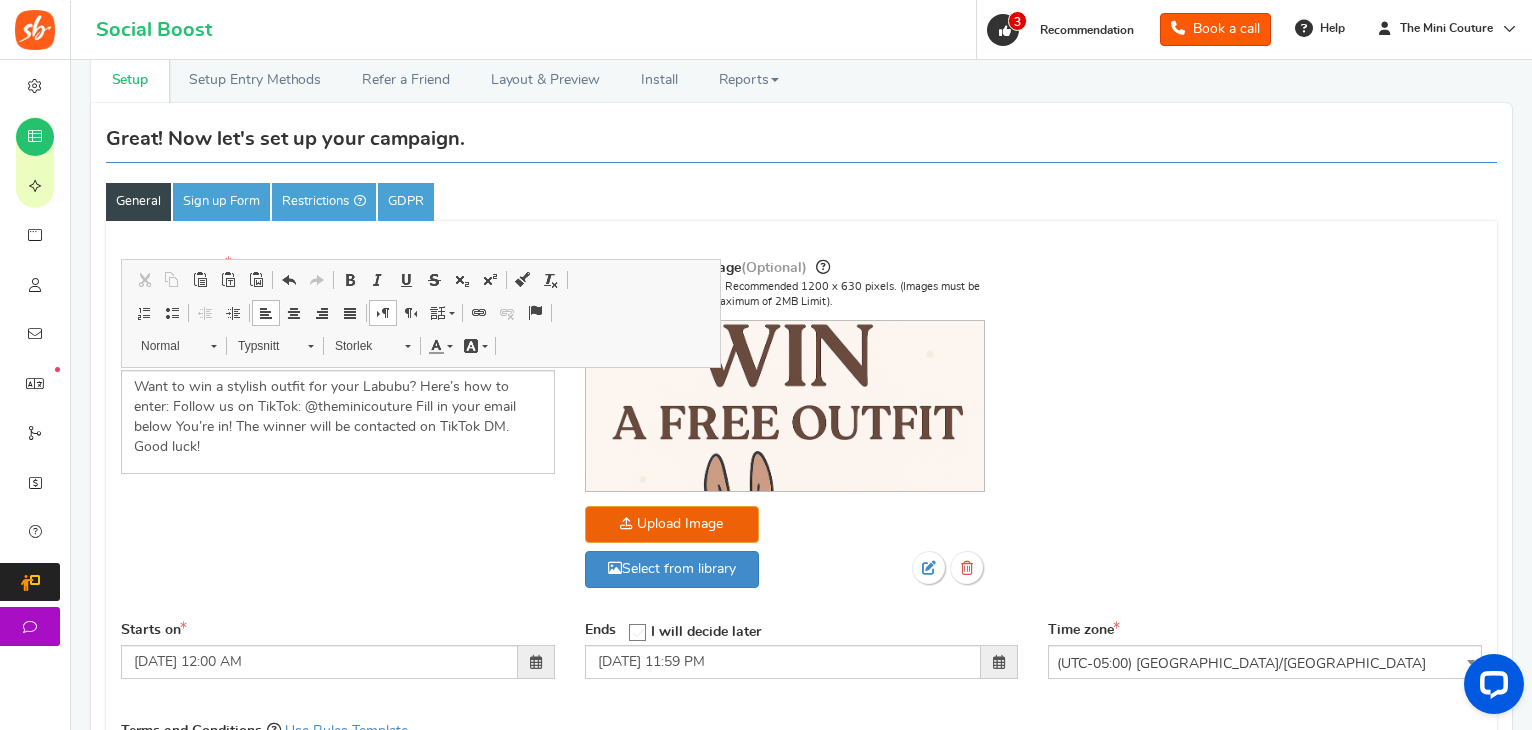 click on "Campaign name
Display
Title shown publicly
🎉 Win a Free Labubu Outfit from The Mini Couture!
This will be shown to the public and to eligible customers in the 'cart -thanks' page
Campaign description" at bounding box center [801, 433] 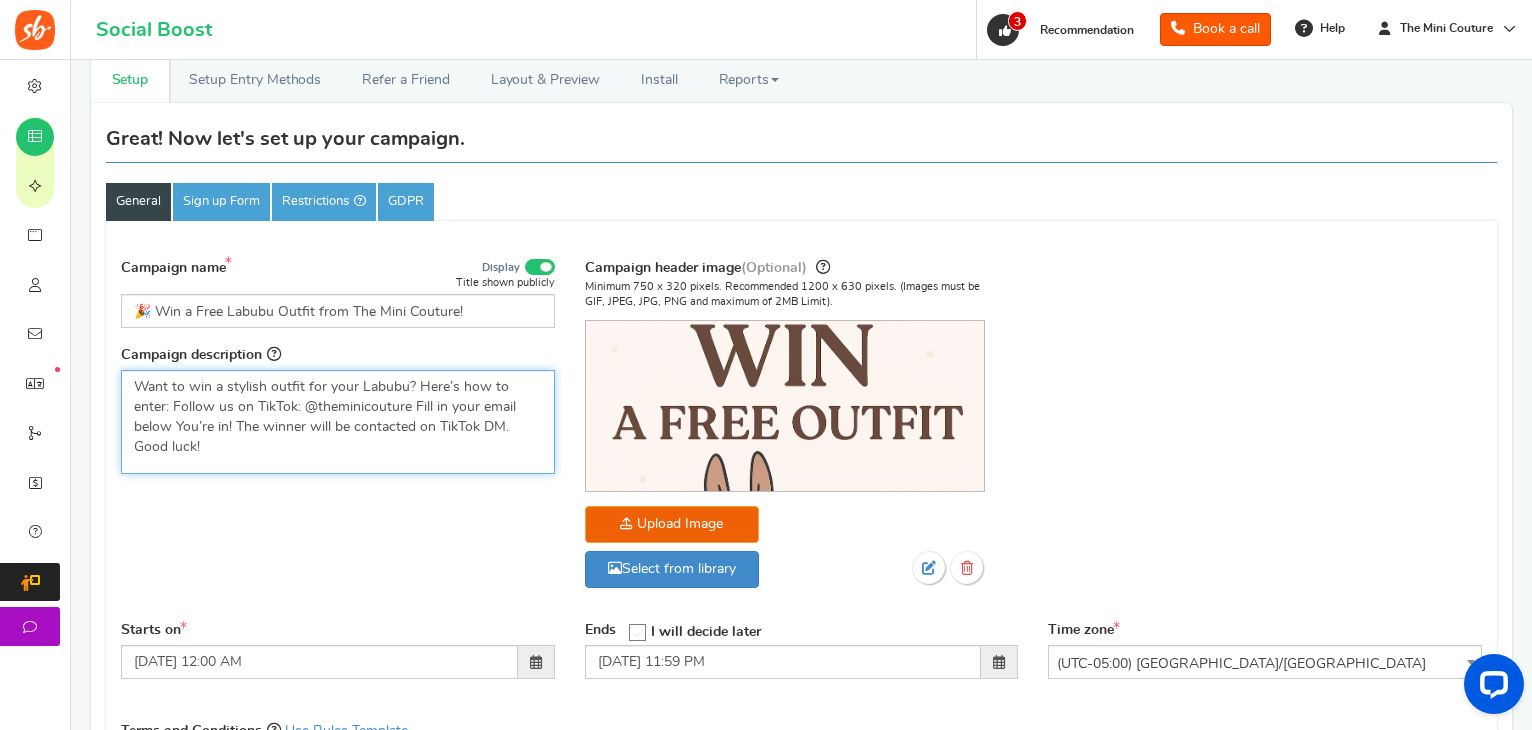 click on "Want to win a stylish outfit for your Labubu? Here’s how to enter: Follow us on TikTok: @theminicouture Fill in your email below You’re in! The winner will be contacted on TikTok DM. Good luck!" at bounding box center [338, 417] 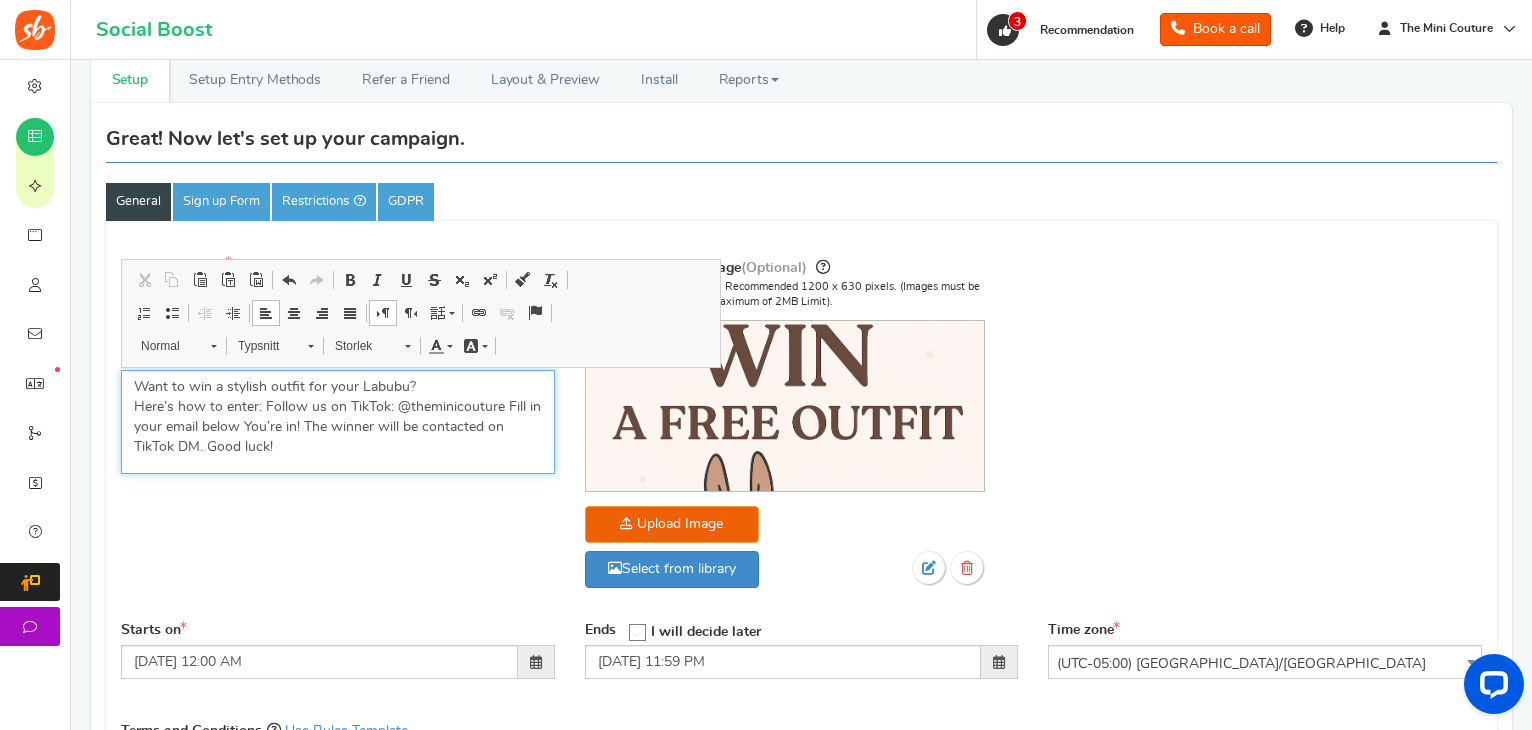 click on "Want to win a stylish outfit for your Labubu?  ​​​​​​​ Here’s how to enter: Follow us on TikTok: @theminicouture Fill in your email below You’re in! The winner will be contacted on TikTok DM. Good luck!" at bounding box center [338, 417] 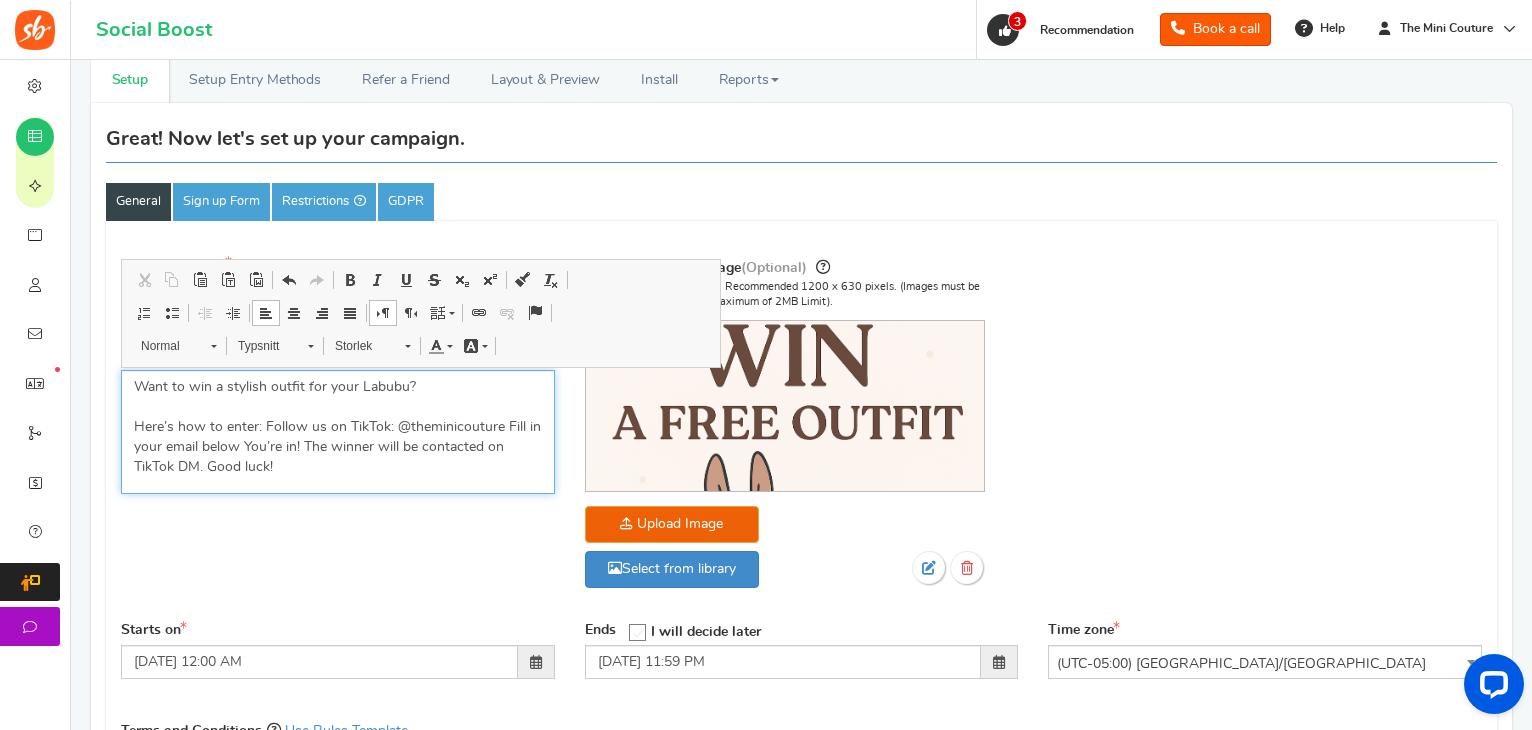click on "Want to win a stylish outfit for your Labubu? ​​​​​​​   Here’s how to enter: Follow us on TikTok: @theminicouture Fill in your email below You’re in! The winner will be contacted on TikTok DM. Good luck!" at bounding box center (338, 427) 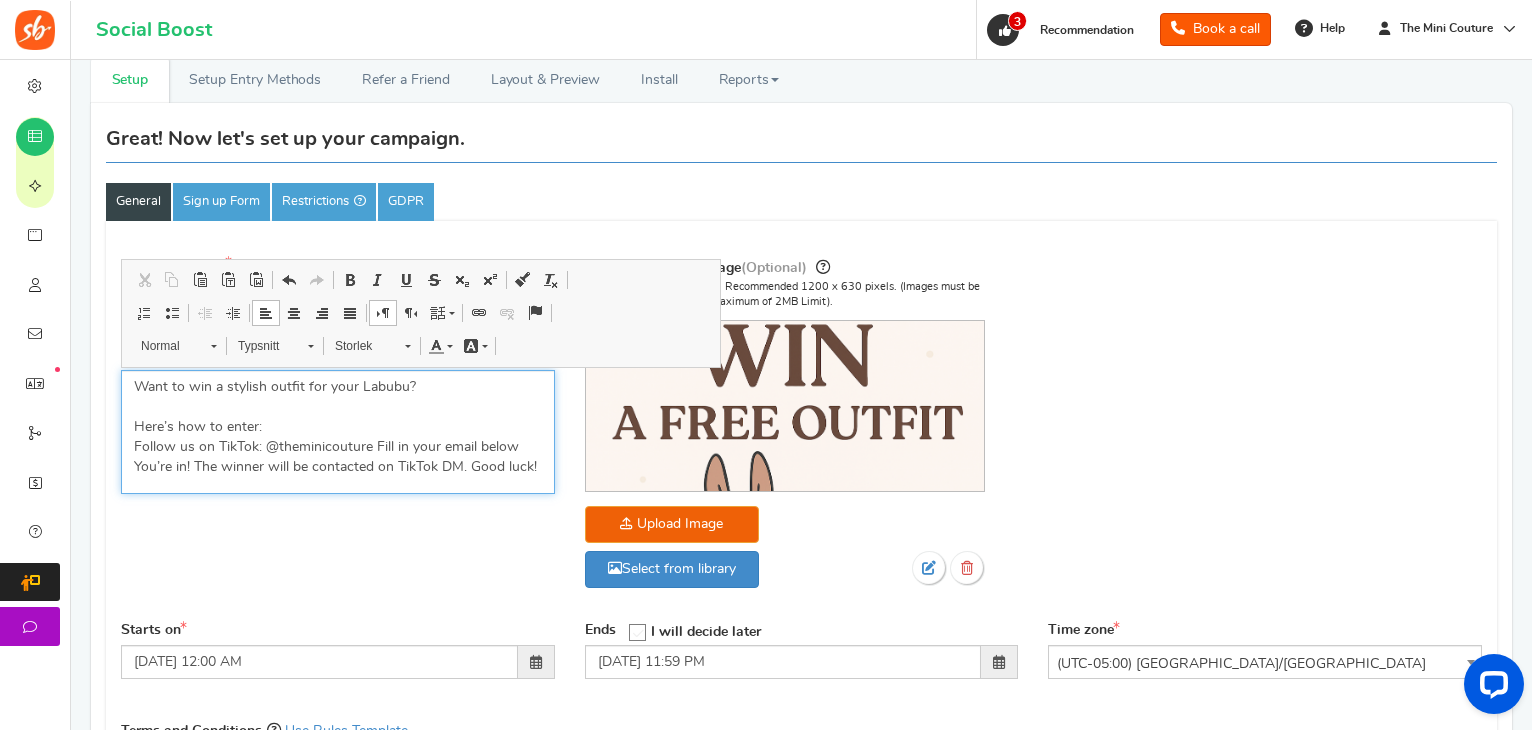 click on "Want to win a stylish outfit for your Labubu?   Here’s how to enter:  ​​​​​​​ Follow us on TikTok: @theminicouture Fill in your email below You’re in! The winner will be contacted on TikTok DM. Good luck!" at bounding box center [338, 427] 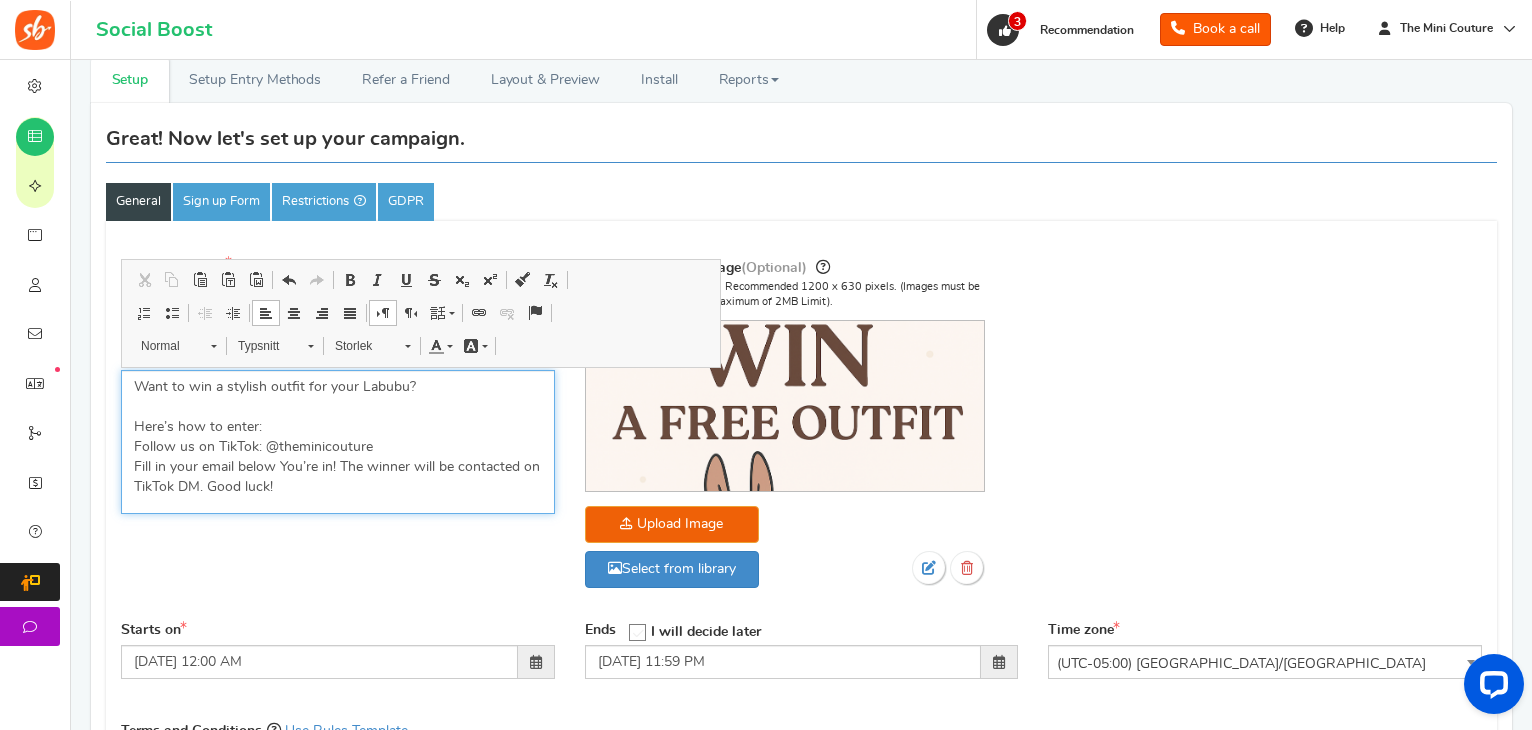 click on "Want to win a stylish outfit for your Labubu?   Here’s how to enter:  Follow us on TikTok: @theminicouture  ​​​​​​​ Fill in your email below You’re in! The winner will be contacted on TikTok DM. Good luck!" at bounding box center (338, 437) 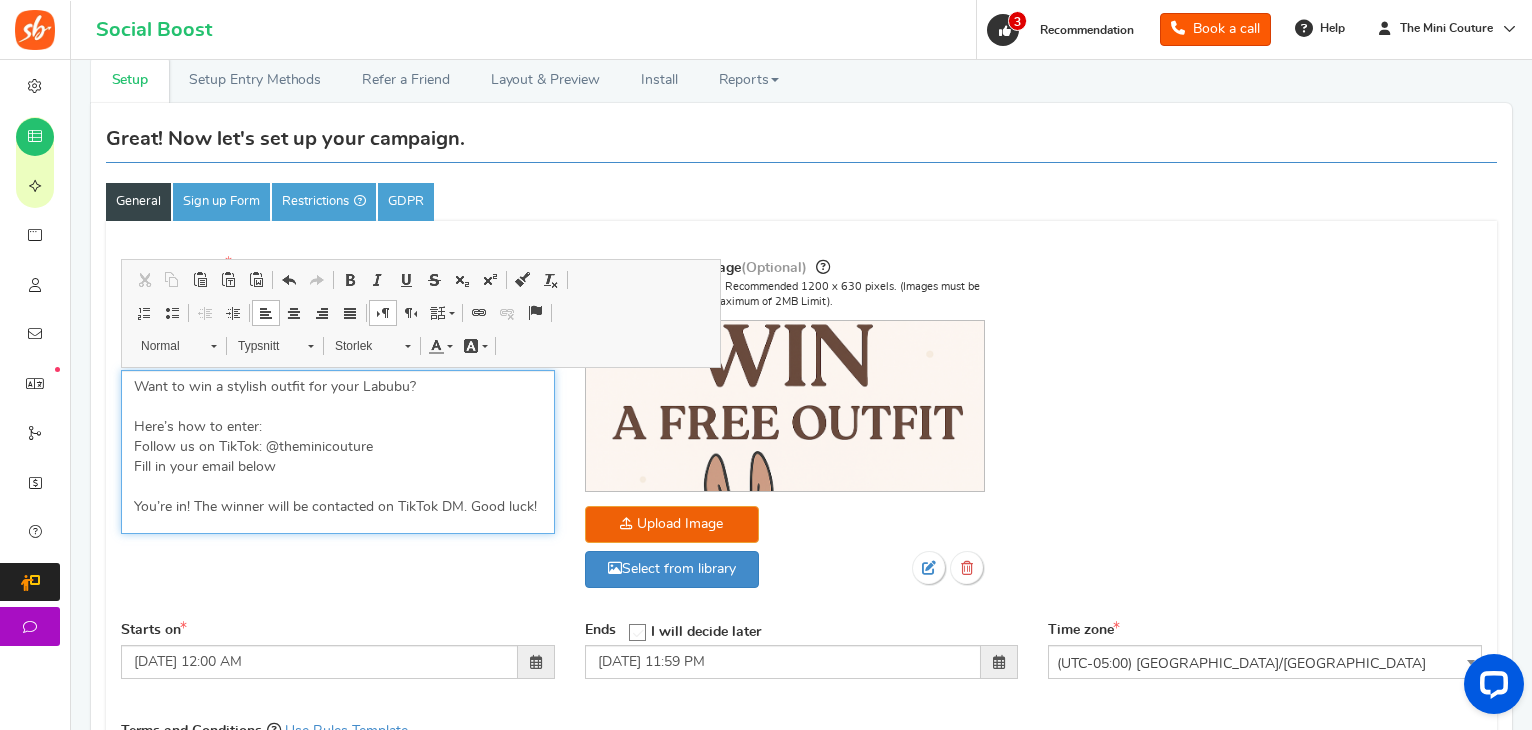 click on "Want to win a stylish outfit for your Labubu?   Here’s how to enter:  Follow us on TikTok: @theminicouture  Fill in your email below  ​​​​​​​ You’re in! The winner will be contacted on TikTok DM. Good luck!" at bounding box center (338, 447) 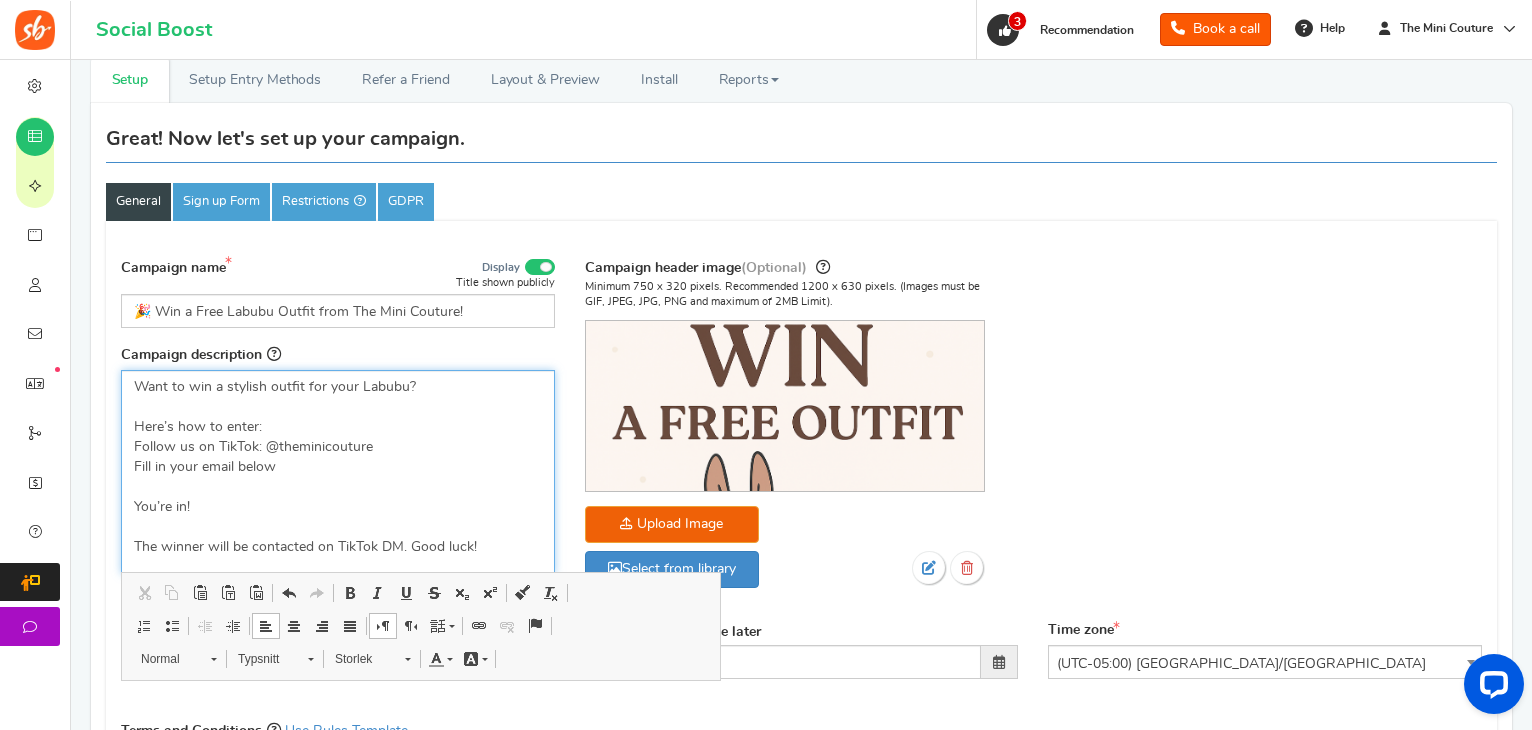 scroll, scrollTop: 1348, scrollLeft: 0, axis: vertical 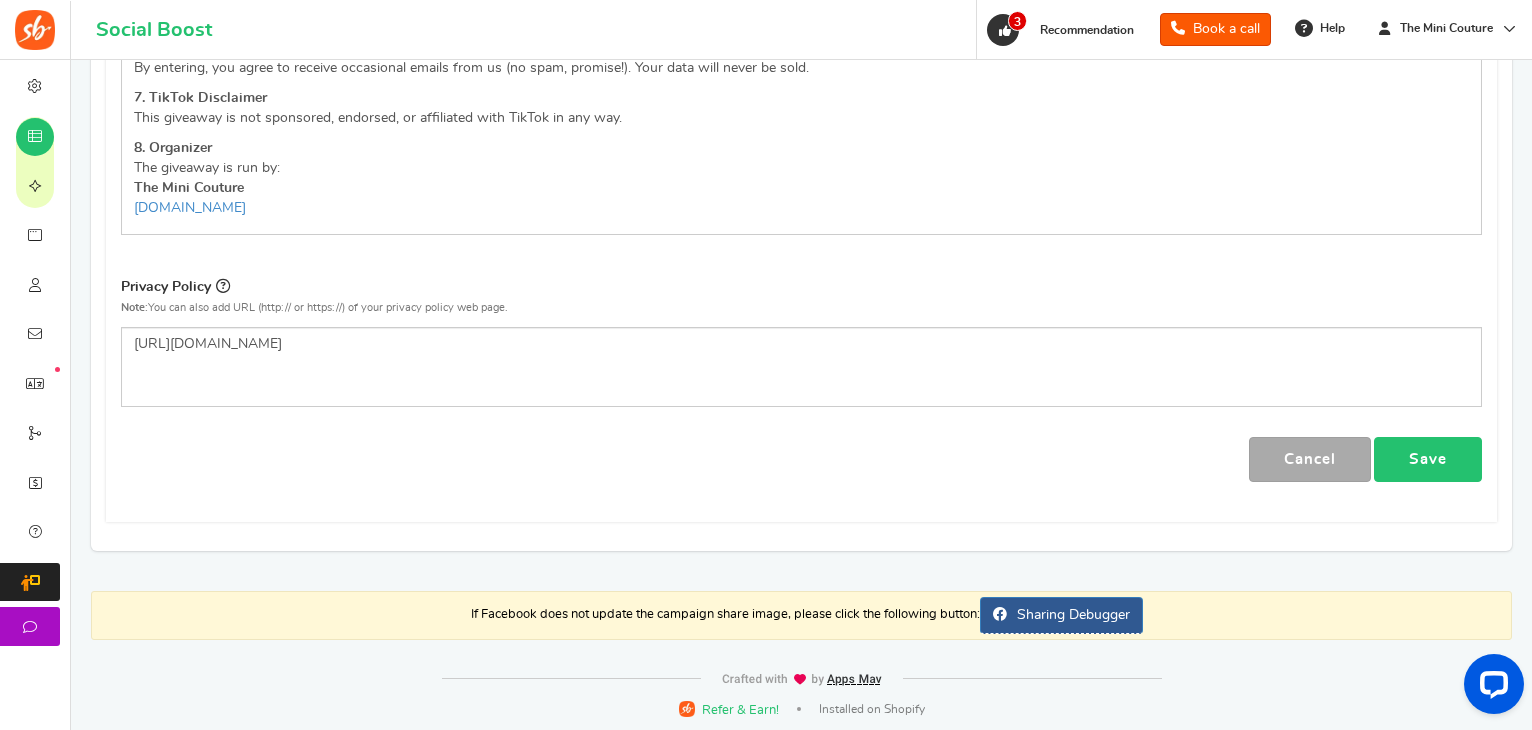 click on "Save" at bounding box center (1428, 459) 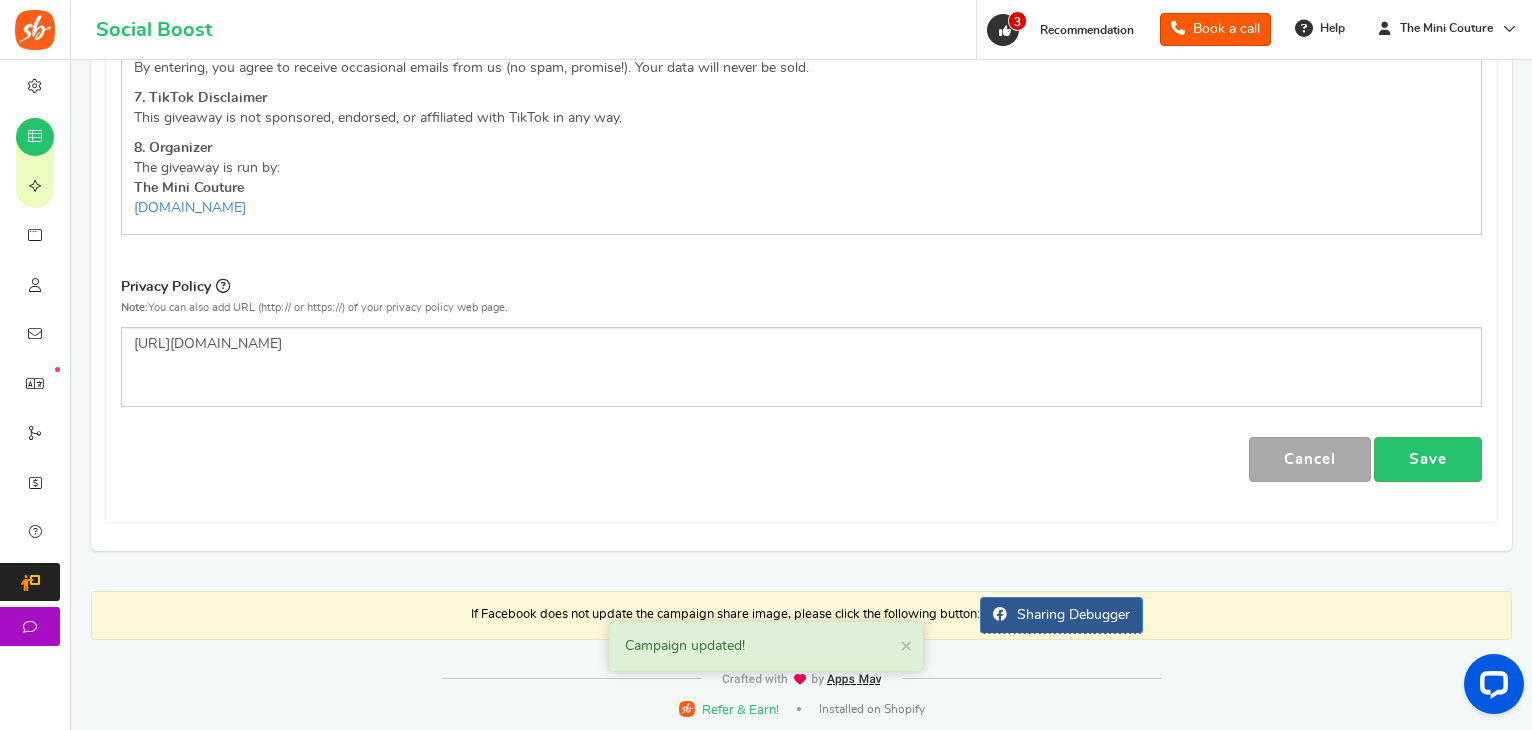 scroll, scrollTop: 0, scrollLeft: 0, axis: both 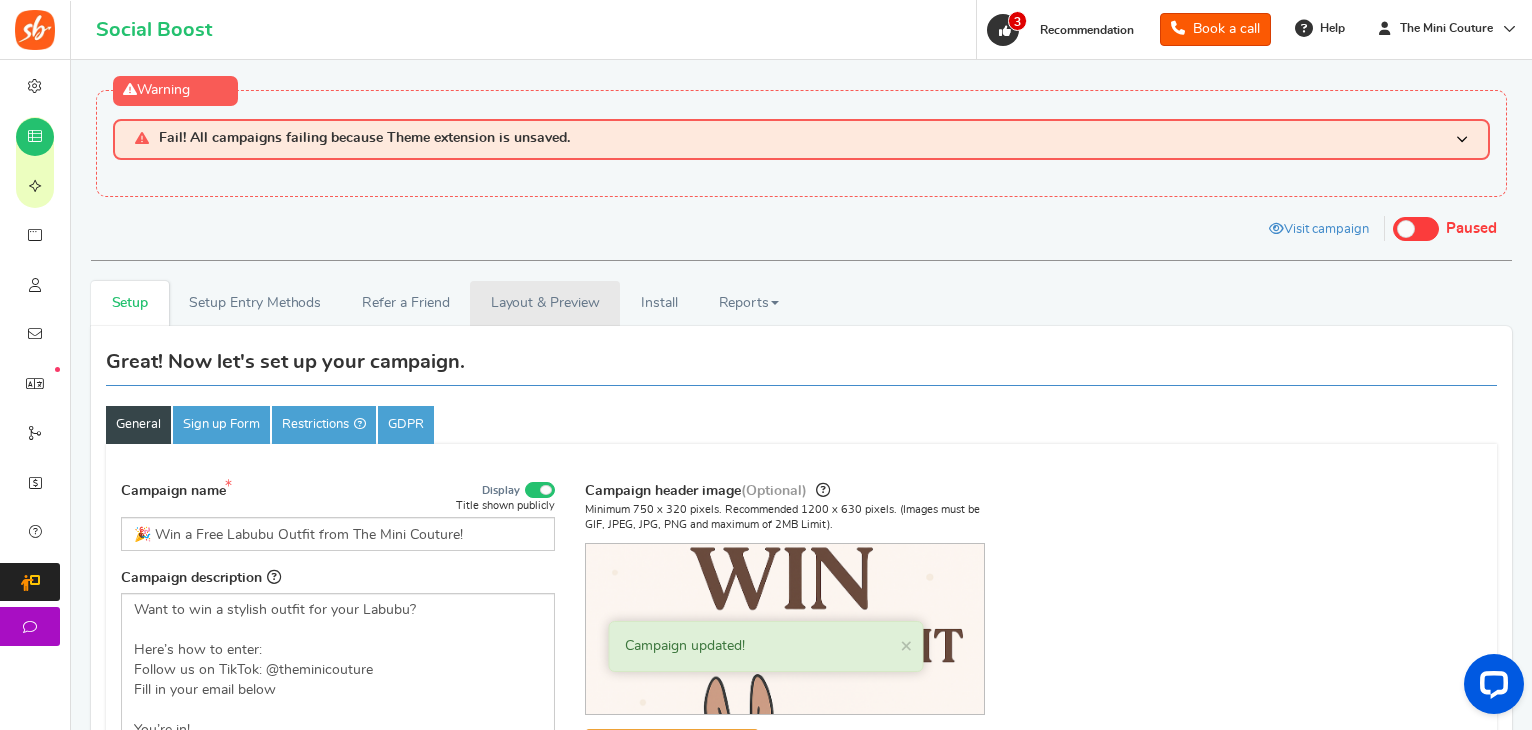 click on "Layout & Preview" at bounding box center [545, 303] 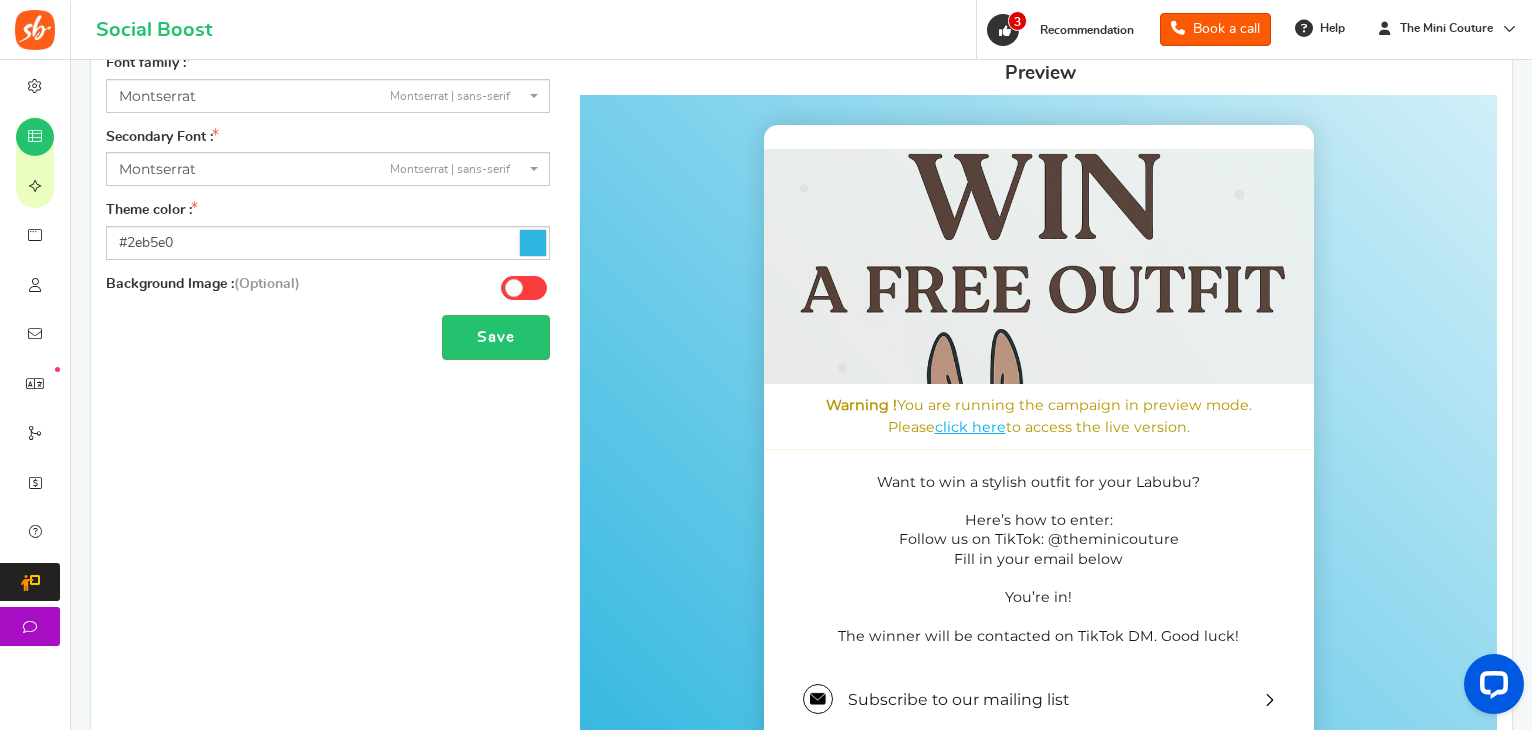 scroll, scrollTop: 382, scrollLeft: 0, axis: vertical 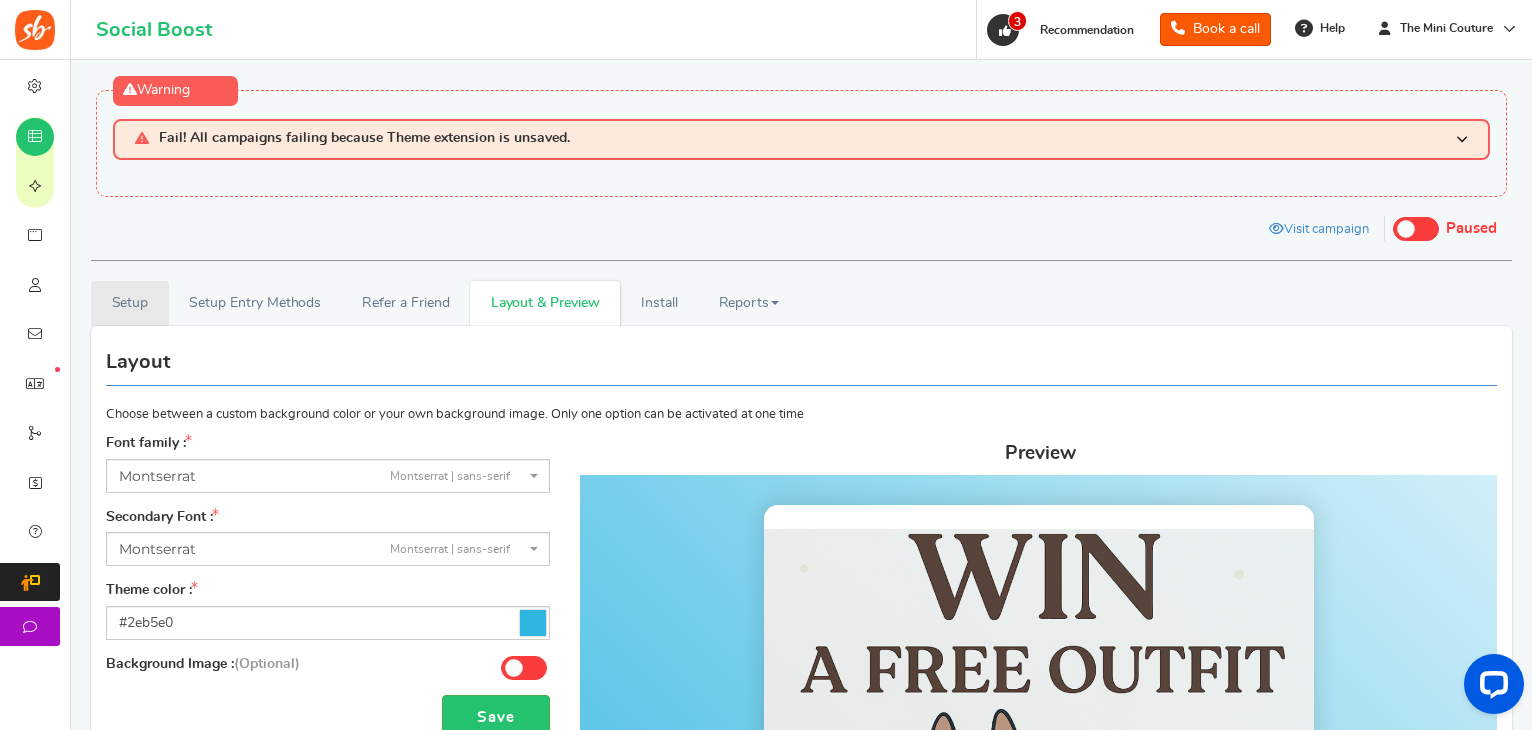click on "Setup" at bounding box center (130, 303) 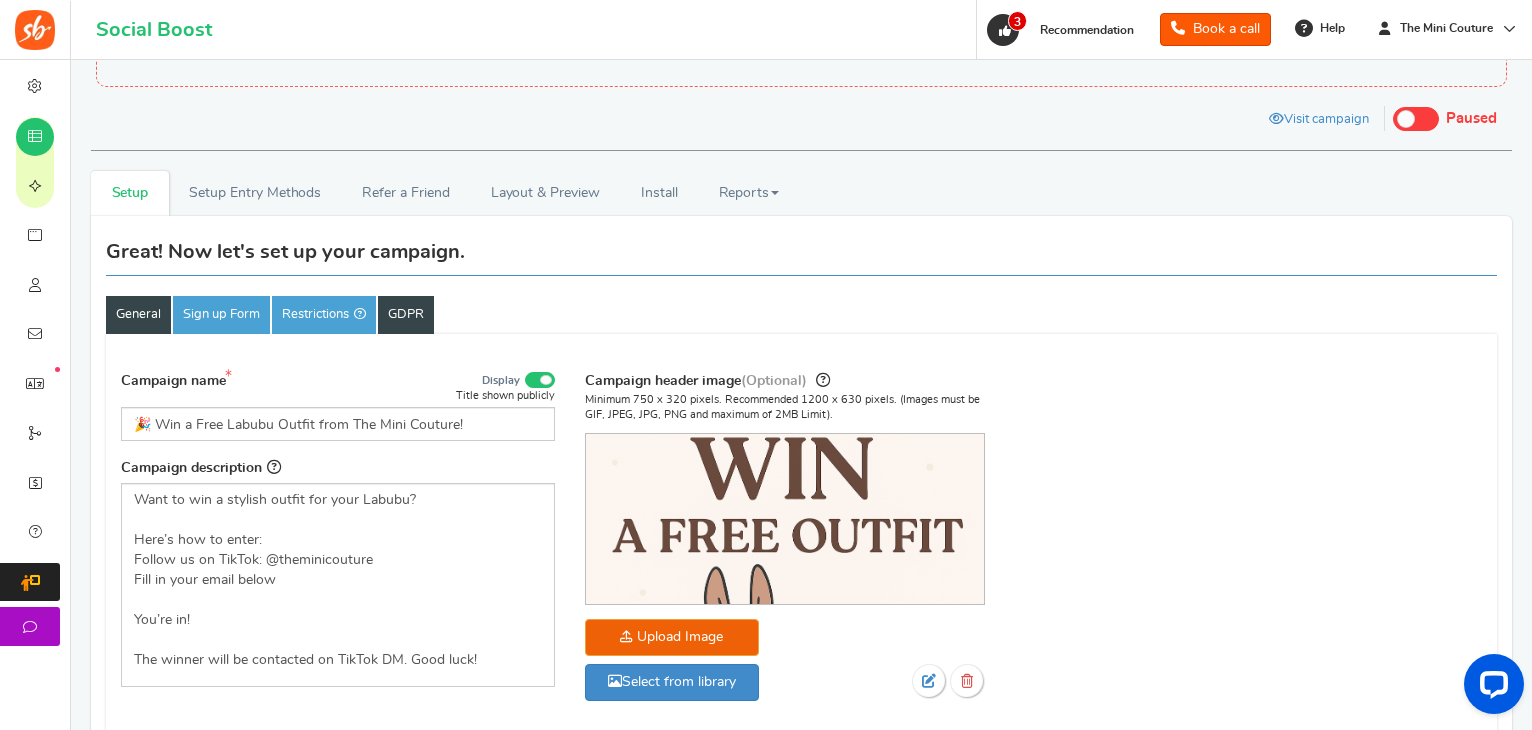 scroll, scrollTop: 119, scrollLeft: 0, axis: vertical 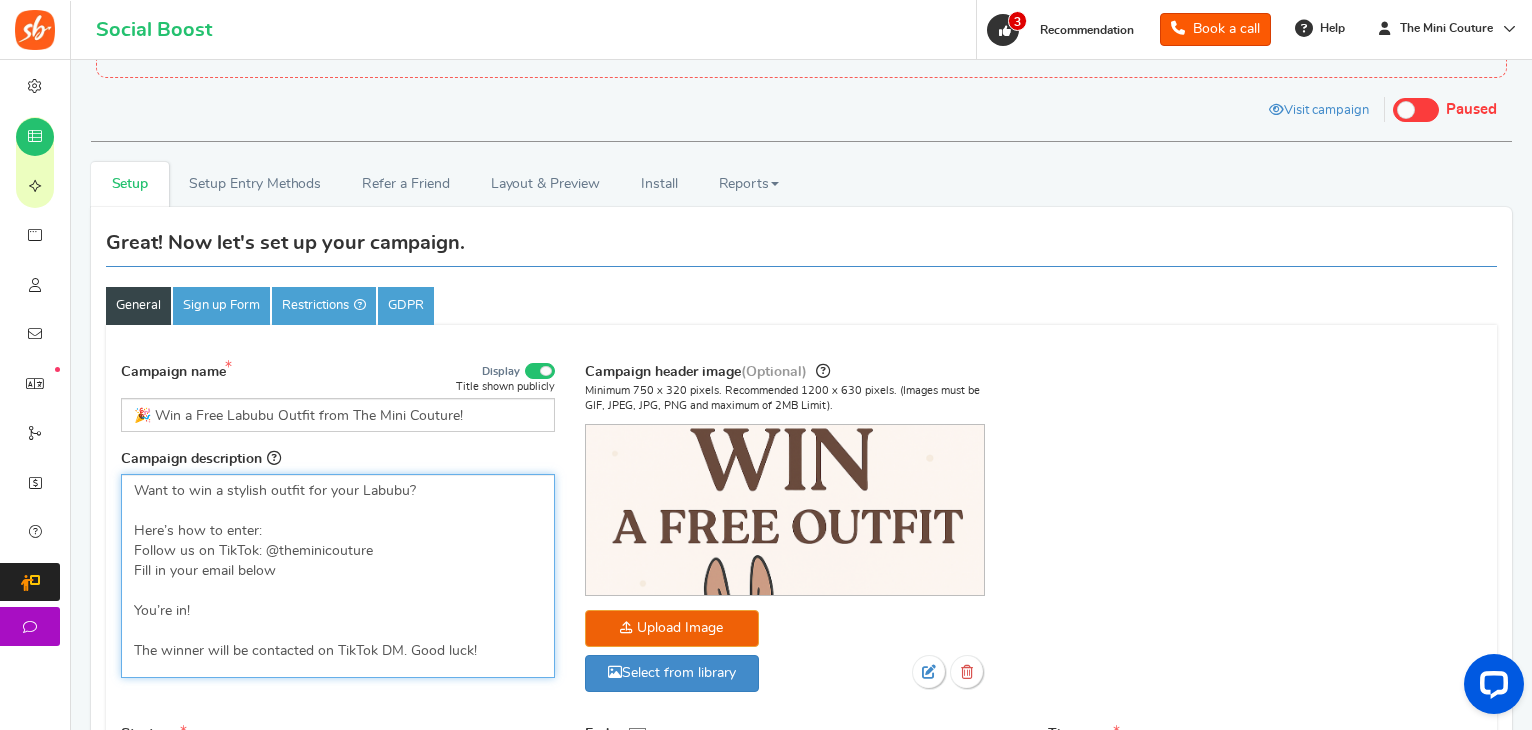 click on "Want to win a stylish outfit for your Labubu?   Here’s how to enter:  Follow us on TikTok: @theminicouture  Fill in your email below  You’re in!  ​​​​​​​ The winner will be contacted on TikTok DM. Good luck!" at bounding box center [338, 571] 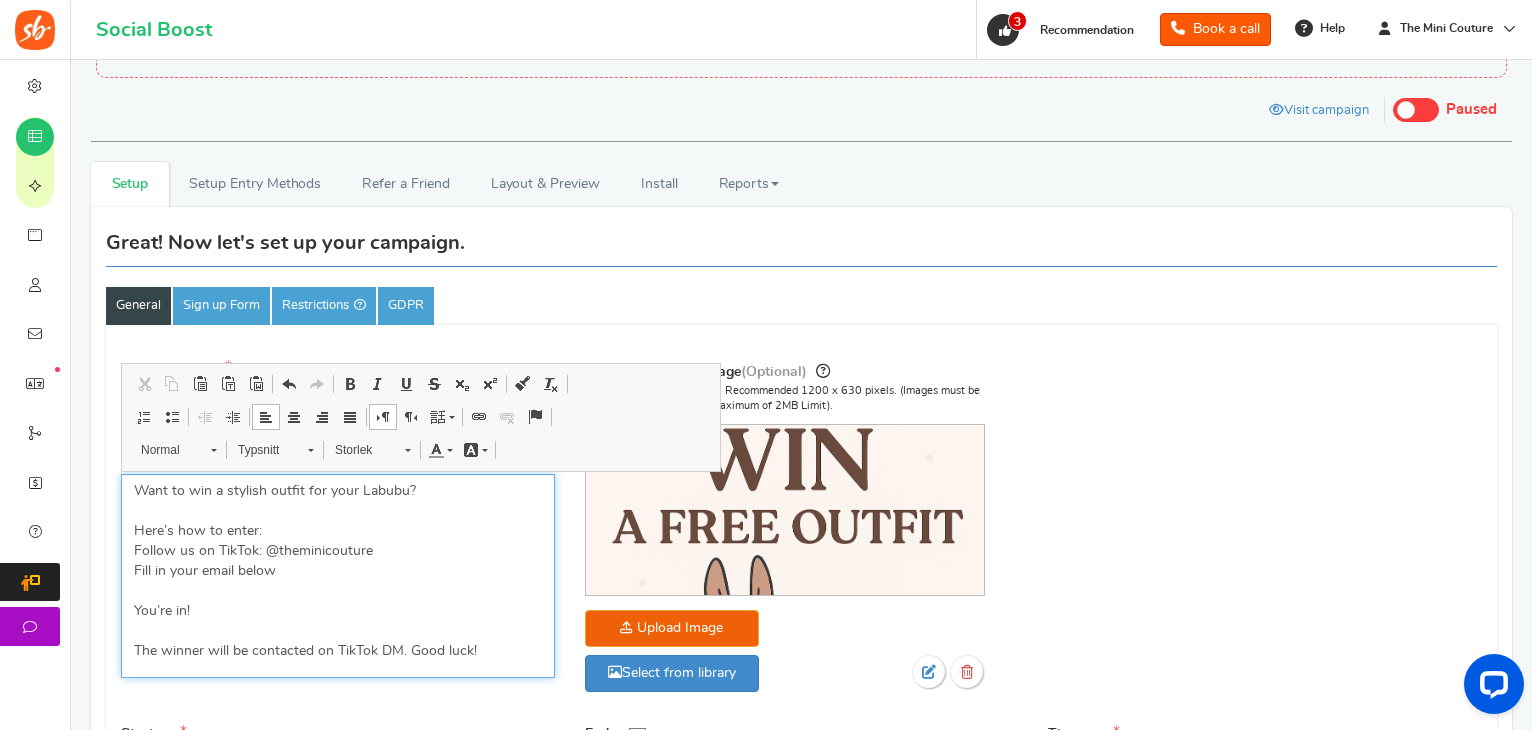 click on "Want to win a stylish outfit for your Labubu?   Here’s how to enter:  Follow us on TikTok: @theminicouture  Fill in your email below  You’re in!  ​​​​​​​ The winner will be contacted on TikTok DM. Good luck!" at bounding box center [338, 571] 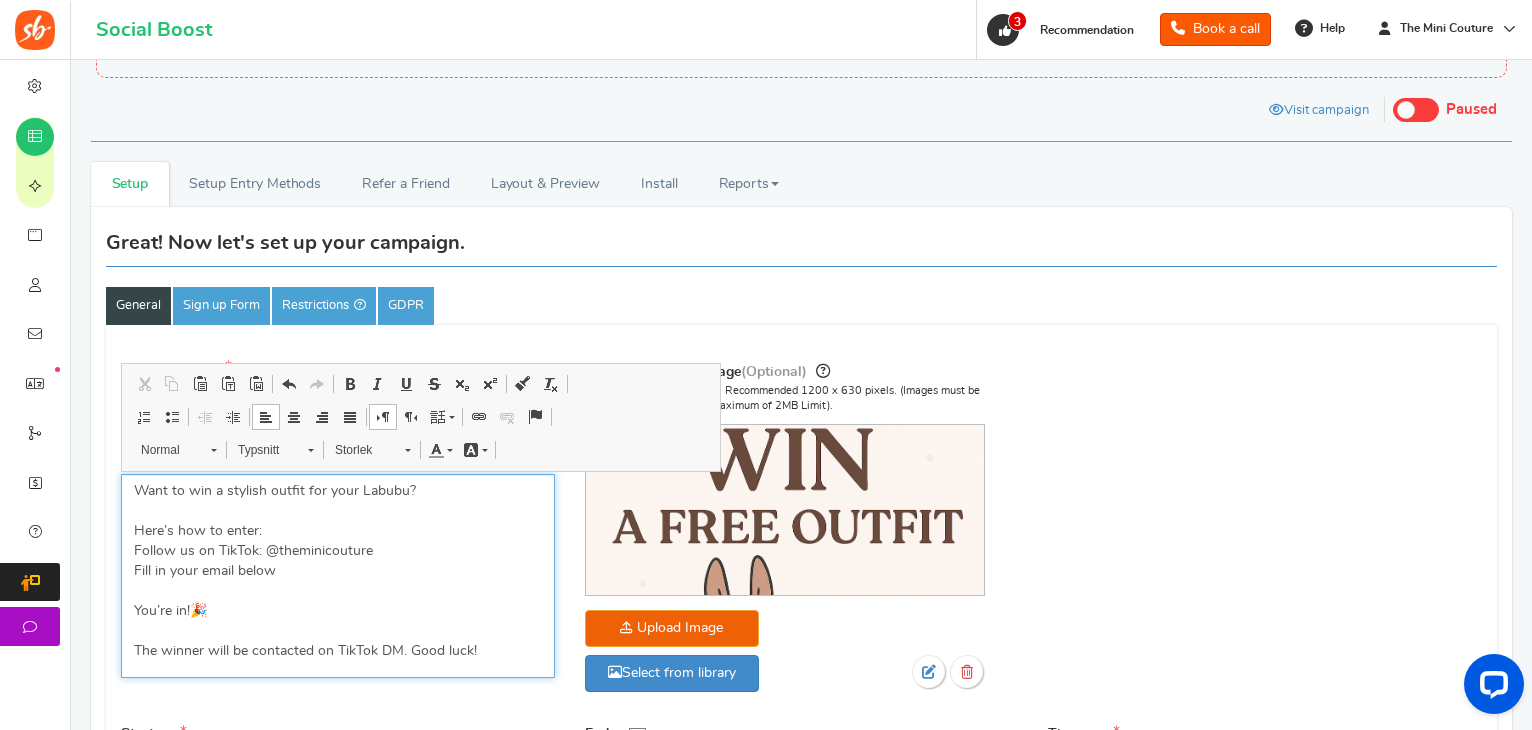 click on "Want to win a stylish outfit for your Labubu?   Here’s how to enter:  Follow us on TikTok: @theminicouture  Fill in your email below  You’re in!🎉   The winner will be contacted on TikTok DM. Good luck!" at bounding box center (338, 571) 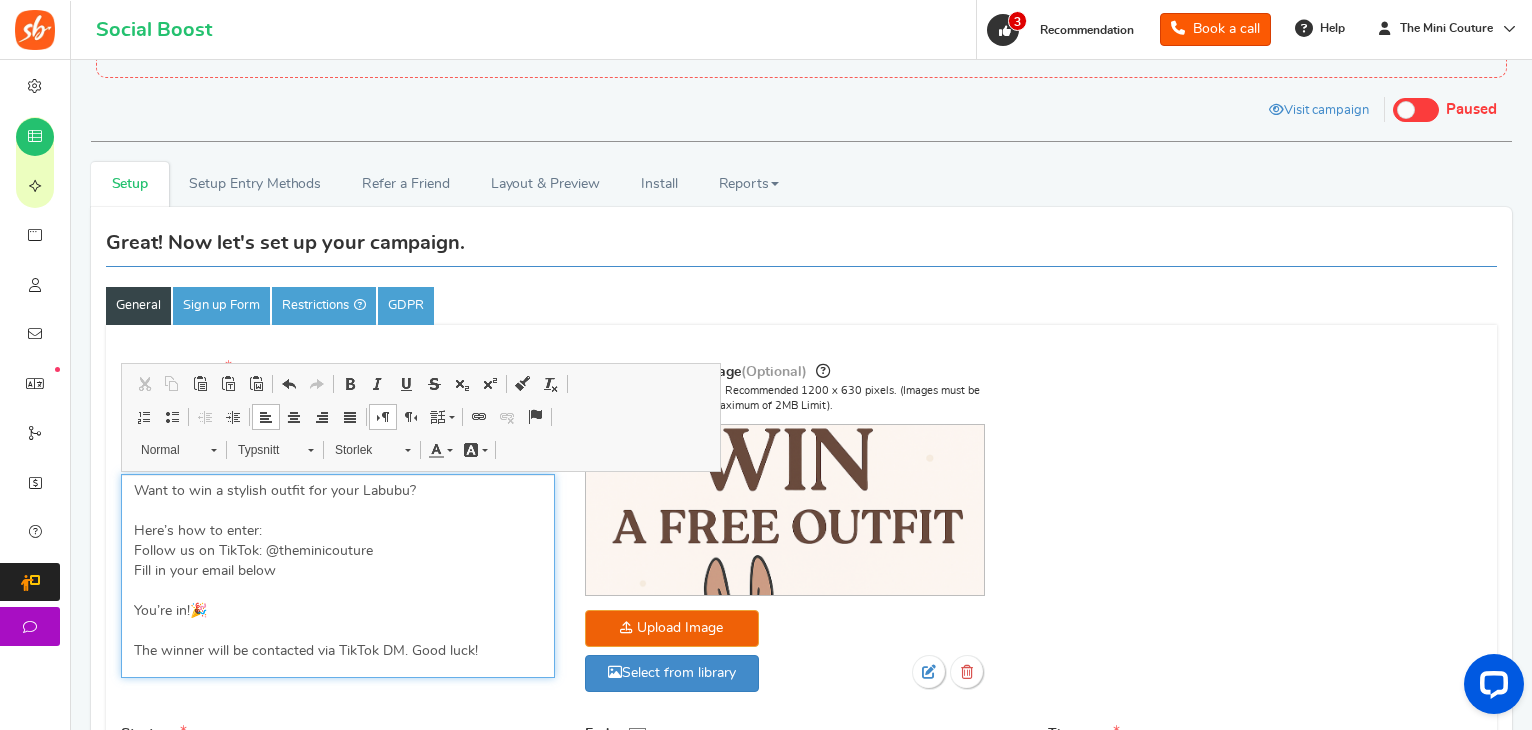 click on "Want to win a stylish outfit for your Labubu?   Here’s how to enter:  Follow us on TikTok: @theminicouture  Fill in your email below  You’re in!🎉   The winner will be contacted via TikTok DM. Good luck!" at bounding box center (338, 571) 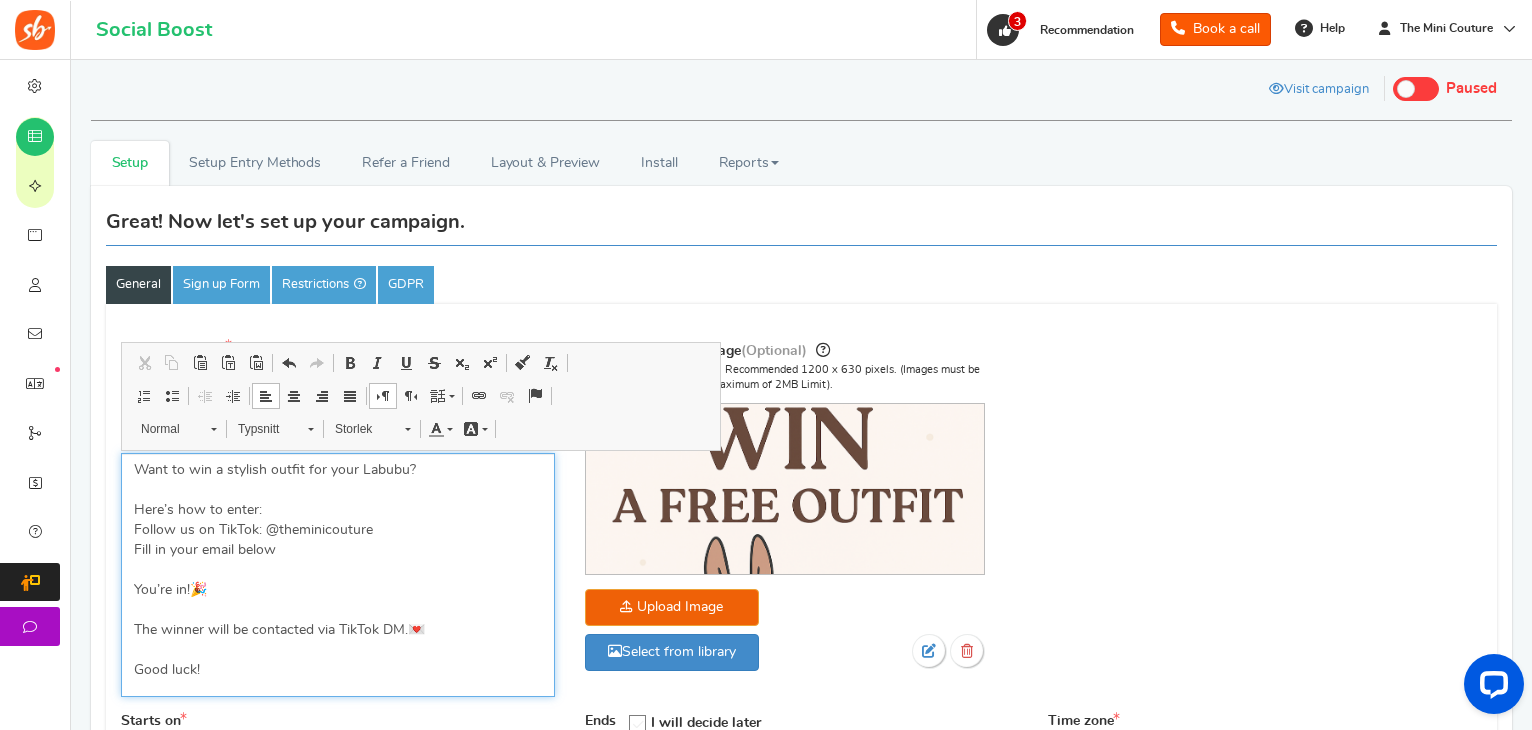 scroll, scrollTop: 174, scrollLeft: 0, axis: vertical 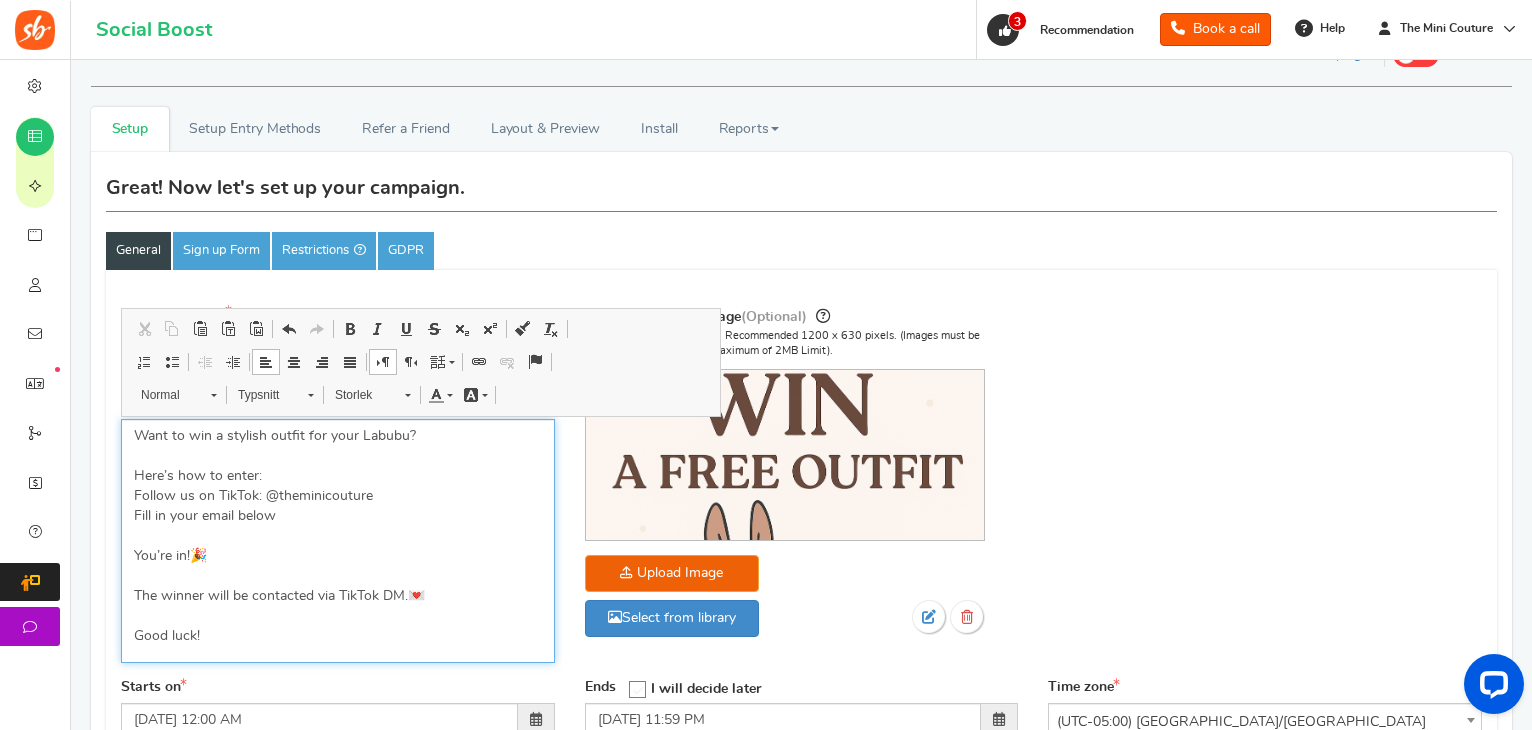 click on "Want to win a stylish outfit for your Labubu?   Here’s how to enter:  Follow us on TikTok: @theminicouture  Fill in your email below  You’re in!🎉  The winner will be contacted via TikTok DM.💌 ​​​​​​​  Good luck!" at bounding box center (338, 536) 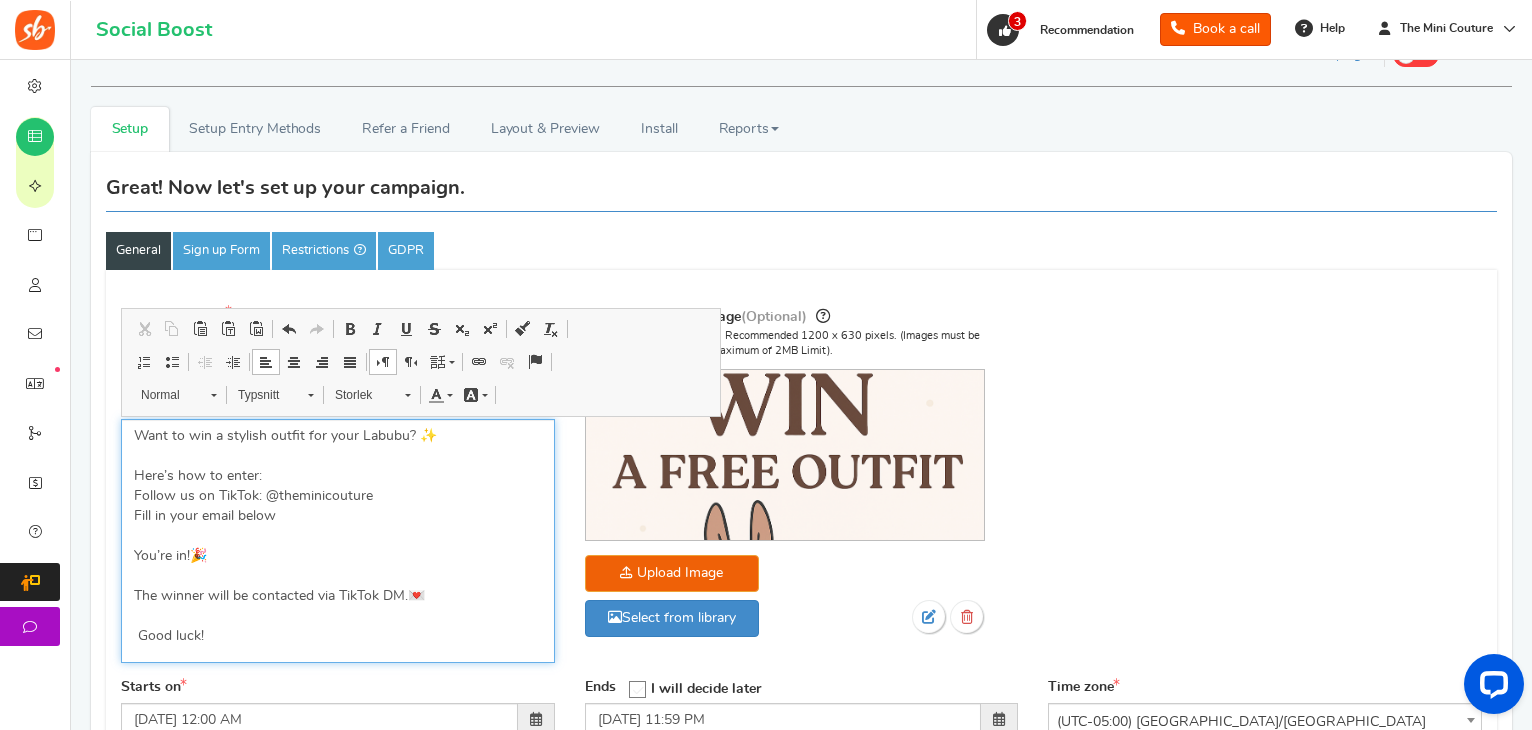 click on "Want to win a stylish outfit for your Labubu? ✨   Here’s how to enter:  Follow us on TikTok: @theminicouture  Fill in your email below  You’re in!🎉  The winner will be contacted via TikTok DM.💌 ​​​​​​​ Good luck!" at bounding box center (338, 541) 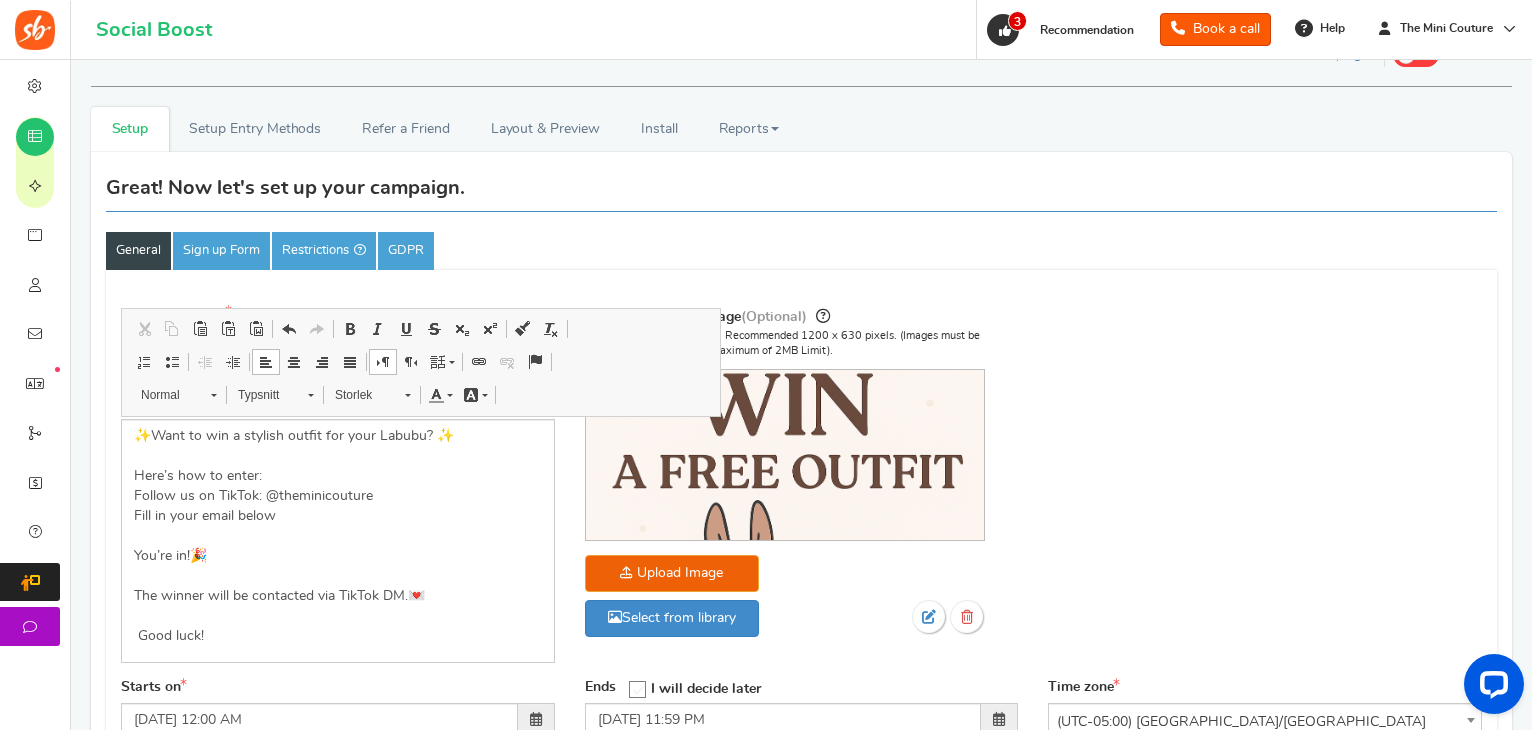 click on "Campaign | Visible only to the entered Zip/Post Codes
Visitors will be prompted to enter their code and this campaign will only be shown if the code entered by the visitors matches with what you have entered here
Restrict campaign by age?
No Age Limit" at bounding box center (801, 987) 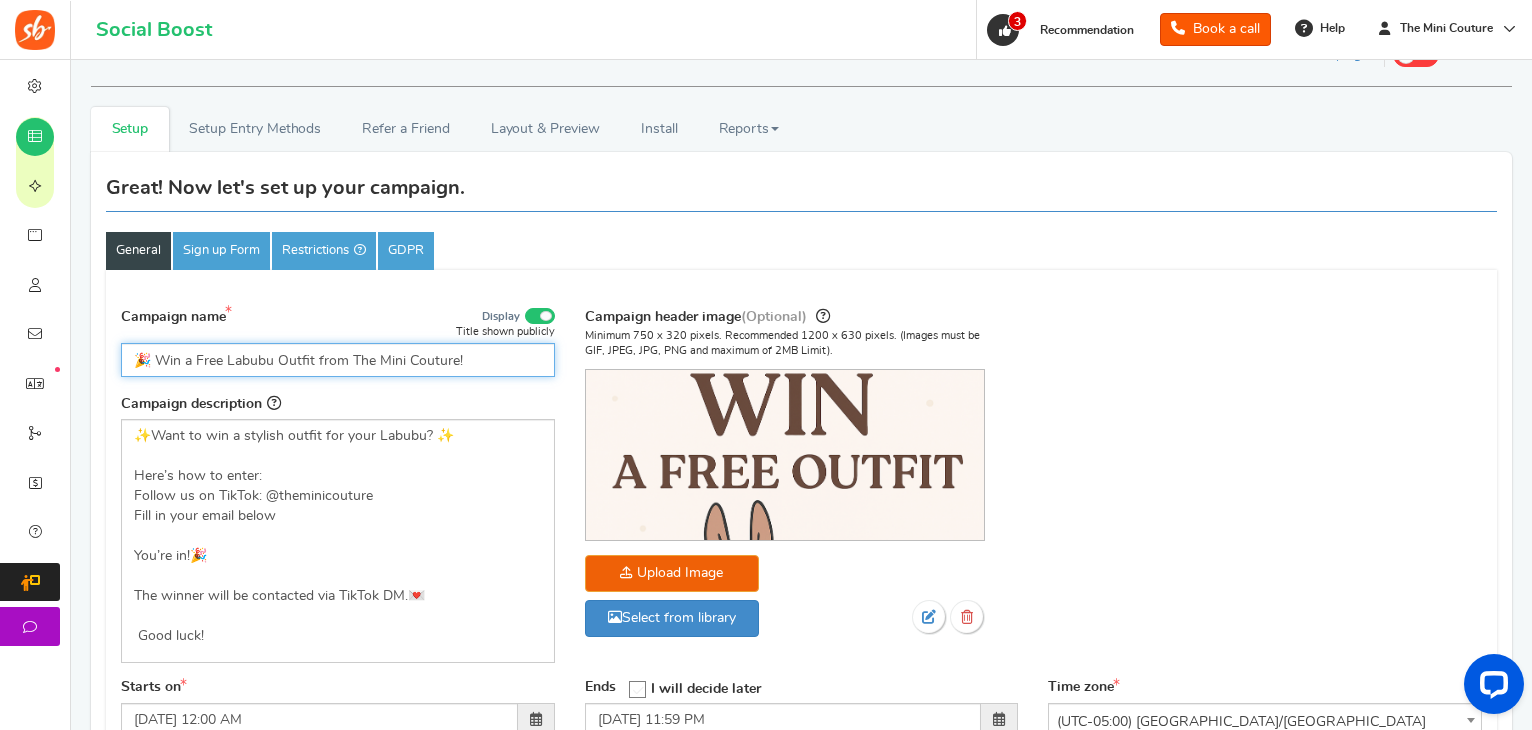 click on "🎉 Win a Free Labubu Outfit from The Mini Couture!" at bounding box center [338, 360] 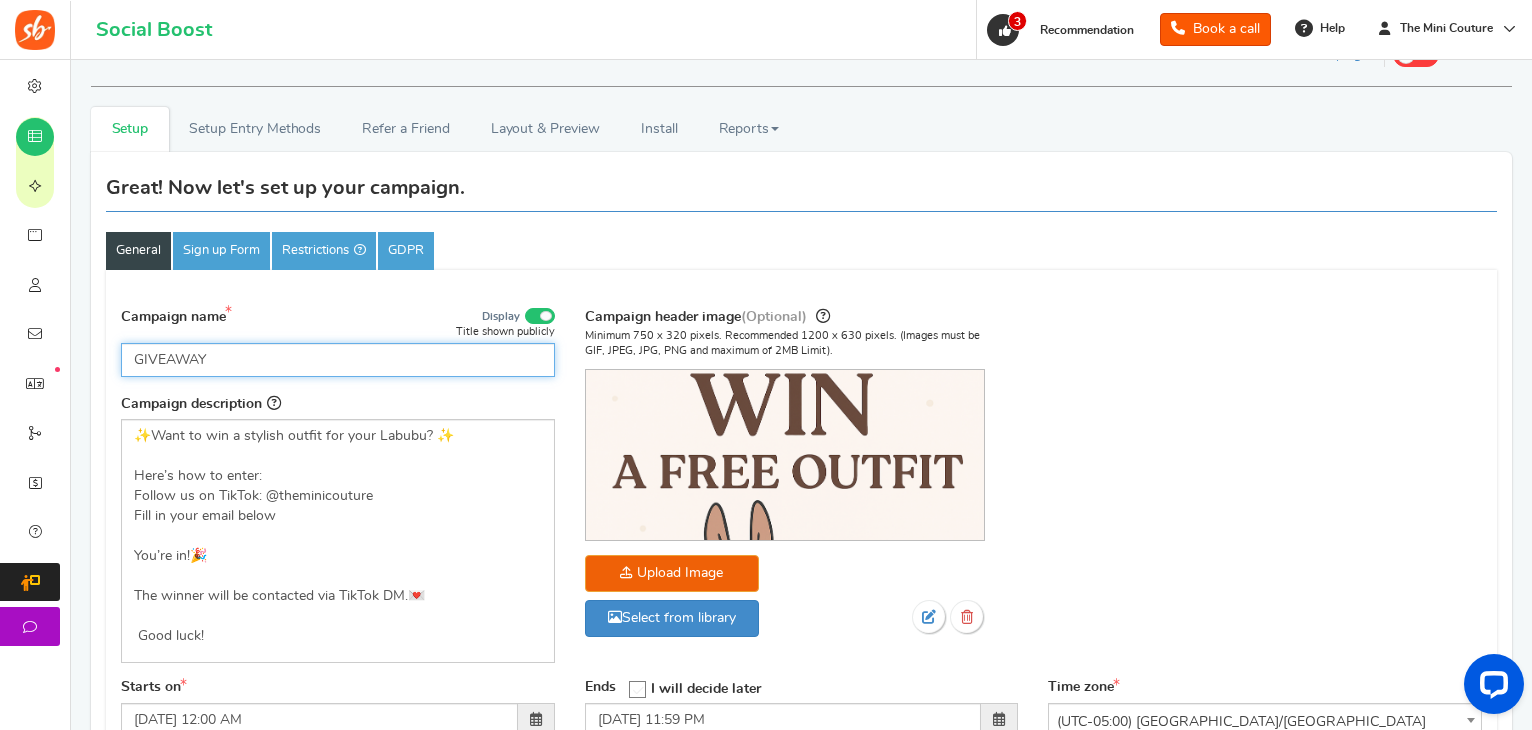 paste on "🎁" 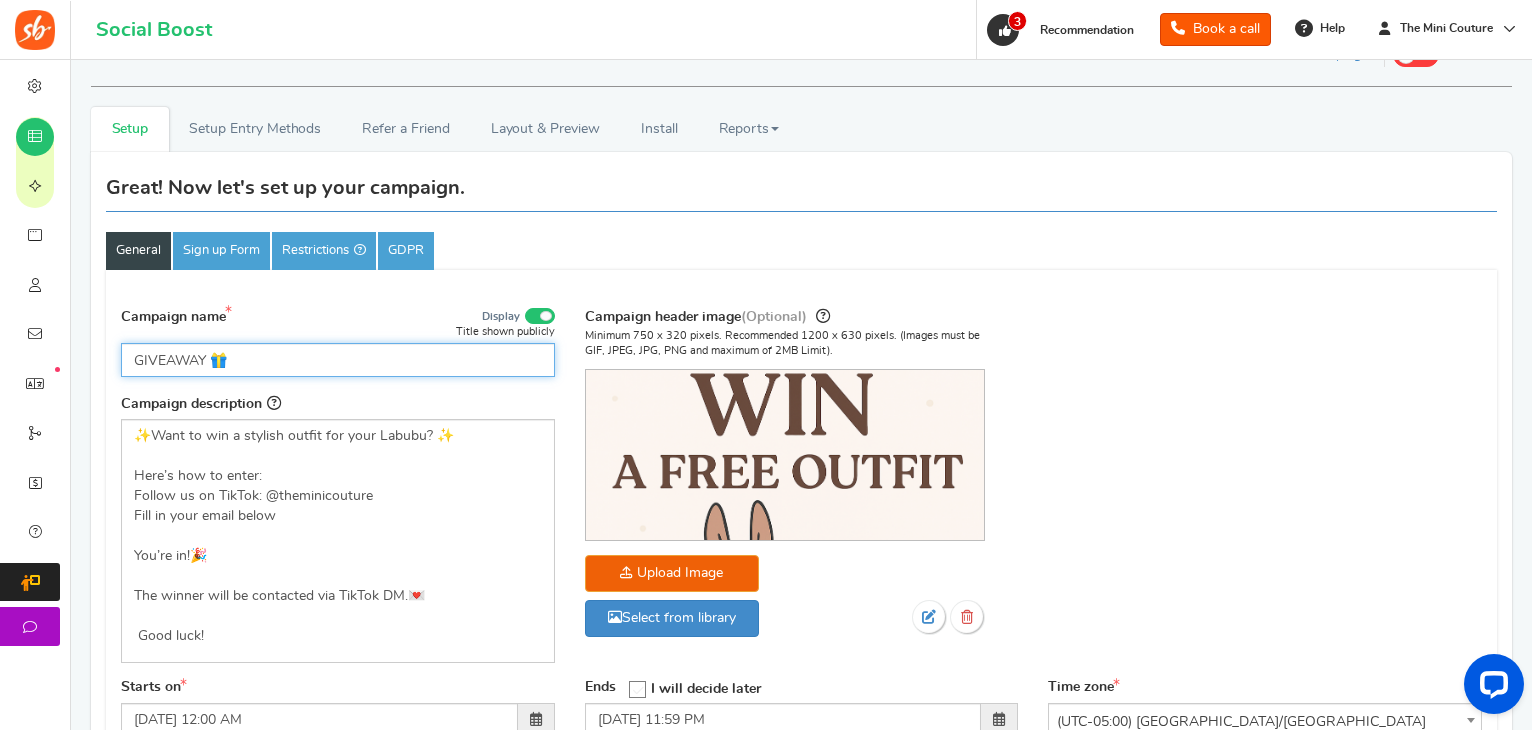 click on "GIVEAWAY 🎁" at bounding box center (338, 360) 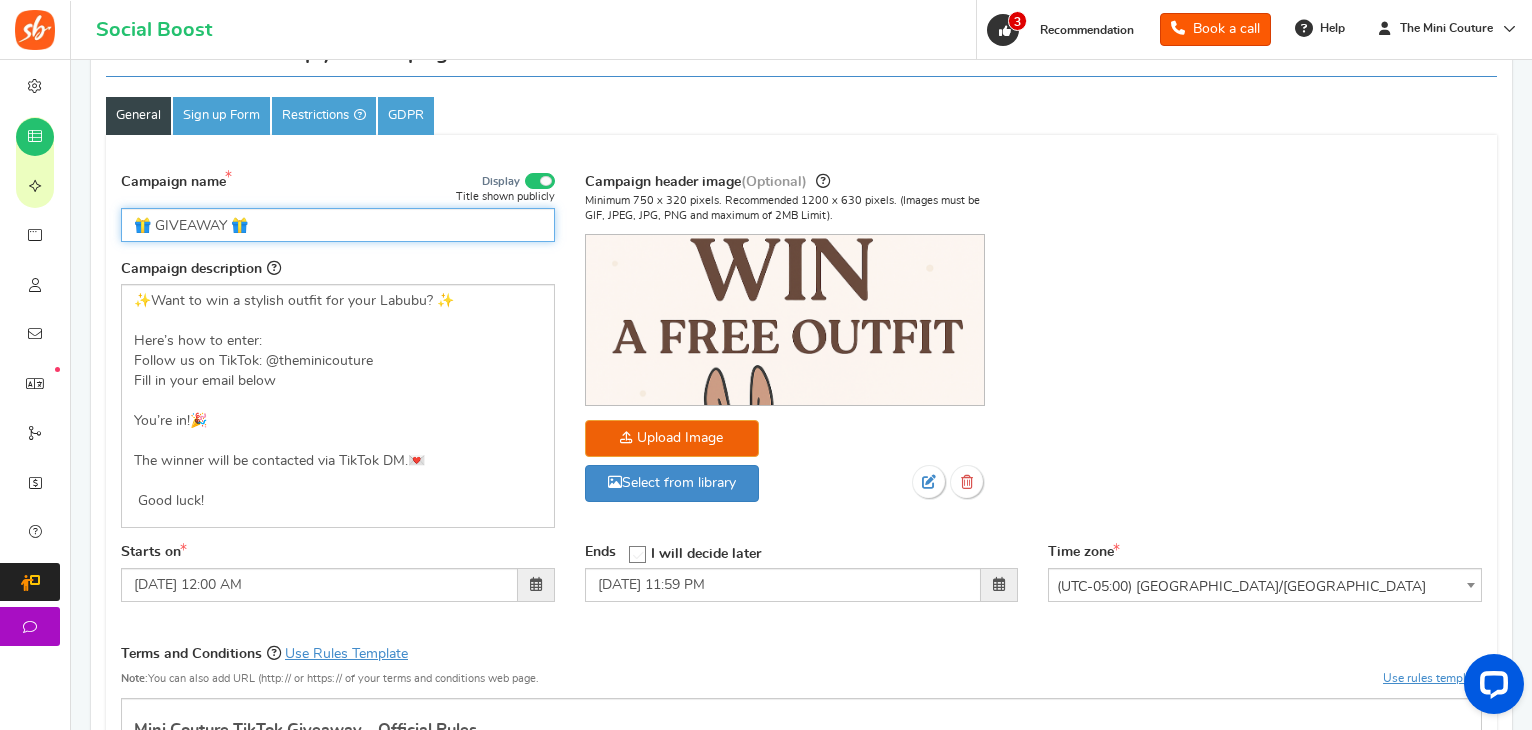 scroll, scrollTop: 314, scrollLeft: 0, axis: vertical 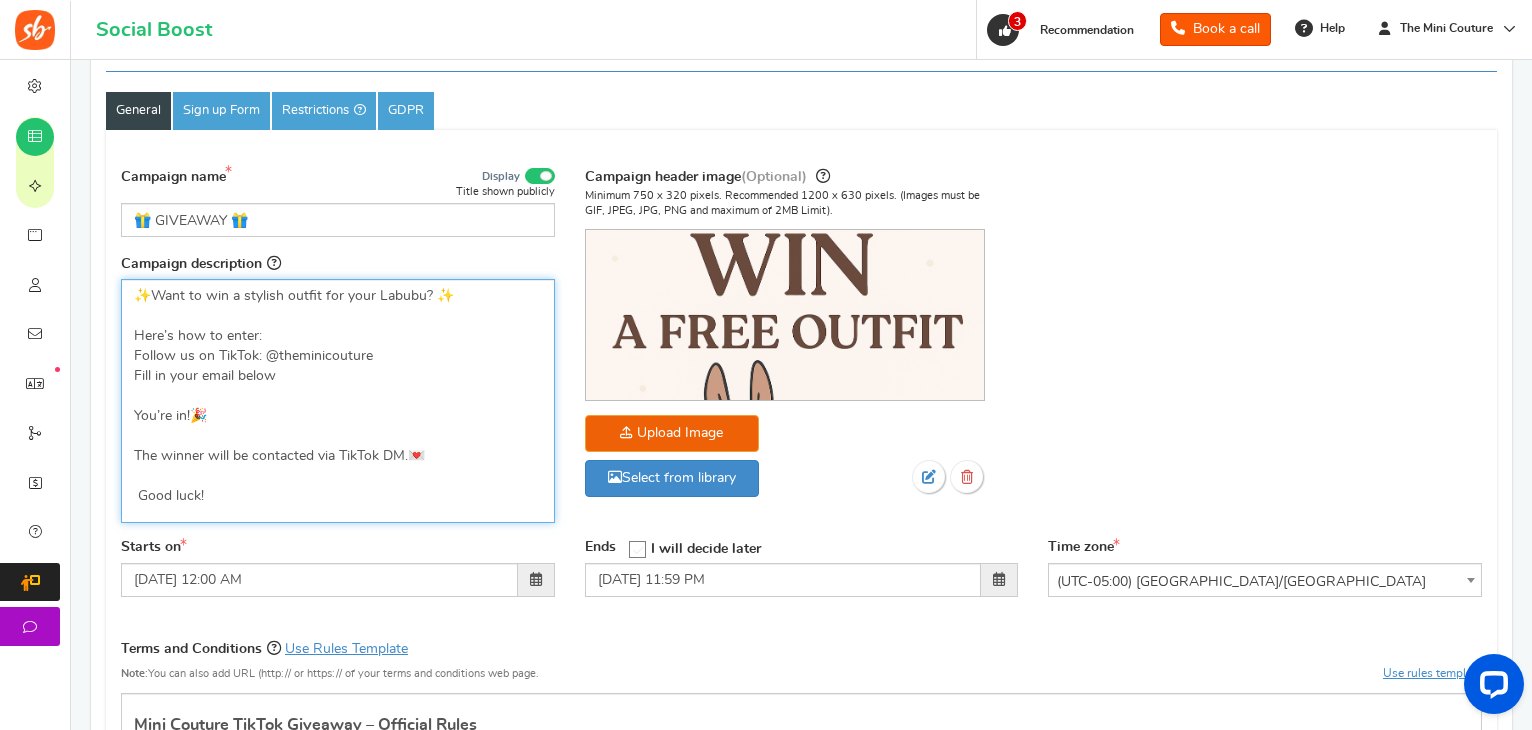 click on "✨  Want to win a stylish outfit for your Labubu? ✨   Here’s how to enter:  Follow us on TikTok: @theminicouture  Fill in your email below  You’re in!🎉  The winner will be contacted via TikTok DM.💌 ​​​​​​​ Good luck!" at bounding box center [338, 396] 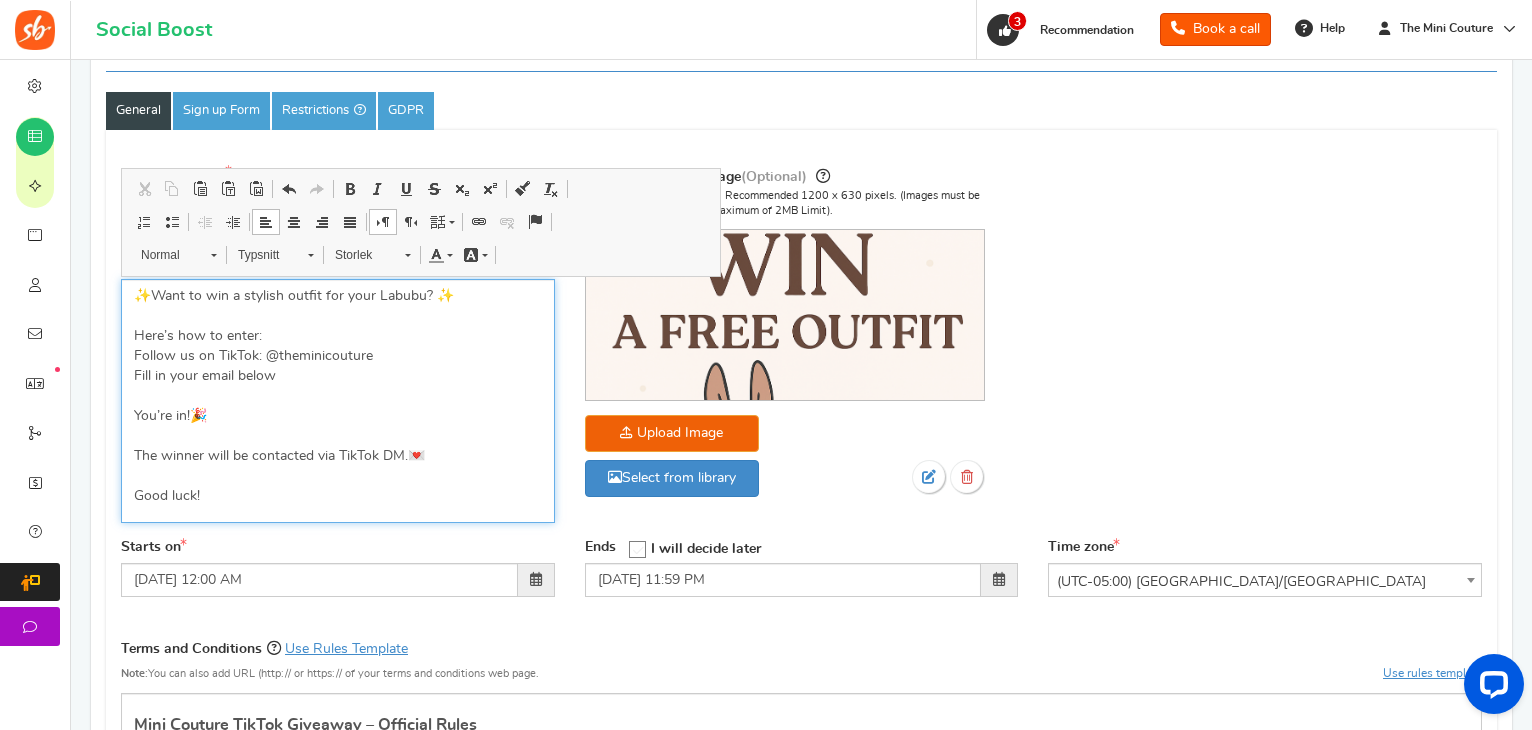 click on "✨  Want to win a stylish outfit for your Labubu? ✨   Here’s how to enter:  Follow us on TikTok: @theminicouture  Fill in your email below  You’re in!🎉  The winner will be contacted via TikTok DM.💌 Good luck!" at bounding box center (338, 396) 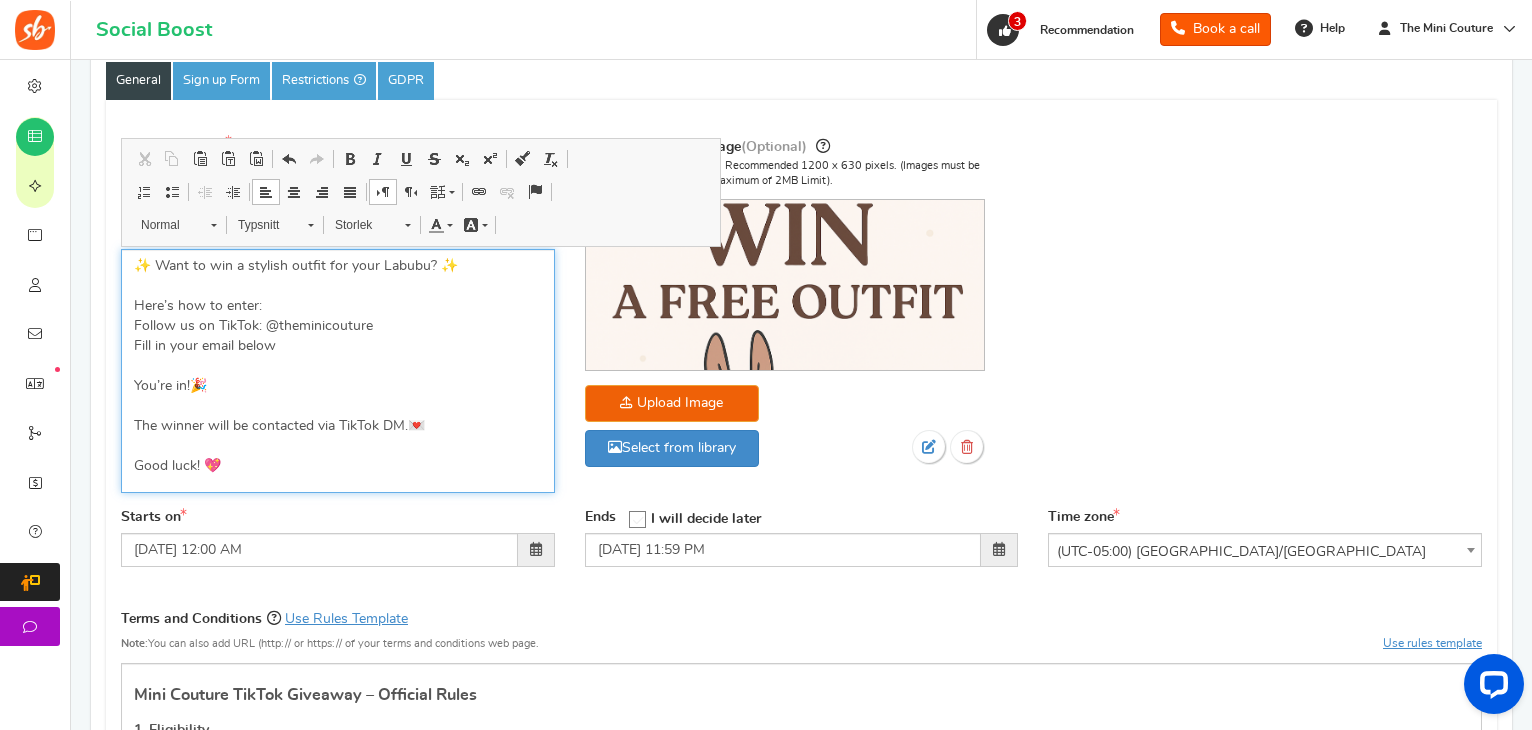 scroll, scrollTop: 271, scrollLeft: 0, axis: vertical 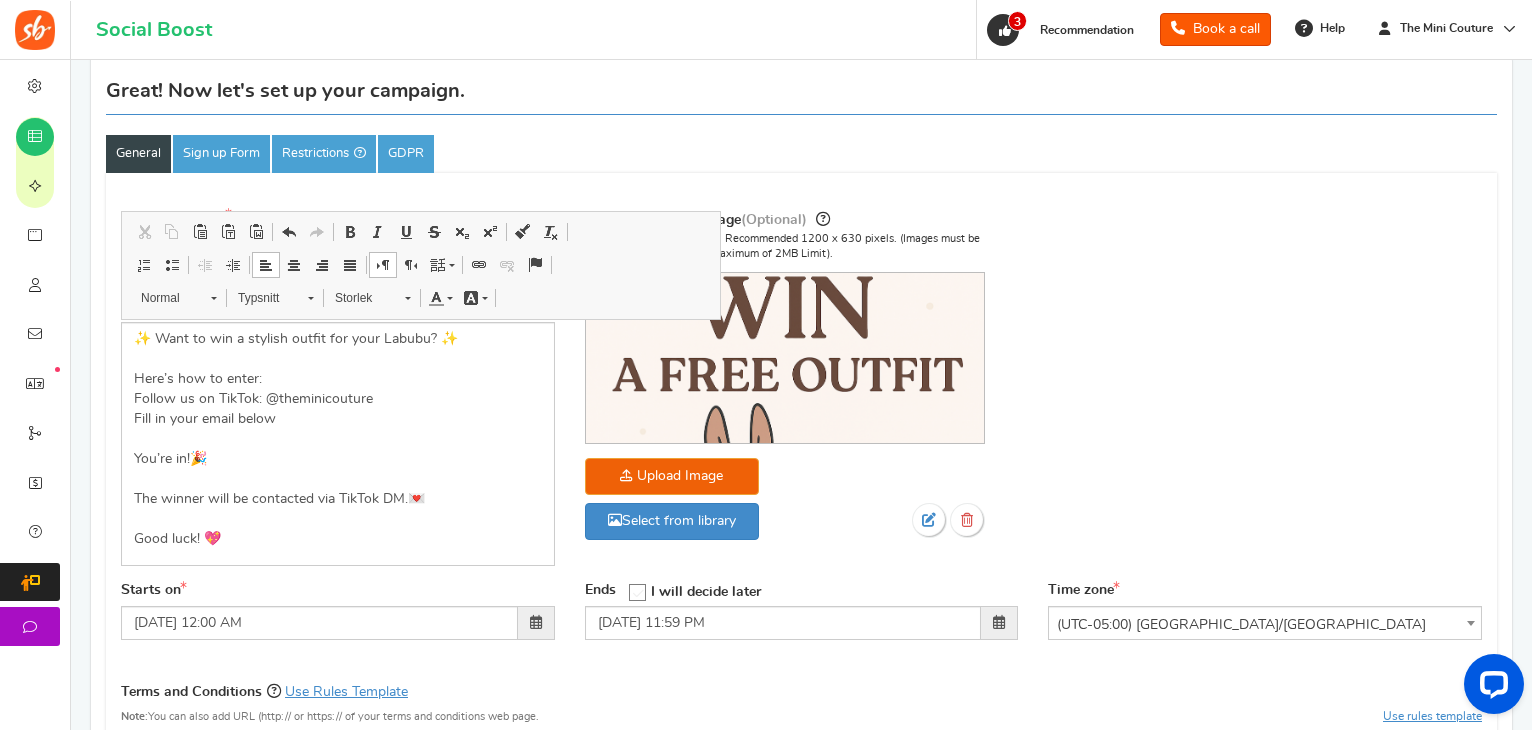 click on "General
Sign up Form
Restrictions
GDPR" at bounding box center [801, 154] 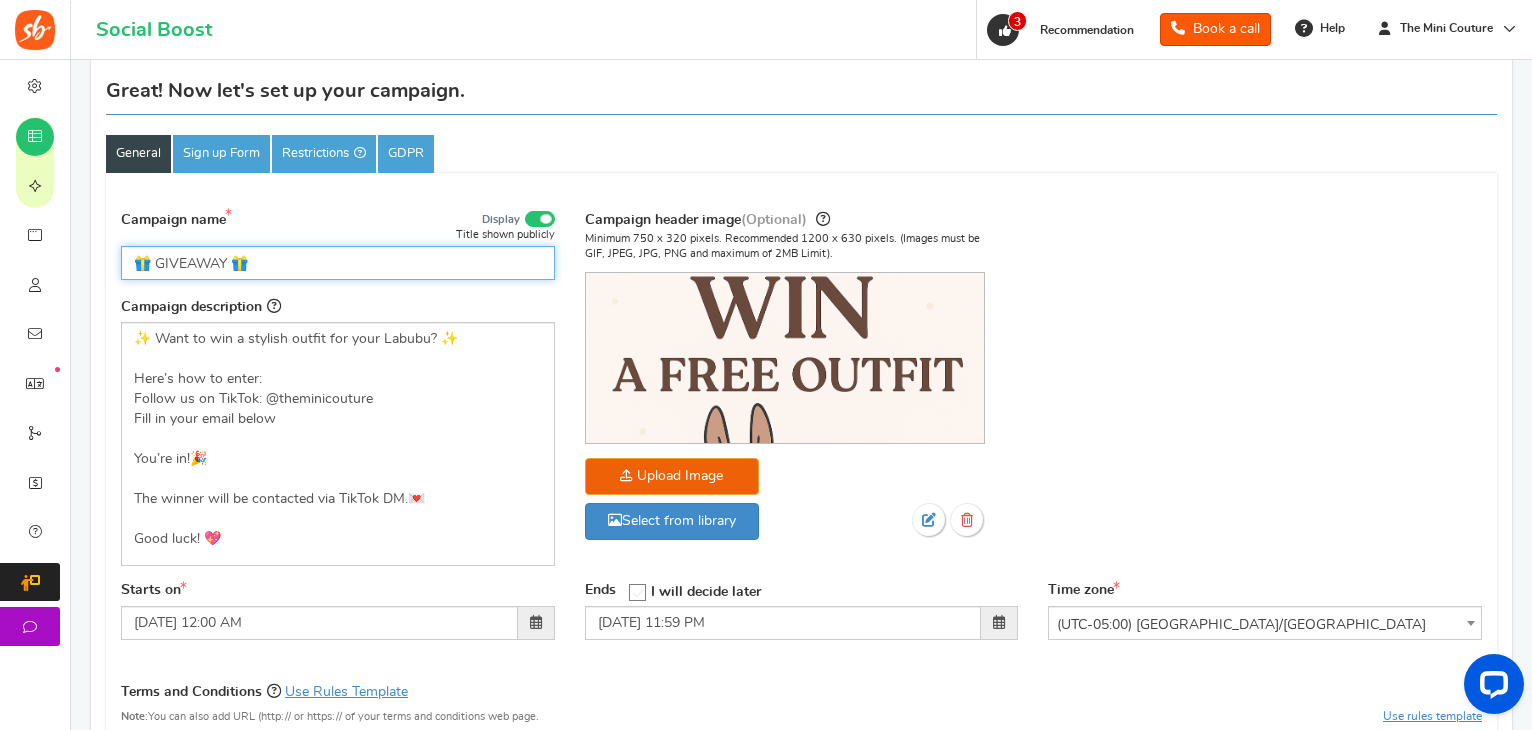 click on "🎁 GIVEAWAY 🎁" at bounding box center [338, 263] 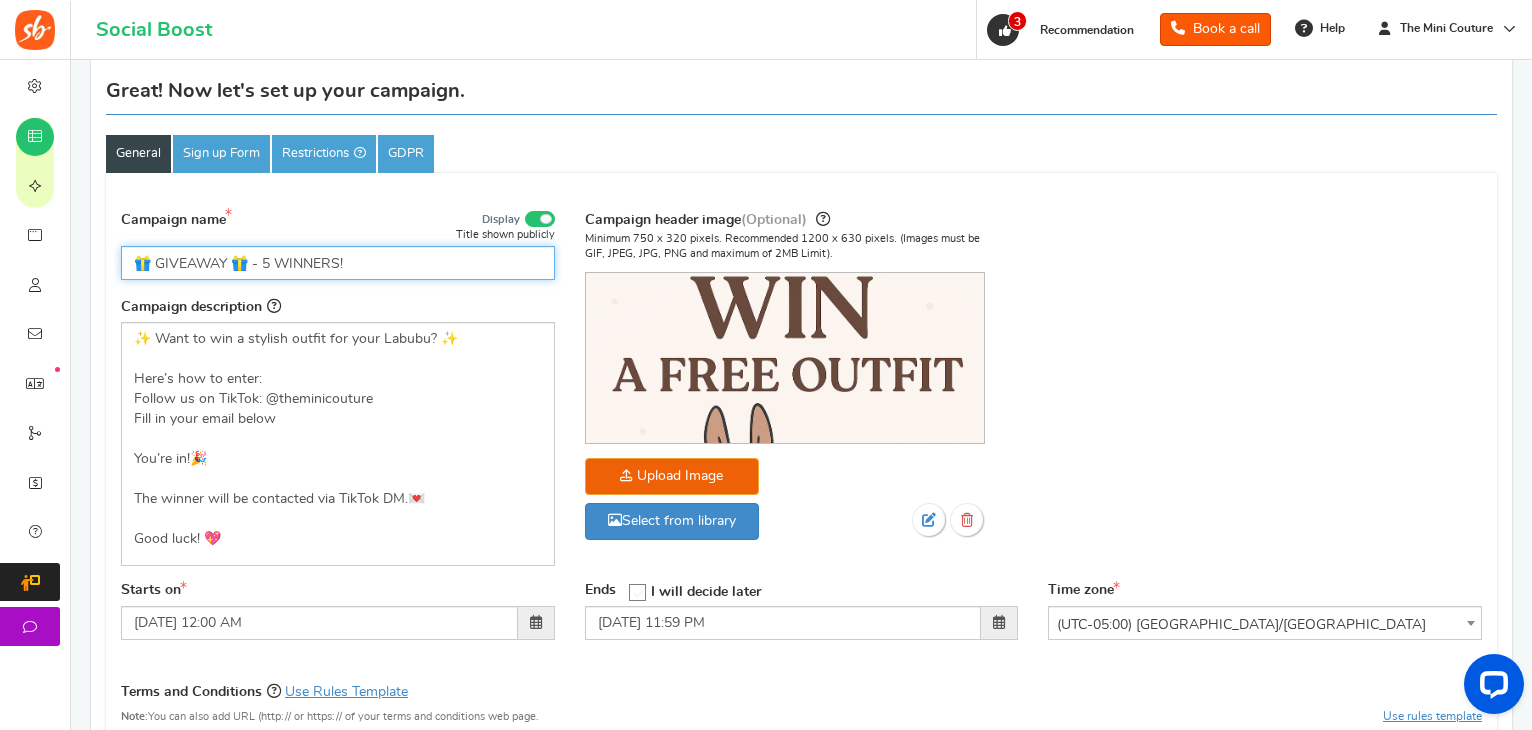 click on "🎁 GIVEAWAY 🎁 - 5 WINNERS!" at bounding box center (338, 263) 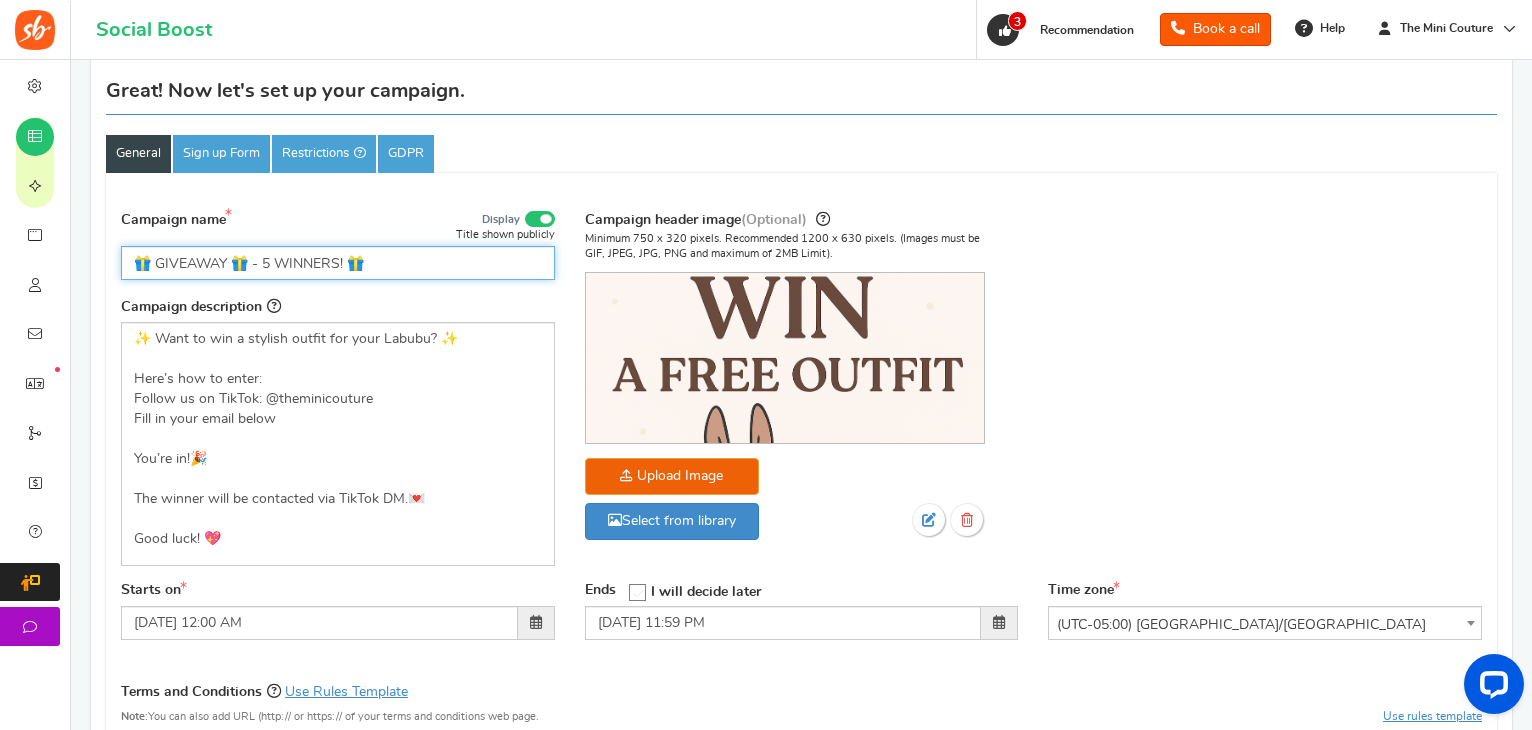 click on "🎁 GIVEAWAY 🎁 - 5 WINNERS! 🎁" at bounding box center [338, 263] 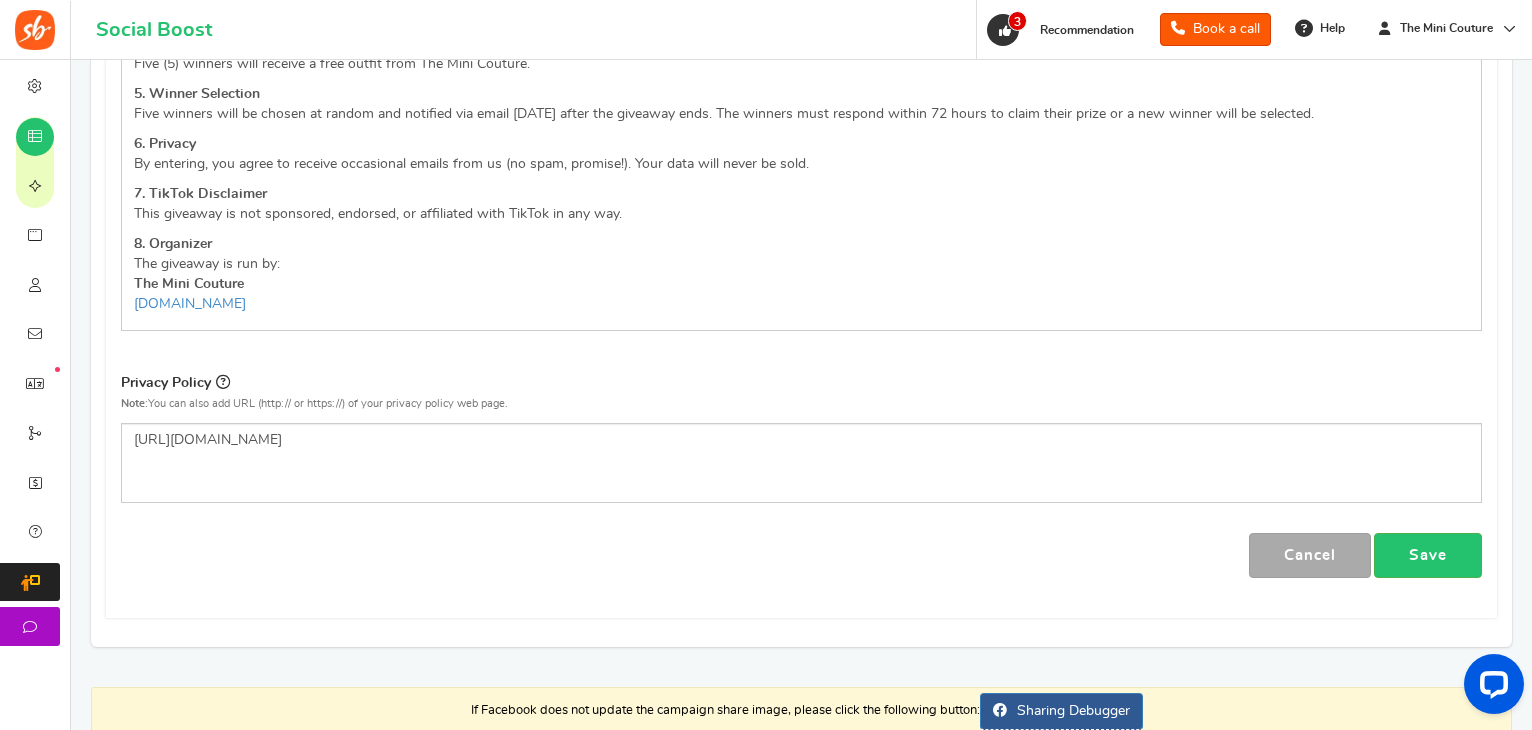 scroll, scrollTop: 1356, scrollLeft: 0, axis: vertical 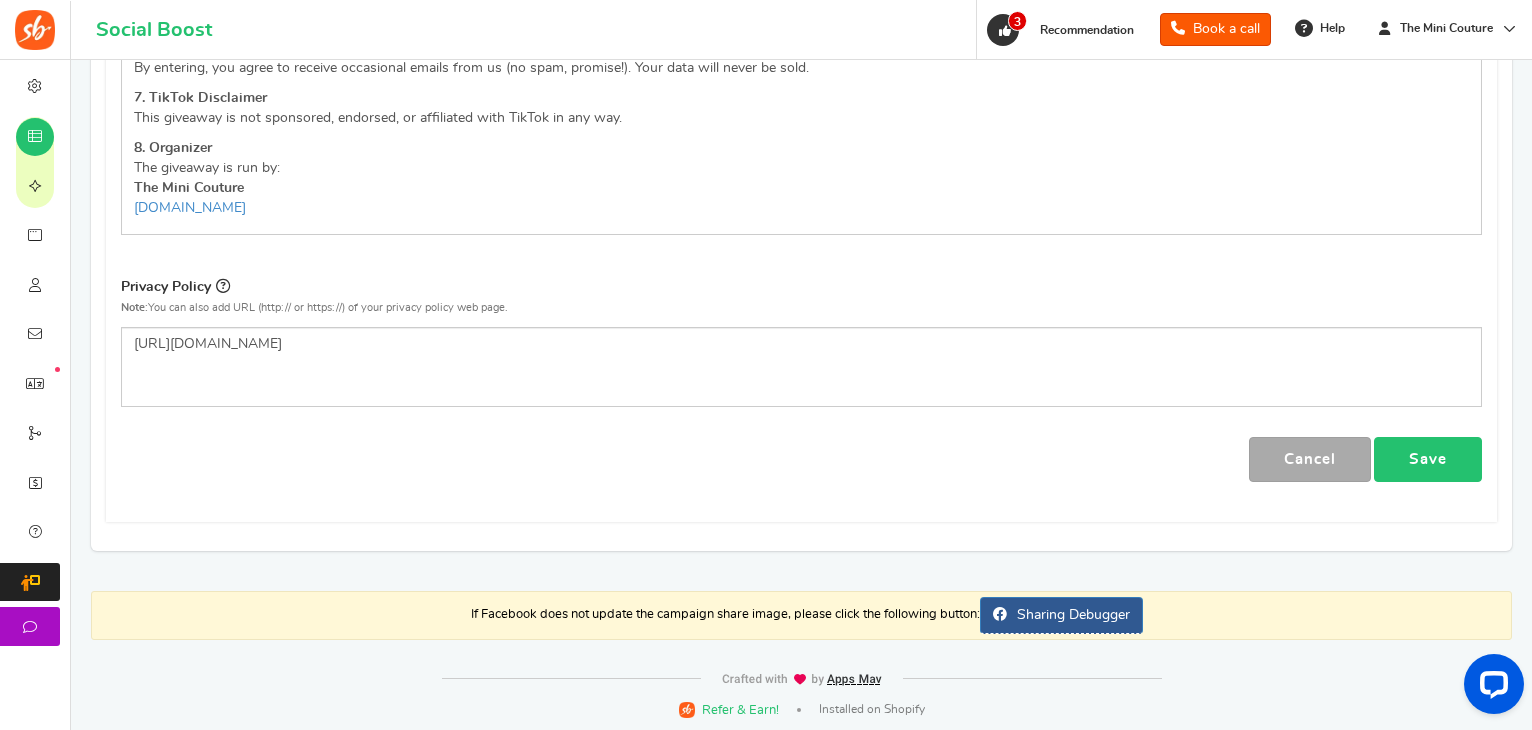 type on "🎁 GIVEAWAY 🎁 5 WINNERS! 🎁" 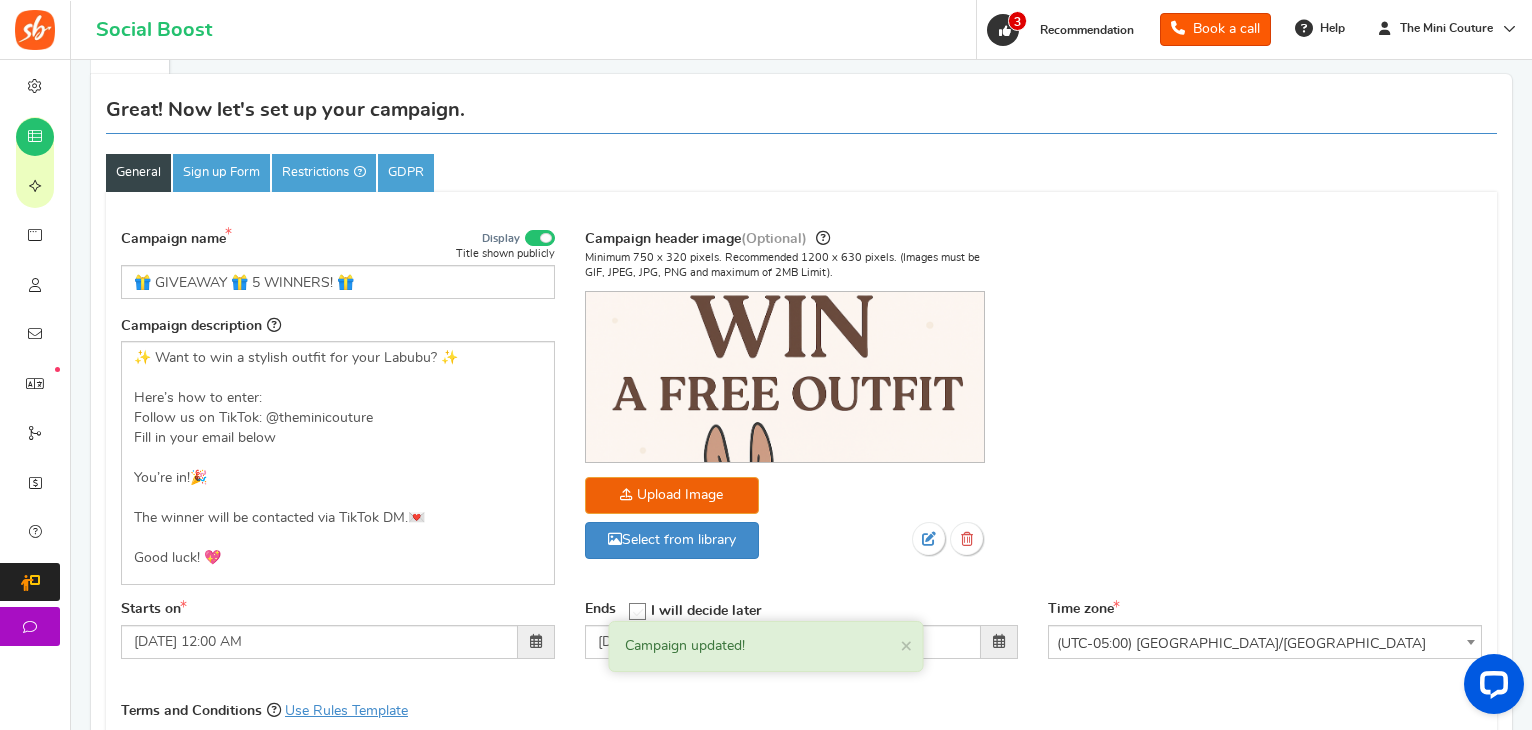 scroll, scrollTop: 0, scrollLeft: 0, axis: both 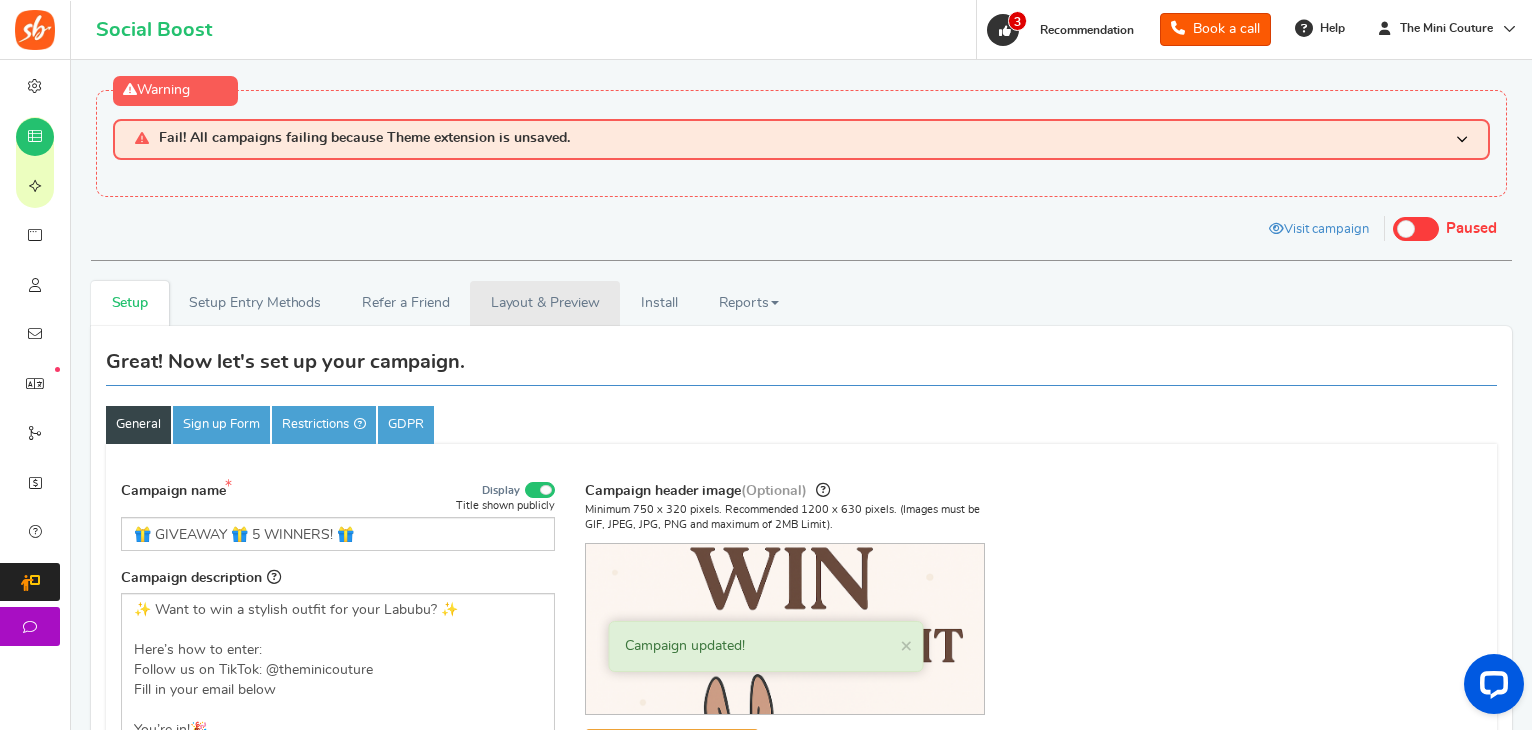 click on "Layout & Preview" at bounding box center (545, 303) 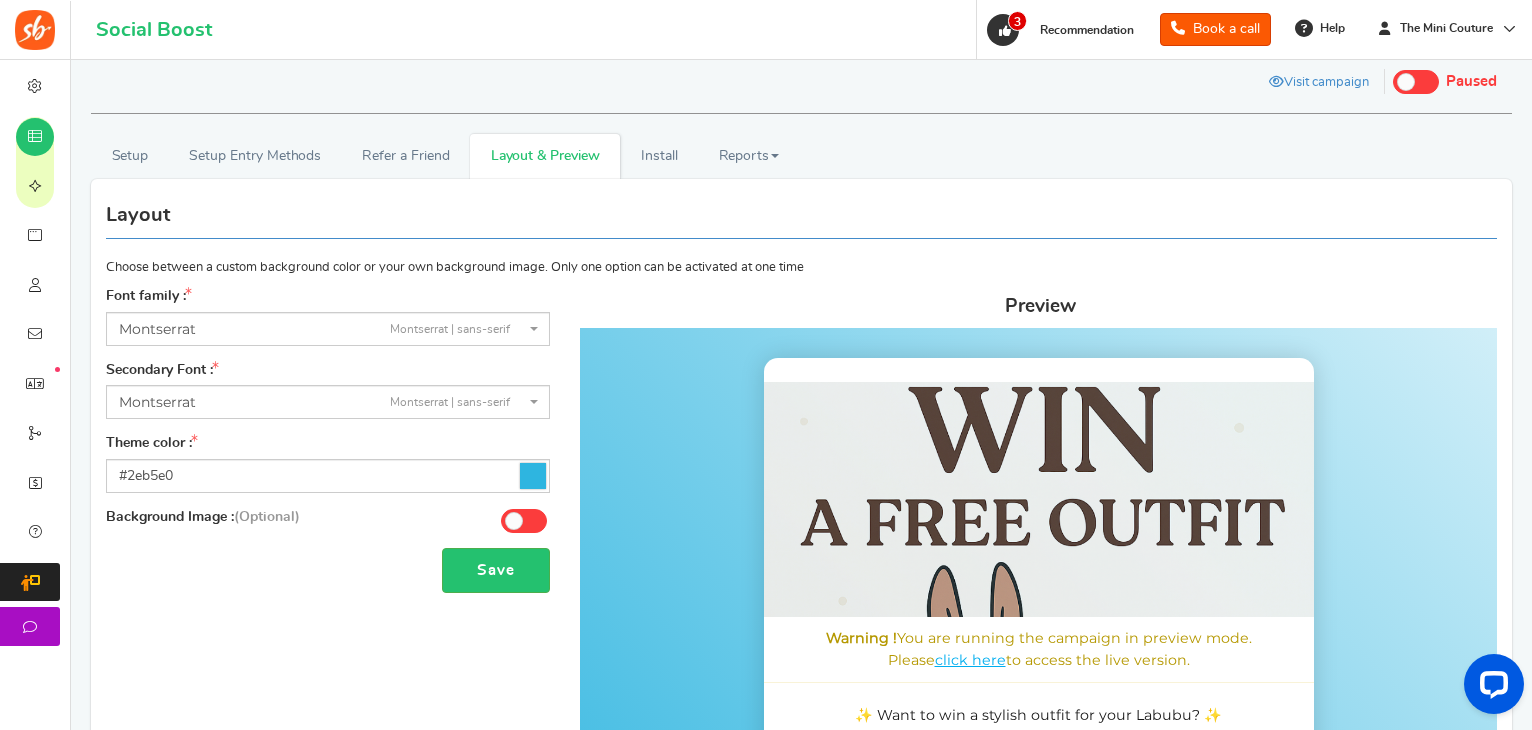 scroll, scrollTop: 144, scrollLeft: 0, axis: vertical 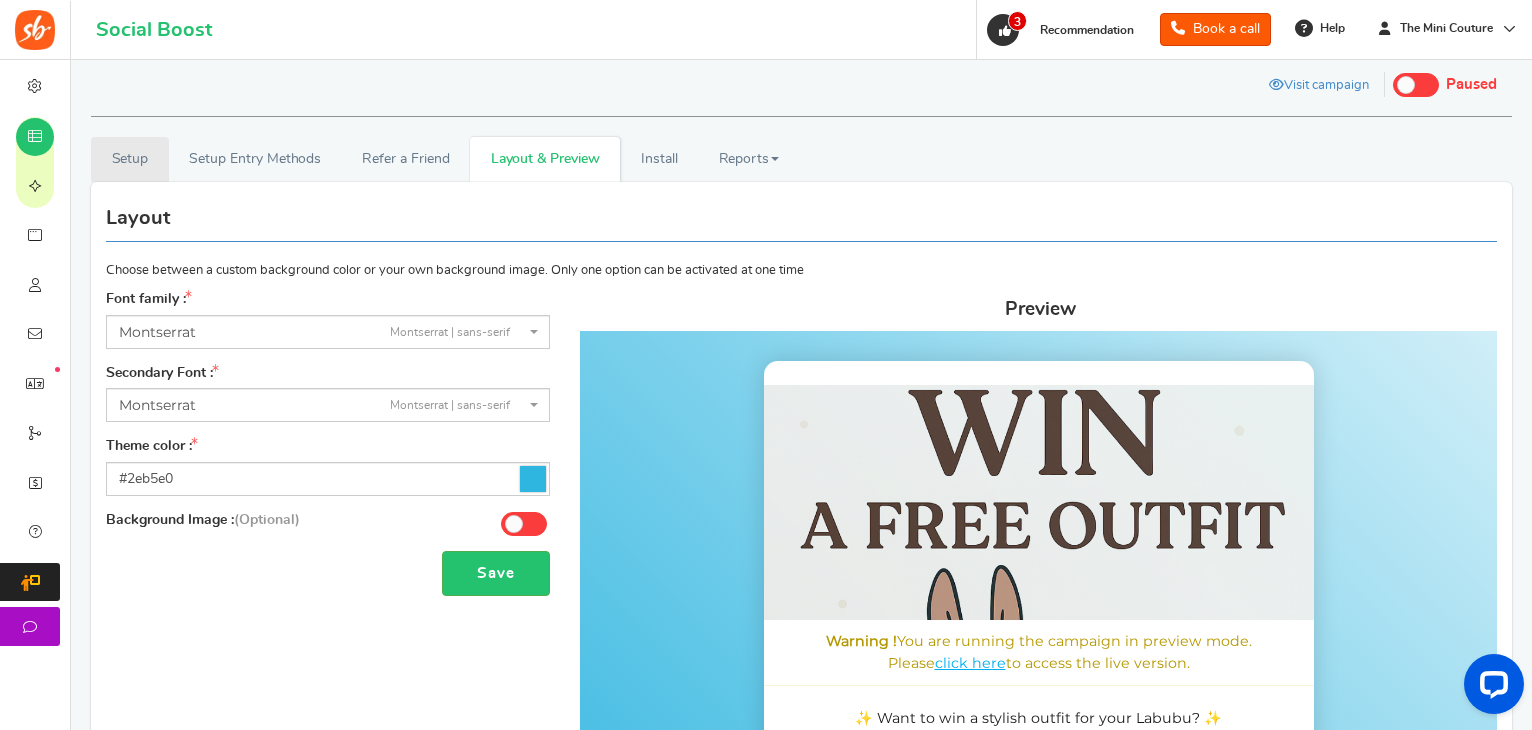 click on "Setup" at bounding box center [130, 159] 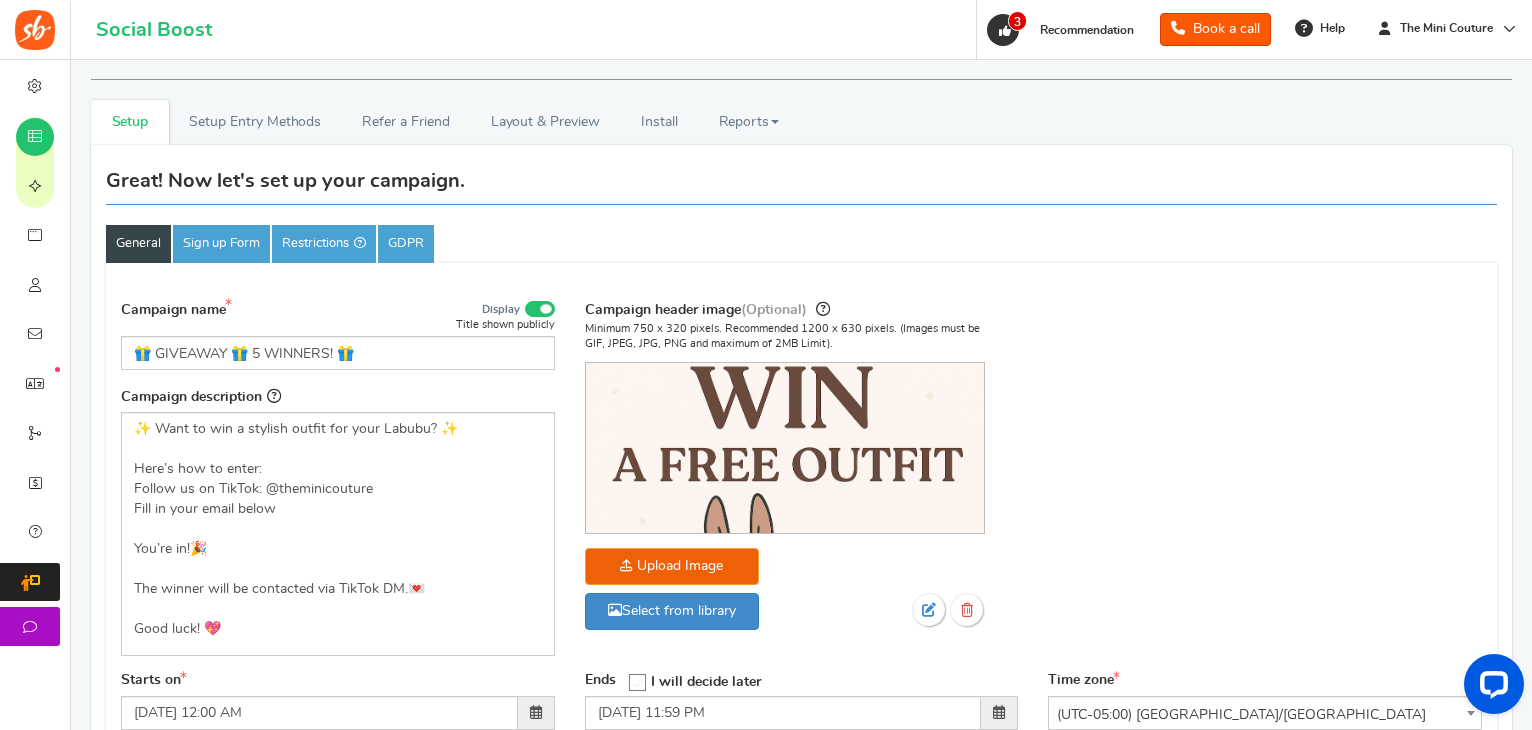 scroll, scrollTop: 183, scrollLeft: 0, axis: vertical 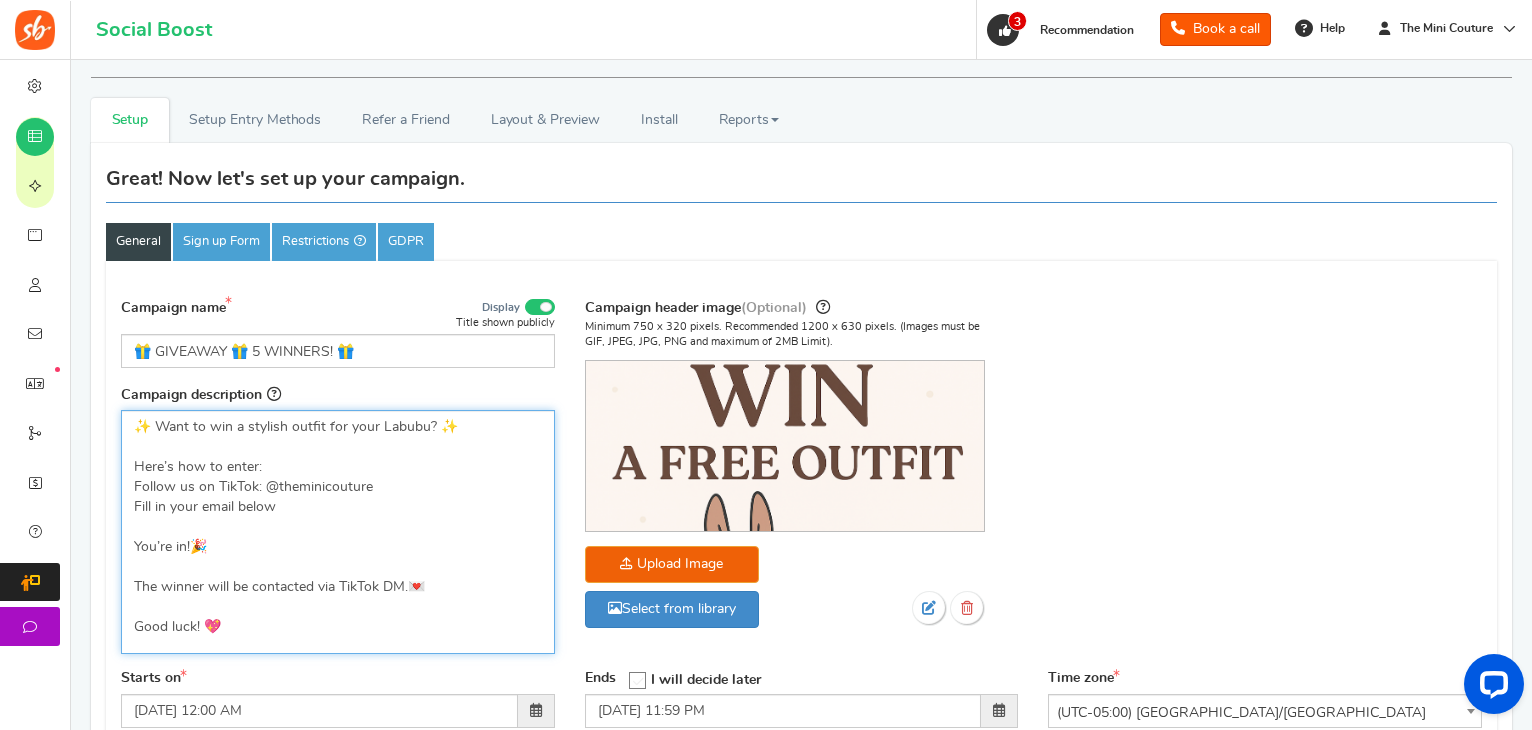 click on "✨ Want to win a stylish outfit for your Labubu? ✨   Here’s how to enter:  Follow us on TikTok: @theminicouture  Fill in your email below  You’re in!🎉  The winner will be contacted via TikTok DM.💌 Good luck! 💖" at bounding box center [338, 527] 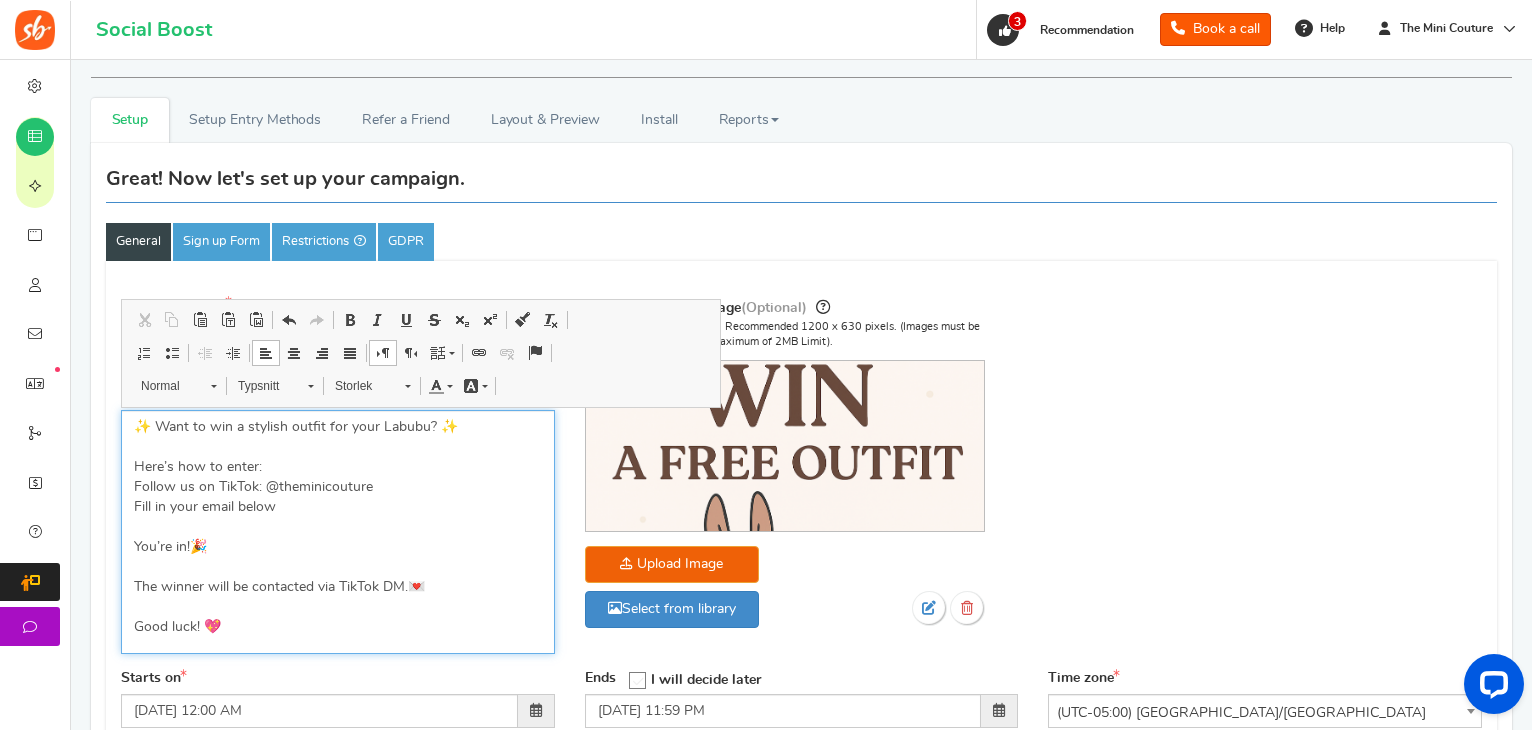 click on "✨ Want to win a stylish outfit for your Labubu? ✨   Here’s how to enter:  Follow us on TikTok: @theminicouture  Fill in your email below  You’re in!🎉  The winner will be contacted via TikTok DM.💌 Good luck! 💖" at bounding box center (338, 532) 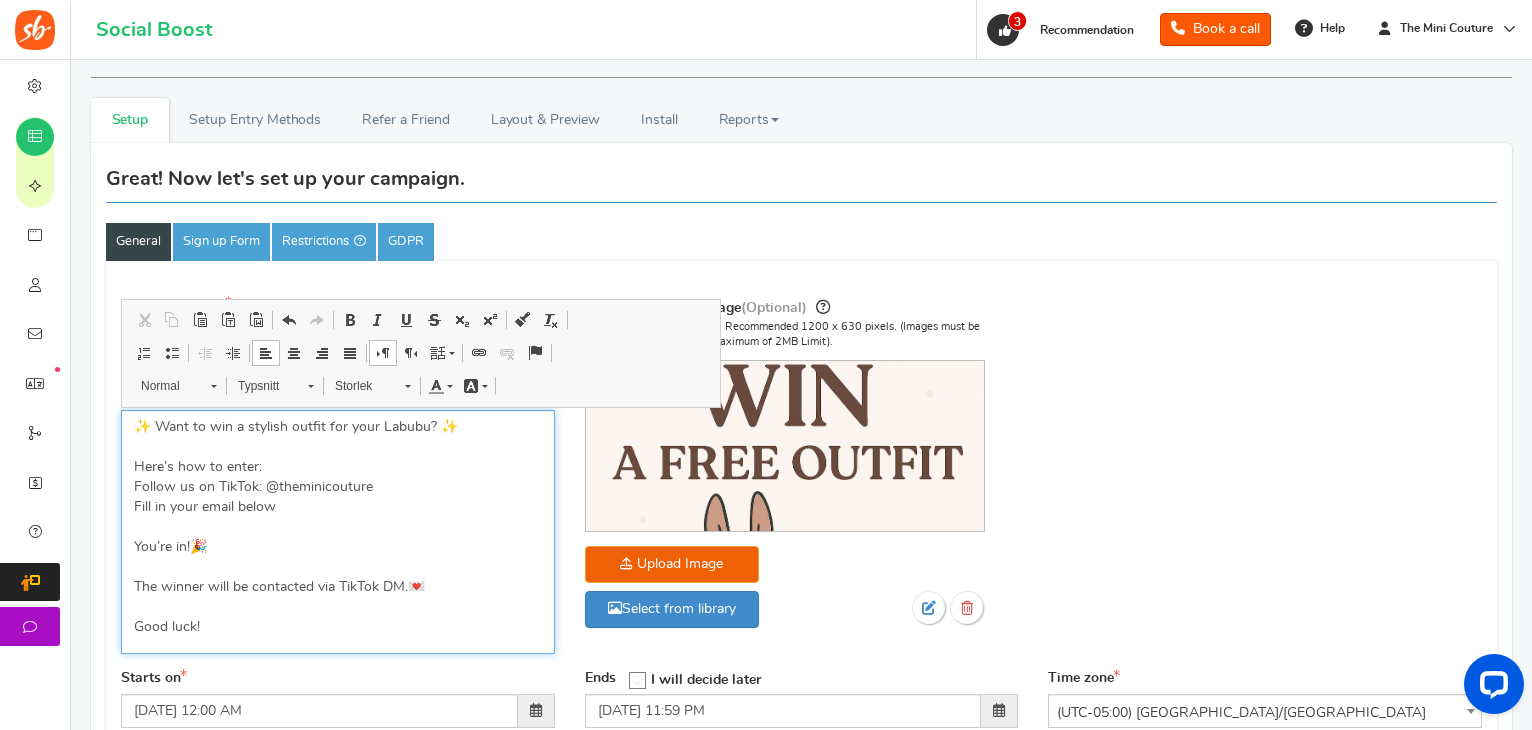 click on "✨ Want to win a stylish outfit for your Labubu? ✨   Here’s how to enter:  Follow us on TikTok: @theminicouture  Fill in your email below  You’re in!🎉  The winner will be contacted via TikTok DM.💌 Good luck!" at bounding box center (338, 527) 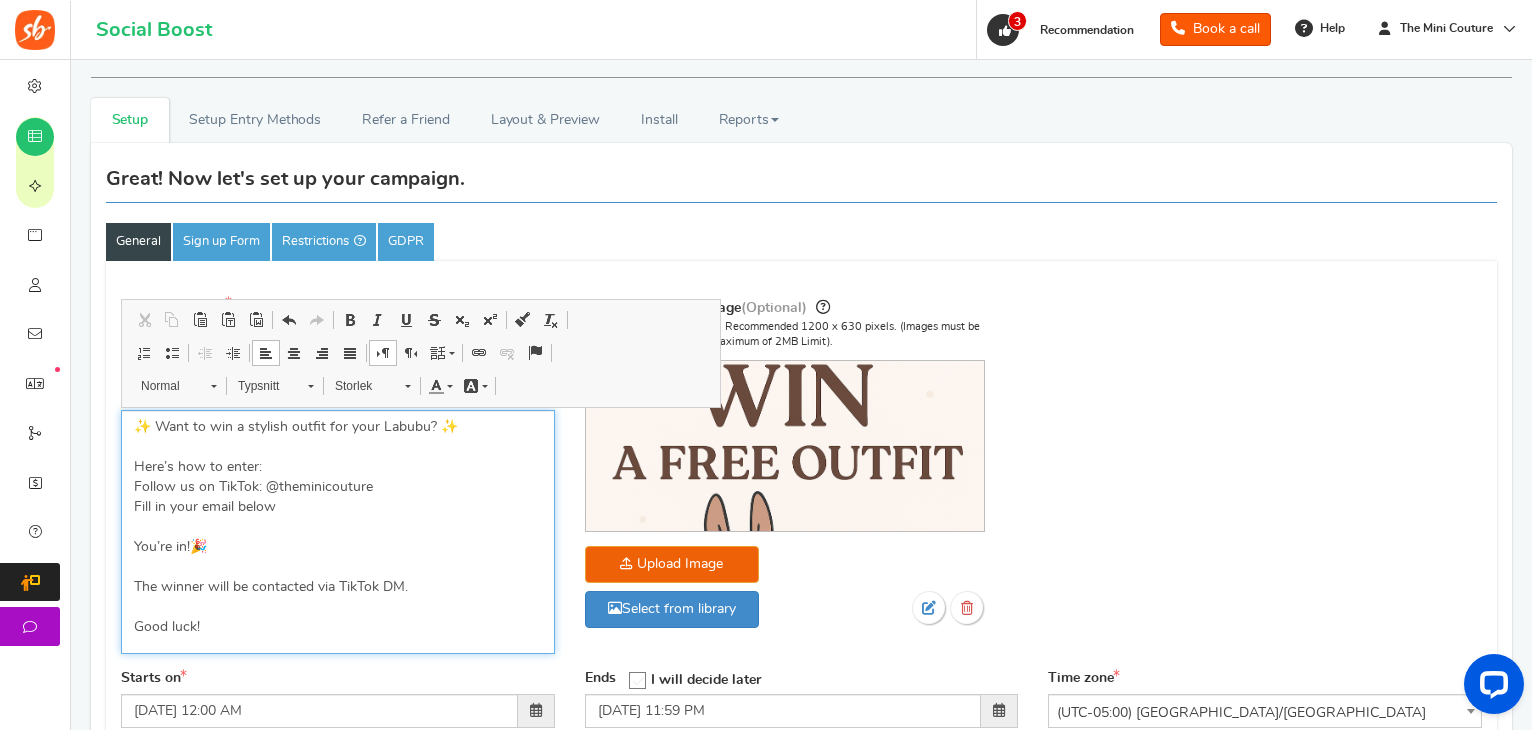 click on "✨ Want to win a stylish outfit for your Labubu? ✨   Here’s how to enter:  Follow us on TikTok: @theminicouture  Fill in your email below  You’re in!🎉  The winner will be contacted via TikTok DM. Good luck!" at bounding box center (338, 527) 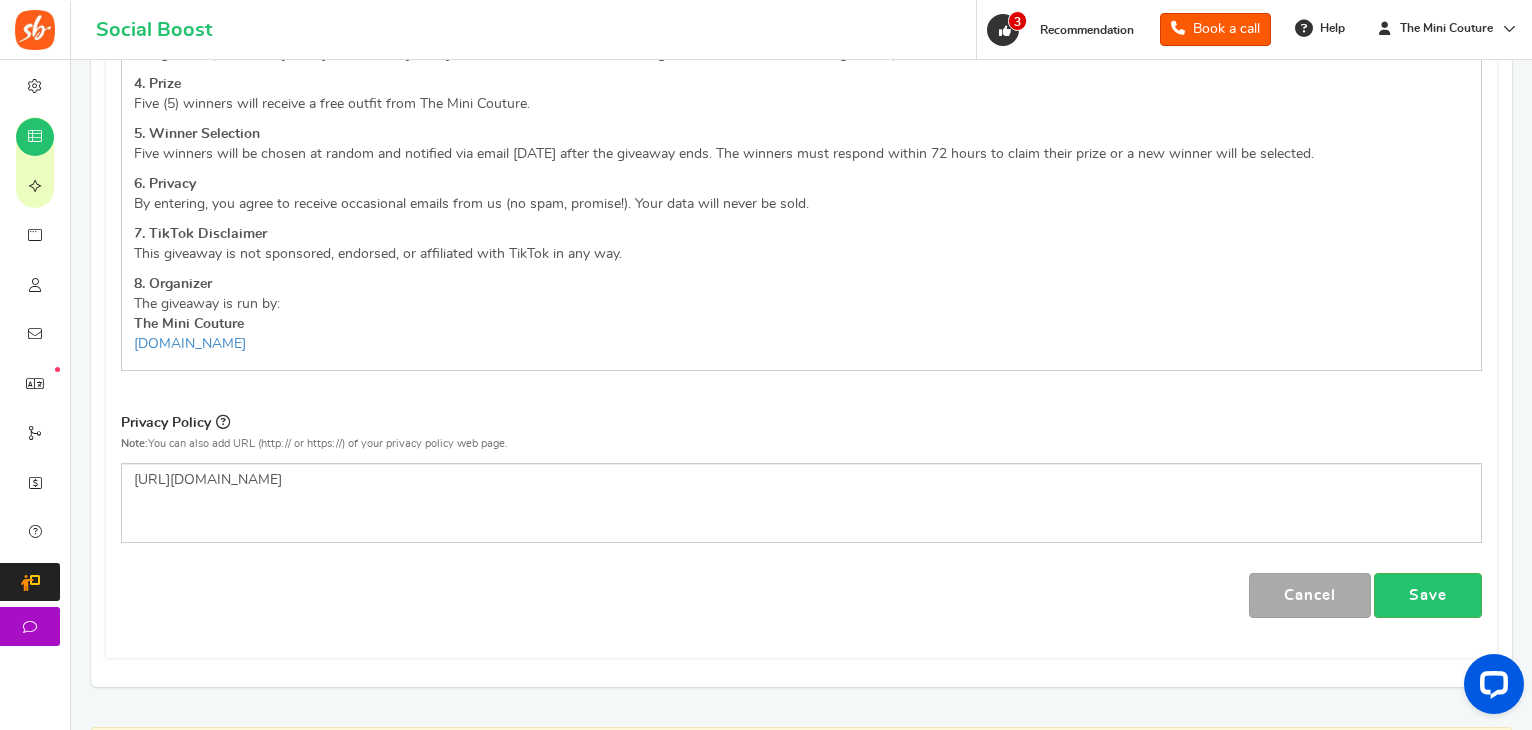 scroll, scrollTop: 1326, scrollLeft: 0, axis: vertical 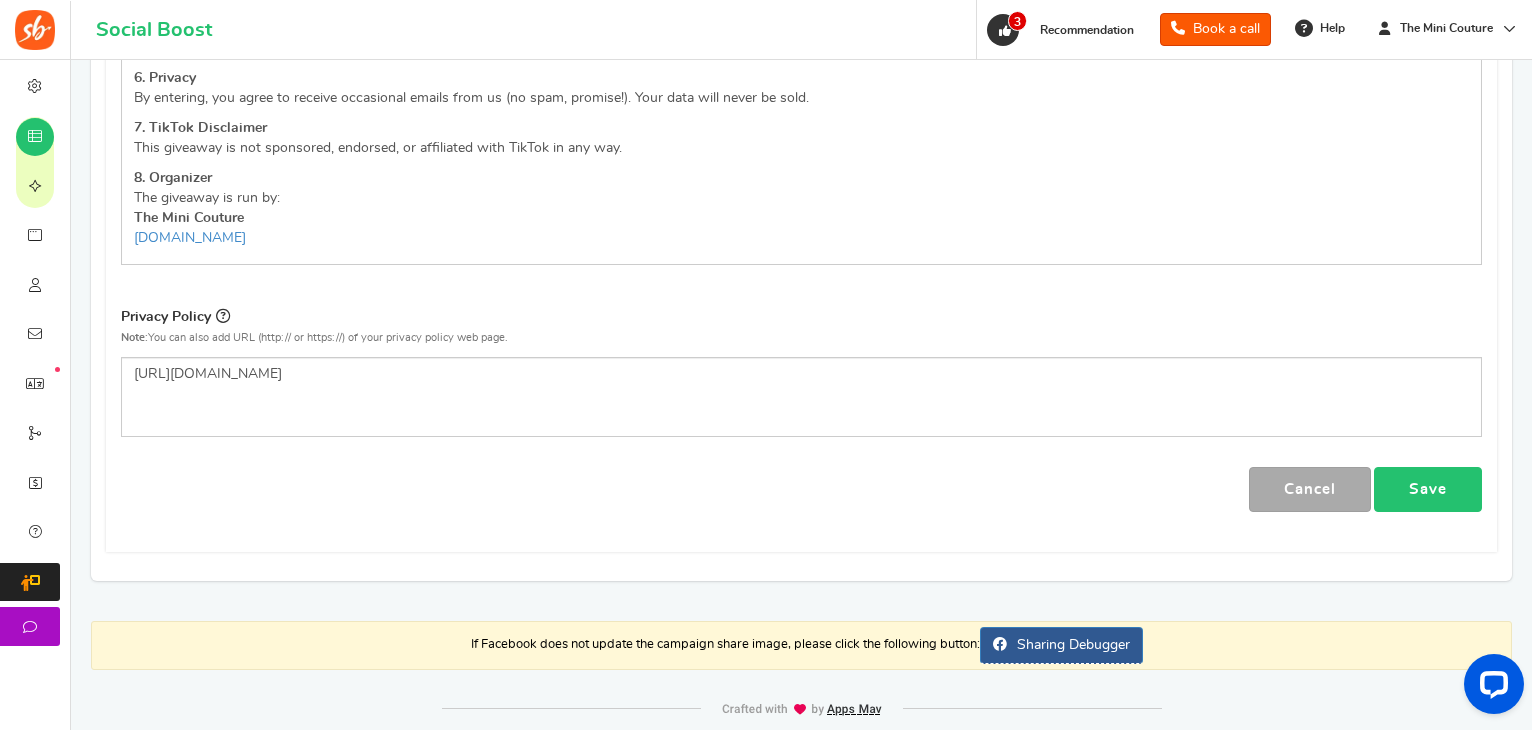 click on "Save" at bounding box center (1428, 489) 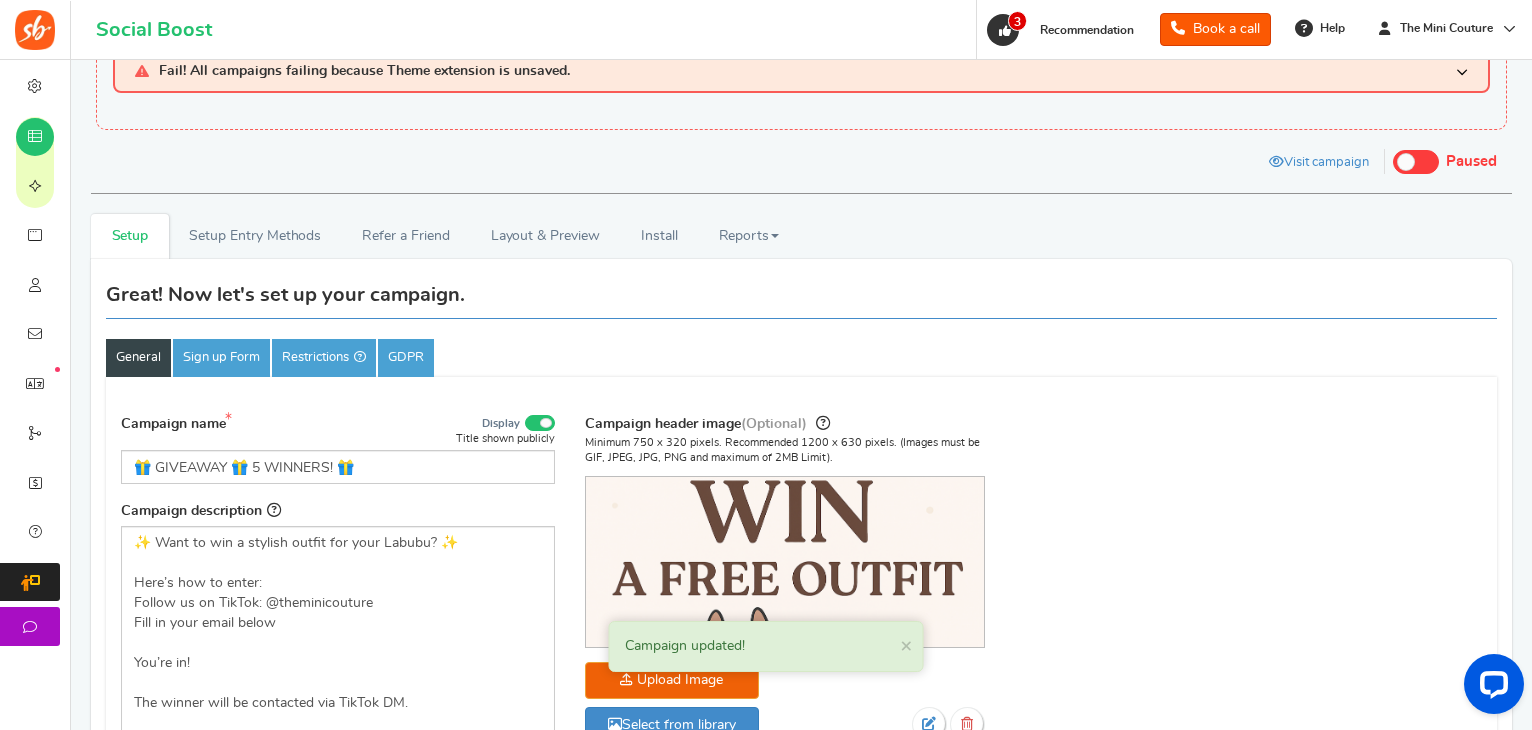 scroll, scrollTop: 0, scrollLeft: 0, axis: both 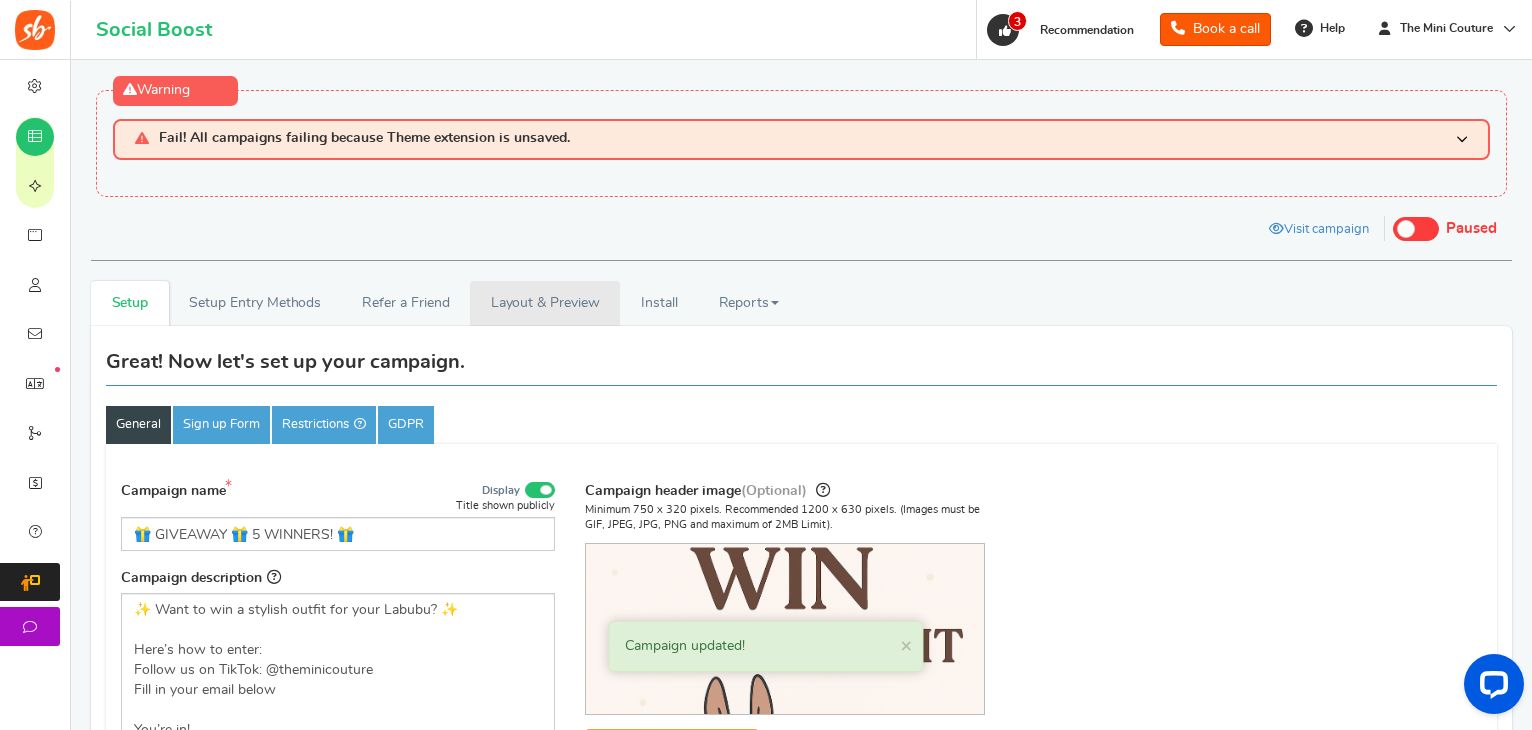 click on "Layout & Preview" at bounding box center [545, 303] 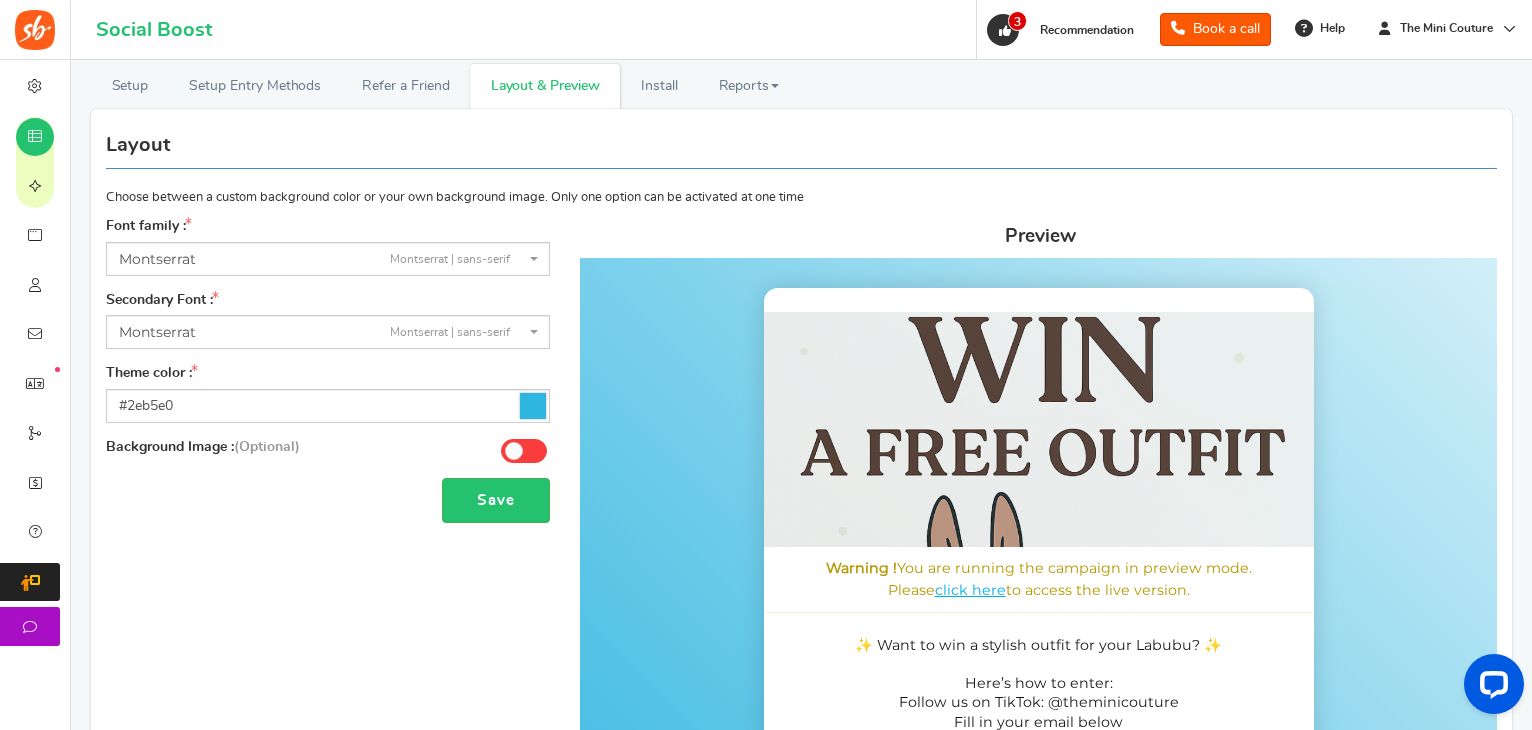 scroll, scrollTop: 0, scrollLeft: 0, axis: both 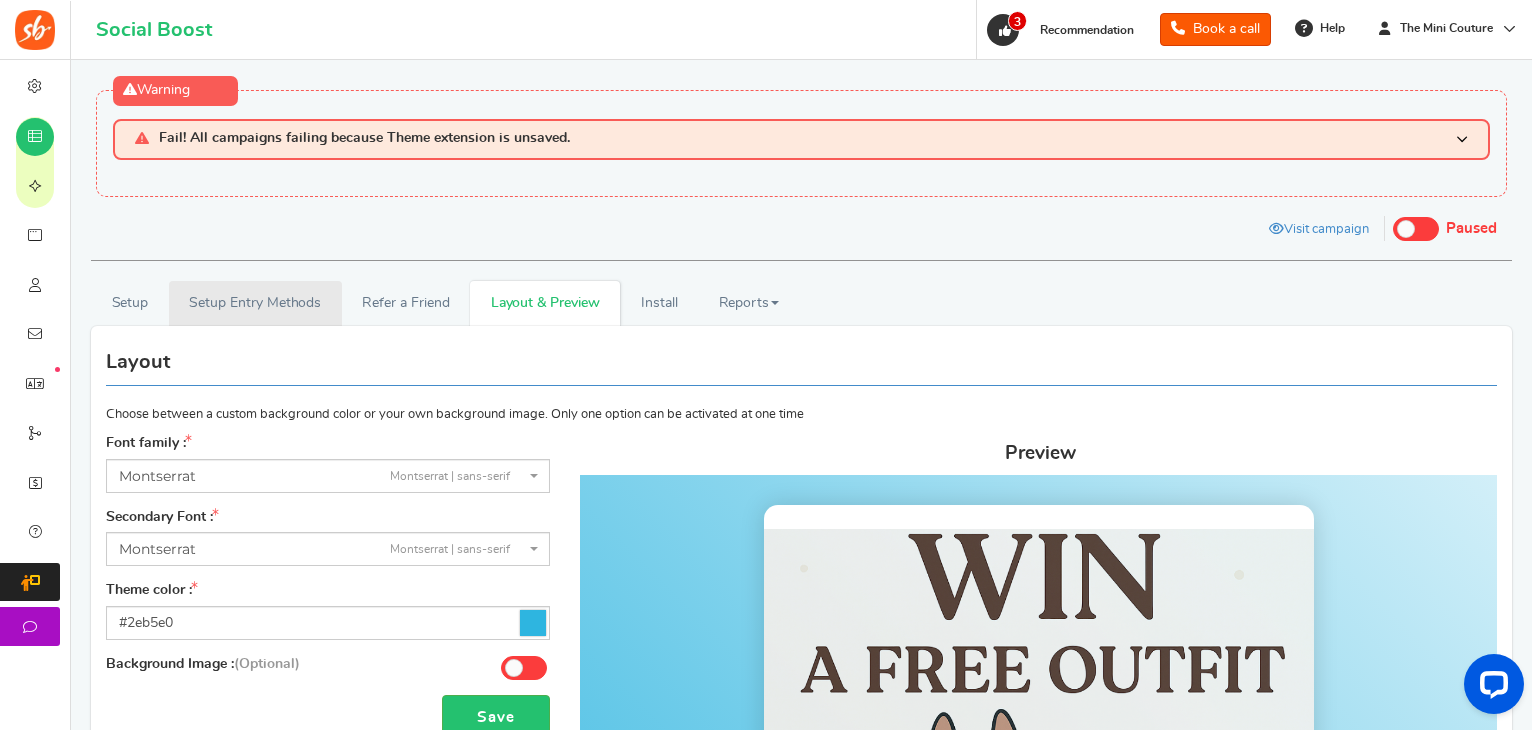 click on "Setup Entry Methods" at bounding box center [255, 303] 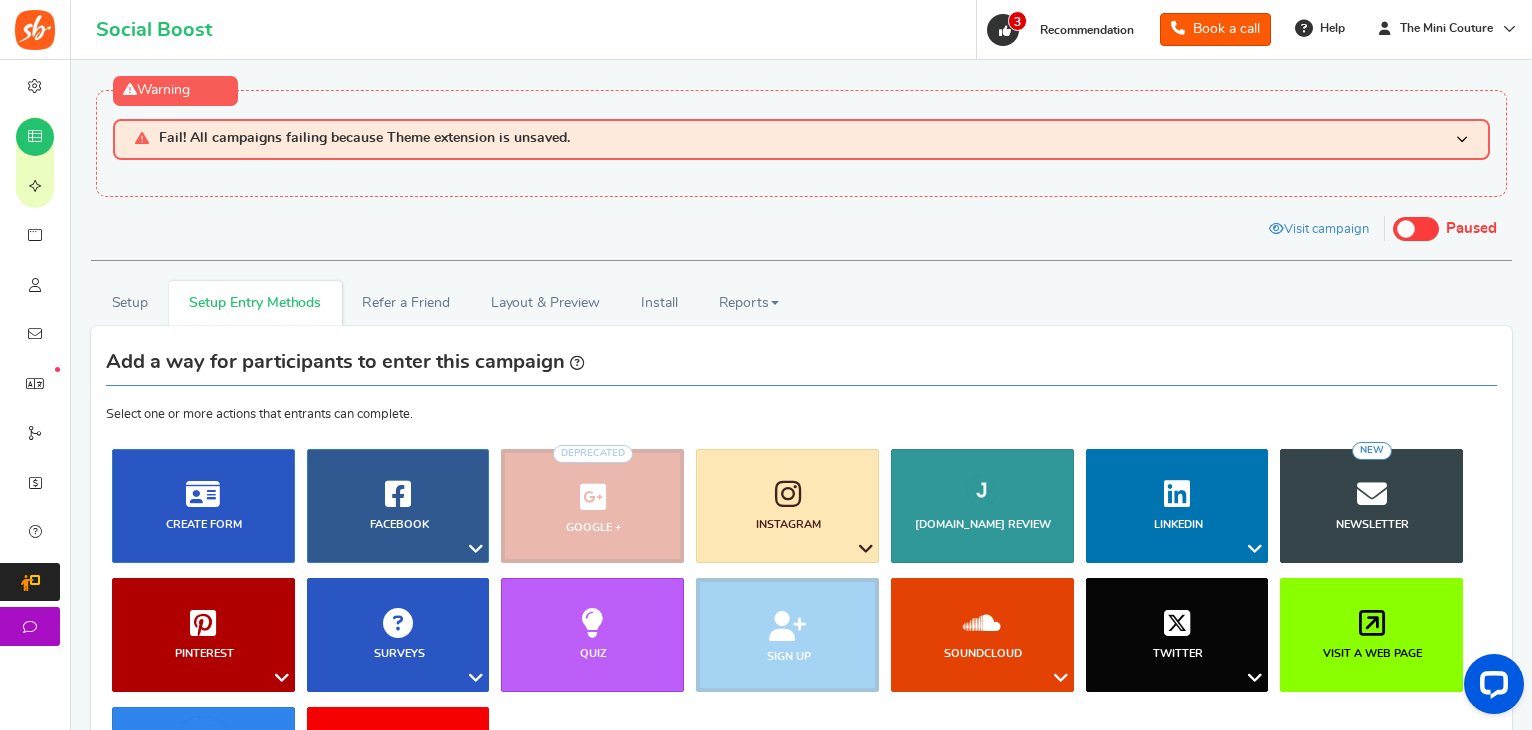 click on "Setup
Prizes
Setup Entry Methods
Reward Setup
Refer a Friend
Layout & Preview
Layout & Preview
Install
Reports
Analytics
Users
Entries
Referral Stats" at bounding box center (801, 663) 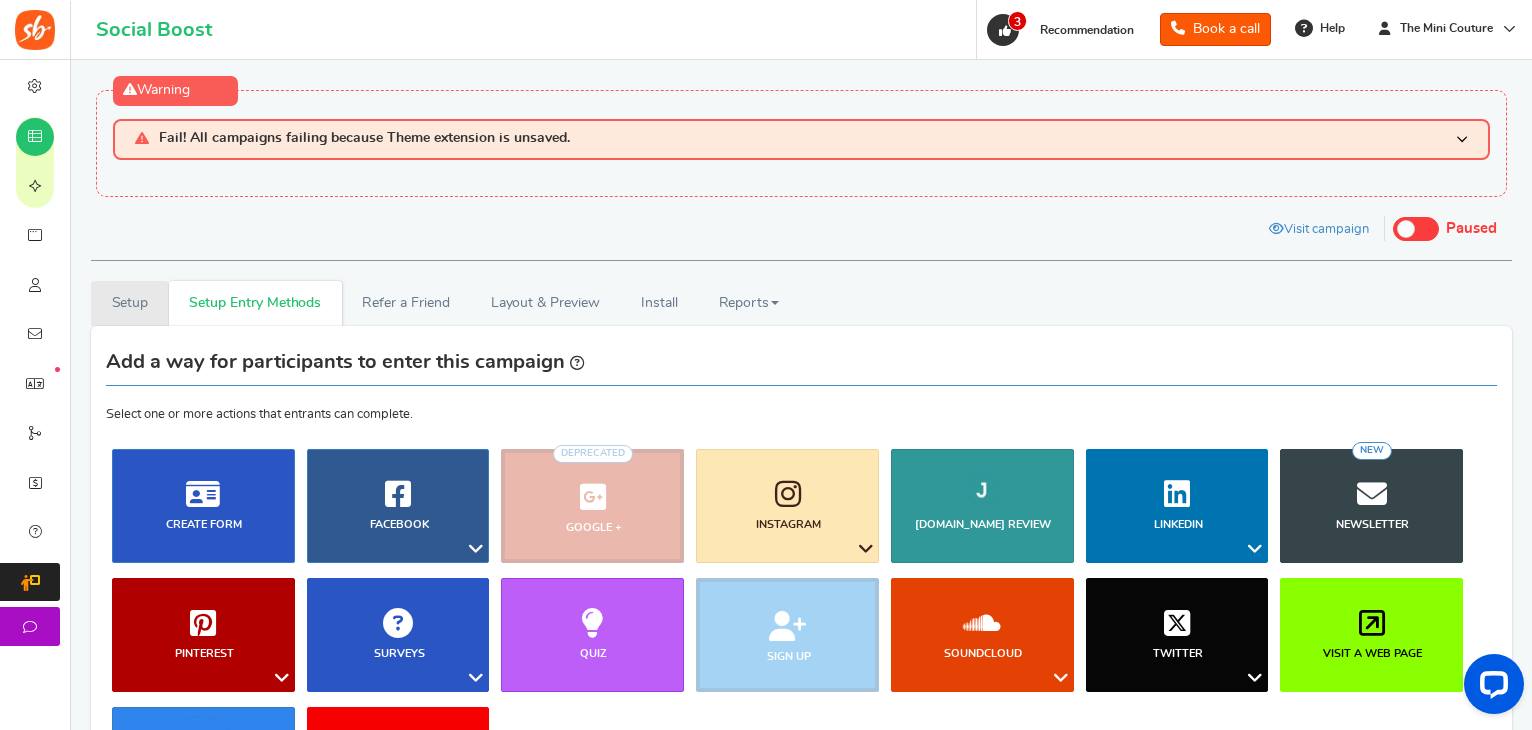 click on "Setup" at bounding box center (130, 303) 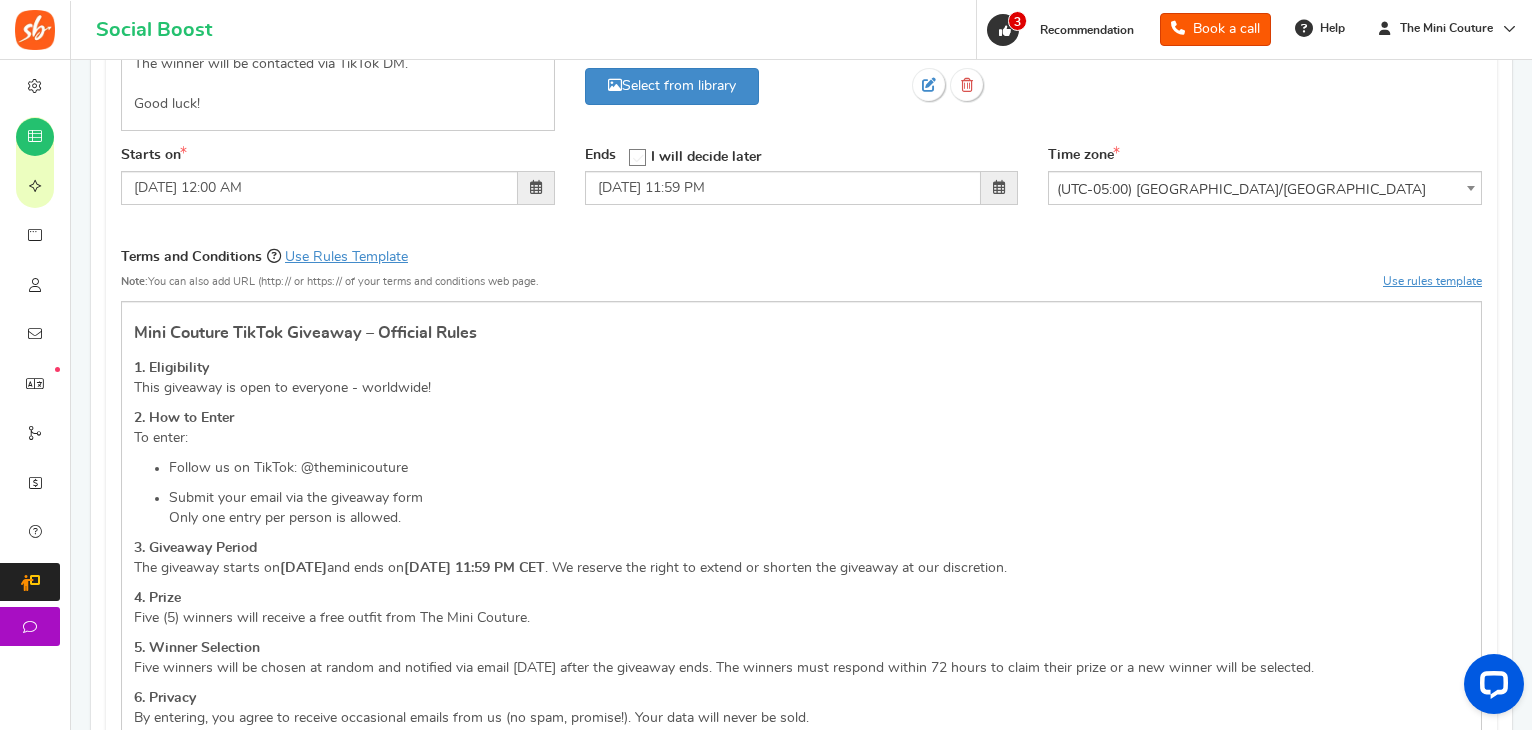 scroll, scrollTop: 0, scrollLeft: 0, axis: both 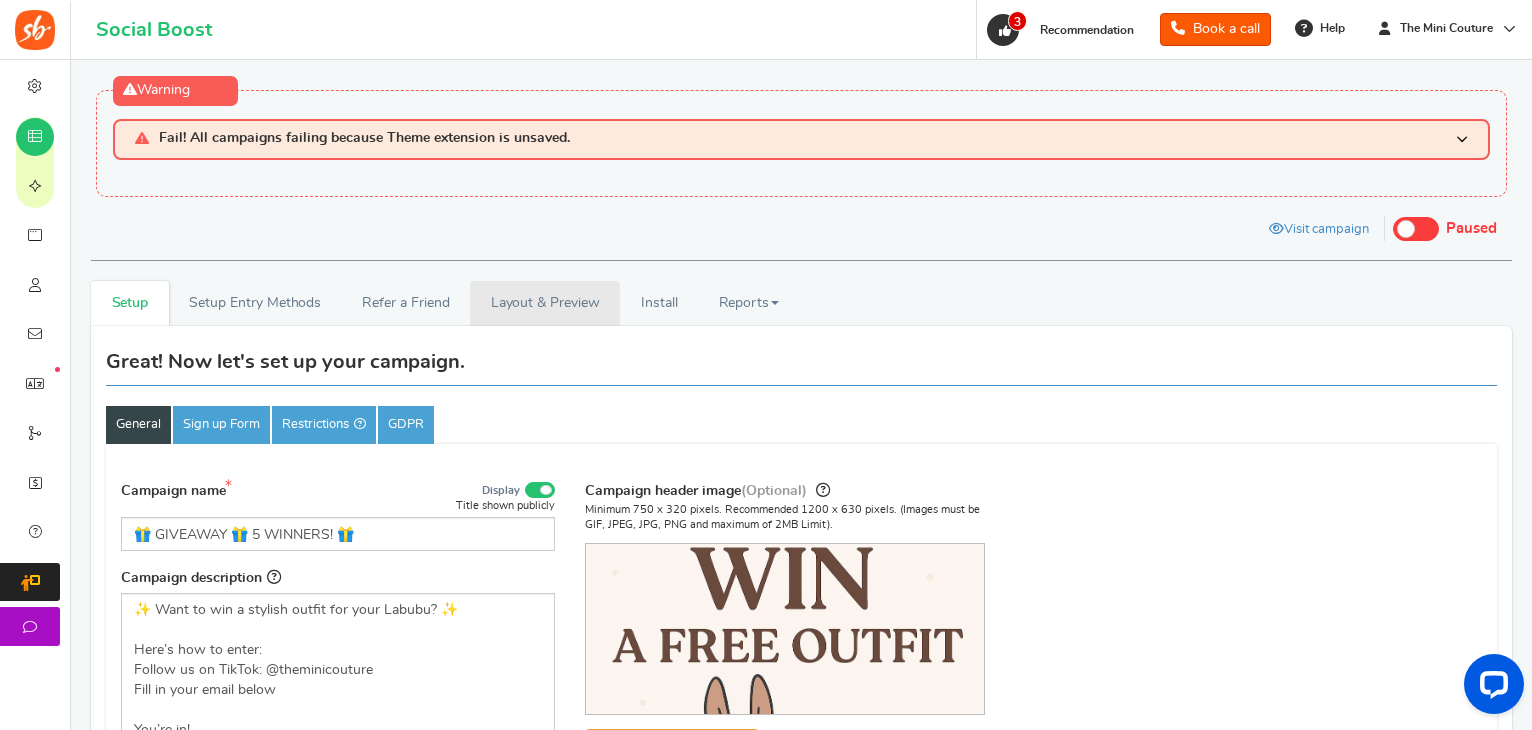 click on "Layout & Preview" at bounding box center [545, 303] 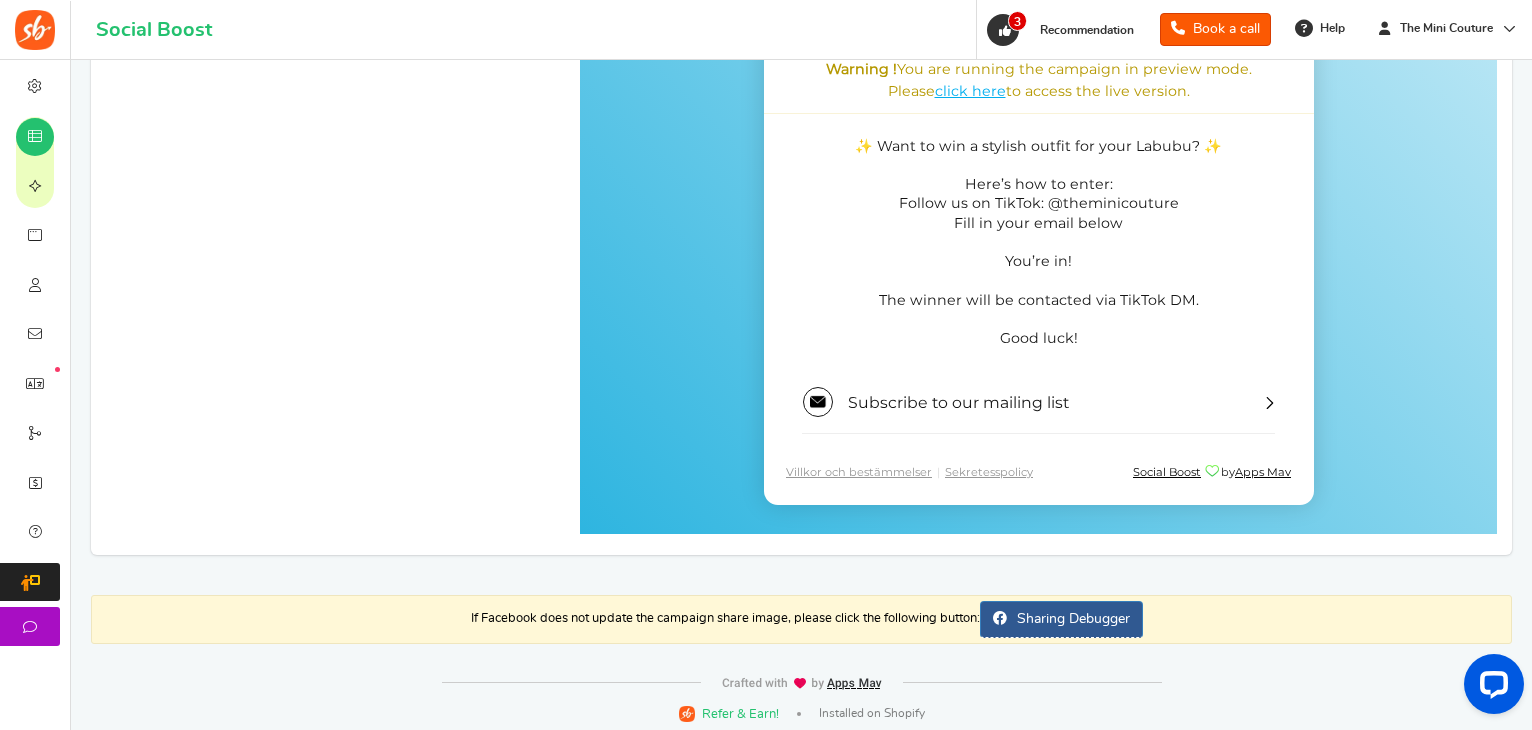 scroll, scrollTop: 723, scrollLeft: 0, axis: vertical 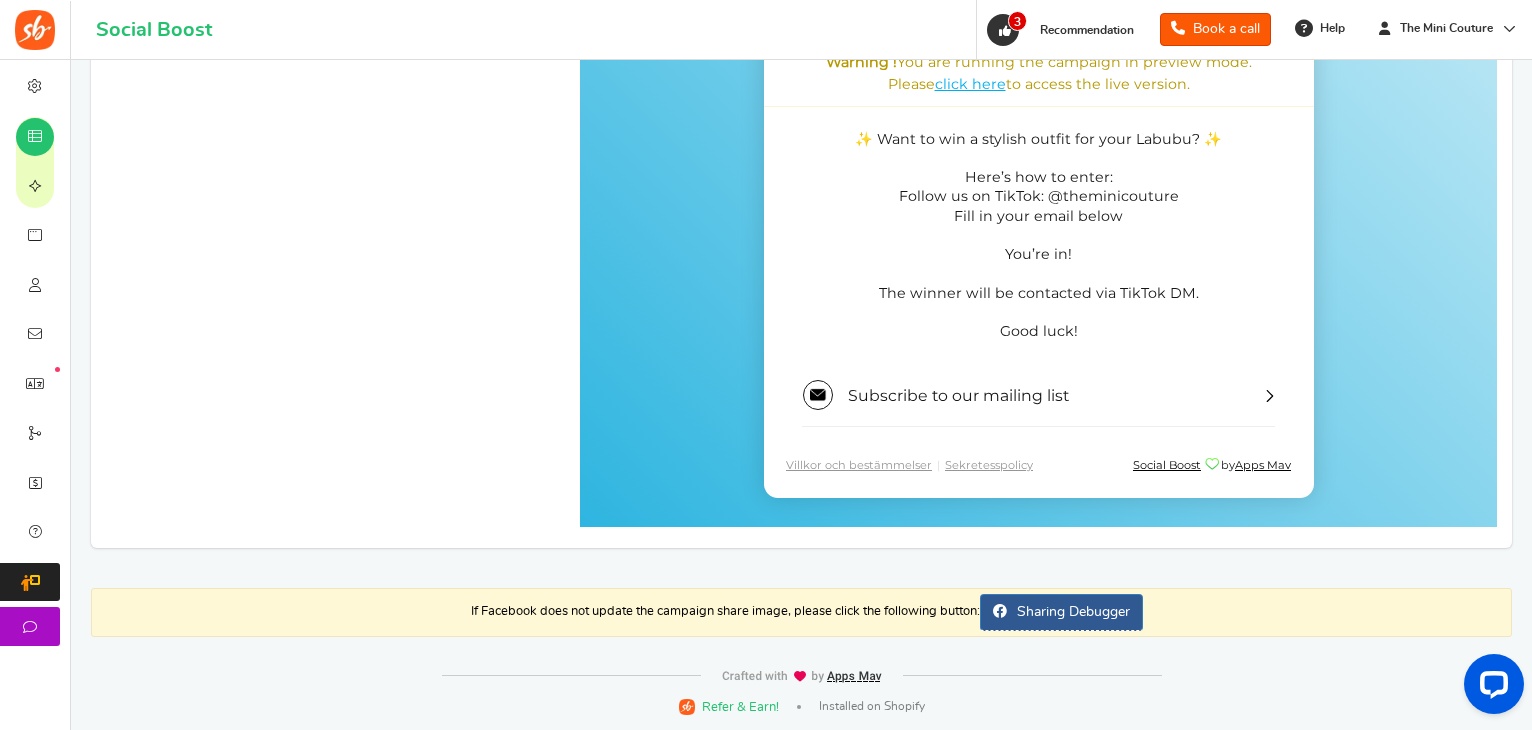 click on "Villkor och bestämmelser
|
Sekretesspolicy
Social Boost
by
Apps Mav" at bounding box center (1037, 467) 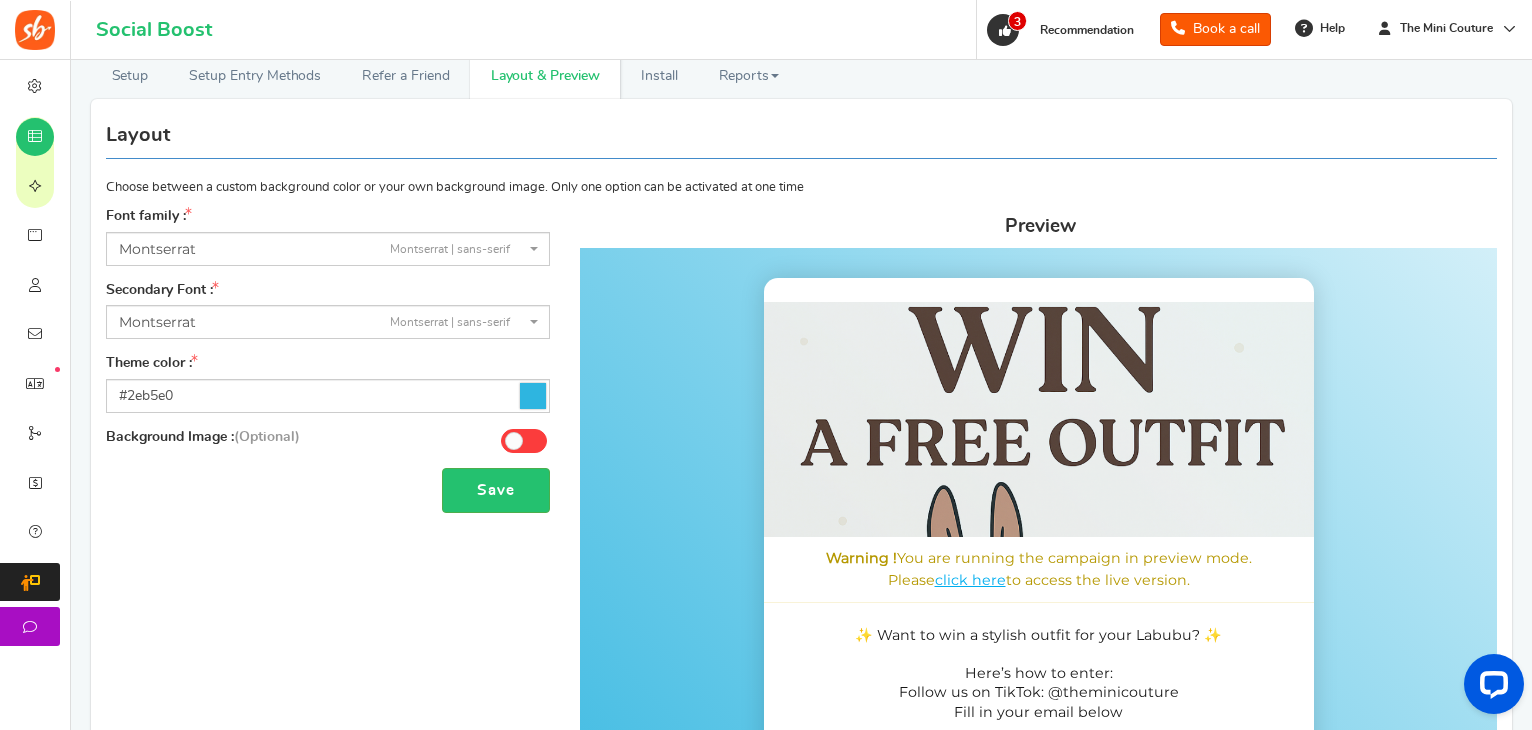scroll, scrollTop: 0, scrollLeft: 0, axis: both 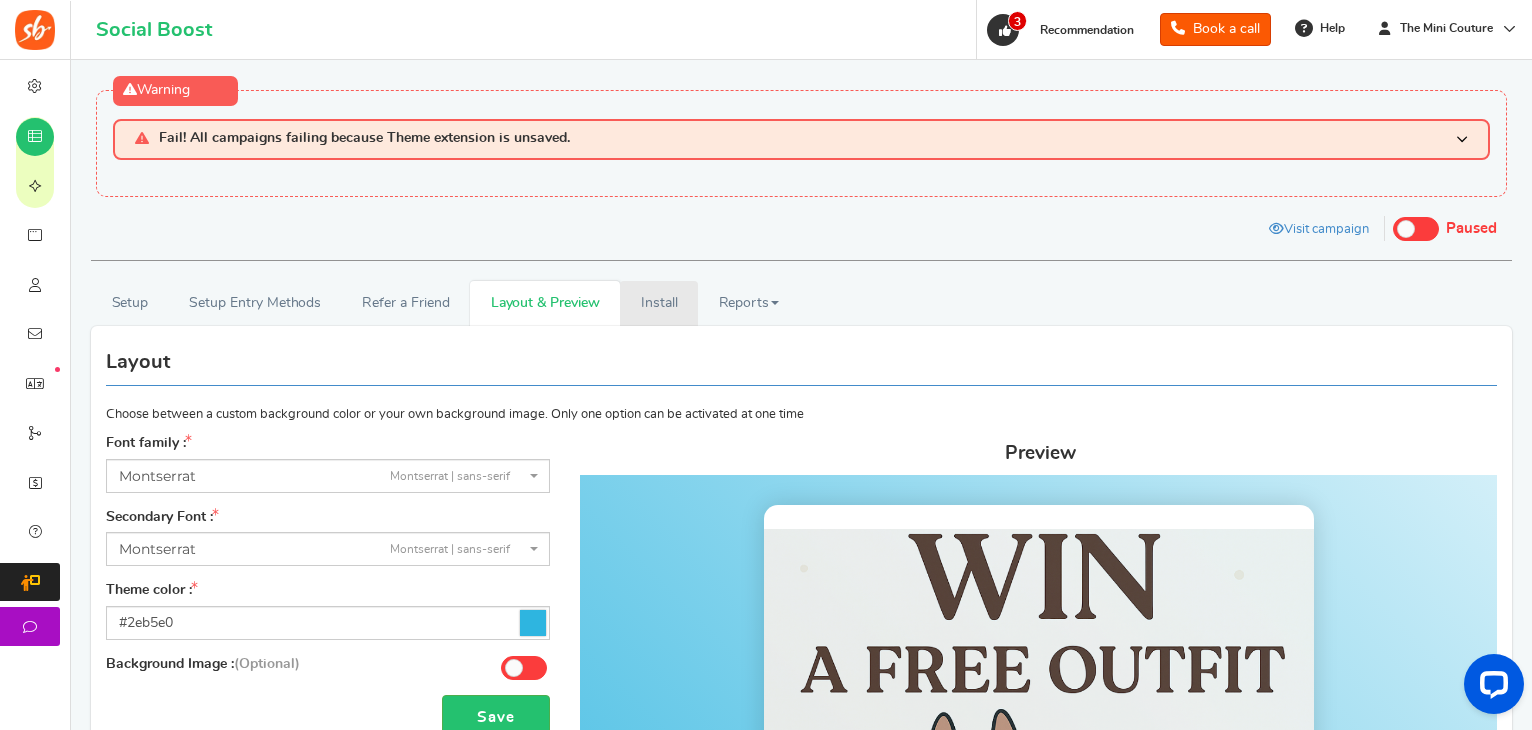 click on "Install" at bounding box center [659, 303] 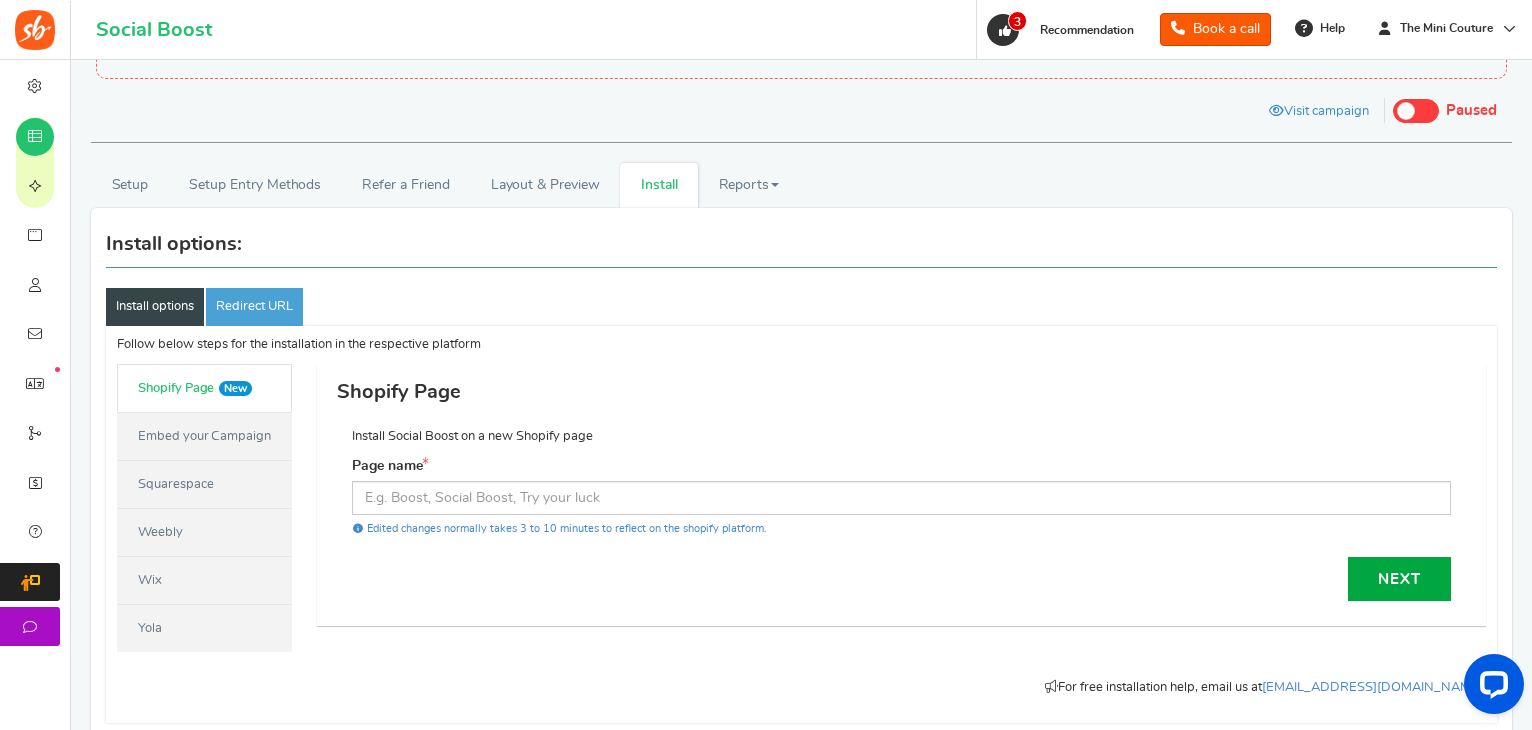 scroll, scrollTop: 119, scrollLeft: 0, axis: vertical 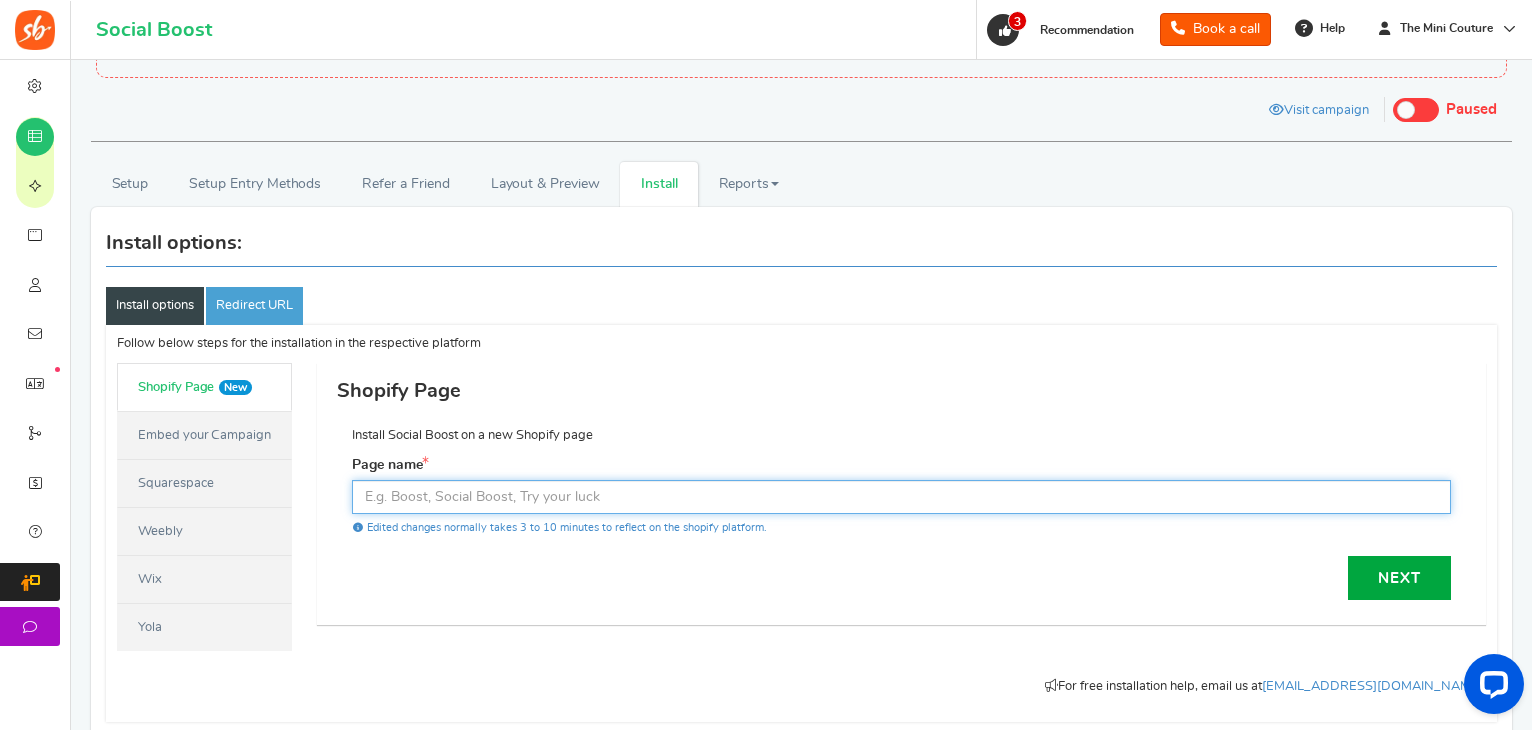 click at bounding box center [901, 497] 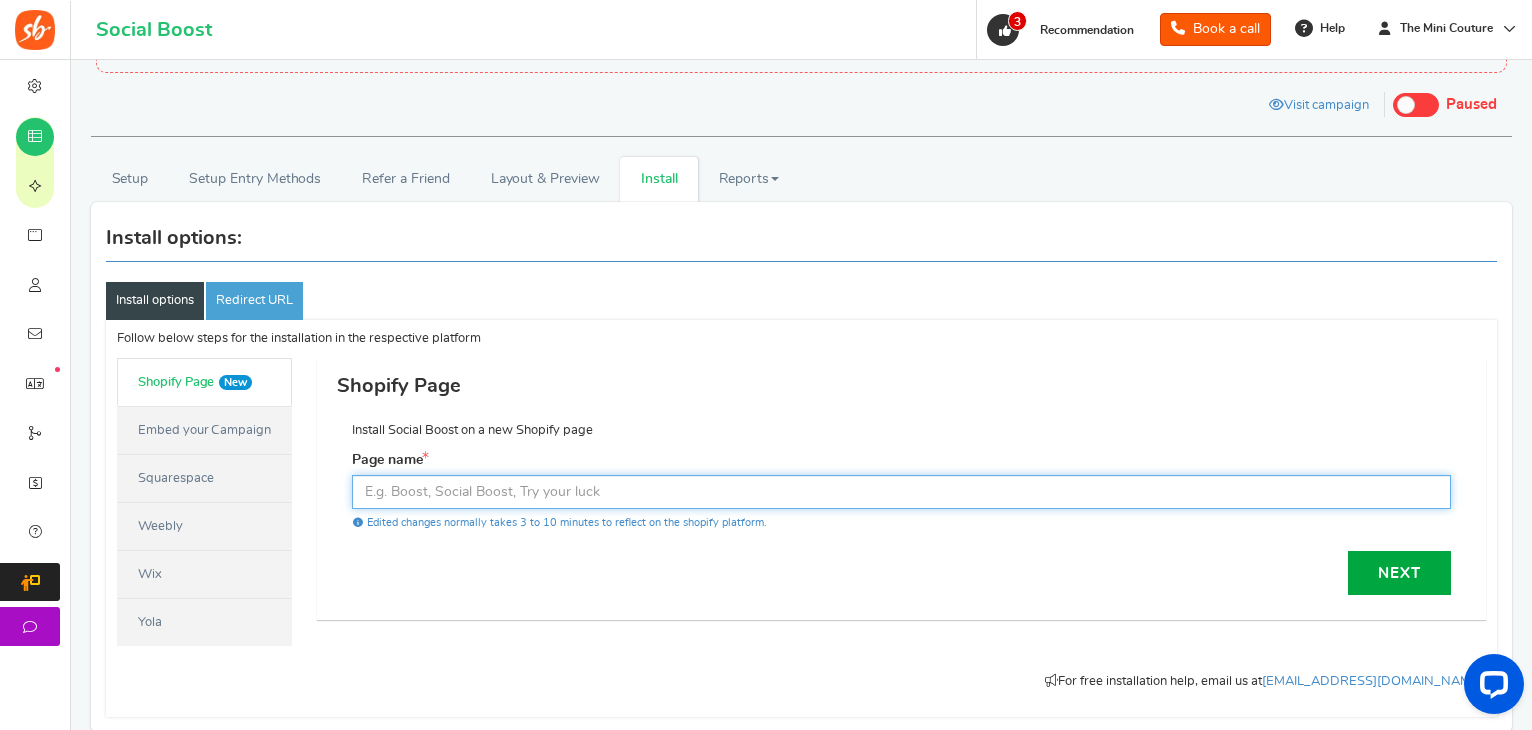 scroll, scrollTop: 162, scrollLeft: 0, axis: vertical 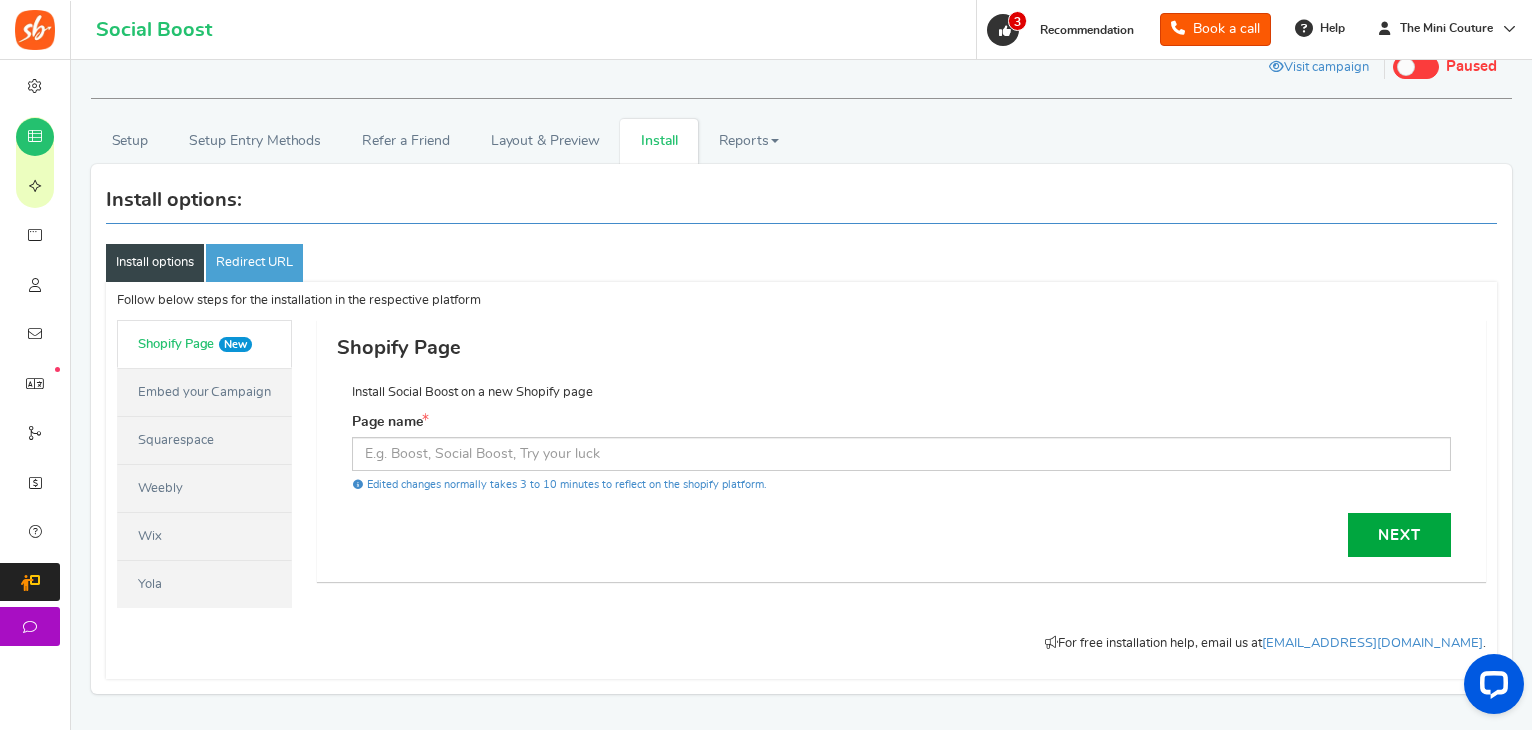 click on "Install options
Redirect URL" at bounding box center [801, 230] 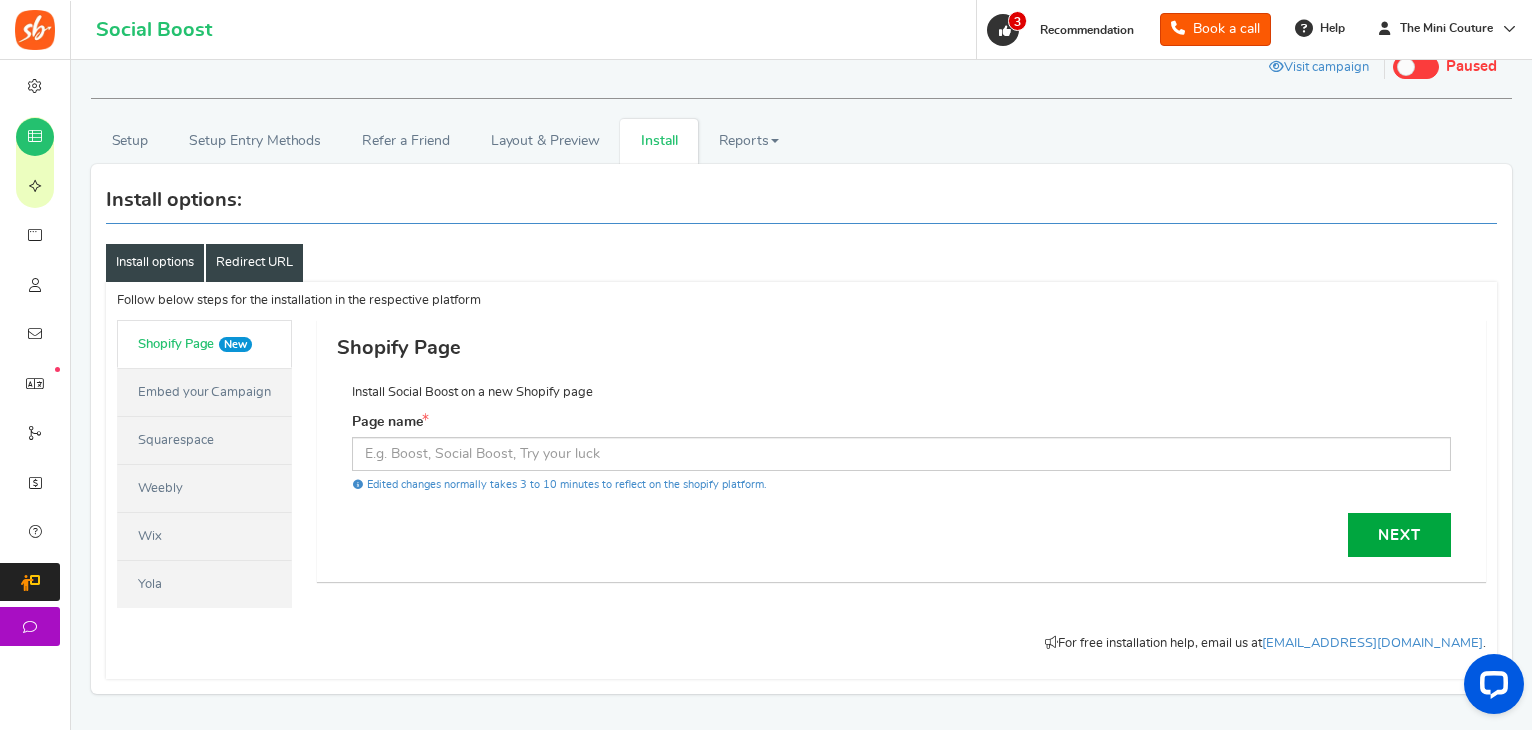 click on "Redirect URL" at bounding box center (254, 263) 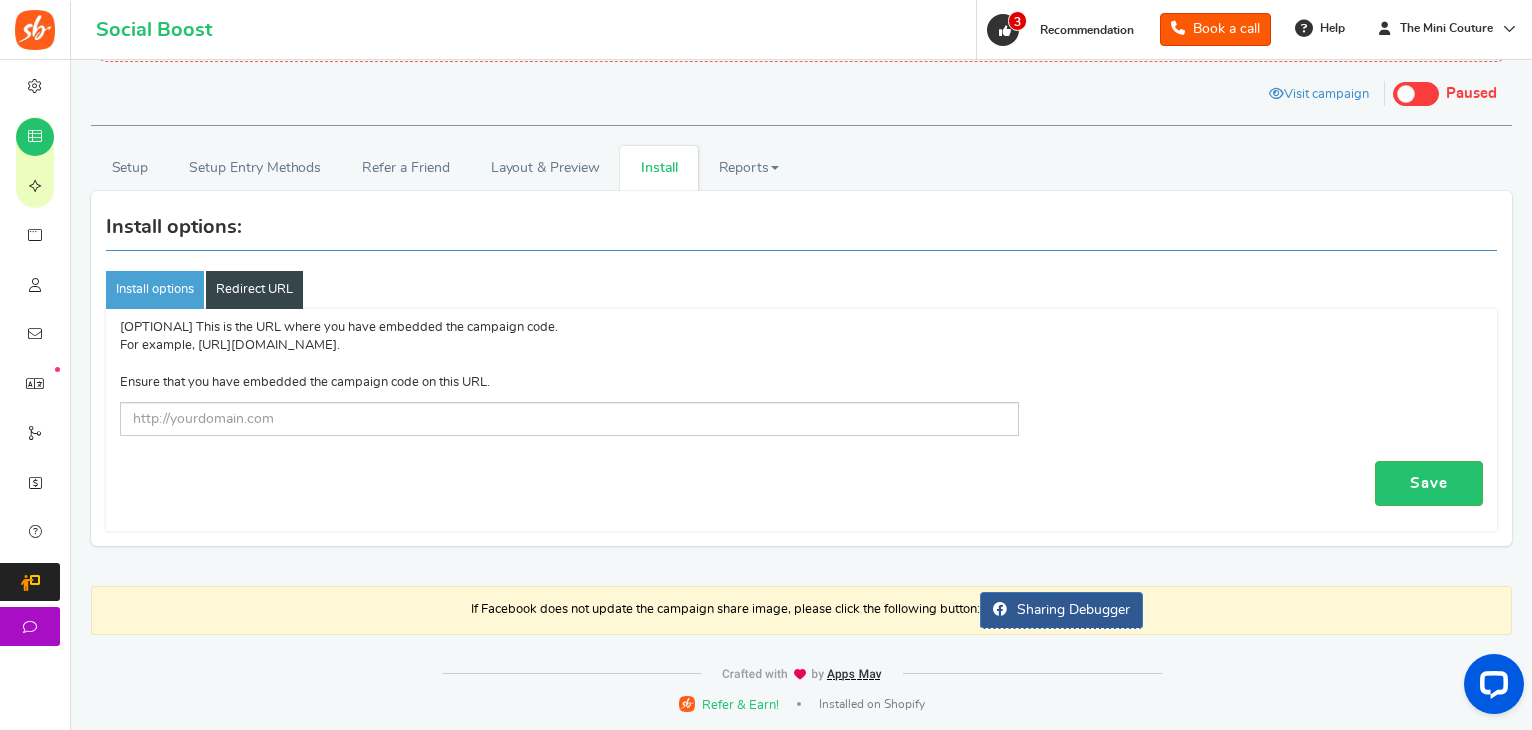 scroll, scrollTop: 132, scrollLeft: 0, axis: vertical 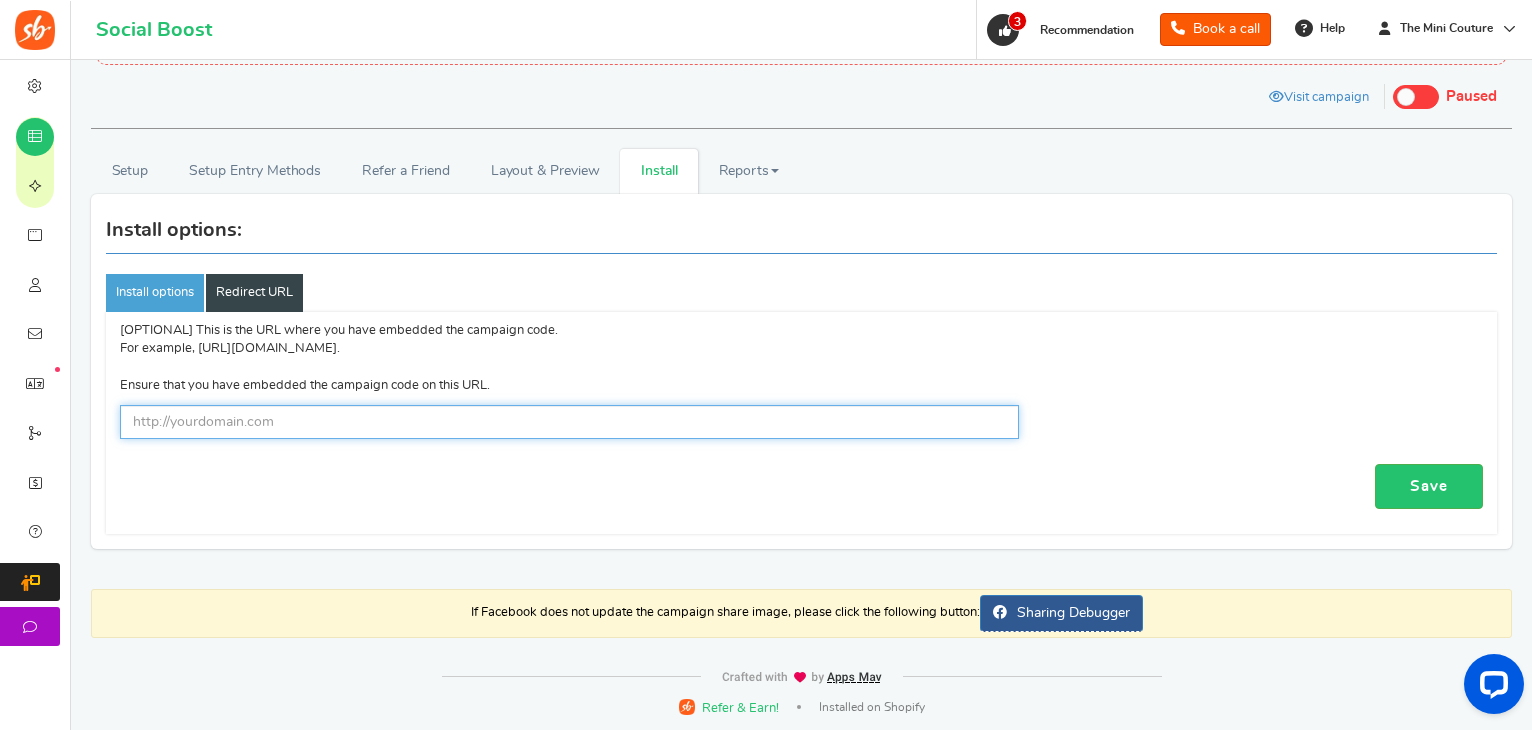 click at bounding box center (569, 422) 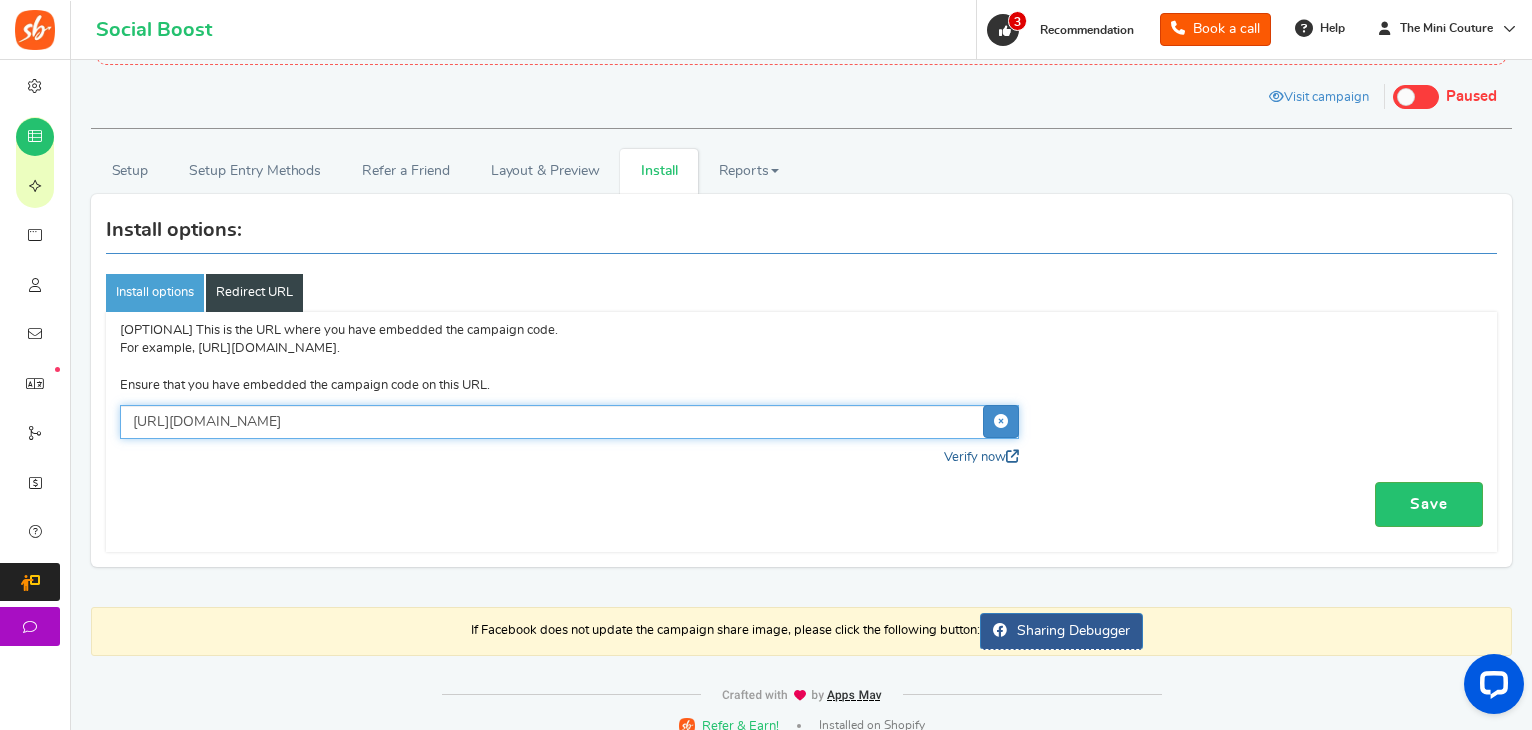 type on "[URL][DOMAIN_NAME]" 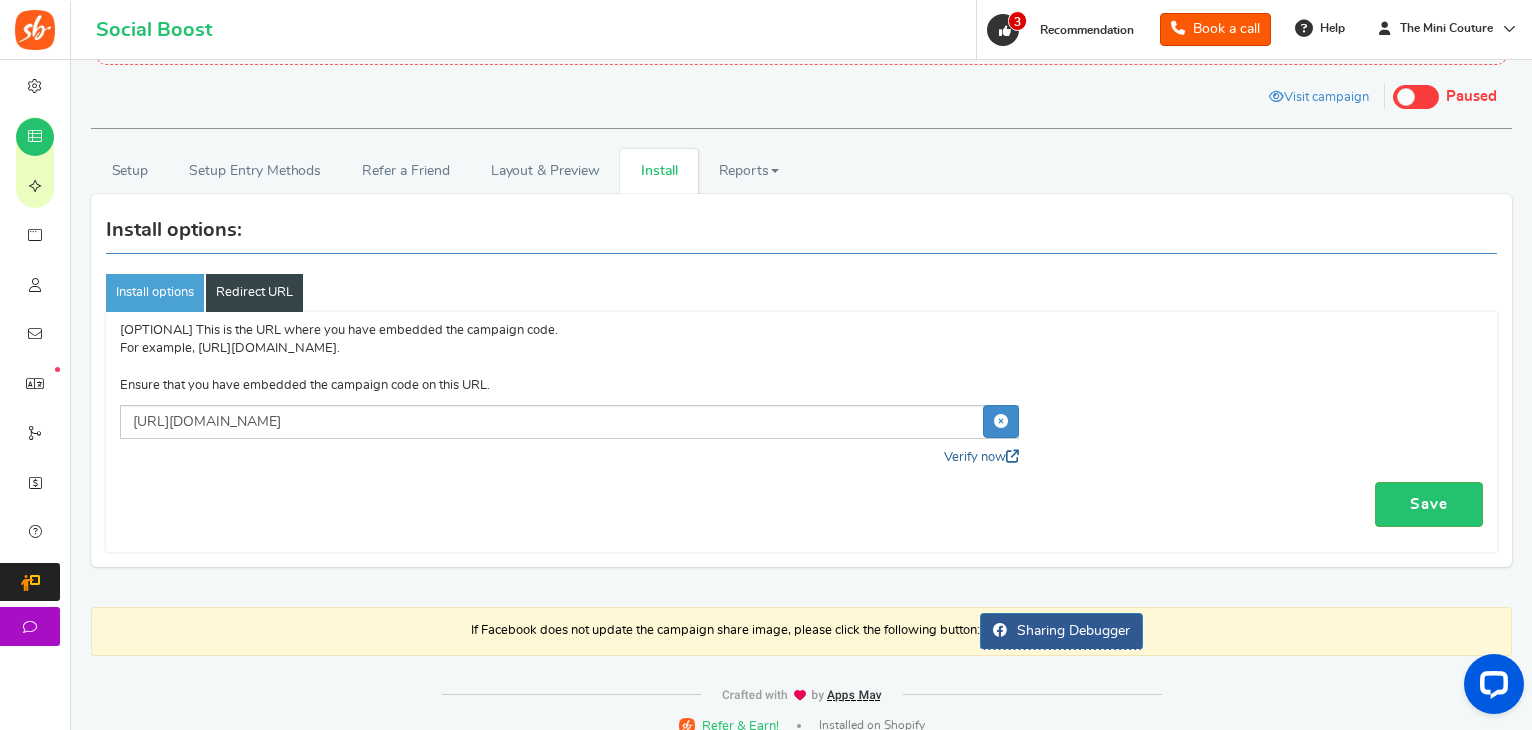 click on "Verify now" at bounding box center [981, 457] 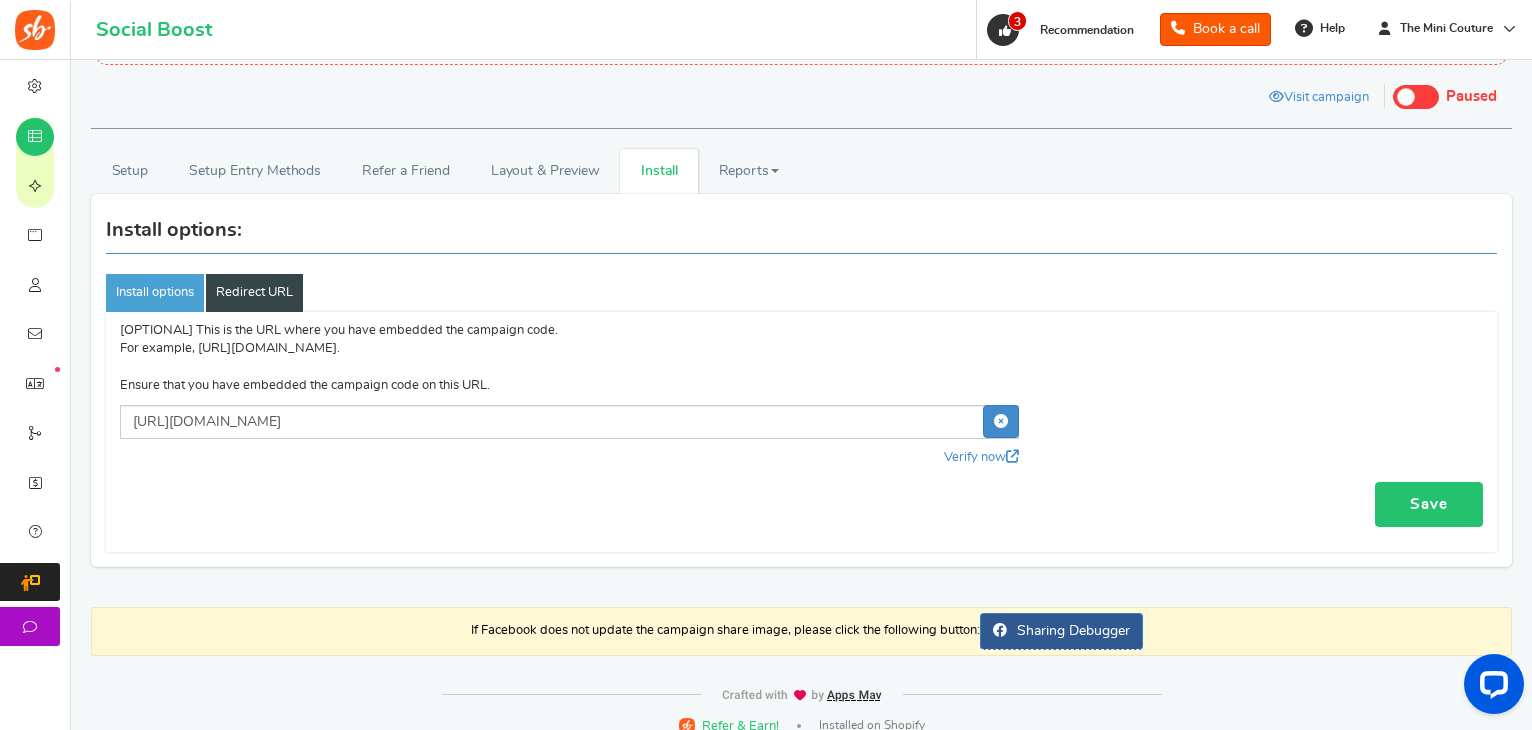 click on "Save" at bounding box center (1429, 504) 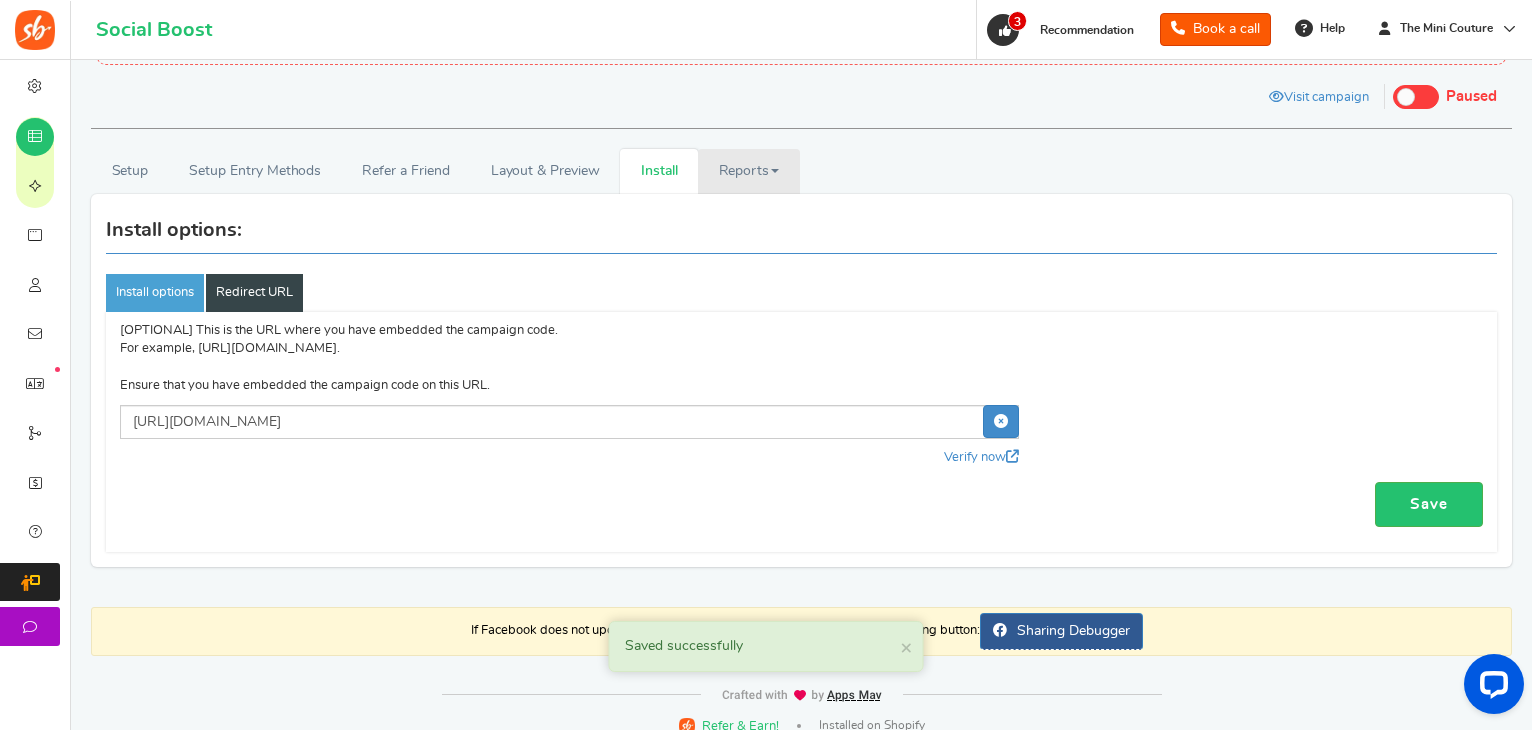 click on "Reports" at bounding box center (749, 171) 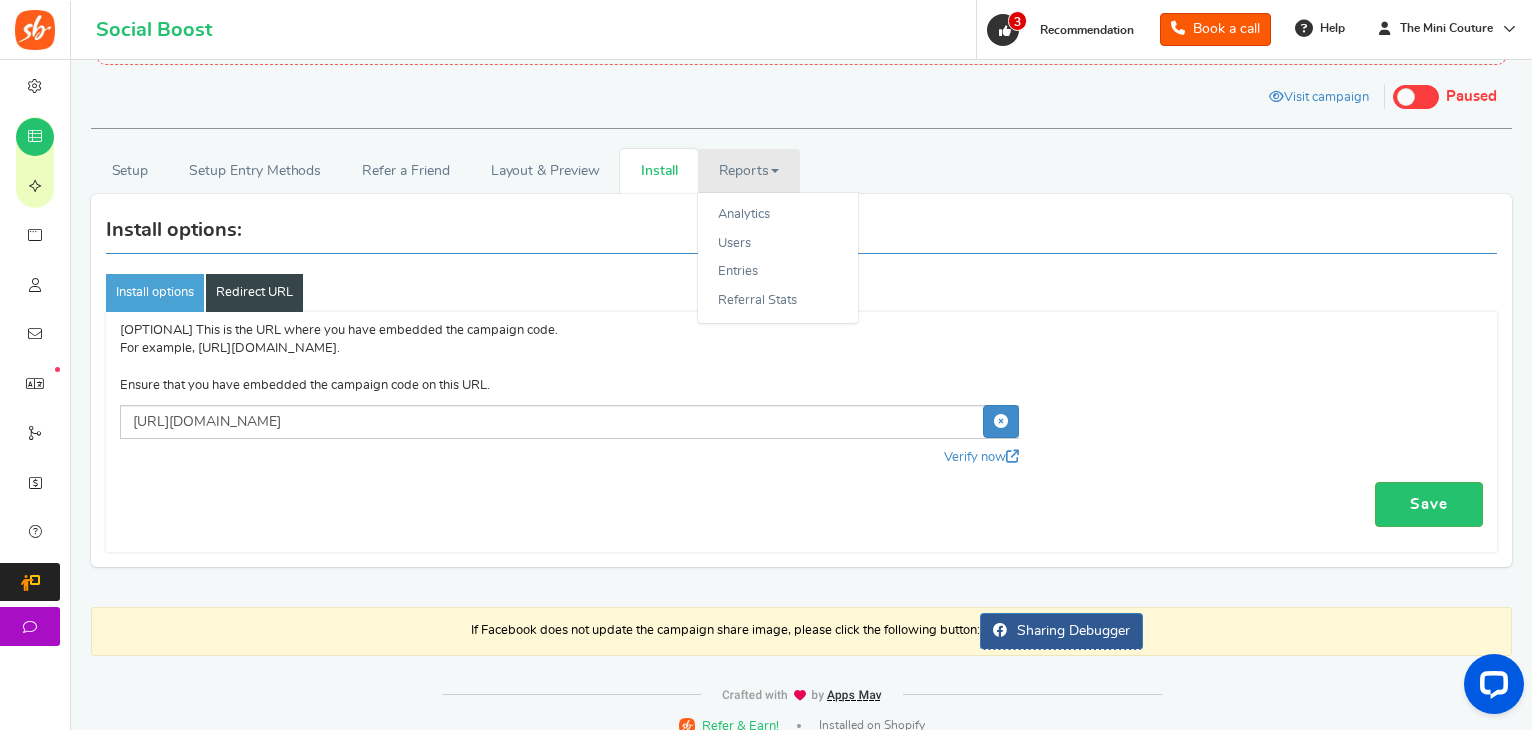 click on "Saved successfully
× Close
[OPTIONAL] This is the URL where you have embedded the campaign code.  For example, http://yourwebsite.com/giveaway.  Ensure that you have embedded the campaign code on this URL.
https://theminicouture.com/
Verify now
Save" at bounding box center [801, 432] 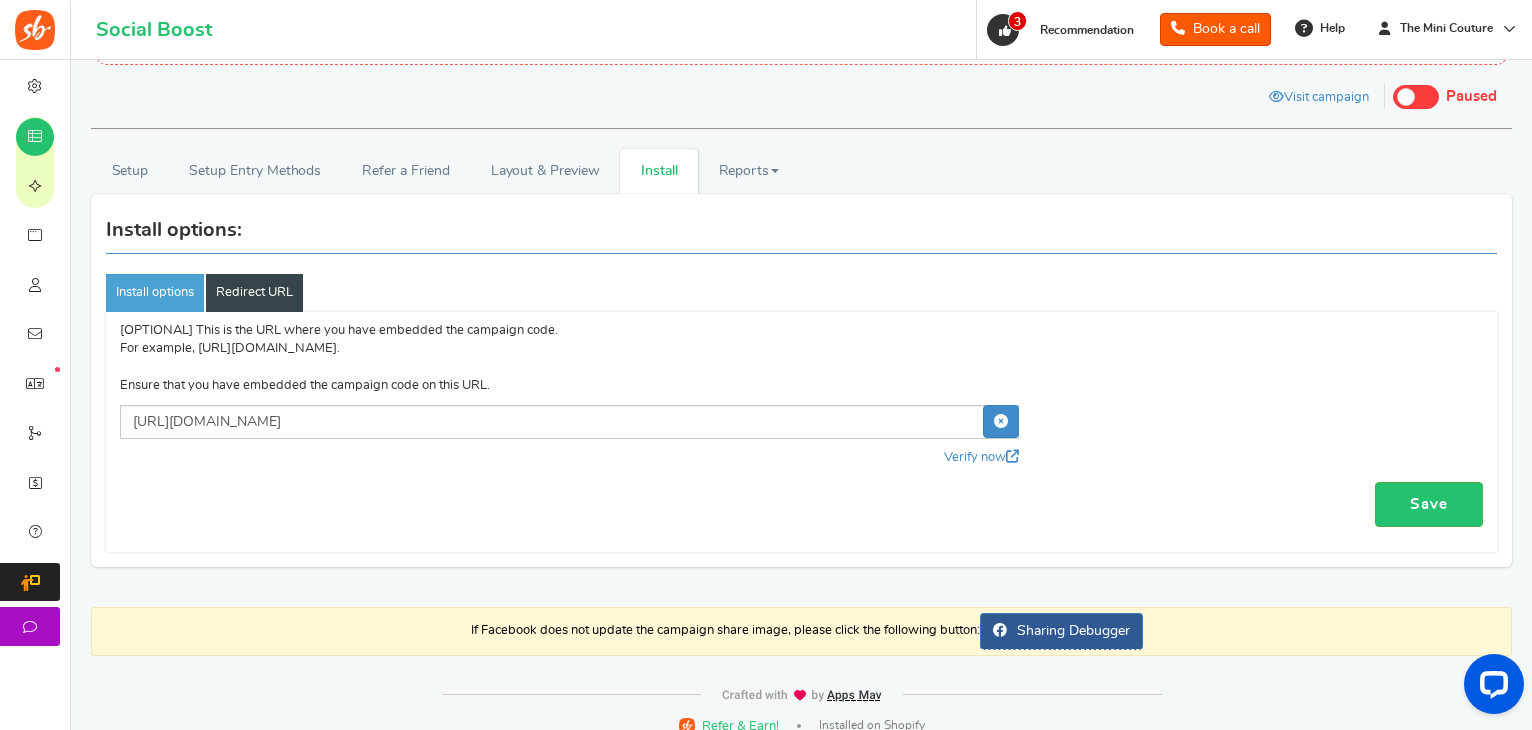 click at bounding box center [1416, 97] 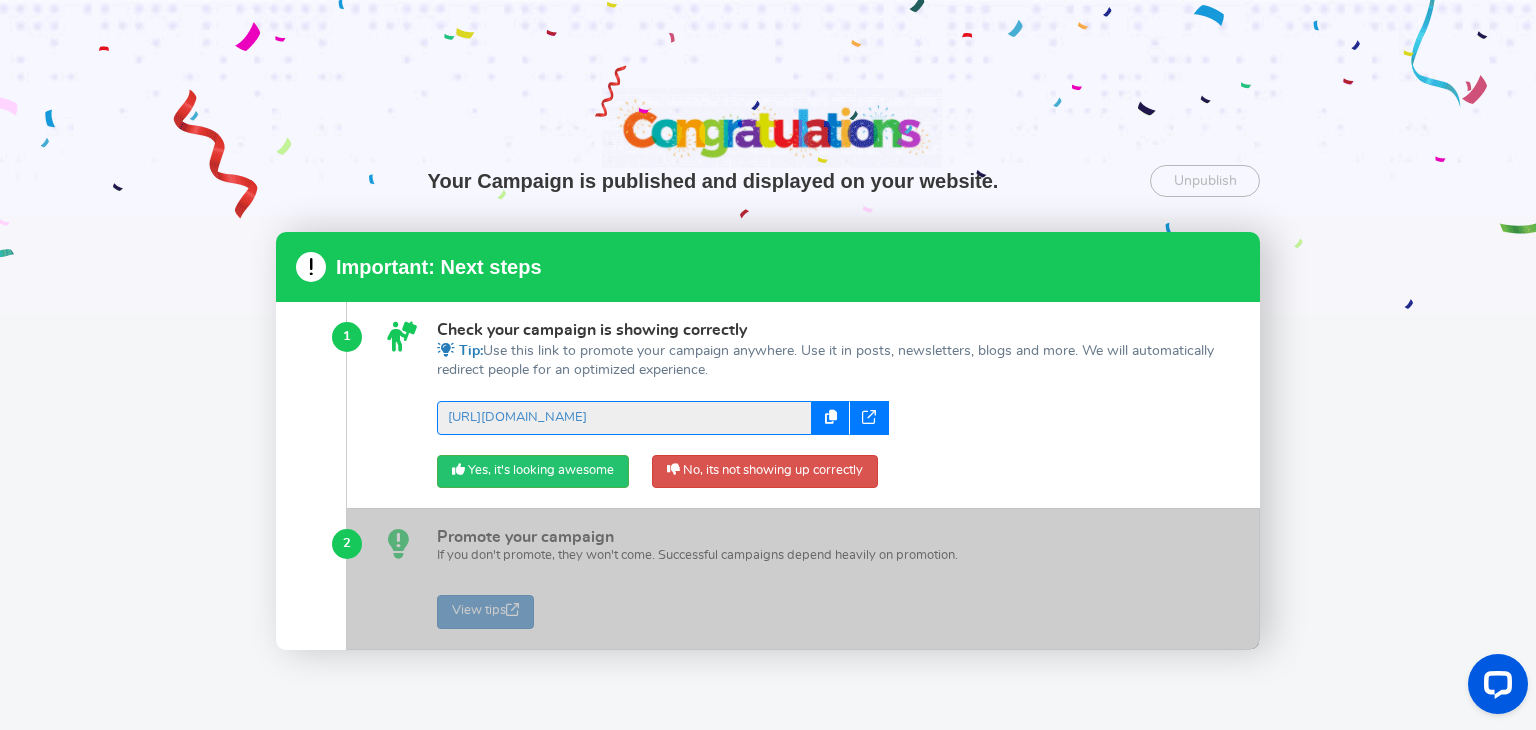 scroll, scrollTop: 0, scrollLeft: 0, axis: both 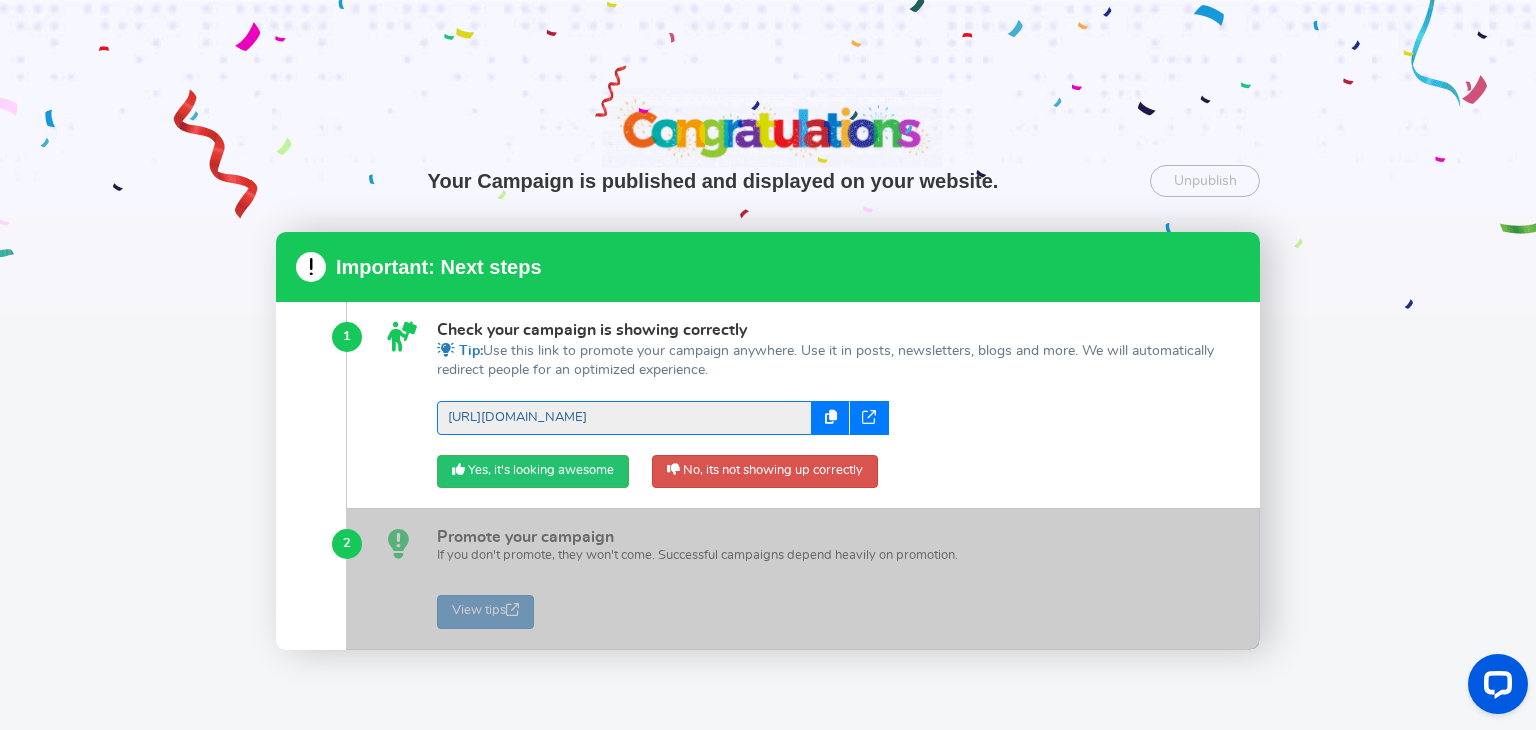 click on "[URL][DOMAIN_NAME]" at bounding box center (624, 418) 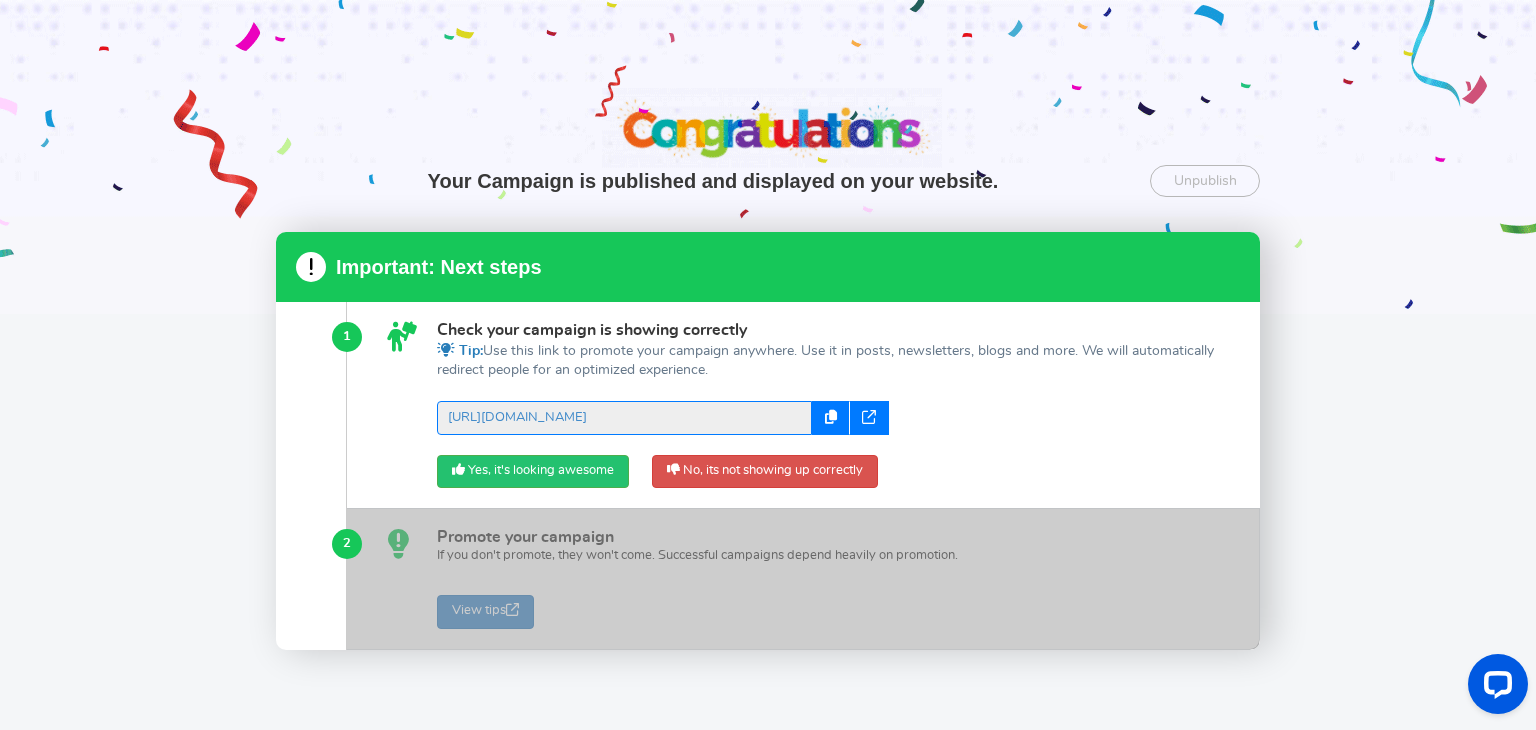 click at bounding box center [869, 418] 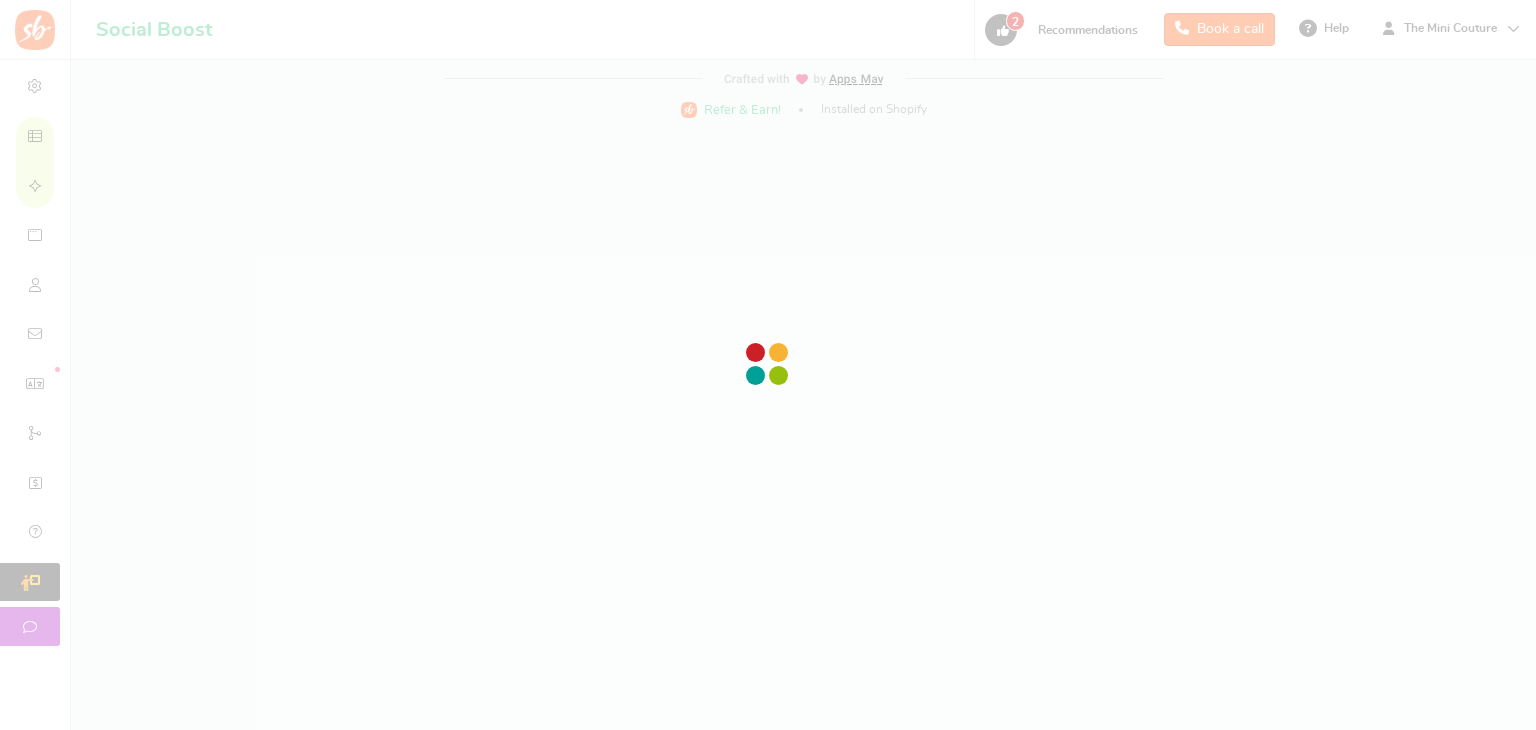 scroll, scrollTop: 0, scrollLeft: 0, axis: both 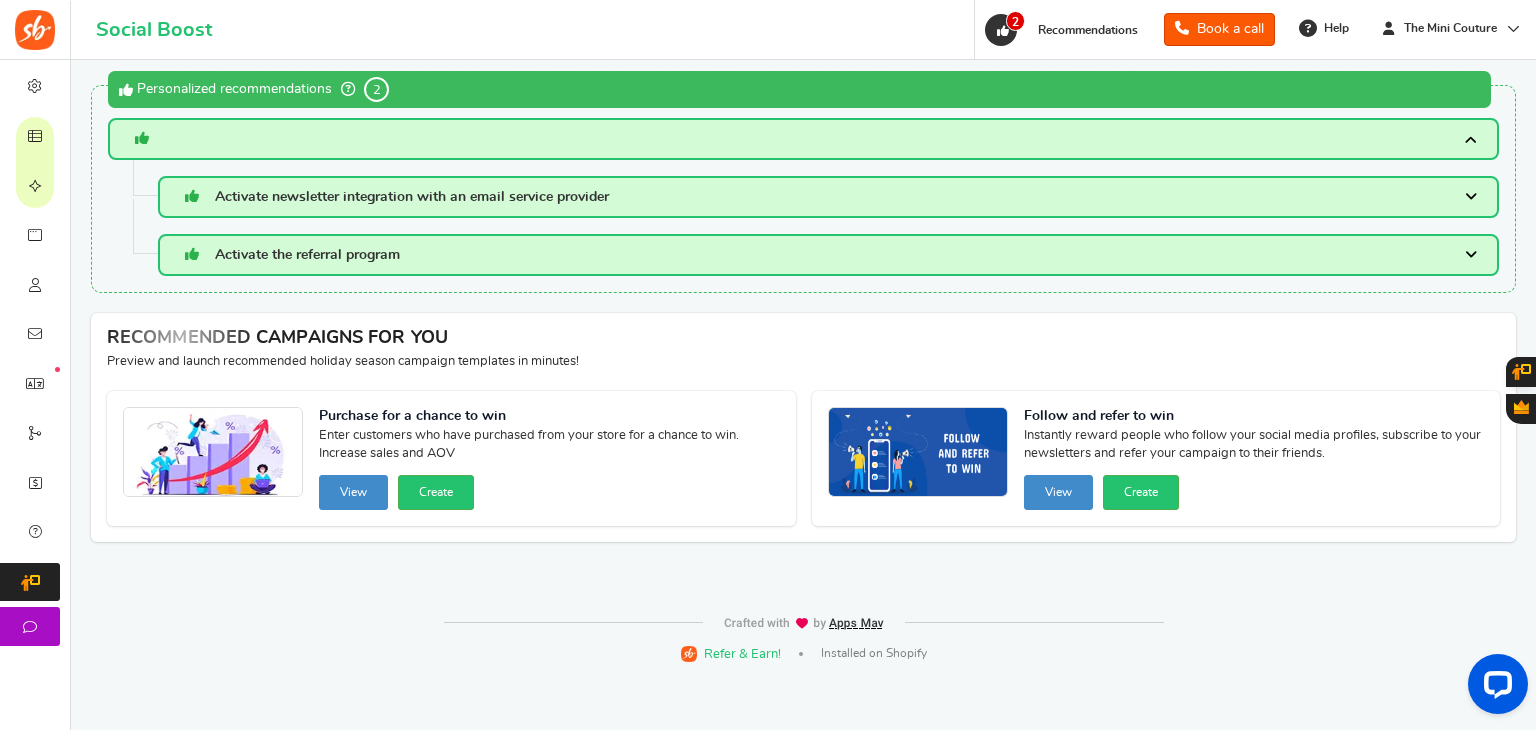 click on "Activate newsletter integration with an email service provider" at bounding box center (412, 197) 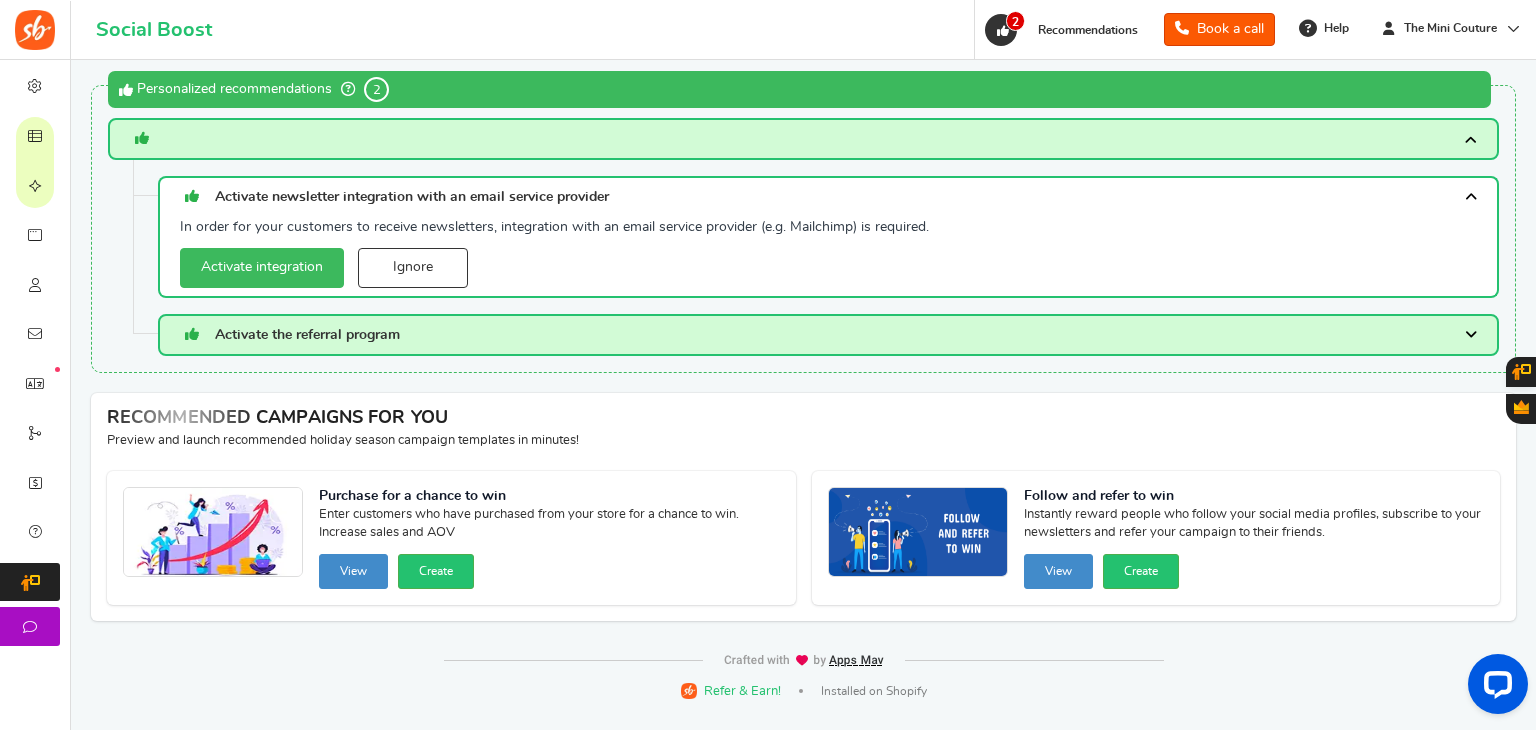 click on "Activate the referral program" at bounding box center [290, 335] 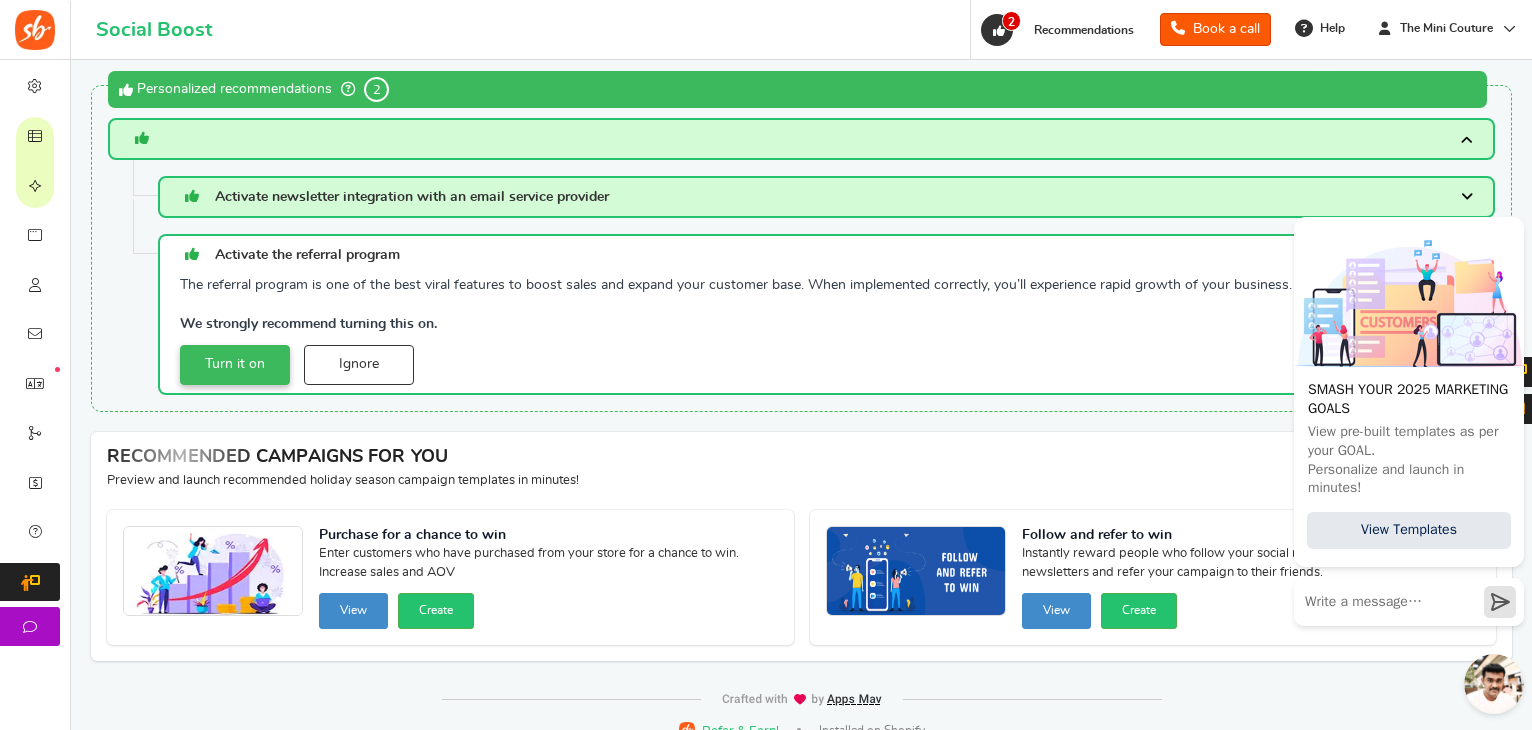 click on "Turn it on" at bounding box center [235, 365] 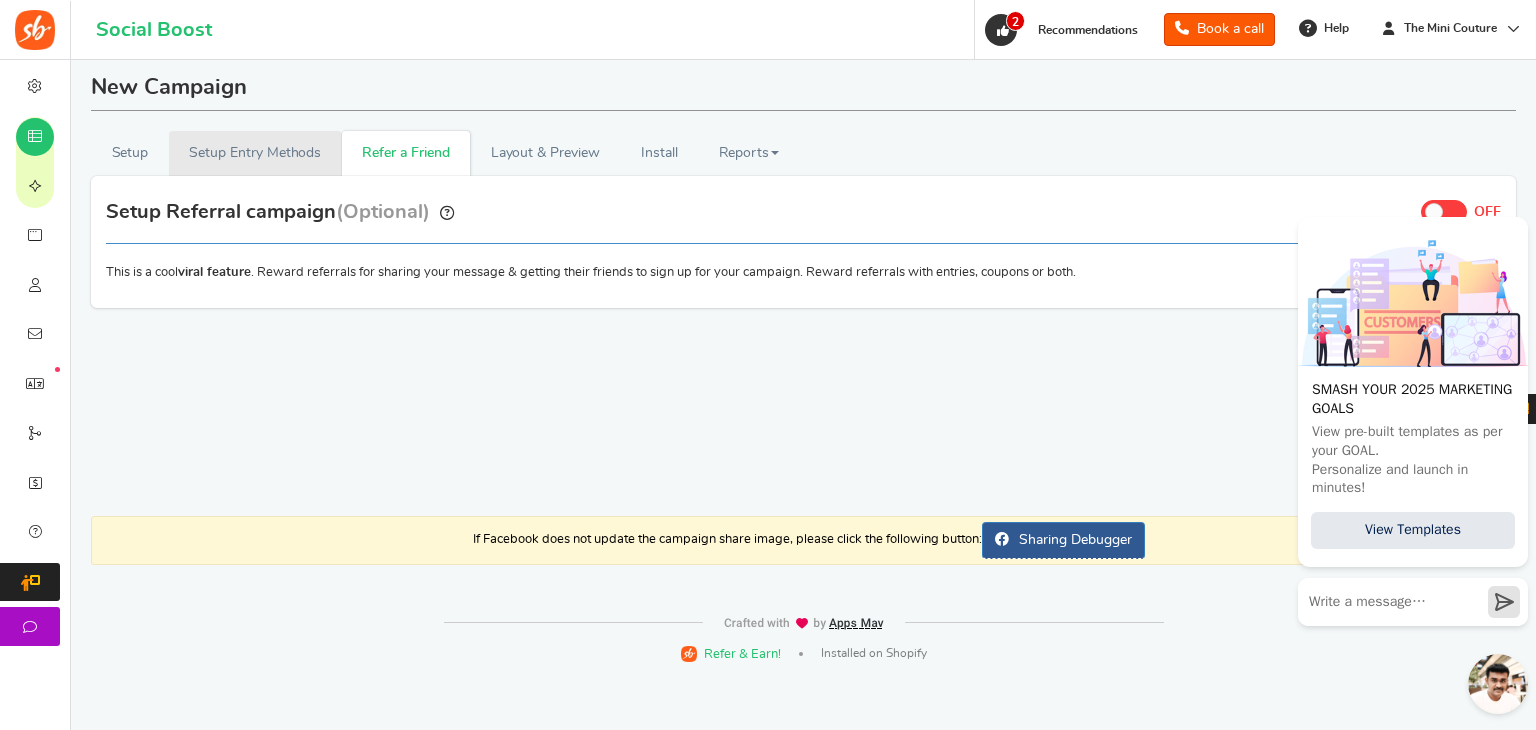click on "Setup Entry Methods" at bounding box center [255, 153] 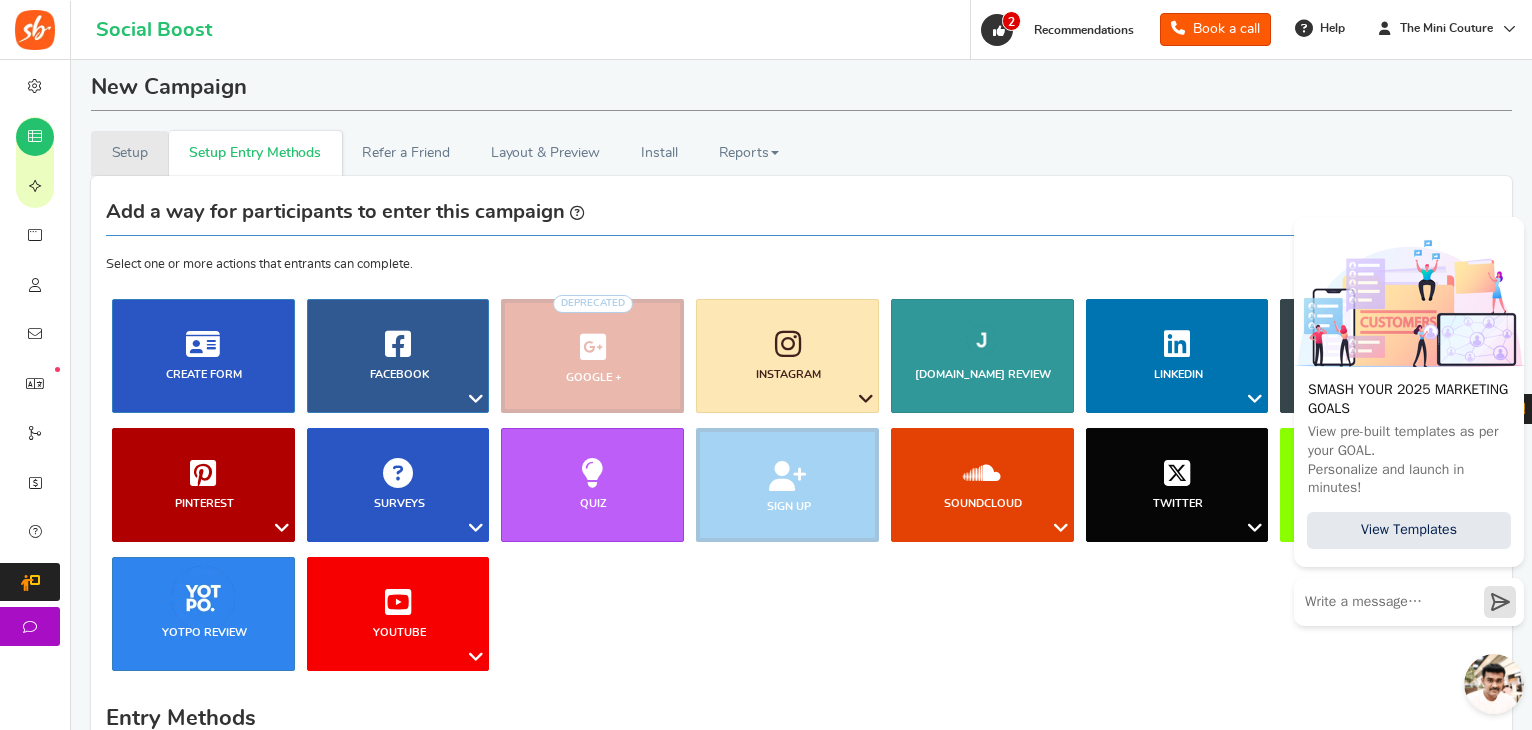 click on "Setup" at bounding box center (130, 153) 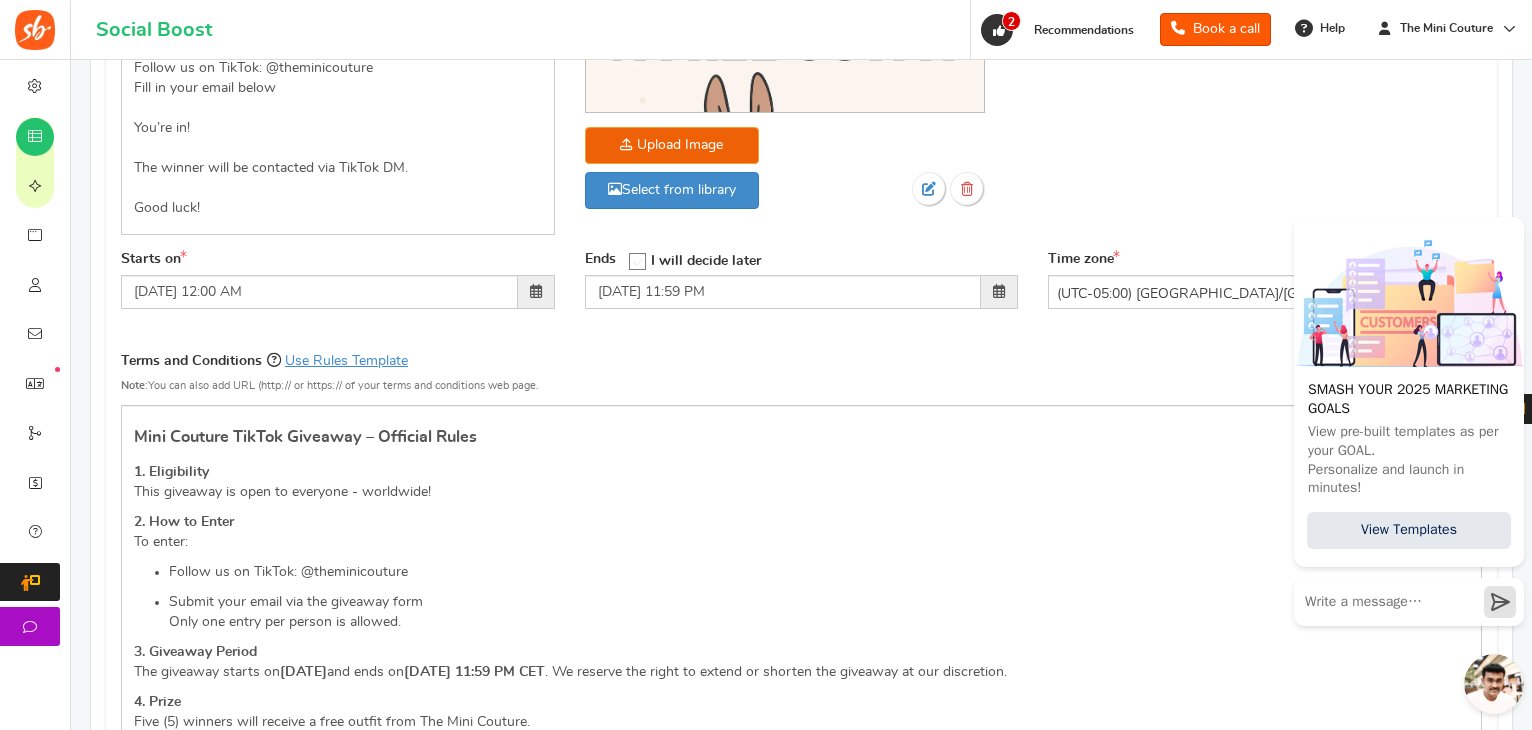 scroll, scrollTop: 462, scrollLeft: 0, axis: vertical 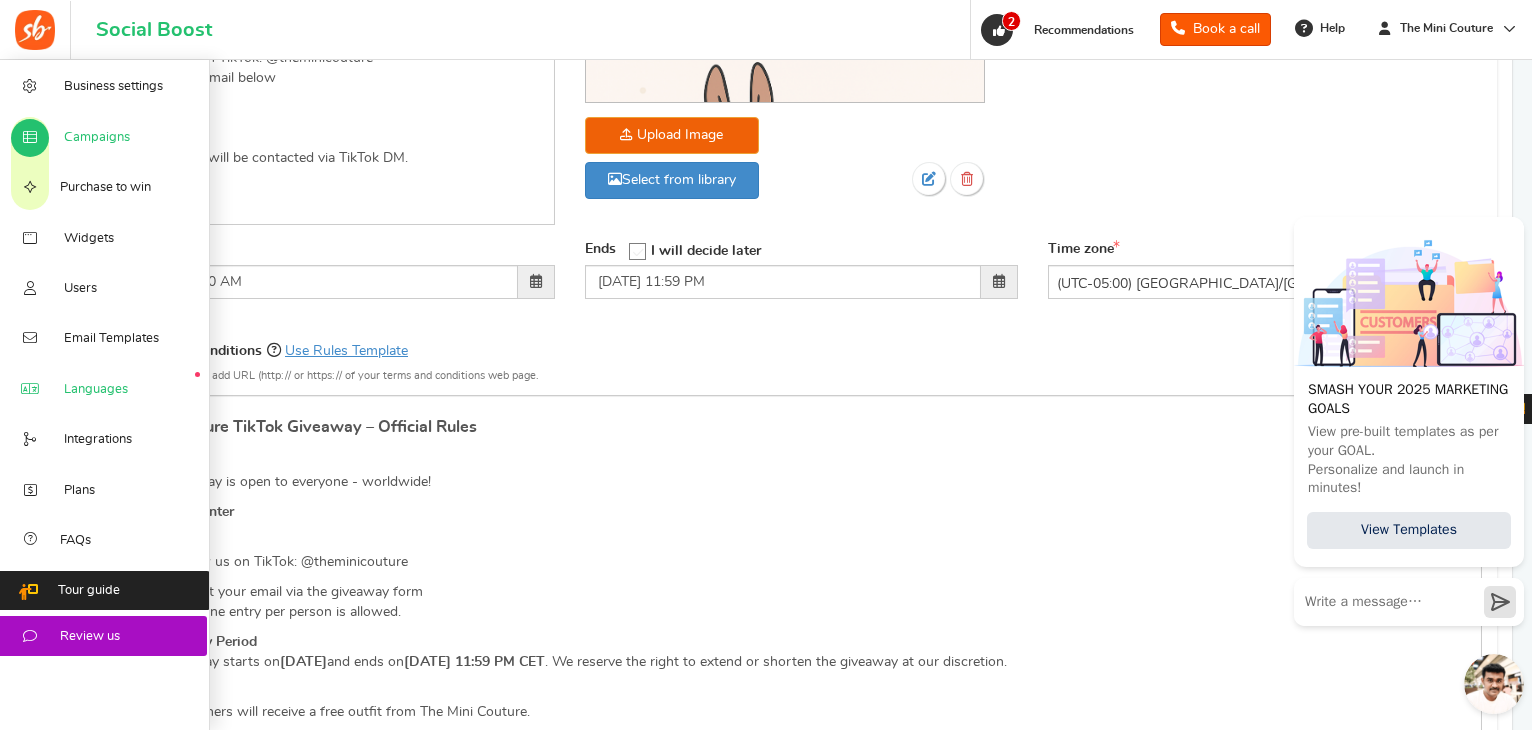 click on "Languages" at bounding box center [96, 390] 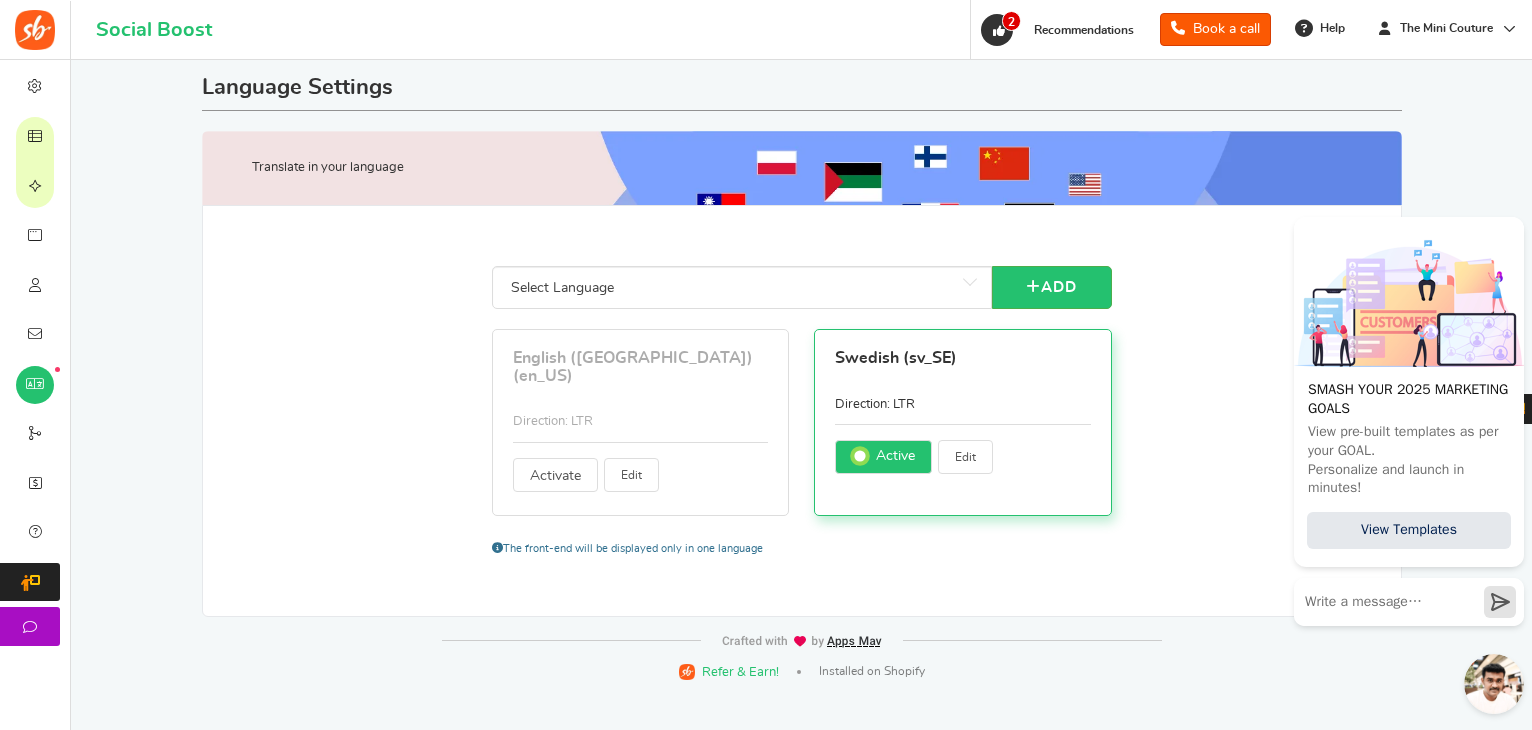 scroll, scrollTop: 0, scrollLeft: 0, axis: both 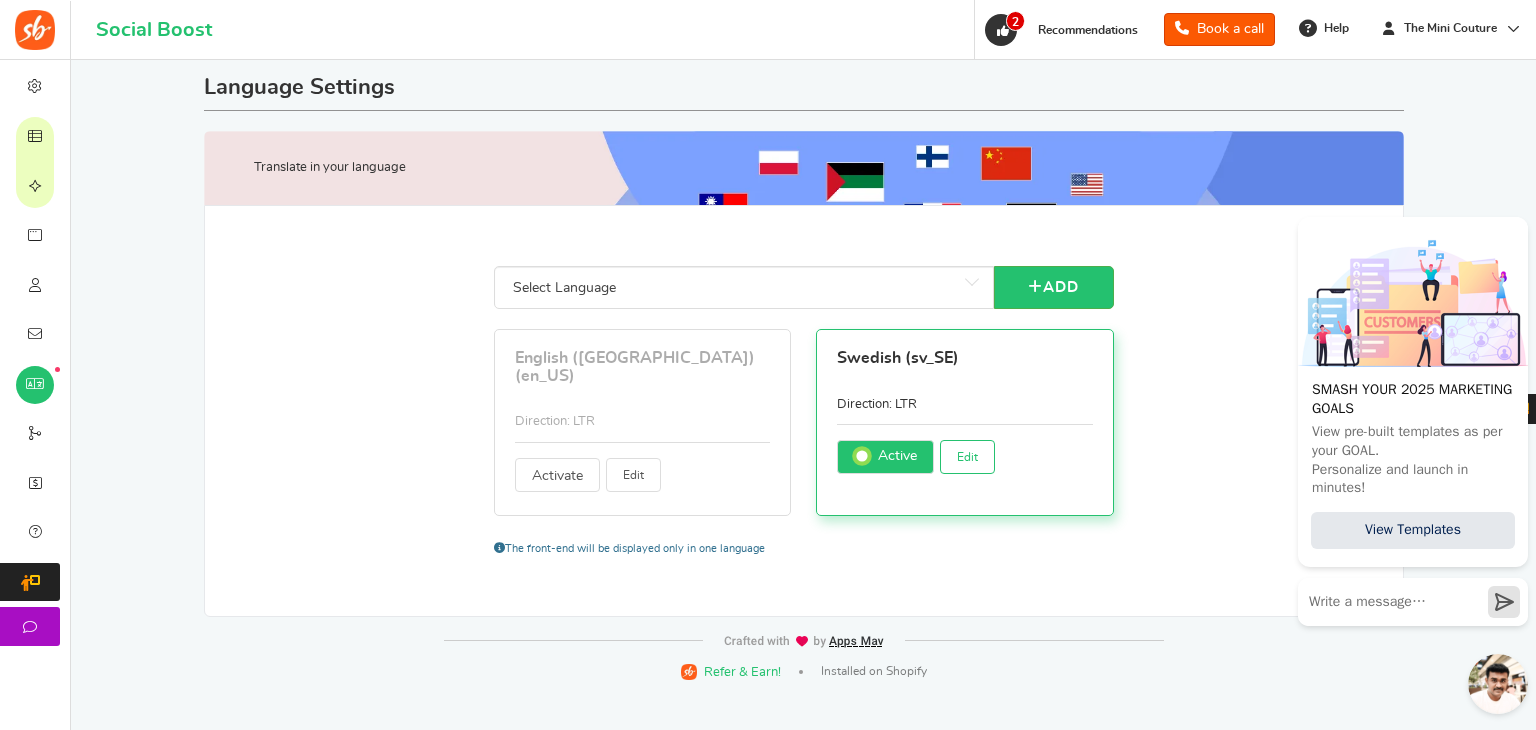 click on "Edit" at bounding box center [967, 457] 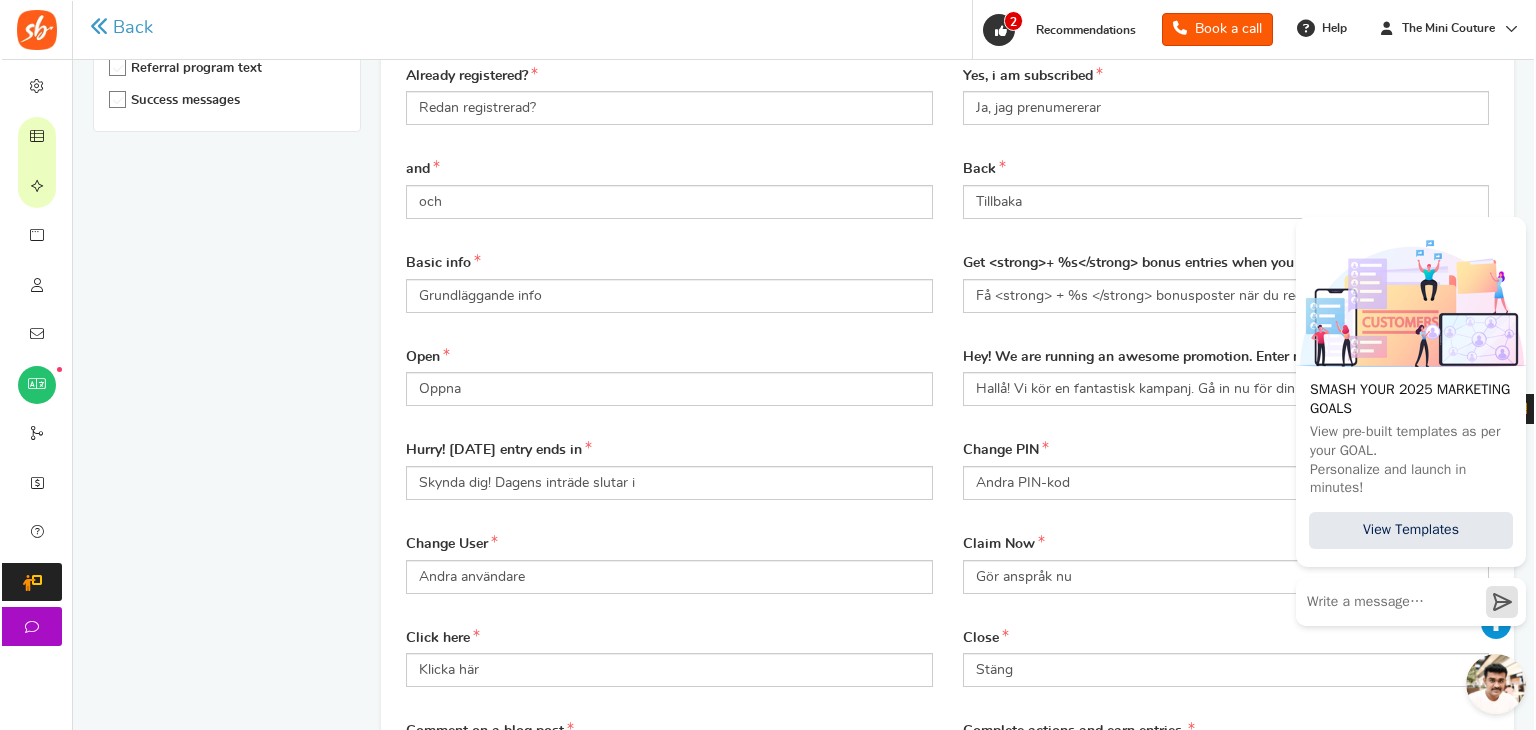 scroll, scrollTop: 0, scrollLeft: 0, axis: both 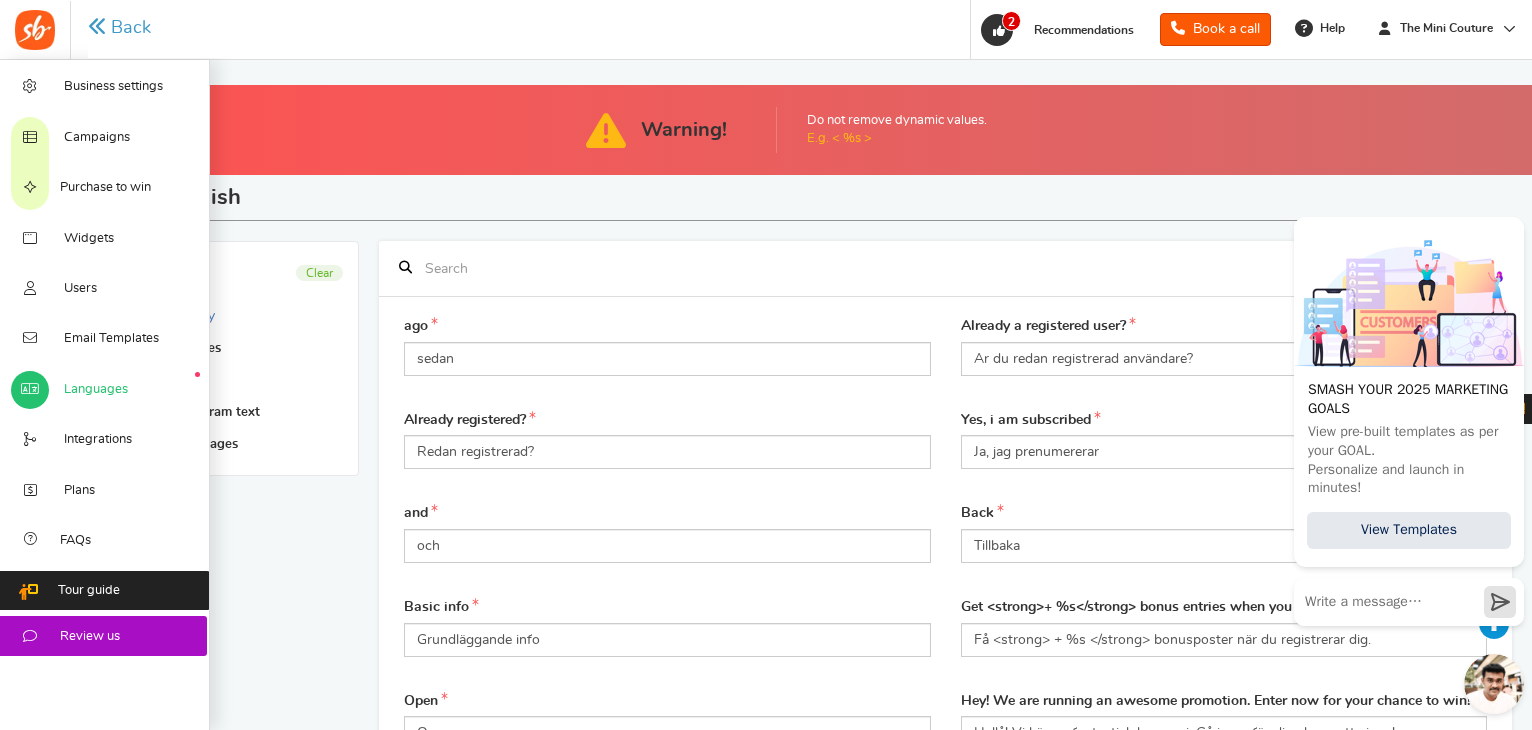click on "Languages" at bounding box center [96, 390] 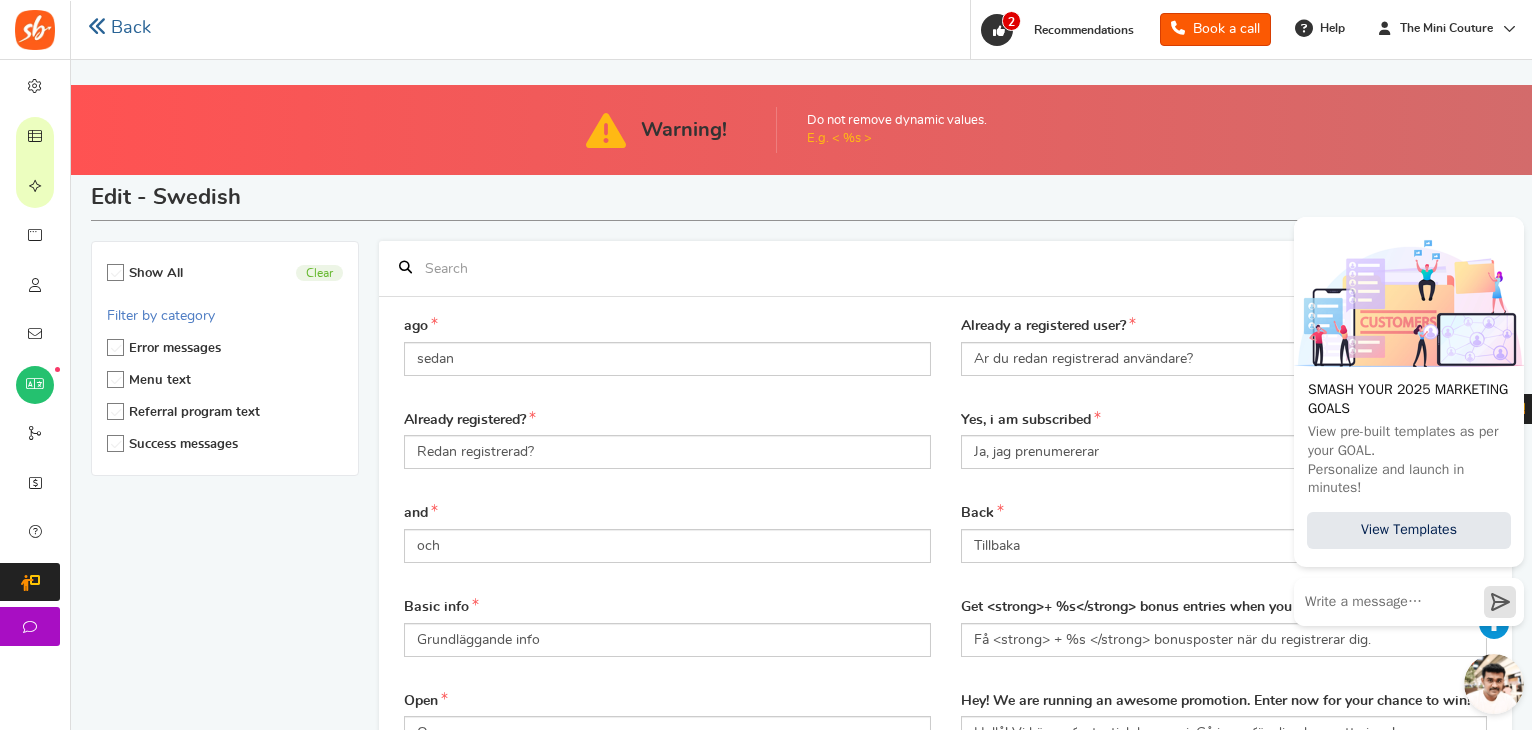 click on "Back" at bounding box center (119, 28) 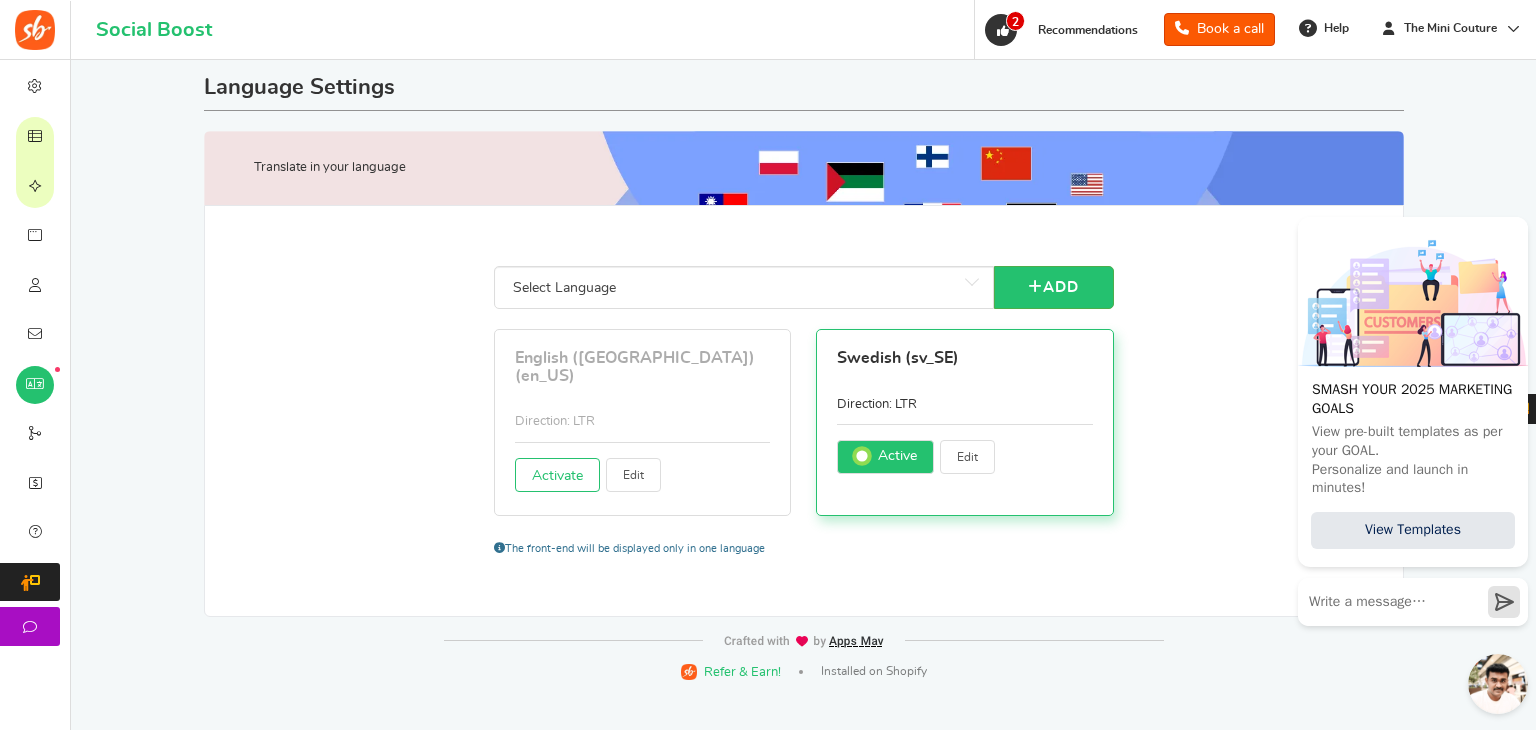 click on "Activate" at bounding box center [557, 477] 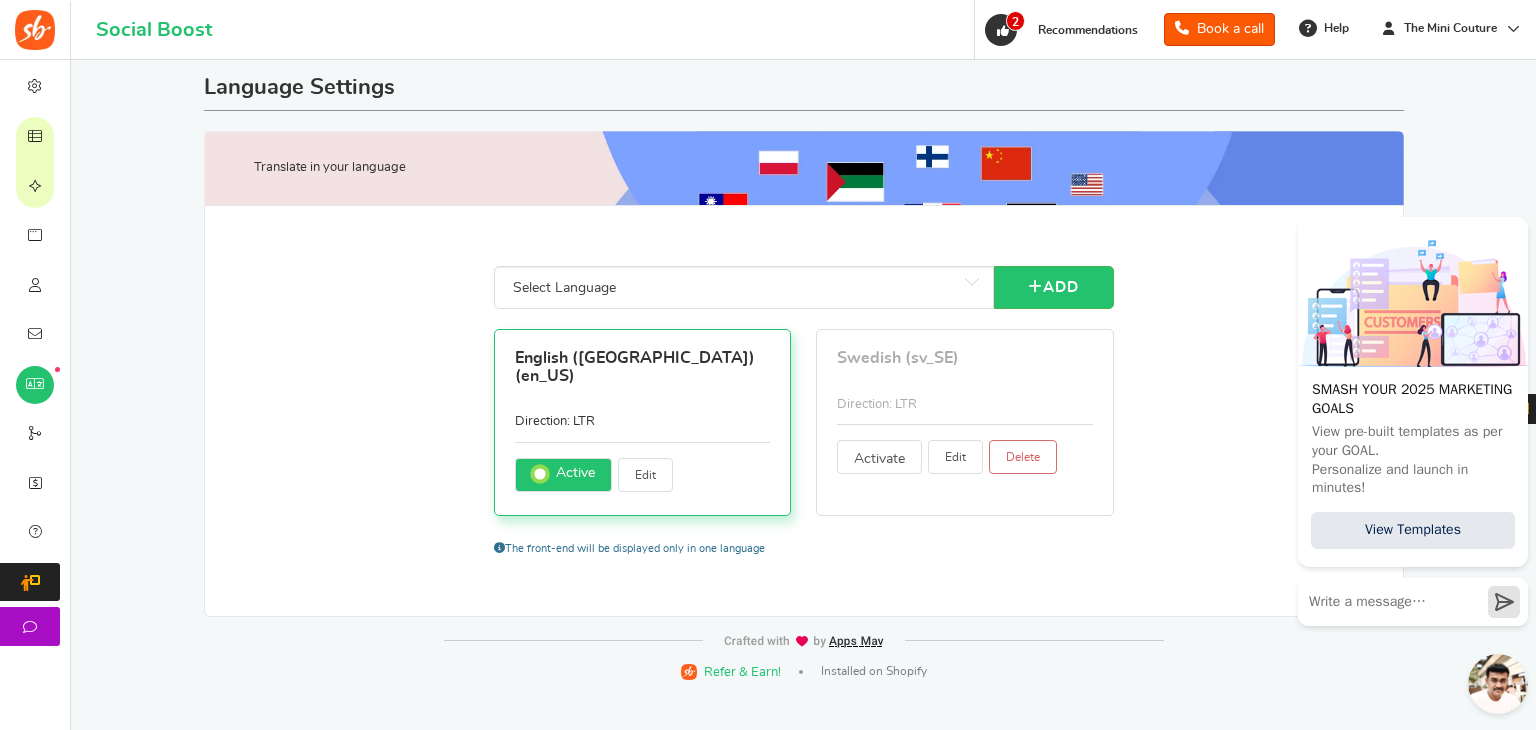 click on "Delete" at bounding box center [1023, 457] 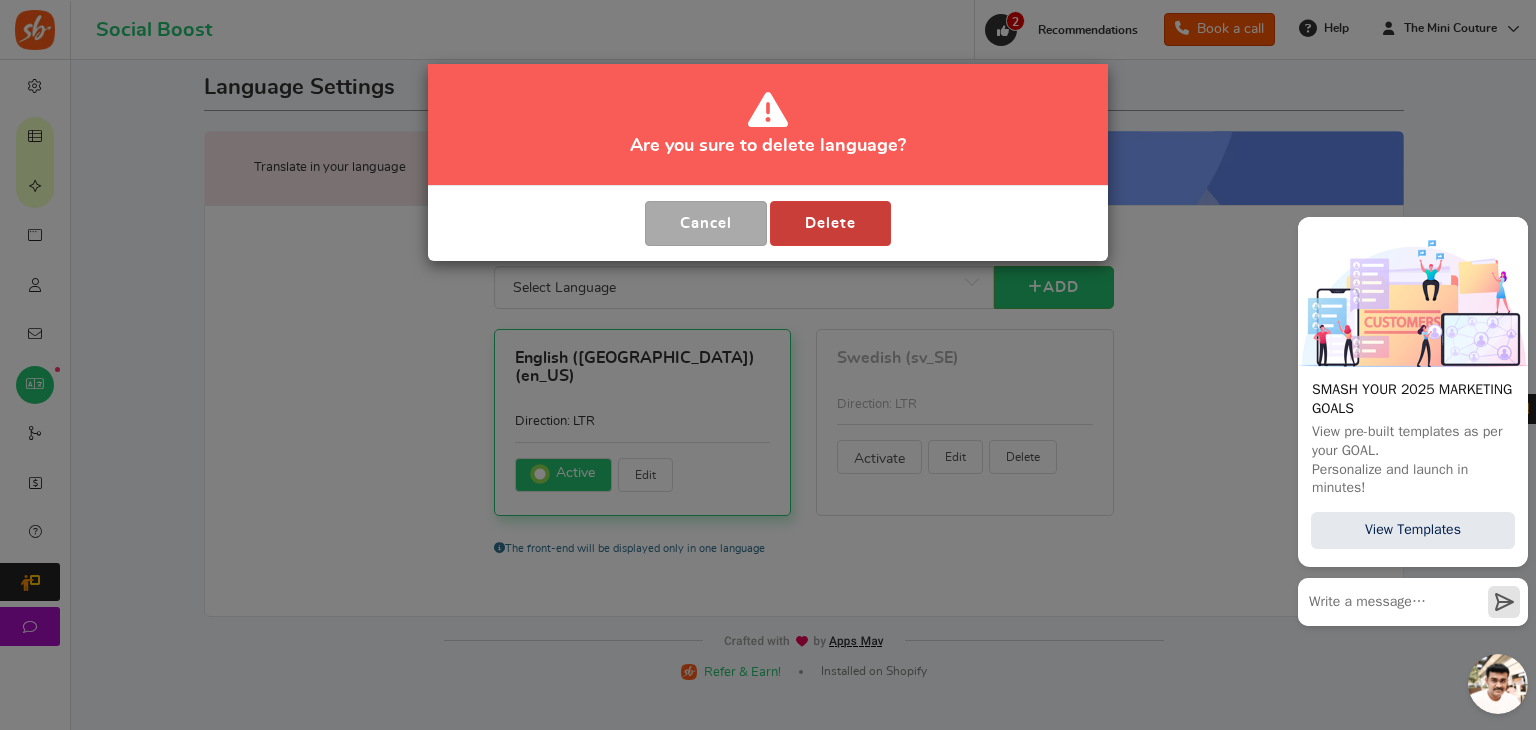 click on "Delete" at bounding box center [830, 223] 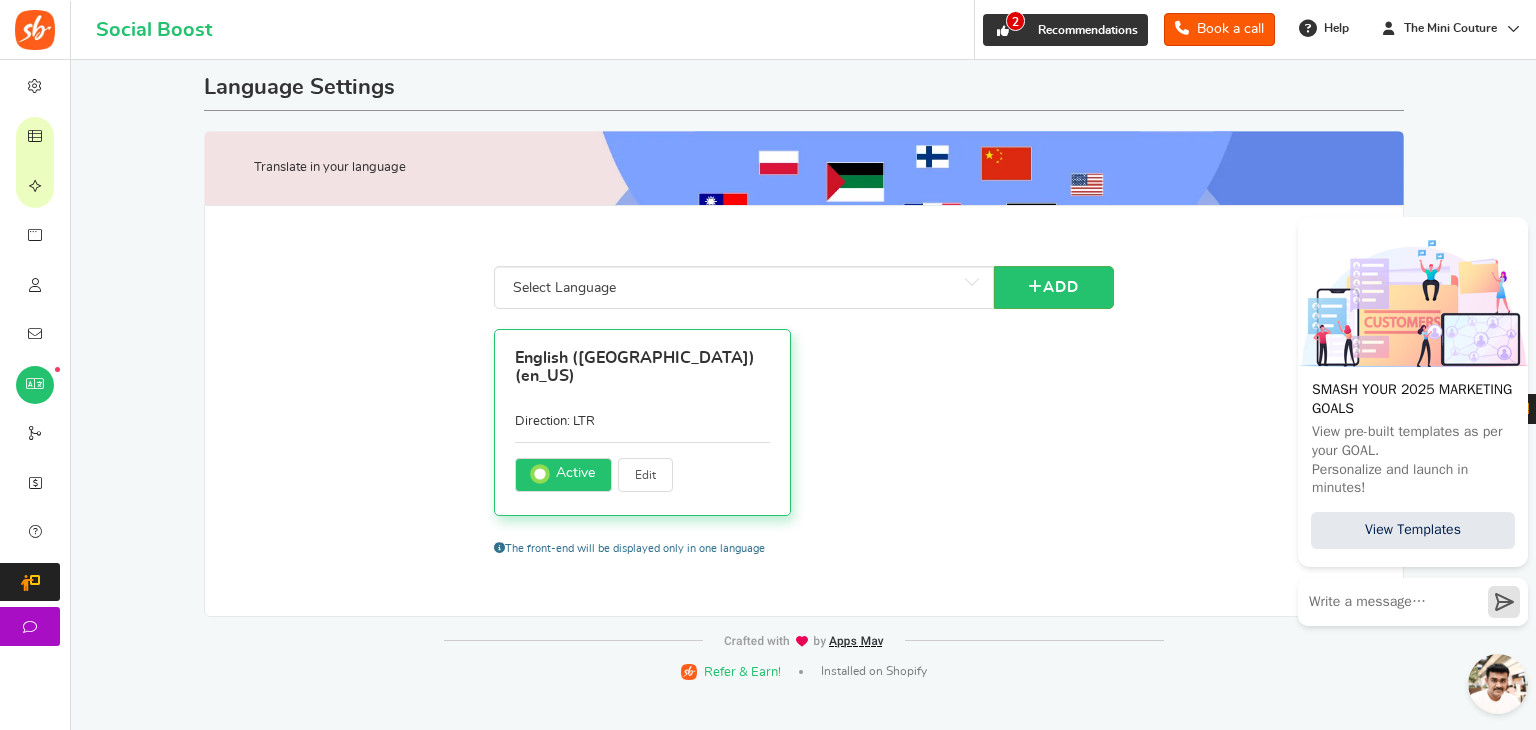 click on "2
Recommendations" at bounding box center [1065, 30] 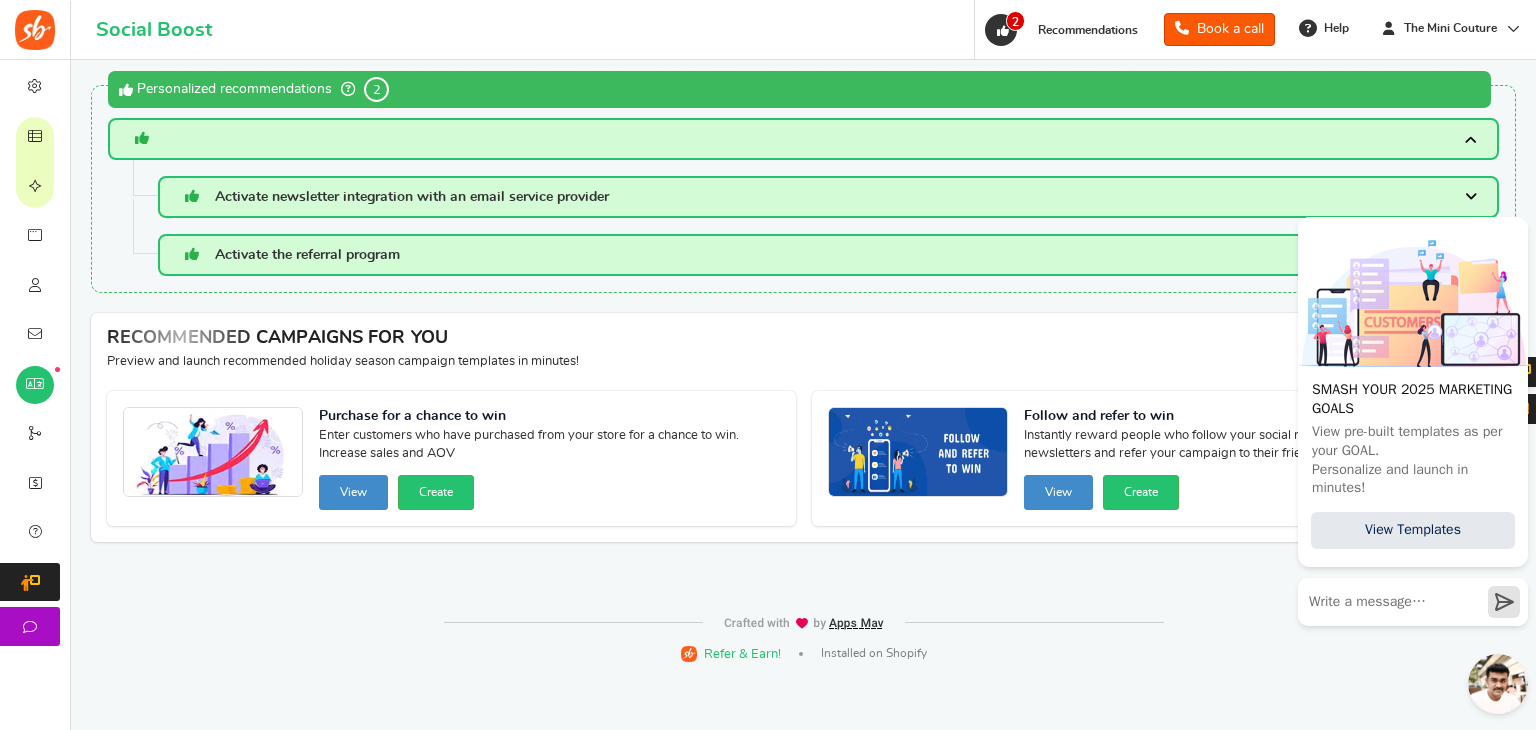 click on "Activate the referral program" at bounding box center [307, 255] 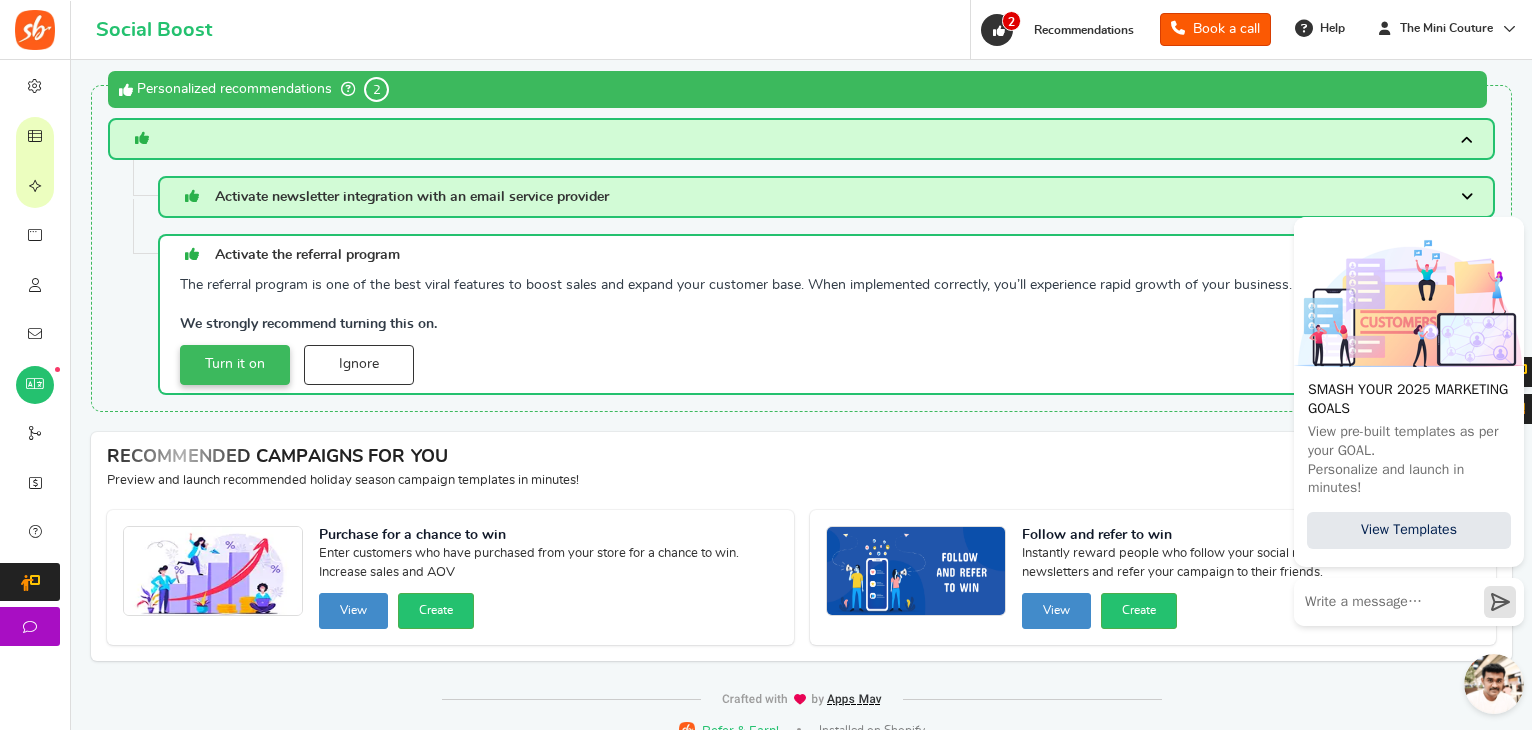 click on "Turn it on" at bounding box center (235, 365) 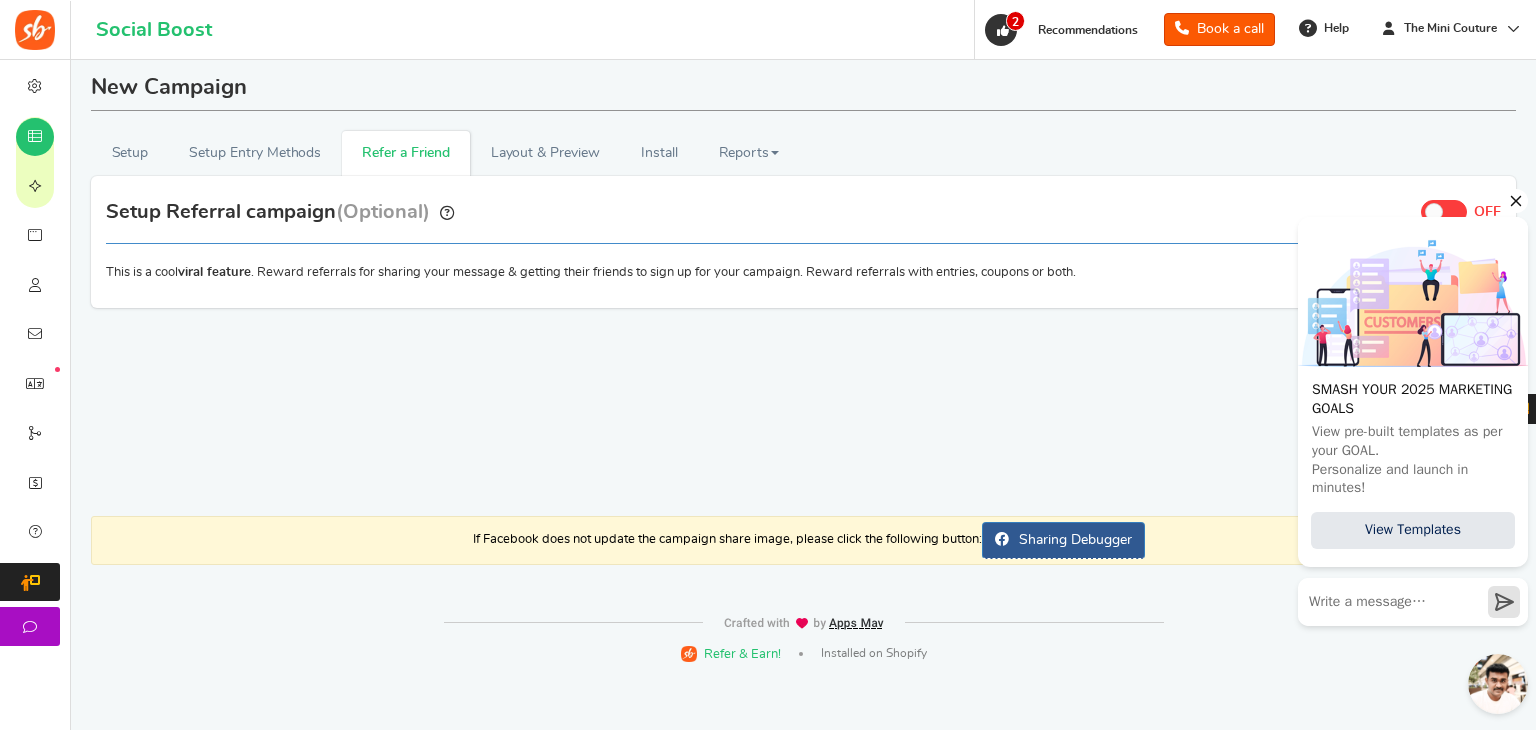 click 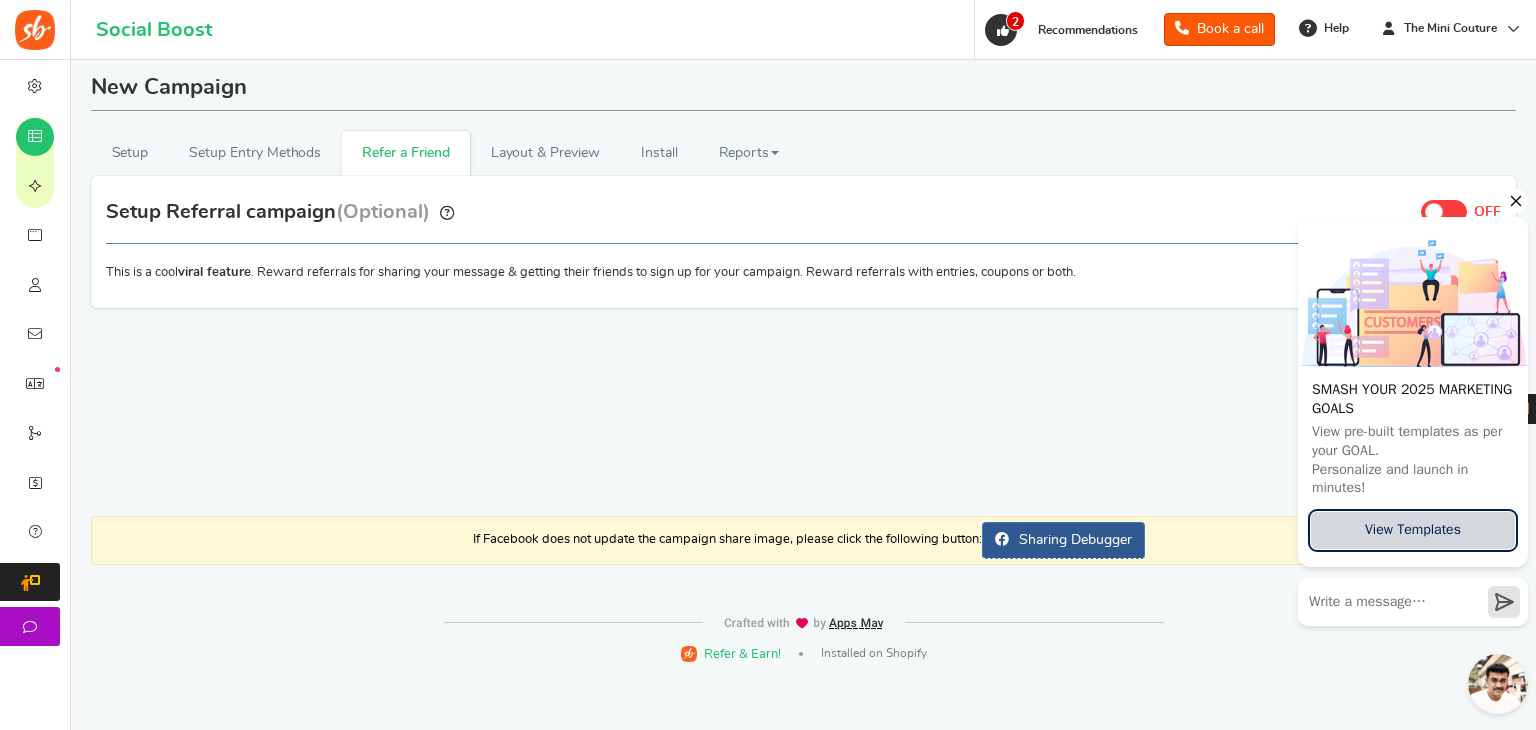 click on "View Templates" at bounding box center (1413, 531) 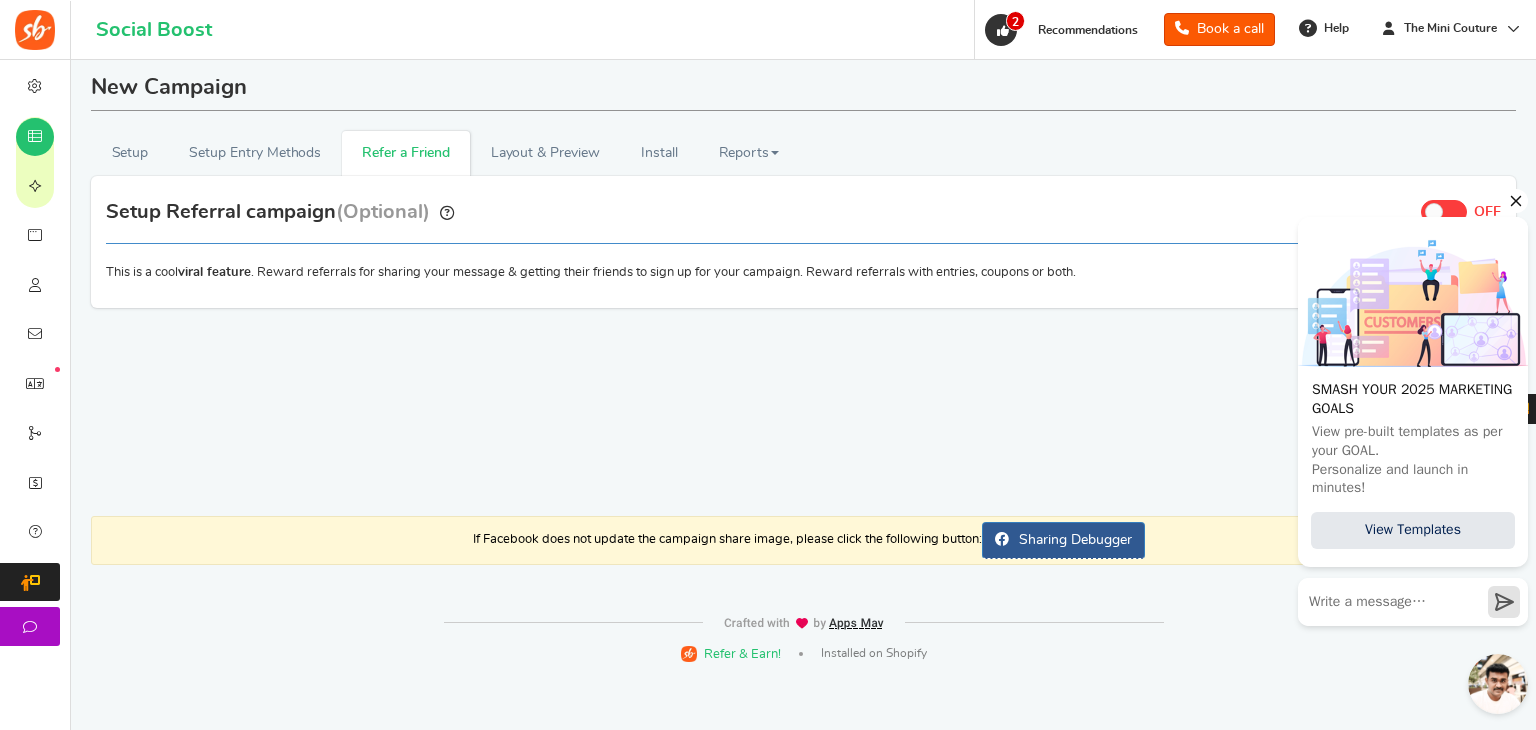 click 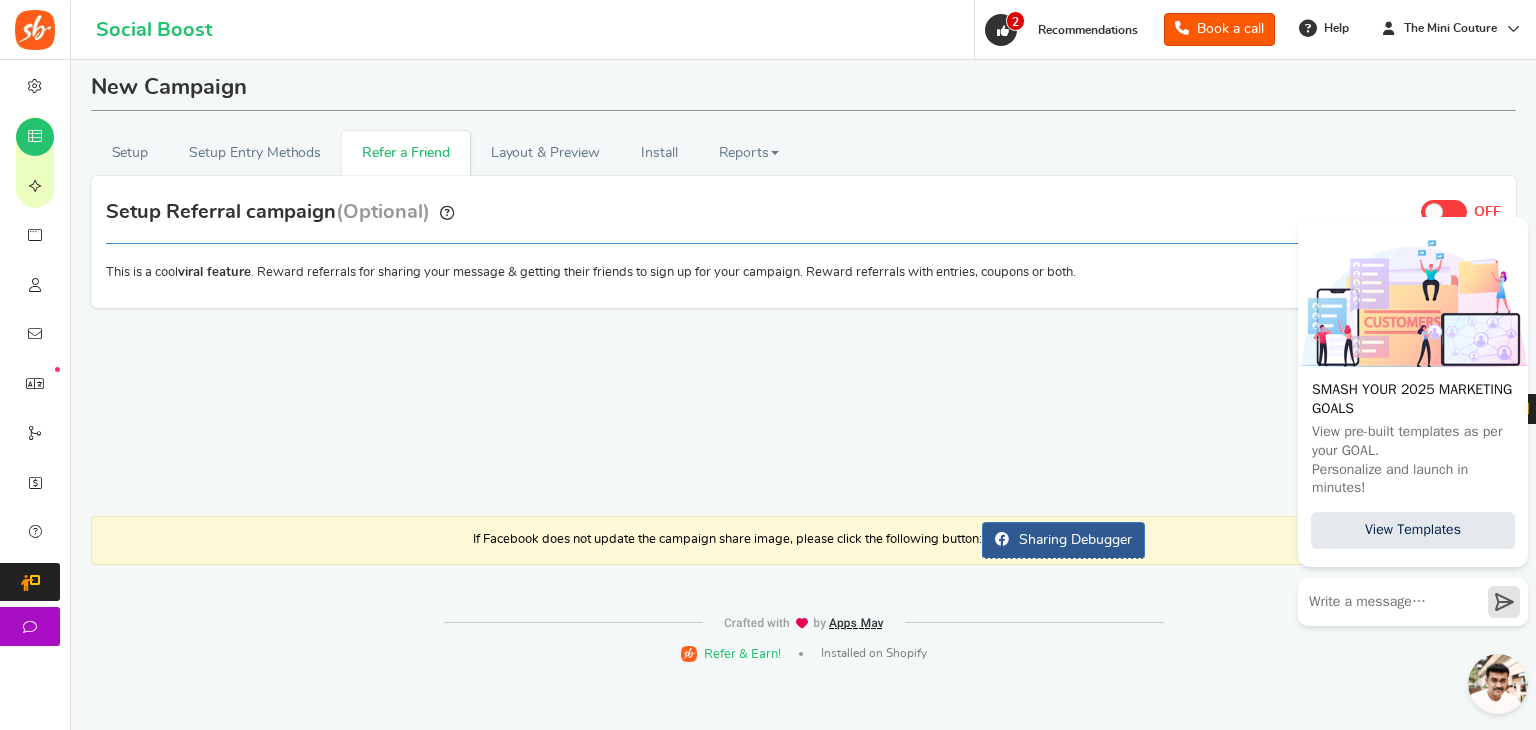 click on "Setup Referral campaign  (Optional)
ON
OFF
Important!
The referral program is one of the best viral features to boost sales and expand your customer base. When implemented correctly, you’ll experience rapid growth of your business. We strongly recommend turning this on.
Turn it off
Keep it on  Recommended
This is a cool  viral feature . Reward referrals for sharing your message & getting their friends to sign up for your campaign. Reward referrals with entries, coupons or both.
1. Referral settings
2. Reward email" at bounding box center (803, 242) 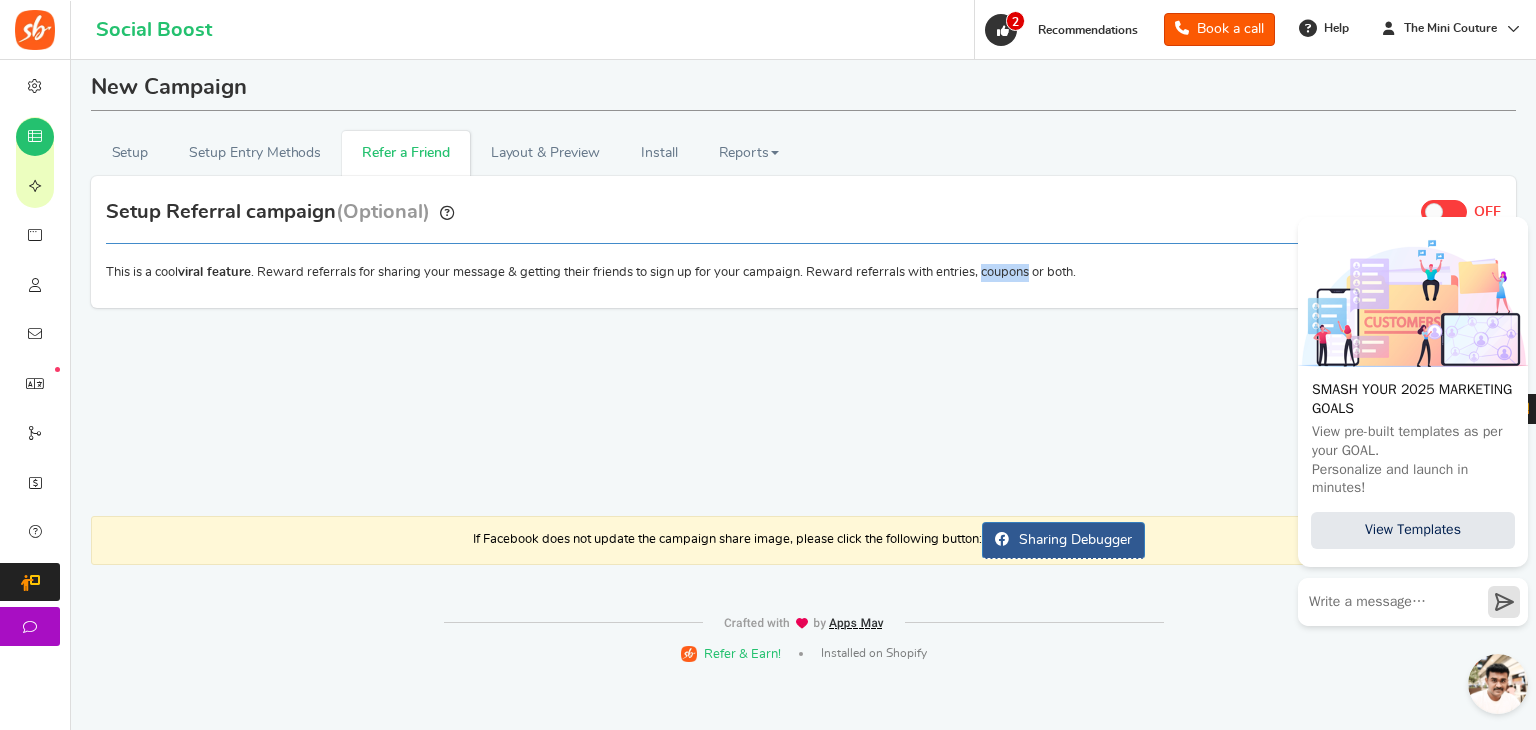 click on "Setup Referral campaign  (Optional)
ON
OFF
Important!
The referral program is one of the best viral features to boost sales and expand your customer base. When implemented correctly, you’ll experience rapid growth of your business. We strongly recommend turning this on.
Turn it off
Keep it on  Recommended
This is a cool  viral feature . Reward referrals for sharing your message & getting their friends to sign up for your campaign. Reward referrals with entries, coupons or both.
1. Referral settings
2. Reward email" at bounding box center (803, 242) 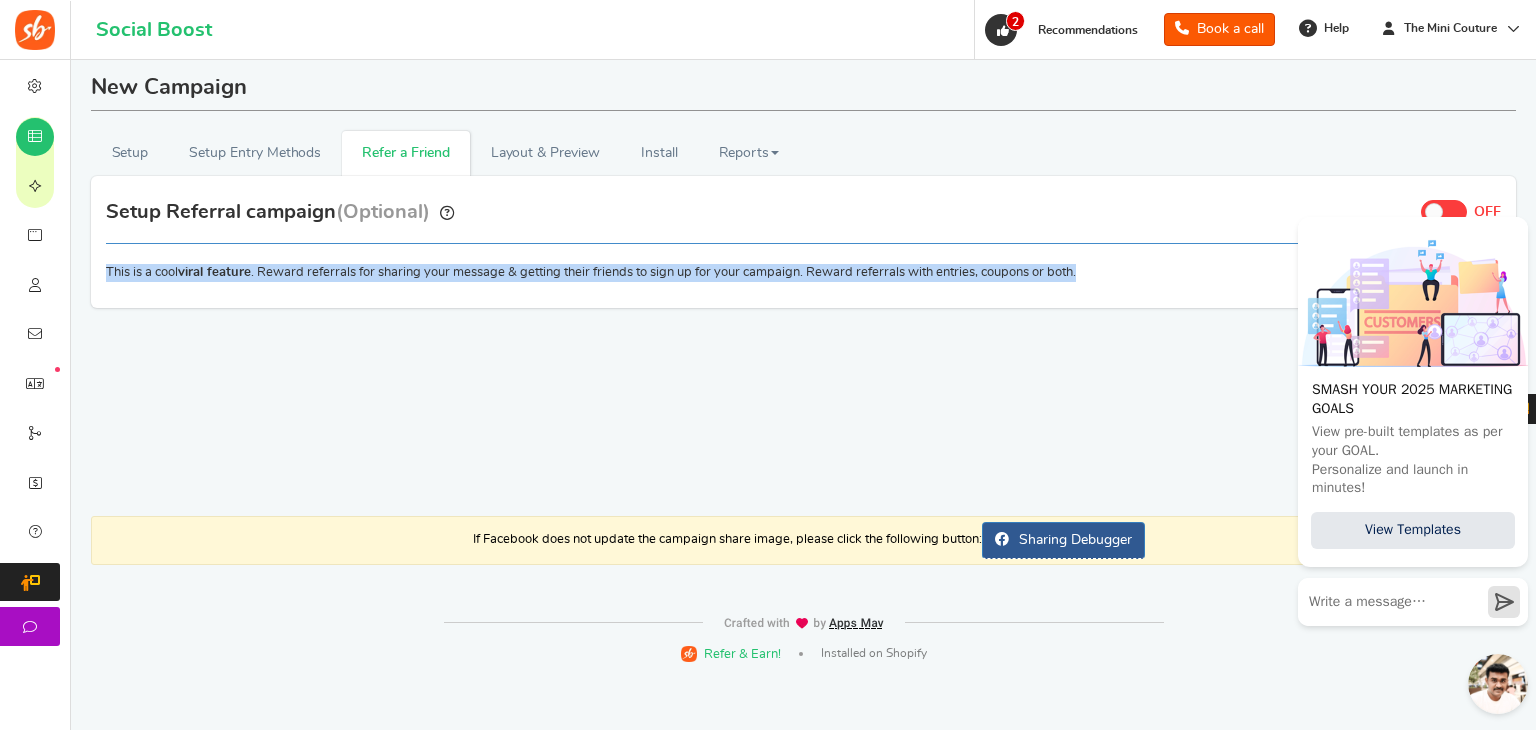 click on "Setup Referral campaign  (Optional)
ON
OFF
Important!
The referral program is one of the best viral features to boost sales and expand your customer base. When implemented correctly, you’ll experience rapid growth of your business. We strongly recommend turning this on.
Turn it off
Keep it on  Recommended
This is a cool  viral feature . Reward referrals for sharing your message & getting their friends to sign up for your campaign. Reward referrals with entries, coupons or both.
1. Referral settings
2. Reward email" at bounding box center [803, 242] 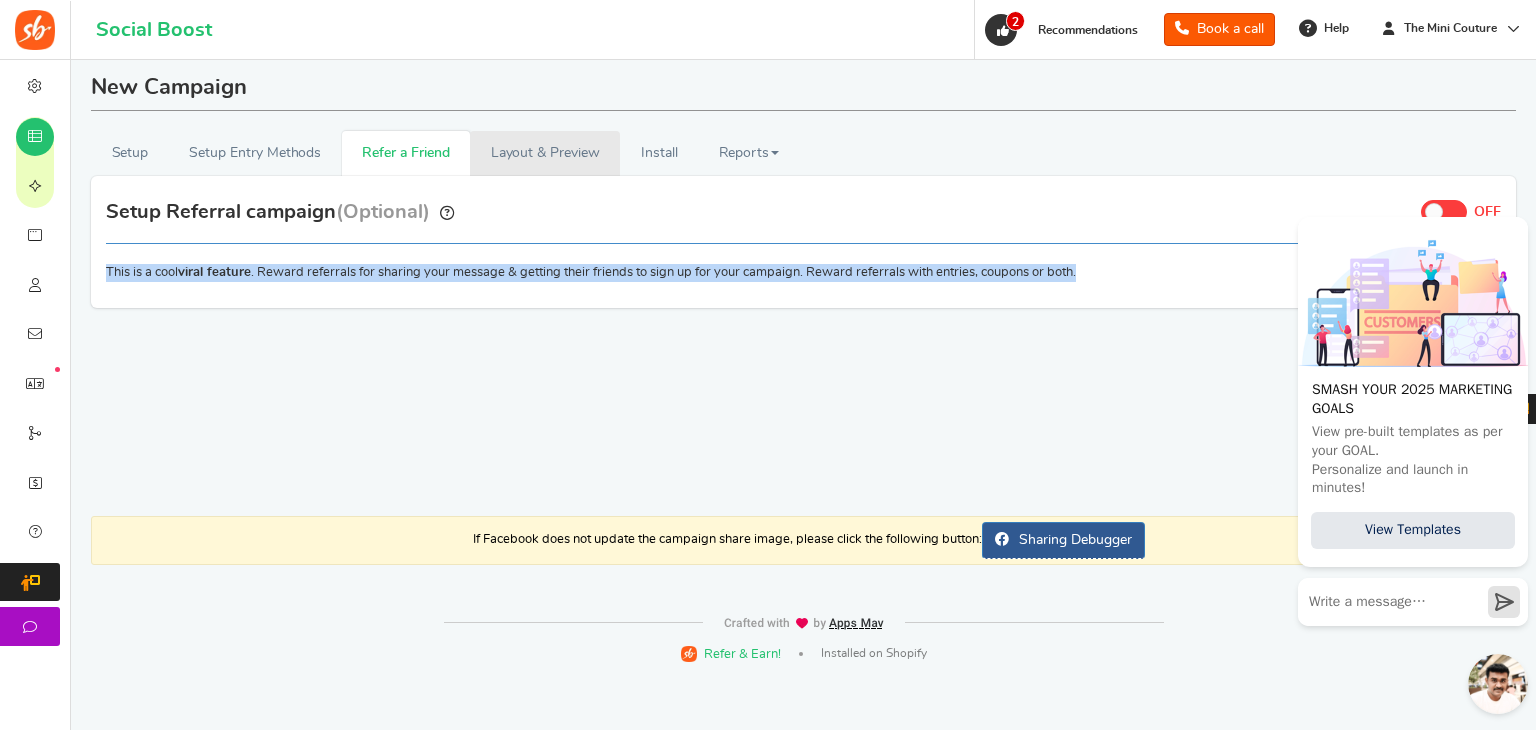 click on "Layout & Preview" at bounding box center [545, 153] 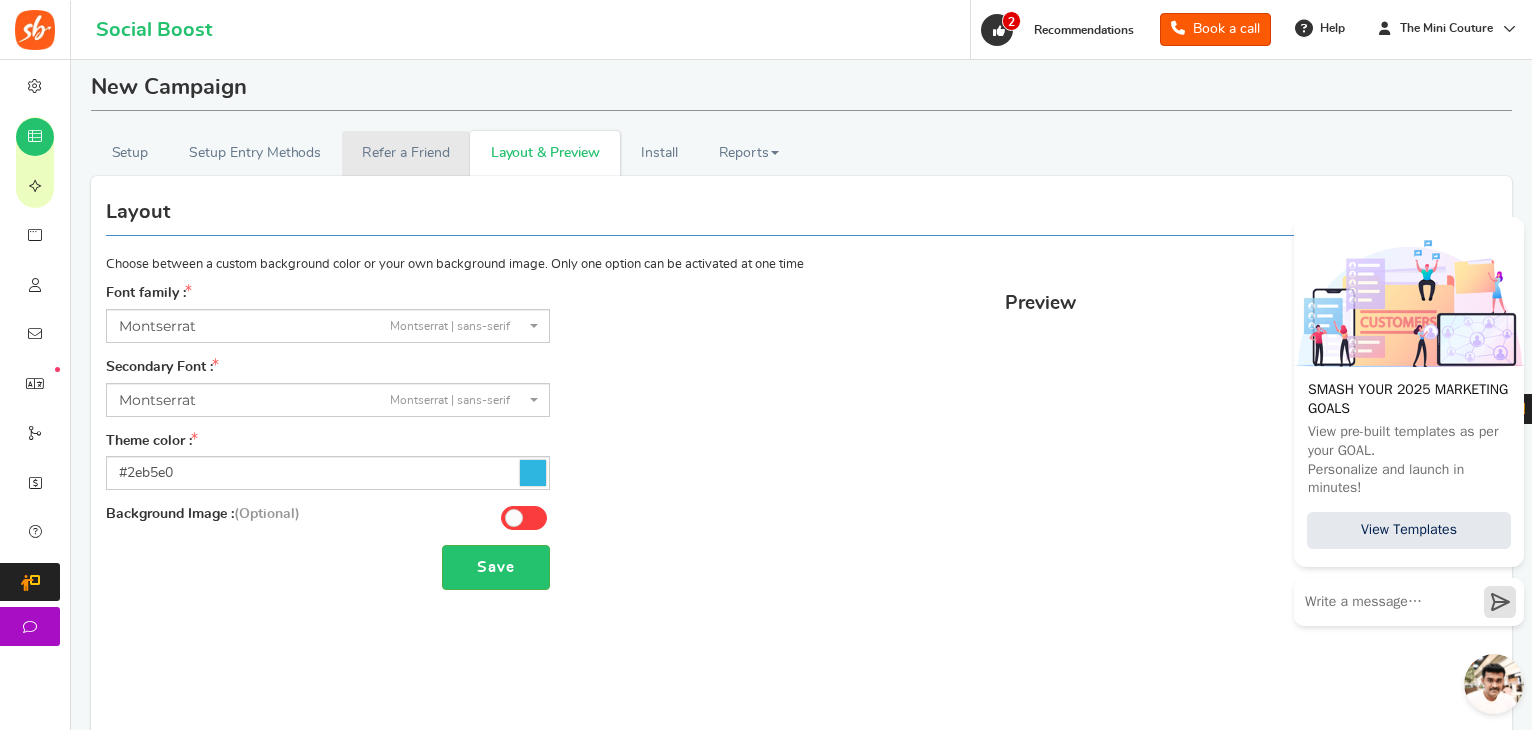 click on "Refer a Friend" at bounding box center (406, 153) 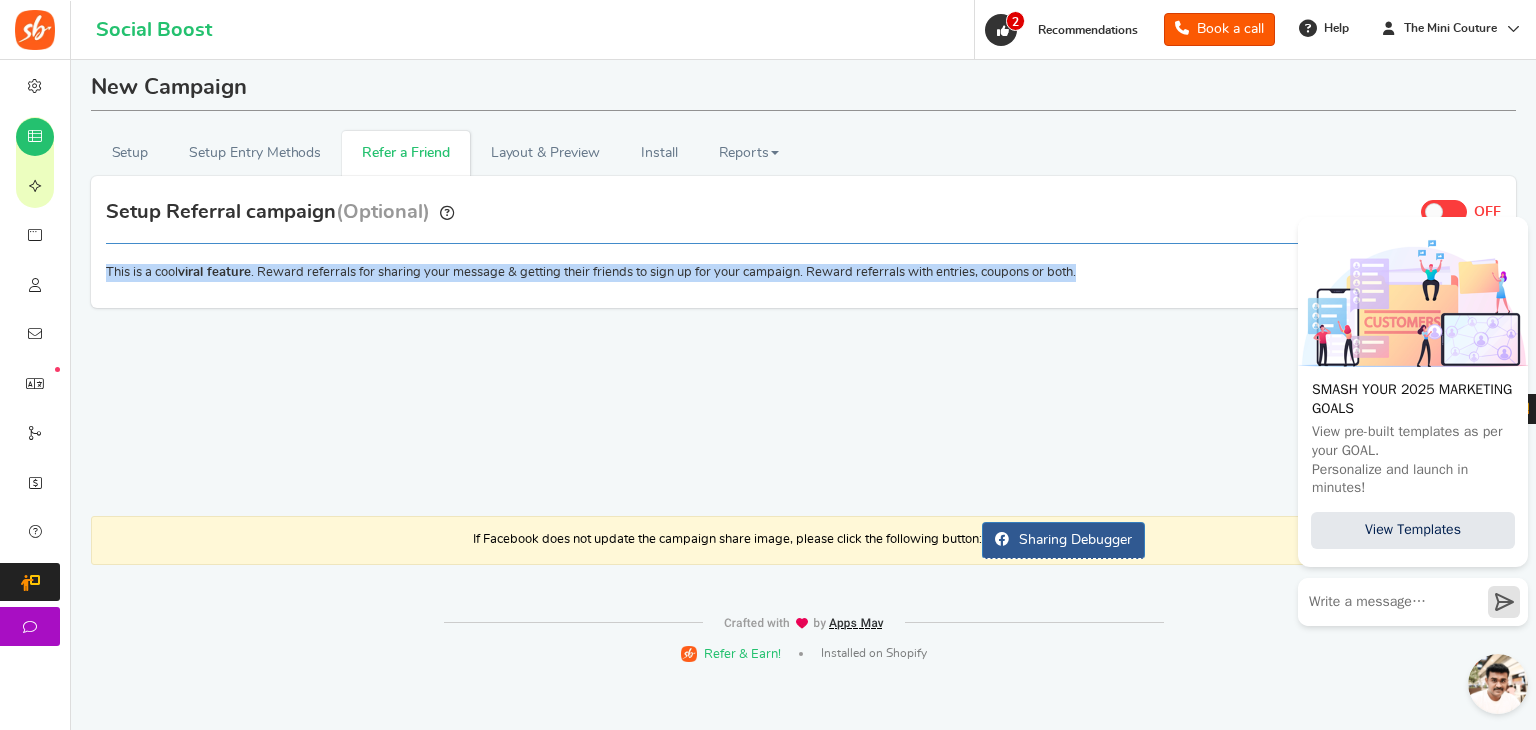 scroll, scrollTop: 0, scrollLeft: 0, axis: both 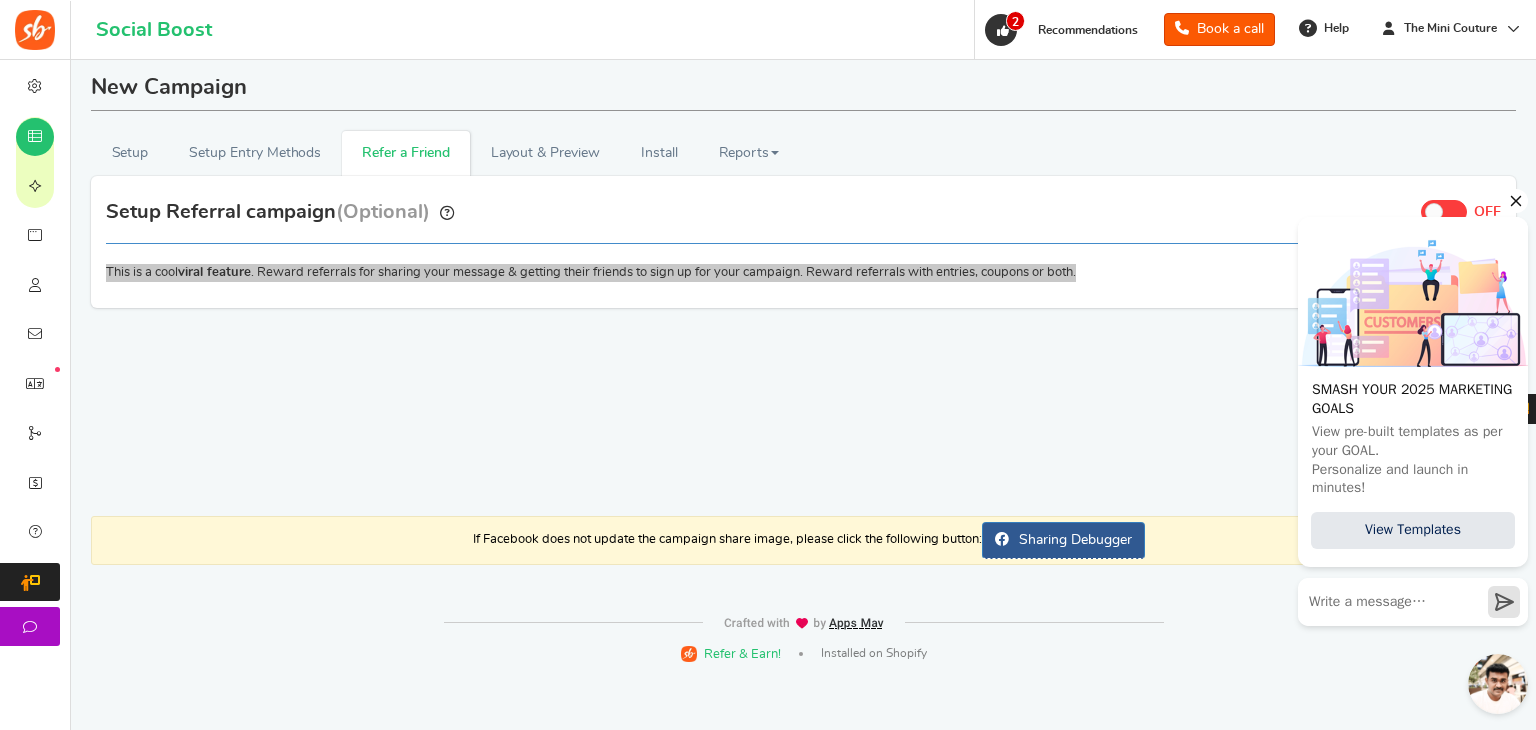 click on "SMASH YOUR 2025 MARKETING GOALS View pre-built templates as per your GOAL.
Personalize and launch in minutes! View Templates" at bounding box center [1413, 417] 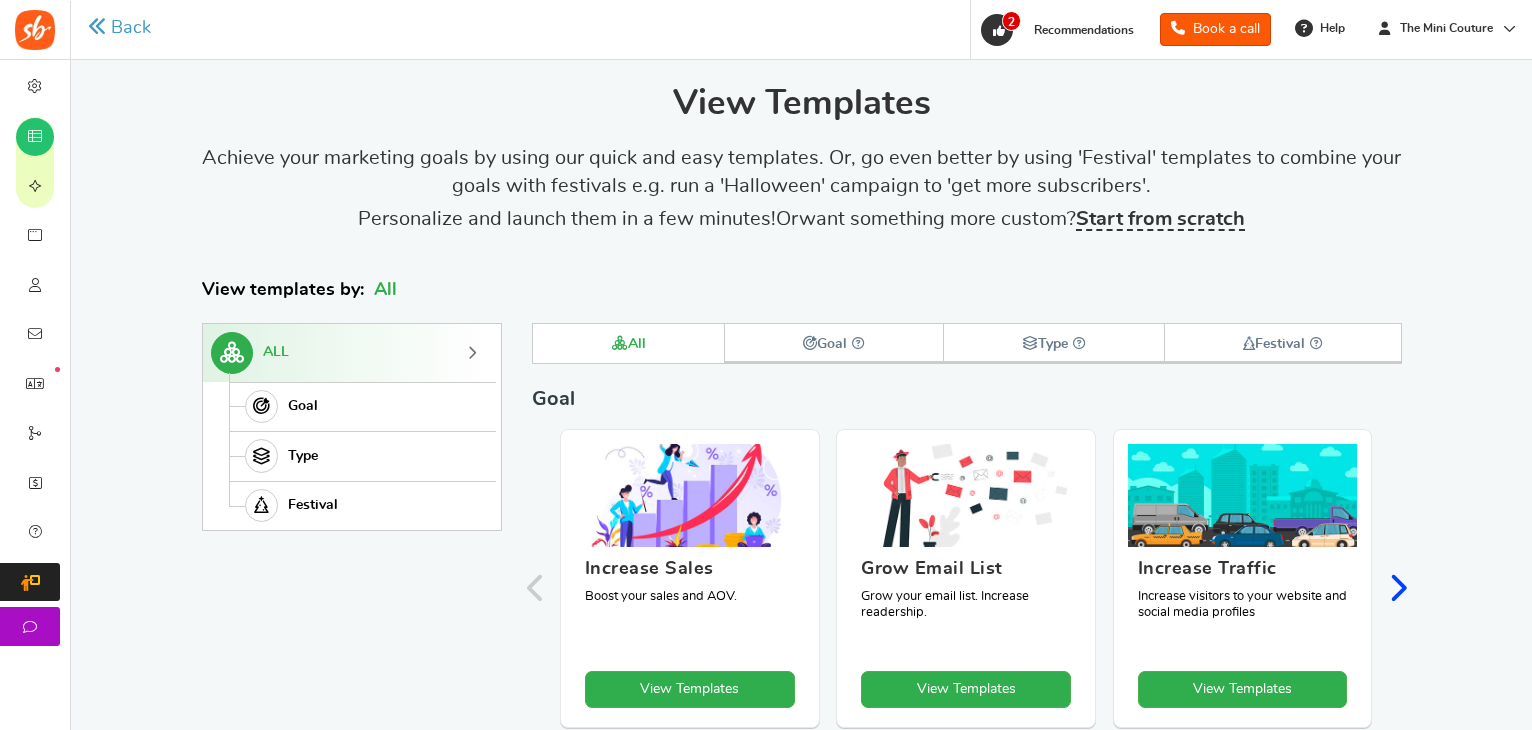 scroll, scrollTop: 19, scrollLeft: 0, axis: vertical 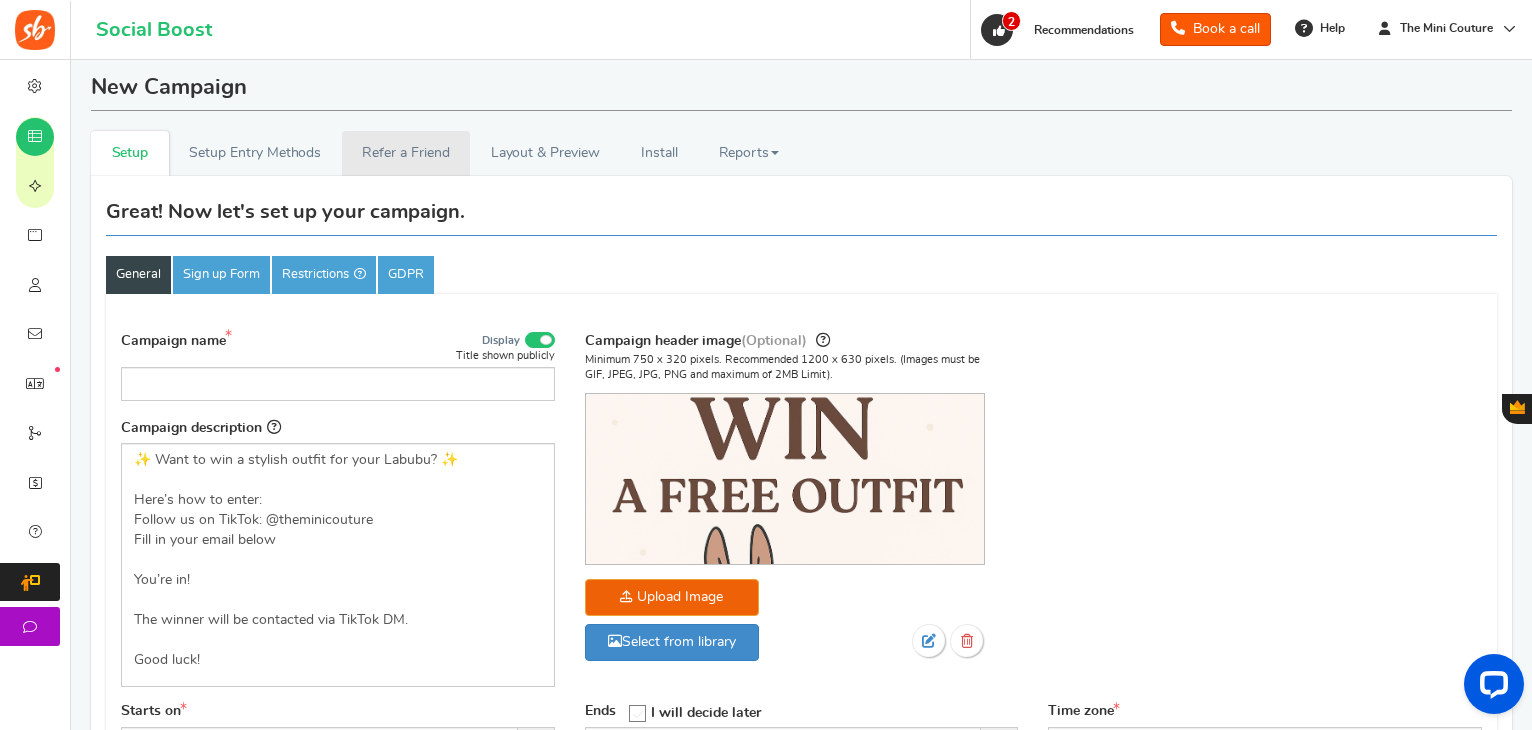 click on "Refer a Friend" at bounding box center (406, 153) 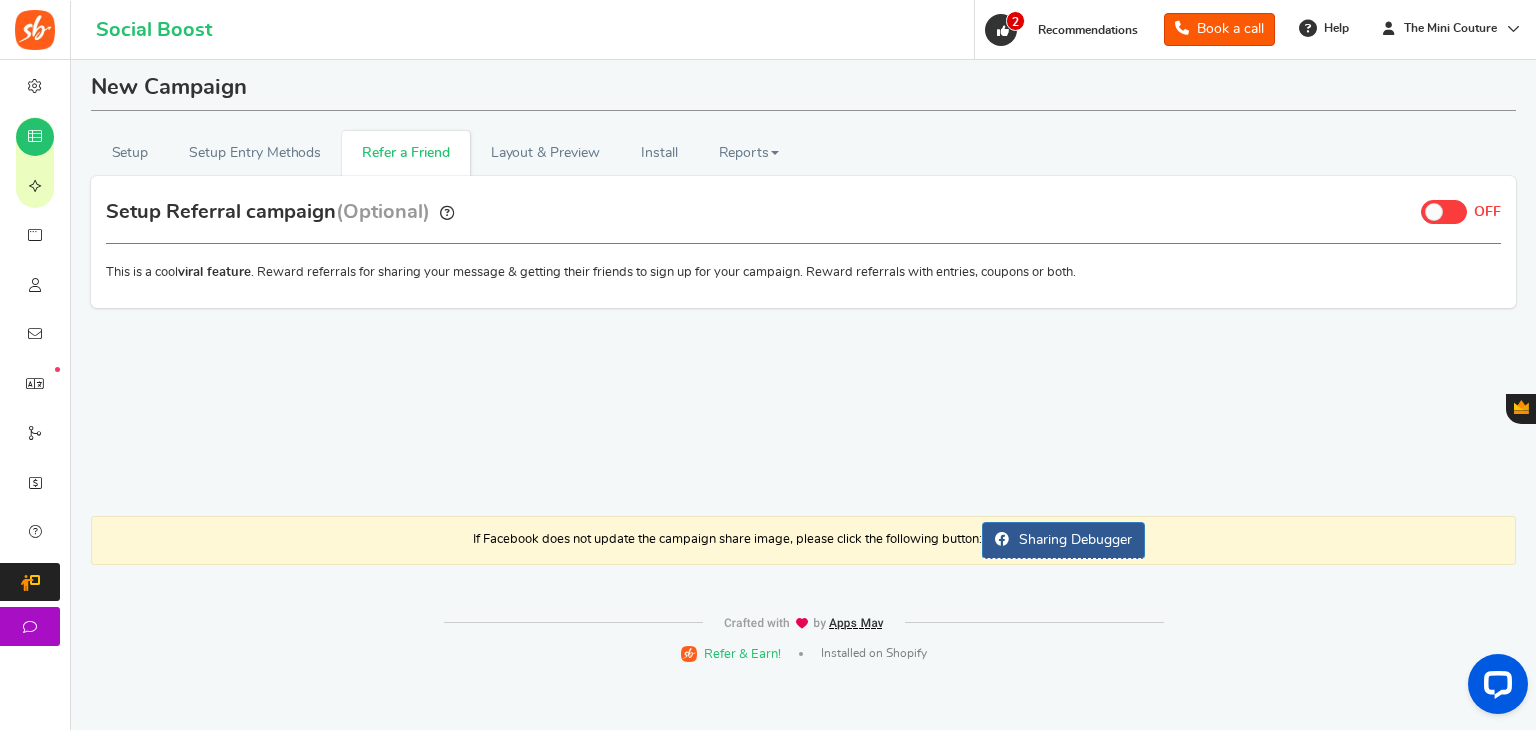 click at bounding box center [1434, 212] 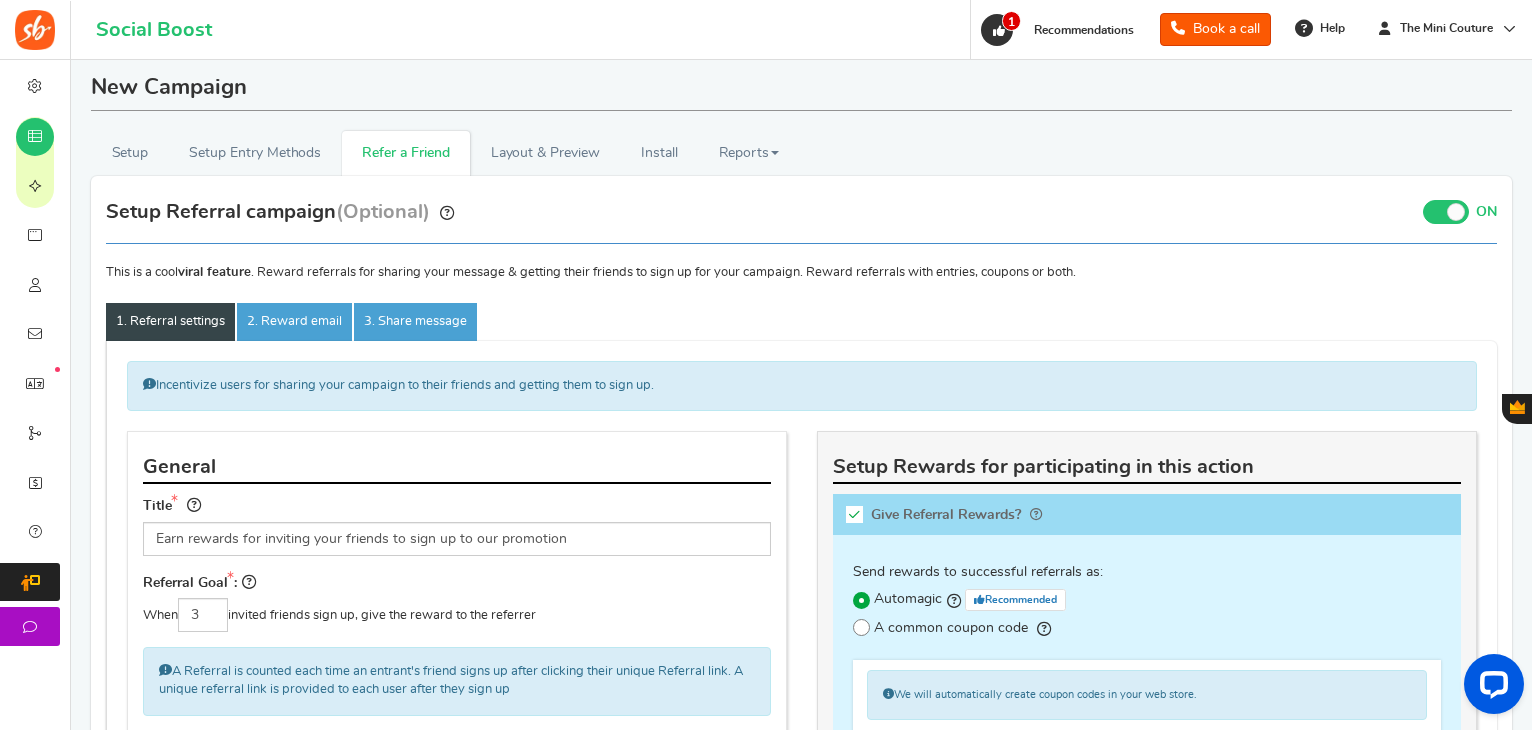 scroll, scrollTop: 76, scrollLeft: 0, axis: vertical 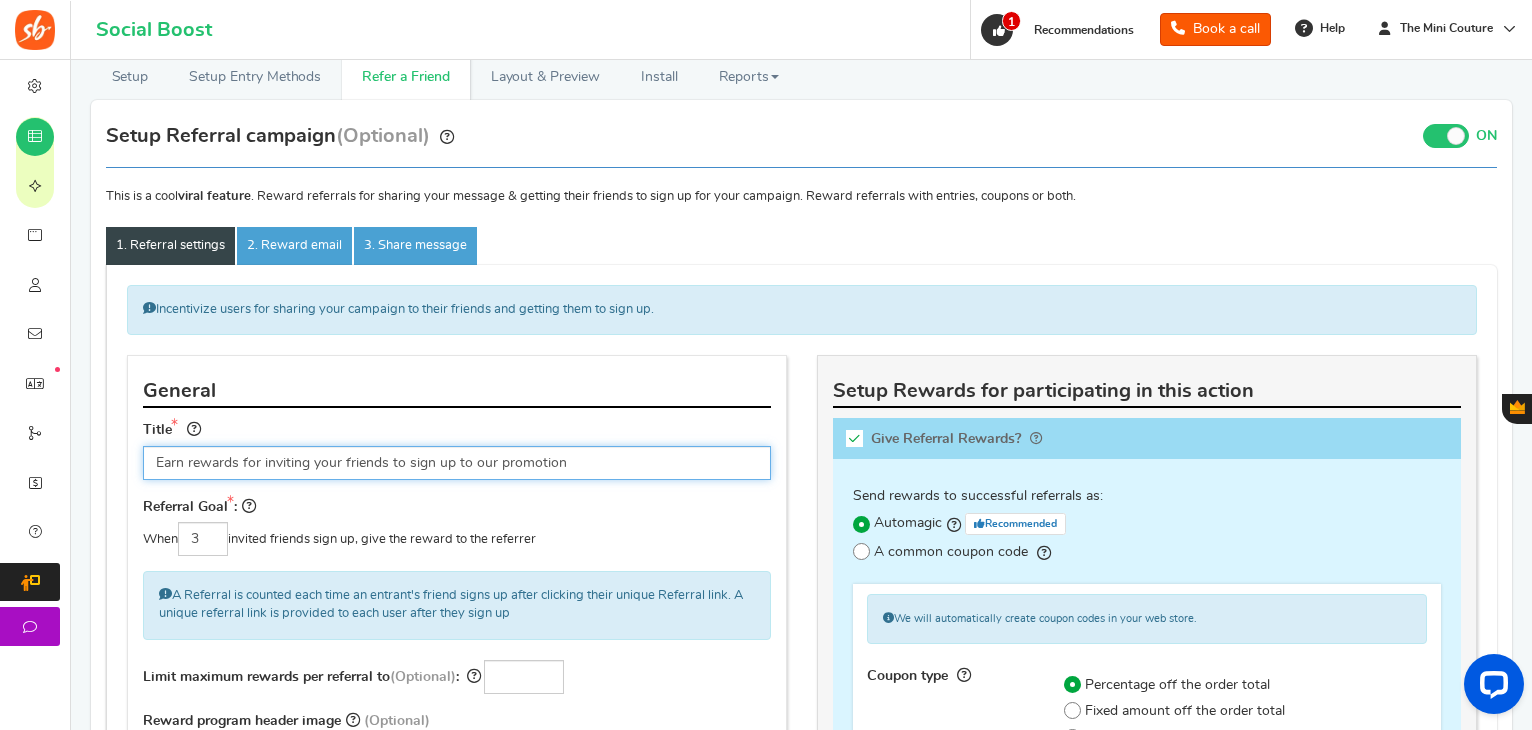 click on "Earn rewards for inviting your friends to sign up to our promotion" at bounding box center (457, 463) 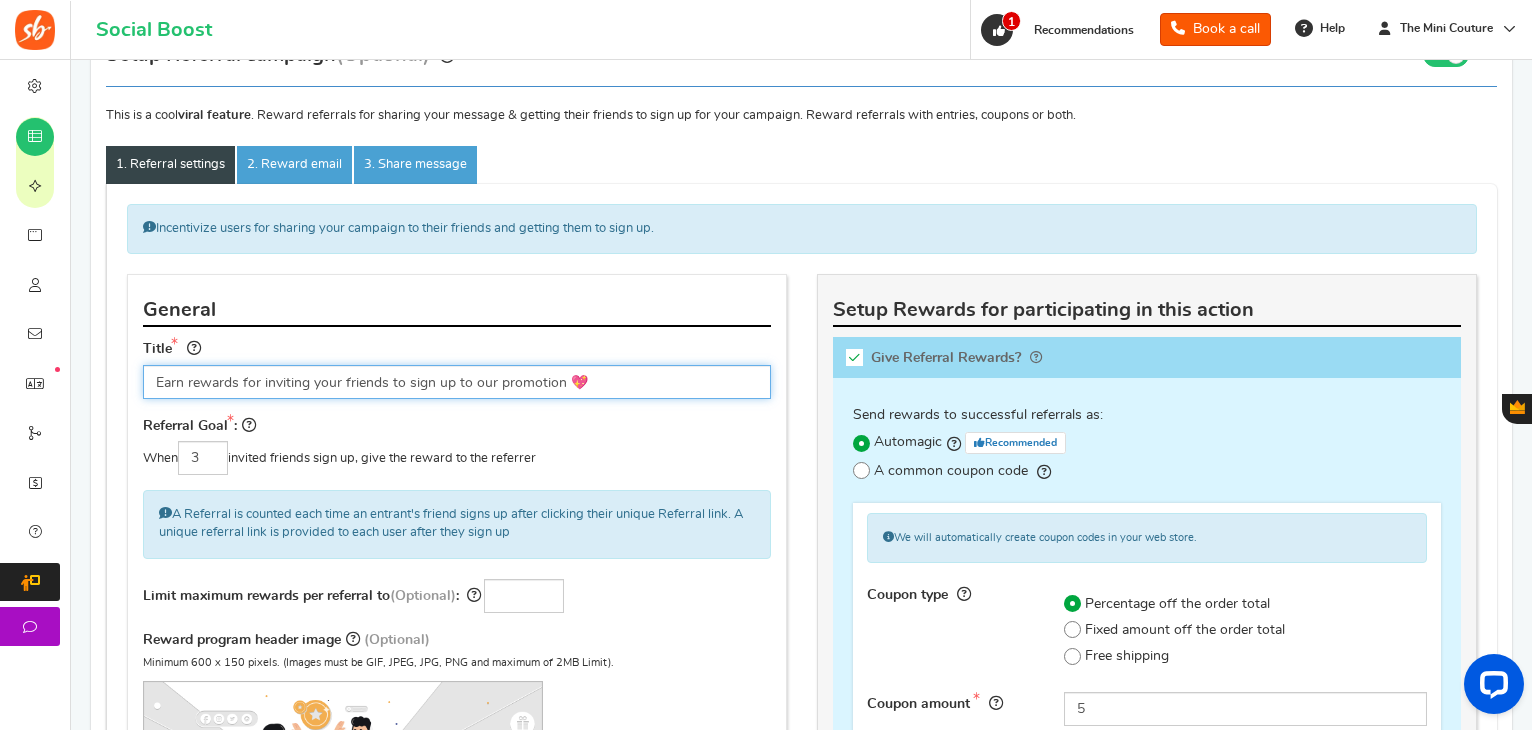 scroll, scrollTop: 159, scrollLeft: 0, axis: vertical 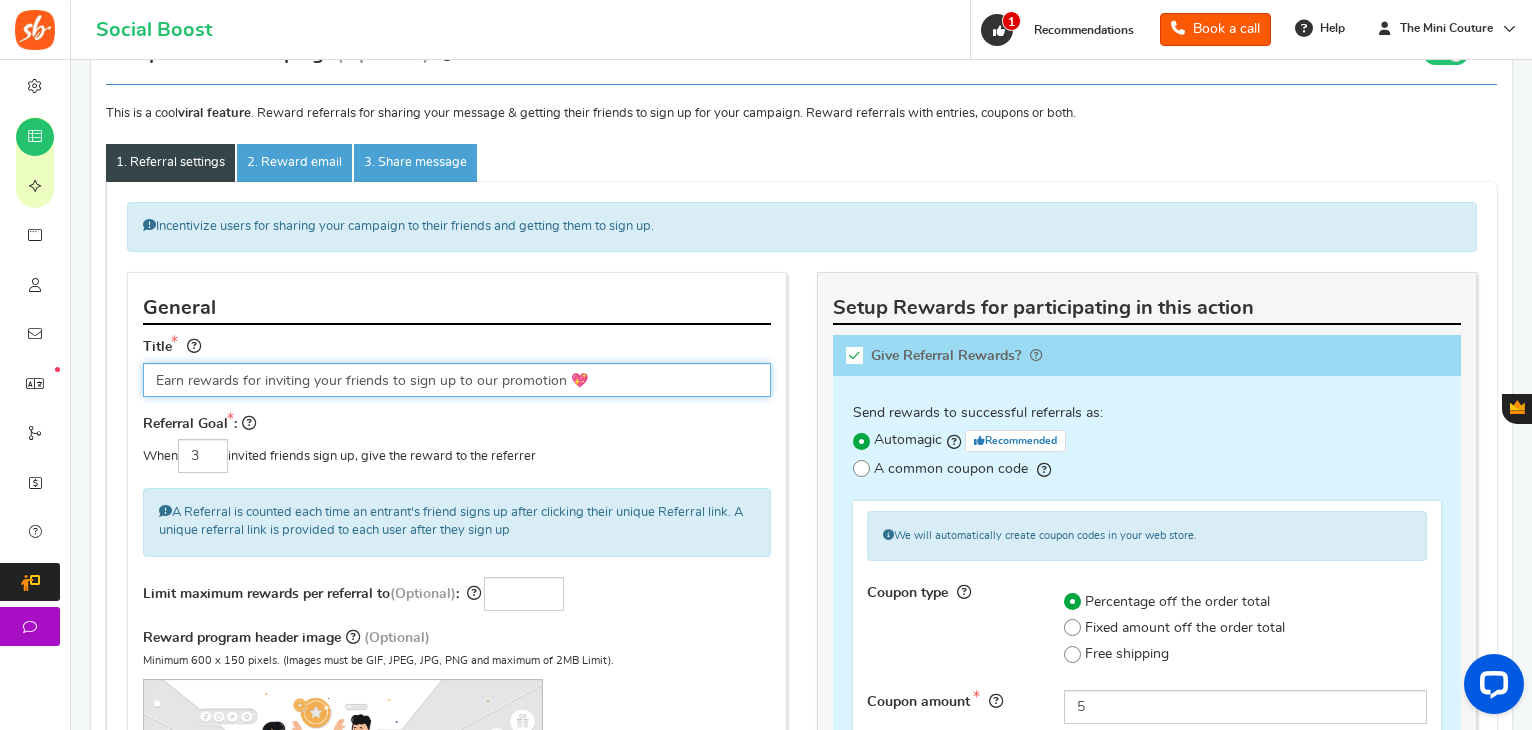 type on "Earn rewards for inviting your friends to sign up to our promotion 💖" 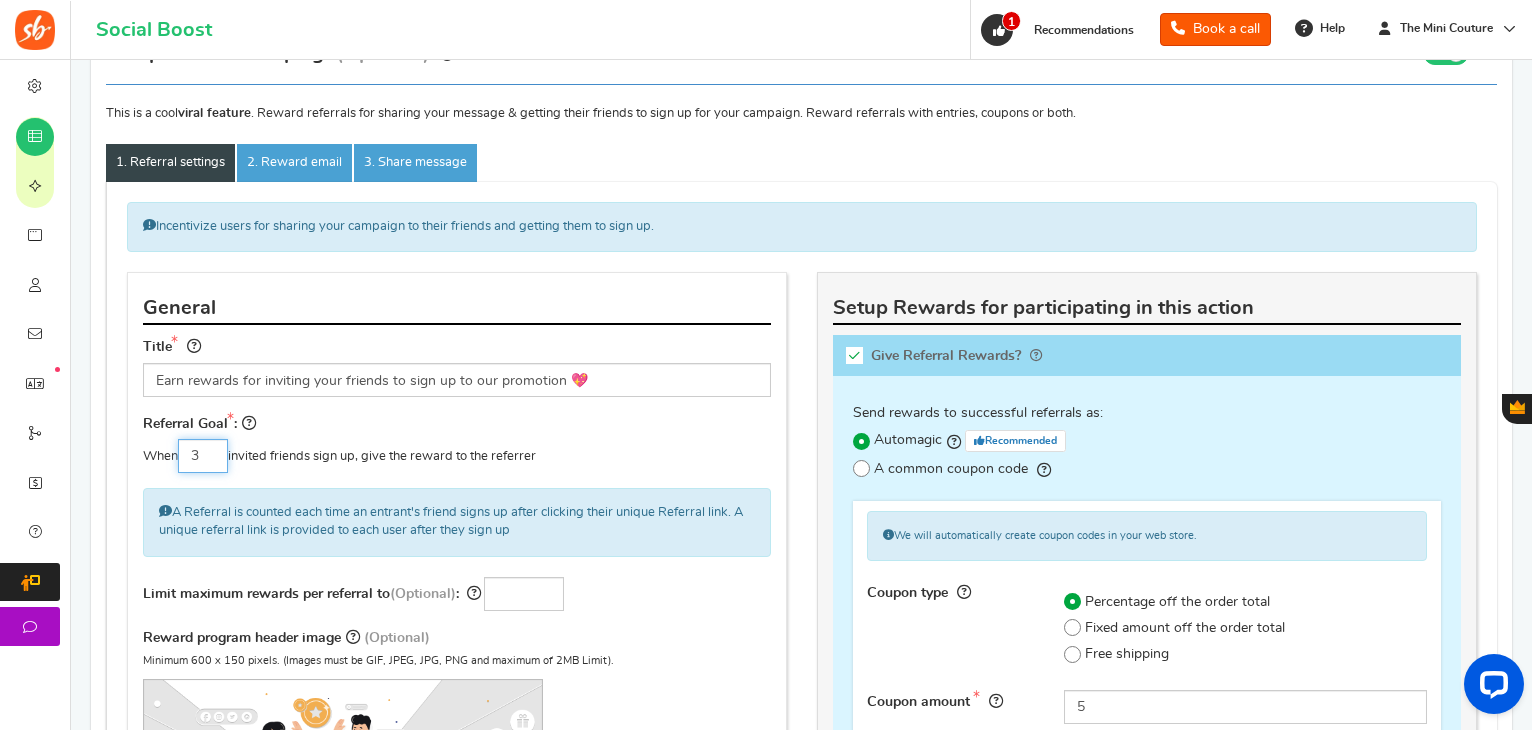 click on "3" at bounding box center (203, 456) 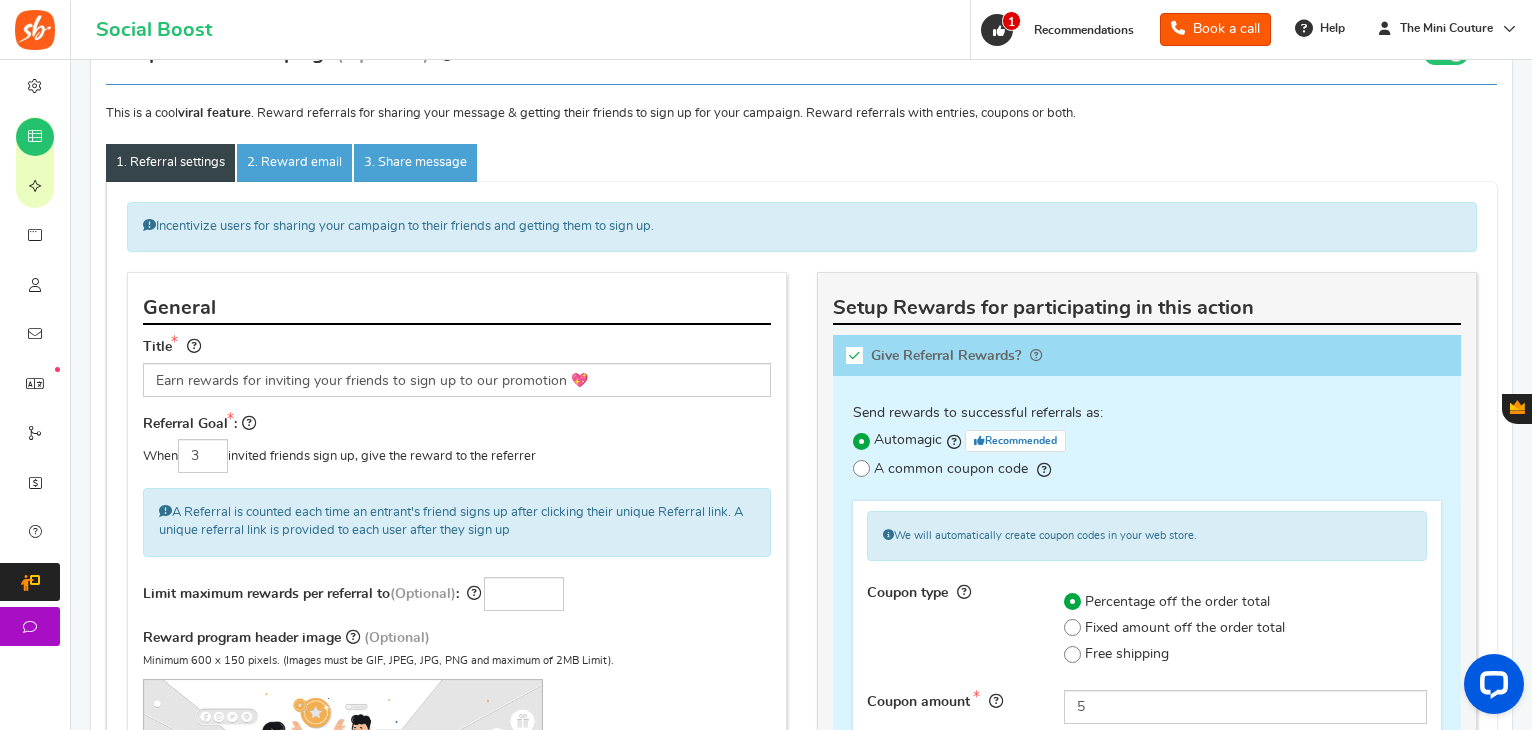 click on "Referral Goal  :
When  3  invited friends sign up, give the reward to the referrer" at bounding box center (457, 443) 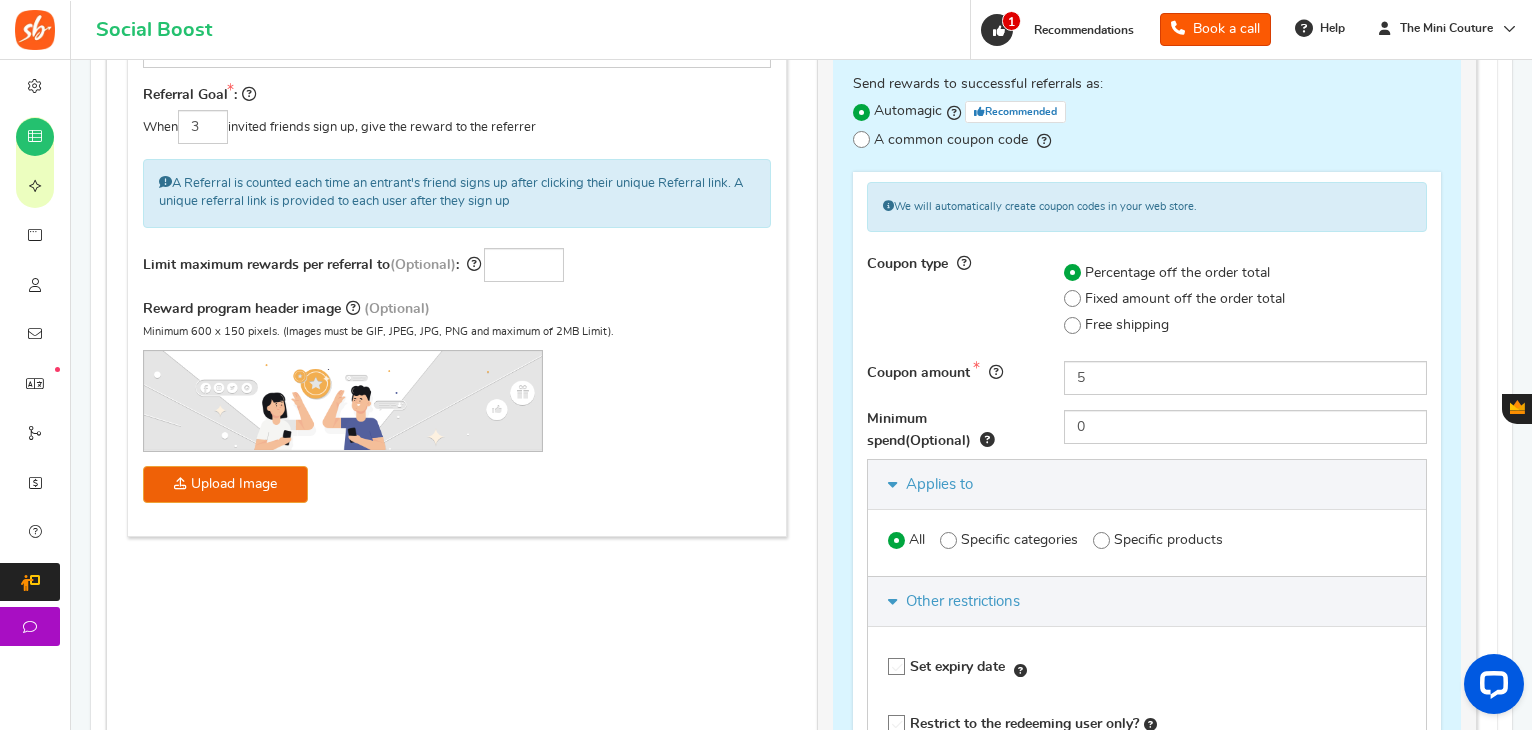 scroll, scrollTop: 530, scrollLeft: 0, axis: vertical 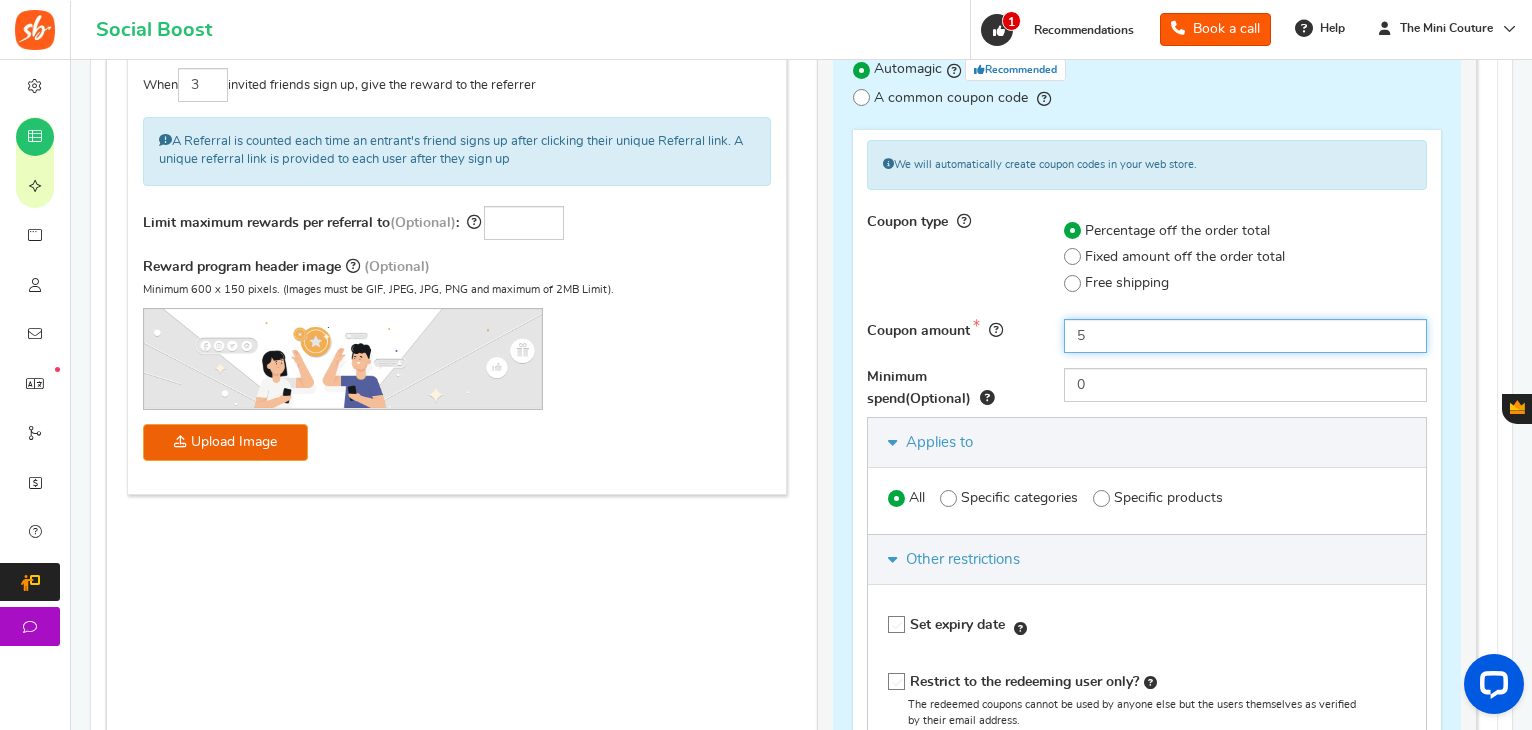 click on "5" at bounding box center [1245, 336] 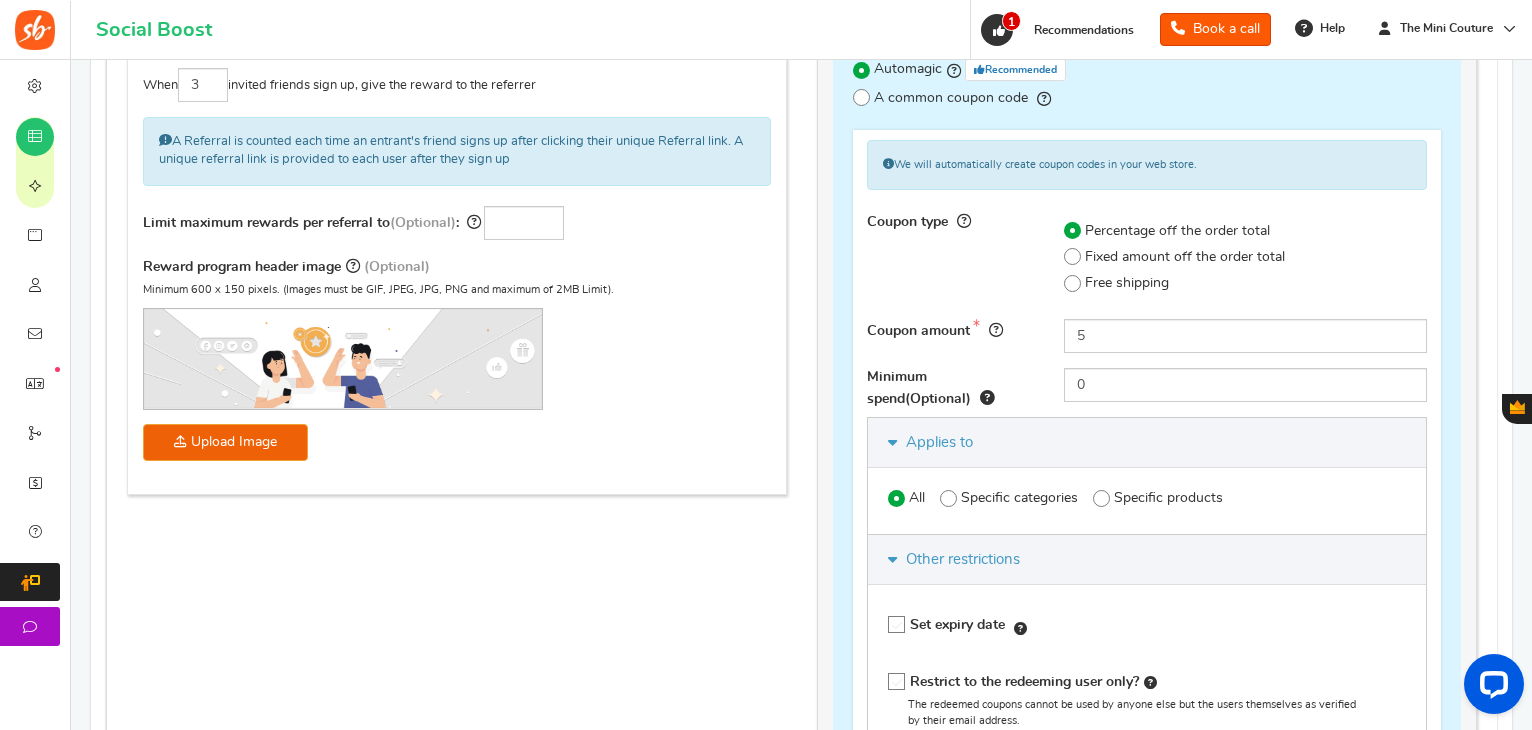 click on "Fixed amount off the order total" at bounding box center (1245, 257) 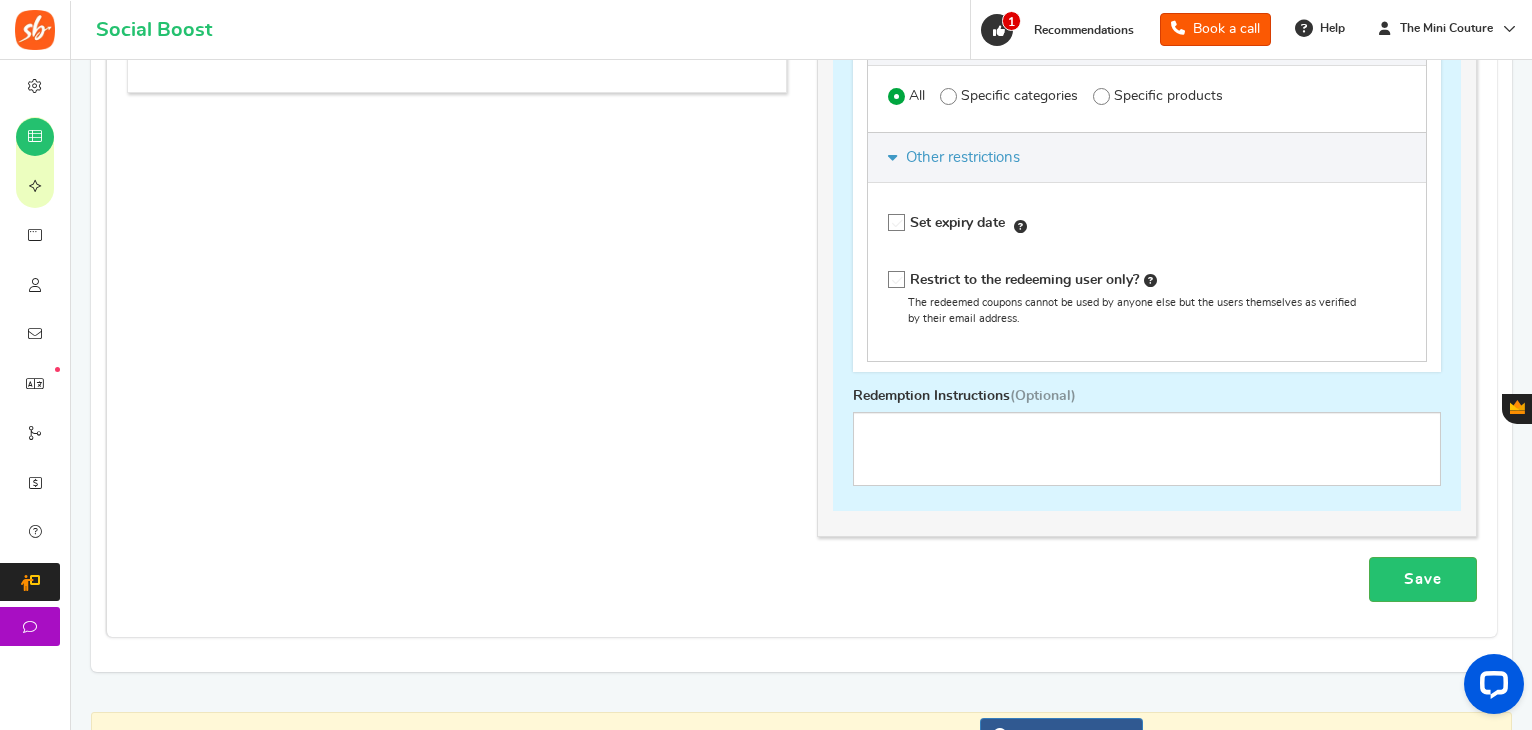 scroll, scrollTop: 1056, scrollLeft: 0, axis: vertical 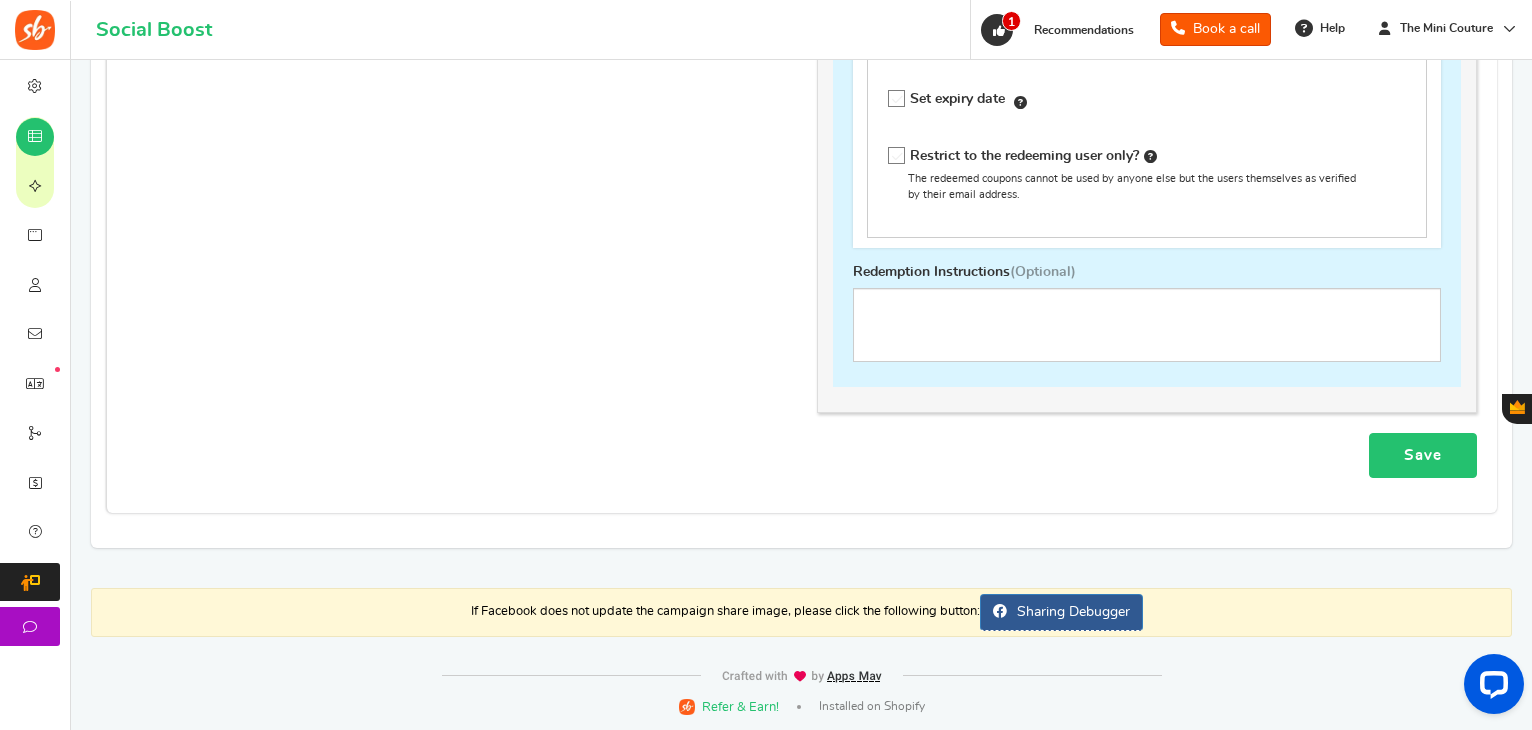 click on "Save" at bounding box center (1423, 455) 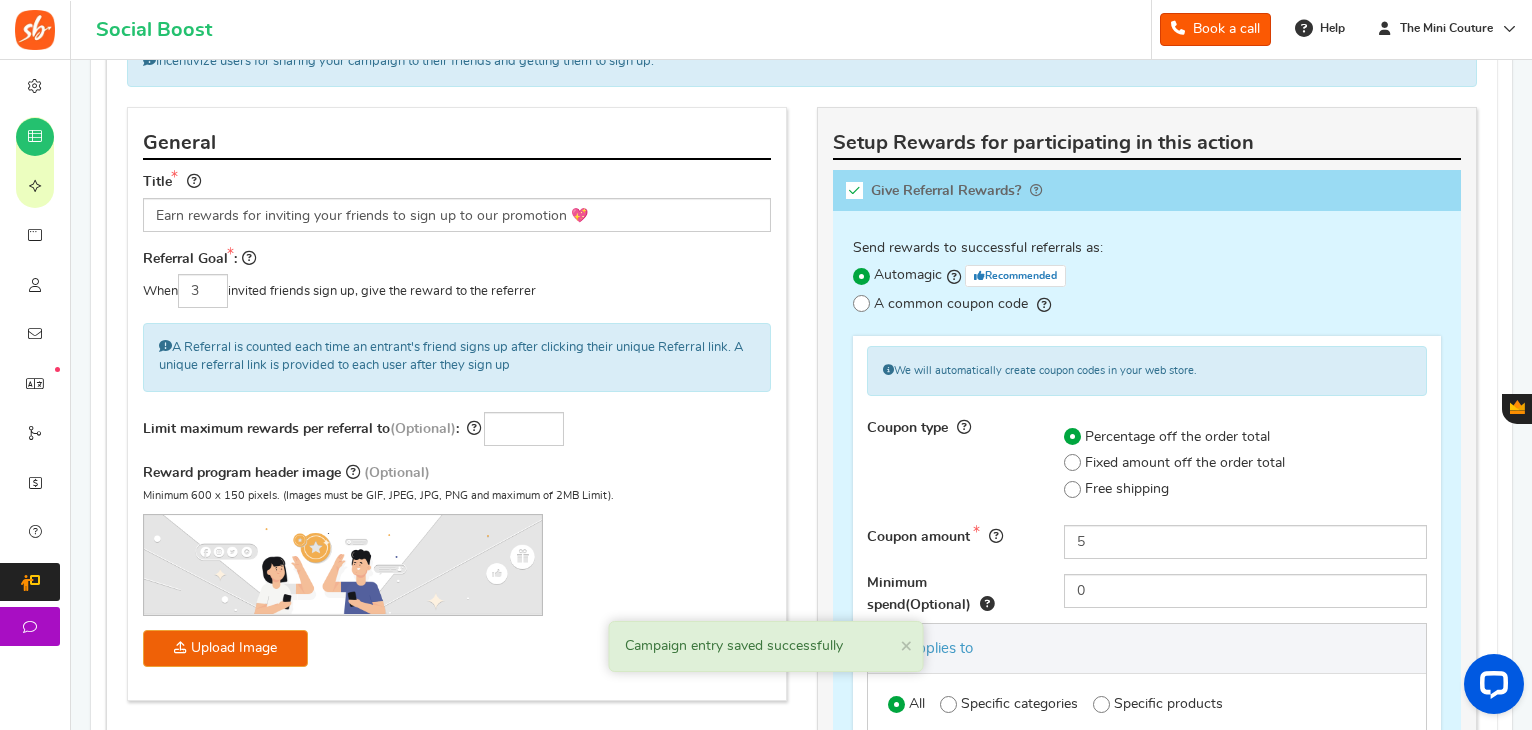 scroll, scrollTop: 0, scrollLeft: 0, axis: both 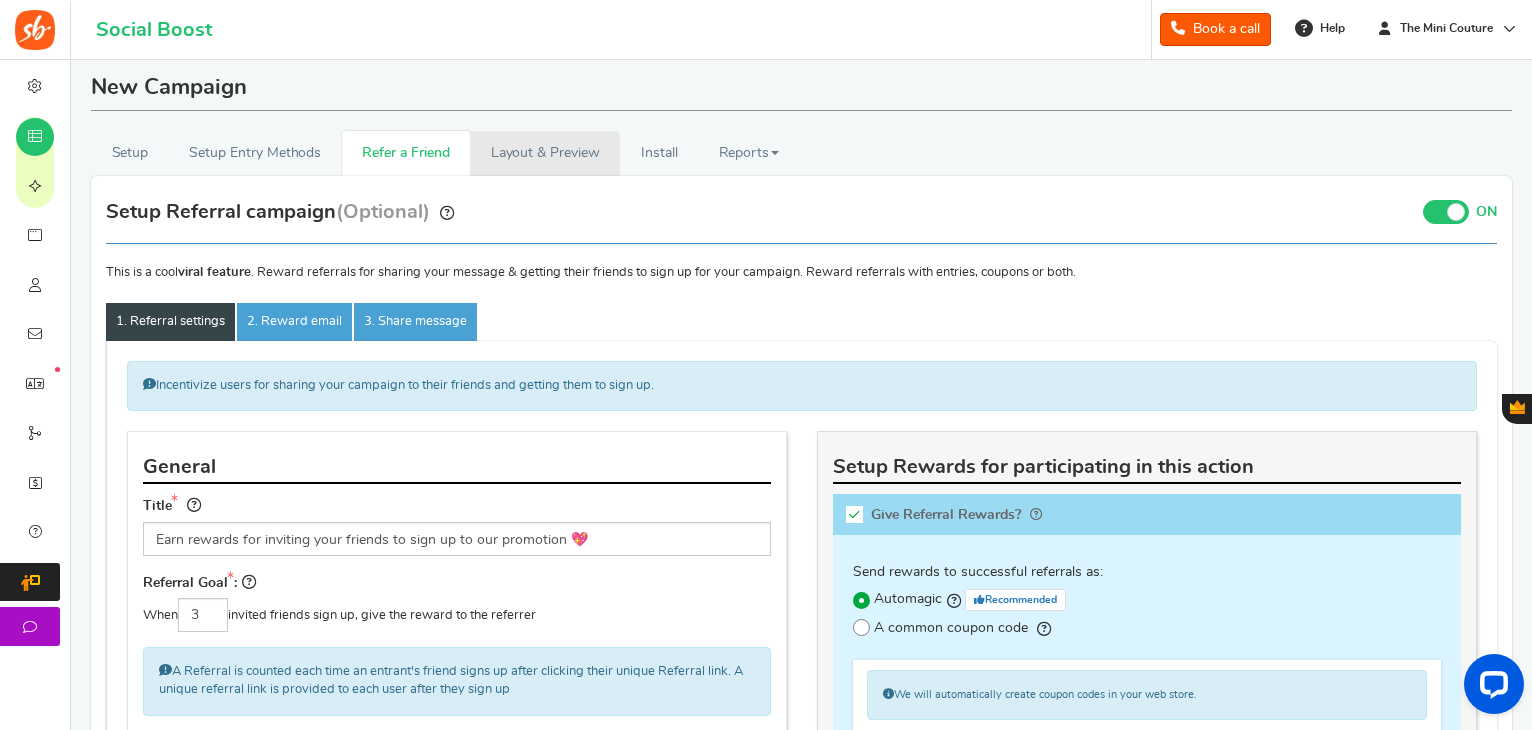 click on "Layout & Preview" at bounding box center [545, 153] 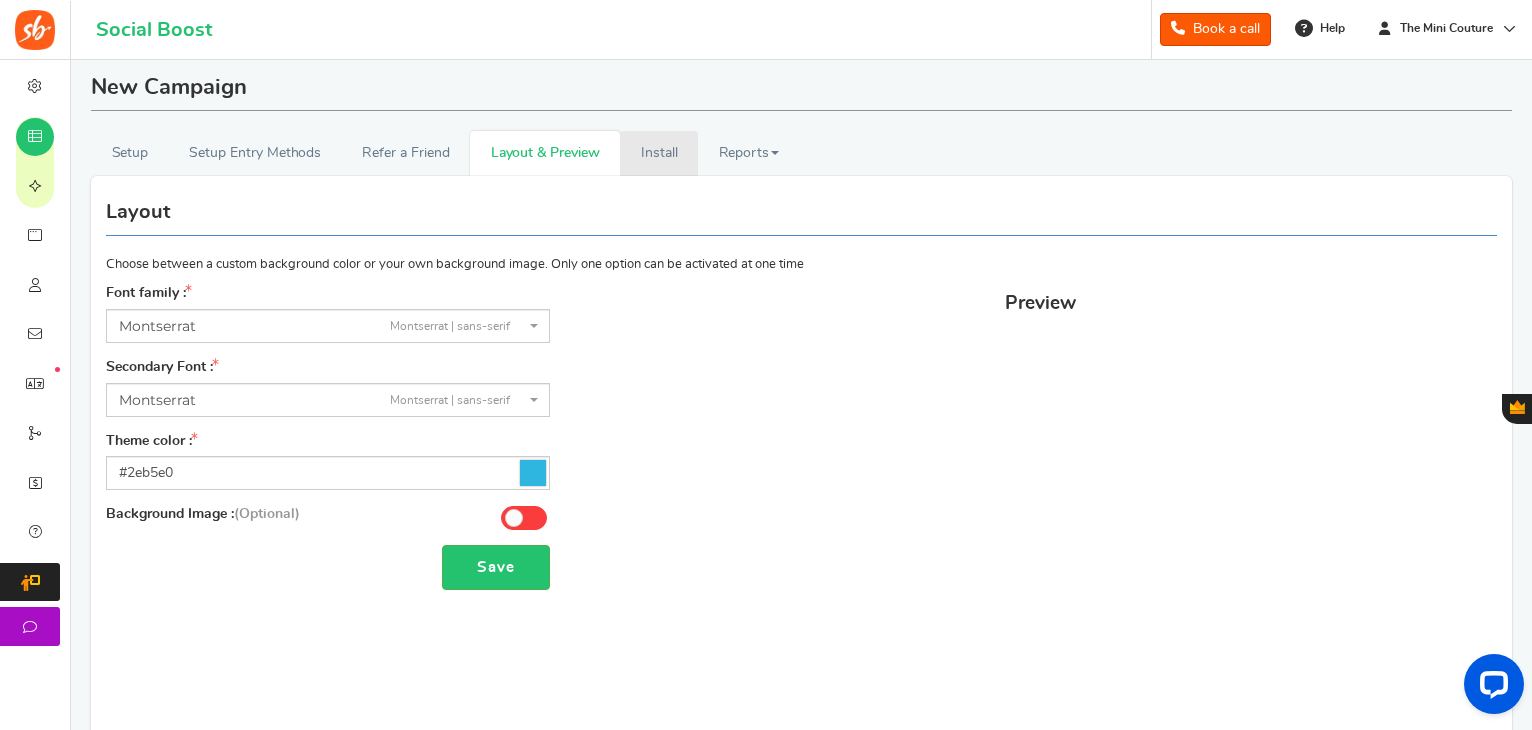 click on "Install" at bounding box center (659, 153) 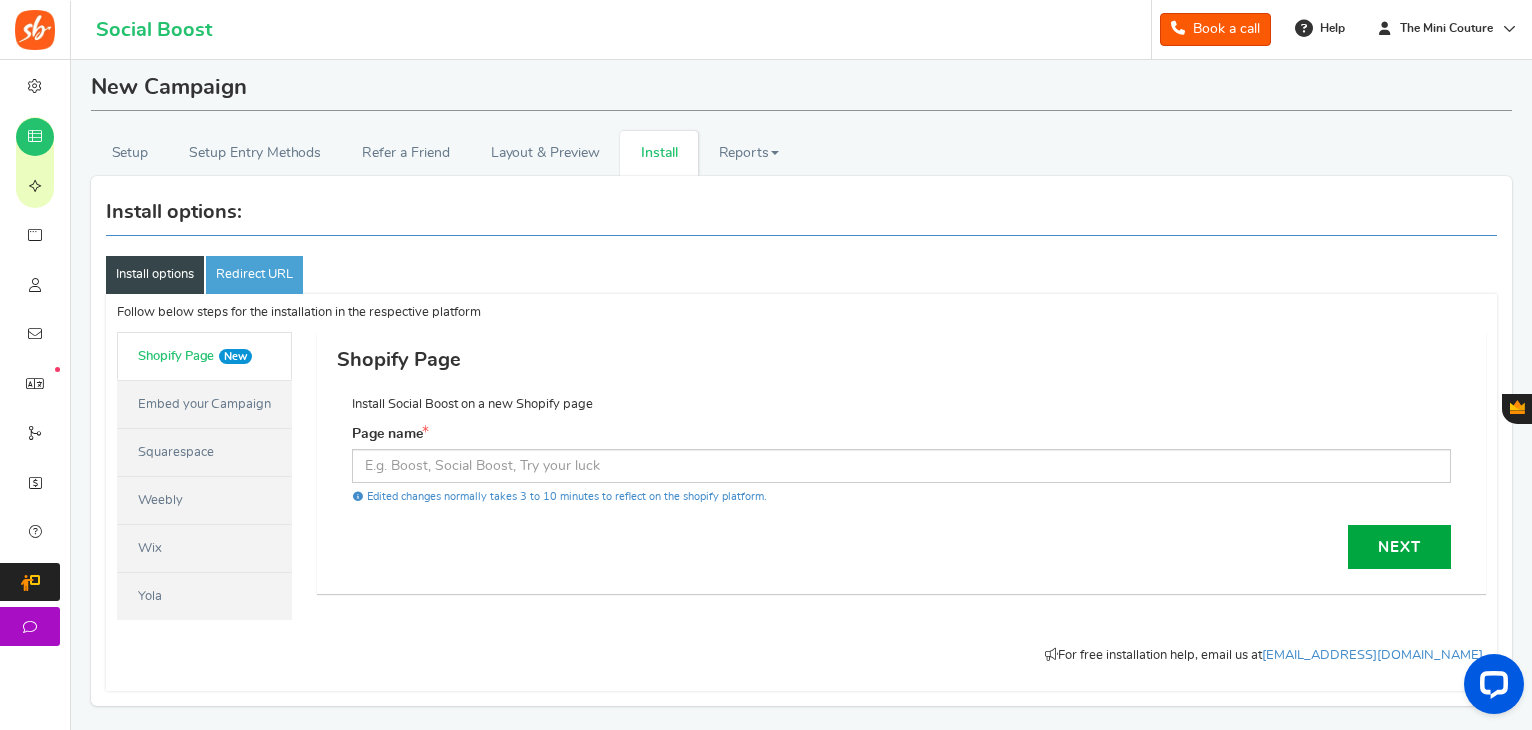 scroll, scrollTop: 0, scrollLeft: 0, axis: both 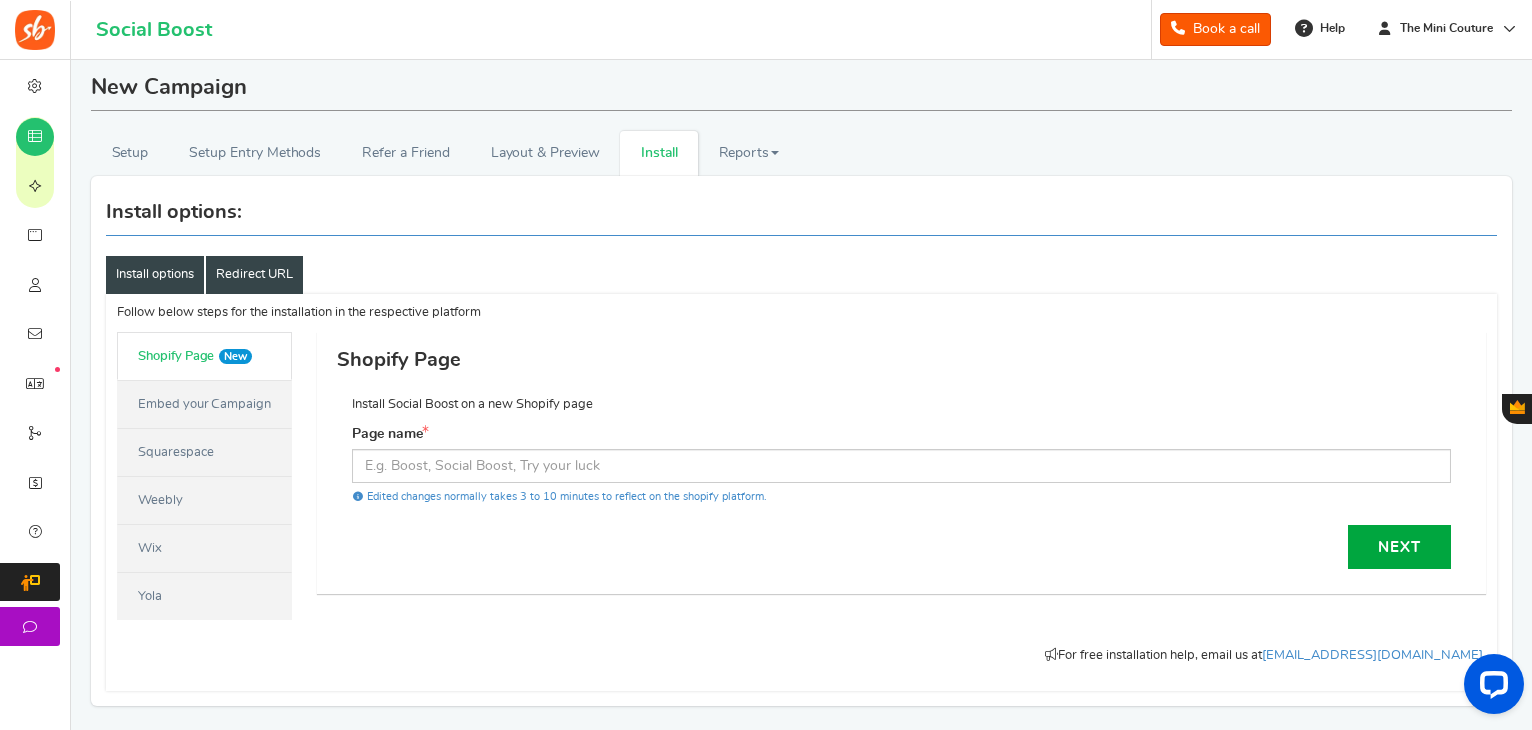 click on "Redirect URL" at bounding box center (254, 275) 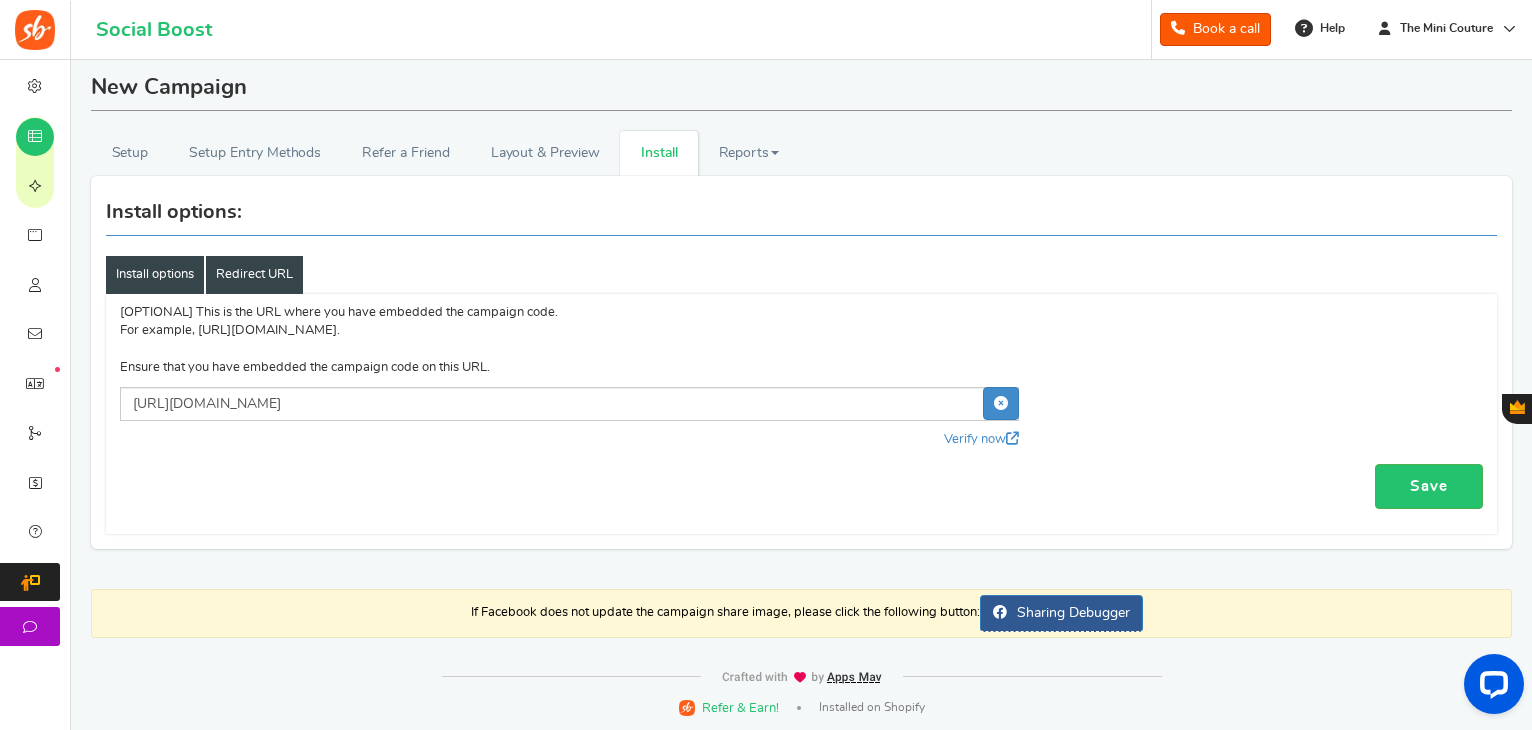 click on "Install options" at bounding box center [155, 275] 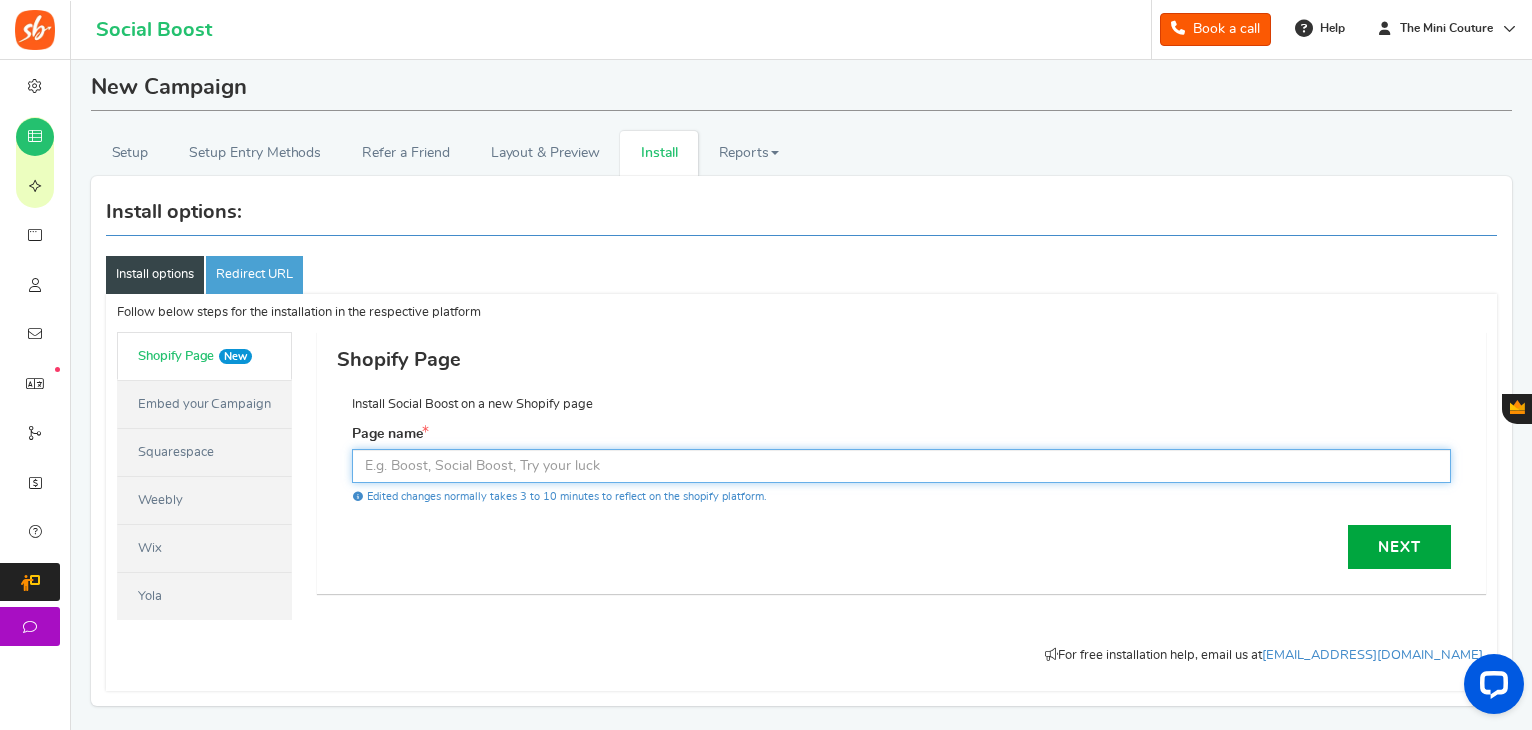 click at bounding box center (901, 466) 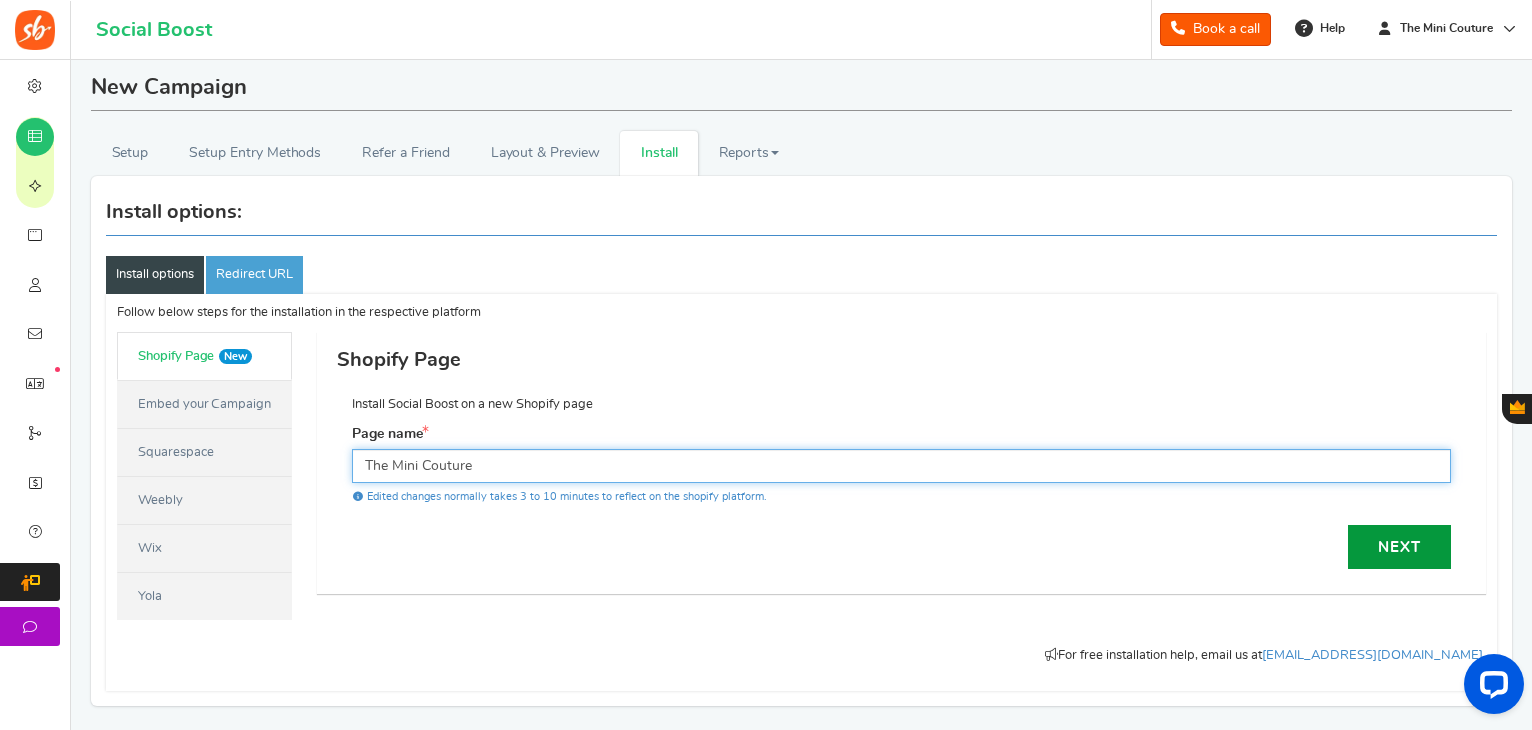 type on "The Mini Couture" 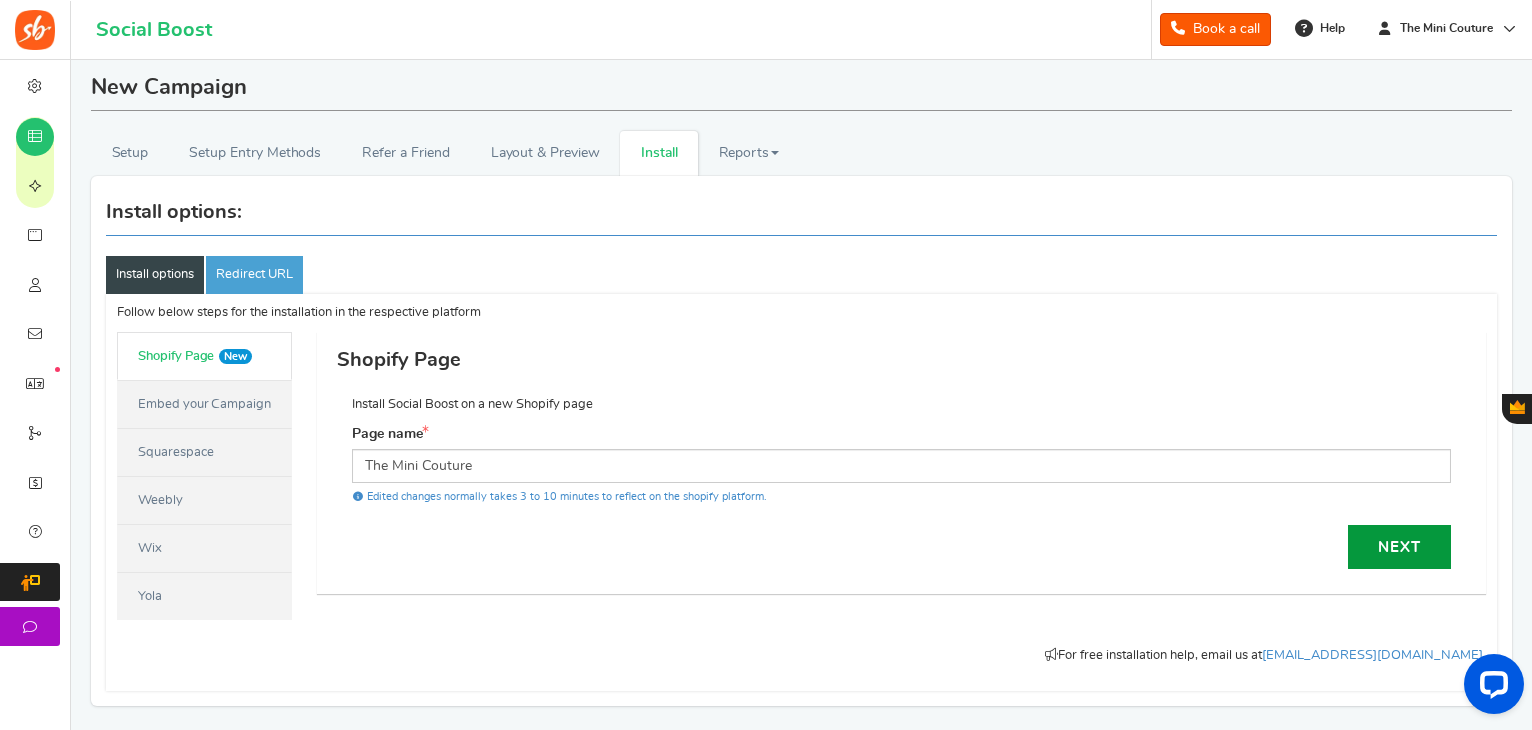 click on "Next" at bounding box center [1399, 547] 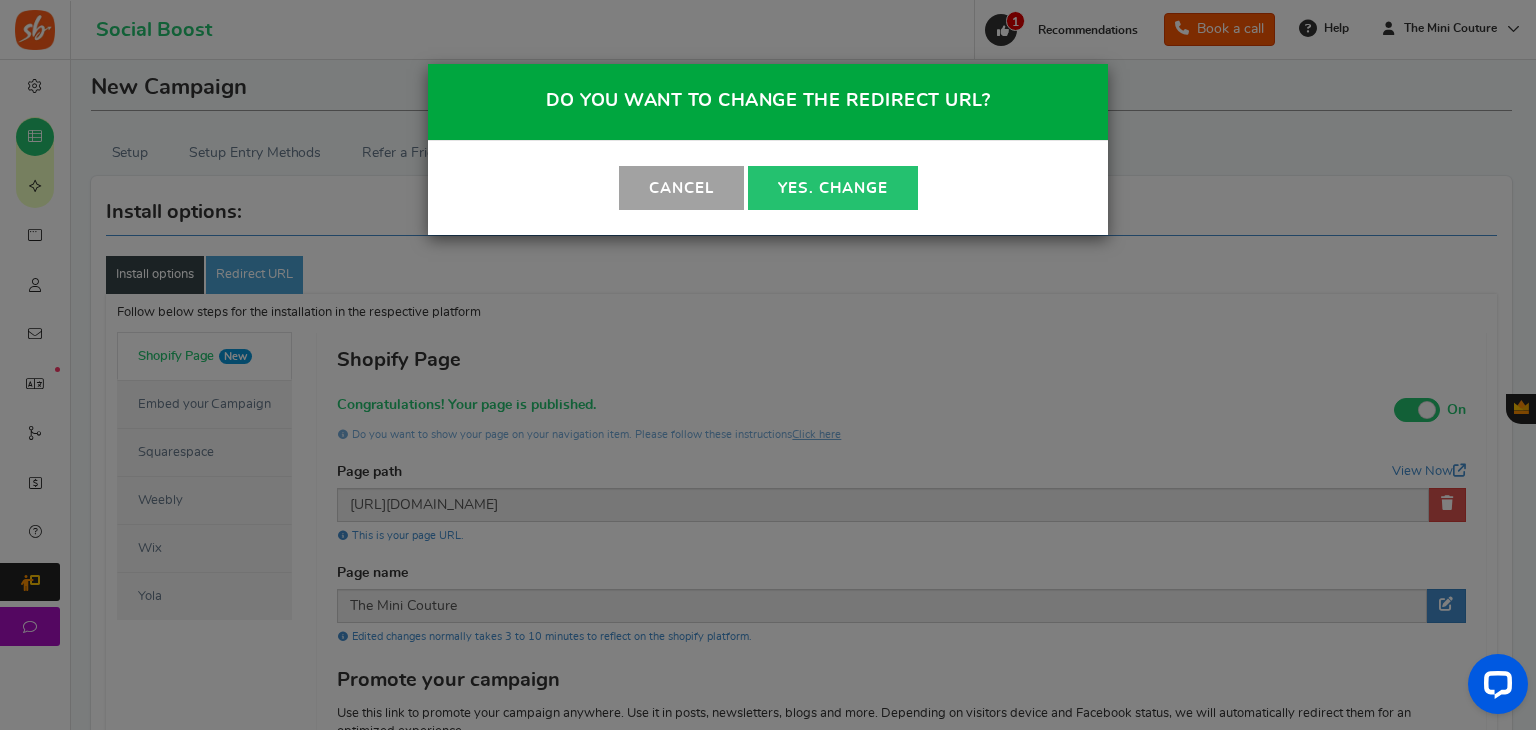 click on "Cancel" at bounding box center (681, 188) 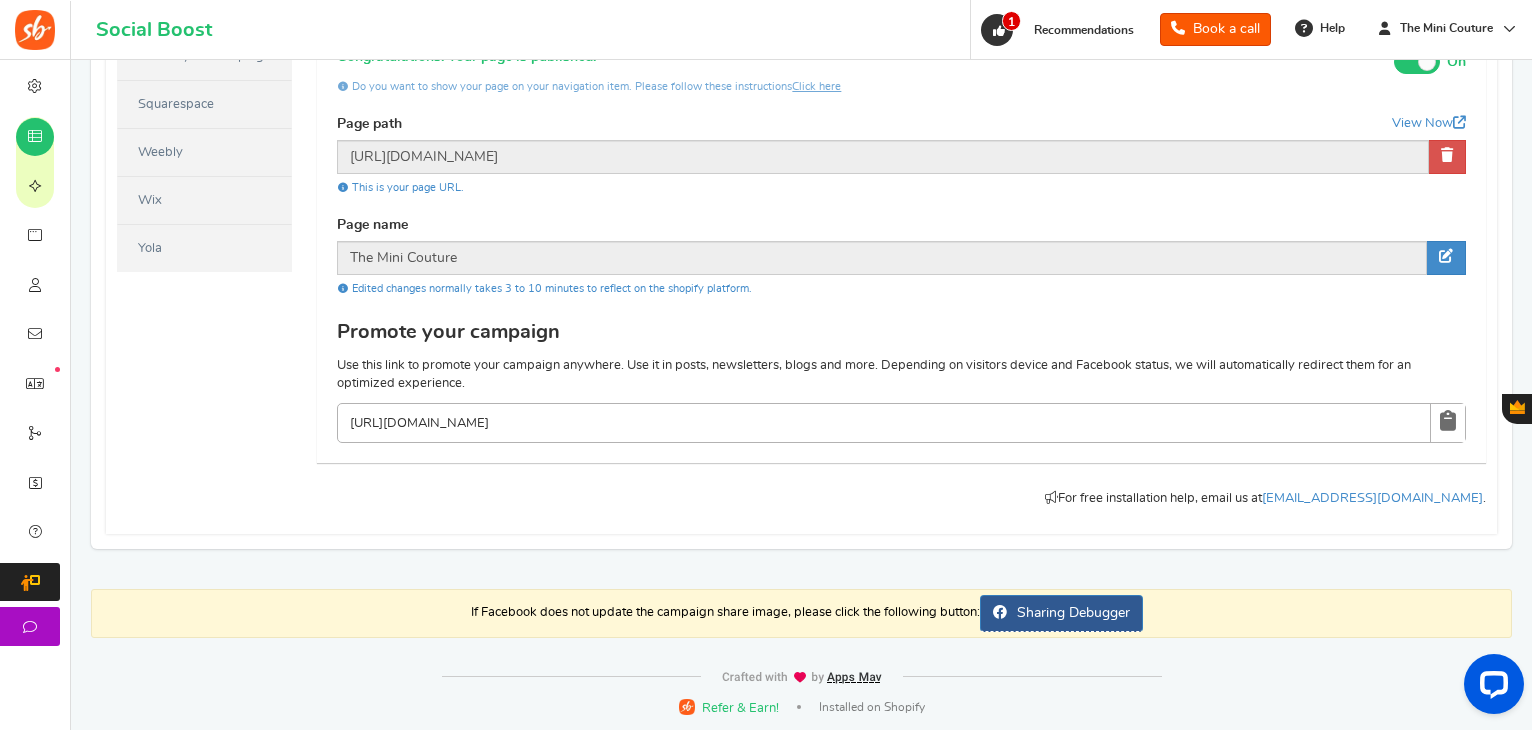 scroll, scrollTop: 0, scrollLeft: 0, axis: both 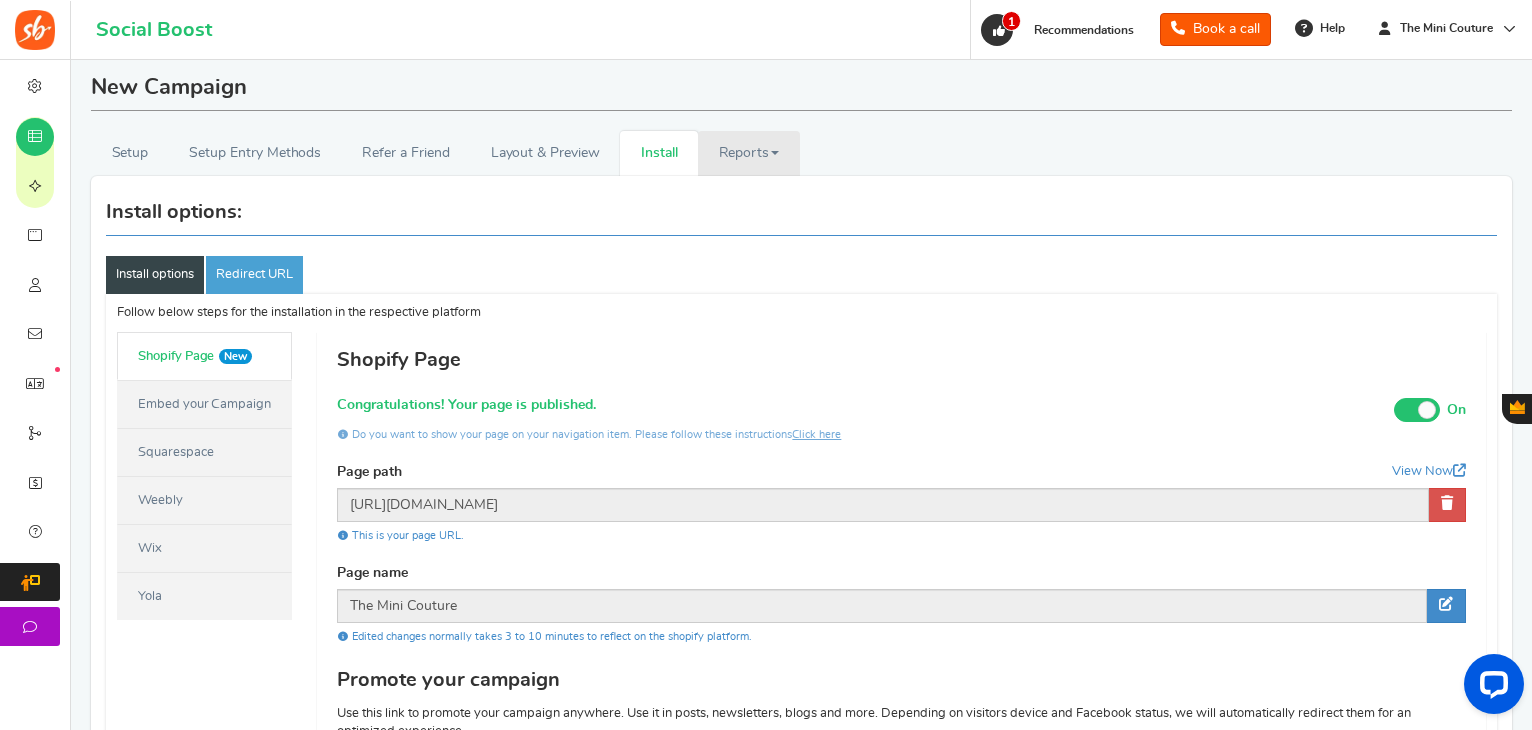 click on "Reports" at bounding box center (749, 153) 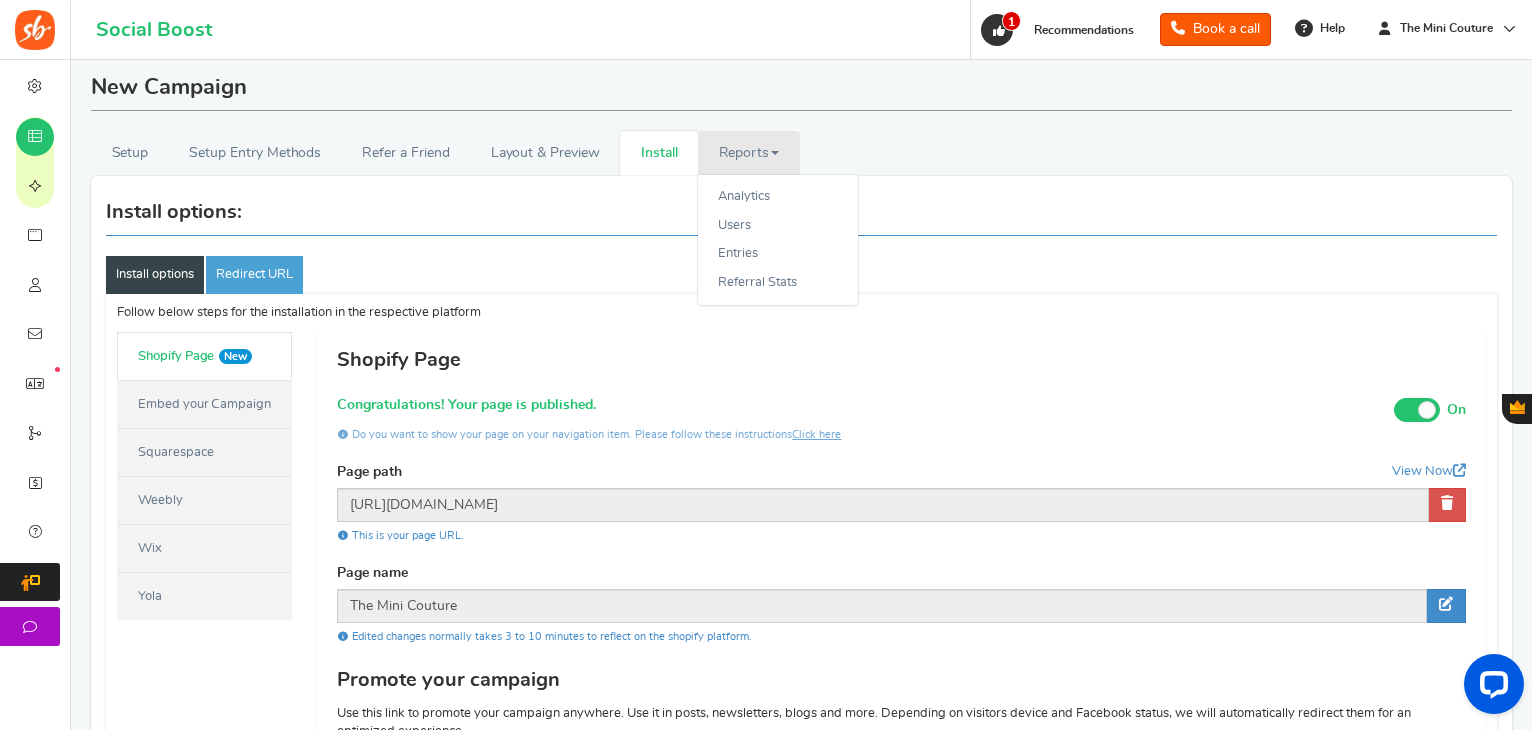 click on "Reports" at bounding box center [749, 153] 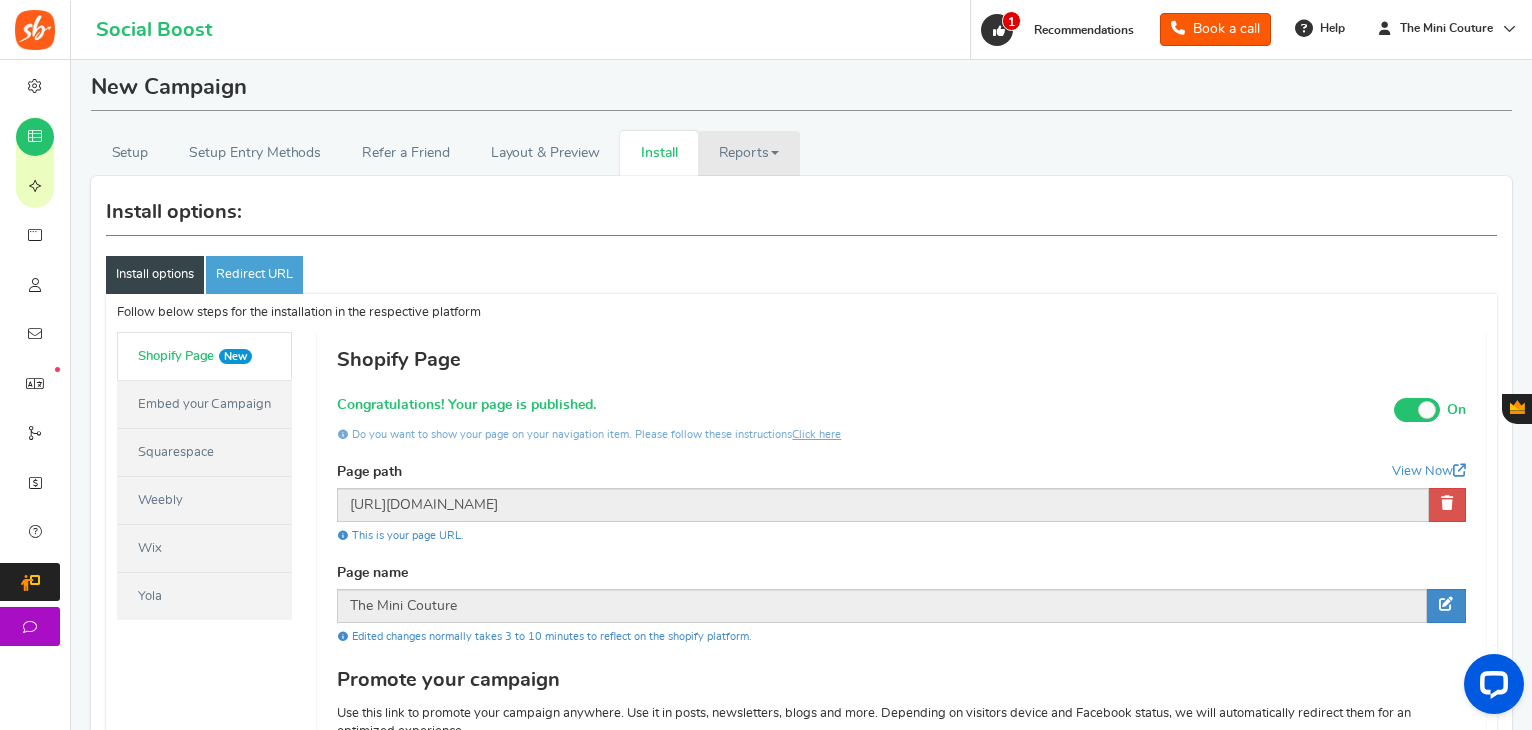click on "Reports" at bounding box center (749, 153) 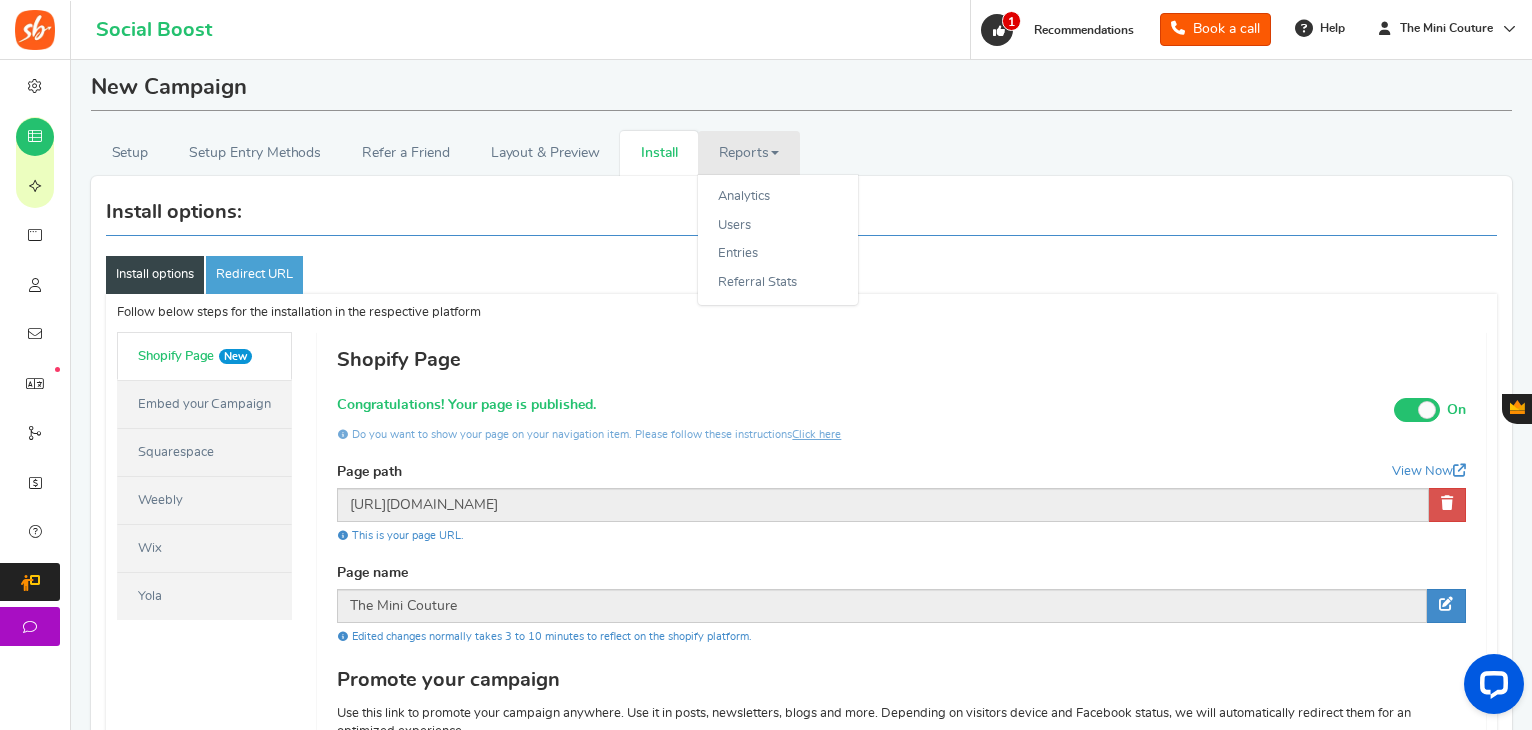 click on "Reports" at bounding box center (749, 153) 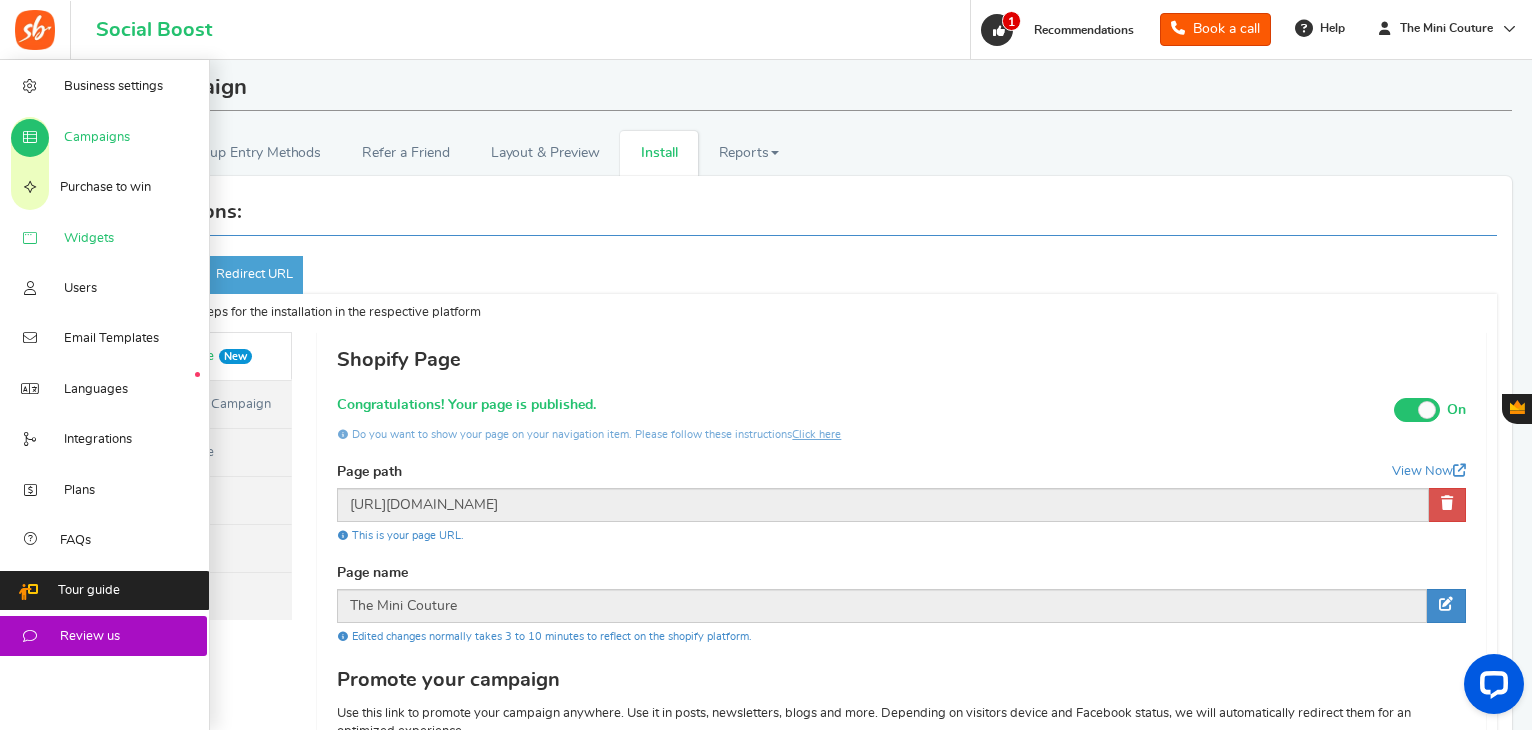 click on "Widgets" at bounding box center (89, 239) 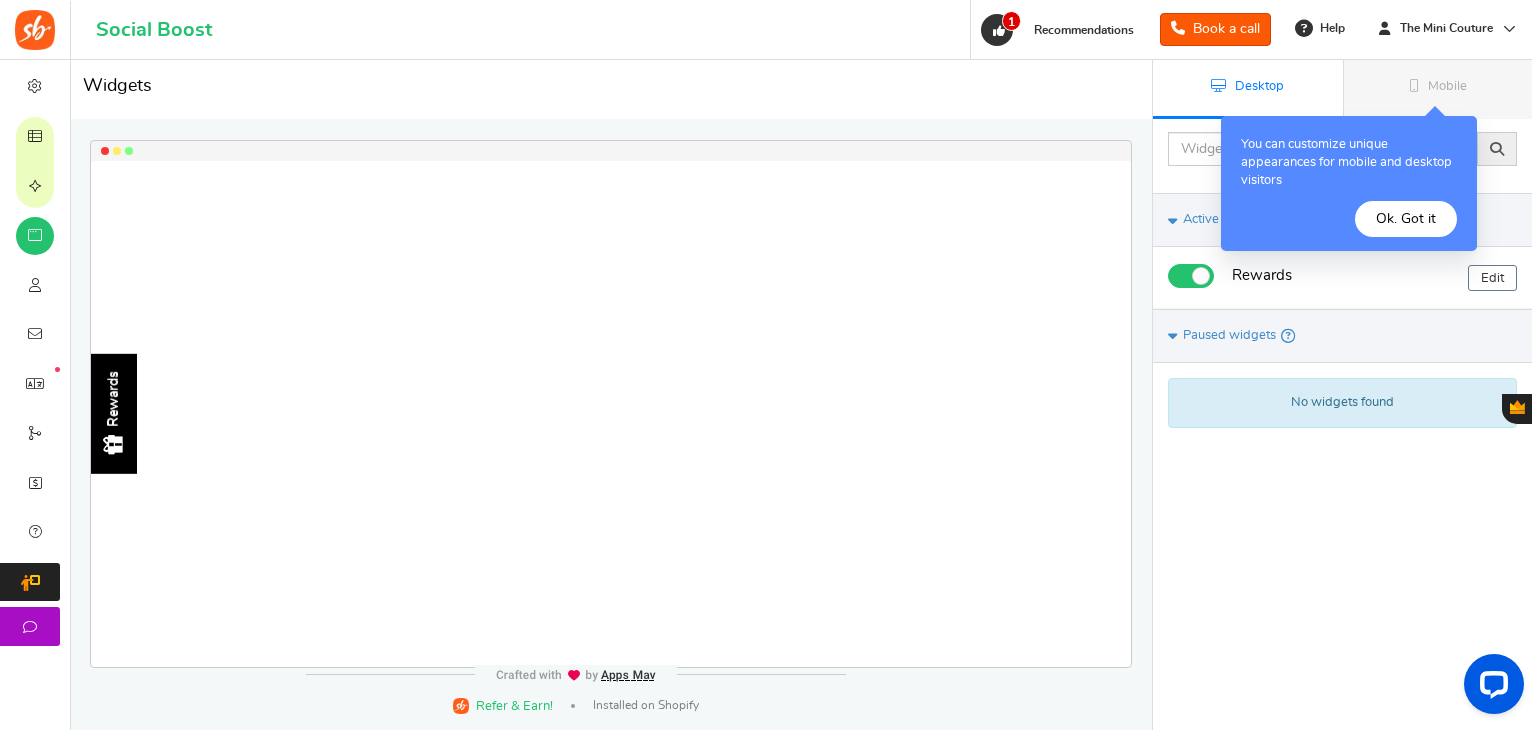 click on "Ok. Got it" at bounding box center (1406, 219) 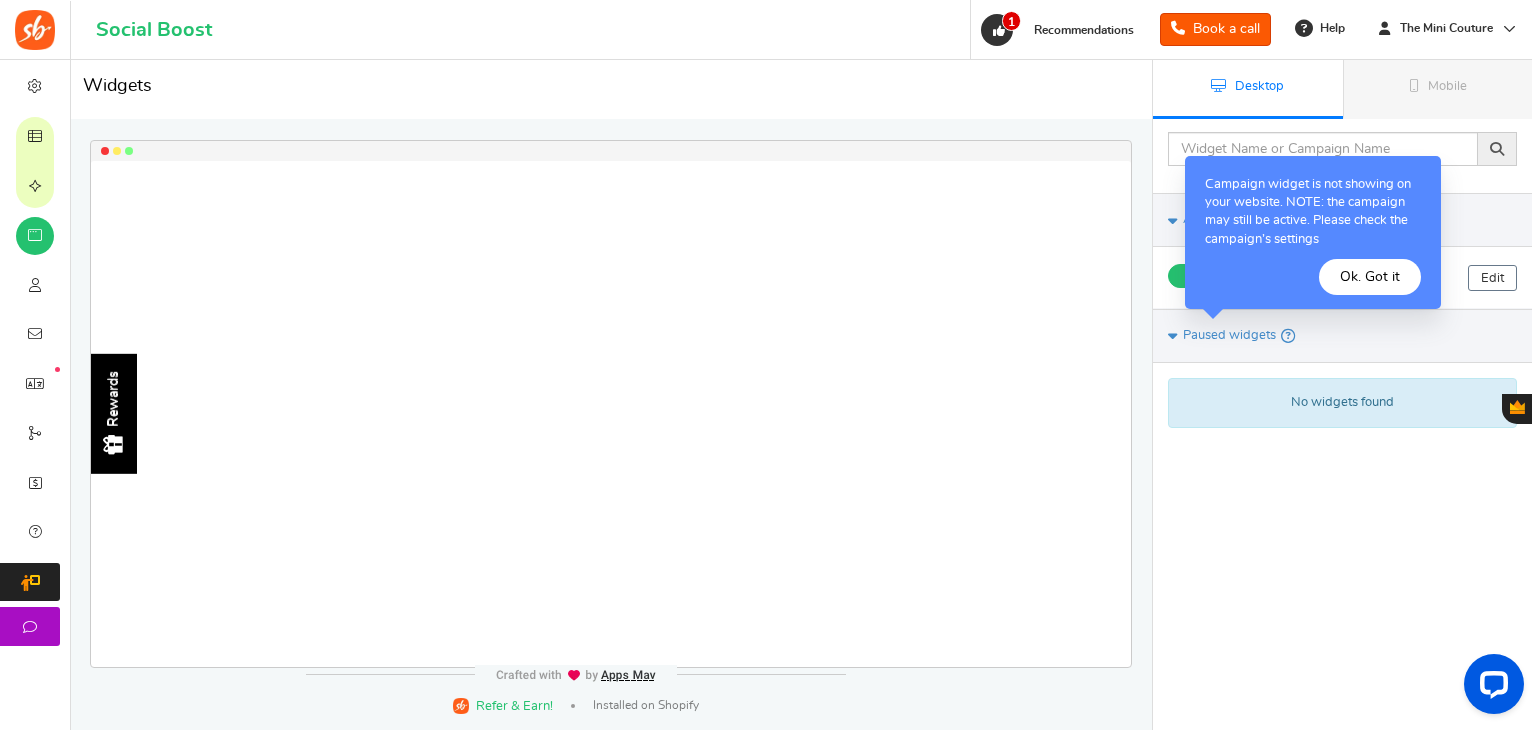 click on "Ok. Got it" at bounding box center (1370, 277) 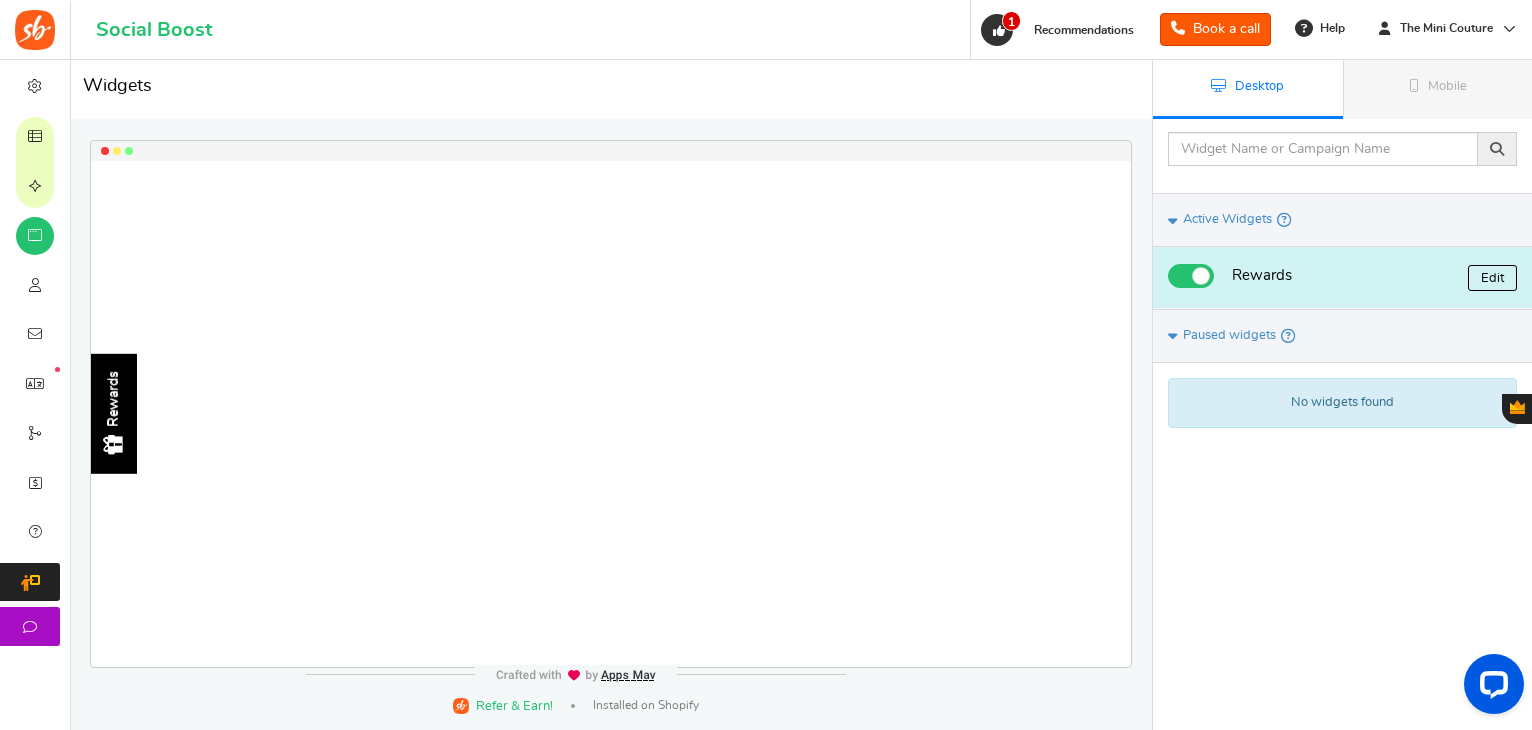 click on "Edit" at bounding box center [1492, 278] 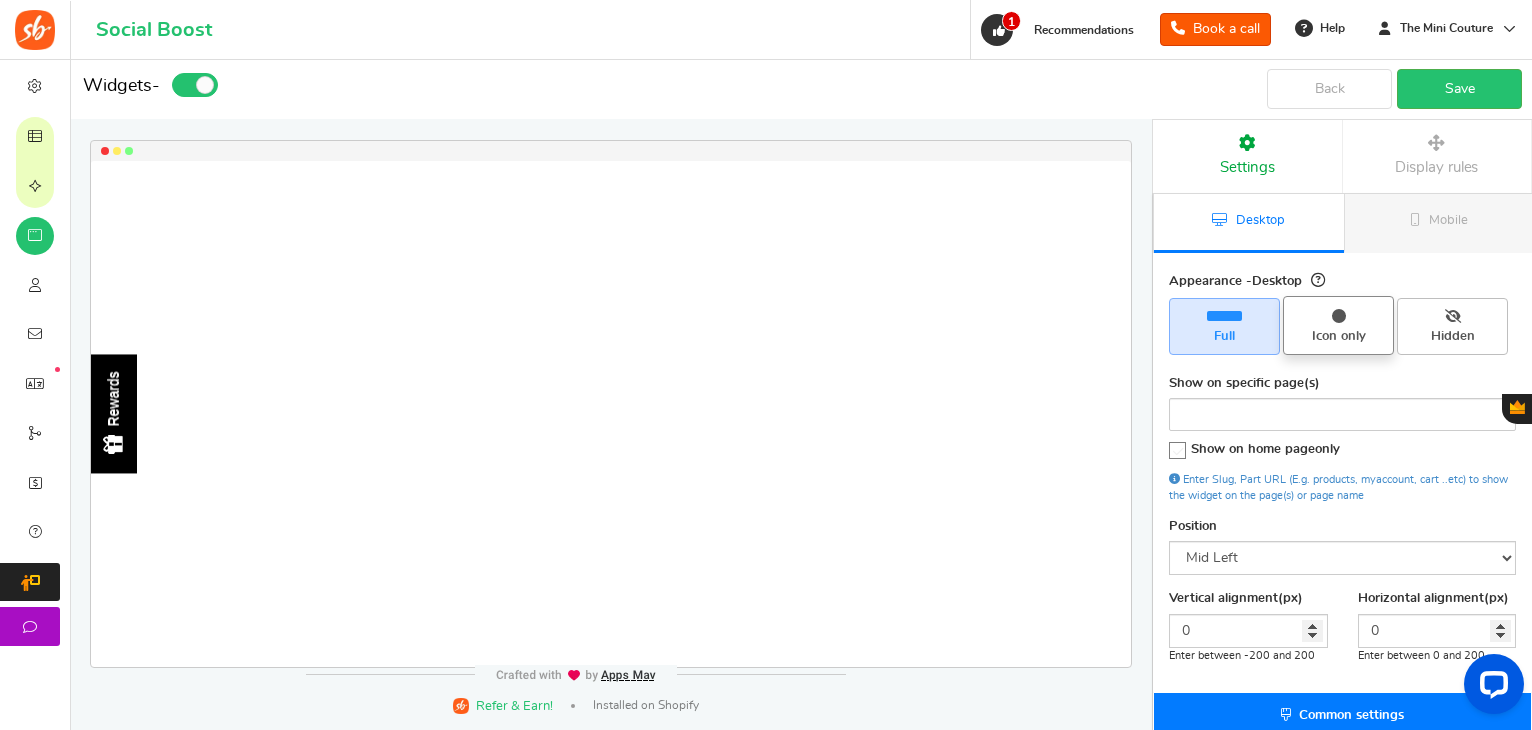 click at bounding box center (1339, 316) 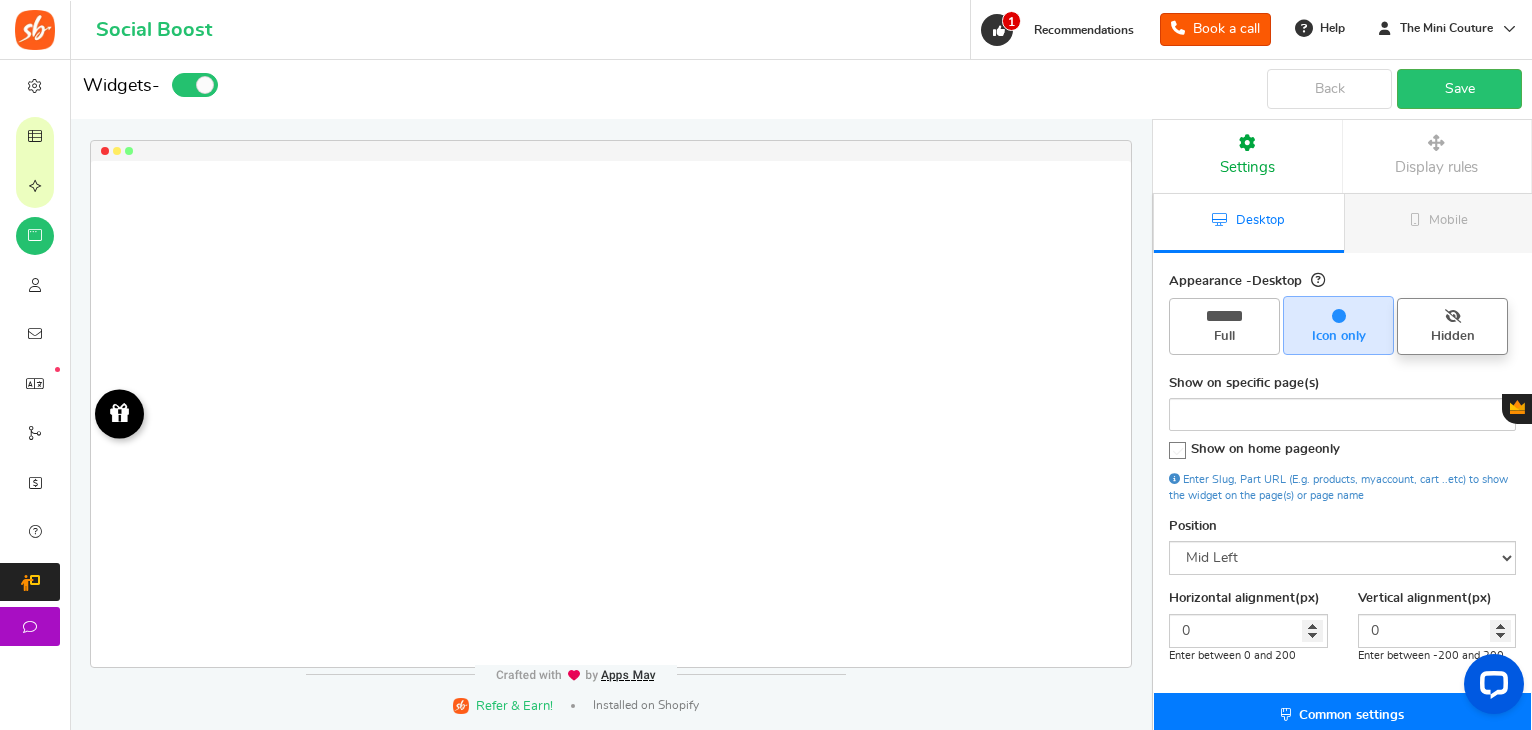 click on "Hidden" at bounding box center (1452, 337) 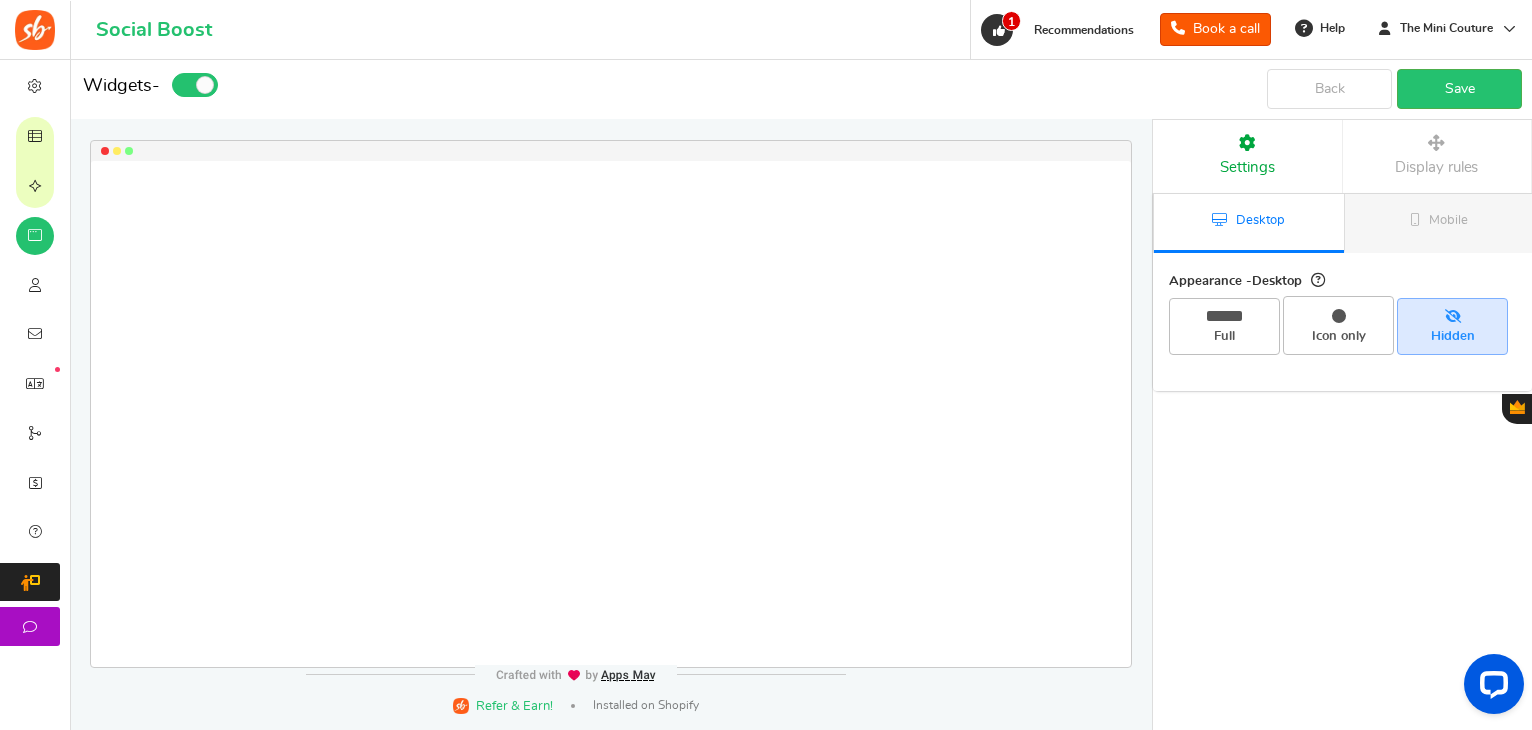 click on "Full" at bounding box center [1231, 308] 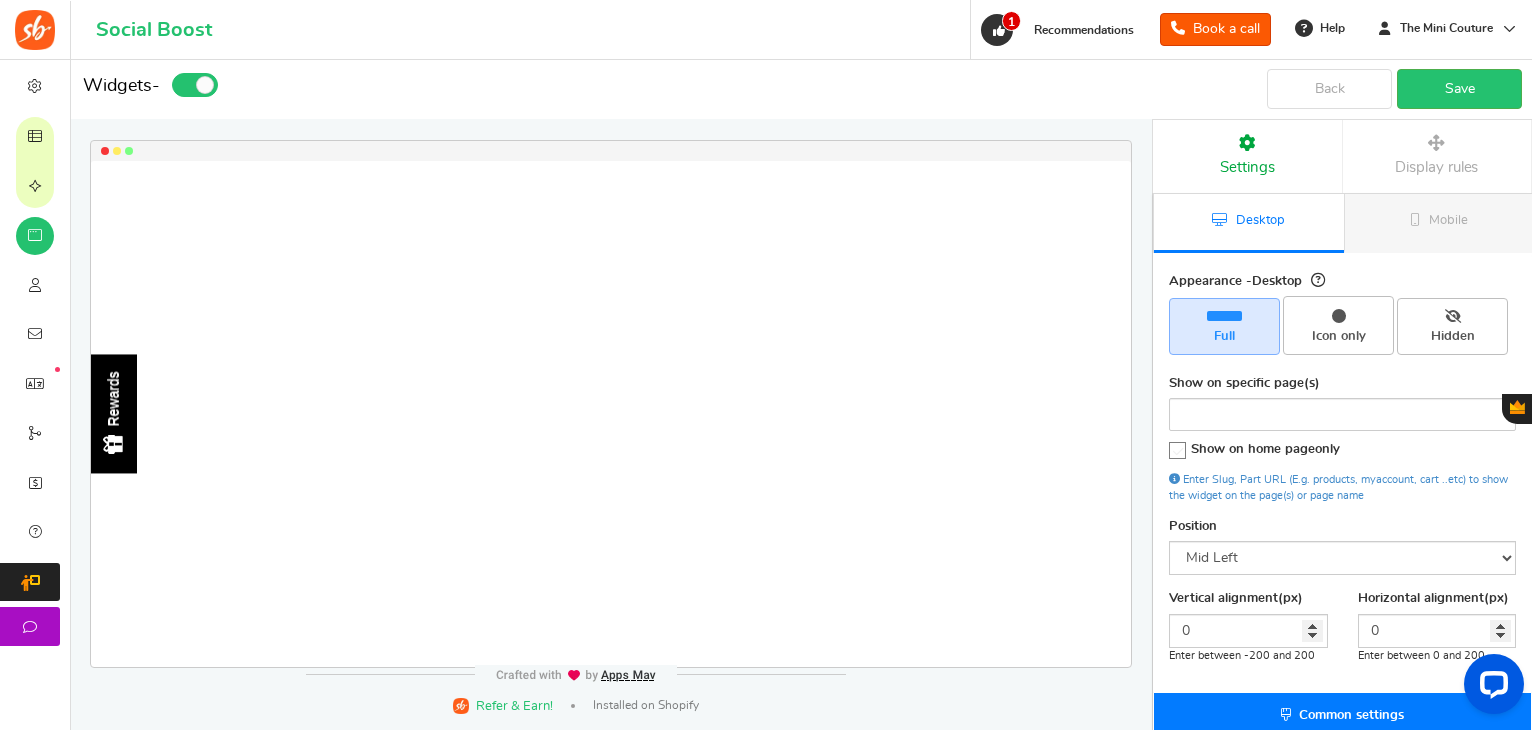 click on "Desktop" at bounding box center [1260, 220] 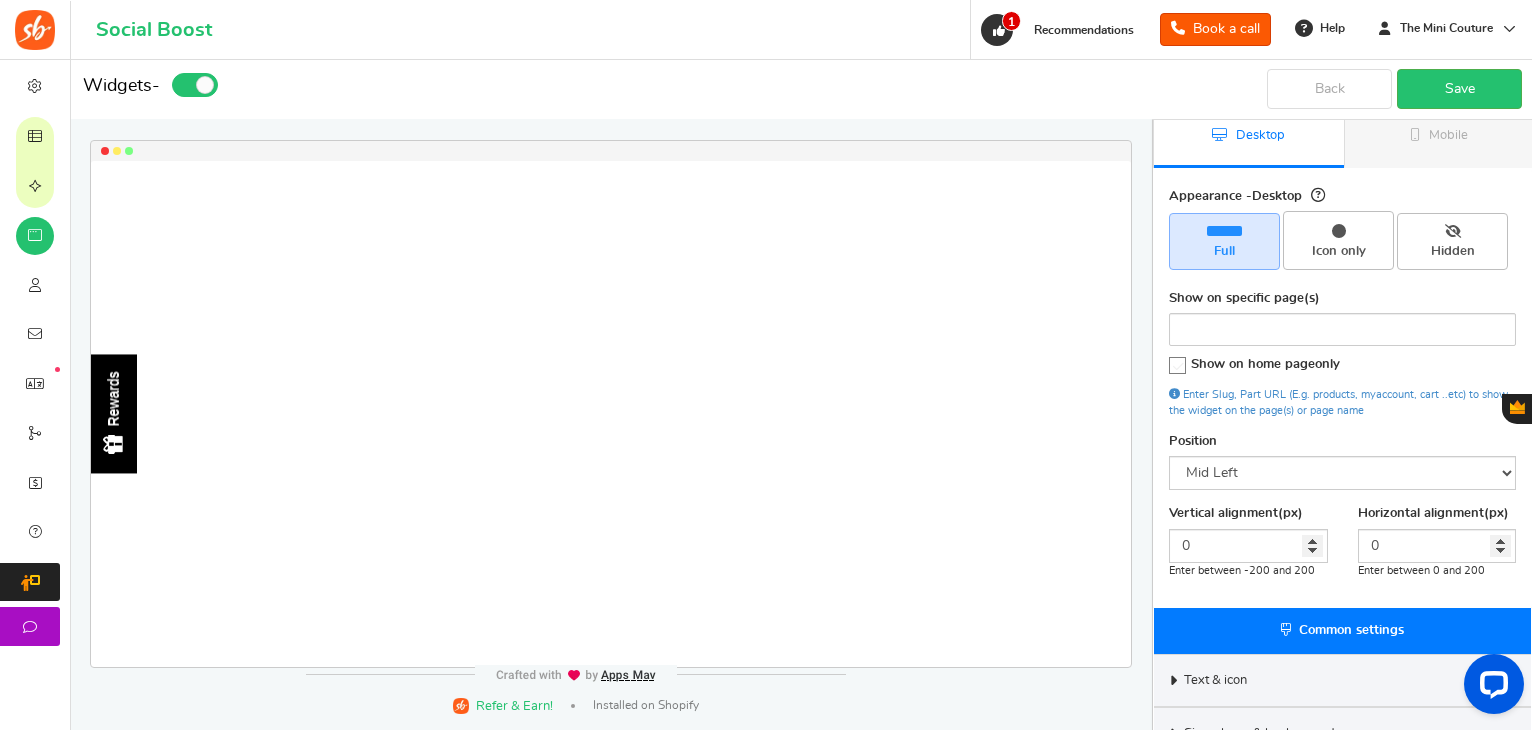 scroll, scrollTop: 87, scrollLeft: 0, axis: vertical 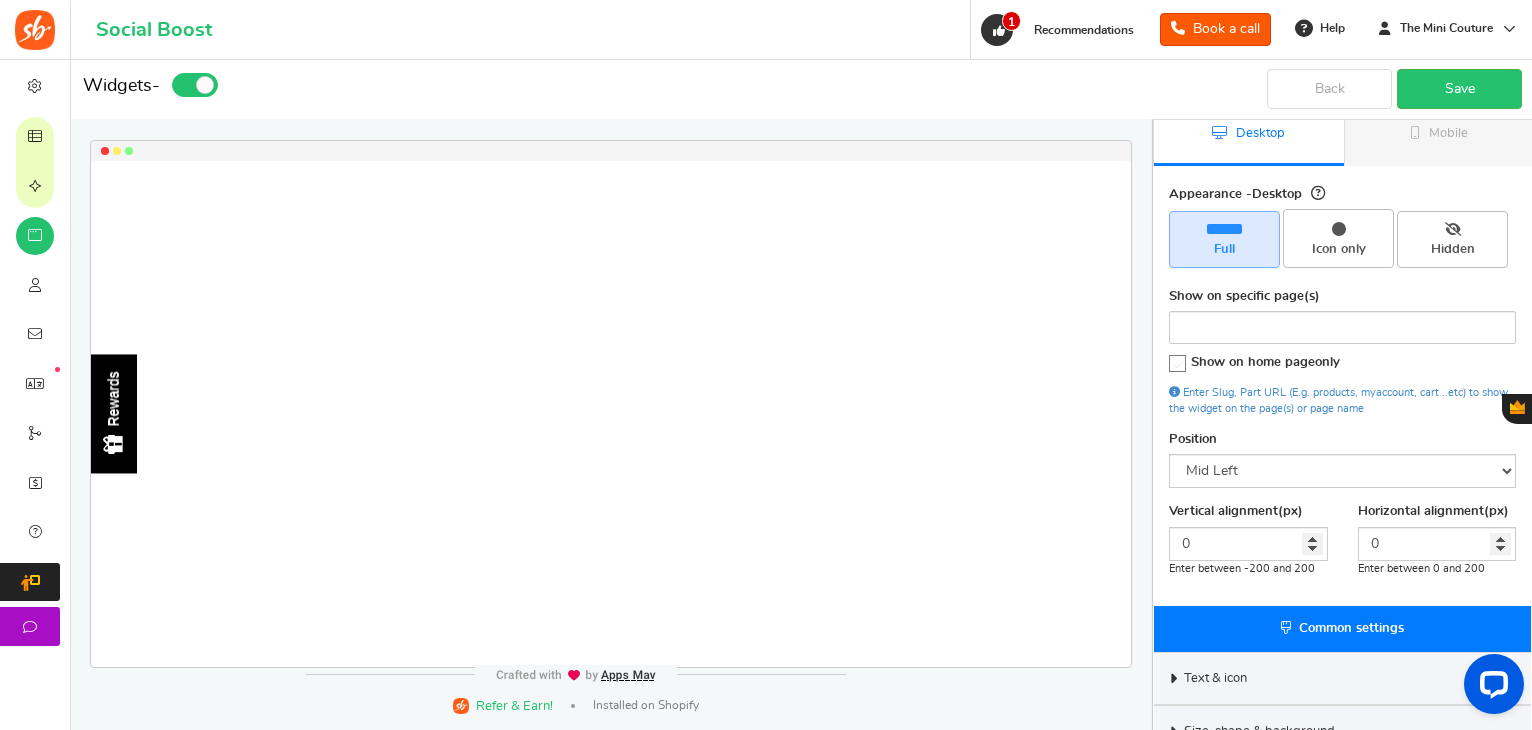 click at bounding box center [1342, 327] 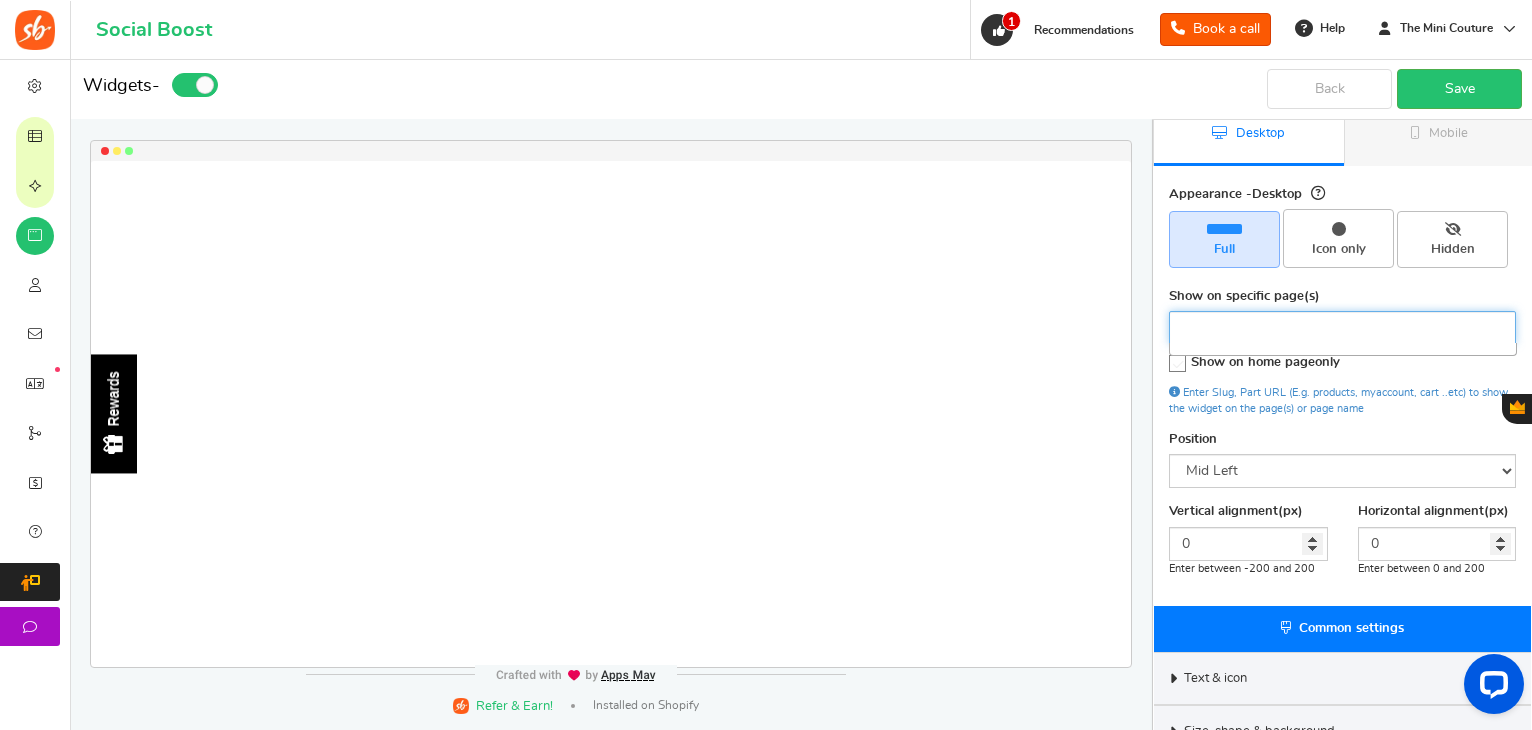 click on "Show on specific page(s)
Show on home page  only
Enter Slug, Part URL (E.g. products, myaccount, cart ..etc) to show the widget on the page(s) or page name" at bounding box center (1342, 352) 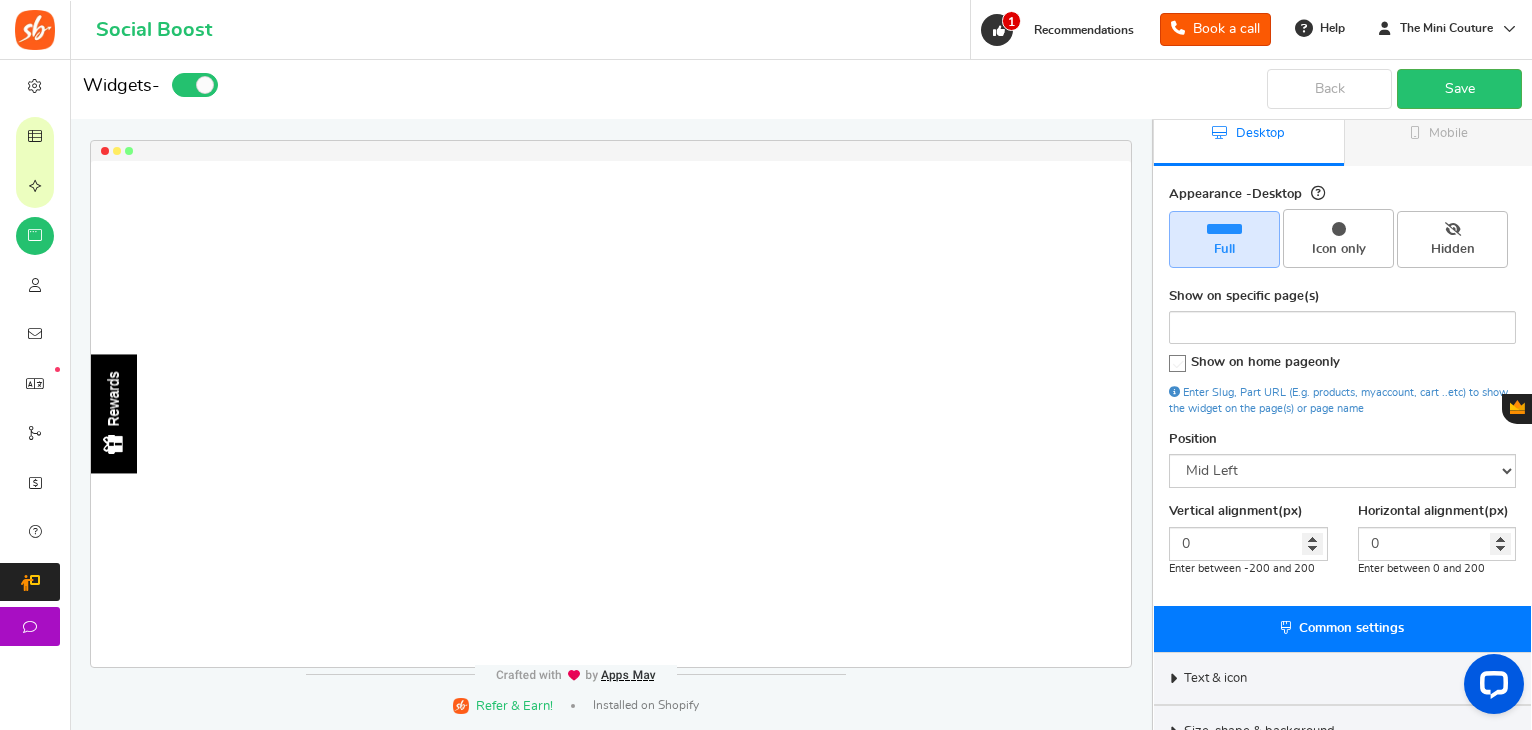 click on "Show on home page  only" at bounding box center (1265, 362) 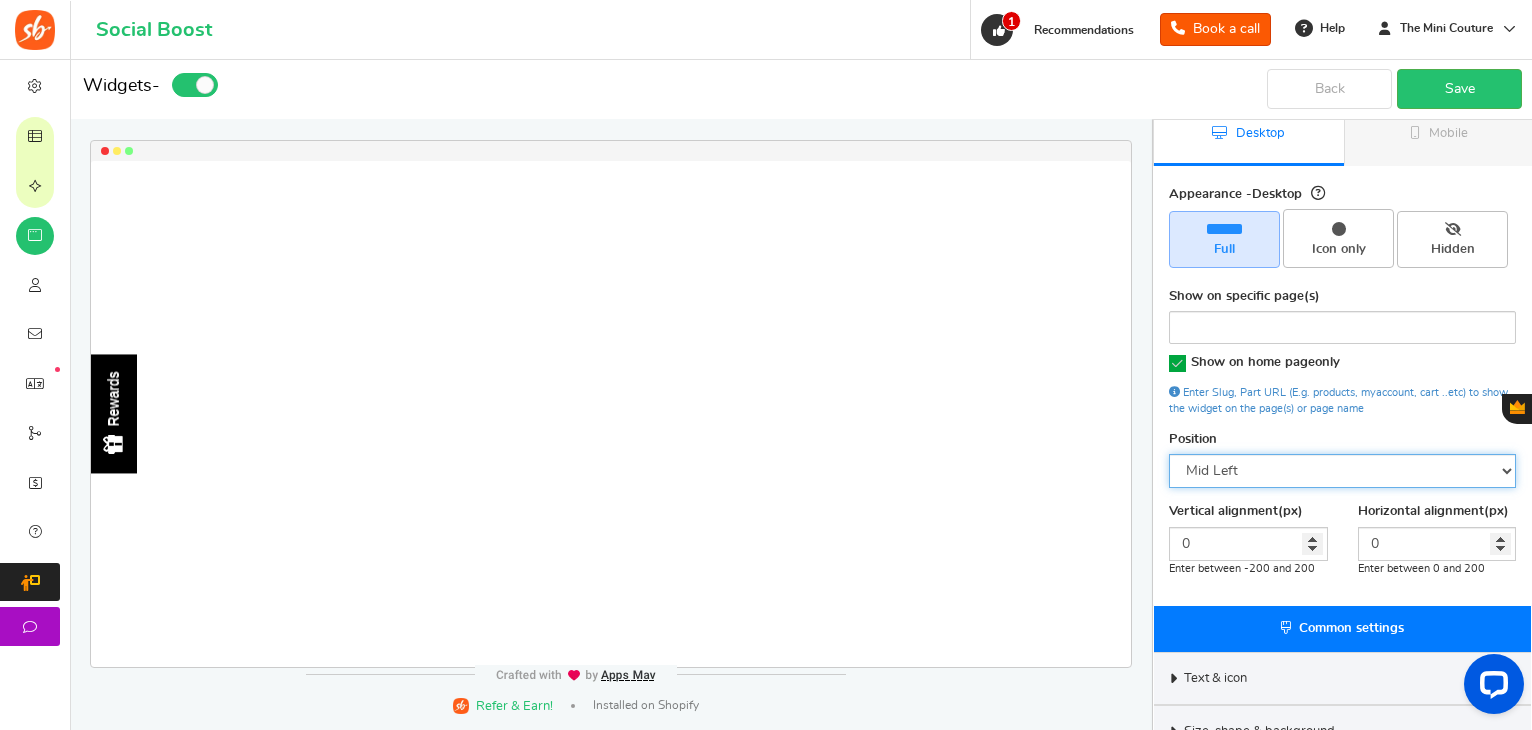 click on "Mid Right
Mid Left
Top Bar
Bottom Bar
Bottom Left
Bottom Right
Bottom Center" at bounding box center (1342, 471) 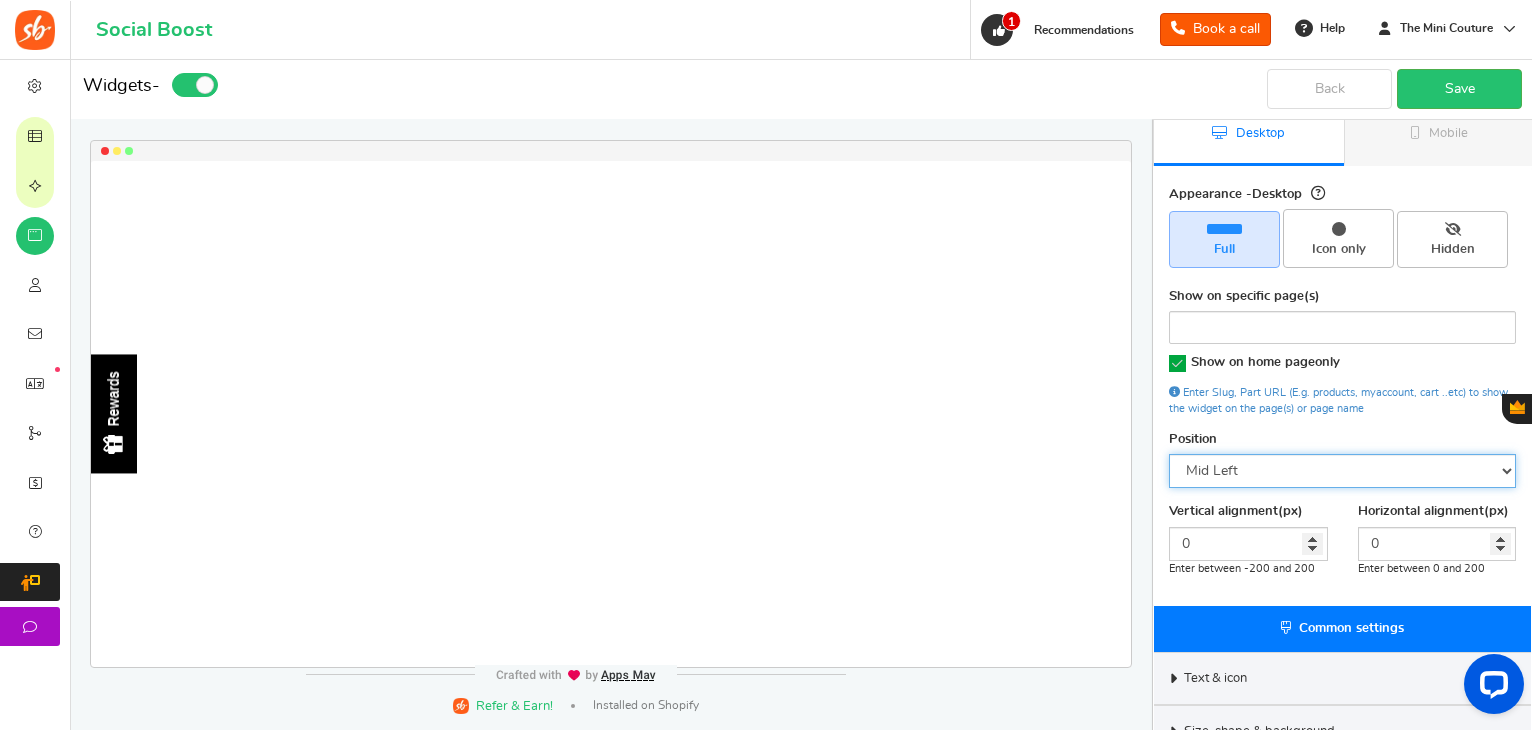 select on "top-bar" 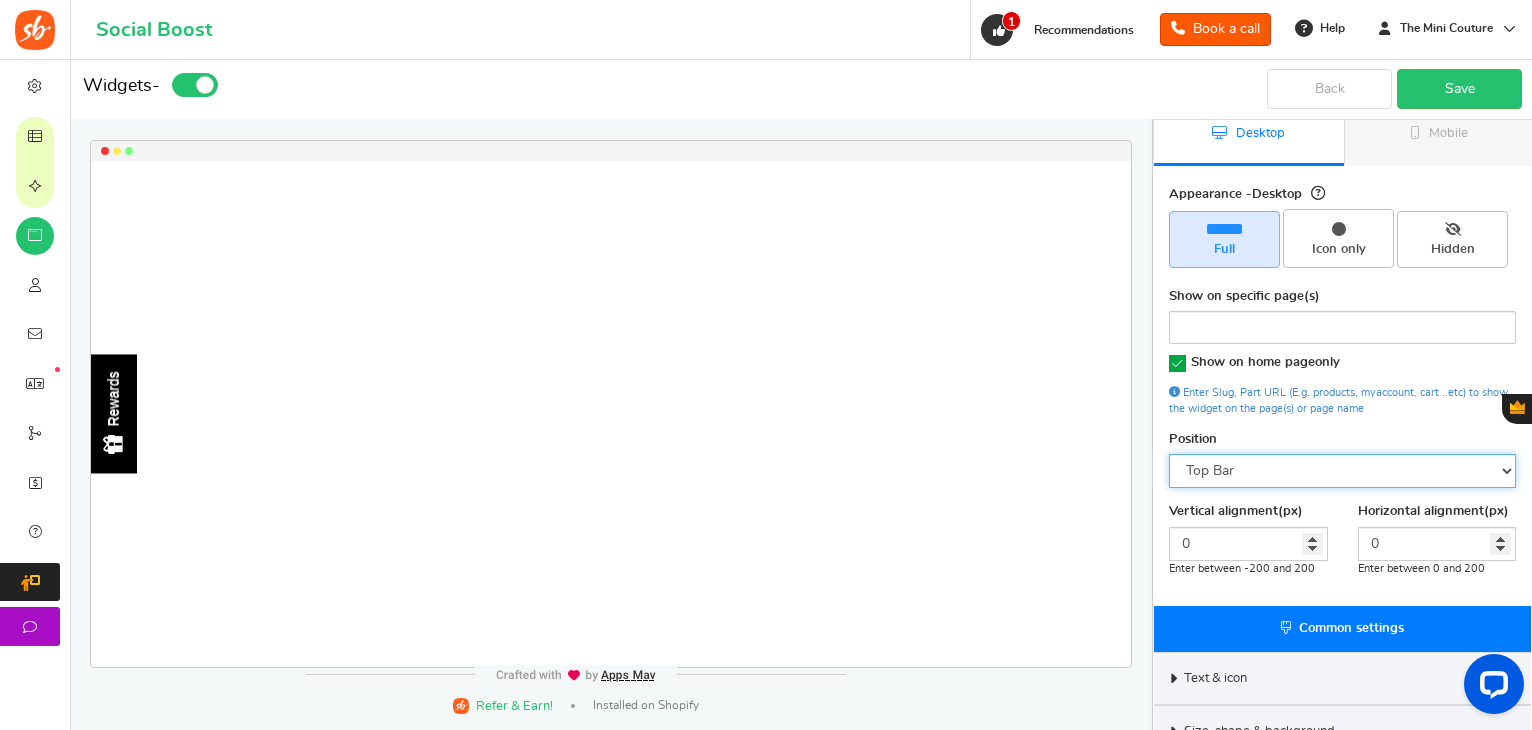 click on "Mid Right
Mid Left
Top Bar
Bottom Bar
Bottom Left
Bottom Right
Bottom Center" at bounding box center [1342, 471] 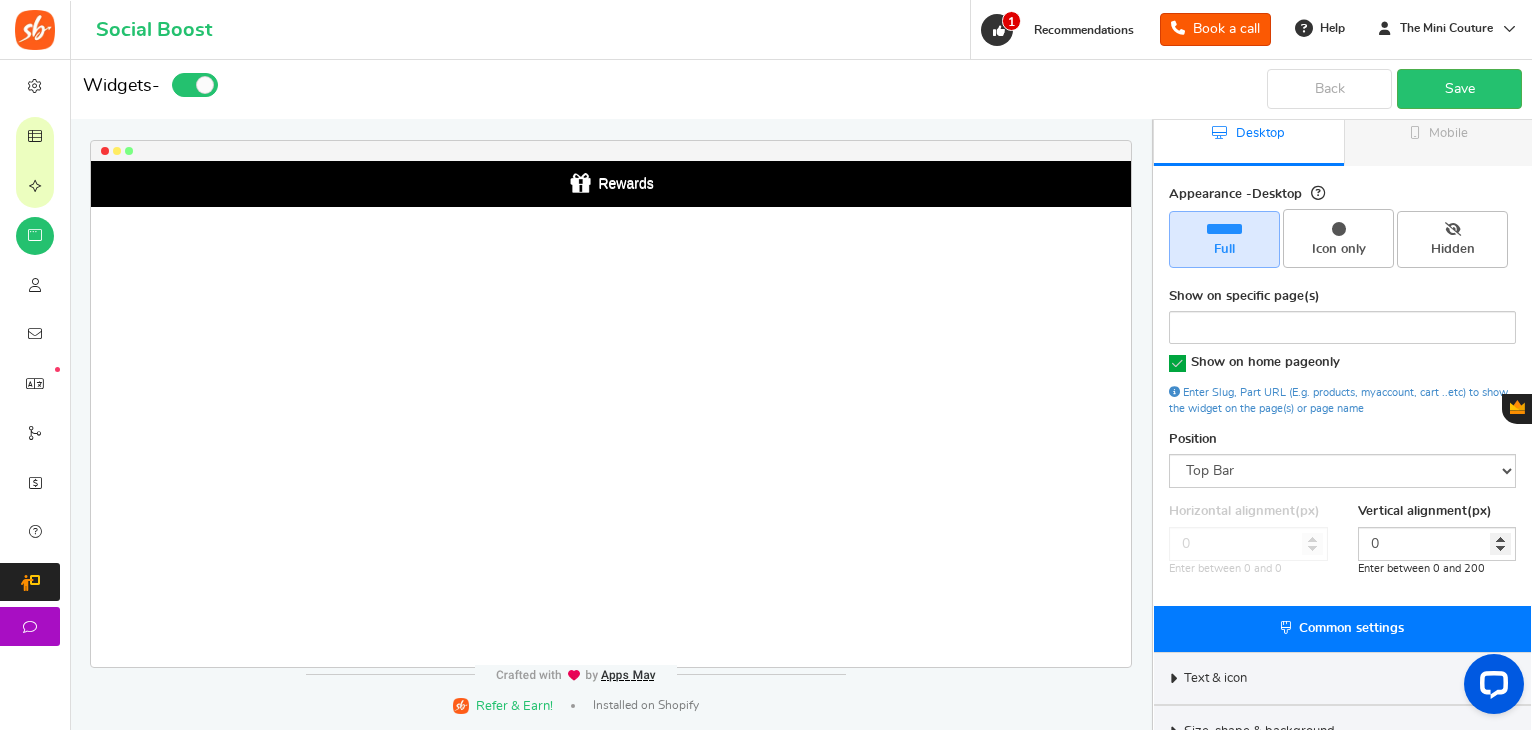 click on "Position
Mid Right
Mid Left
Top Bar
Bottom Bar
Bottom Left
Bottom Right
Bottom Center
Widget is hidden in setup" at bounding box center [1342, 459] 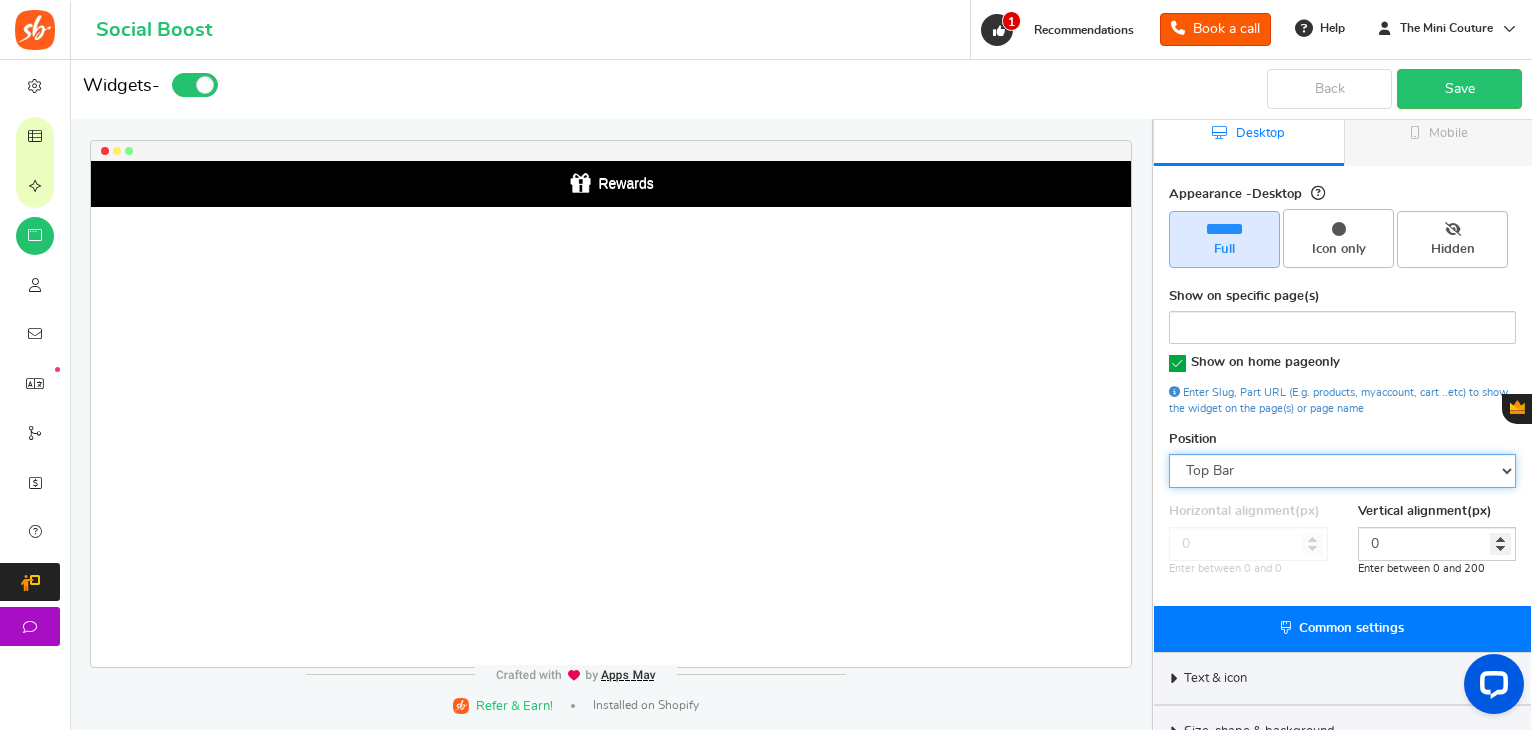 click on "Mid Right
Mid Left
Top Bar
Bottom Bar
Bottom Left
Bottom Right
Bottom Center" at bounding box center [1342, 471] 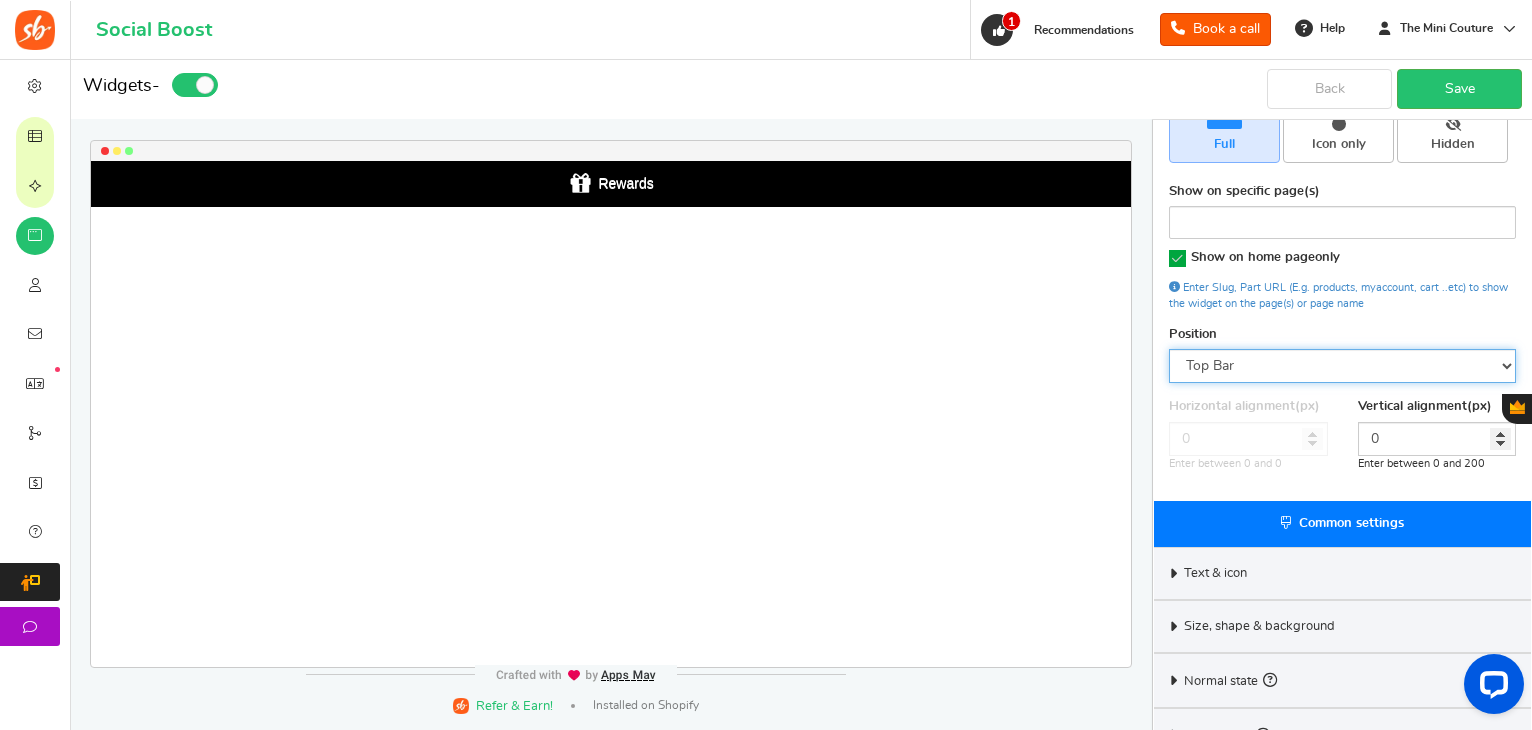 scroll, scrollTop: 190, scrollLeft: 0, axis: vertical 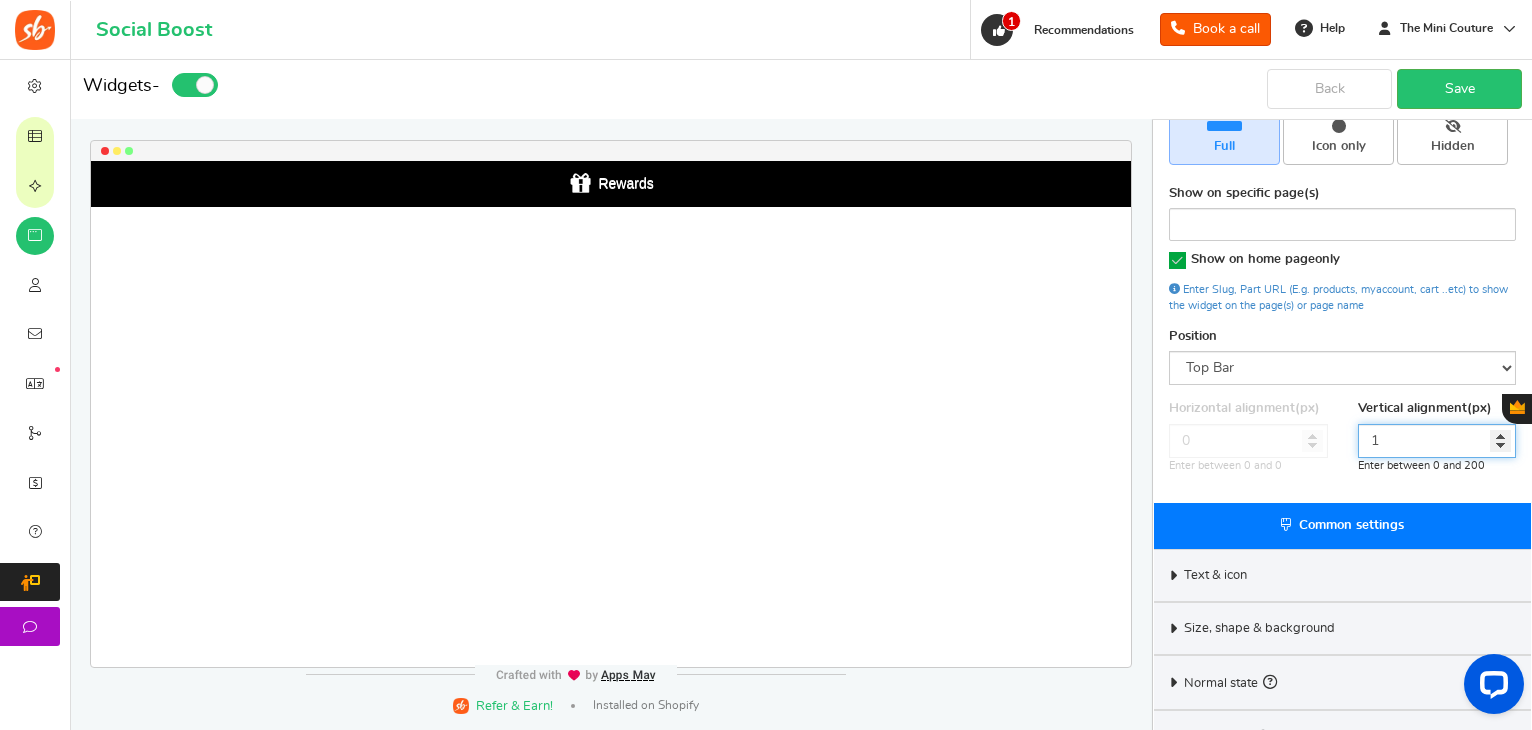 click on "1" at bounding box center (1437, 441) 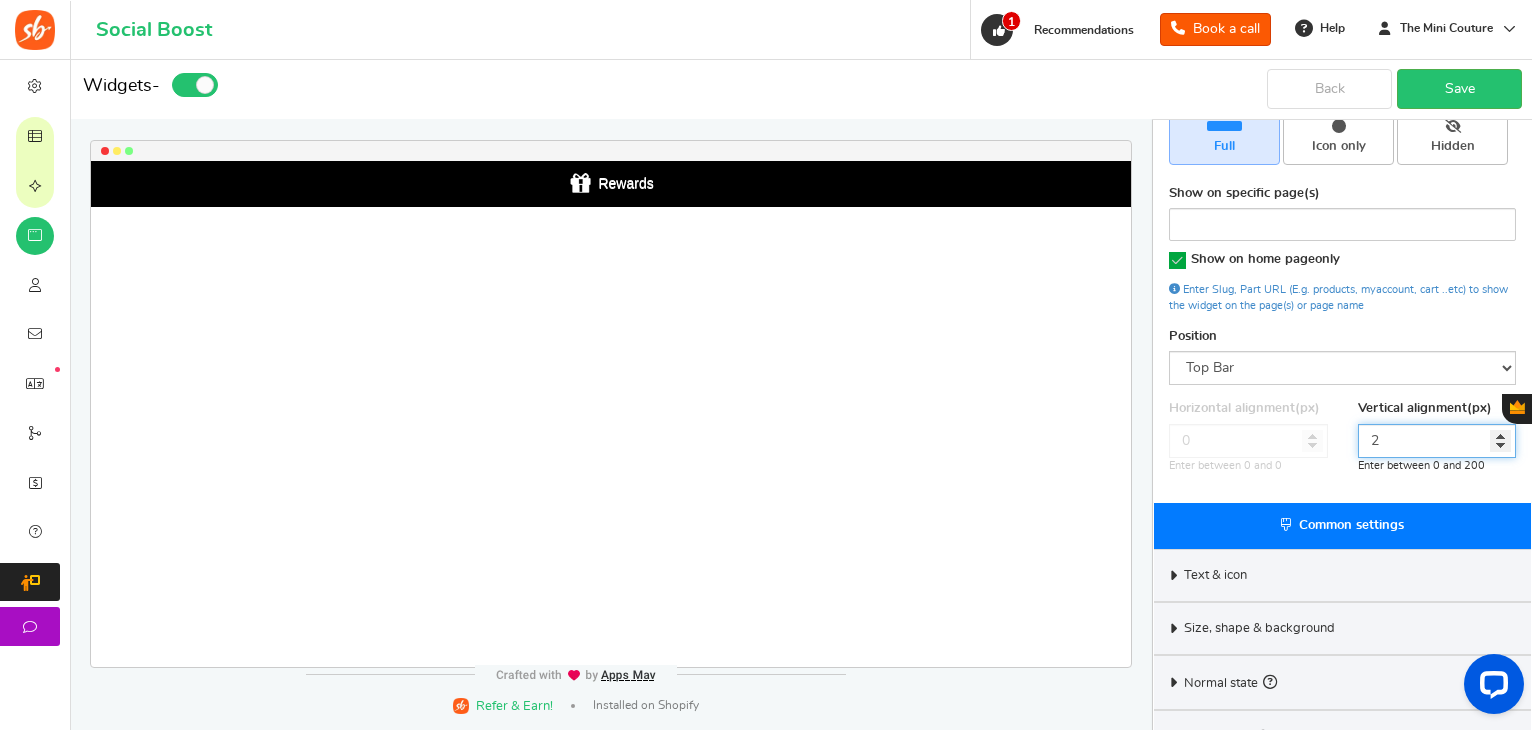 click on "2" at bounding box center (1437, 441) 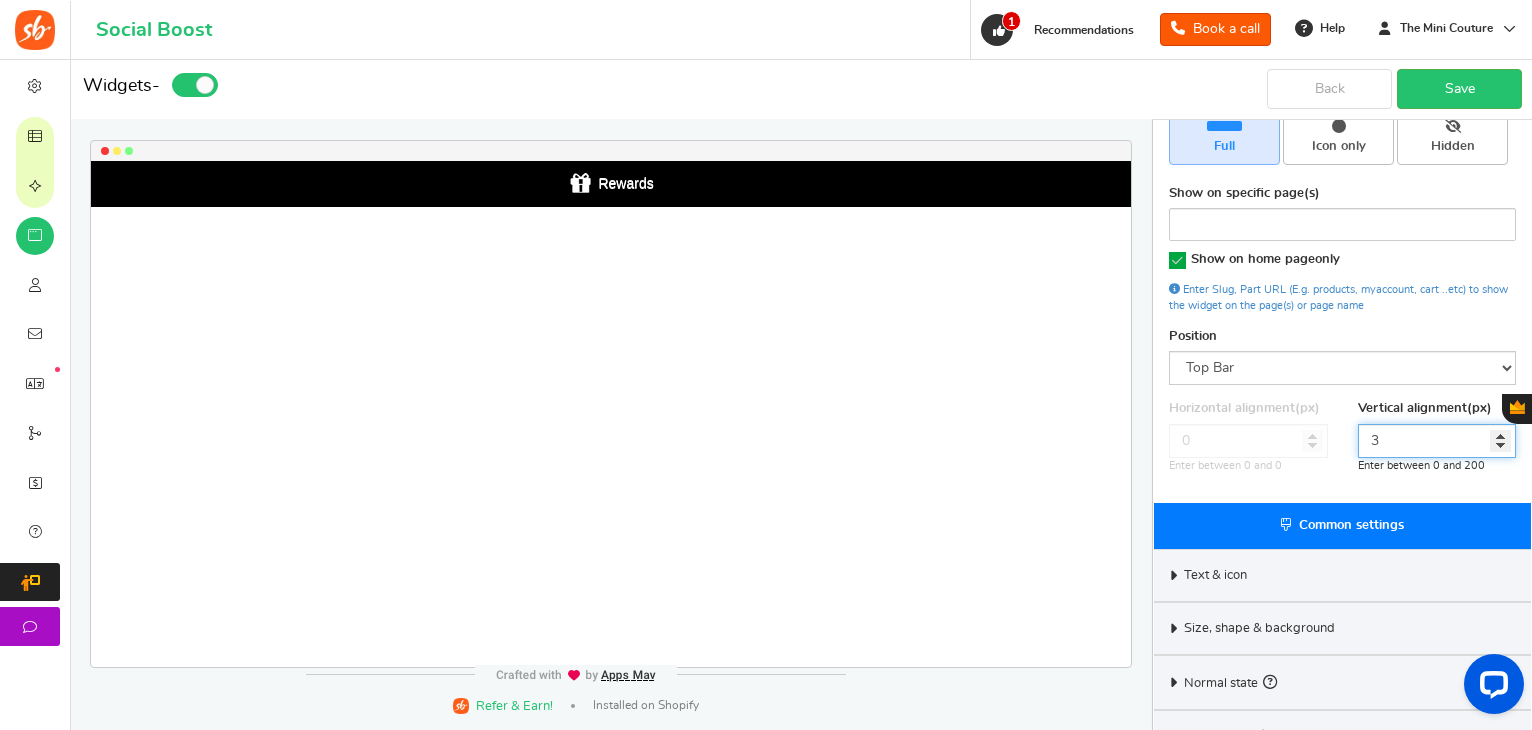 click on "3" at bounding box center (1437, 441) 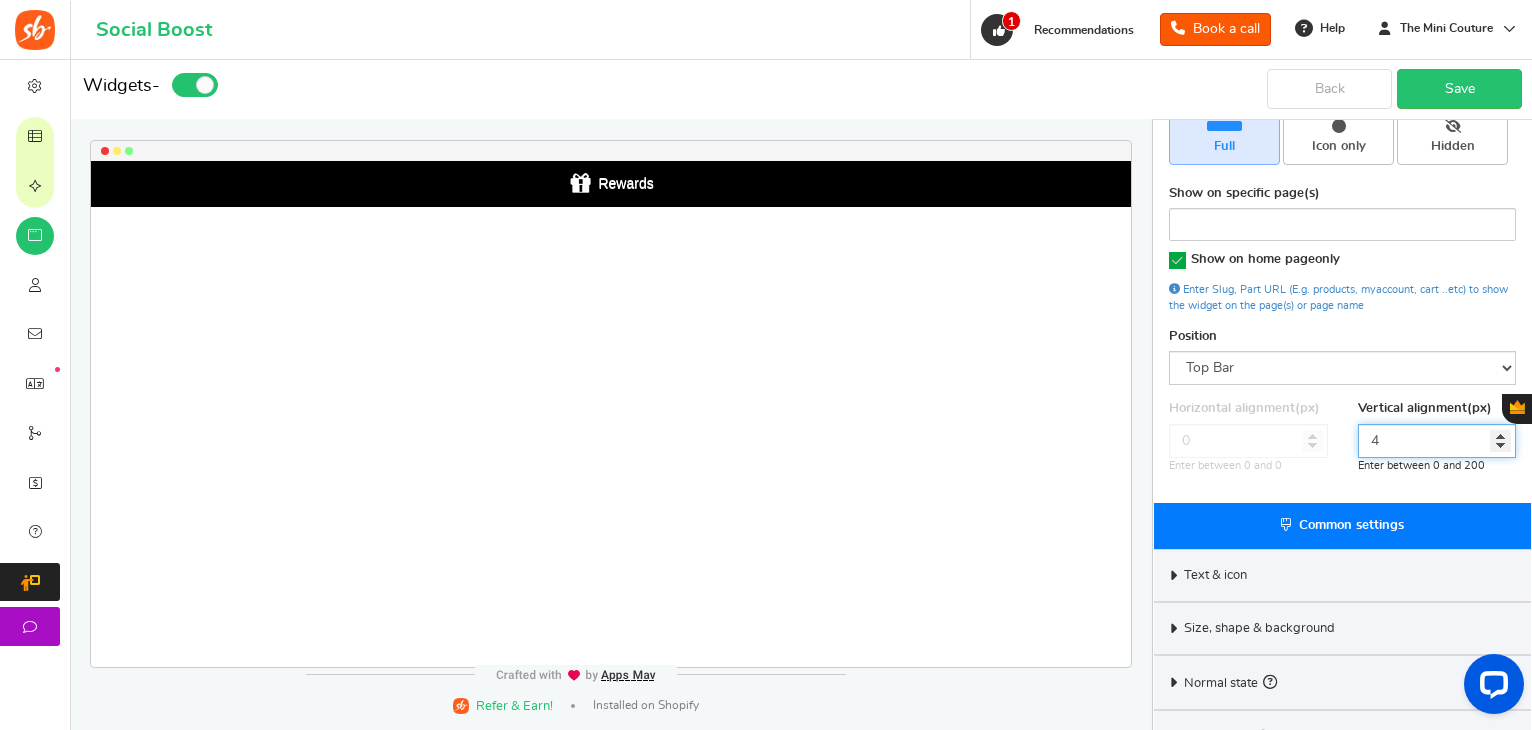 click on "4" at bounding box center (1437, 441) 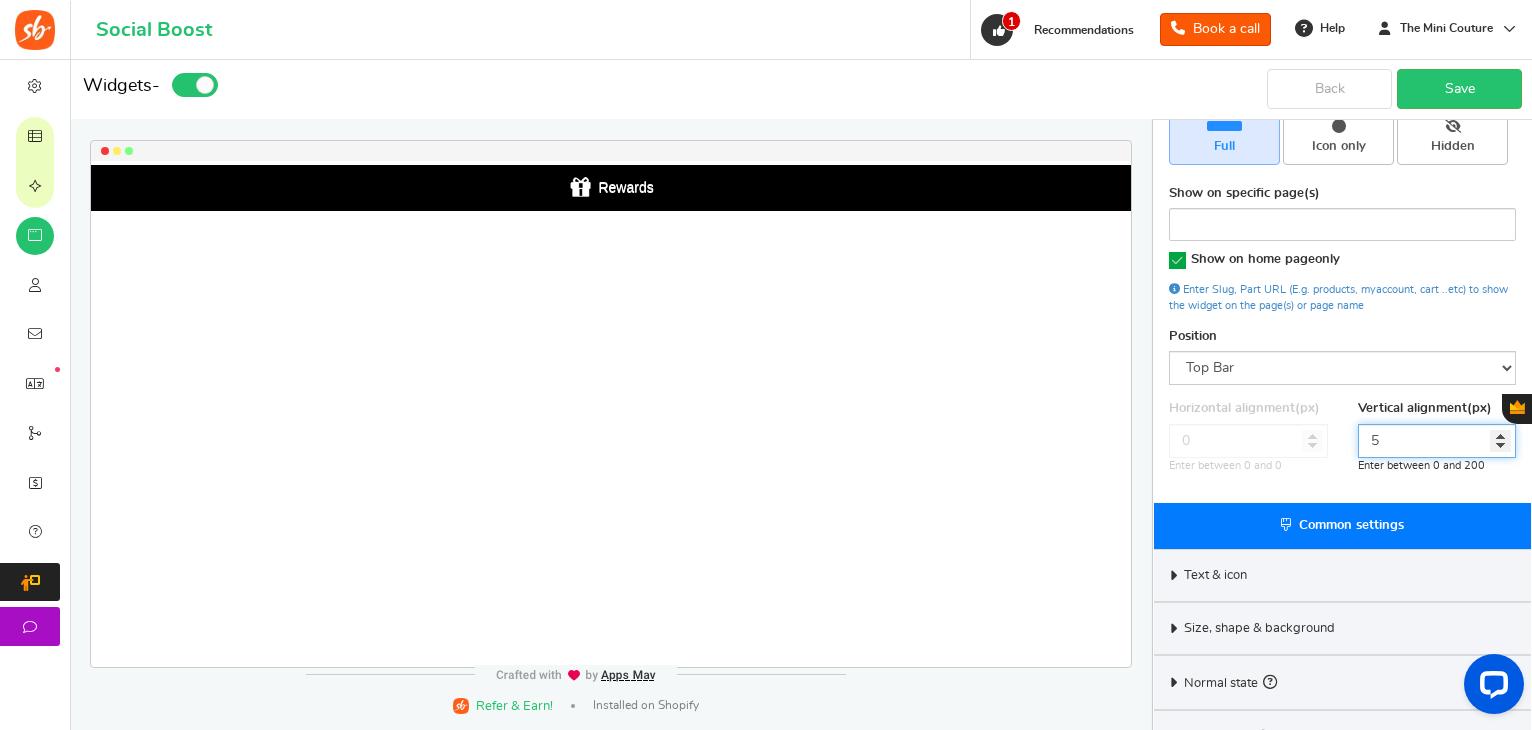 click on "5" at bounding box center (1437, 441) 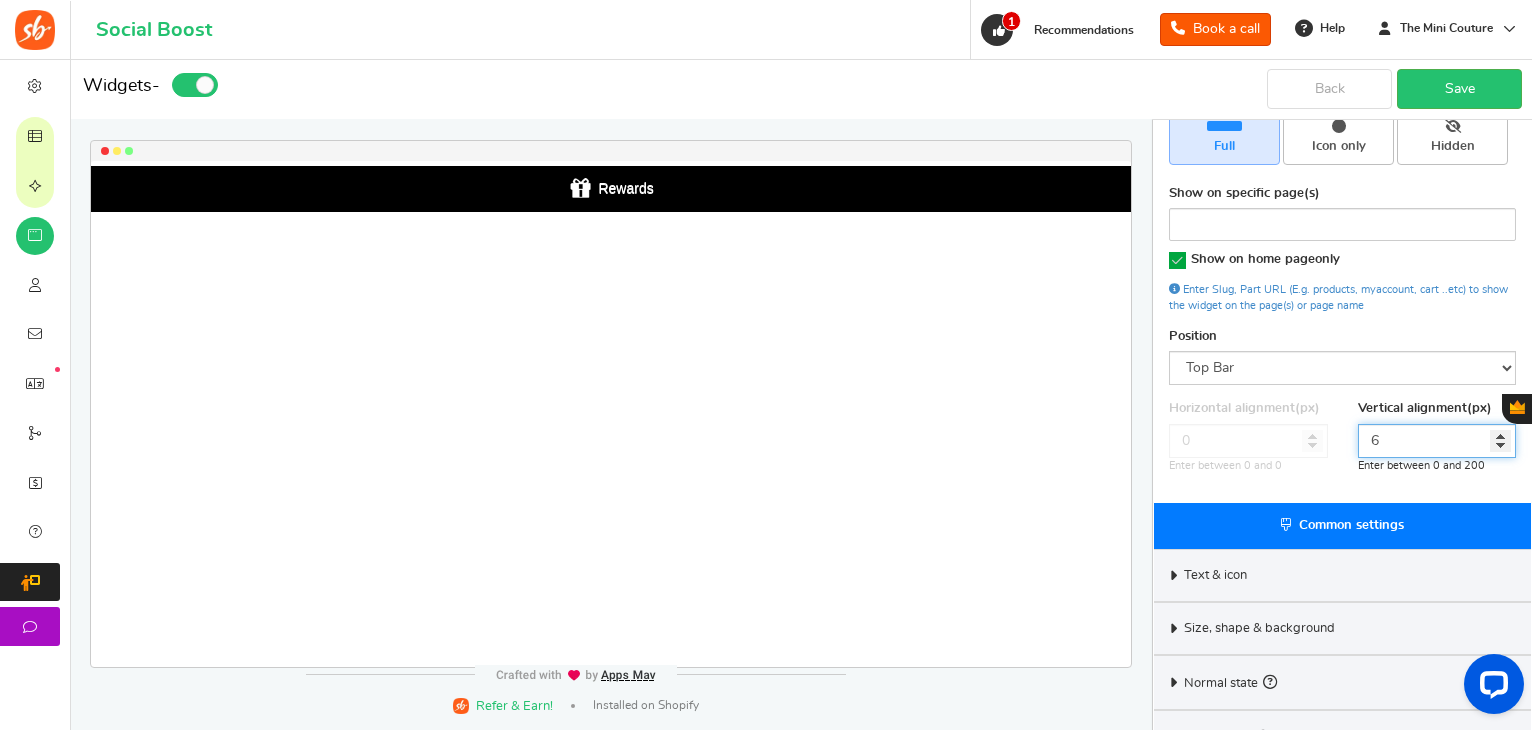 click on "6" at bounding box center (1437, 441) 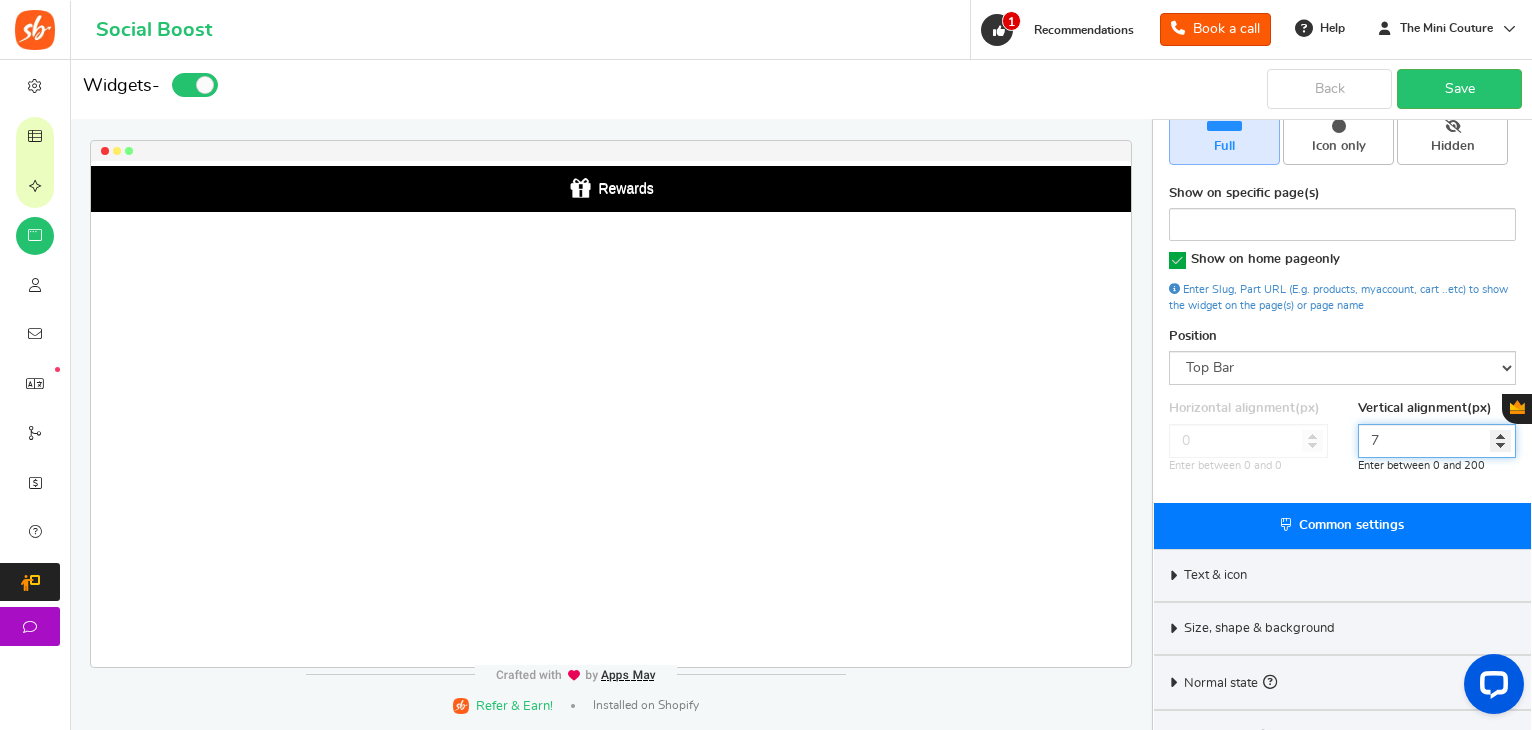 click on "7" at bounding box center [1437, 441] 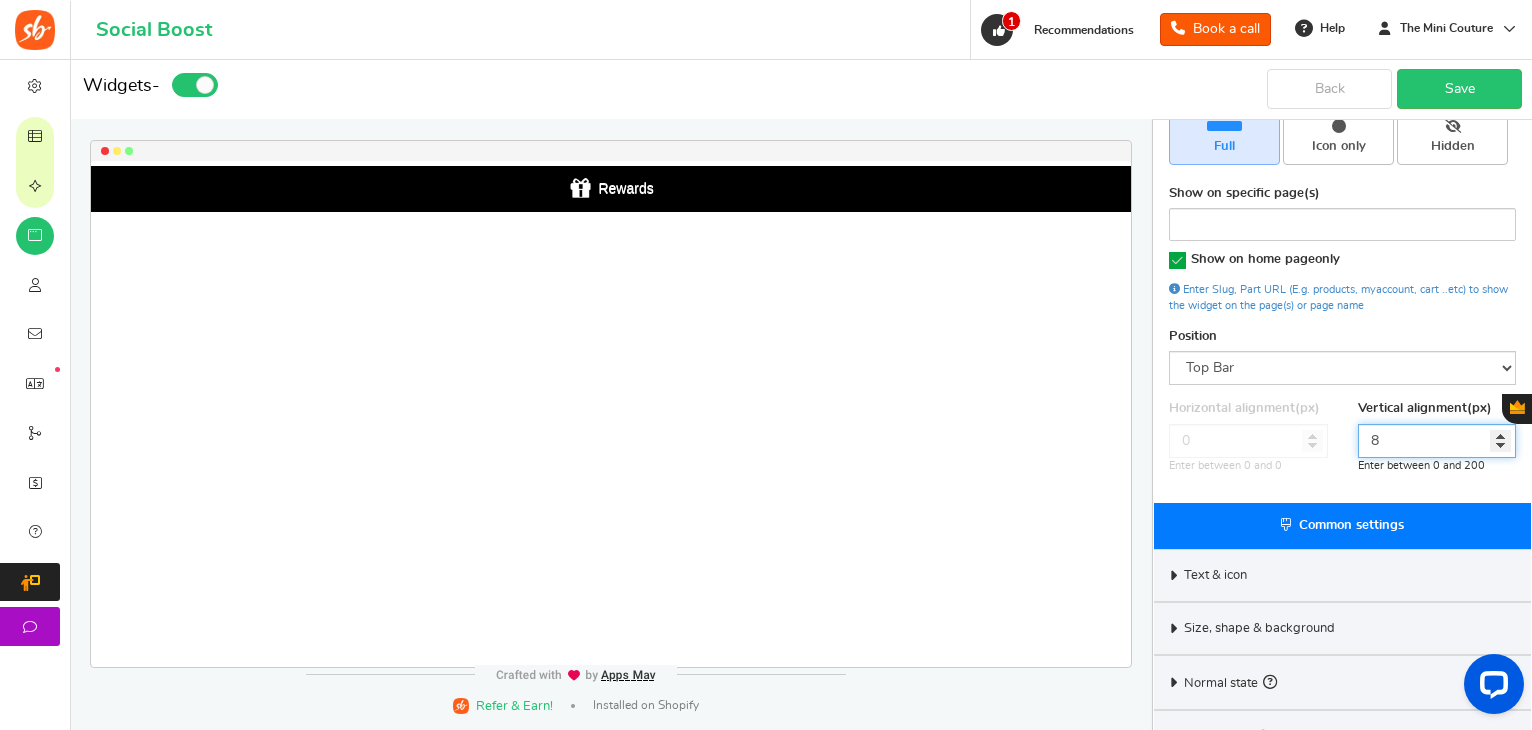 click on "8" at bounding box center (1437, 441) 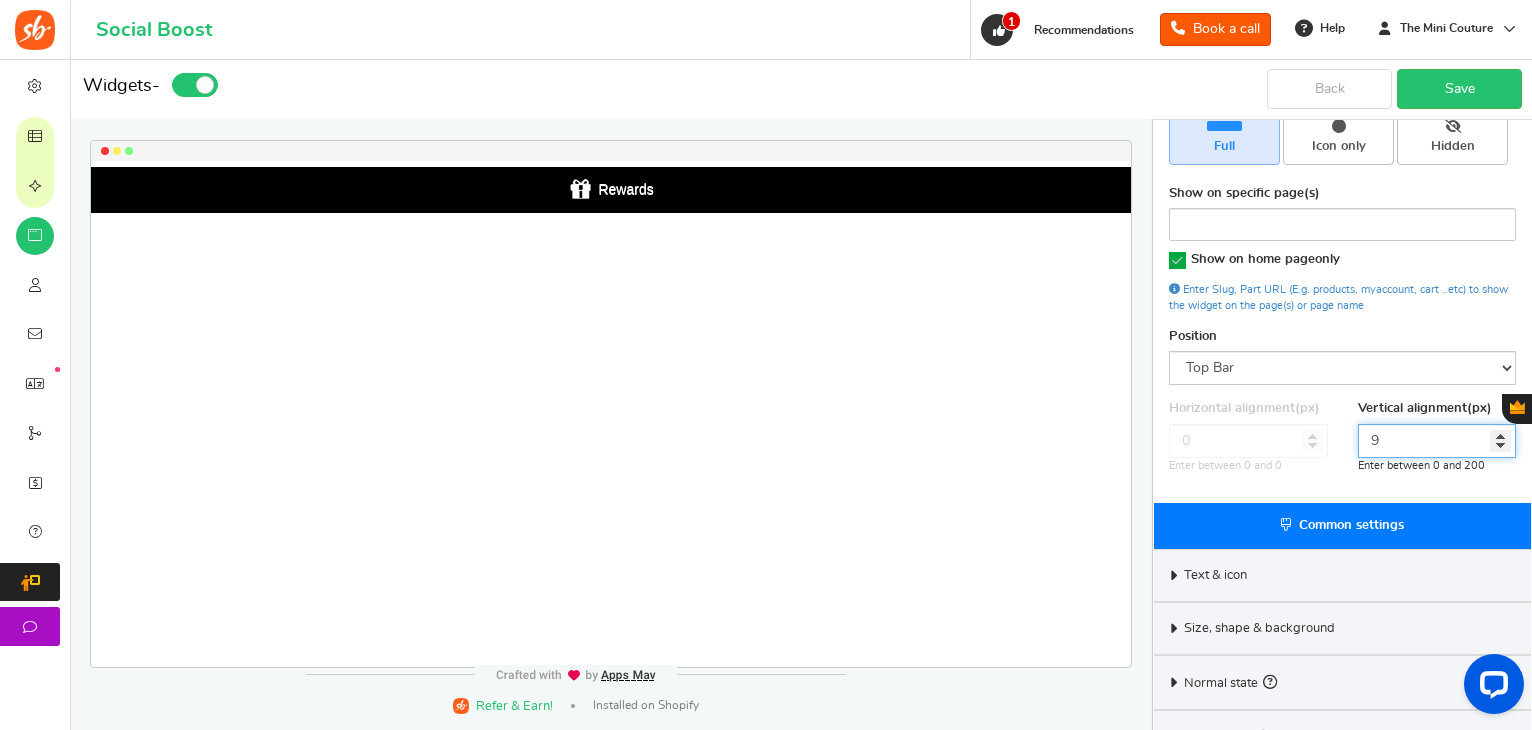 click on "9" at bounding box center [1437, 441] 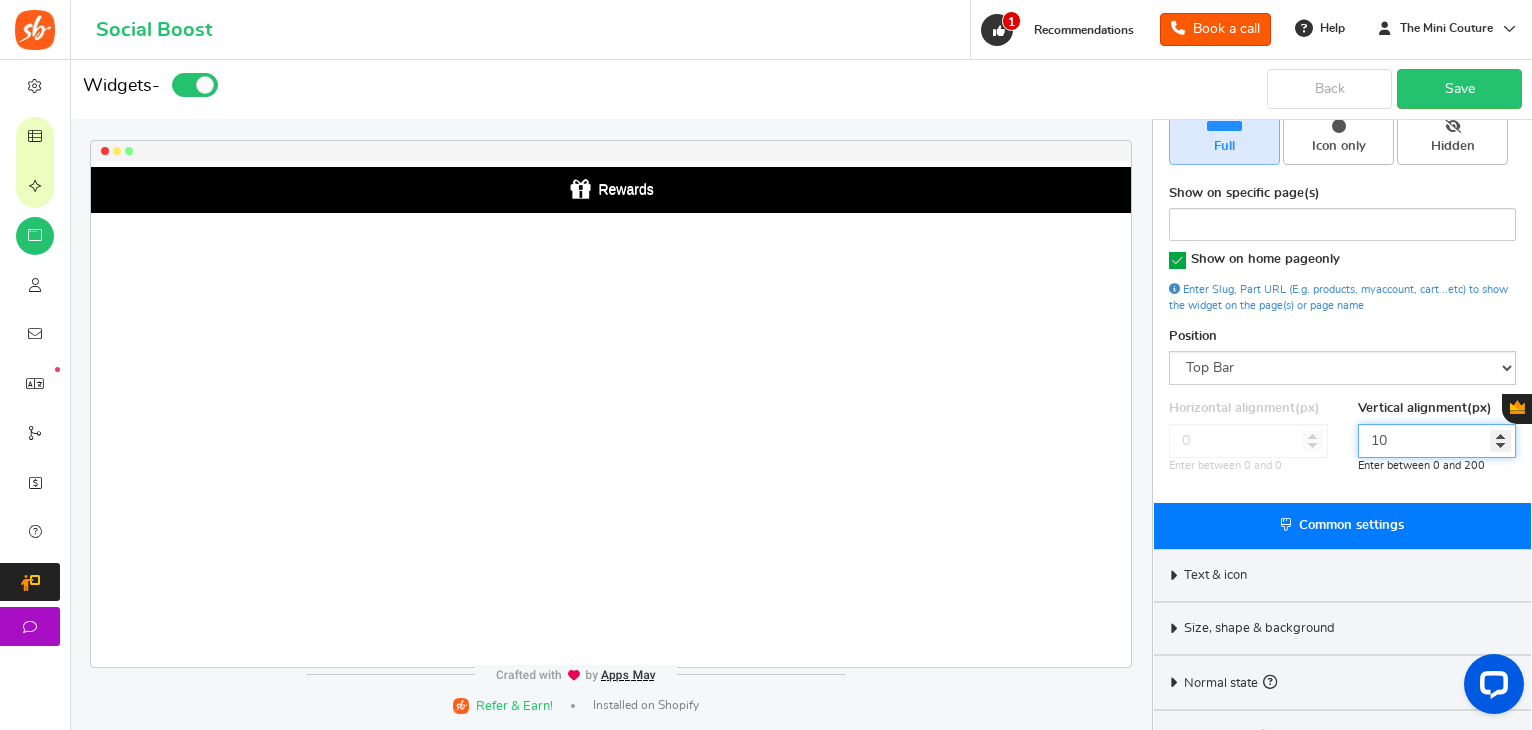 click on "10" at bounding box center (1437, 441) 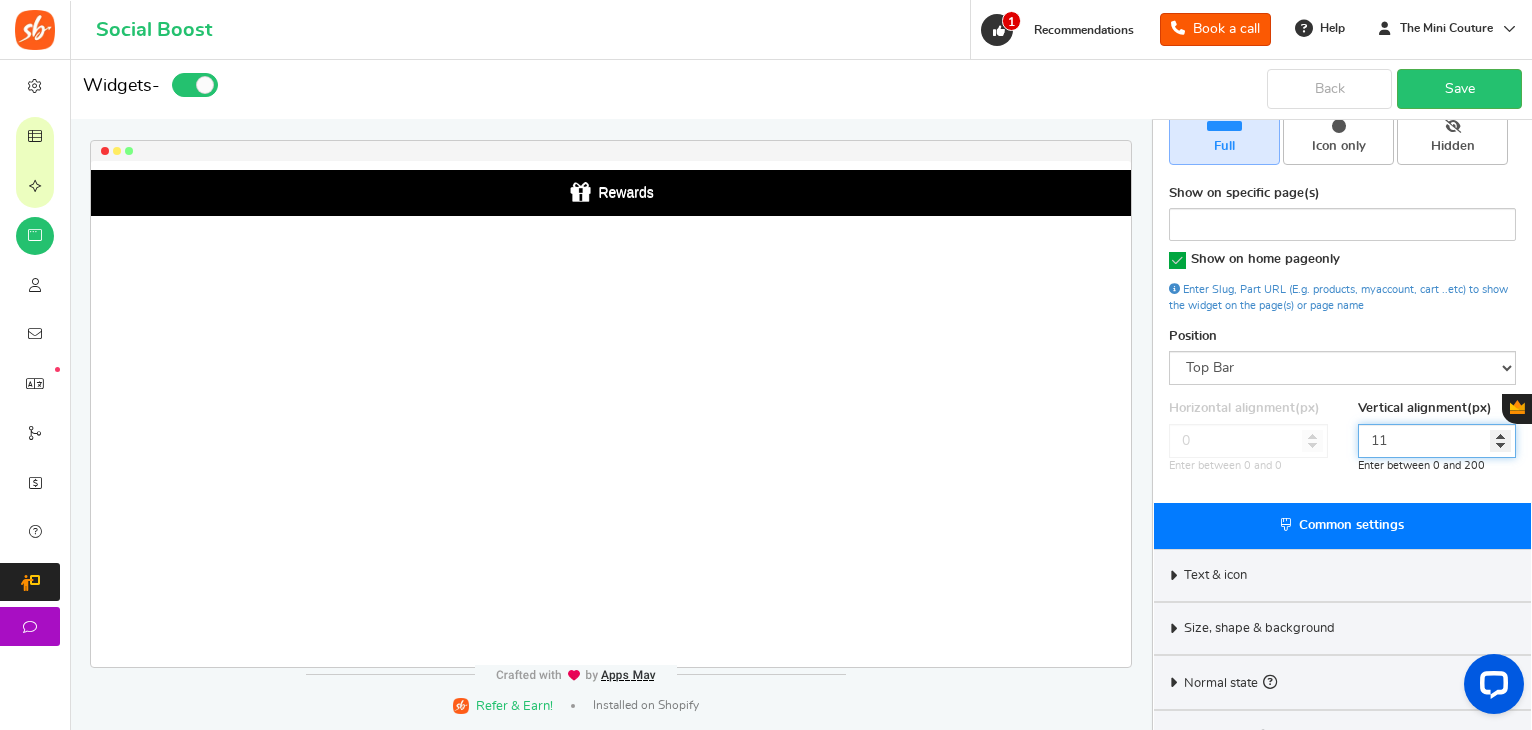 click on "11" at bounding box center (1437, 441) 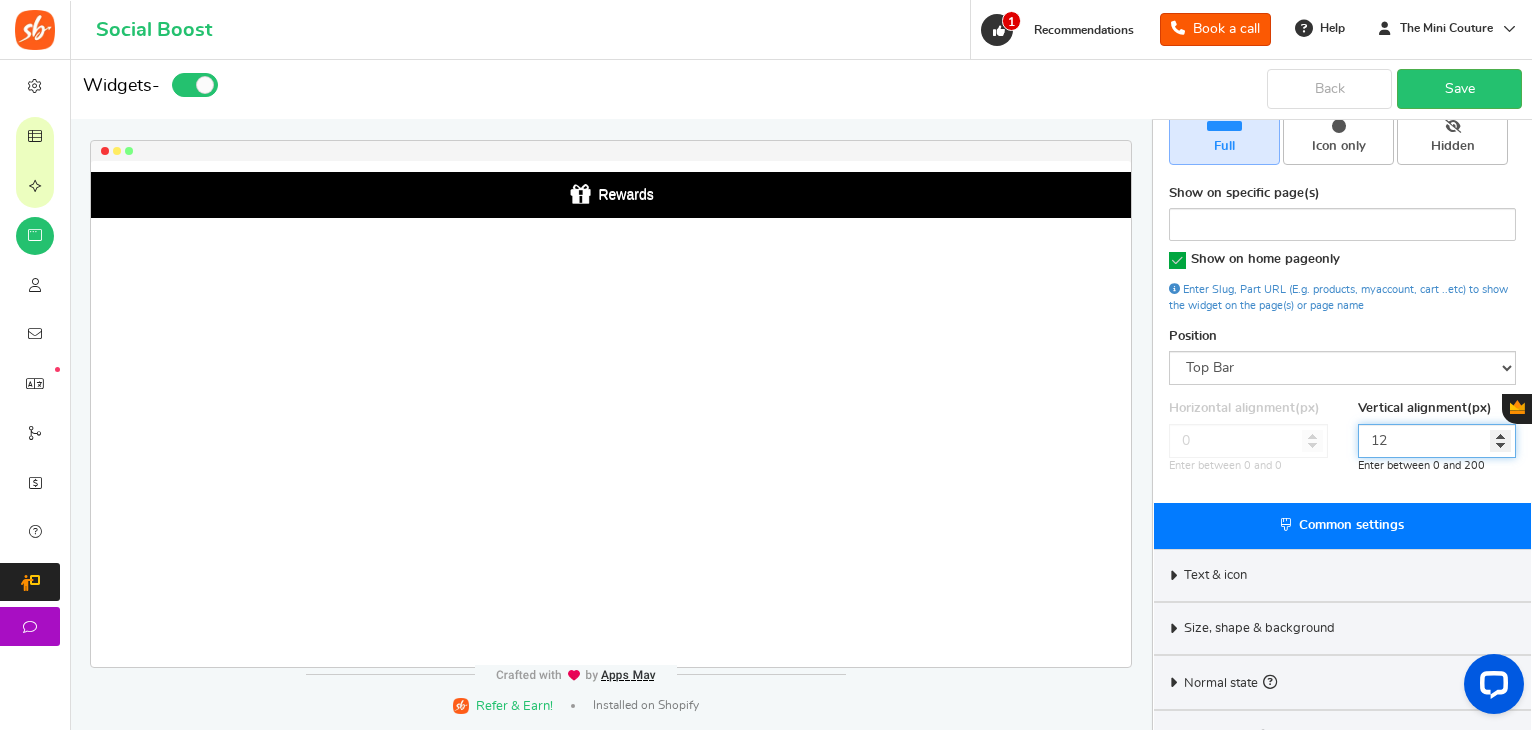 click on "12" at bounding box center (1437, 441) 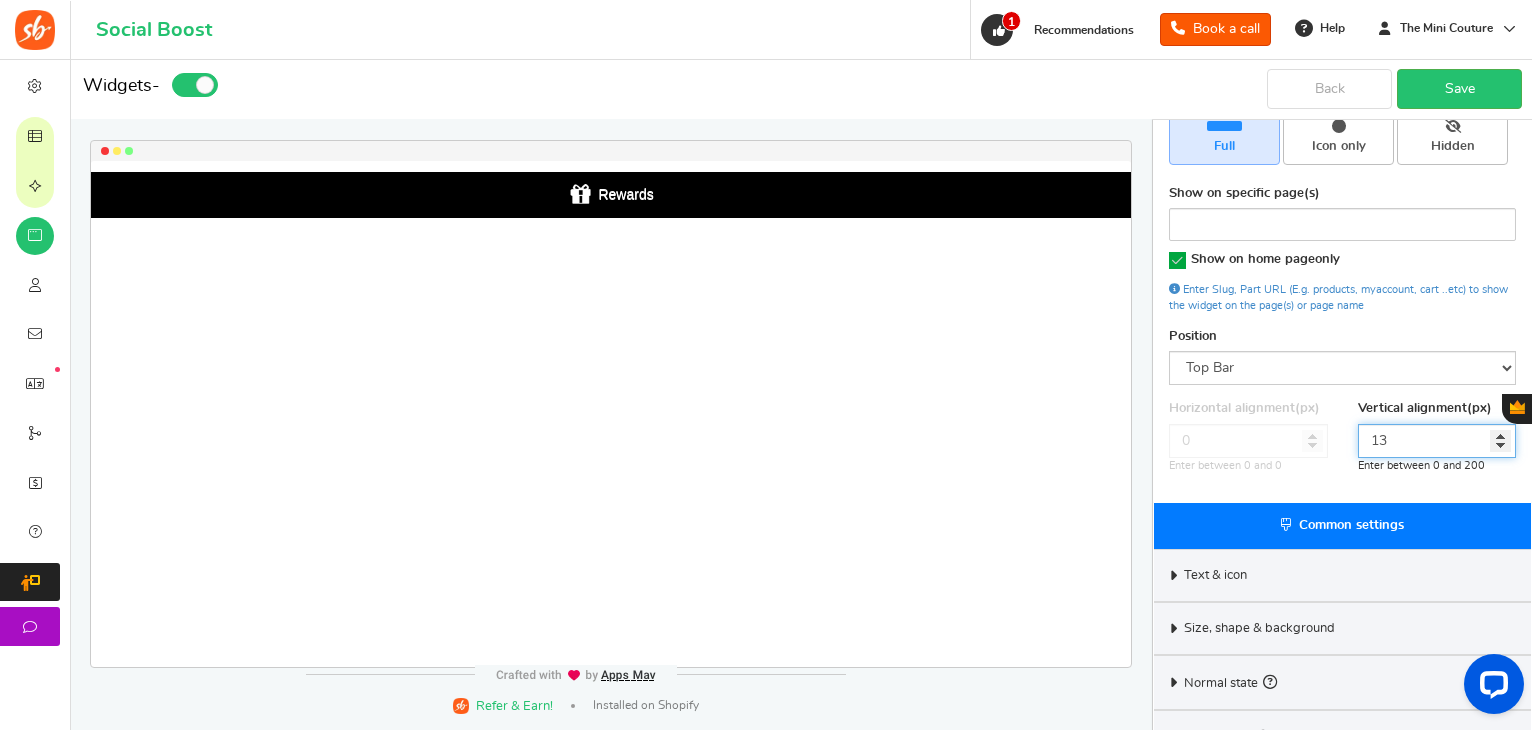 click on "13" at bounding box center [1437, 441] 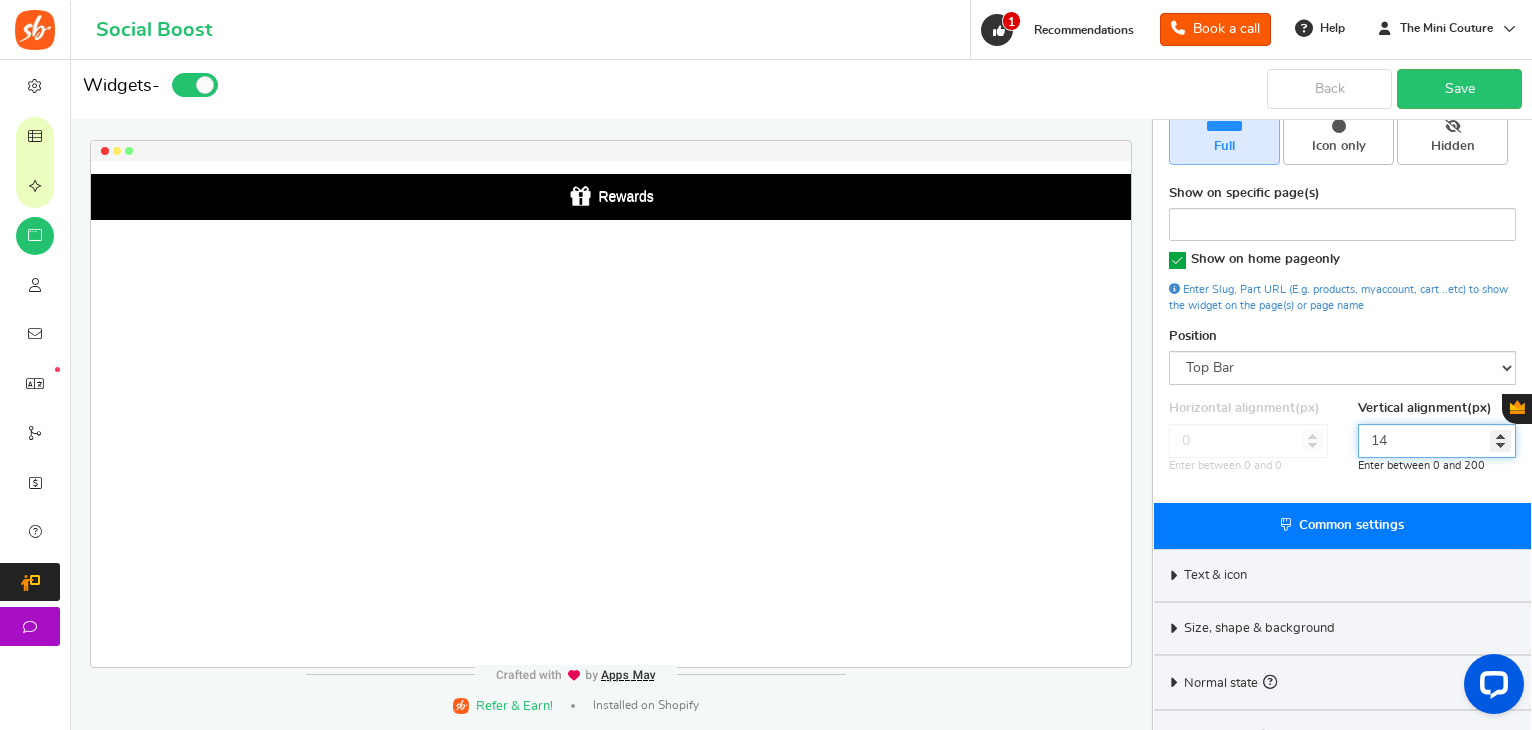 click on "14" at bounding box center (1437, 441) 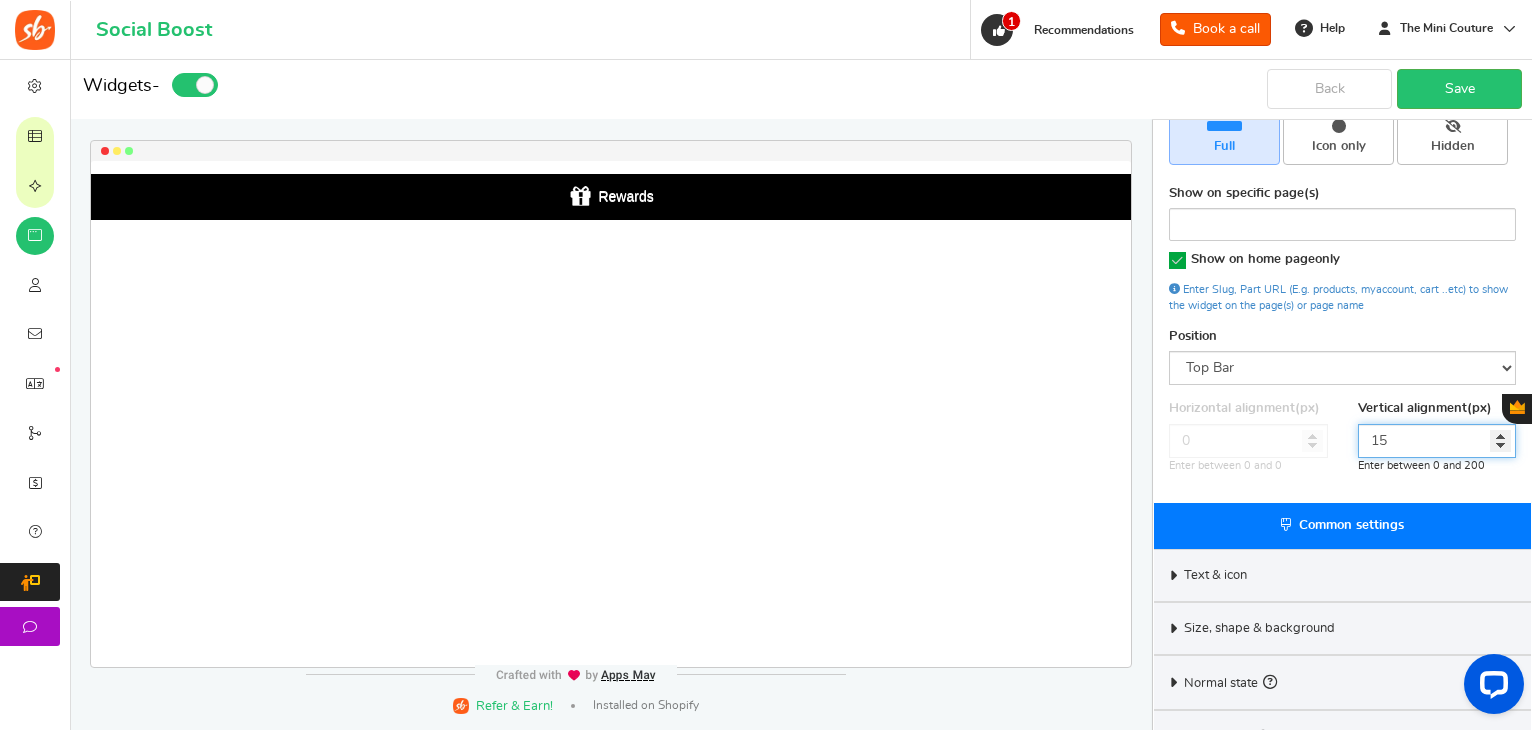 click on "15" at bounding box center (1437, 441) 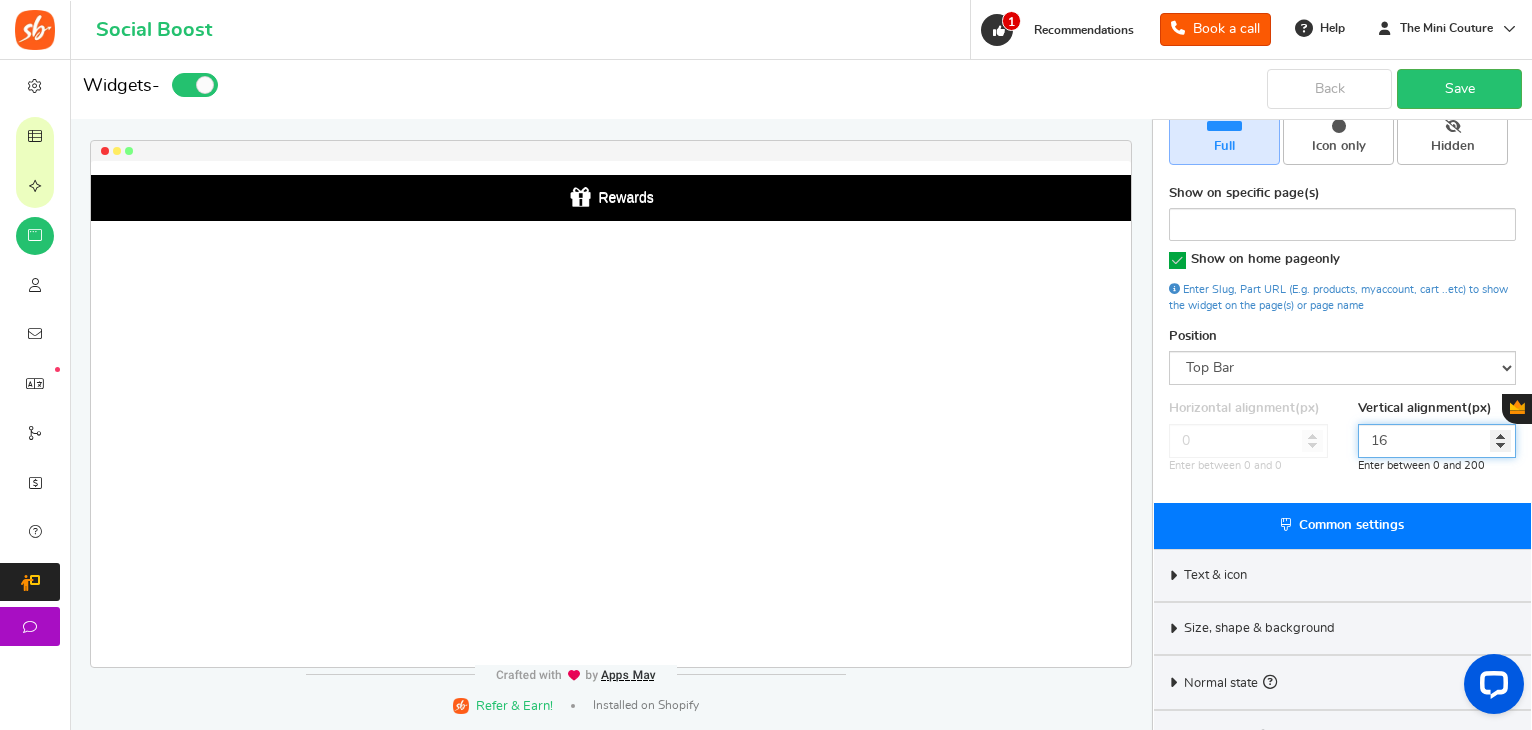 click on "16" at bounding box center (1437, 441) 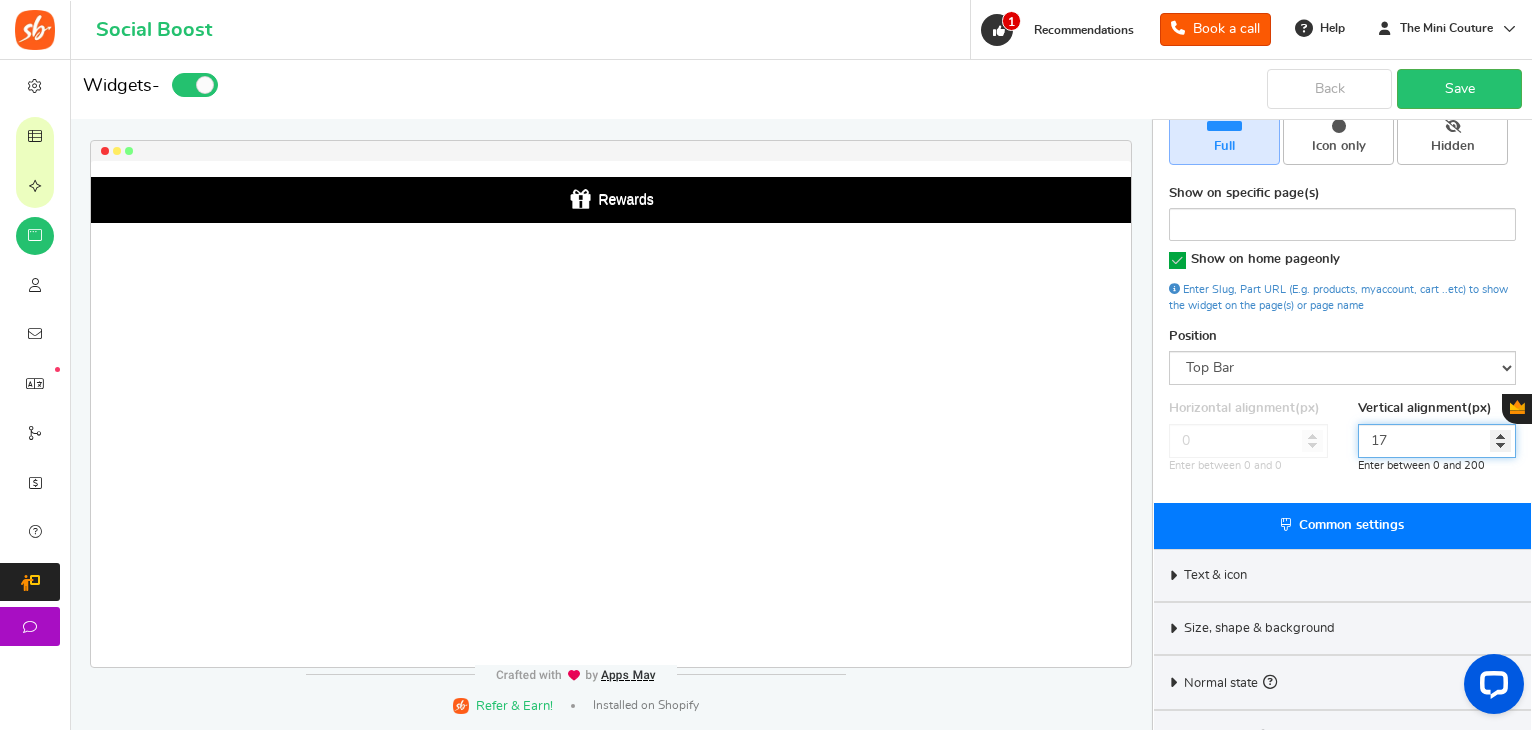 click on "17" at bounding box center [1437, 441] 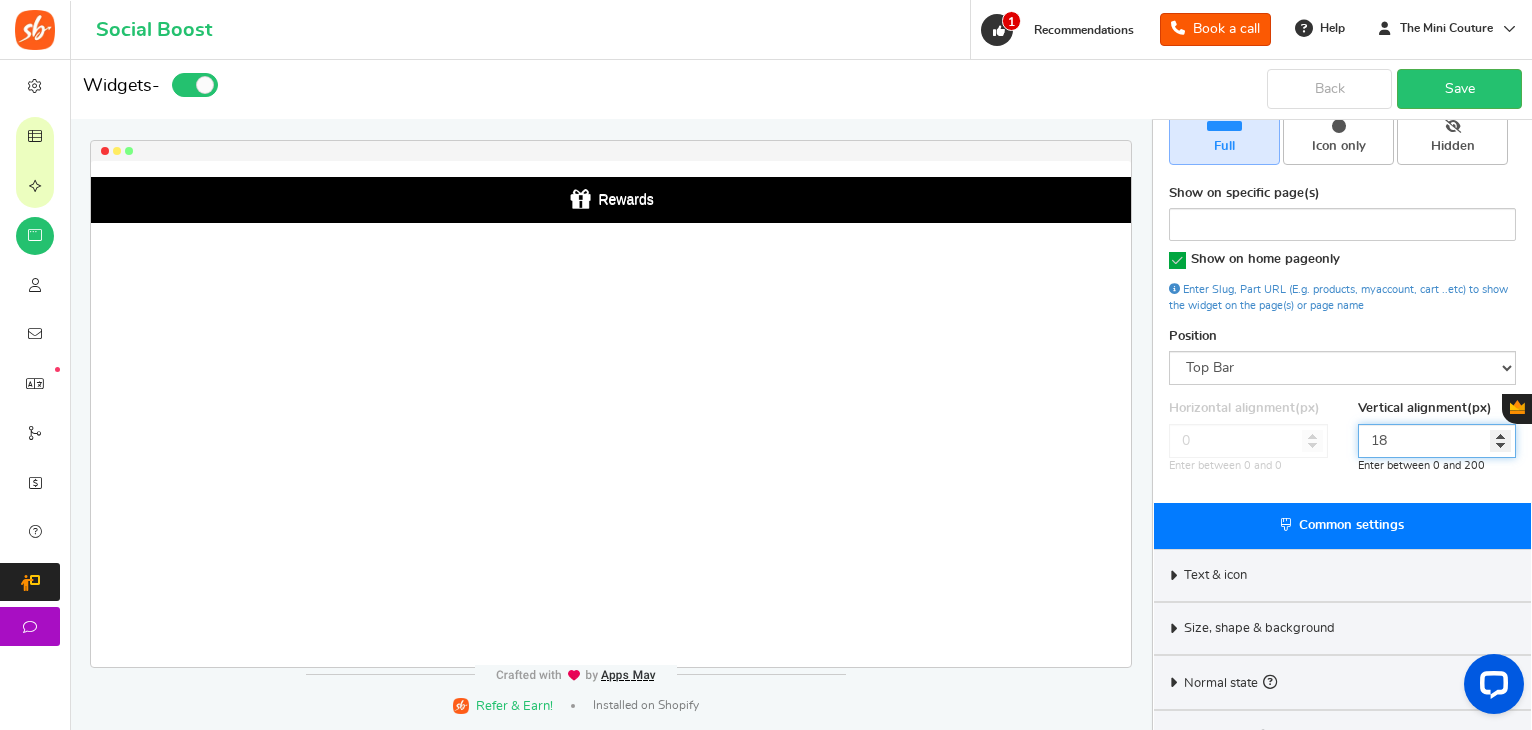 click on "18" at bounding box center (1437, 441) 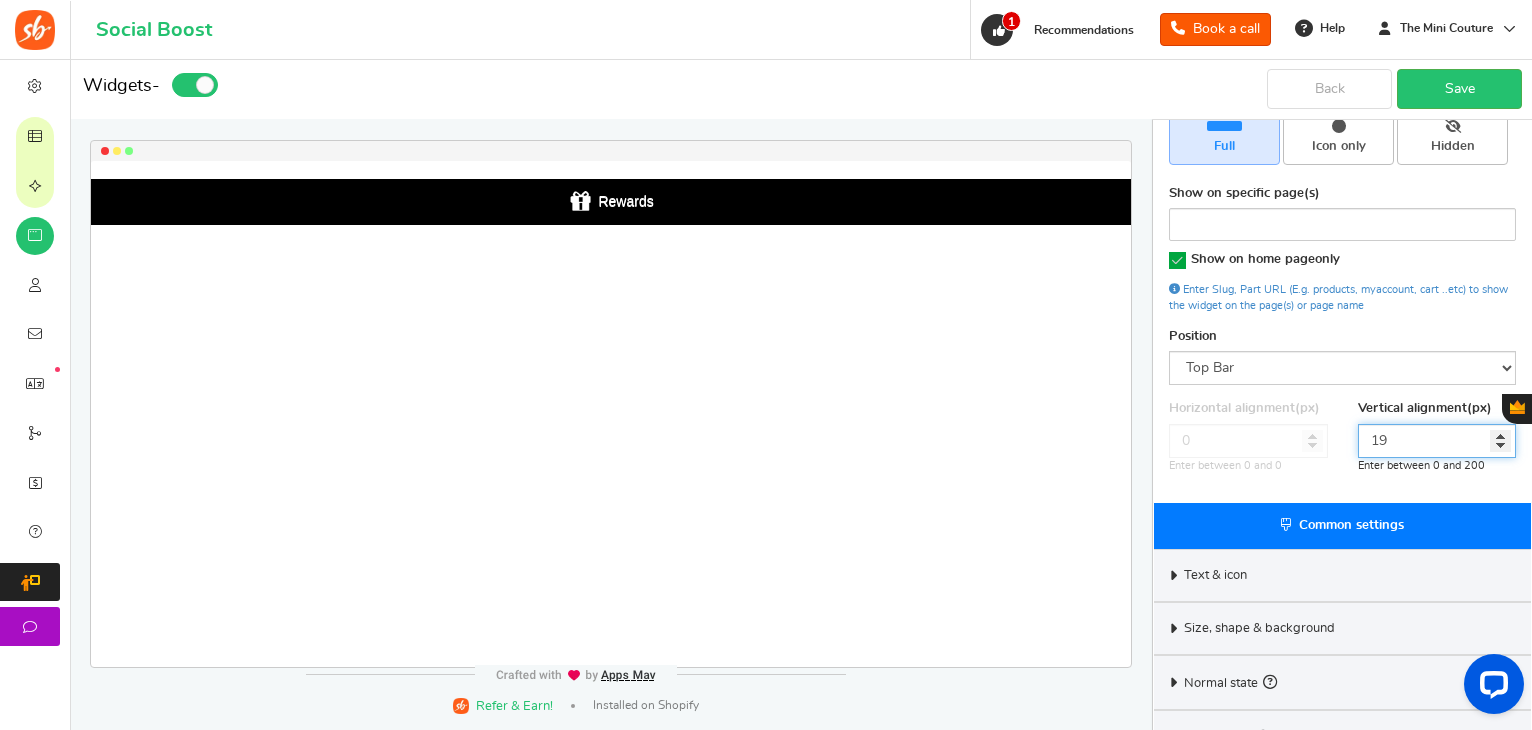 click on "19" at bounding box center [1437, 441] 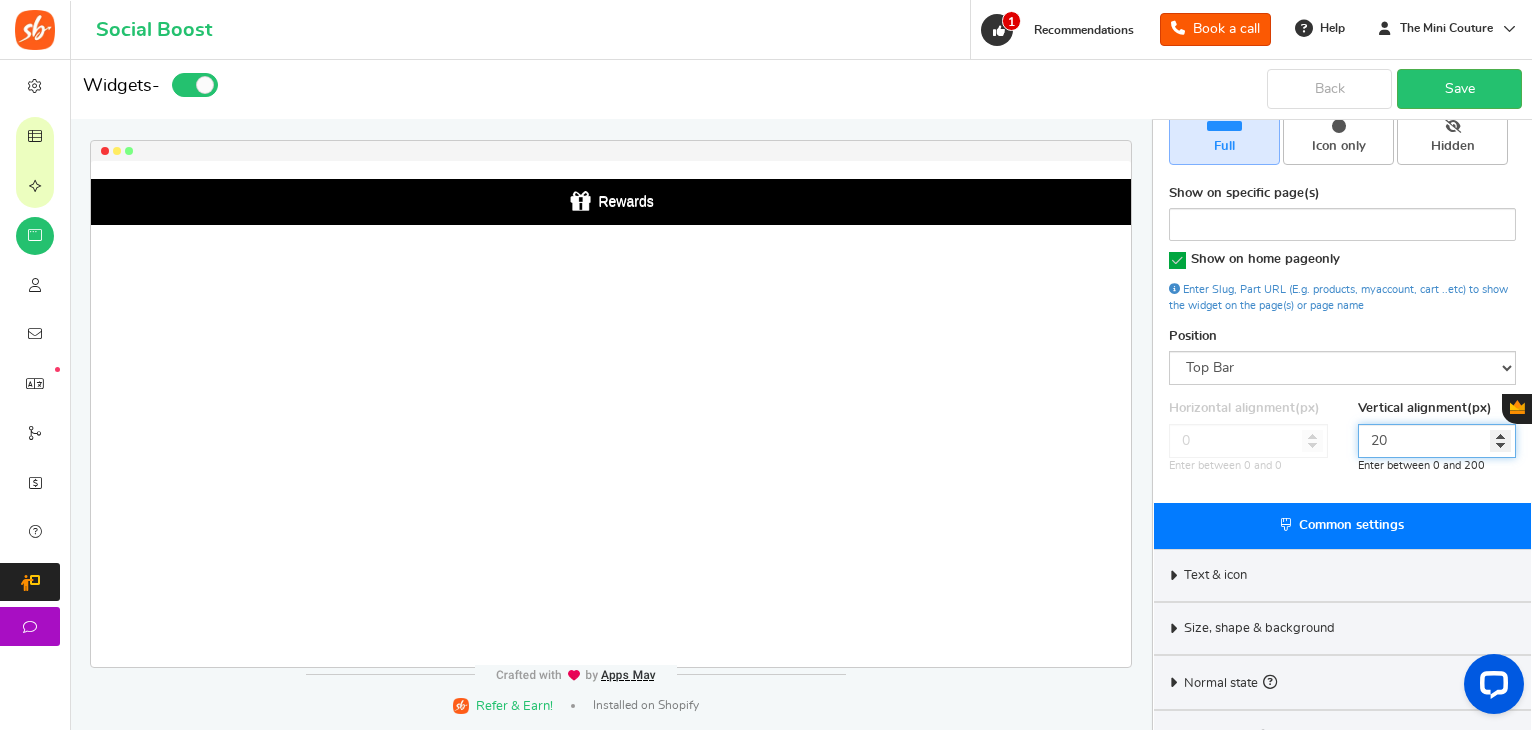 click on "20" at bounding box center [1437, 441] 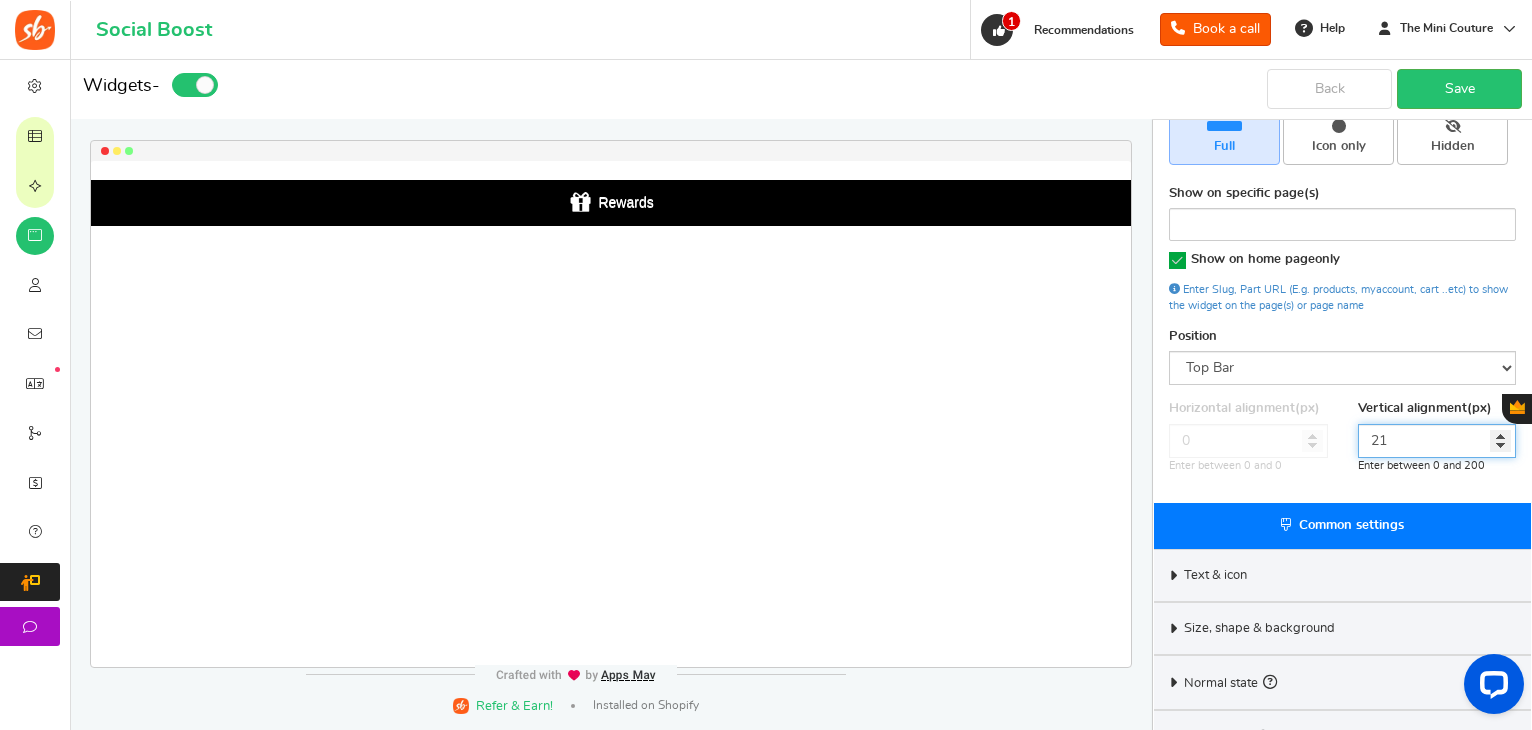 click on "21" at bounding box center (1437, 441) 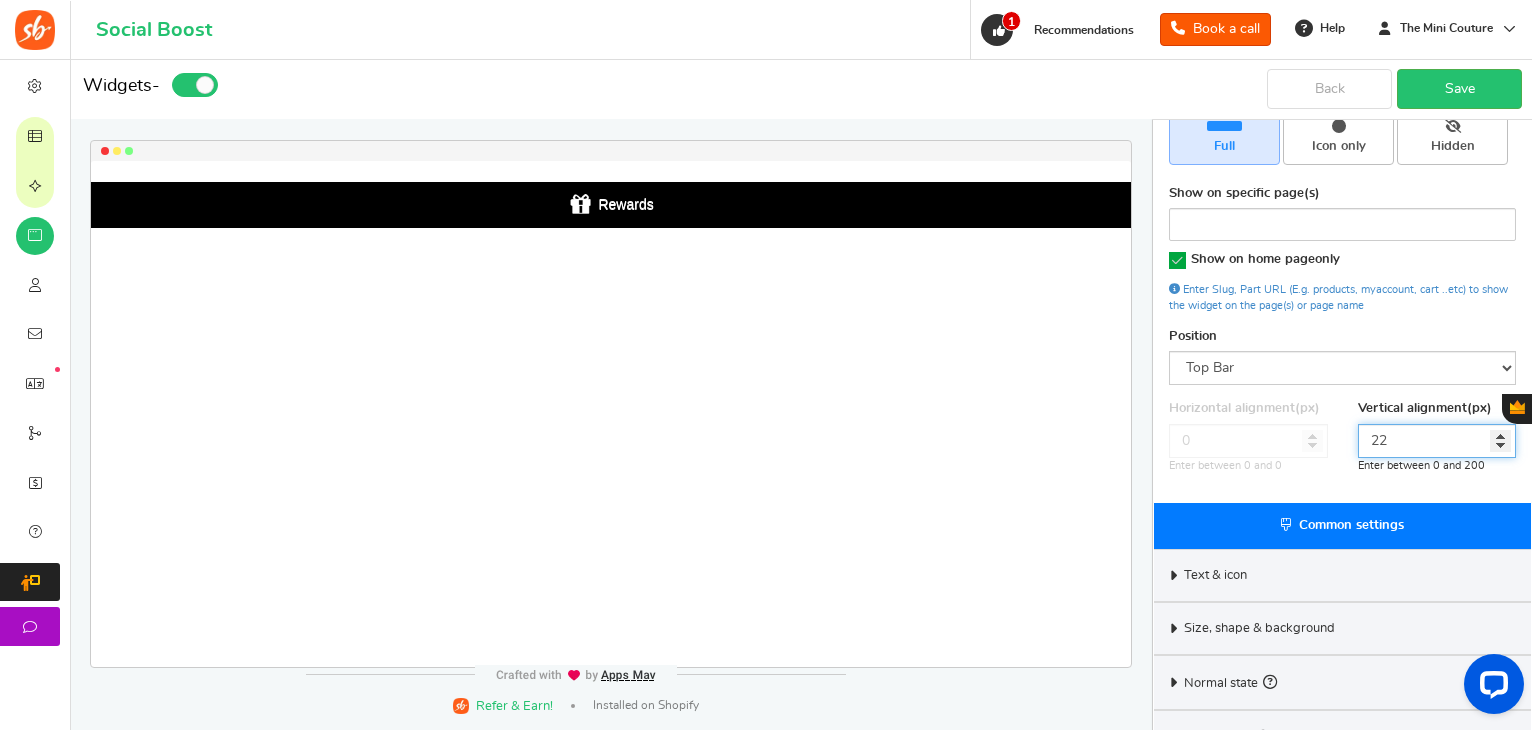 click on "22" at bounding box center [1437, 441] 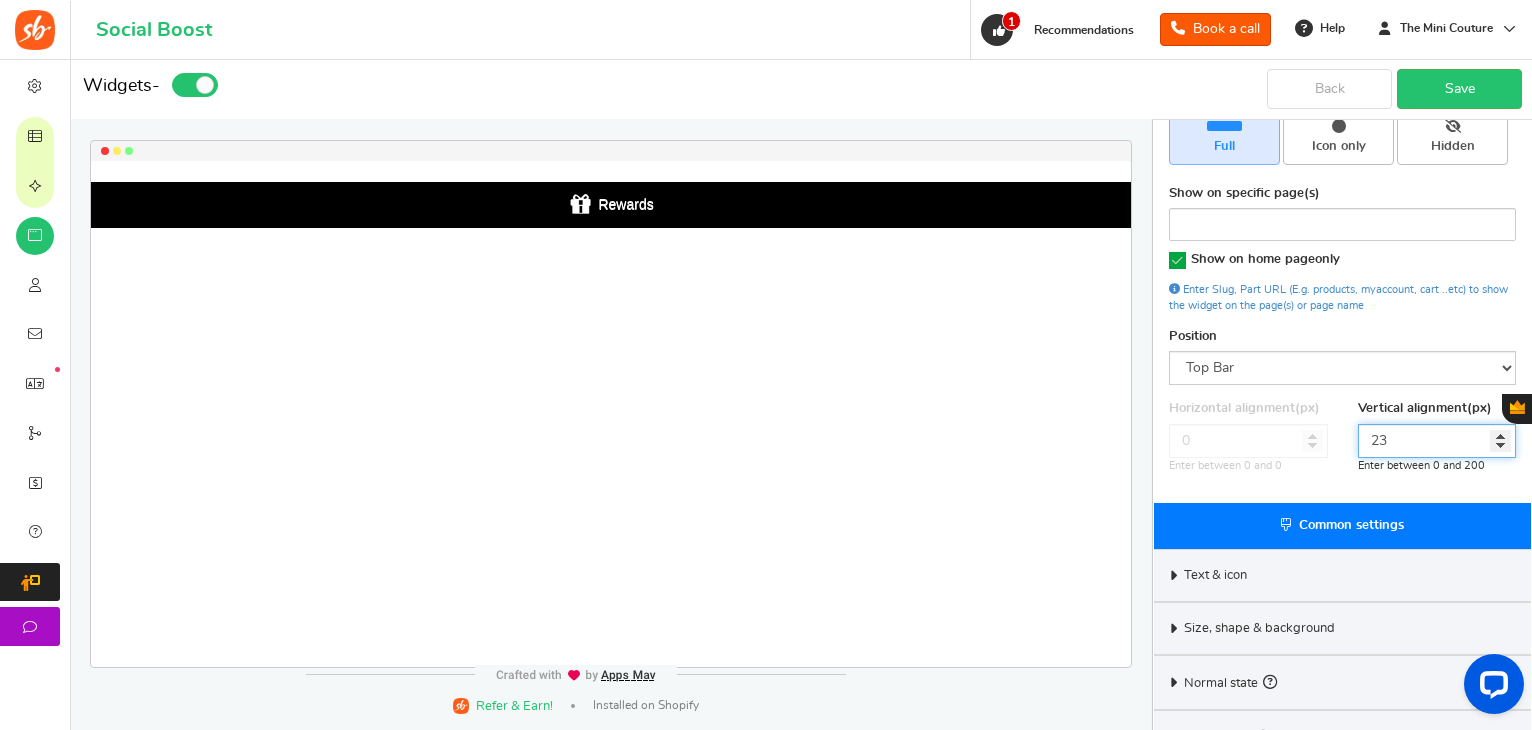 click on "23" at bounding box center (1437, 441) 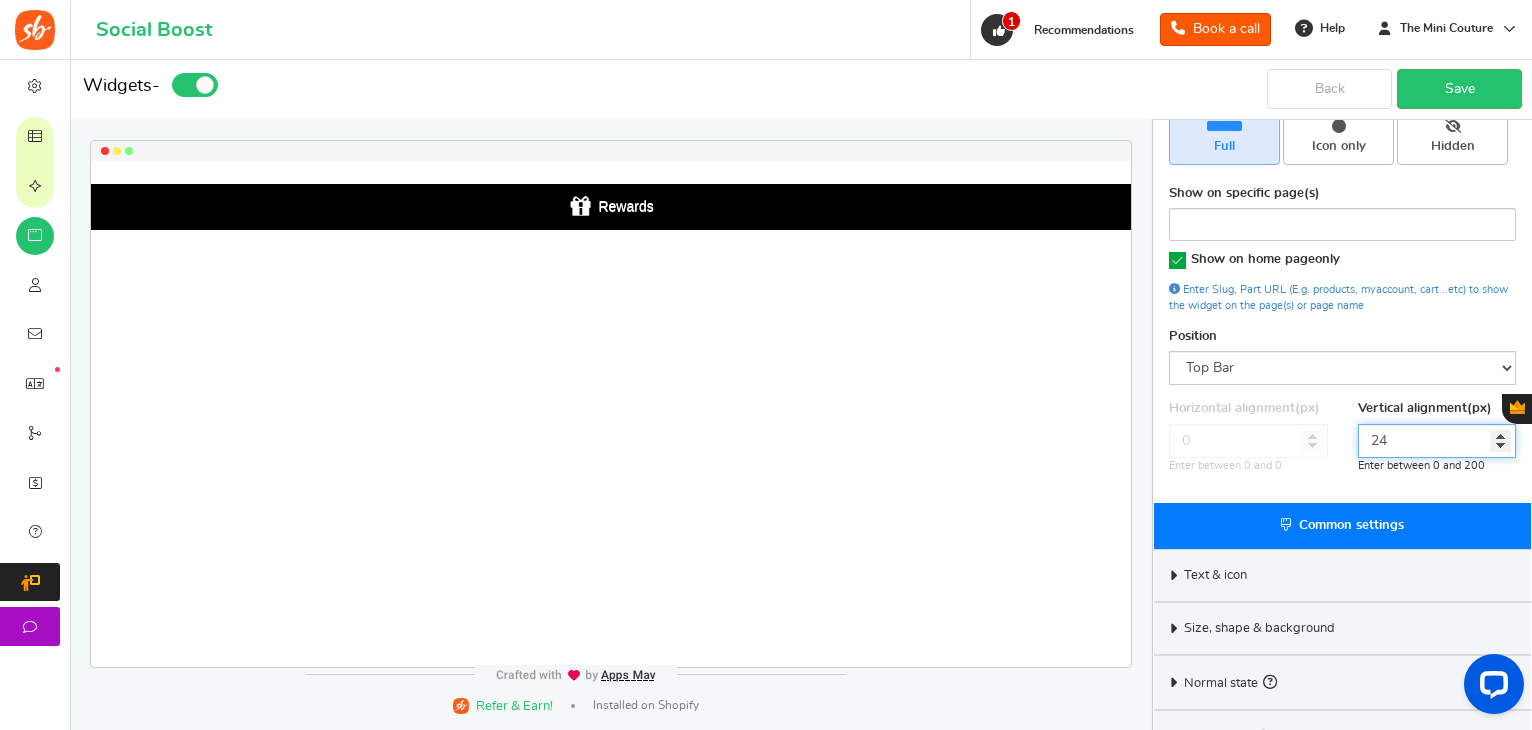 click on "24" at bounding box center (1437, 441) 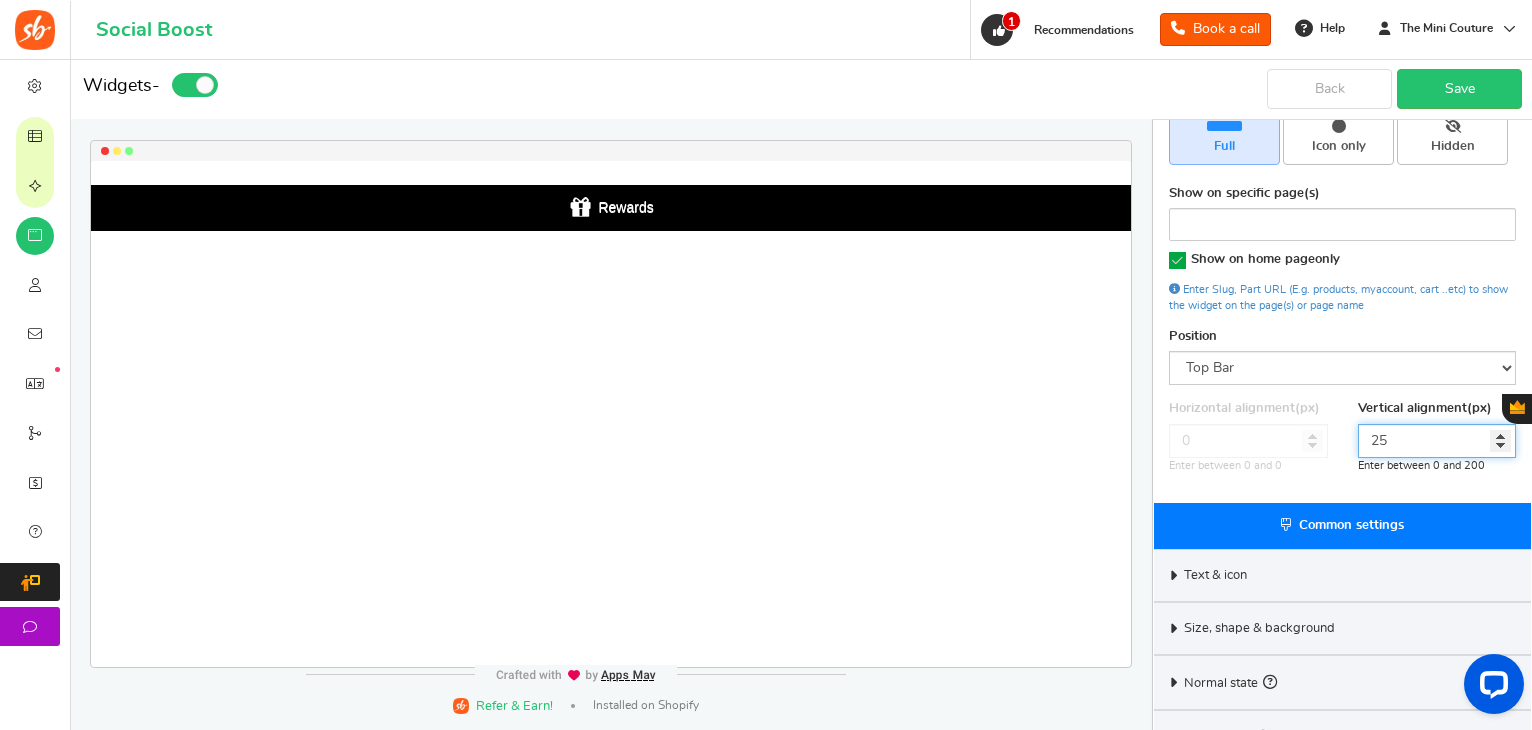 click on "25" at bounding box center (1437, 441) 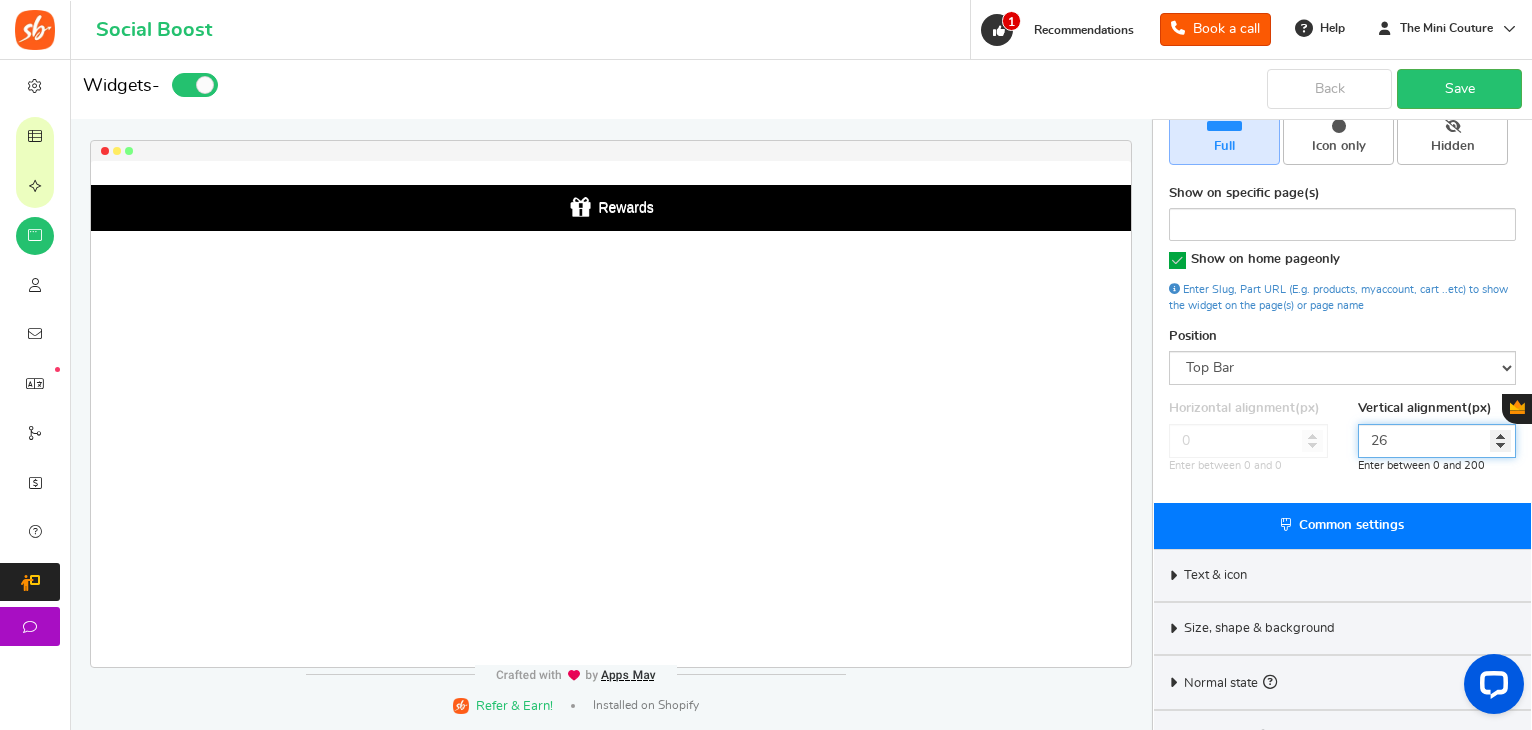 click on "26" at bounding box center (1437, 441) 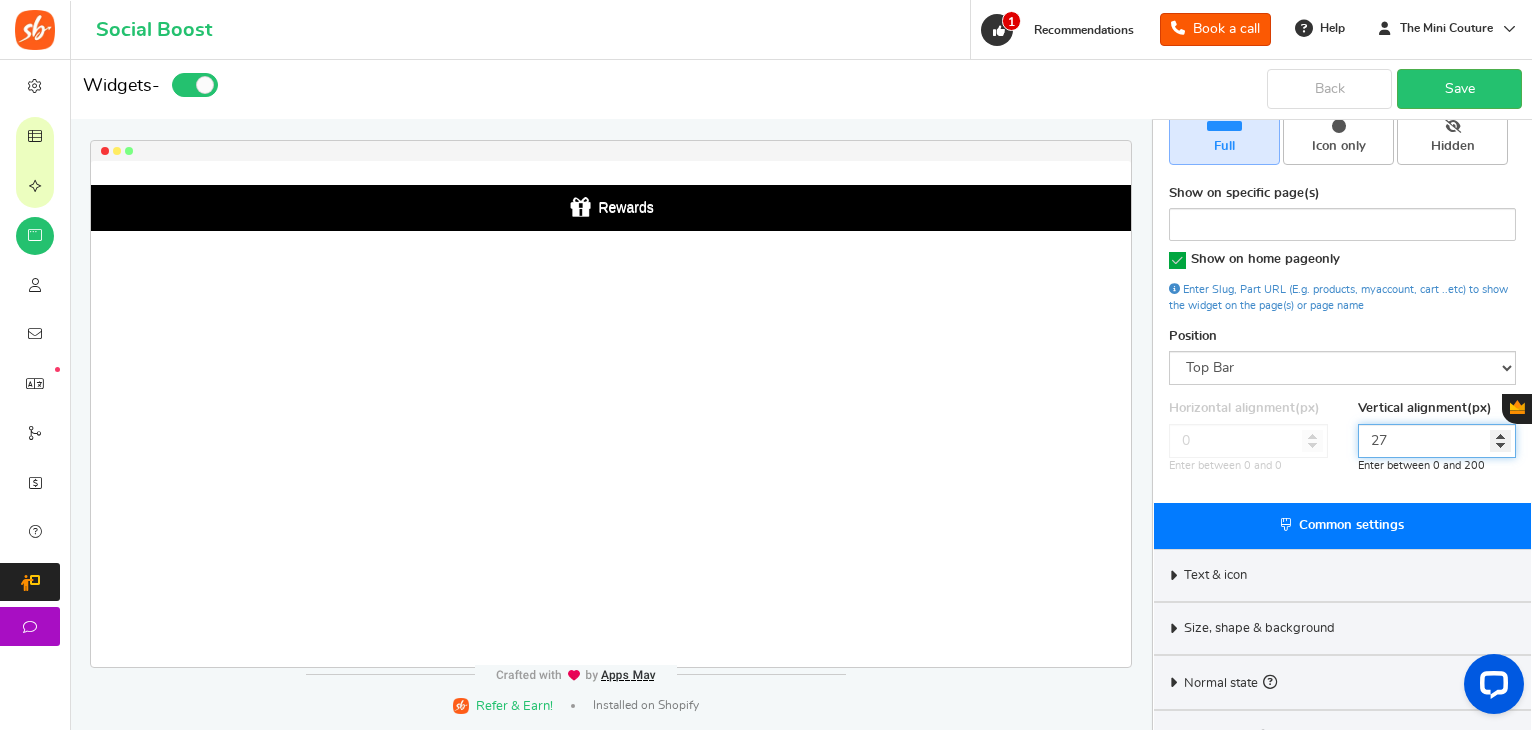 click on "27" at bounding box center (1437, 441) 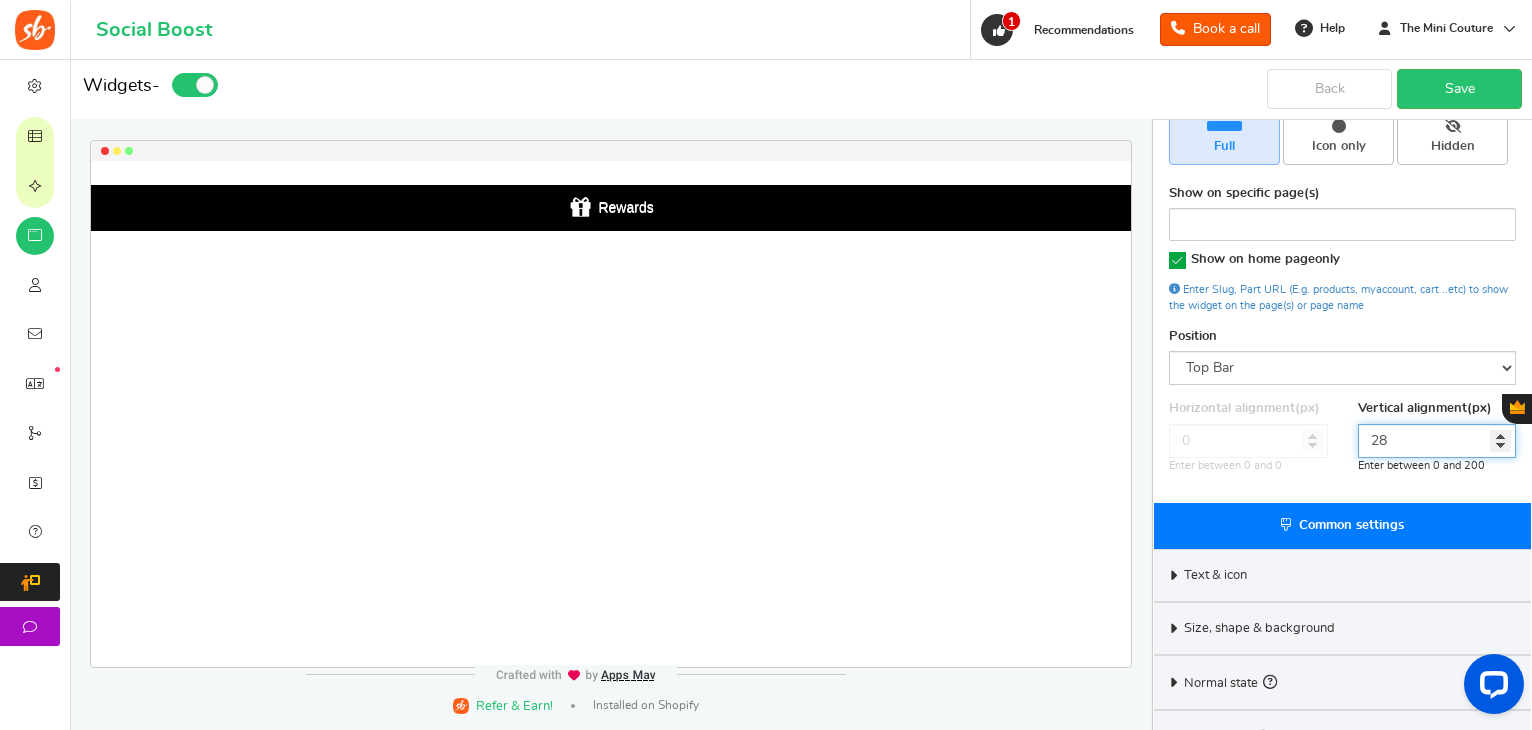 click on "28" at bounding box center [1437, 441] 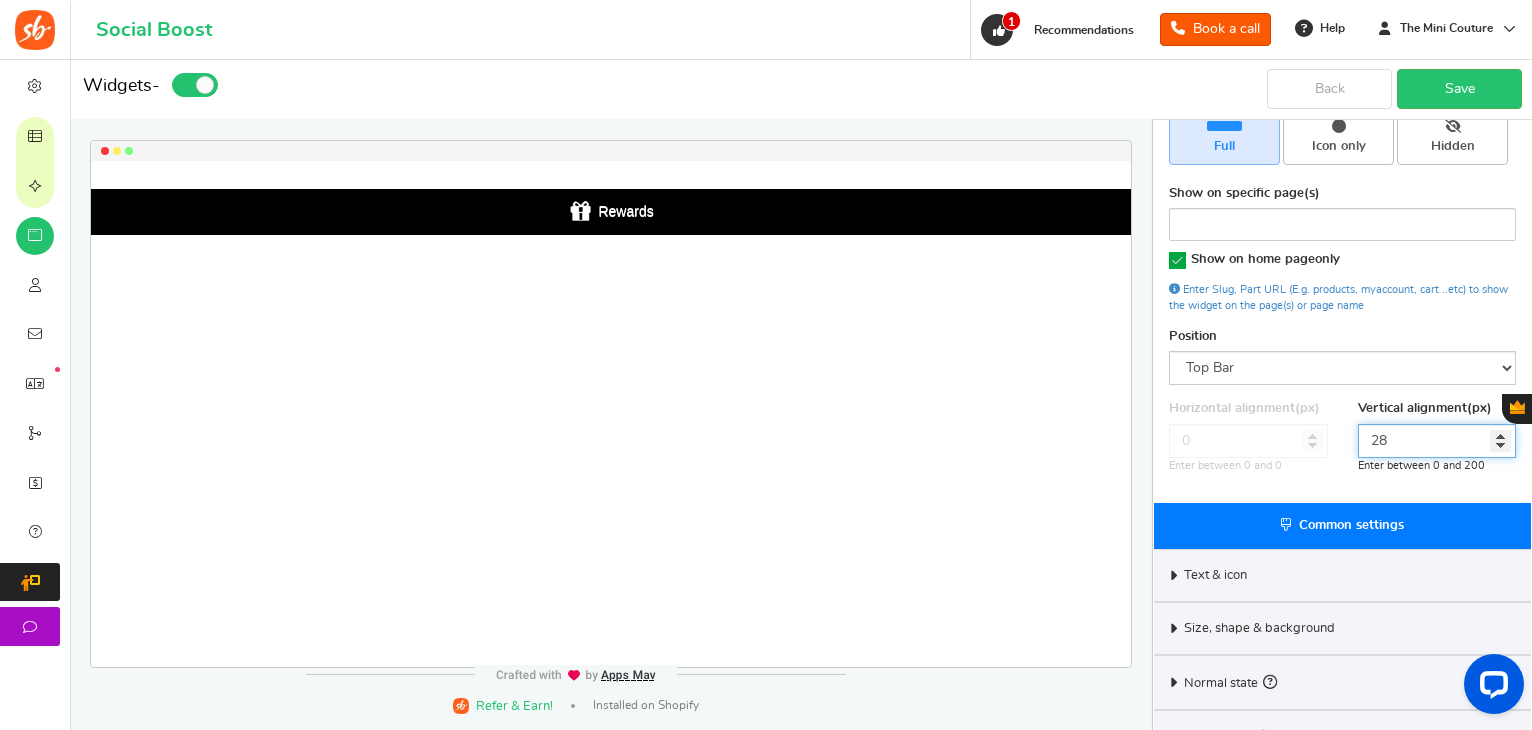 click on "28" at bounding box center (1437, 441) 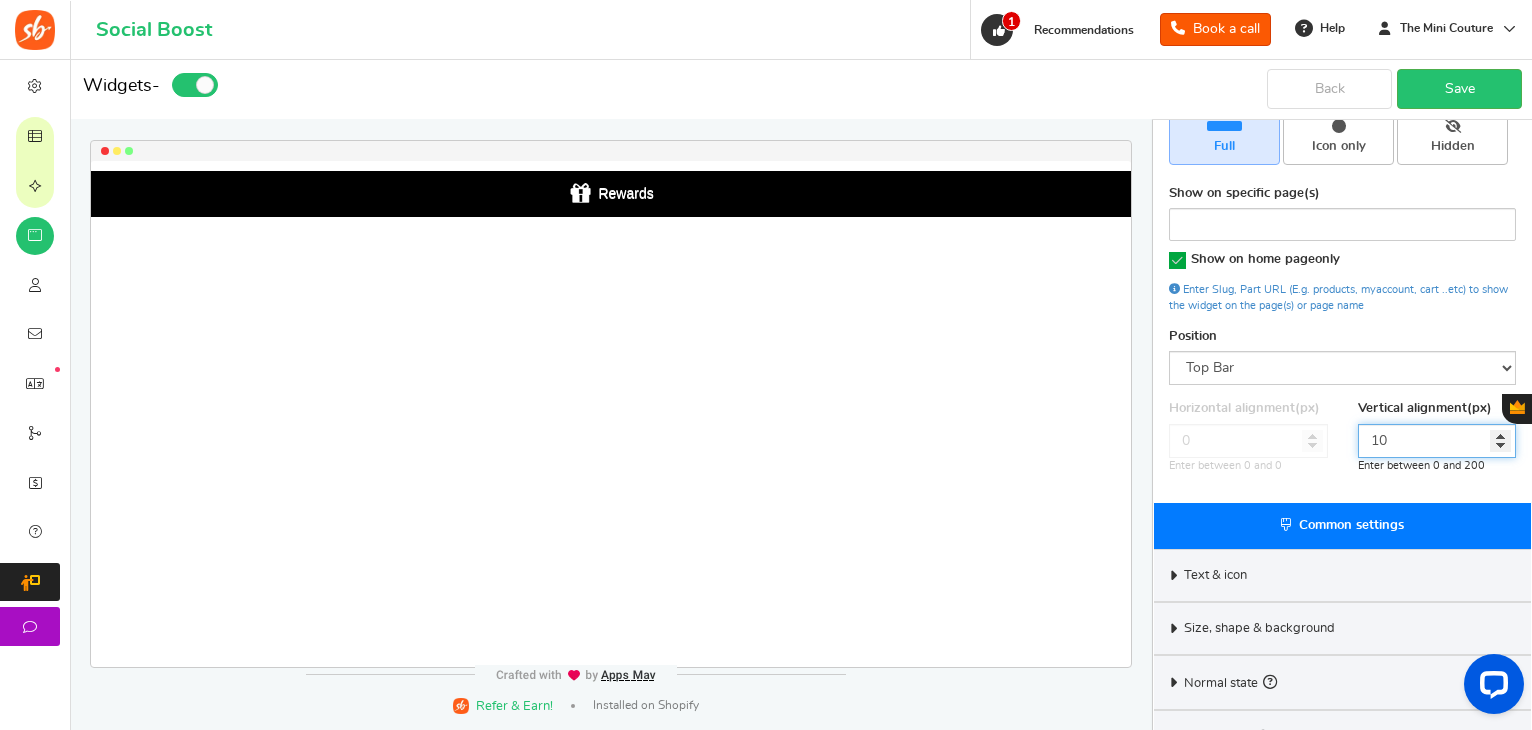 type on "10" 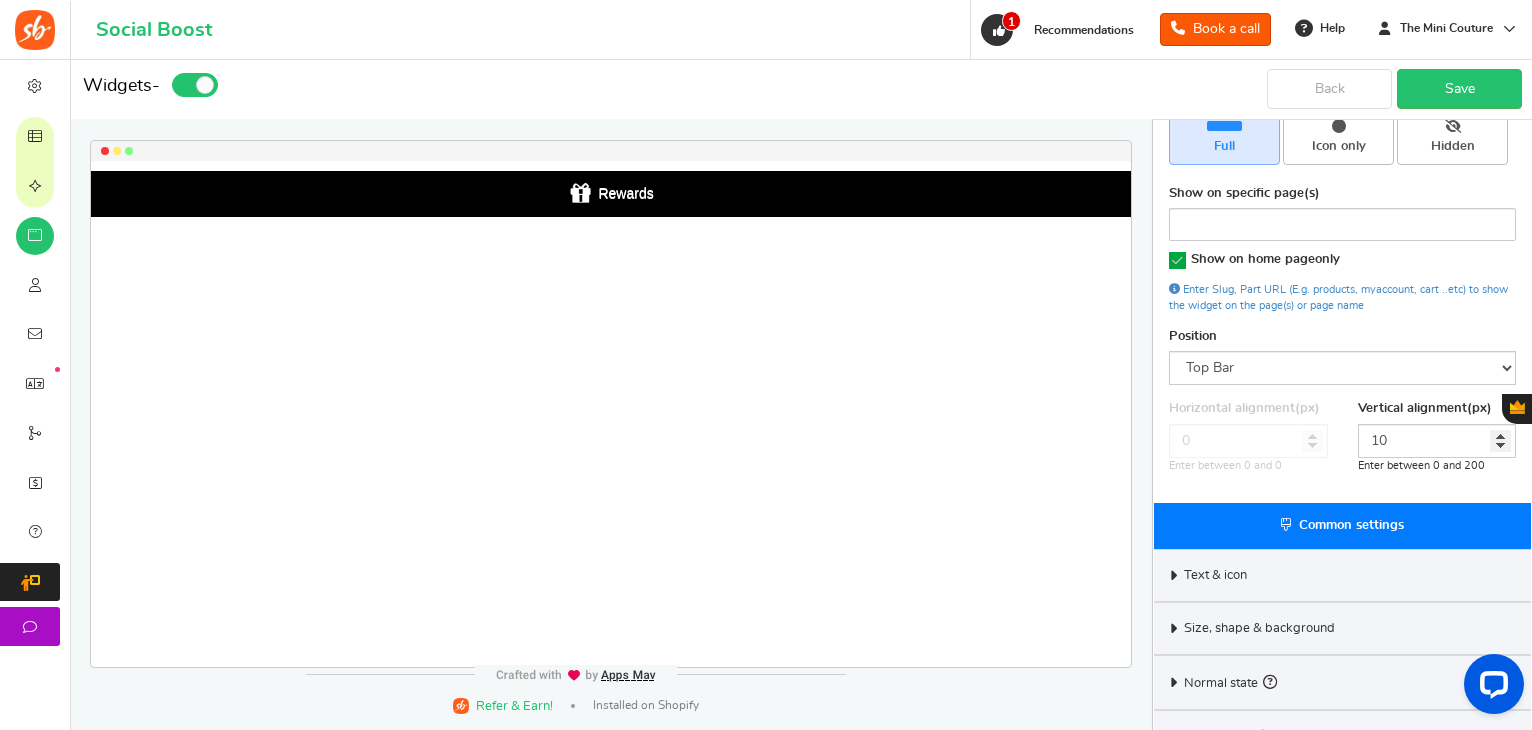 click on "Horizontal alignment(px)
0
Enter between 0 and 0
Vertical alignment(px)
10
Enter between 0 and 200" at bounding box center (1342, 444) 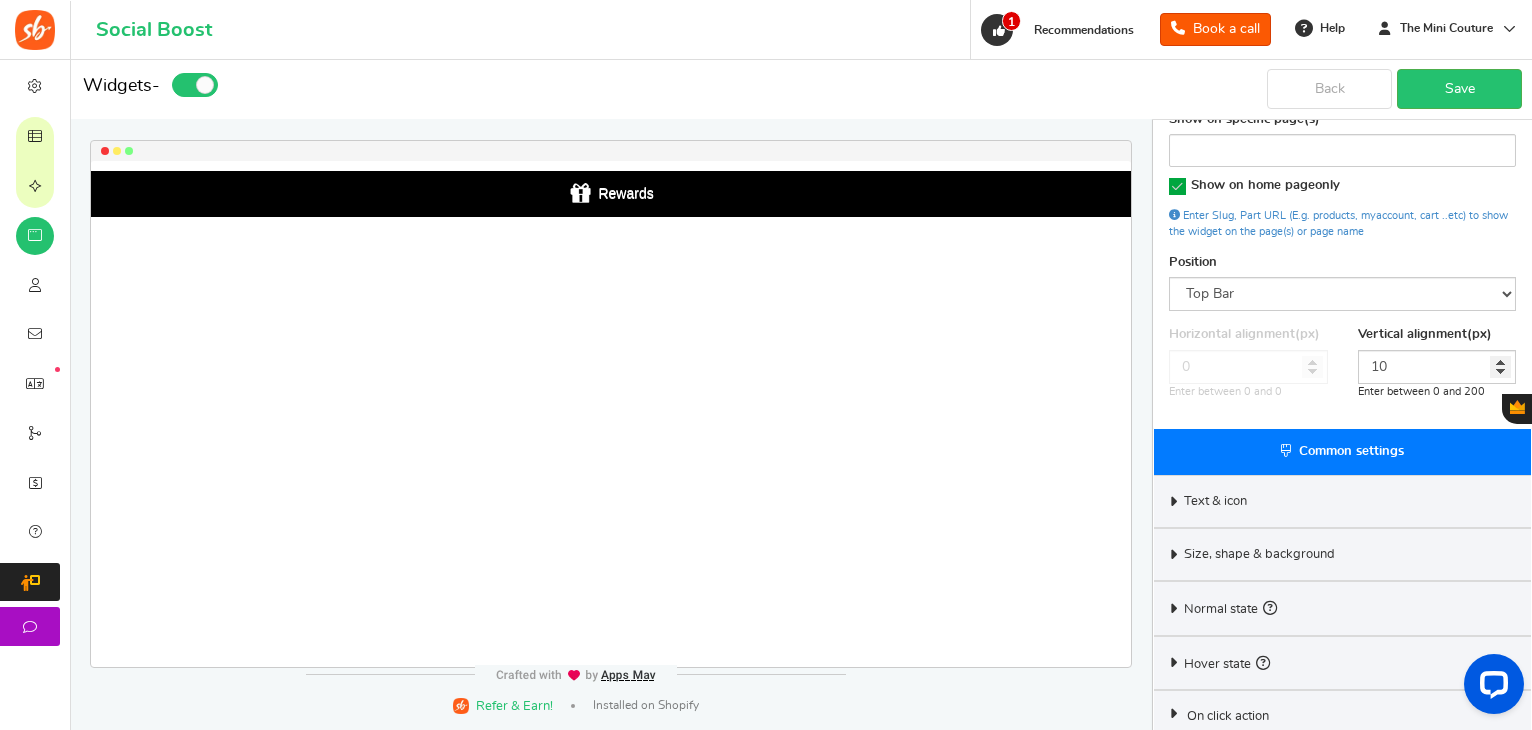 scroll, scrollTop: 276, scrollLeft: 0, axis: vertical 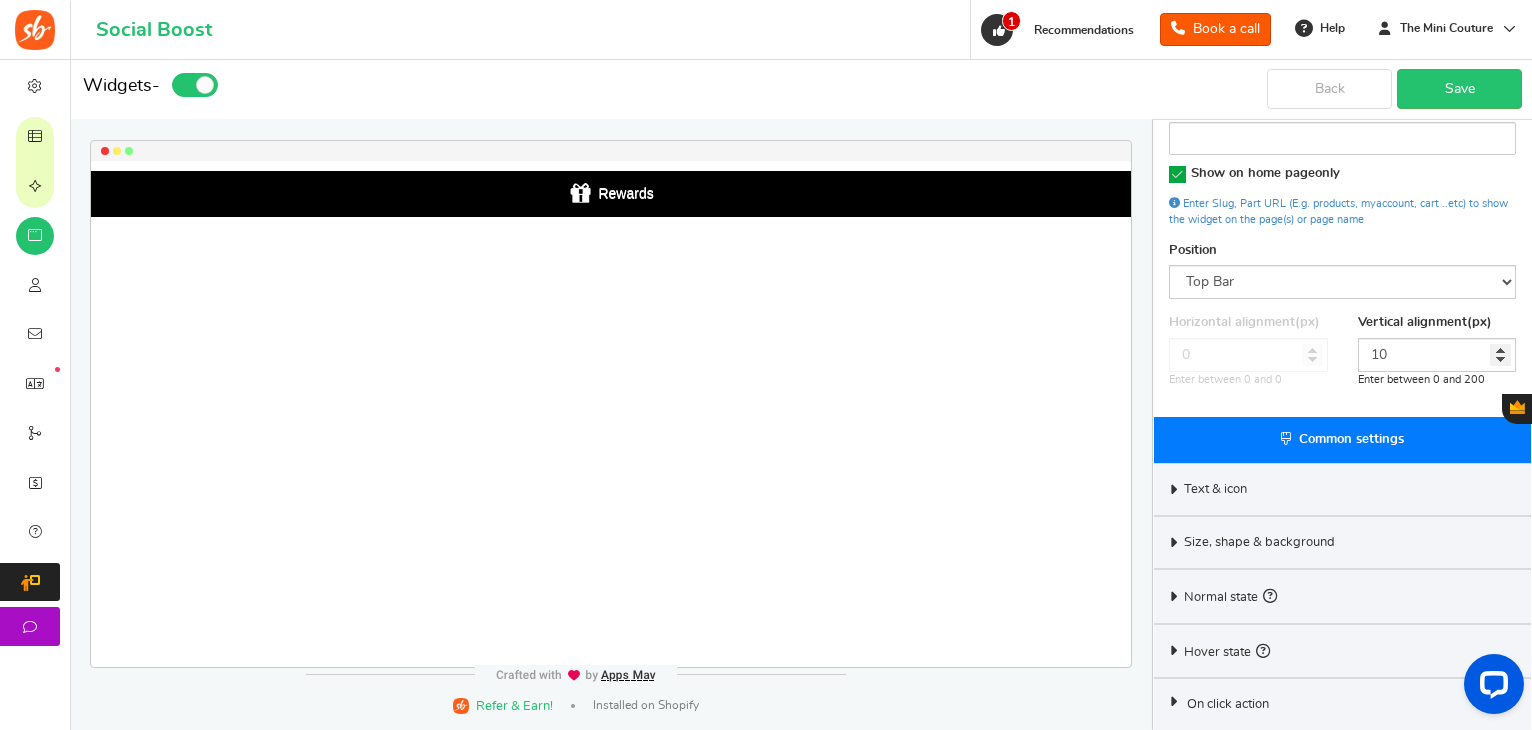 click on "Common settings" at bounding box center [1351, 439] 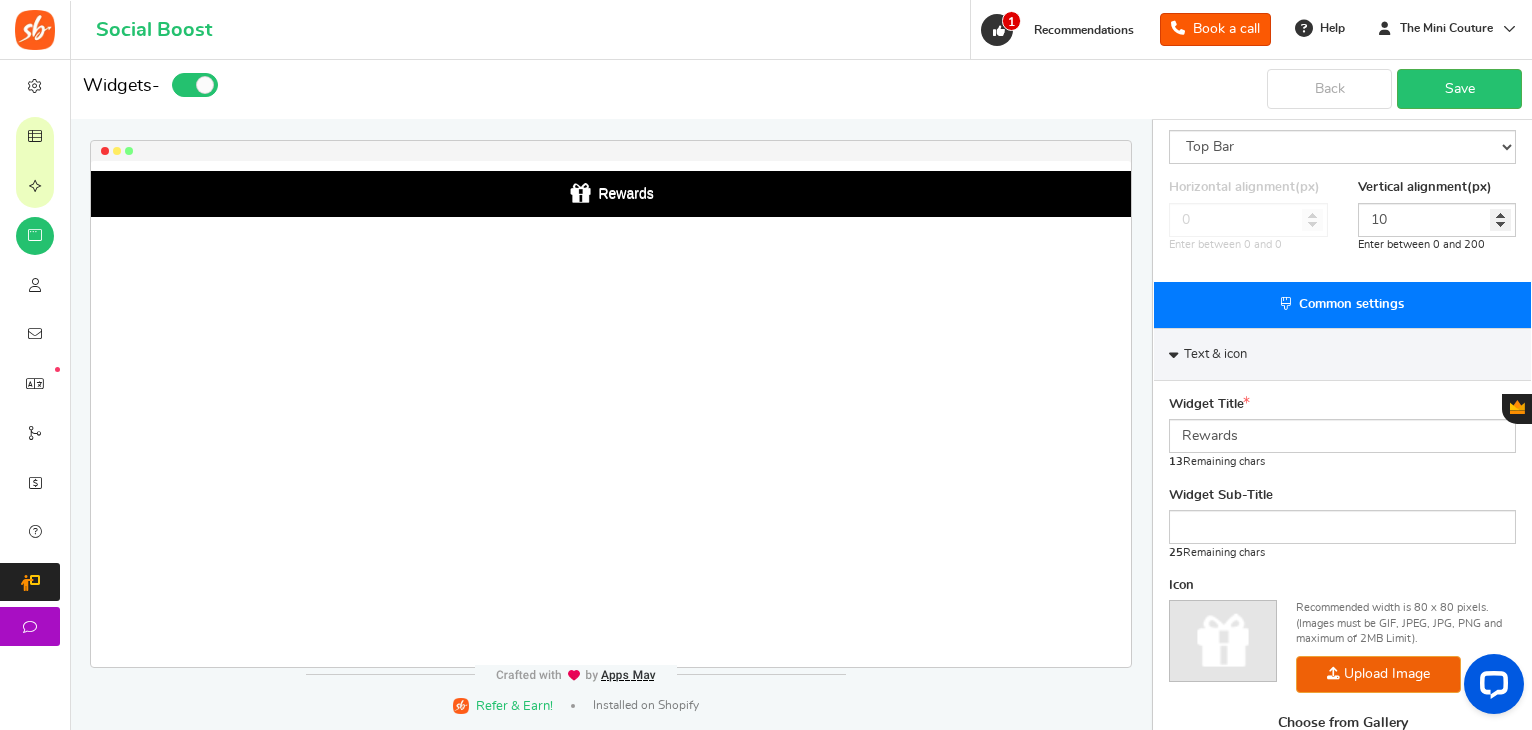 scroll, scrollTop: 412, scrollLeft: 0, axis: vertical 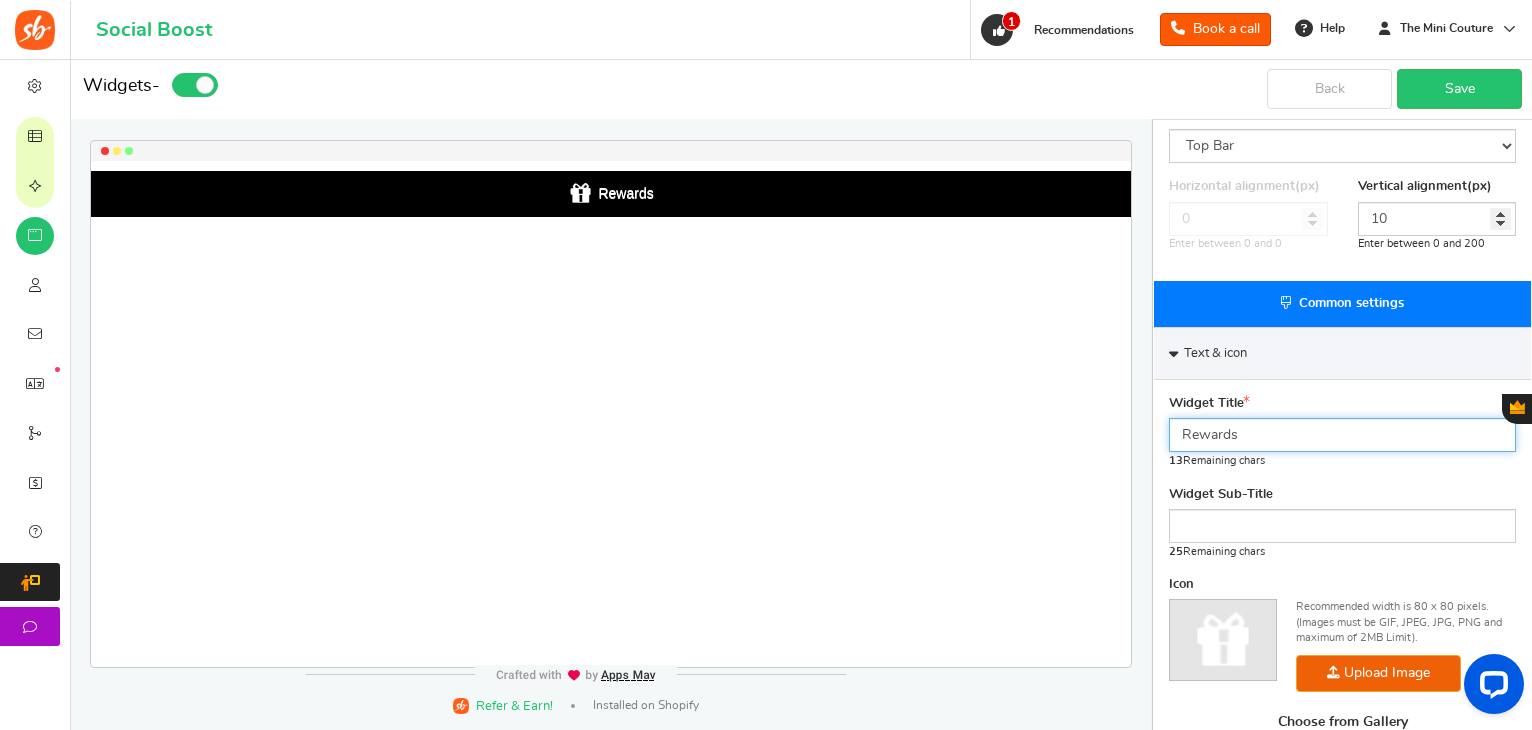 click on "Rewards" at bounding box center (1342, 435) 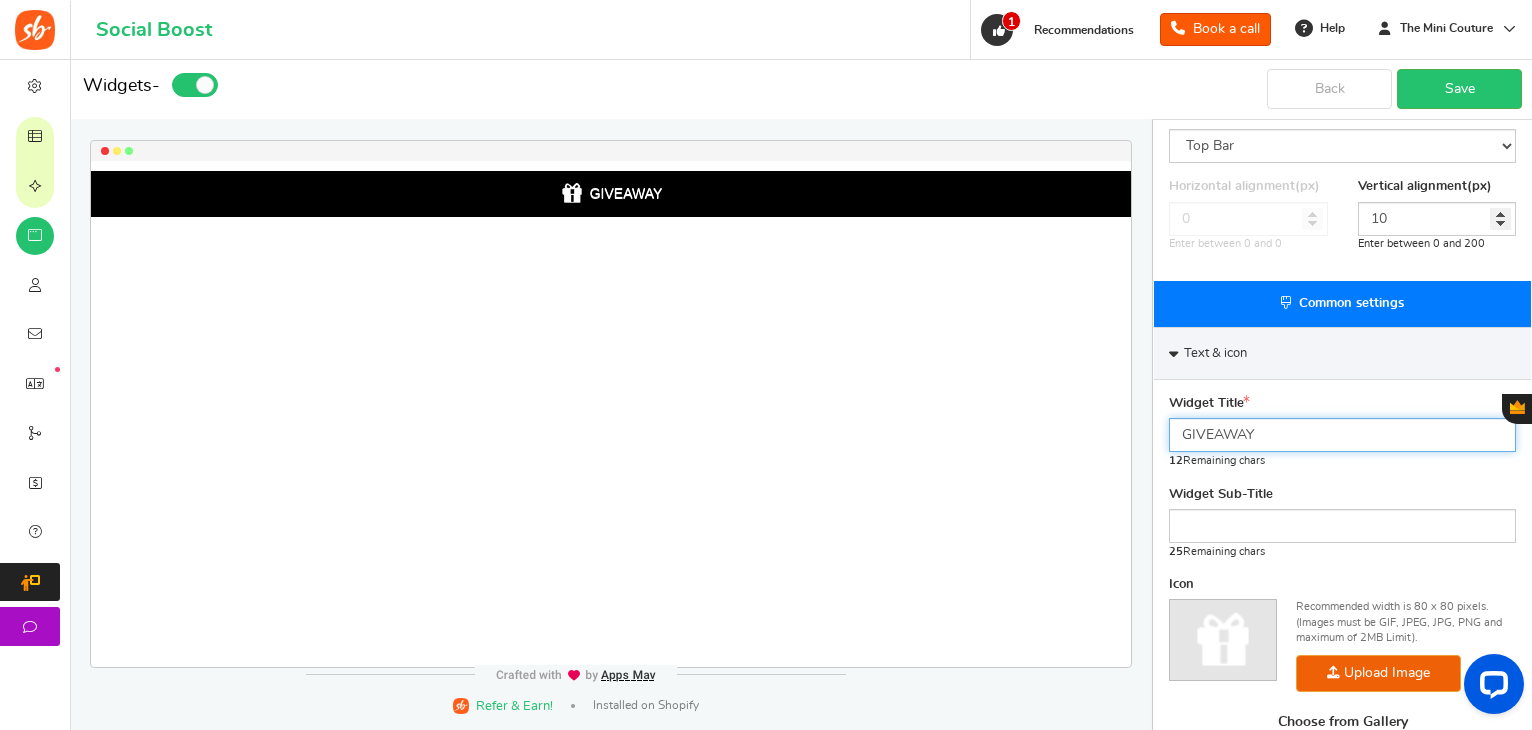 type on "GIVEAWAY" 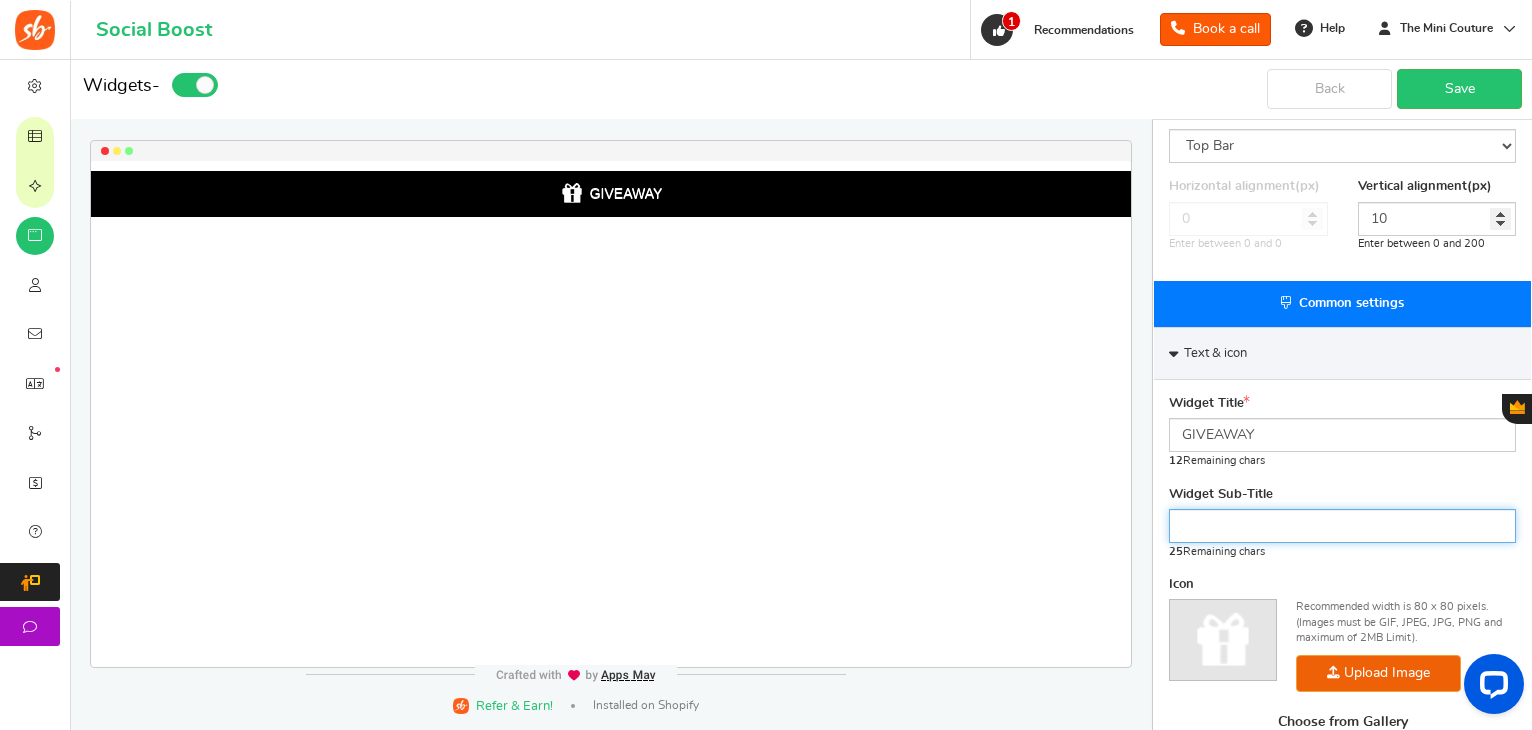 click at bounding box center (1342, 526) 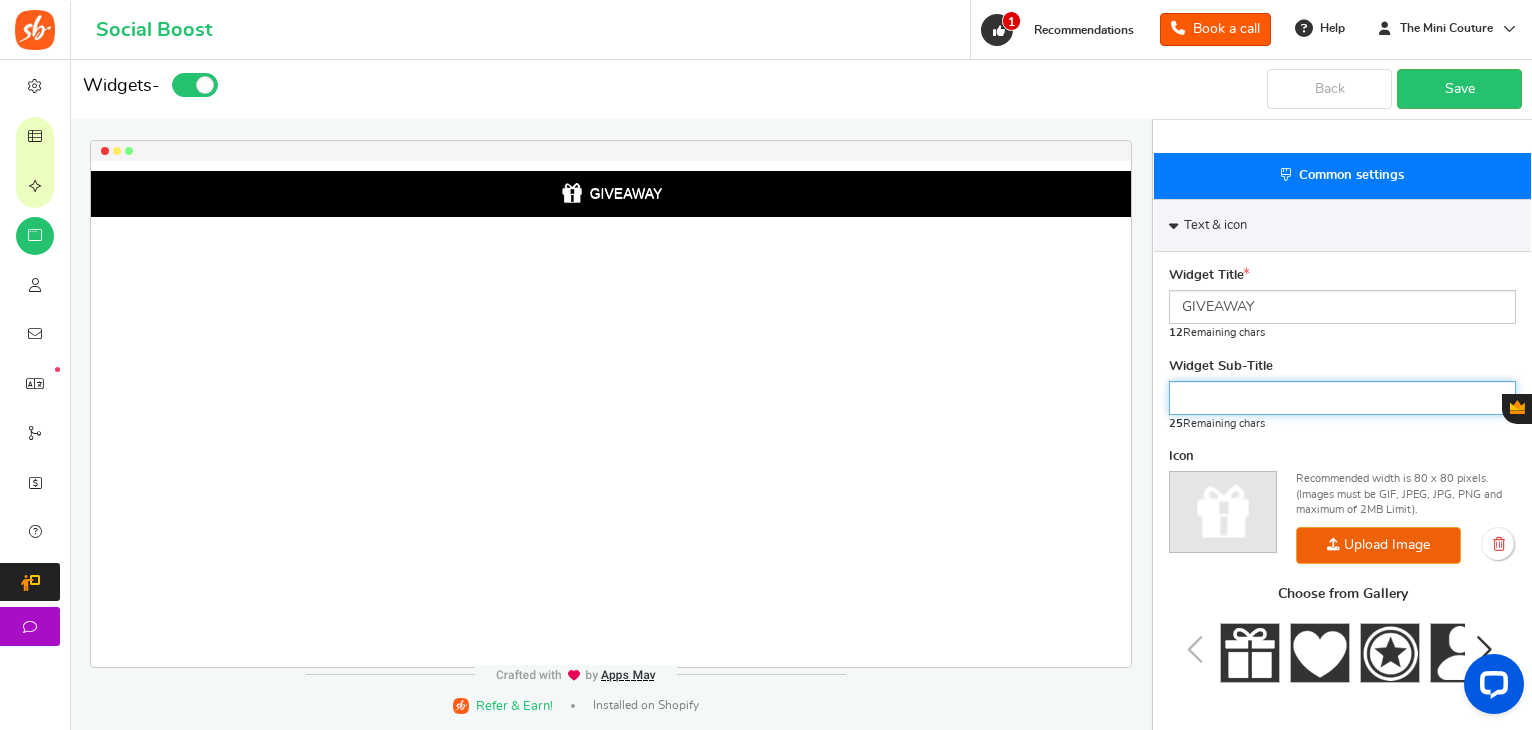 scroll, scrollTop: 544, scrollLeft: 0, axis: vertical 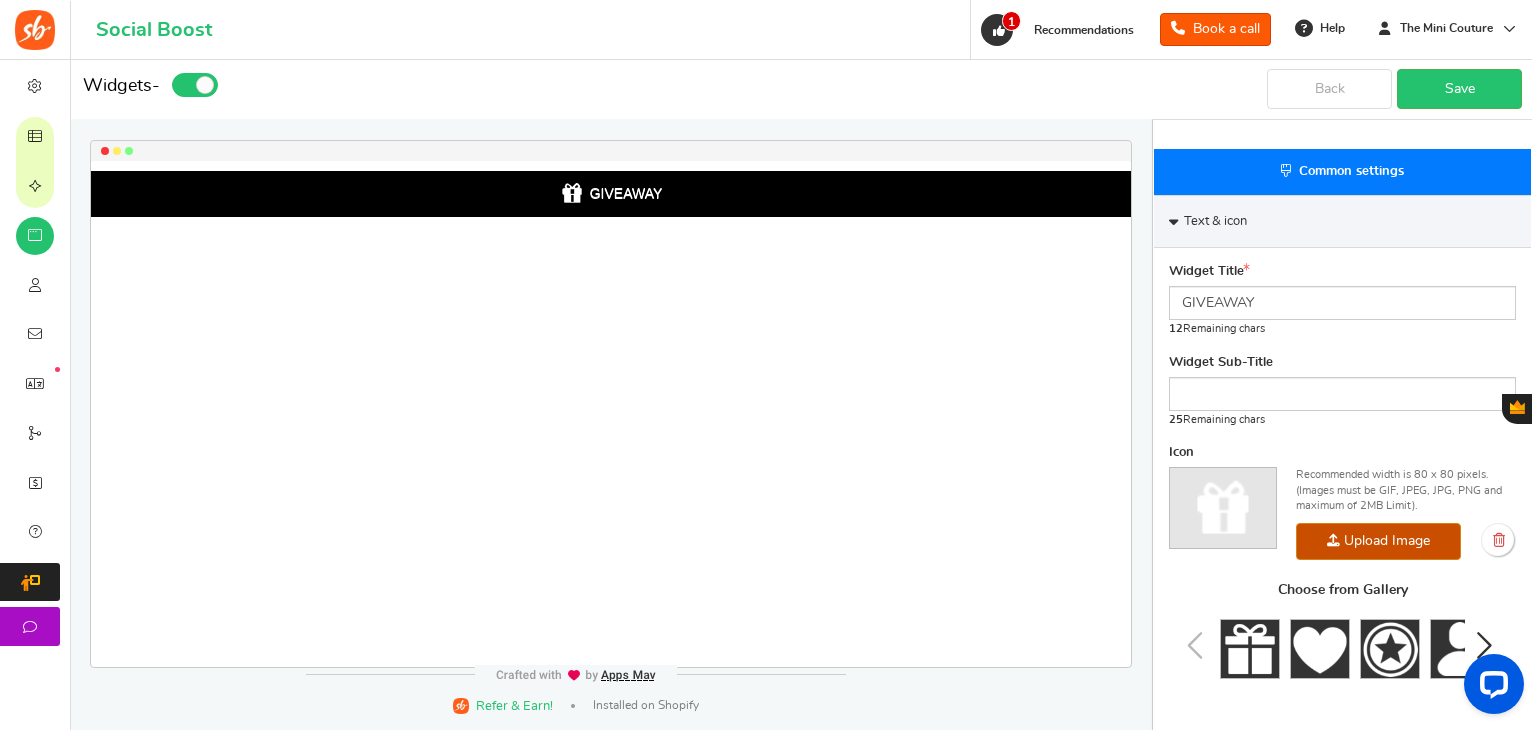 click at bounding box center [-580, 667] 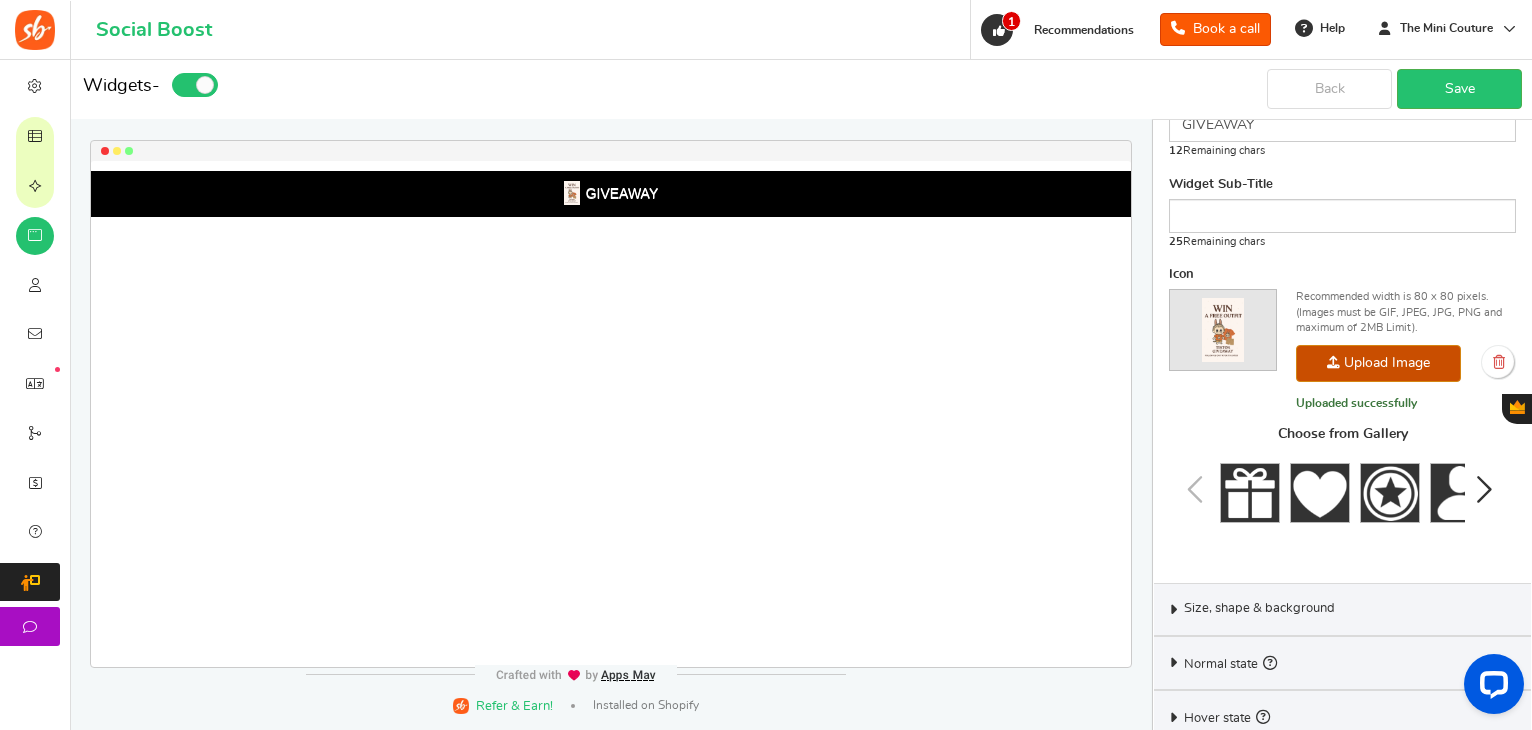 scroll, scrollTop: 726, scrollLeft: 0, axis: vertical 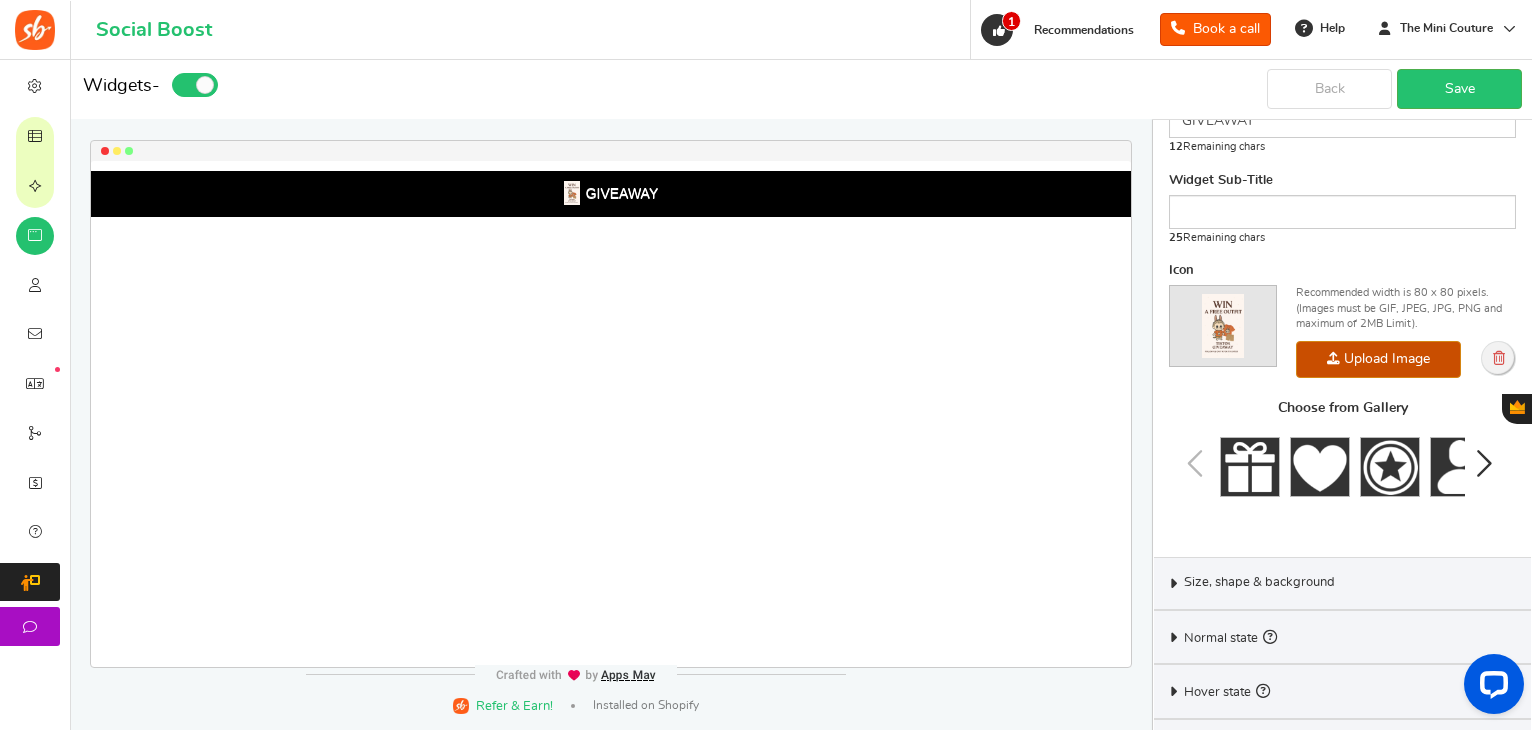 click at bounding box center [1499, 358] 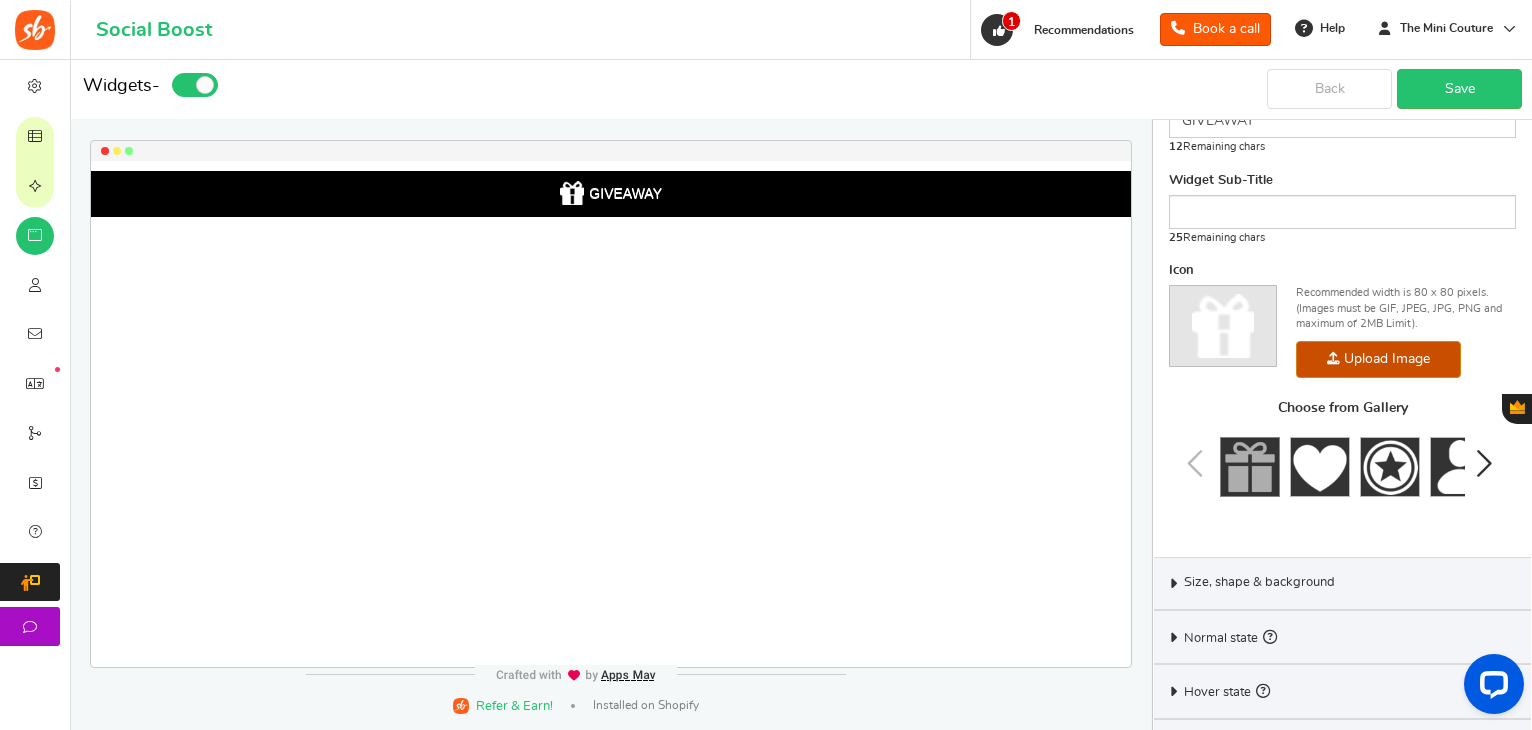 click at bounding box center [1250, 467] 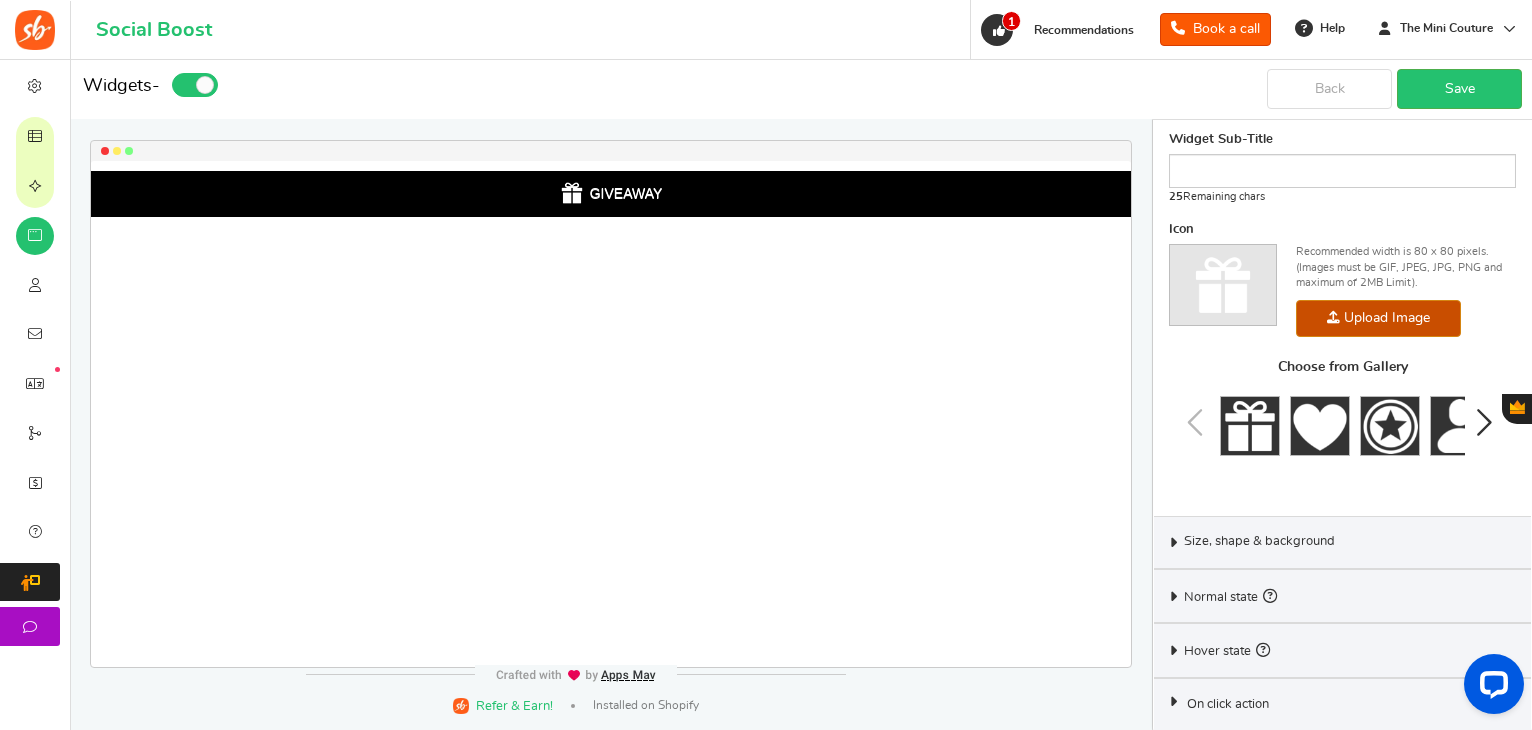 click on "Size, shape & background" at bounding box center (1259, 542) 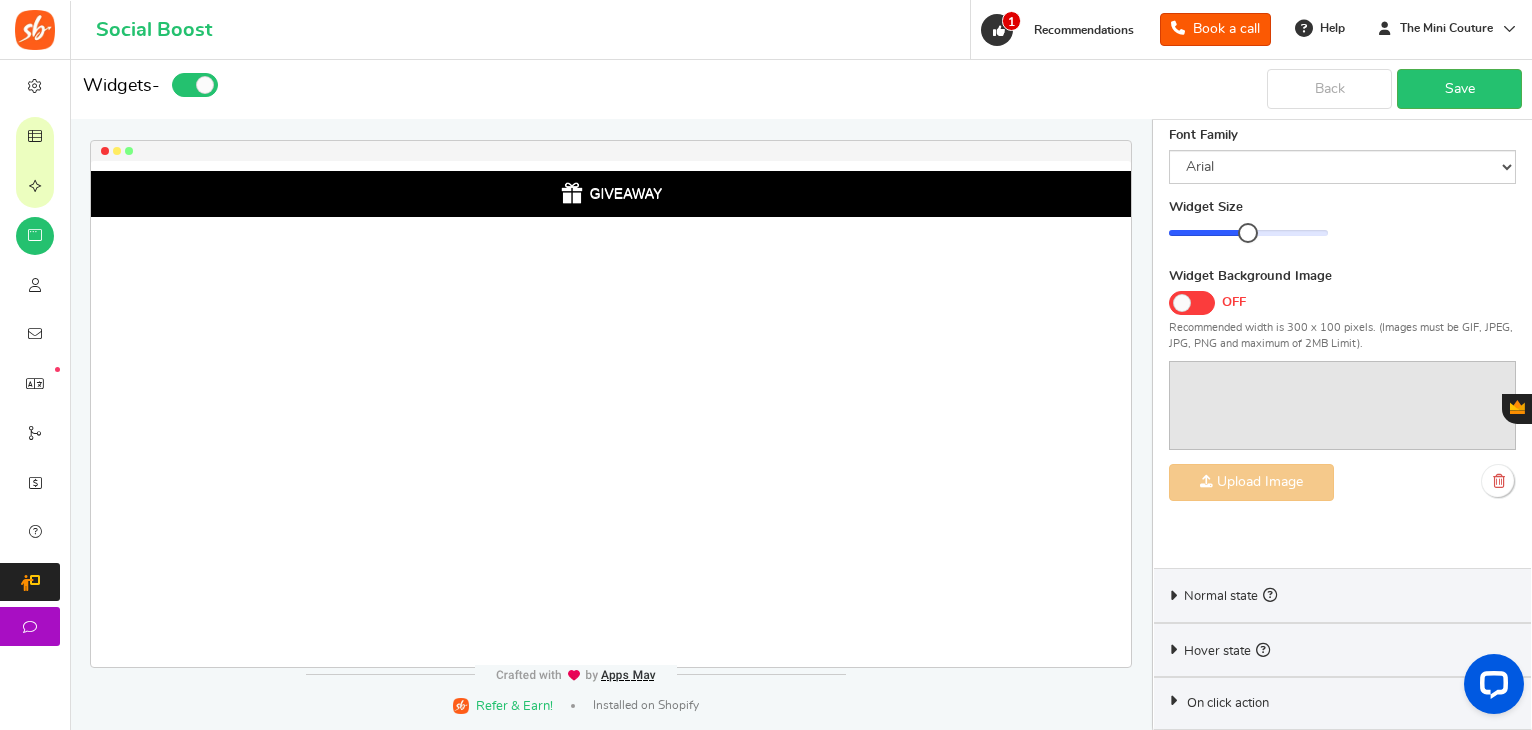 scroll, scrollTop: 703, scrollLeft: 0, axis: vertical 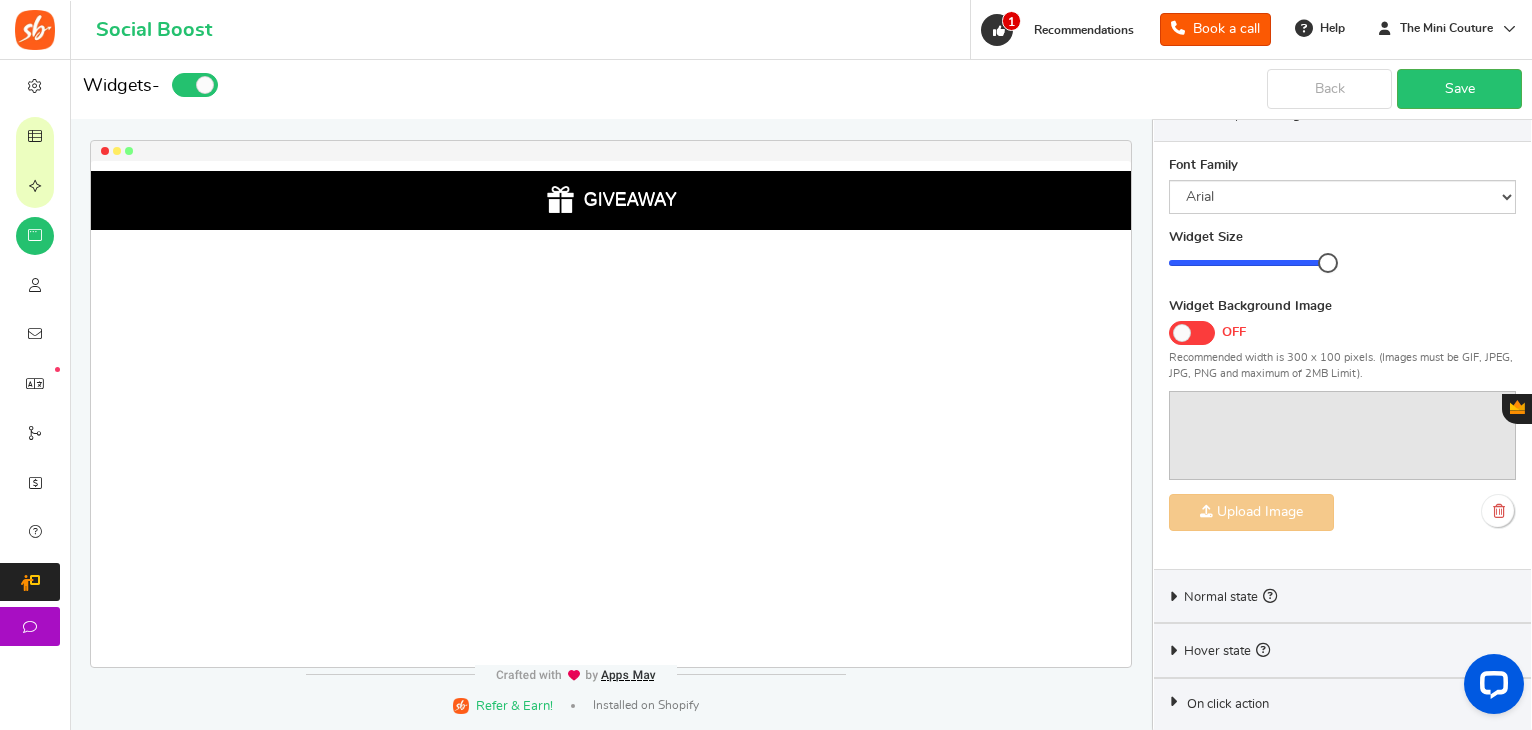 drag, startPoint x: 1244, startPoint y: 263, endPoint x: 1345, endPoint y: 274, distance: 101.597244 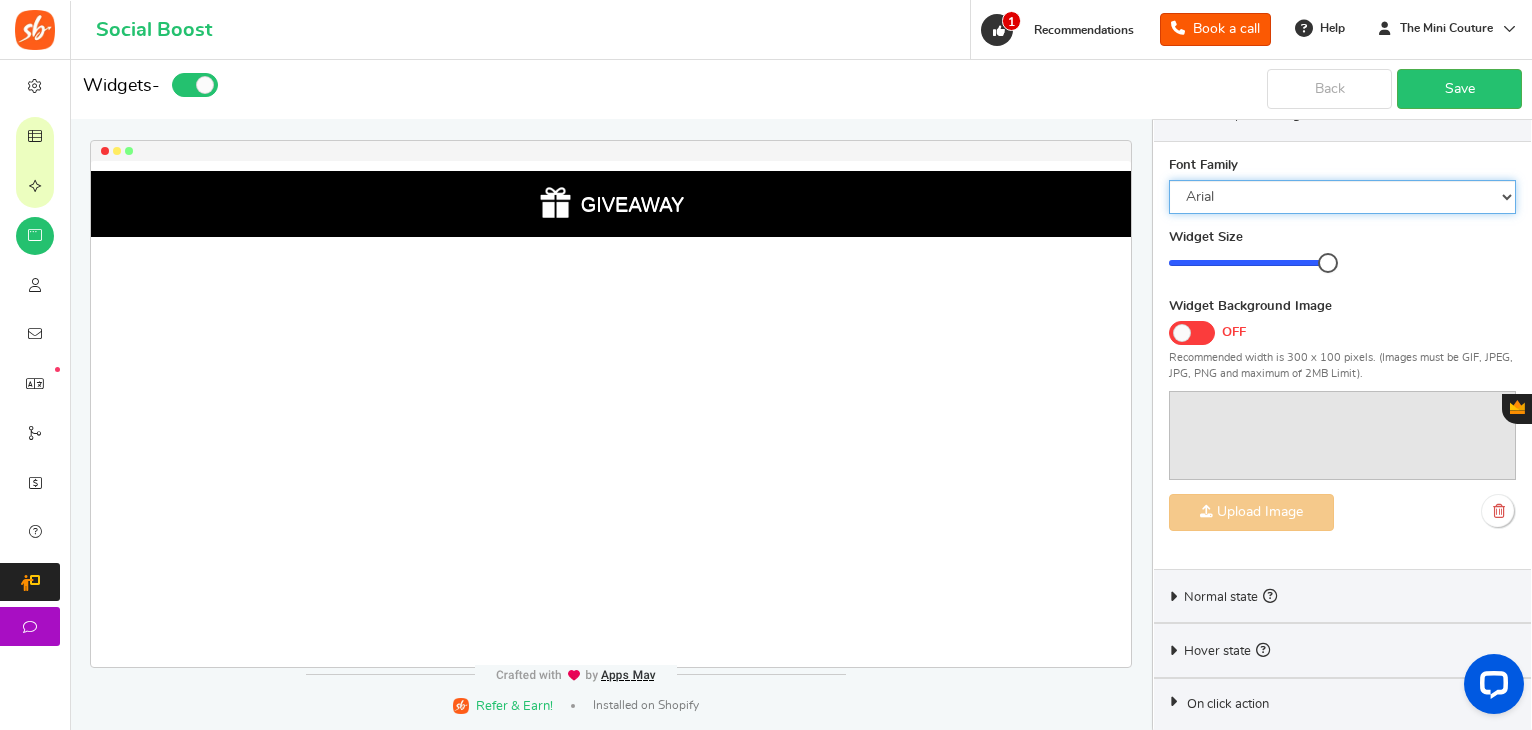 click on "Arial BARIOLREGULAR_0 Comic Sans MS [PERSON_NAME] New [US_STATE] Inherit my website's font Tahoma Trebuchet MS [PERSON_NAME]" at bounding box center (1342, 197) 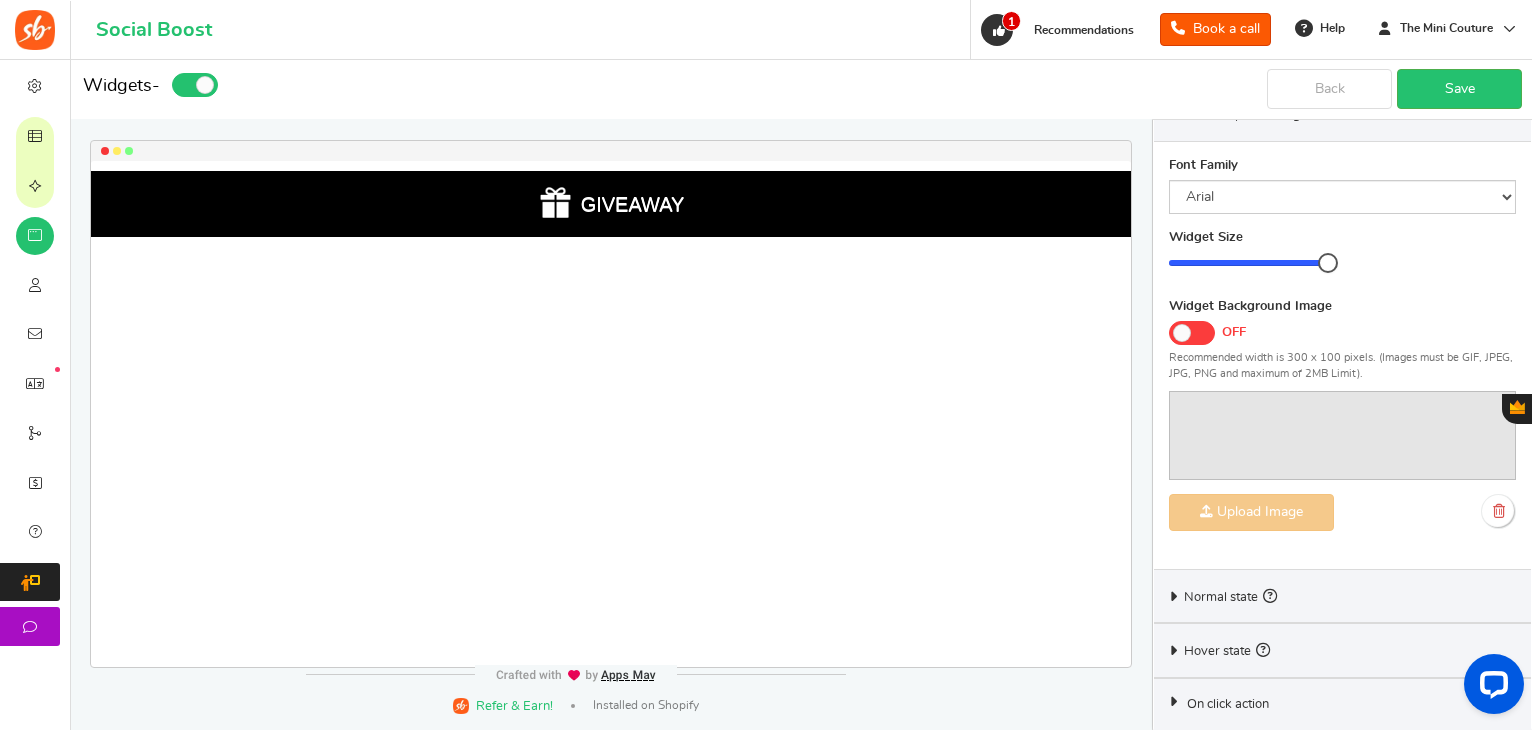 click on "GIVEAWAY
Loading..
×
To configure LightBox layout please  Click here" at bounding box center (606, 374) 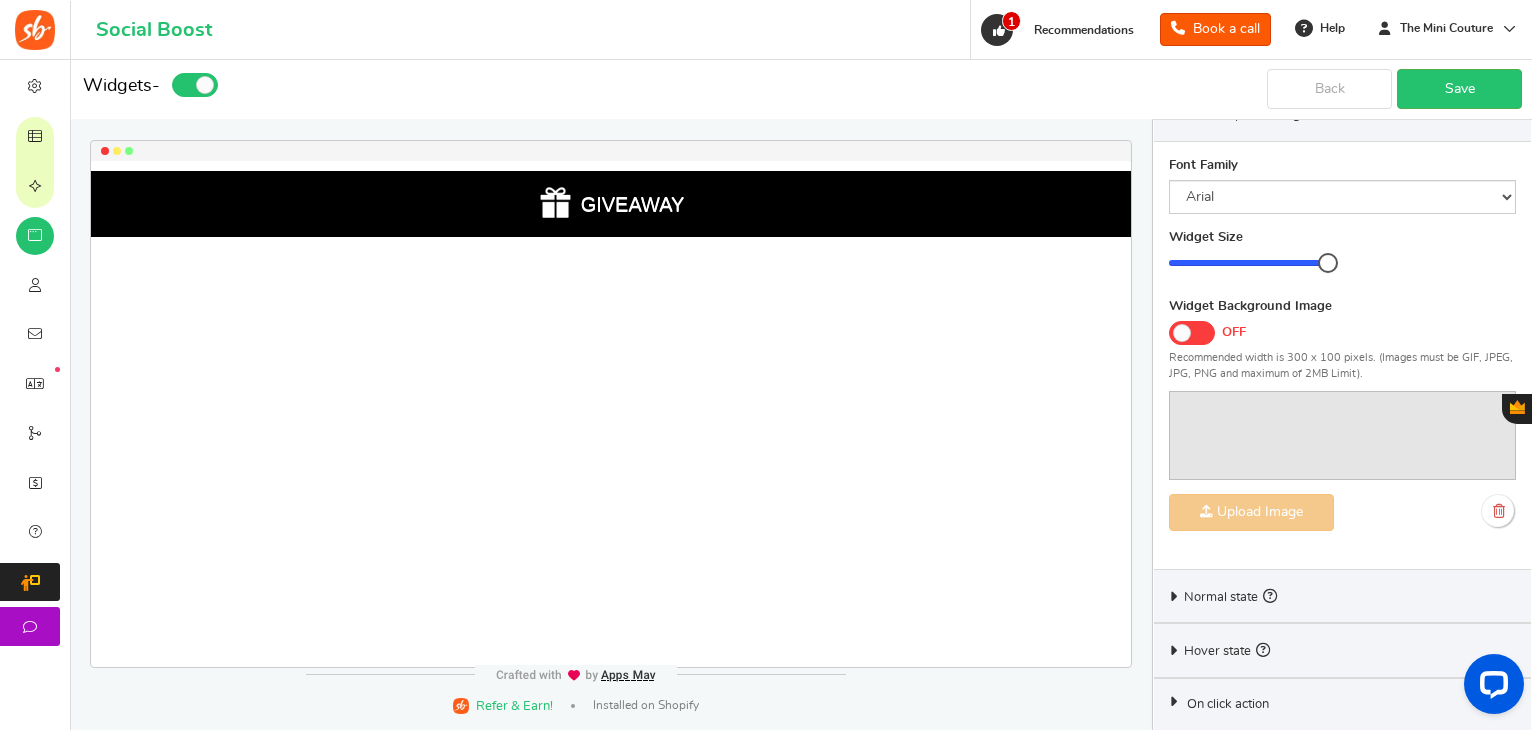 click on "Normal state" at bounding box center (1230, 596) 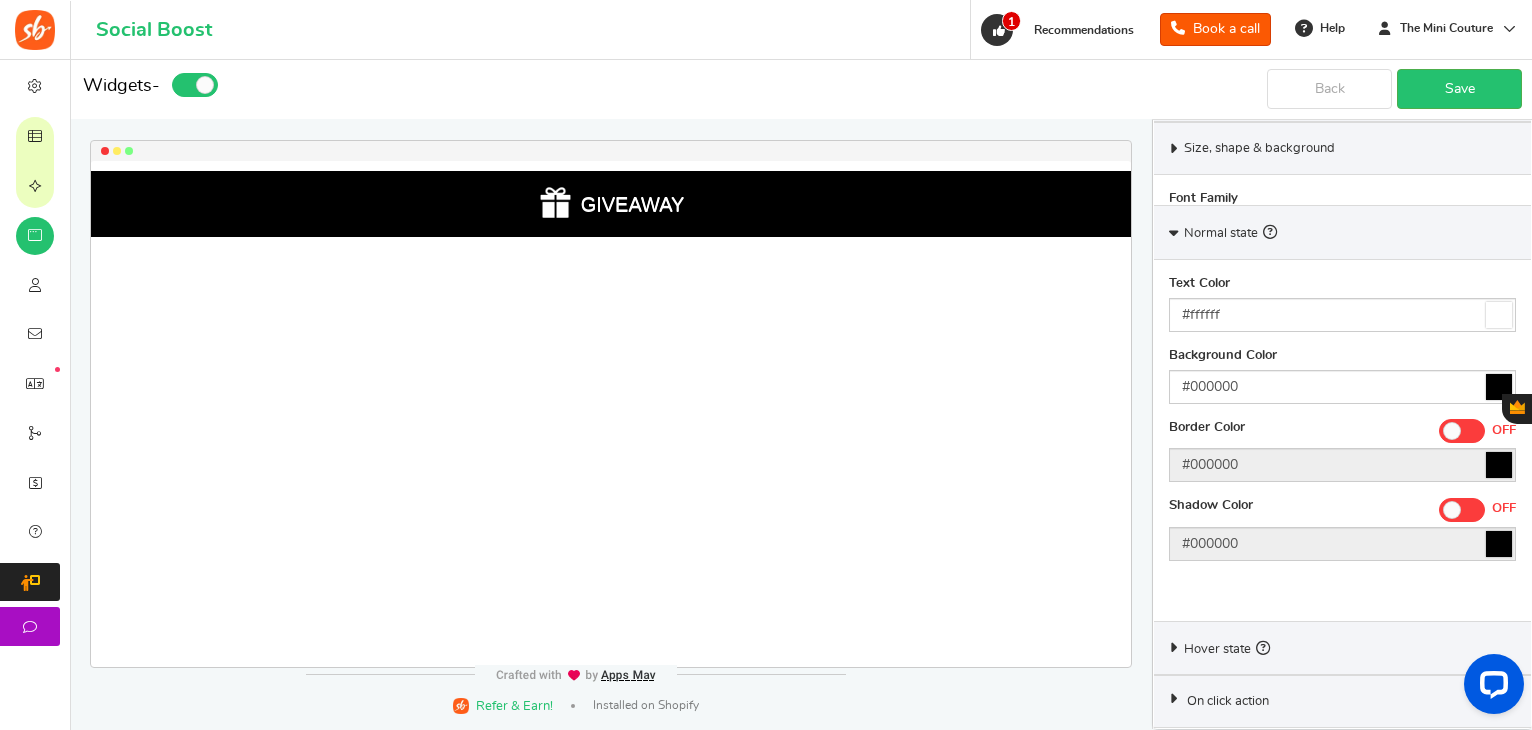 scroll, scrollTop: 607, scrollLeft: 0, axis: vertical 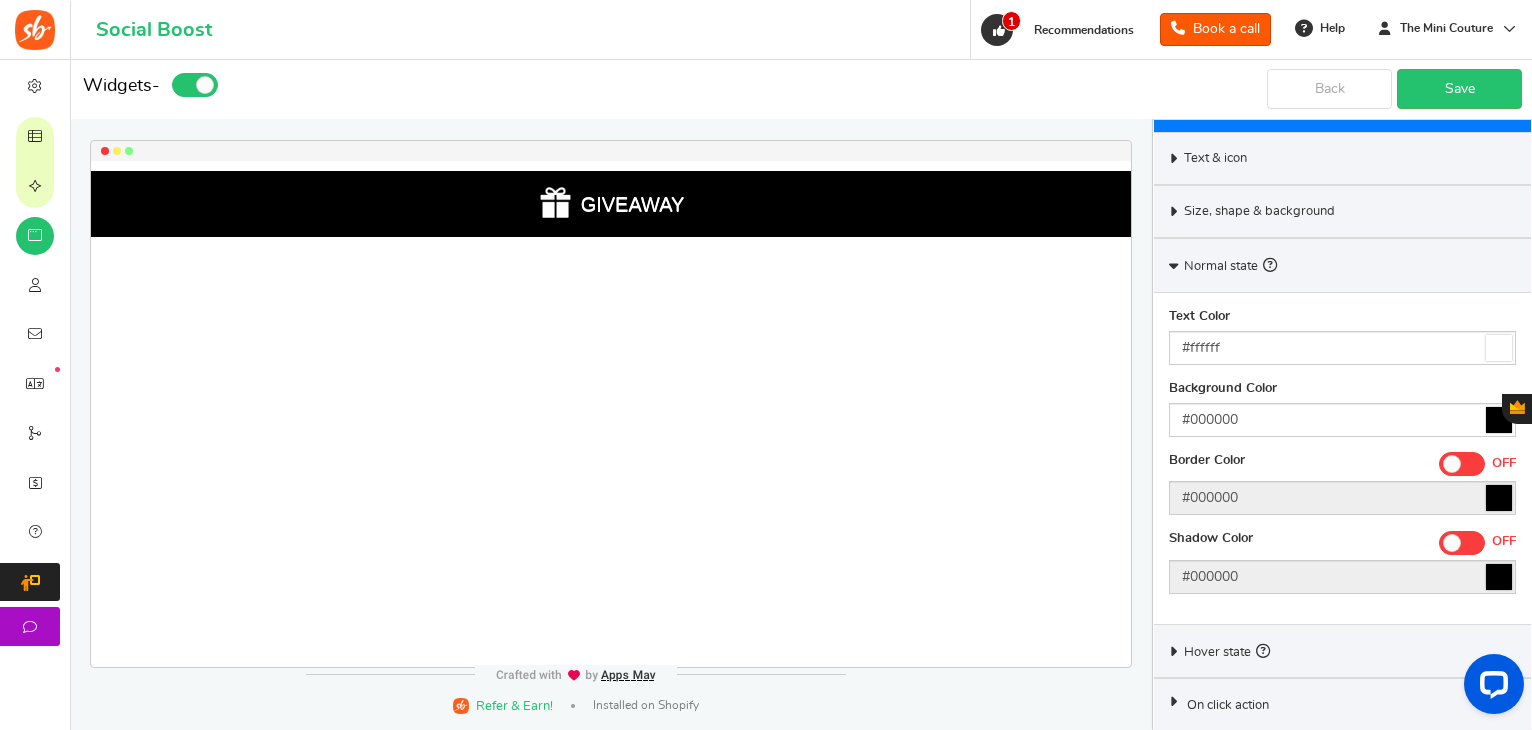 click on "Hover state" at bounding box center [1227, 651] 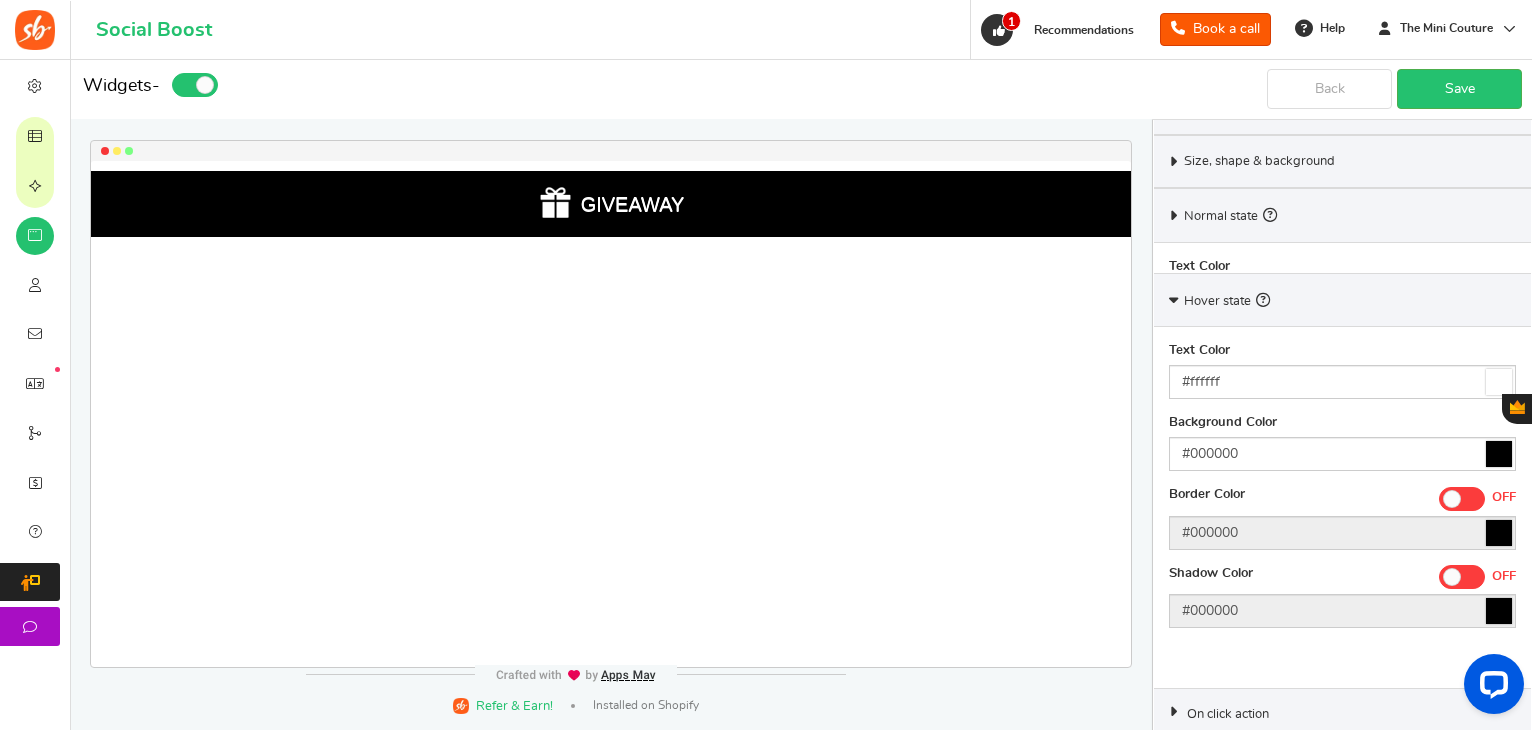 scroll, scrollTop: 607, scrollLeft: 0, axis: vertical 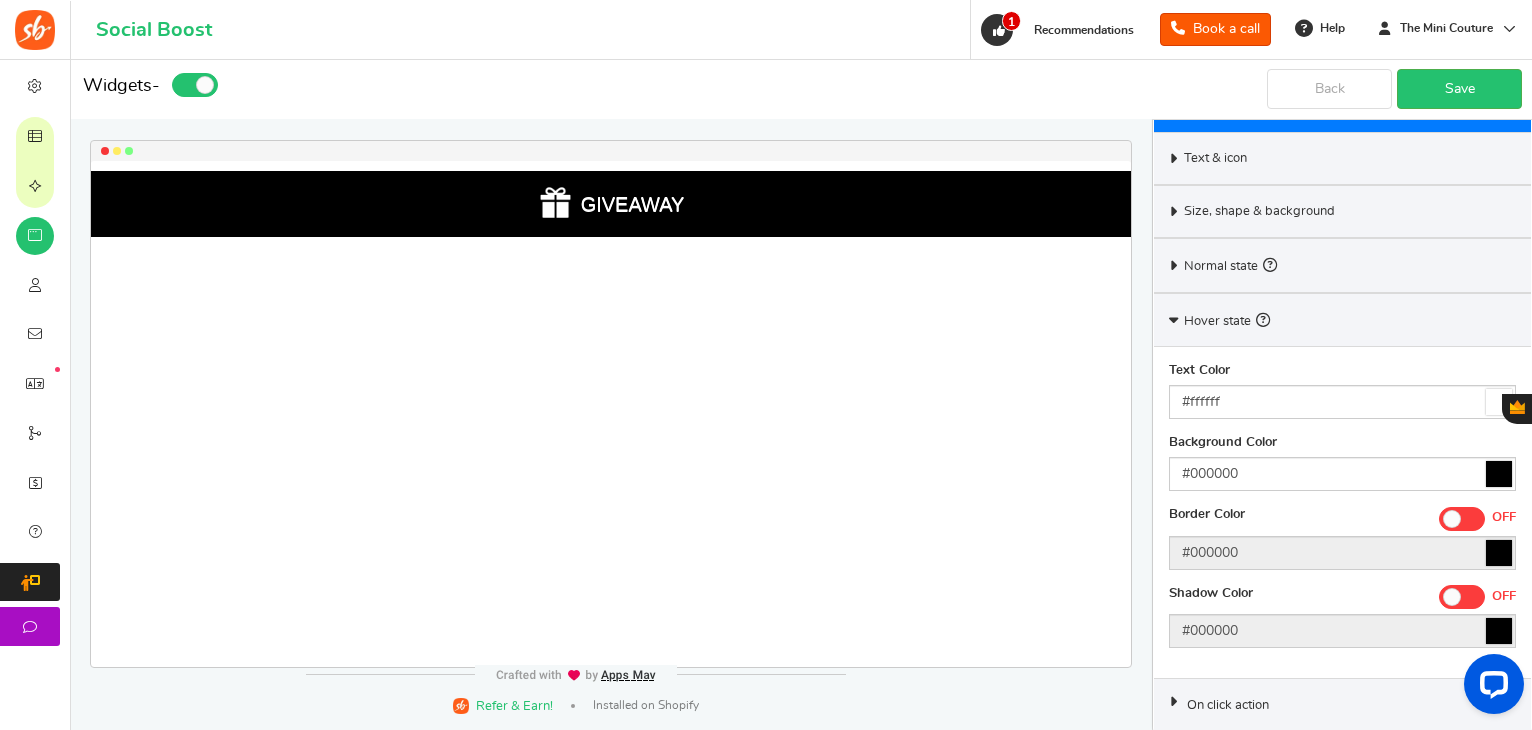 click on "On click action" at bounding box center (1228, 706) 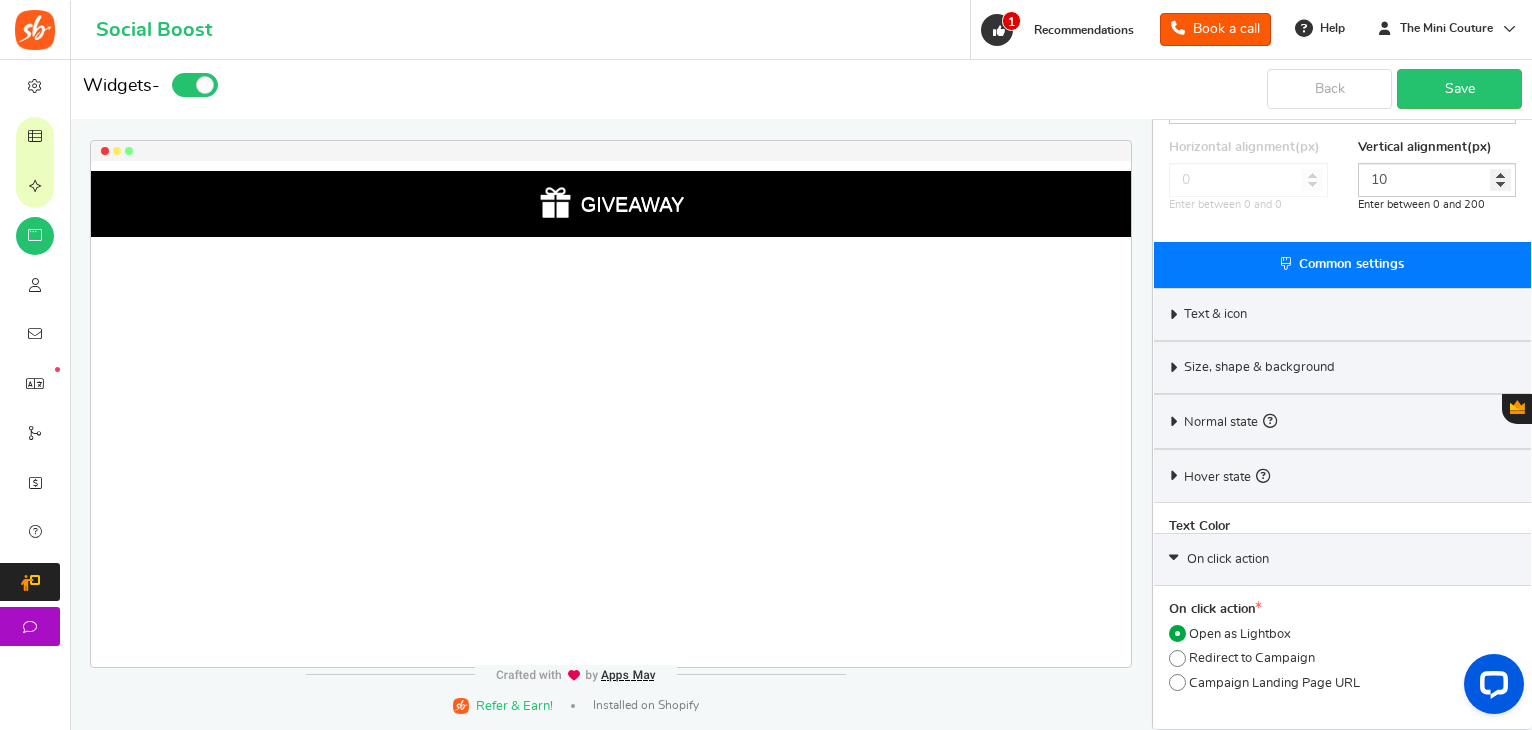 scroll, scrollTop: 418, scrollLeft: 0, axis: vertical 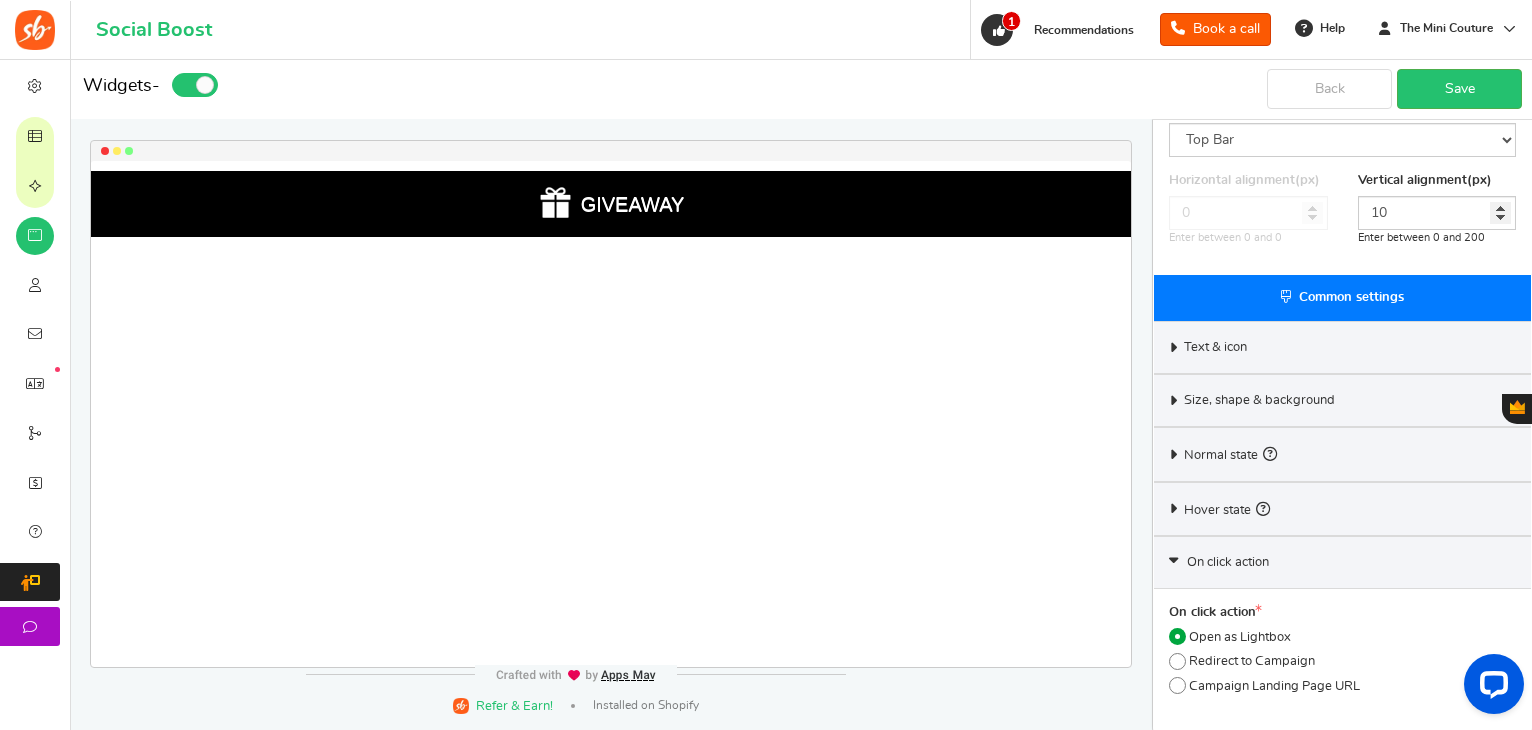 click on "Redirect to Campaign" at bounding box center (1252, 662) 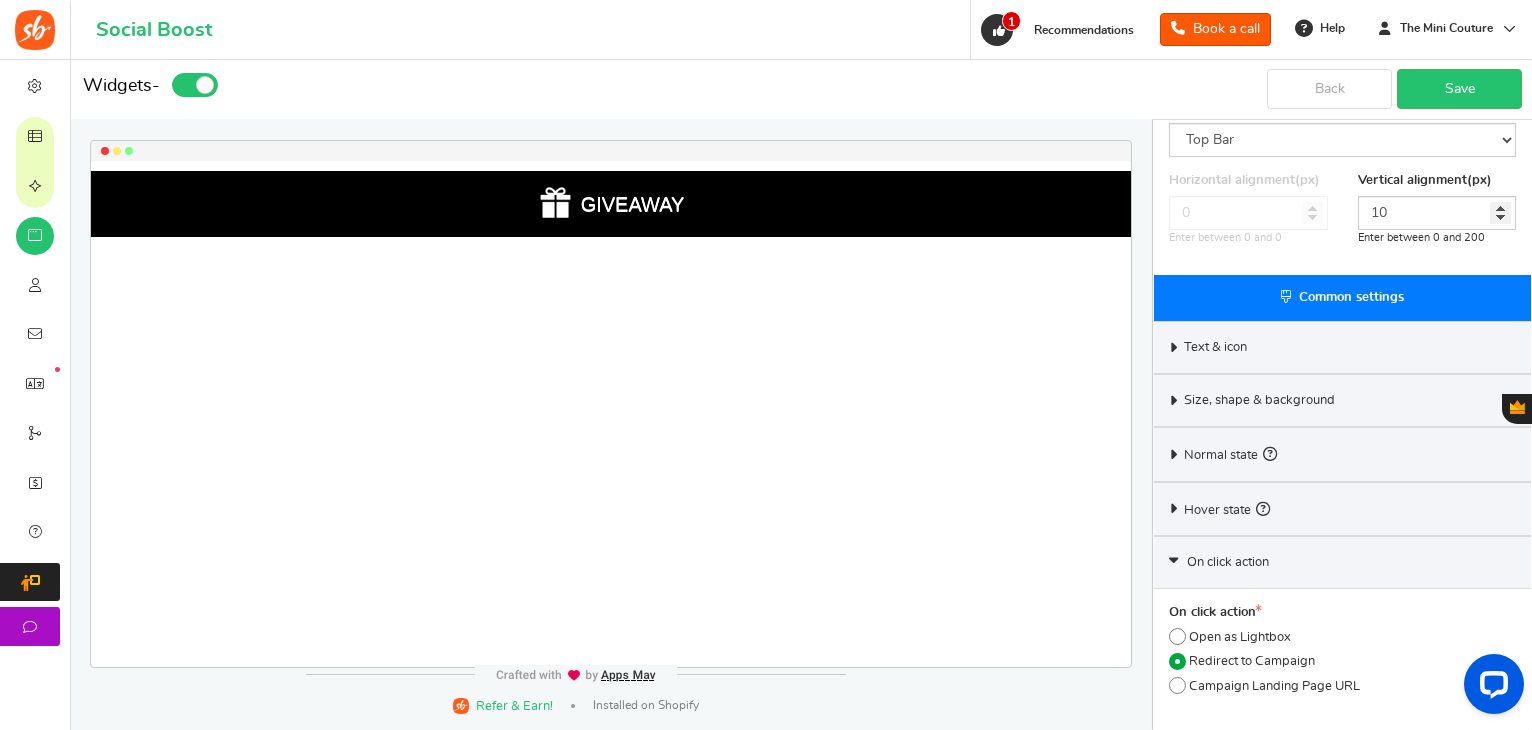 click on "Open as Lightbox" at bounding box center [1240, 638] 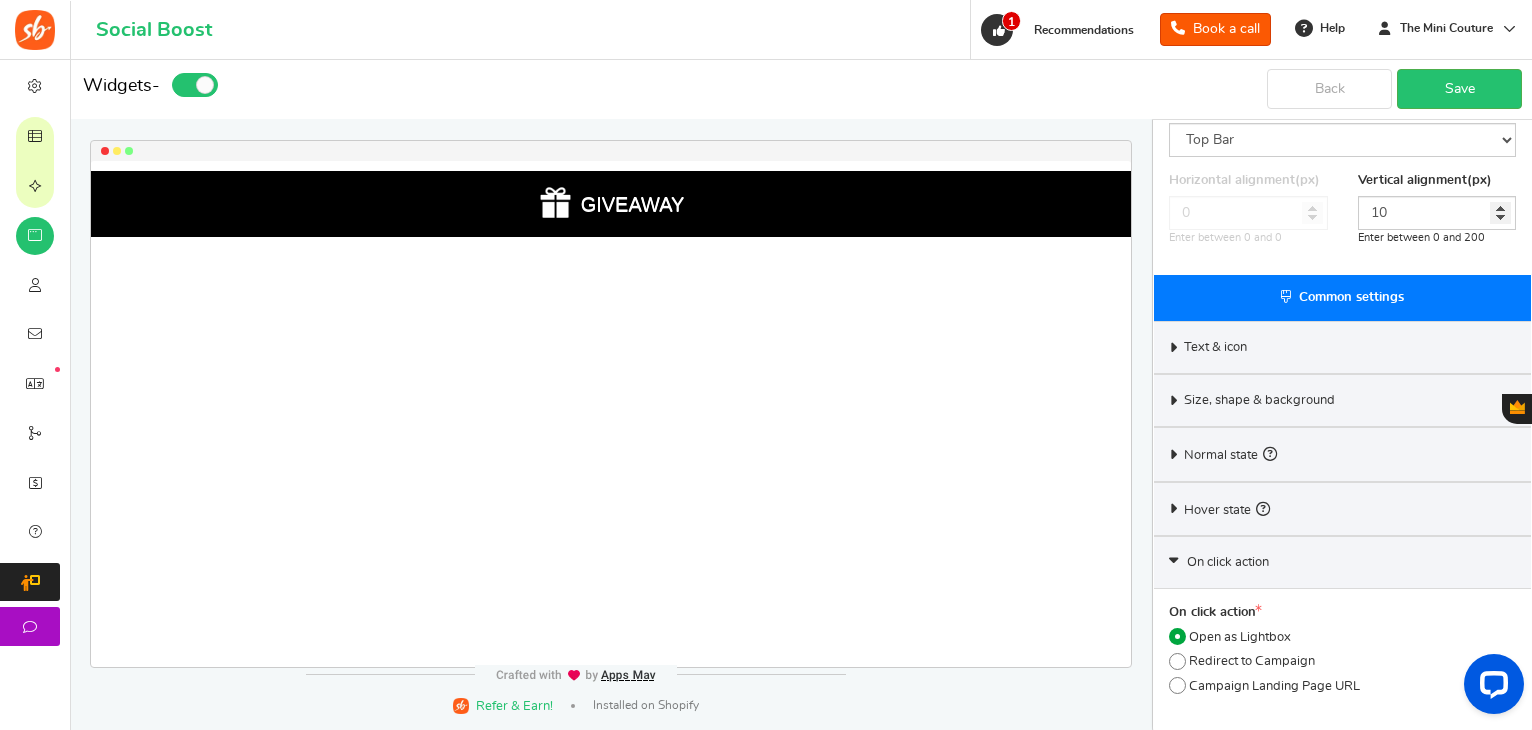 click on "Redirect to Campaign" at bounding box center (1252, 662) 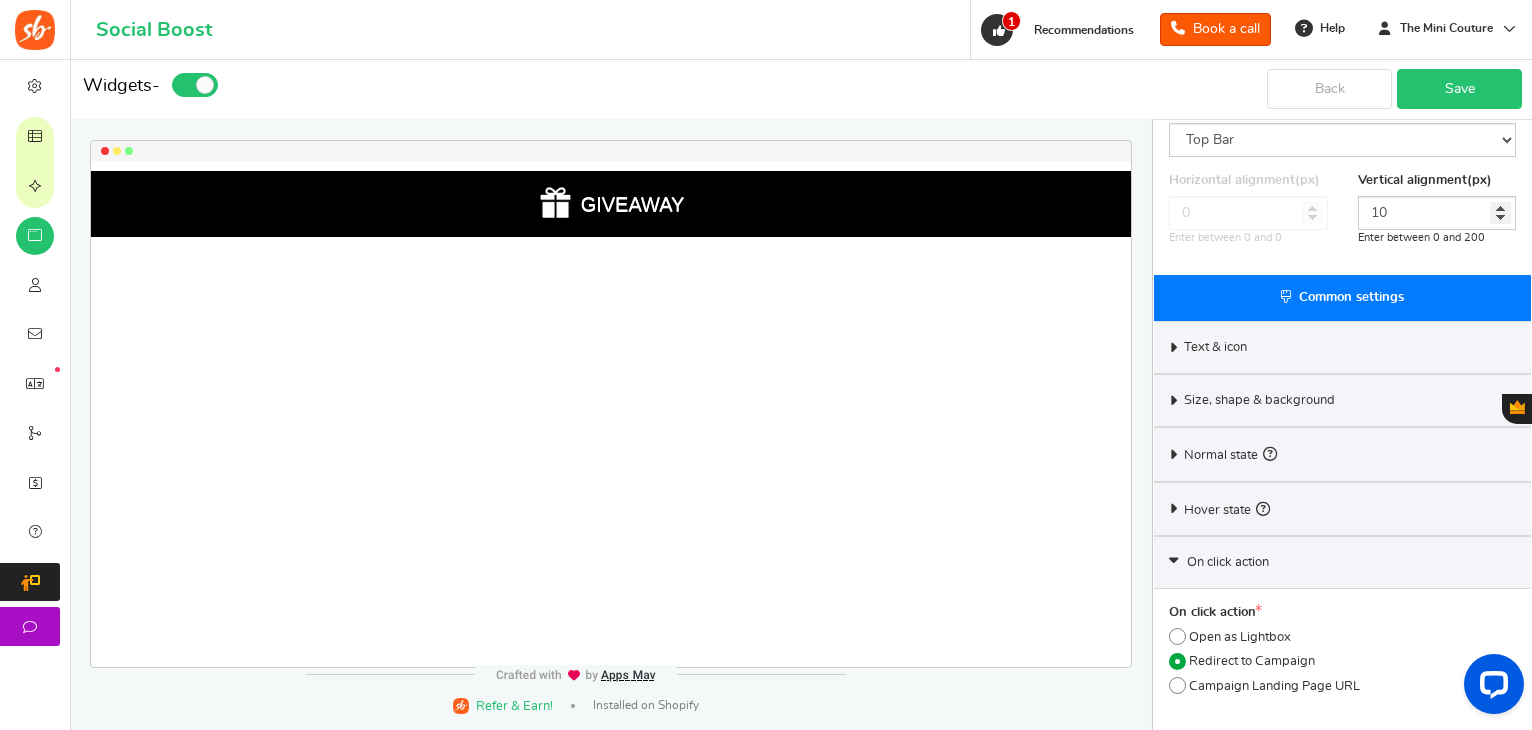 click on "Save" at bounding box center [1459, 89] 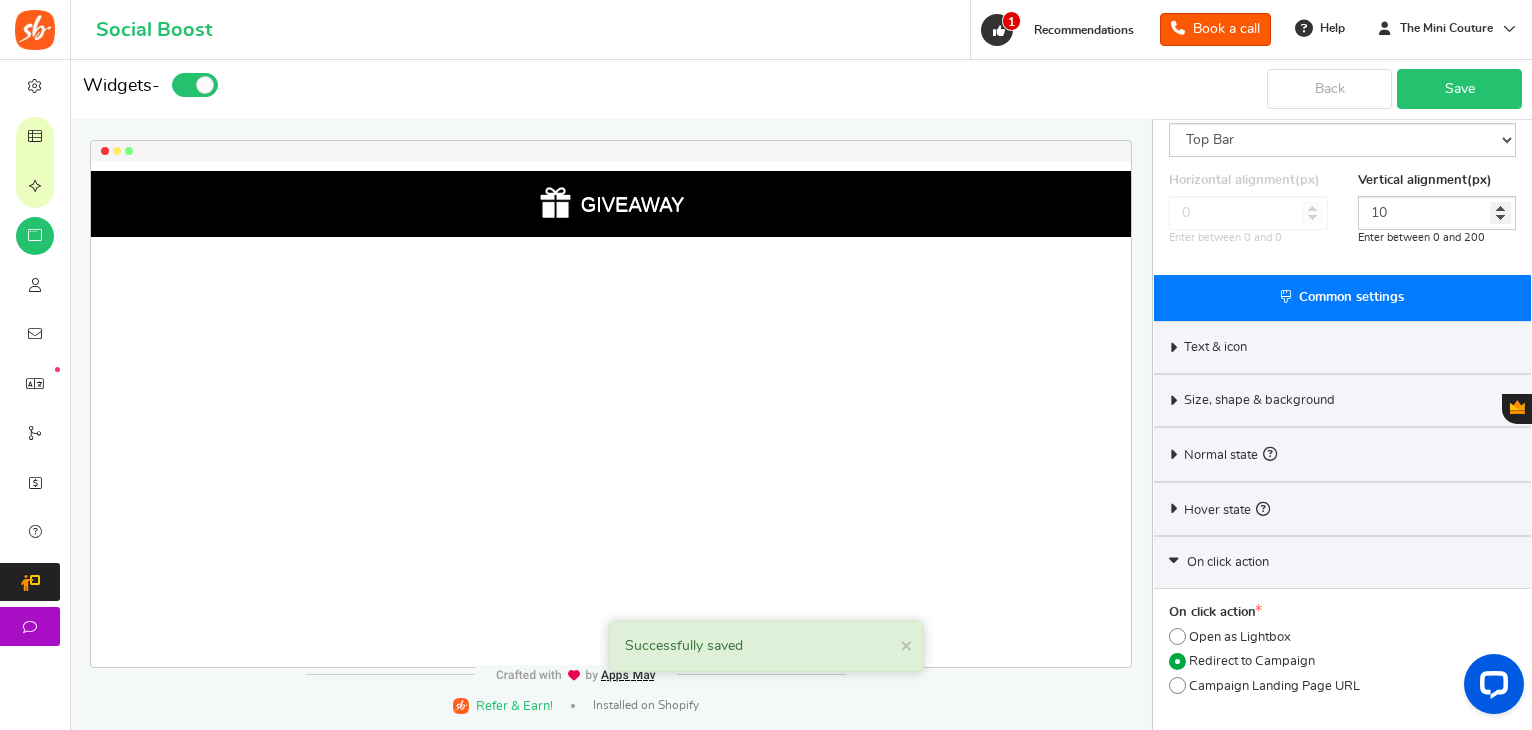 scroll, scrollTop: 0, scrollLeft: 0, axis: both 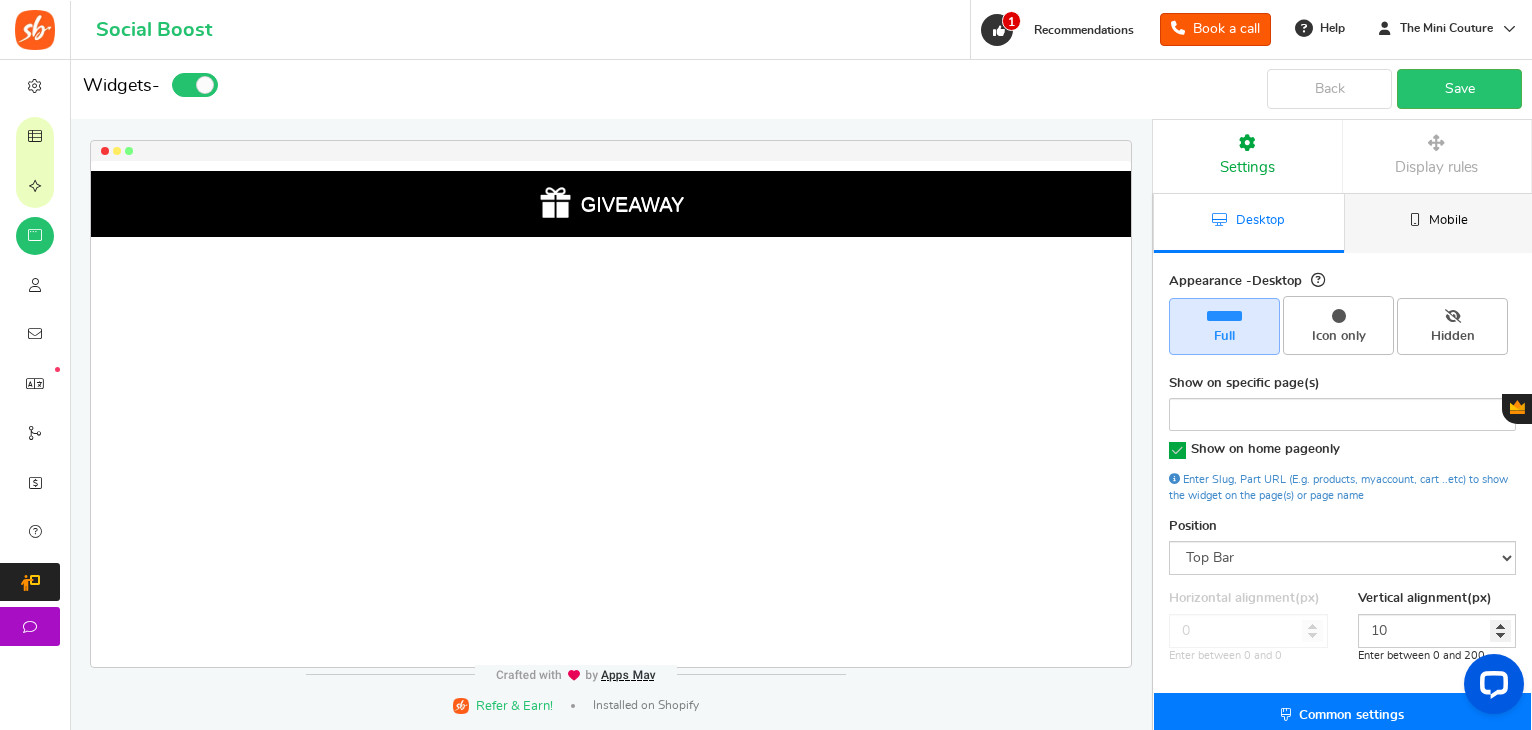 click on "Mobile" at bounding box center [1439, 223] 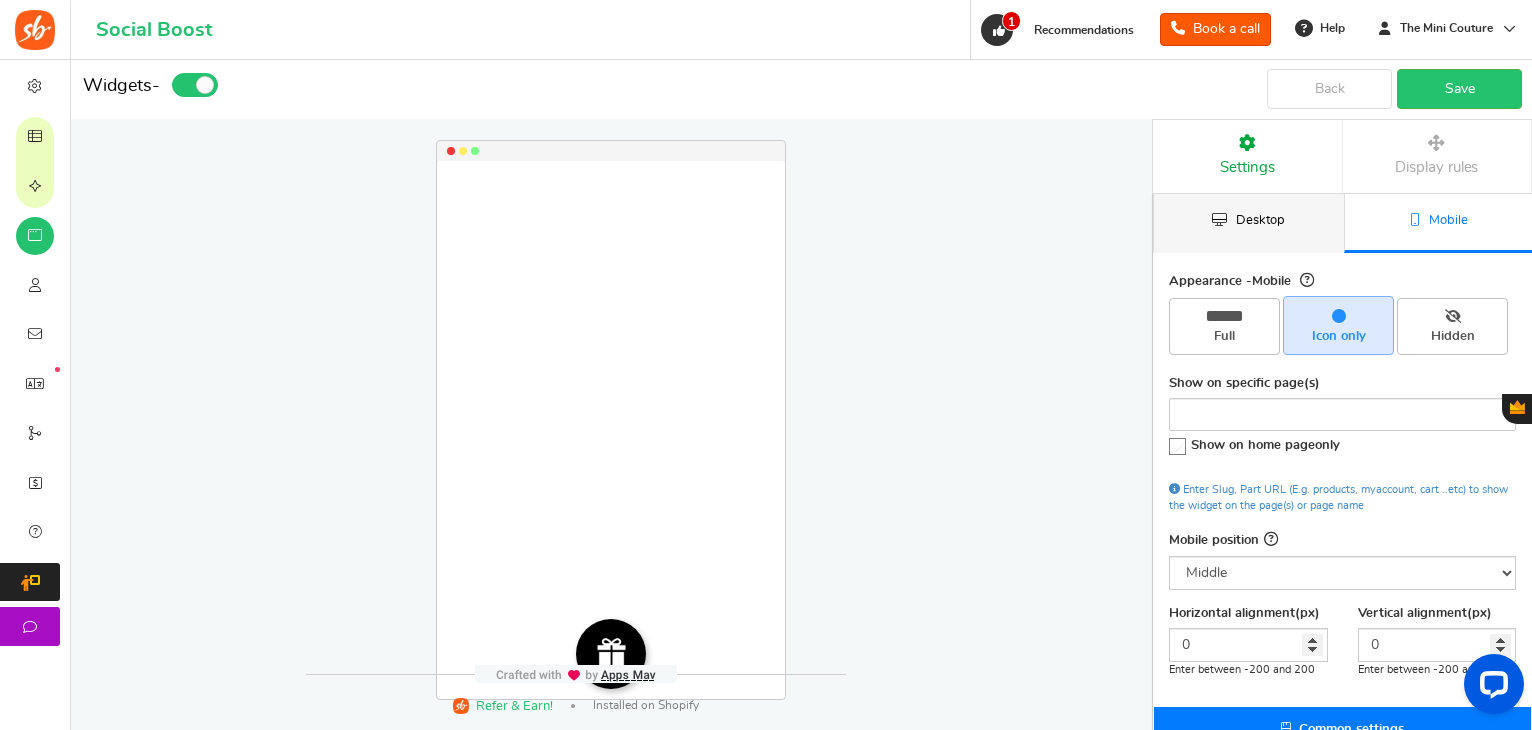 click on "Desktop" at bounding box center [1249, 223] 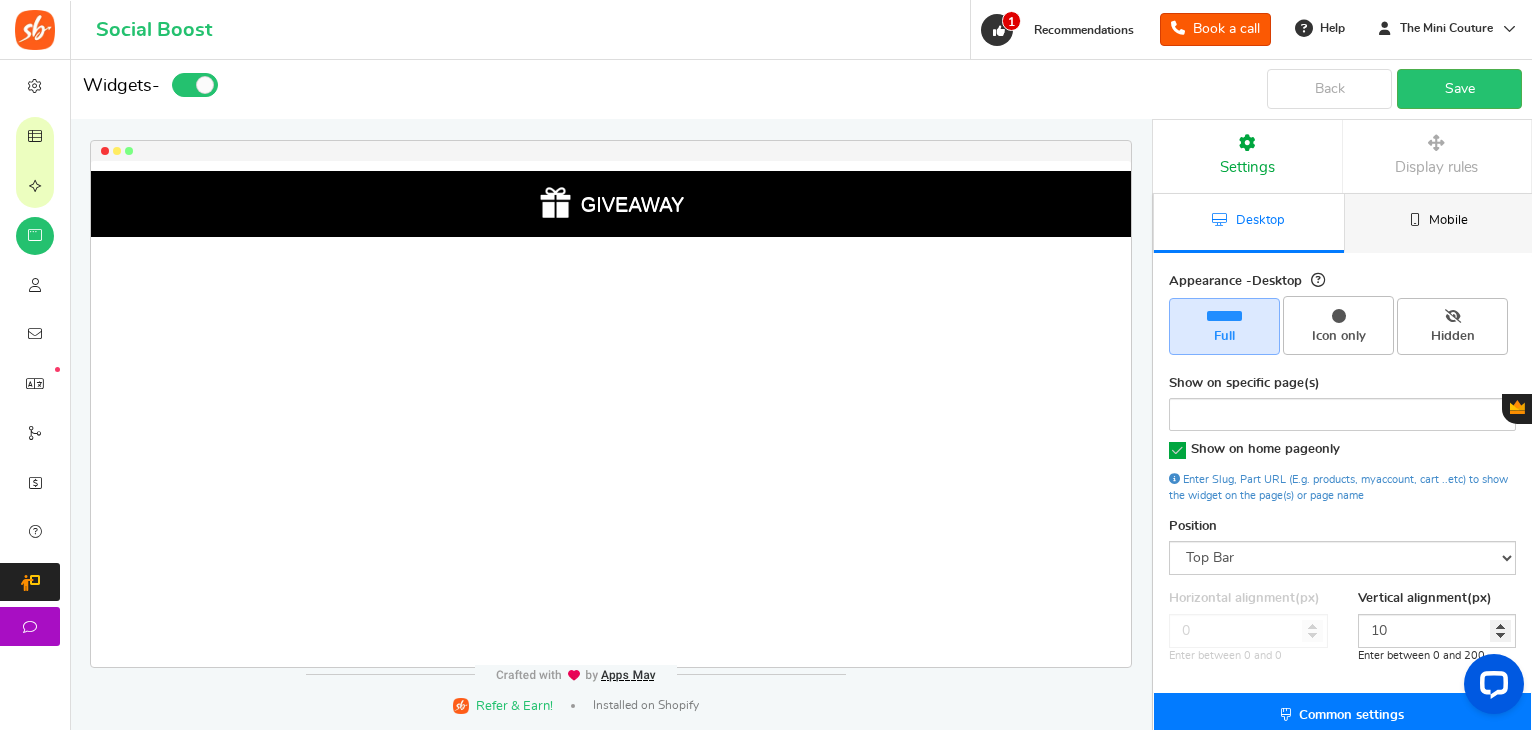 click on "Mobile" at bounding box center (1439, 223) 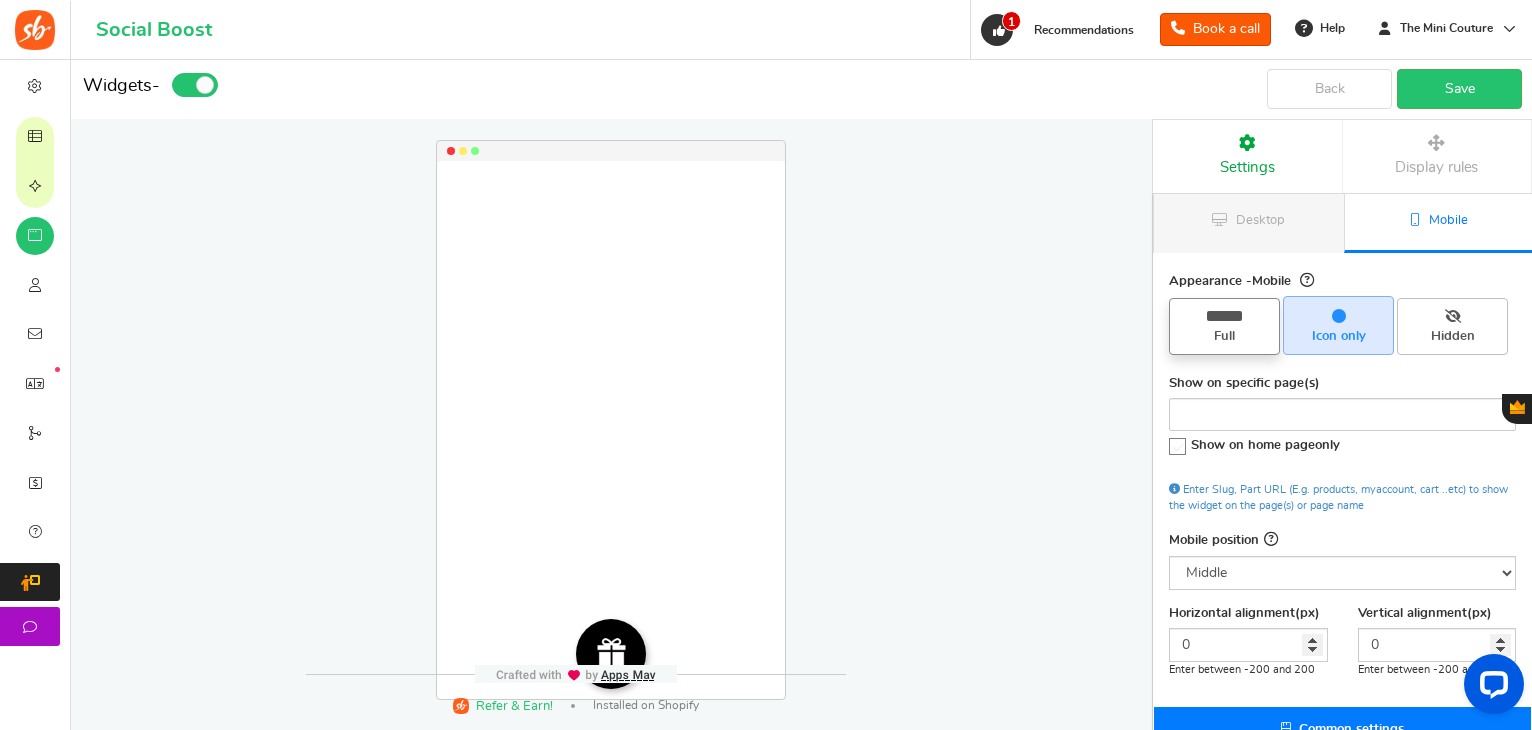 click on "Full" at bounding box center (1224, 337) 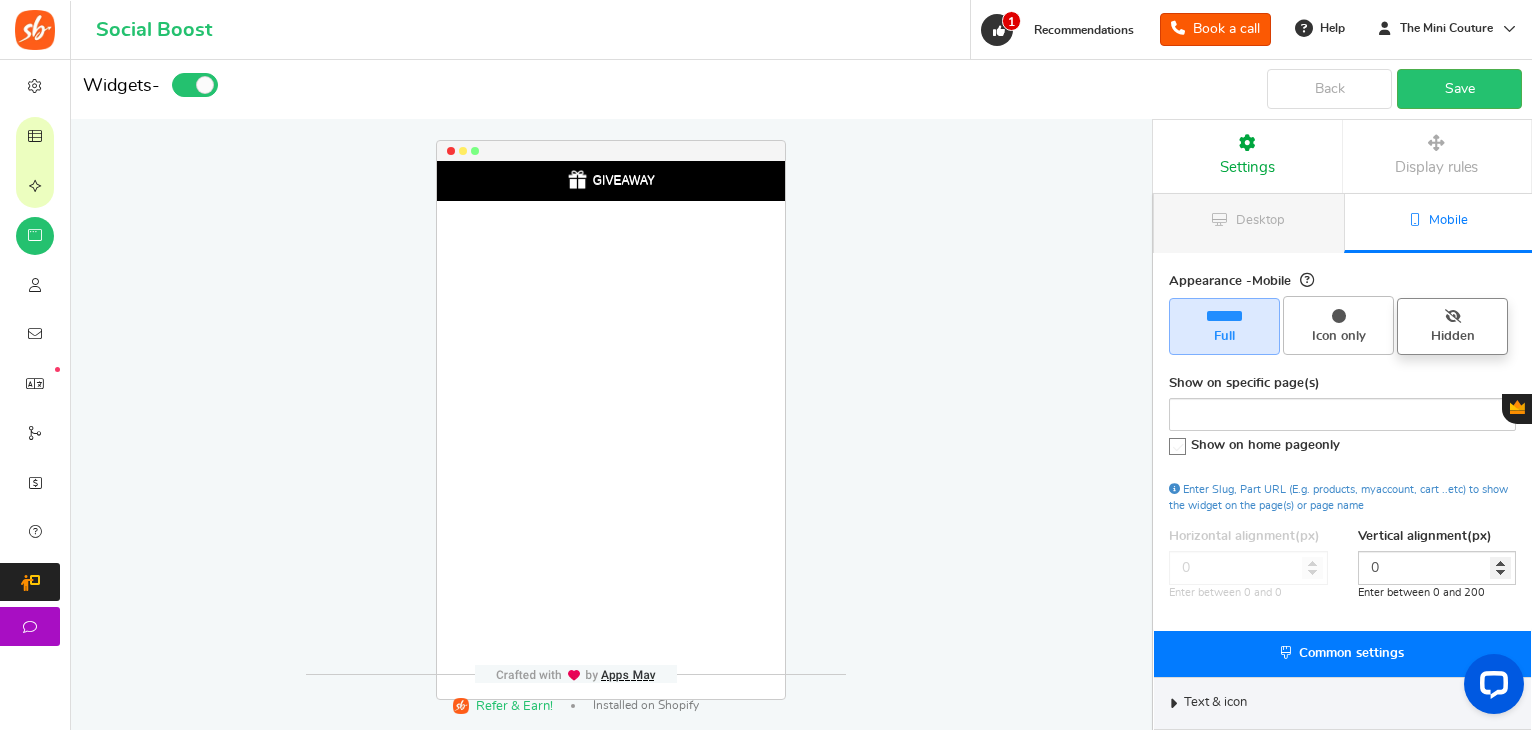 click on "Hidden" at bounding box center [1452, 337] 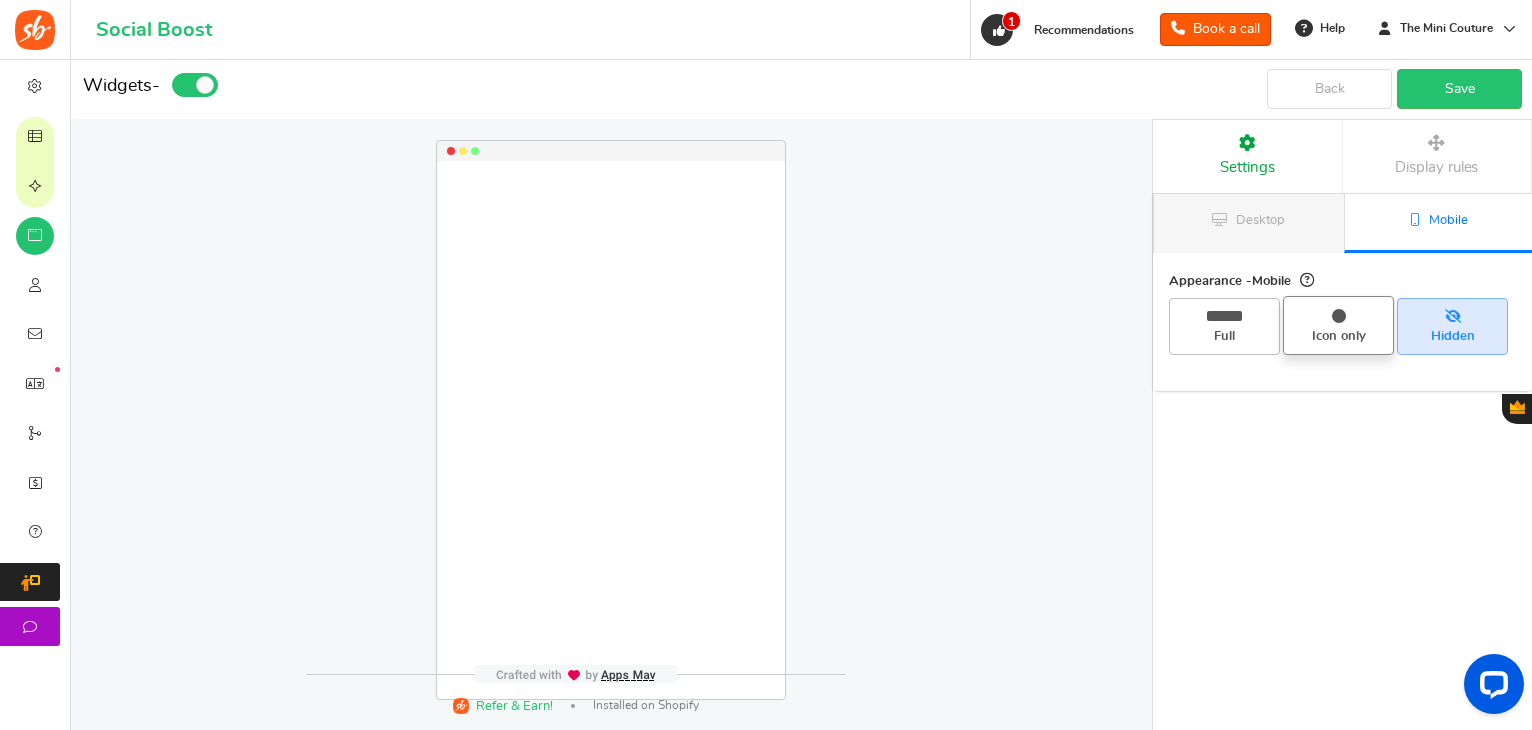 click on "Icon only" at bounding box center [1338, 337] 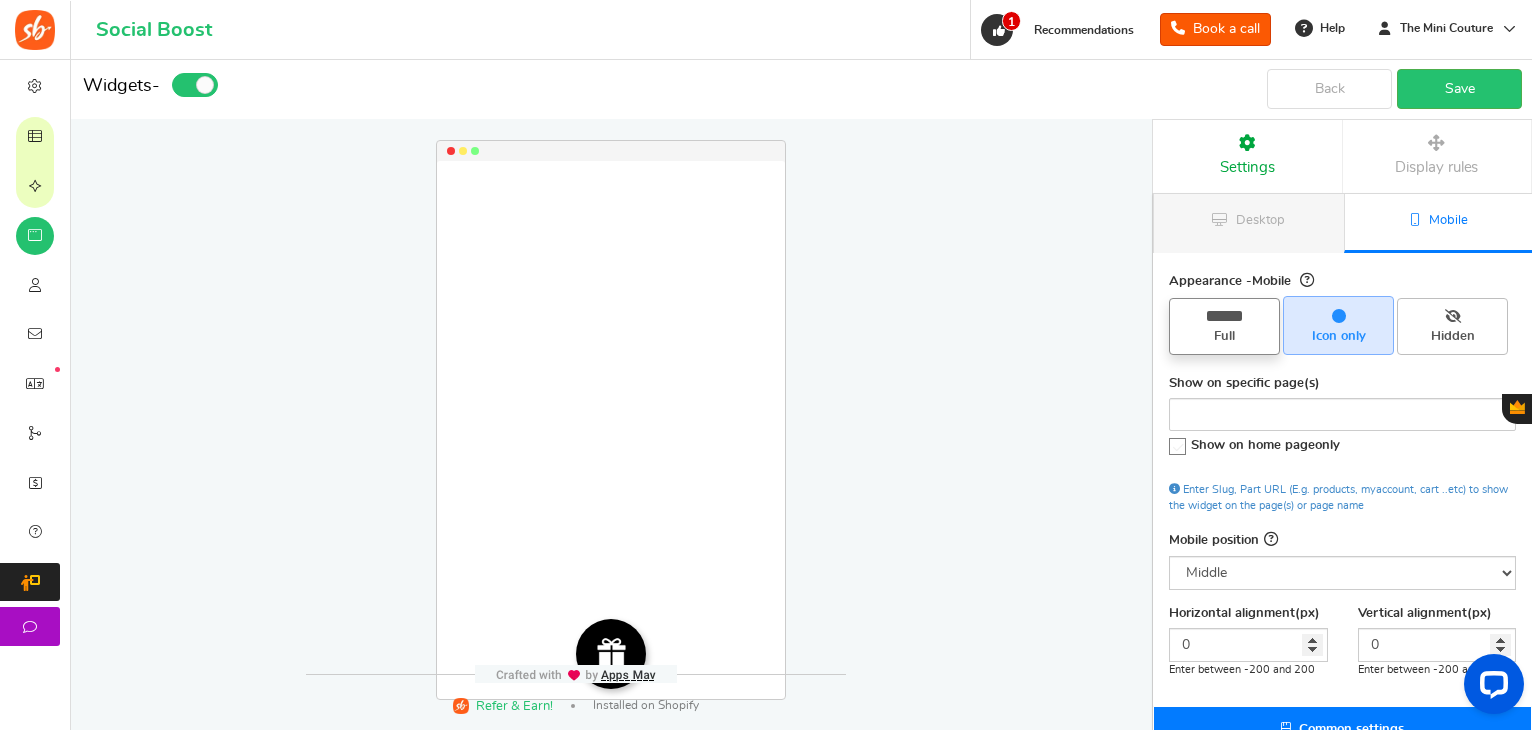 click on "Full" at bounding box center [1224, 326] 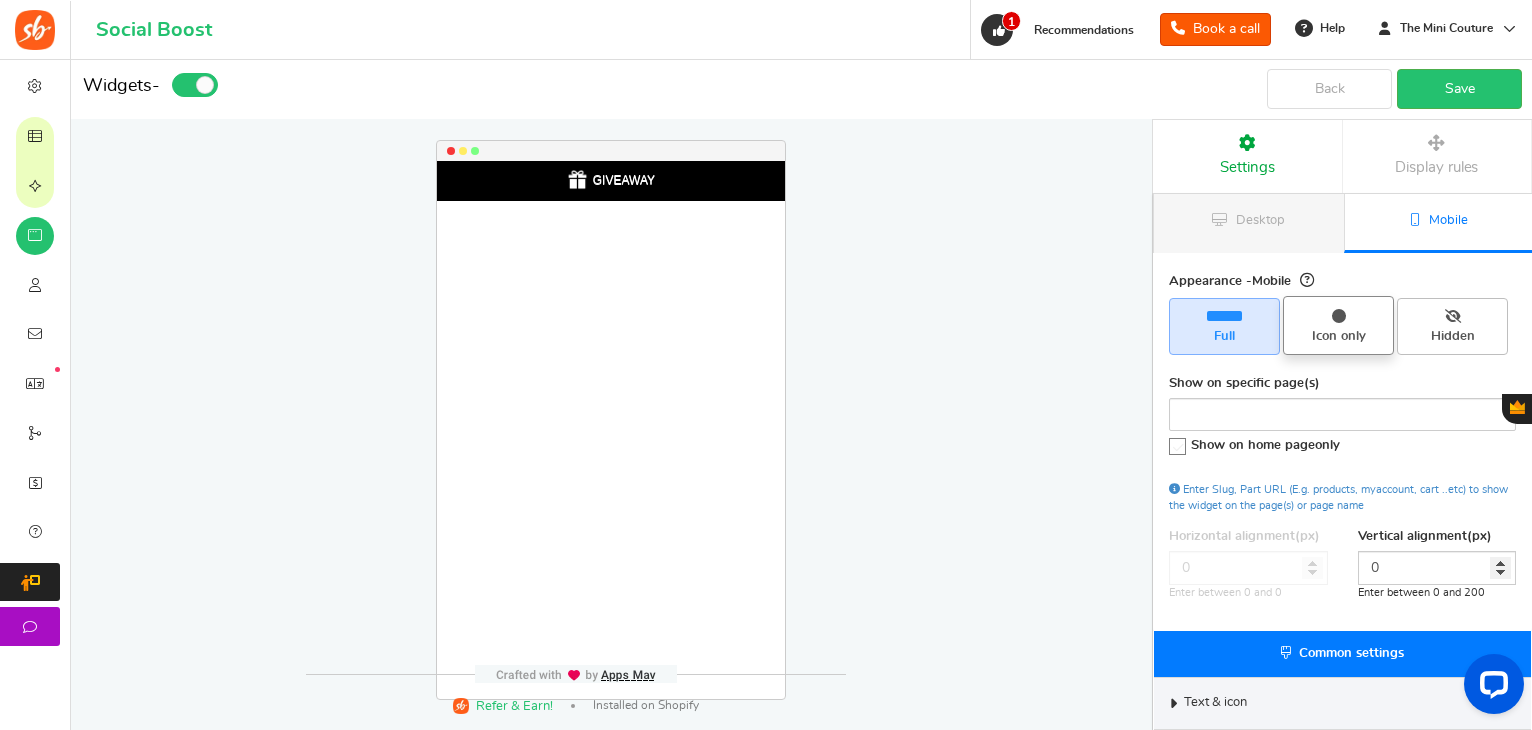 click on "Icon only" at bounding box center (1338, 337) 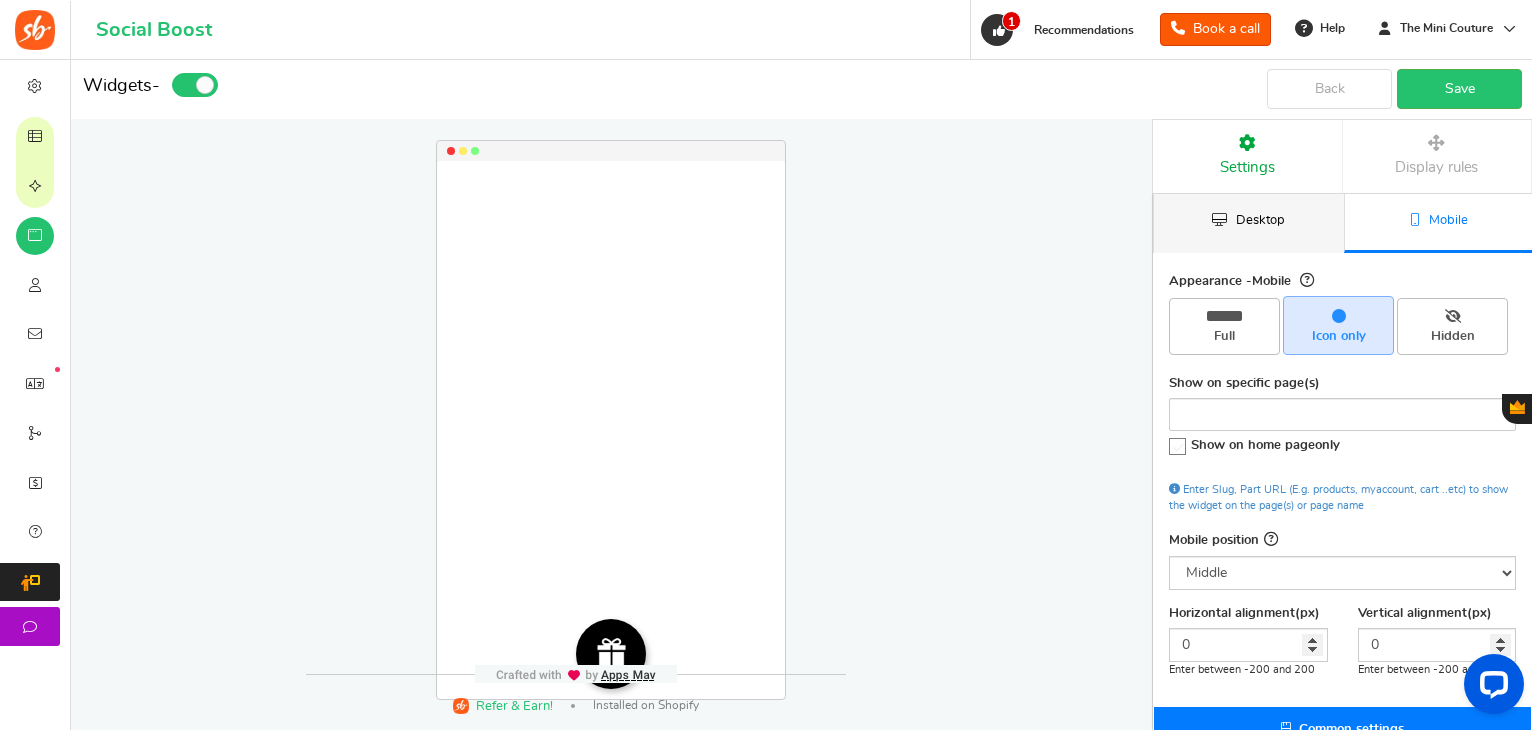 click on "Desktop" at bounding box center (1249, 223) 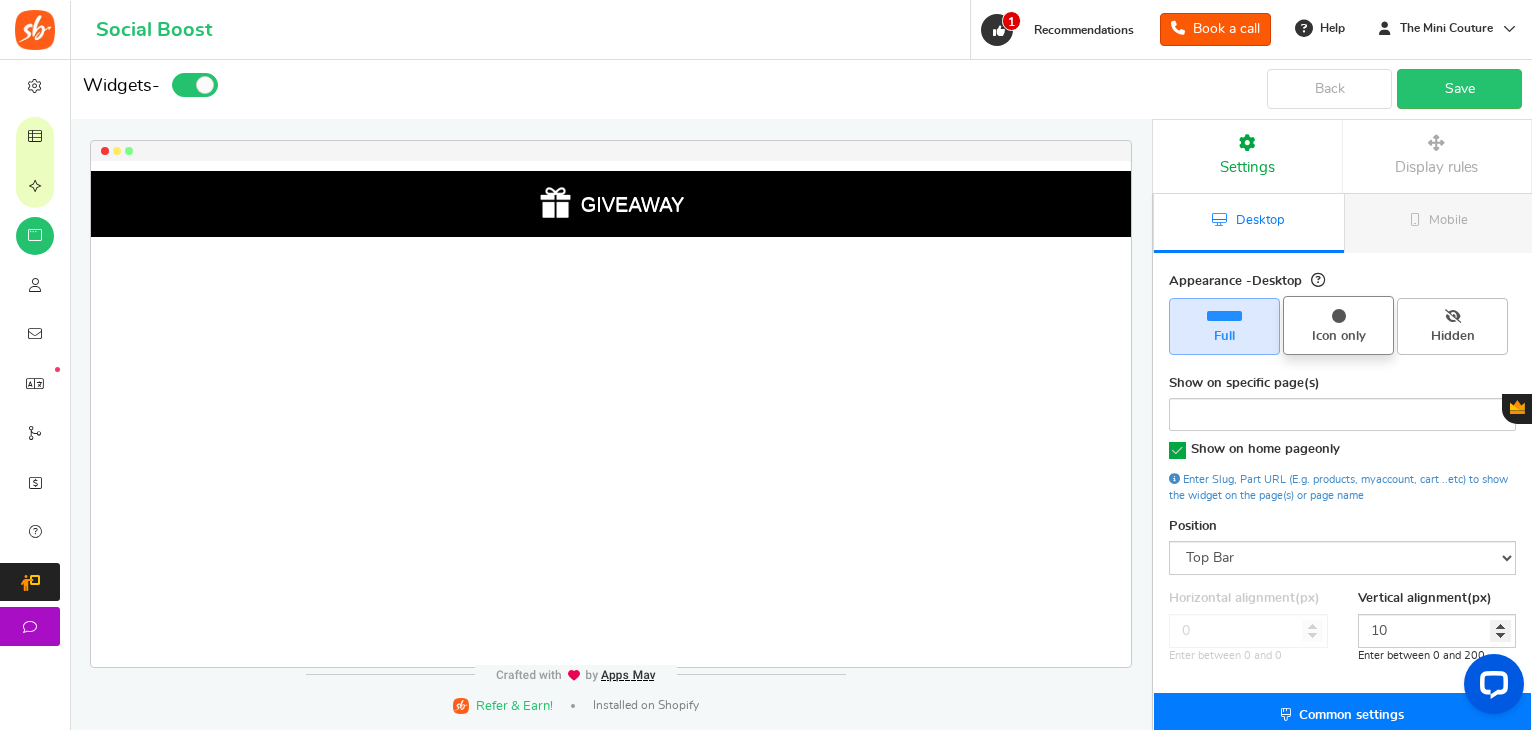 click on "Icon only" at bounding box center [1338, 337] 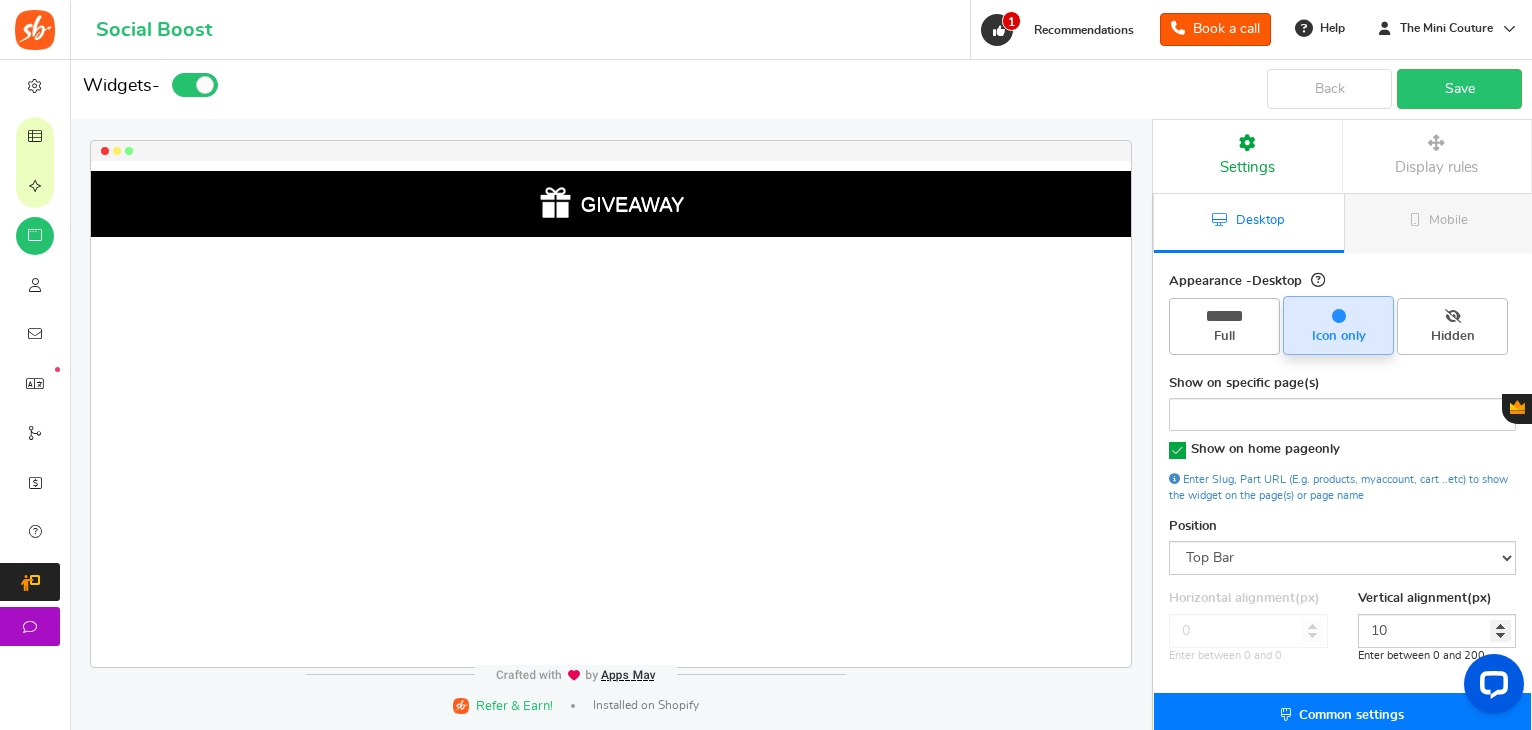 type on "0" 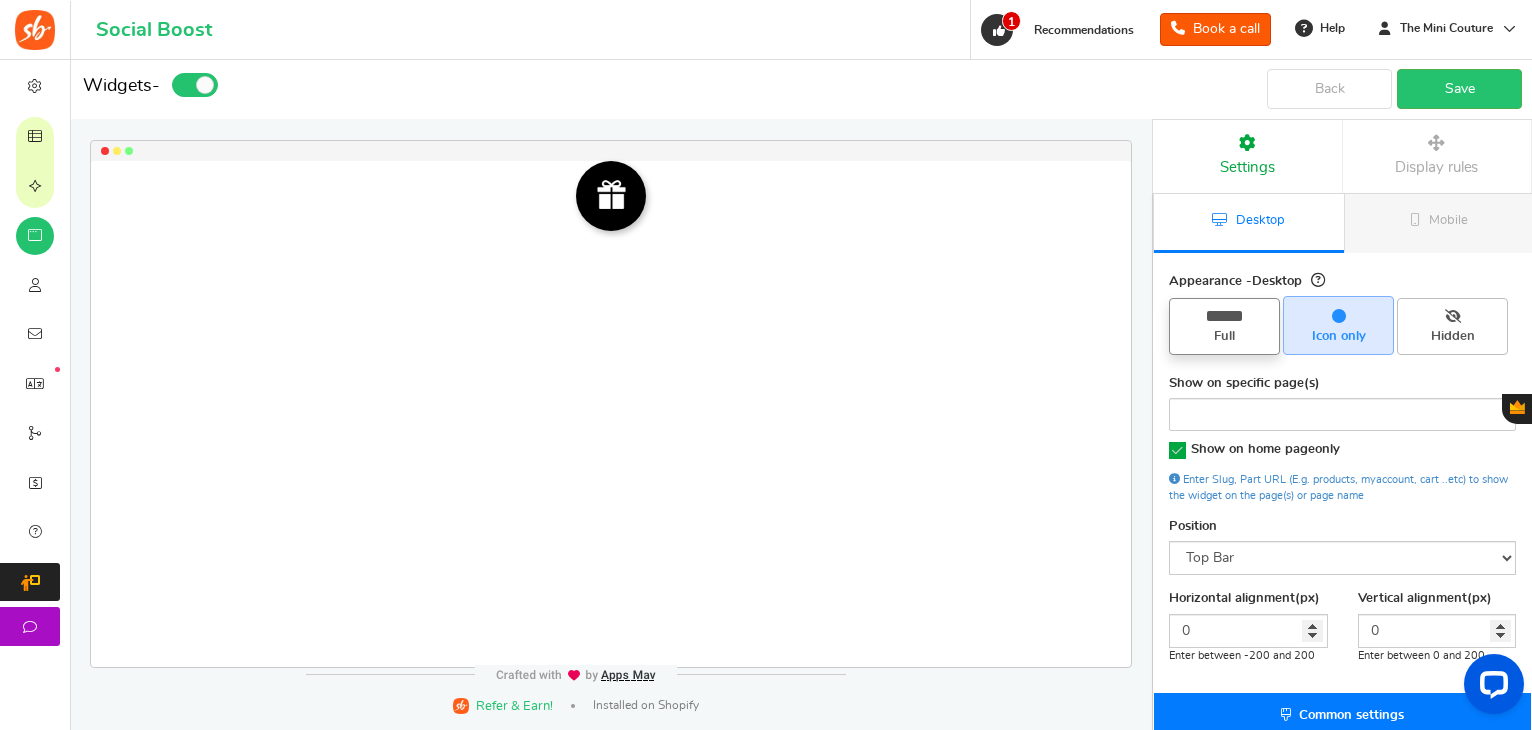click at bounding box center (1224, 316) 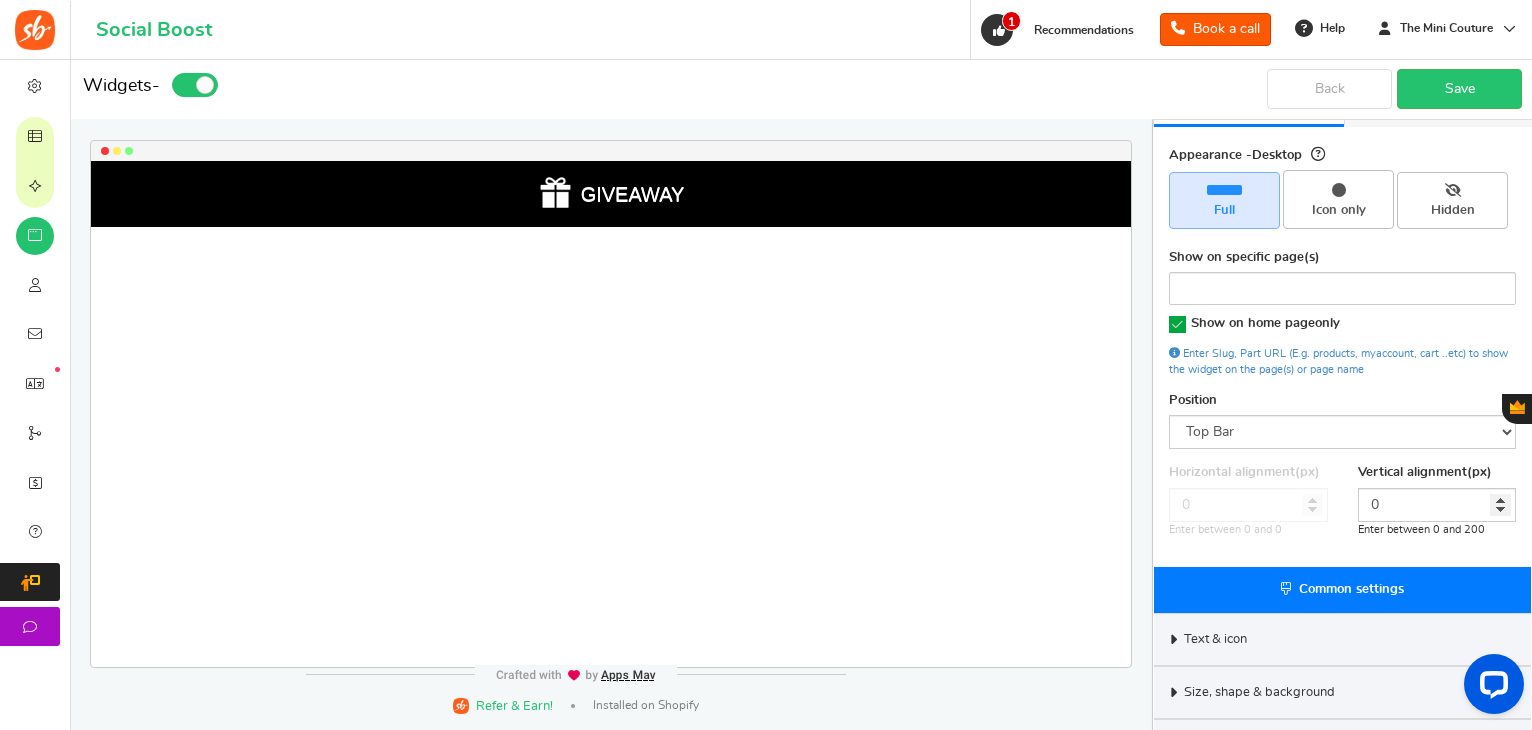 scroll, scrollTop: 136, scrollLeft: 0, axis: vertical 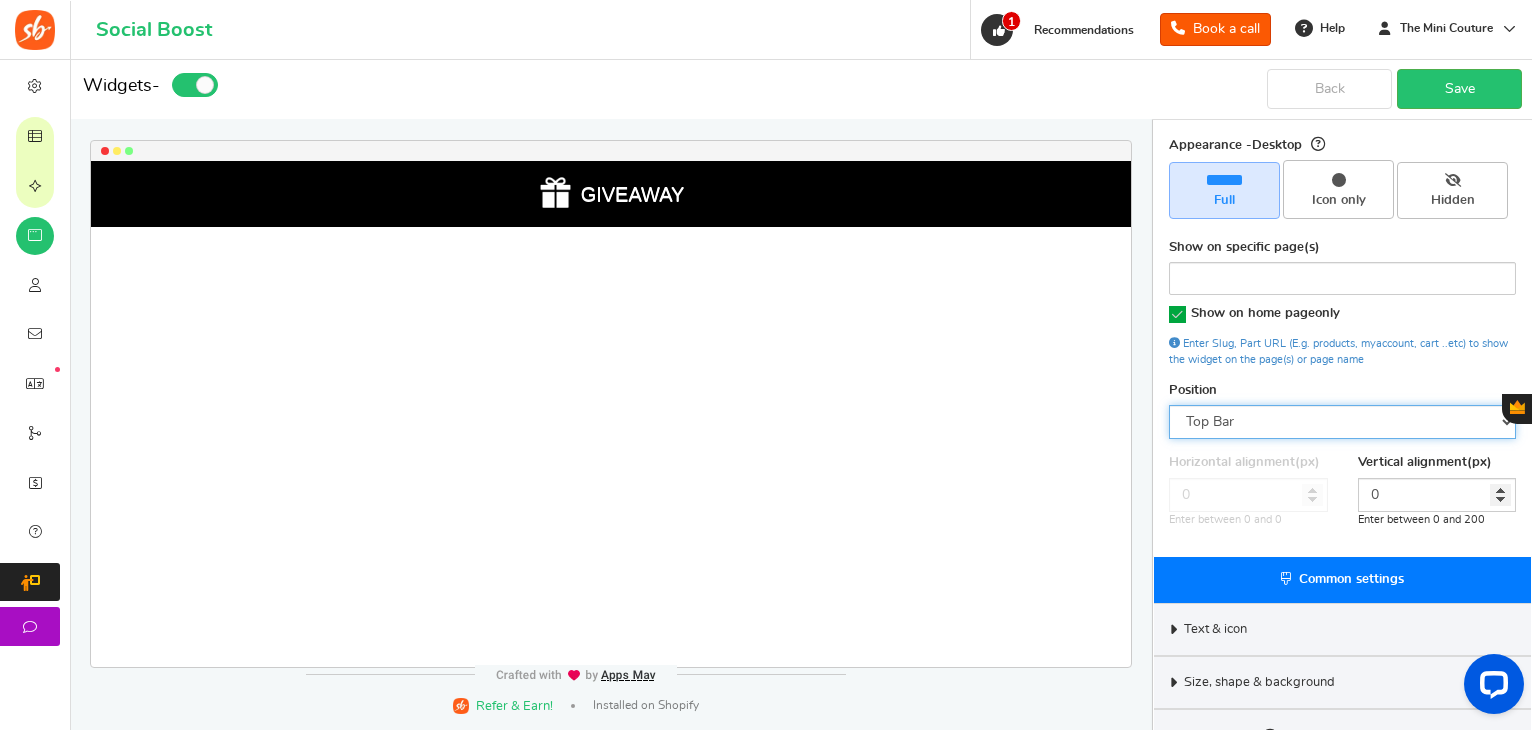 click on "Mid Right
Mid Left
Top Bar
Bottom Bar
Bottom Left
Bottom Right
Bottom Center" at bounding box center [1342, 422] 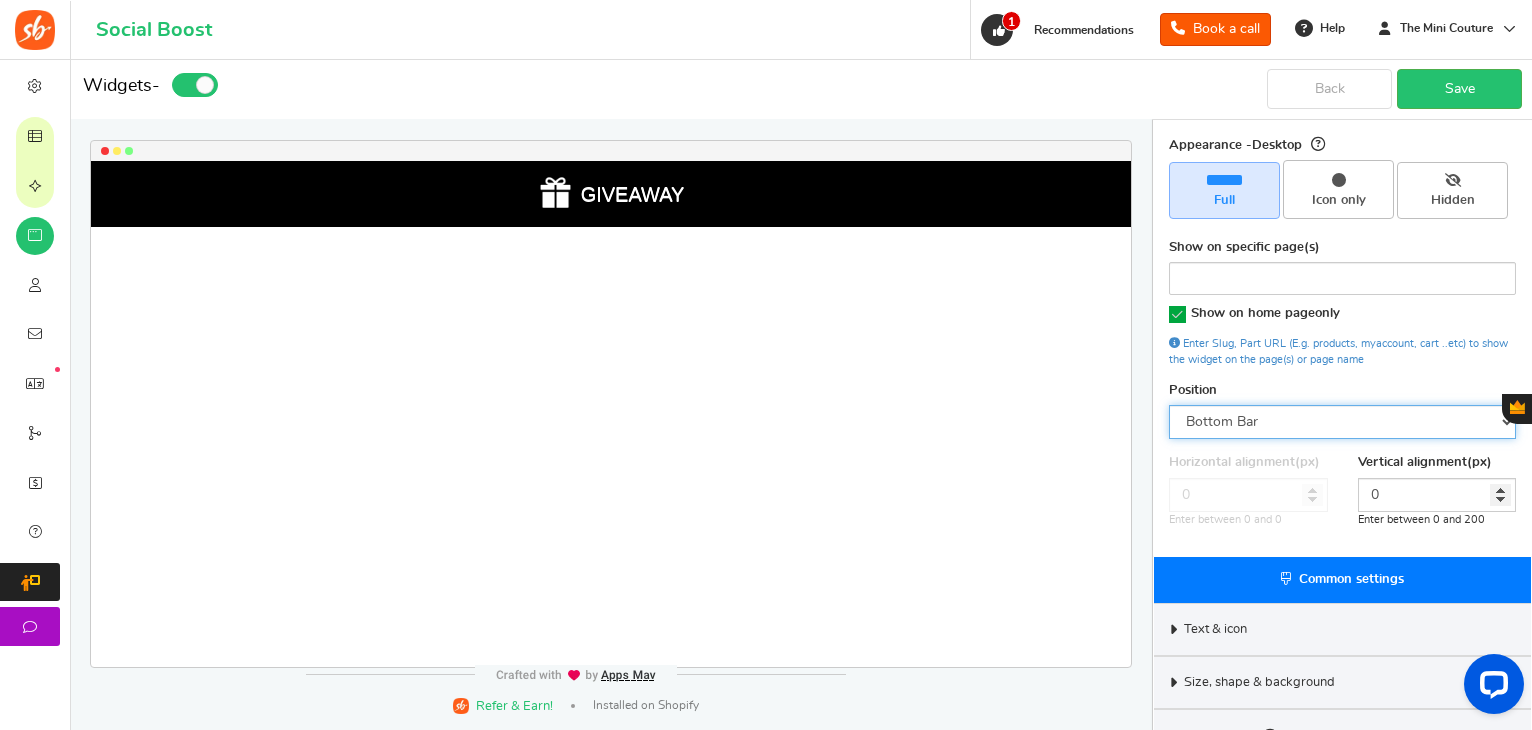 click on "Mid Right
Mid Left
Top Bar
Bottom Bar
Bottom Left
Bottom Right
Bottom Center" at bounding box center (1342, 422) 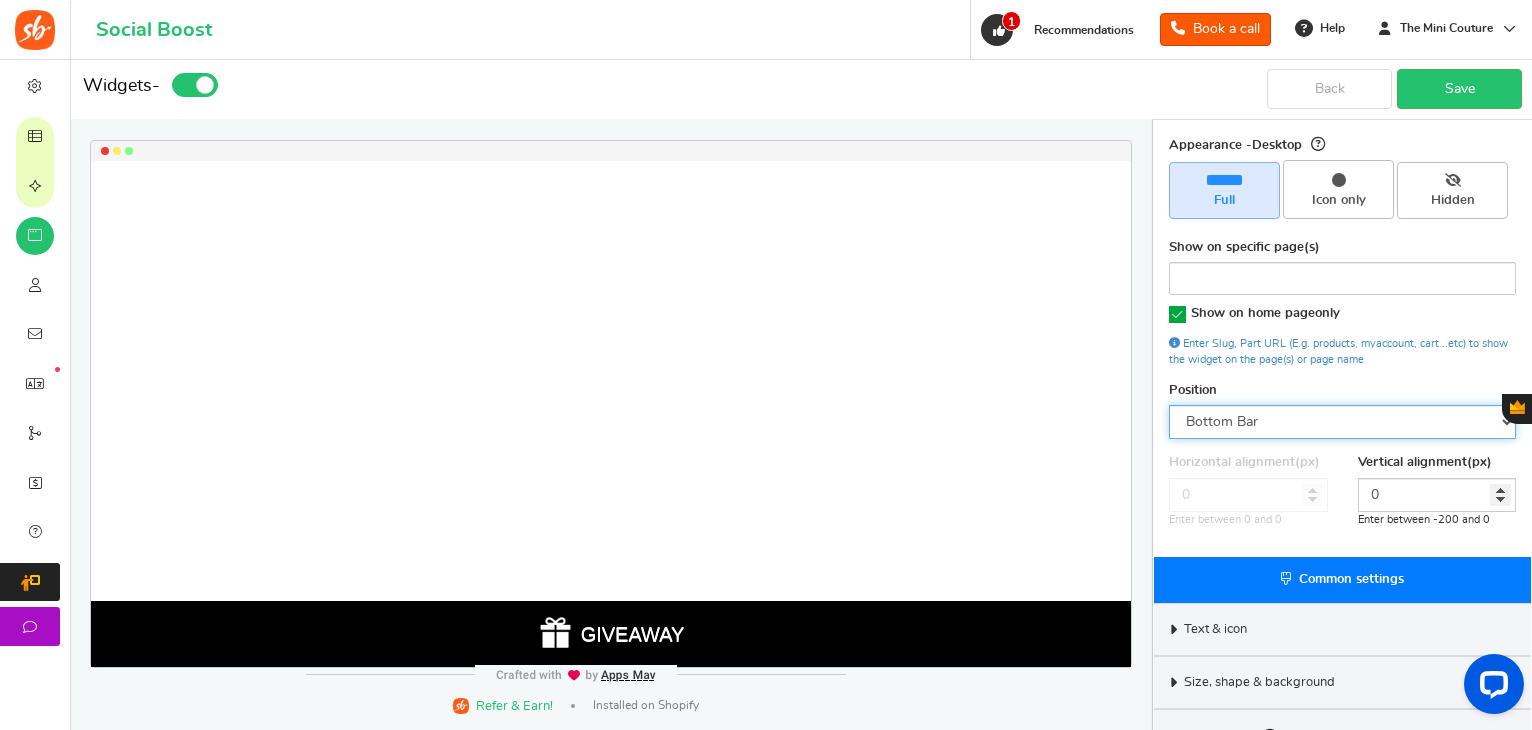 click on "Mid Right
Mid Left
Top Bar
Bottom Bar
Bottom Left
Bottom Right
Bottom Center" at bounding box center (1342, 422) 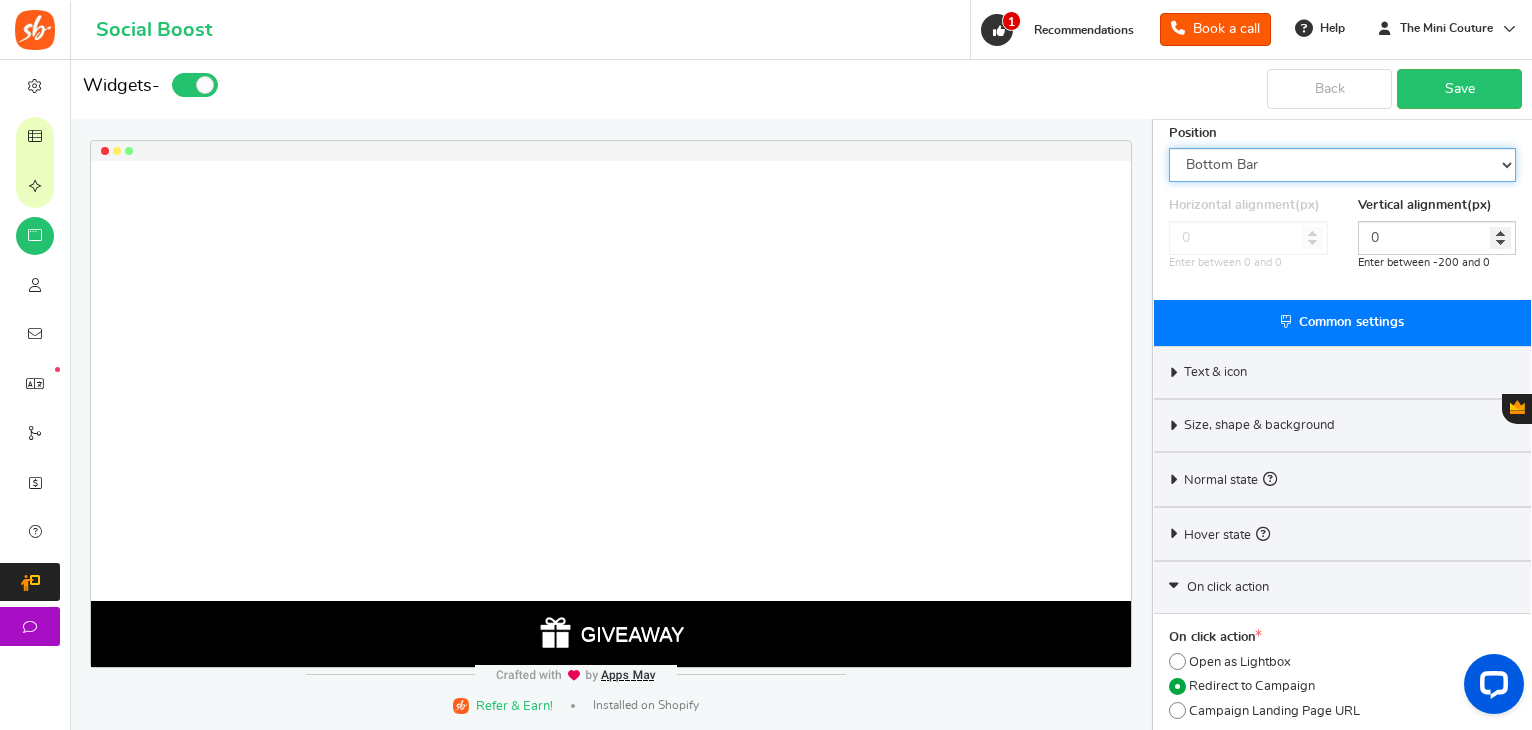 scroll, scrollTop: 418, scrollLeft: 0, axis: vertical 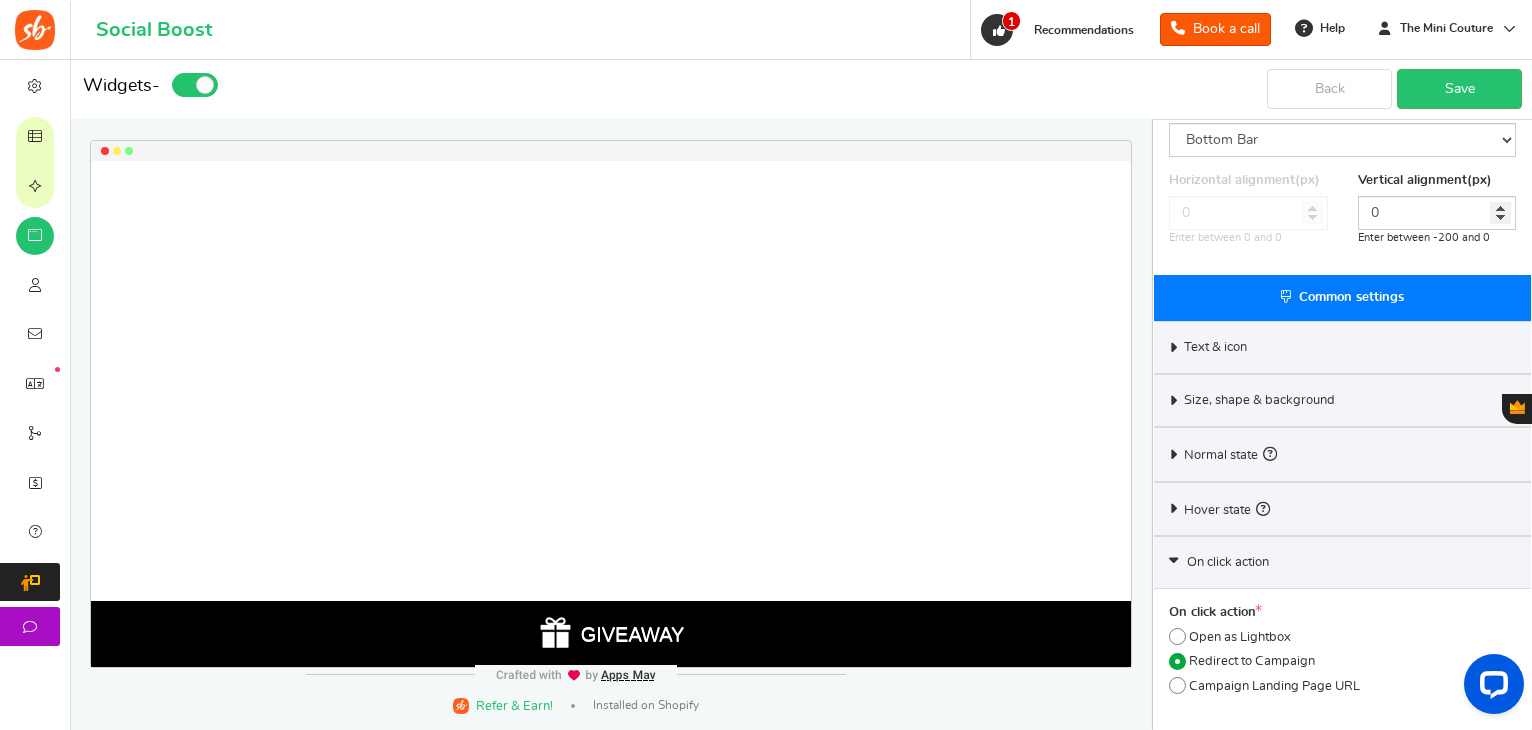 click on "Open as Lightbox" at bounding box center [1240, 638] 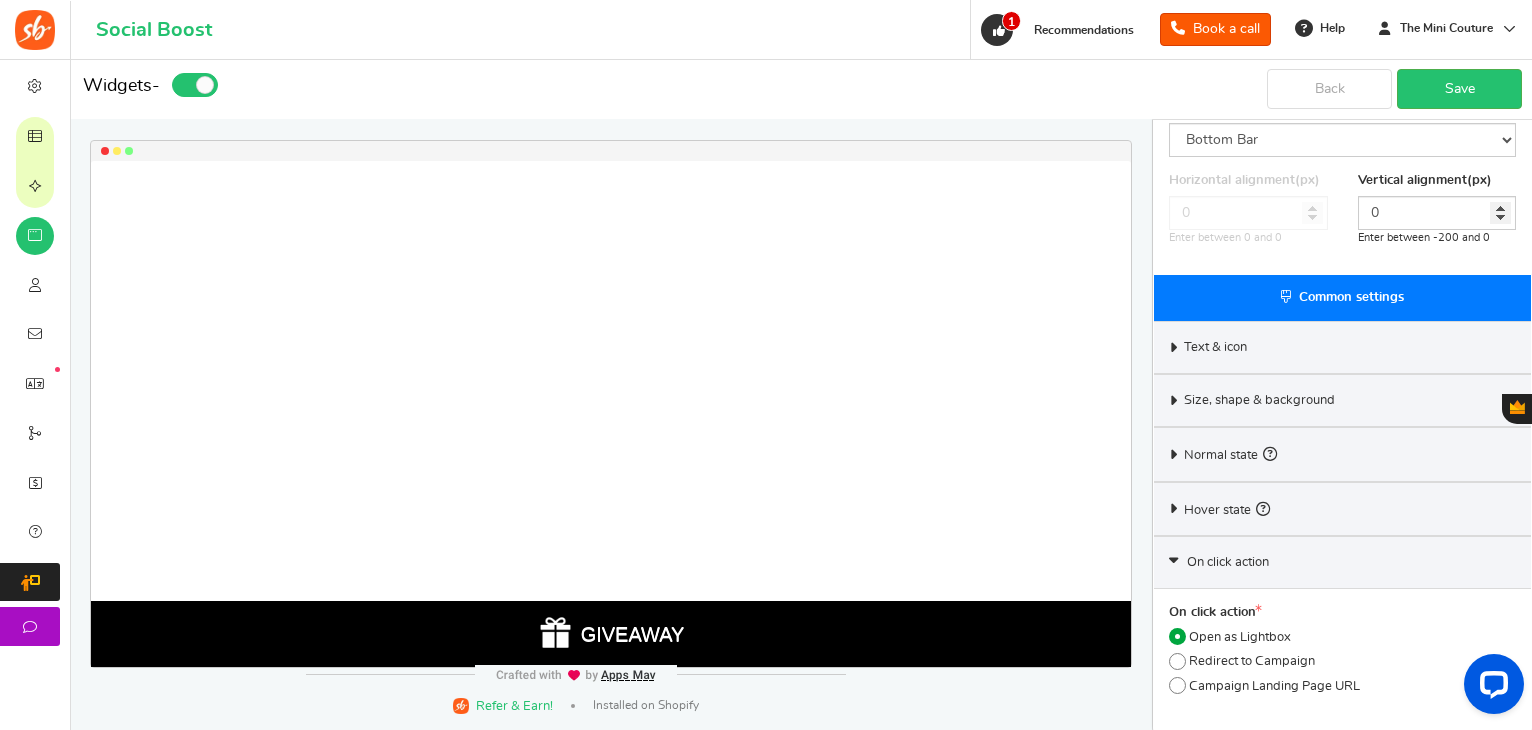 click on "Campaign Landing Page URL" at bounding box center [1274, 687] 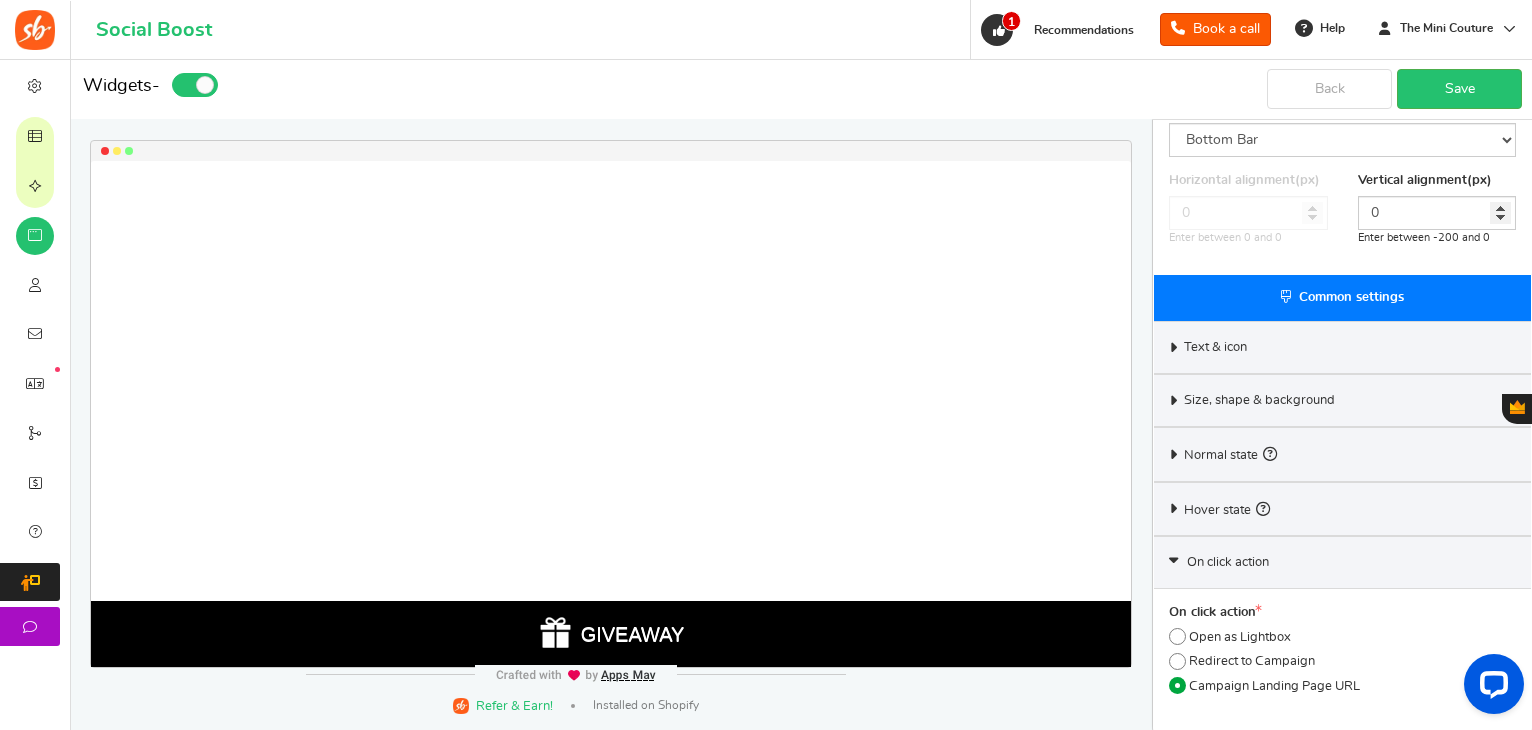 click on "Open as Lightbox" at bounding box center (1240, 638) 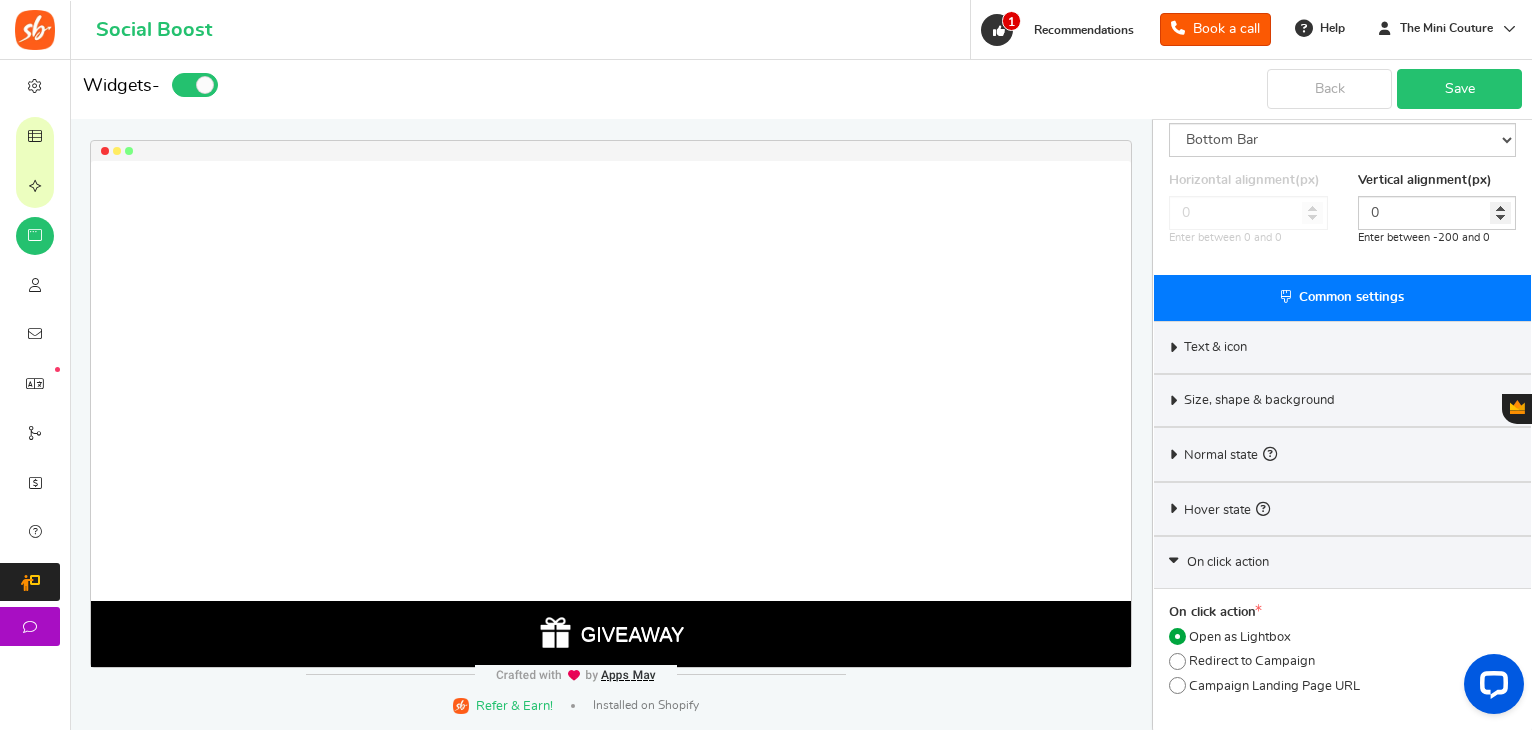 click on "Save" at bounding box center (1459, 89) 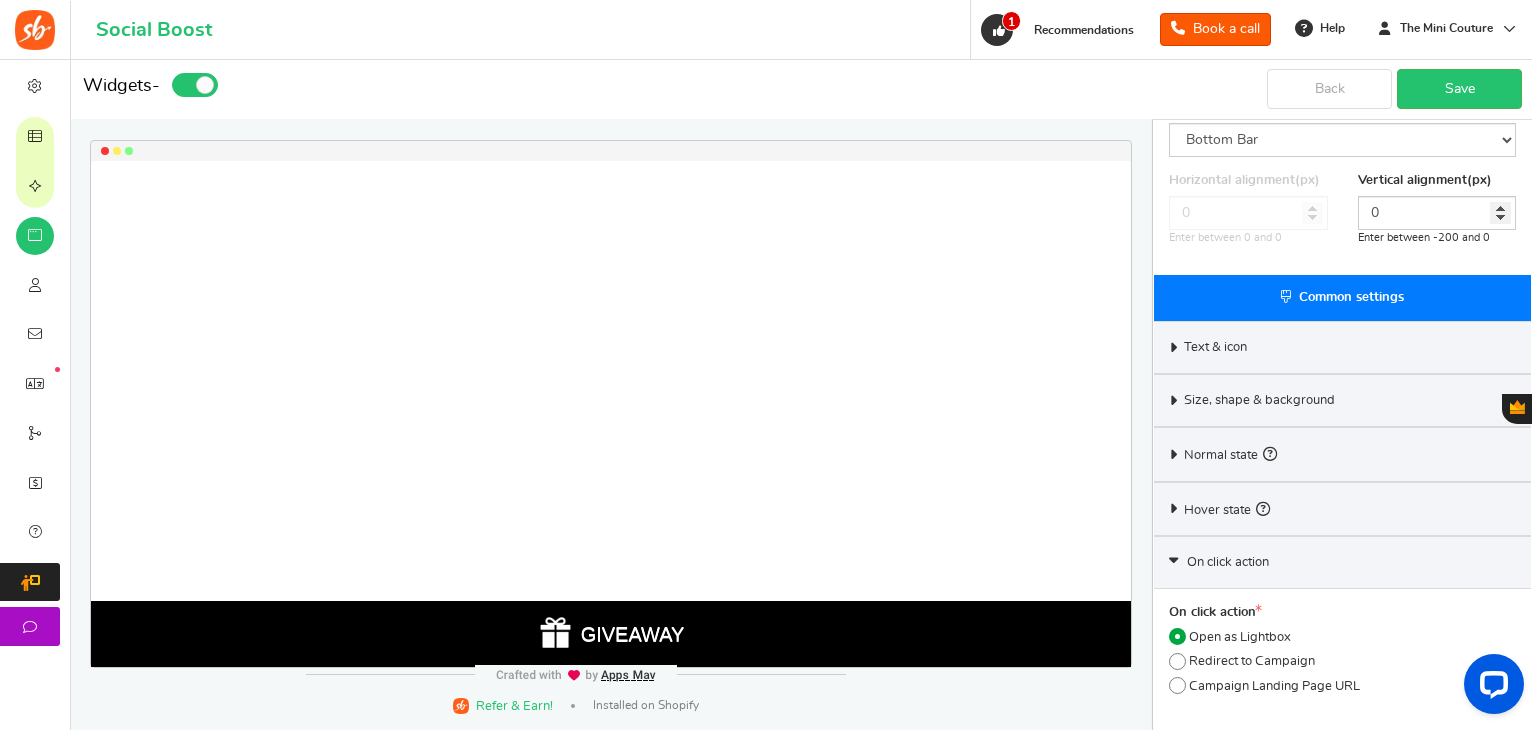 click on "Text & icon" at bounding box center [1342, 347] 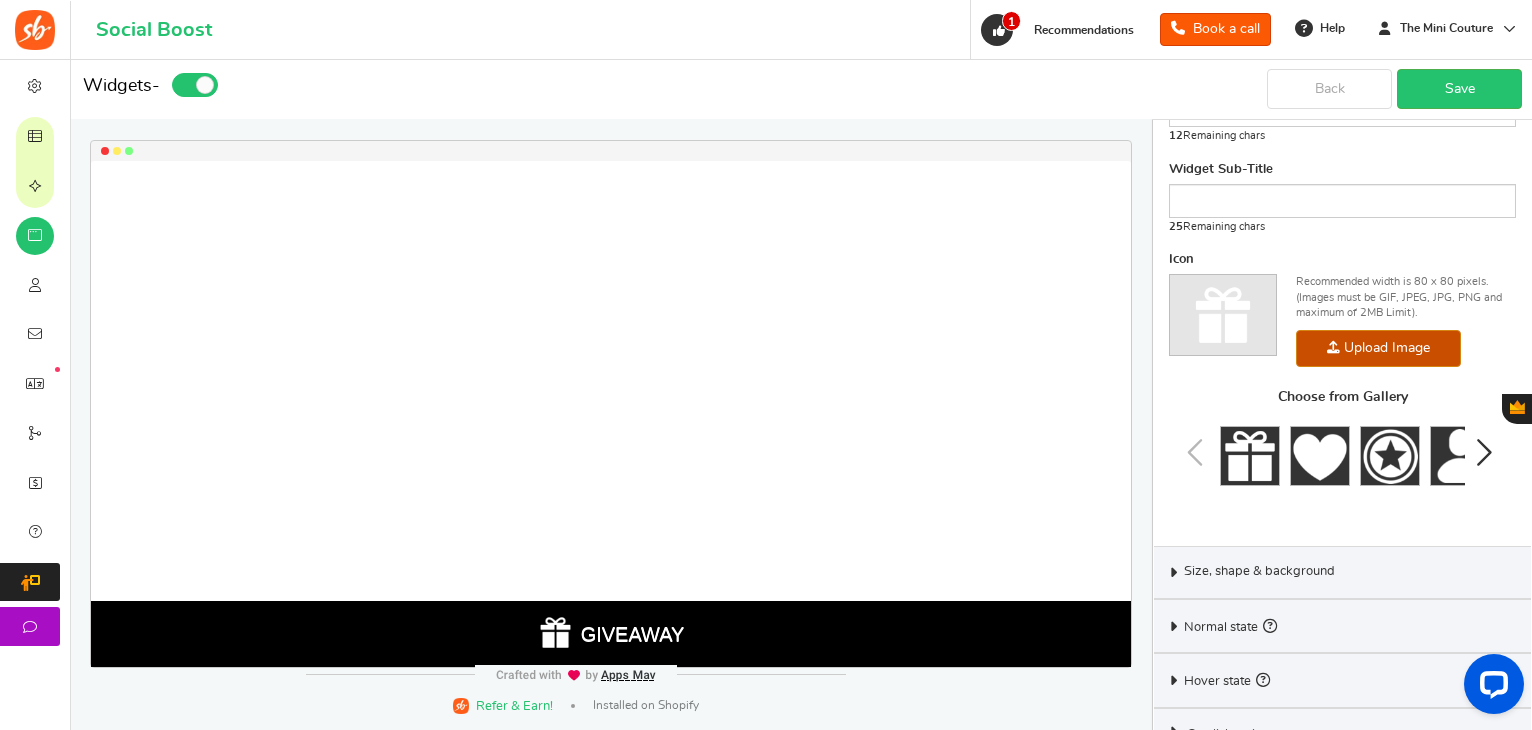 scroll, scrollTop: 767, scrollLeft: 0, axis: vertical 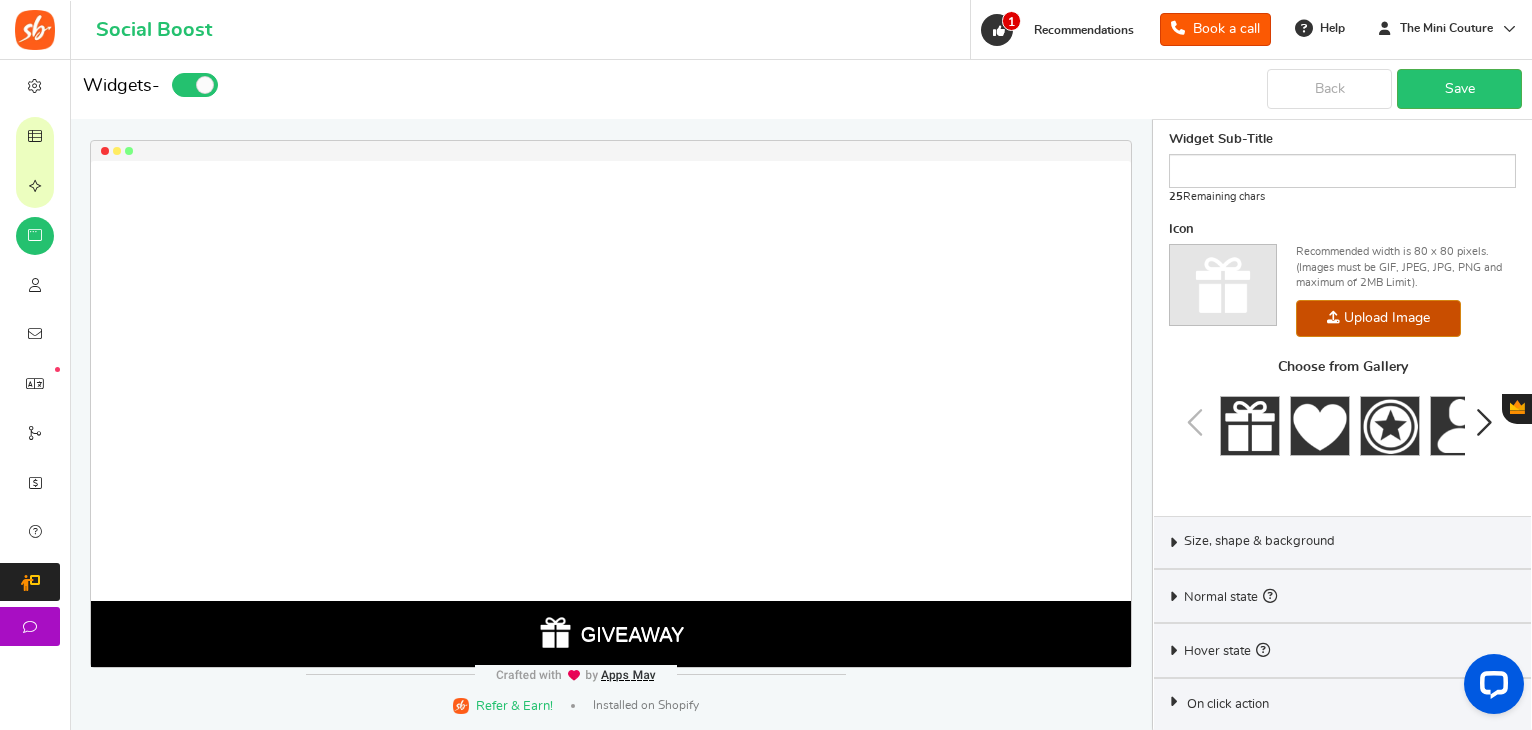 click on "Size, shape & background" at bounding box center (1259, 542) 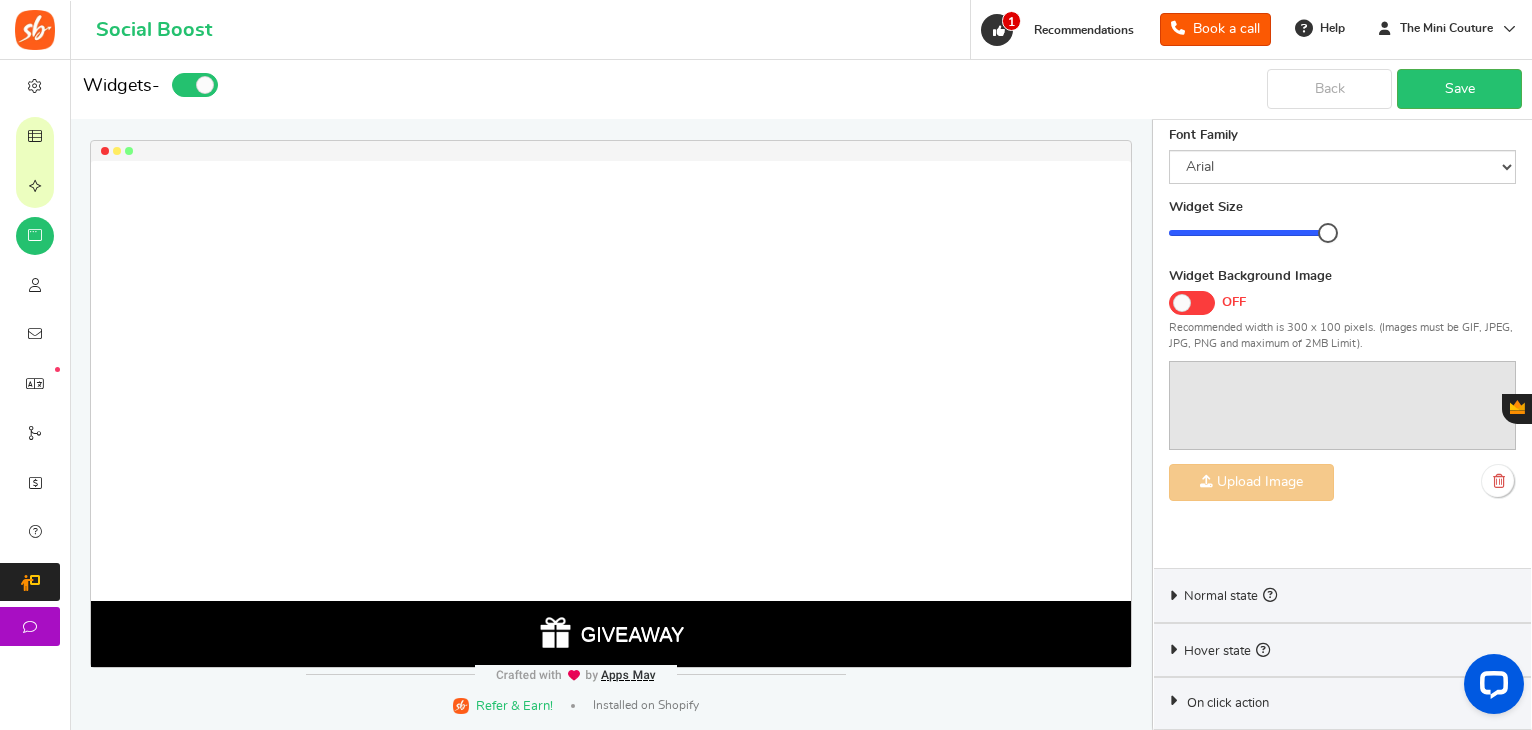 scroll, scrollTop: 703, scrollLeft: 0, axis: vertical 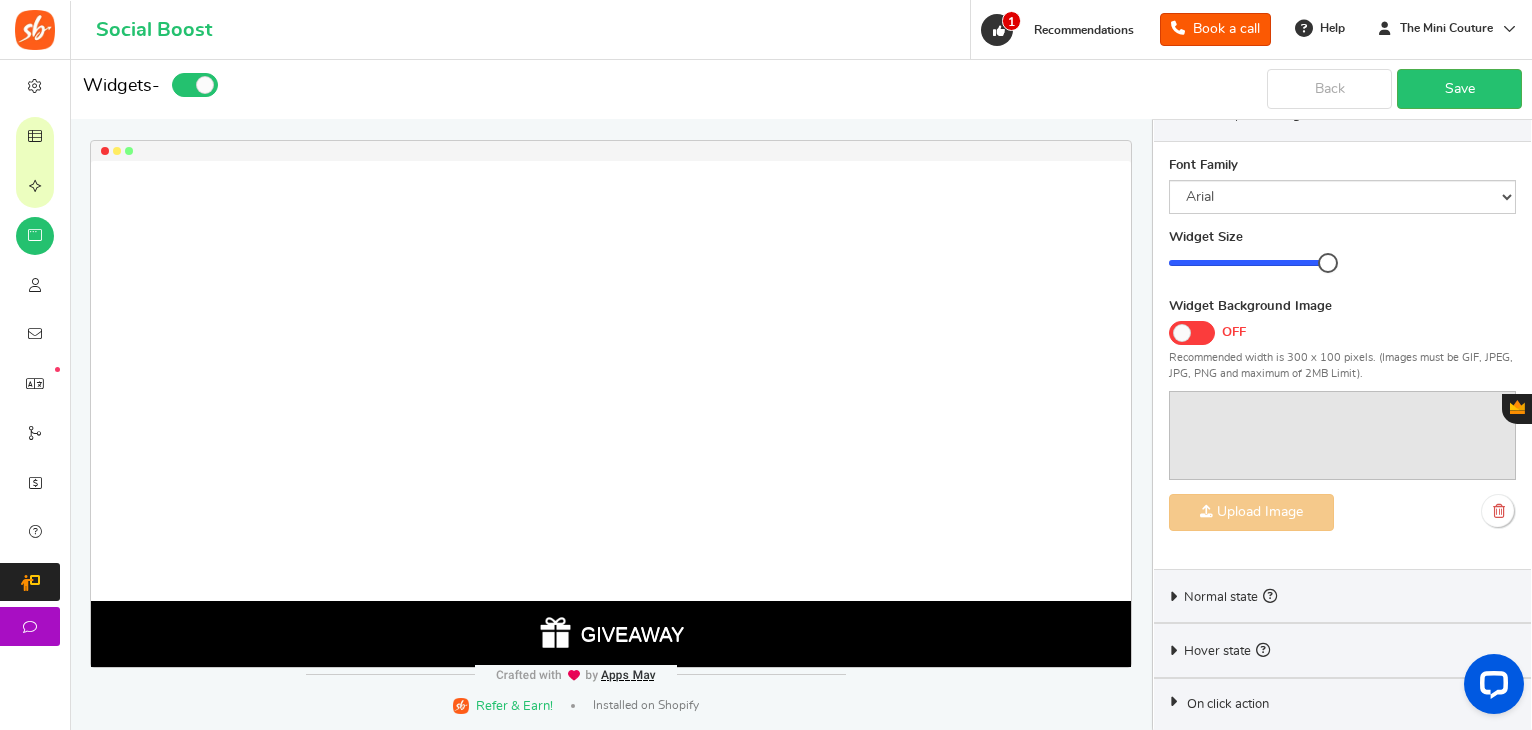click on "Normal state" at bounding box center (1230, 596) 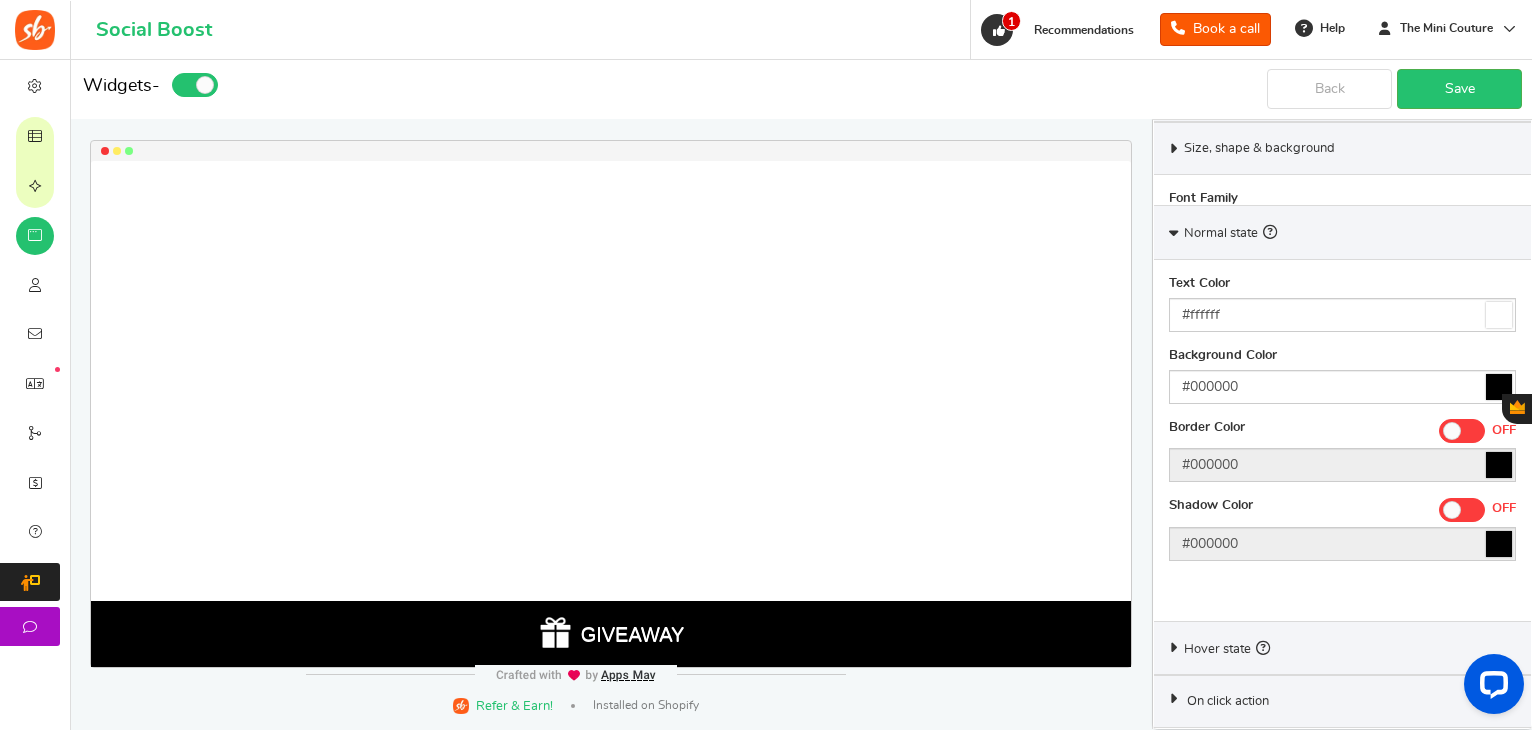 scroll, scrollTop: 607, scrollLeft: 0, axis: vertical 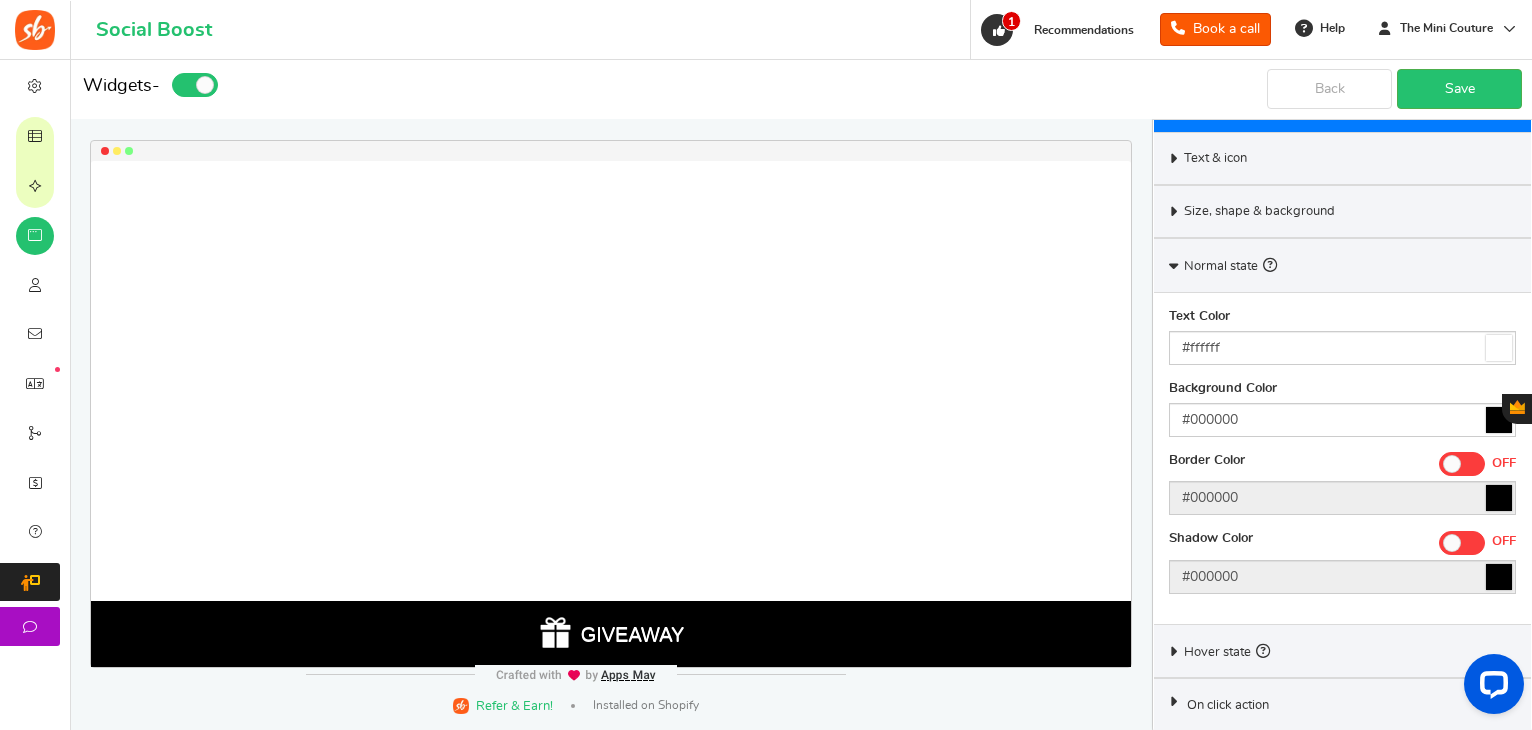 click on "Hover state" at bounding box center (1227, 651) 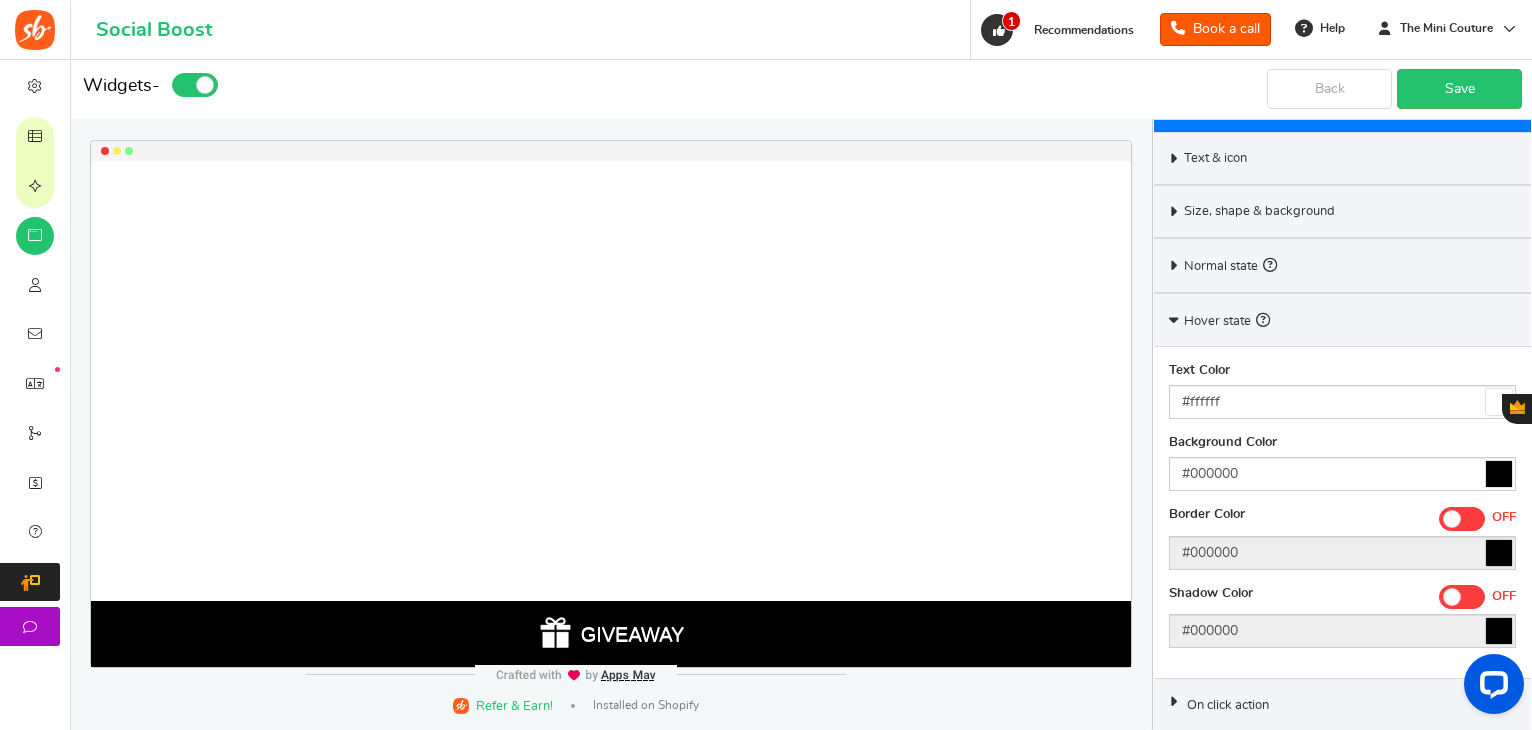 click on "On click action" at bounding box center [1228, 706] 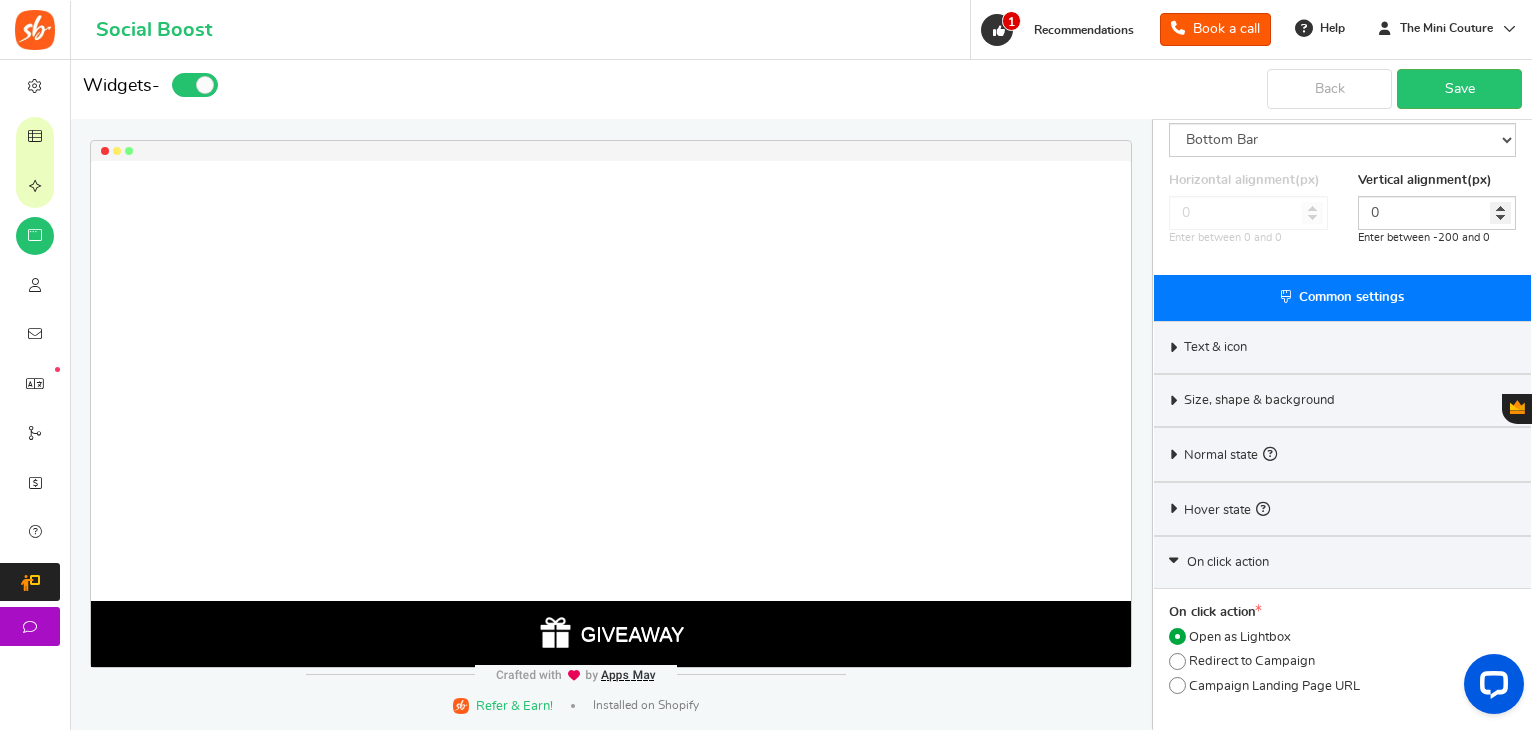 scroll, scrollTop: 0, scrollLeft: 0, axis: both 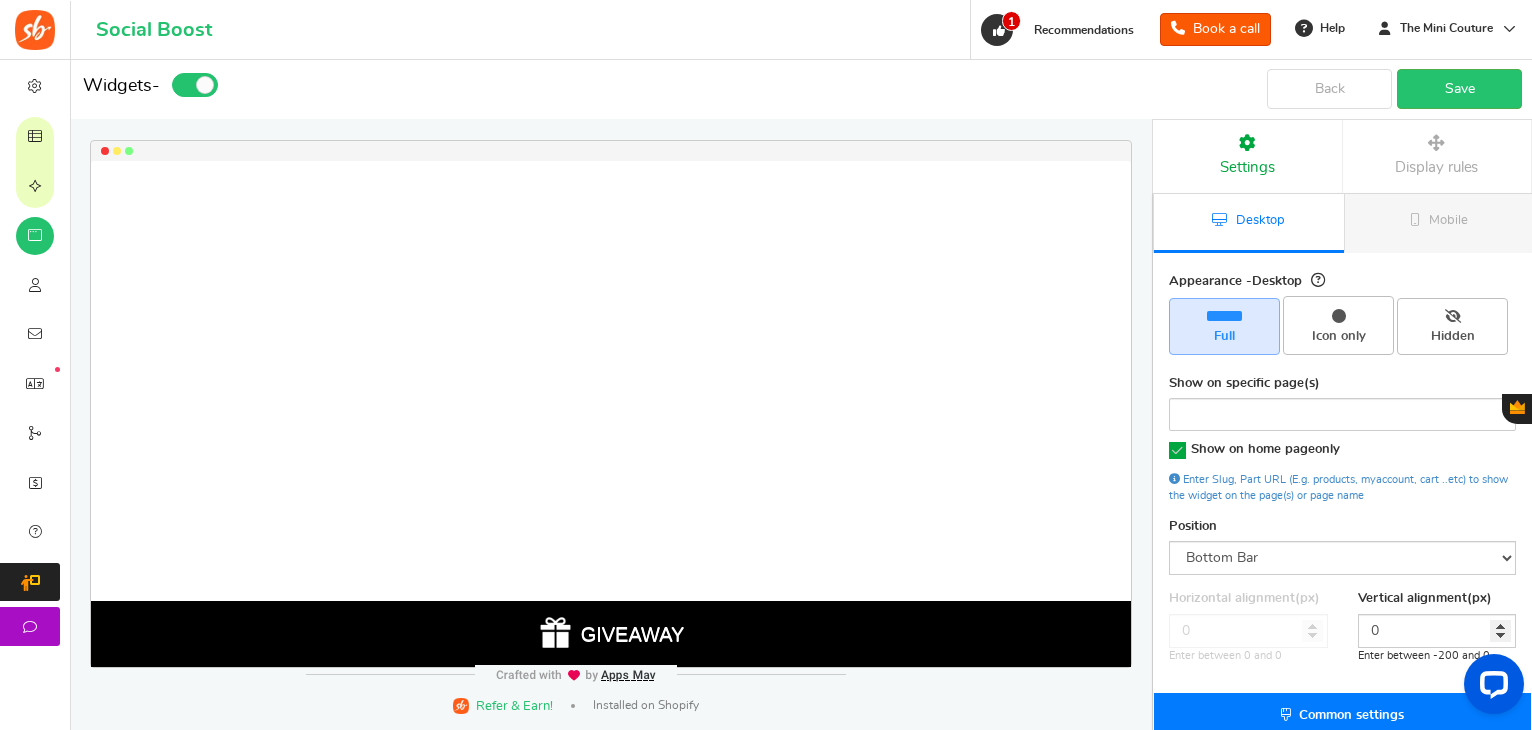 click on "Display rules" at bounding box center (1436, 167) 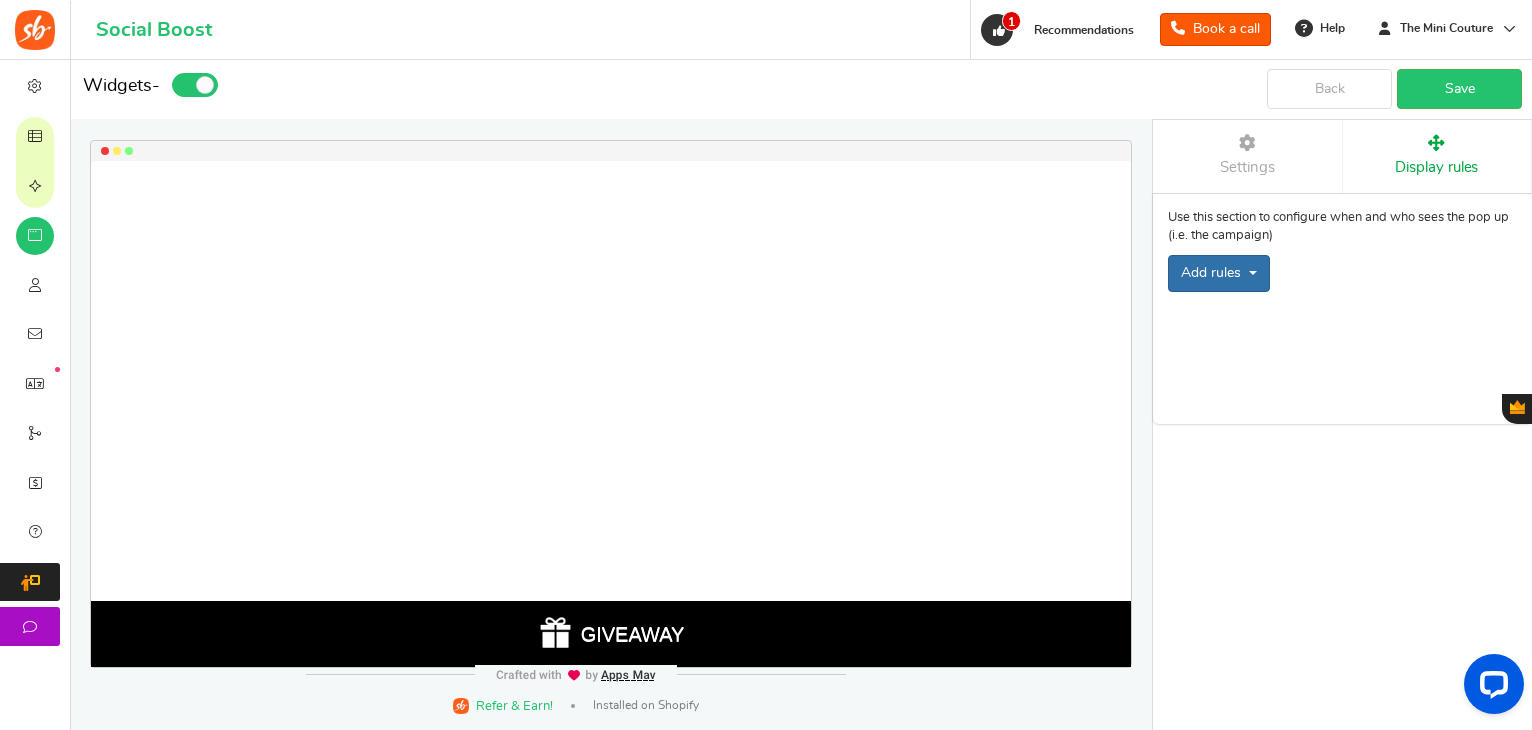 click on "Add rules" at bounding box center [1219, 273] 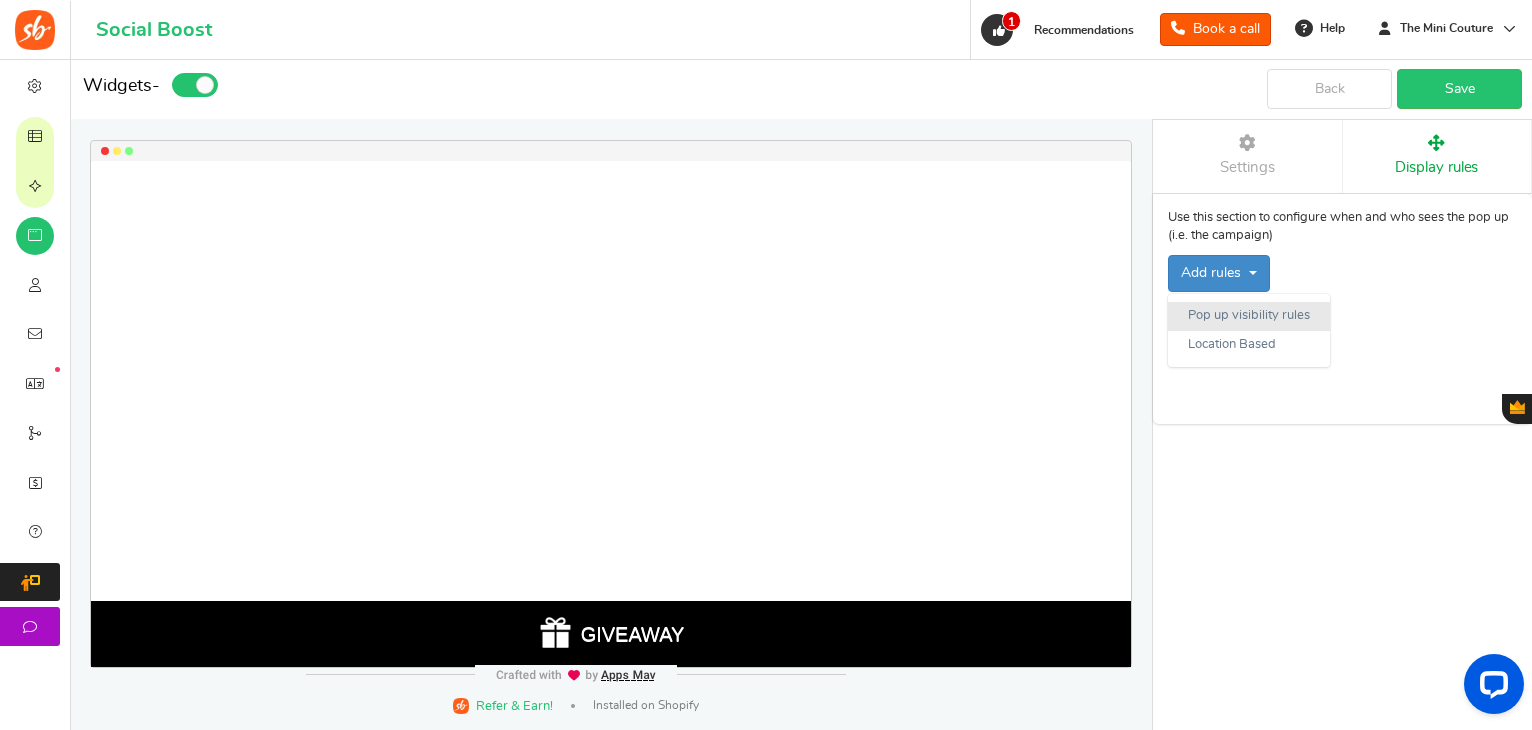 click on "Pop up visibility rules" at bounding box center (1249, 316) 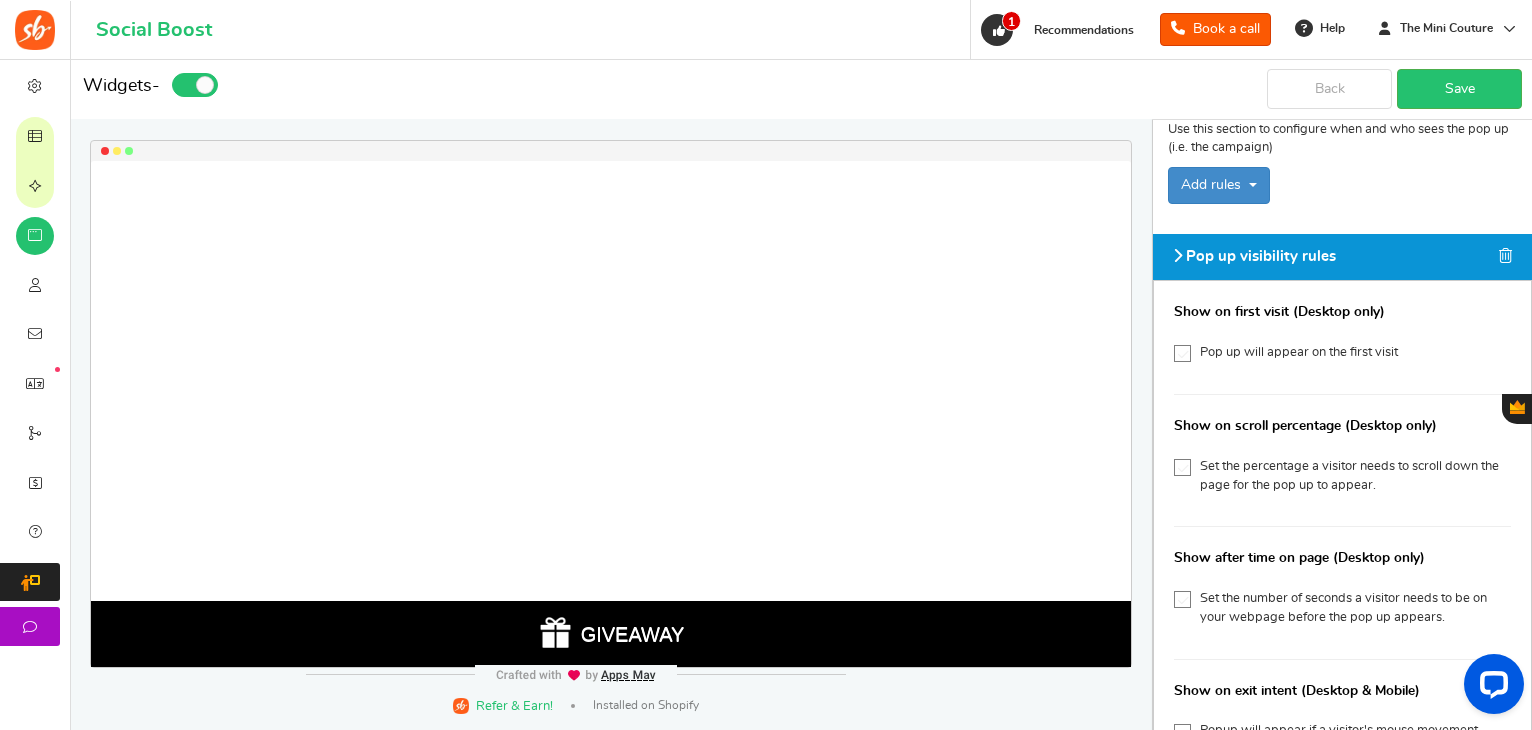 scroll, scrollTop: 90, scrollLeft: 0, axis: vertical 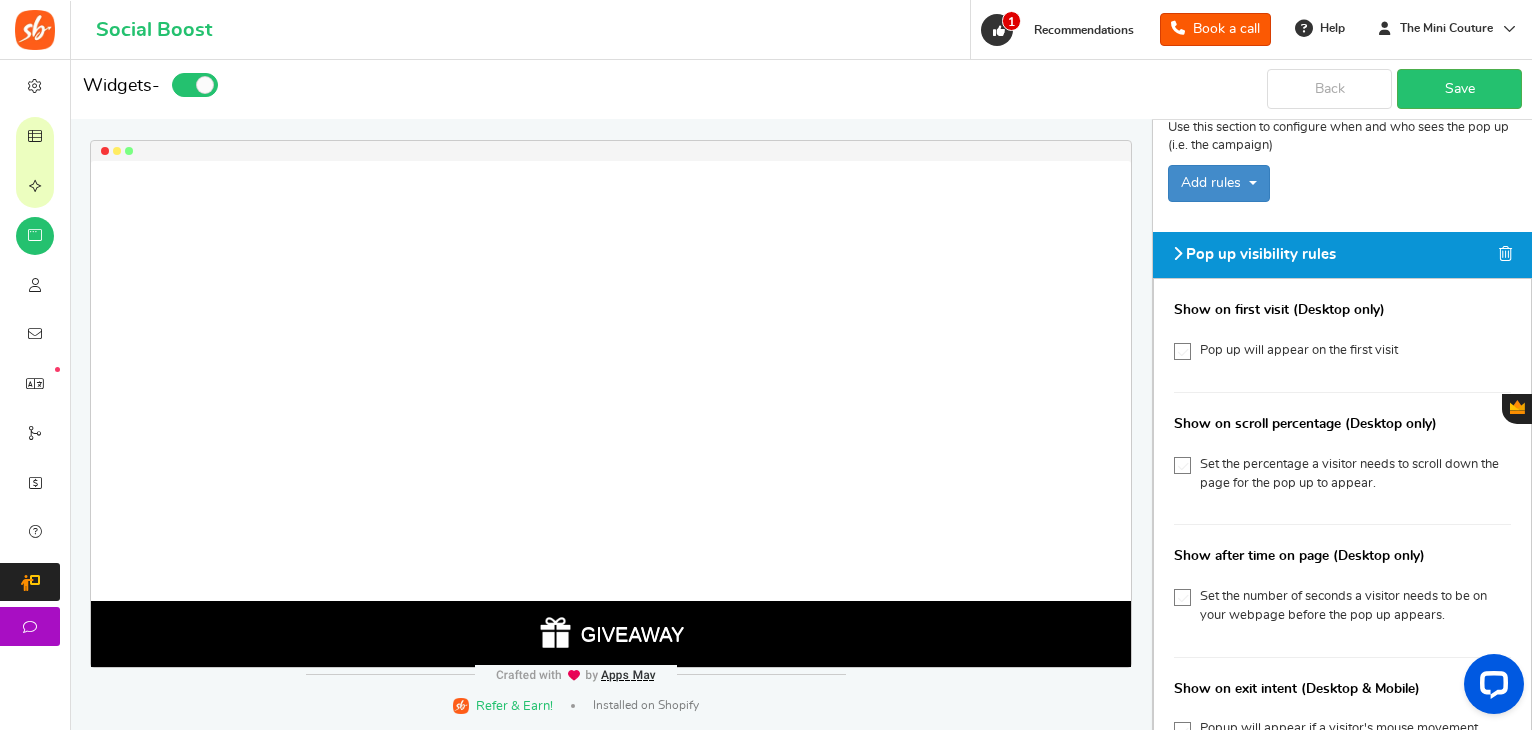 click on "Pop up will appear on the first visit" at bounding box center (1286, 352) 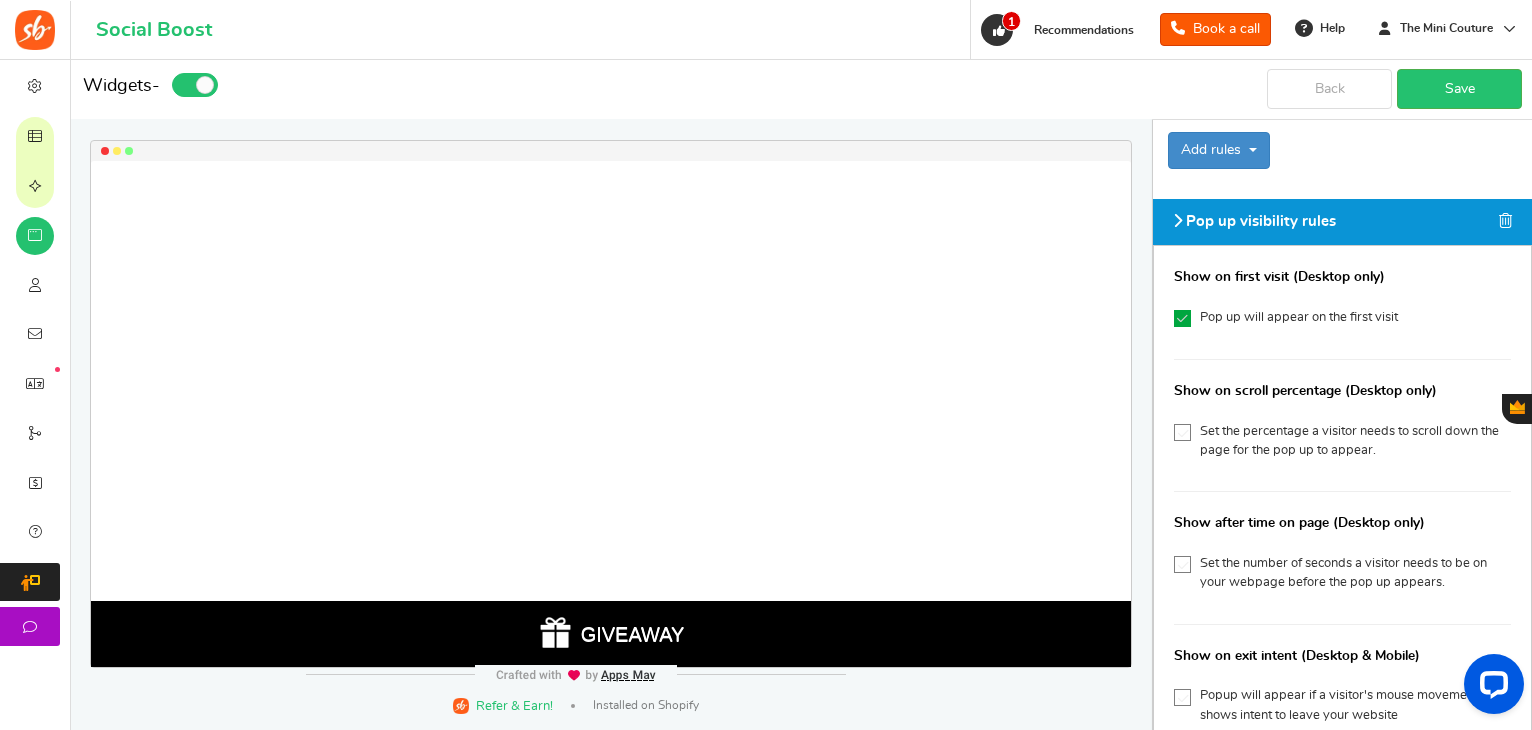 scroll, scrollTop: 149, scrollLeft: 0, axis: vertical 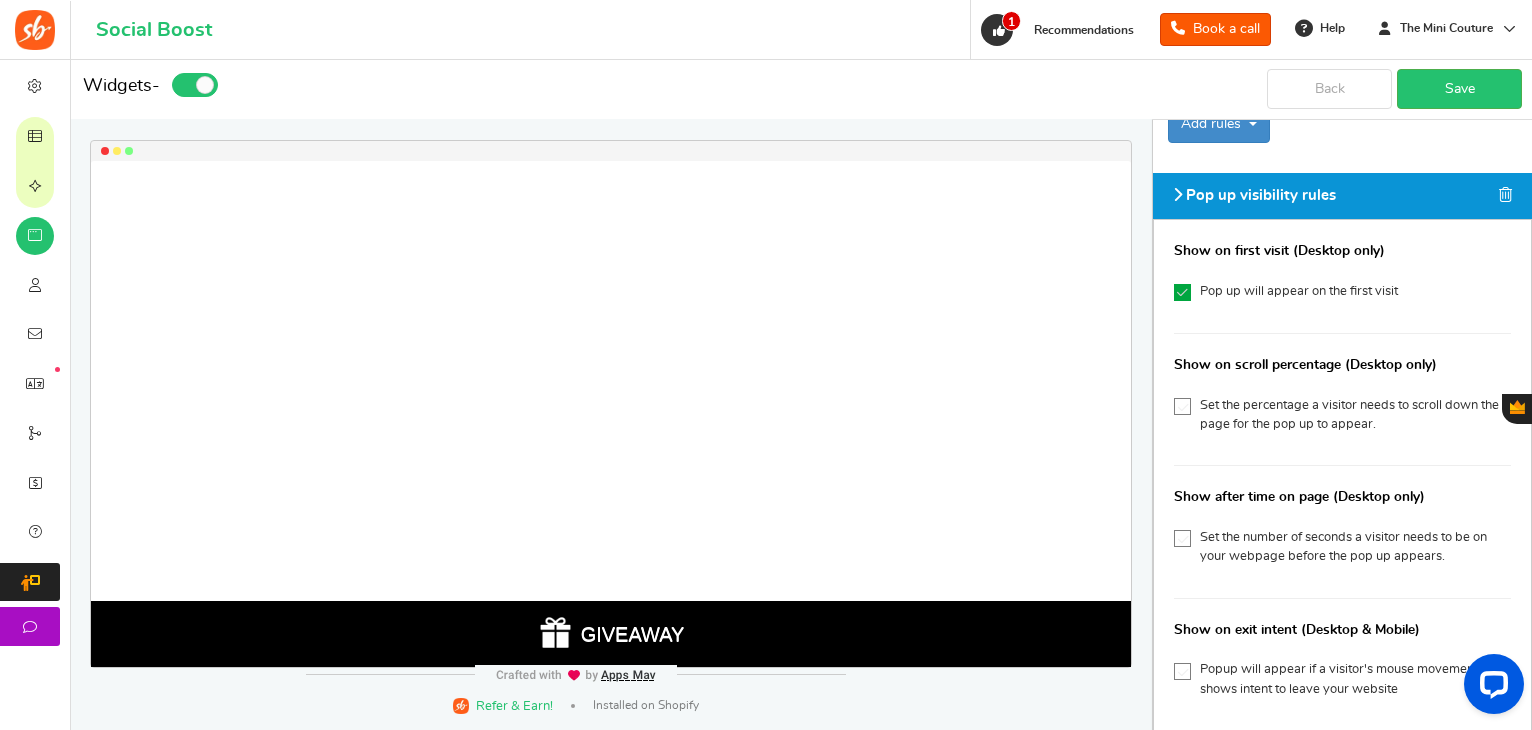 click on "Show on exit intent (Desktop & Mobile)" at bounding box center (1342, 630) 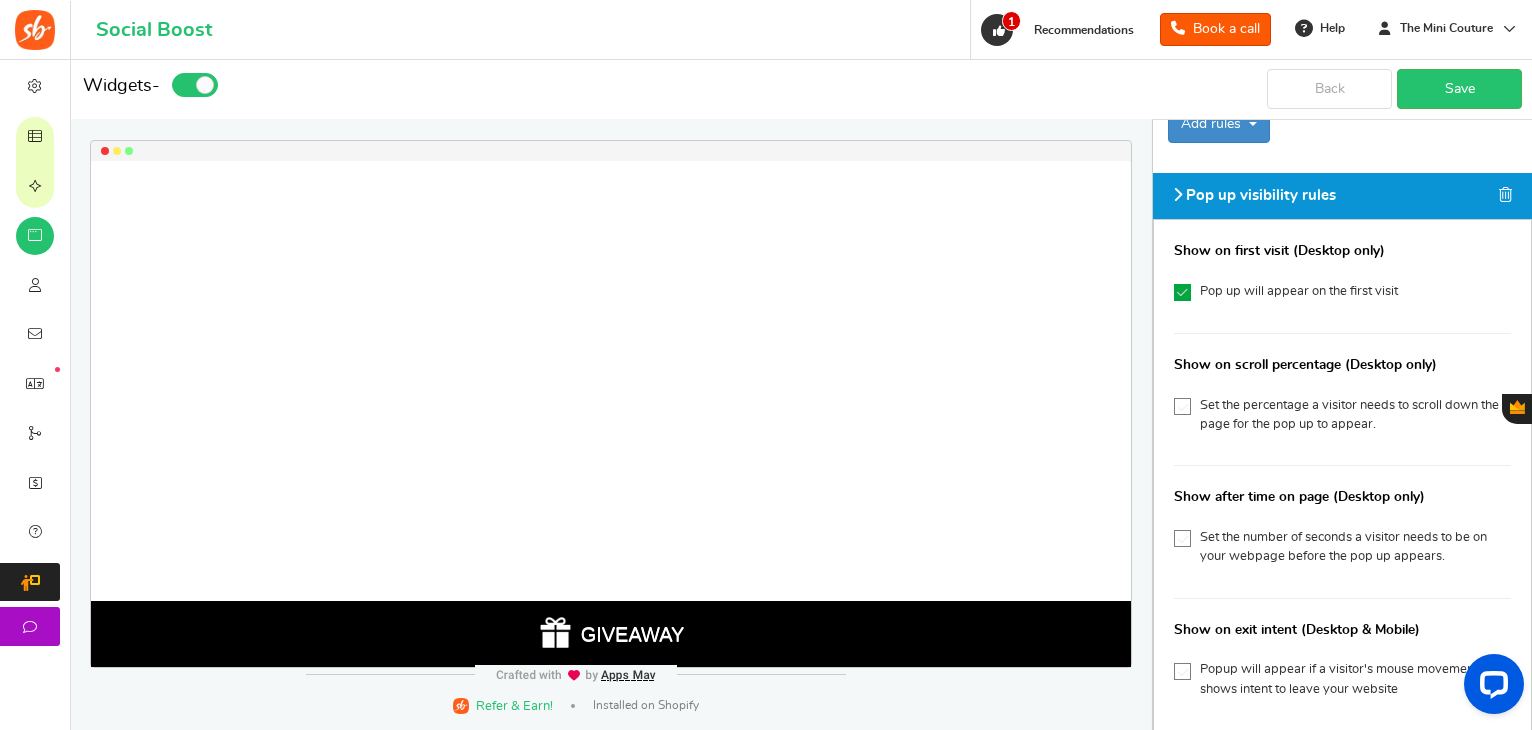 click at bounding box center (1183, 539) 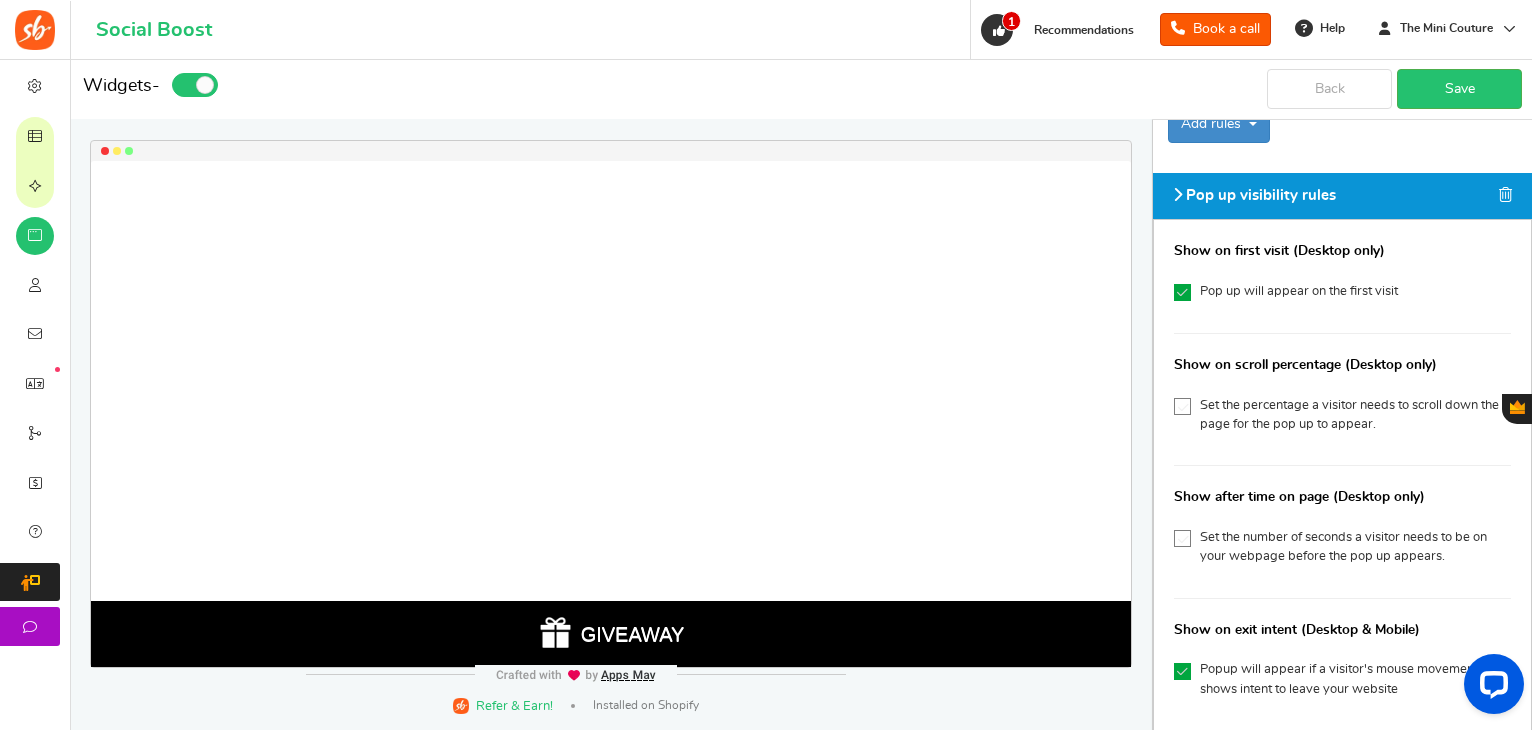 click at bounding box center [1182, 292] 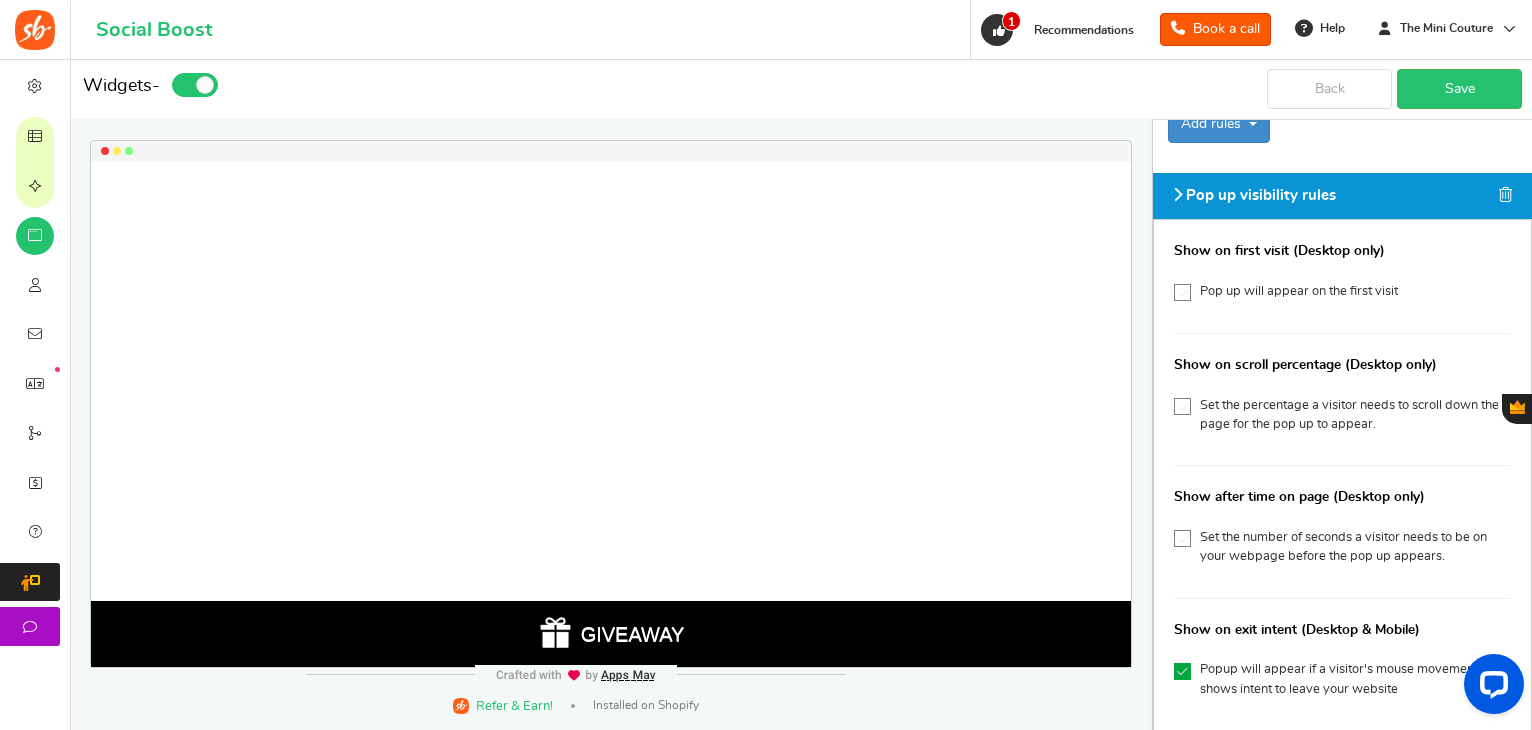 click at bounding box center (1177, 194) 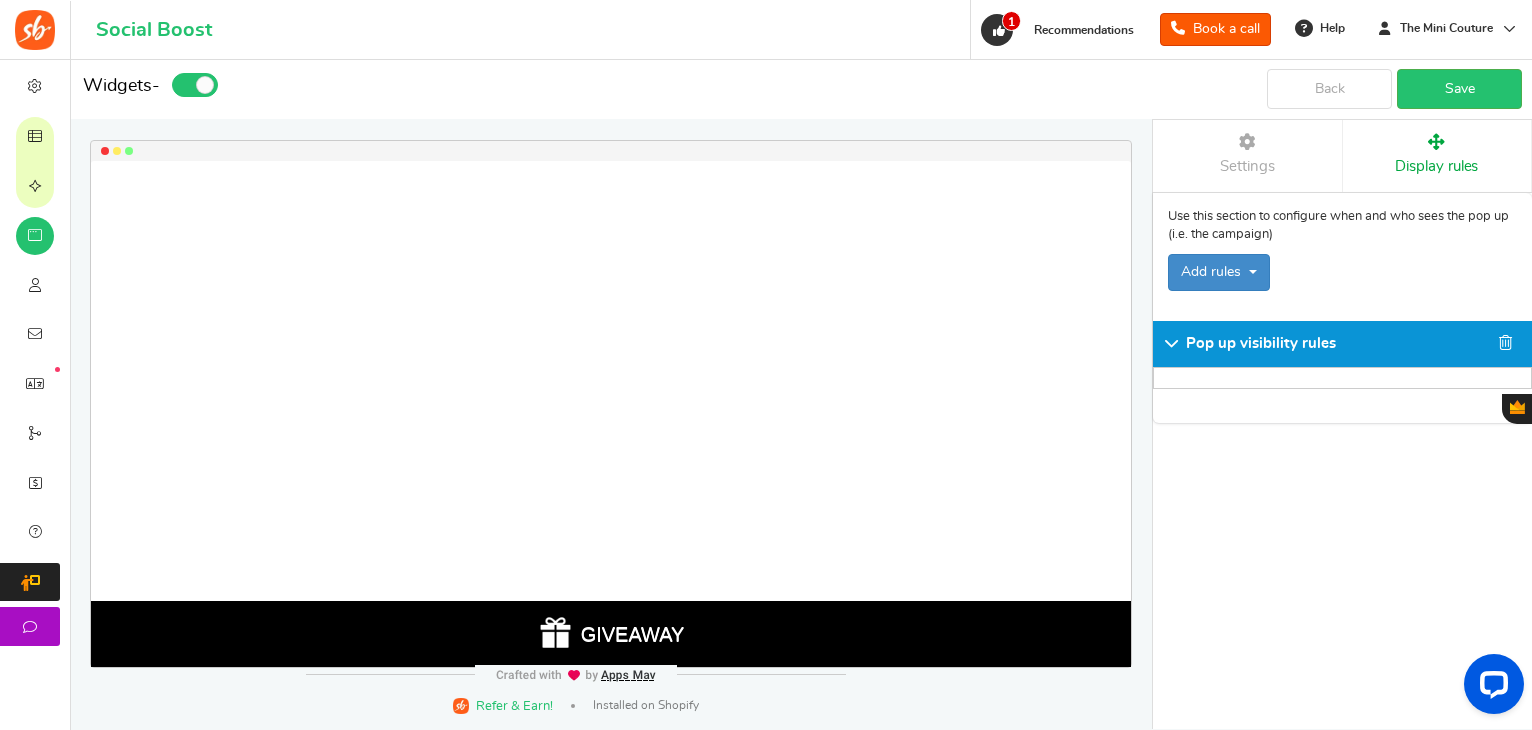 scroll, scrollTop: 0, scrollLeft: 0, axis: both 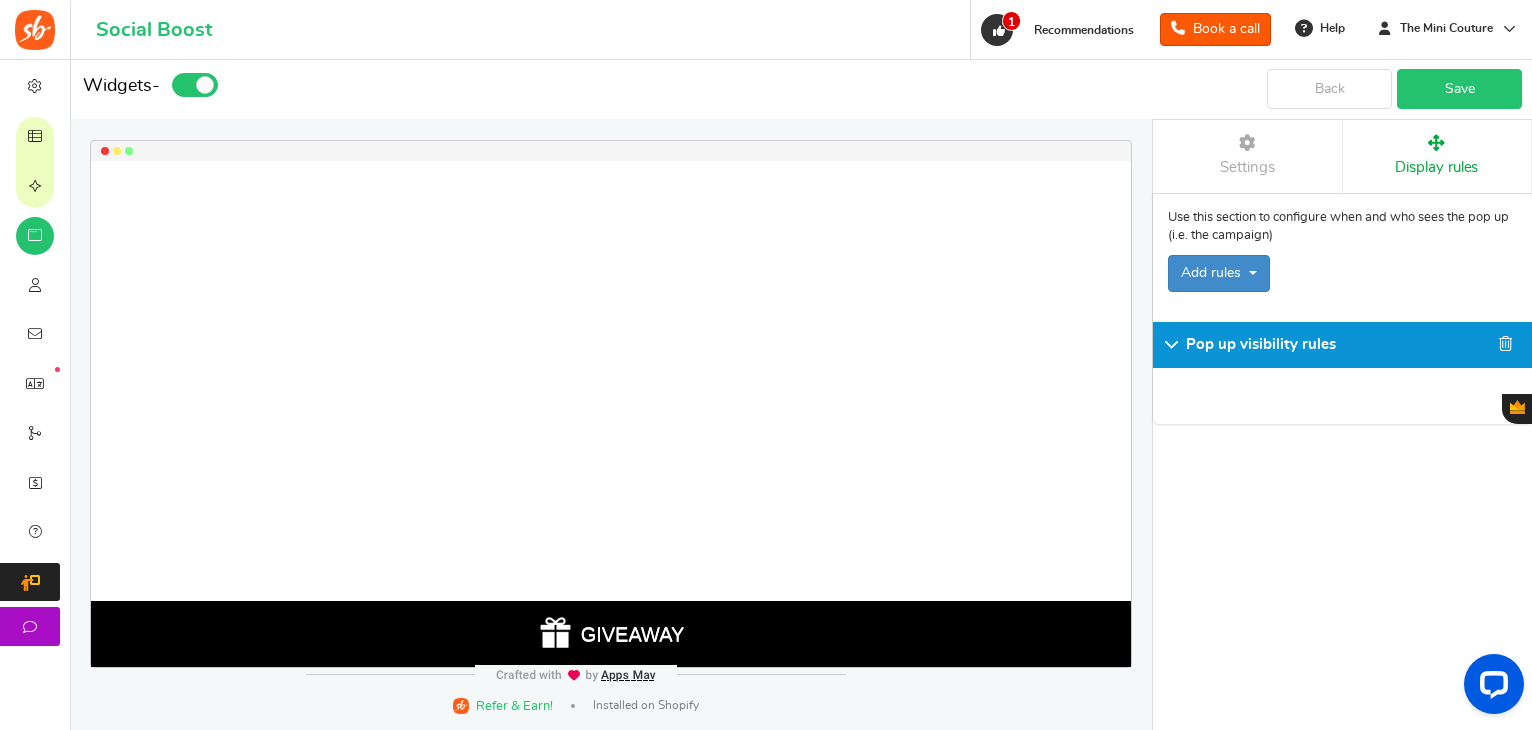 click on "Save" at bounding box center (1459, 89) 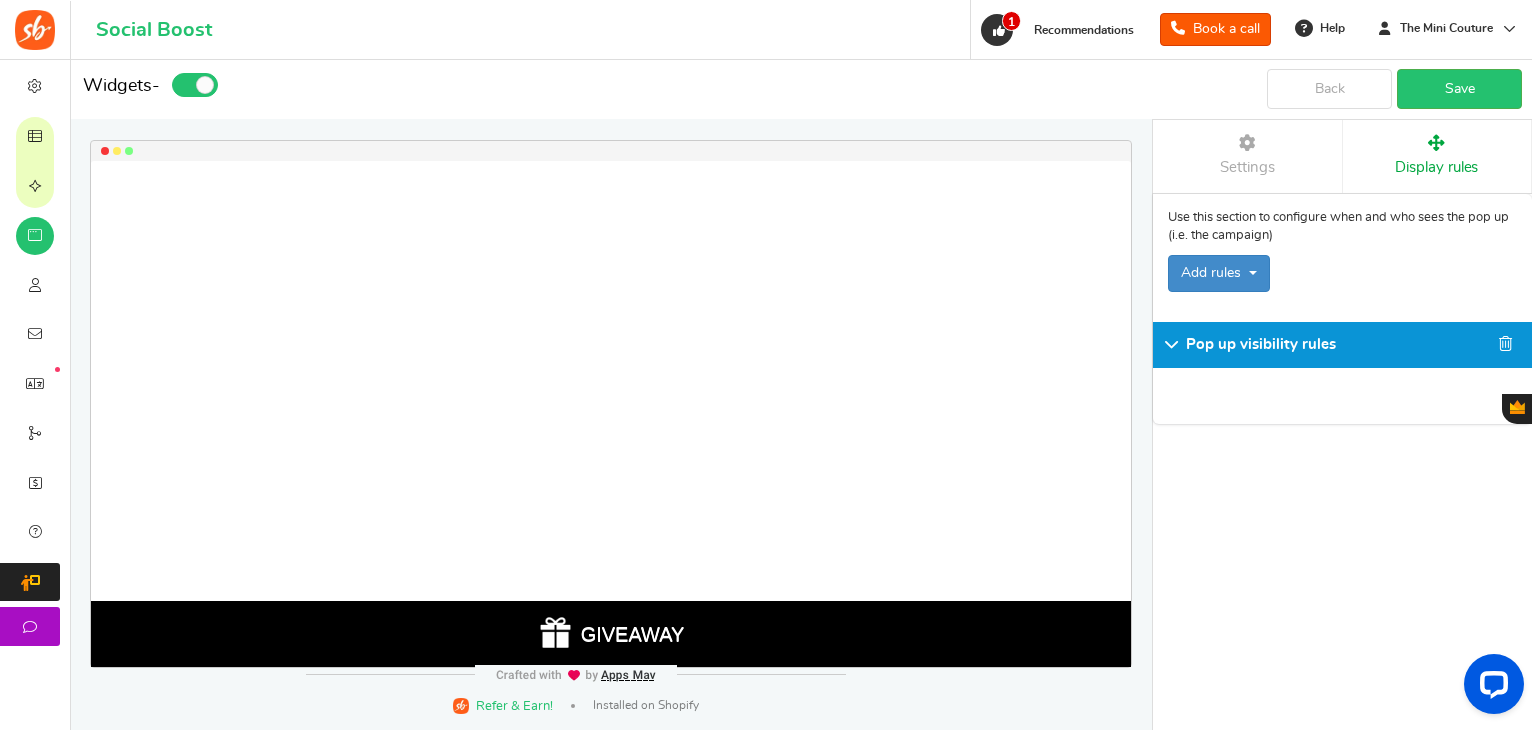 click on "Pop up visibility rules" at bounding box center [1261, 344] 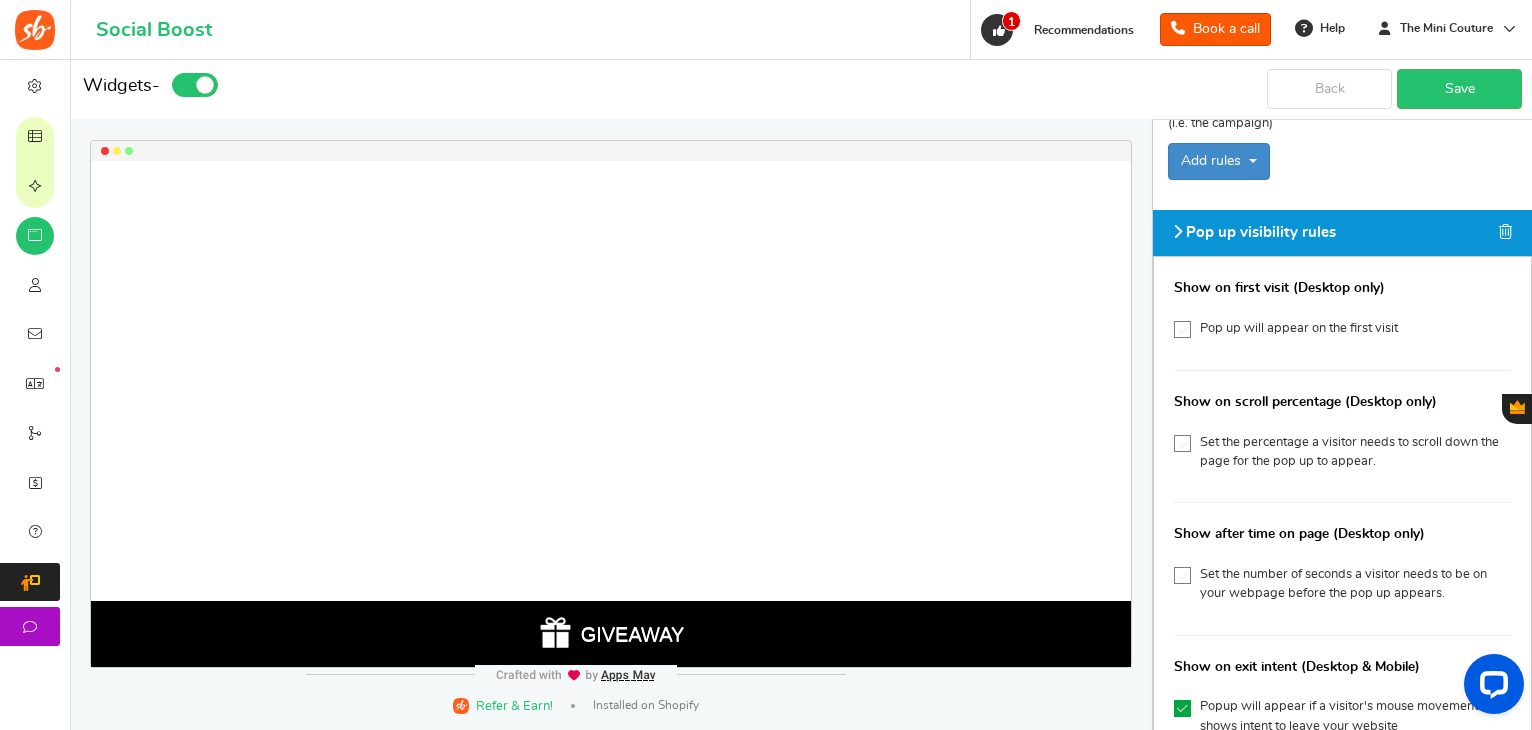 scroll, scrollTop: 149, scrollLeft: 0, axis: vertical 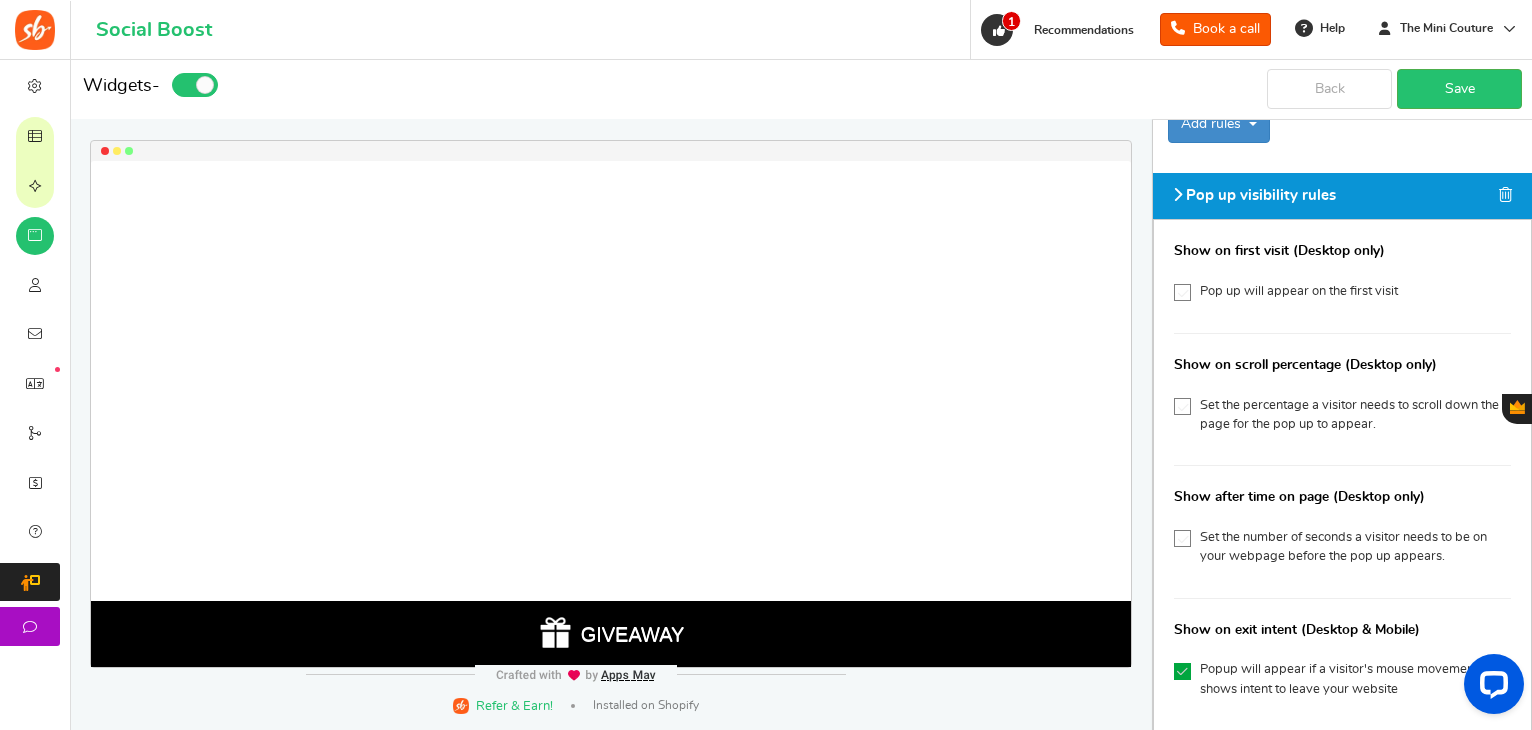 click on "Pop up visibility rules" at bounding box center [1261, 195] 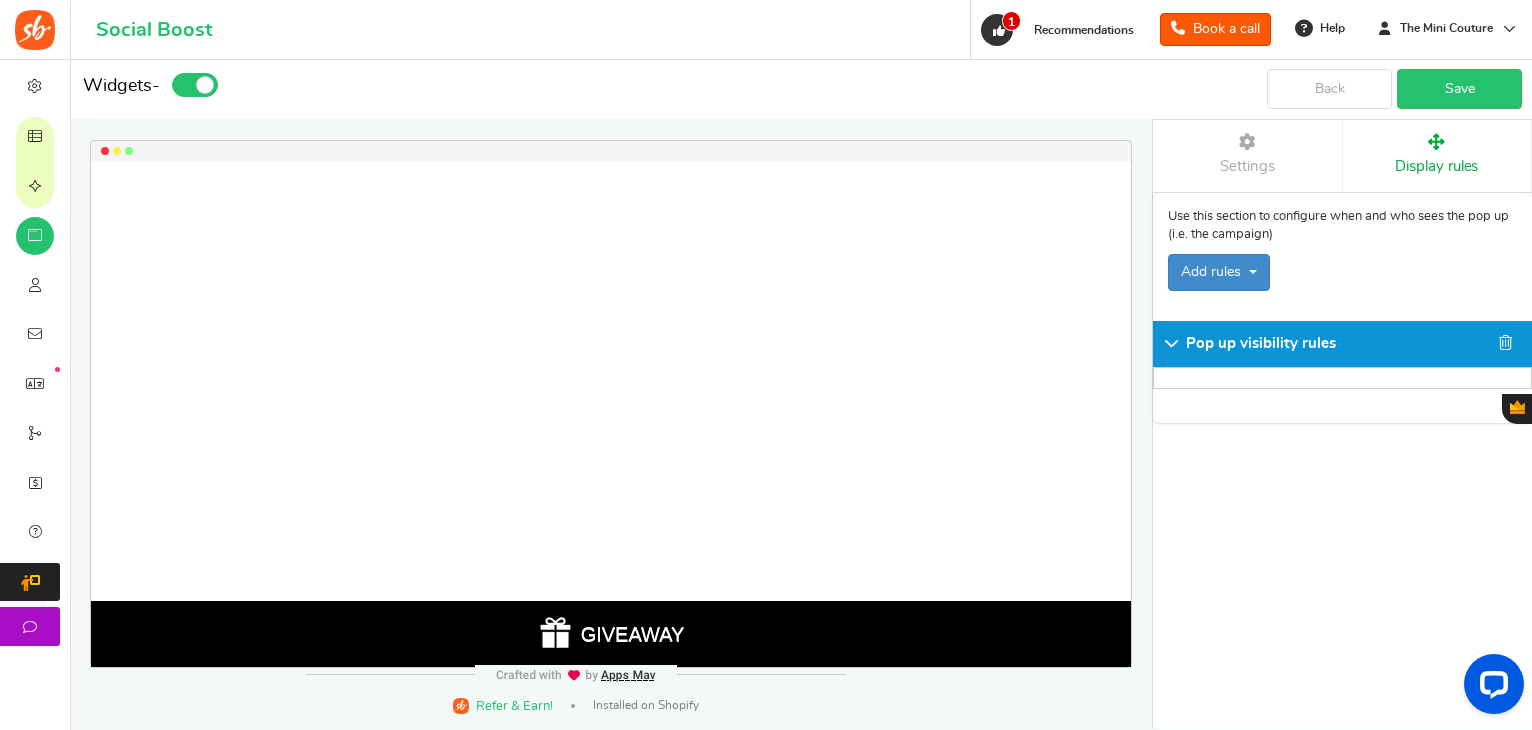 scroll, scrollTop: 0, scrollLeft: 0, axis: both 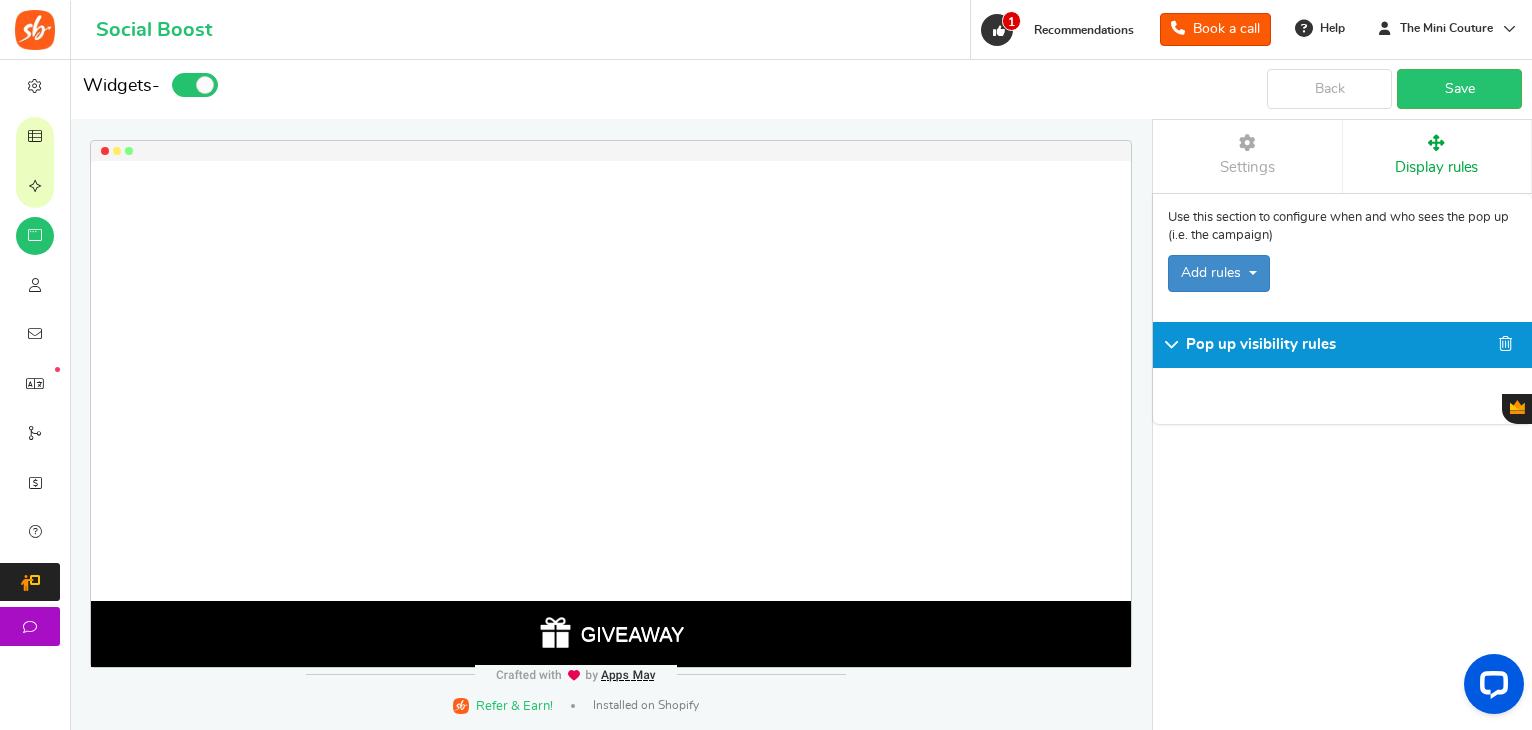 click at bounding box center (1247, 143) 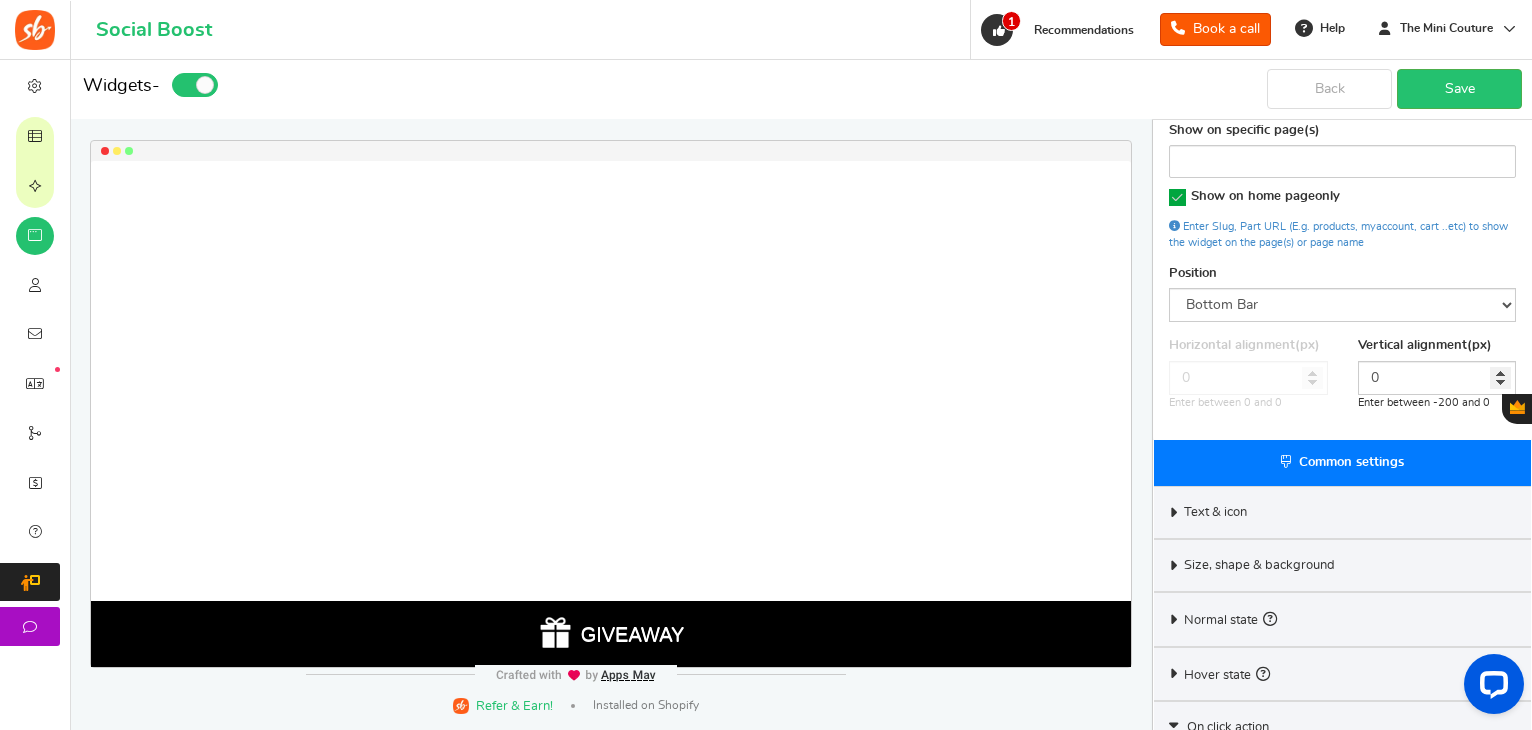 scroll, scrollTop: 0, scrollLeft: 0, axis: both 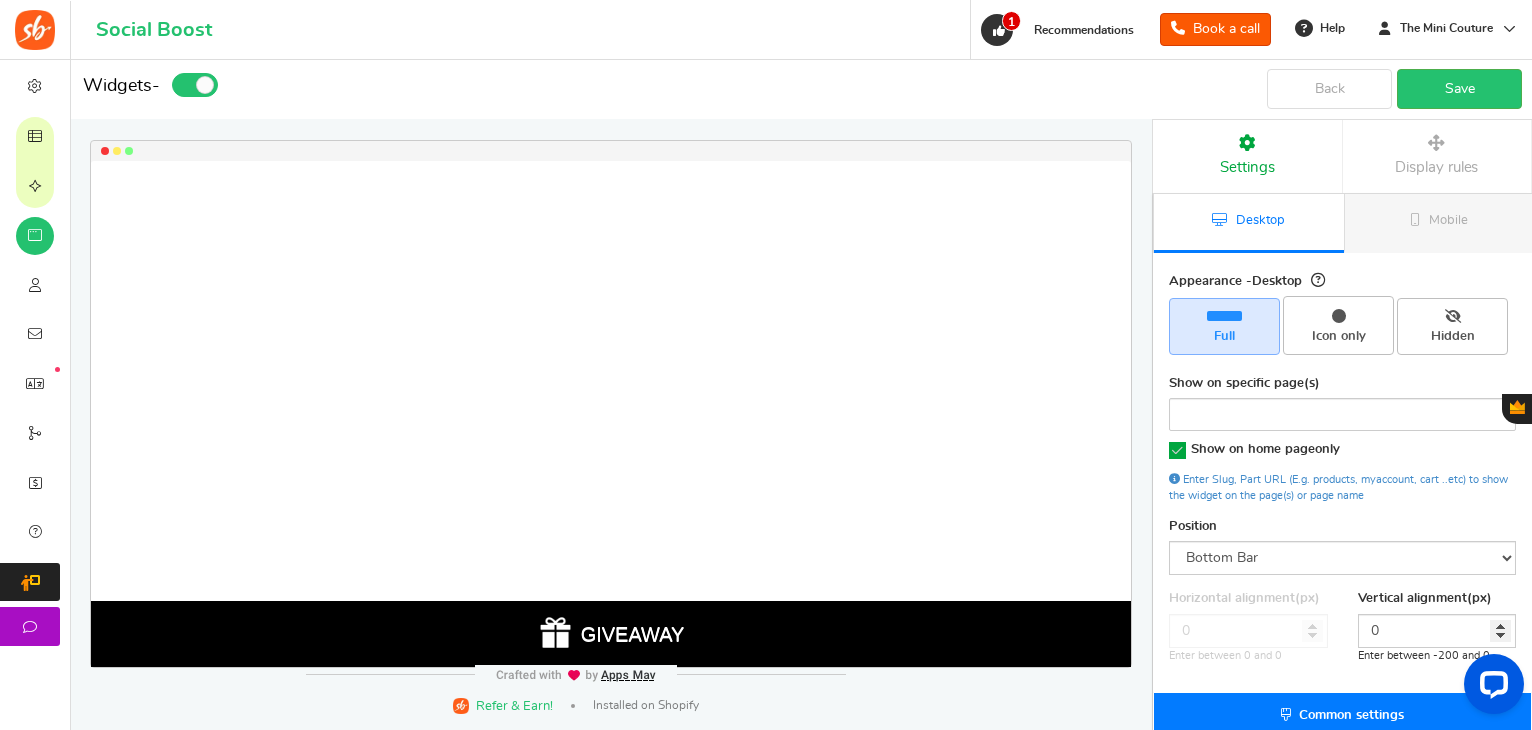 click on "Display rules" at bounding box center (1436, 167) 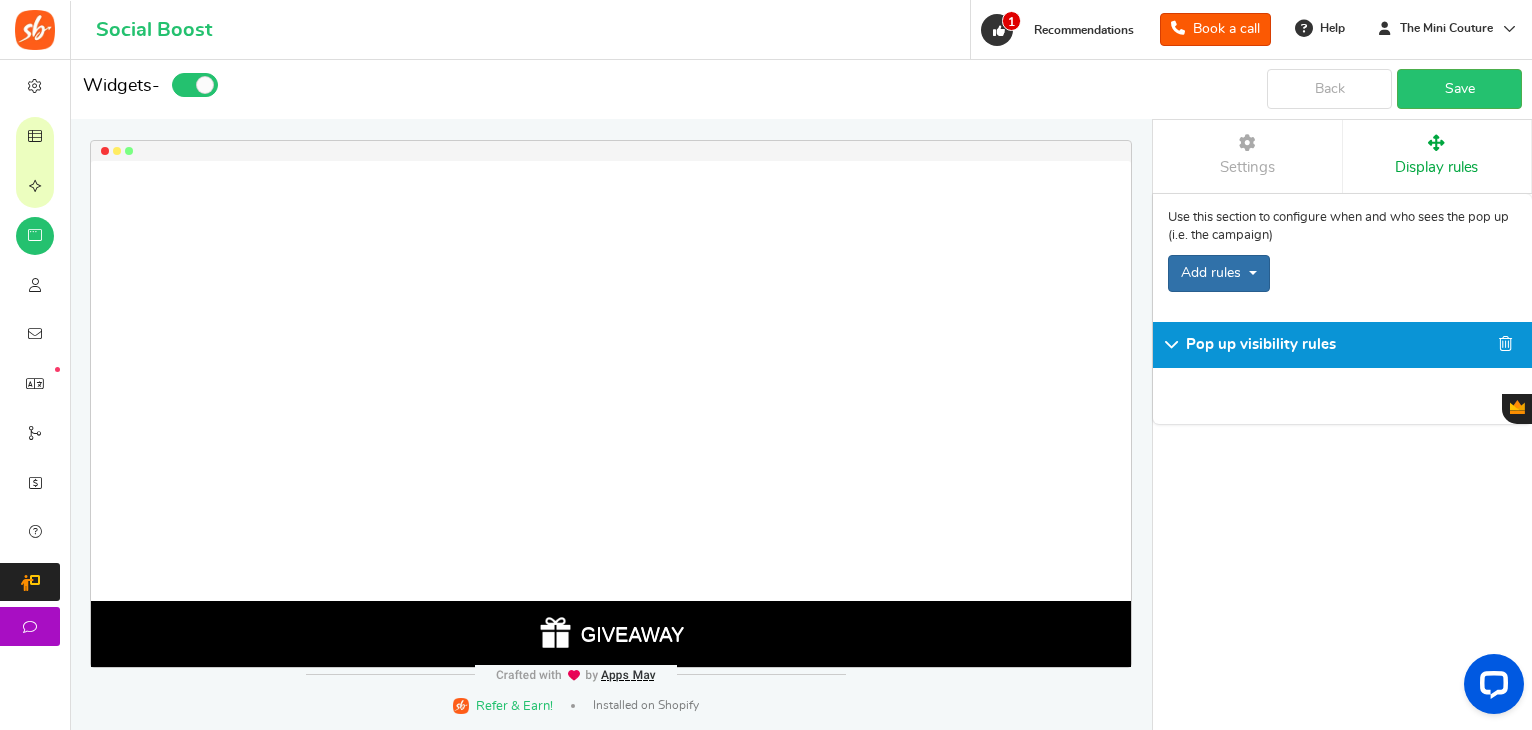 click on "Add rules" at bounding box center [1219, 273] 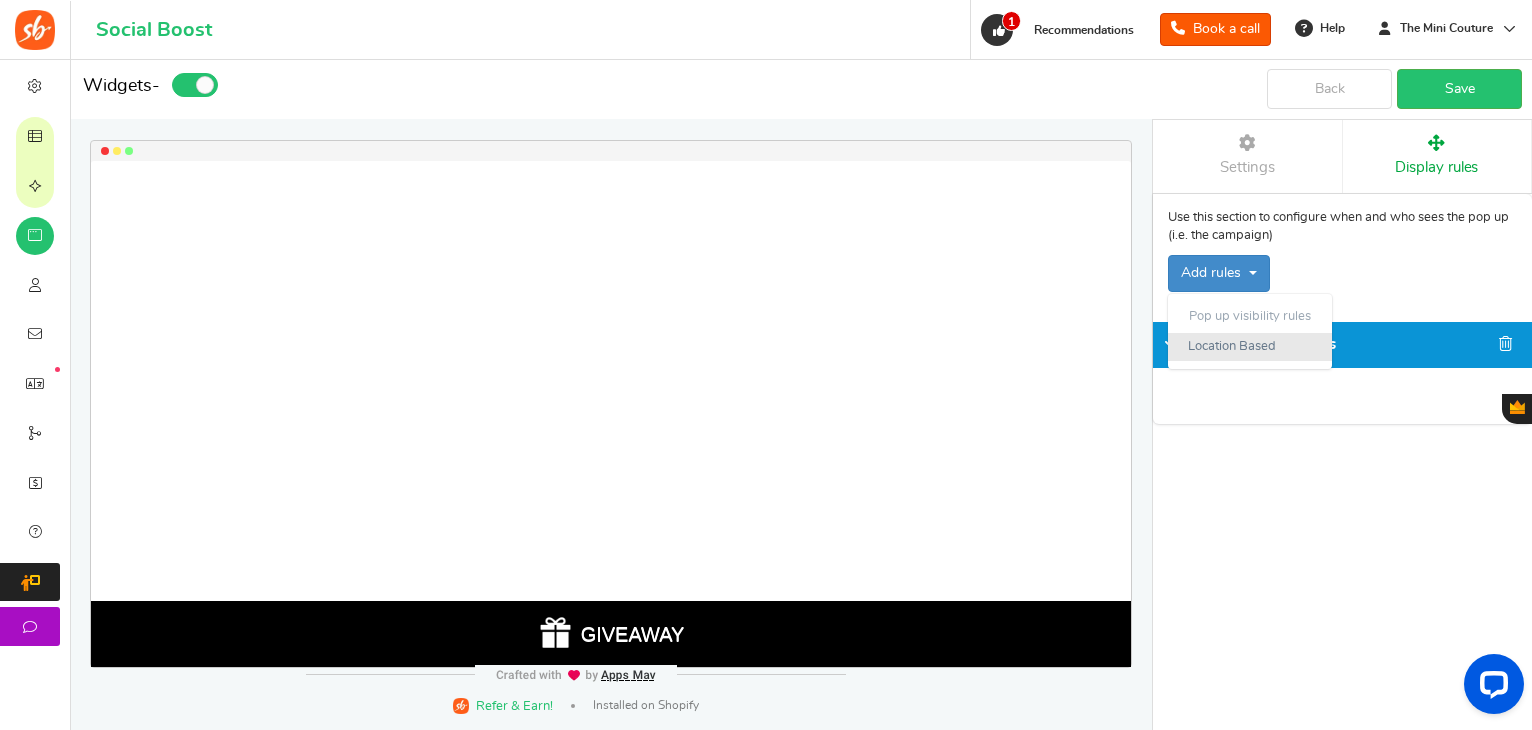 click on "Location Based" at bounding box center [1250, 347] 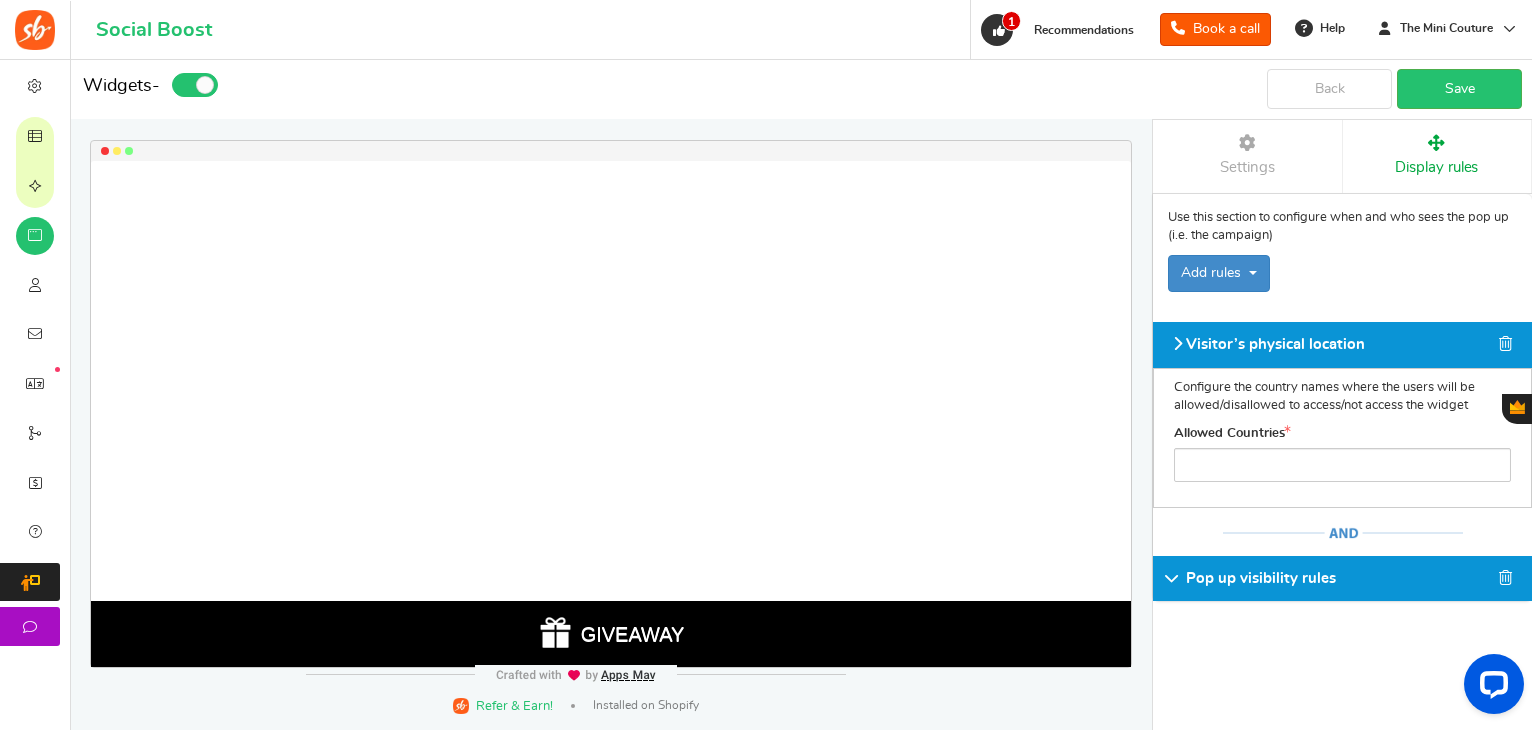 click at bounding box center (1342, 464) 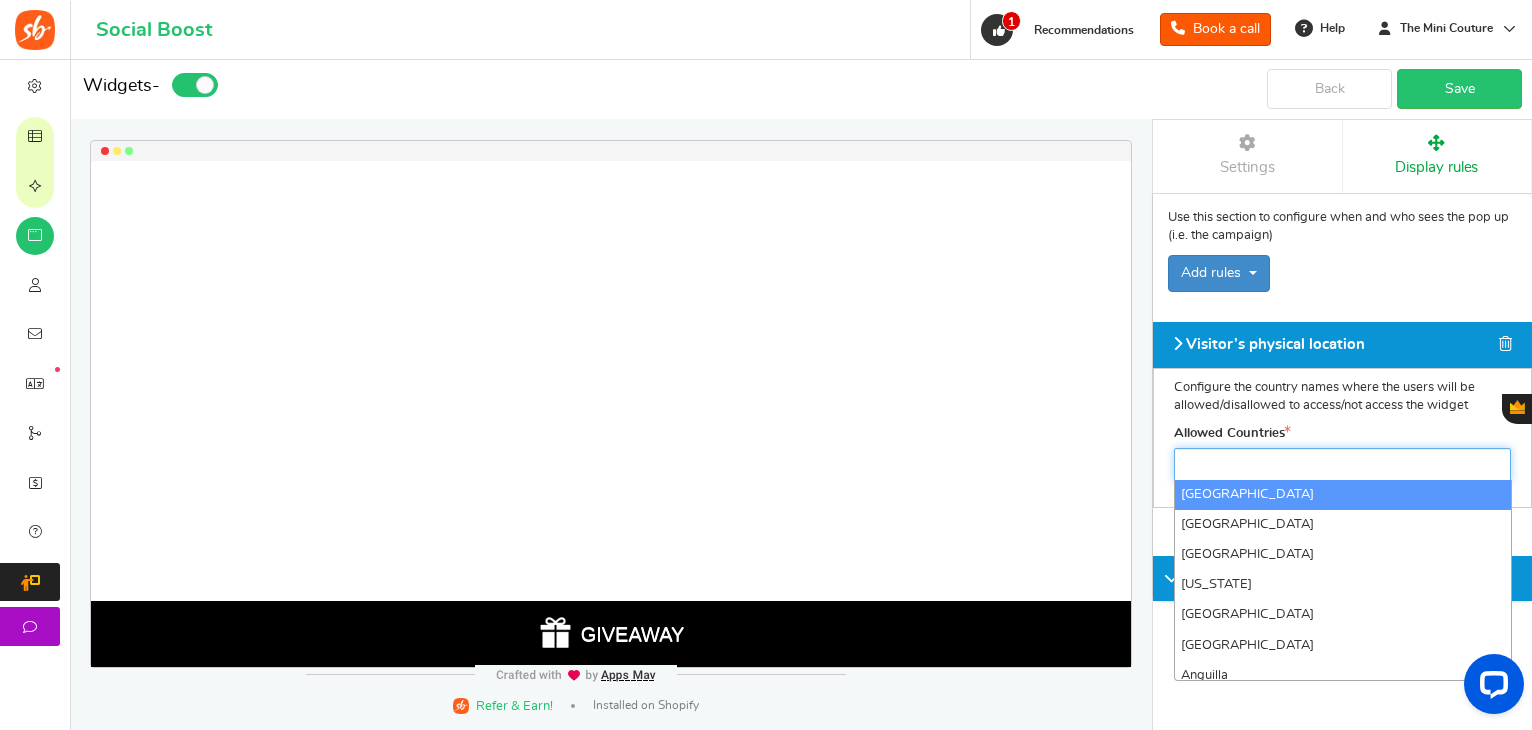 select on "[GEOGRAPHIC_DATA]" 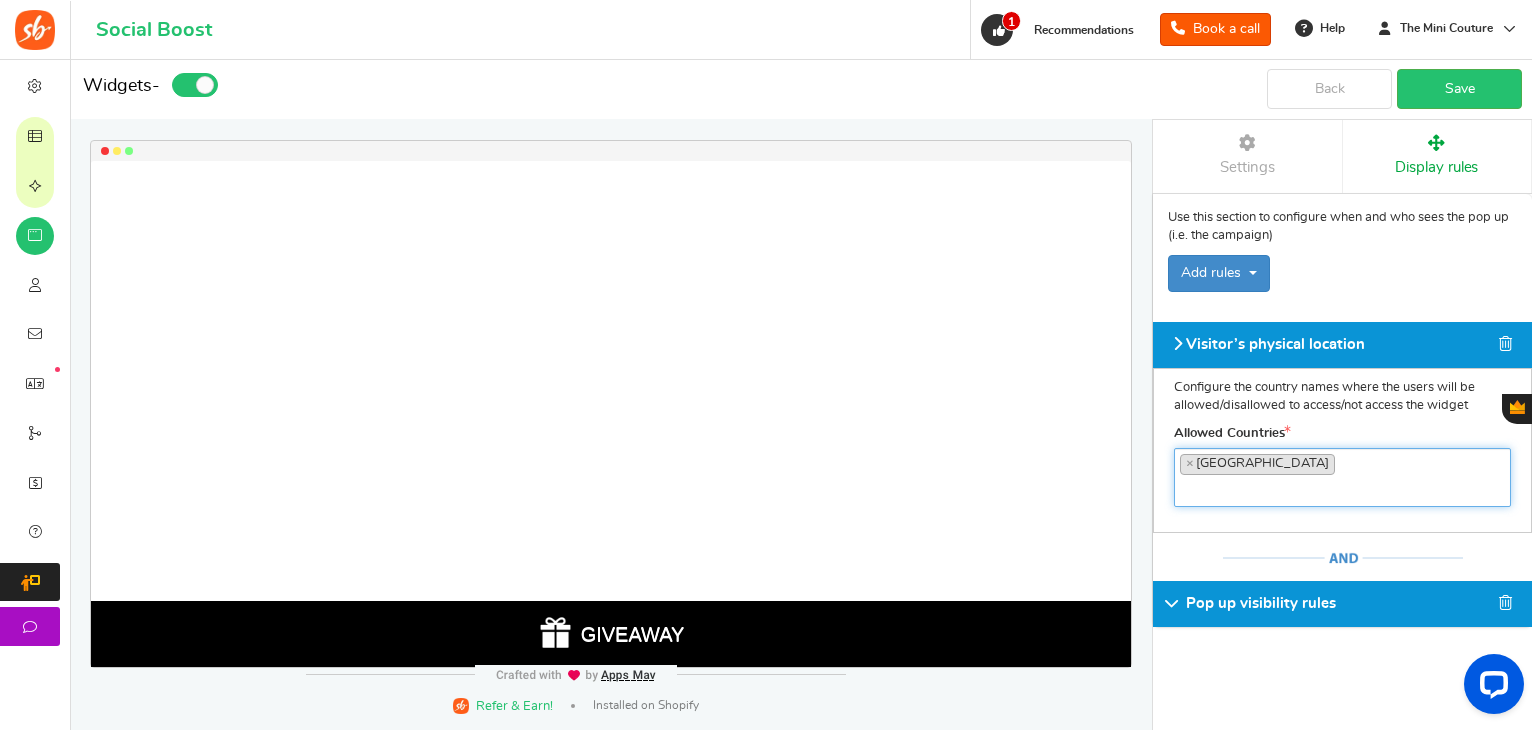 click at bounding box center (1342, 490) 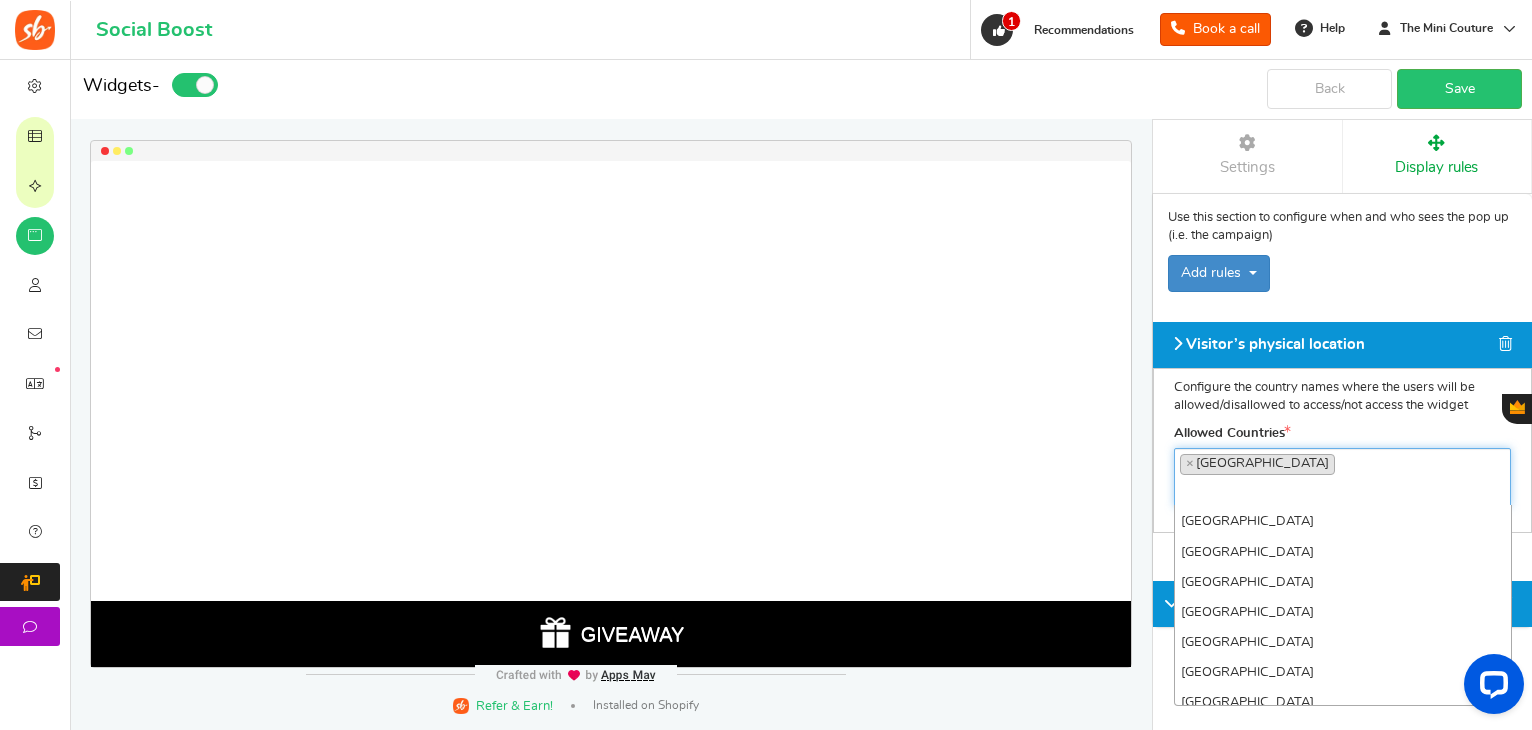 scroll, scrollTop: 7048, scrollLeft: 0, axis: vertical 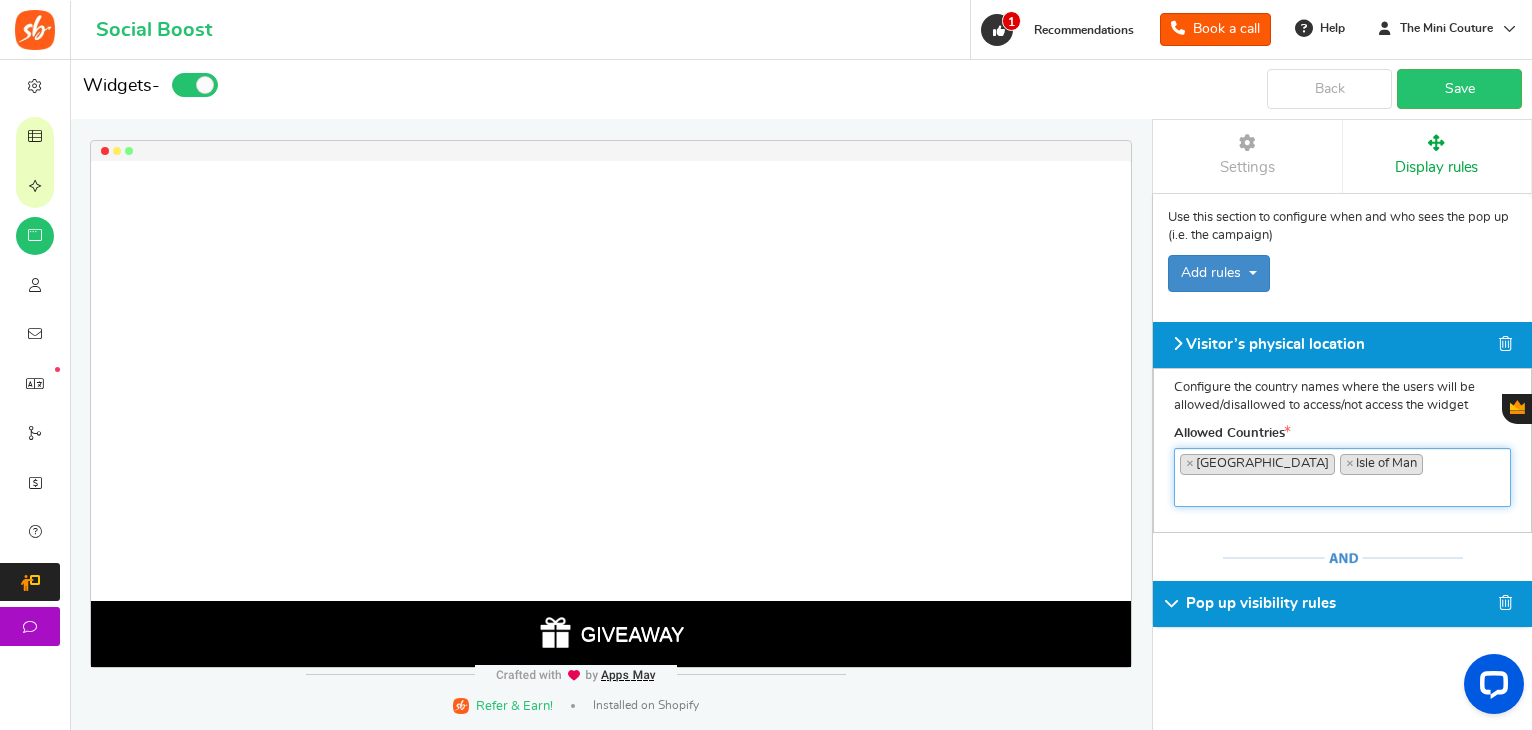 click at bounding box center (1342, 490) 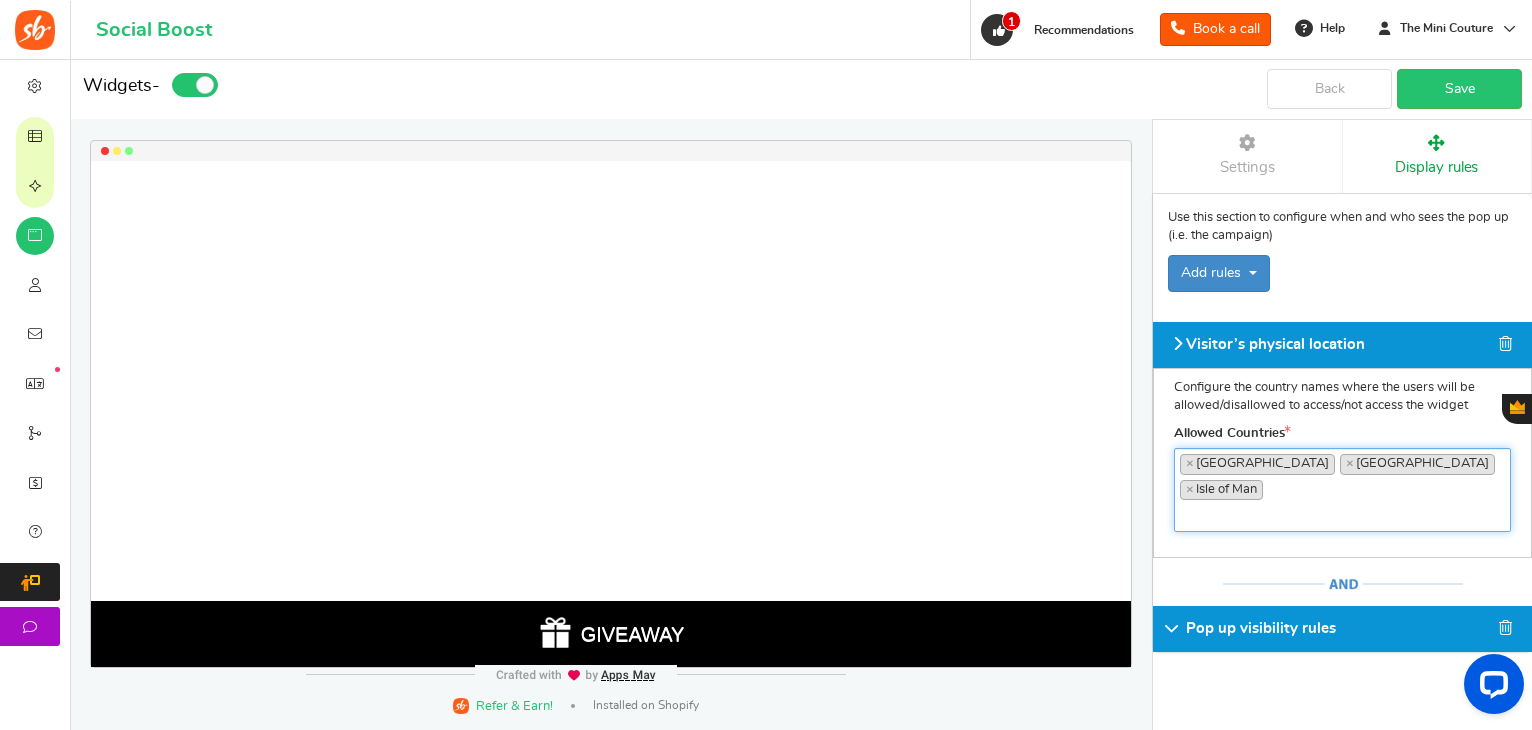 click at bounding box center [1342, 515] 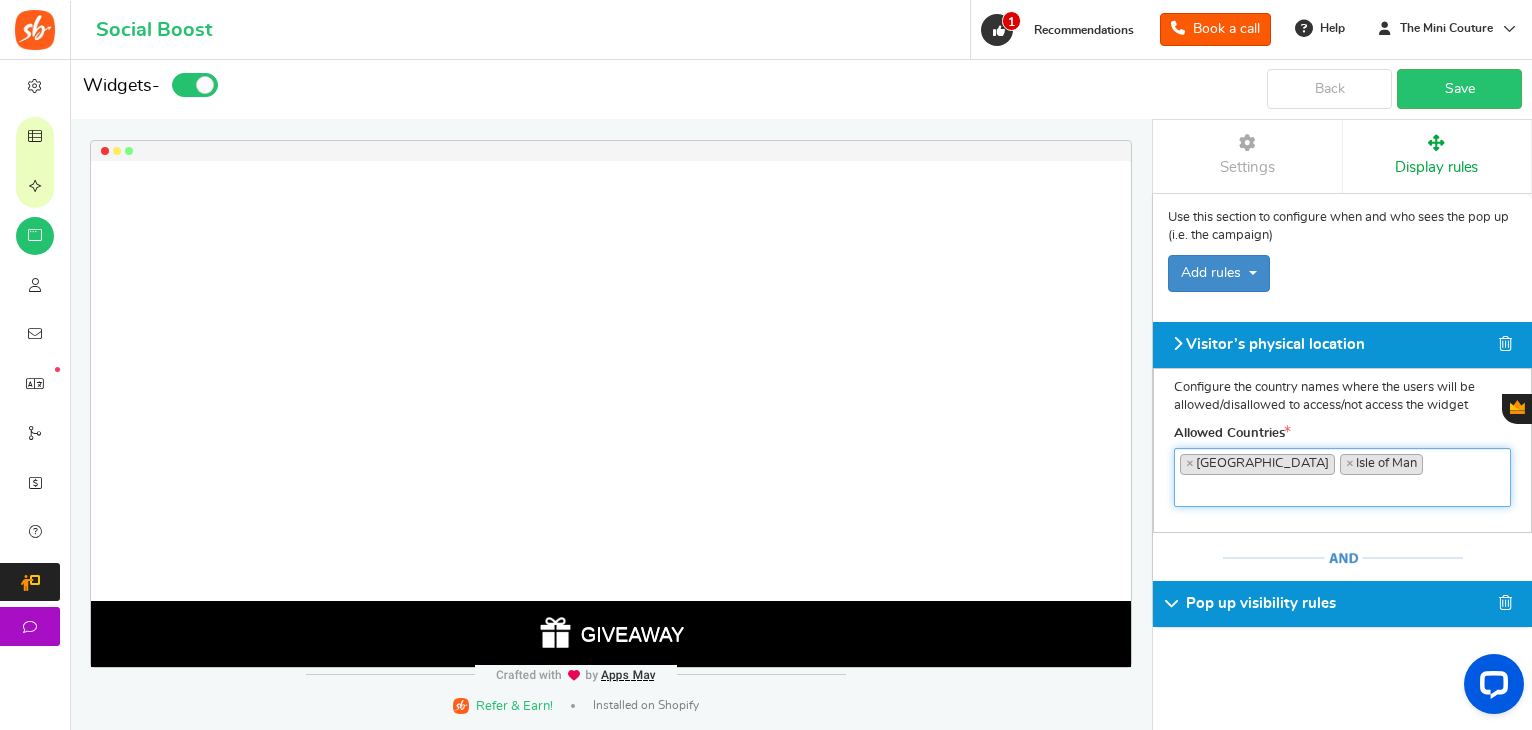 click on "× [GEOGRAPHIC_DATA] × [GEOGRAPHIC_DATA]" at bounding box center (1342, 477) 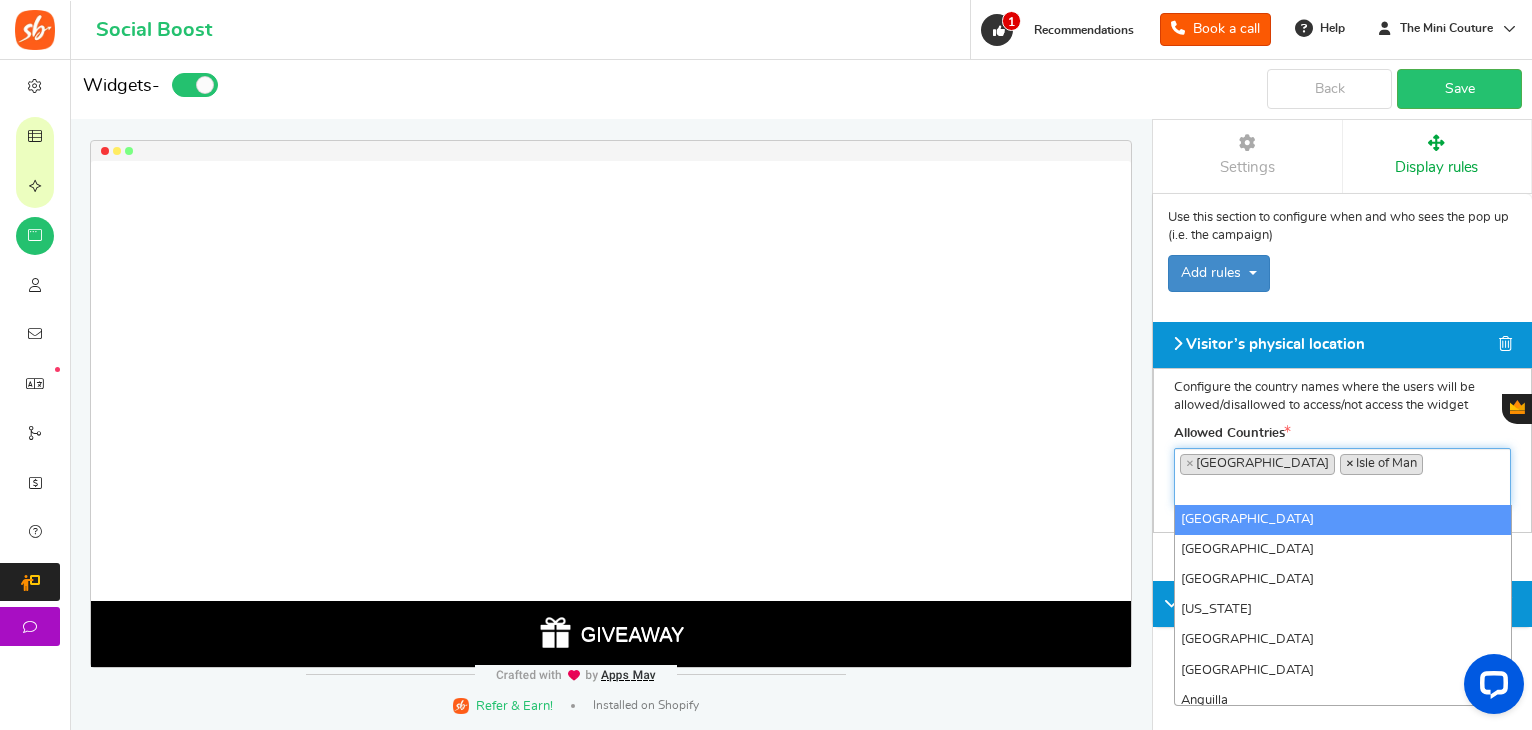 click on "×" at bounding box center [1350, 464] 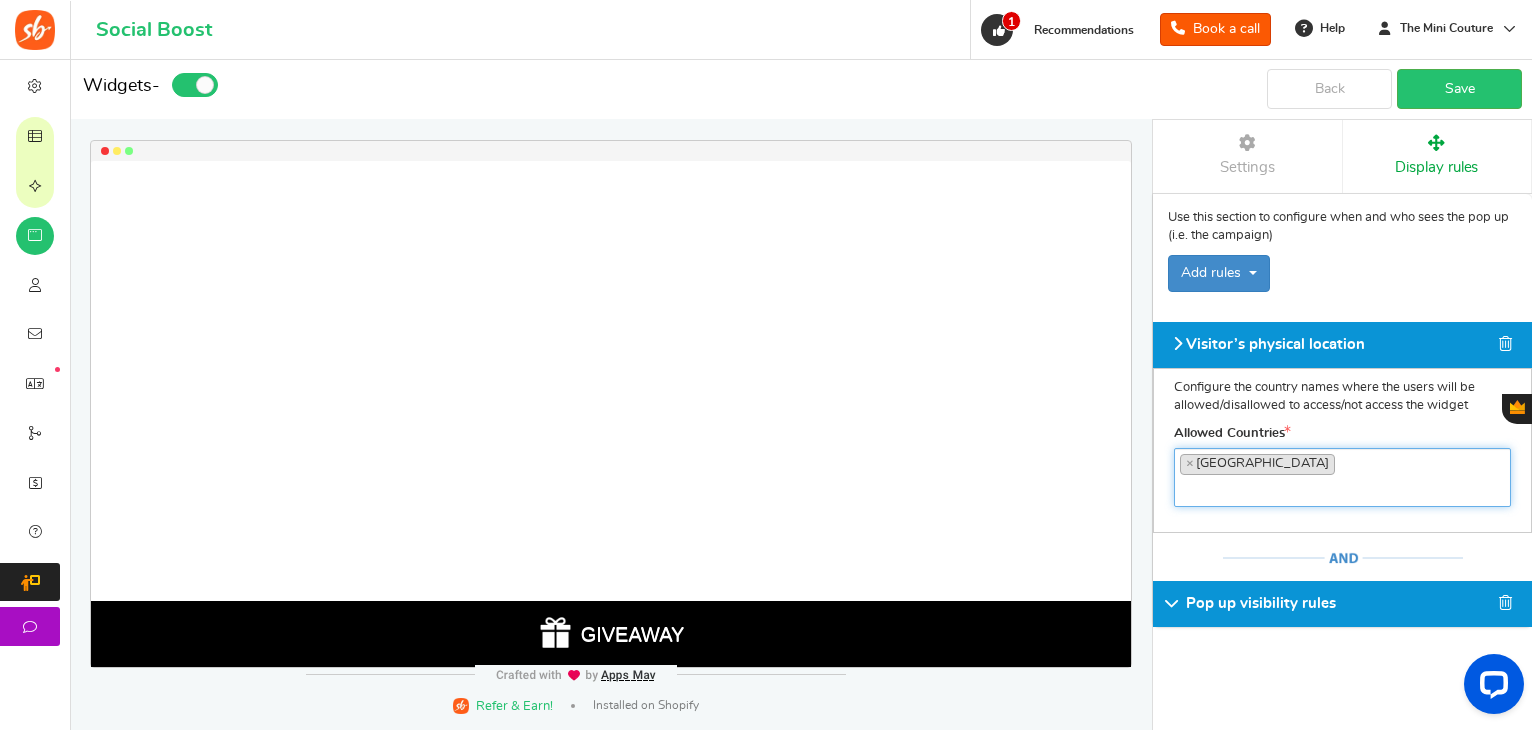click on "× [GEOGRAPHIC_DATA]" at bounding box center (1342, 474) 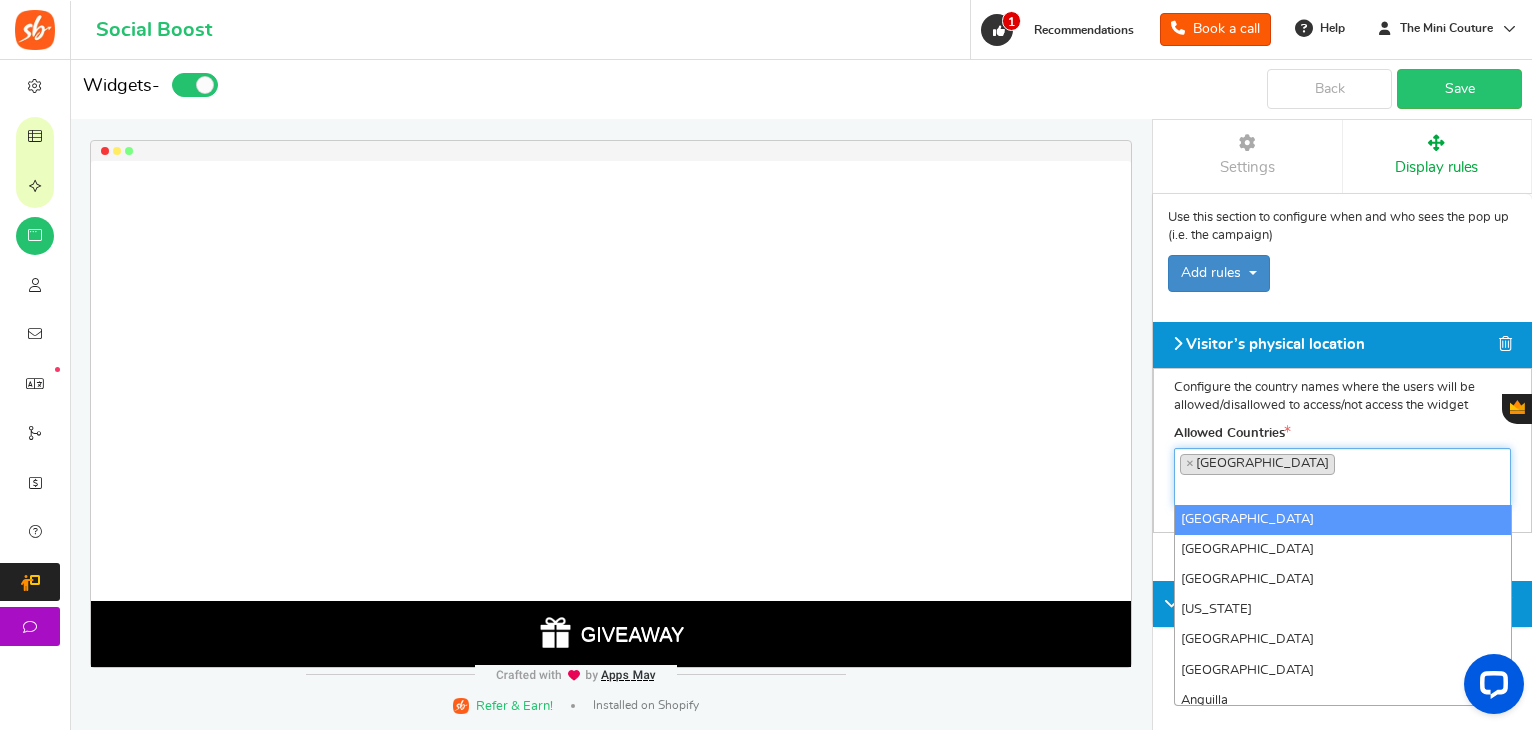 click on "× [GEOGRAPHIC_DATA]" at bounding box center (1342, 474) 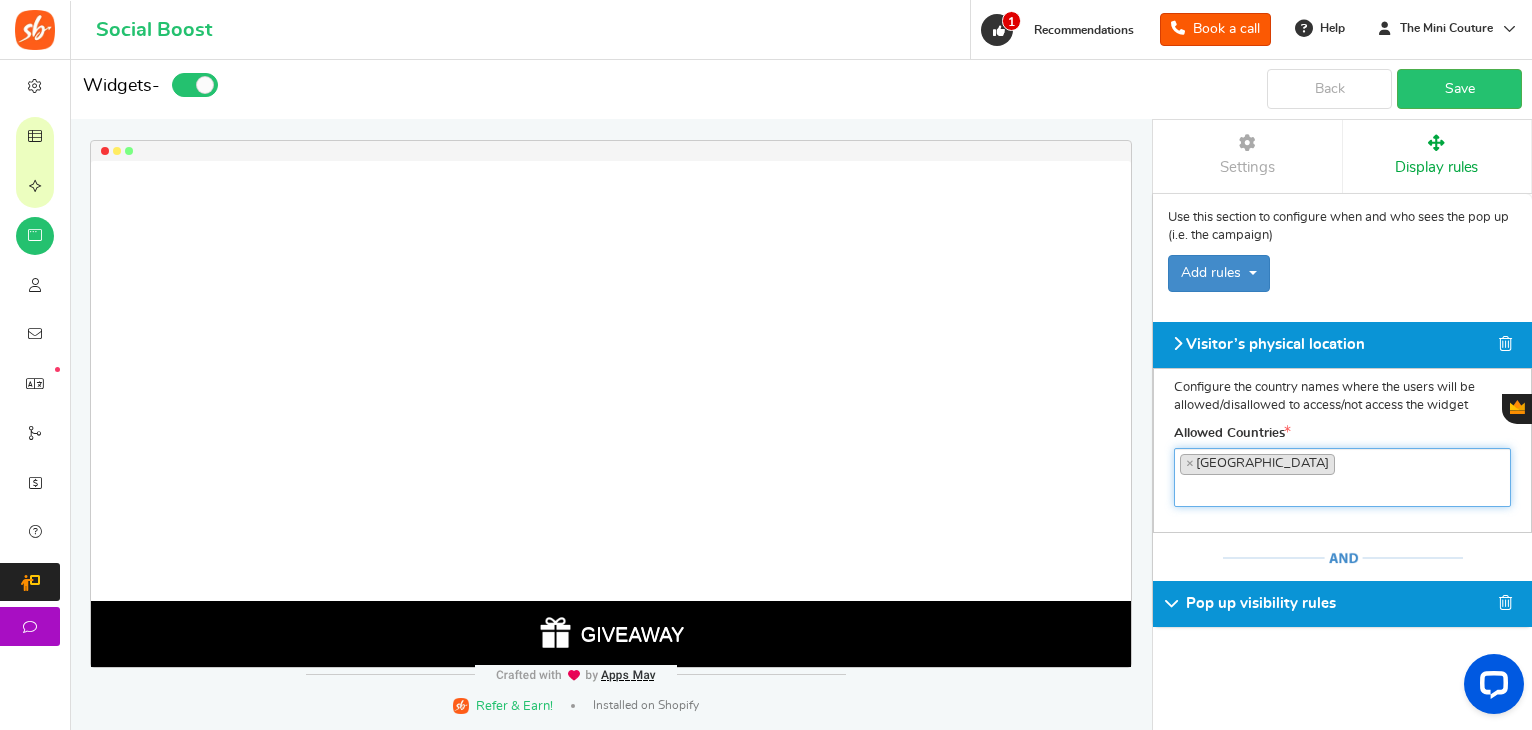 click on "× [GEOGRAPHIC_DATA]" at bounding box center [1342, 474] 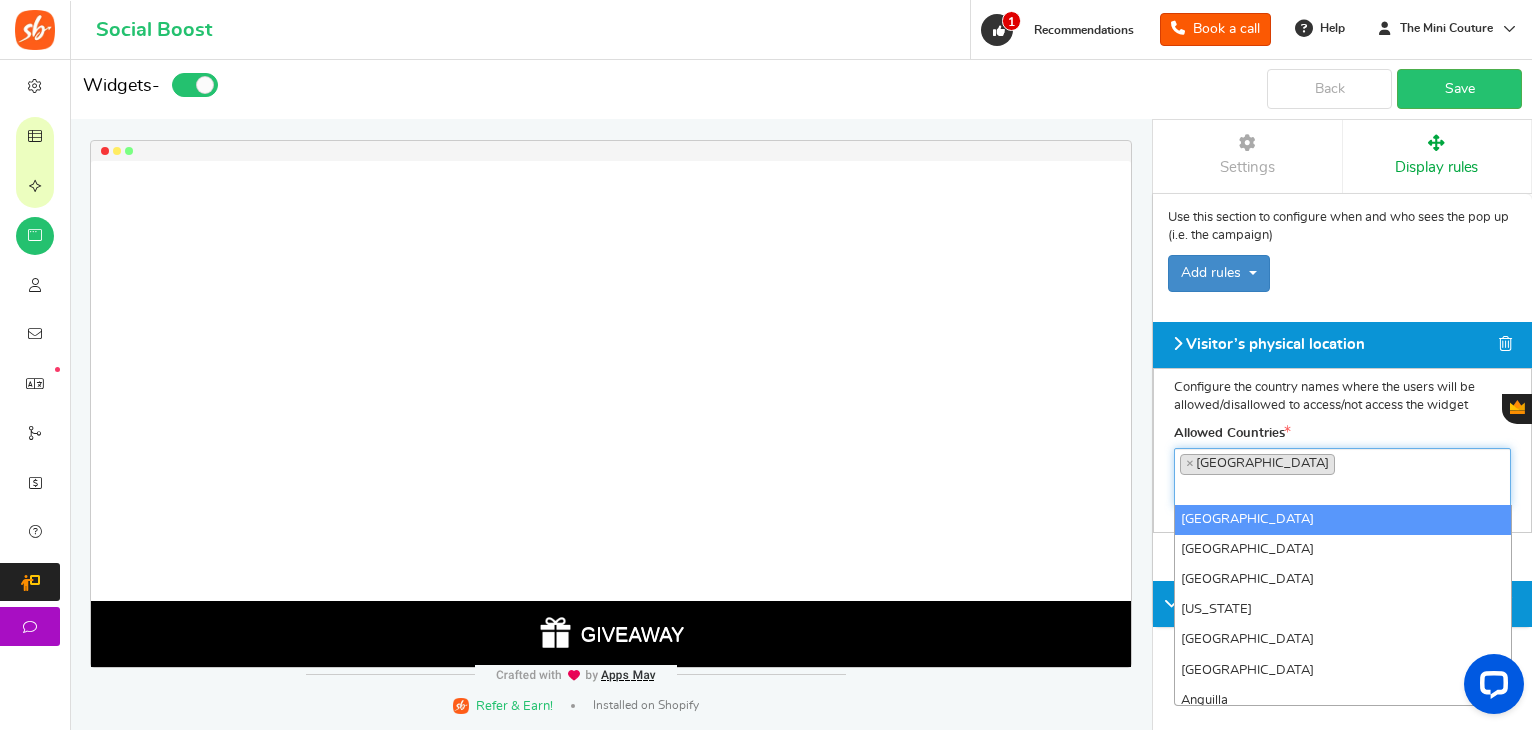 click on "× [GEOGRAPHIC_DATA]" at bounding box center [1257, 464] 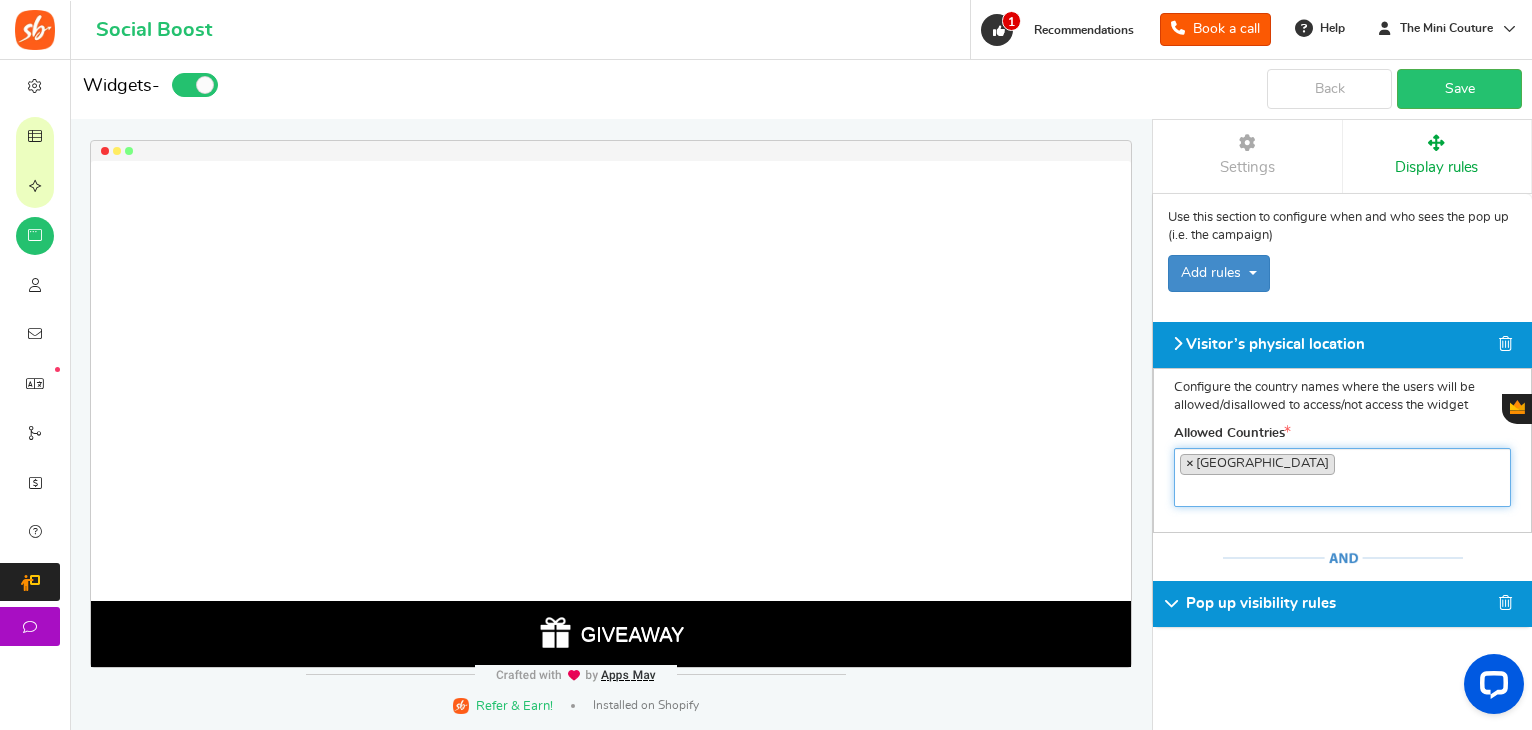 click on "×" at bounding box center [1190, 464] 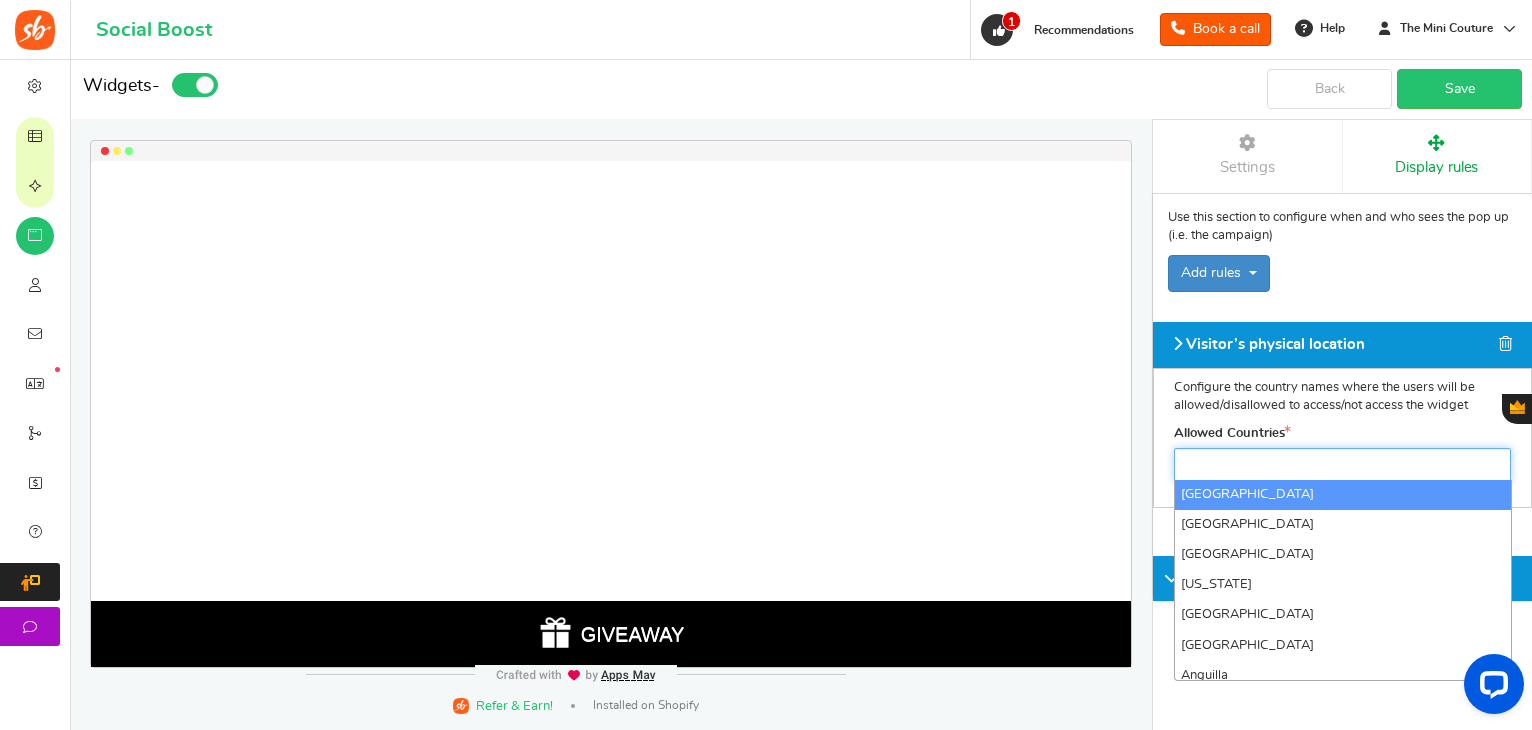 click at bounding box center (1342, 464) 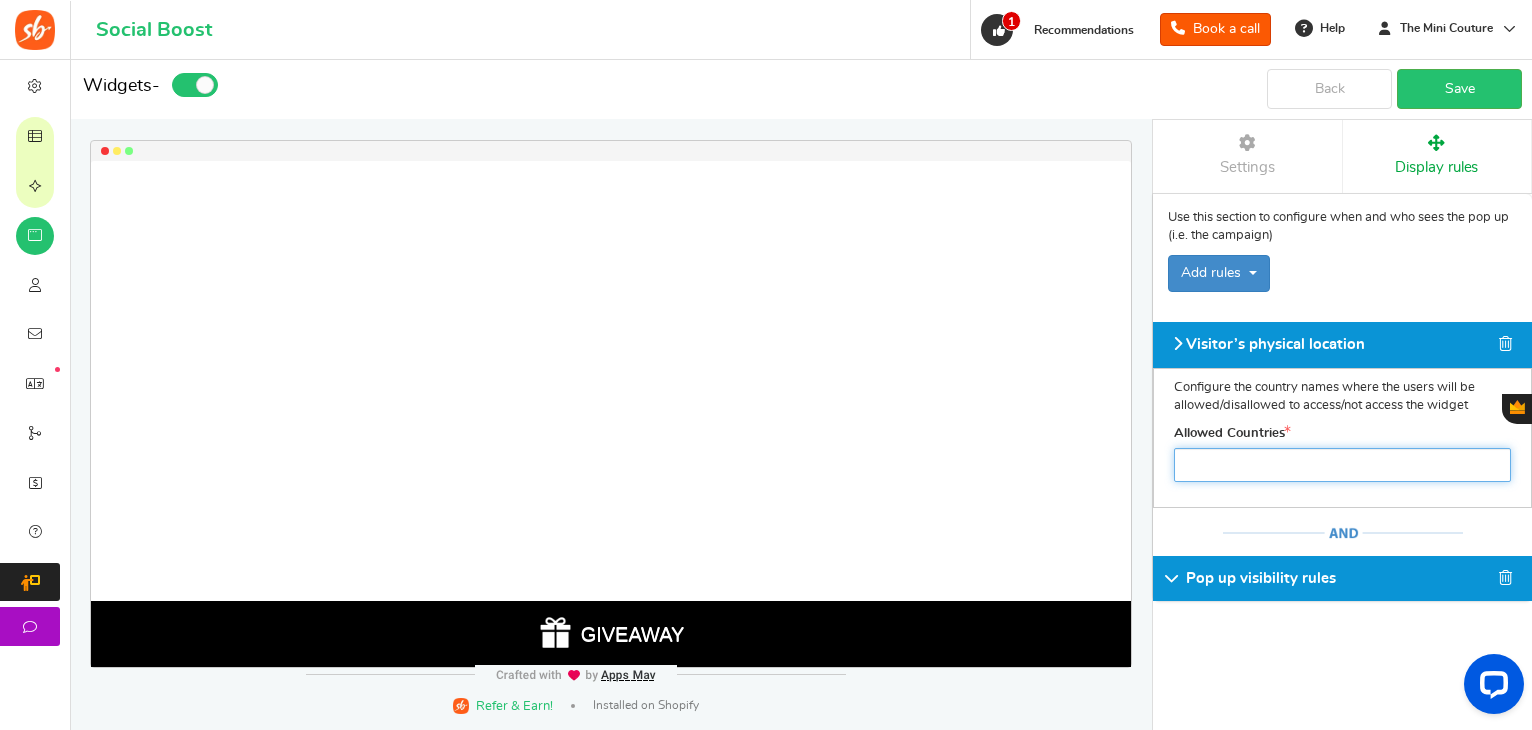 click at bounding box center [1342, 464] 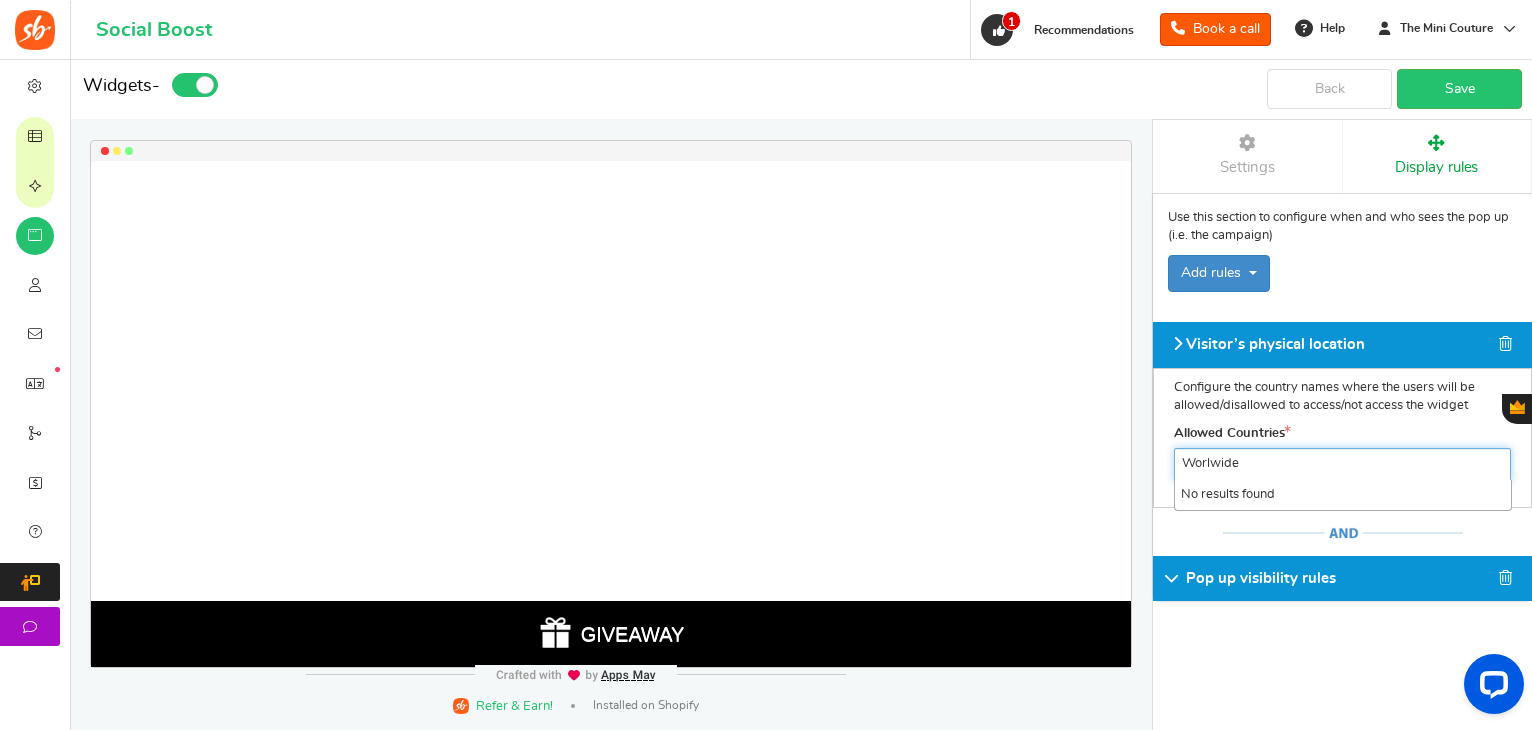 click on "Worlwide" at bounding box center (1342, 464) 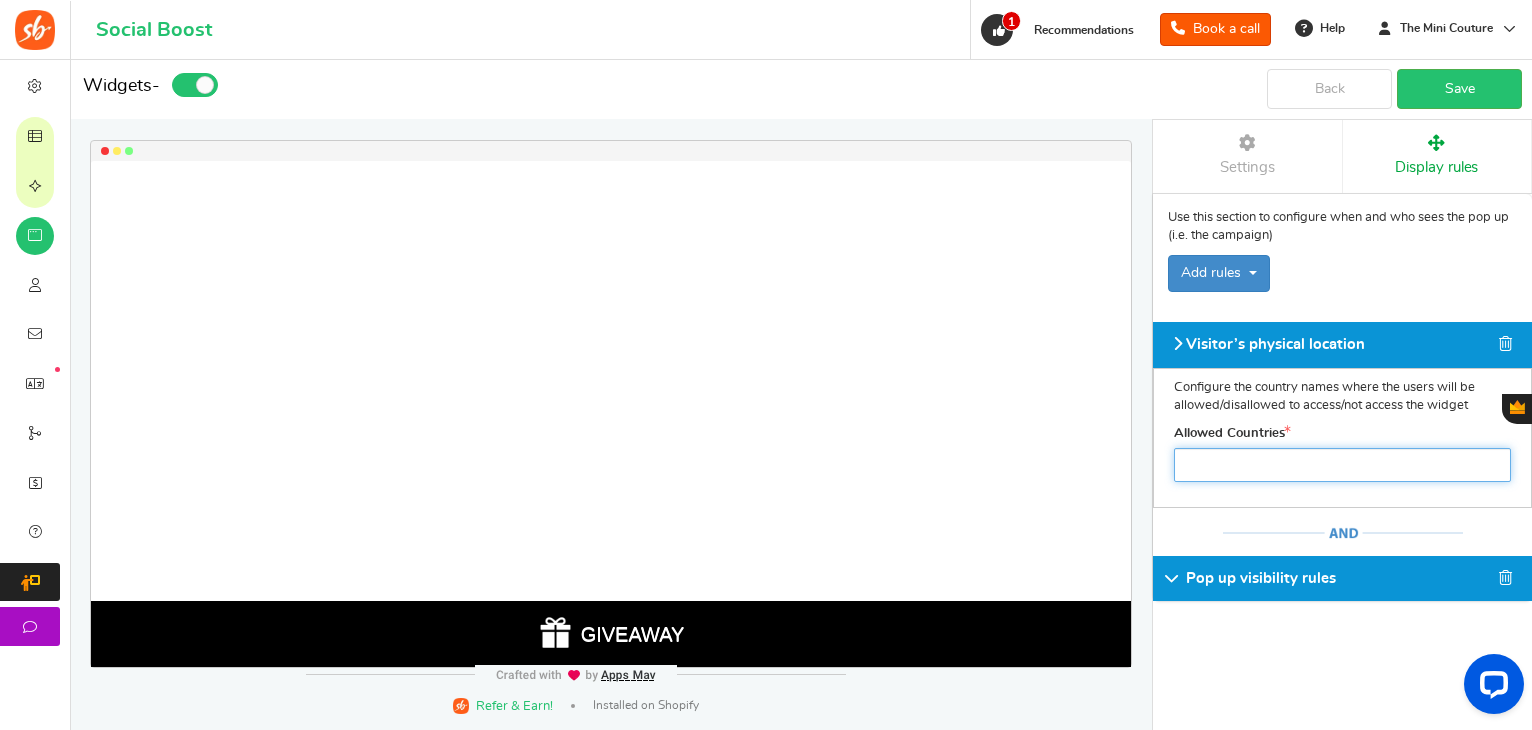 click at bounding box center (1342, 464) 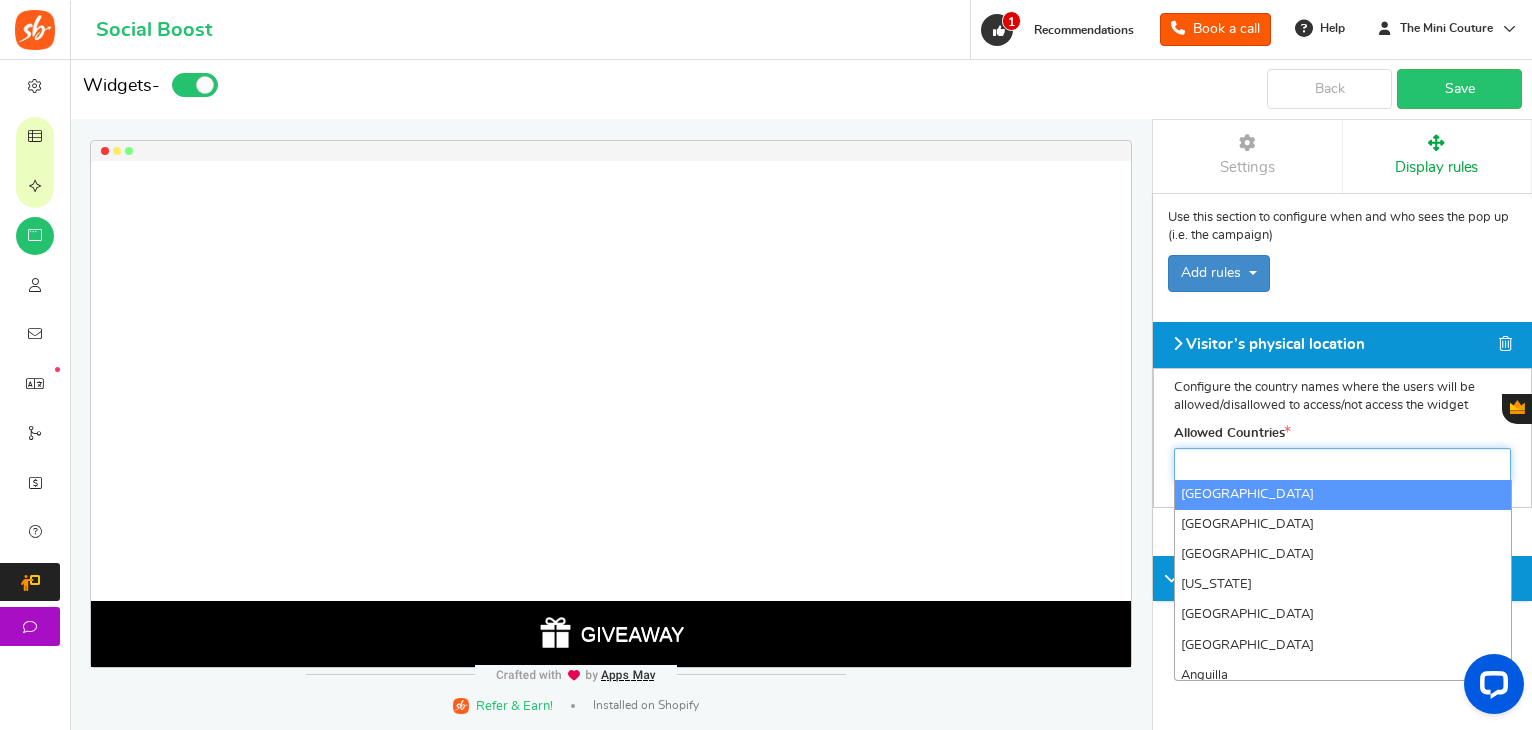 click at bounding box center [1342, 464] 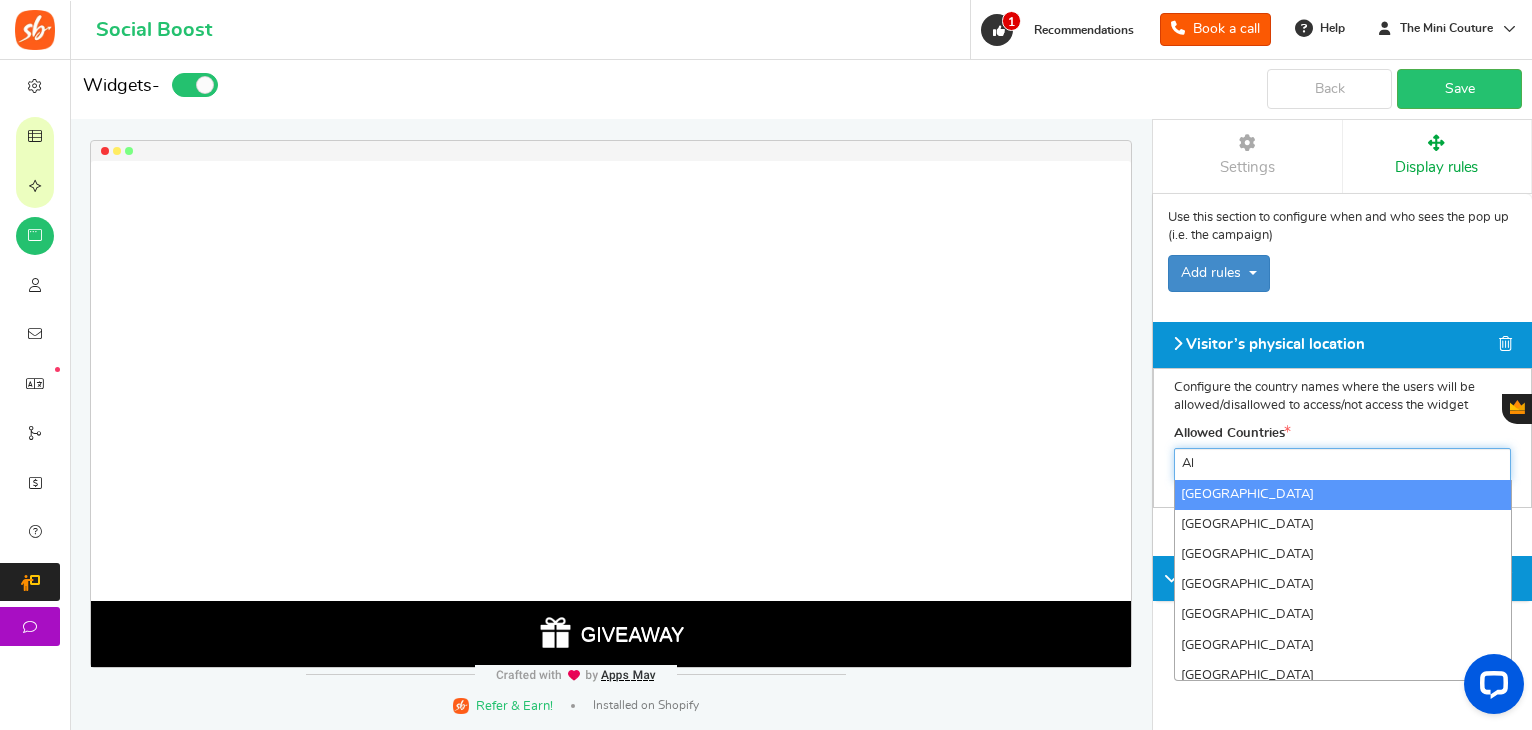 type on "A" 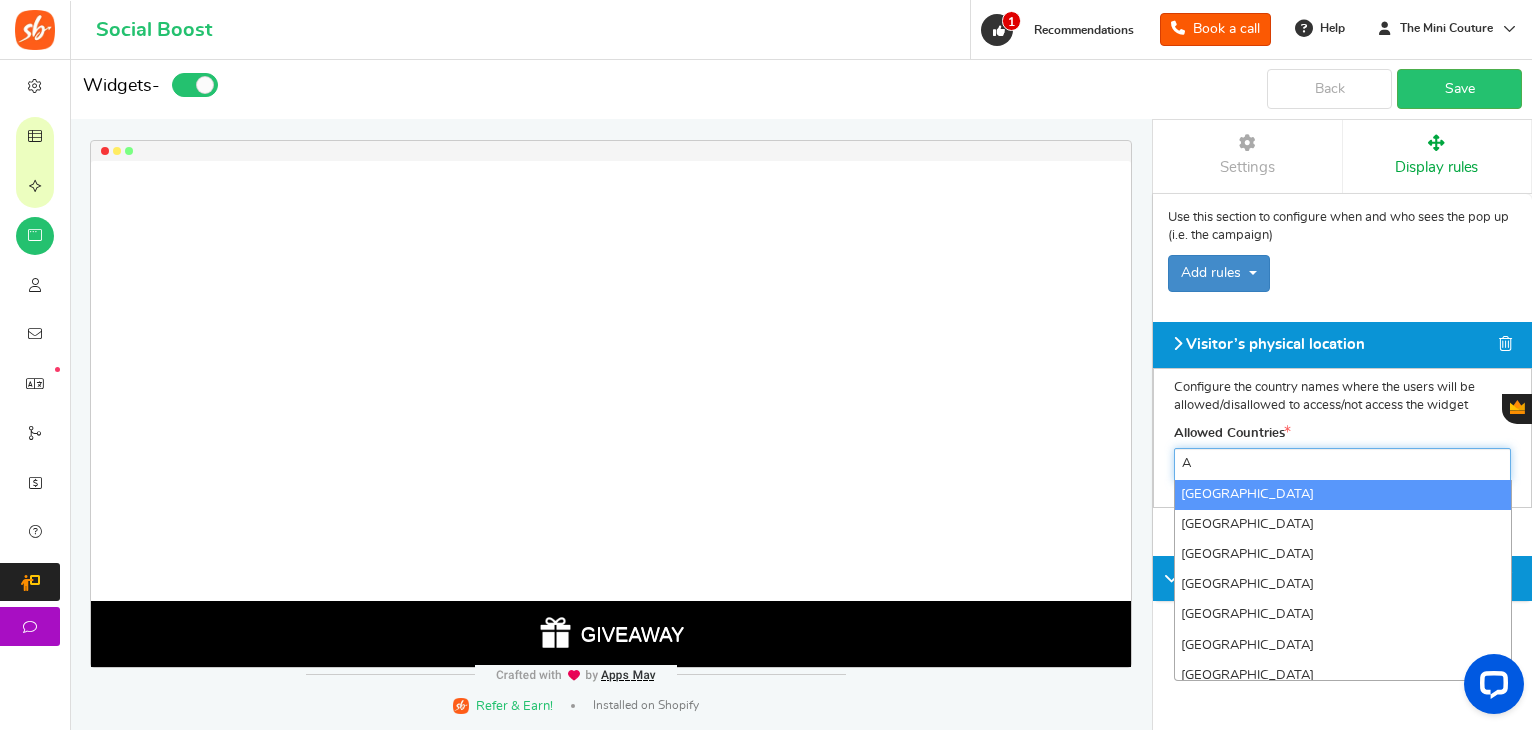 type 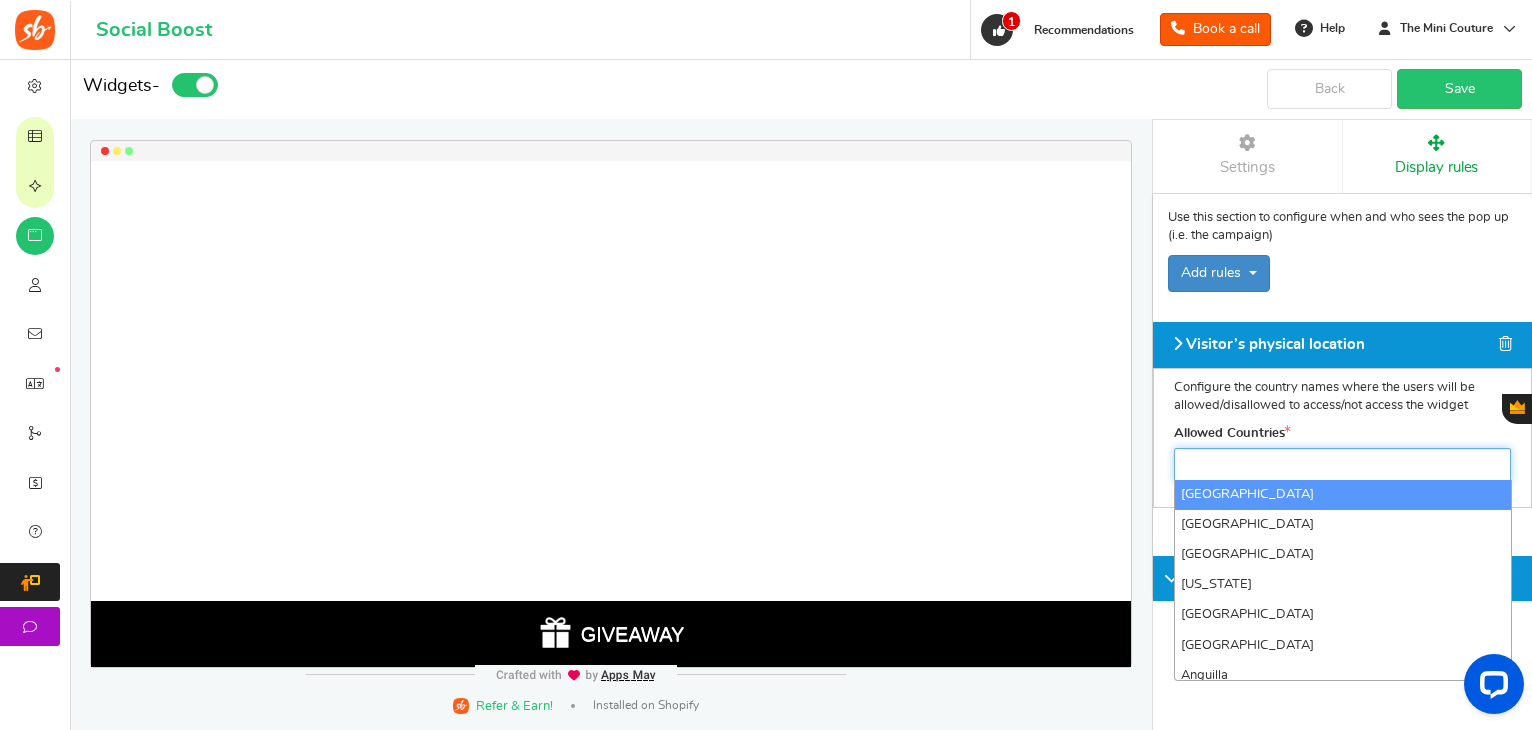 click on "Configure the country names where the users will be allowed/disallowed to access/not access the widget" at bounding box center [1342, 397] 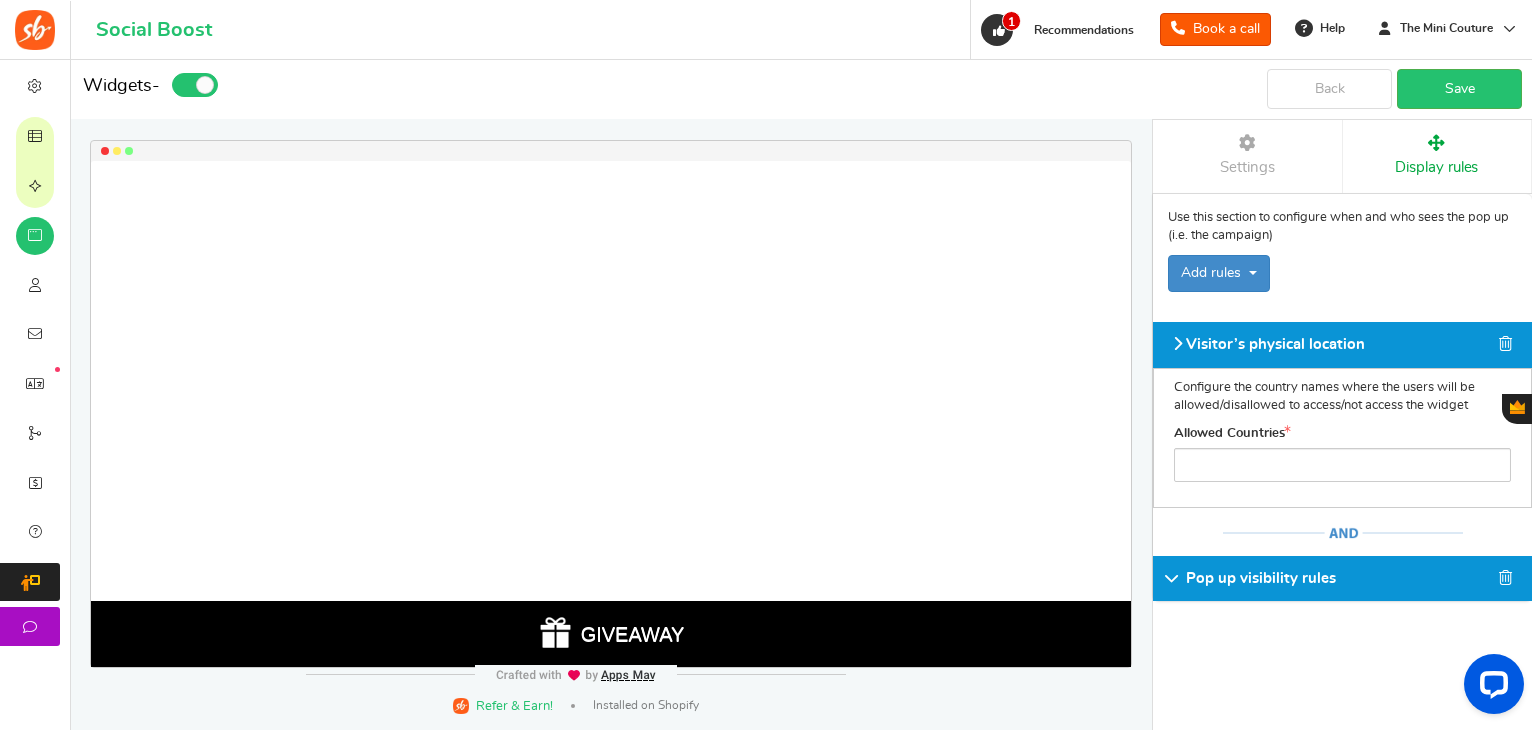 click at bounding box center (1505, 343) 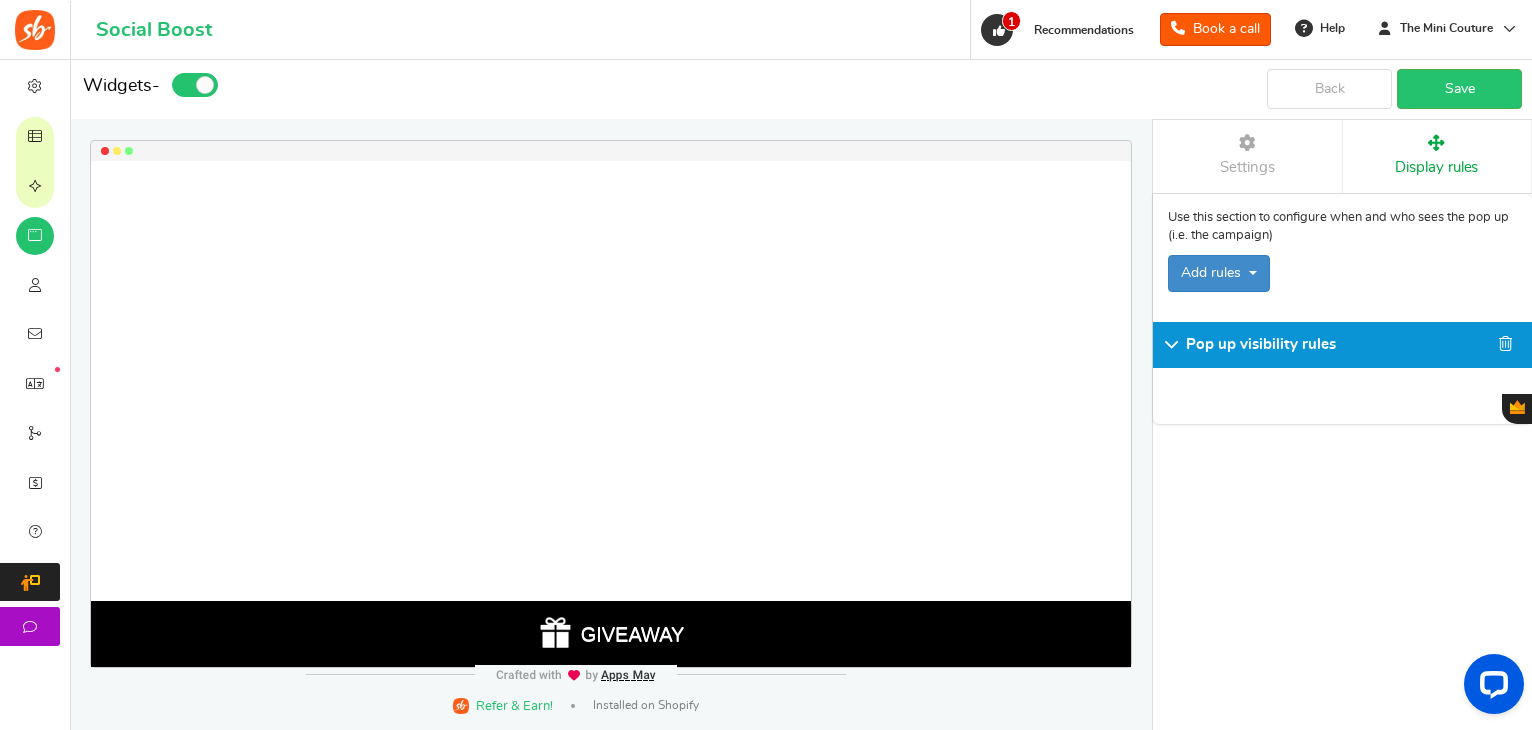 click on "Pop up visibility rules" at bounding box center [1261, 344] 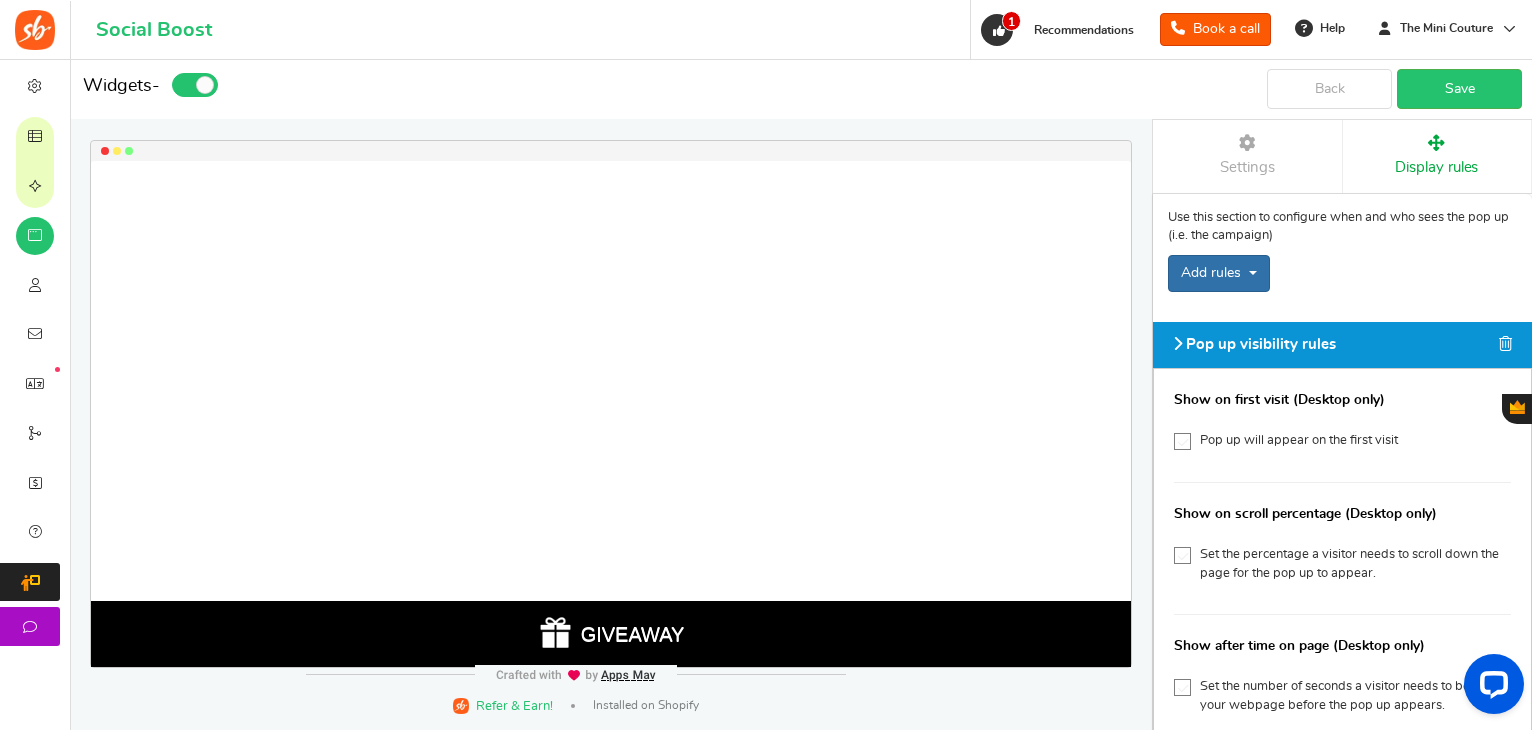 click on "Add rules" at bounding box center [1219, 273] 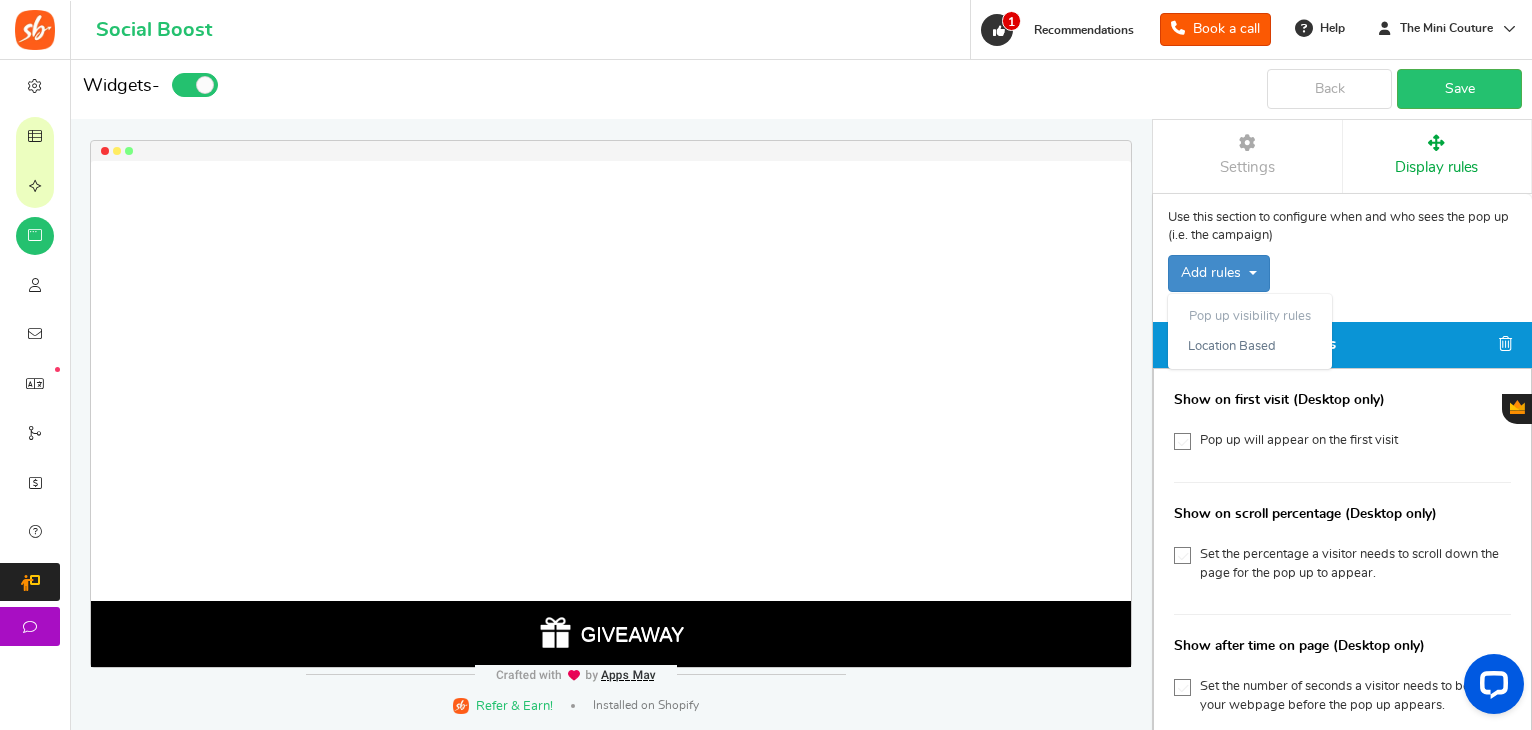 click on "Add rules
Pop up visibility rules
Location Based" at bounding box center [1342, 273] 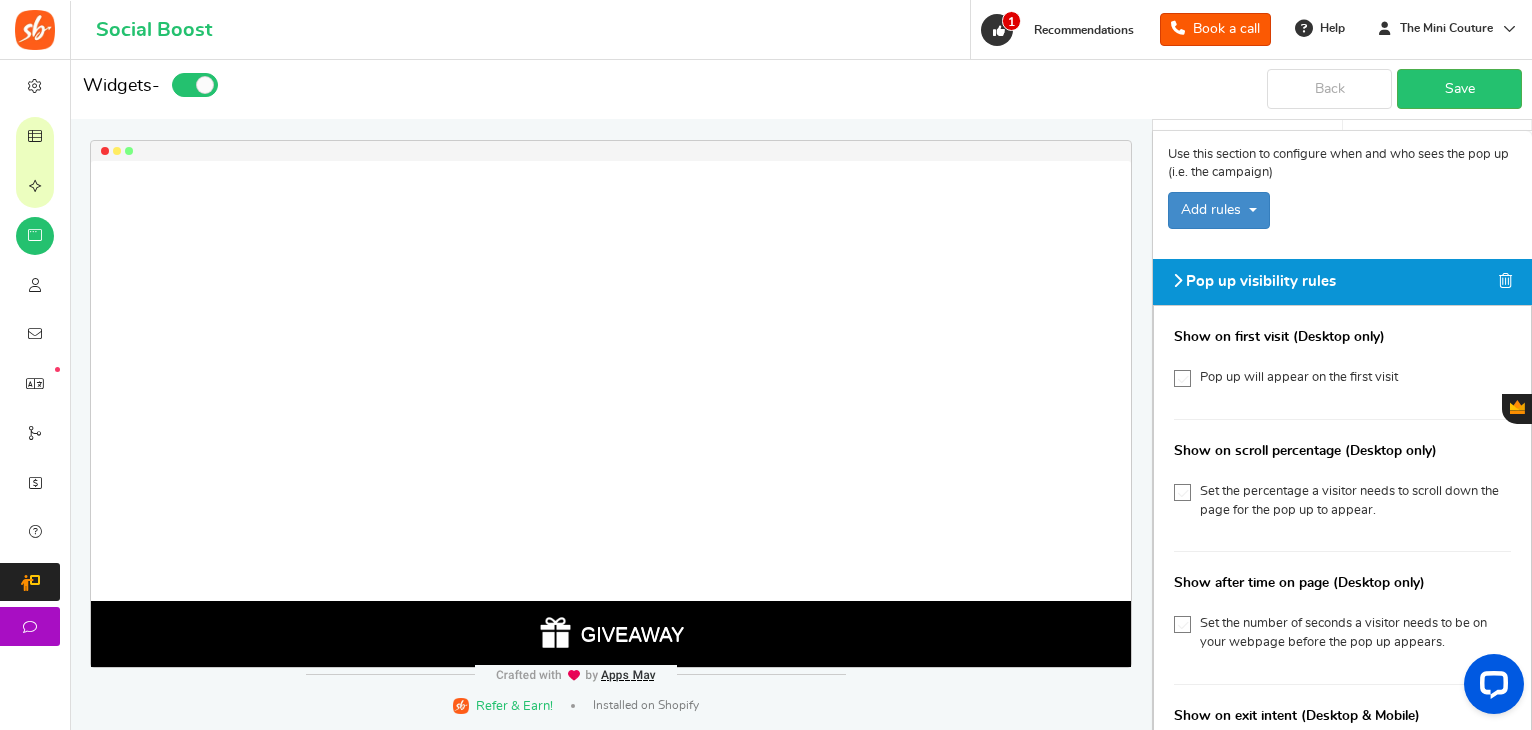 scroll, scrollTop: 64, scrollLeft: 0, axis: vertical 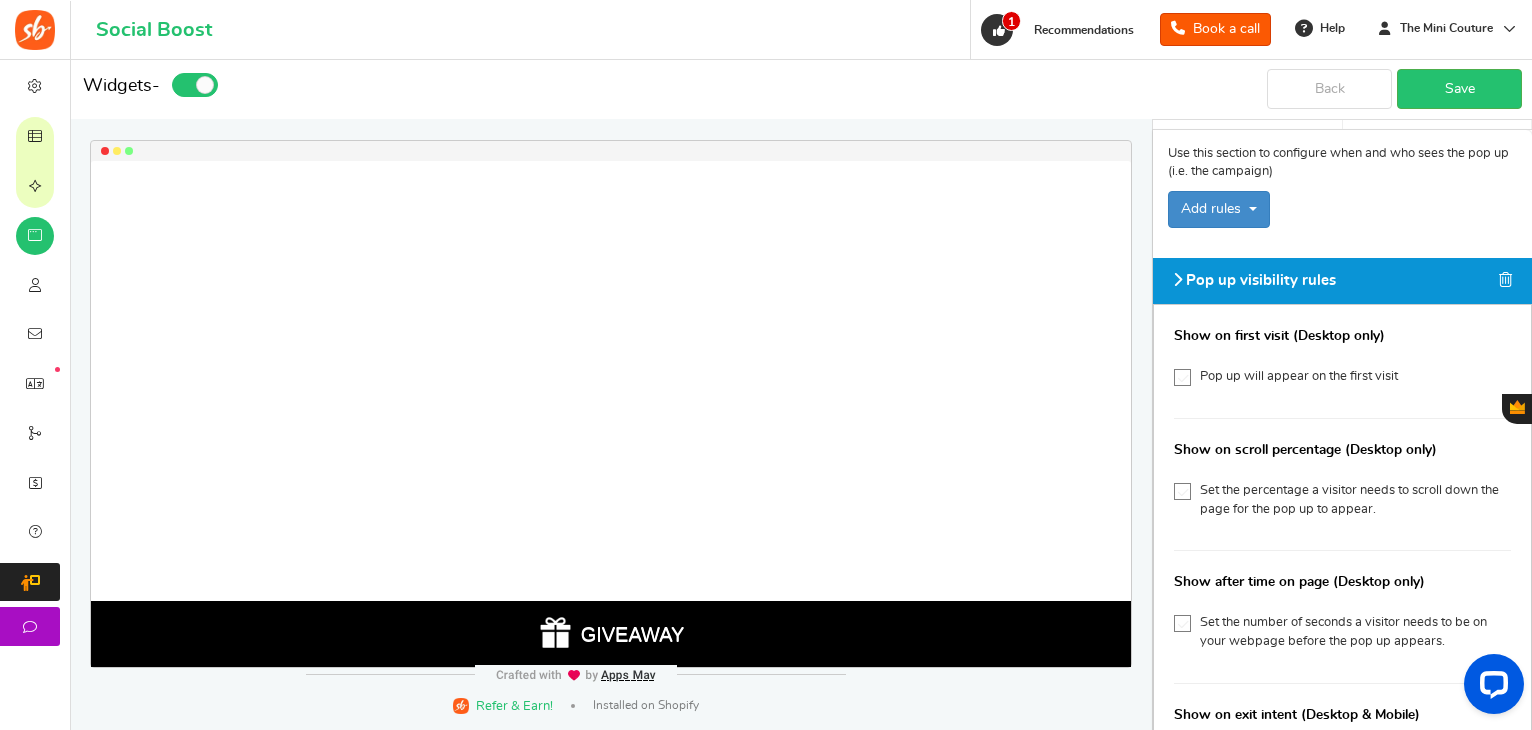 click on "Pop up will appear on the first visit" at bounding box center [1299, 376] 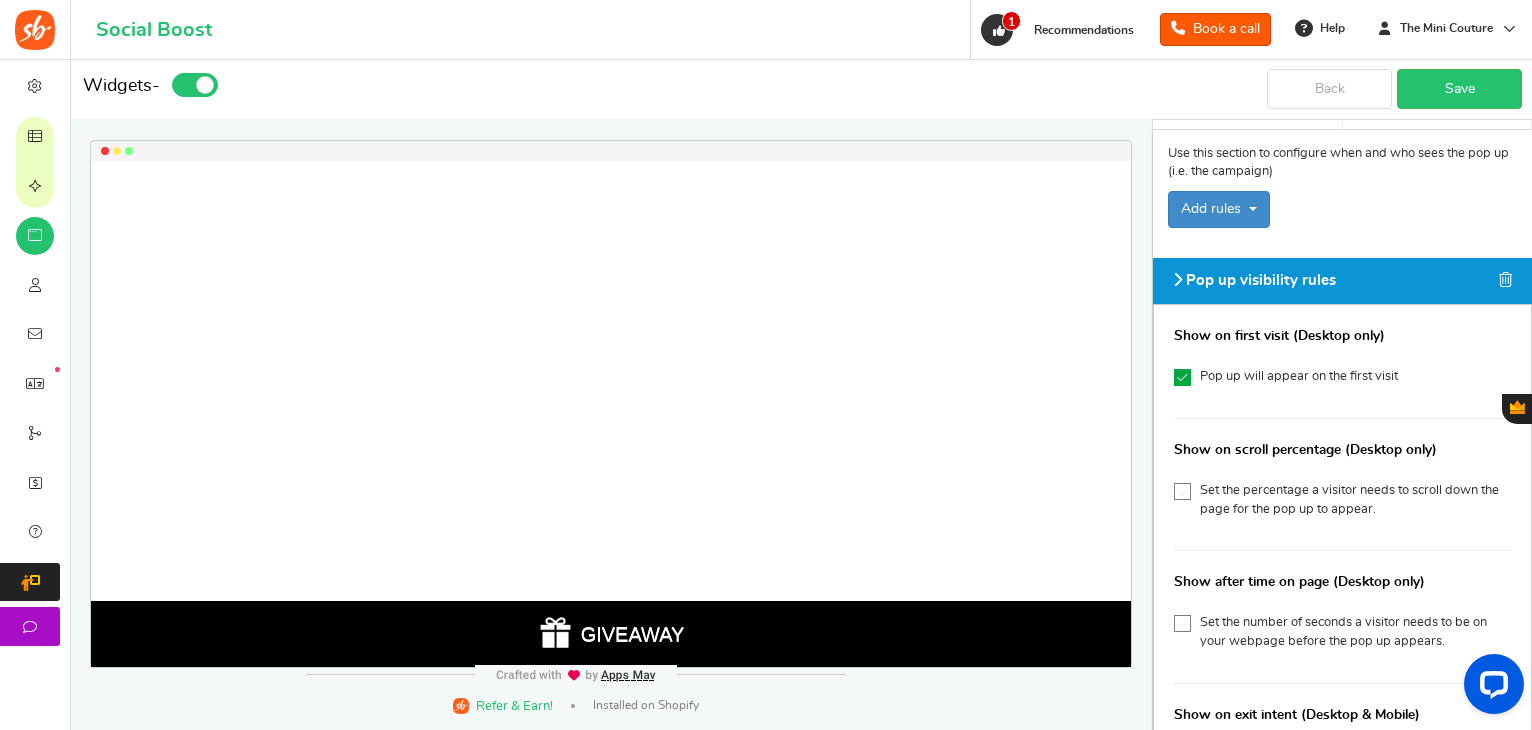 click on "Set the percentage a visitor needs to scroll down the page for the pop up to appear." at bounding box center (1349, 500) 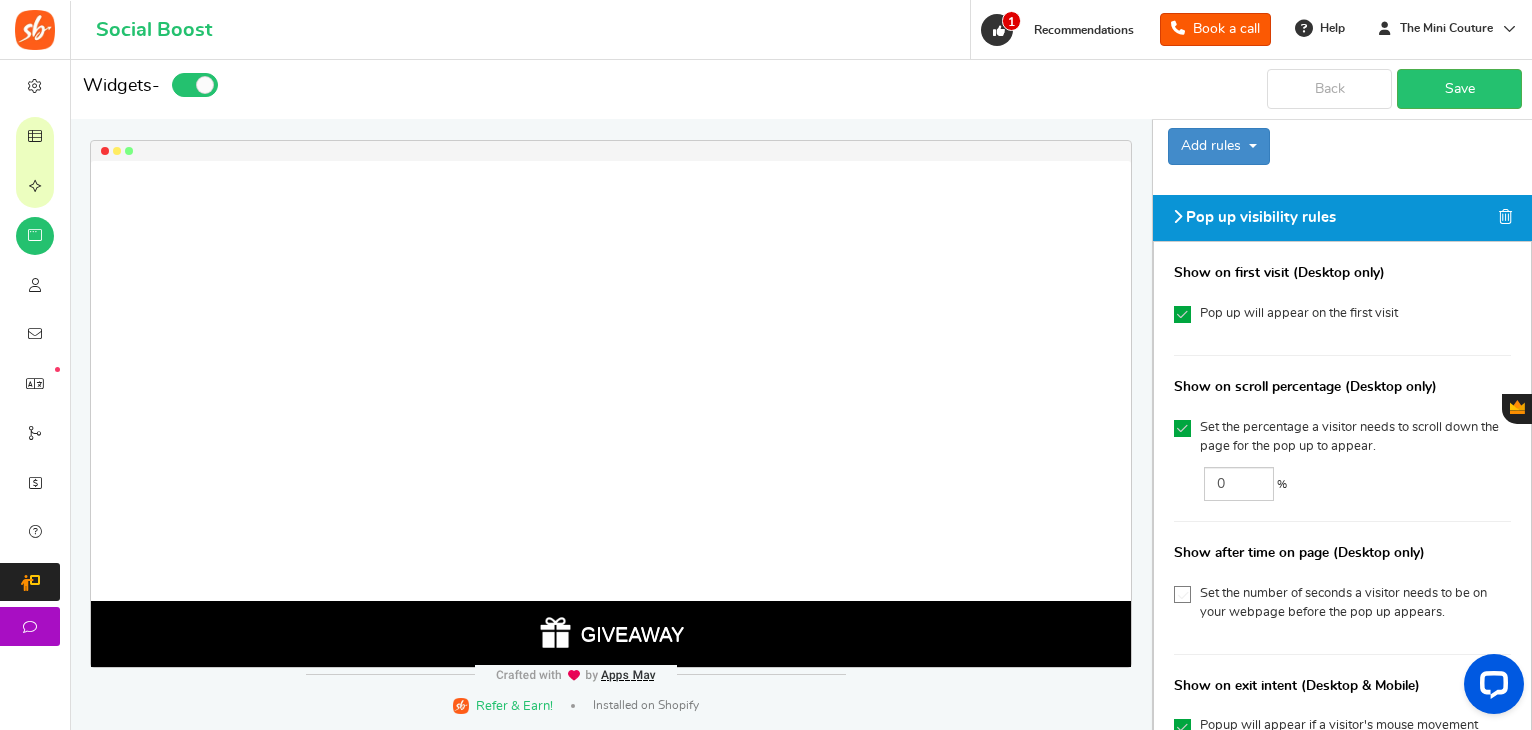 scroll, scrollTop: 128, scrollLeft: 0, axis: vertical 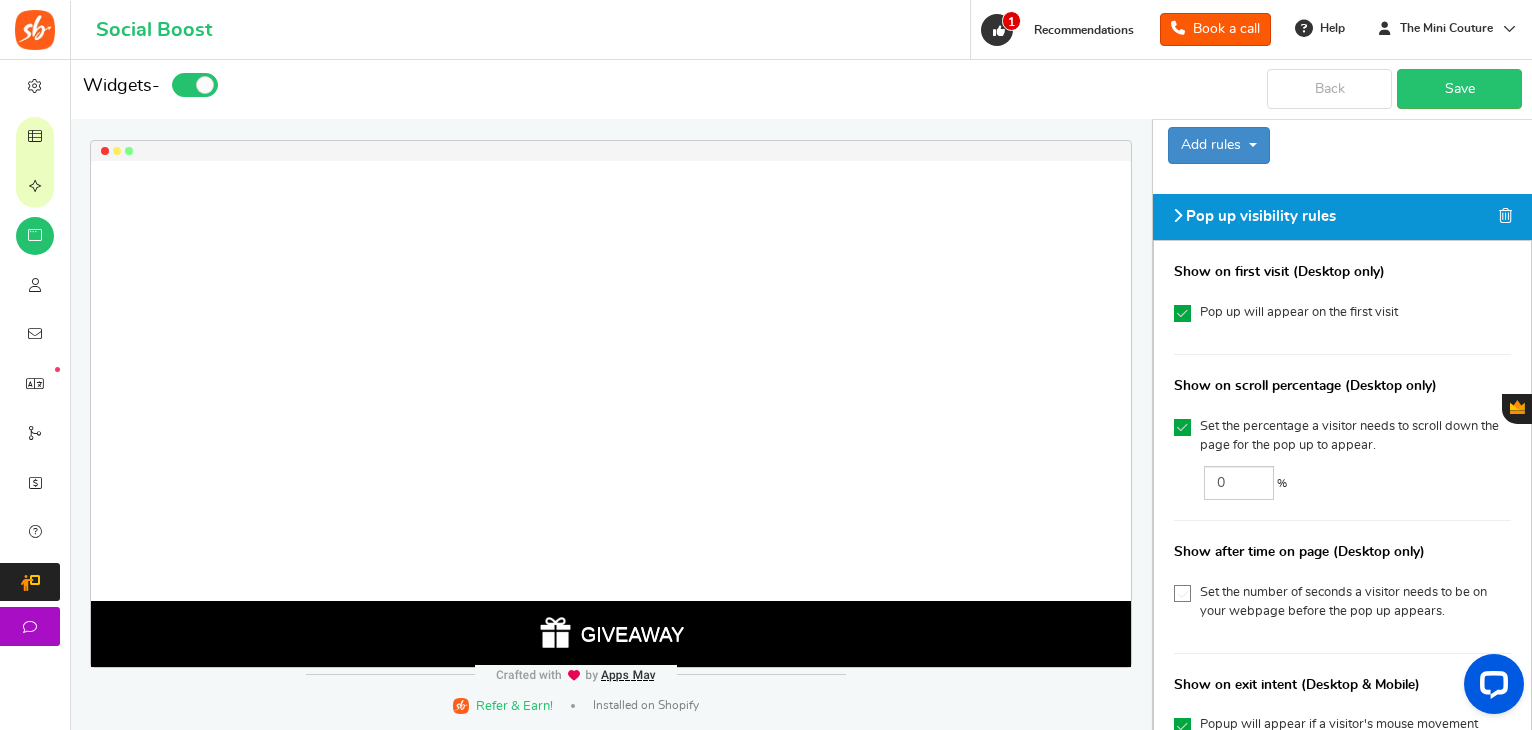 click on "Set the percentage a visitor needs to scroll down the page for the pop up to appear." at bounding box center [1342, 437] 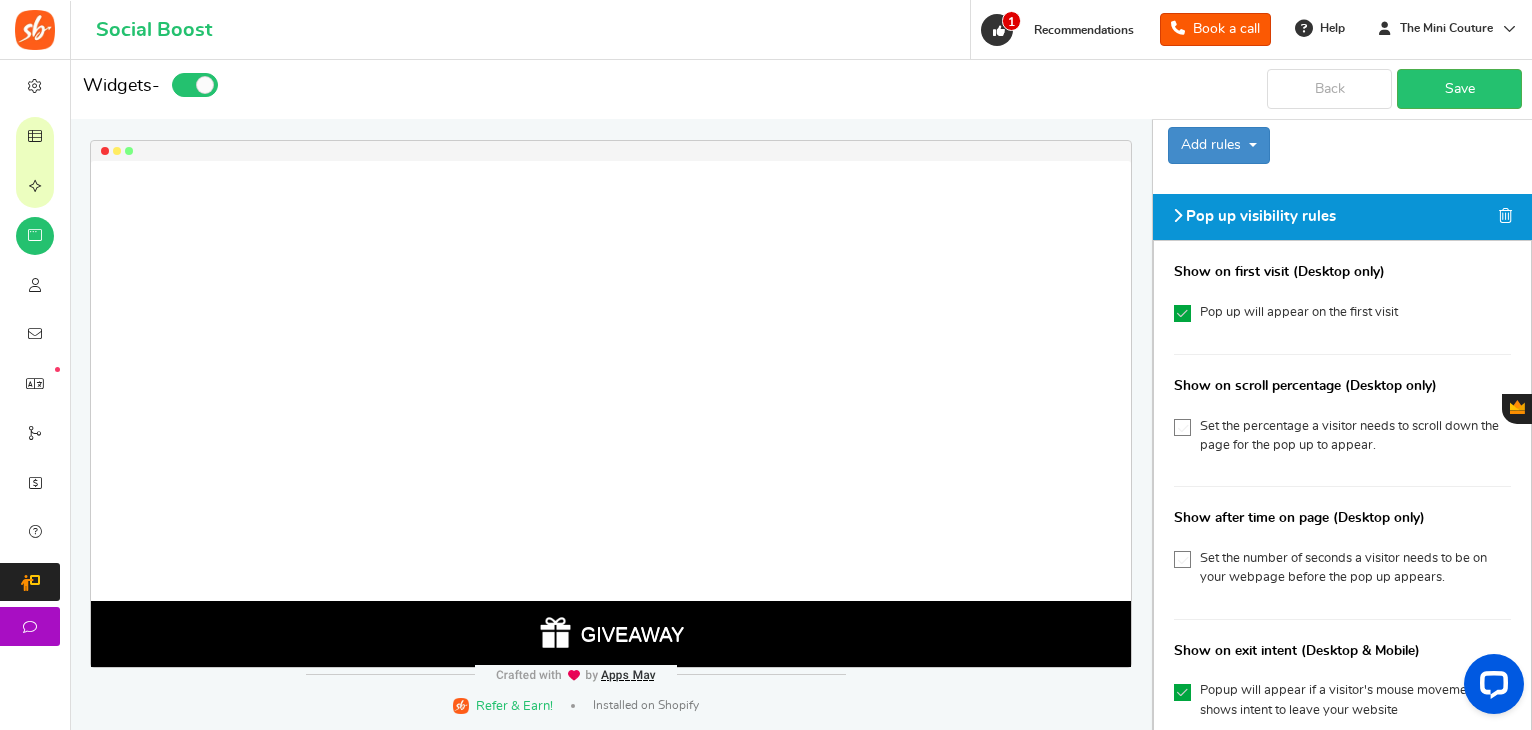scroll, scrollTop: 149, scrollLeft: 0, axis: vertical 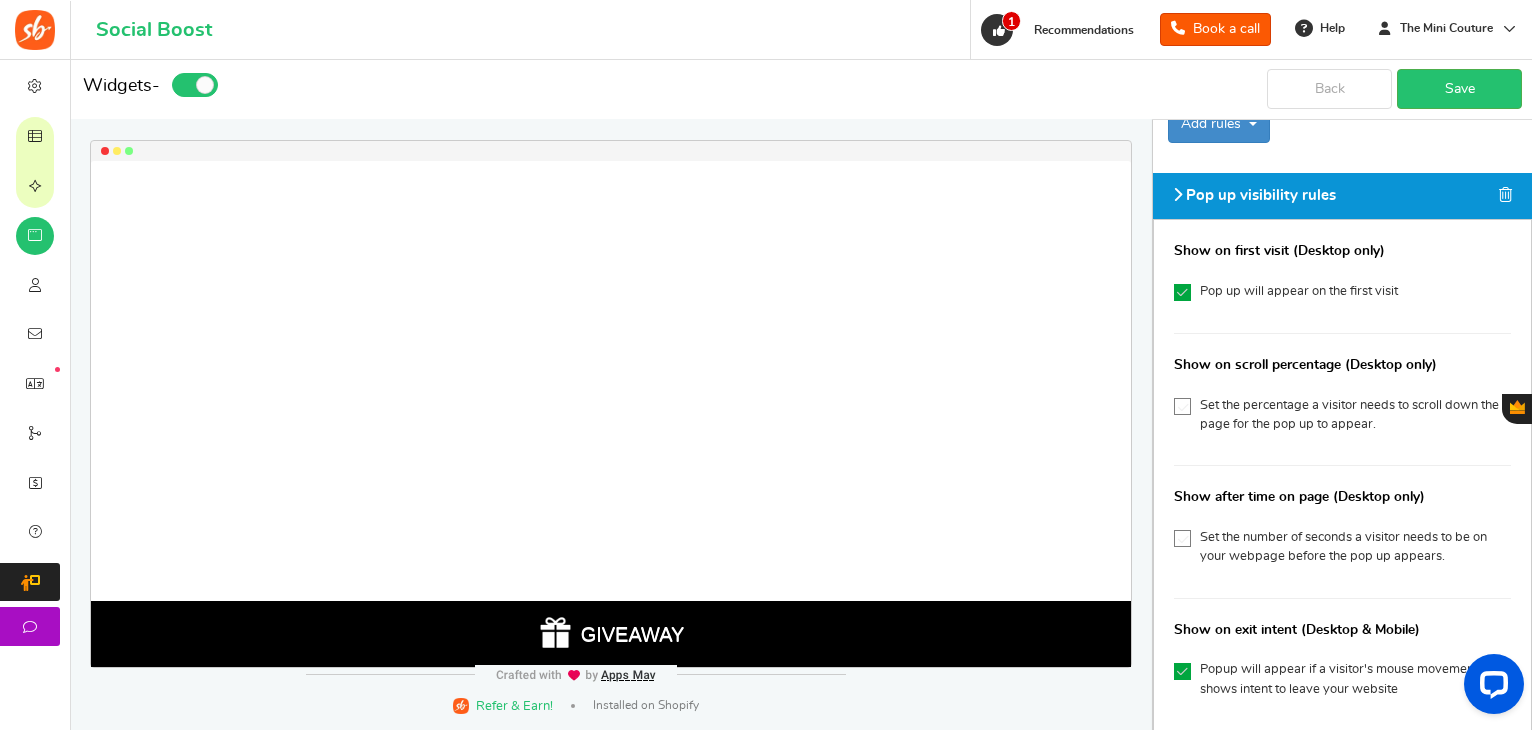 click on "Set the number of seconds a visitor needs to be on your webpage before the pop up appears." at bounding box center [1342, 548] 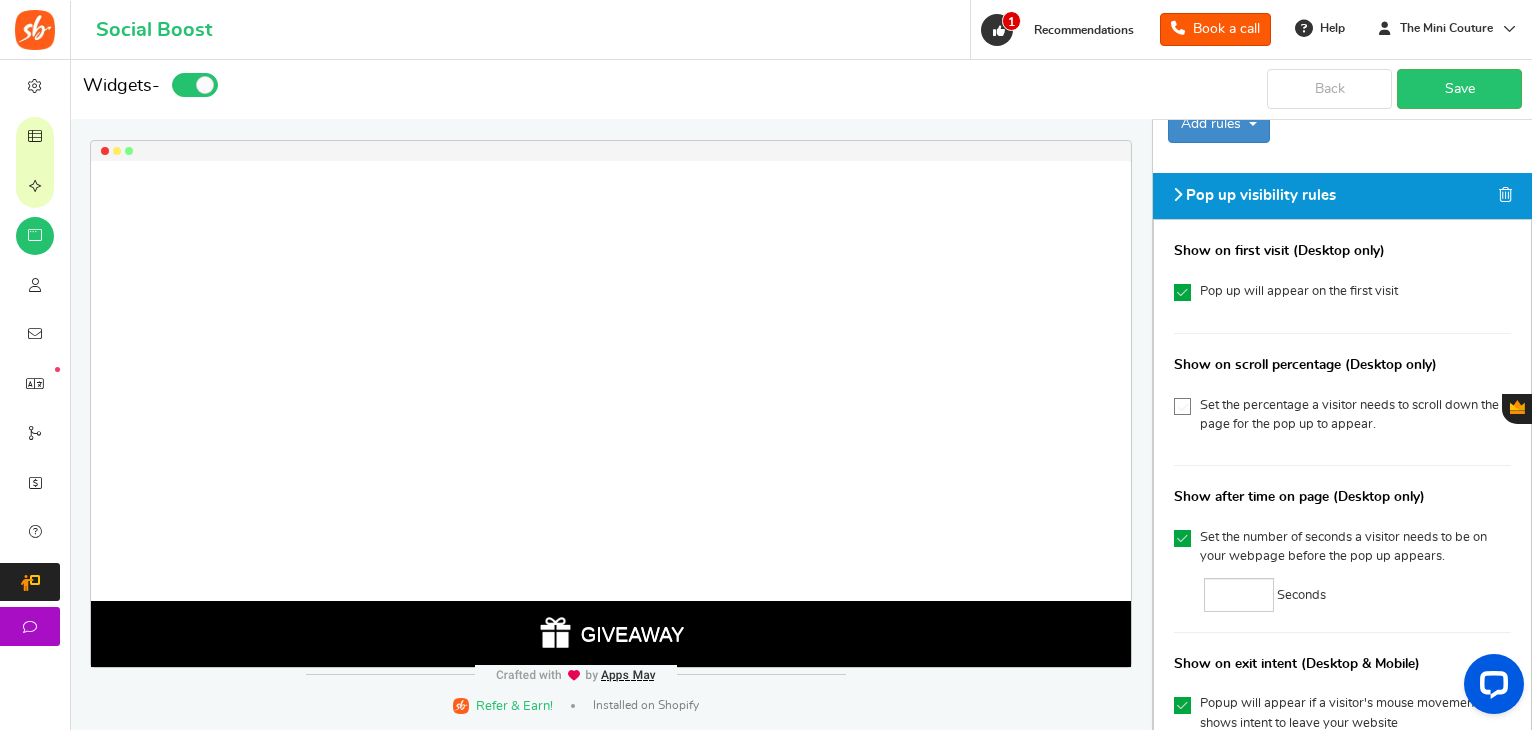 click on "Set the number of seconds a visitor needs to be on your webpage before the pop up appears." at bounding box center [1342, 548] 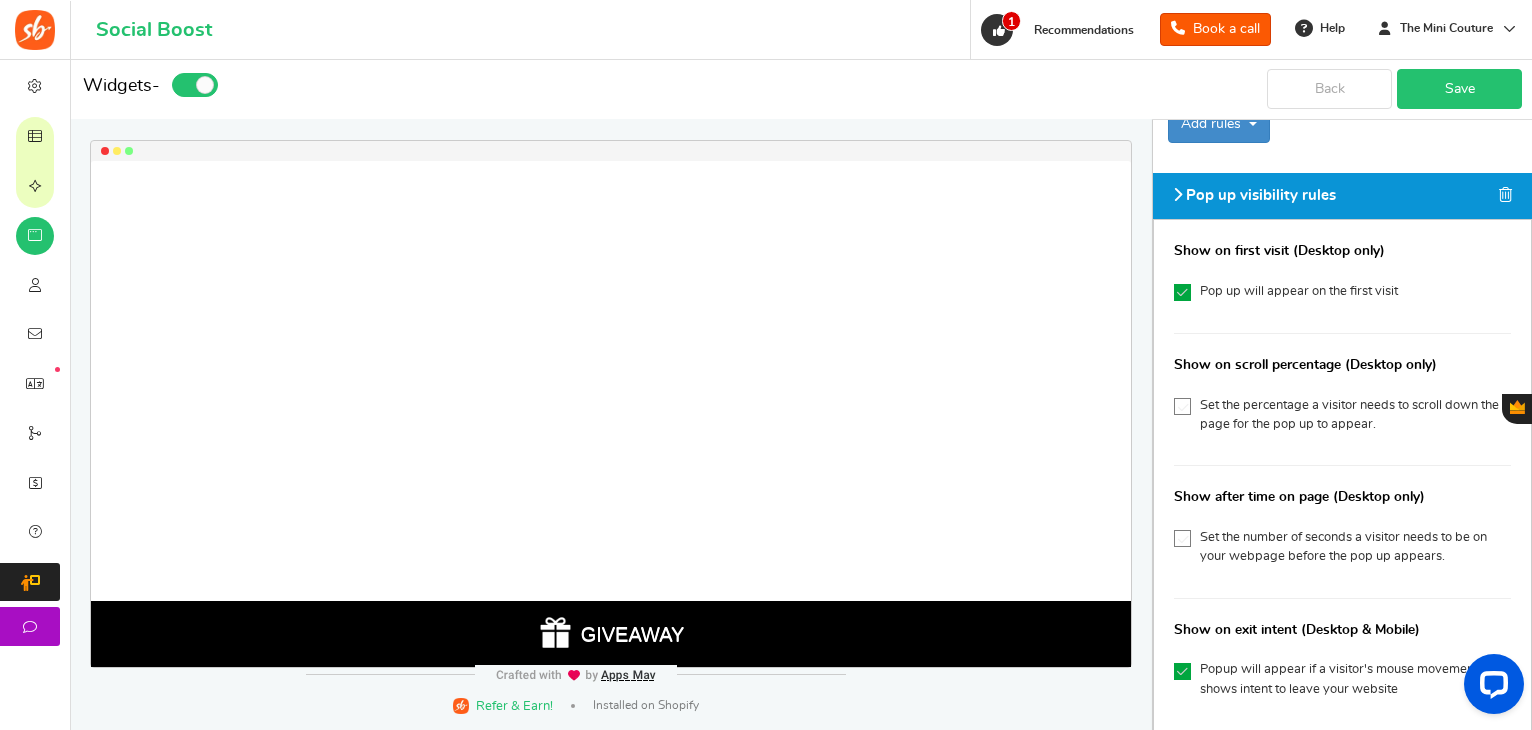 click on "Save" at bounding box center [1459, 89] 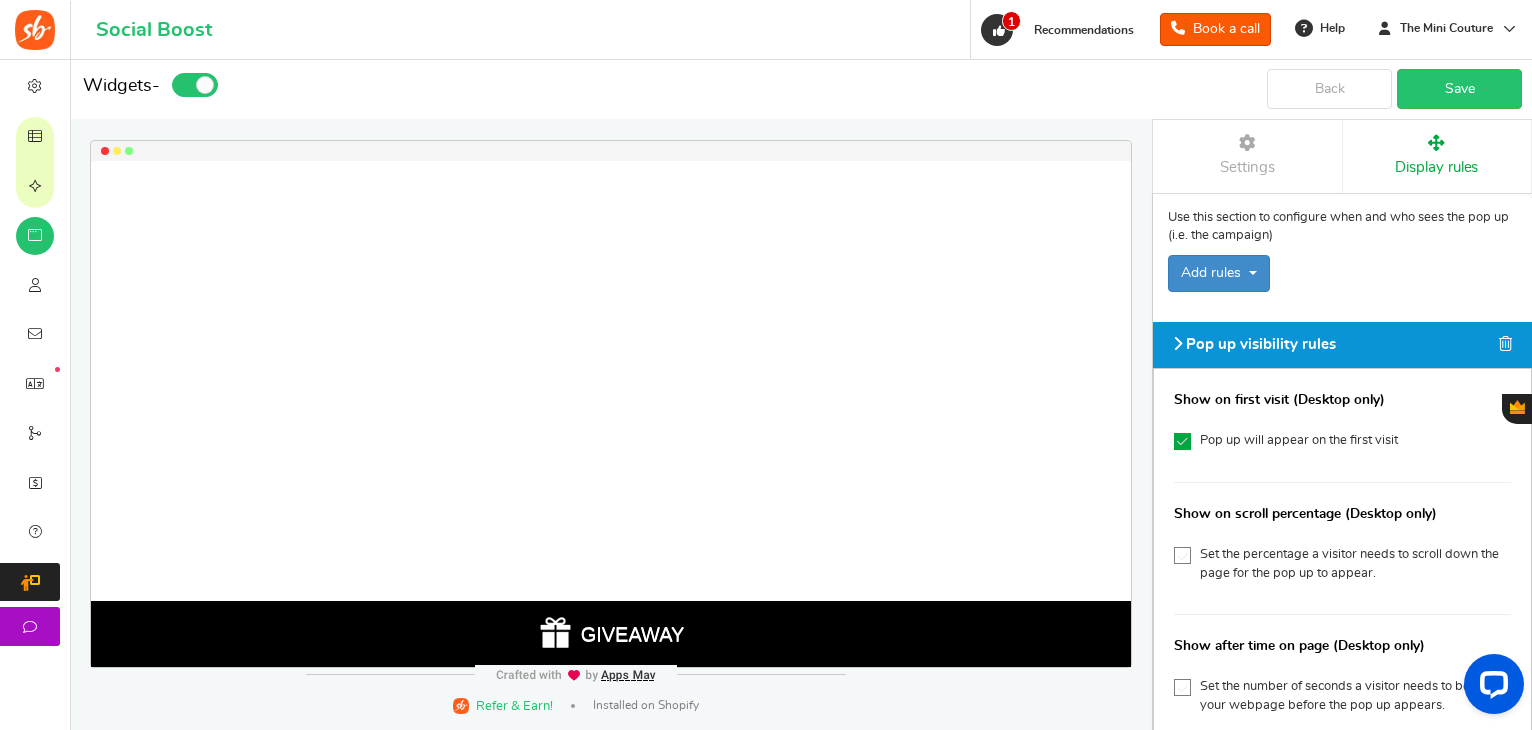 click on "Settings" at bounding box center (1247, 156) 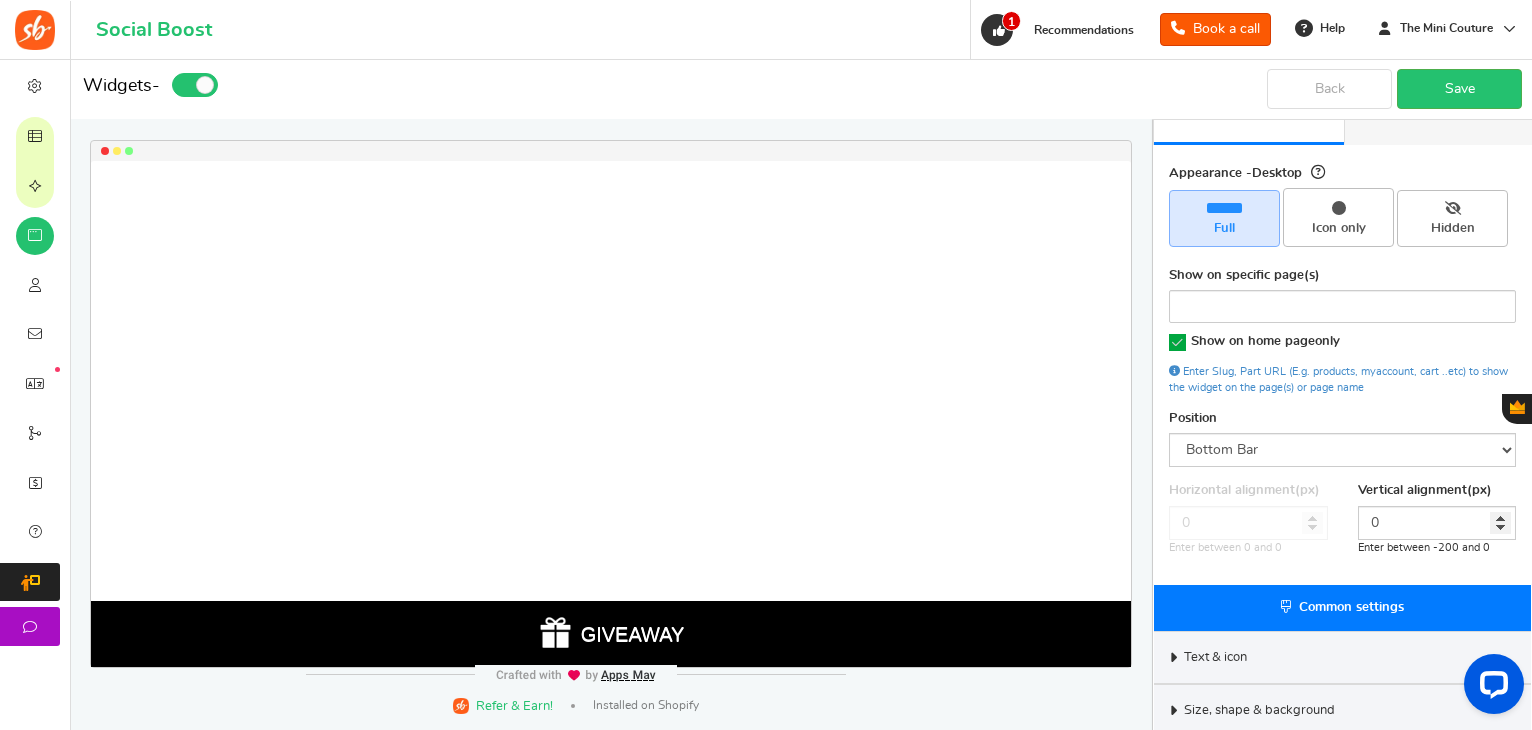 scroll, scrollTop: 111, scrollLeft: 0, axis: vertical 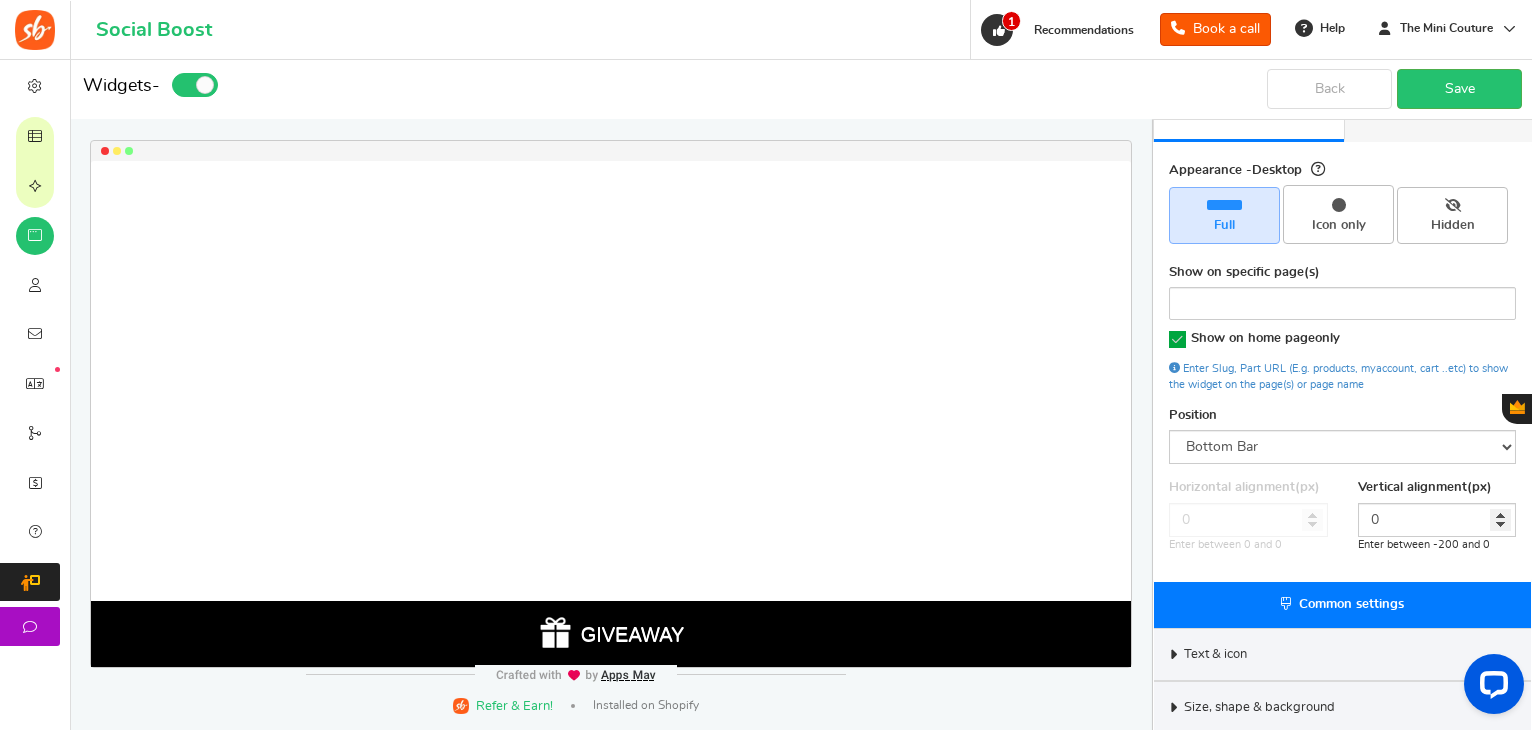 click on "Show on home page  only" at bounding box center (1265, 338) 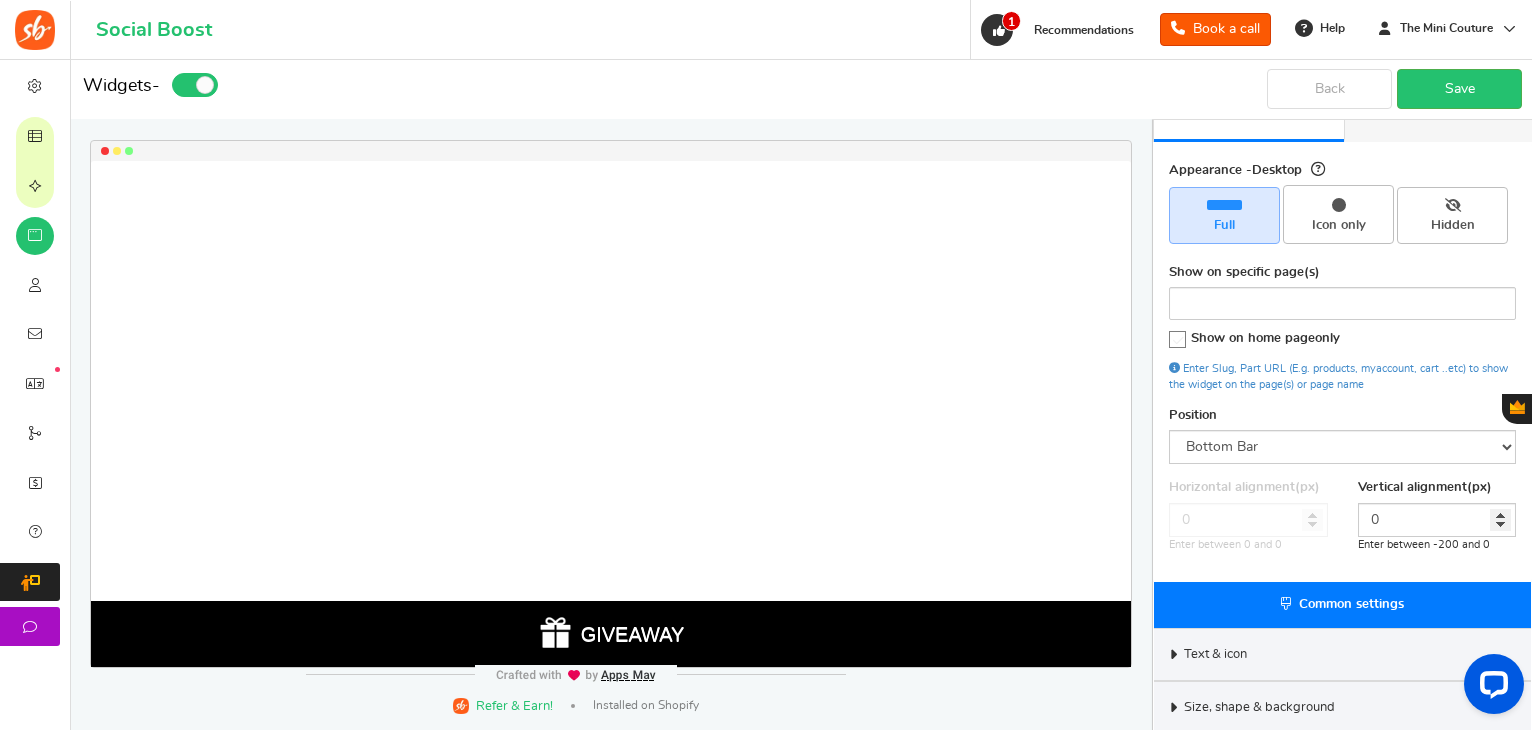 click on "Show on home page  only" at bounding box center [1265, 338] 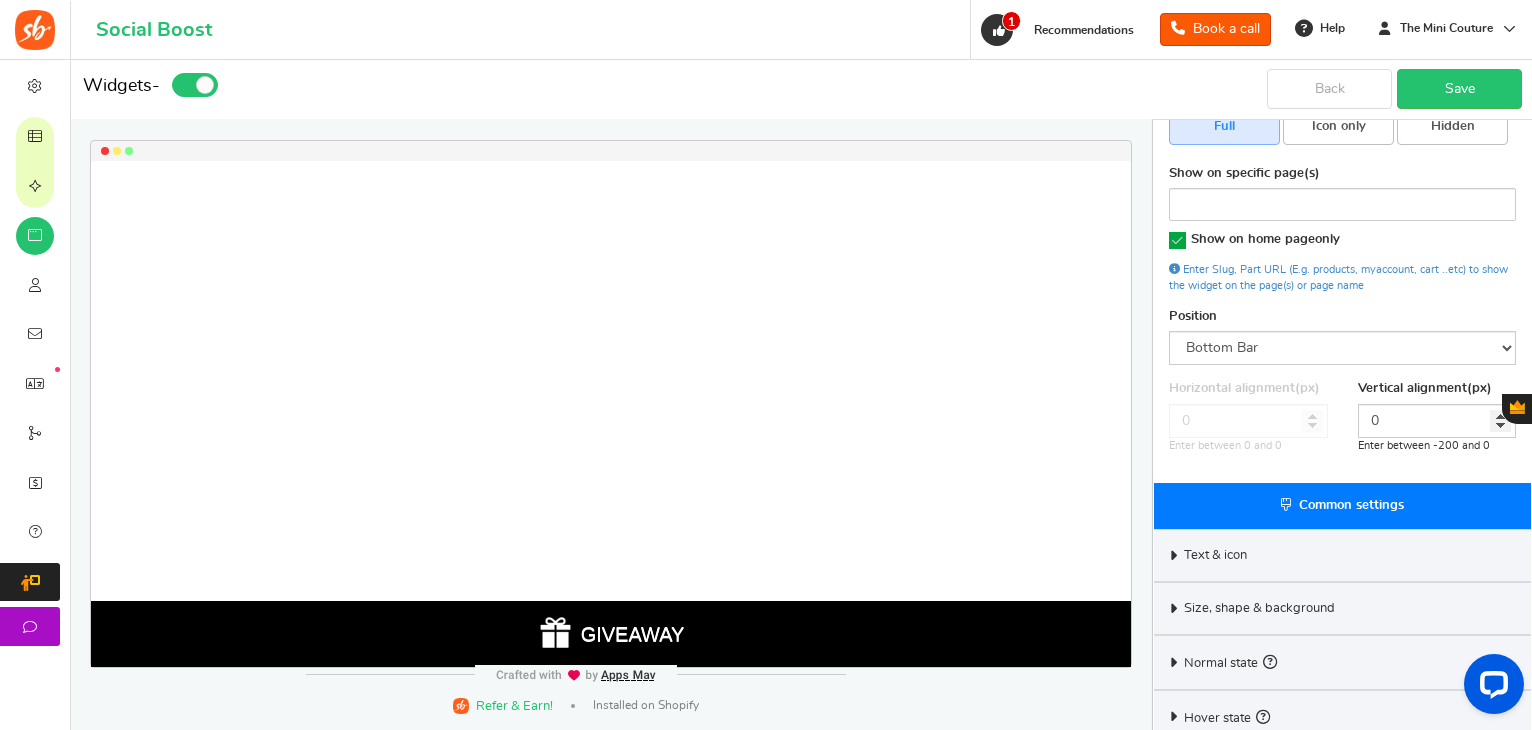 scroll, scrollTop: 213, scrollLeft: 0, axis: vertical 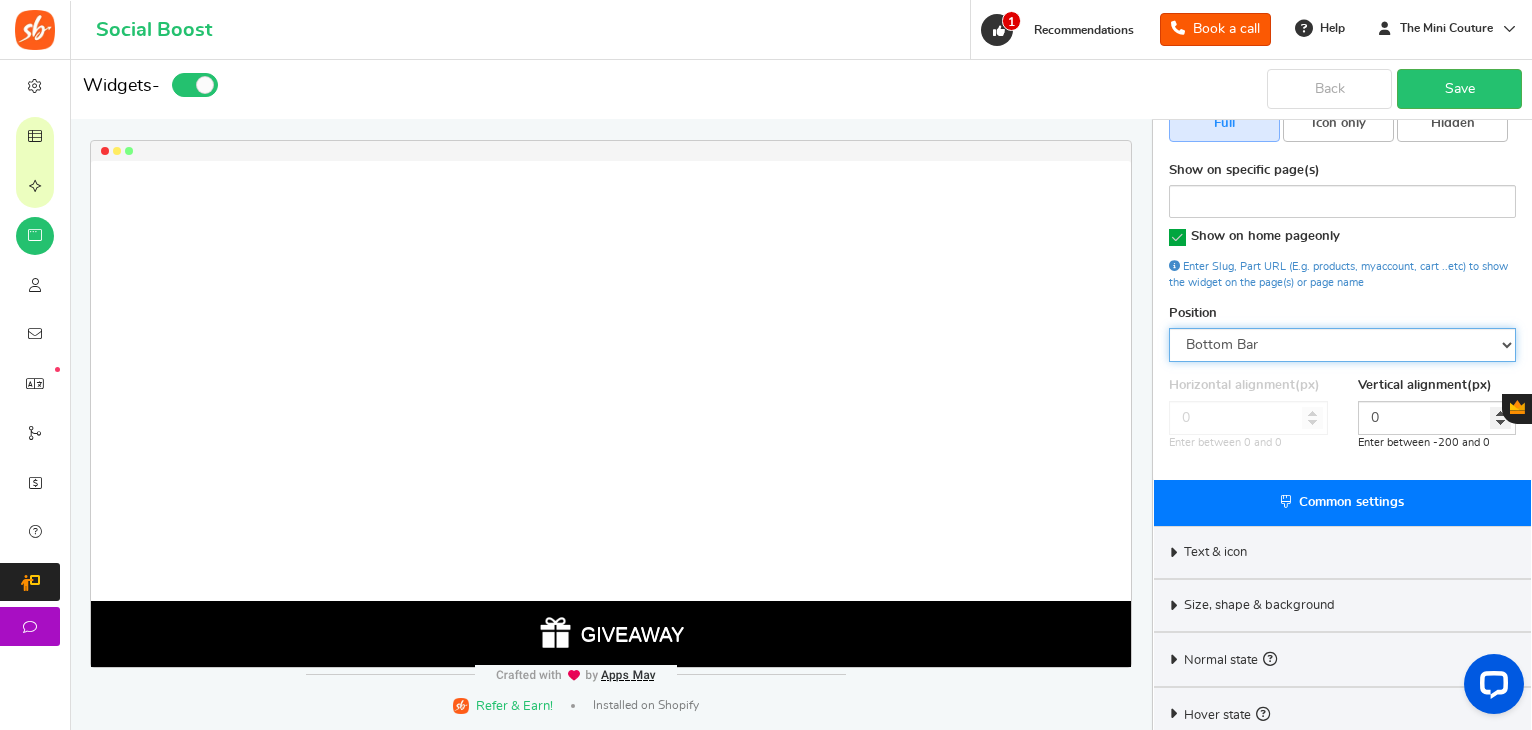 click on "Mid Right
Mid Left
Top Bar
Bottom Bar
Bottom Left
Bottom Right
Bottom Center" at bounding box center [1342, 345] 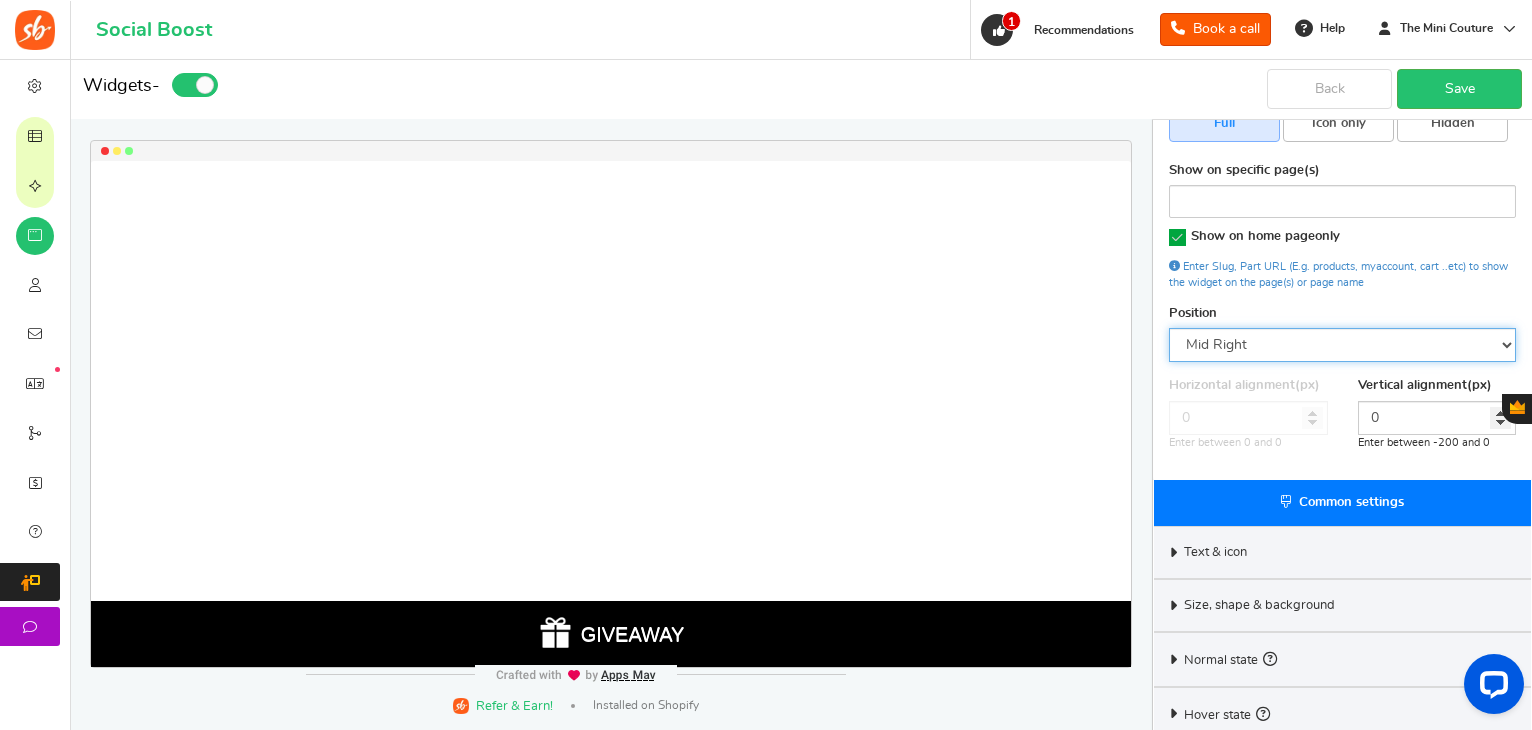 click on "Mid Right
Mid Left
Top Bar
Bottom Bar
Bottom Left
Bottom Right
Bottom Center" at bounding box center [1342, 345] 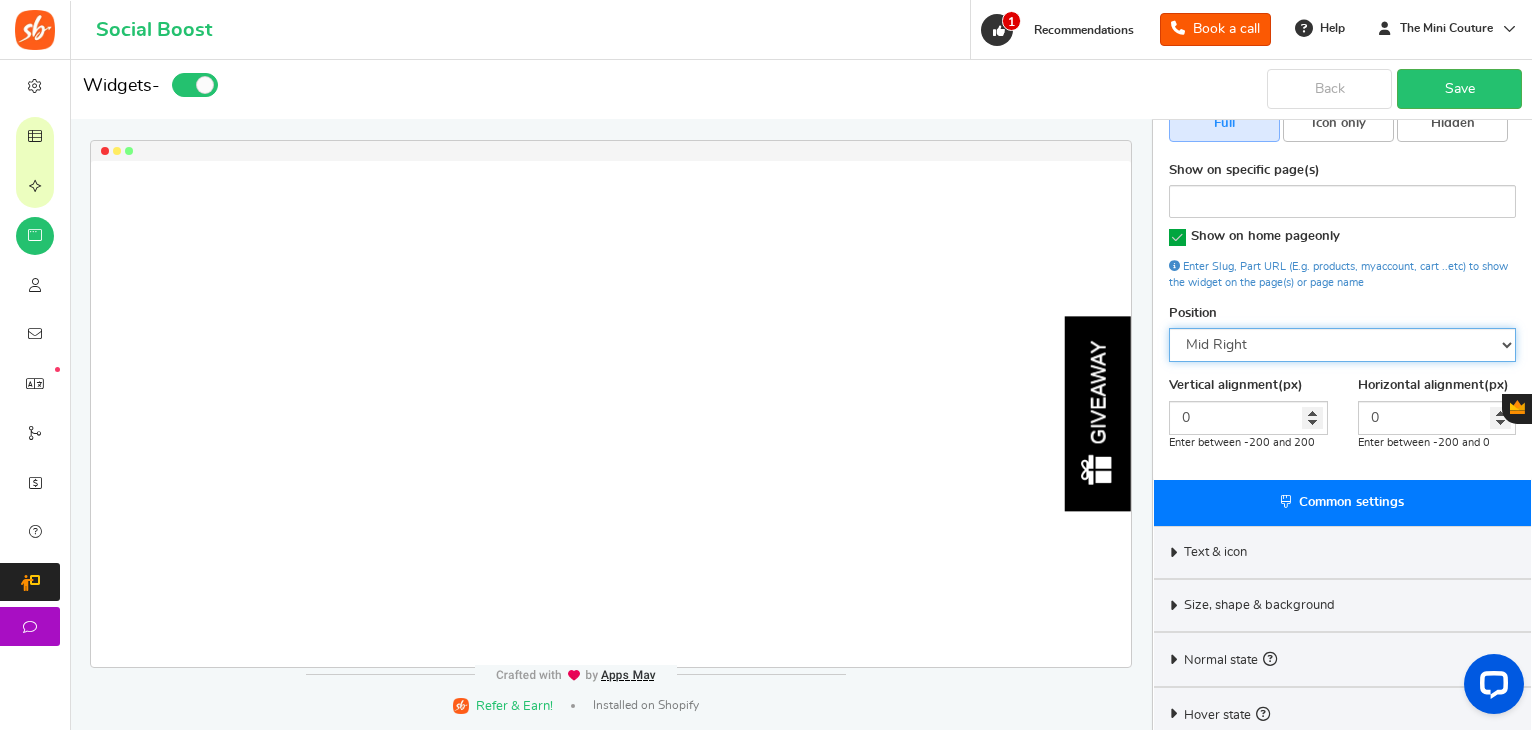click on "Mid Right
Mid Left
Top Bar
Bottom Bar
Bottom Left
Bottom Right
Bottom Center" at bounding box center [1342, 345] 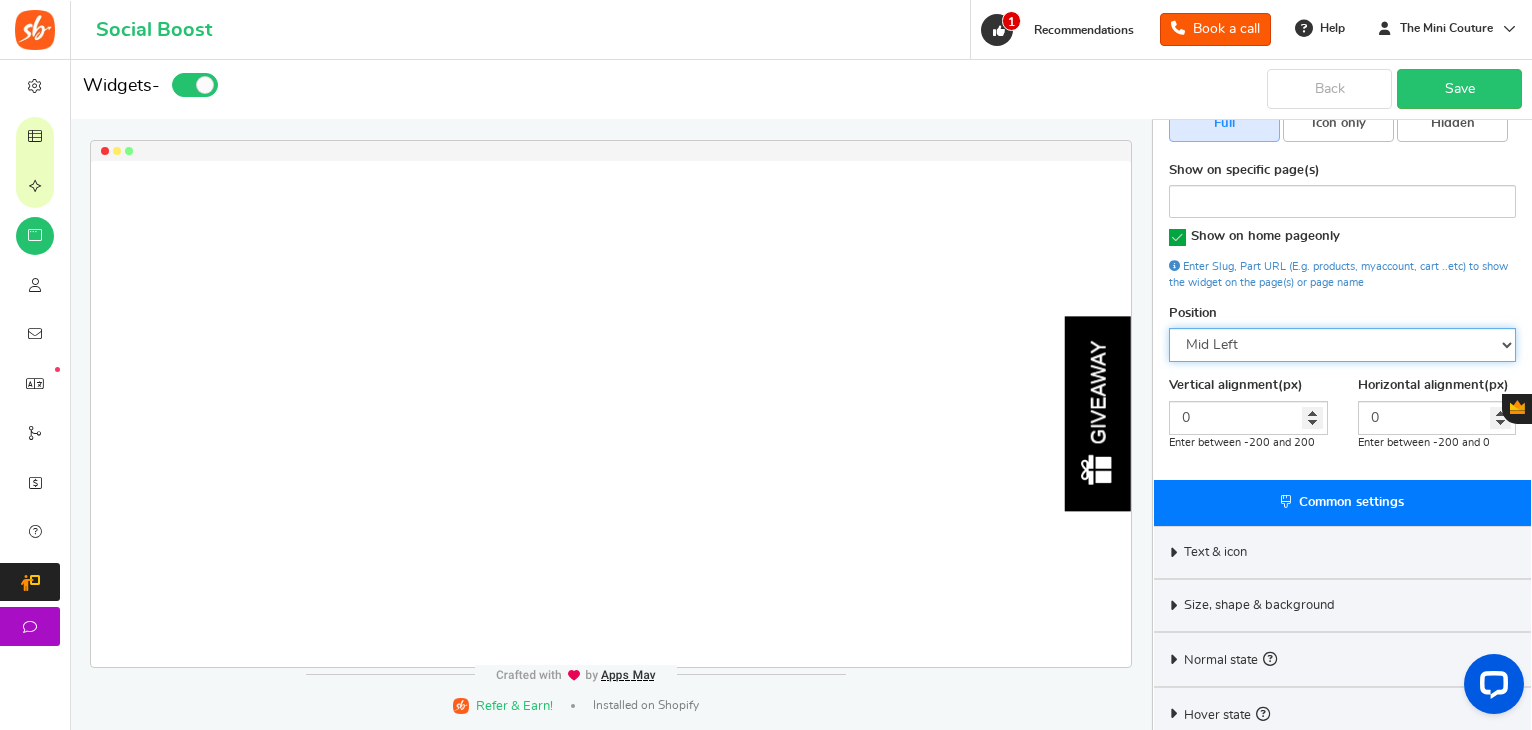 click on "Mid Right
Mid Left
Top Bar
Bottom Bar
Bottom Left
Bottom Right
Bottom Center" at bounding box center [1342, 345] 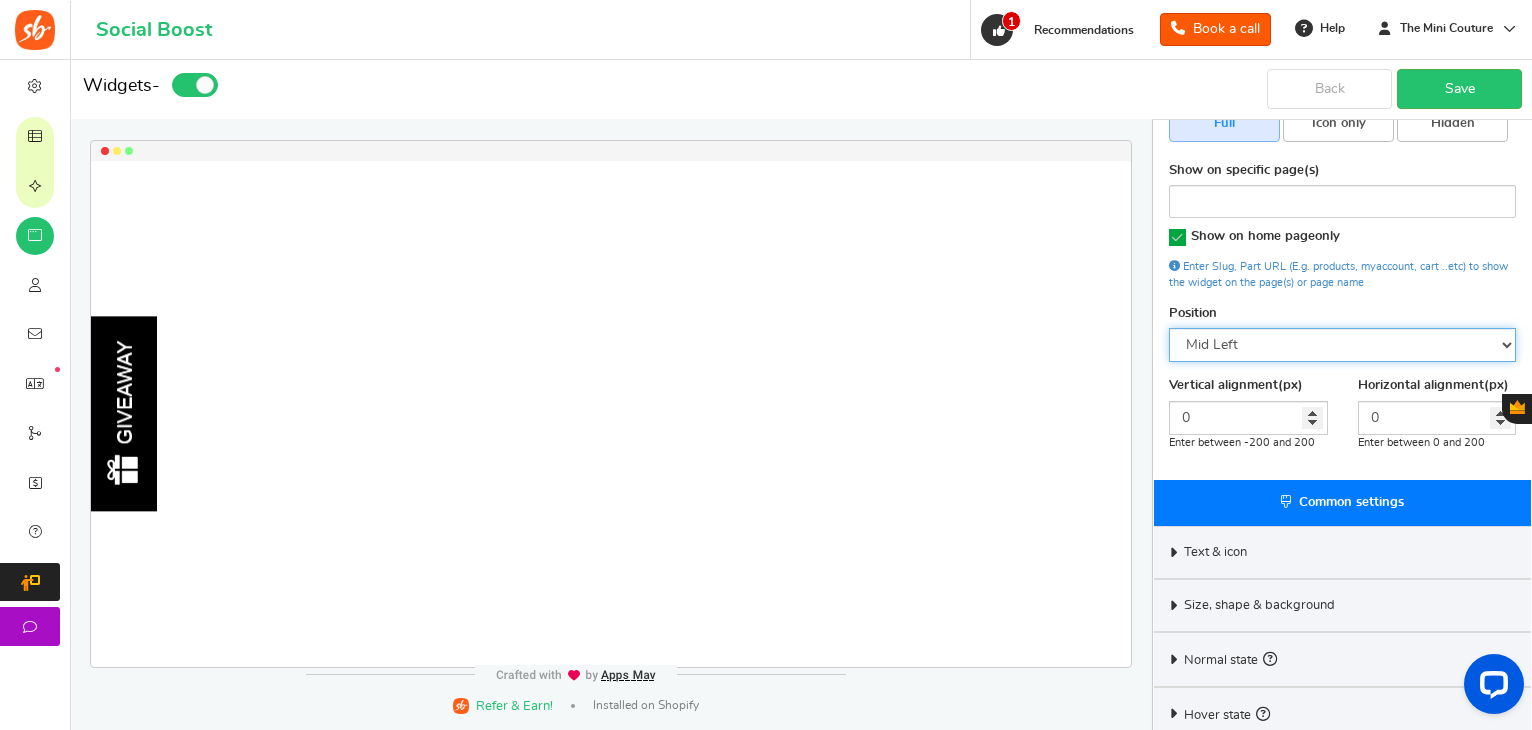 click on "Mid Right
Mid Left
Top Bar
Bottom Bar
Bottom Left
Bottom Right
Bottom Center" at bounding box center (1342, 345) 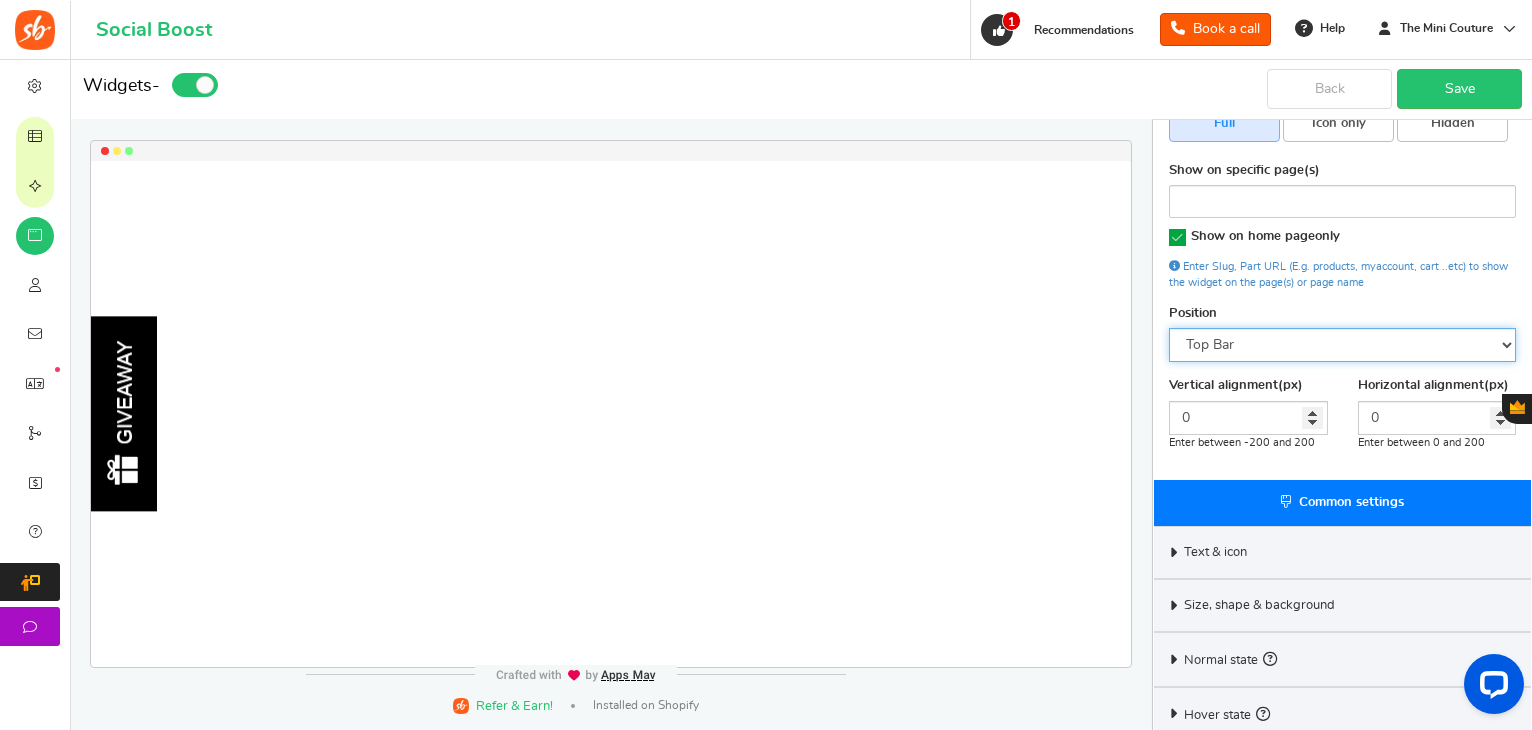 click on "Mid Right
Mid Left
Top Bar
Bottom Bar
Bottom Left
Bottom Right
Bottom Center" at bounding box center (1342, 345) 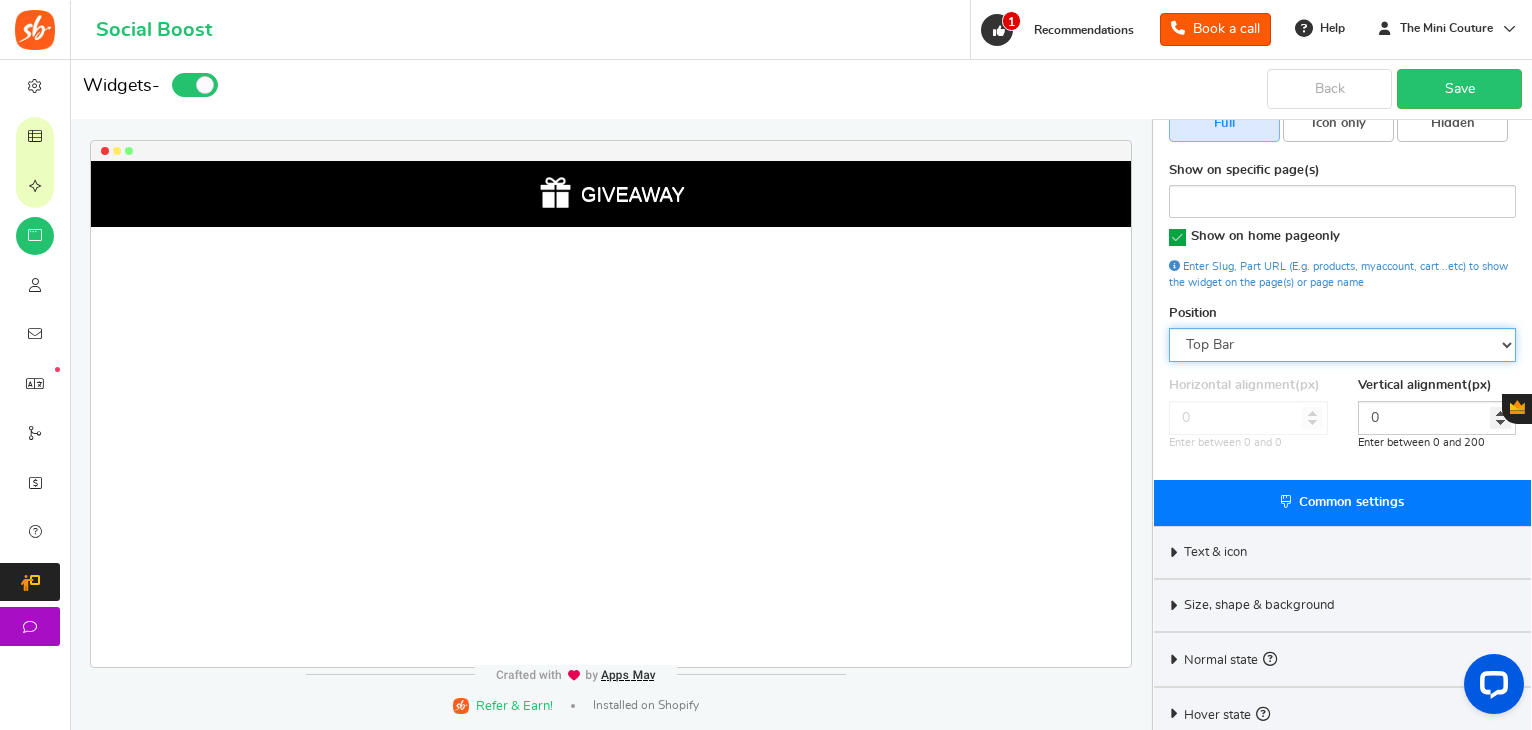 click on "Mid Right
Mid Left
Top Bar
Bottom Bar
Bottom Left
Bottom Right
Bottom Center" at bounding box center [1342, 345] 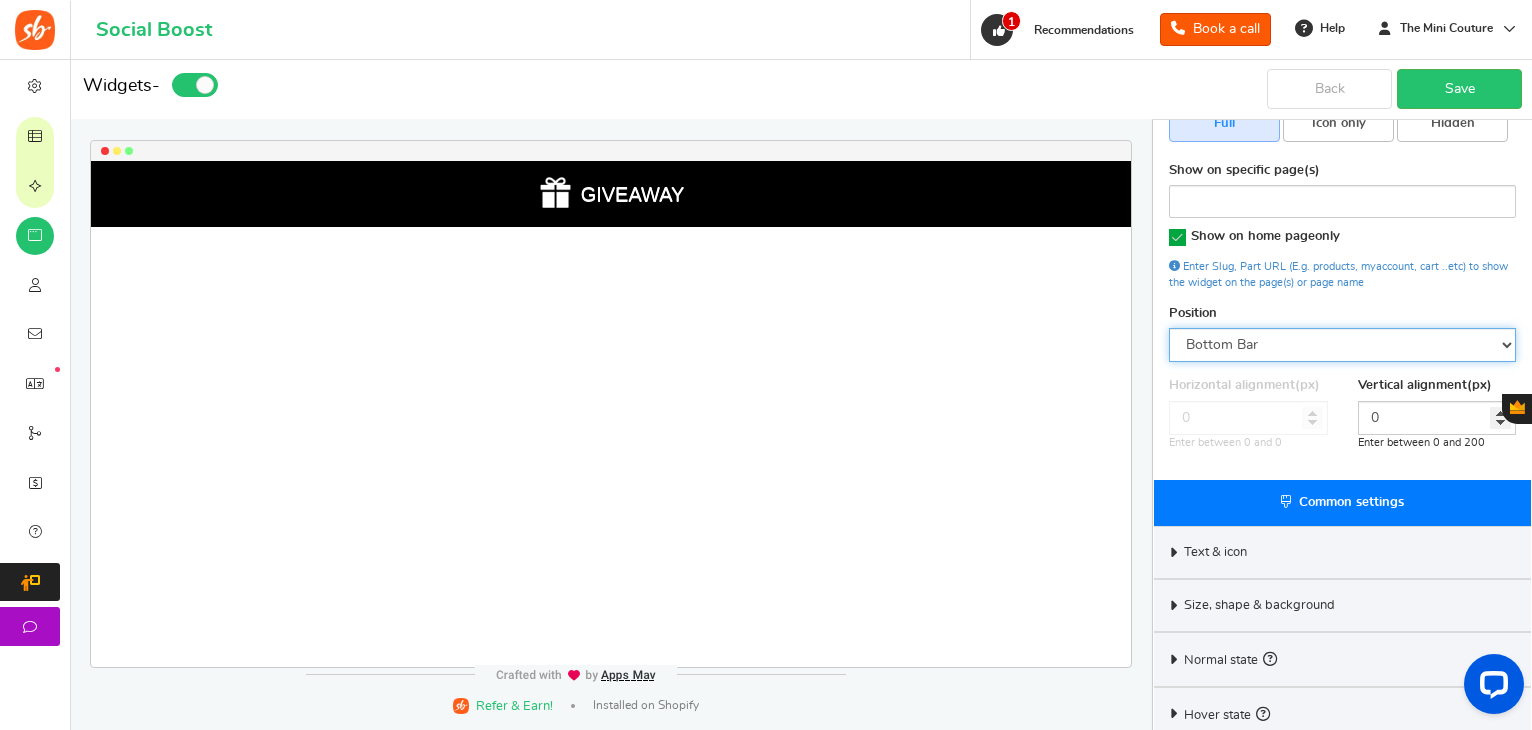 click on "Mid Right
Mid Left
Top Bar
Bottom Bar
Bottom Left
Bottom Right
Bottom Center" at bounding box center (1342, 345) 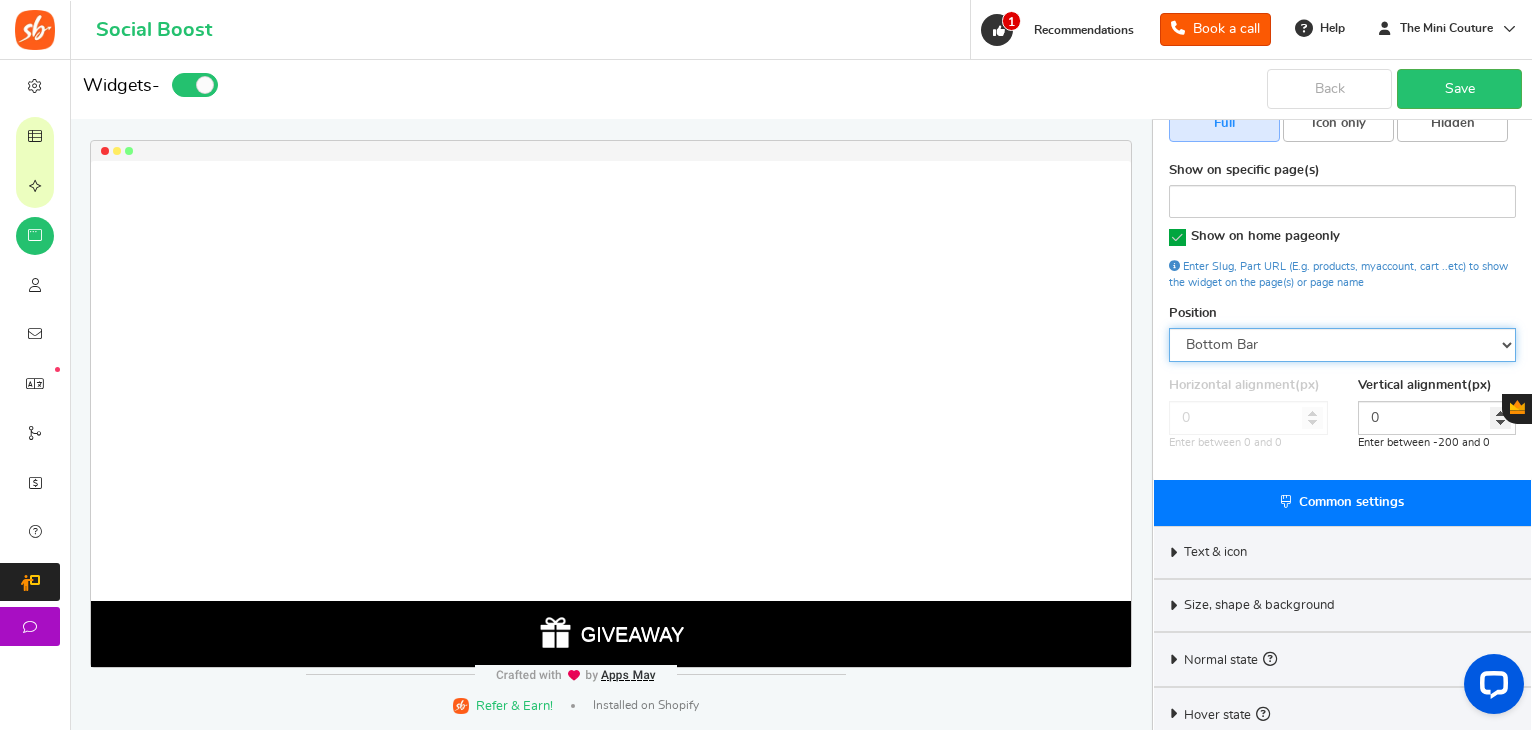 click on "Mid Right
Mid Left
Top Bar
Bottom Bar
Bottom Left
Bottom Right
Bottom Center" at bounding box center (1342, 345) 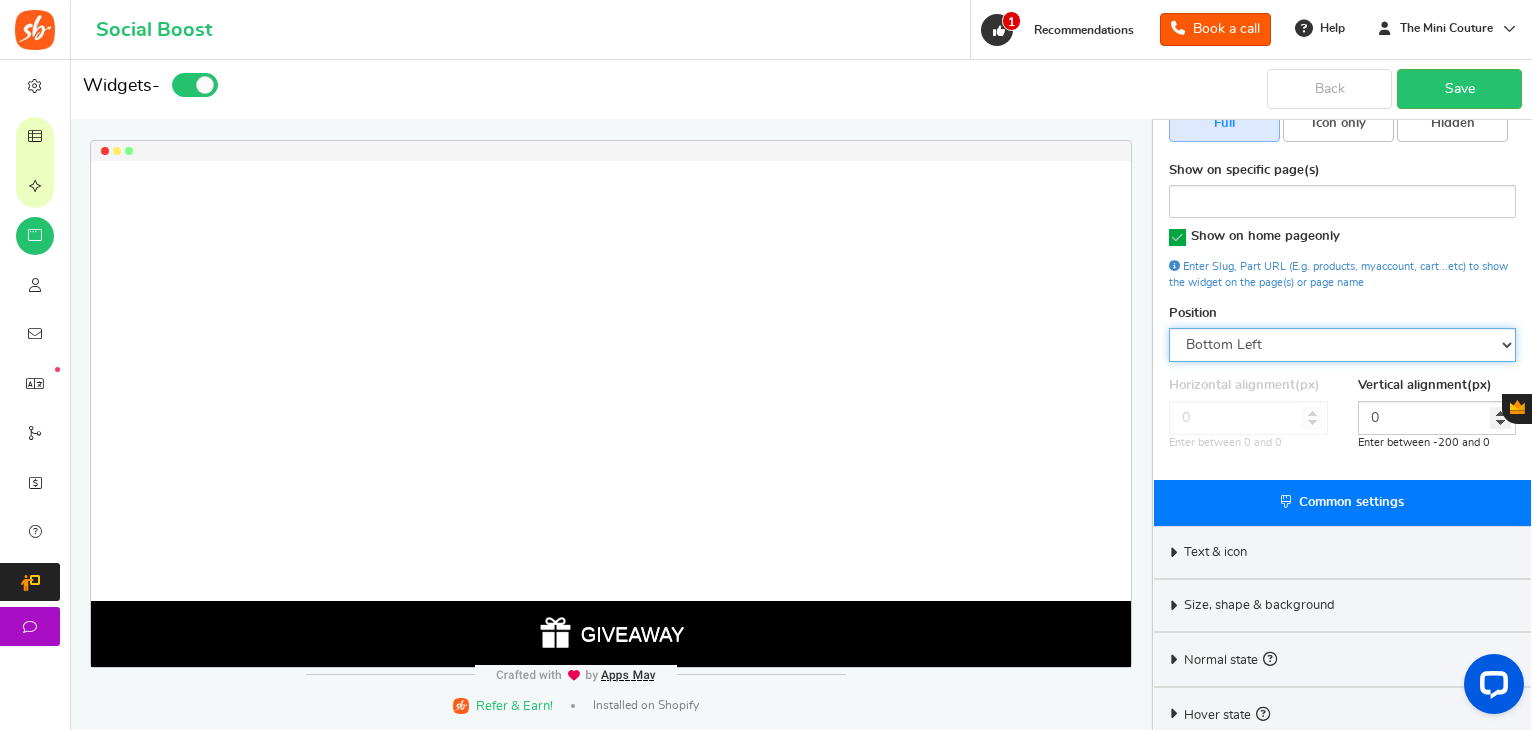 click on "Mid Right
Mid Left
Top Bar
Bottom Bar
Bottom Left
Bottom Right
Bottom Center" at bounding box center (1342, 345) 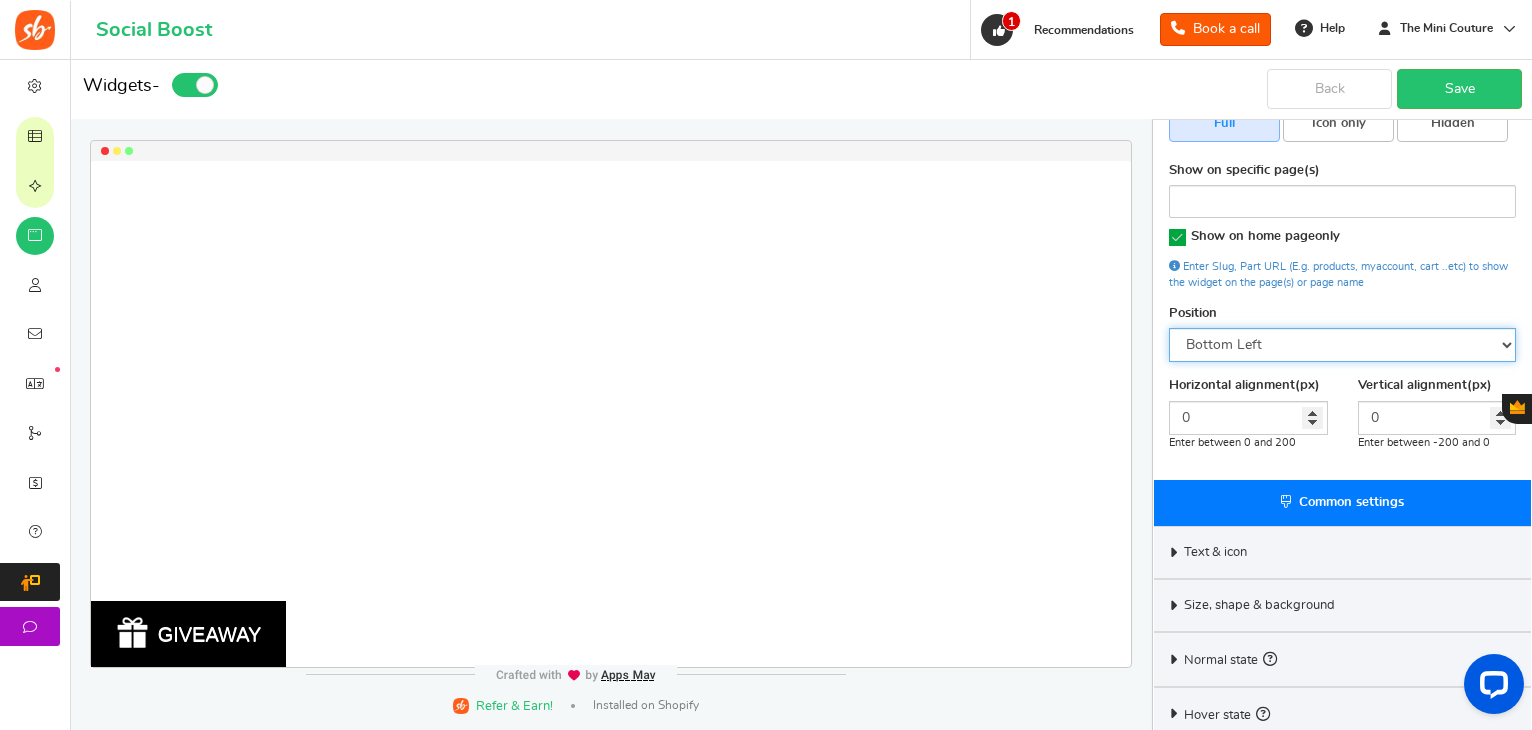 click on "Mid Right
Mid Left
Top Bar
Bottom Bar
Bottom Left
Bottom Right
Bottom Center" at bounding box center [1342, 345] 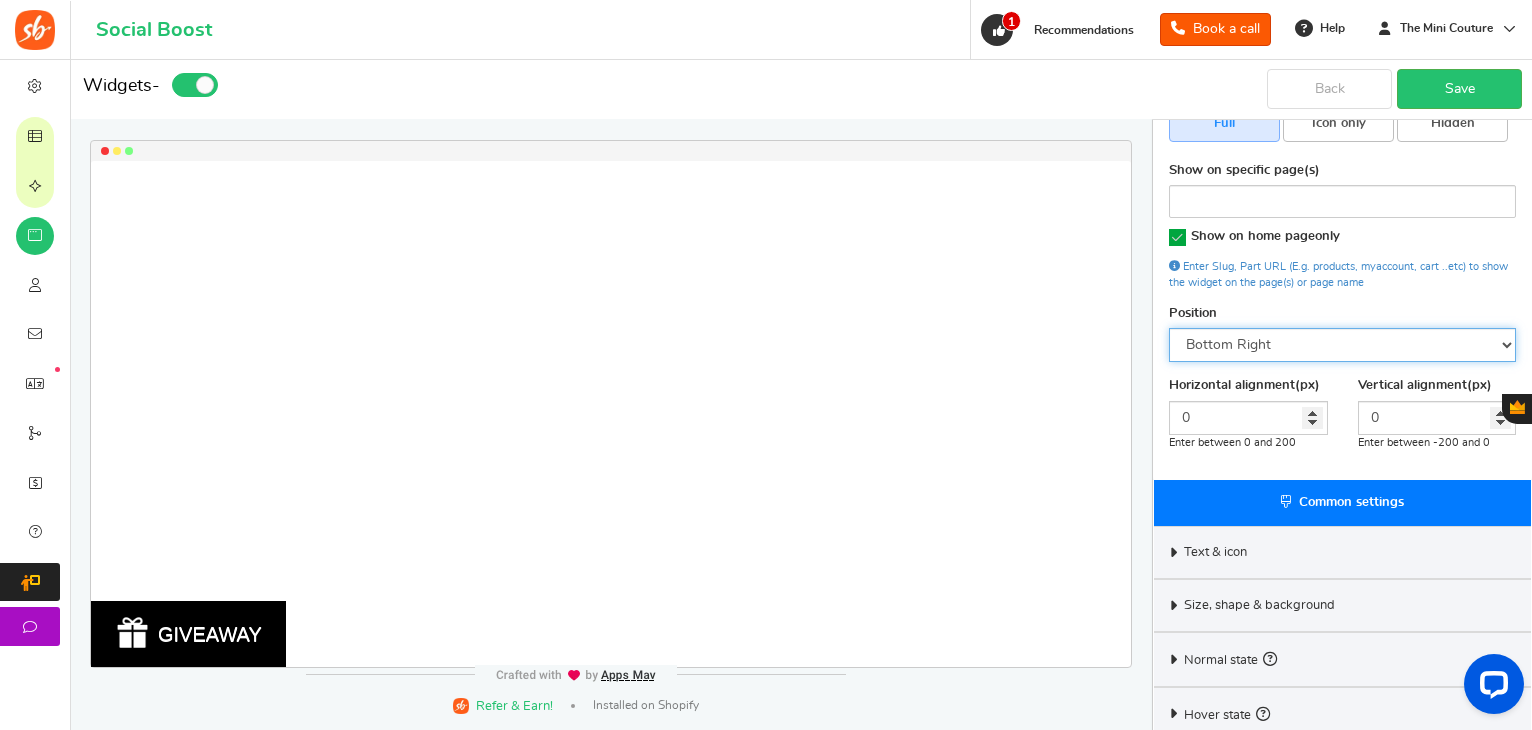 click on "Mid Right
Mid Left
Top Bar
Bottom Bar
Bottom Left
Bottom Right
Bottom Center" at bounding box center [1342, 345] 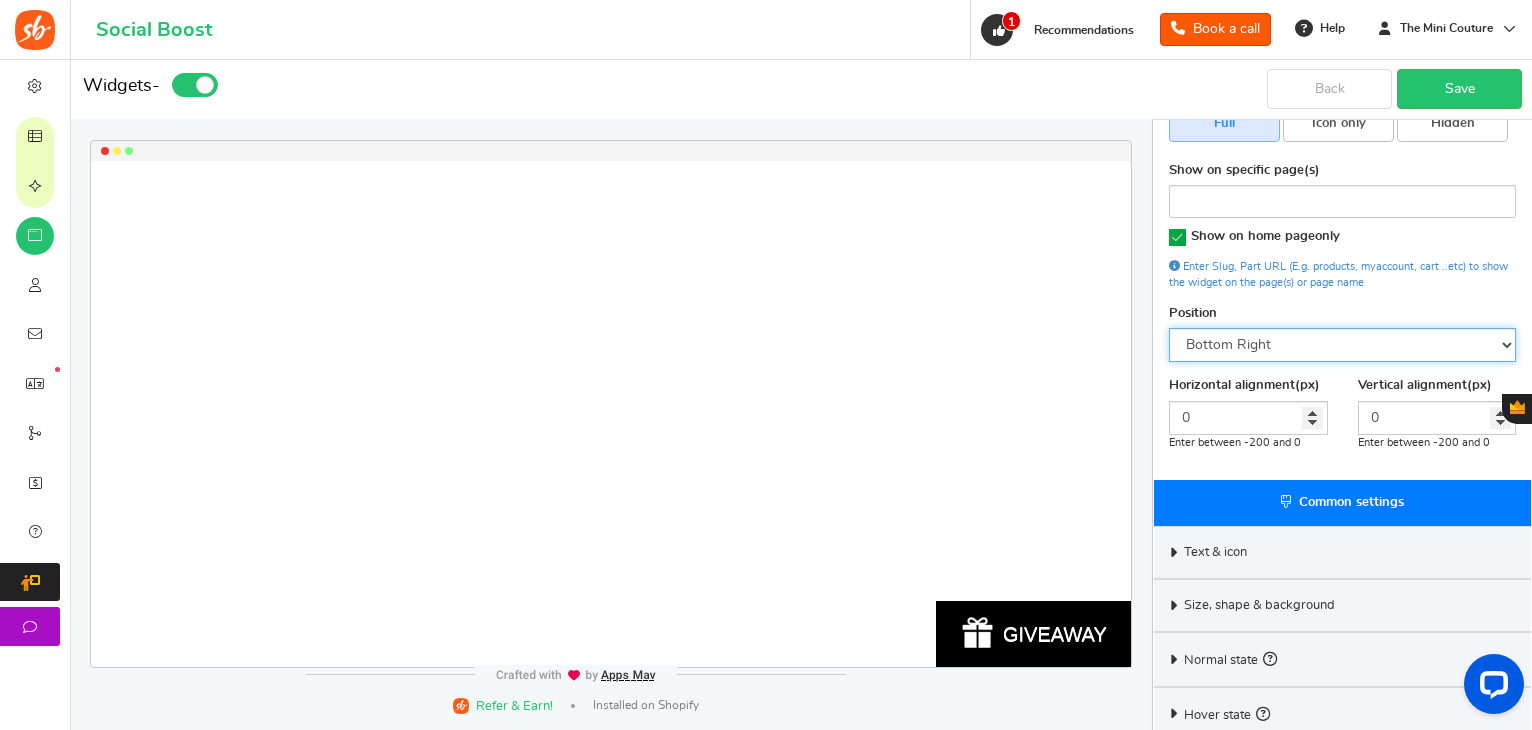 click on "Mid Right
Mid Left
Top Bar
Bottom Bar
Bottom Left
Bottom Right
Bottom Center" at bounding box center [1342, 345] 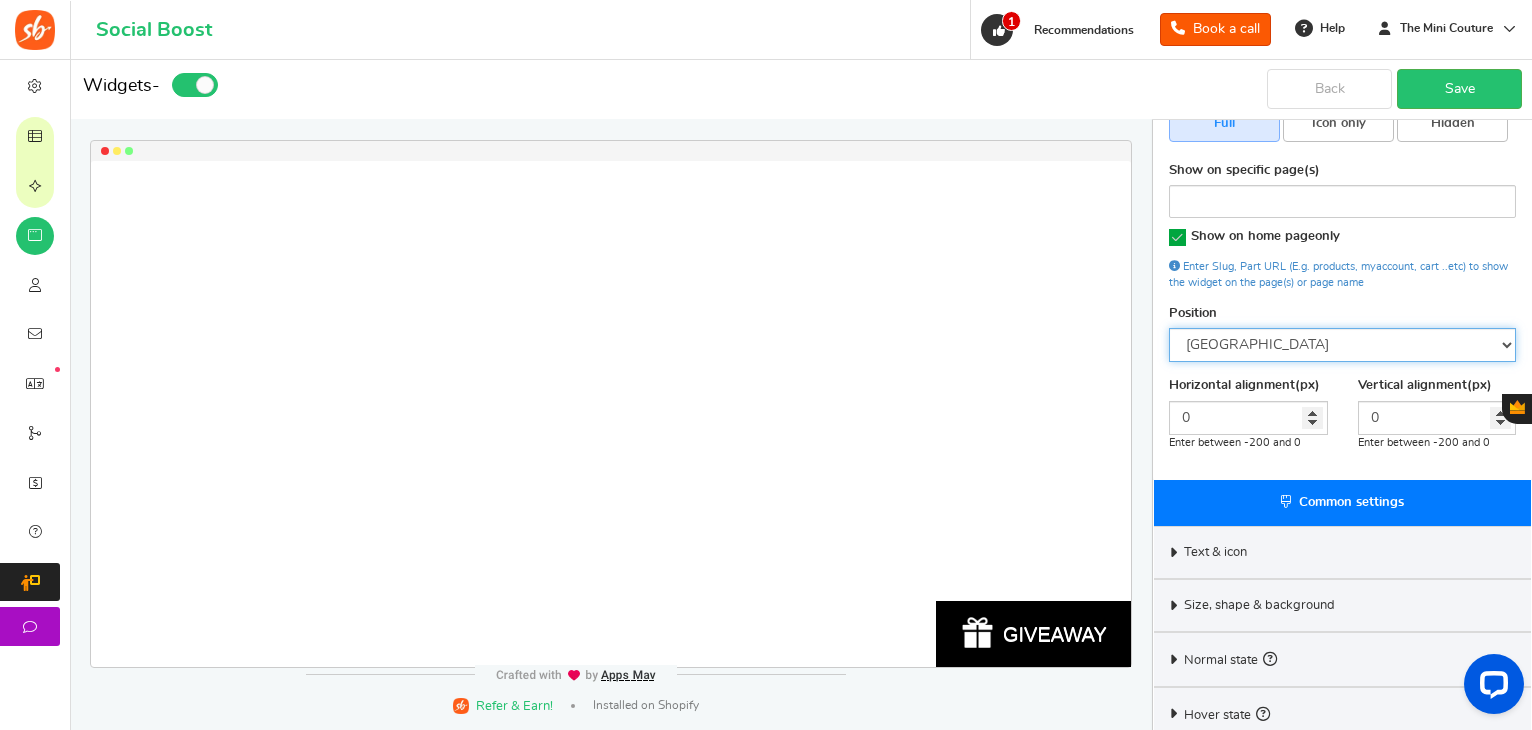click on "Mid Right
Mid Left
Top Bar
Bottom Bar
Bottom Left
Bottom Right
Bottom Center" at bounding box center (1342, 345) 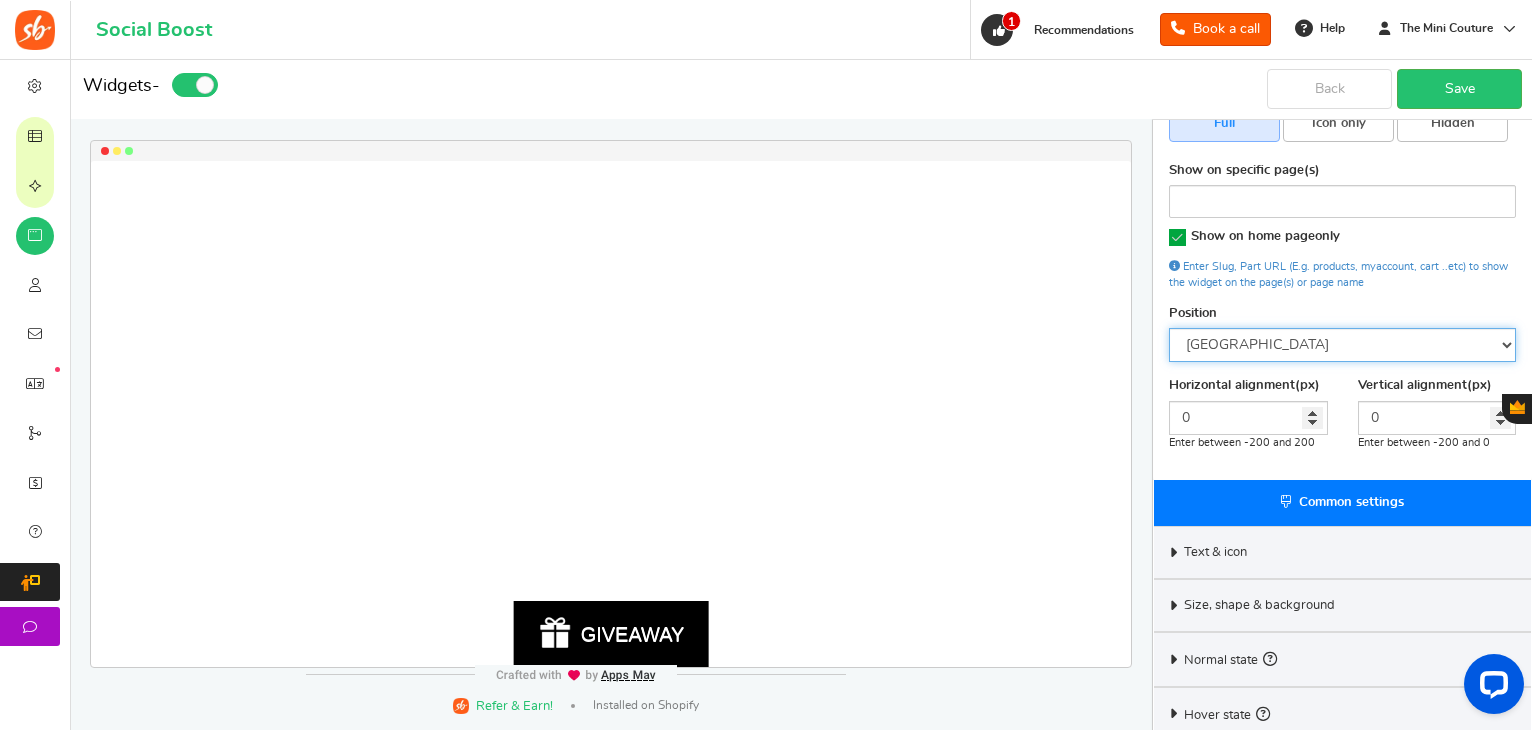 click on "Mid Right
Mid Left
Top Bar
Bottom Bar
Bottom Left
Bottom Right
Bottom Center" at bounding box center (1342, 345) 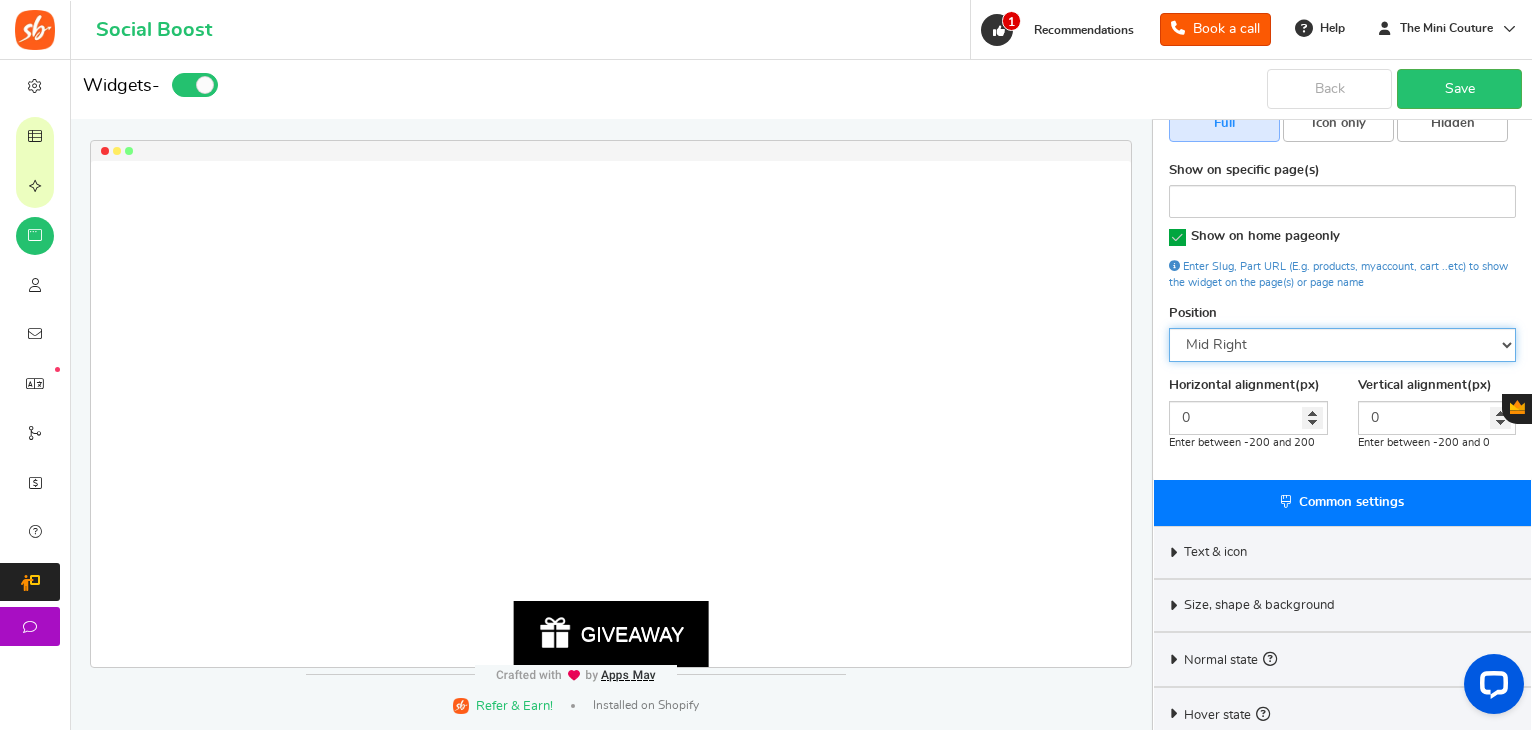 click on "Mid Right
Mid Left
Top Bar
Bottom Bar
Bottom Left
Bottom Right
Bottom Center" at bounding box center (1342, 345) 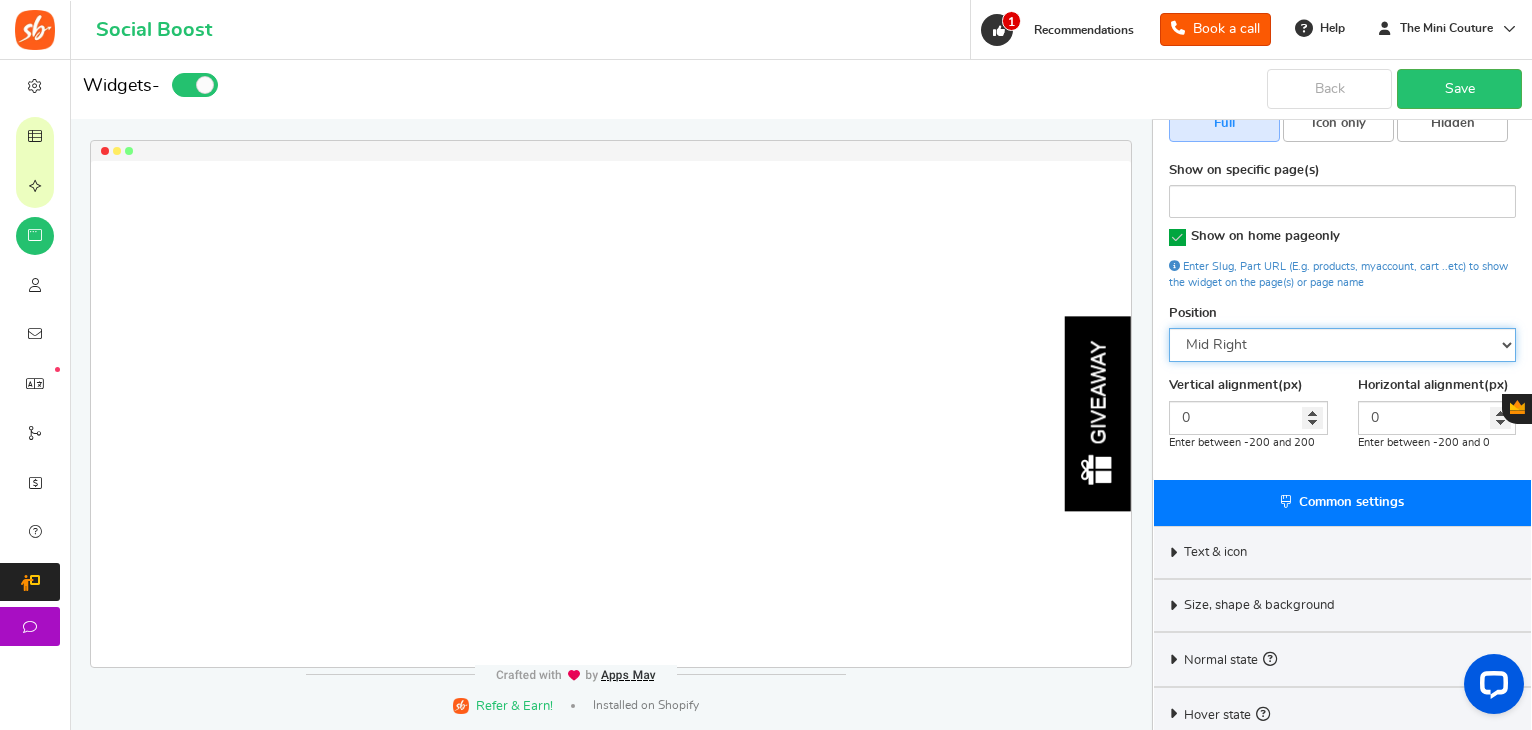 click on "Mid Right
Mid Left
Top Bar
Bottom Bar
Bottom Left
Bottom Right
Bottom Center" at bounding box center [1342, 345] 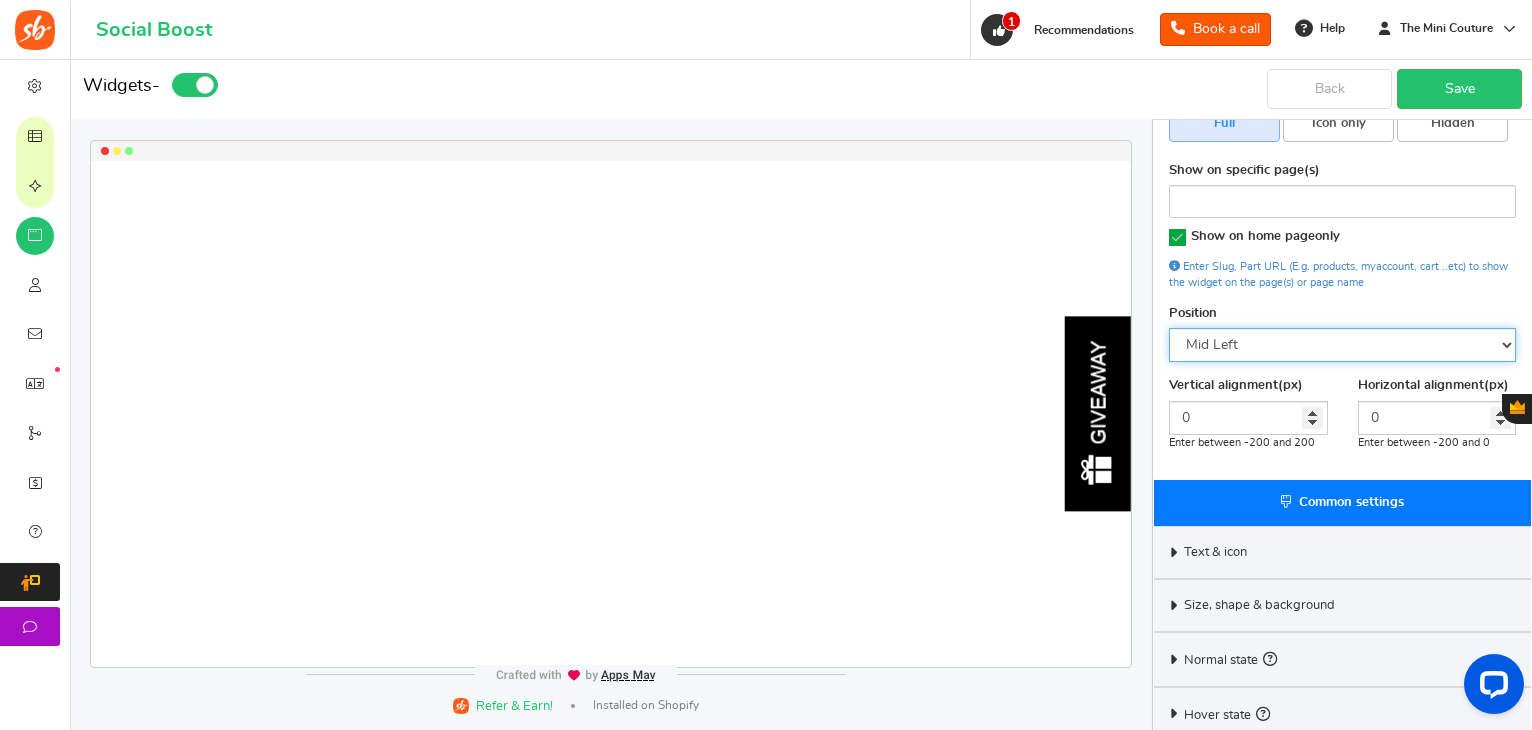 click on "Mid Right
Mid Left
Top Bar
Bottom Bar
Bottom Left
Bottom Right
Bottom Center" at bounding box center [1342, 345] 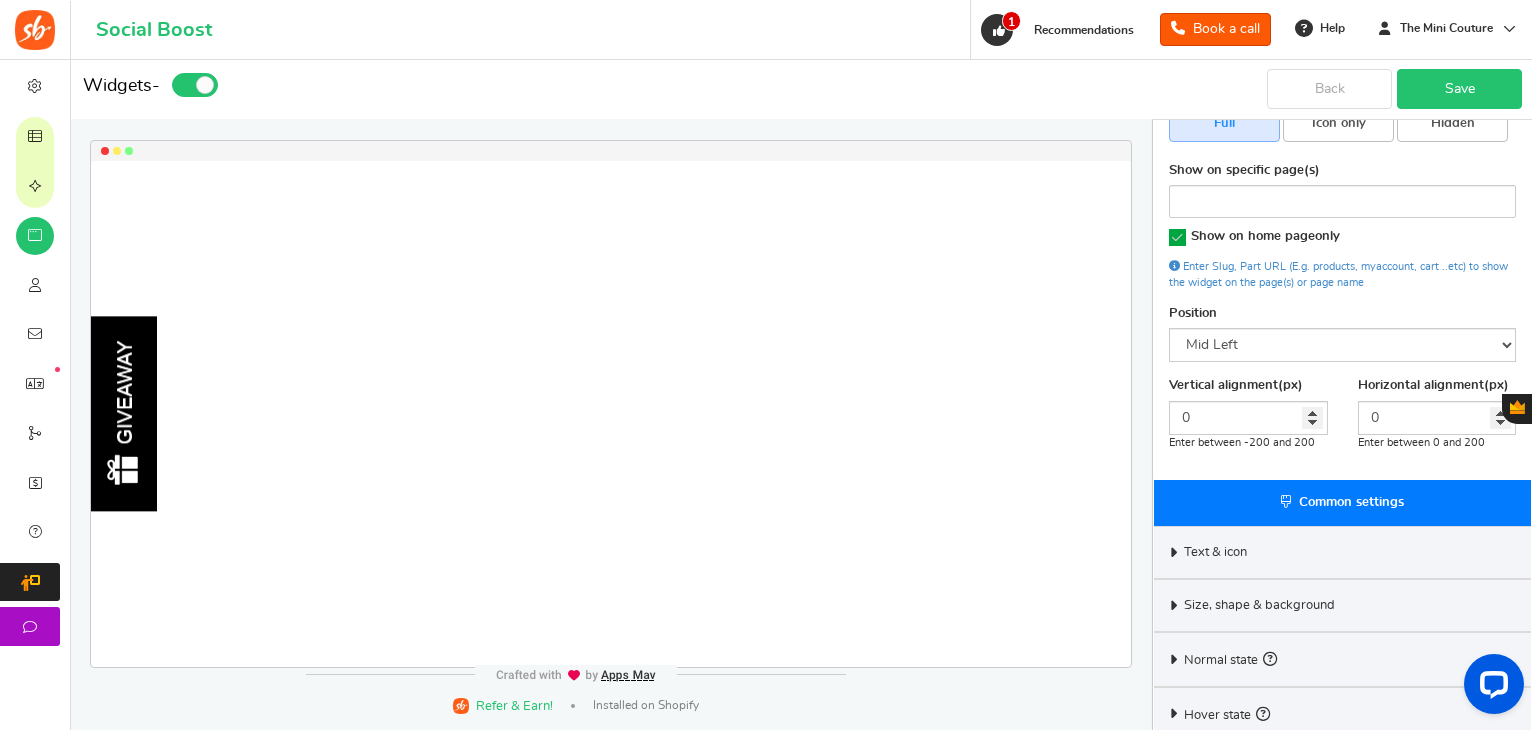 click on "Save" at bounding box center [1459, 89] 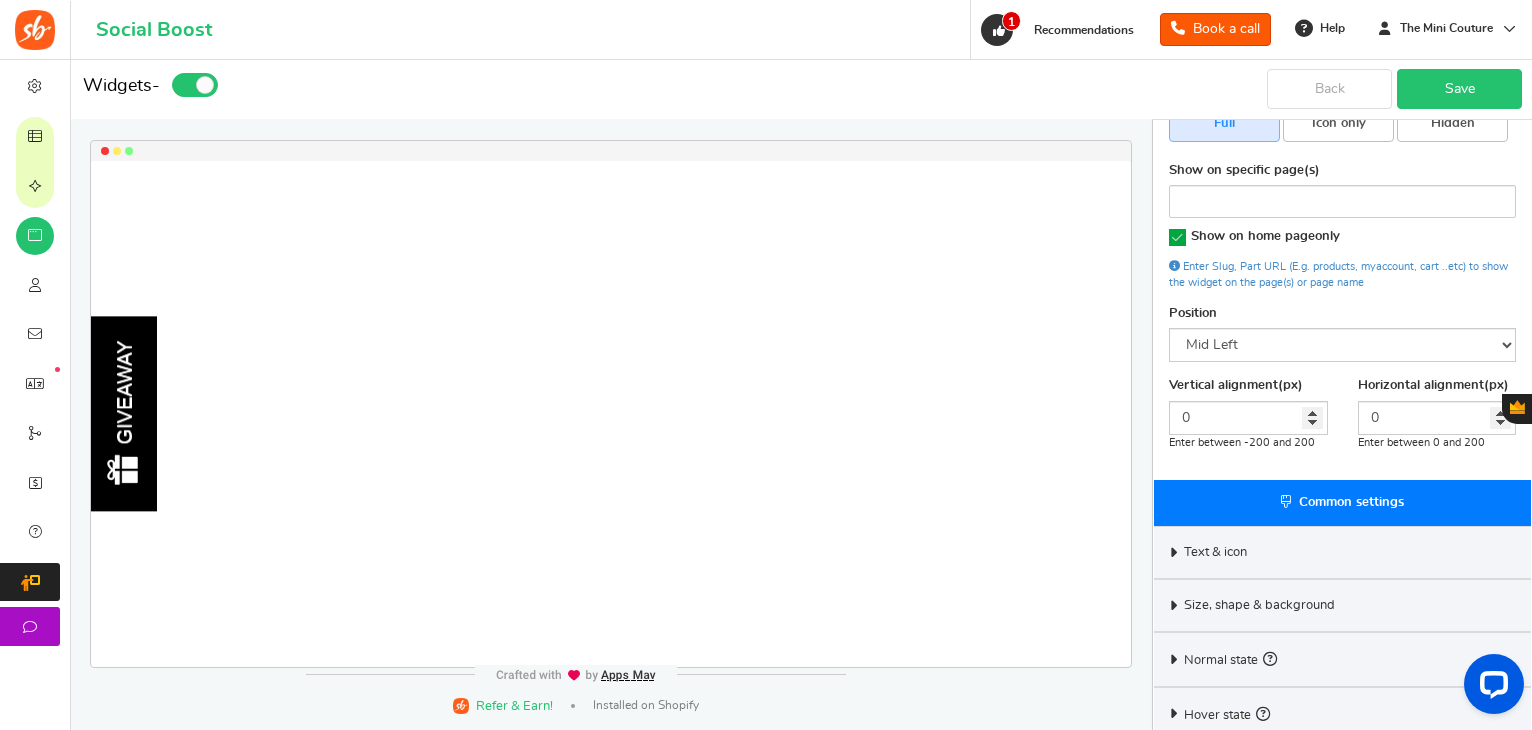 scroll, scrollTop: 0, scrollLeft: 0, axis: both 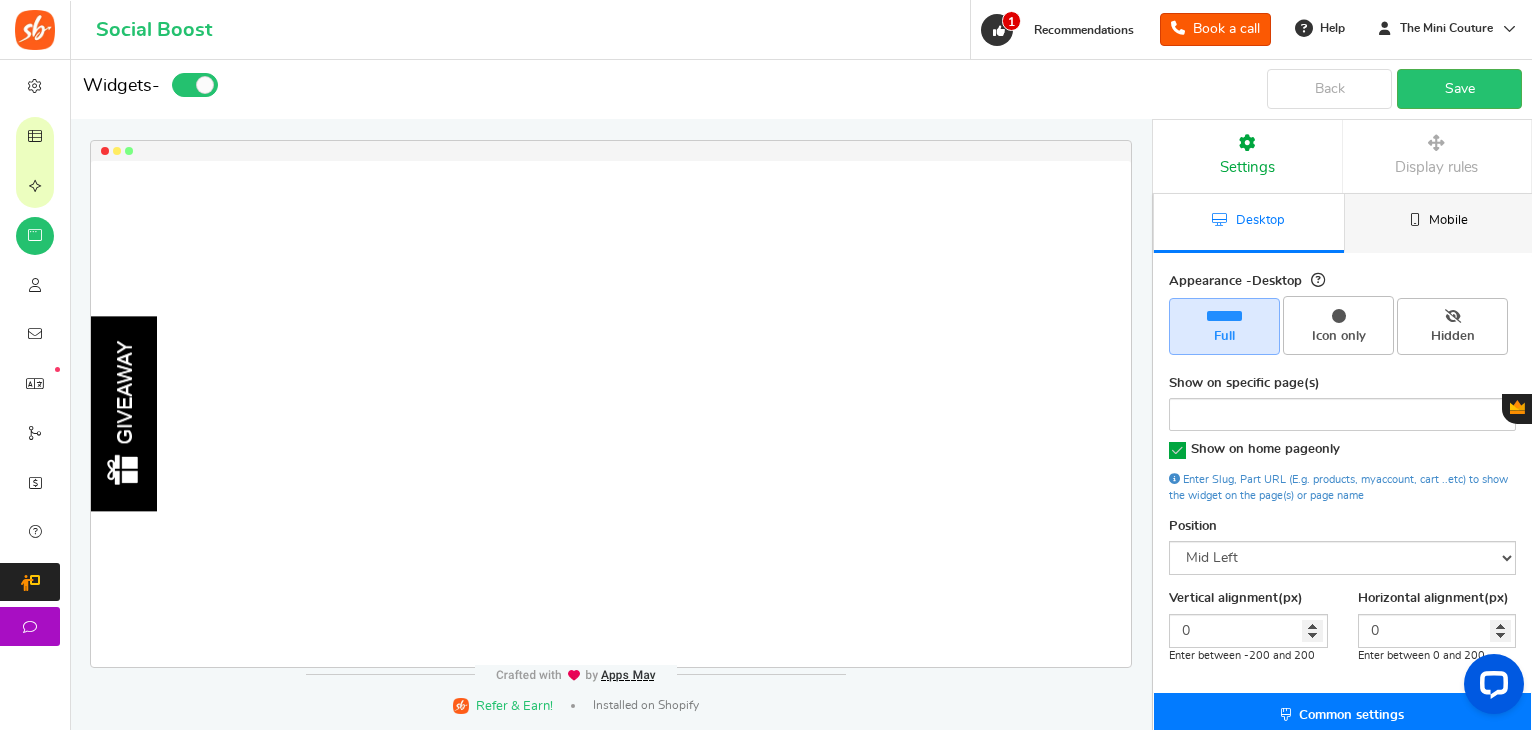 click on "Mobile" at bounding box center [1439, 223] 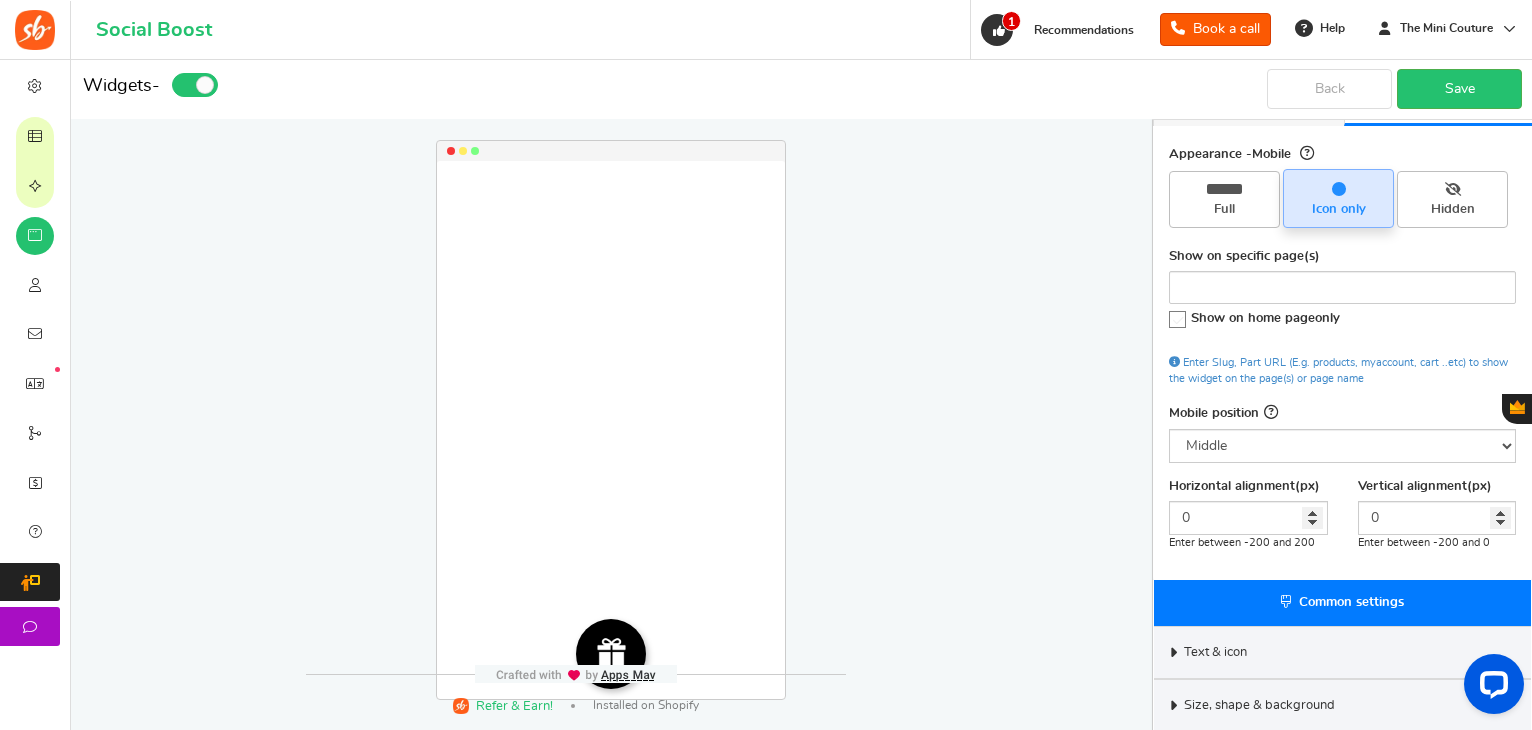 scroll, scrollTop: 165, scrollLeft: 0, axis: vertical 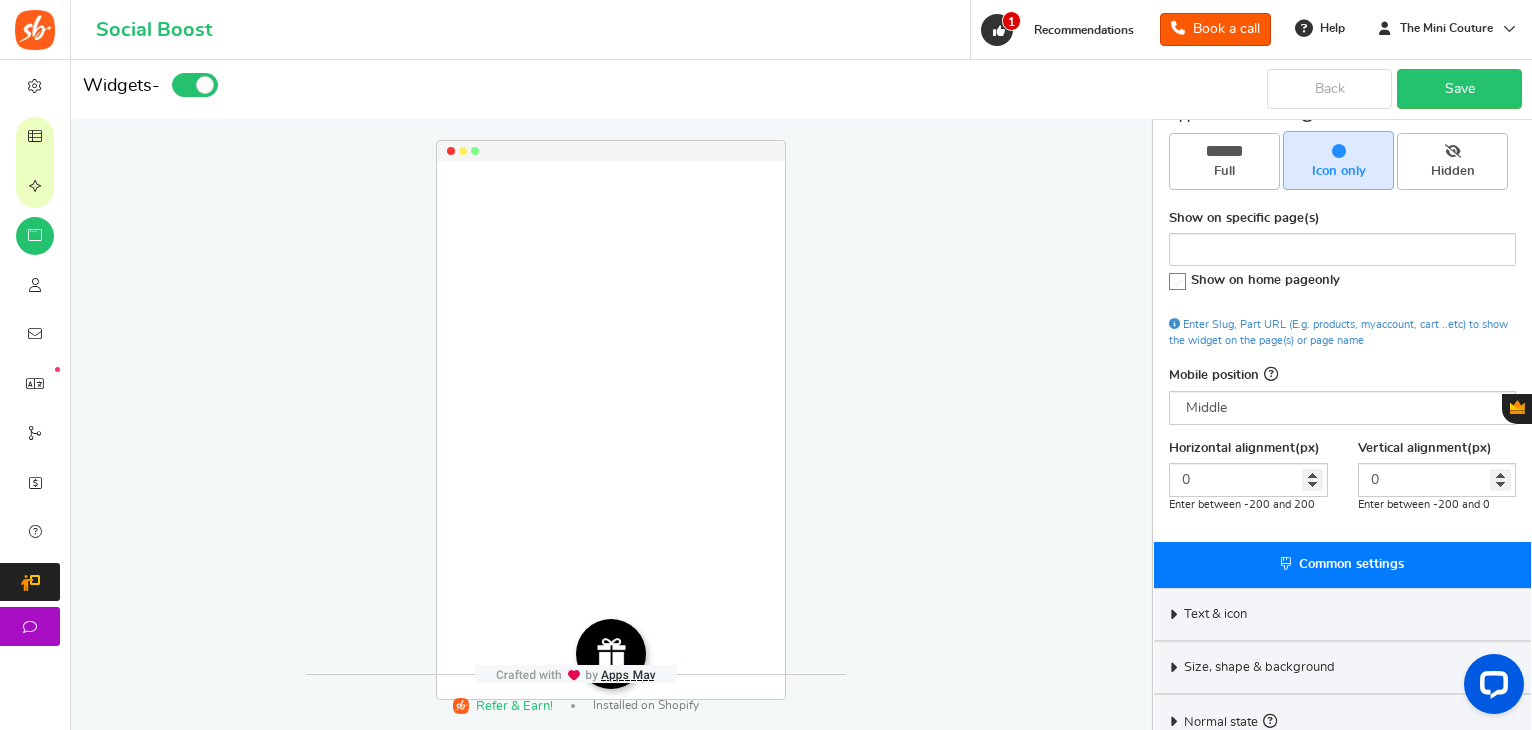 click on "Mobile position
Right
Left
Middle
Widget is hidden in setup" at bounding box center (1342, 393) 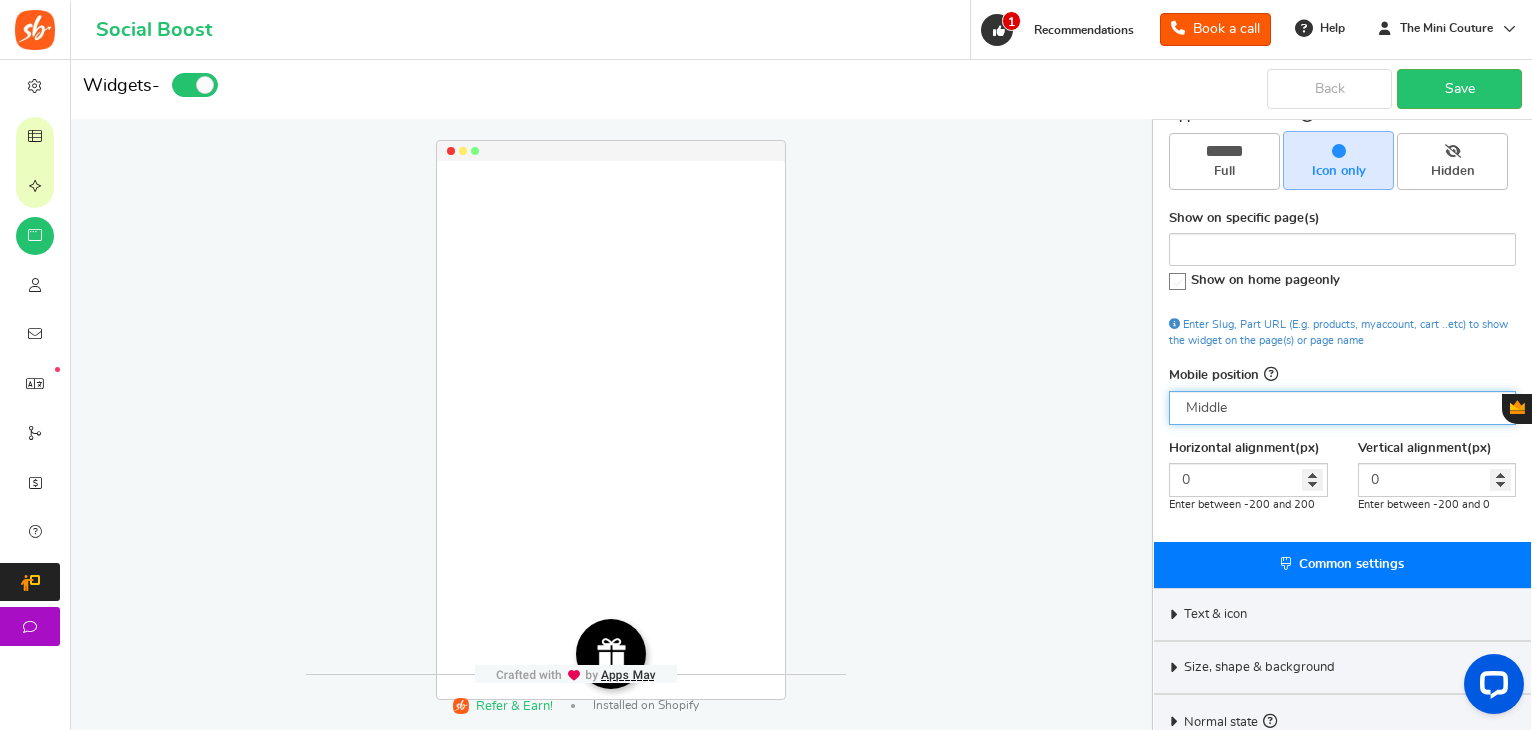 click on "Right
Left
Middle" at bounding box center [1342, 408] 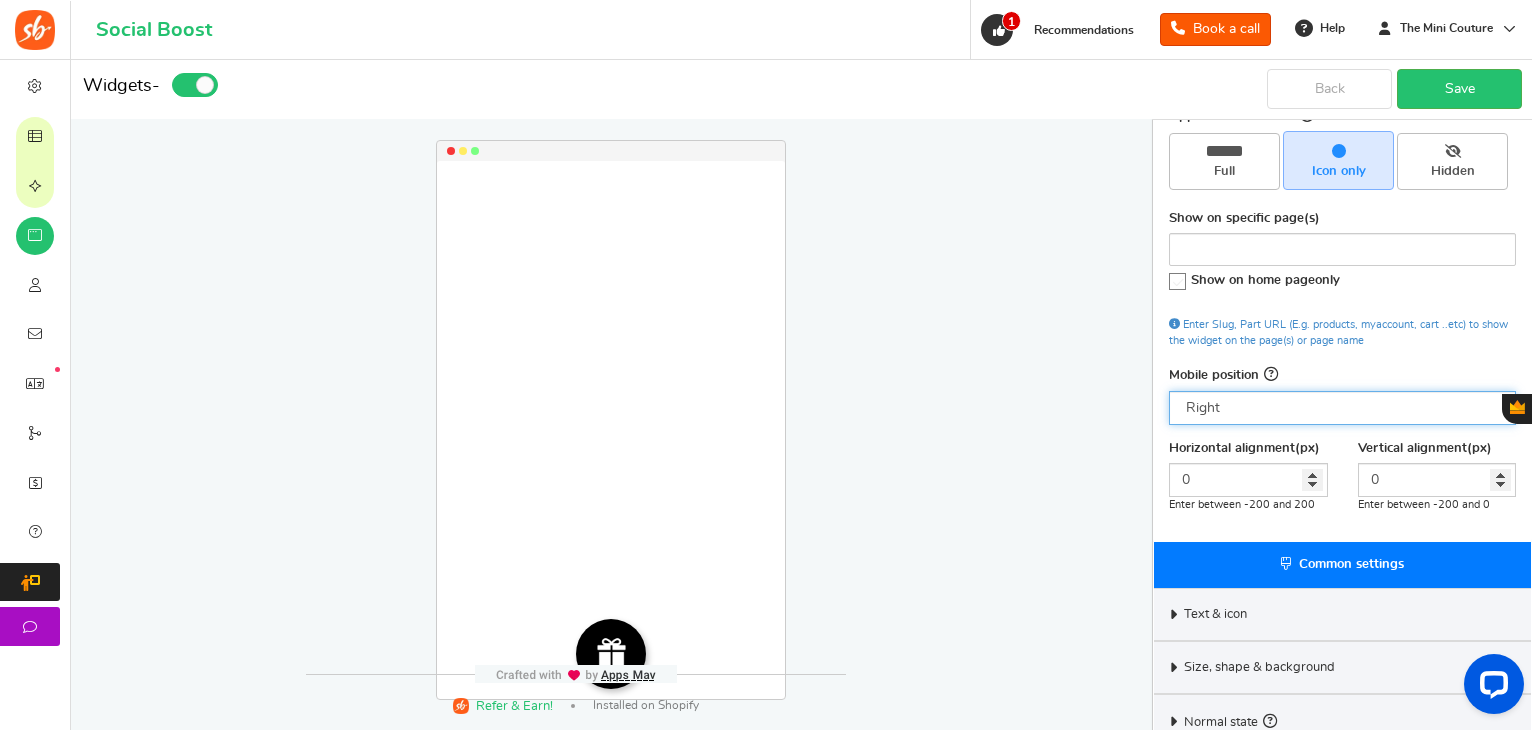 click on "Right
Left
Middle" at bounding box center [1342, 408] 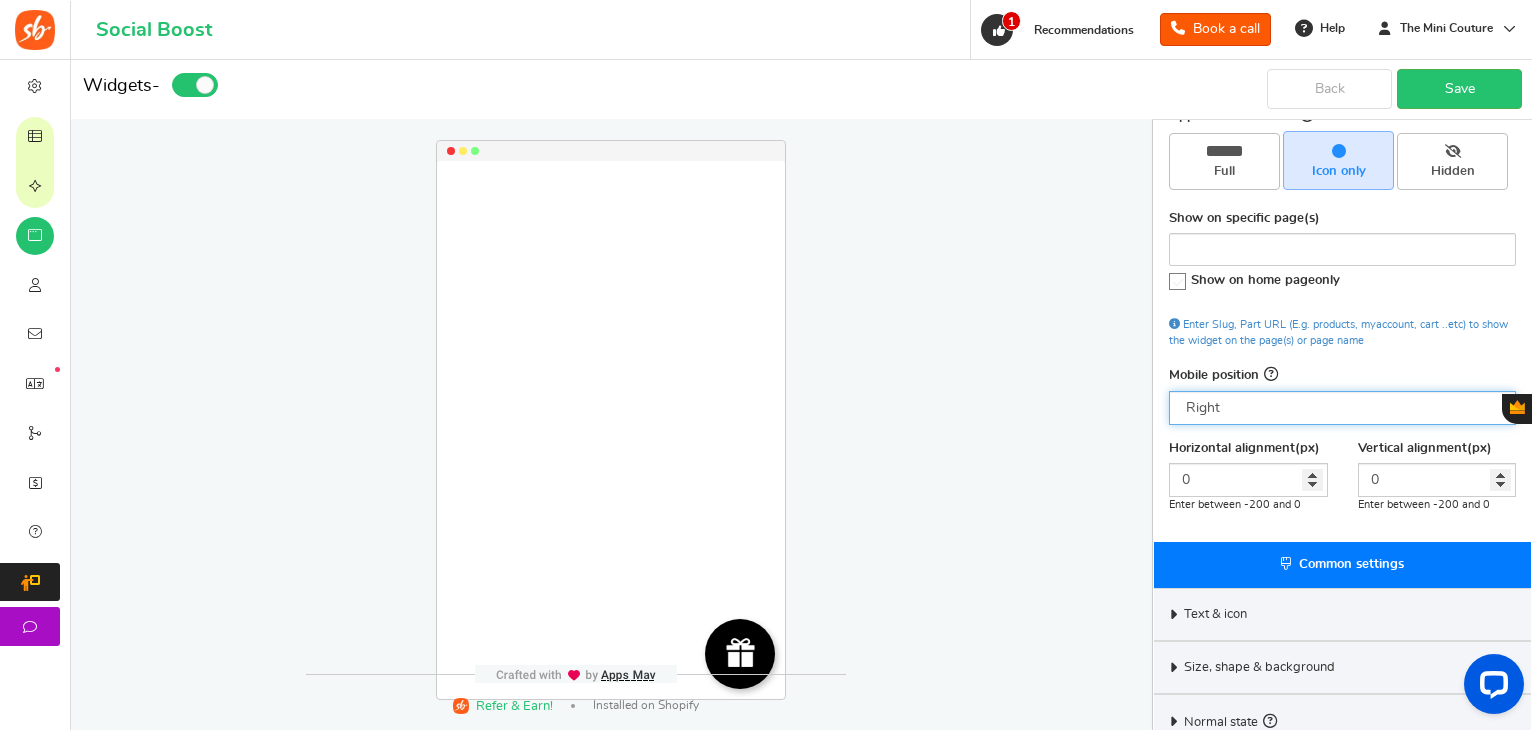 click on "Right
Left
Middle" at bounding box center [1342, 408] 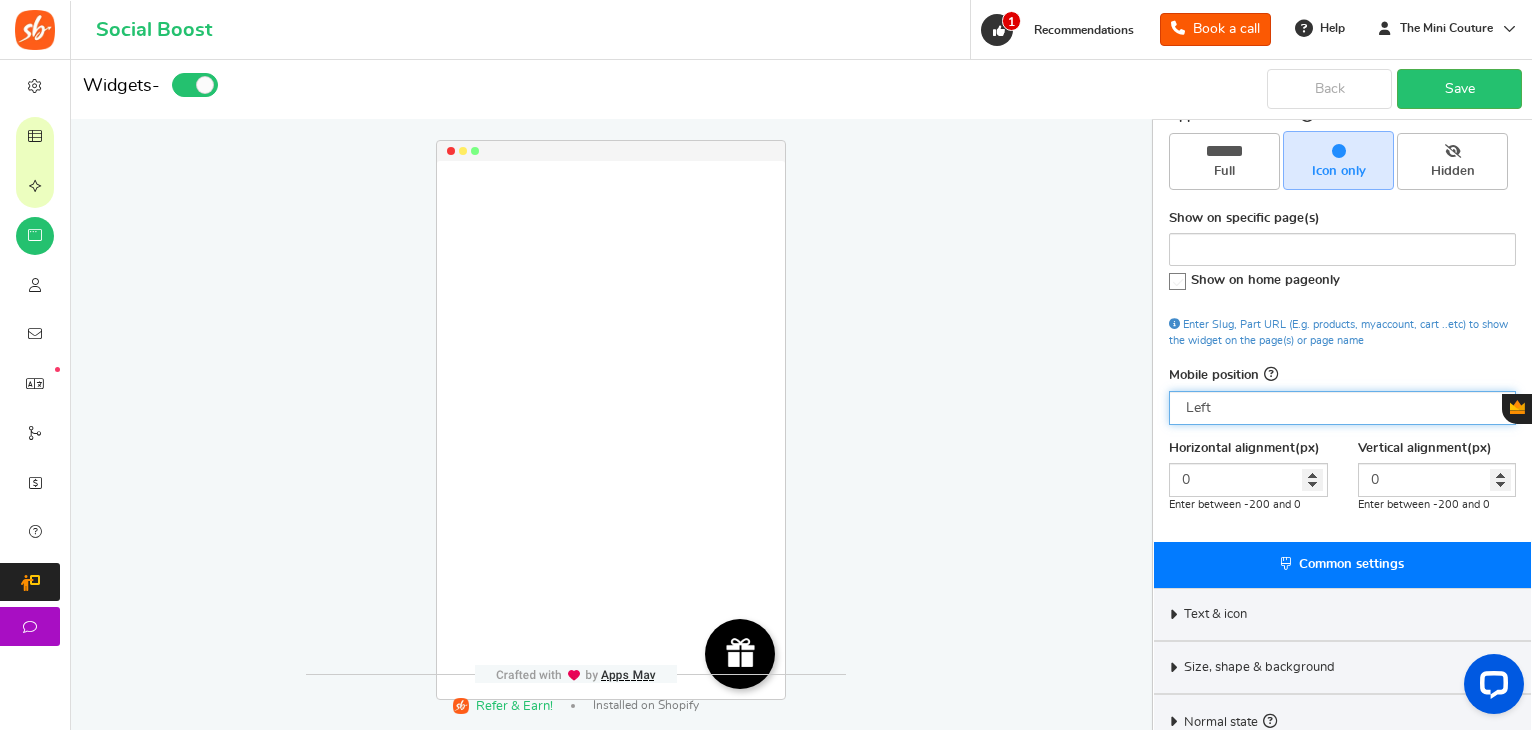 click on "Right
Left
Middle" at bounding box center [1342, 408] 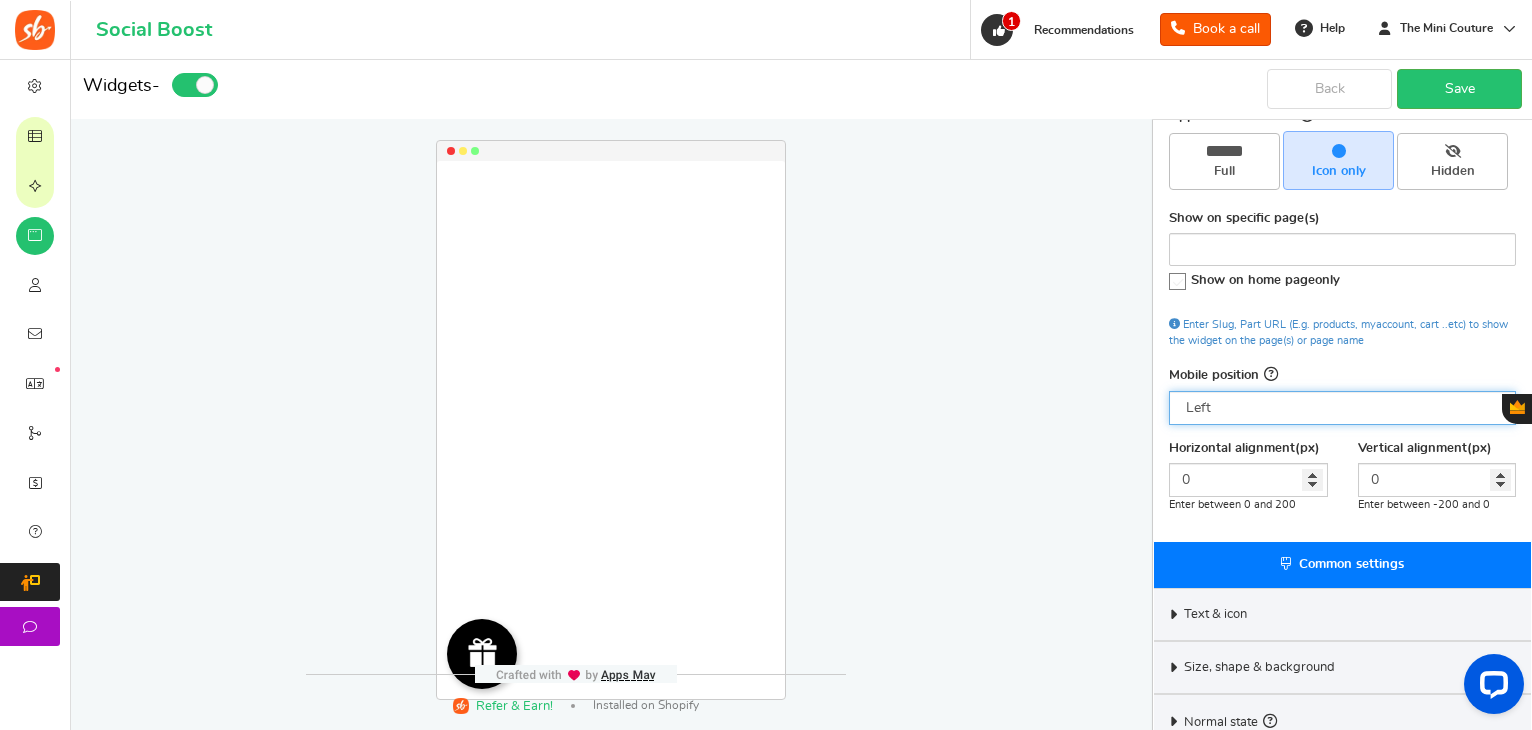 click on "Right
Left
Middle" at bounding box center (1342, 408) 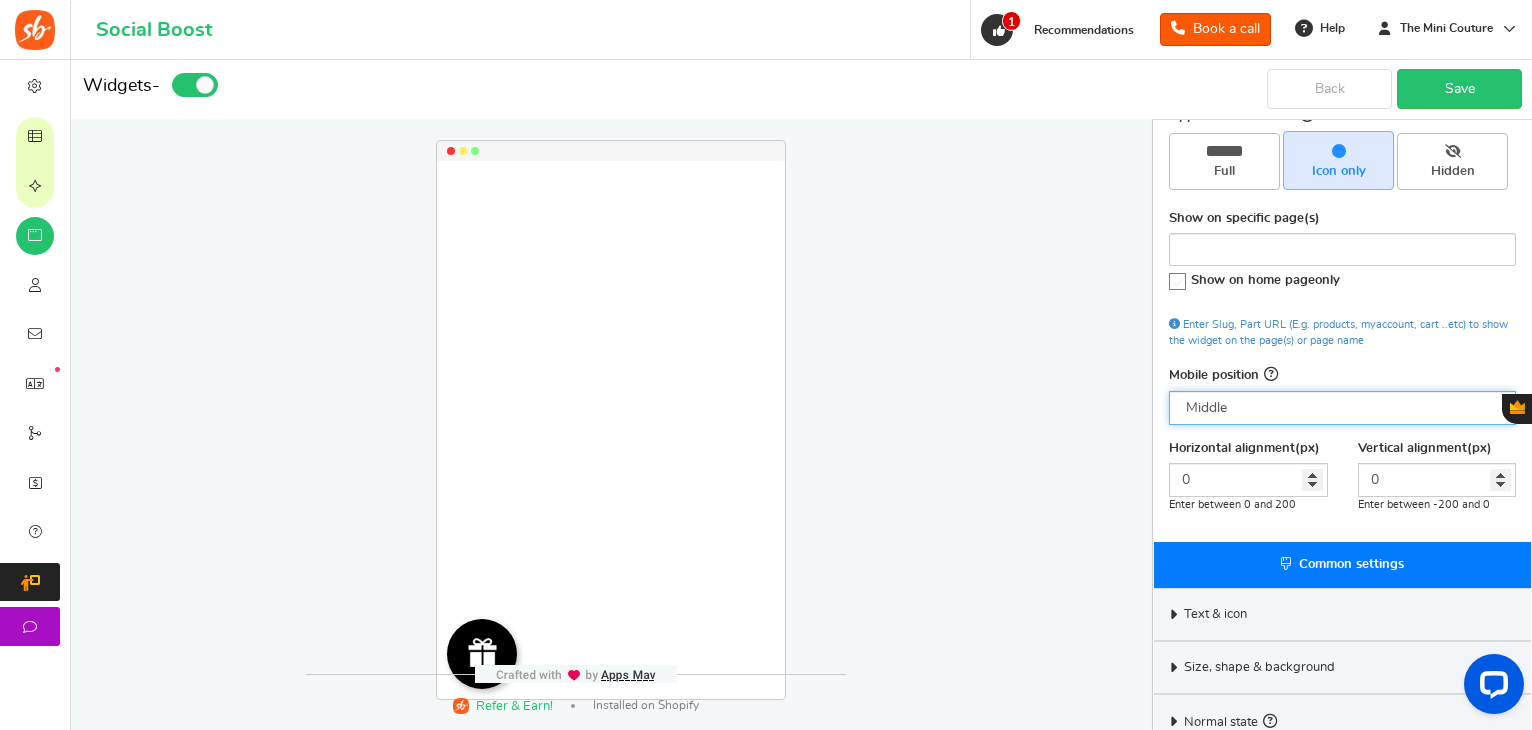 click on "Right
Left
Middle" at bounding box center (1342, 408) 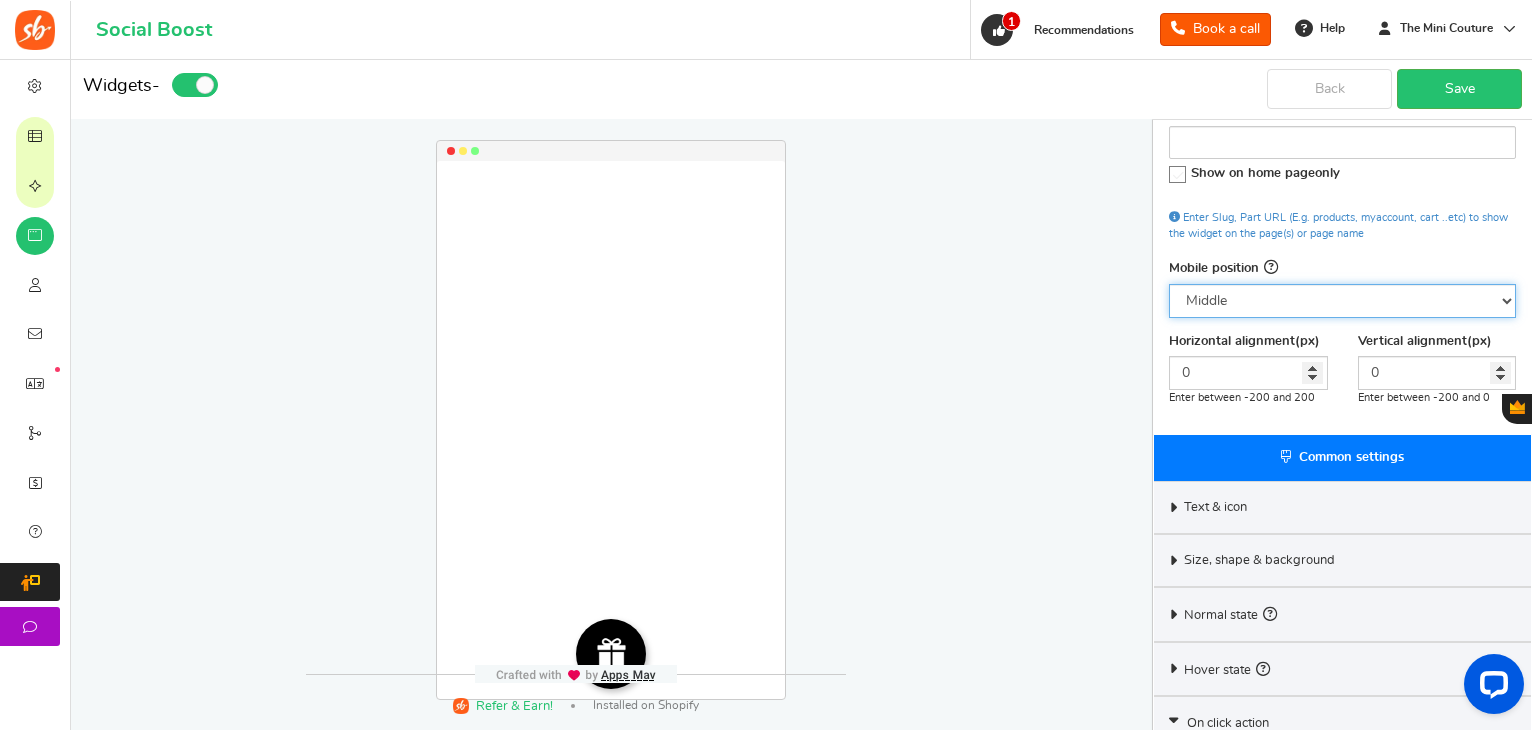 scroll, scrollTop: 272, scrollLeft: 0, axis: vertical 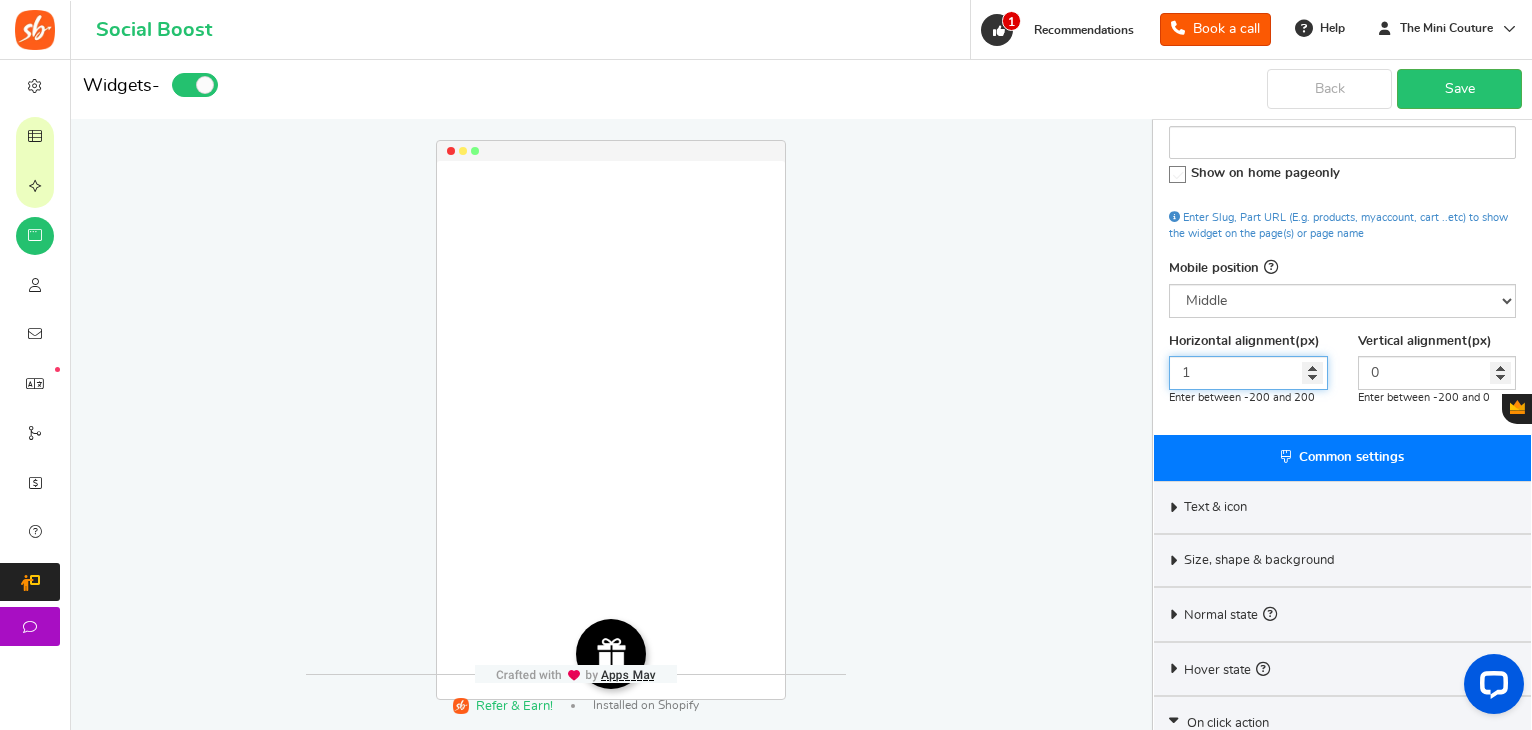 click on "1" at bounding box center (1248, 373) 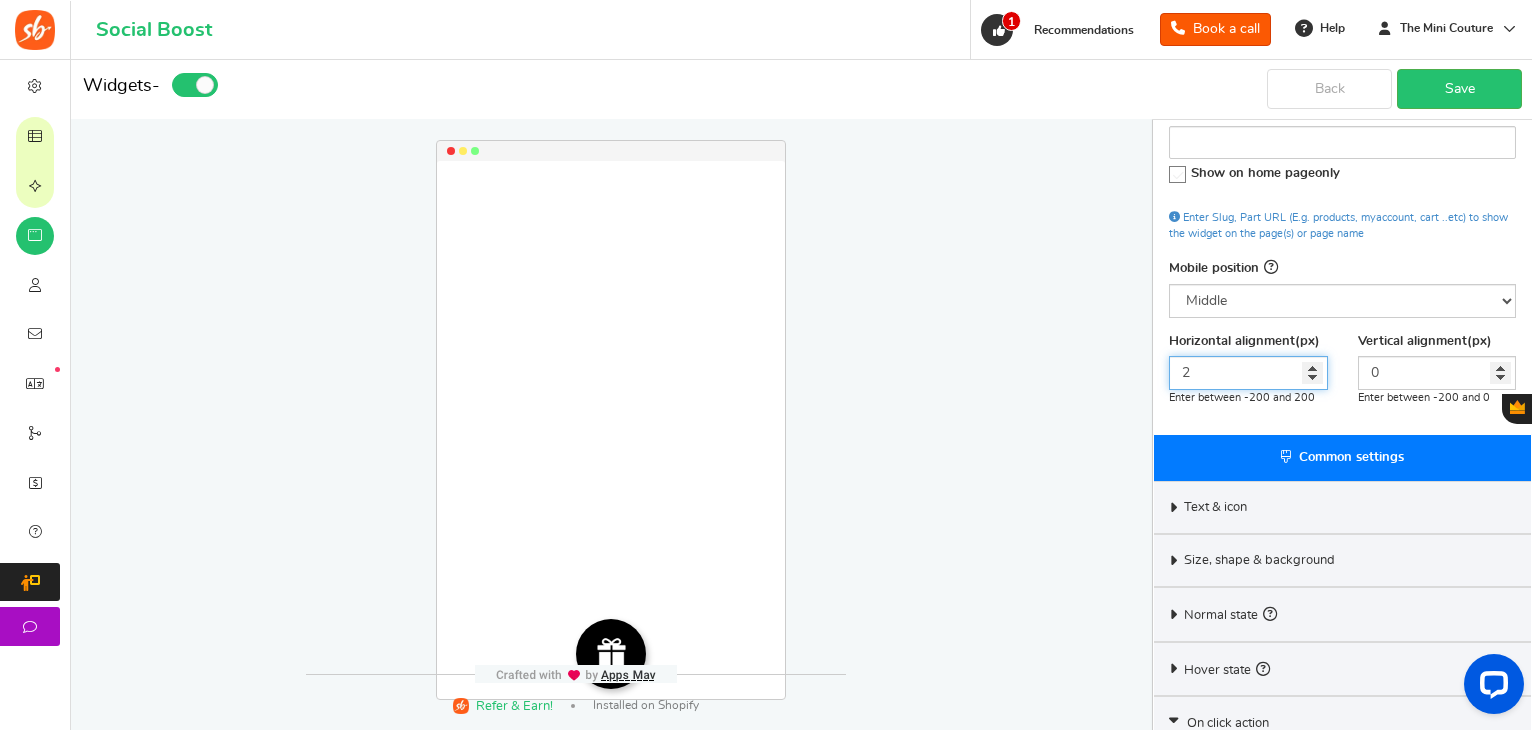 click on "2" at bounding box center (1248, 373) 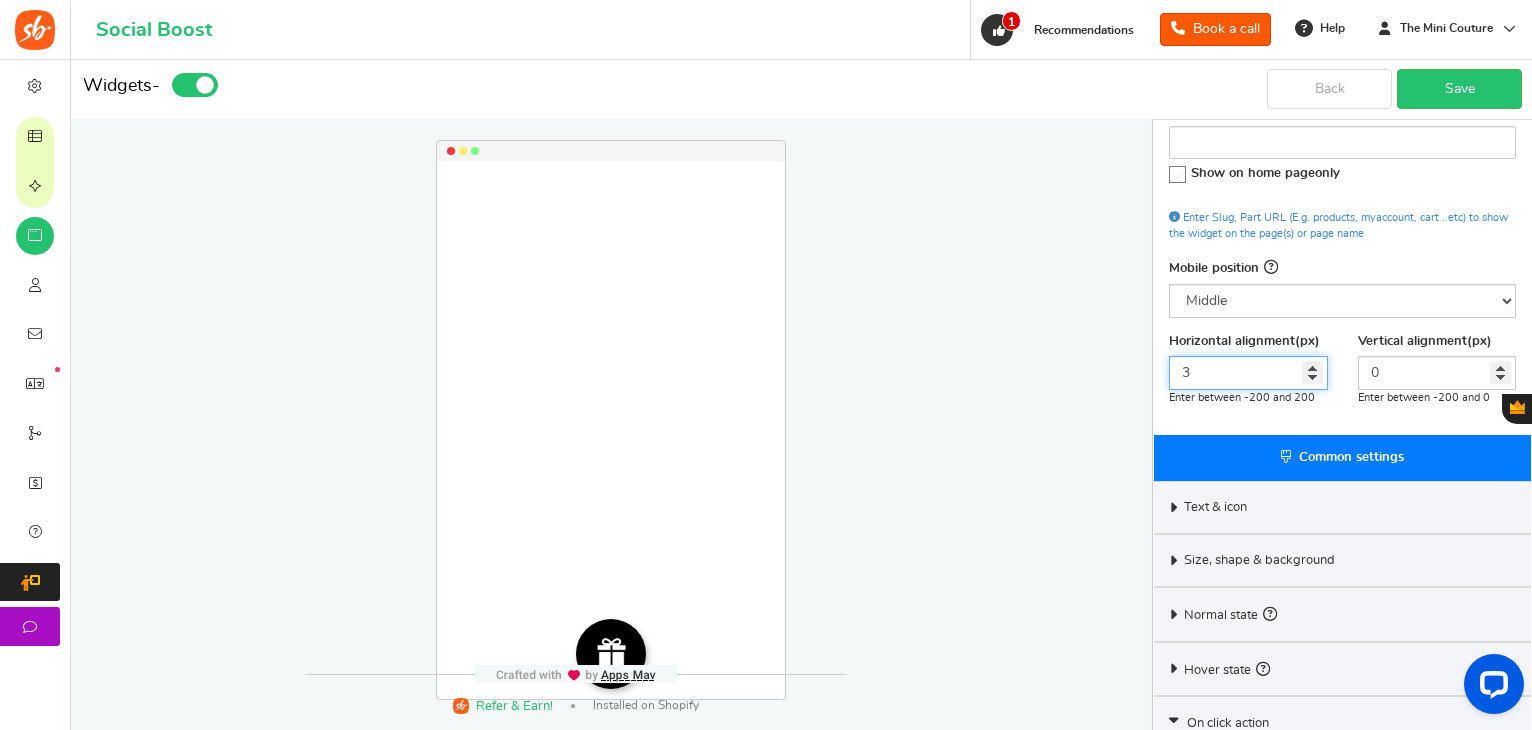 click on "3" at bounding box center (1248, 373) 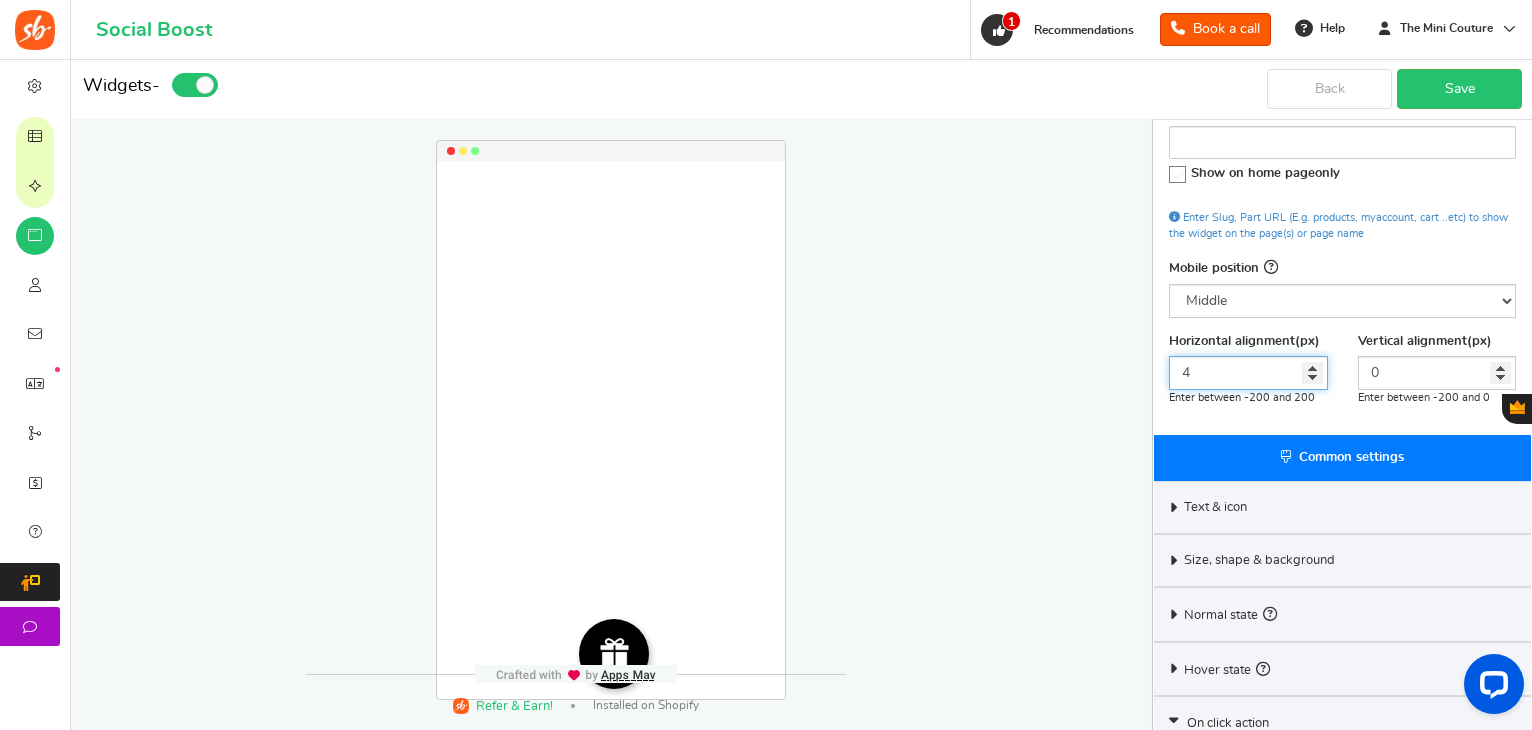 click on "4" at bounding box center (1248, 373) 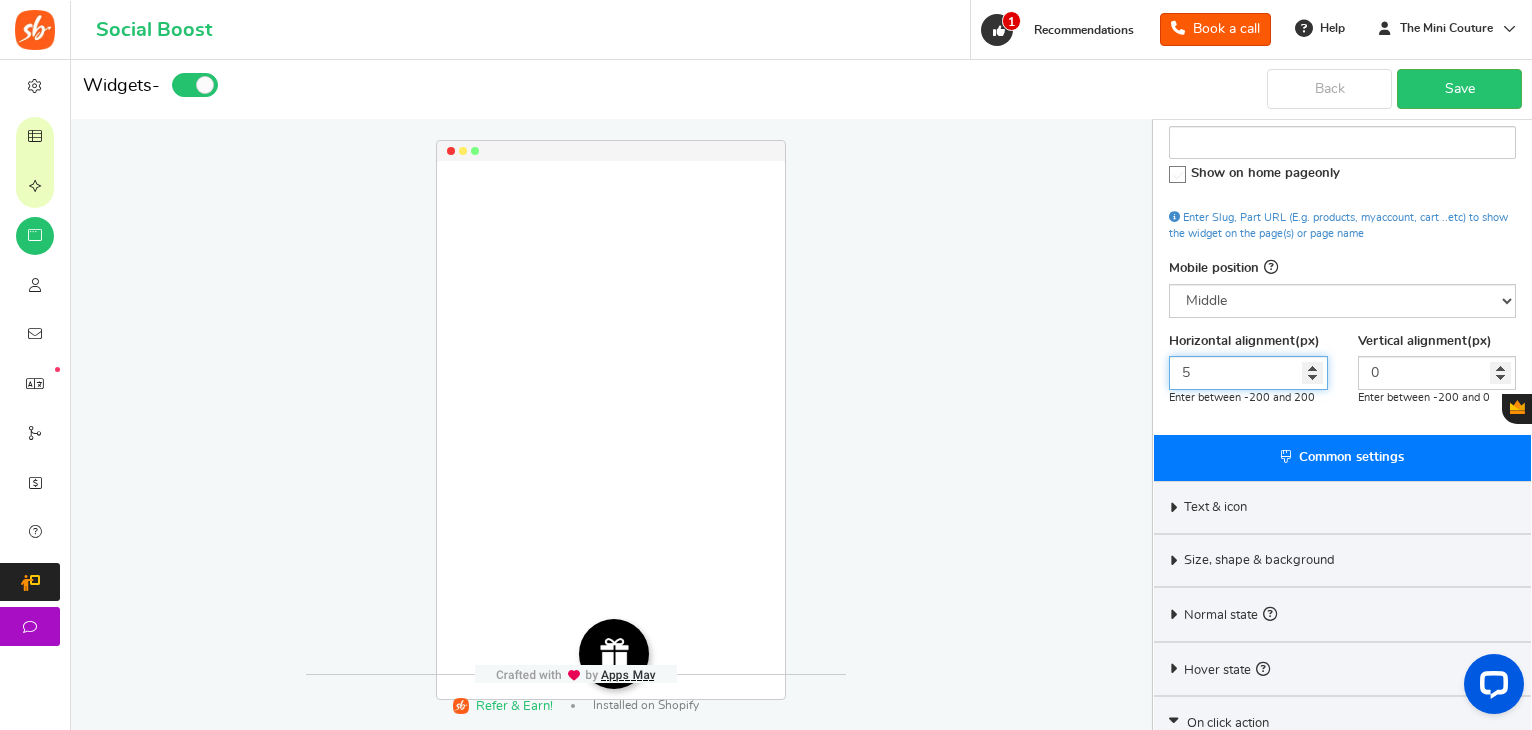 click on "5" at bounding box center [1248, 373] 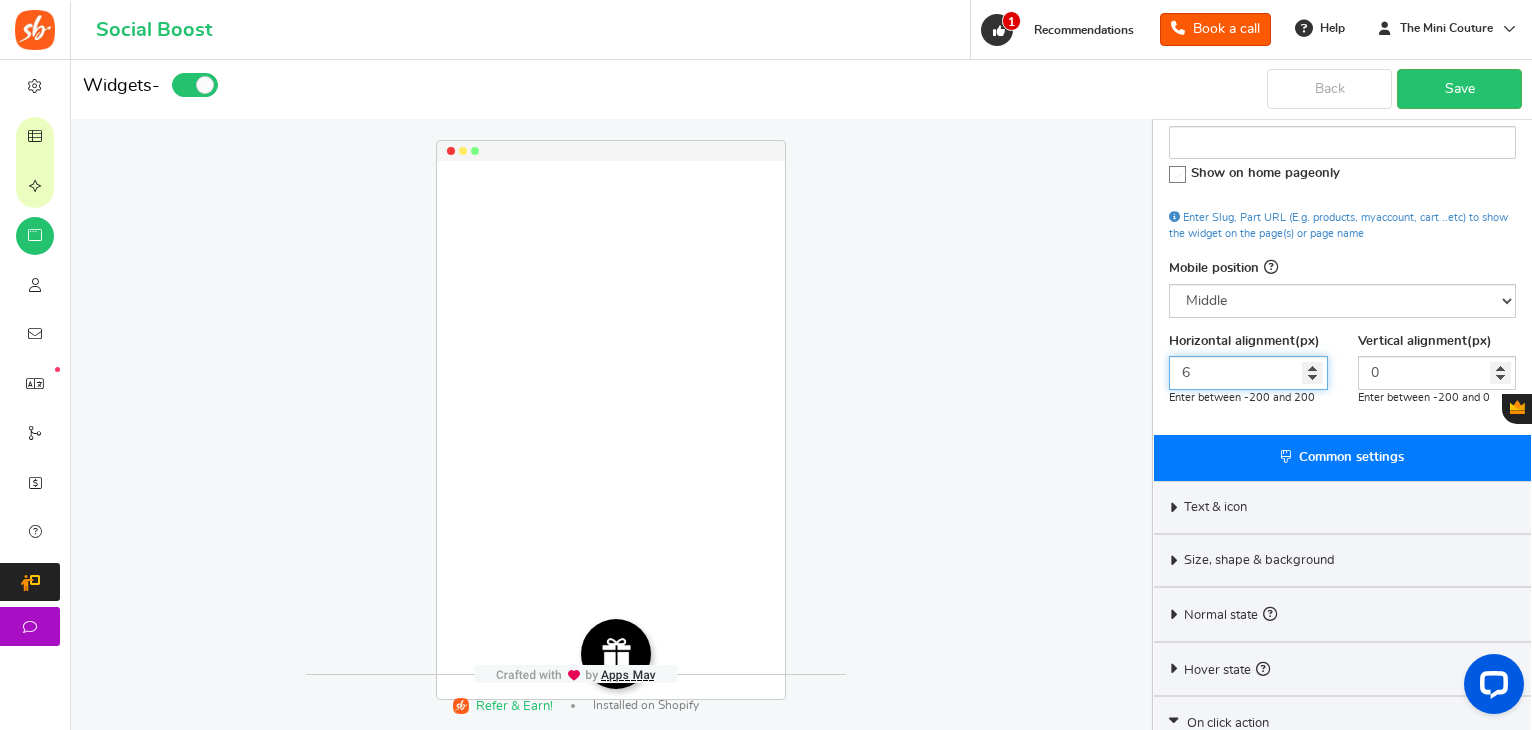 click on "6" at bounding box center [1248, 373] 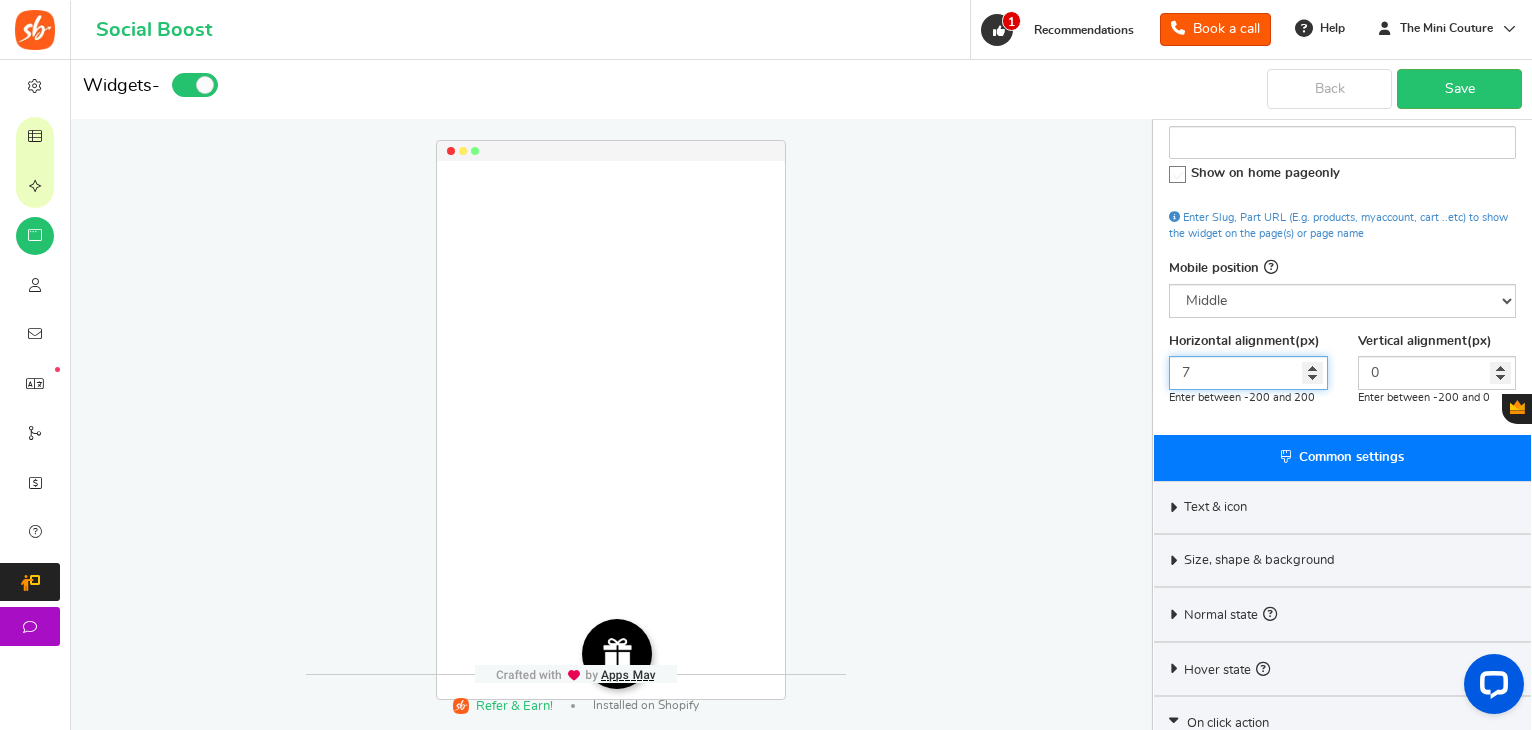 click on "7" at bounding box center (1248, 373) 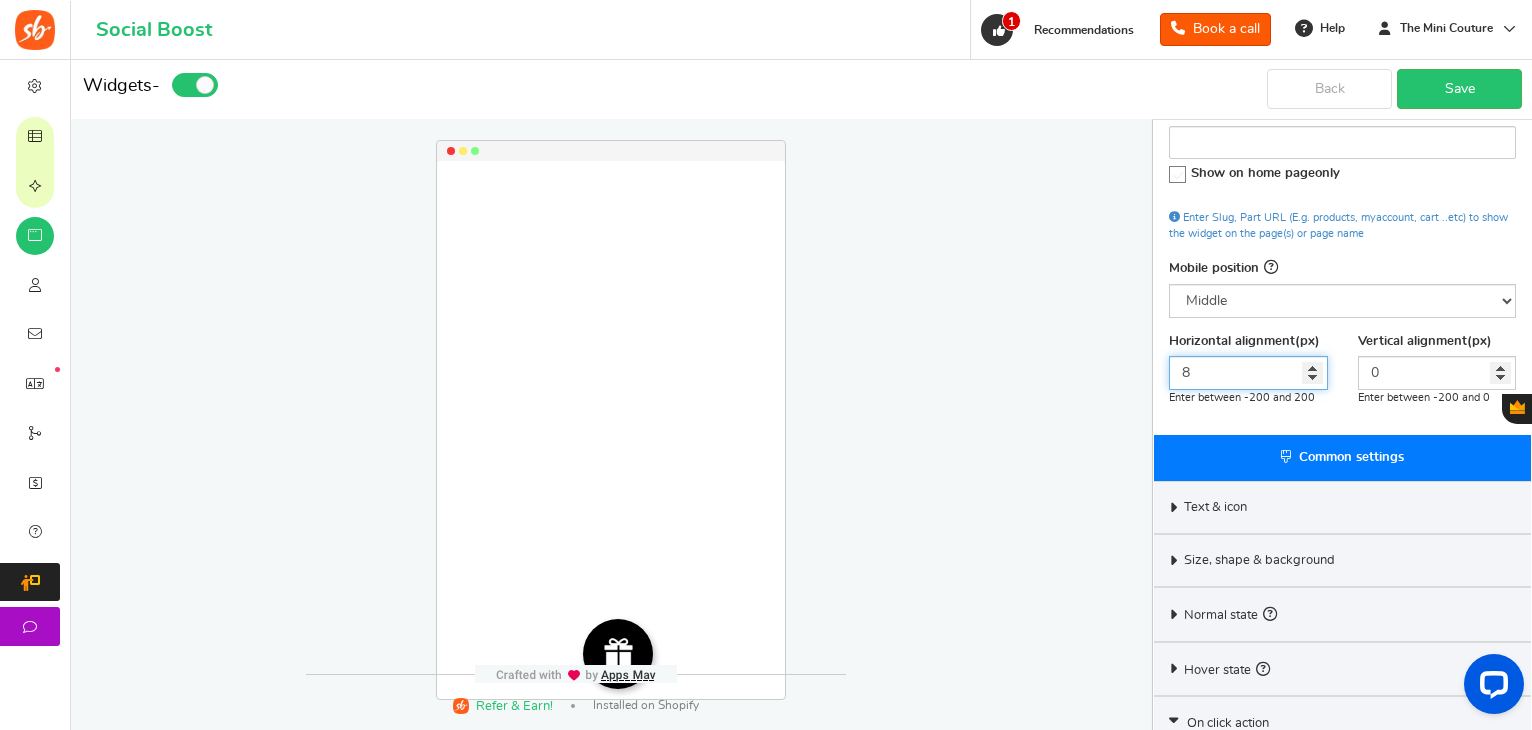 click on "8" at bounding box center [1248, 373] 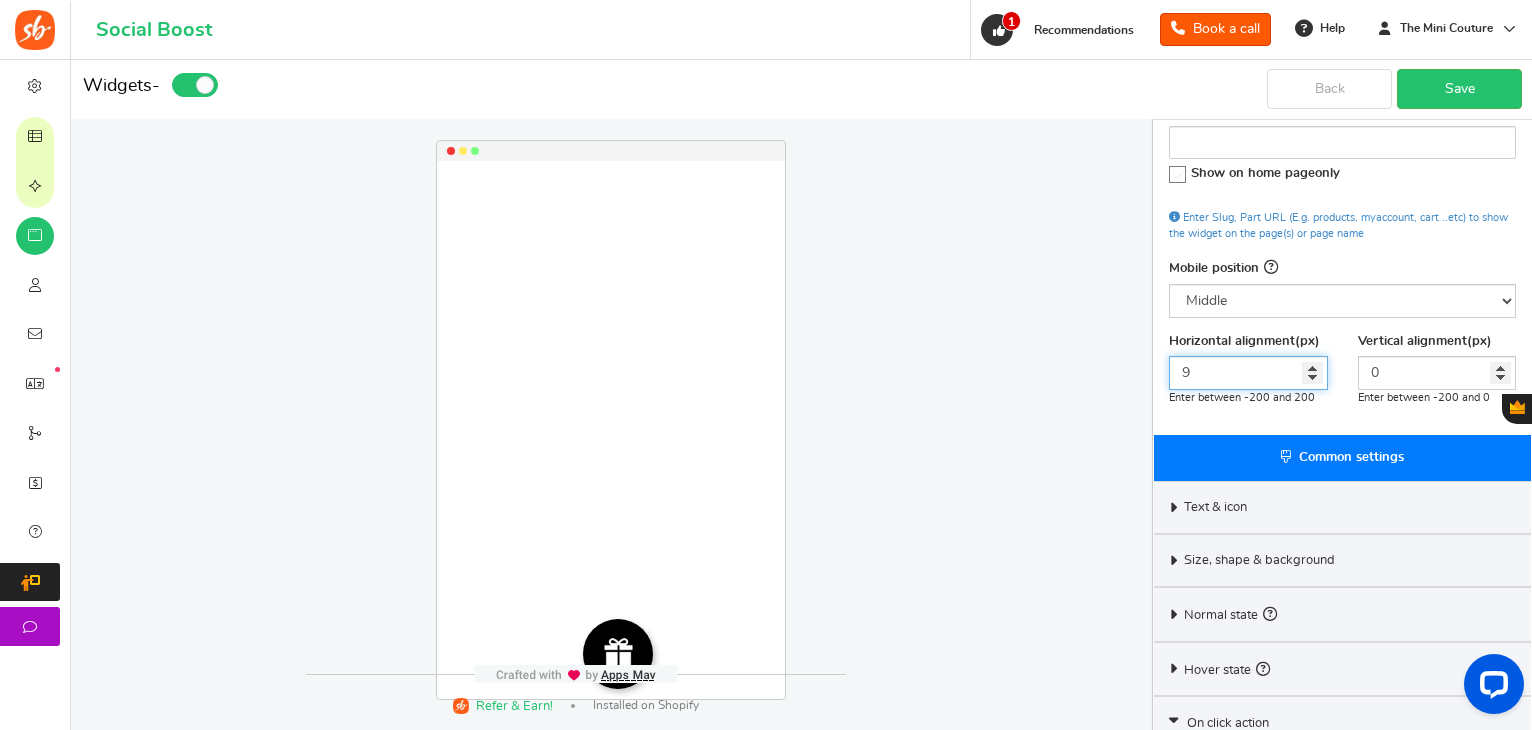 click on "9" at bounding box center (1248, 373) 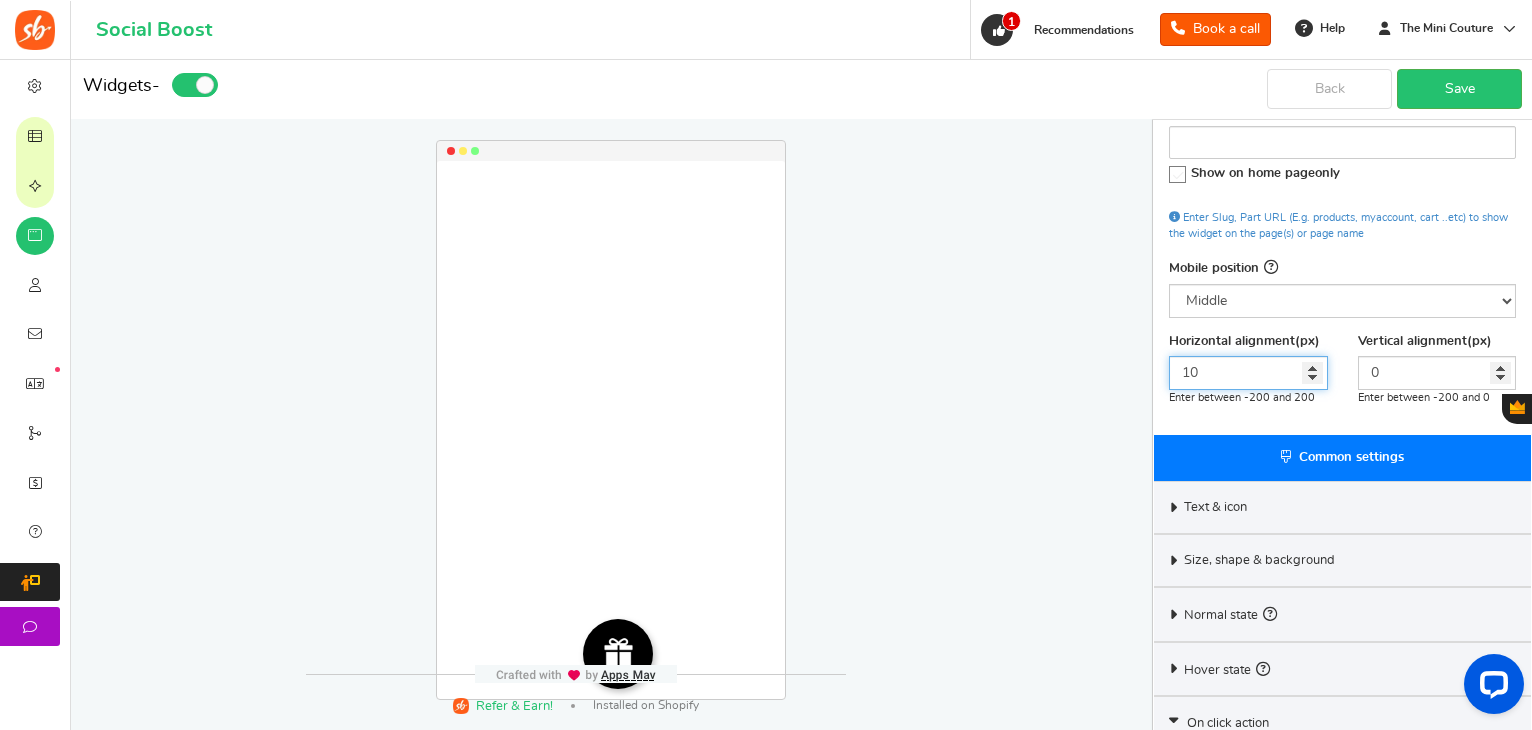 click on "10" at bounding box center (1248, 373) 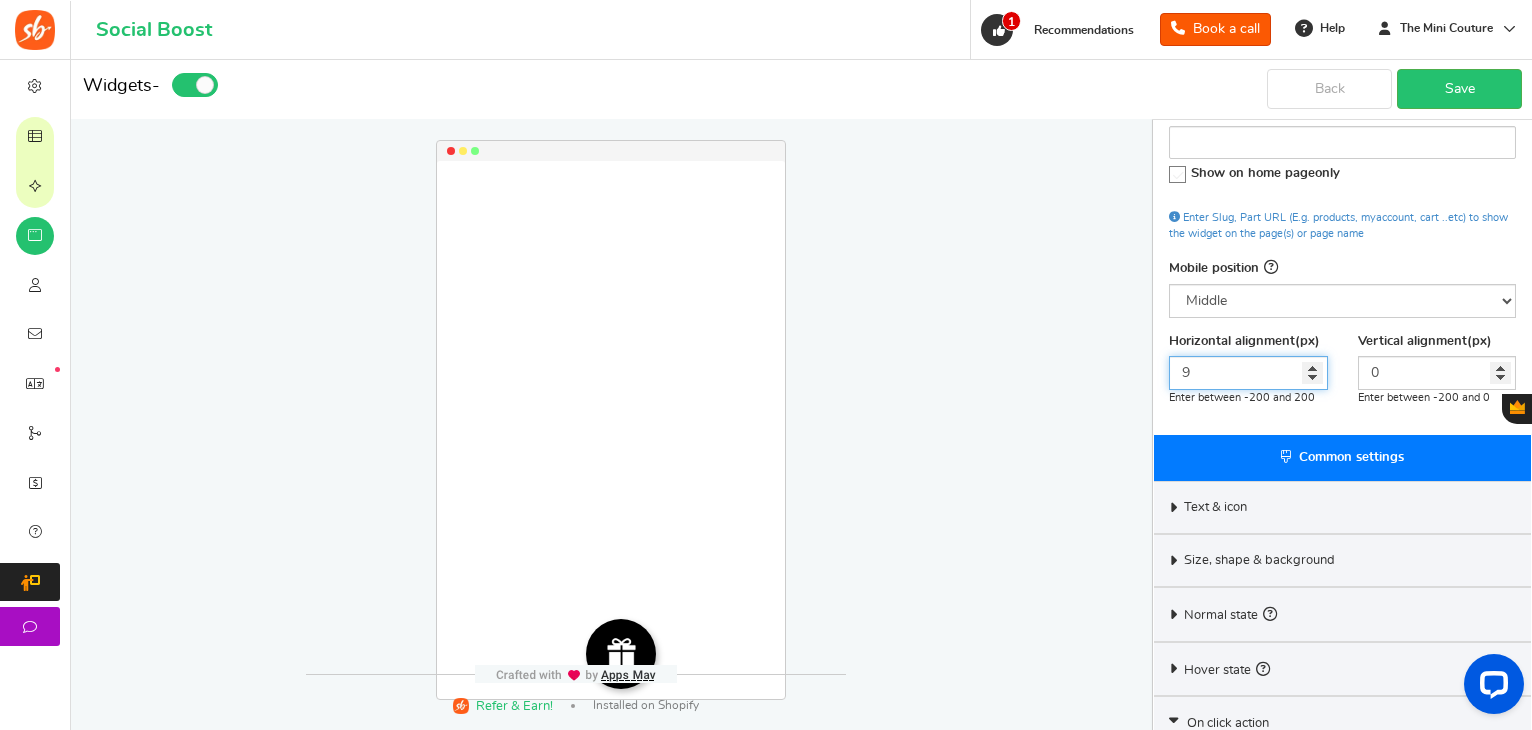 click on "9" at bounding box center [1248, 373] 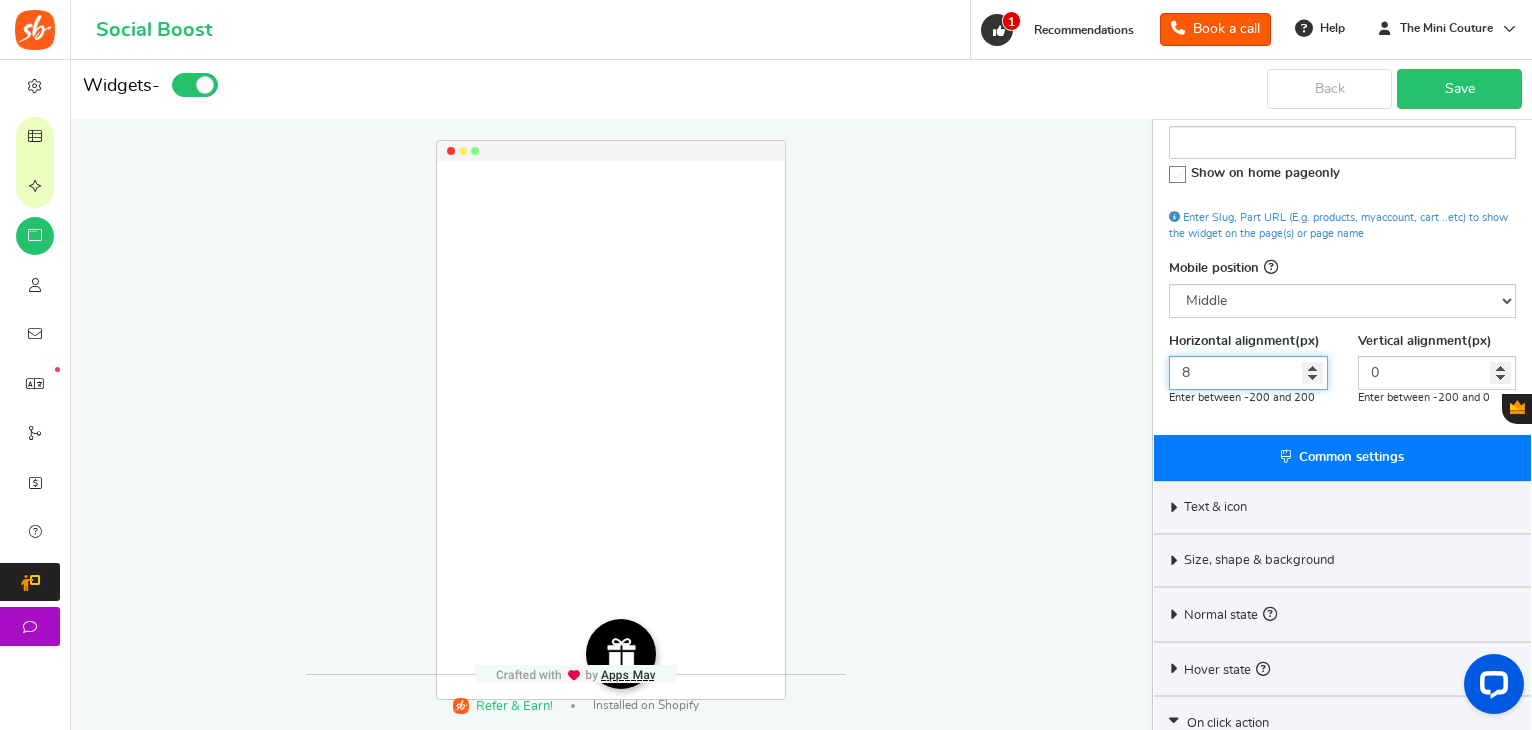 click on "8" at bounding box center [1248, 373] 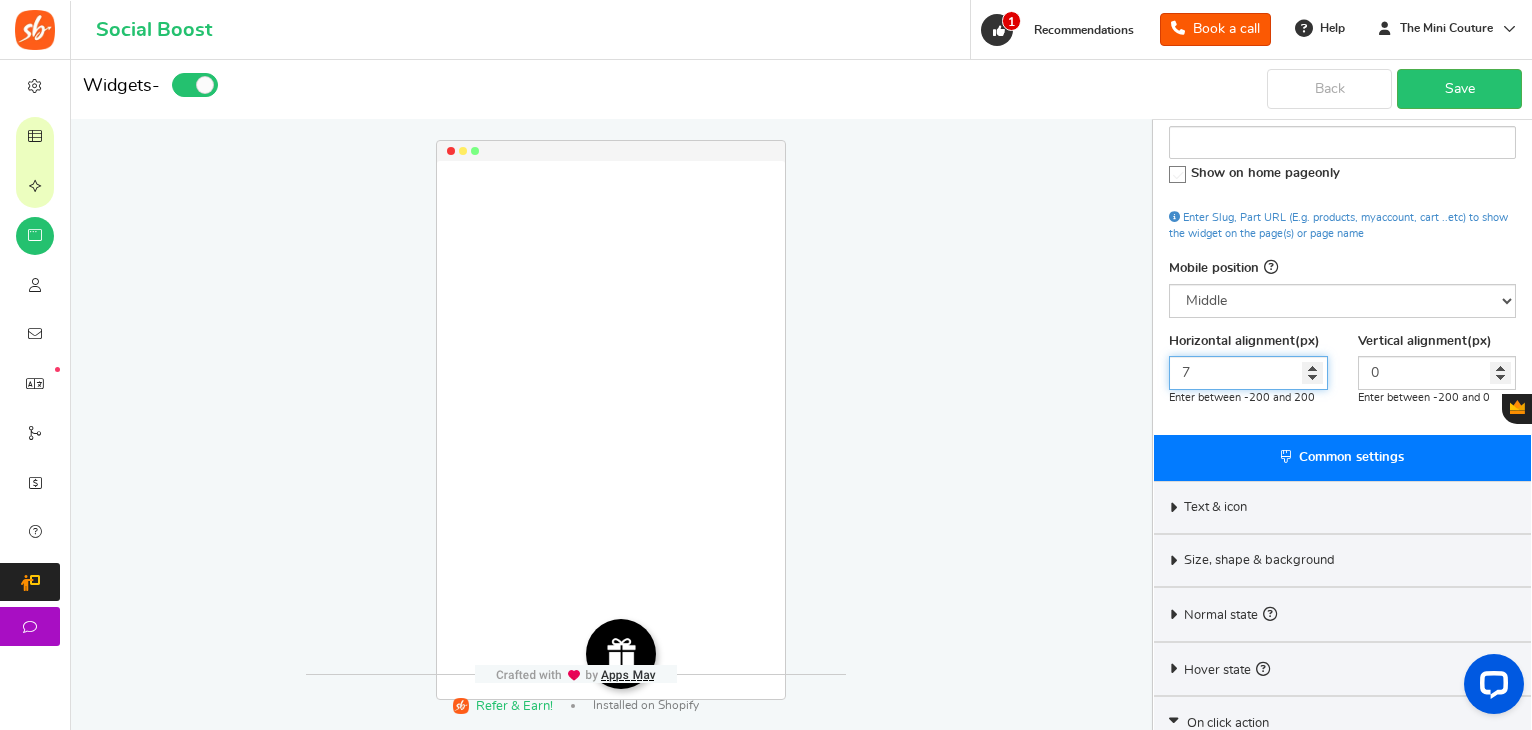 click on "7" at bounding box center [1248, 373] 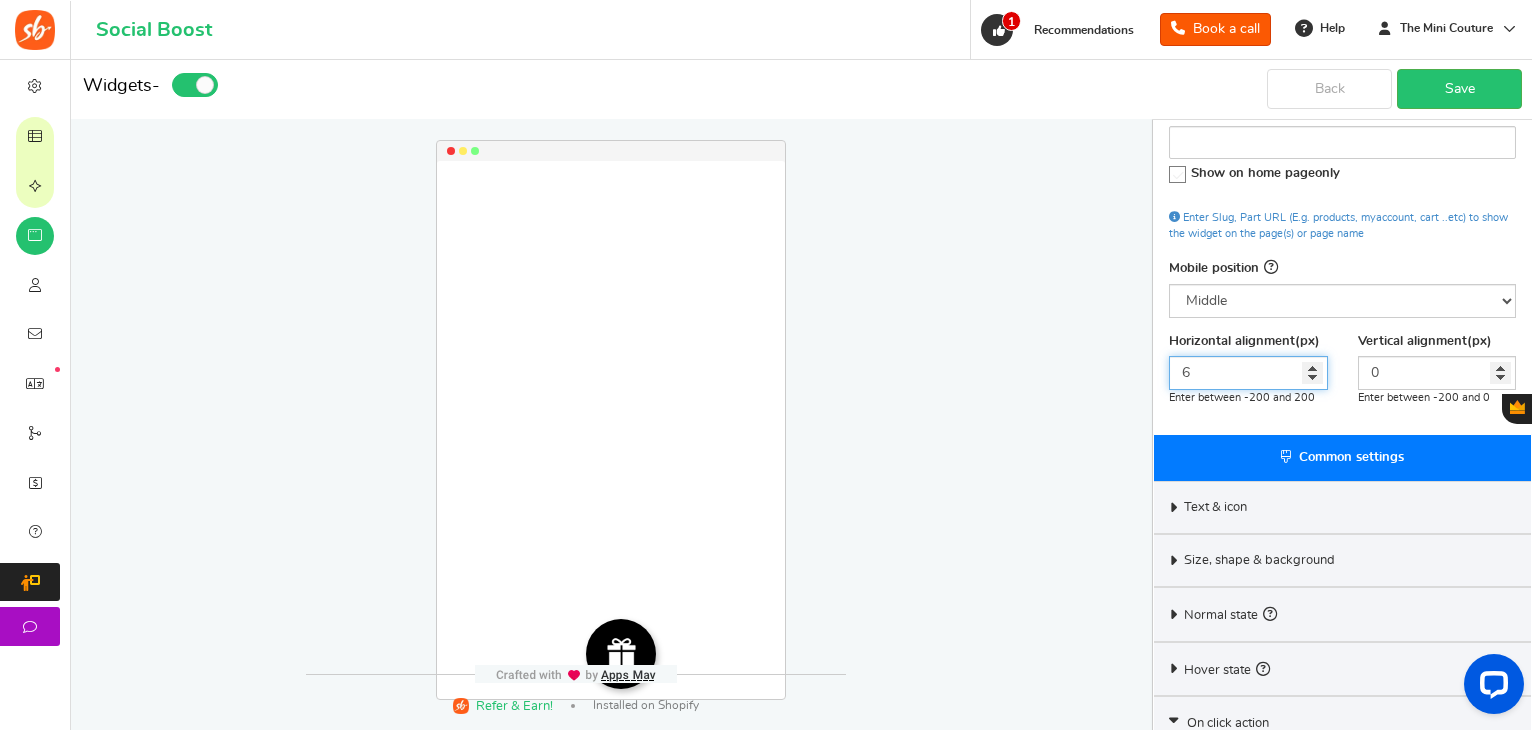 click on "6" at bounding box center (1248, 373) 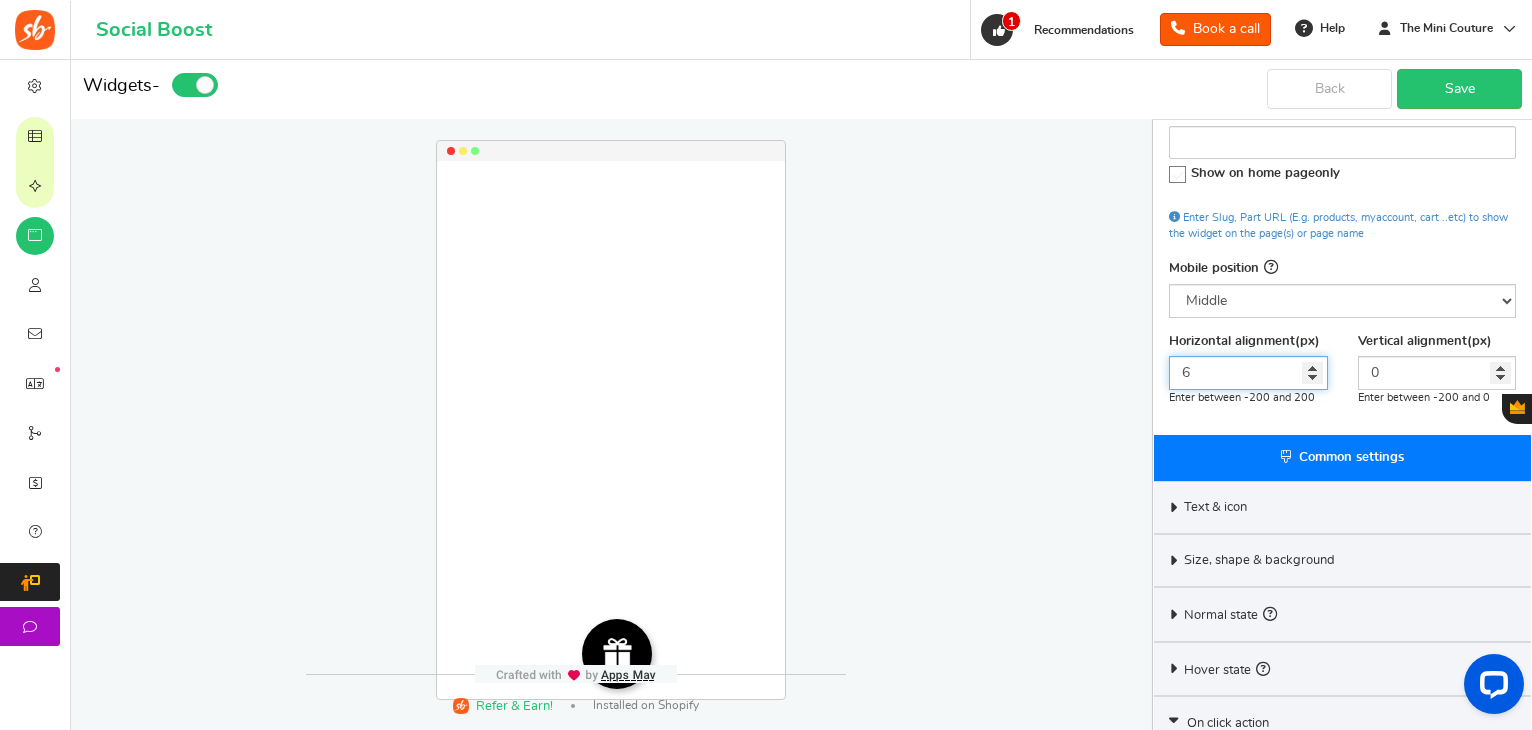 click on "6" at bounding box center [1248, 373] 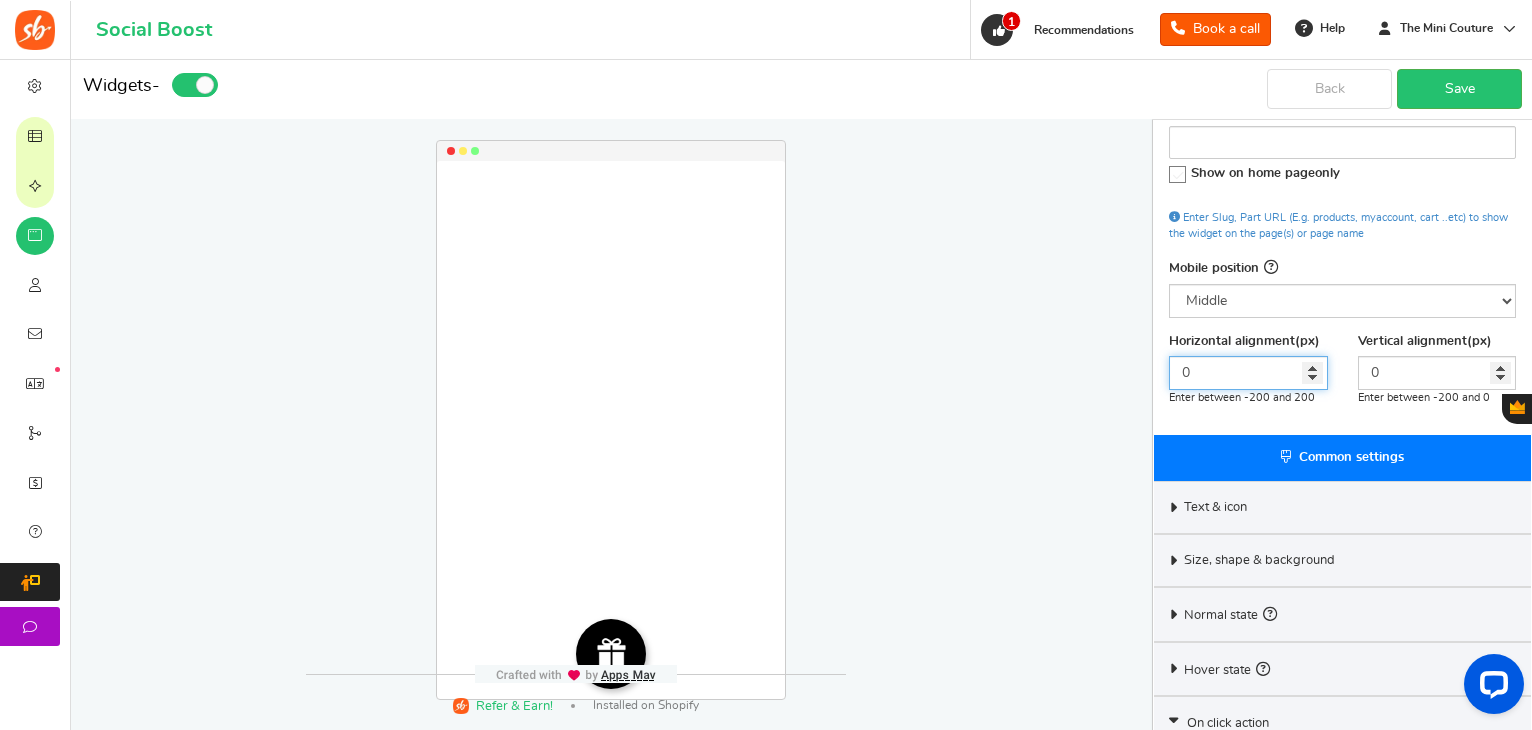 type on "0" 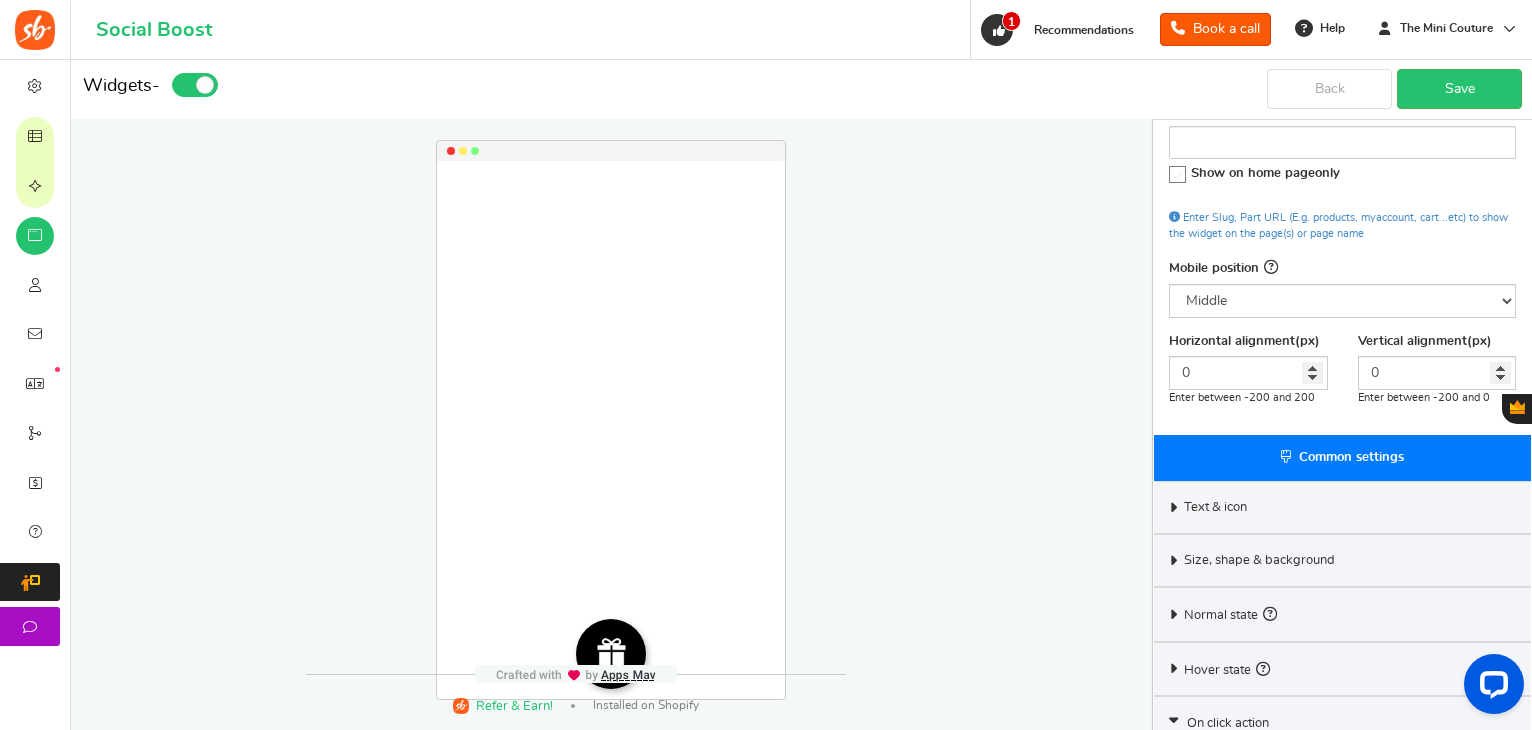 click on "Appearance -  Mobile
Full
Icon only
Hidden
Show on specific page(s)
Show on home page  only
Enter Slug, Part URL (E.g. products, myaccount, cart ..etc) to show the widget on the page(s) or page name
Mobile position
Right
Left
Middle
Widget is hidden in setup
Horizontal alignment(px)
0
Enter between -200 and 200
Vertical alignment(px)
0
Enter between -200 and 0" at bounding box center [1342, 208] 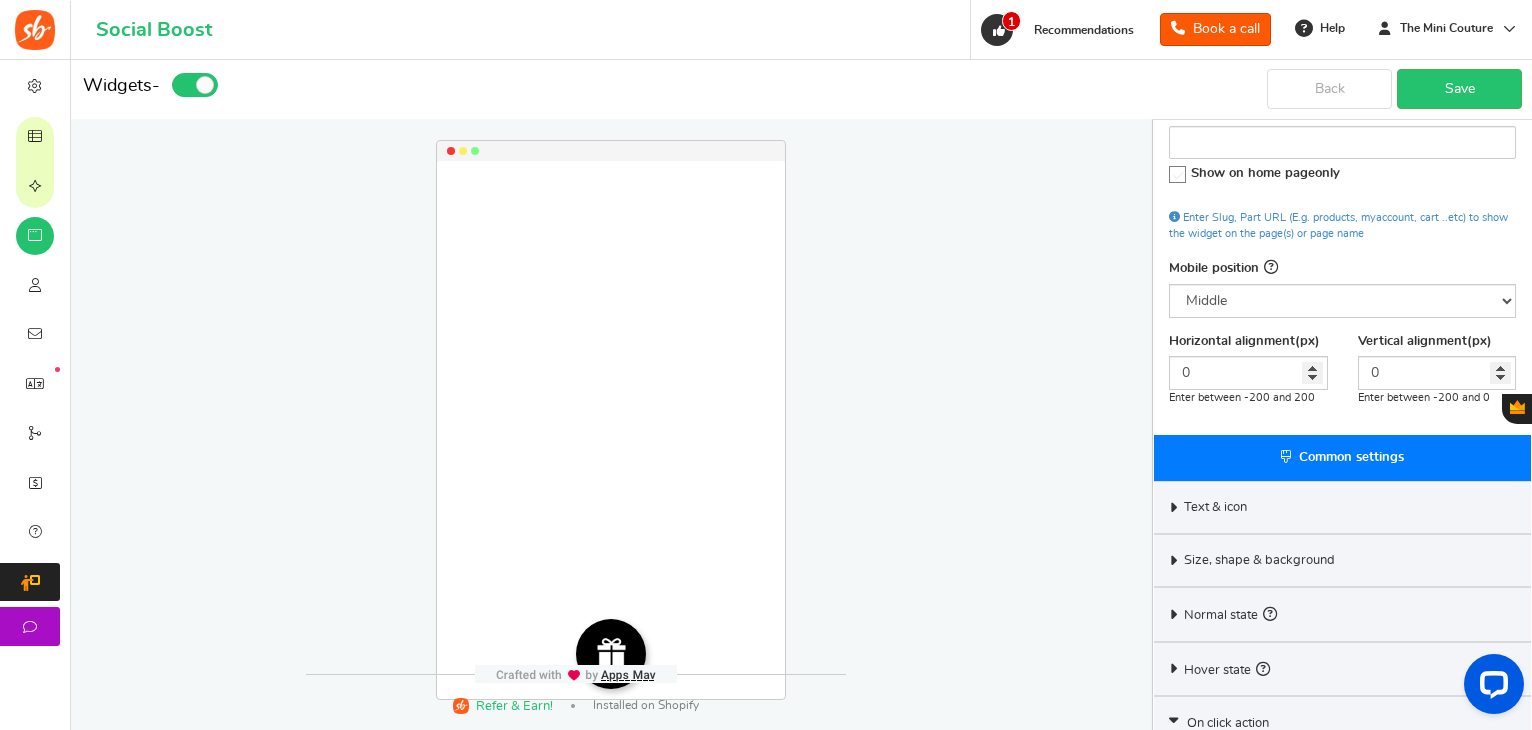 scroll, scrollTop: 432, scrollLeft: 0, axis: vertical 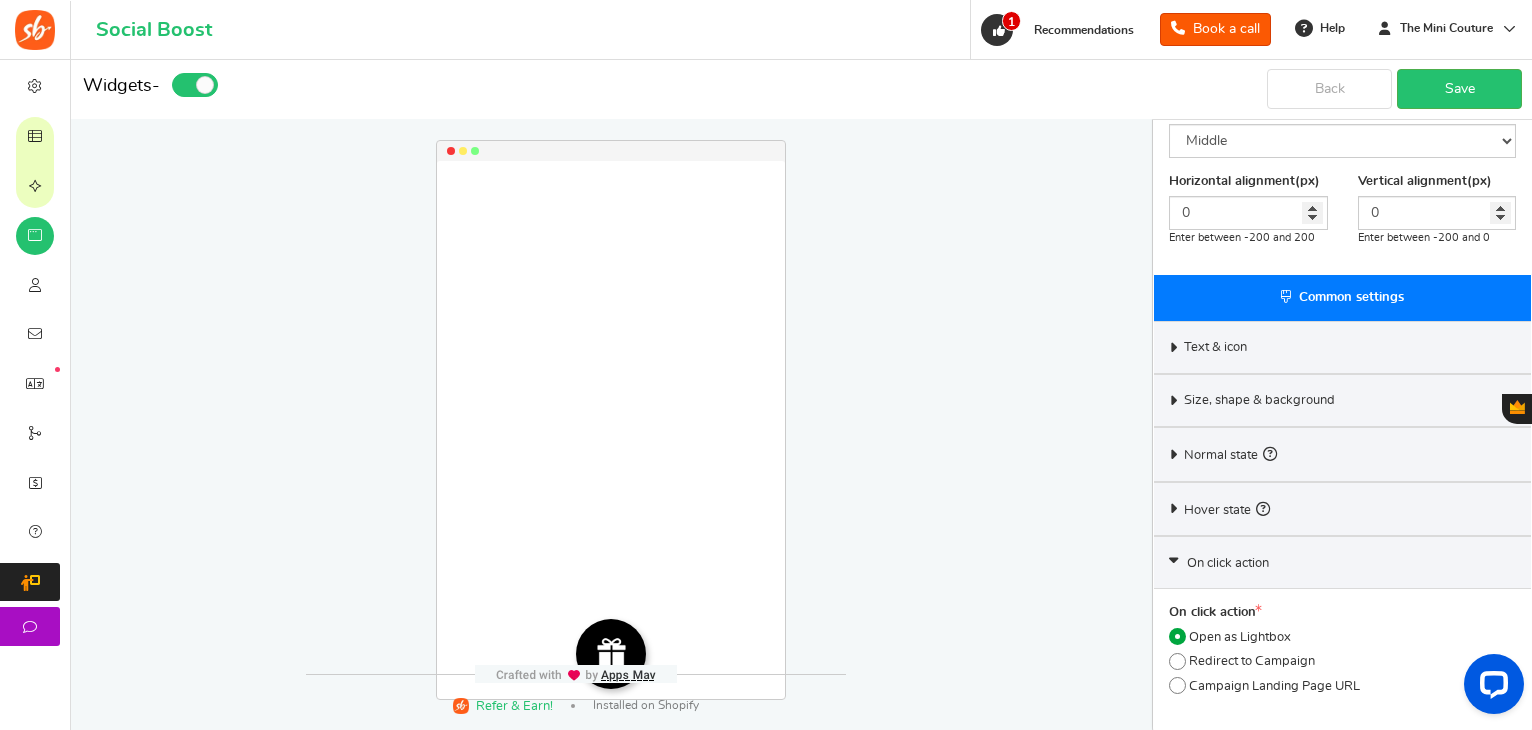 click on "Text & icon" at bounding box center [1215, 348] 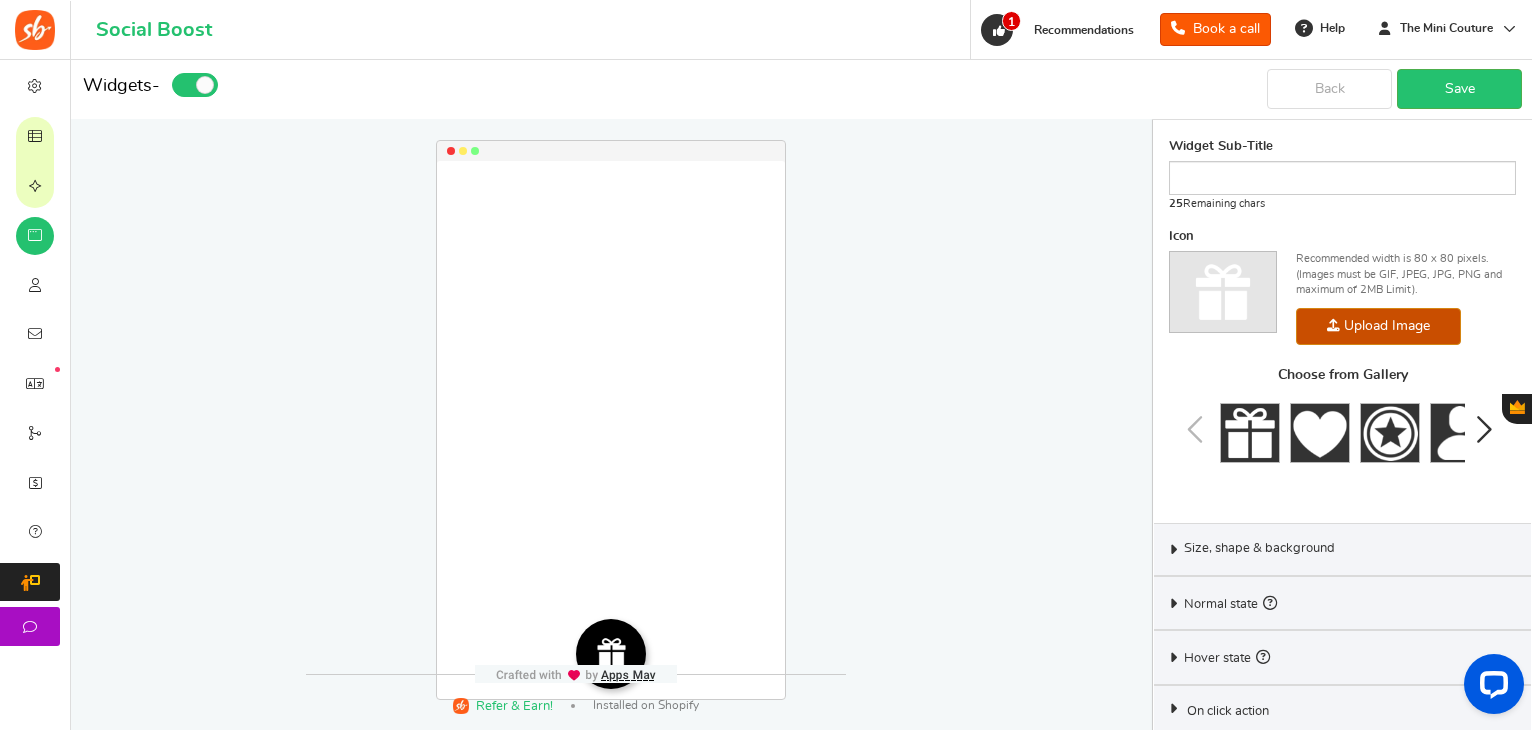 scroll, scrollTop: 781, scrollLeft: 0, axis: vertical 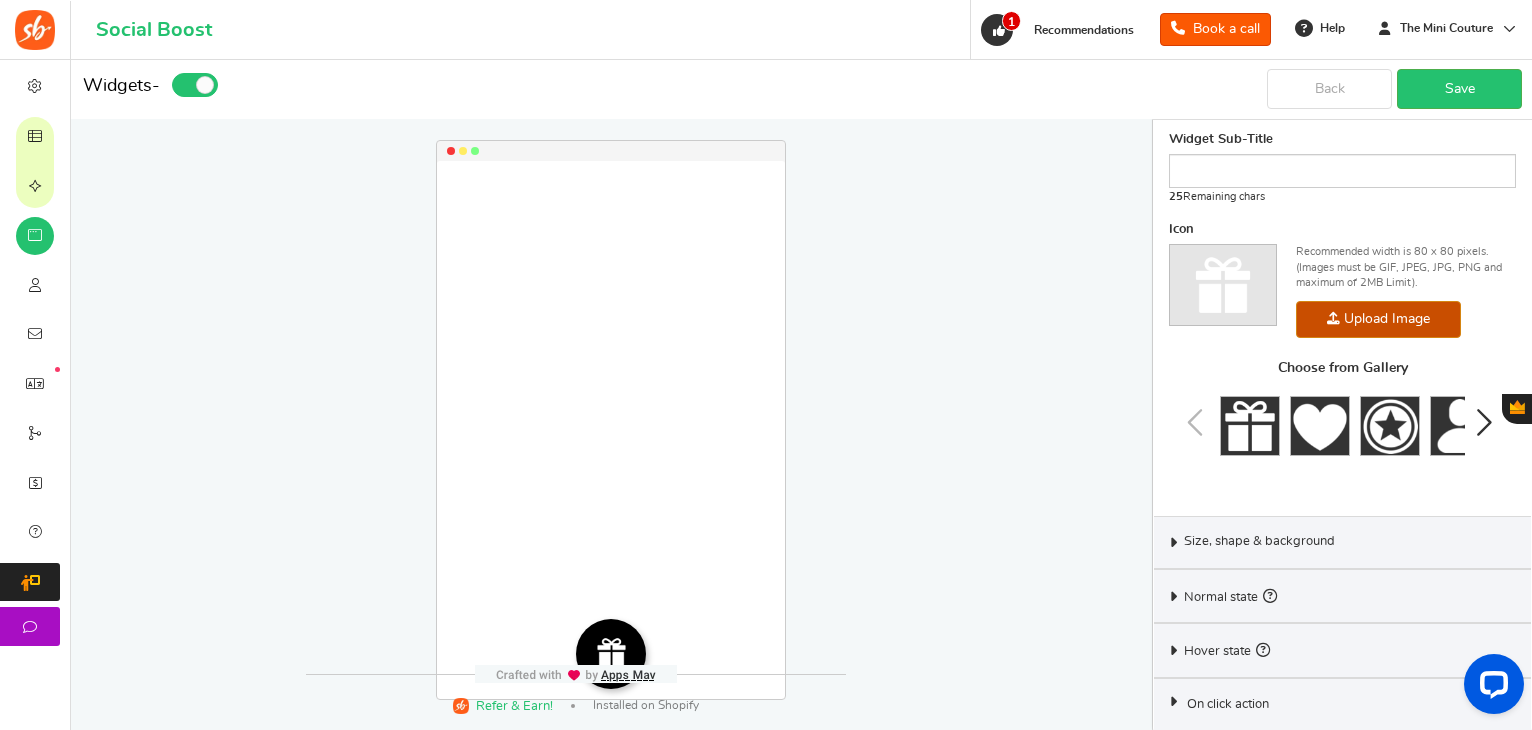 click on "Size, shape & background" at bounding box center [1259, 542] 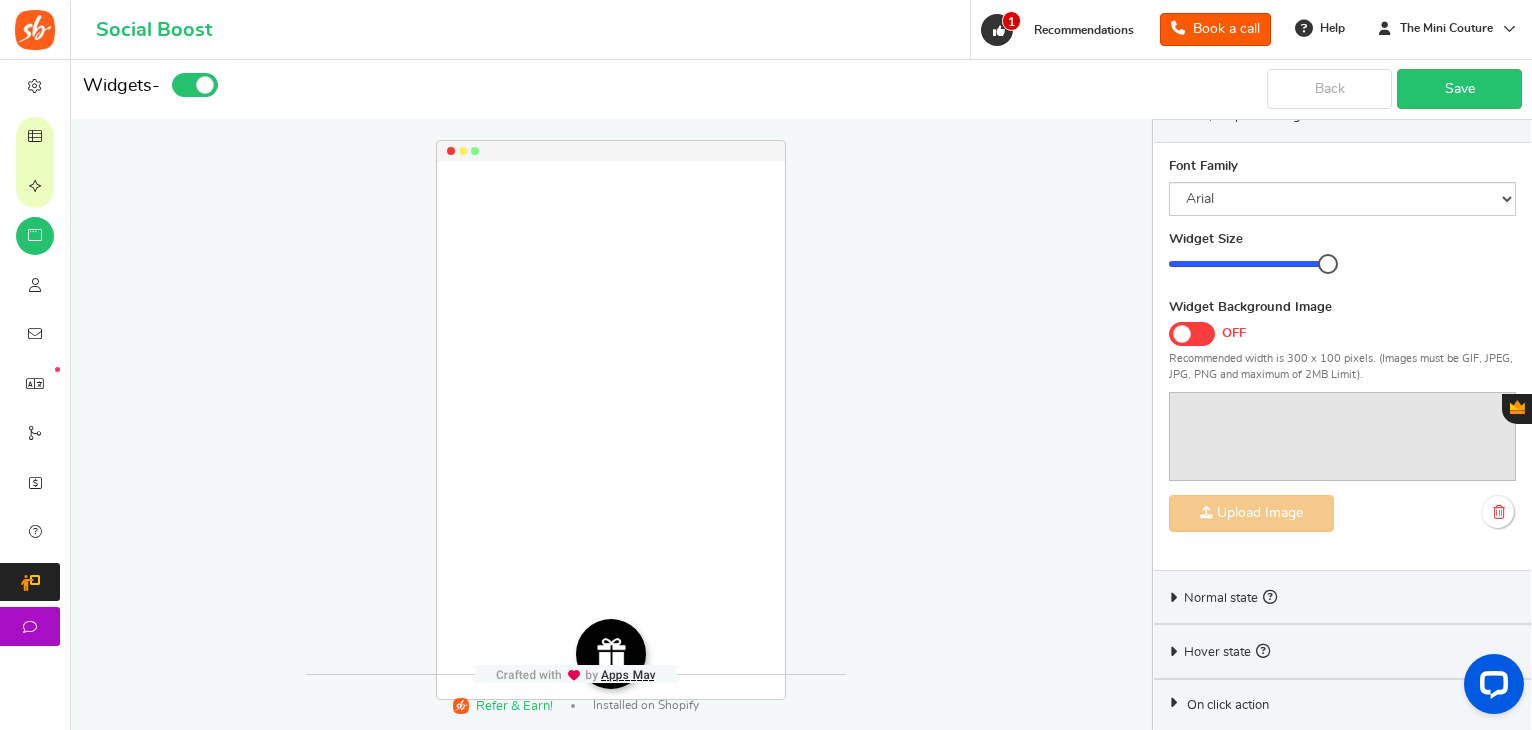 scroll, scrollTop: 717, scrollLeft: 0, axis: vertical 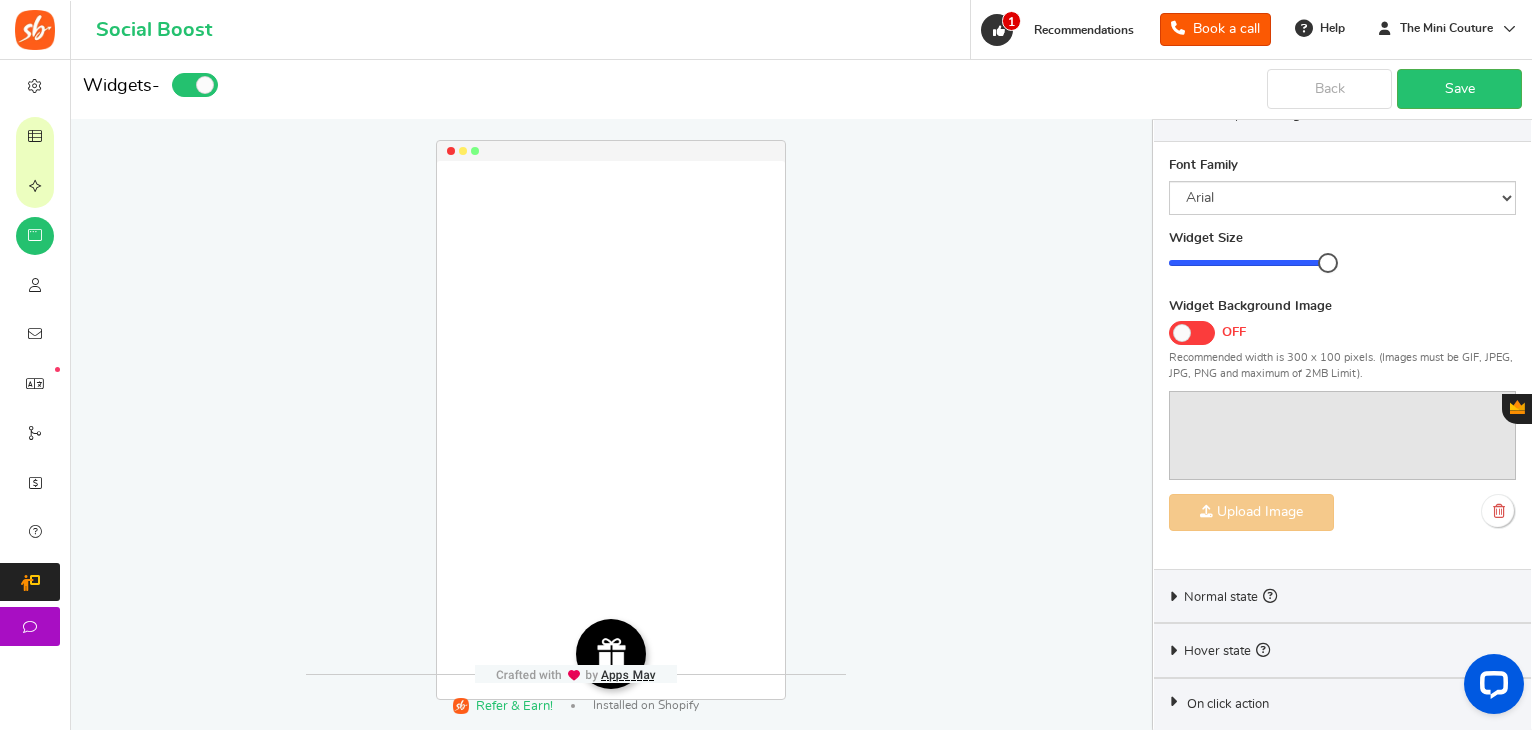 click at bounding box center (1192, 333) 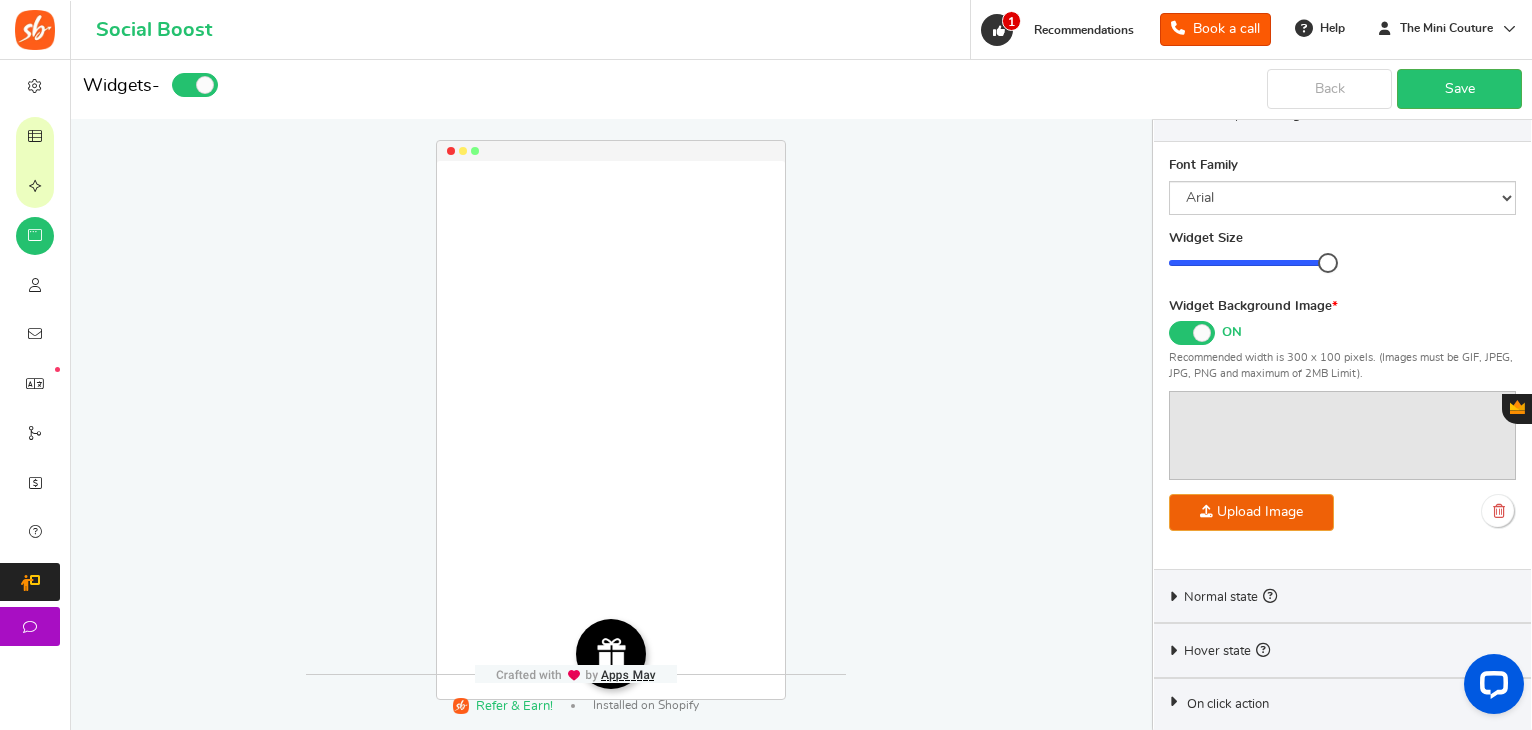 click at bounding box center [1202, 333] 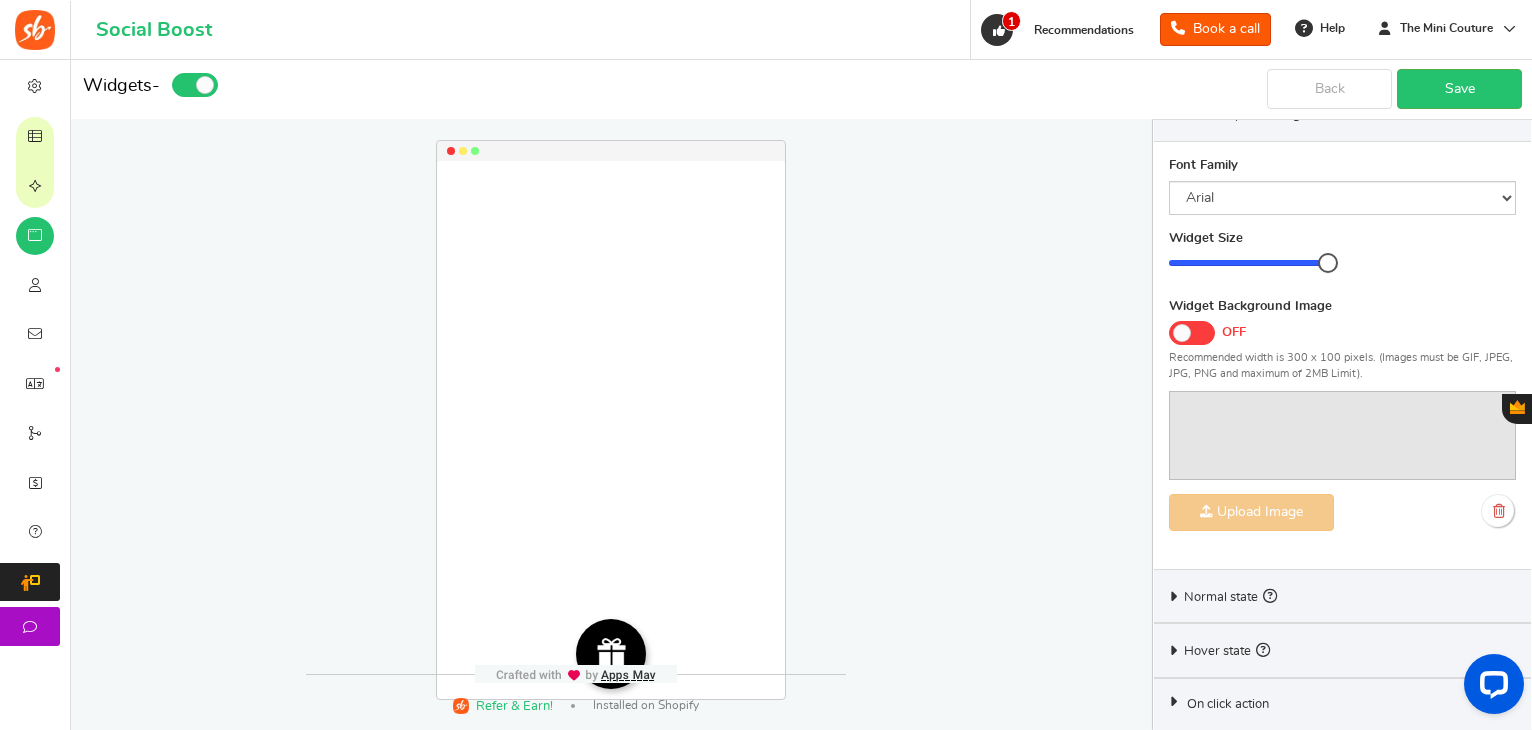 click on "Normal state" at bounding box center (1230, 596) 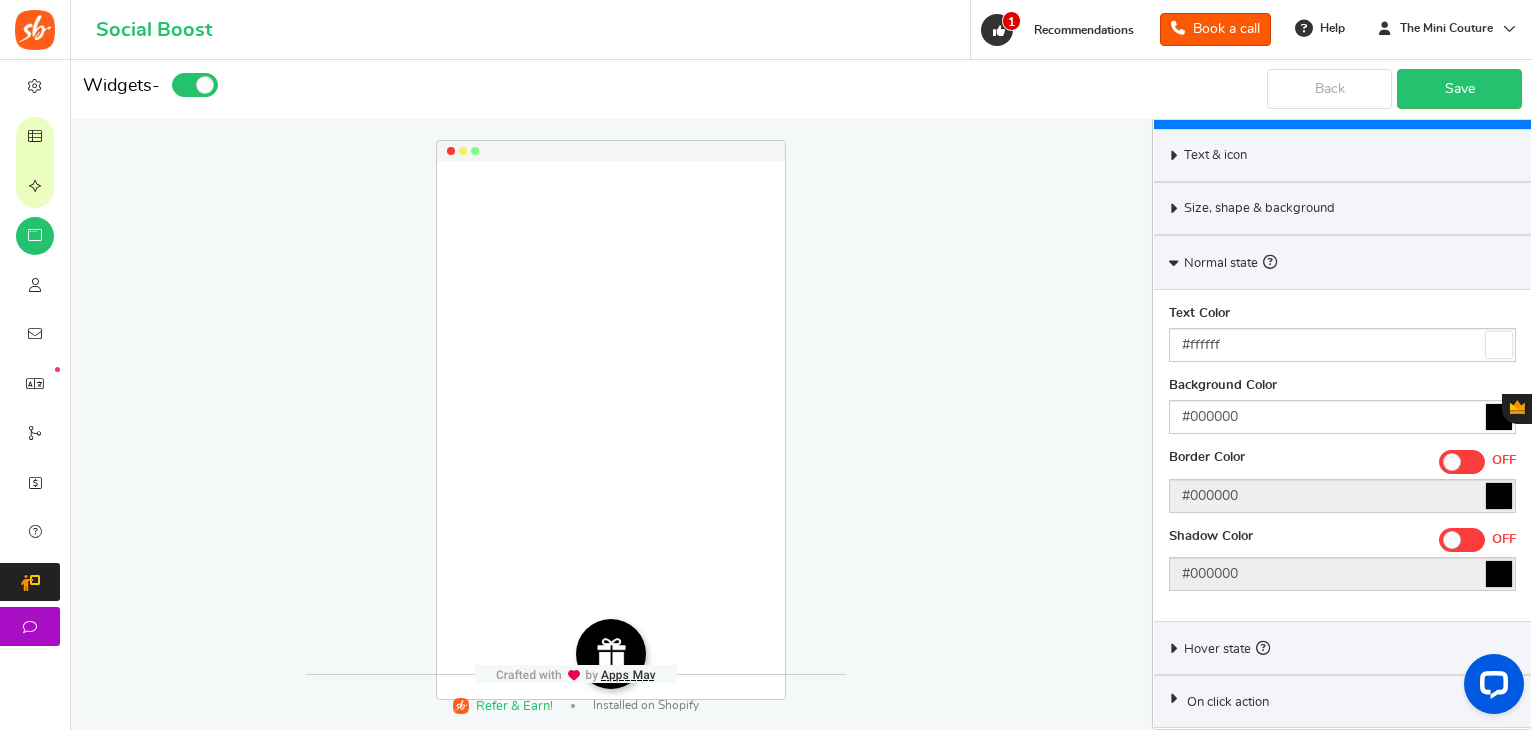 scroll, scrollTop: 621, scrollLeft: 0, axis: vertical 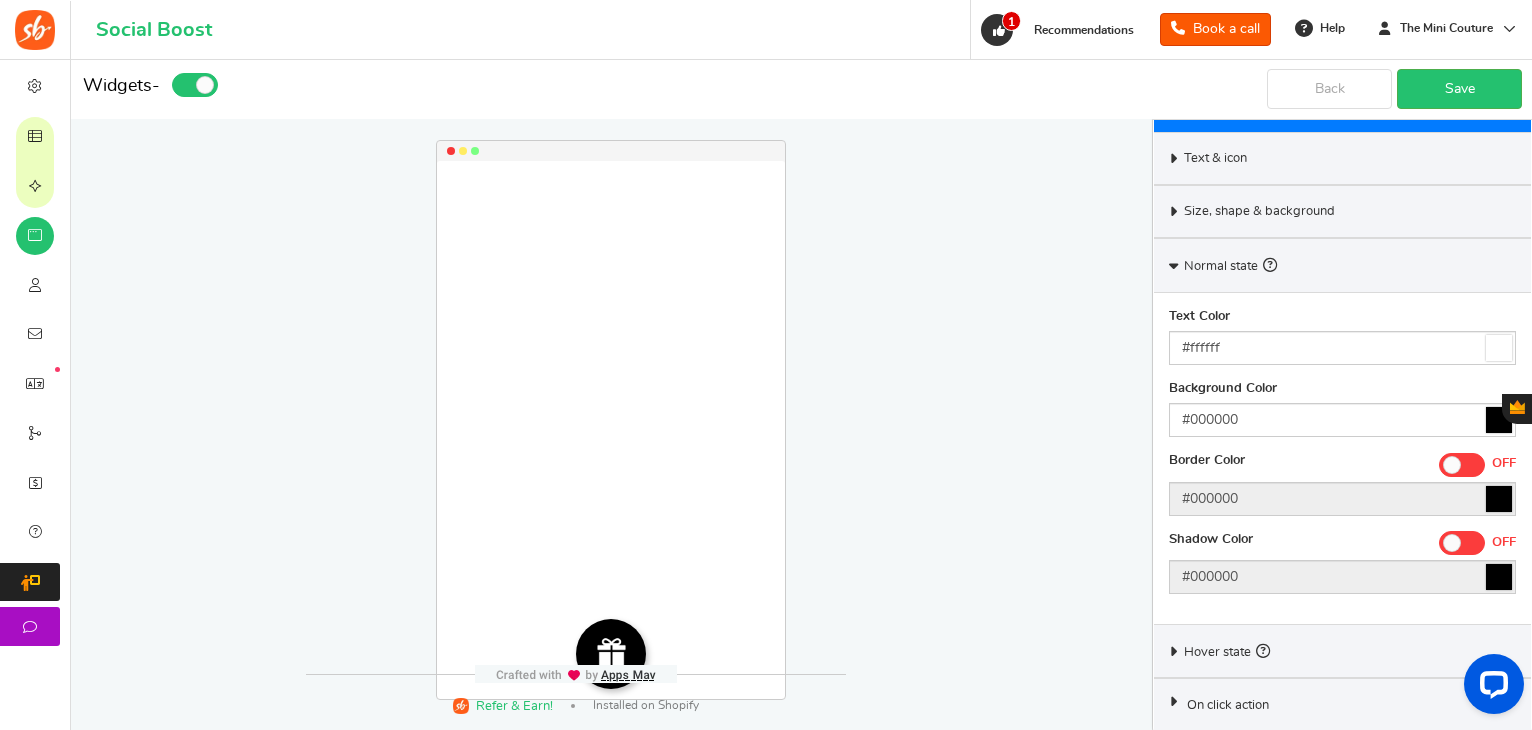 click on "Hover state" at bounding box center (1227, 651) 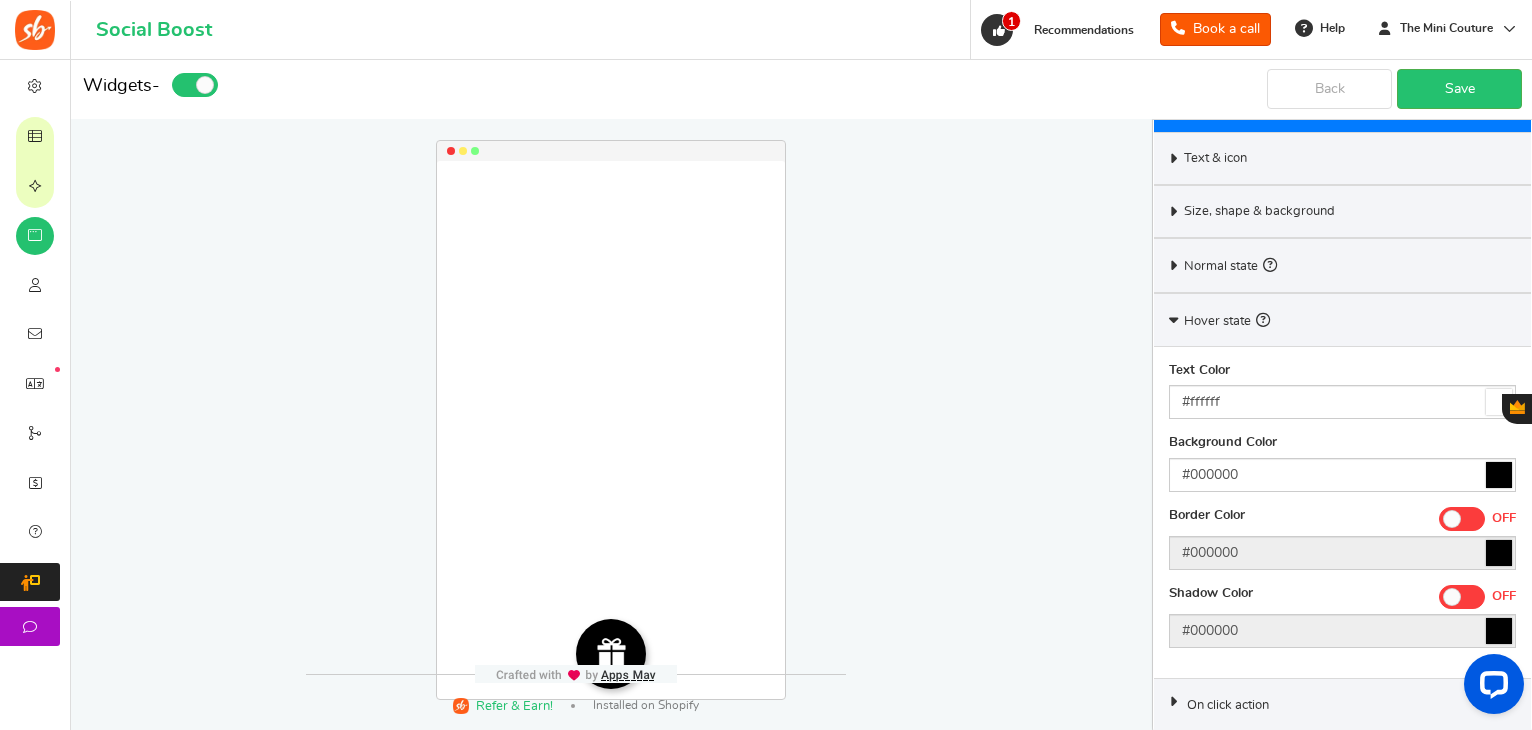 click on "On click action" at bounding box center (1228, 706) 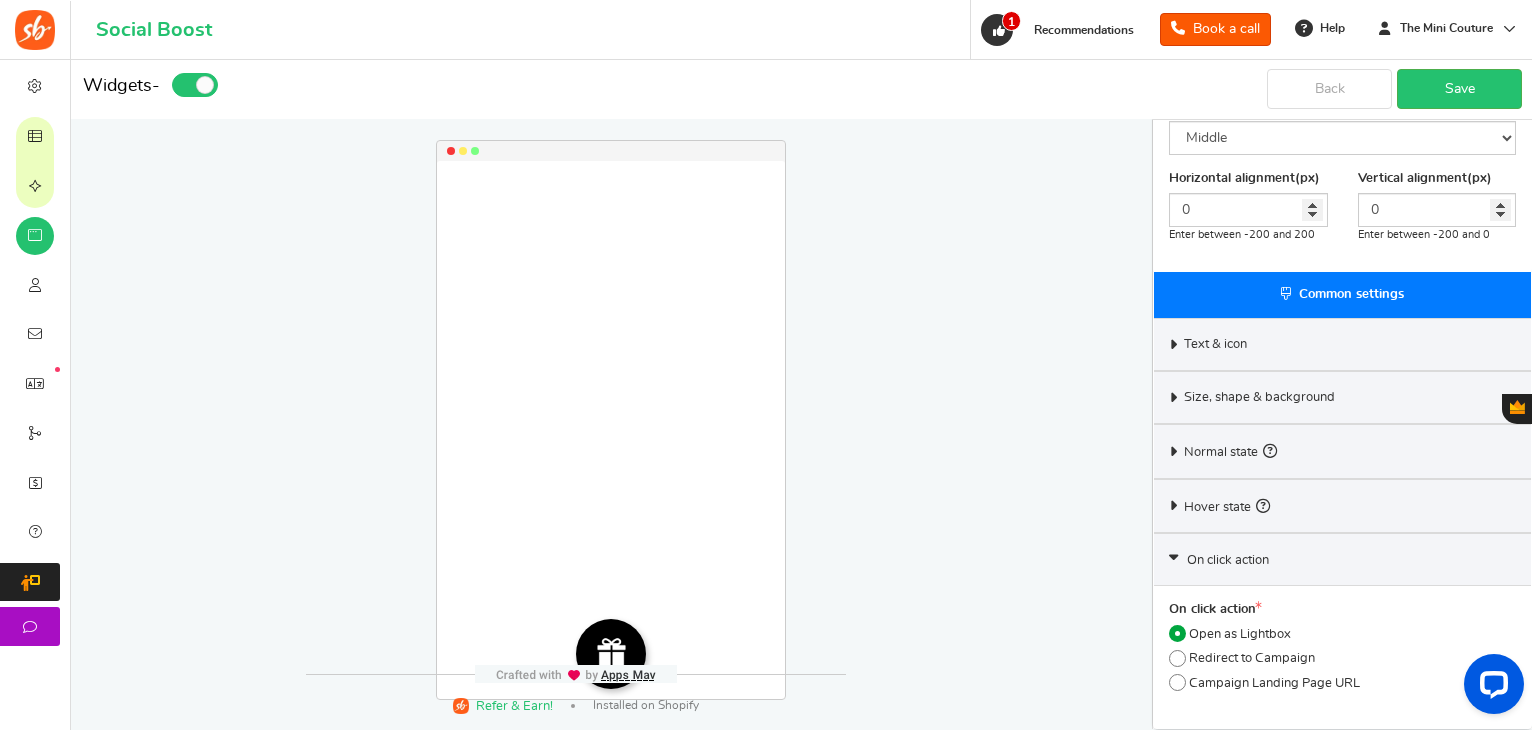 scroll, scrollTop: 432, scrollLeft: 0, axis: vertical 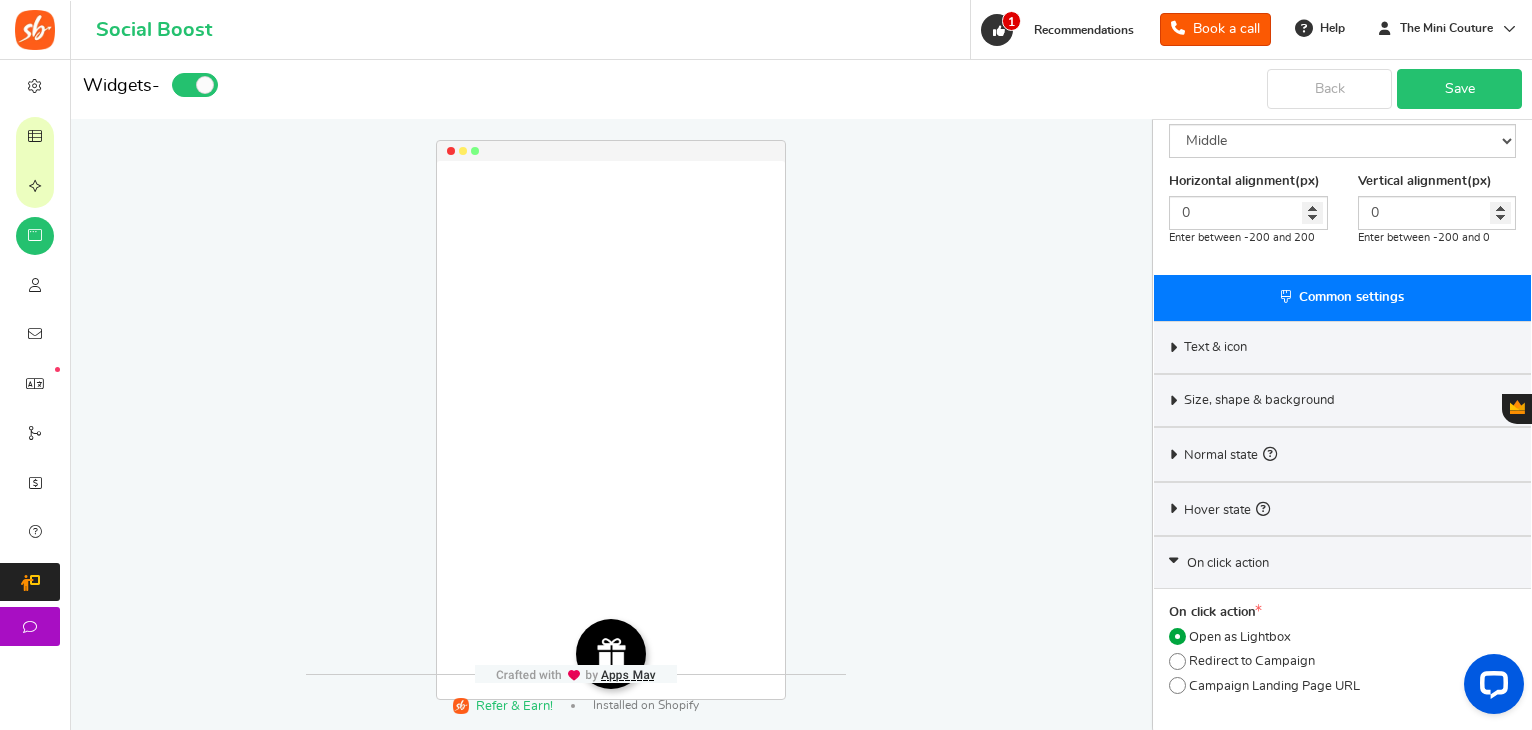 click on "Save" at bounding box center [1459, 89] 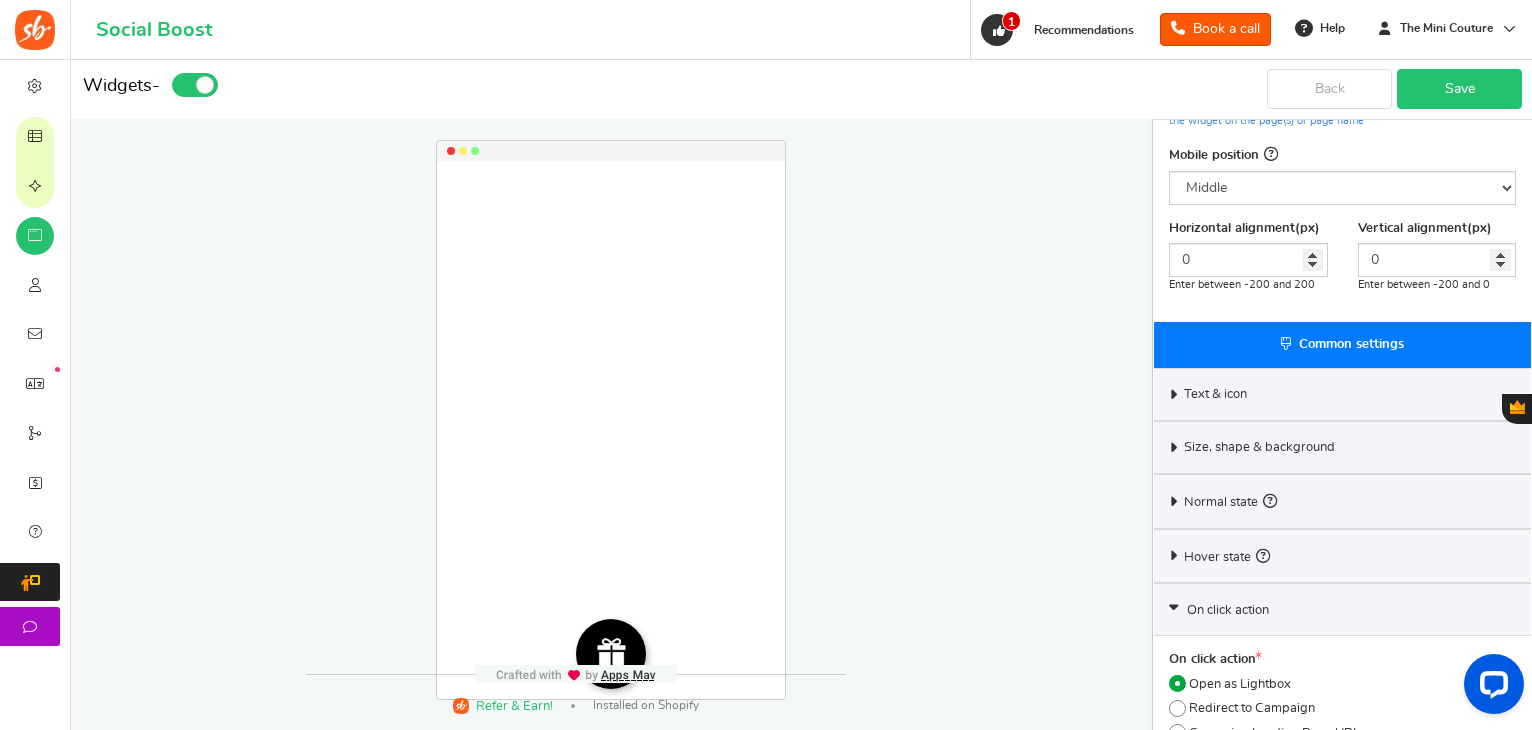 scroll, scrollTop: 0, scrollLeft: 0, axis: both 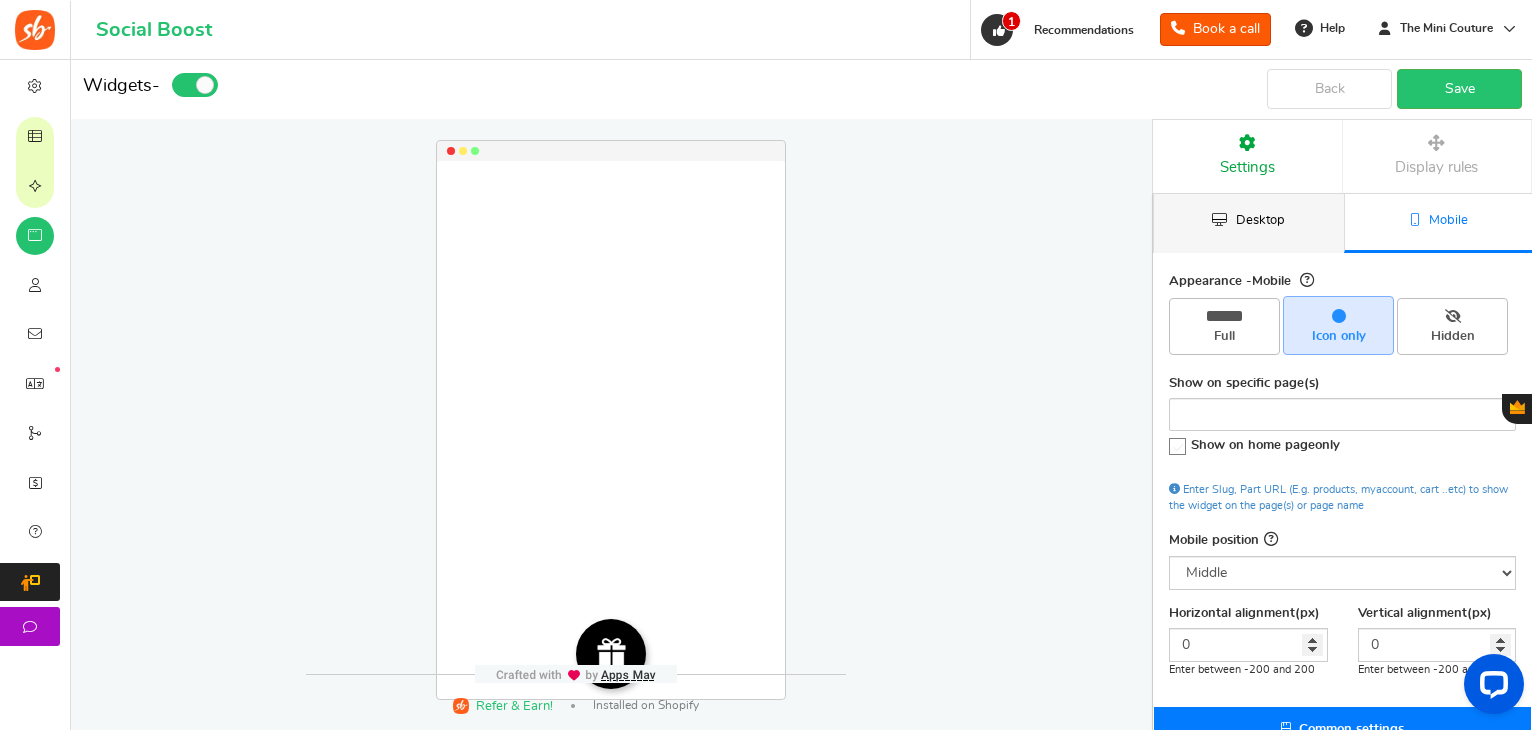 click on "Desktop" at bounding box center [1249, 223] 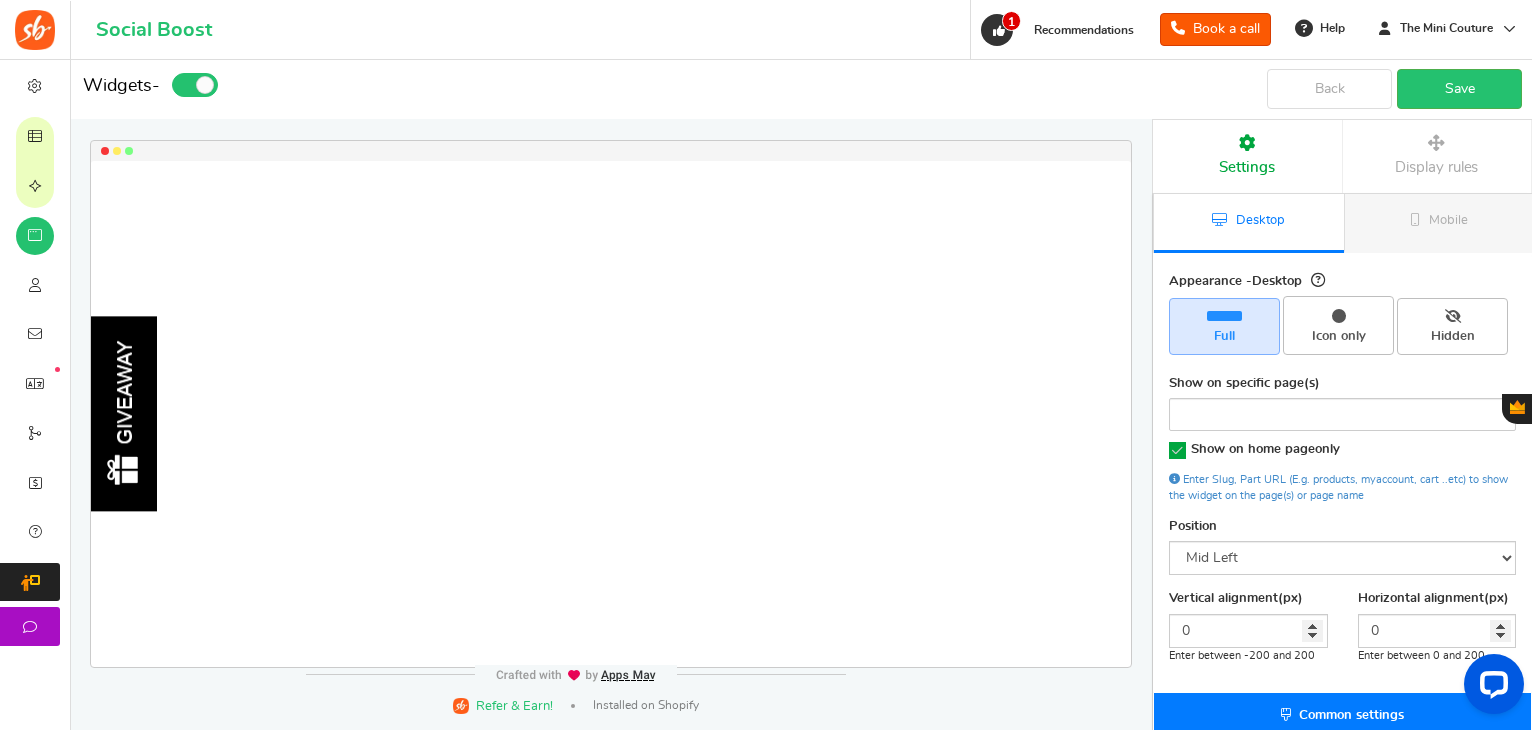 click on "Settings" at bounding box center (1247, 156) 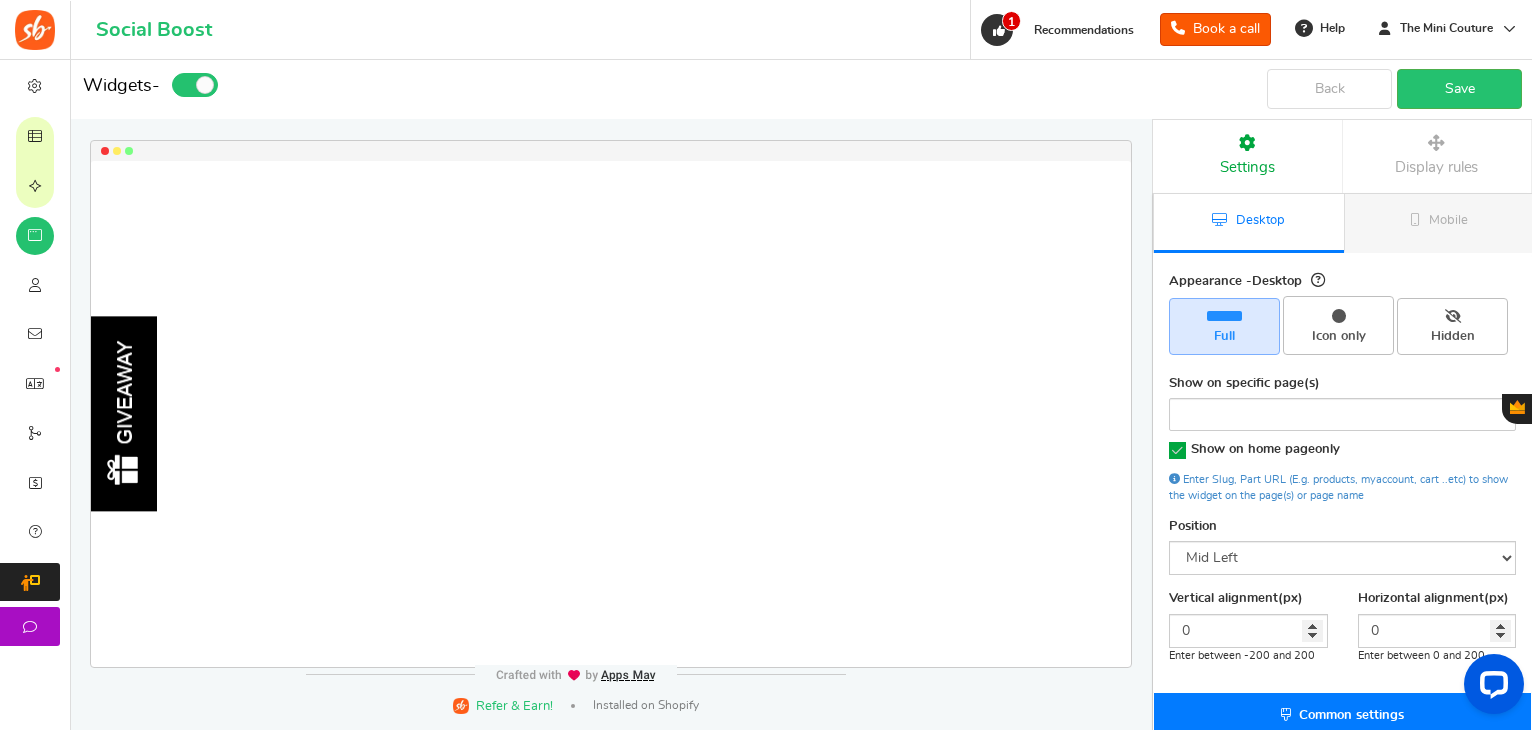 click on "Display rules" at bounding box center [1437, 156] 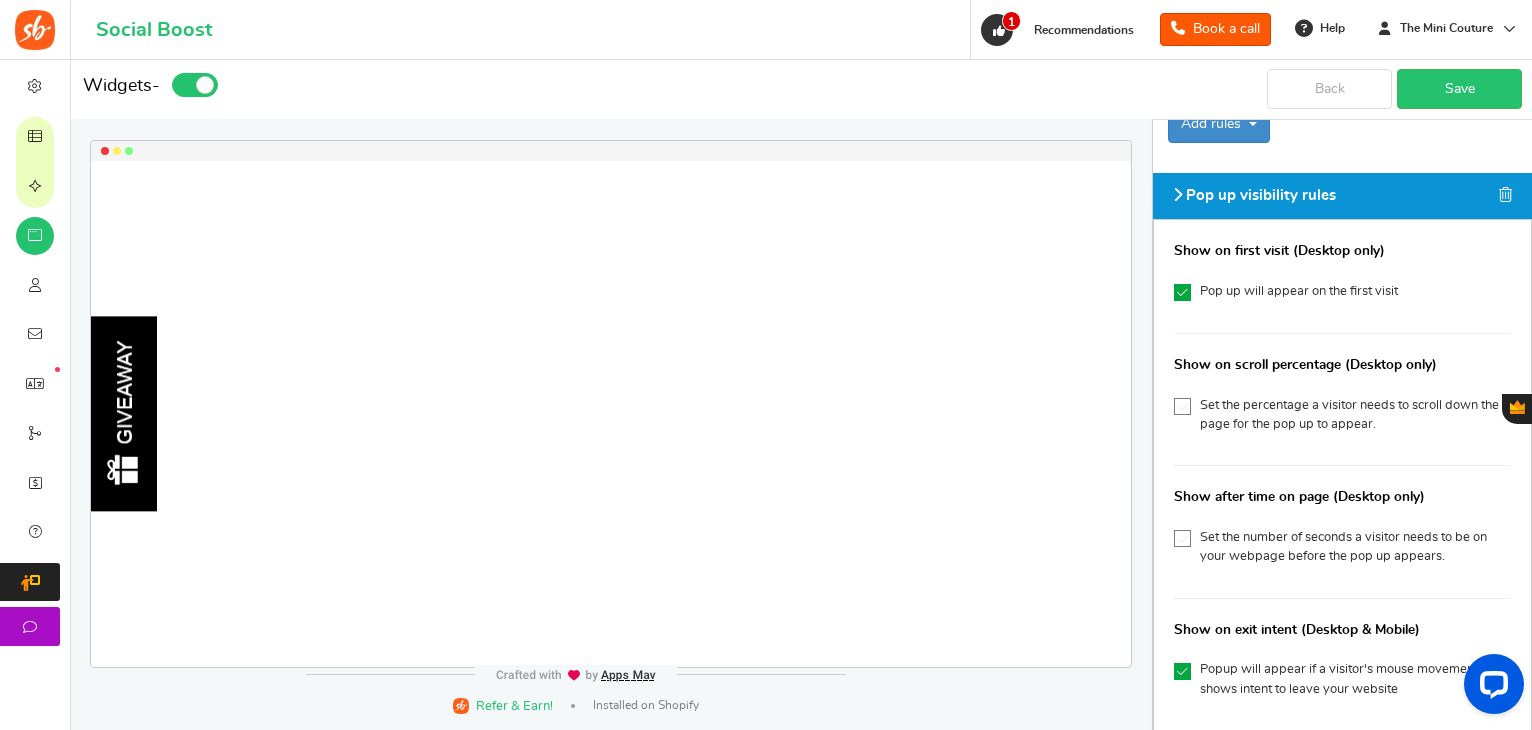 scroll, scrollTop: 0, scrollLeft: 0, axis: both 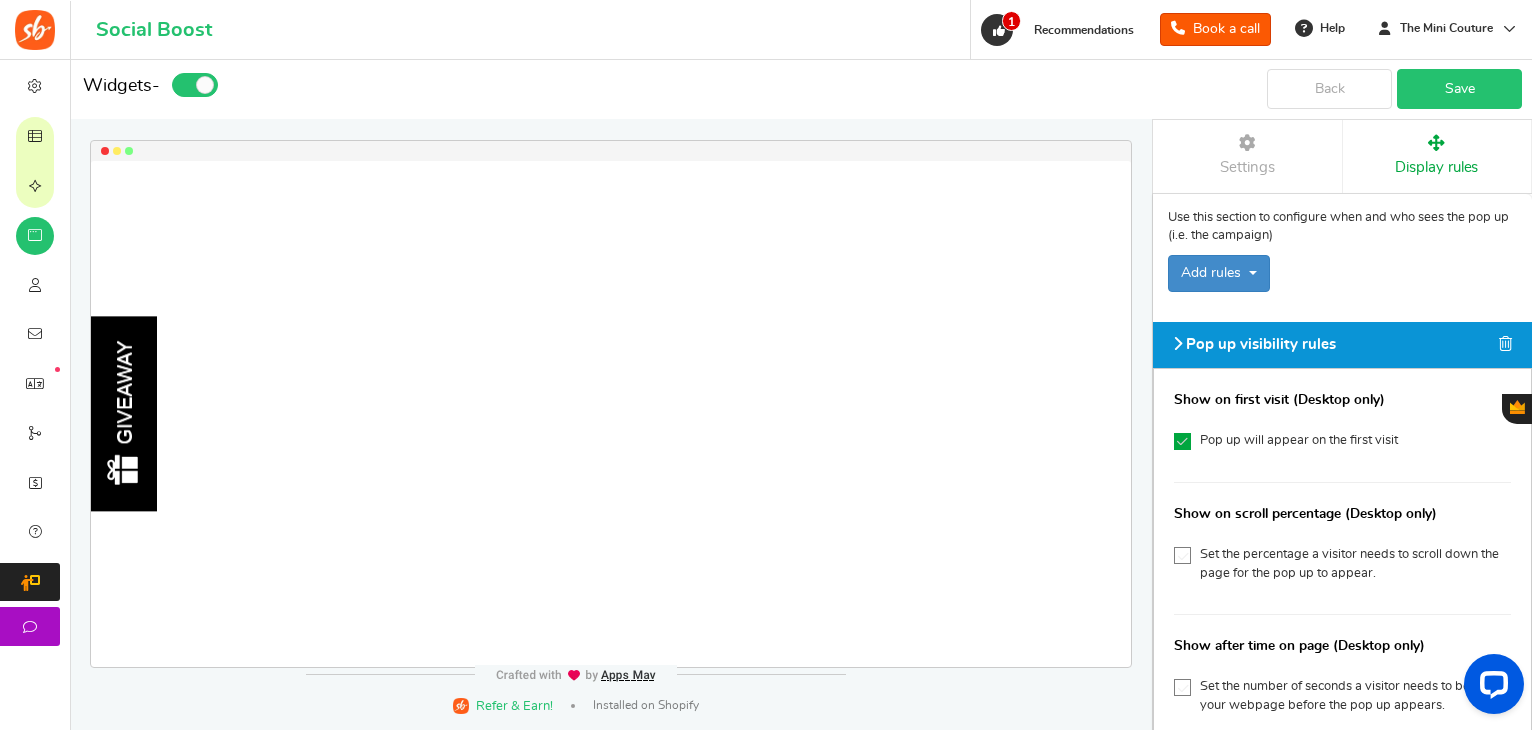 click on "Save" at bounding box center [1459, 89] 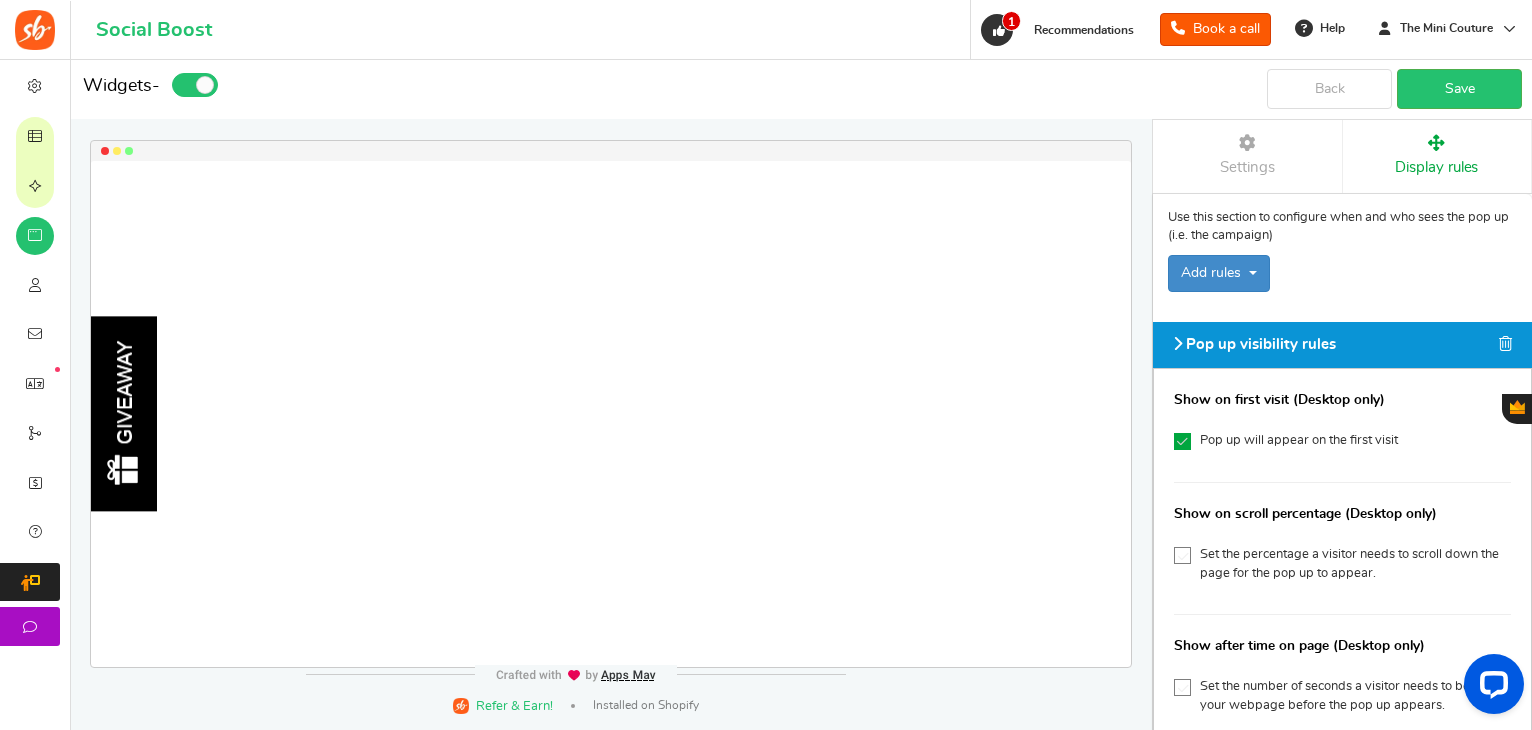 click at bounding box center (205, 85) 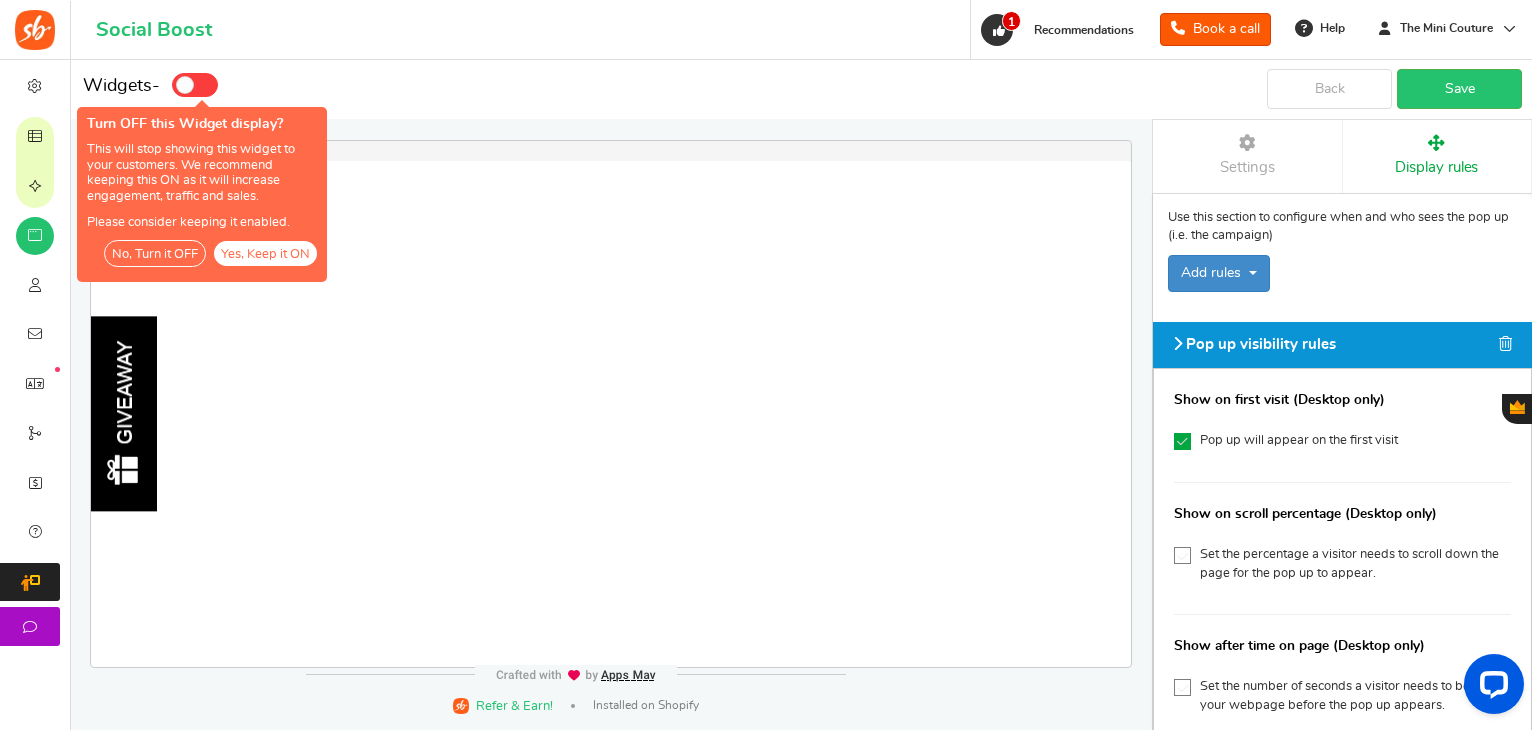 click at bounding box center (195, 85) 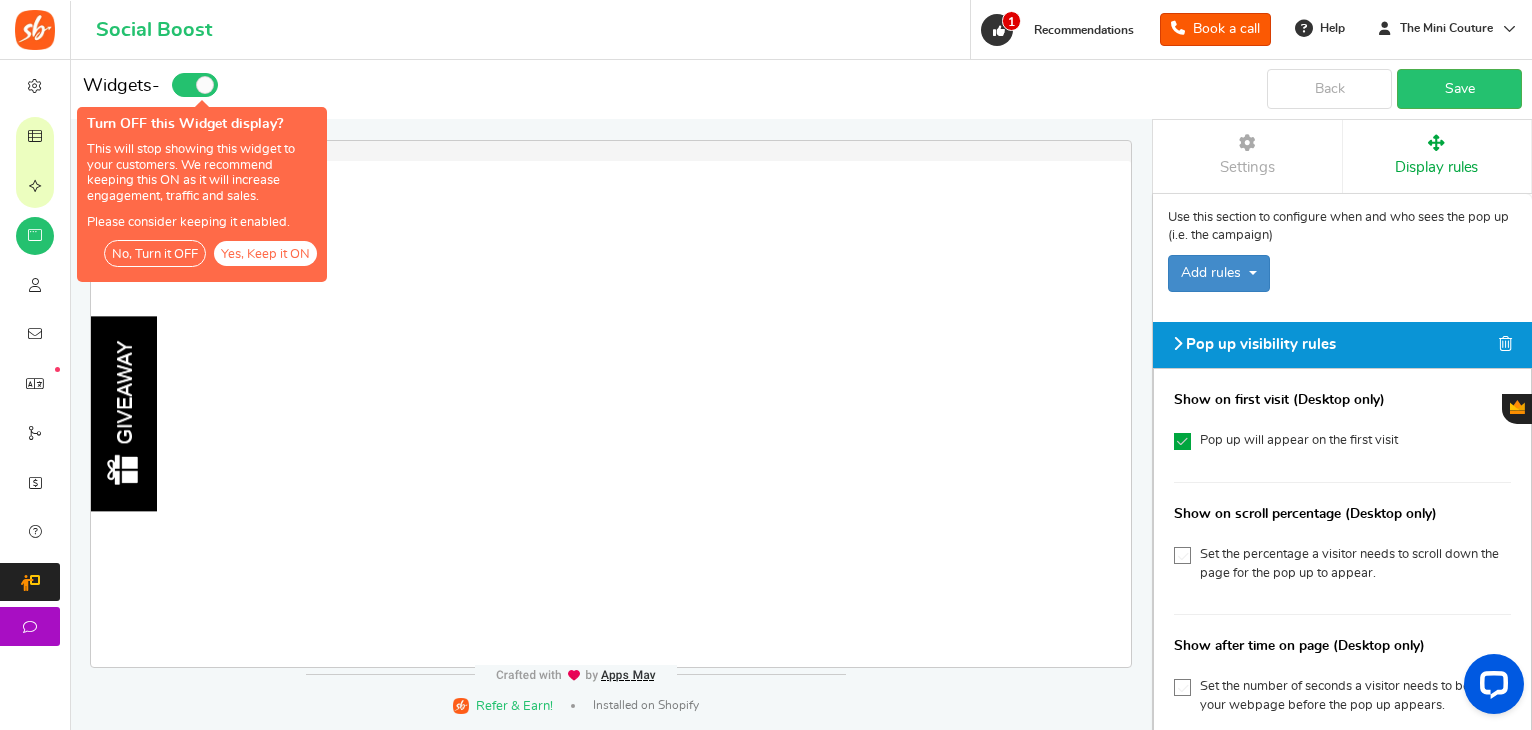 click at bounding box center (178, 82) 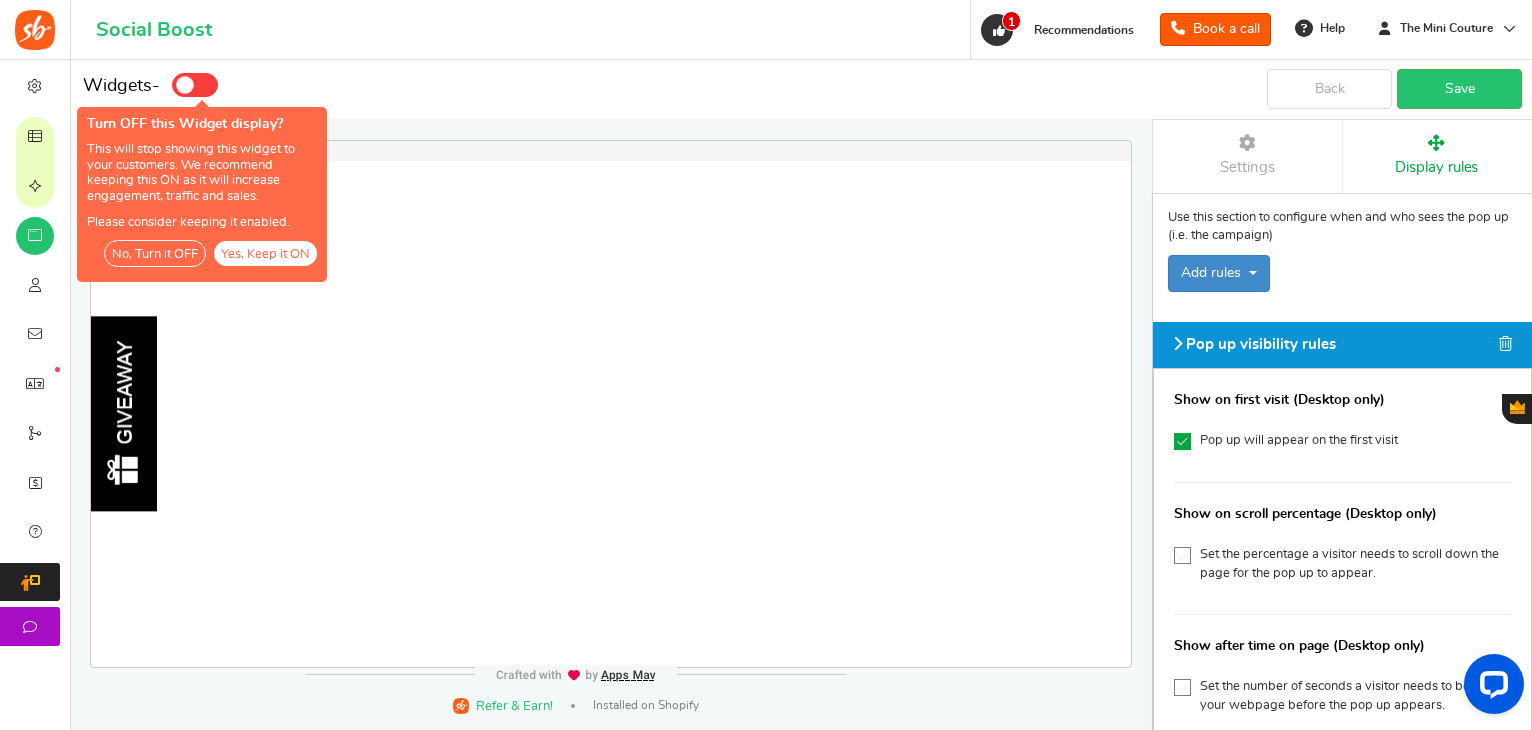 click on "Yes, Keep it ON" at bounding box center [265, 253] 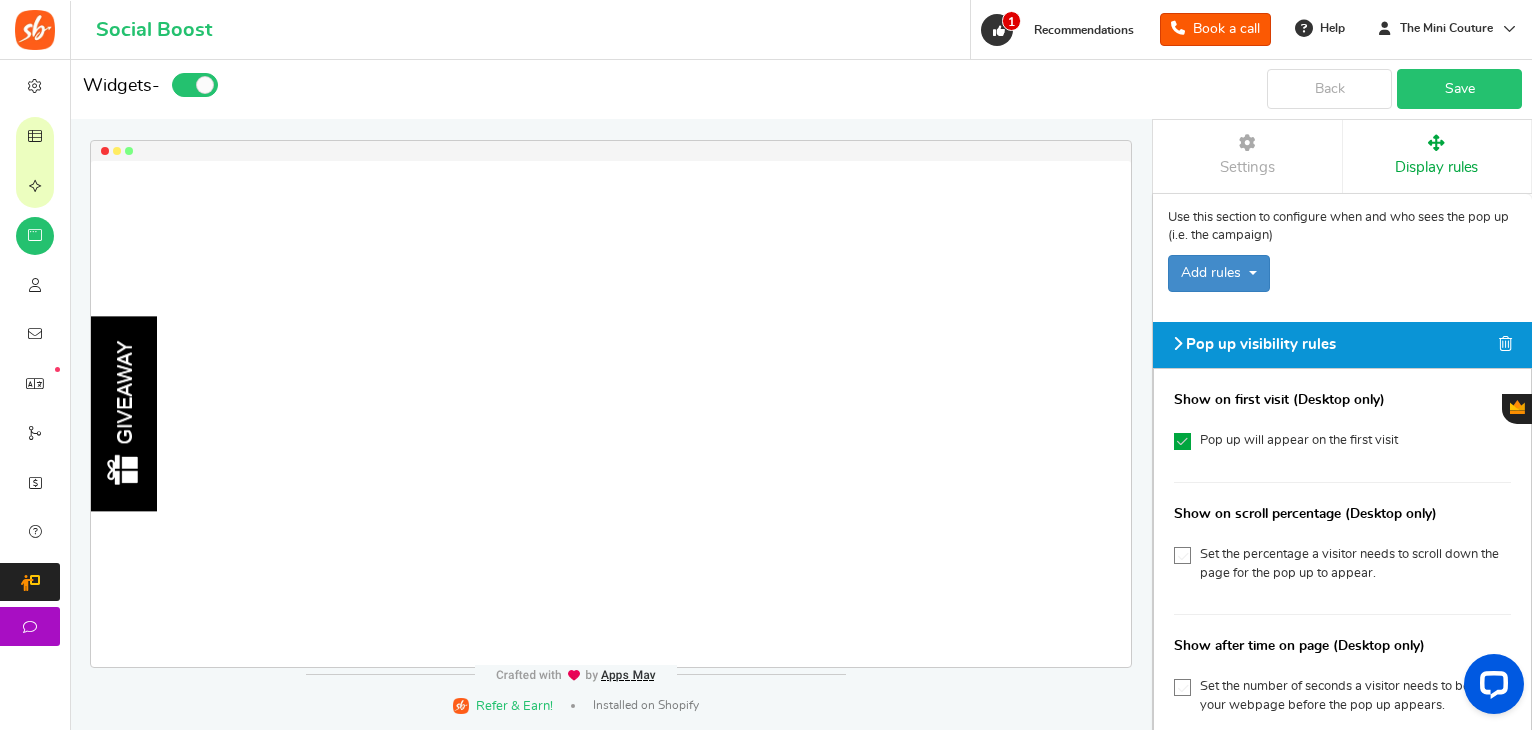 click on "Save" at bounding box center (1459, 89) 